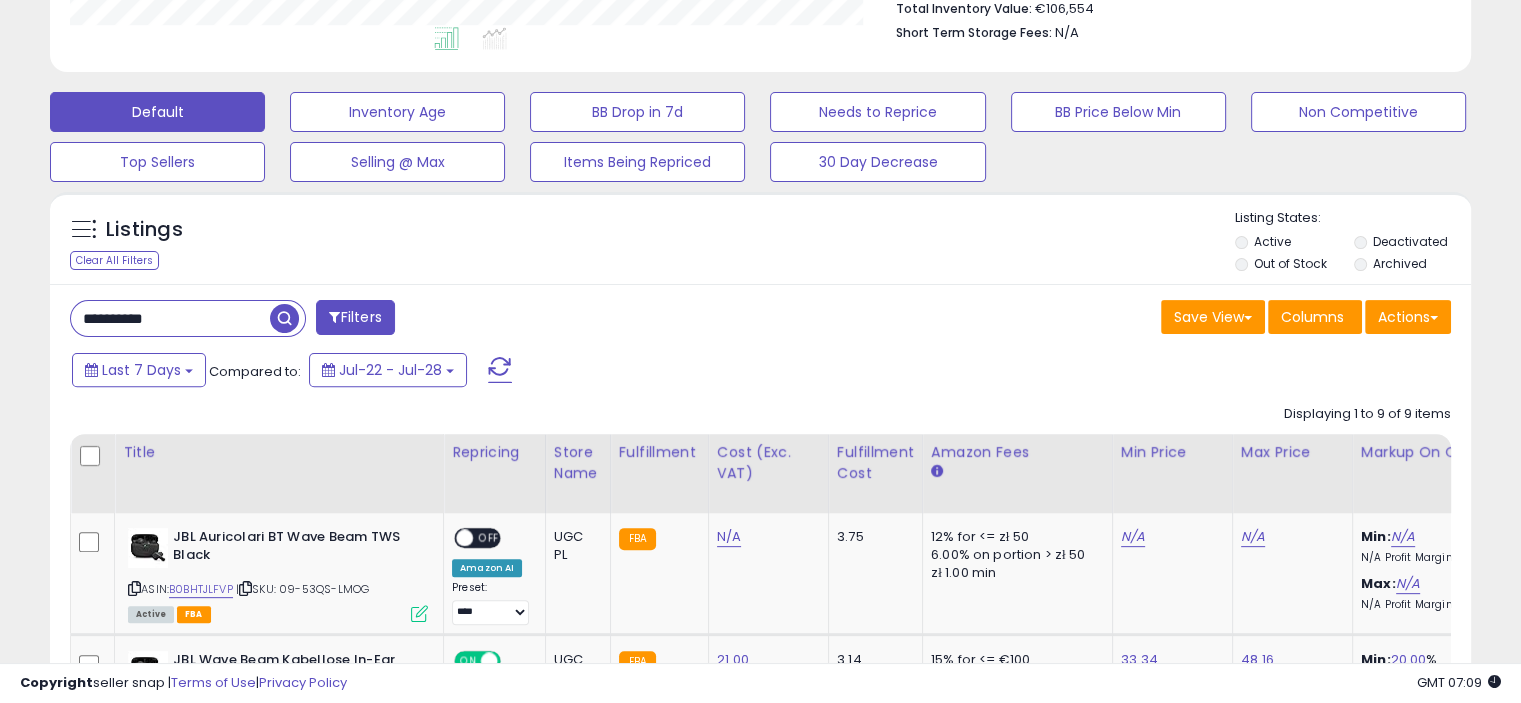 scroll, scrollTop: 587, scrollLeft: 0, axis: vertical 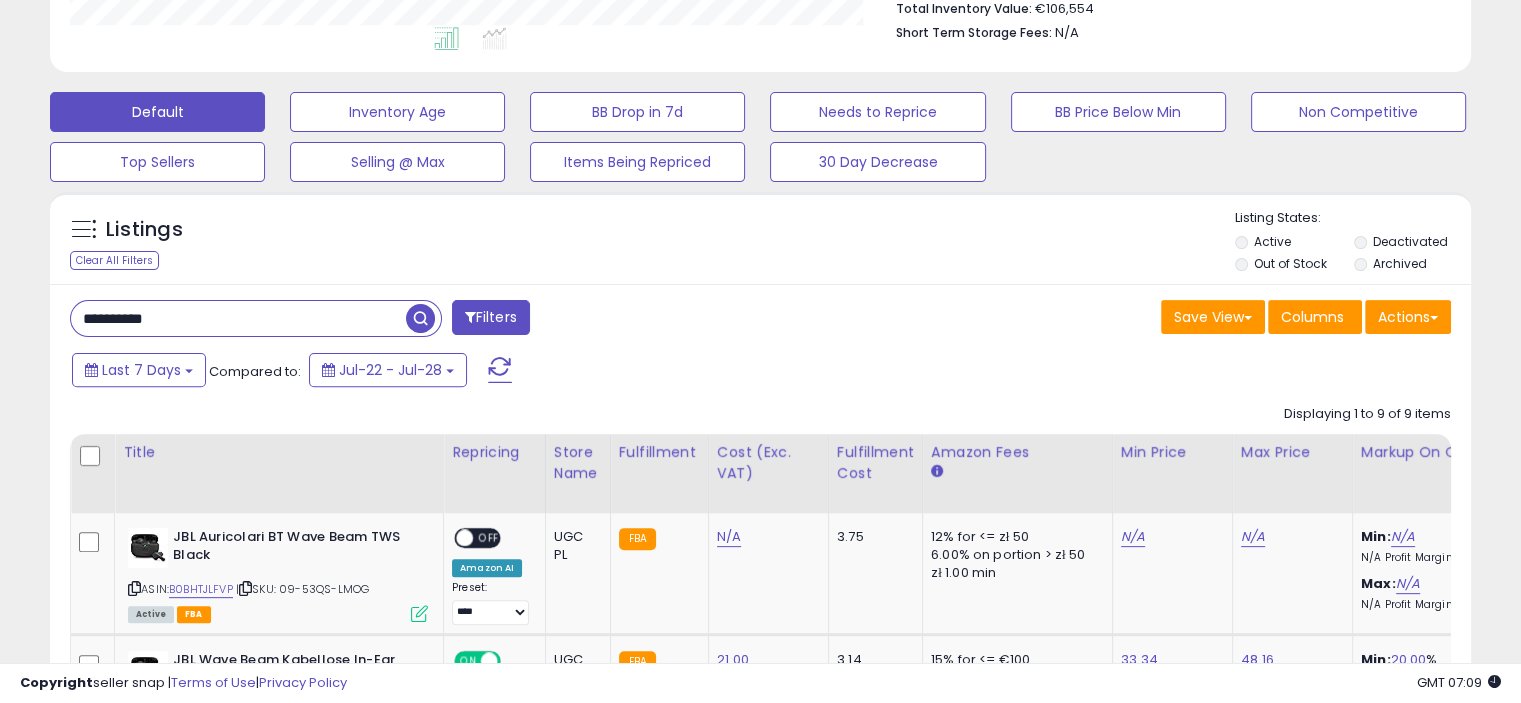 click on "**********" at bounding box center (238, 318) 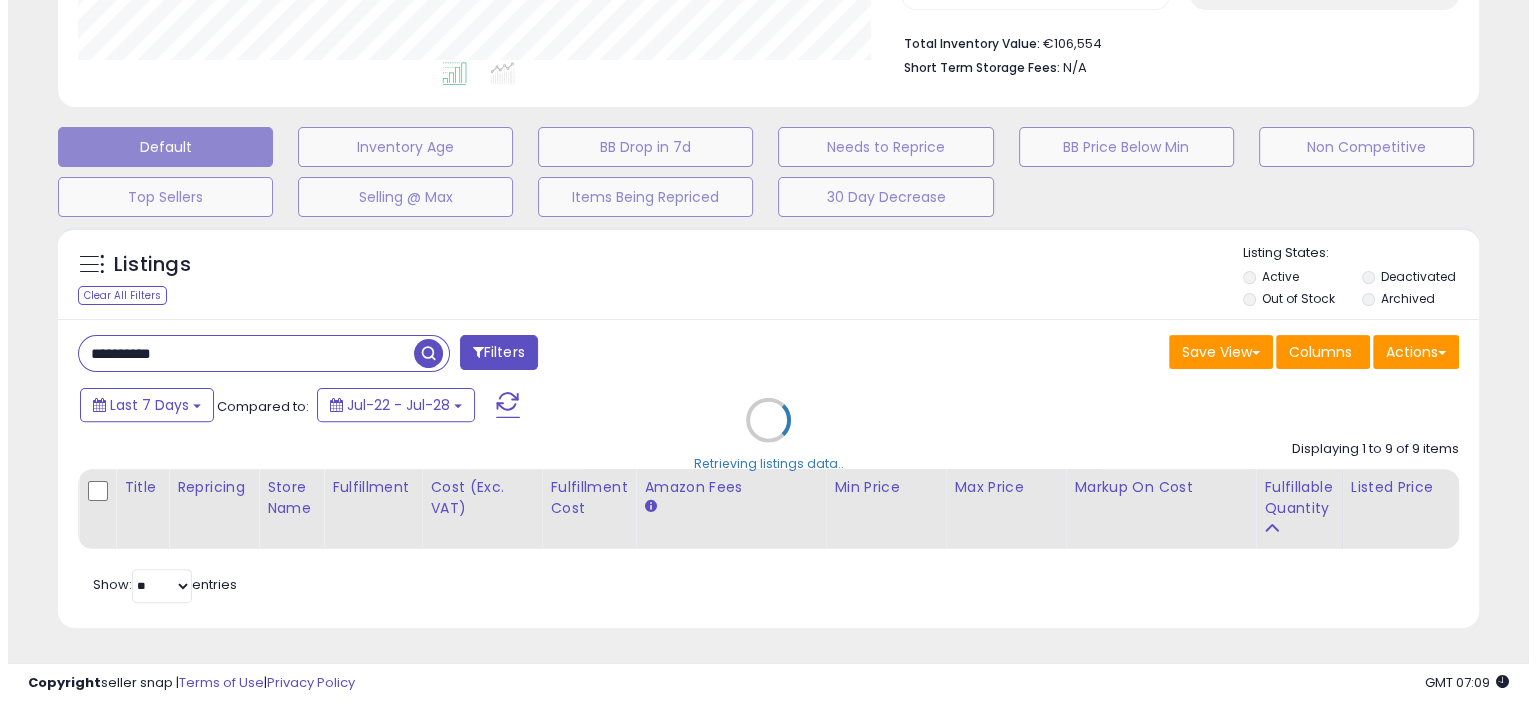scroll, scrollTop: 565, scrollLeft: 0, axis: vertical 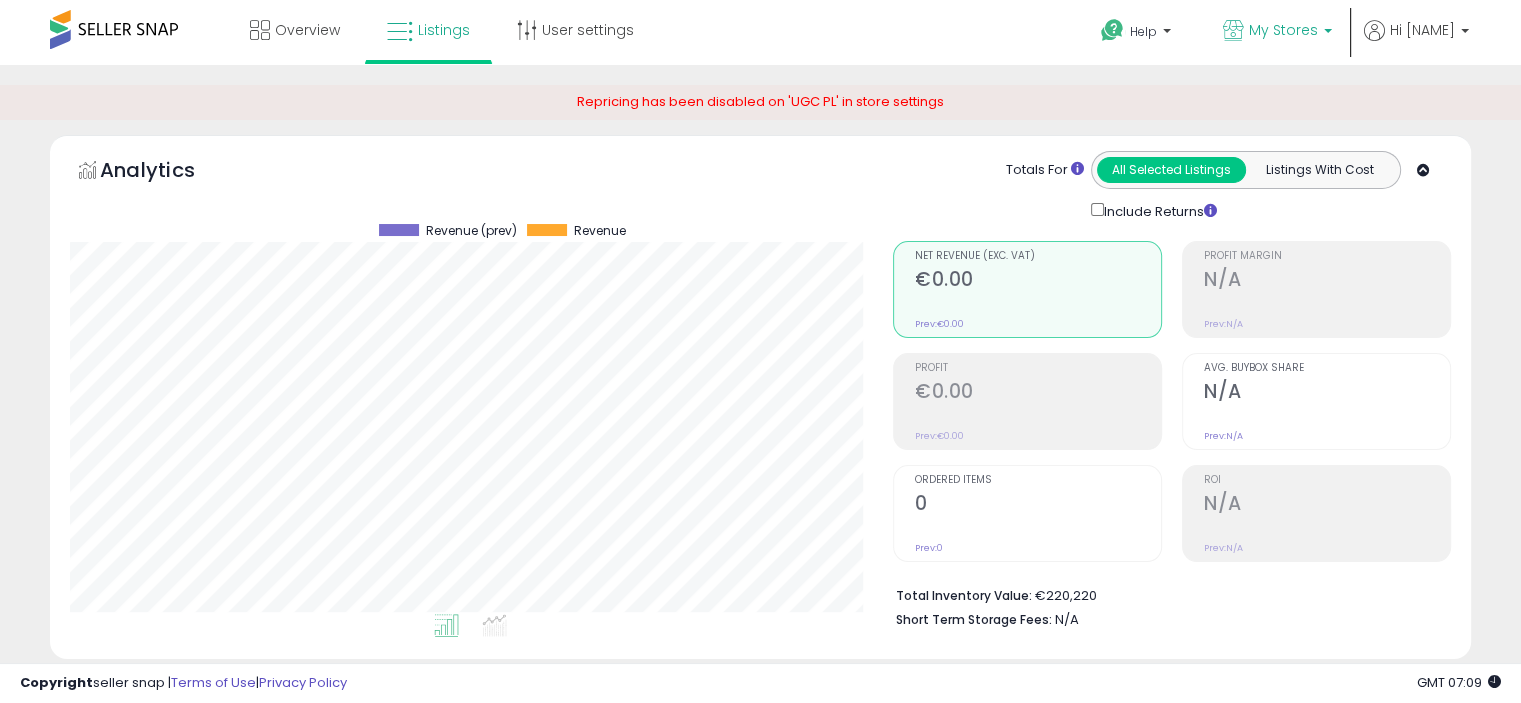 click on "My Stores" at bounding box center (1283, 30) 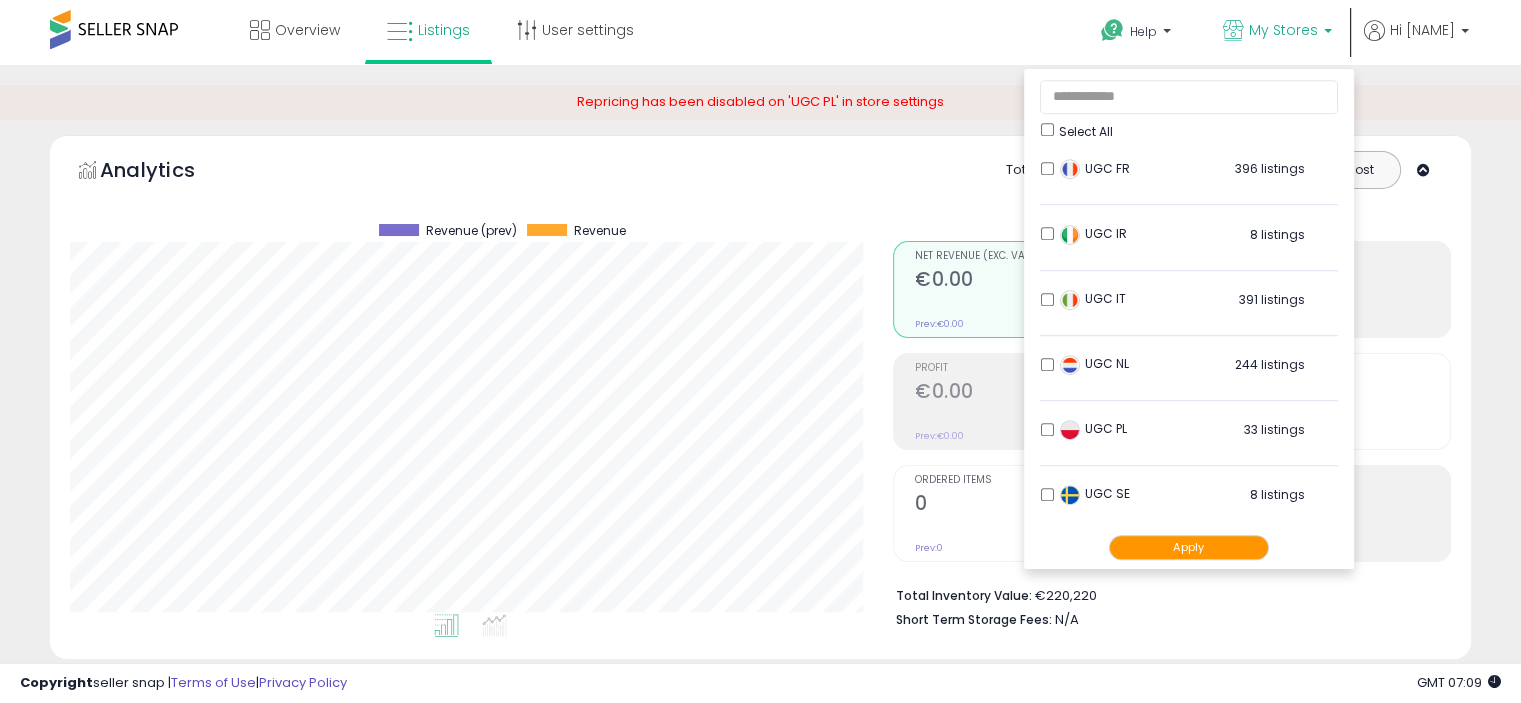 scroll, scrollTop: 1568, scrollLeft: 0, axis: vertical 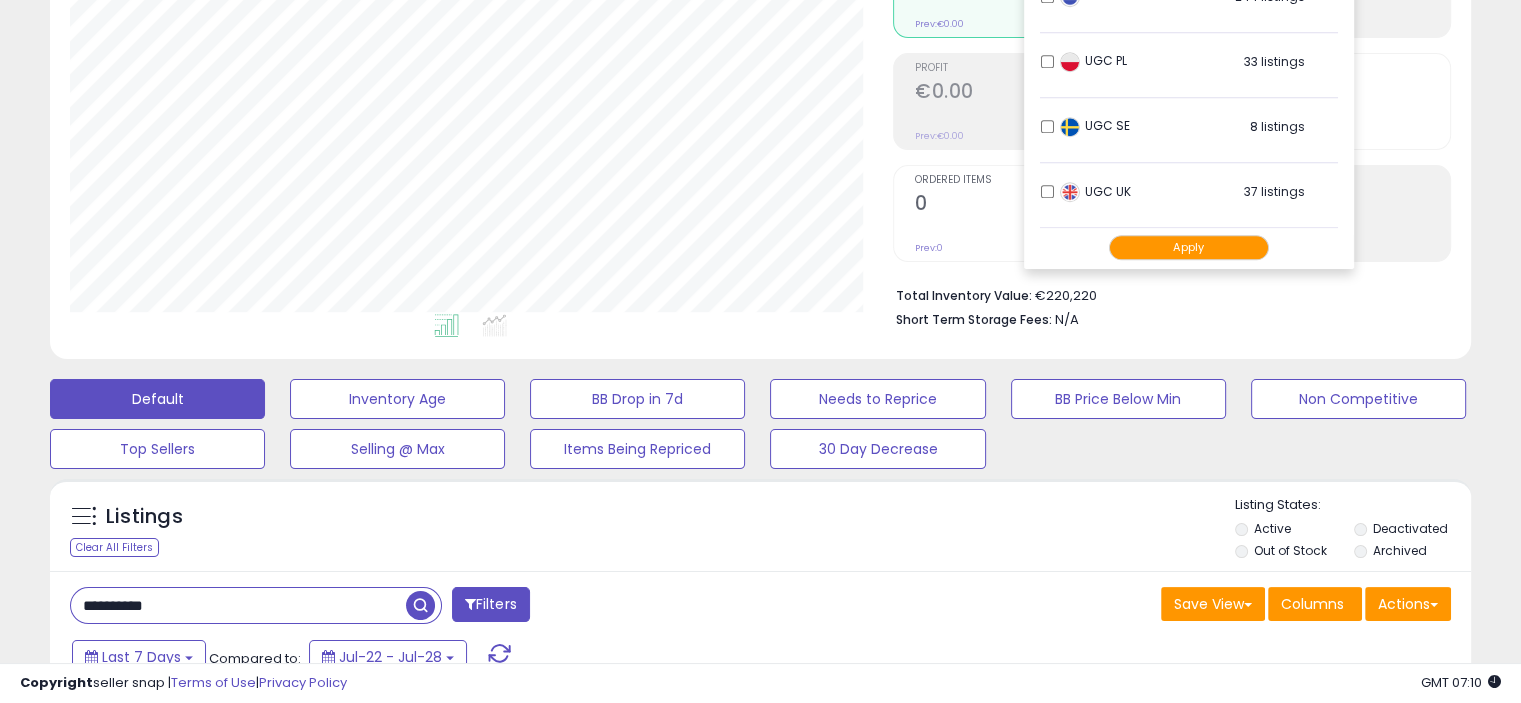 click on "Apply" at bounding box center [1189, 247] 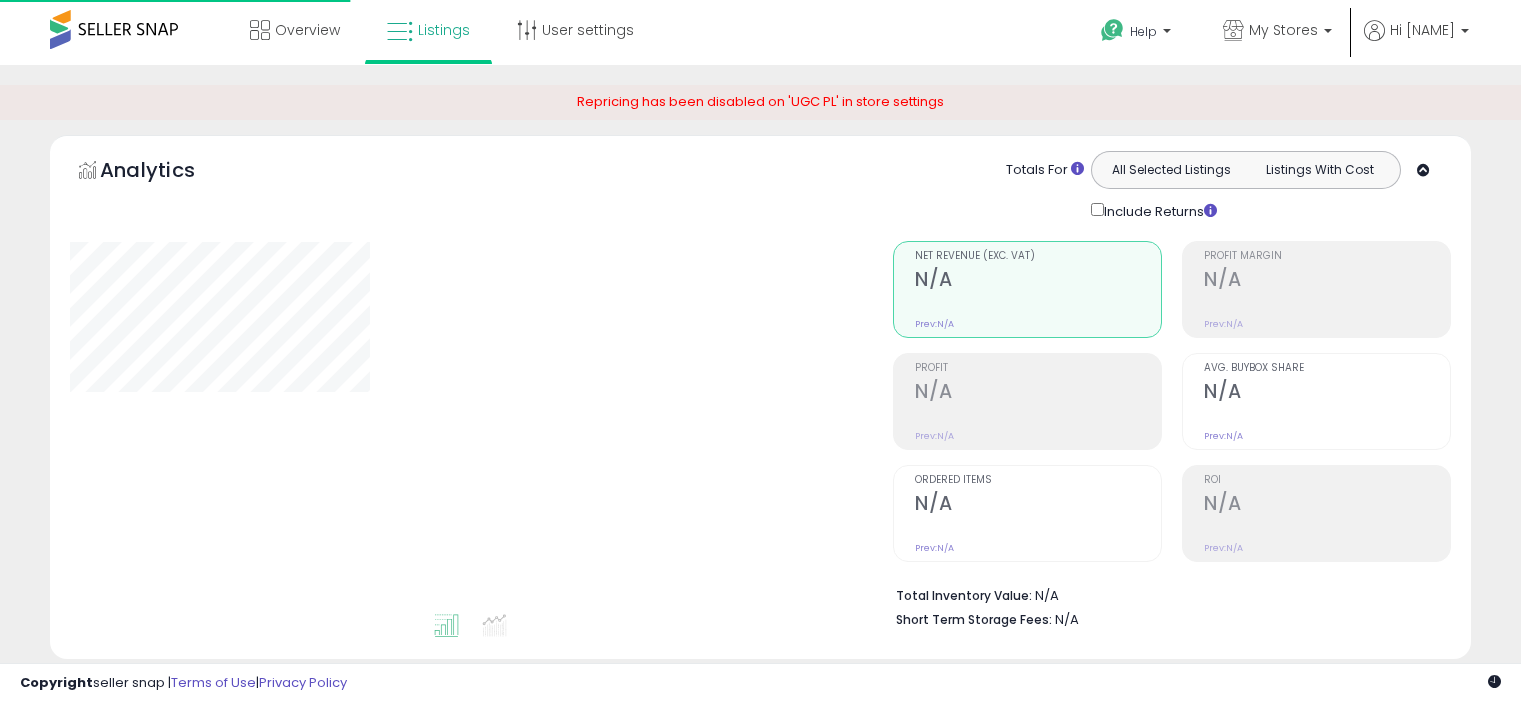 scroll, scrollTop: 0, scrollLeft: 0, axis: both 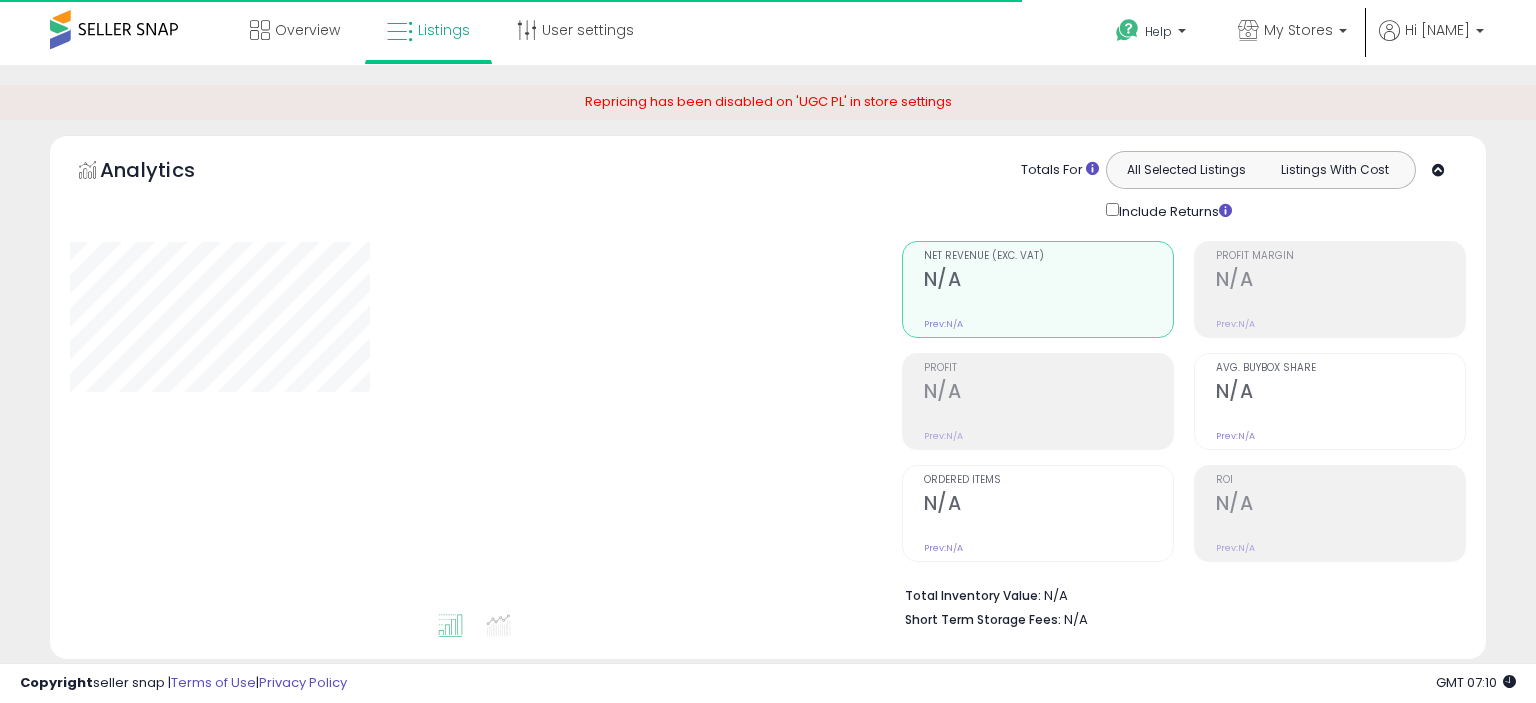 type on "**********" 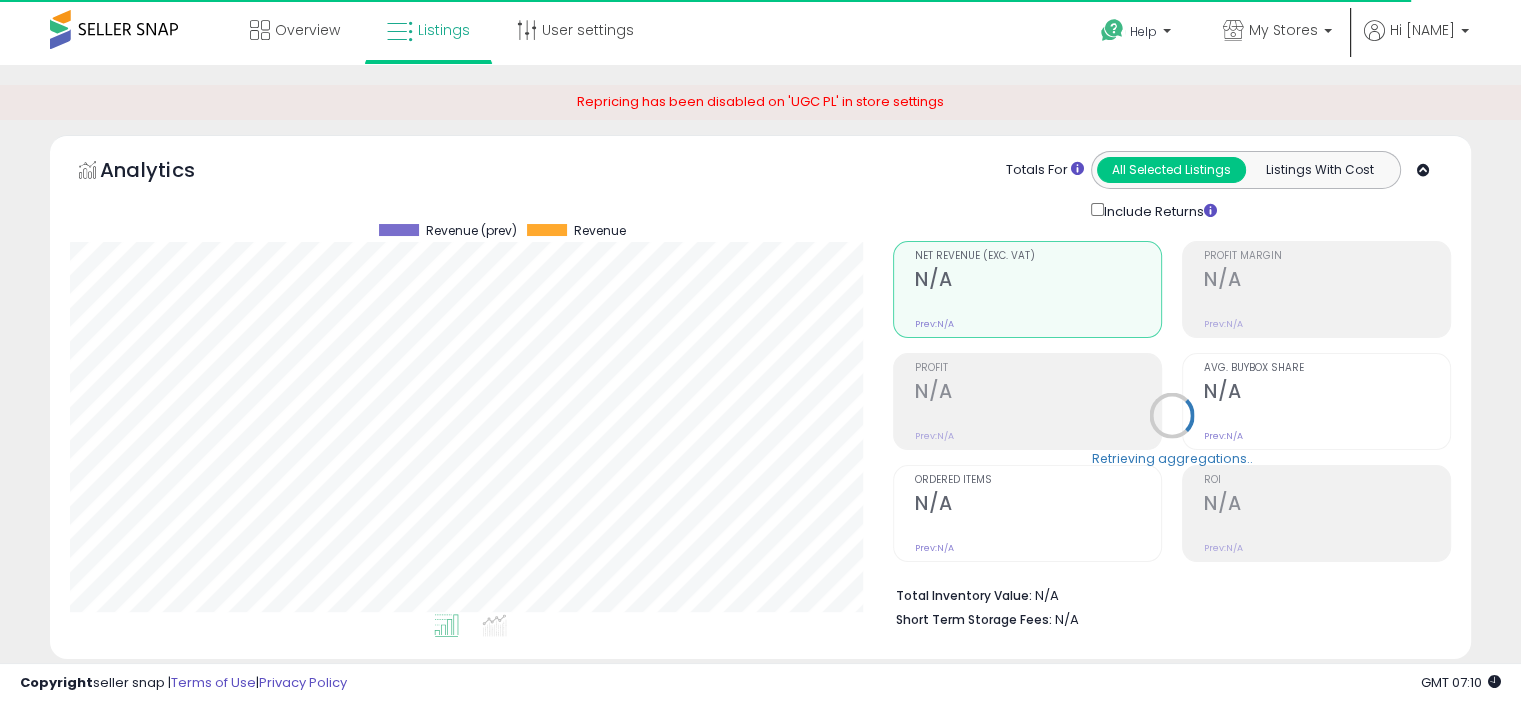 scroll, scrollTop: 999589, scrollLeft: 999176, axis: both 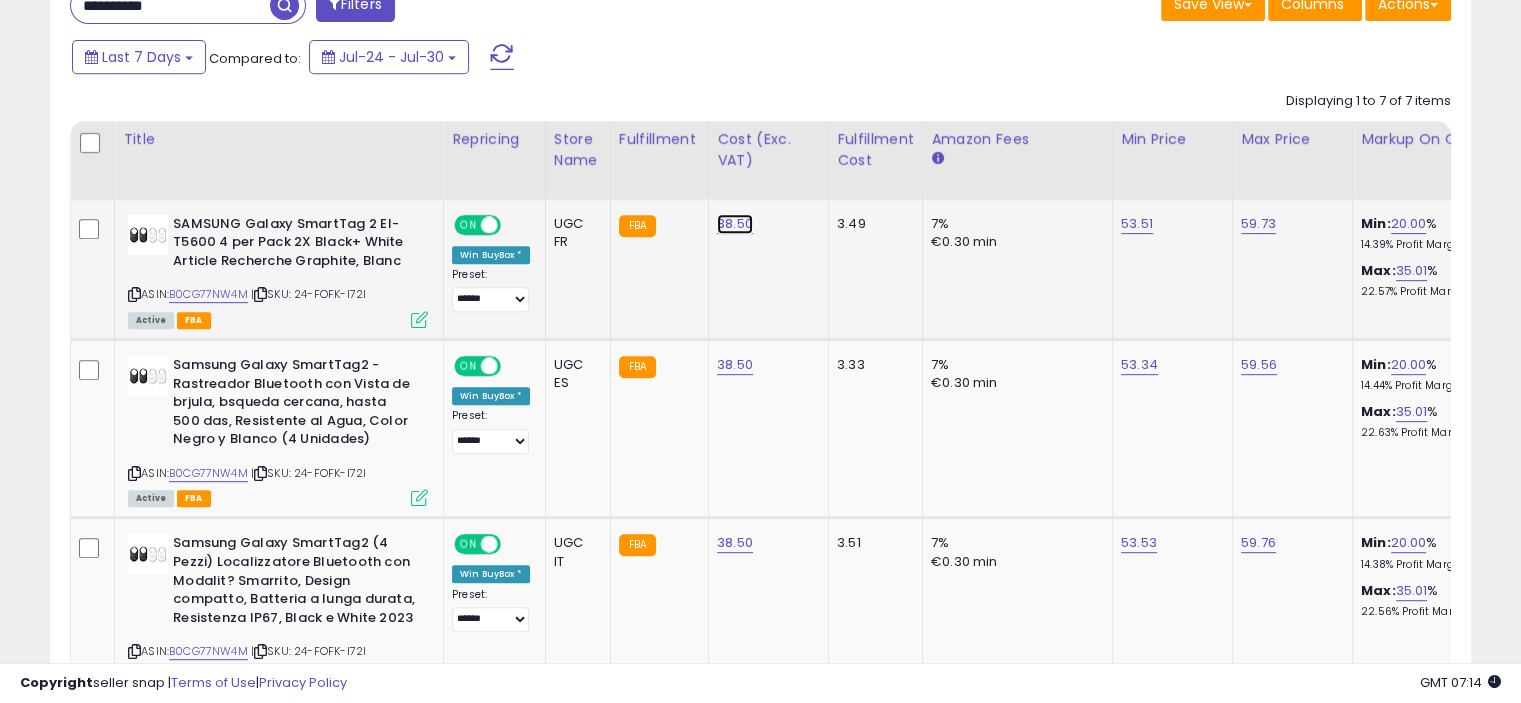 click on "38.50" at bounding box center (735, 224) 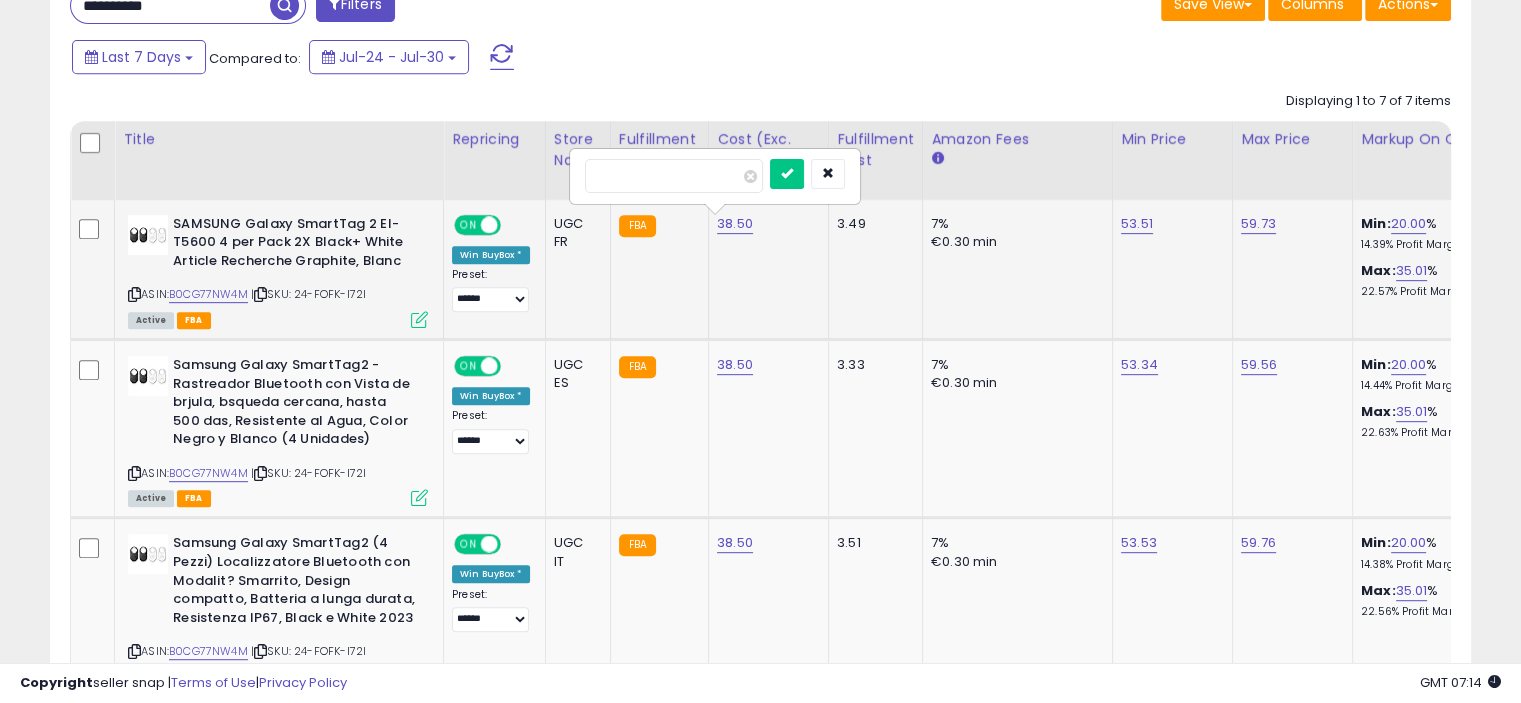 drag, startPoint x: 604, startPoint y: 175, endPoint x: 586, endPoint y: 175, distance: 18 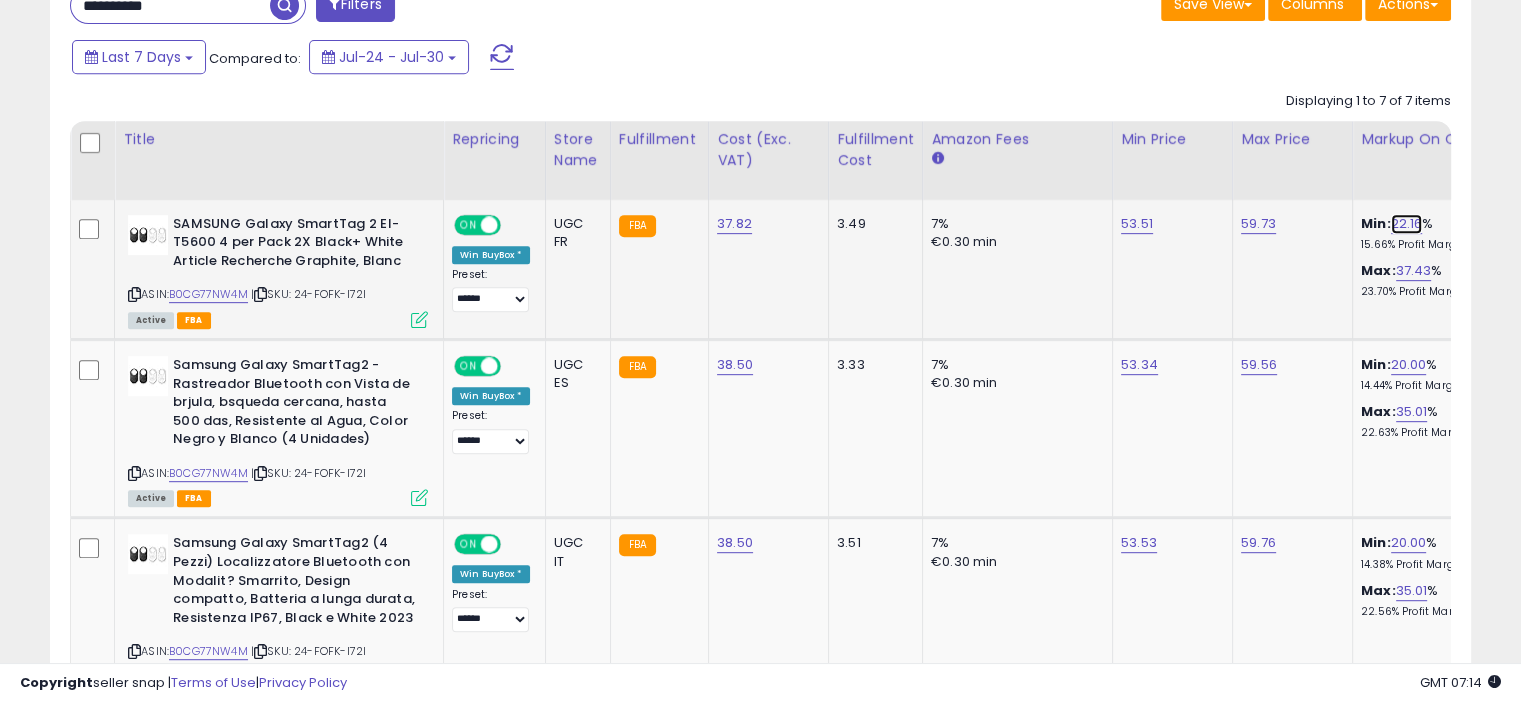 click on "22.16" at bounding box center [1407, 224] 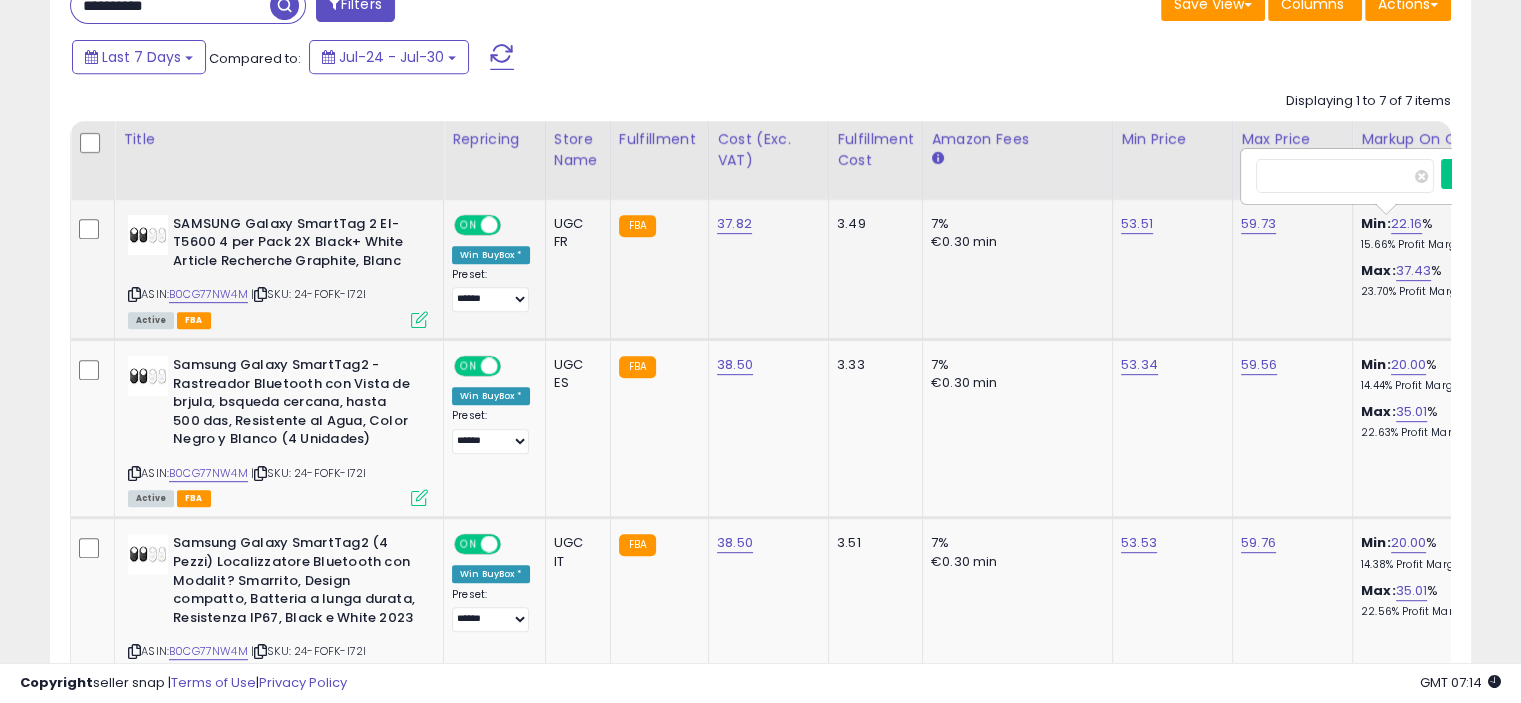 scroll, scrollTop: 0, scrollLeft: 151, axis: horizontal 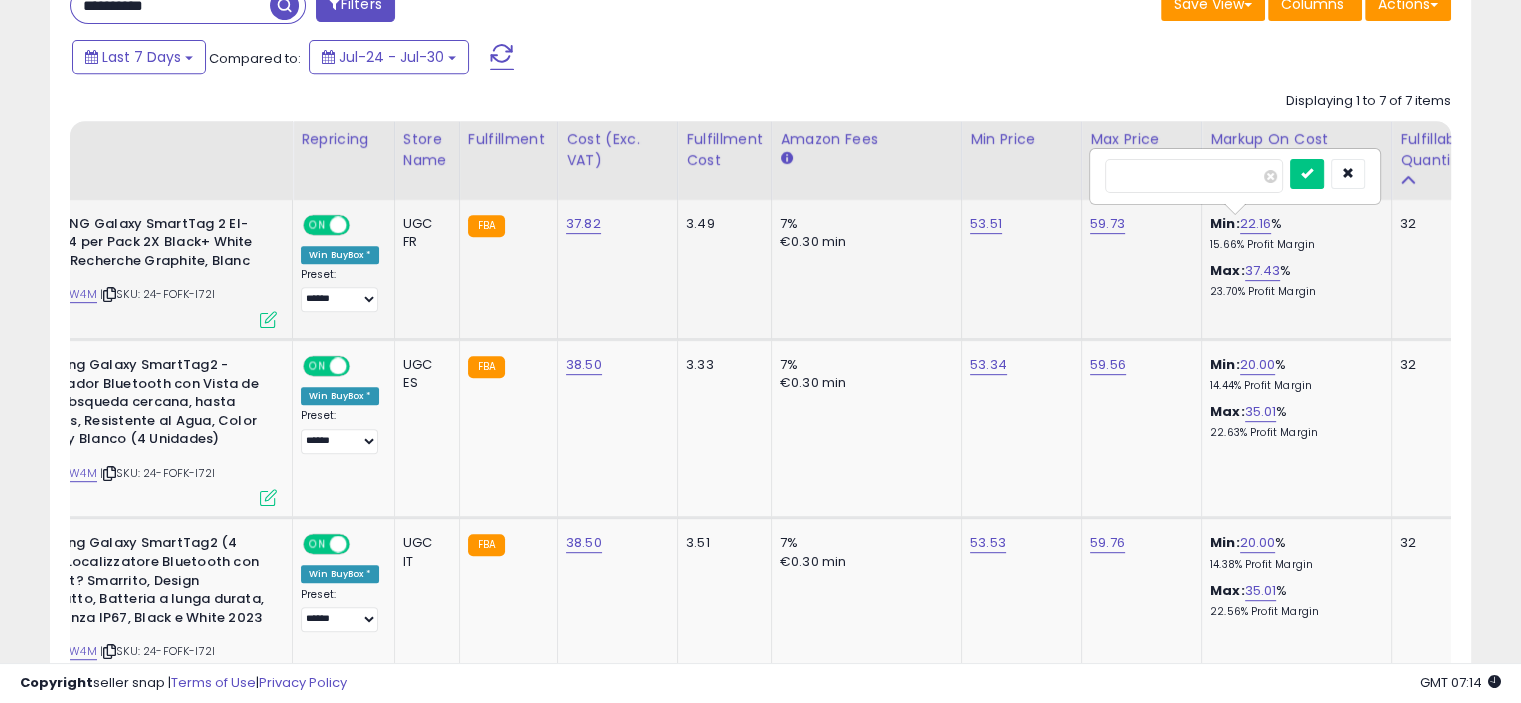 drag, startPoint x: 1155, startPoint y: 169, endPoint x: 1103, endPoint y: 171, distance: 52.03845 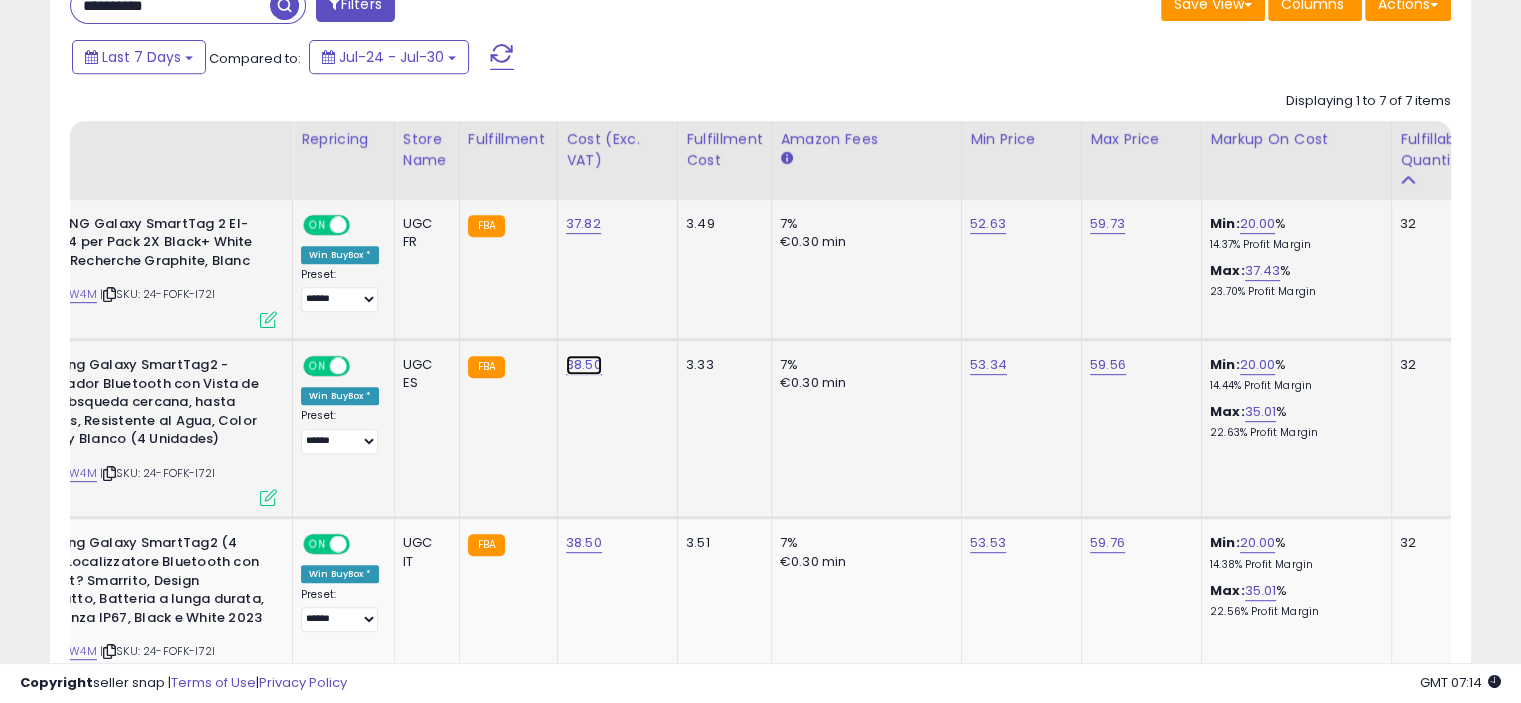 click on "38.50" at bounding box center [583, 224] 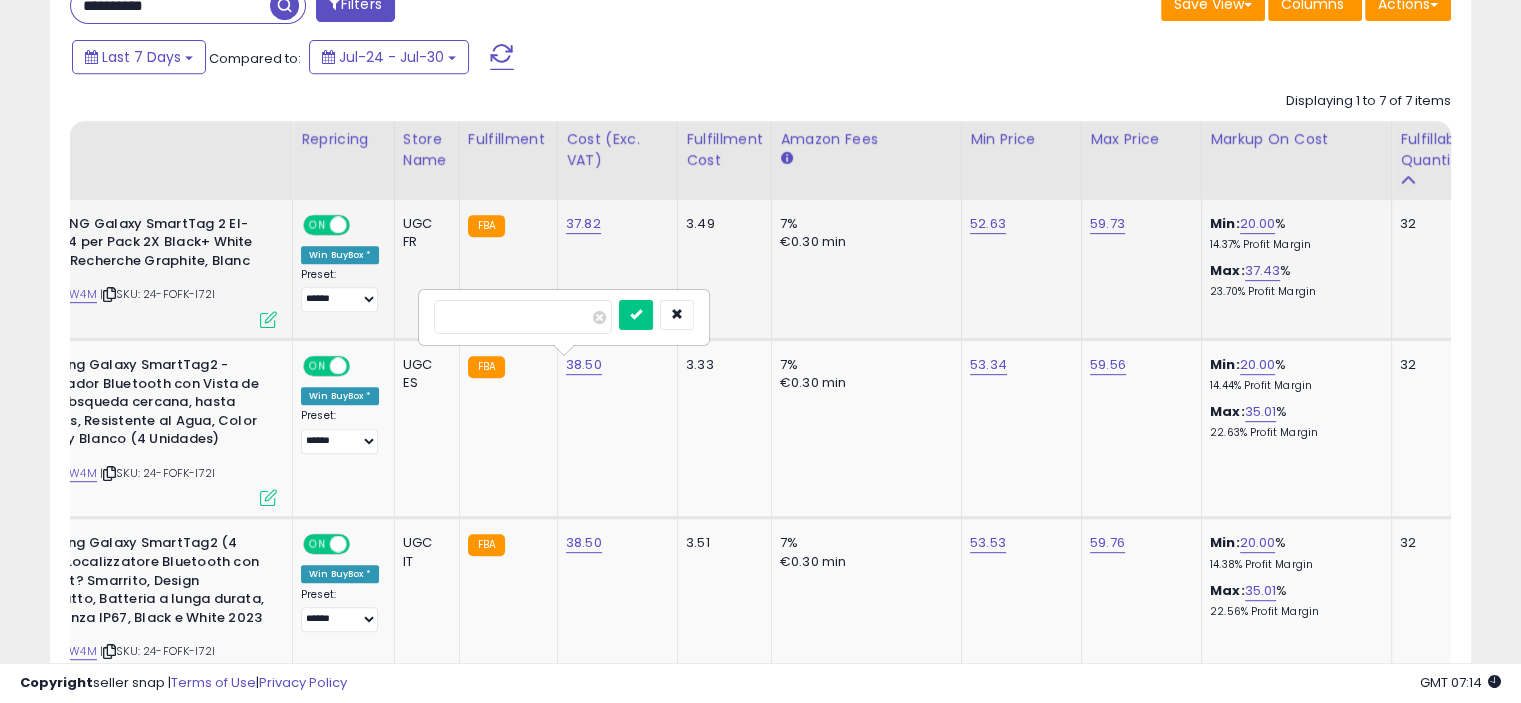 drag, startPoint x: 500, startPoint y: 315, endPoint x: 413, endPoint y: 320, distance: 87.14356 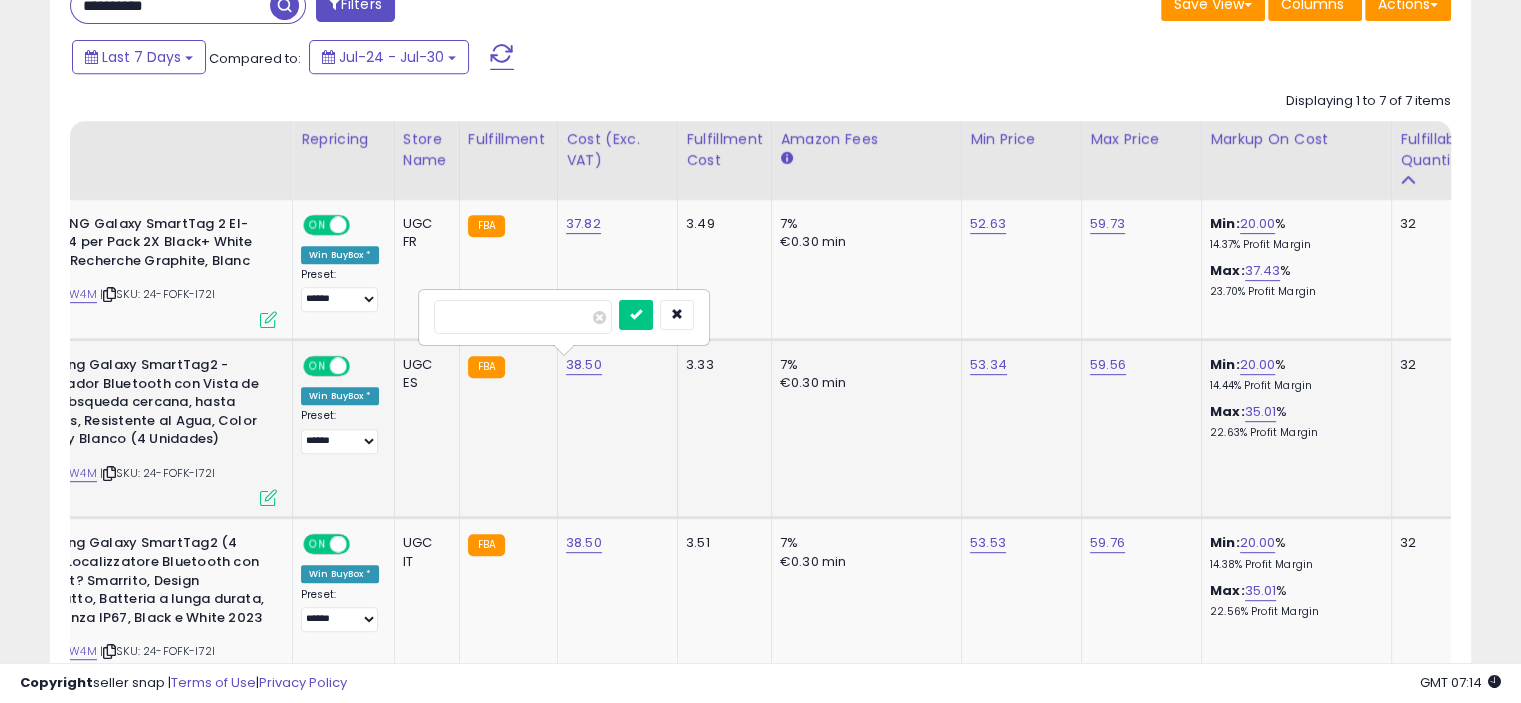 type on "*****" 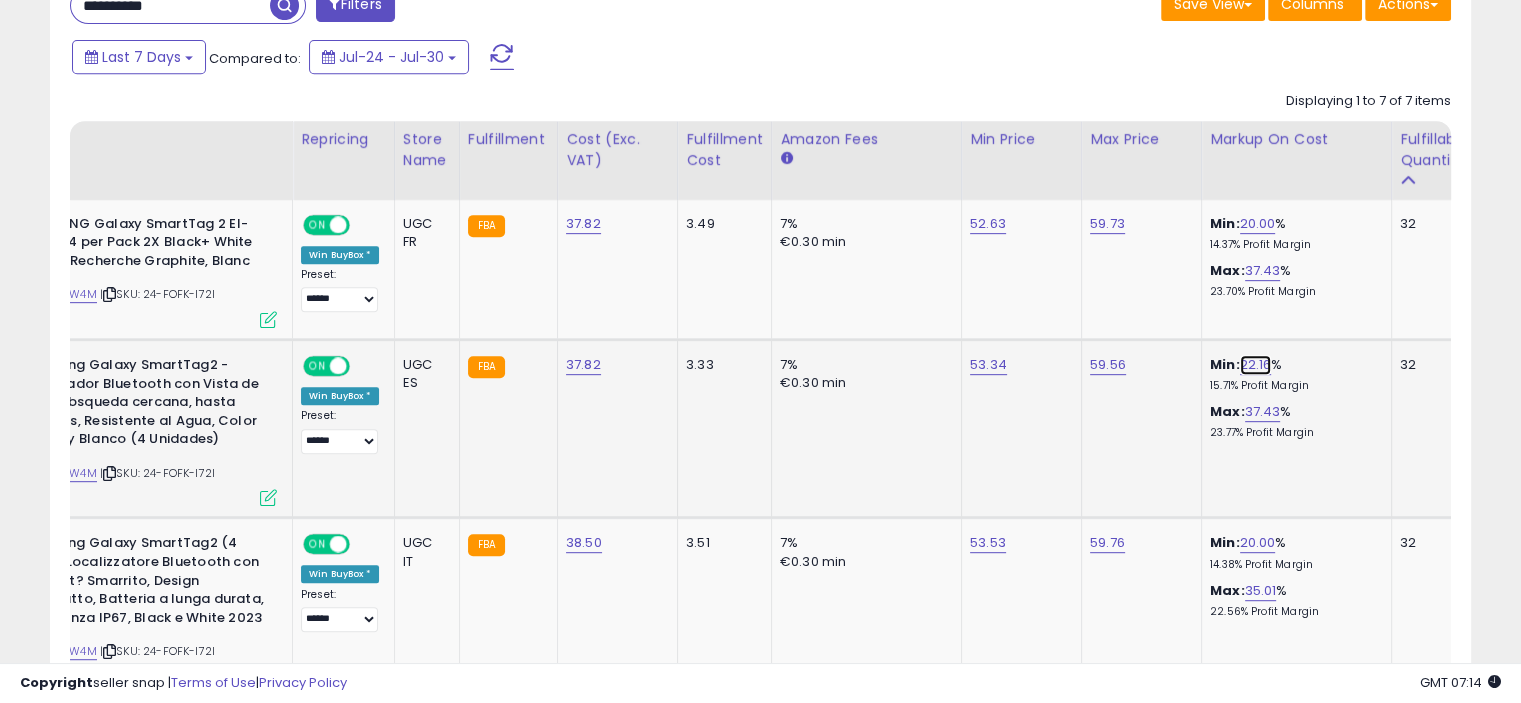 click on "22.16" at bounding box center (1256, 365) 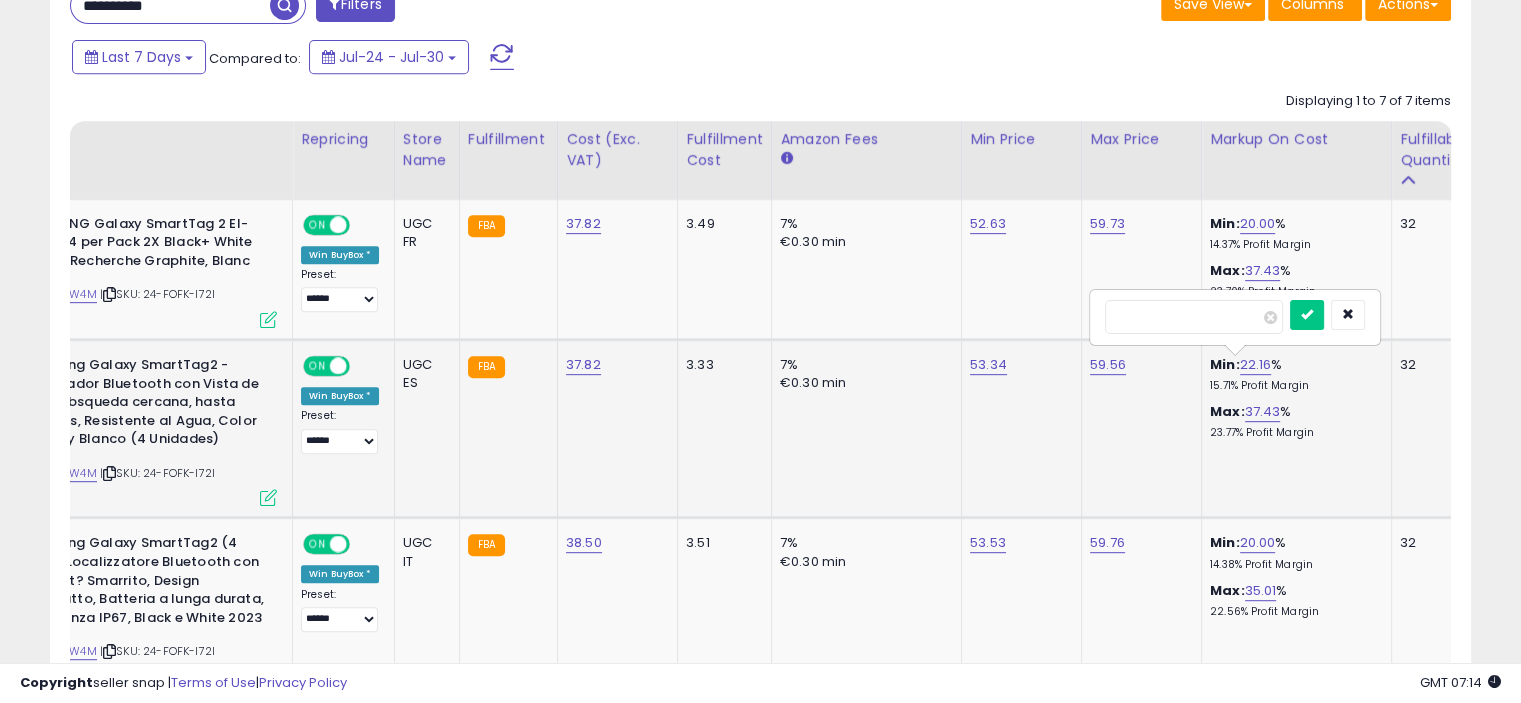 click on "*****" at bounding box center (1194, 317) 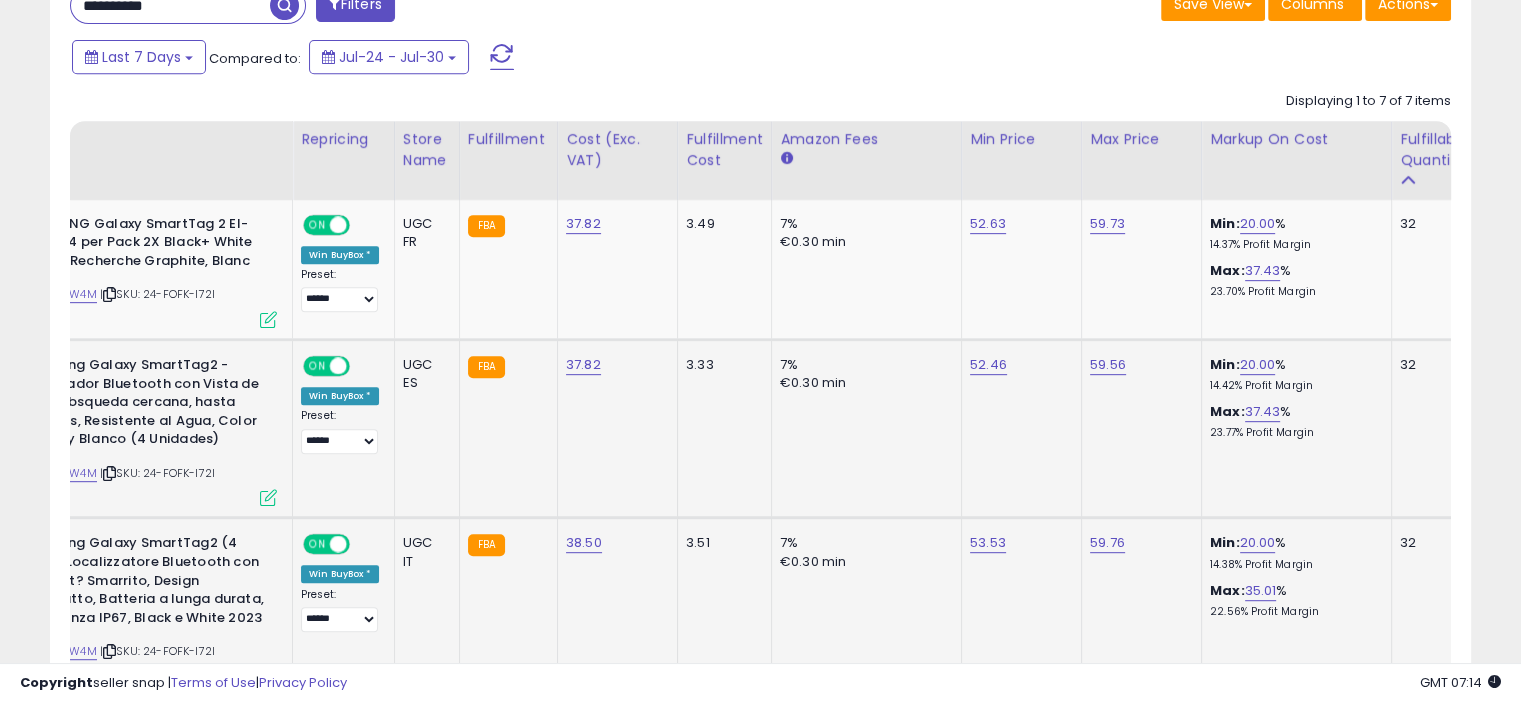 scroll, scrollTop: 1100, scrollLeft: 0, axis: vertical 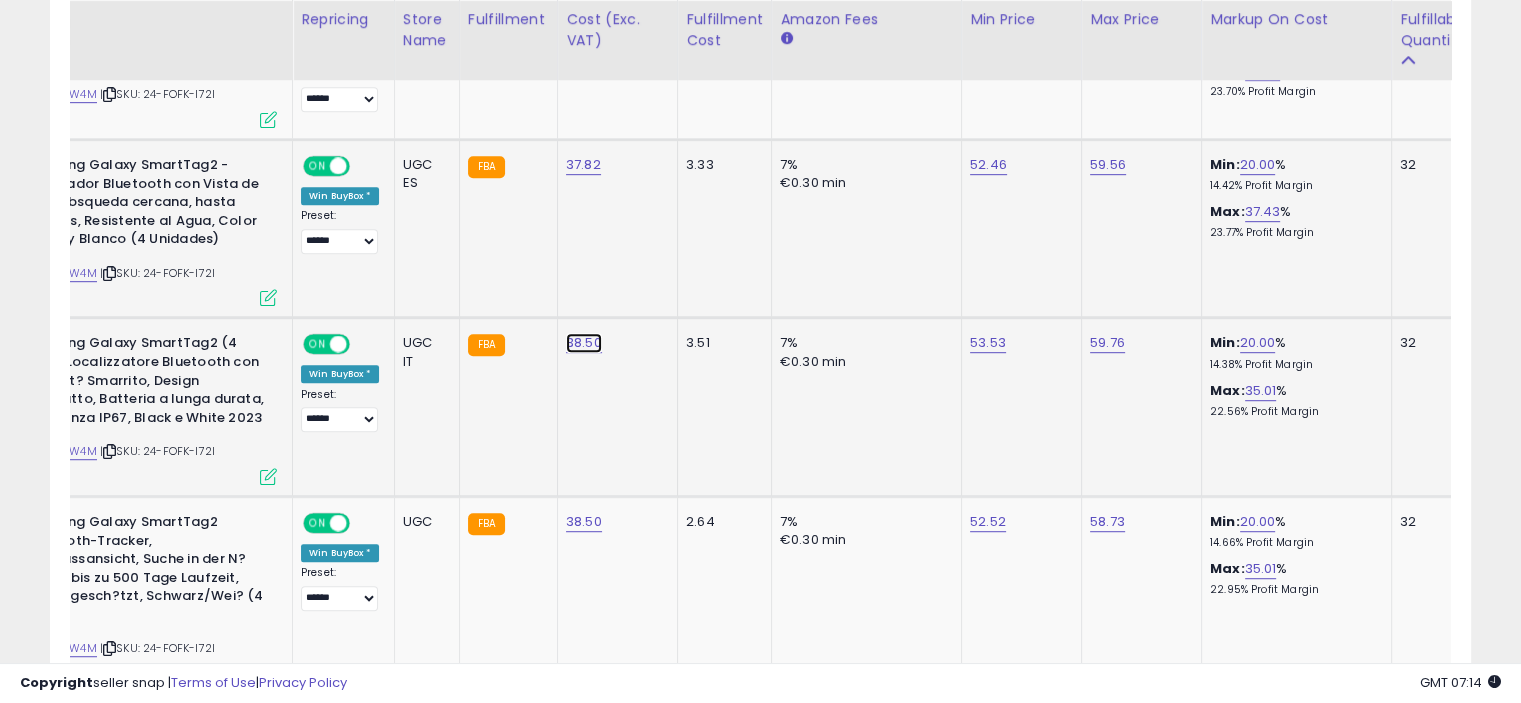 click on "38.50" at bounding box center [583, 24] 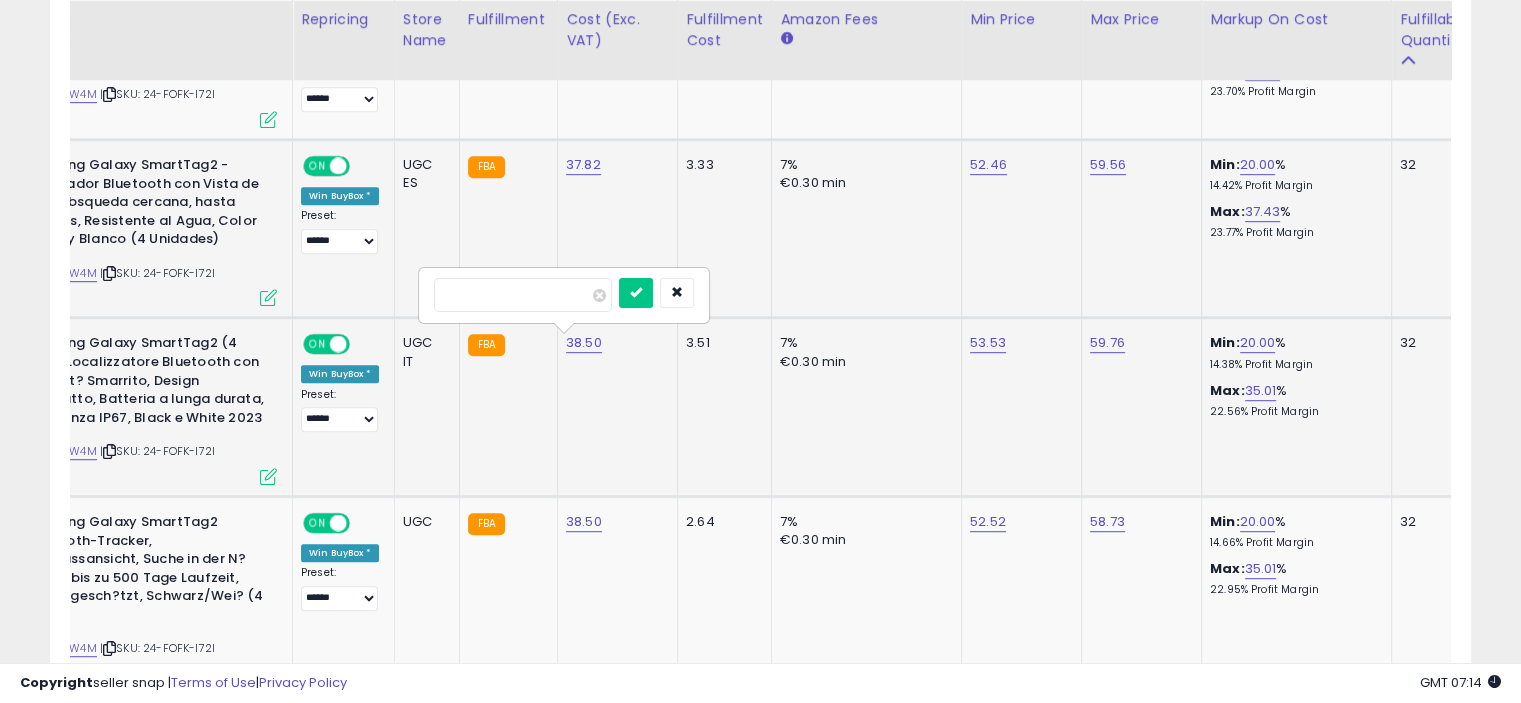 click on "*****" at bounding box center (523, 295) 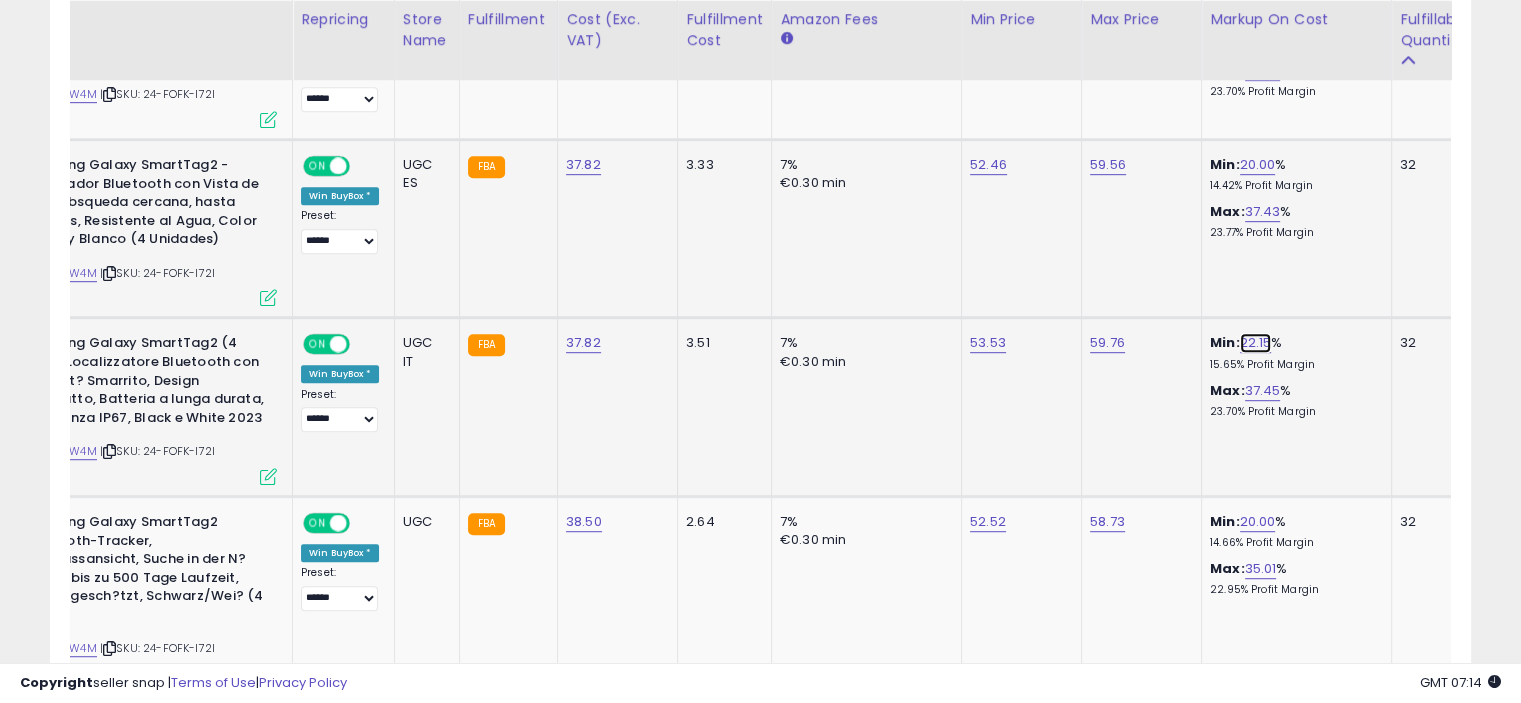 click on "22.15" at bounding box center [1256, 343] 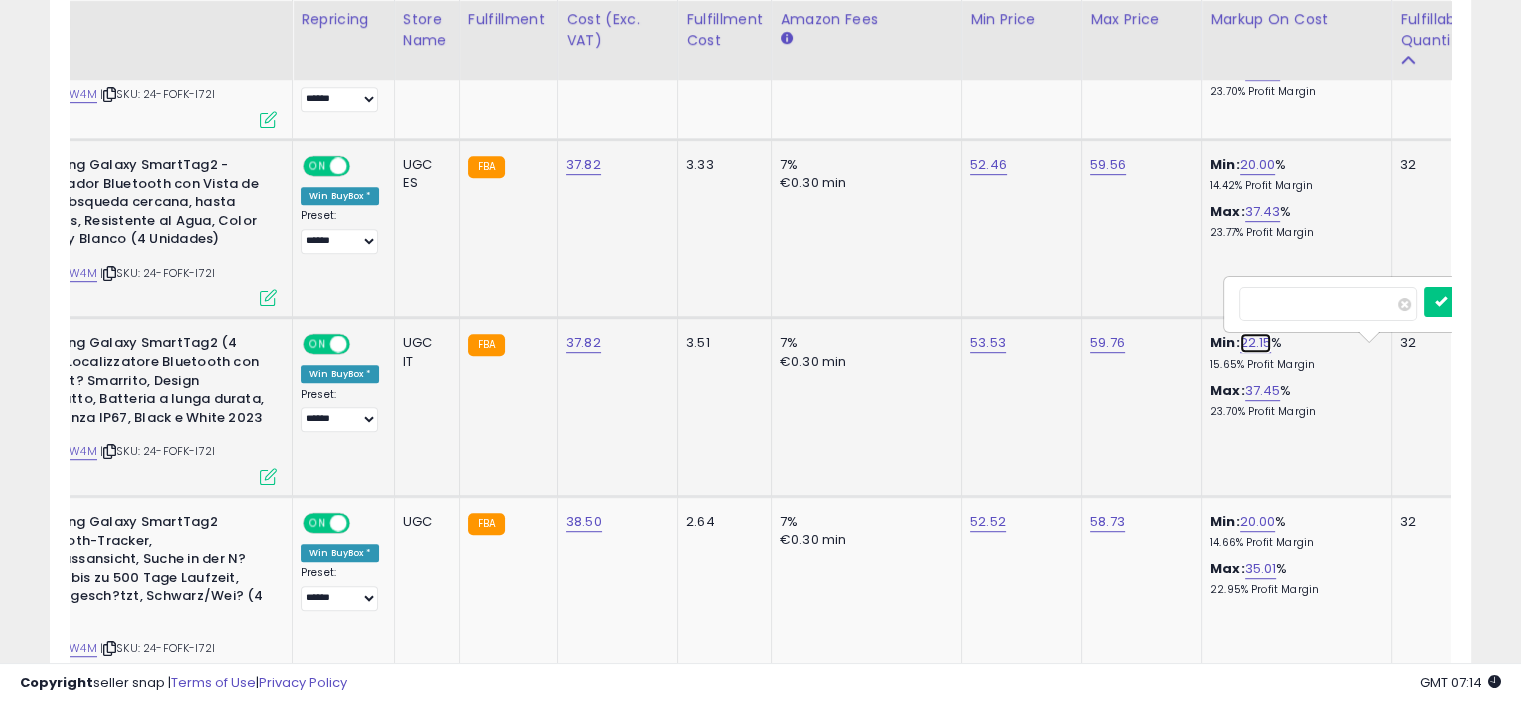 click on "22.15" at bounding box center (1256, 343) 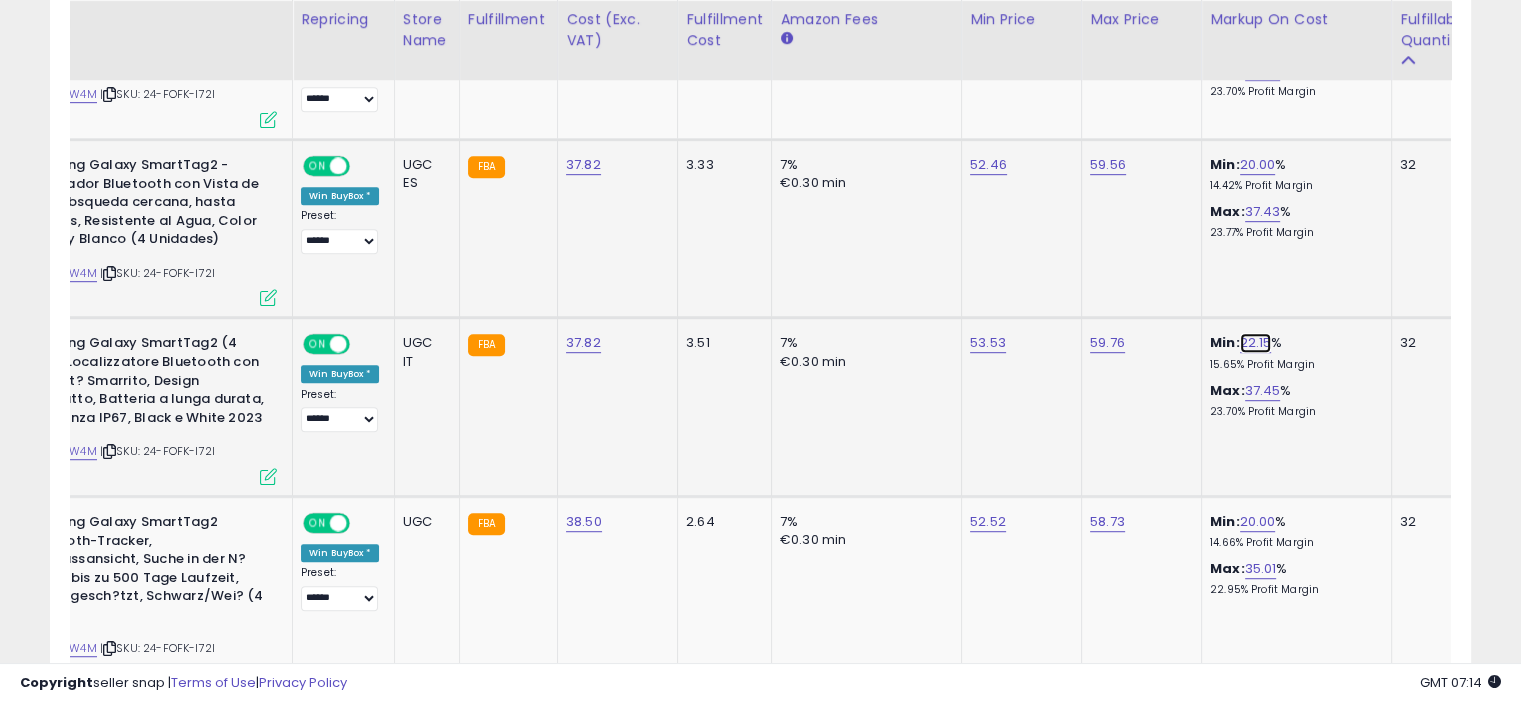 click on "22.15" at bounding box center (1256, 343) 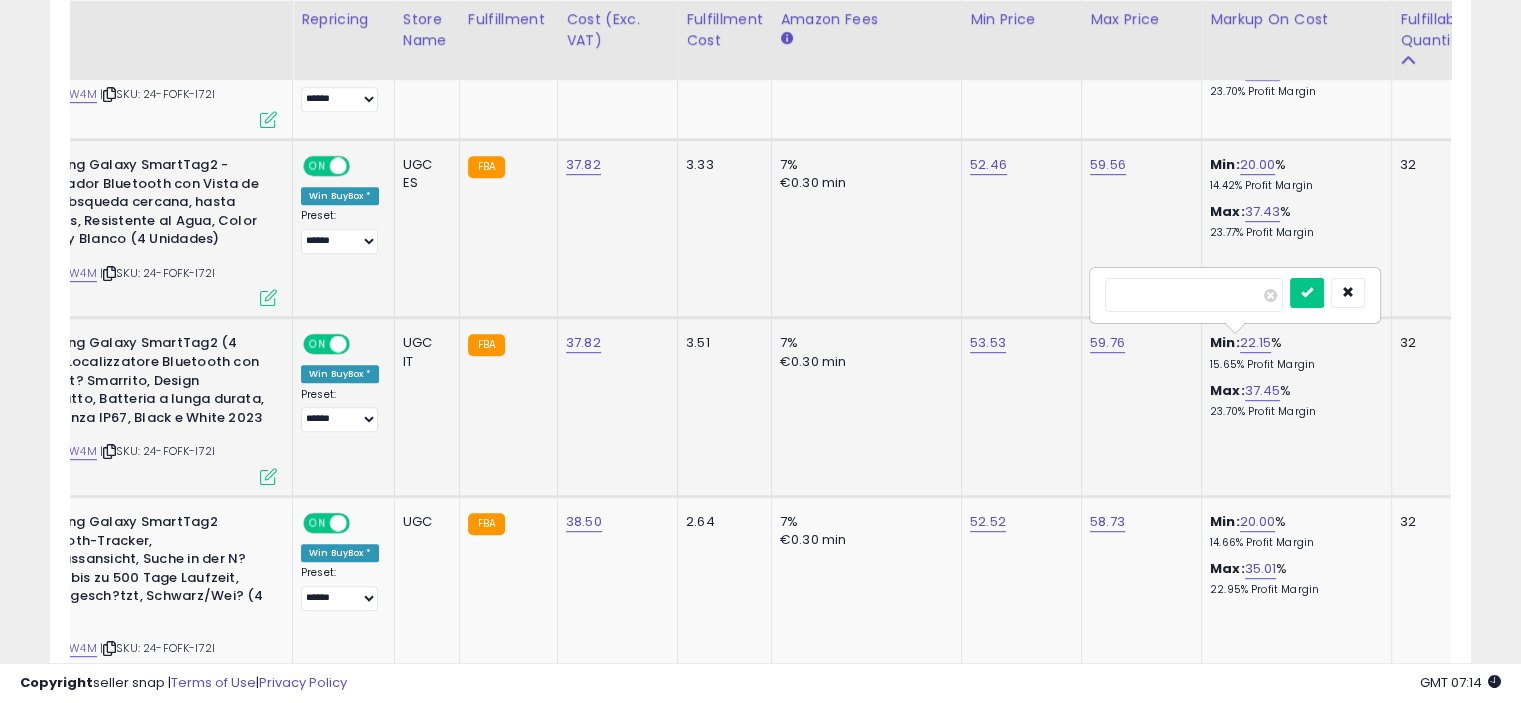 click on "*****" at bounding box center (1194, 295) 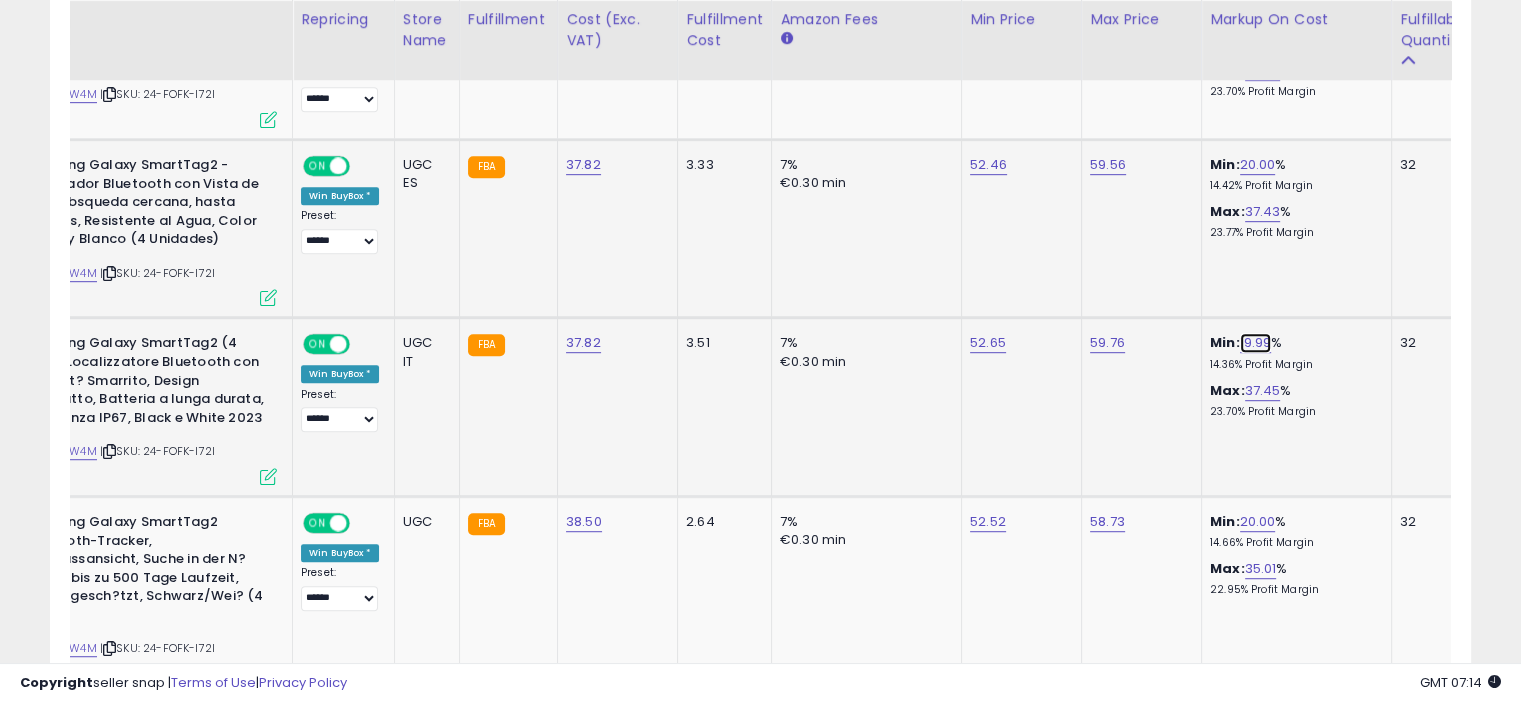 click on "19.99" at bounding box center (1256, 343) 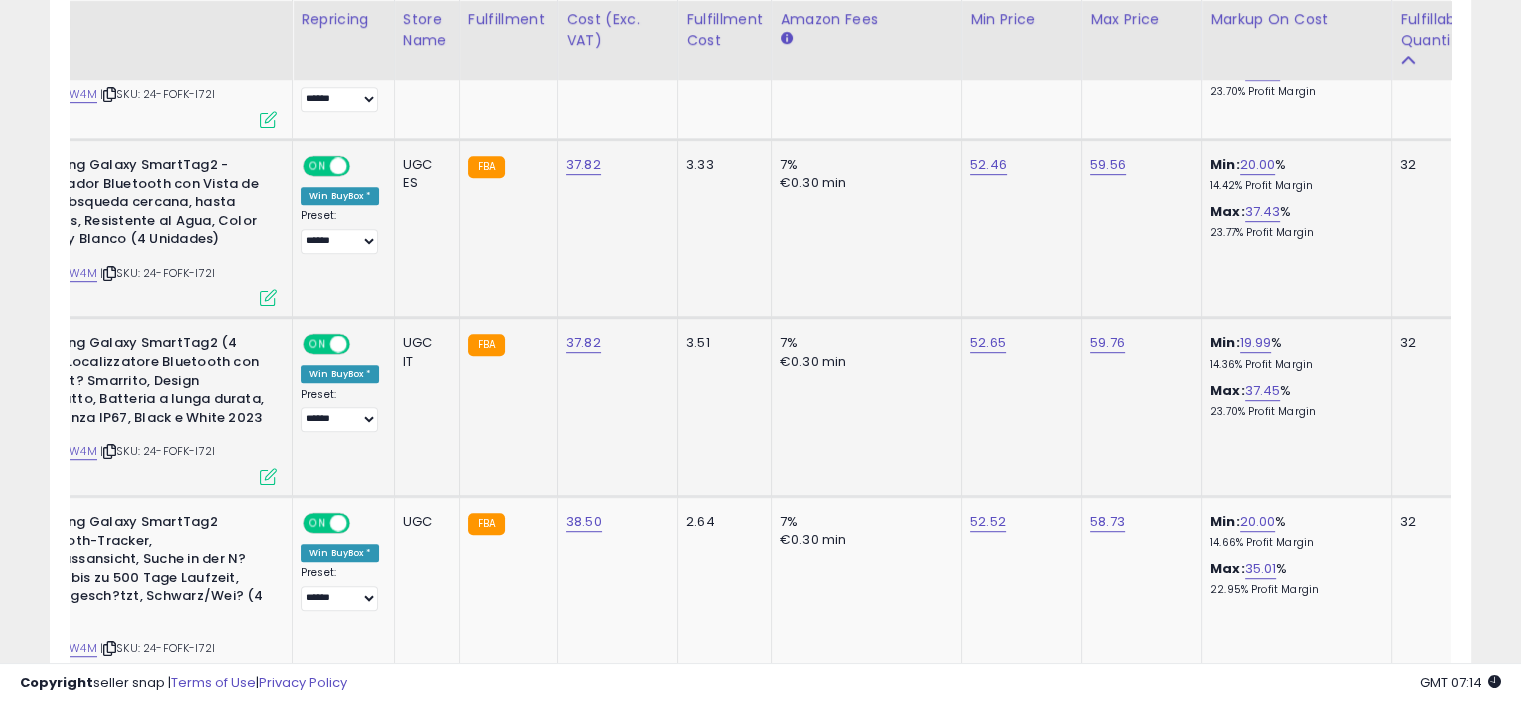 scroll, scrollTop: 0, scrollLeft: 152, axis: horizontal 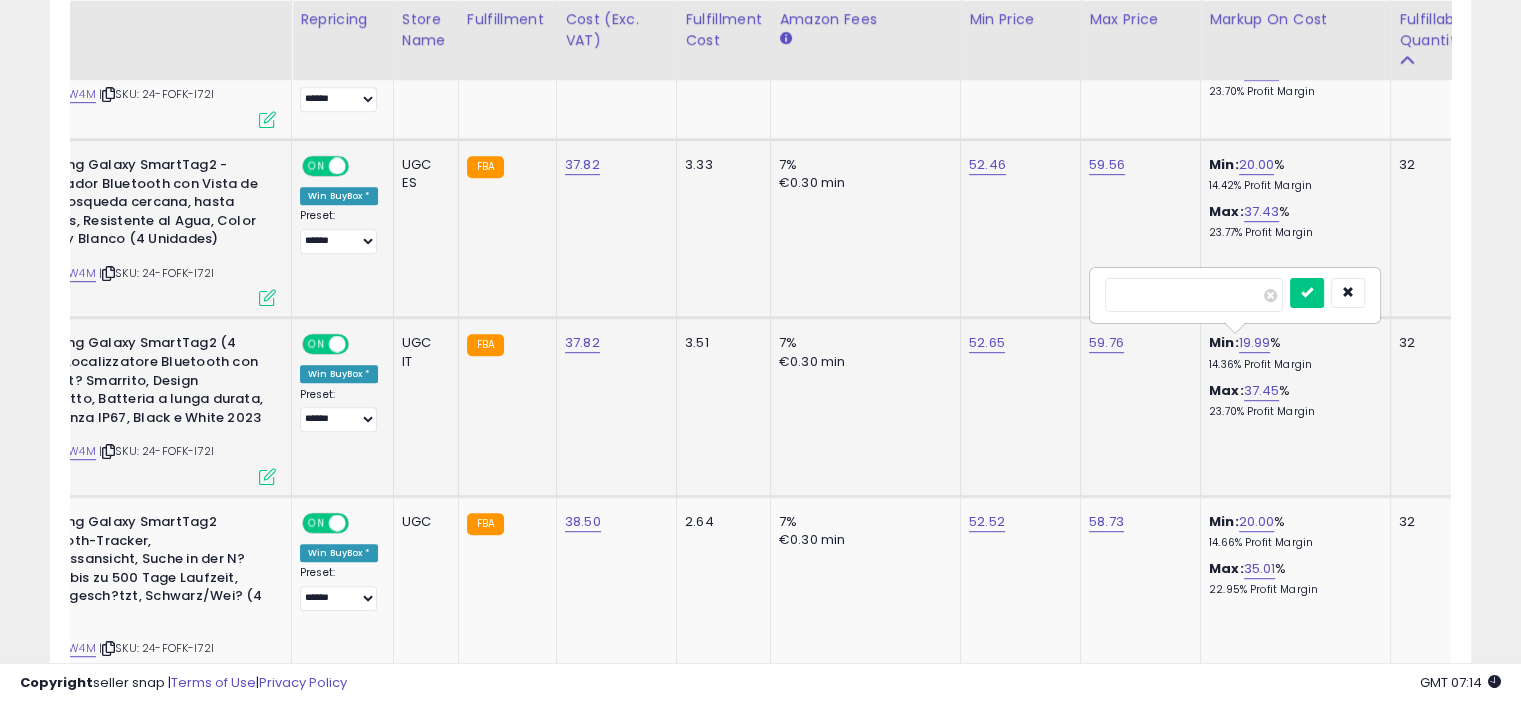 type on "**" 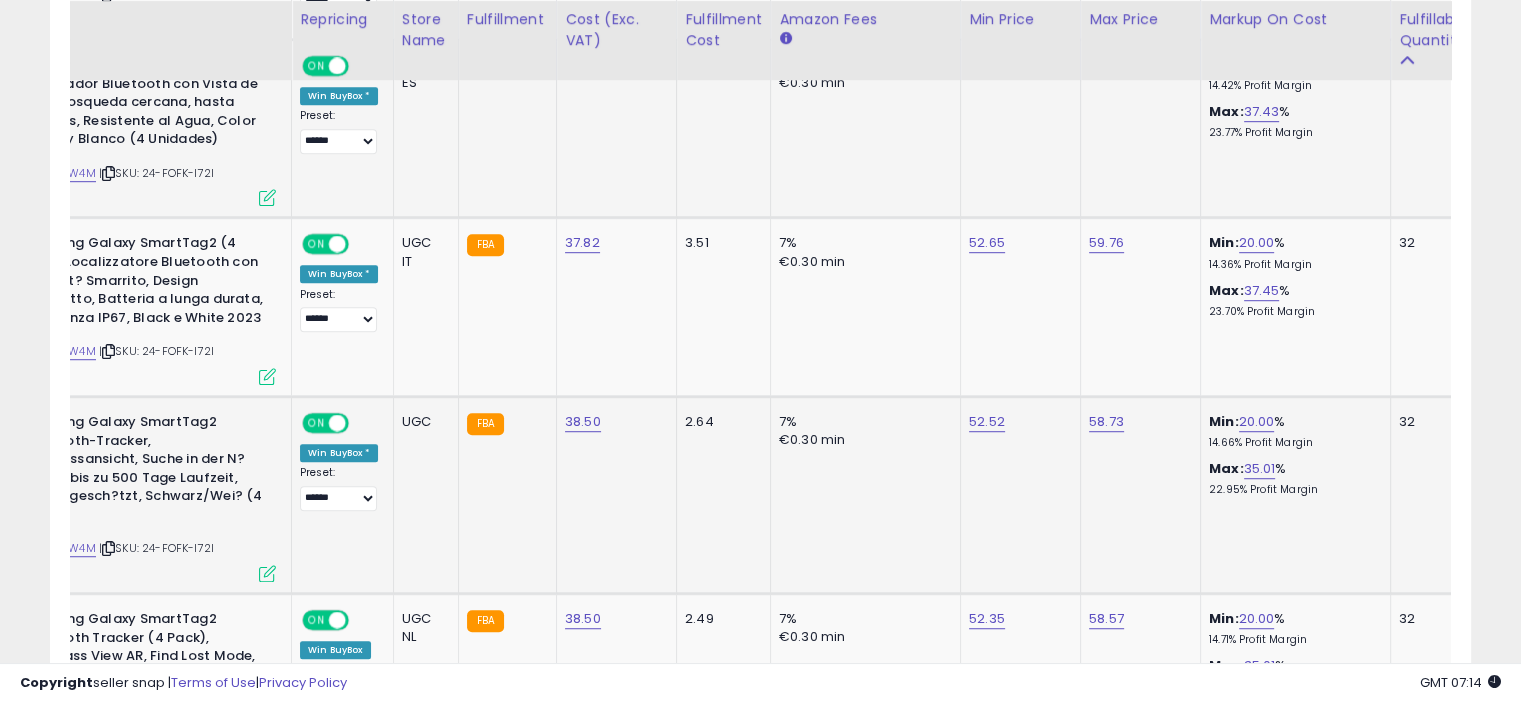 scroll, scrollTop: 1300, scrollLeft: 0, axis: vertical 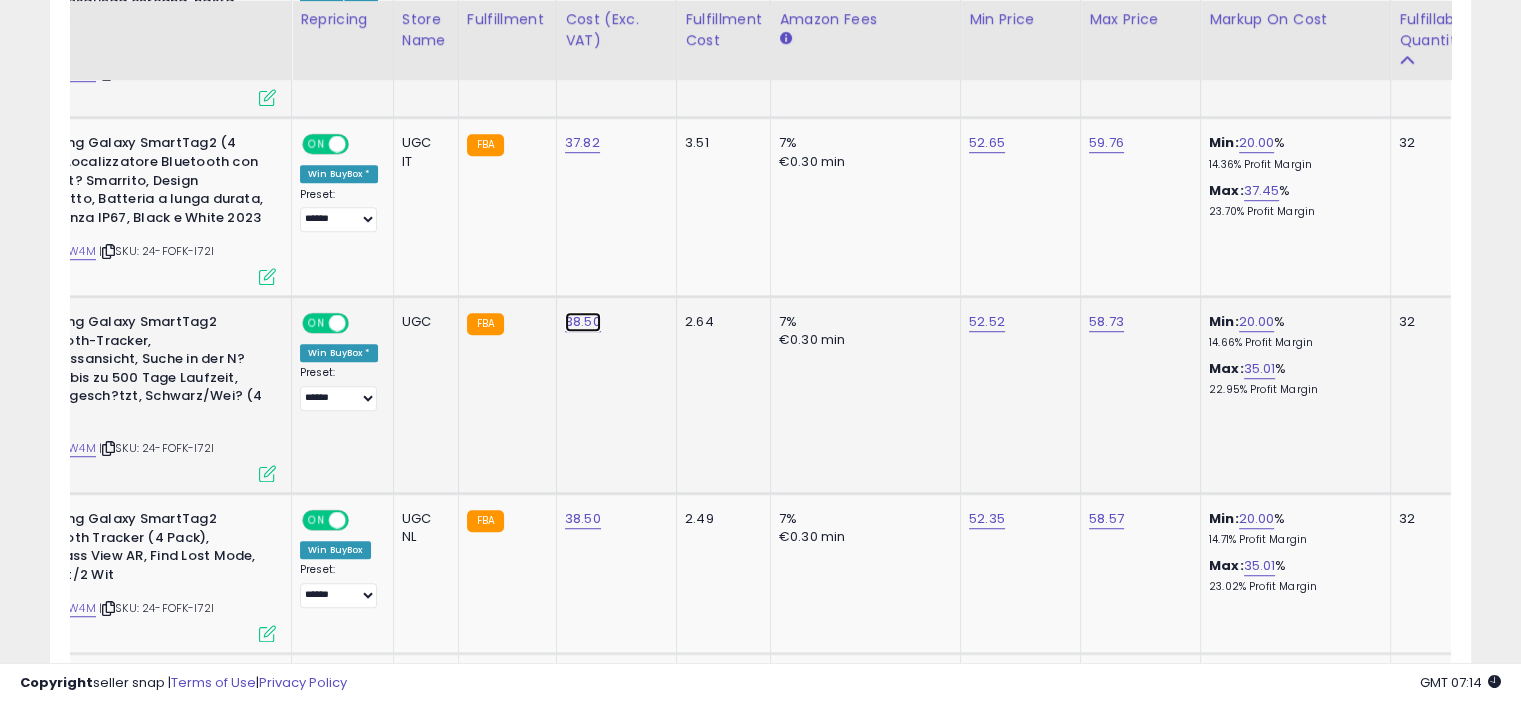 click on "38.50" at bounding box center [582, -176] 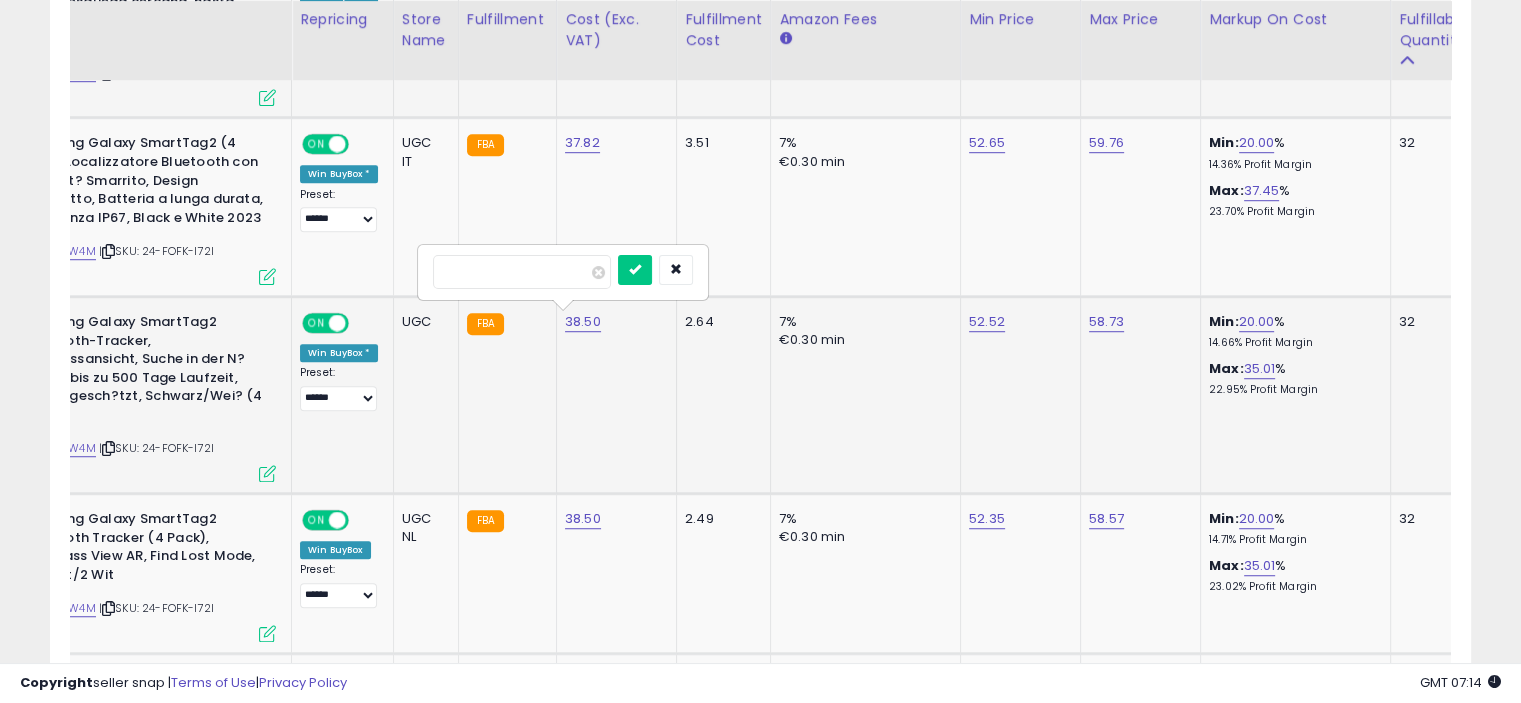 click on "*****" at bounding box center [522, 272] 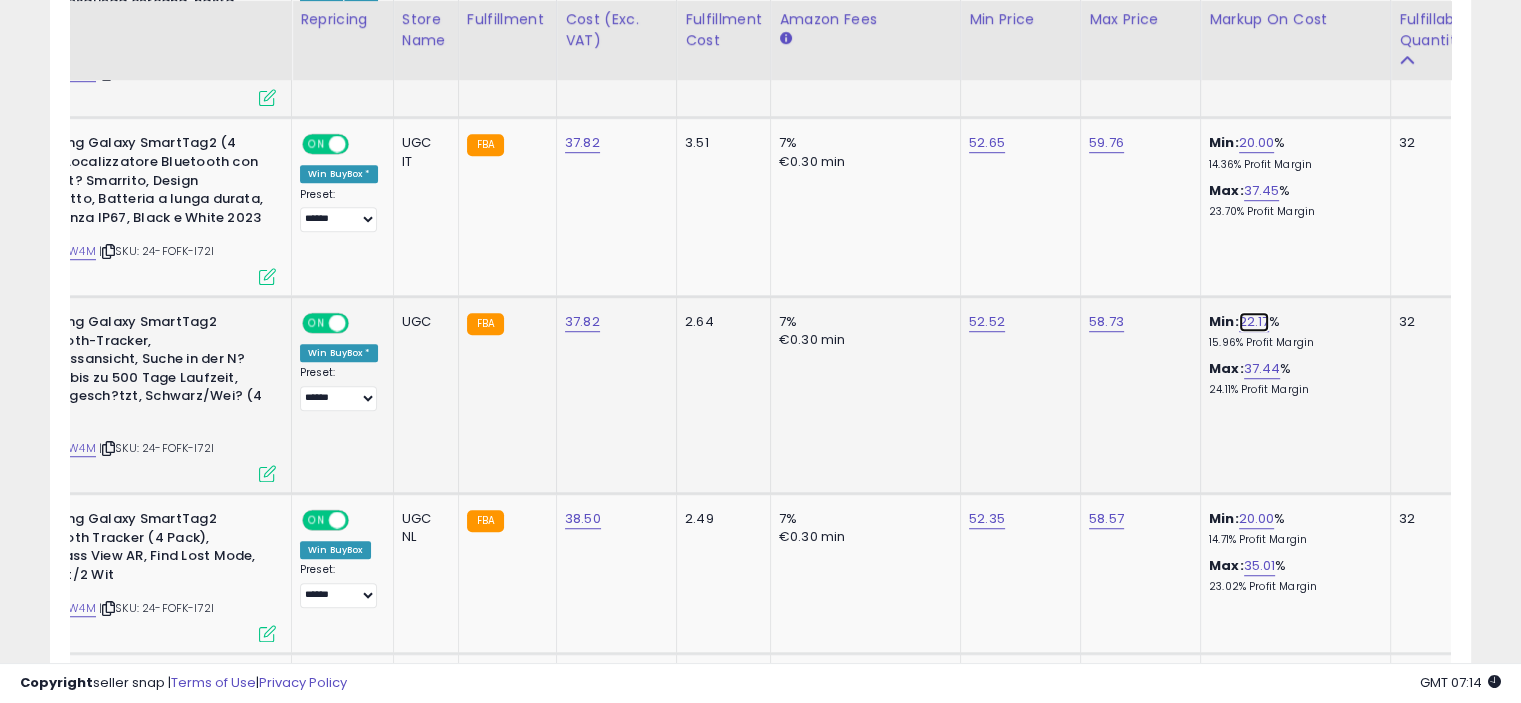 click on "22.17" at bounding box center (1254, 322) 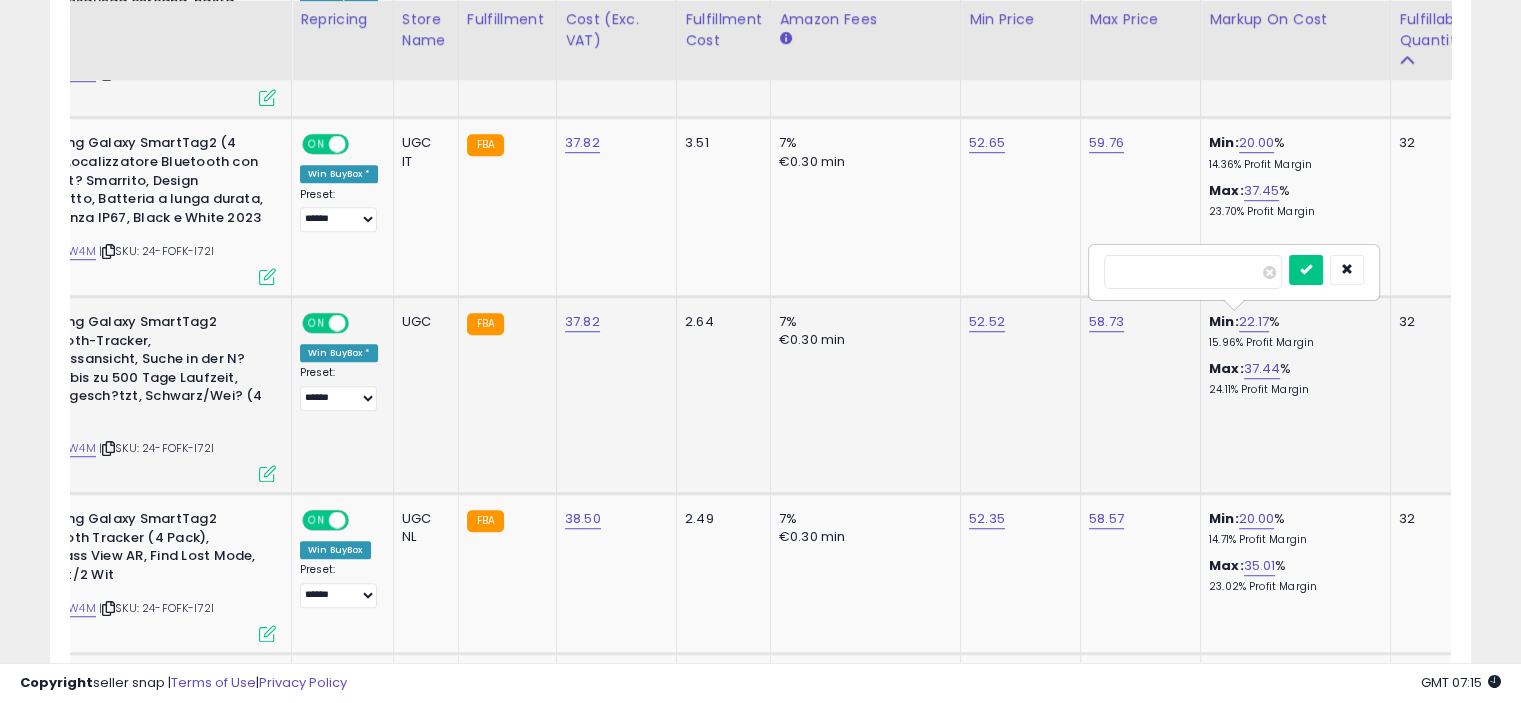 drag, startPoint x: 1146, startPoint y: 272, endPoint x: 1095, endPoint y: 276, distance: 51.156624 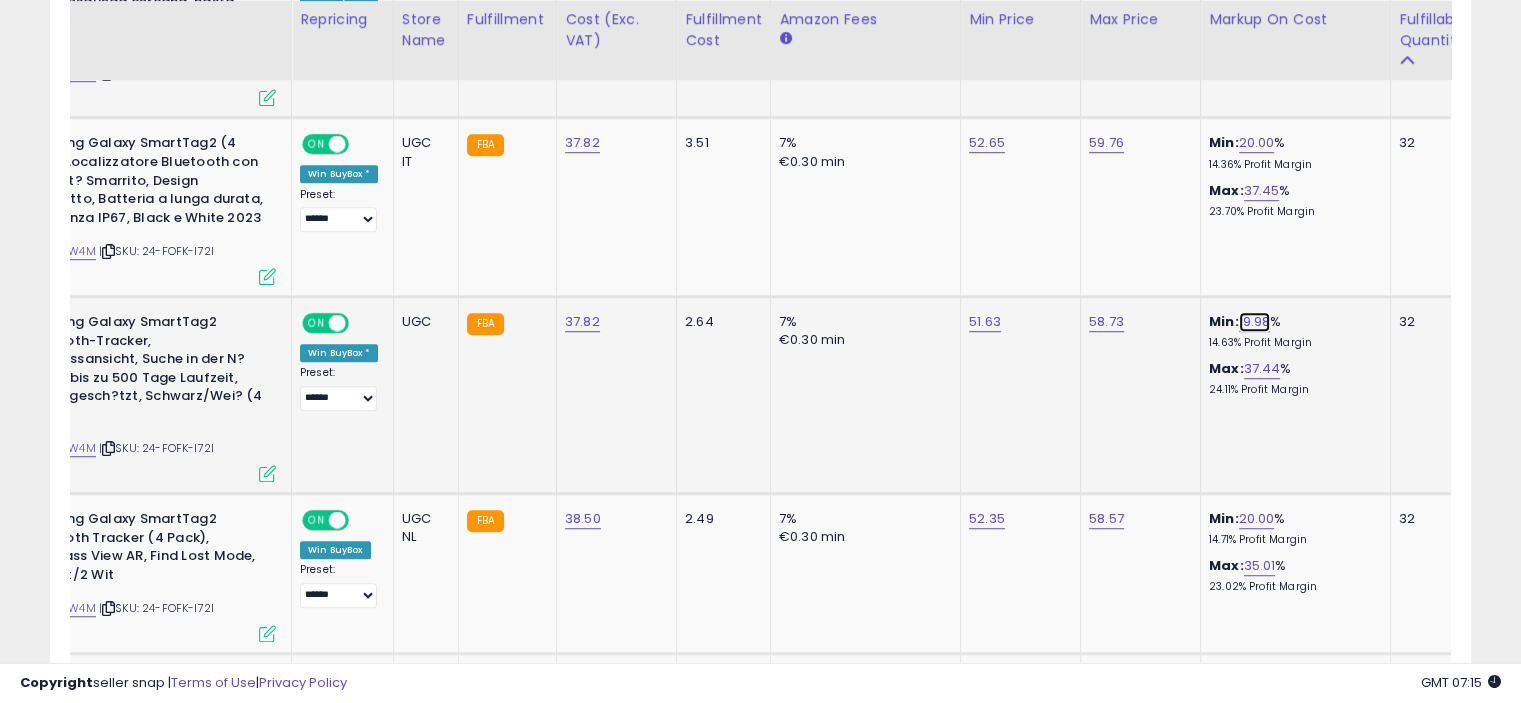 click on "19.98" at bounding box center (1255, 322) 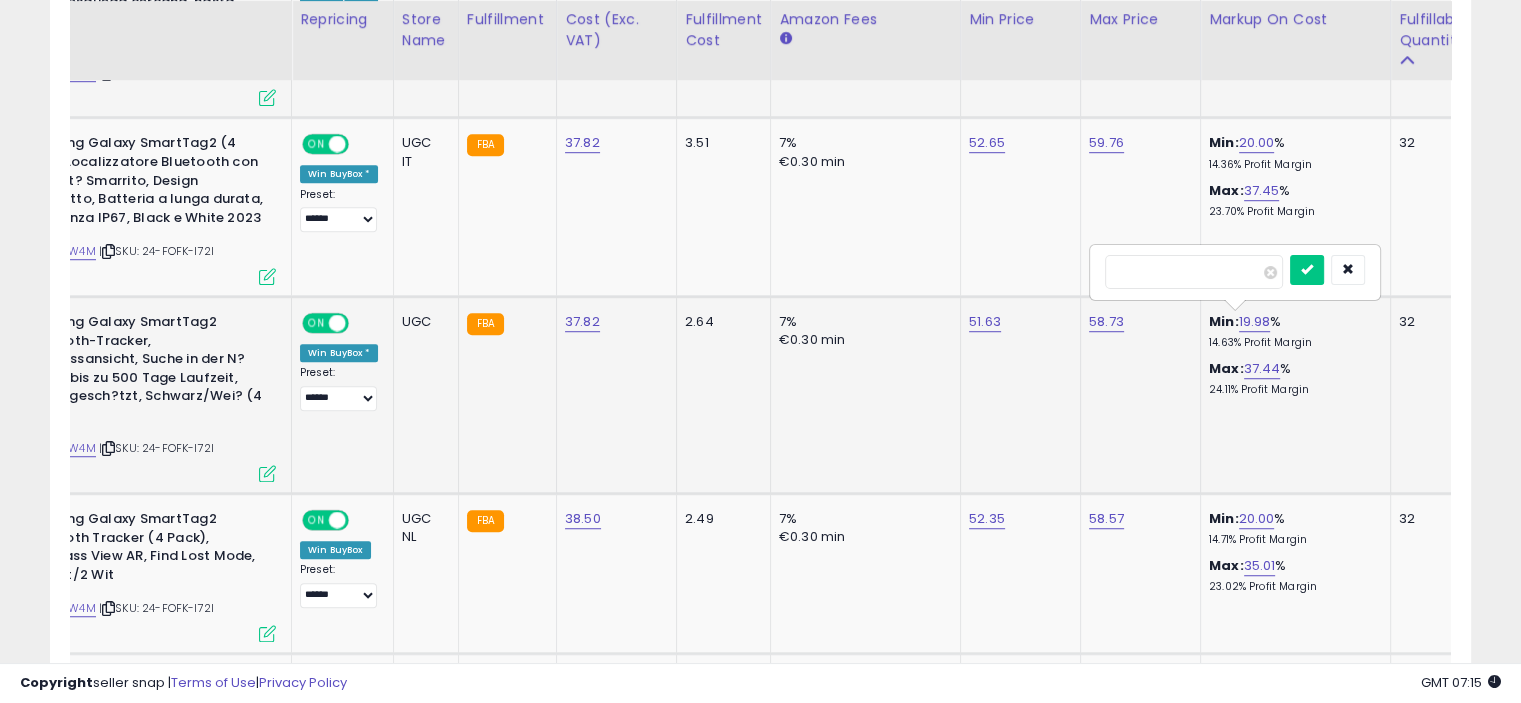 type on "**" 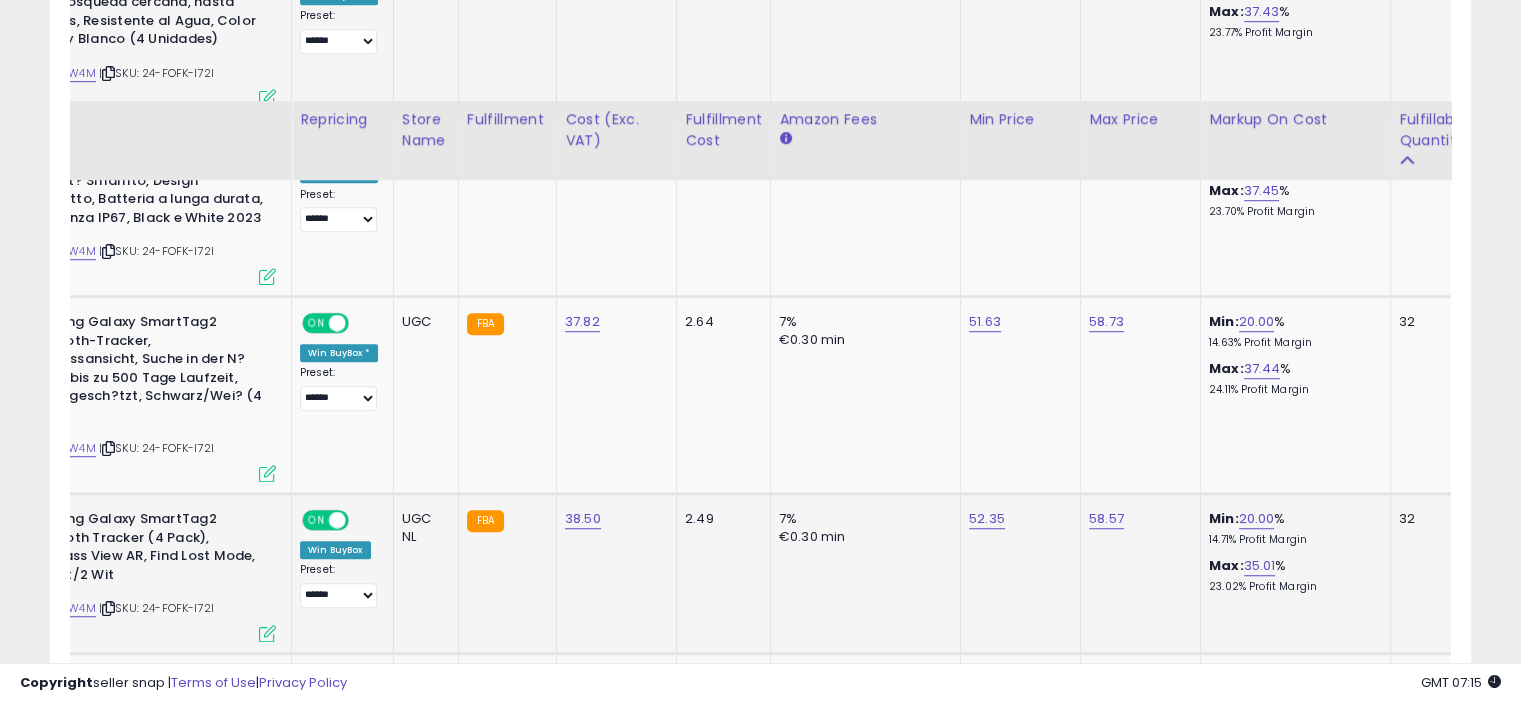 scroll, scrollTop: 1400, scrollLeft: 0, axis: vertical 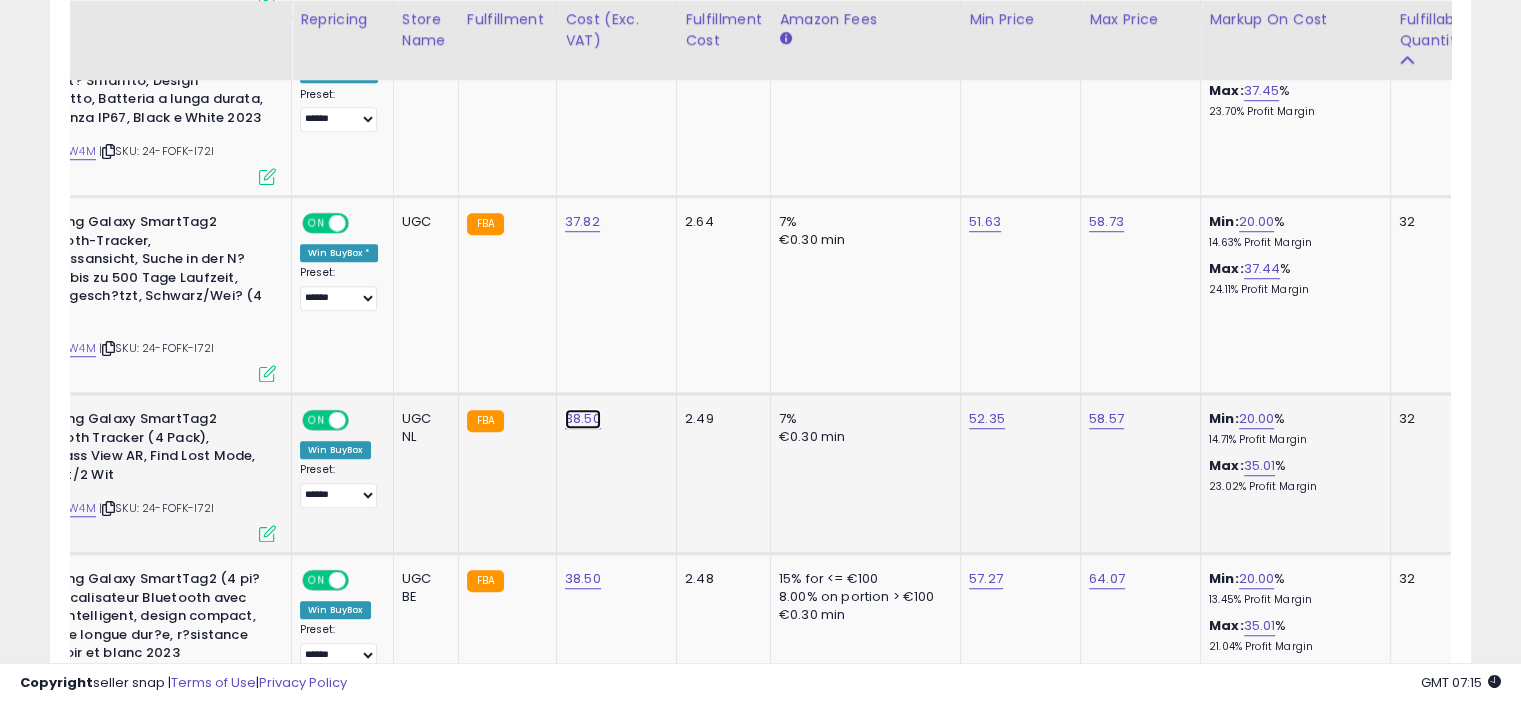 click on "38.50" at bounding box center (582, -276) 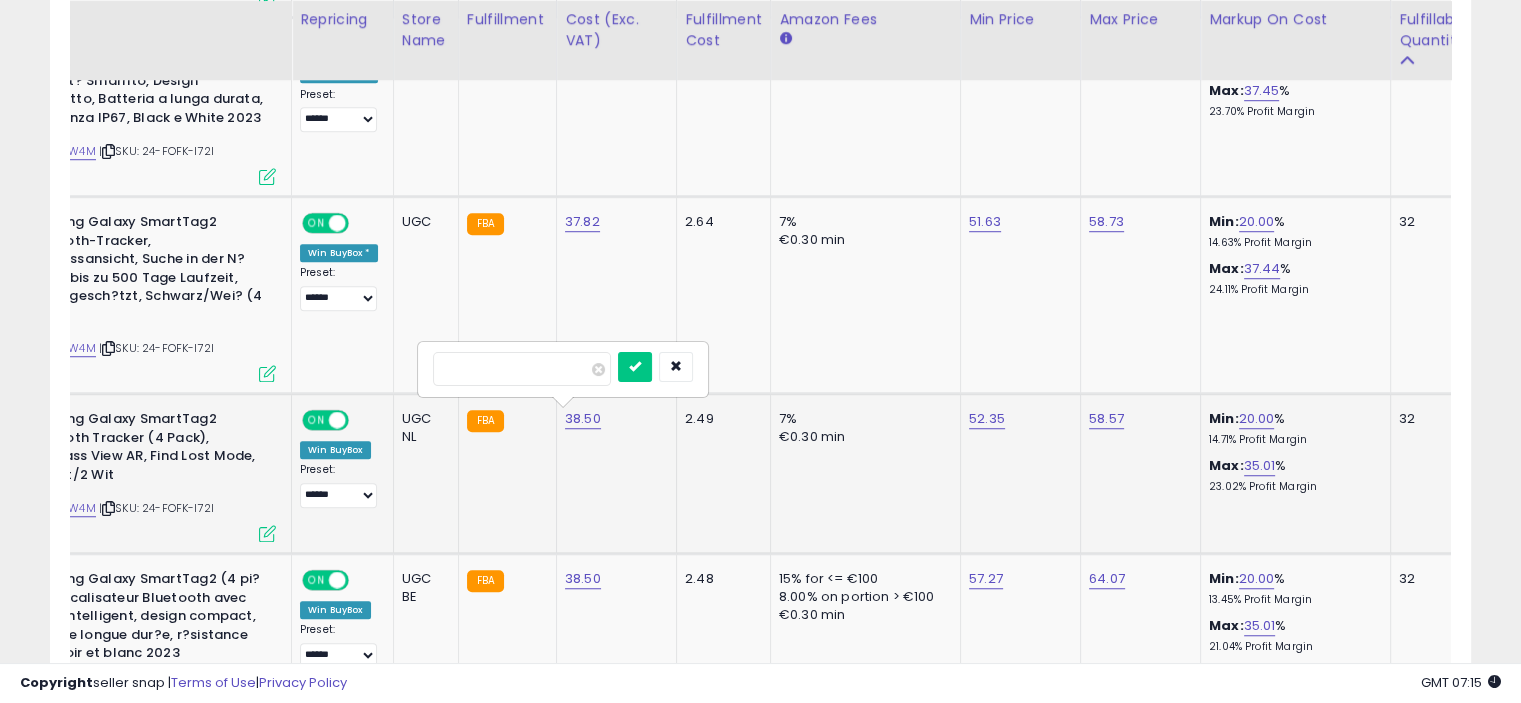 click on "*****" at bounding box center [522, 369] 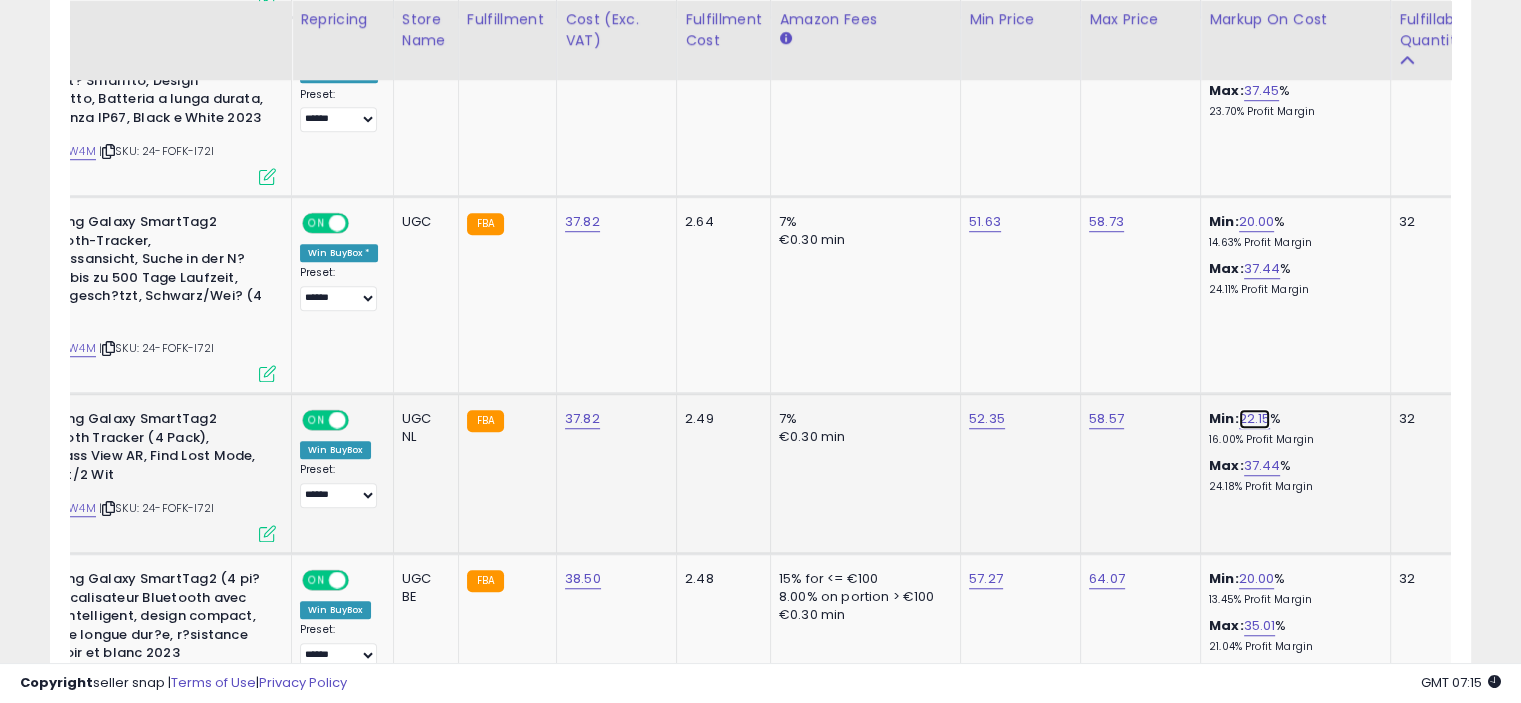 click on "22.15" at bounding box center (1255, 419) 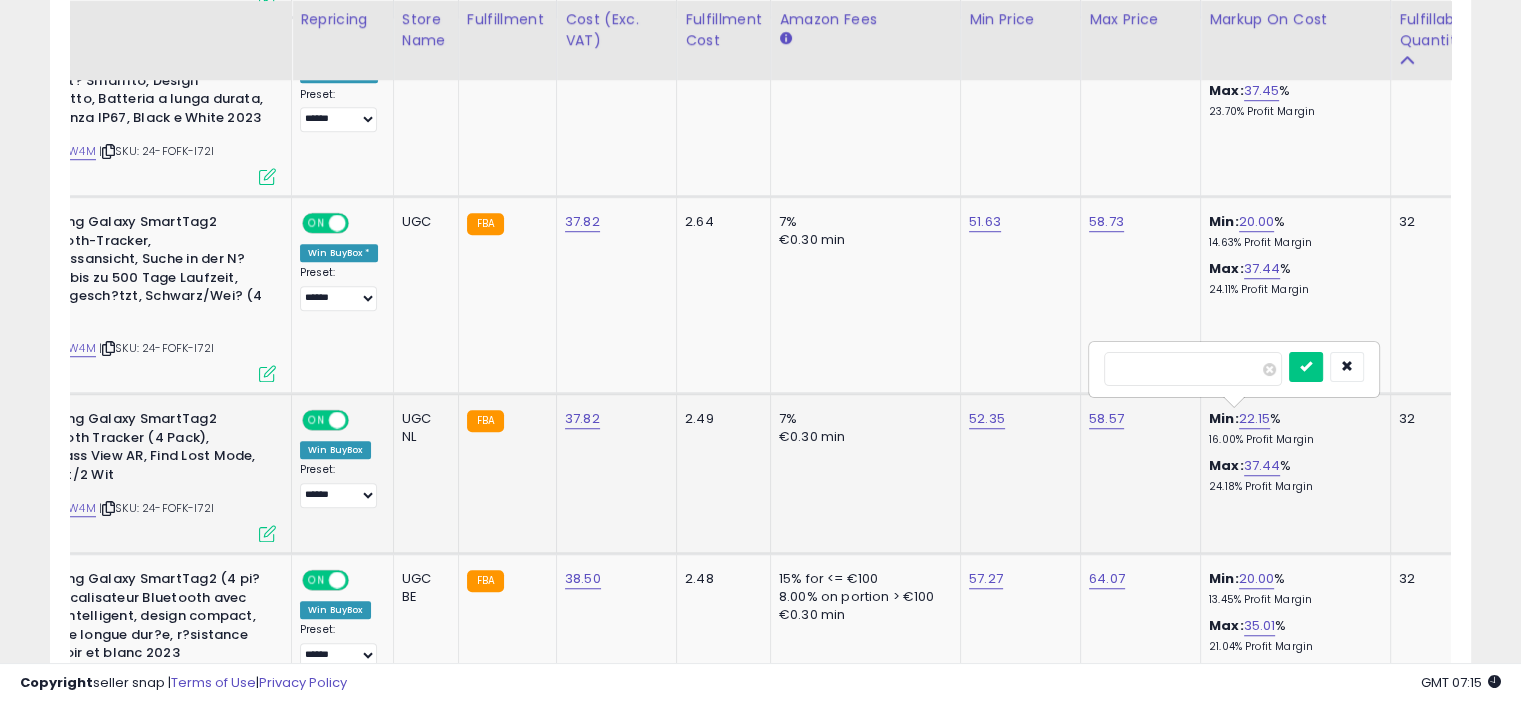 click on "*****" at bounding box center [1193, 369] 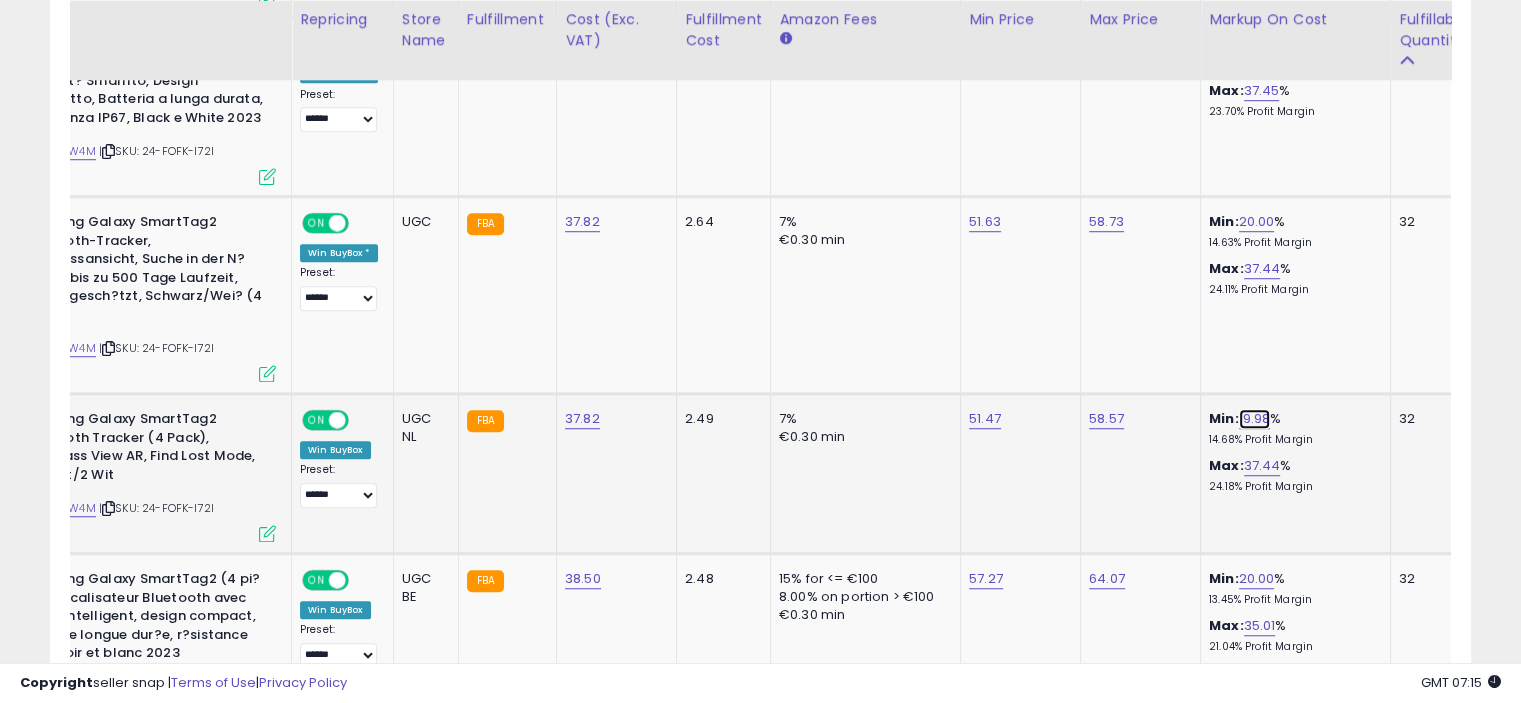 click on "19.98" at bounding box center (1255, 419) 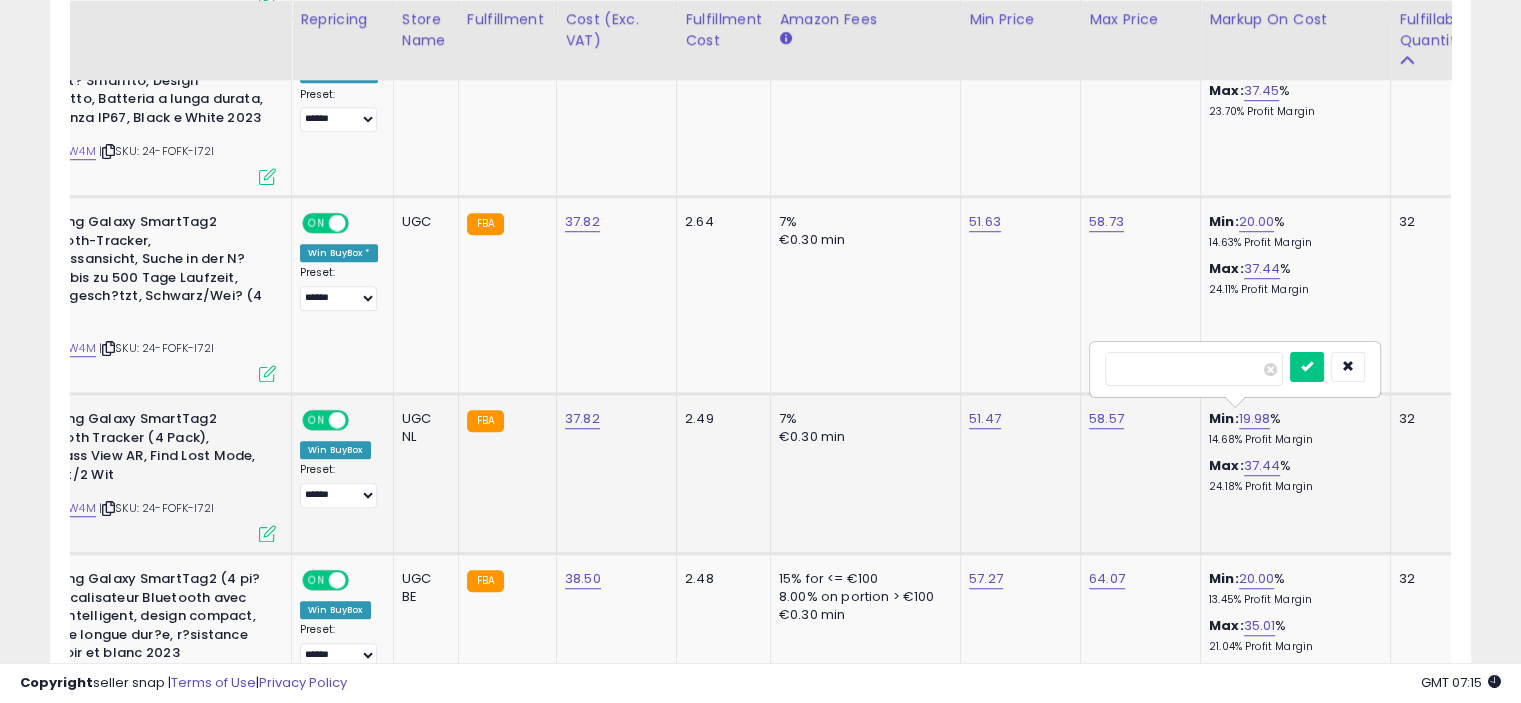 type on "**" 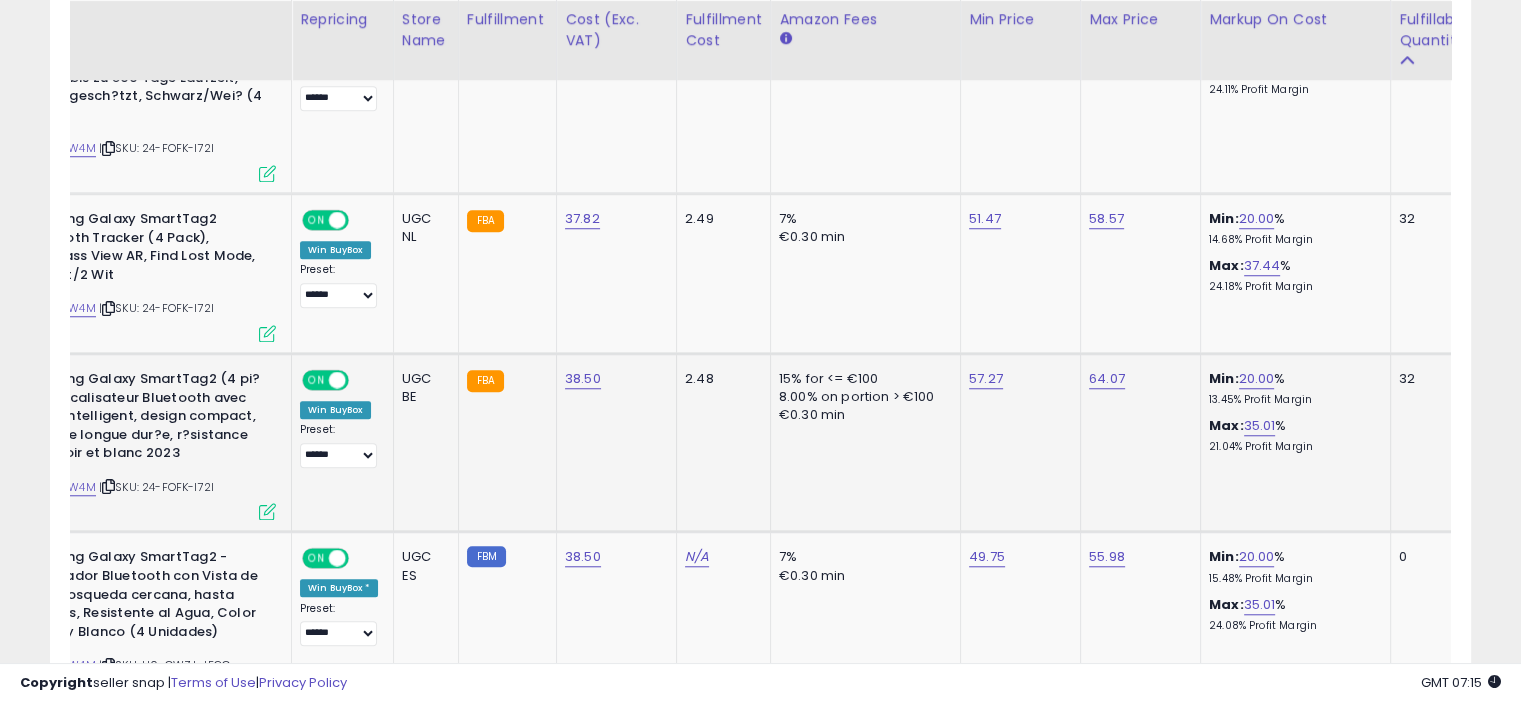 scroll, scrollTop: 1700, scrollLeft: 0, axis: vertical 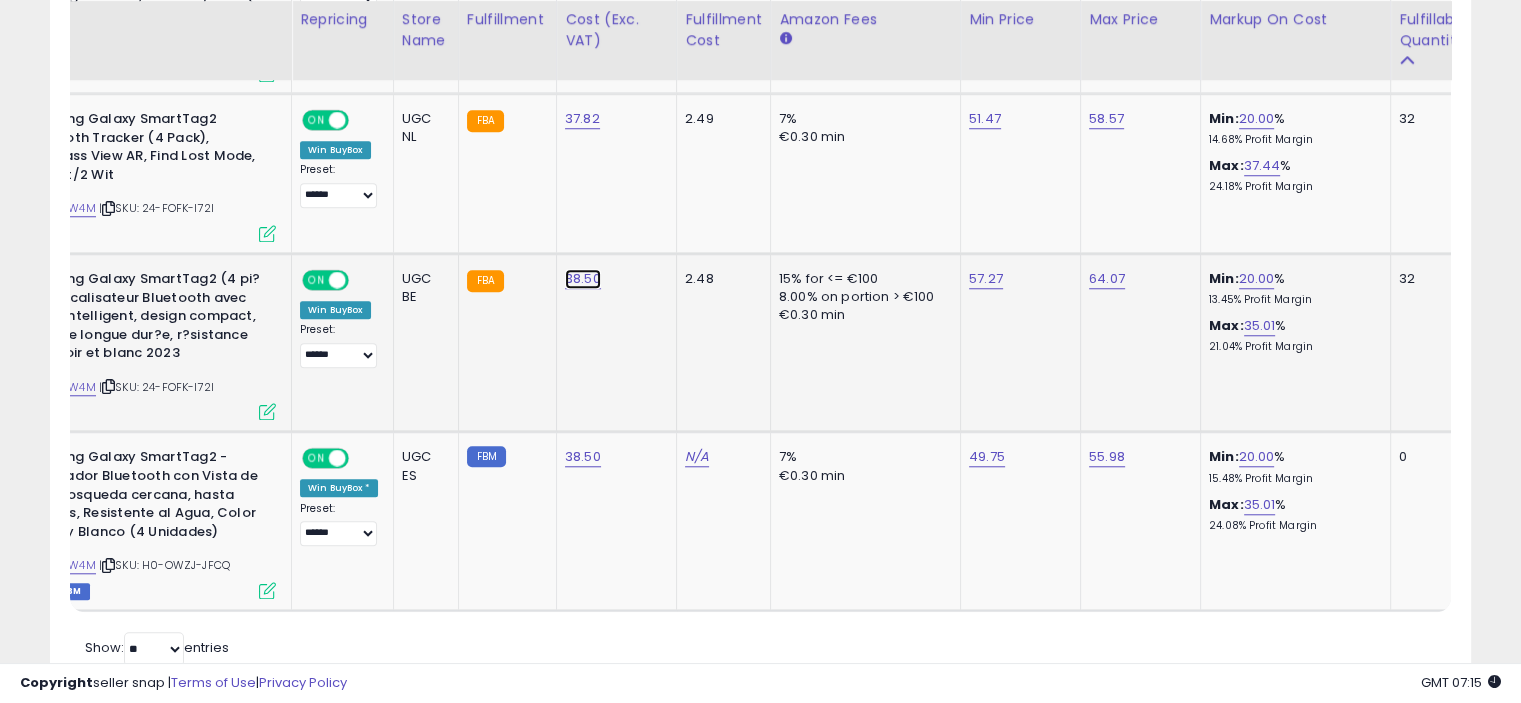 click on "38.50" at bounding box center [582, -576] 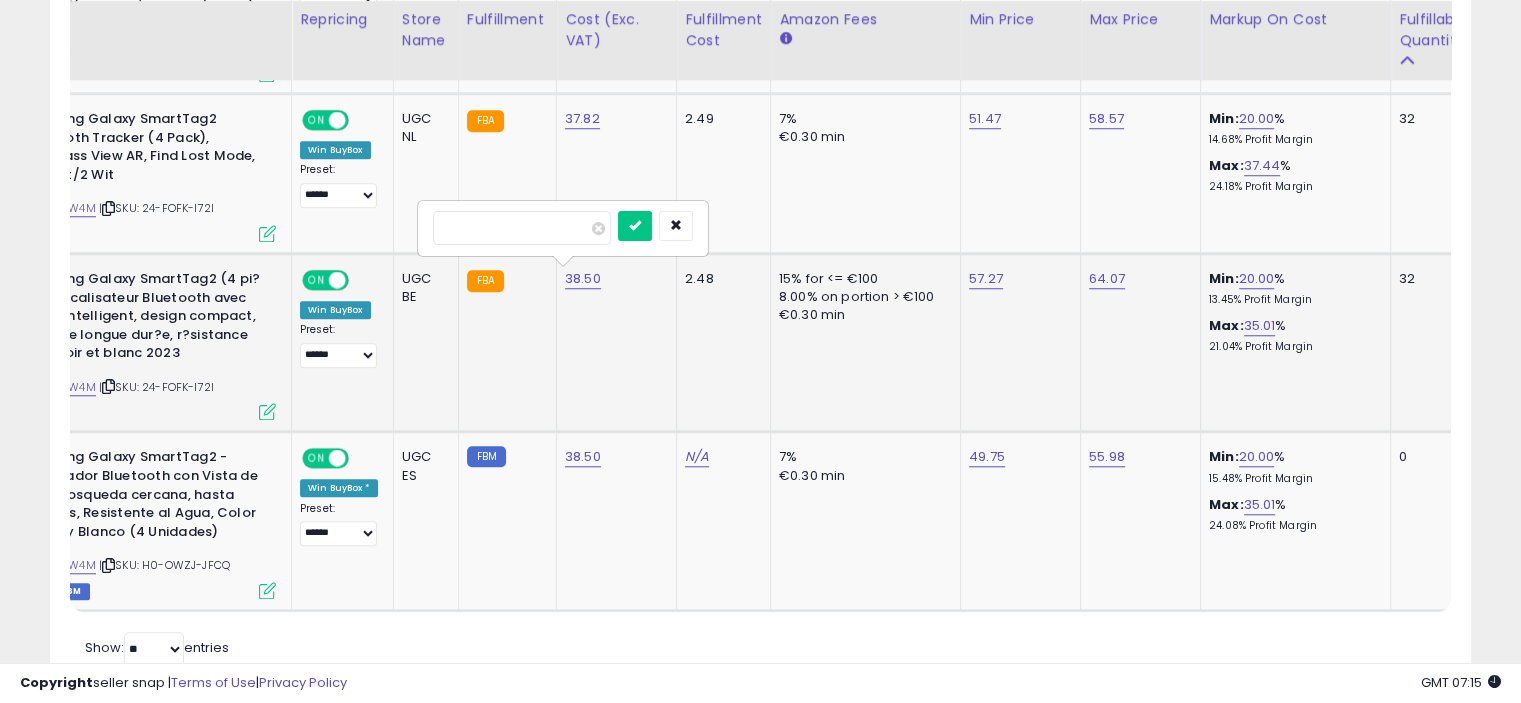 click on "*****" at bounding box center (522, 228) 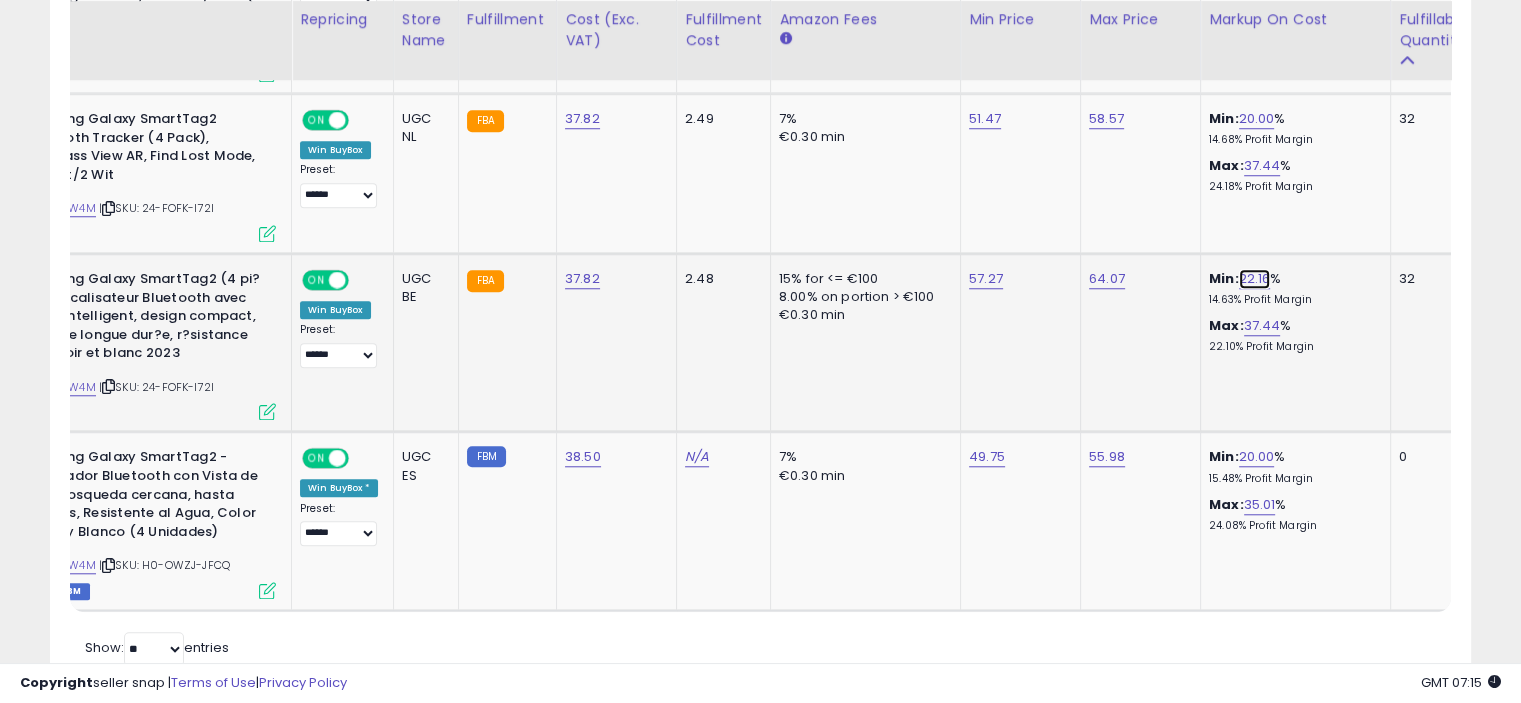 click on "22.16" at bounding box center (1255, 279) 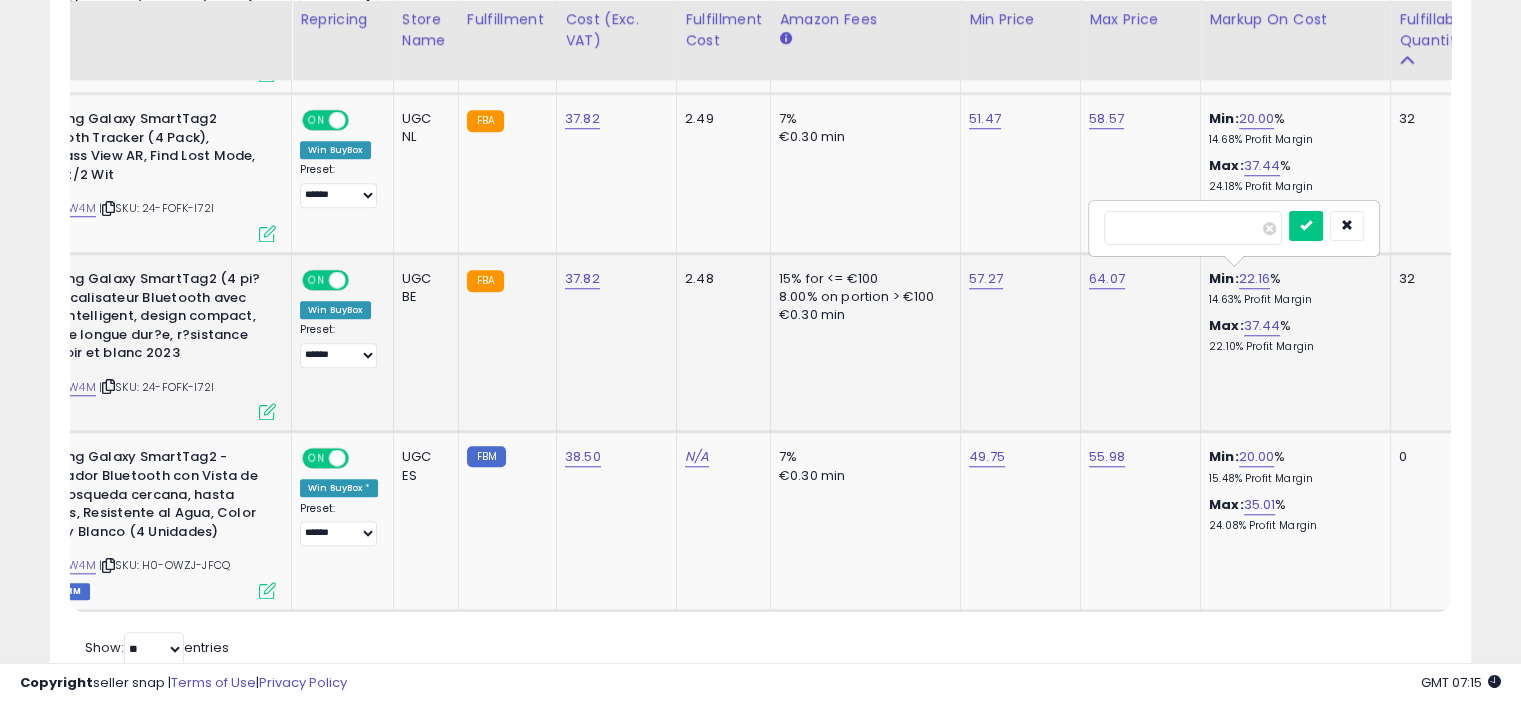 click on "*****" at bounding box center [1193, 228] 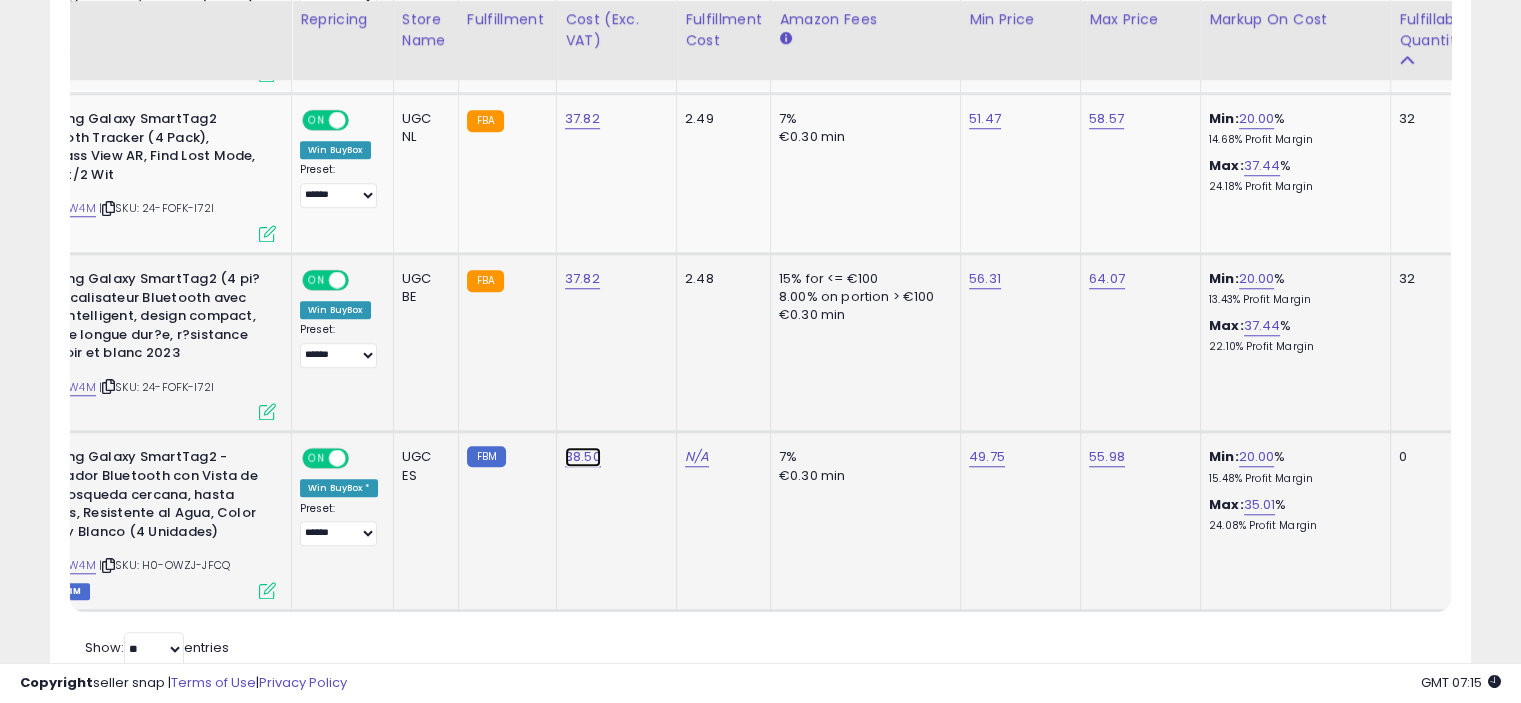 click on "38.50" at bounding box center (582, -576) 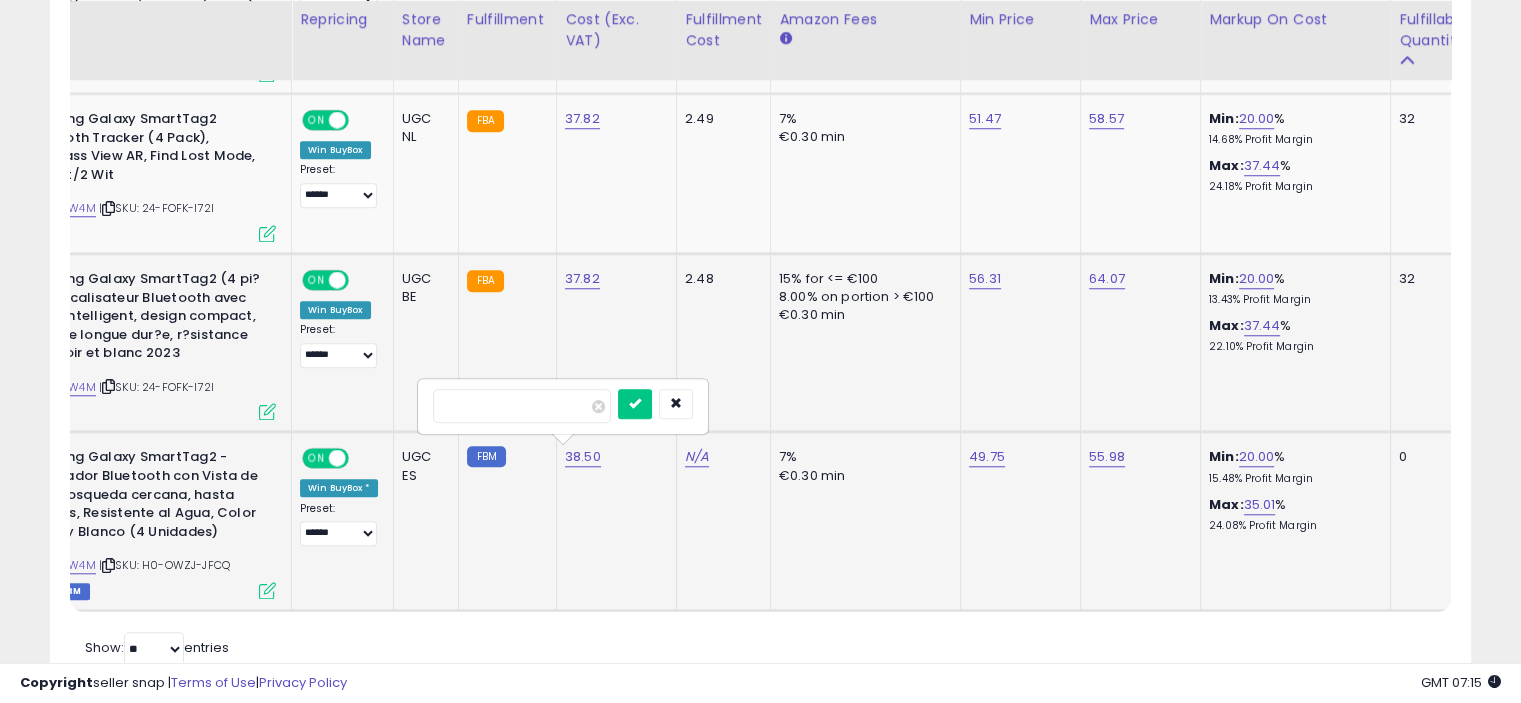 click on "*****" at bounding box center [522, 406] 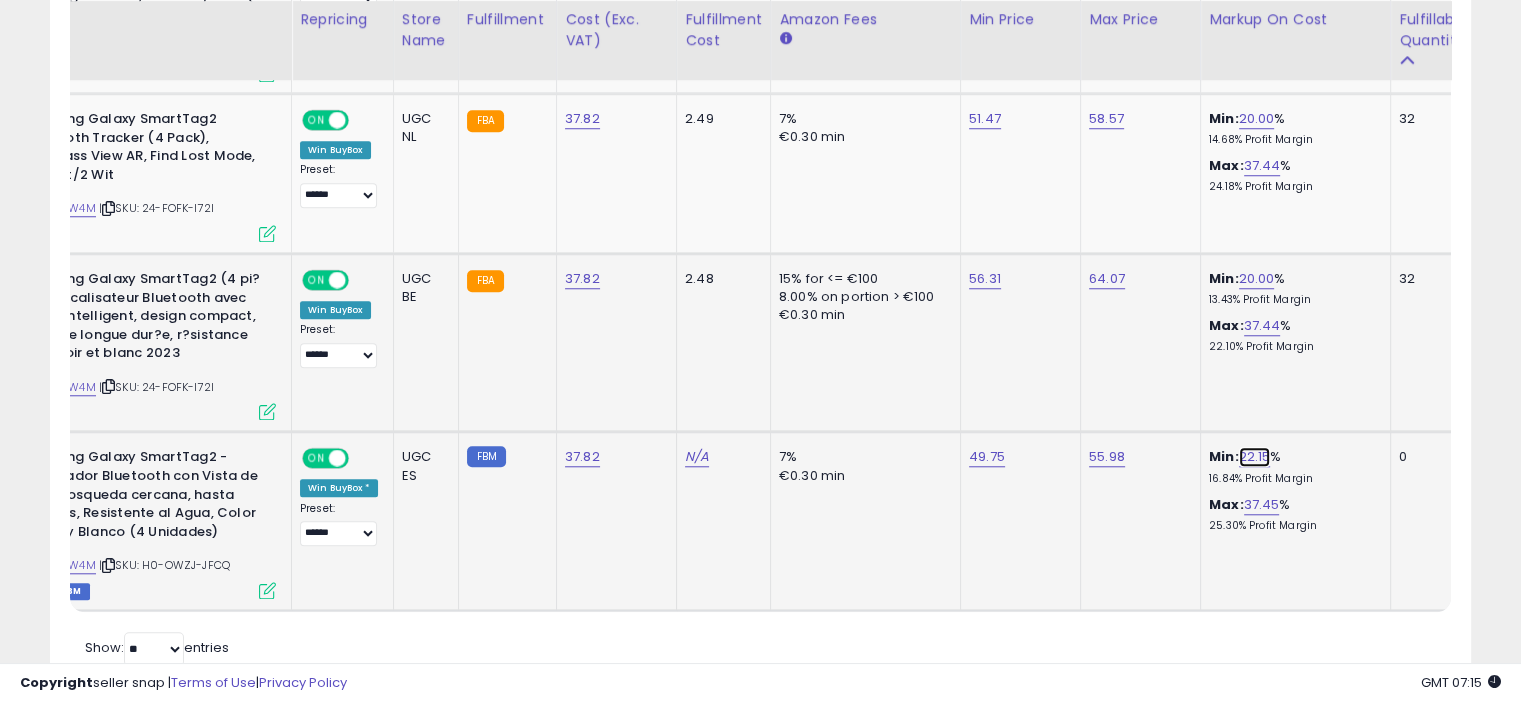 click on "22.15" at bounding box center (1255, 457) 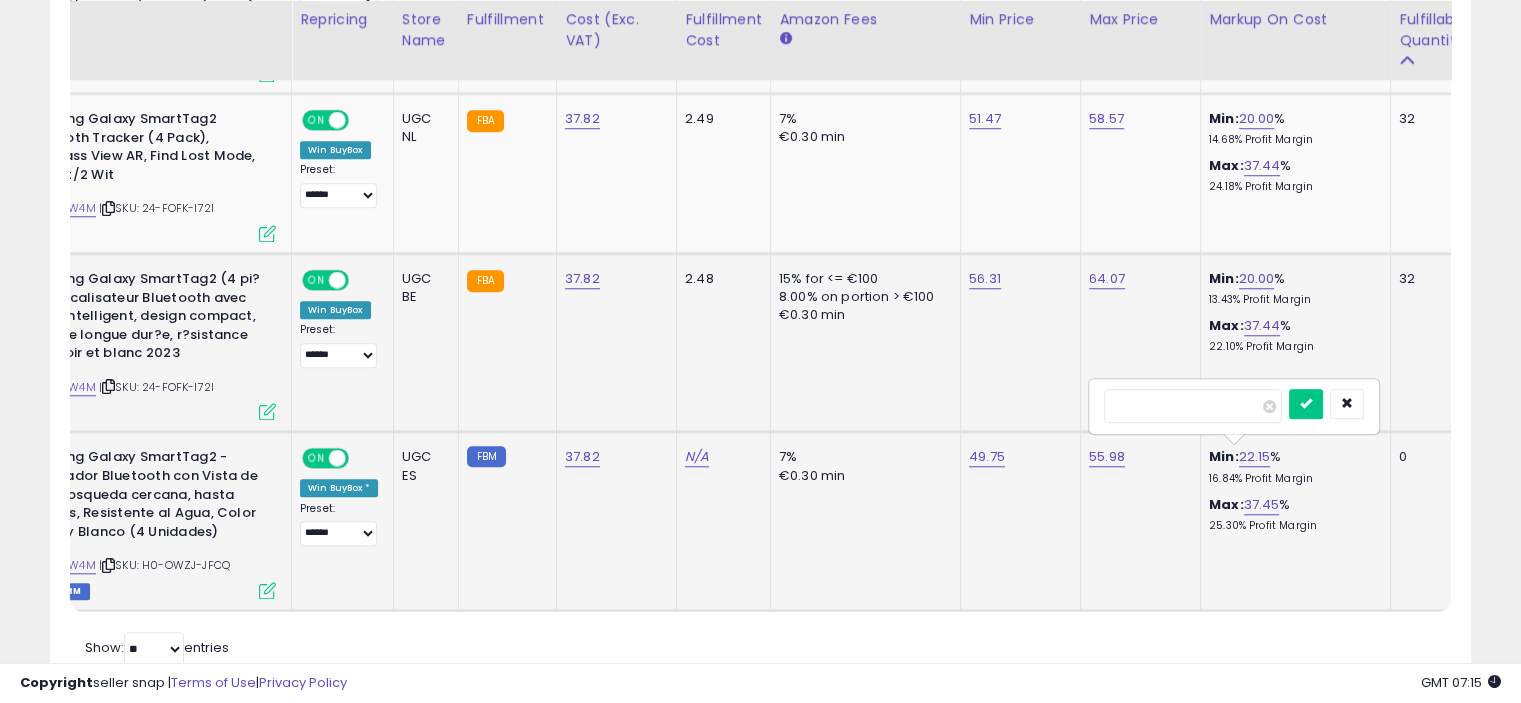 click on "*****" at bounding box center [1193, 406] 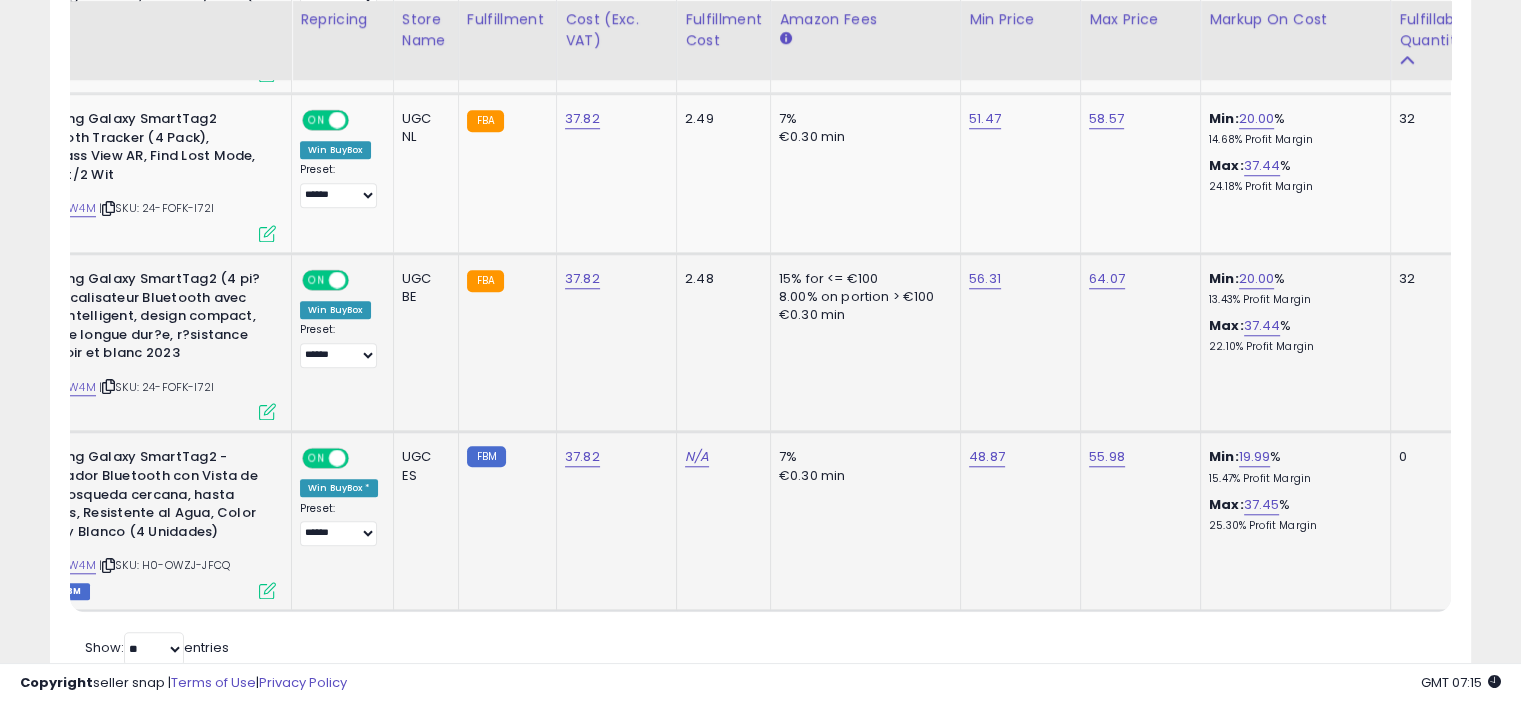scroll, scrollTop: 1773, scrollLeft: 0, axis: vertical 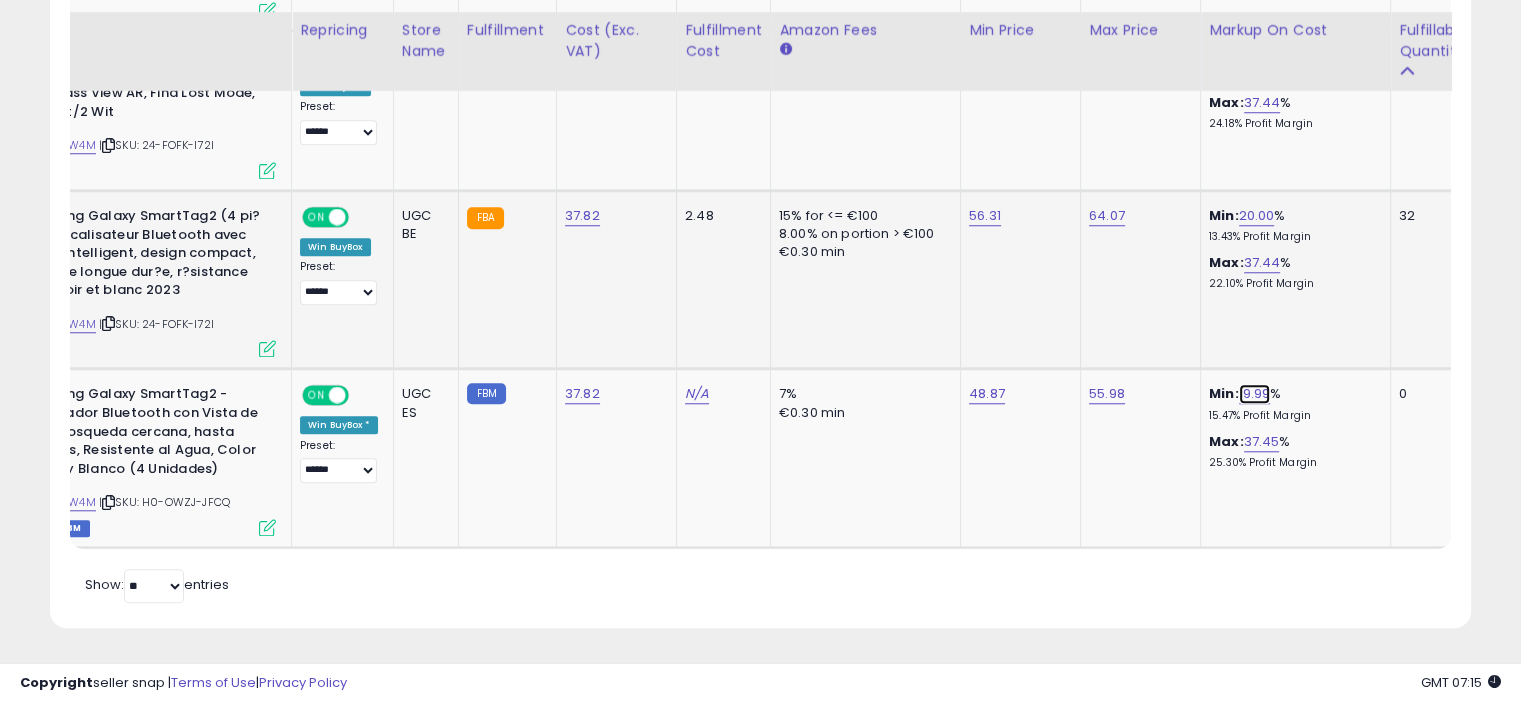 click on "19.99" at bounding box center [1255, 394] 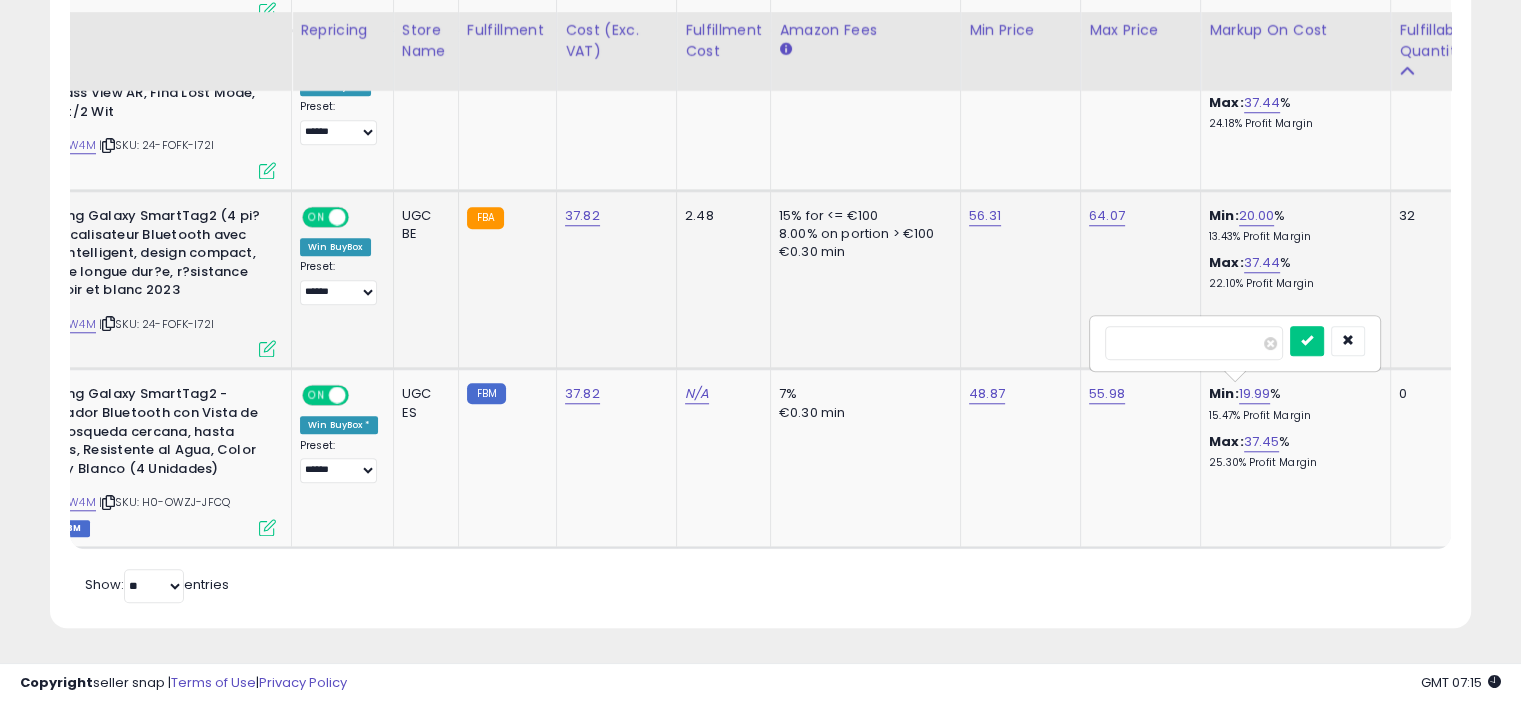 type on "**" 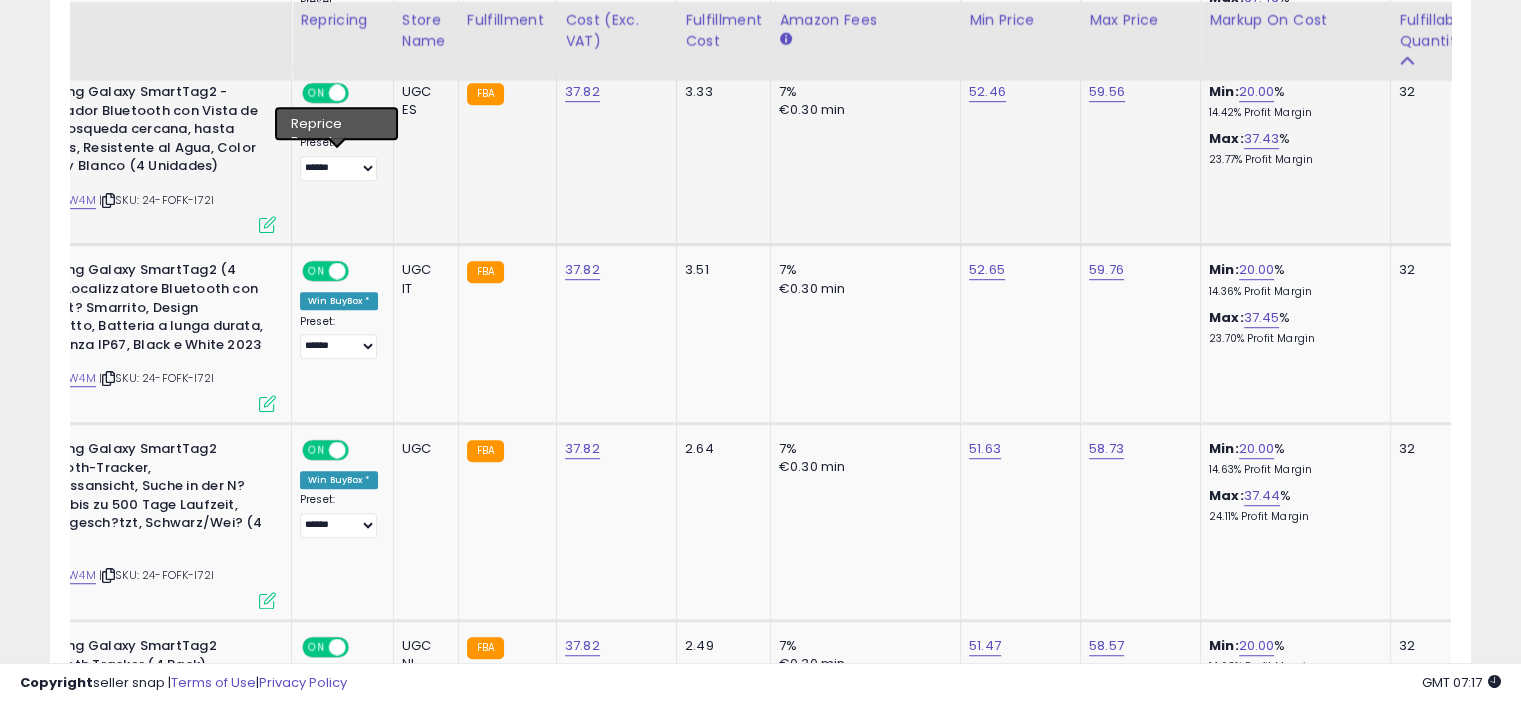 scroll, scrollTop: 773, scrollLeft: 0, axis: vertical 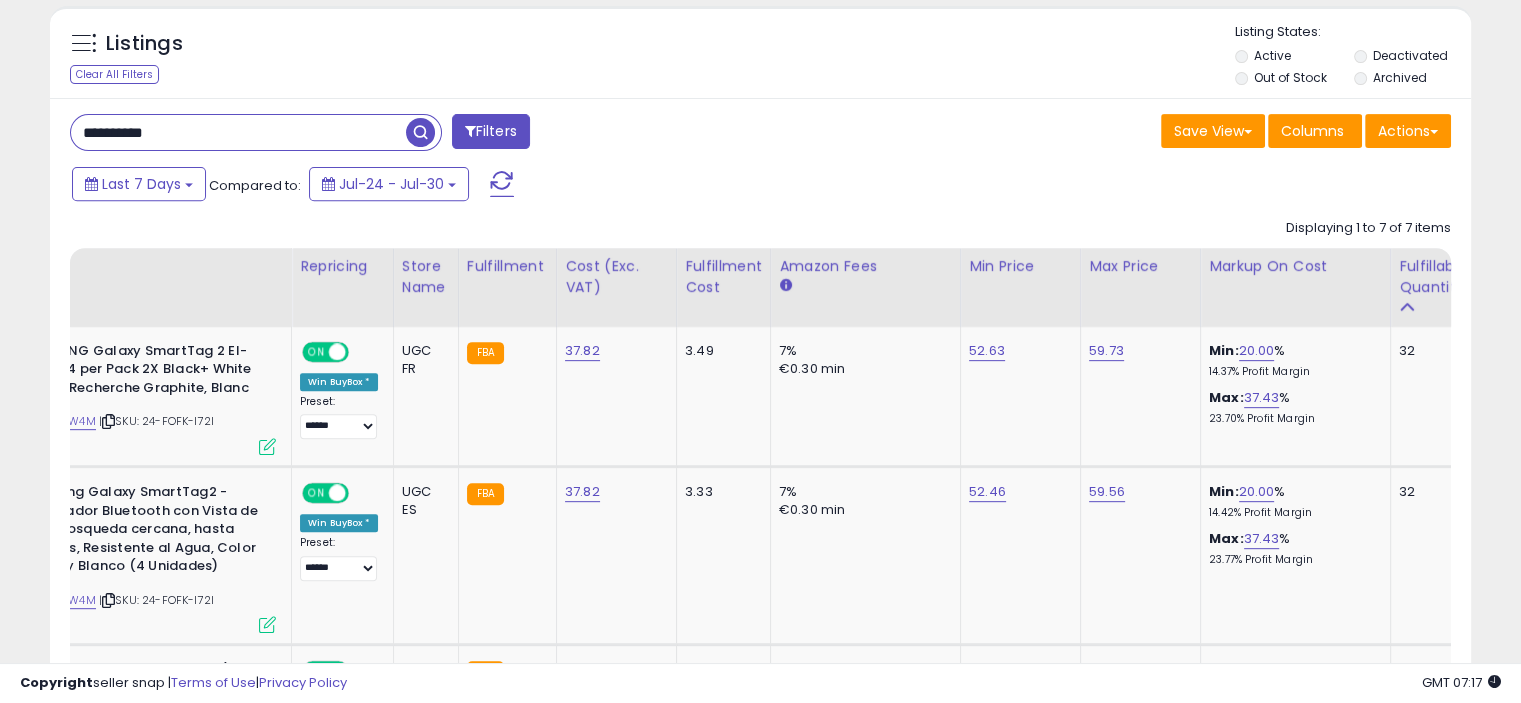 click on "**********" at bounding box center (238, 132) 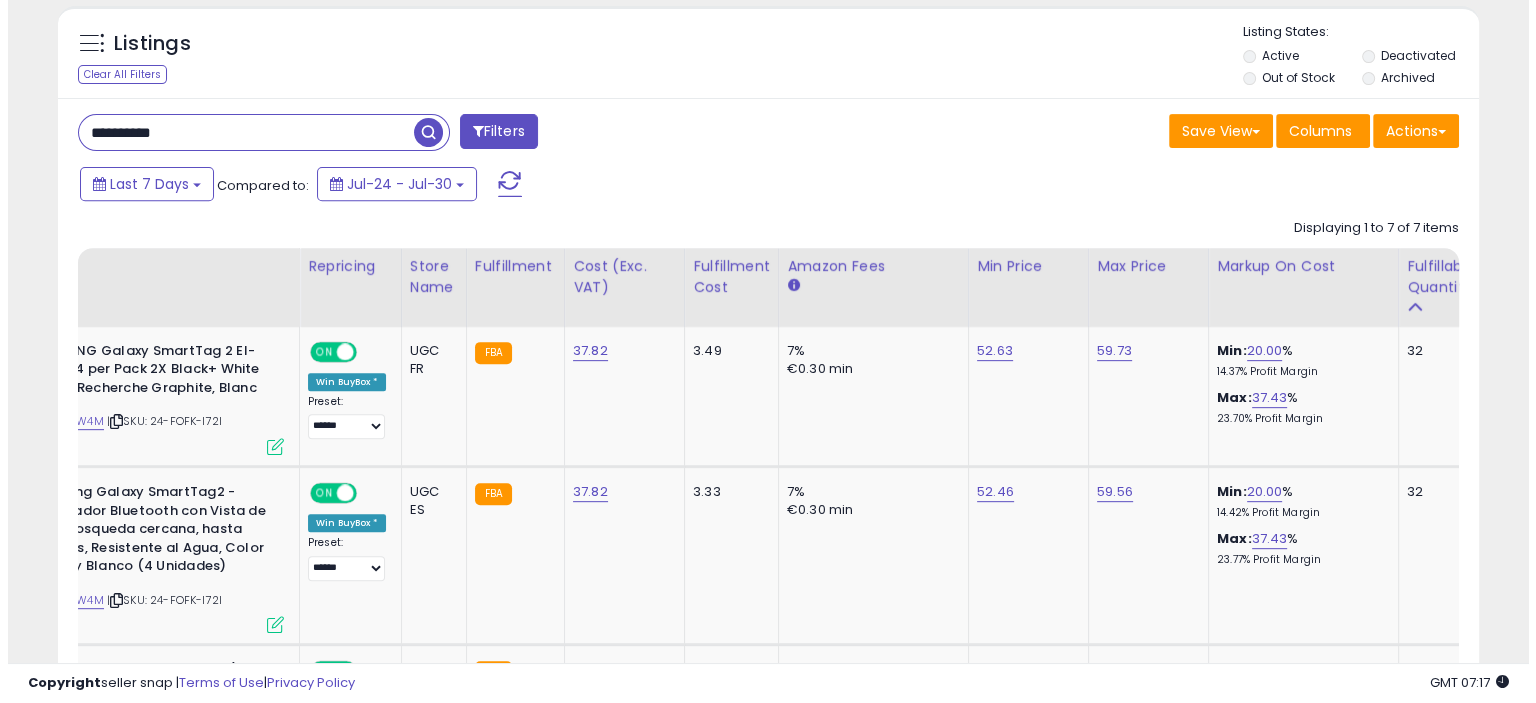 scroll, scrollTop: 565, scrollLeft: 0, axis: vertical 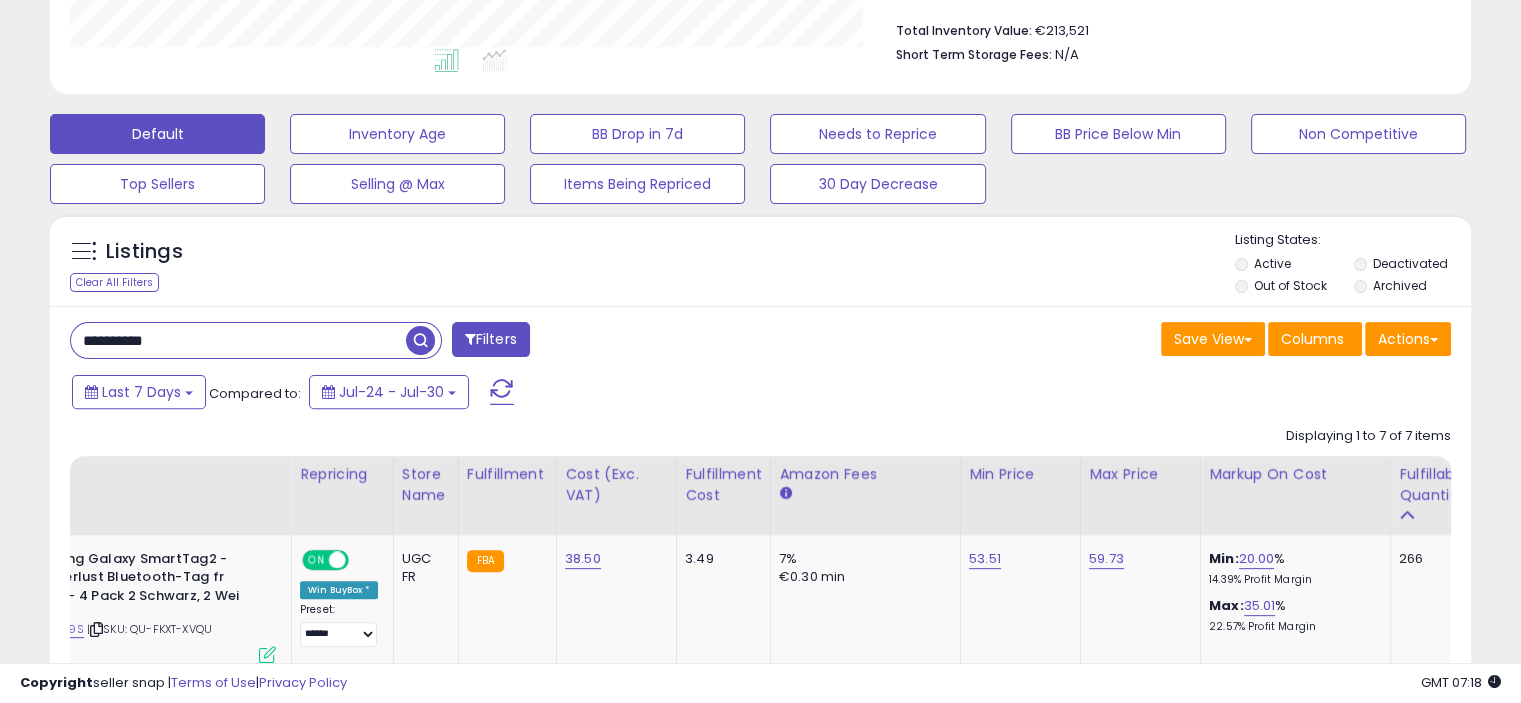 type 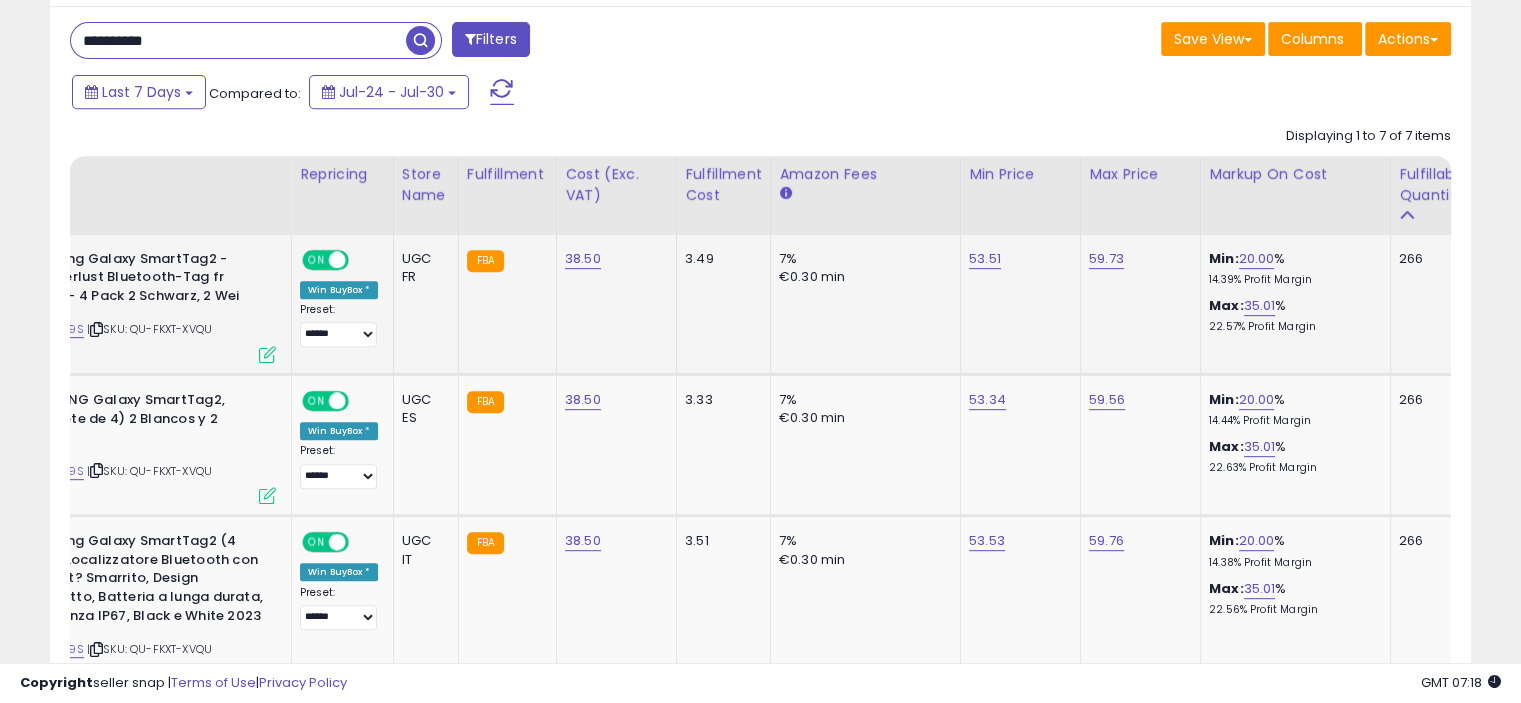 click on "3.49" 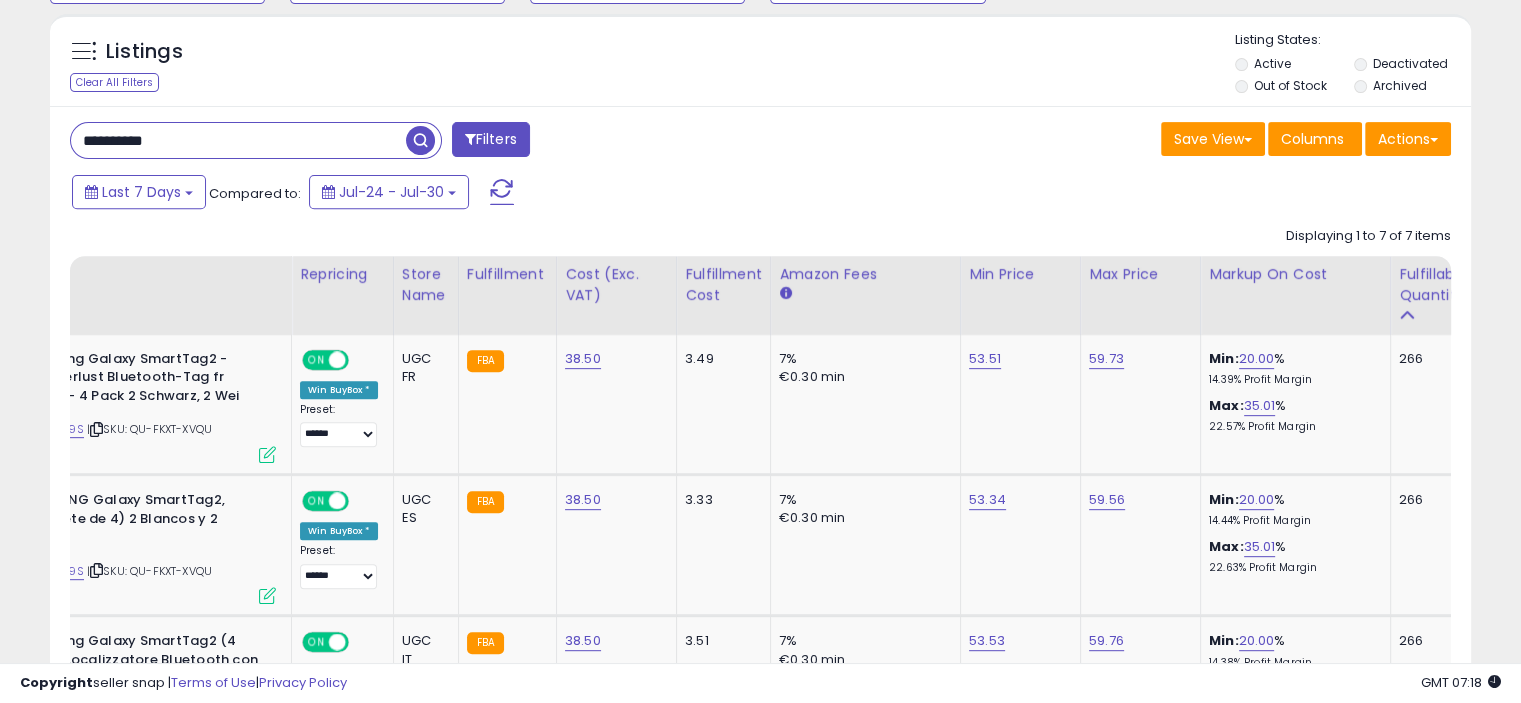 scroll, scrollTop: 665, scrollLeft: 0, axis: vertical 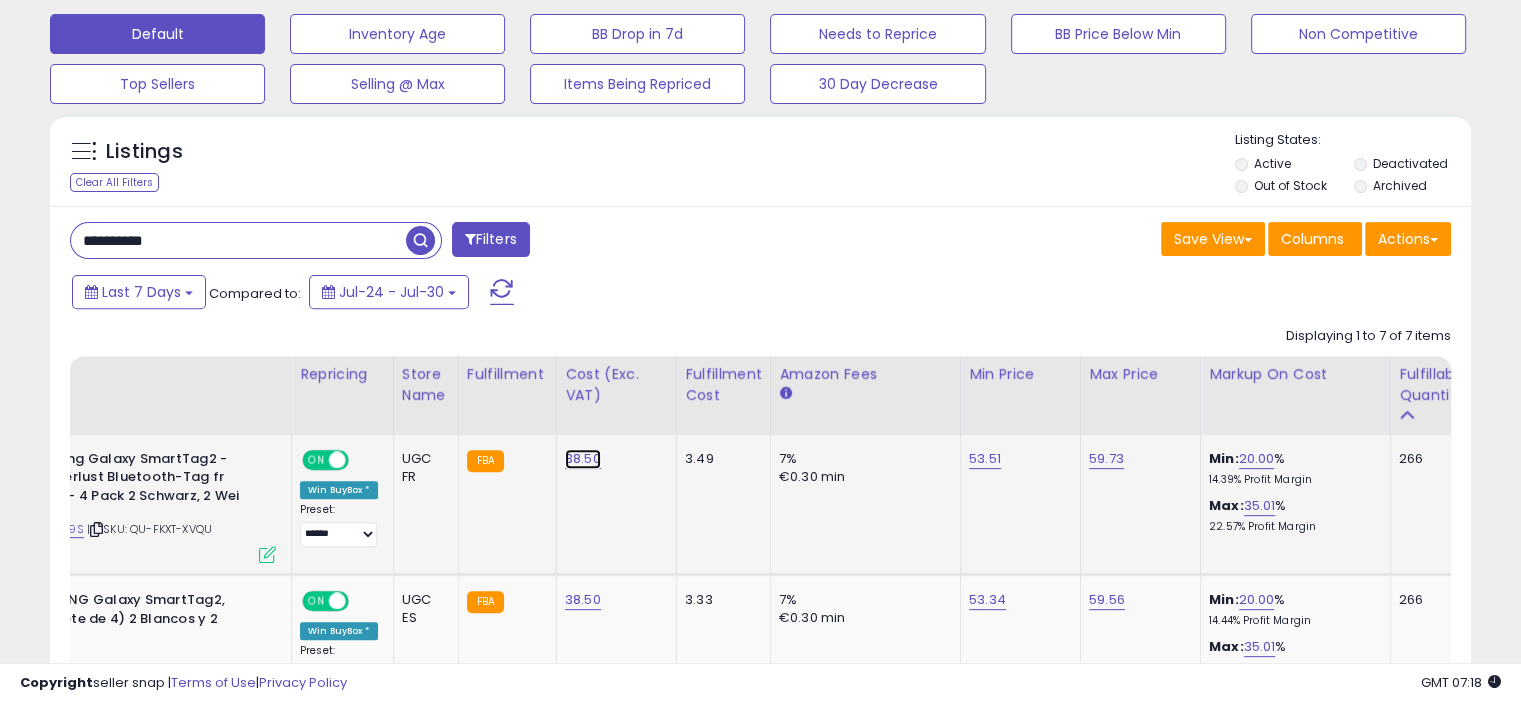 click on "38.50" at bounding box center (583, 459) 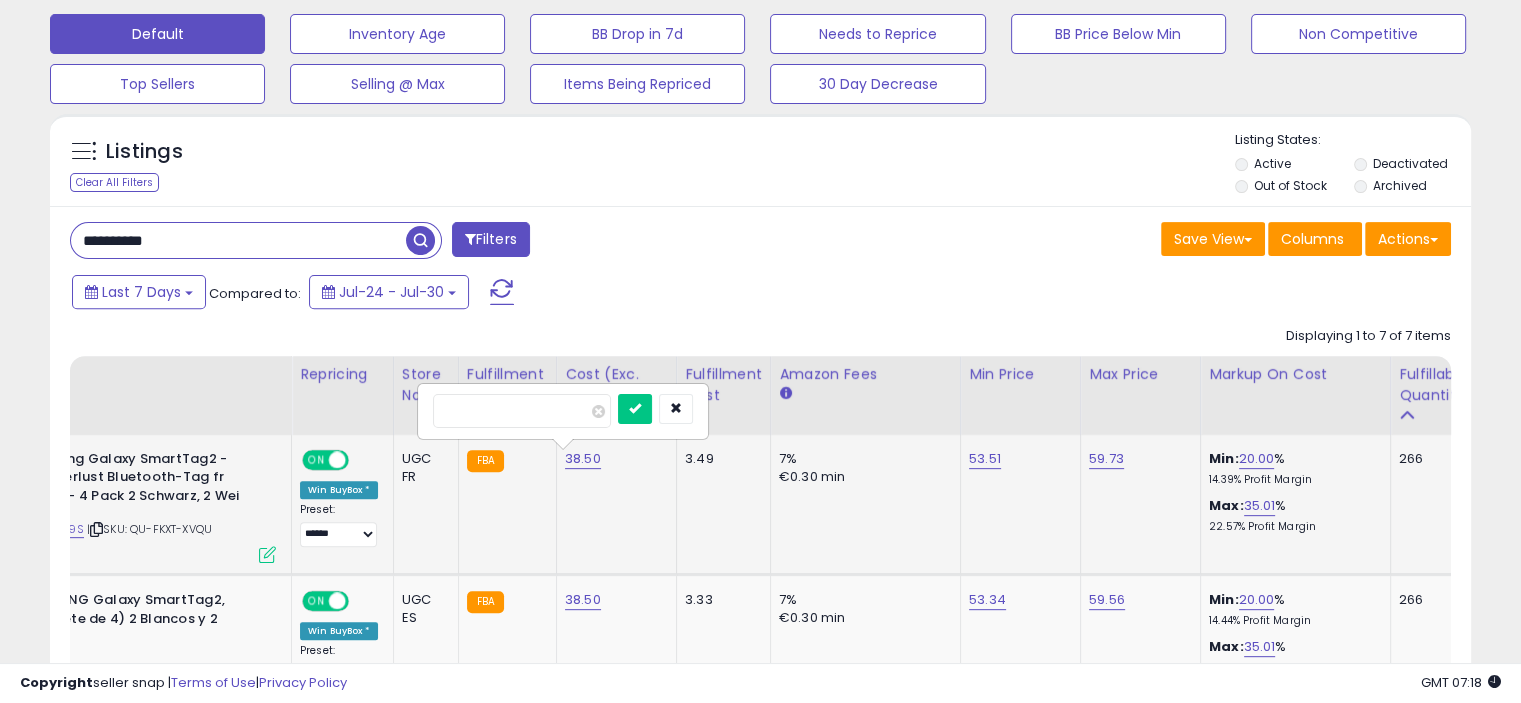 click on "*****" at bounding box center [522, 411] 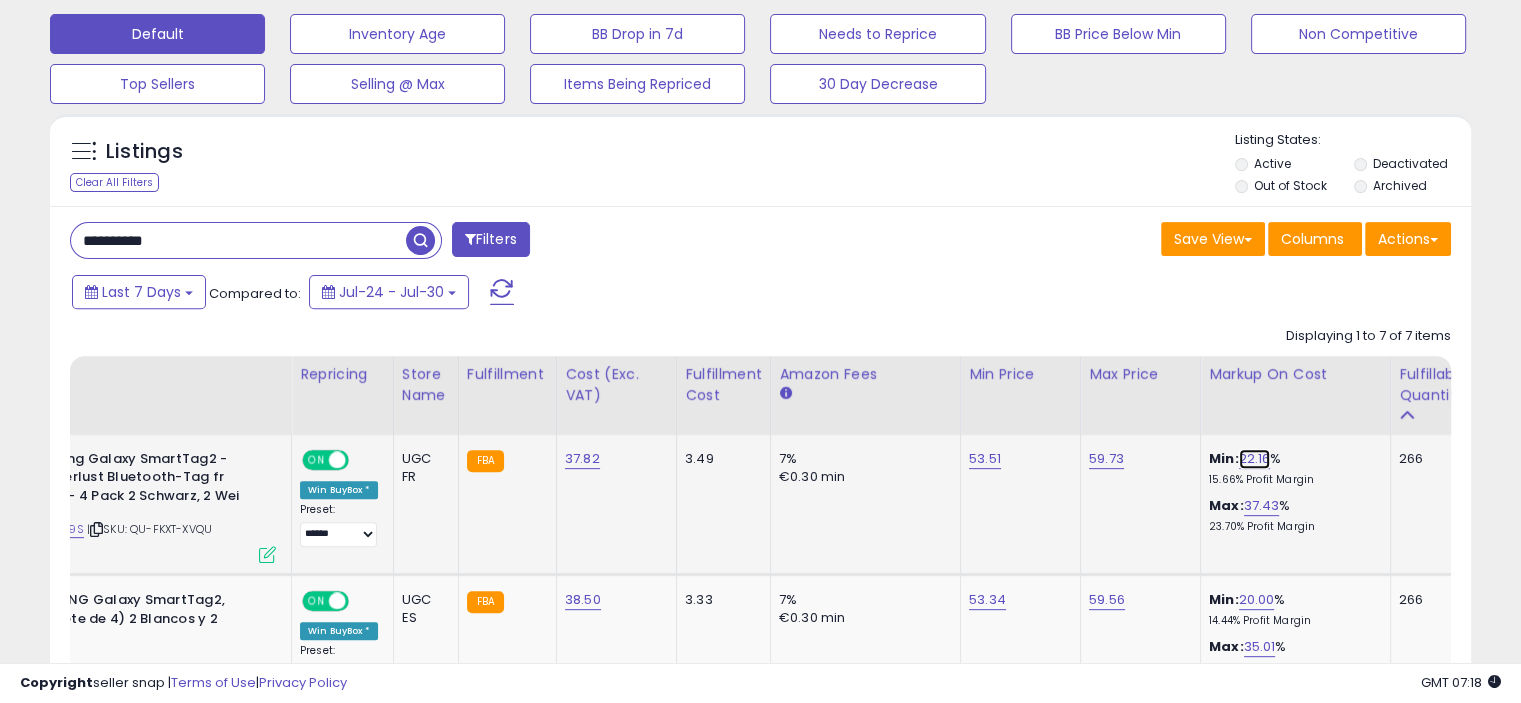 click on "22.16" at bounding box center (1255, 459) 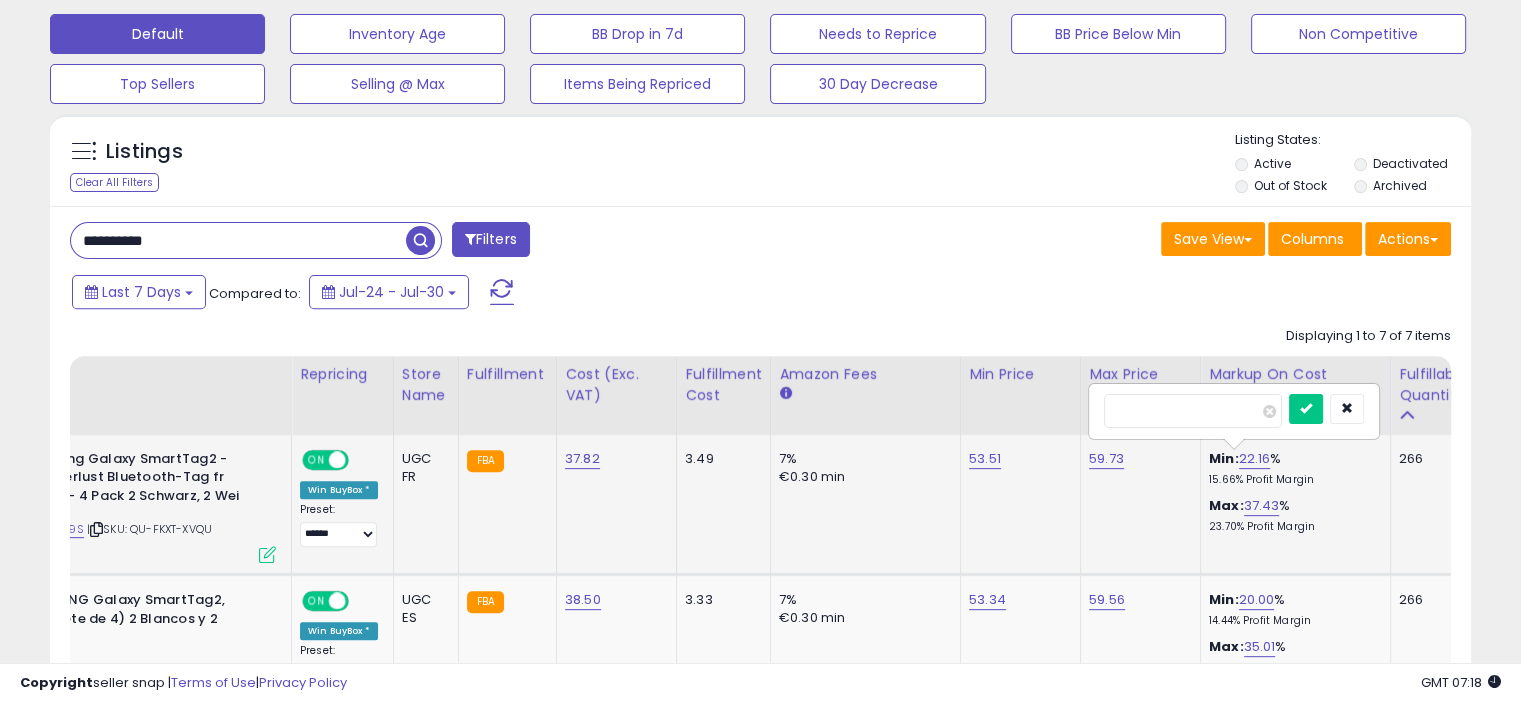 click on "*****" at bounding box center [1193, 411] 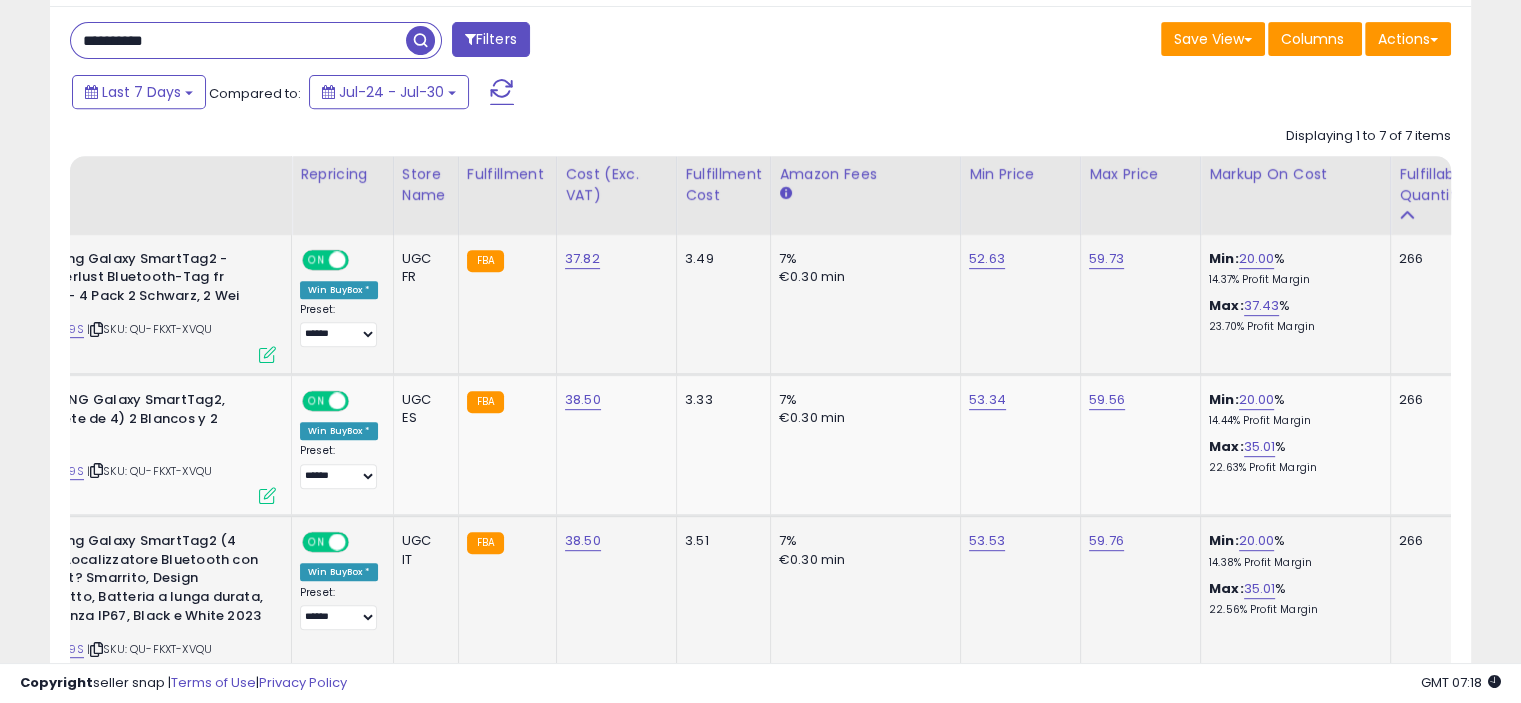 scroll, scrollTop: 965, scrollLeft: 0, axis: vertical 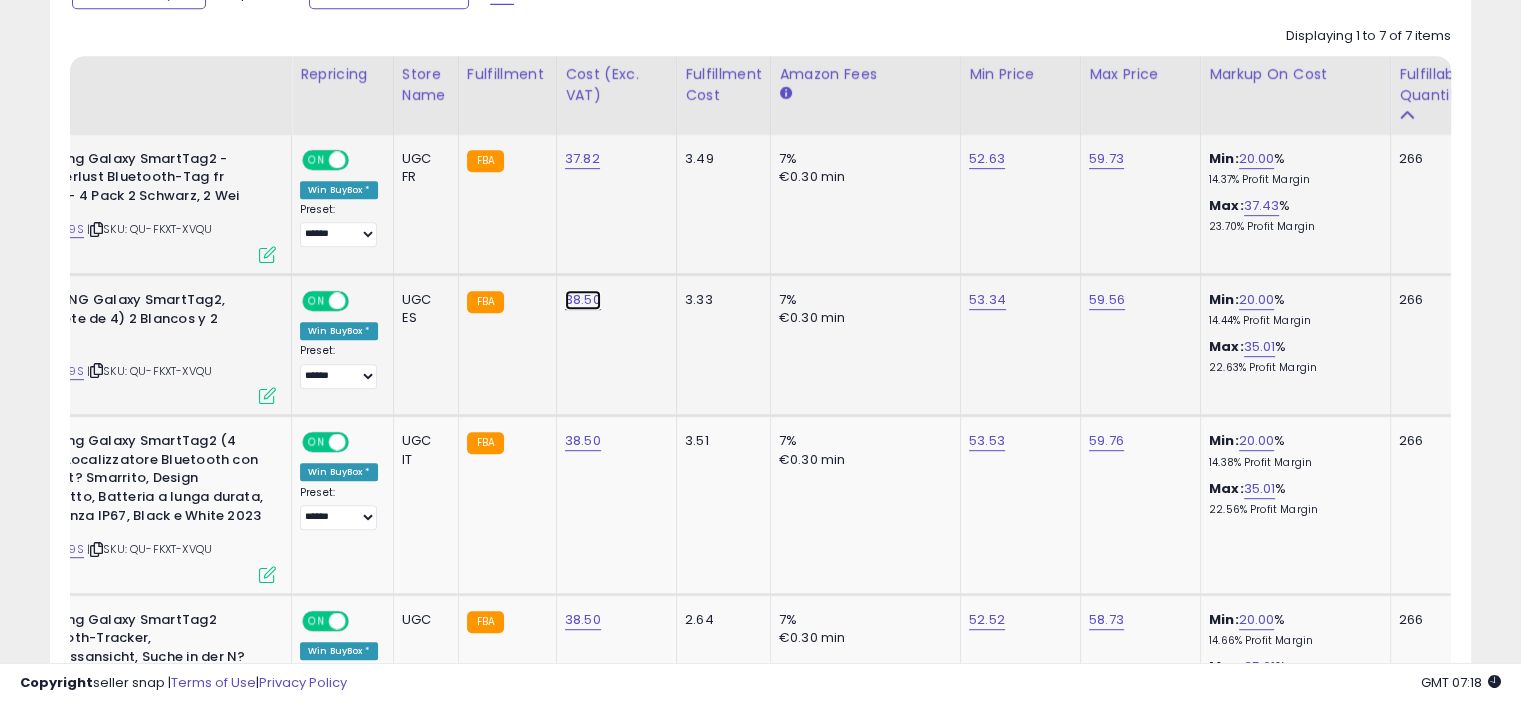 click on "38.50" at bounding box center [582, 159] 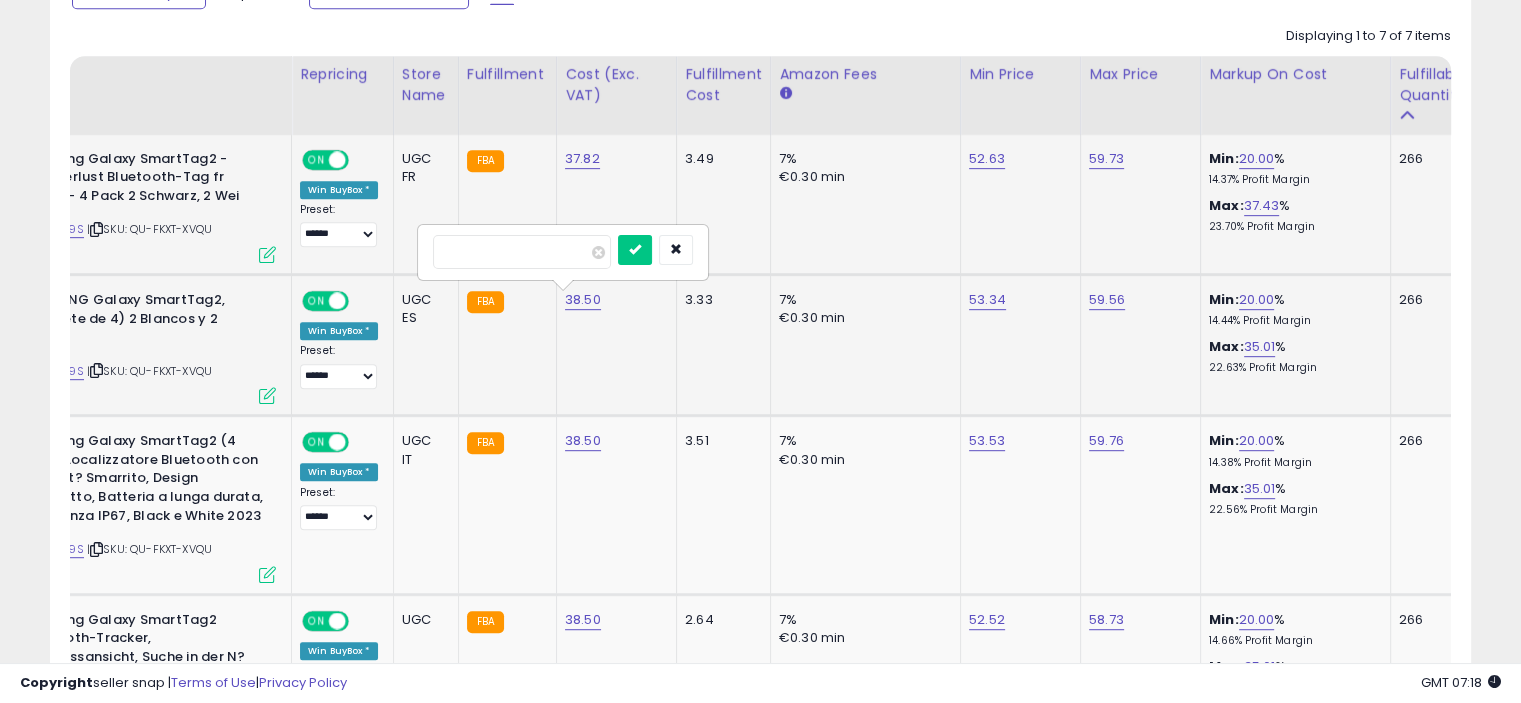 click on "*****" at bounding box center (522, 252) 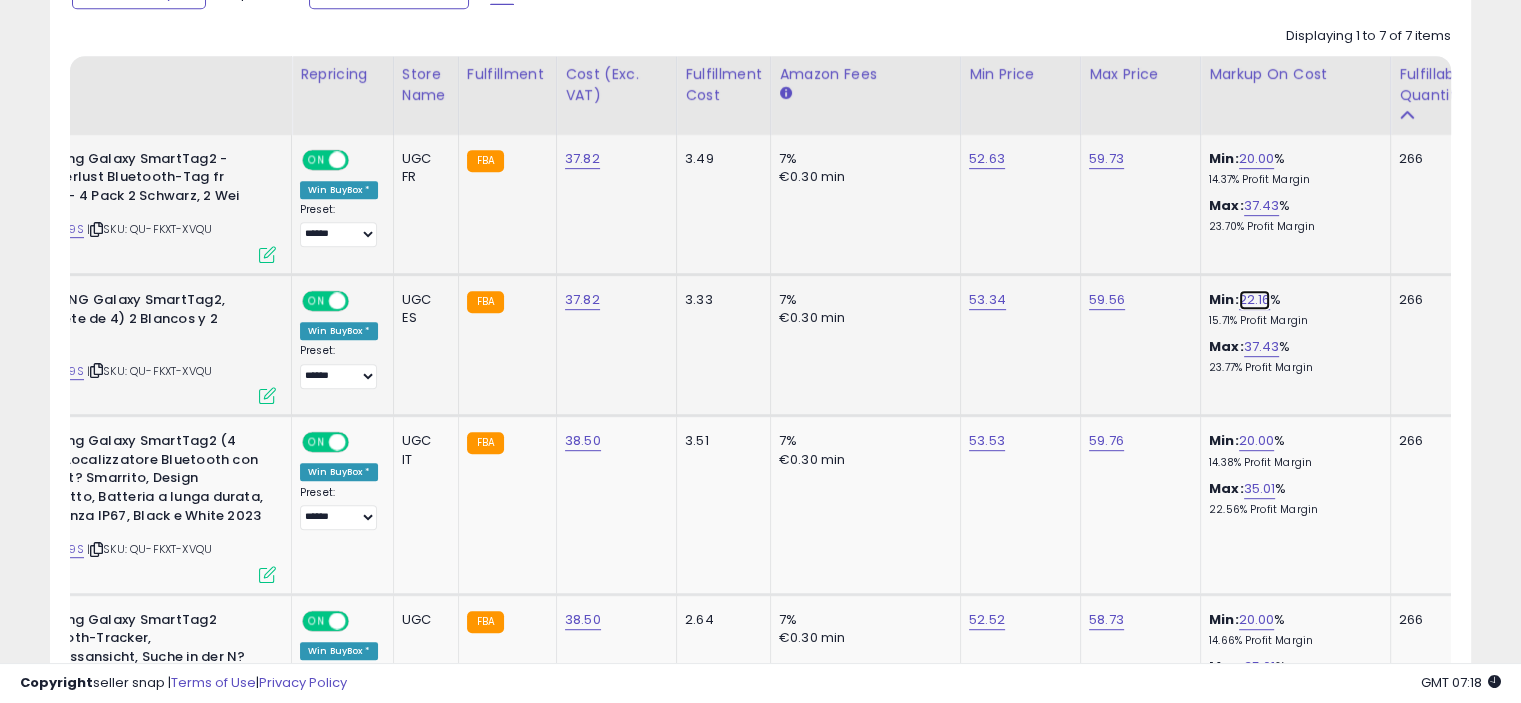 click on "22.16" at bounding box center (1255, 300) 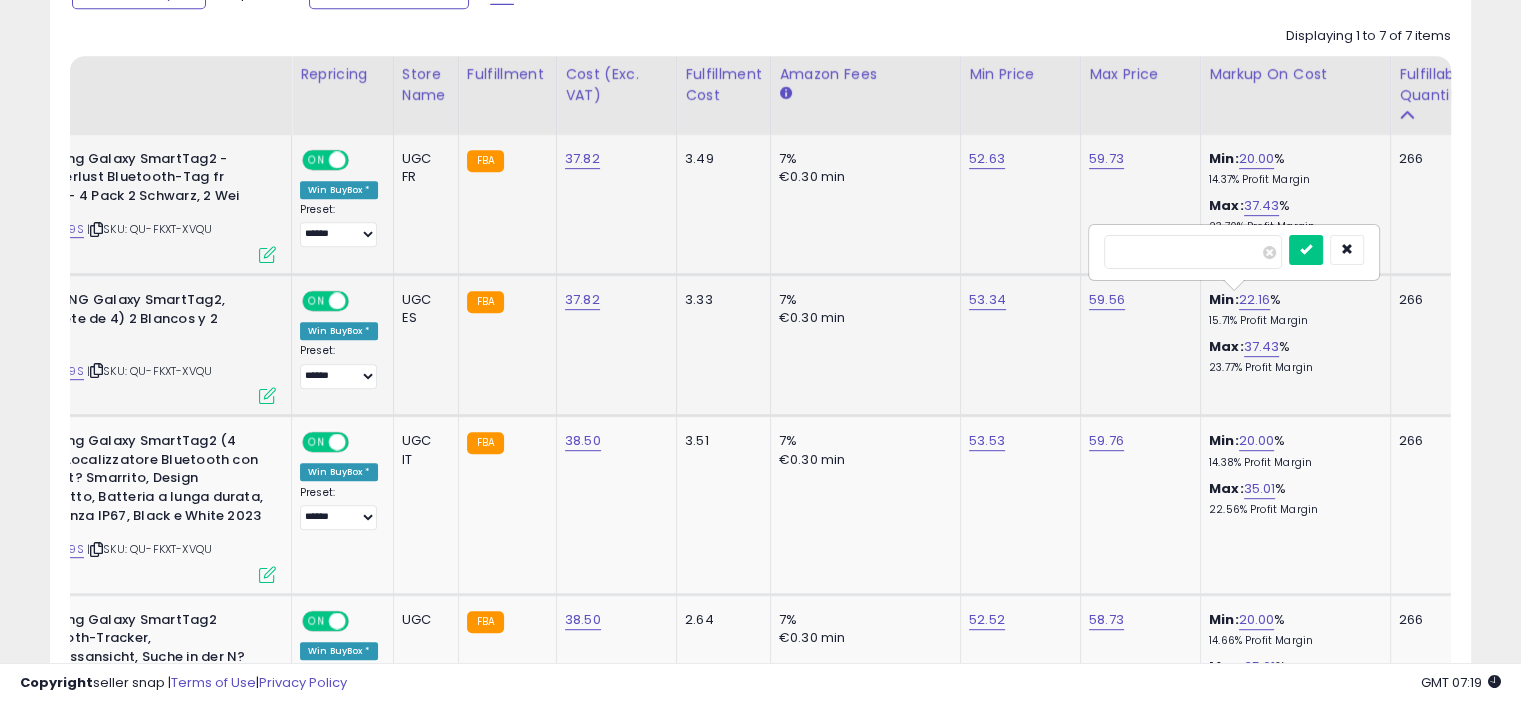 click on "*****" at bounding box center (1193, 252) 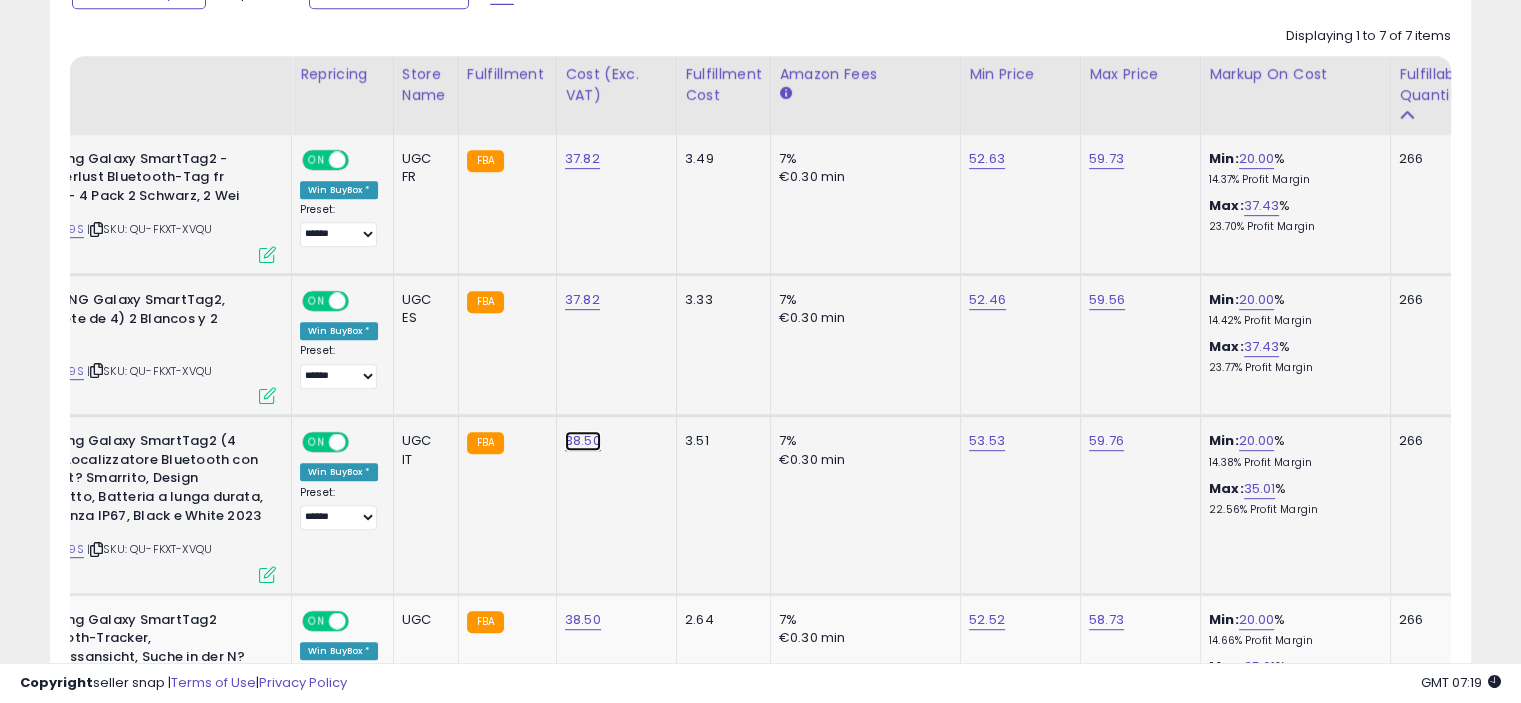 click on "38.50" at bounding box center (582, 159) 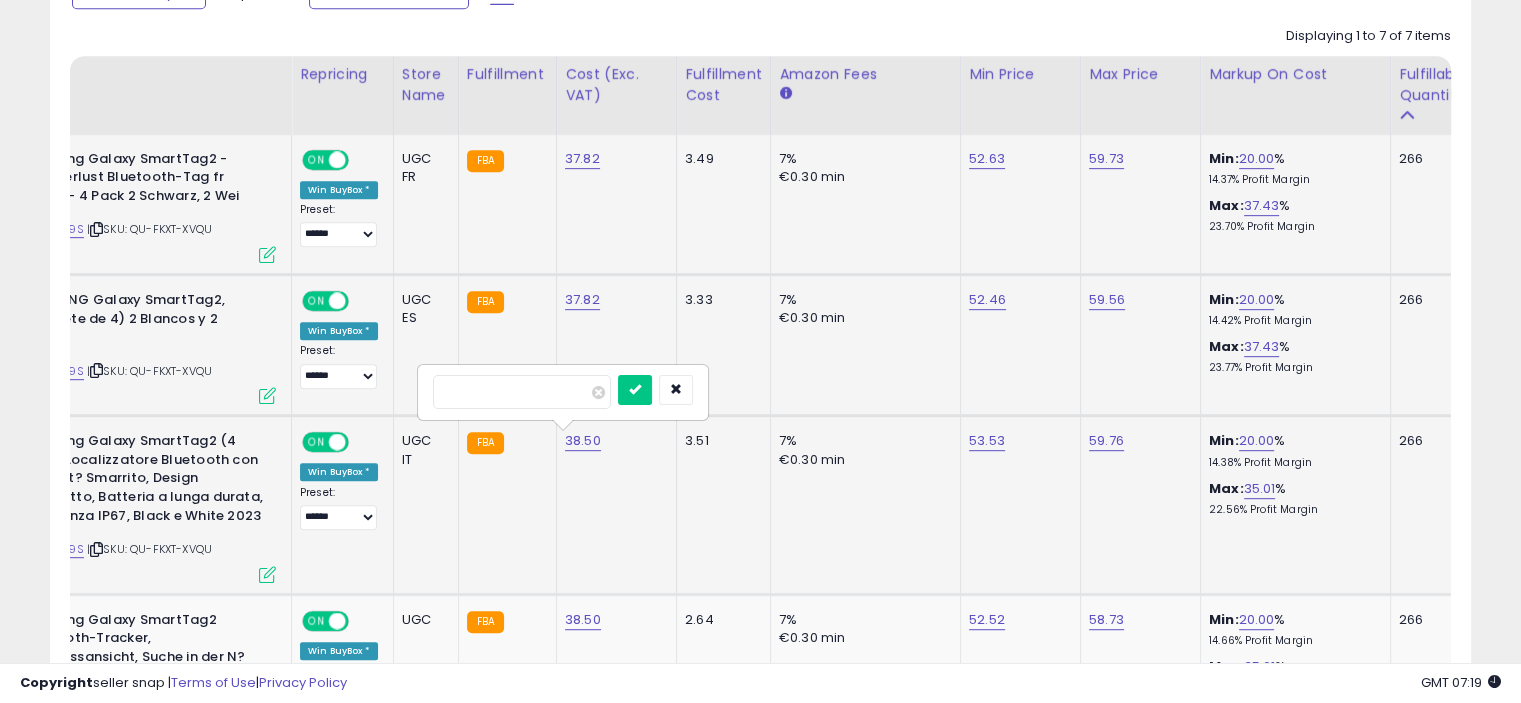 click on "*****" at bounding box center (522, 392) 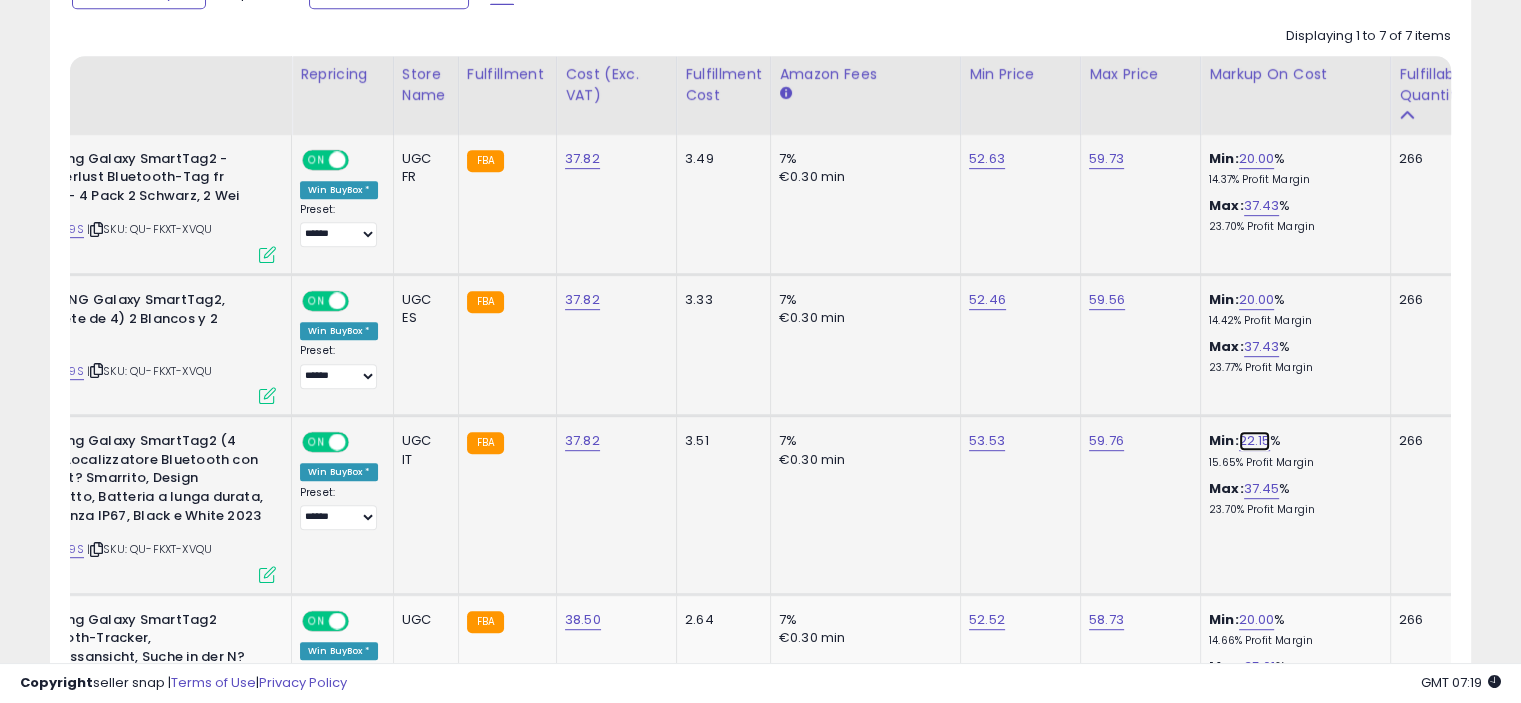 click on "22.15" at bounding box center (1255, 441) 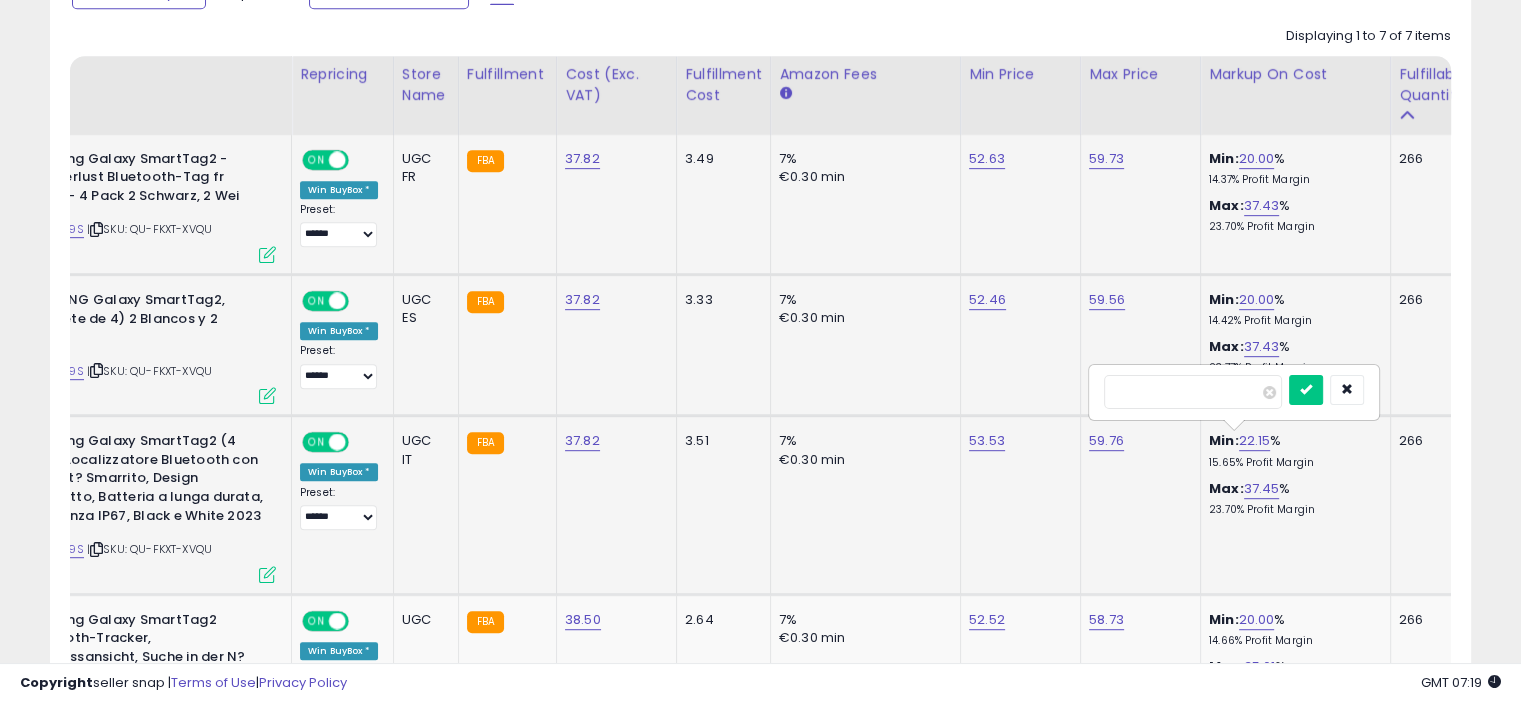 click on "*****" at bounding box center [1193, 392] 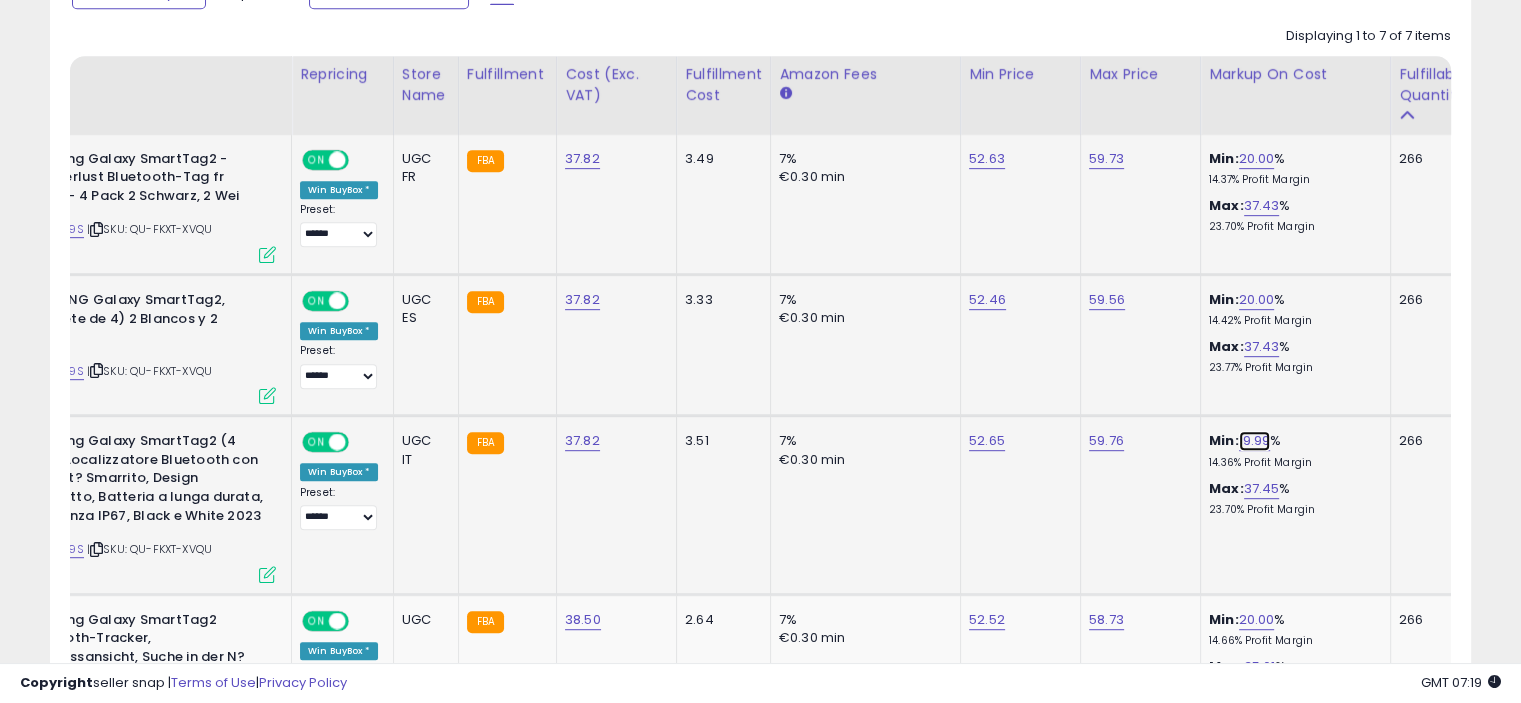 click on "19.99" at bounding box center (1255, 441) 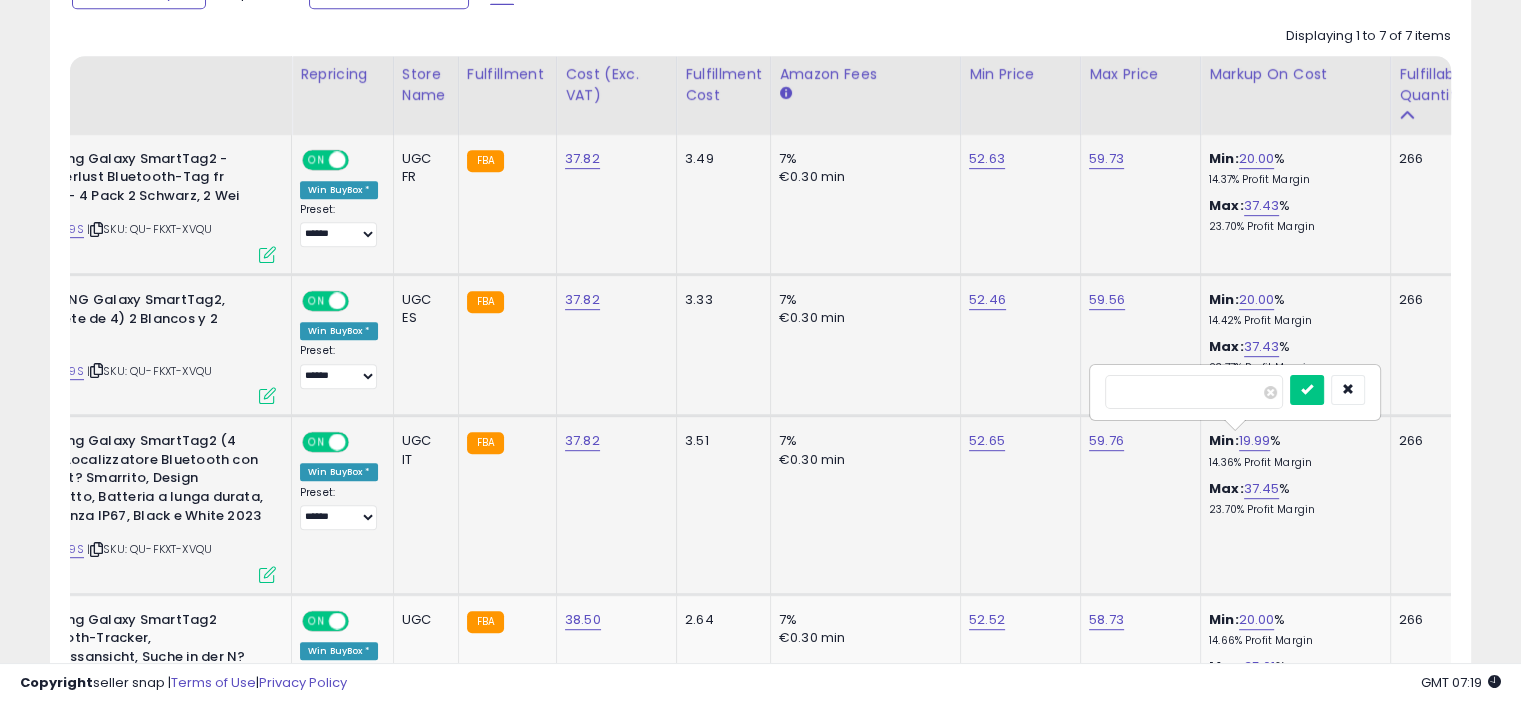 type on "**" 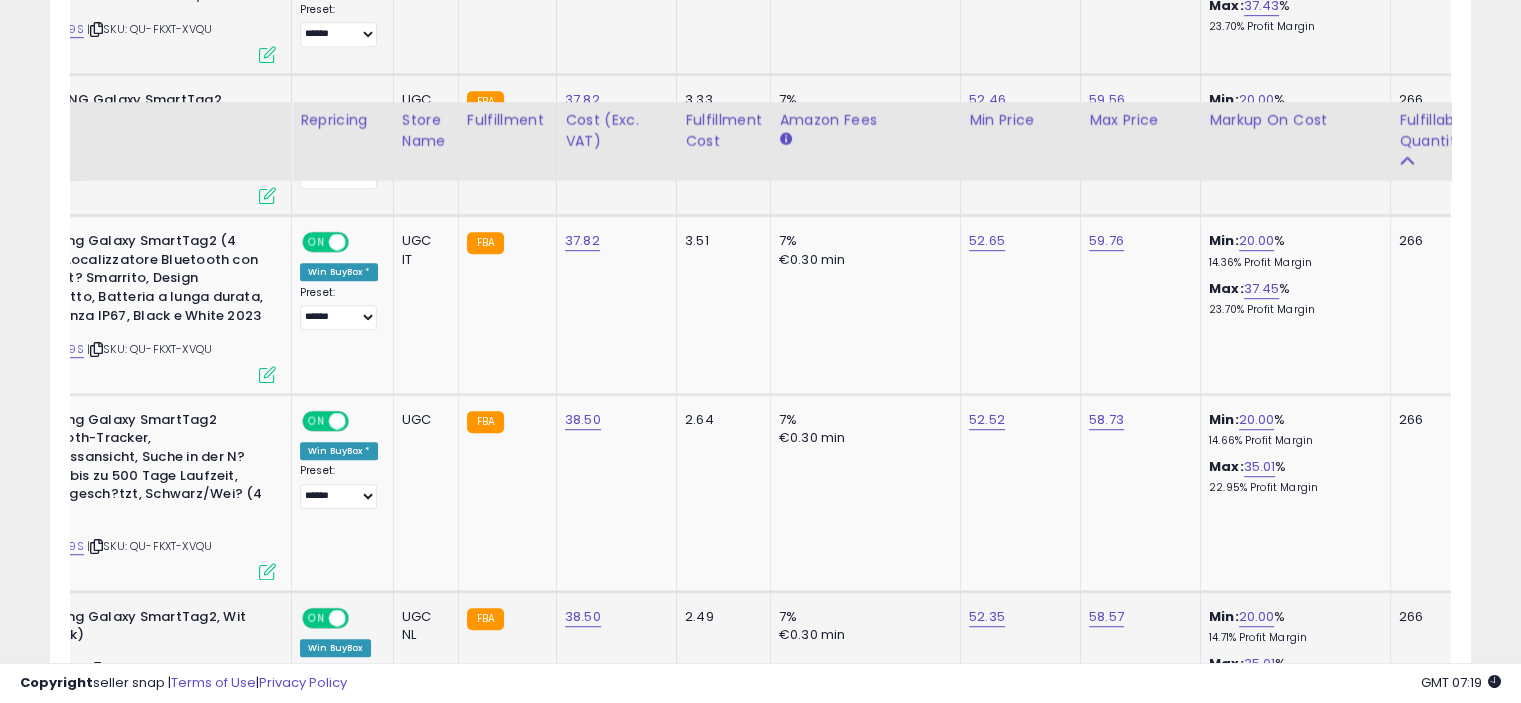 scroll, scrollTop: 1265, scrollLeft: 0, axis: vertical 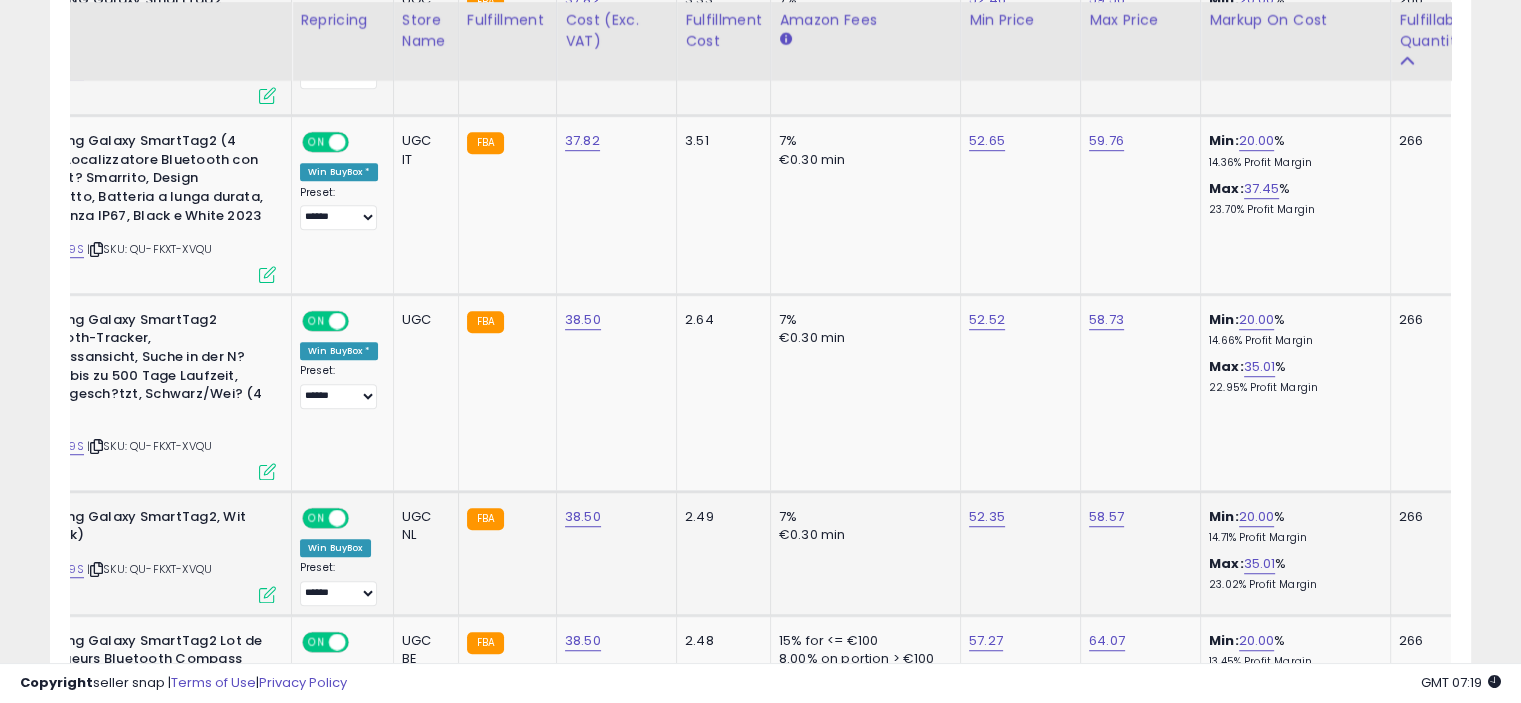 click on "38.50" 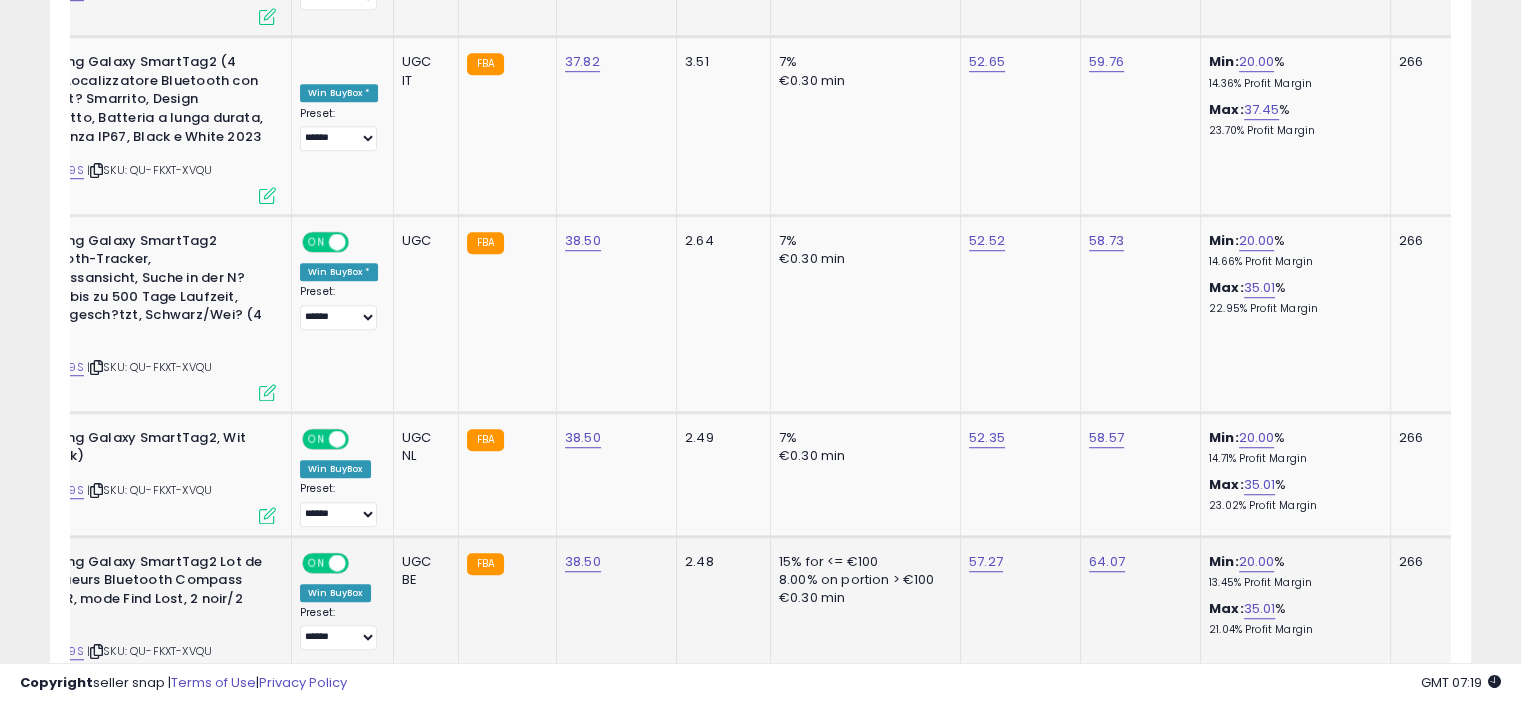 scroll, scrollTop: 1144, scrollLeft: 0, axis: vertical 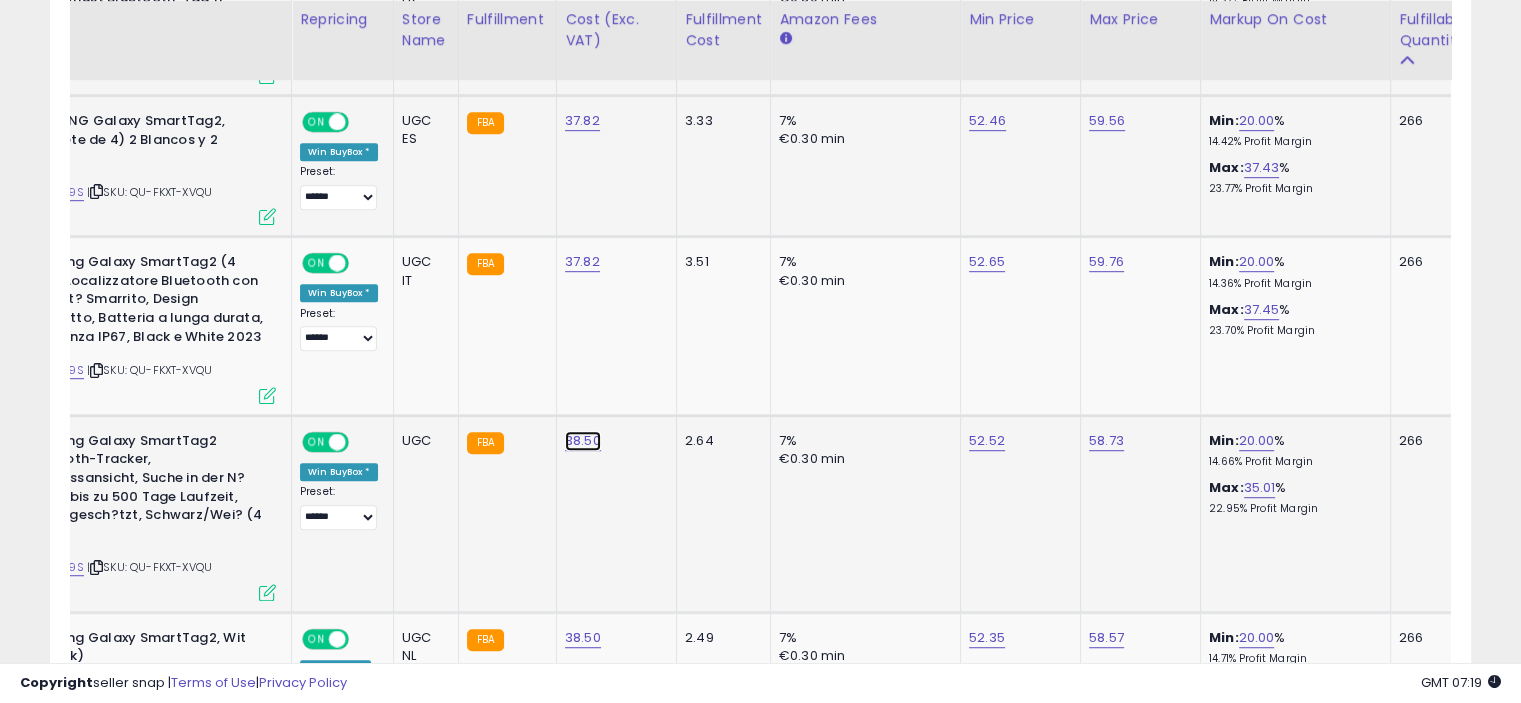 click on "38.50" at bounding box center [582, -20] 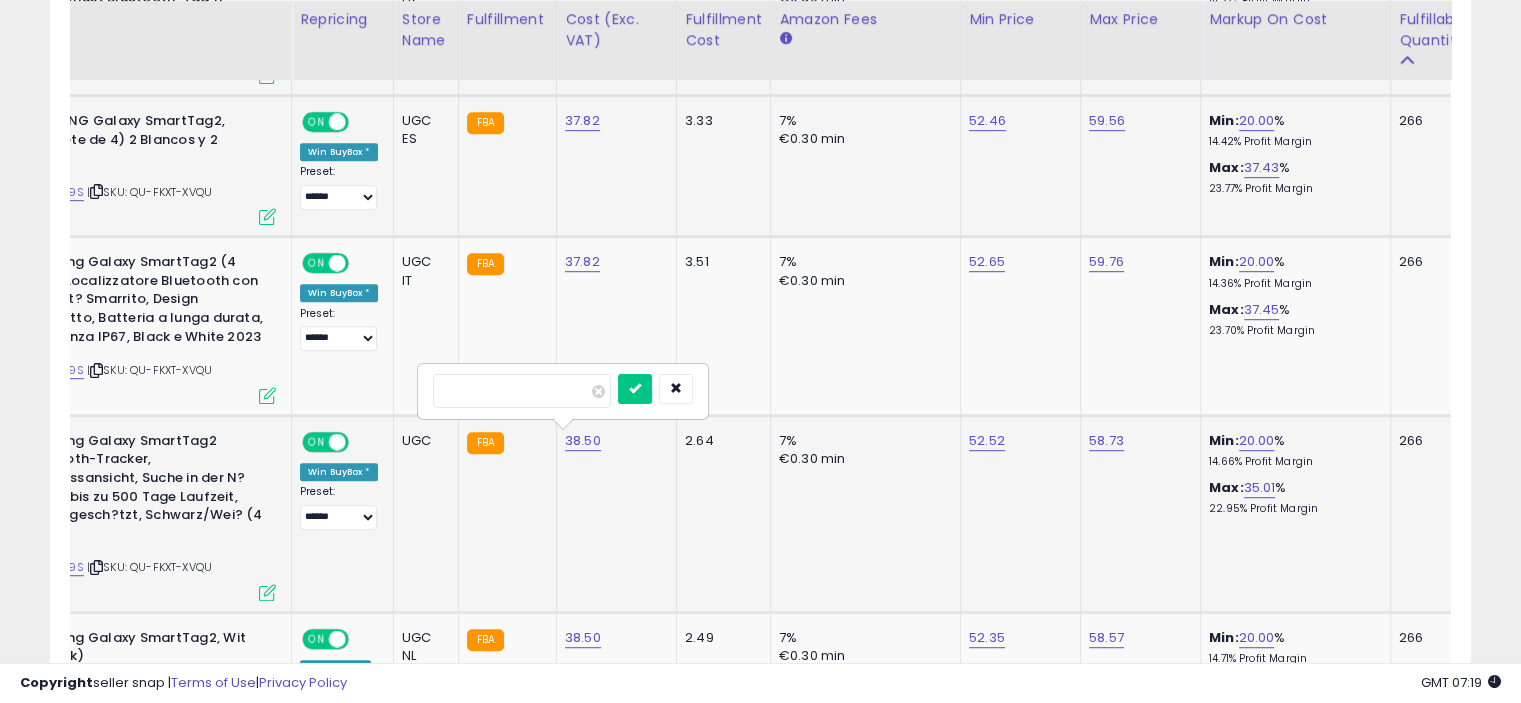 click on "*****" at bounding box center (522, 391) 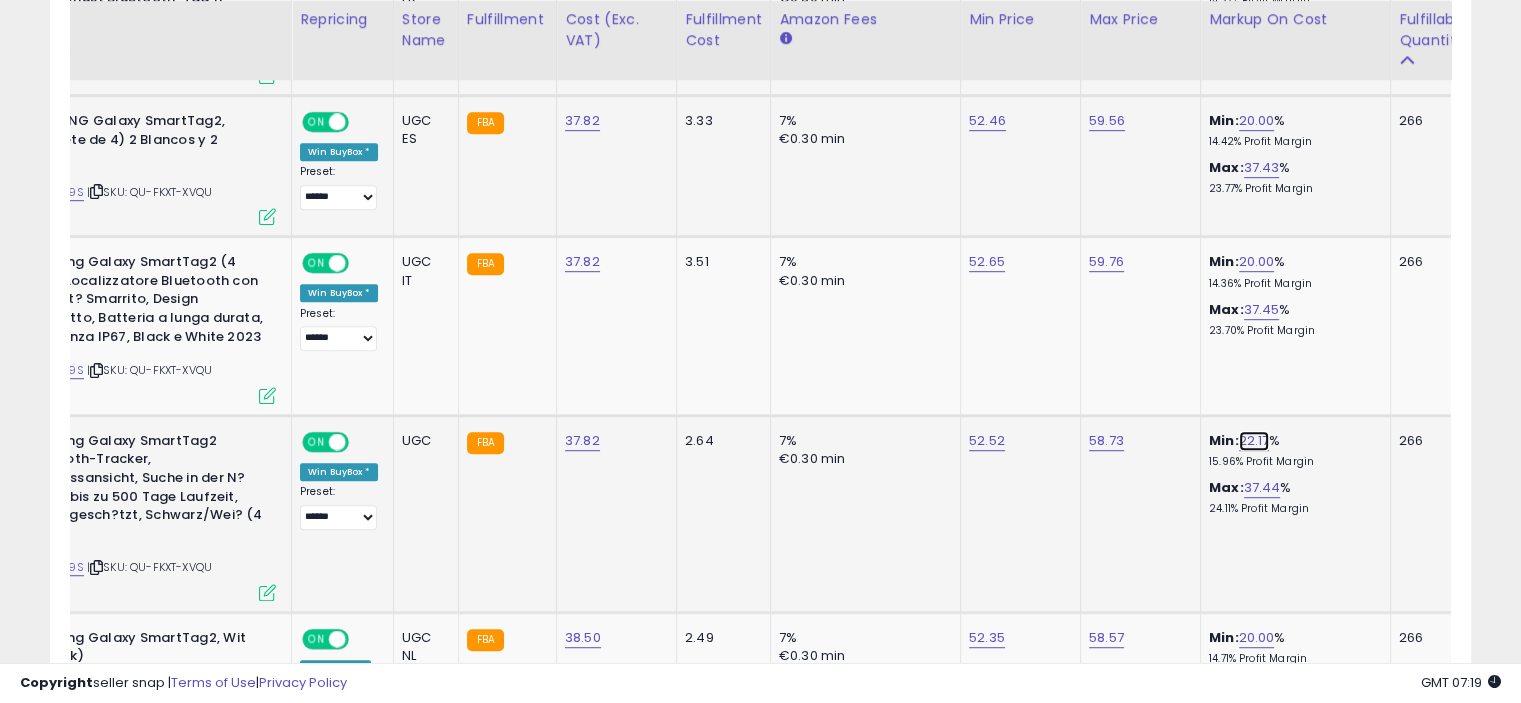 click on "22.17" at bounding box center [1254, 441] 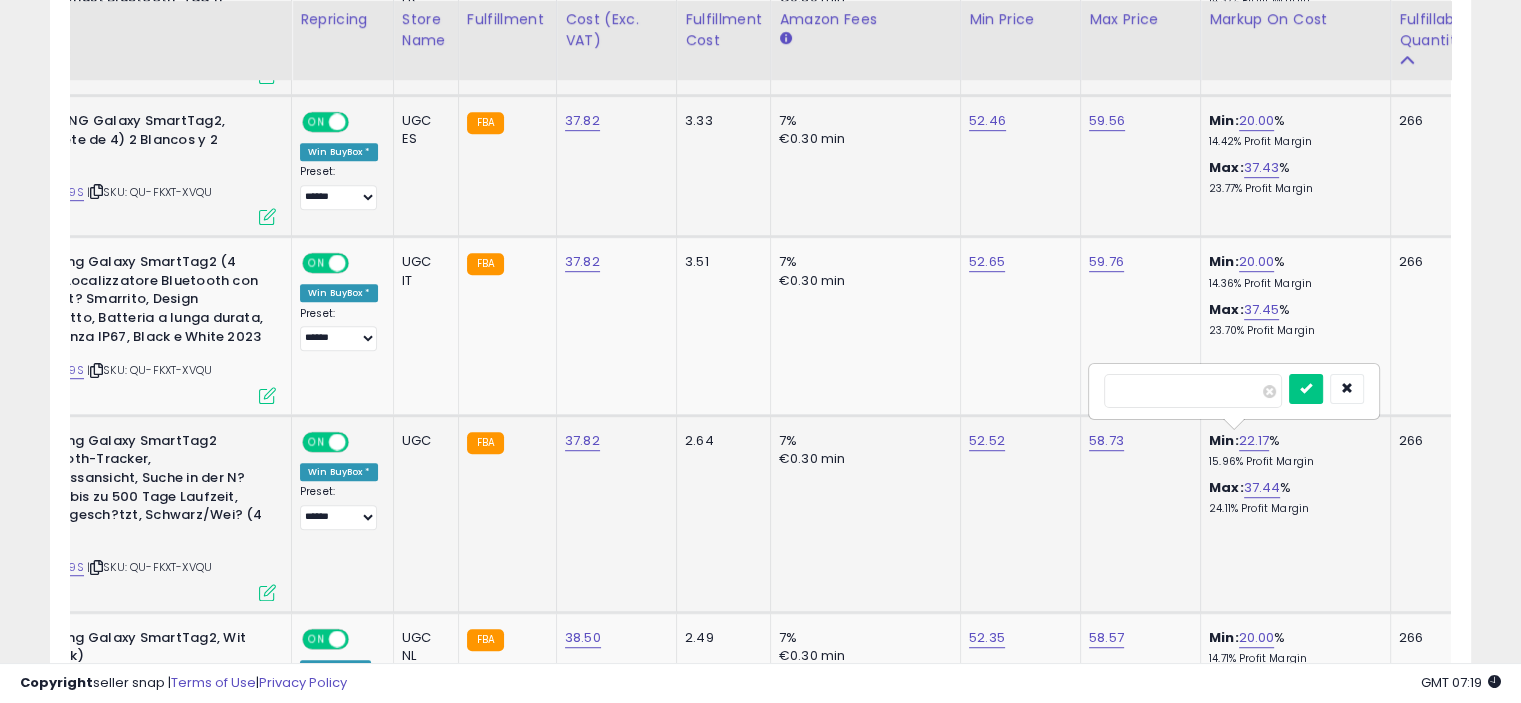 click on "*****" at bounding box center (1193, 391) 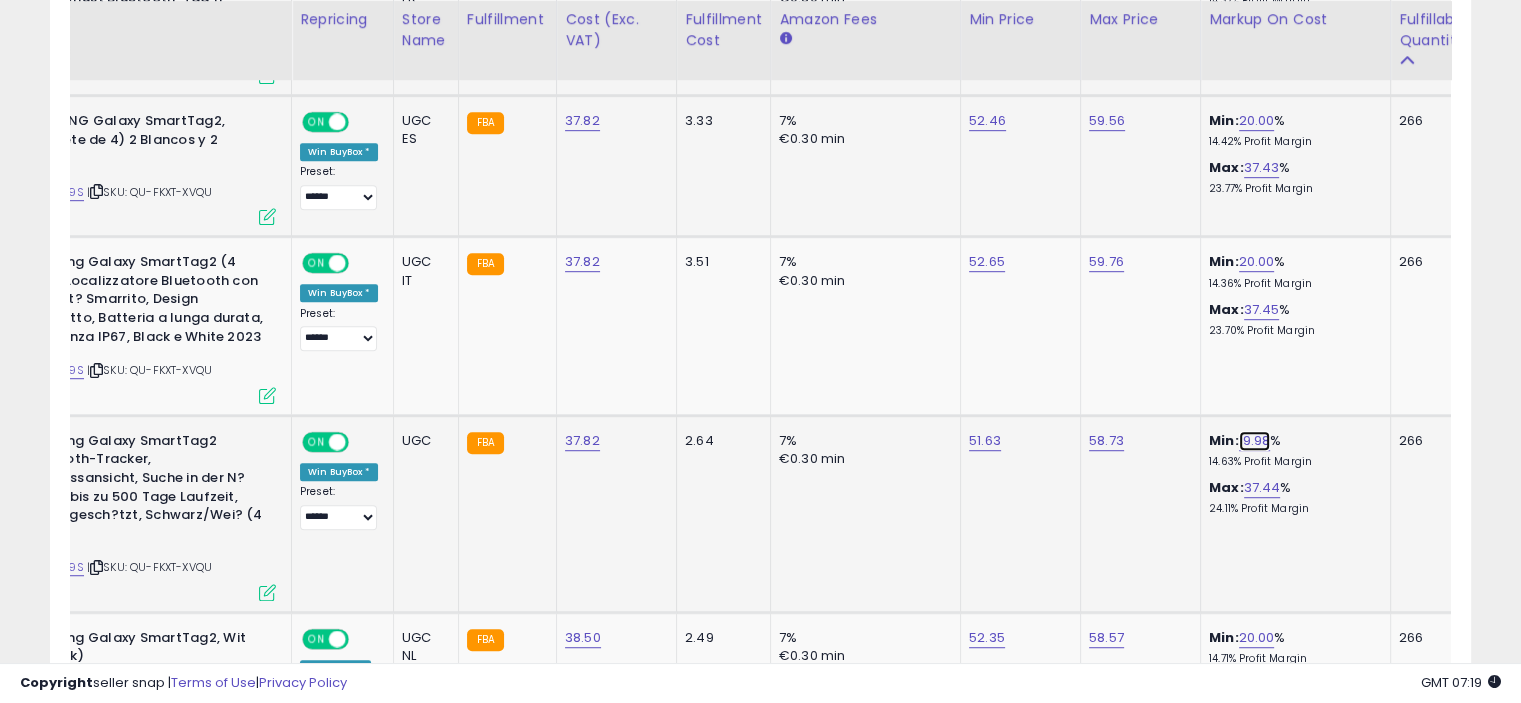 click on "19.98" at bounding box center (1255, 441) 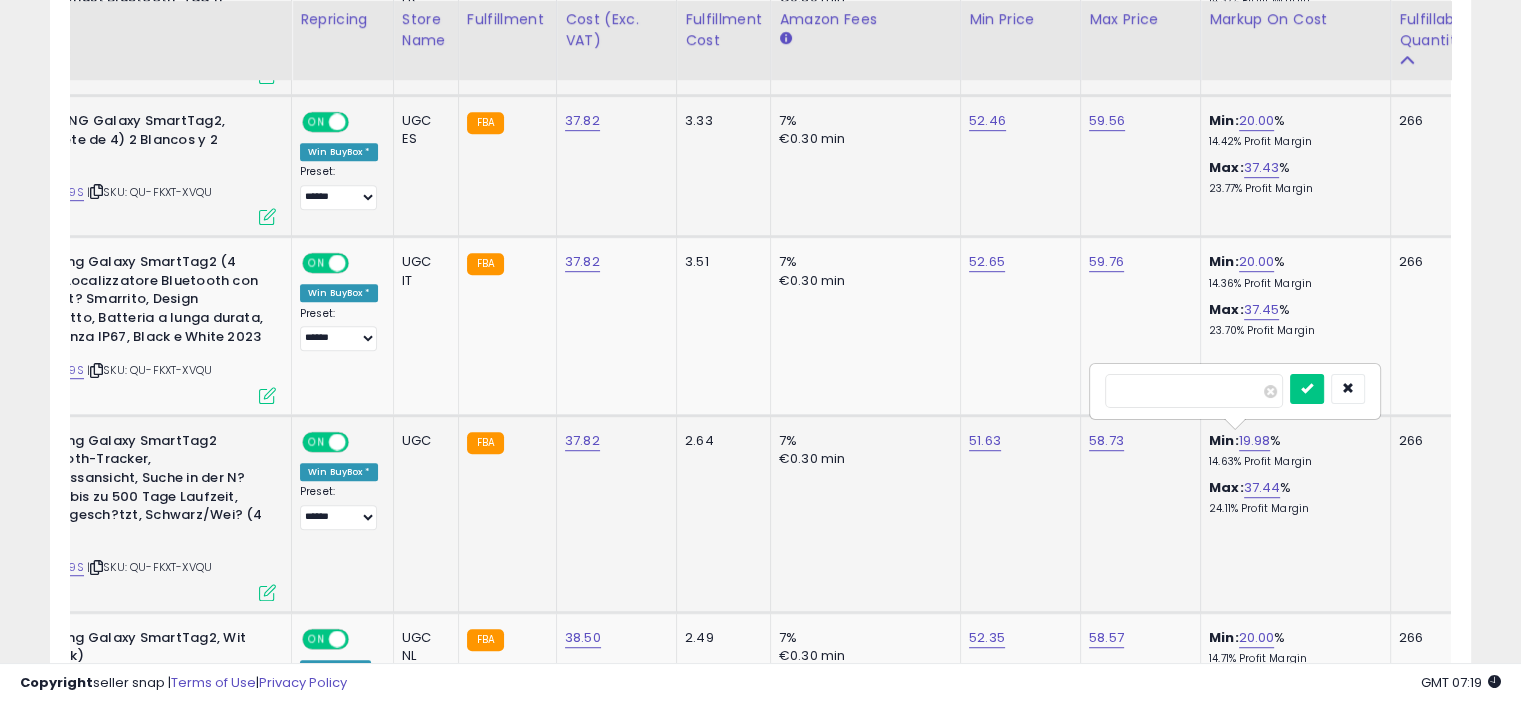 type on "**" 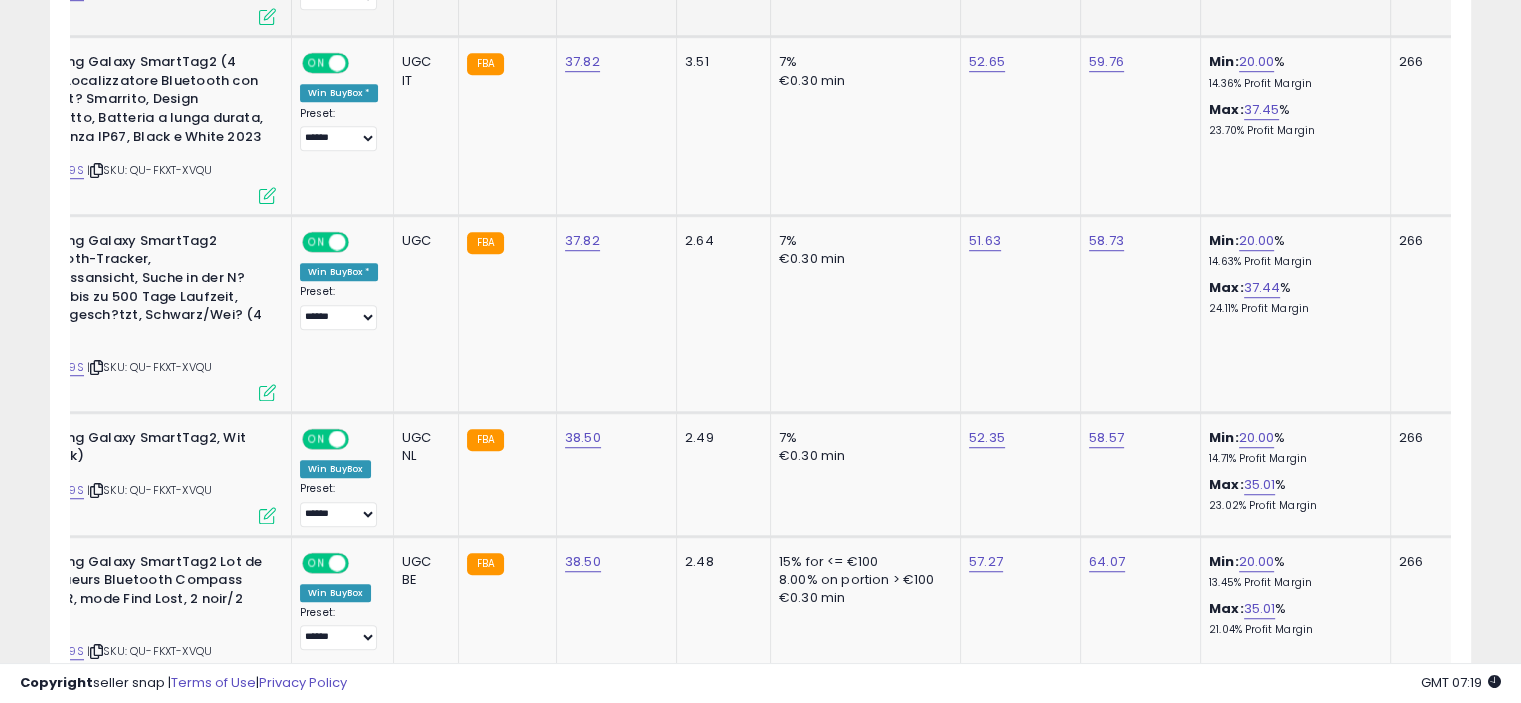 scroll, scrollTop: 1244, scrollLeft: 0, axis: vertical 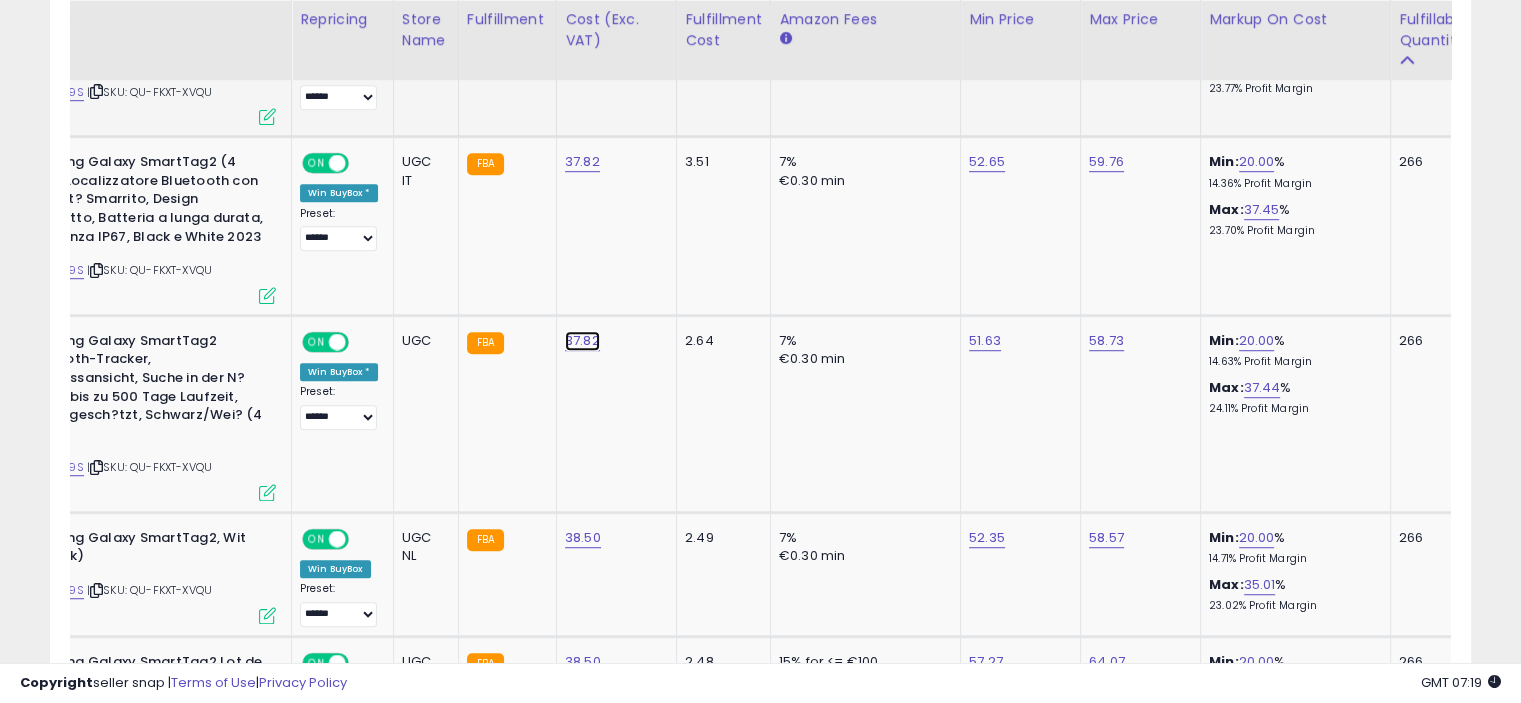 click on "37.82" at bounding box center [582, -120] 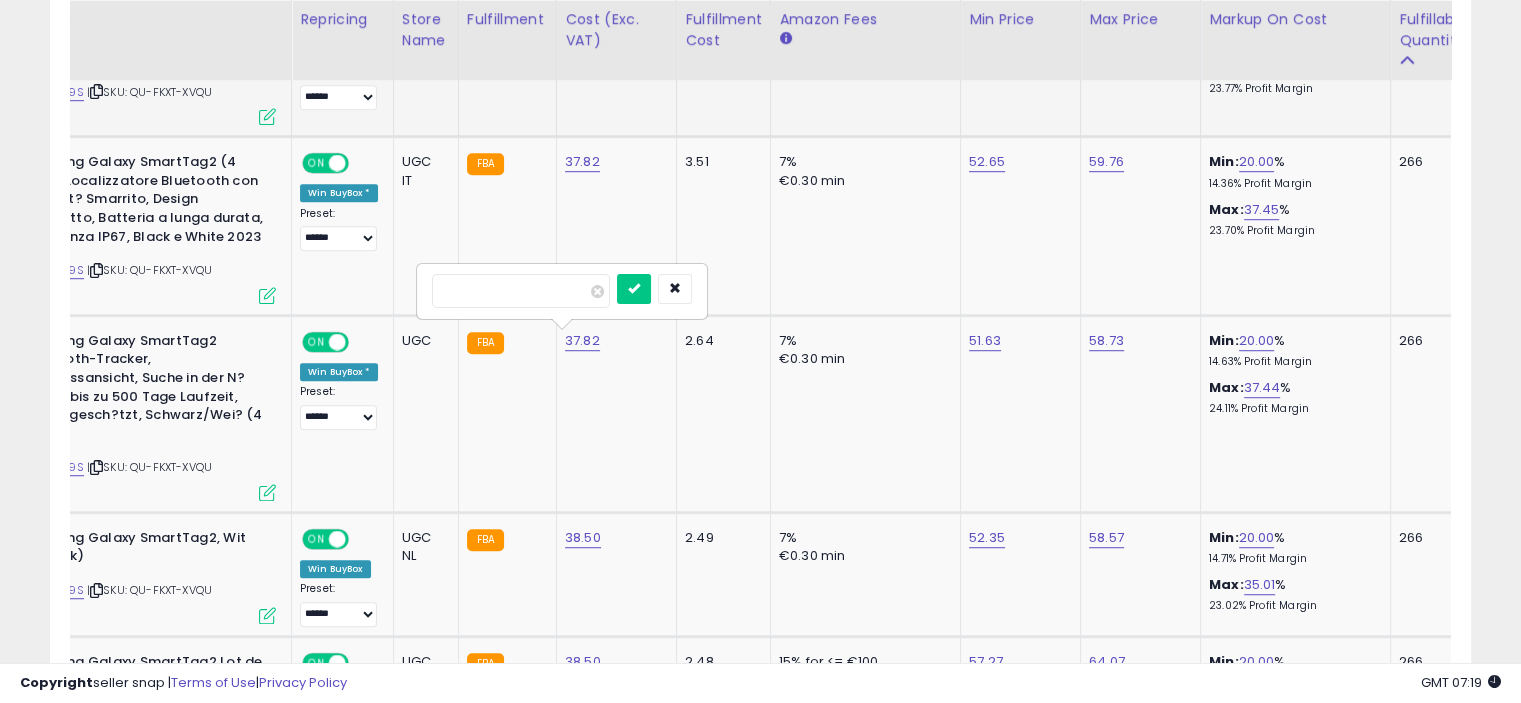 click on "*****" at bounding box center (521, 291) 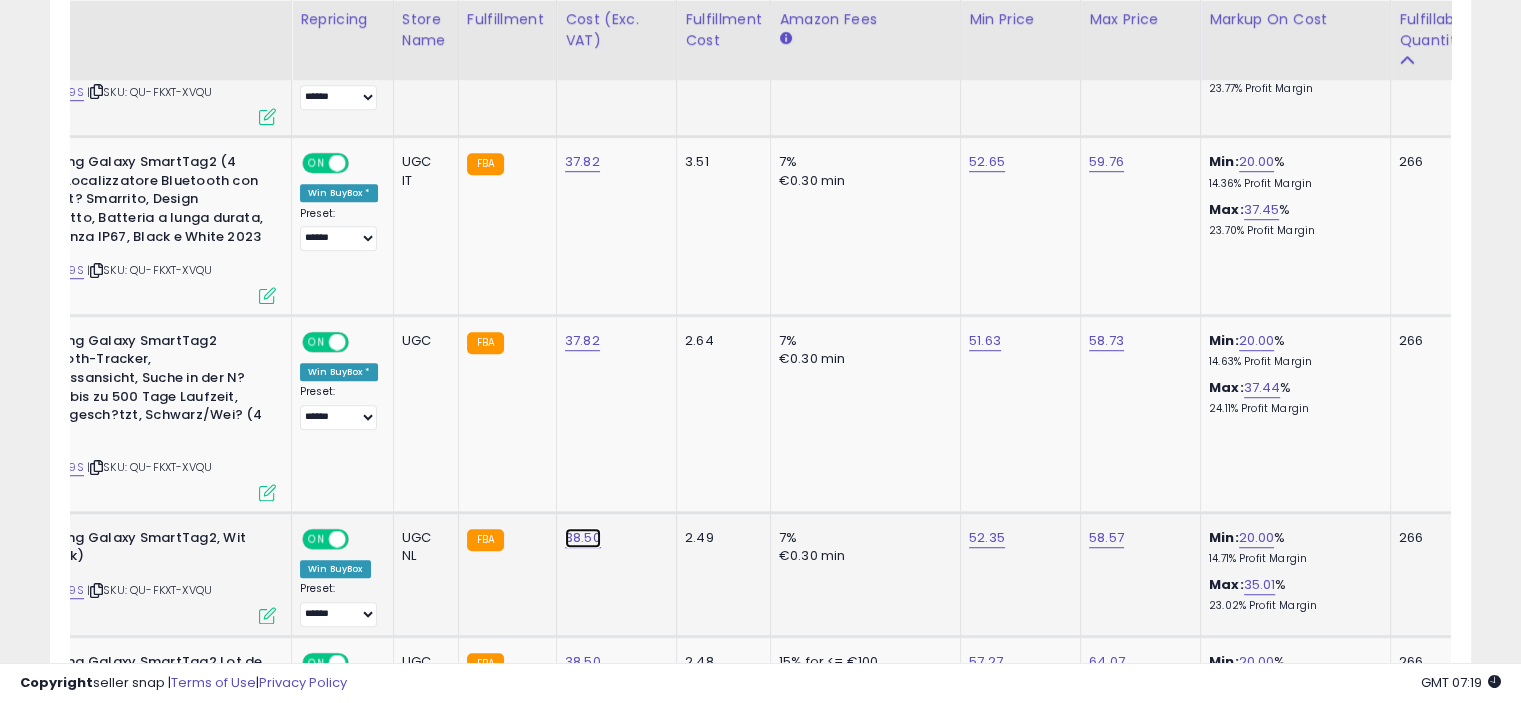 click on "38.50" at bounding box center (582, -120) 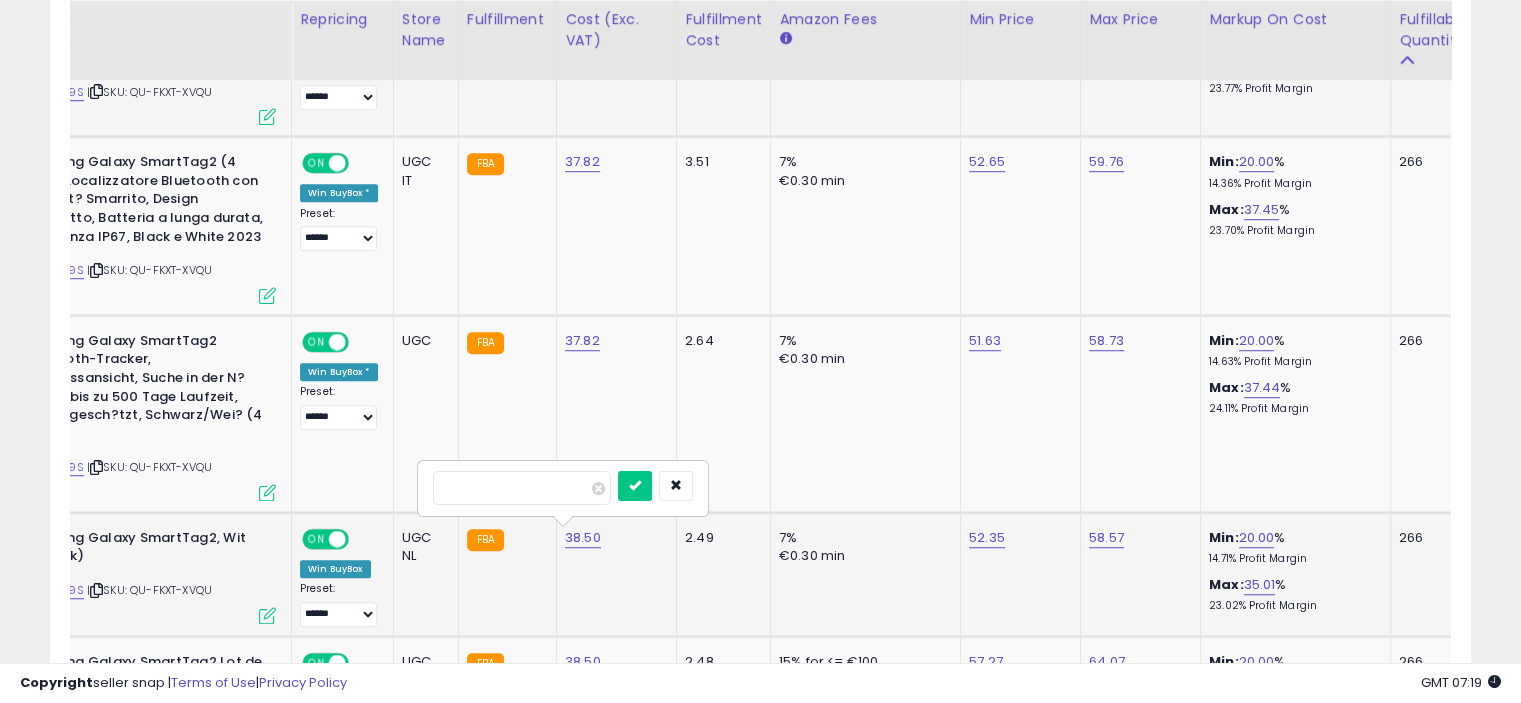 click on "*****" at bounding box center (522, 488) 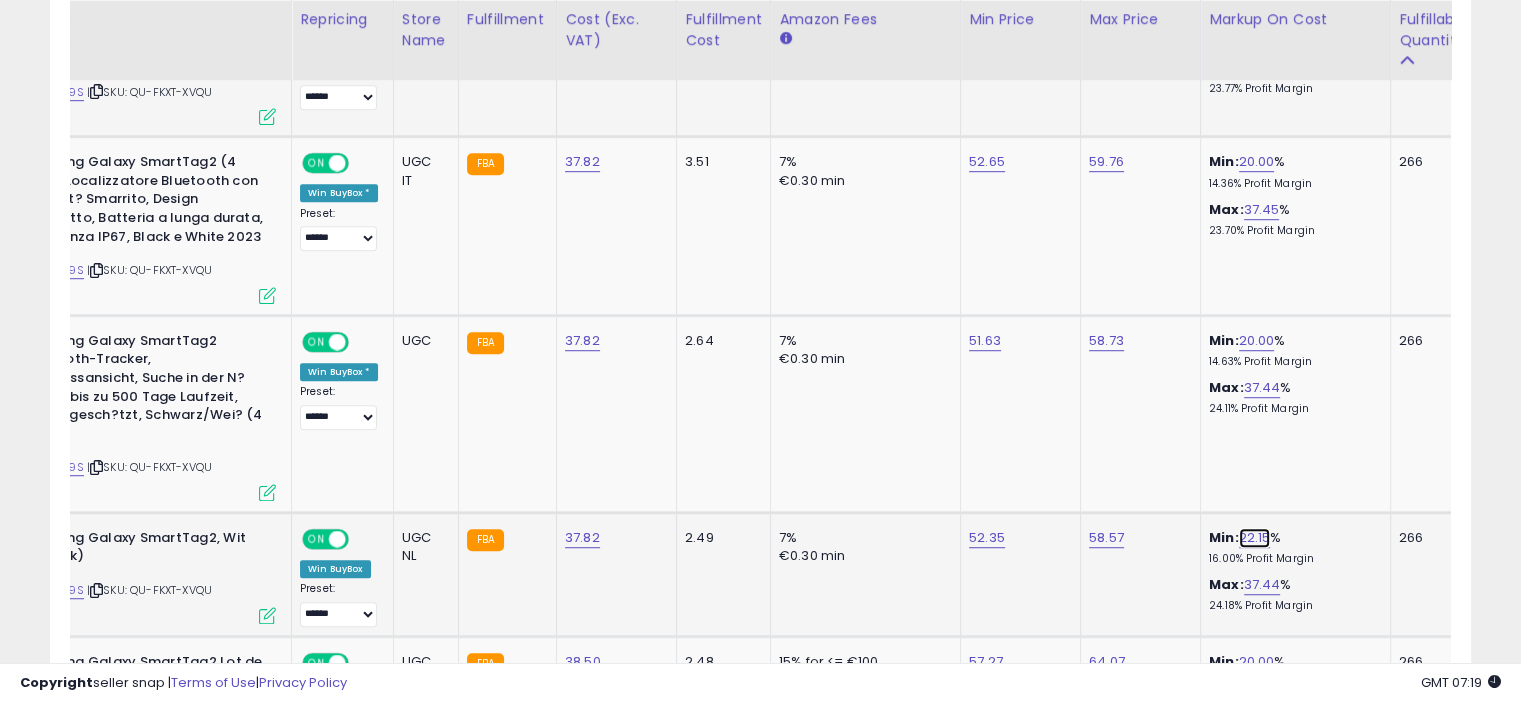 click on "22.15" at bounding box center [1255, 538] 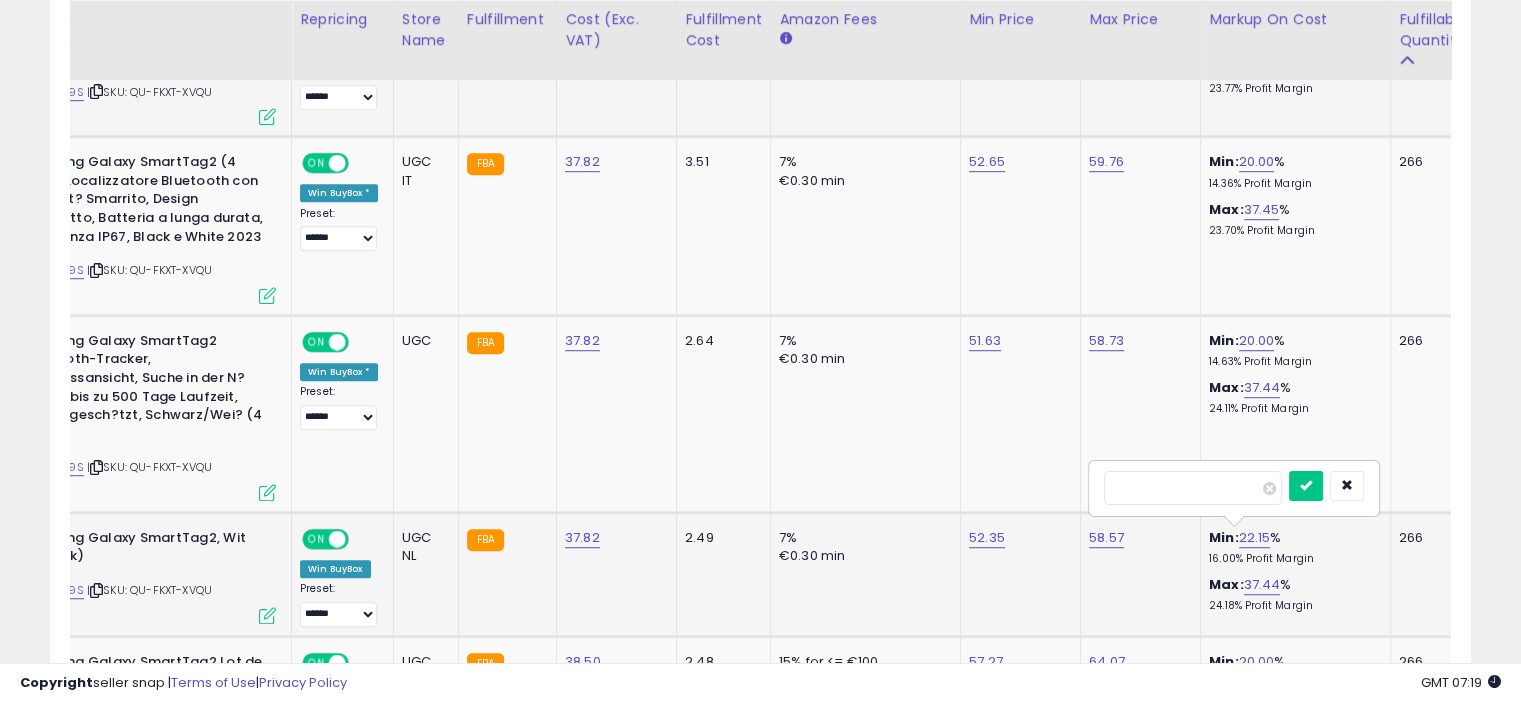 click on "*****" at bounding box center [1193, 488] 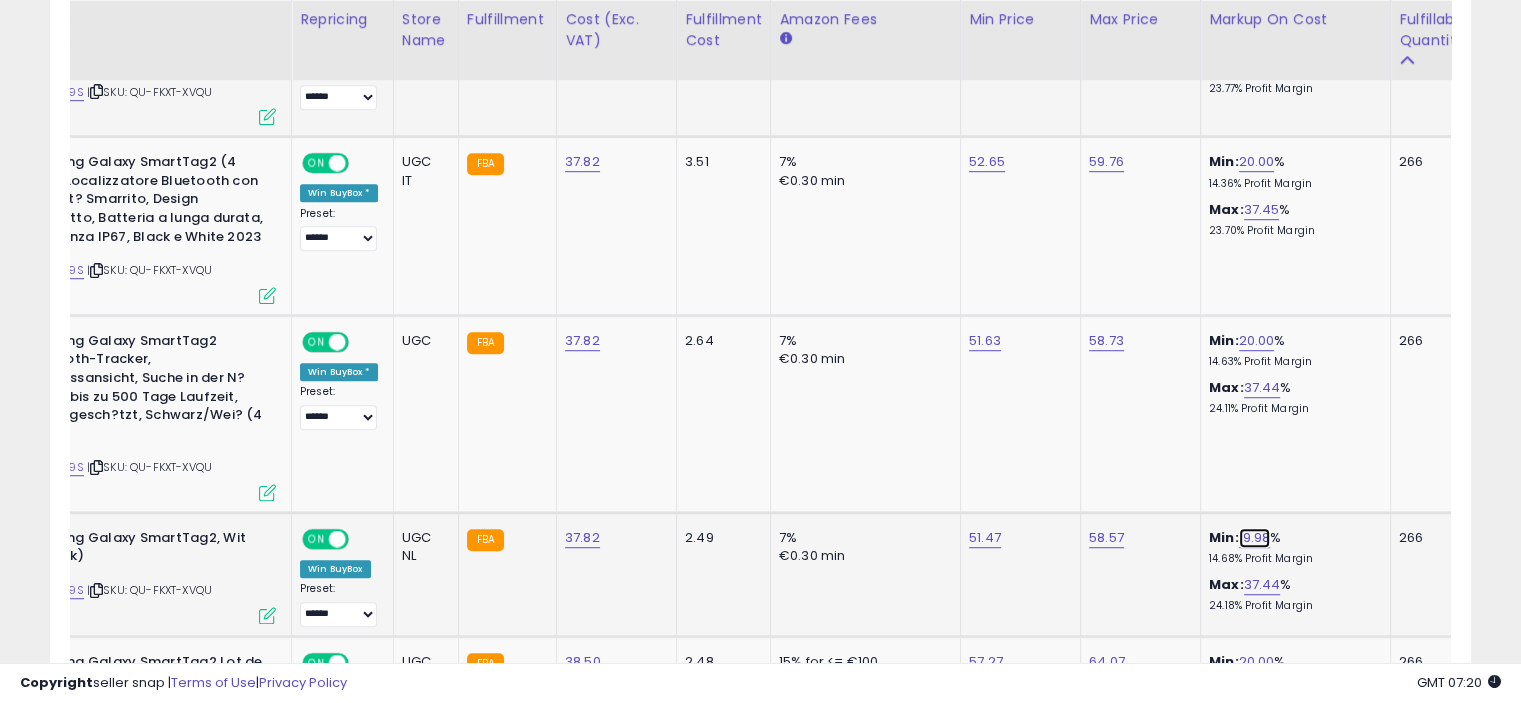 click on "19.98" at bounding box center [1255, 538] 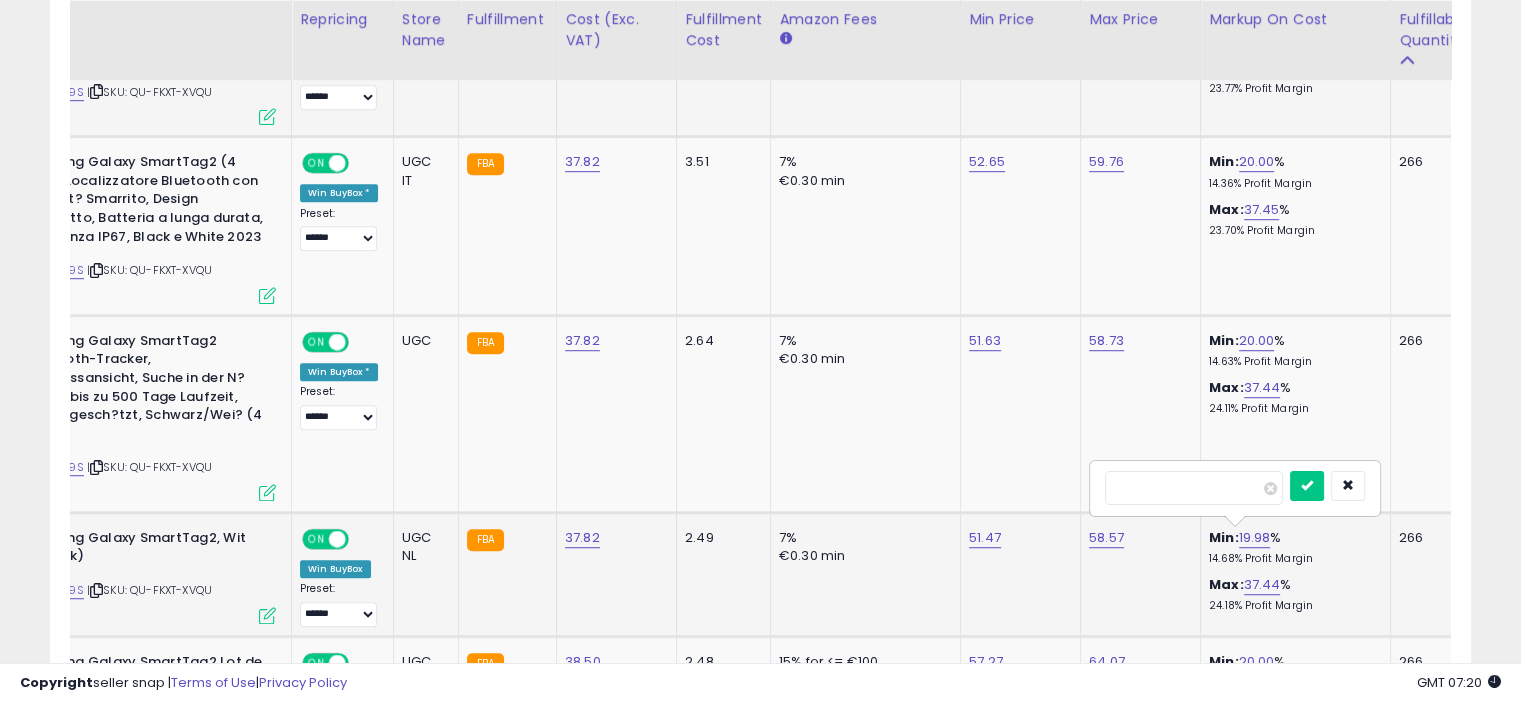 type on "**" 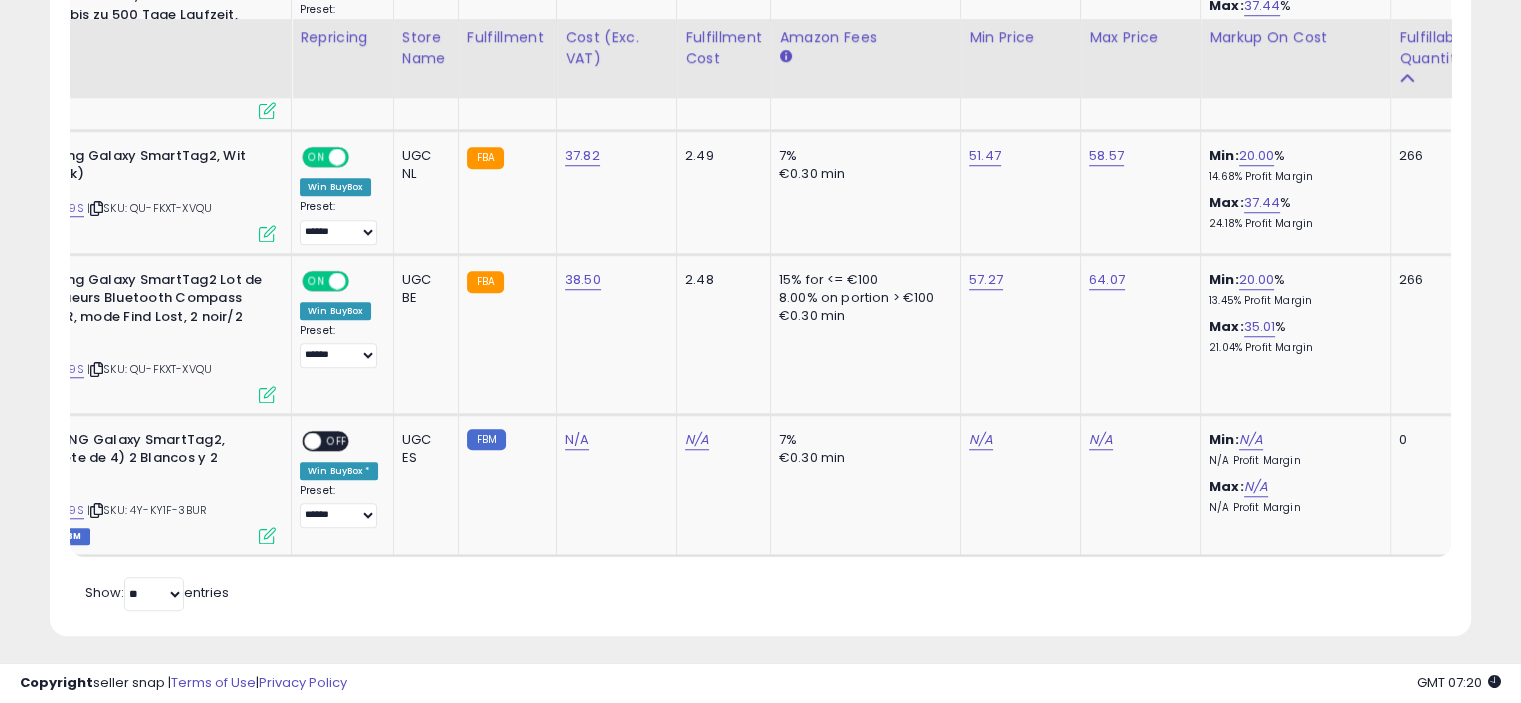 scroll, scrollTop: 1644, scrollLeft: 0, axis: vertical 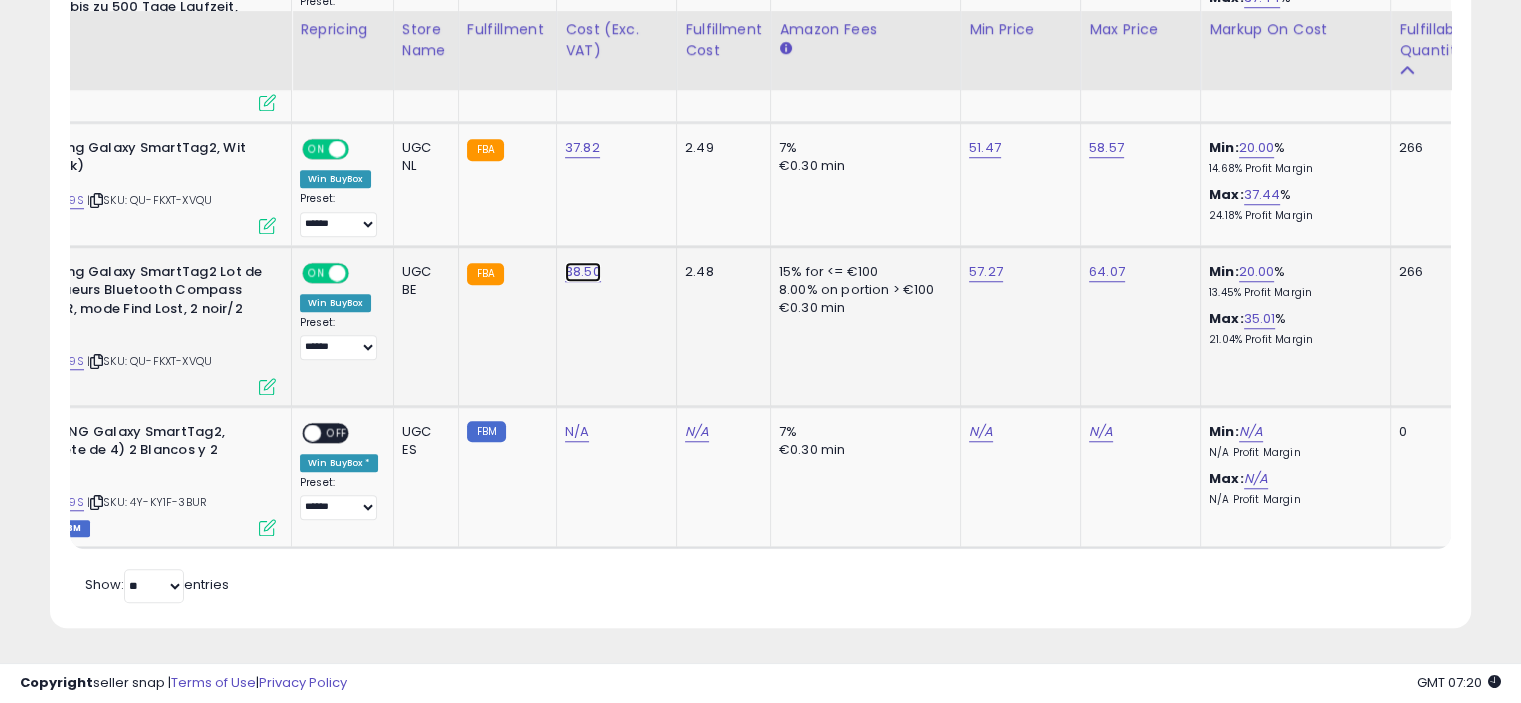 click on "38.50" at bounding box center (582, -510) 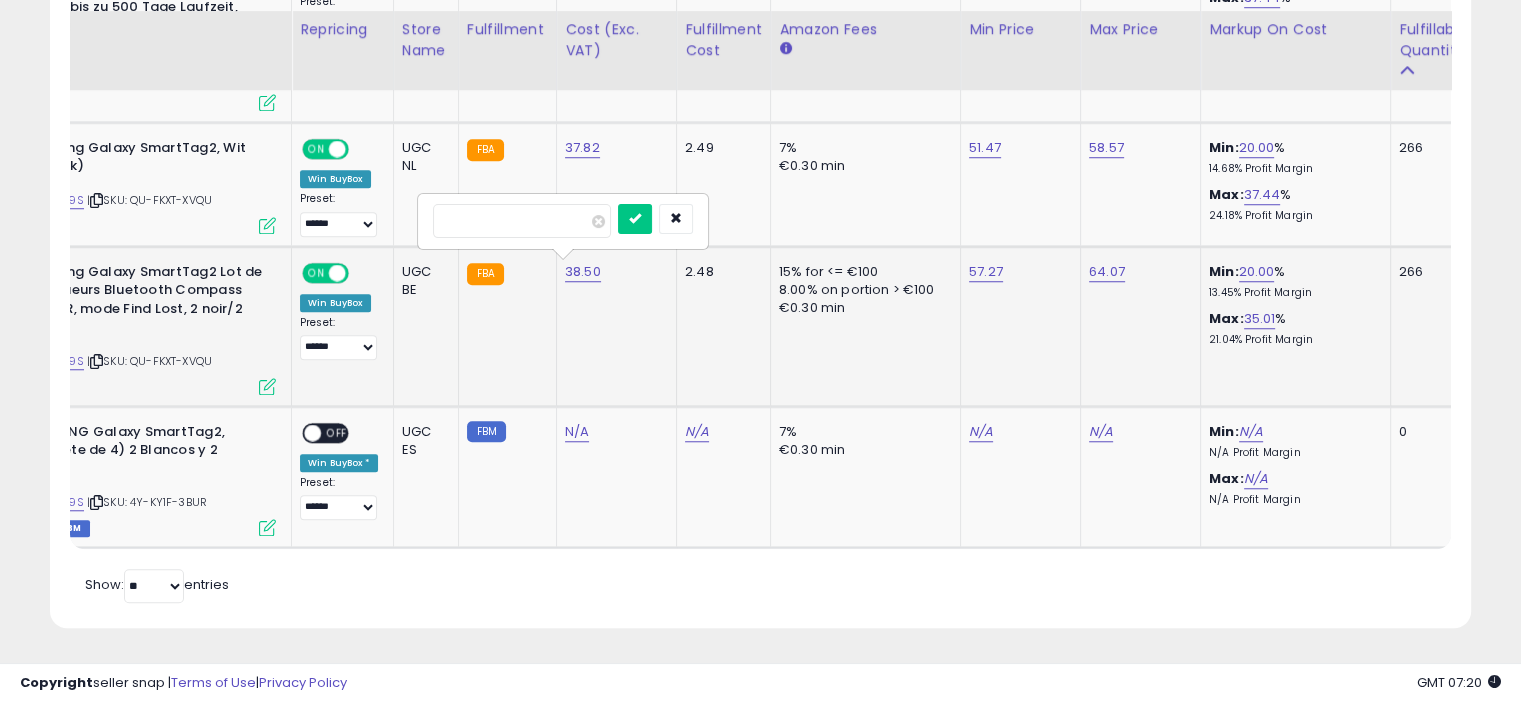 click on "*****" at bounding box center [522, 221] 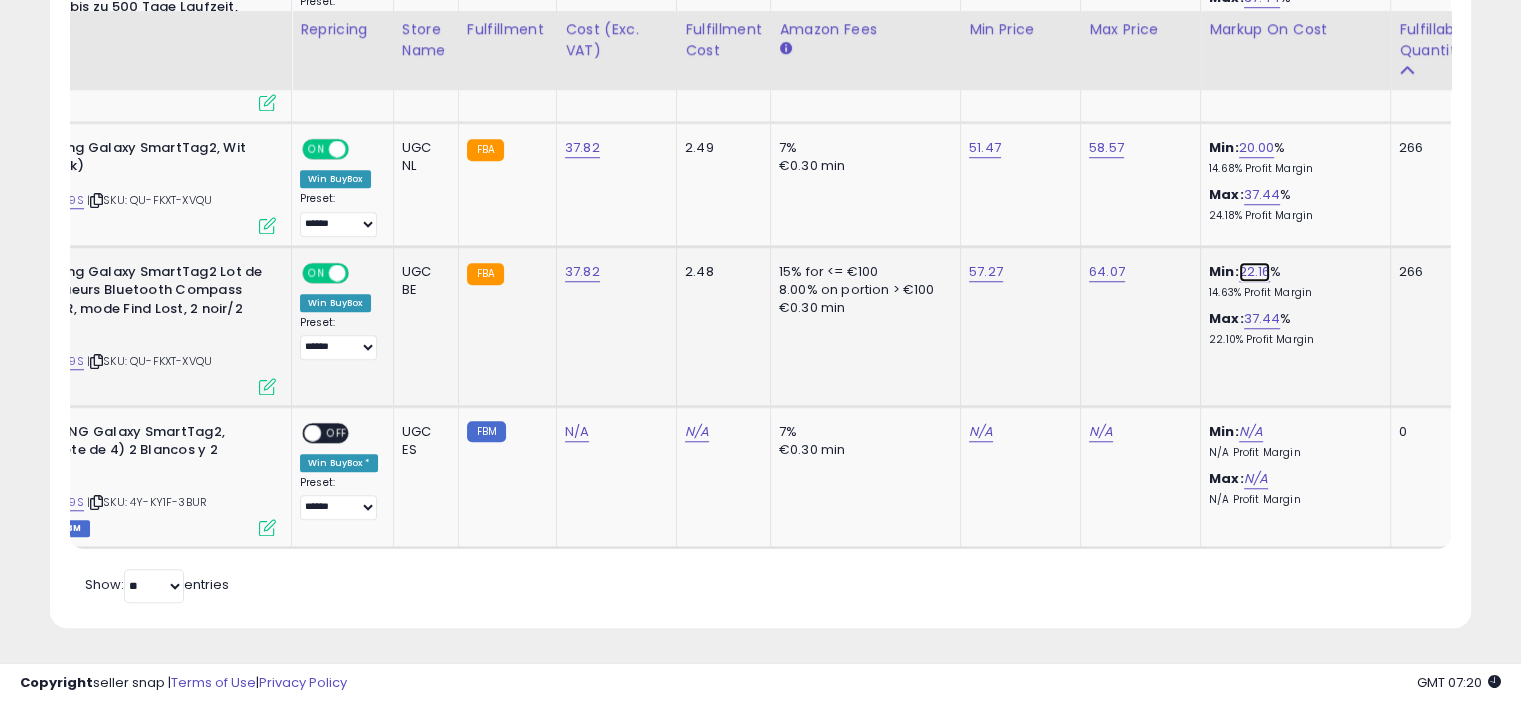 click on "22.16" at bounding box center (1255, 272) 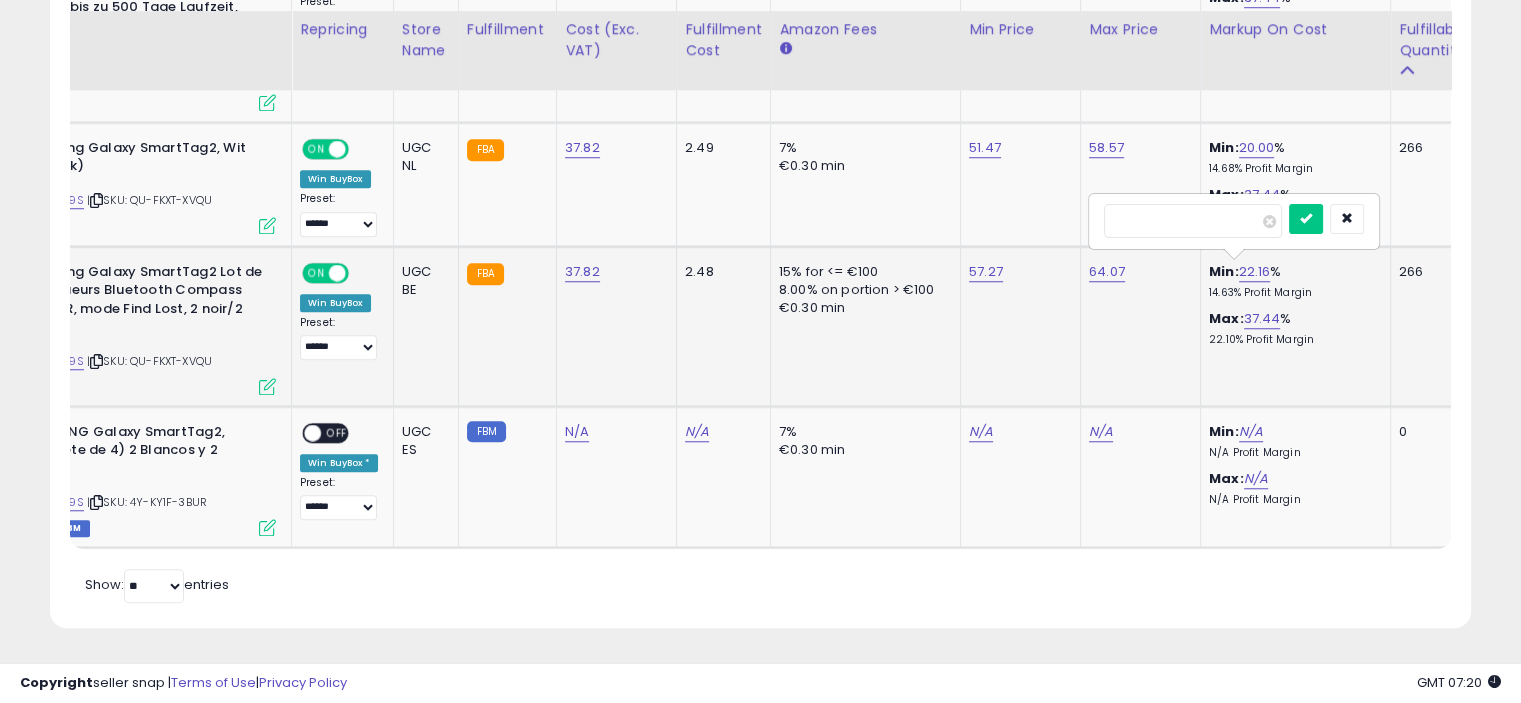 drag, startPoint x: 1160, startPoint y: 207, endPoint x: 1103, endPoint y: 209, distance: 57.035076 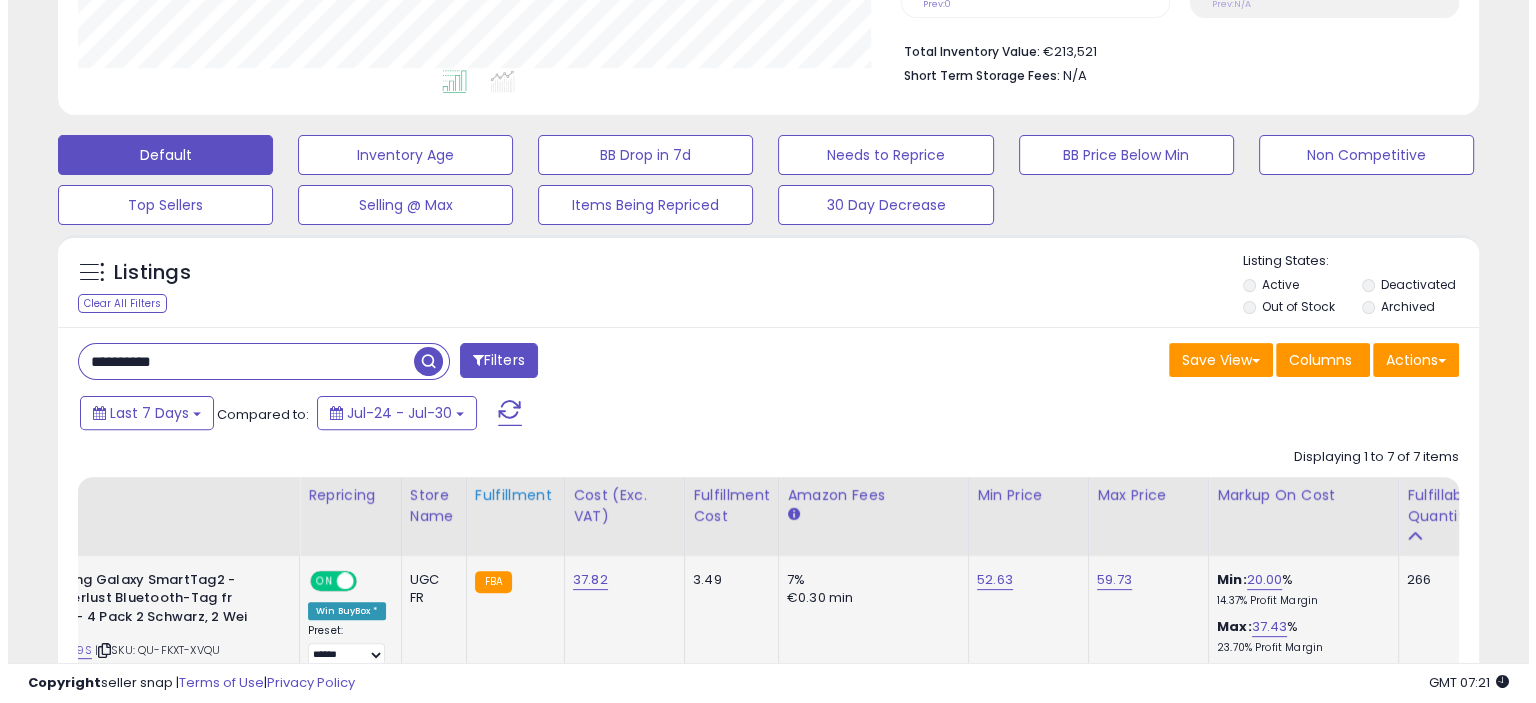 scroll, scrollTop: 444, scrollLeft: 0, axis: vertical 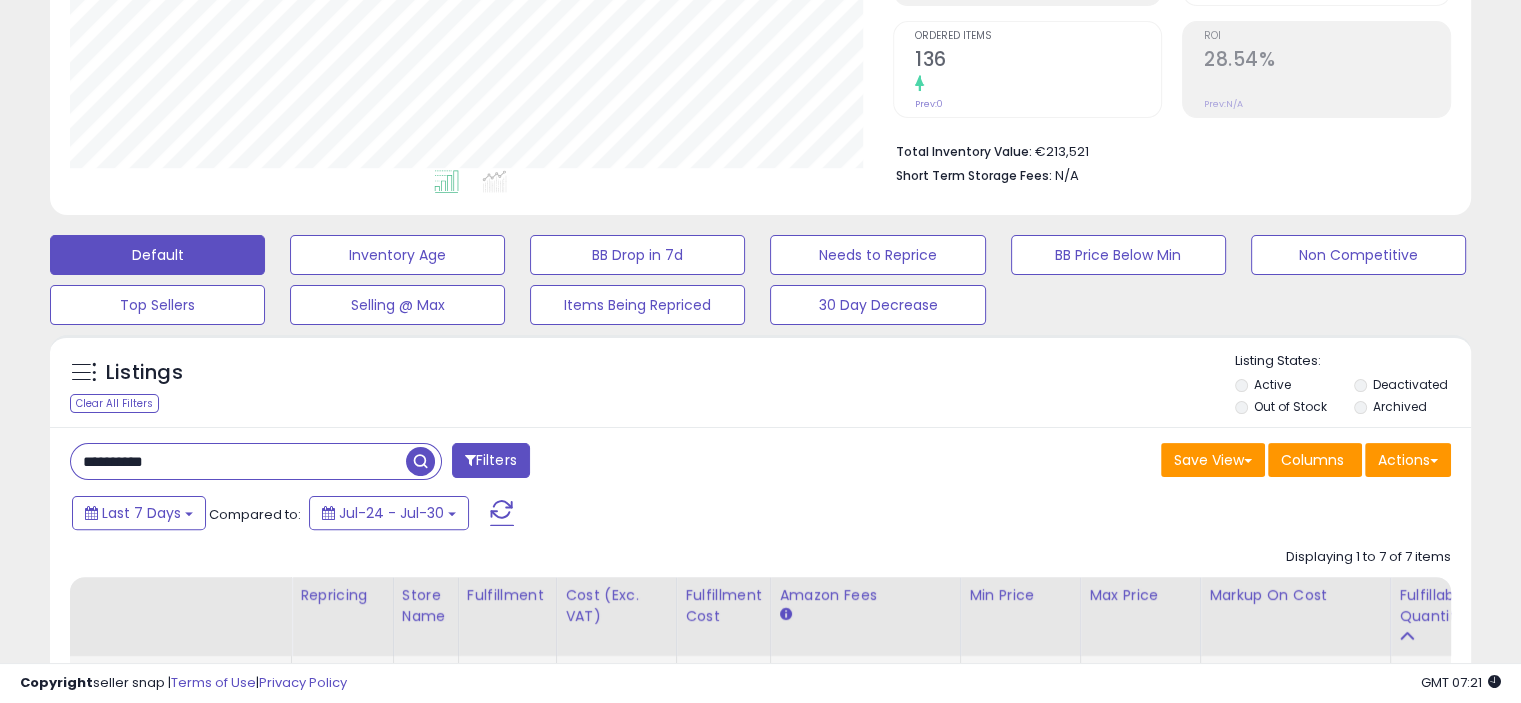 click on "**********" at bounding box center [238, 461] 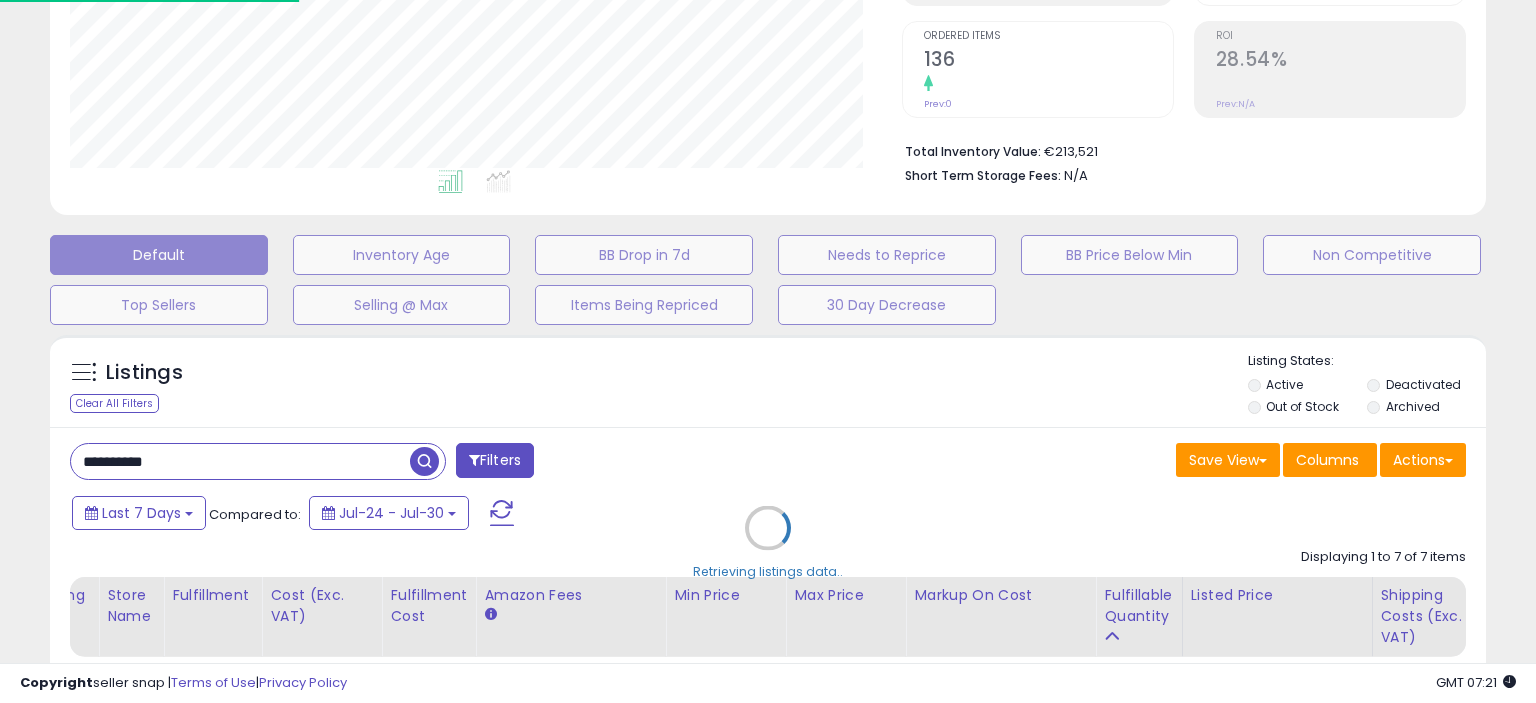 scroll, scrollTop: 999589, scrollLeft: 999168, axis: both 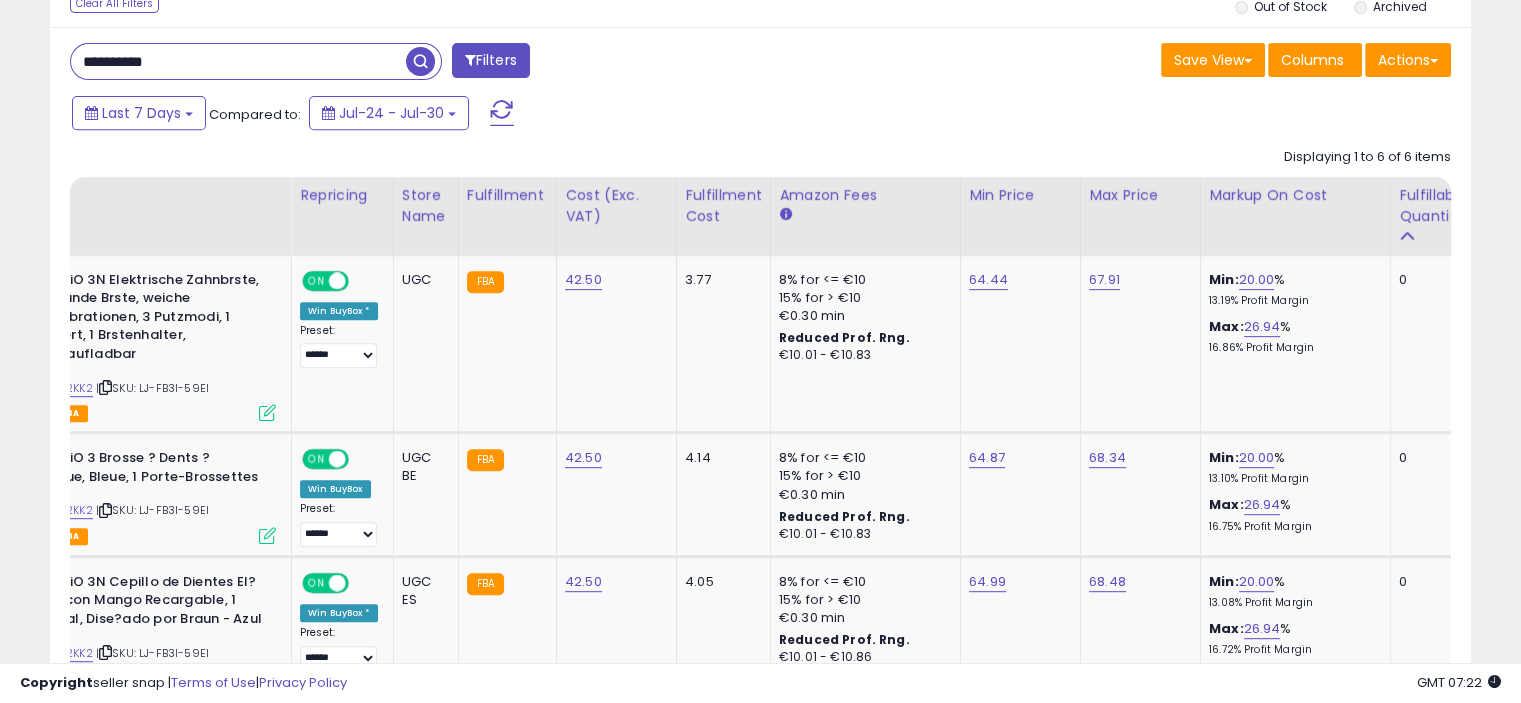 click on "**********" at bounding box center [238, 61] 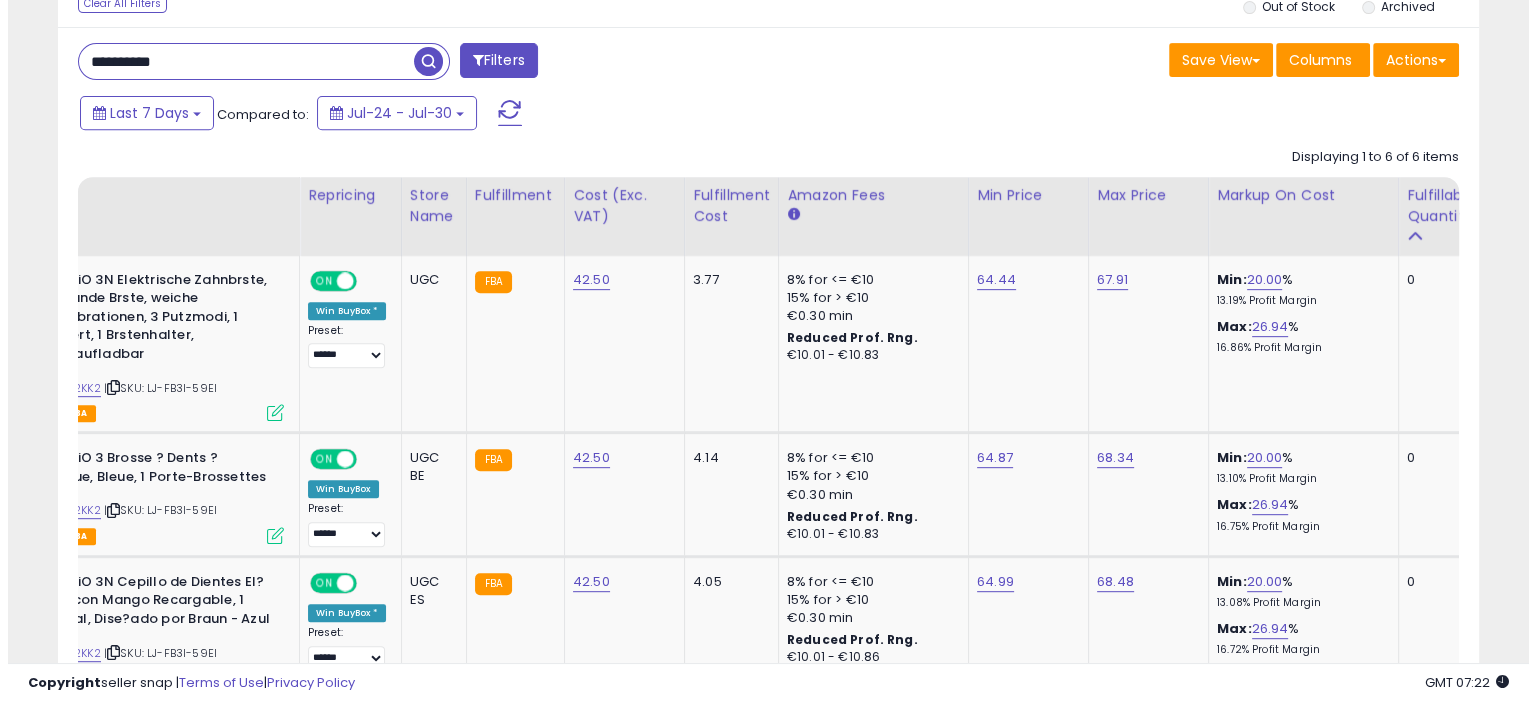 scroll, scrollTop: 565, scrollLeft: 0, axis: vertical 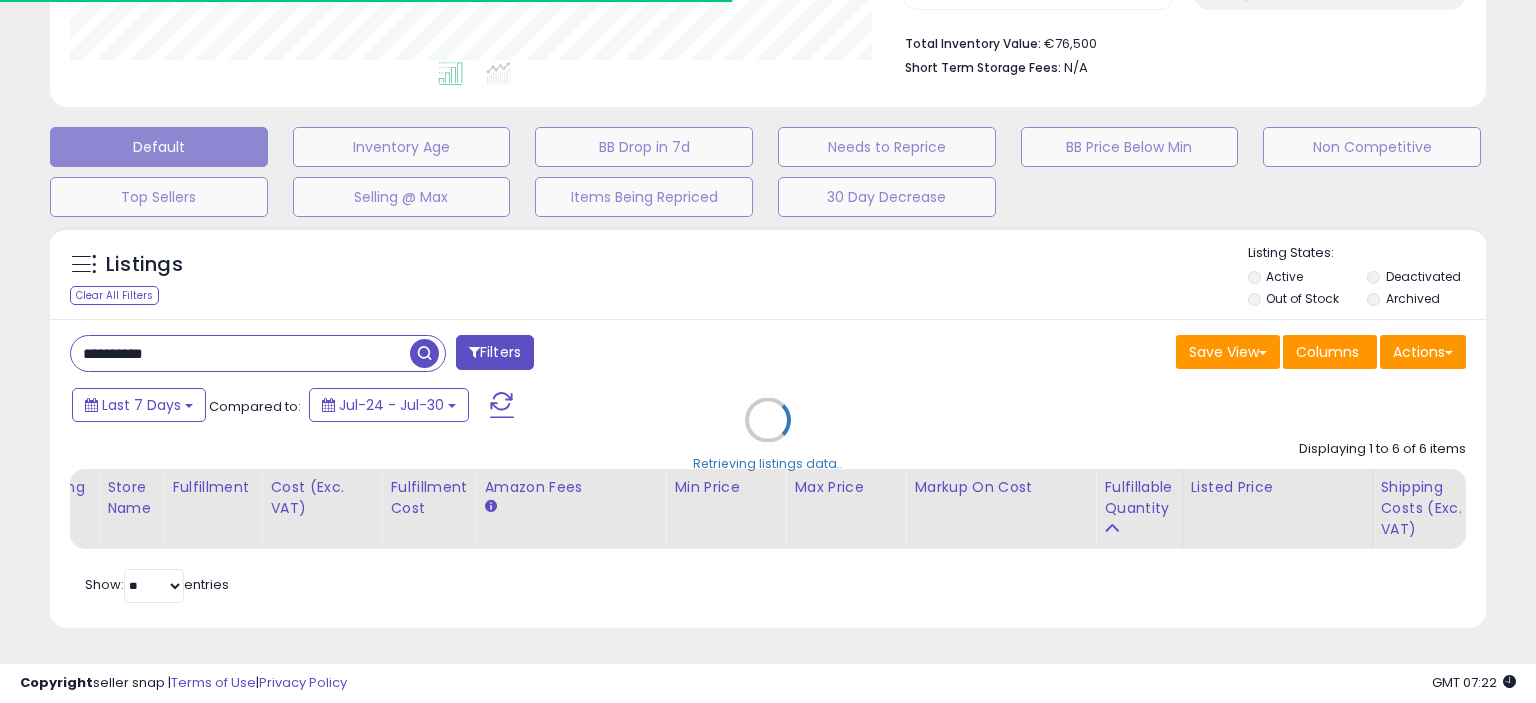 drag, startPoint x: 628, startPoint y: 211, endPoint x: 644, endPoint y: 315, distance: 105.22357 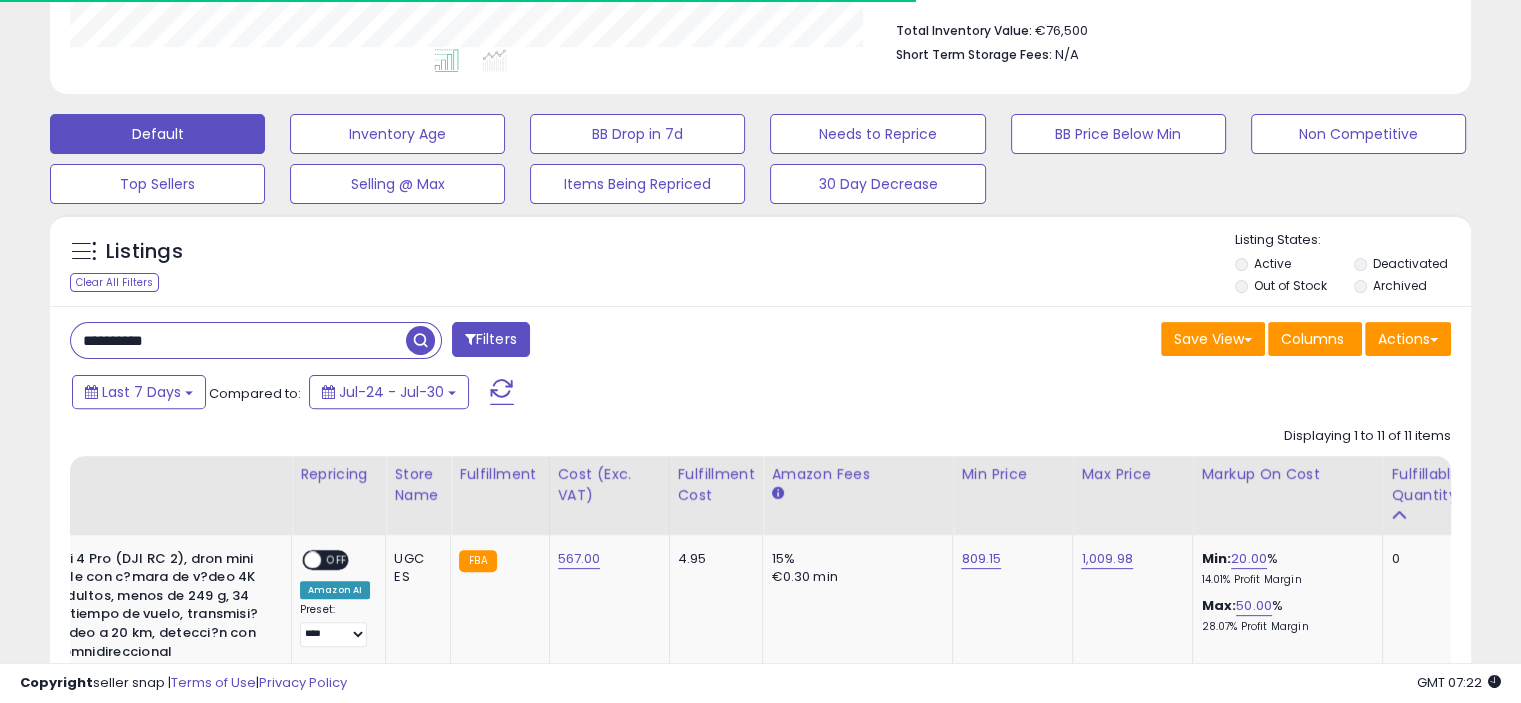 scroll, scrollTop: 409, scrollLeft: 822, axis: both 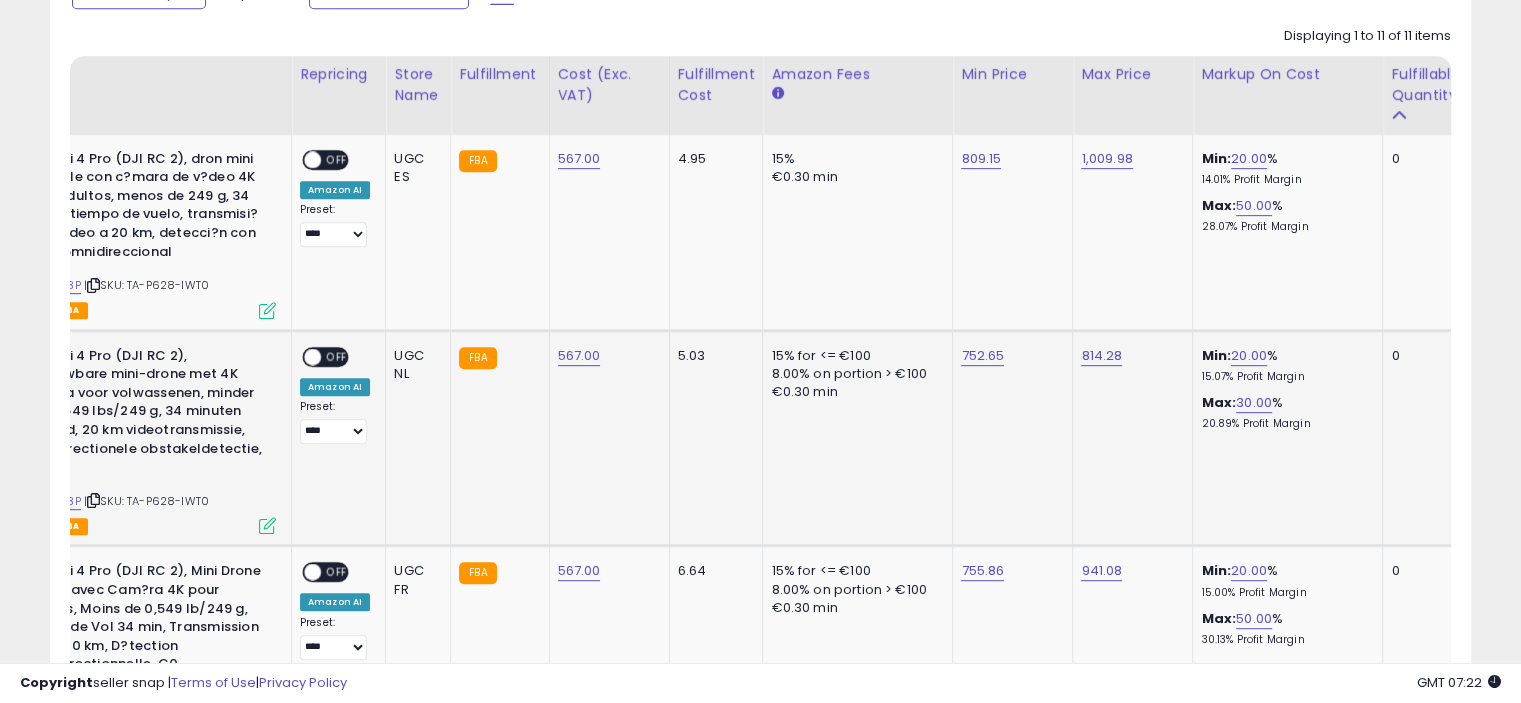 drag, startPoint x: 477, startPoint y: 443, endPoint x: 474, endPoint y: 464, distance: 21.213203 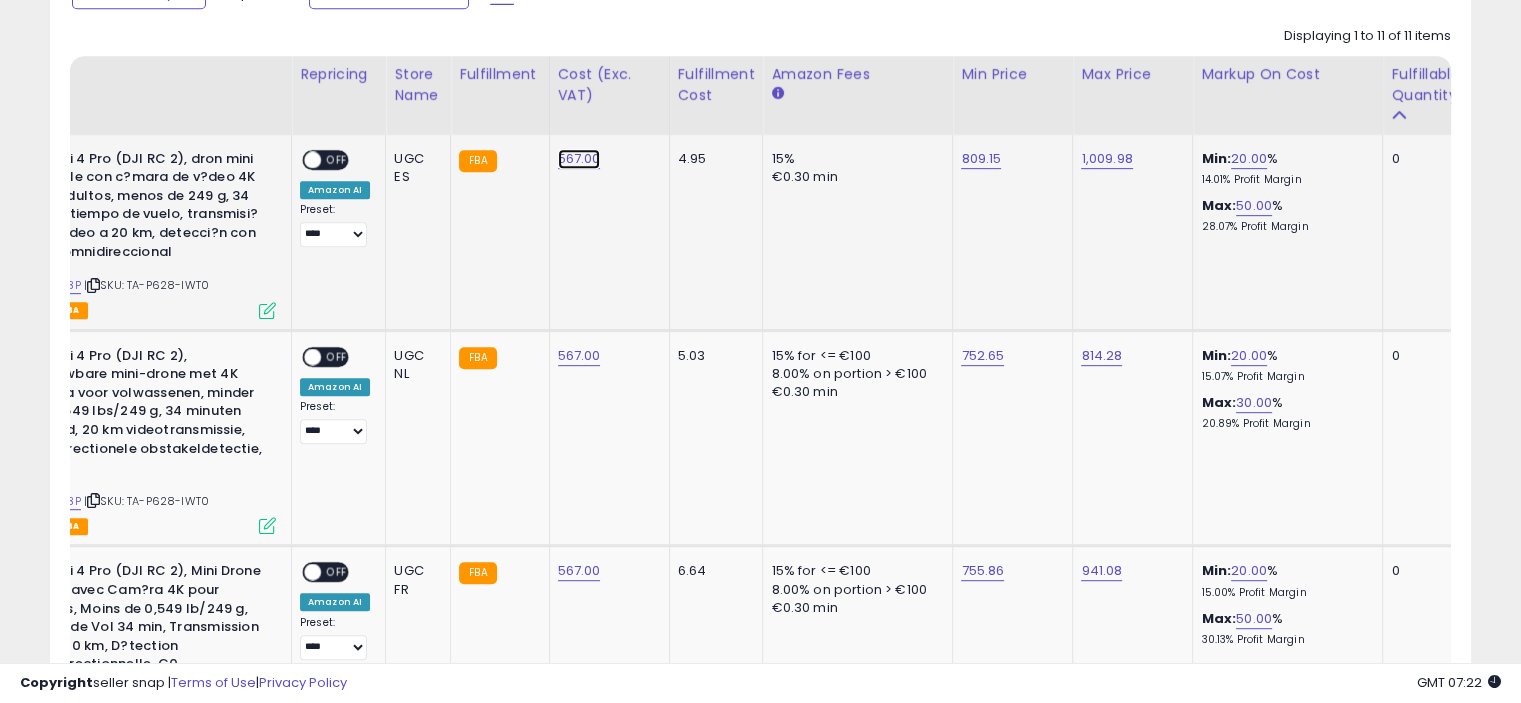 click on "567.00" at bounding box center [579, 159] 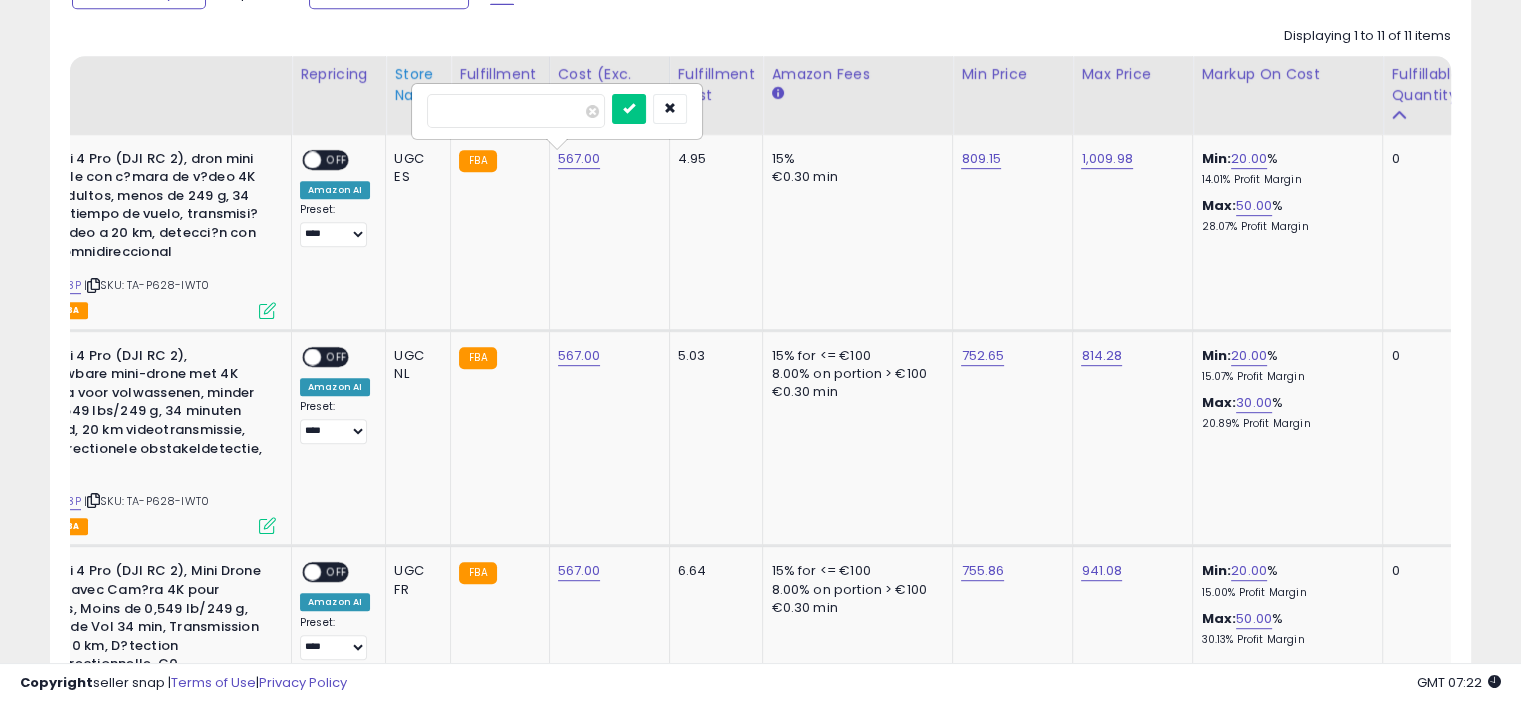 click on "Title
Repricing" at bounding box center [1504, 1244] 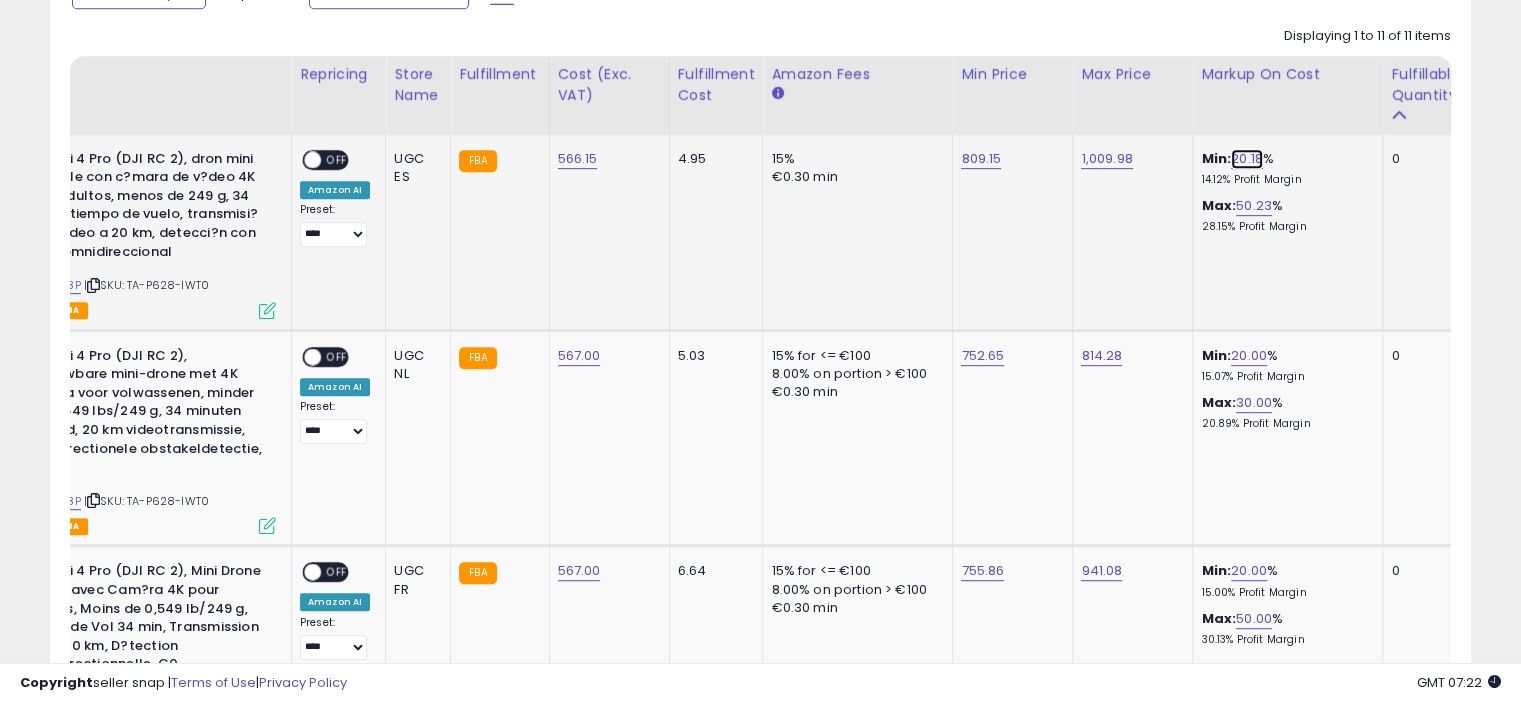 click on "20.18" at bounding box center [1247, 159] 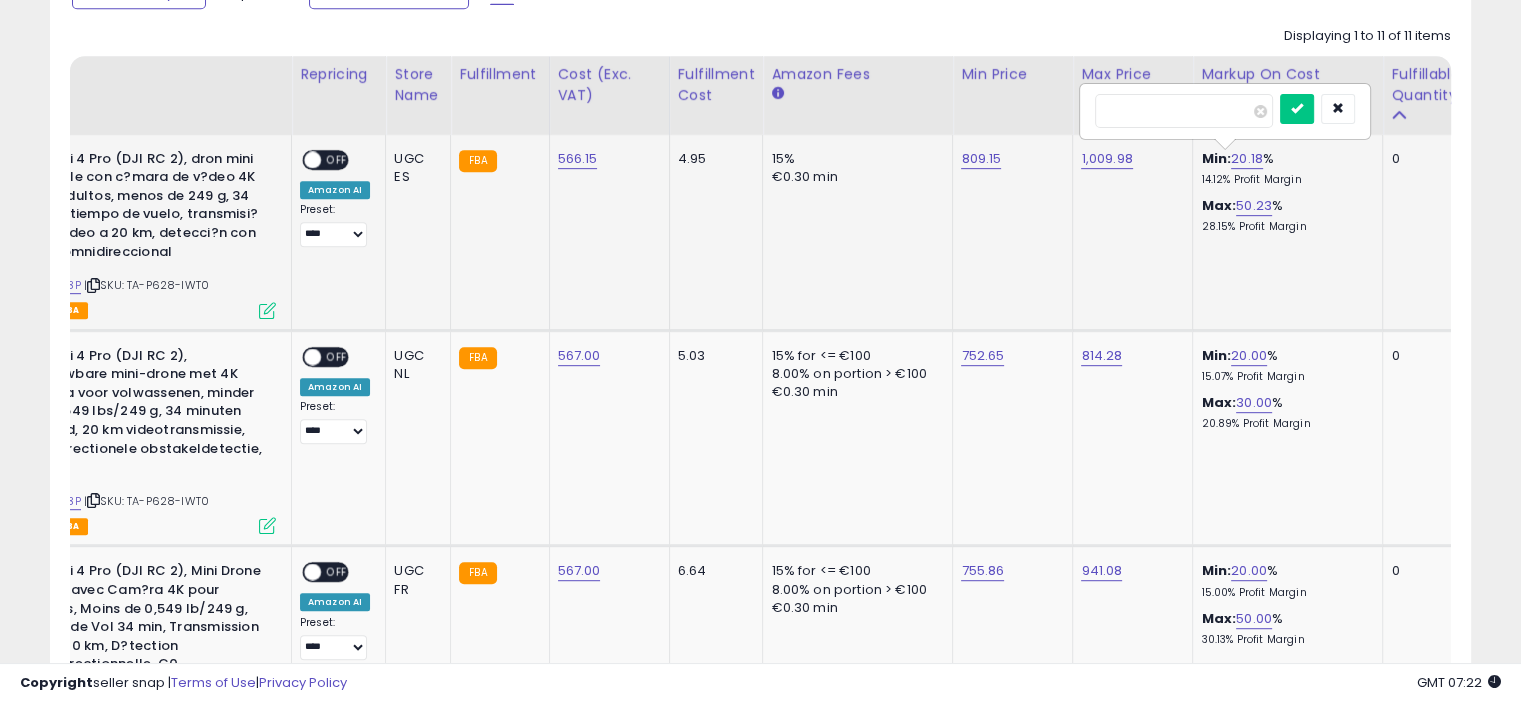 drag, startPoint x: 1149, startPoint y: 108, endPoint x: 1108, endPoint y: 99, distance: 41.976185 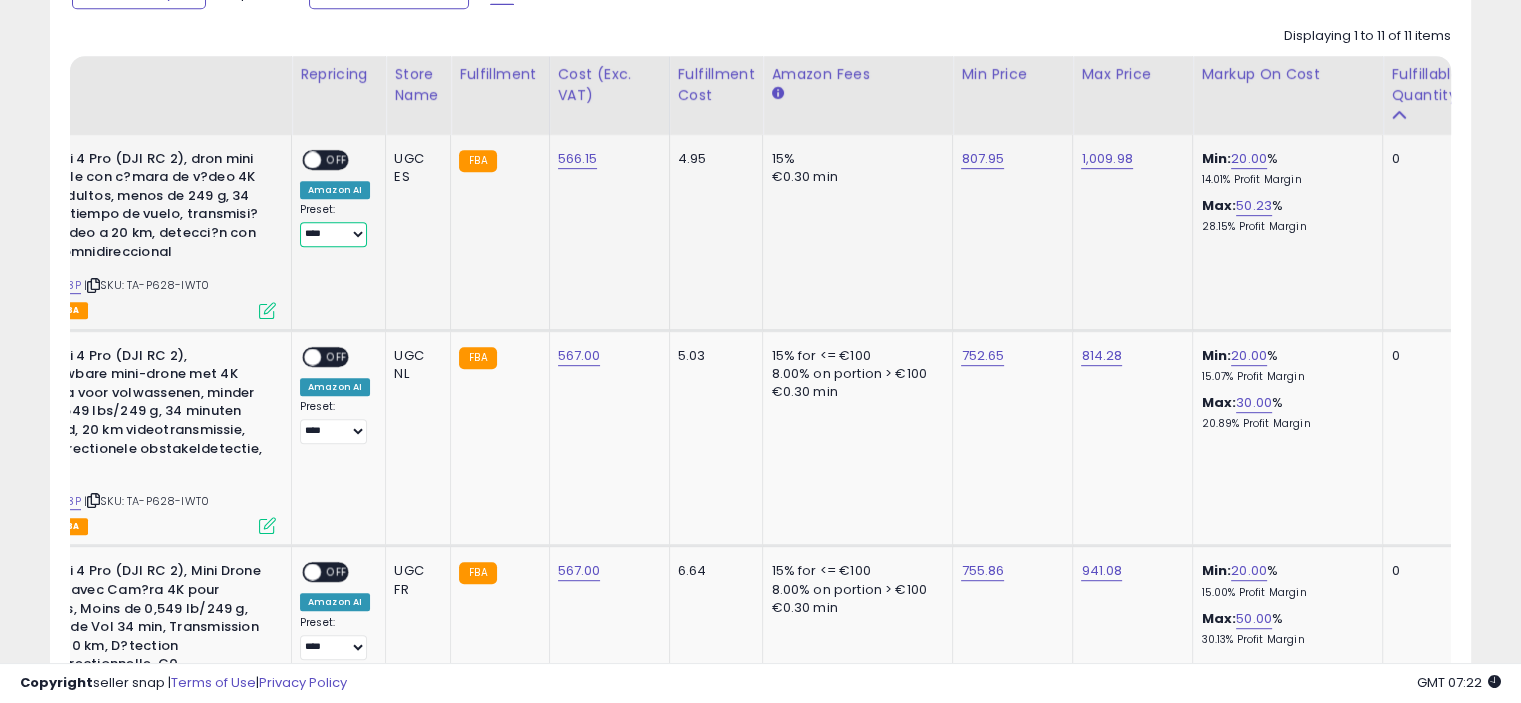 click on "**** ******" at bounding box center [333, 234] 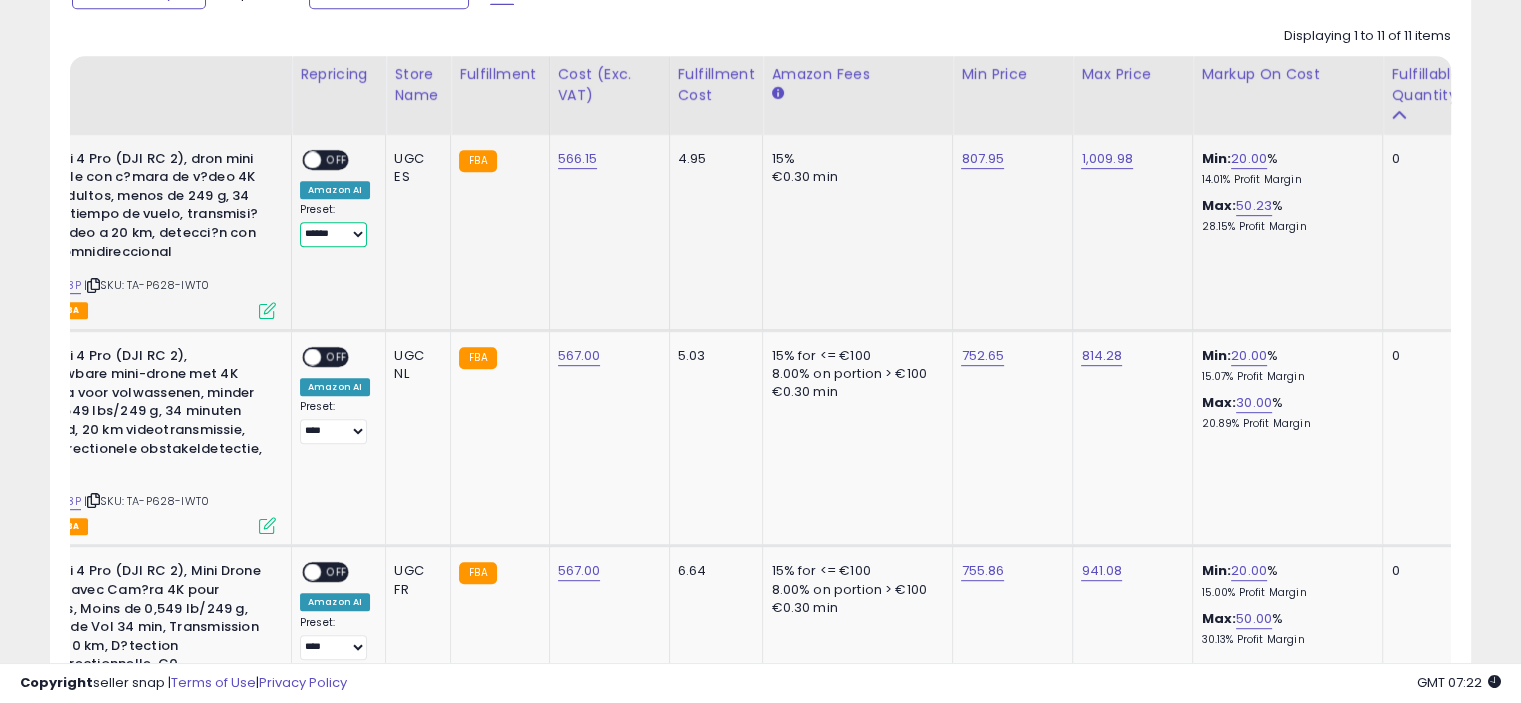click on "**** ******" at bounding box center [333, 234] 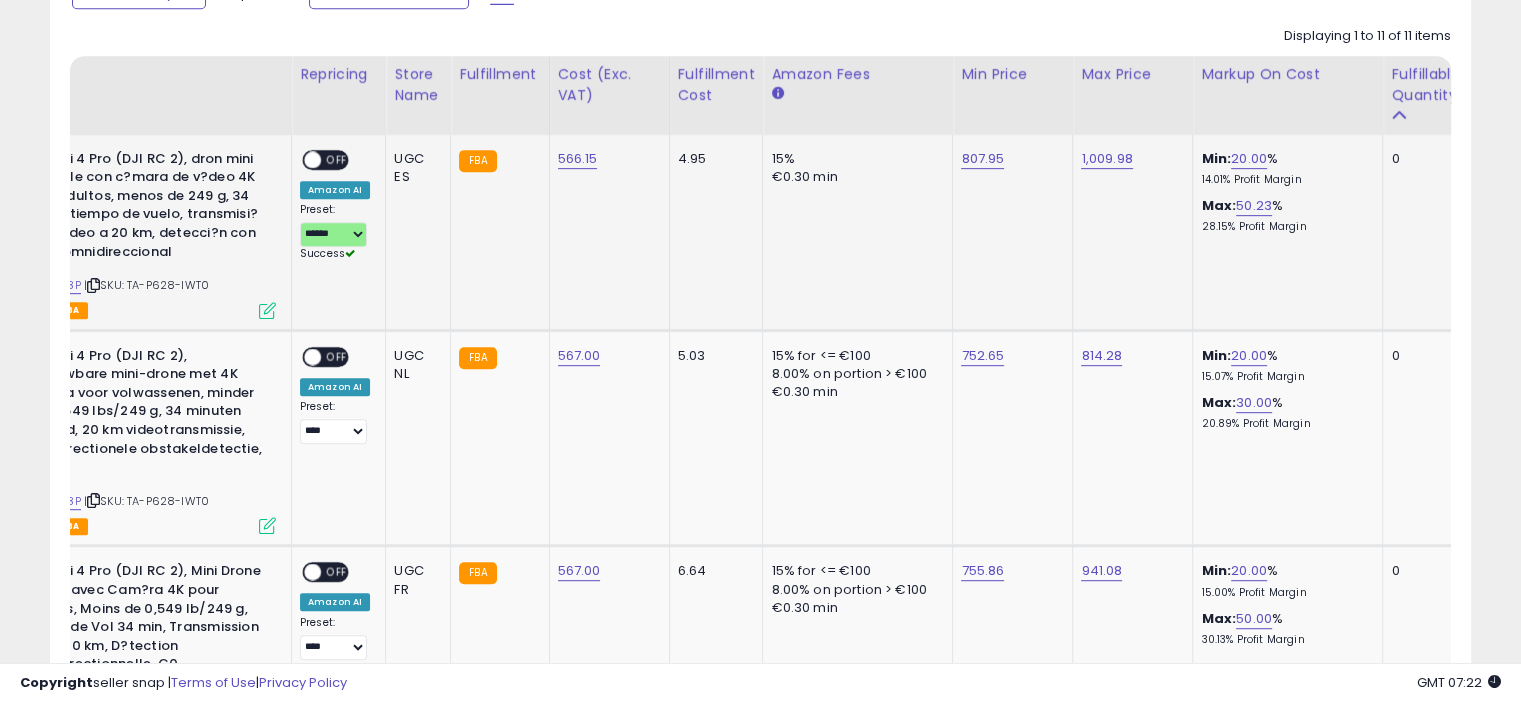 click on "OFF" at bounding box center (337, 159) 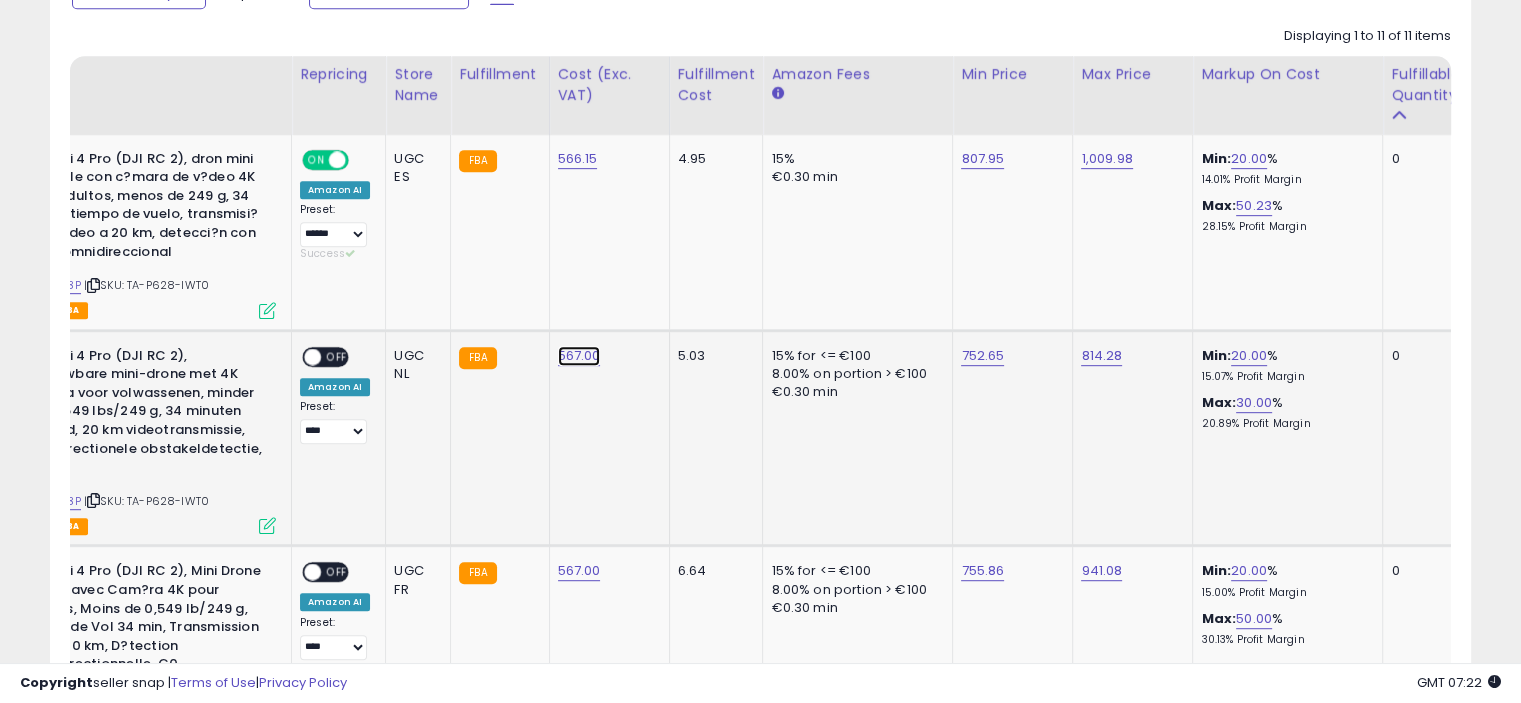 click on "567.00" at bounding box center (578, 159) 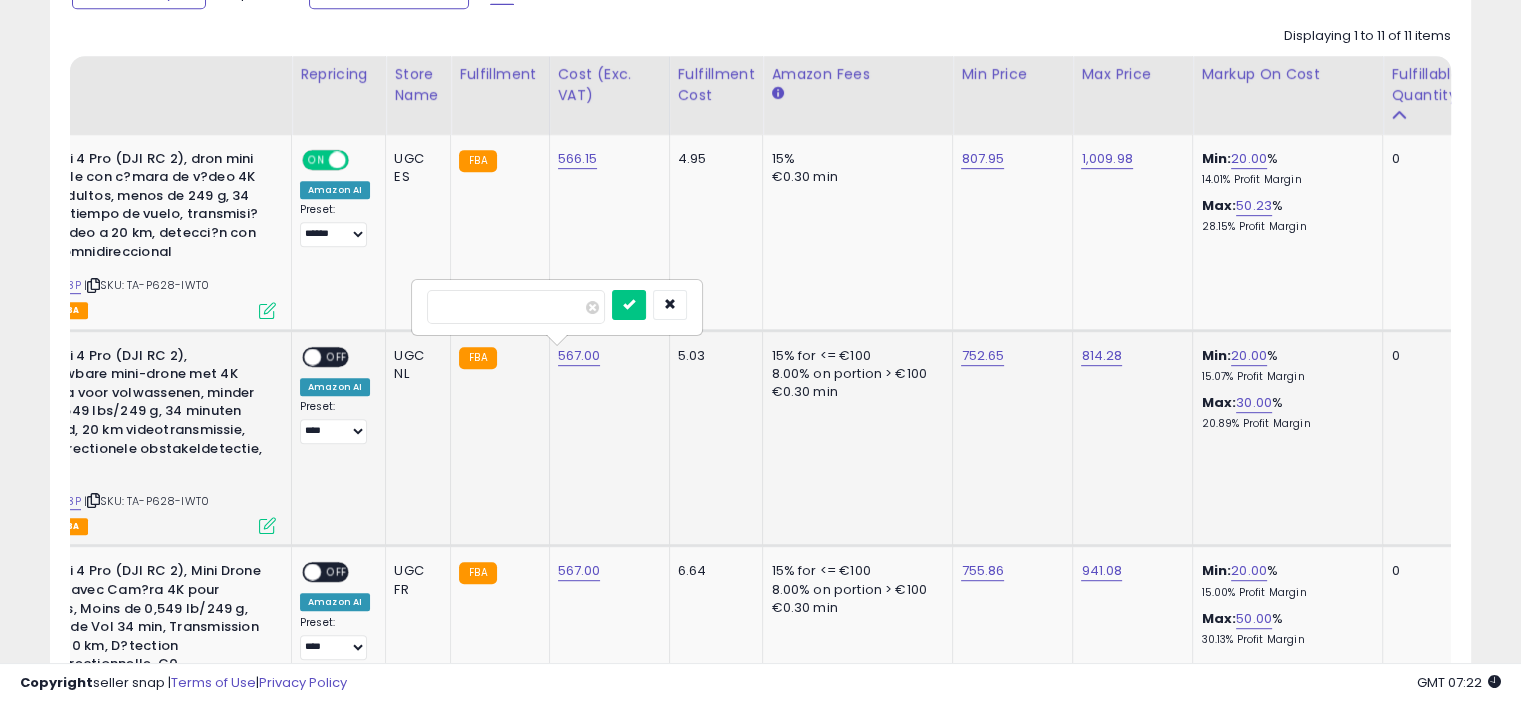 drag, startPoint x: 494, startPoint y: 311, endPoint x: 428, endPoint y: 312, distance: 66.007576 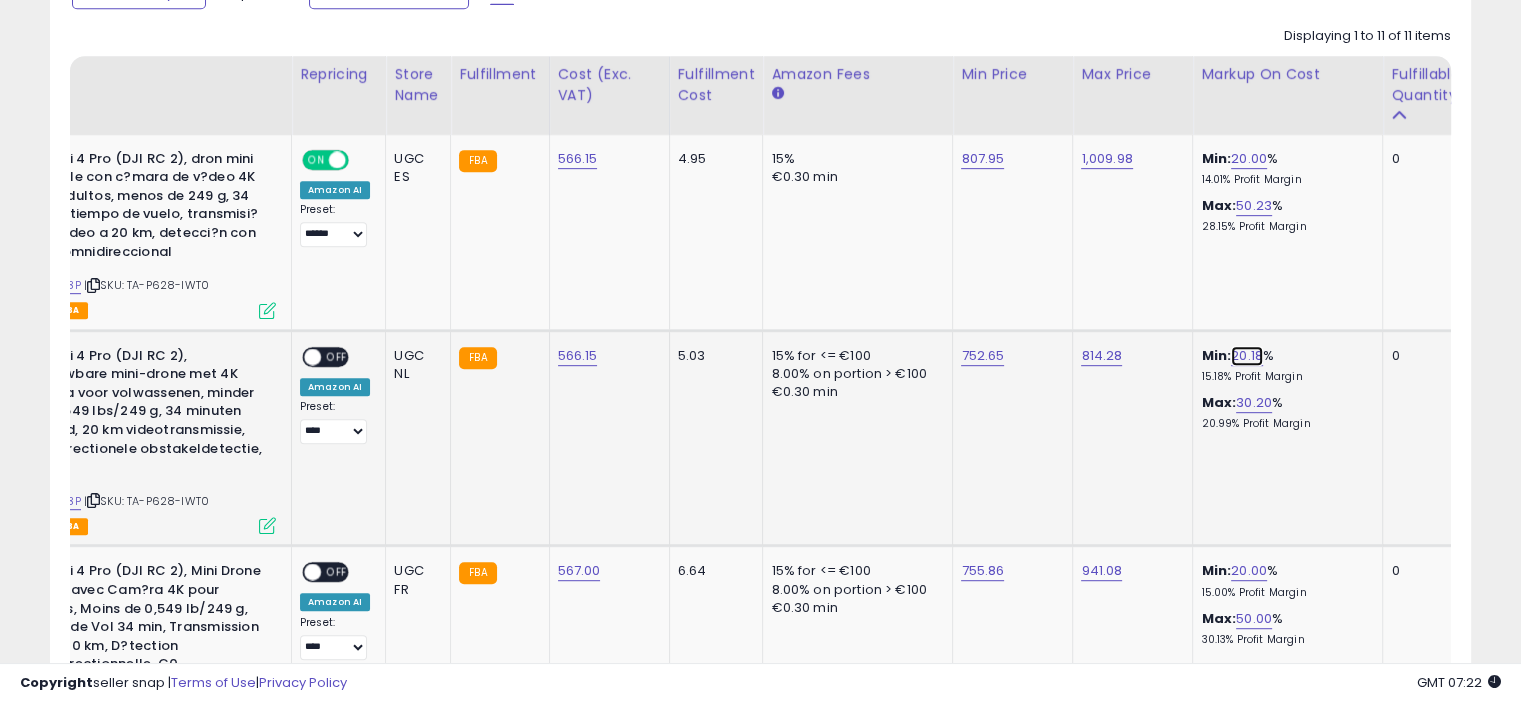 click on "20.18" at bounding box center (1247, 356) 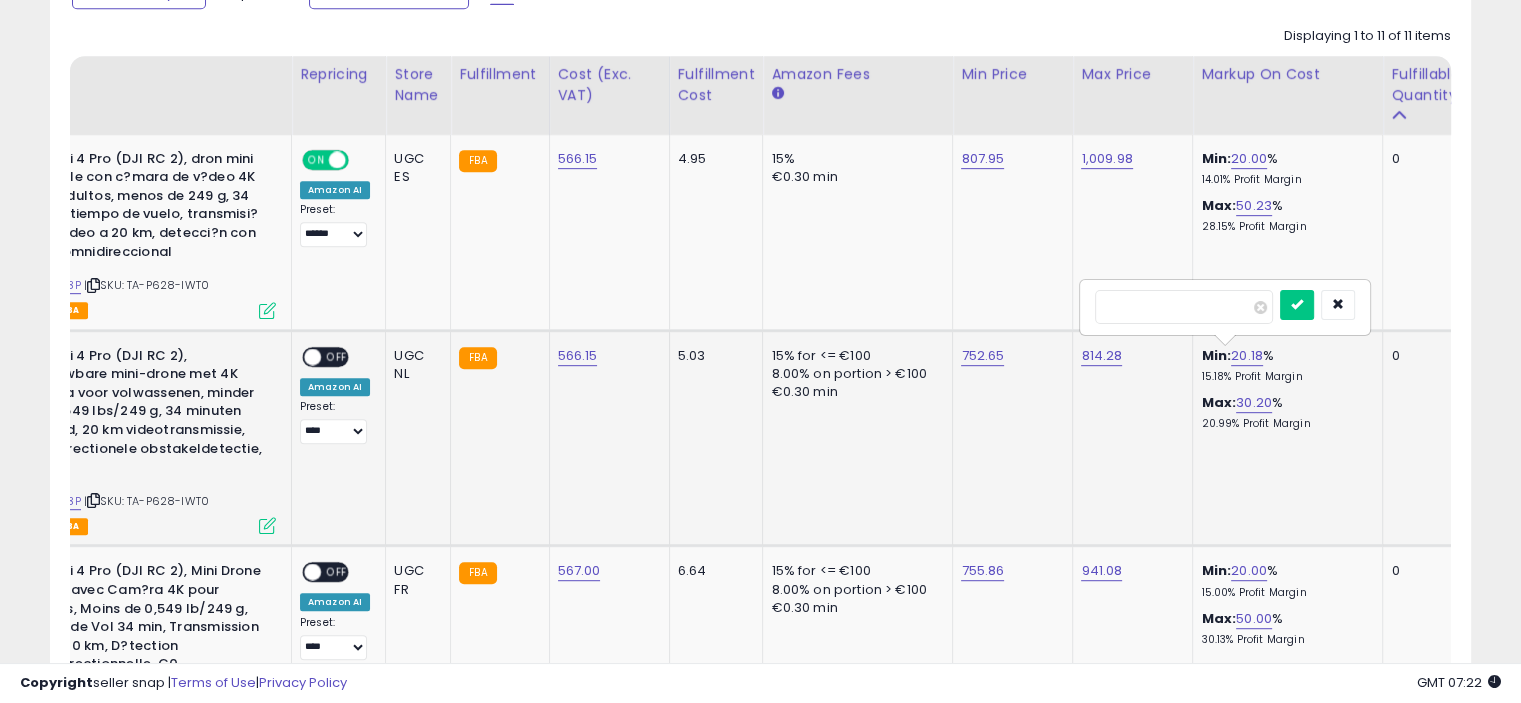 drag, startPoint x: 1169, startPoint y: 294, endPoint x: 1108, endPoint y: 312, distance: 63.600315 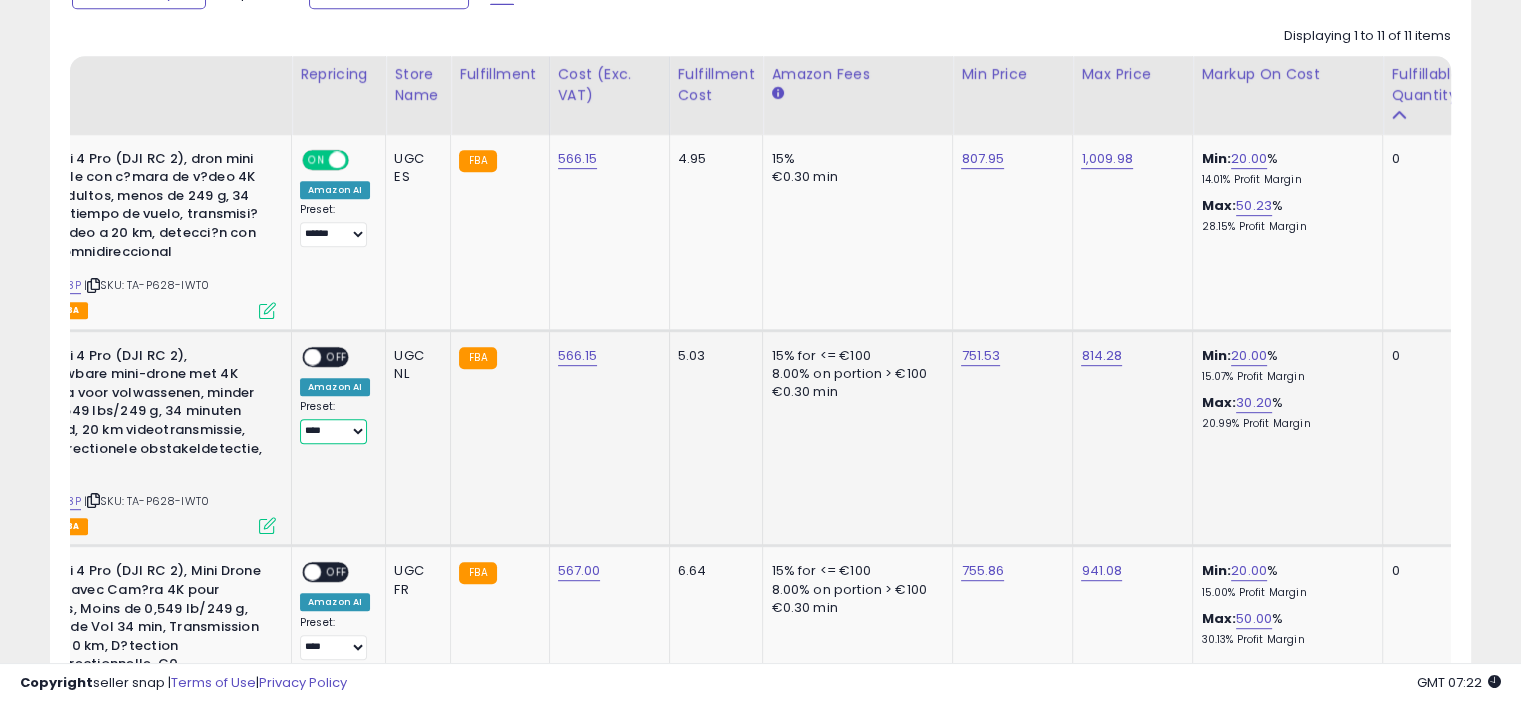 click on "**** ******" at bounding box center (333, 431) 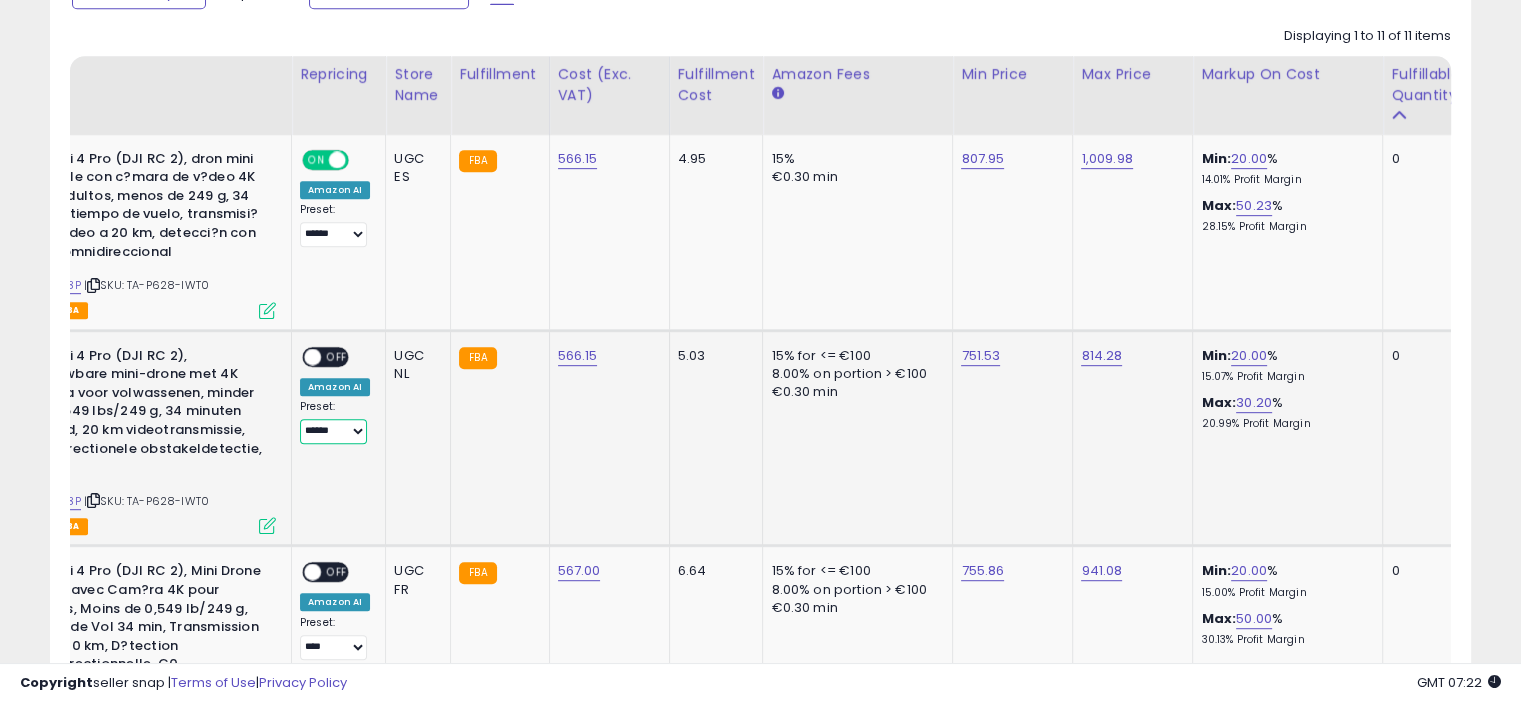 click on "**** ******" at bounding box center (333, 431) 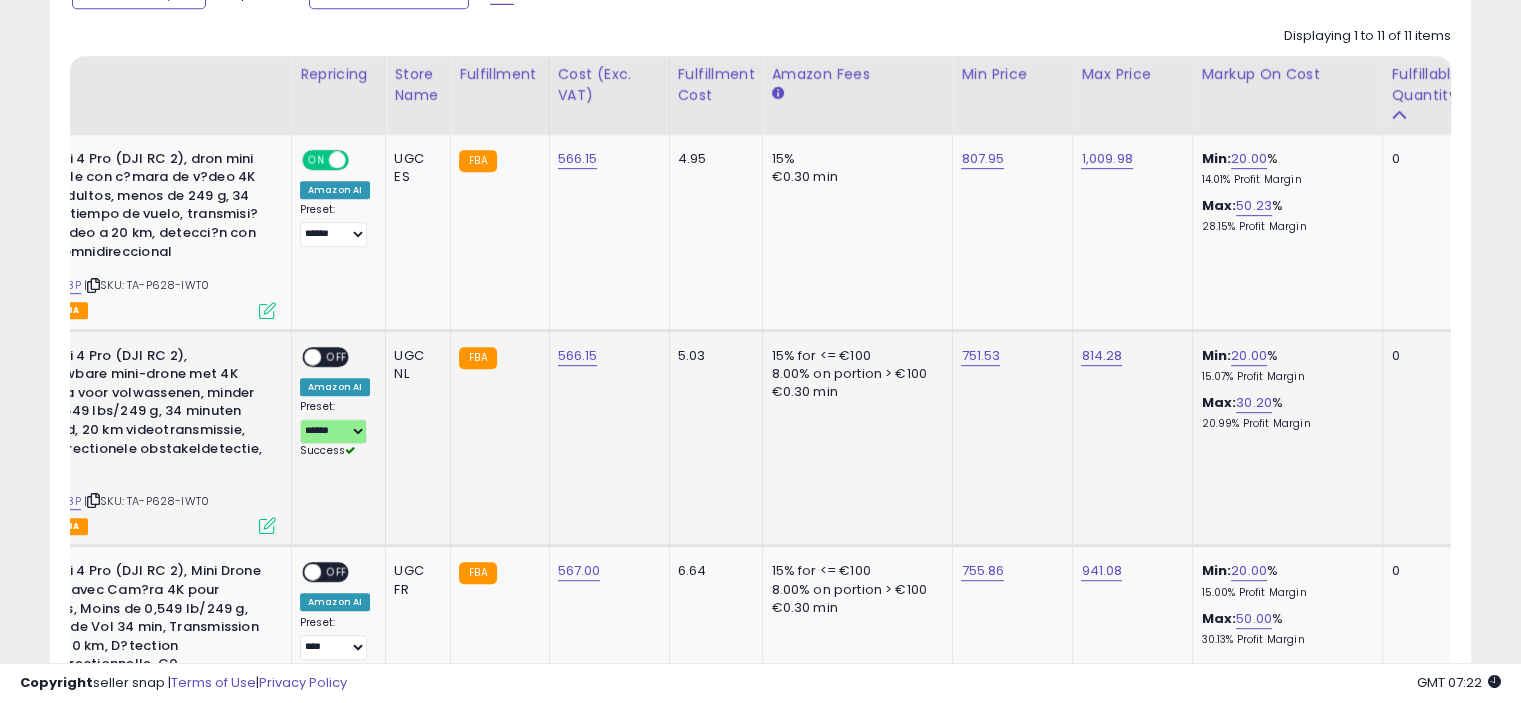 click on "OFF" at bounding box center [337, 356] 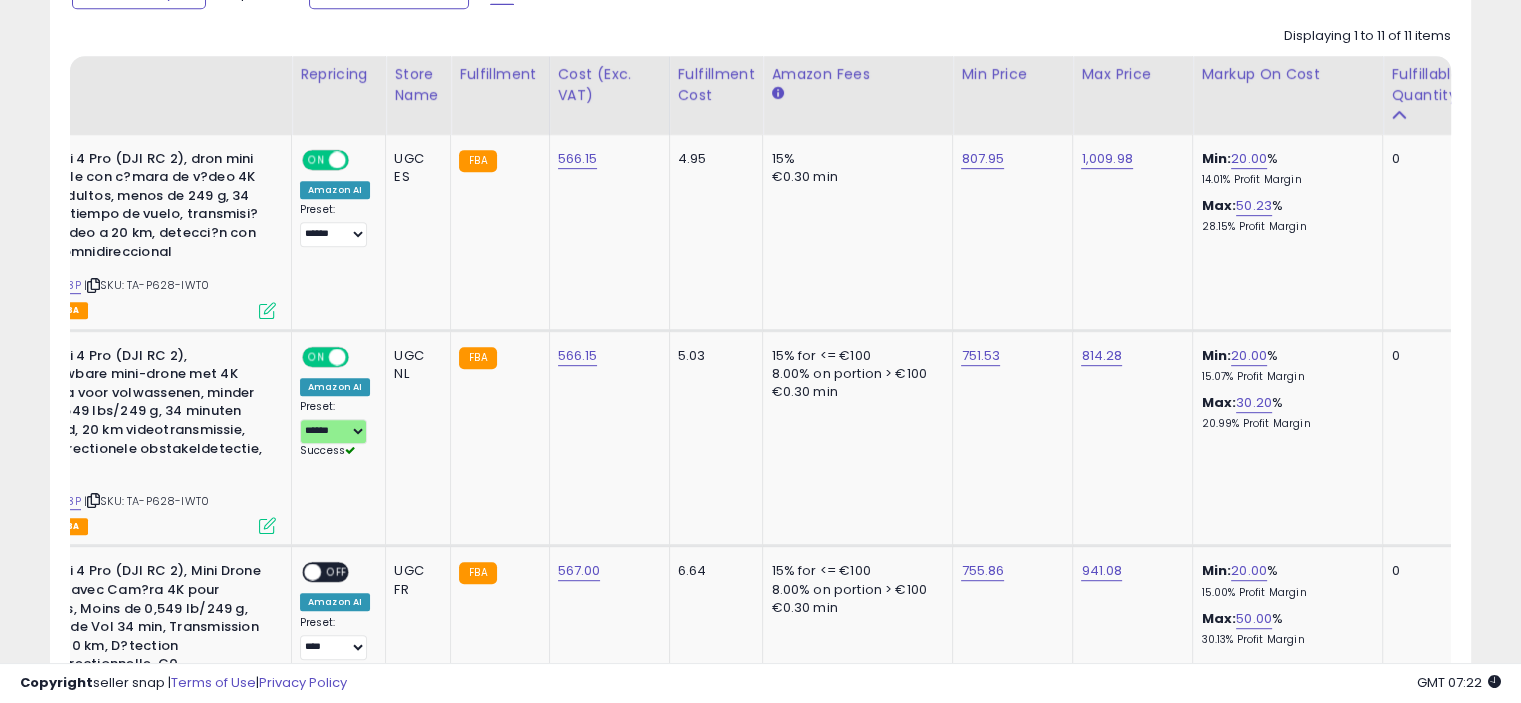 scroll, scrollTop: 1165, scrollLeft: 0, axis: vertical 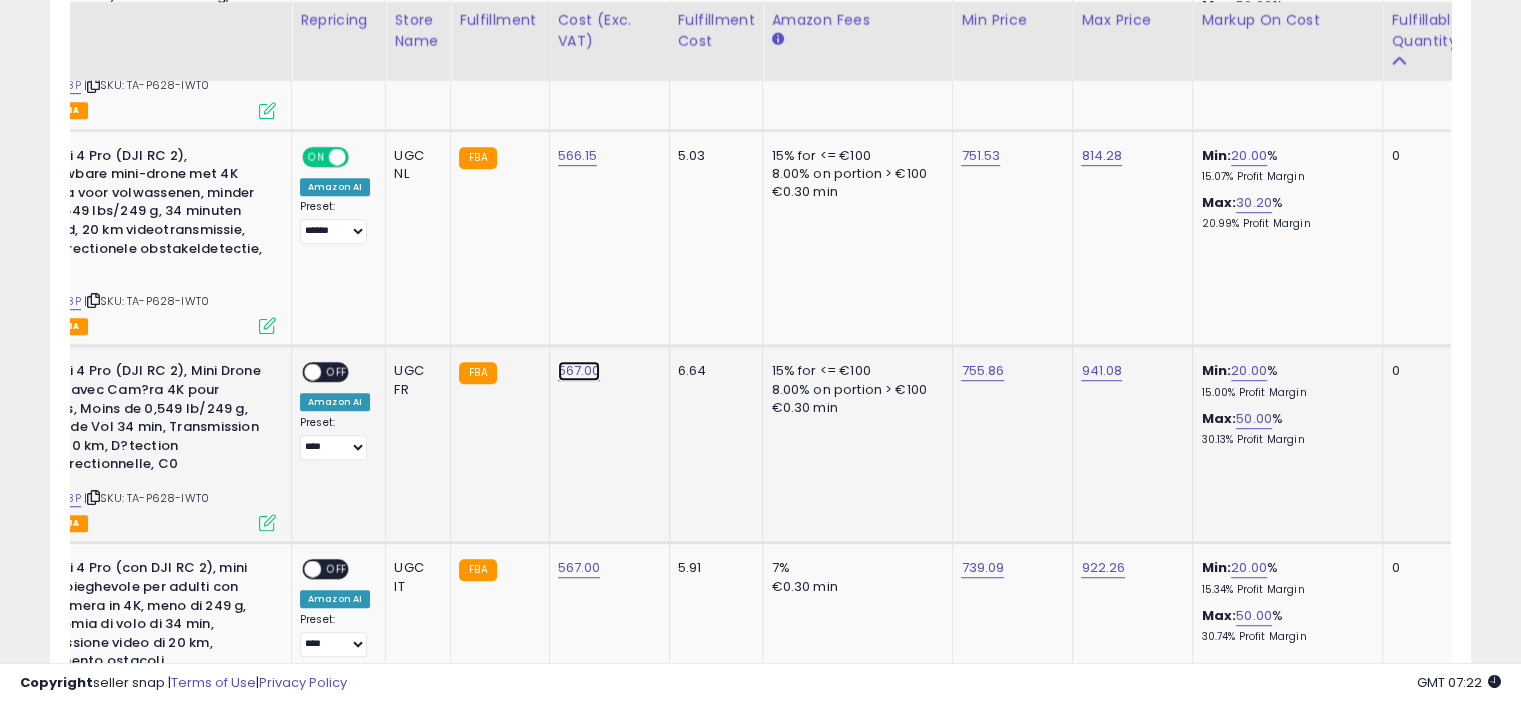 click on "567.00" at bounding box center (578, -41) 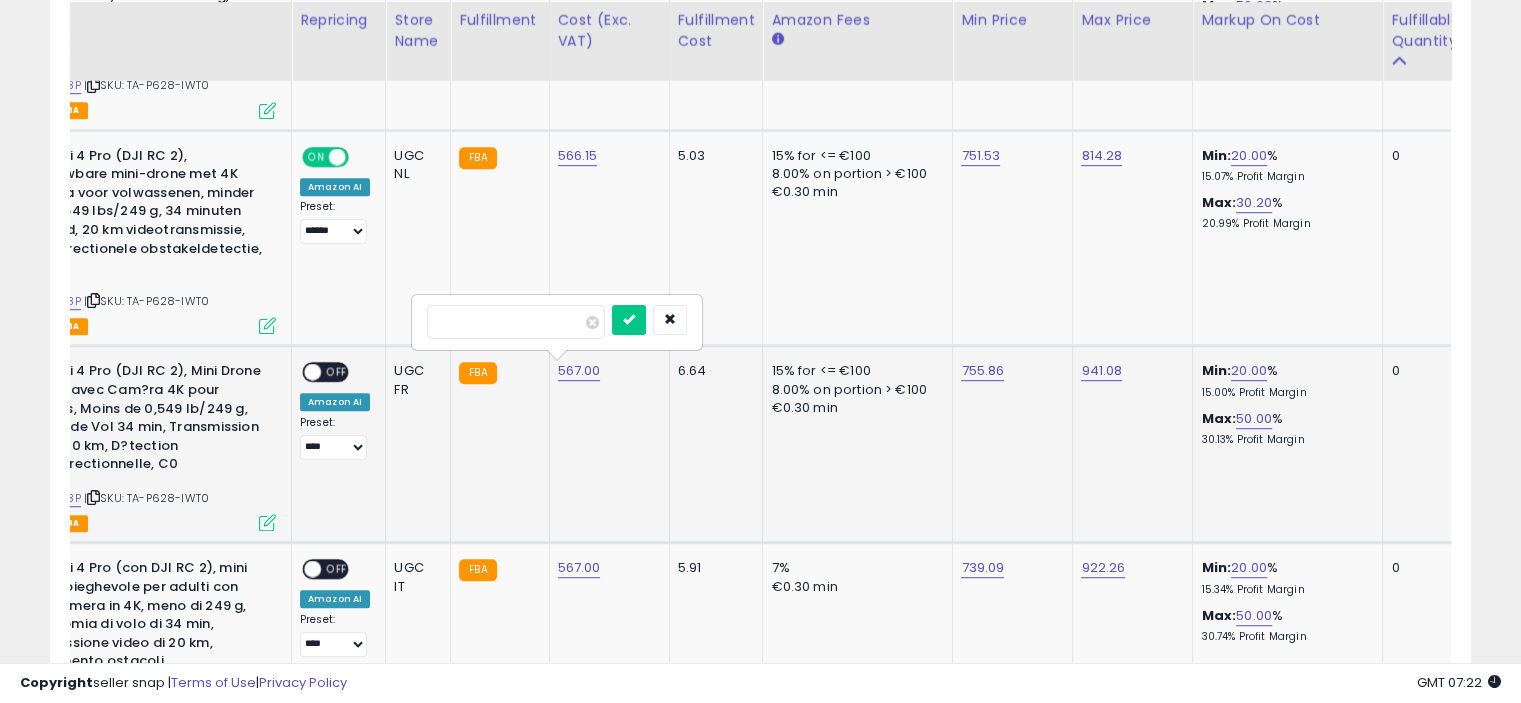 drag, startPoint x: 485, startPoint y: 323, endPoint x: 437, endPoint y: 321, distance: 48.04165 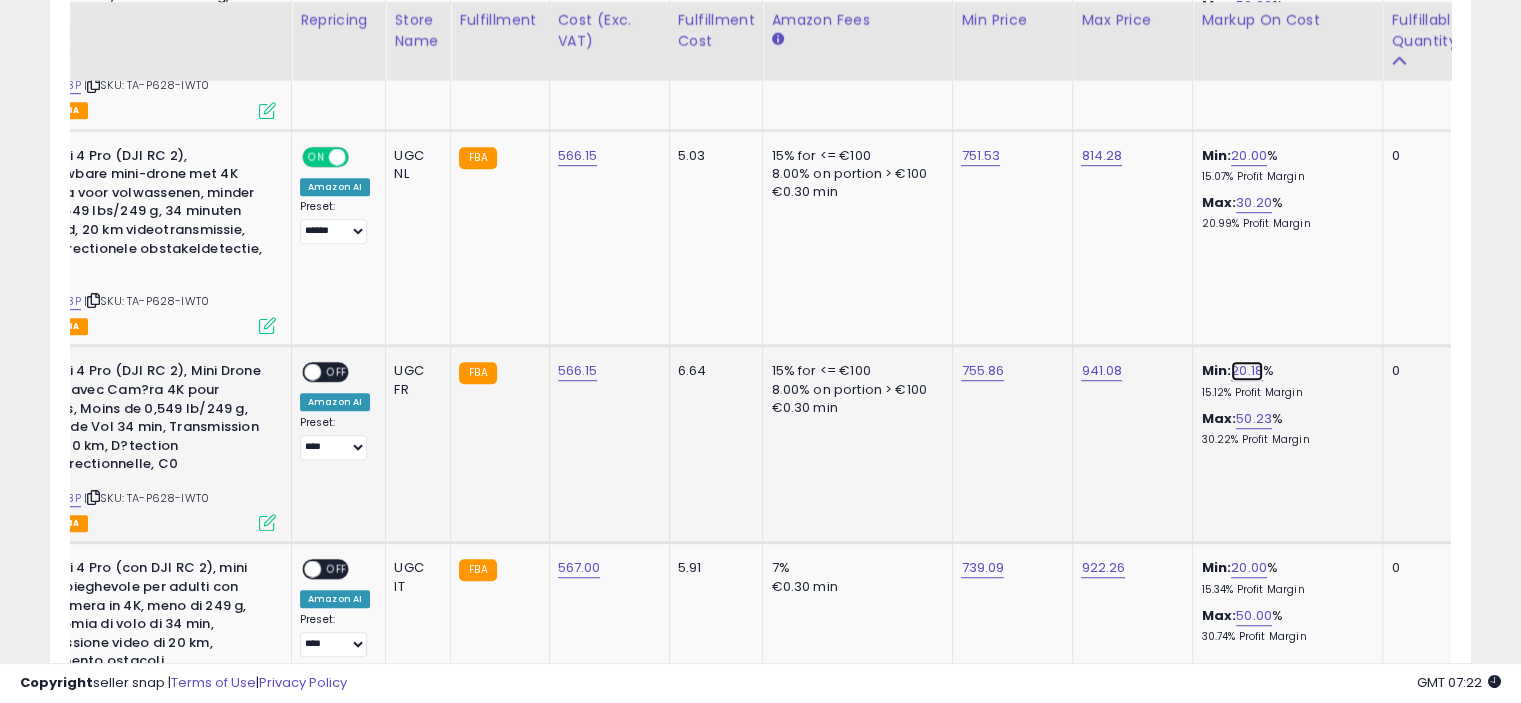 click on "20.18" at bounding box center [1247, 371] 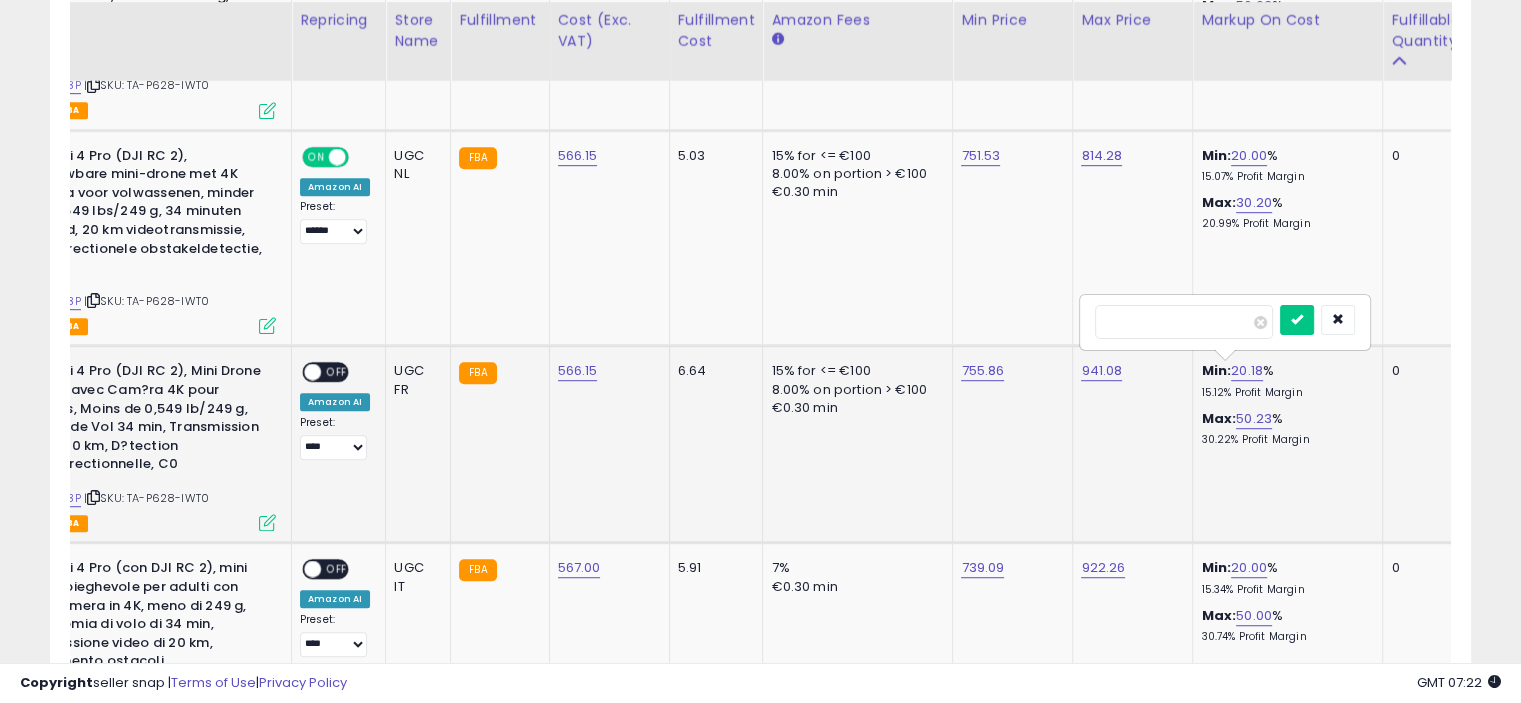 drag, startPoint x: 1158, startPoint y: 308, endPoint x: 1093, endPoint y: 331, distance: 68.94926 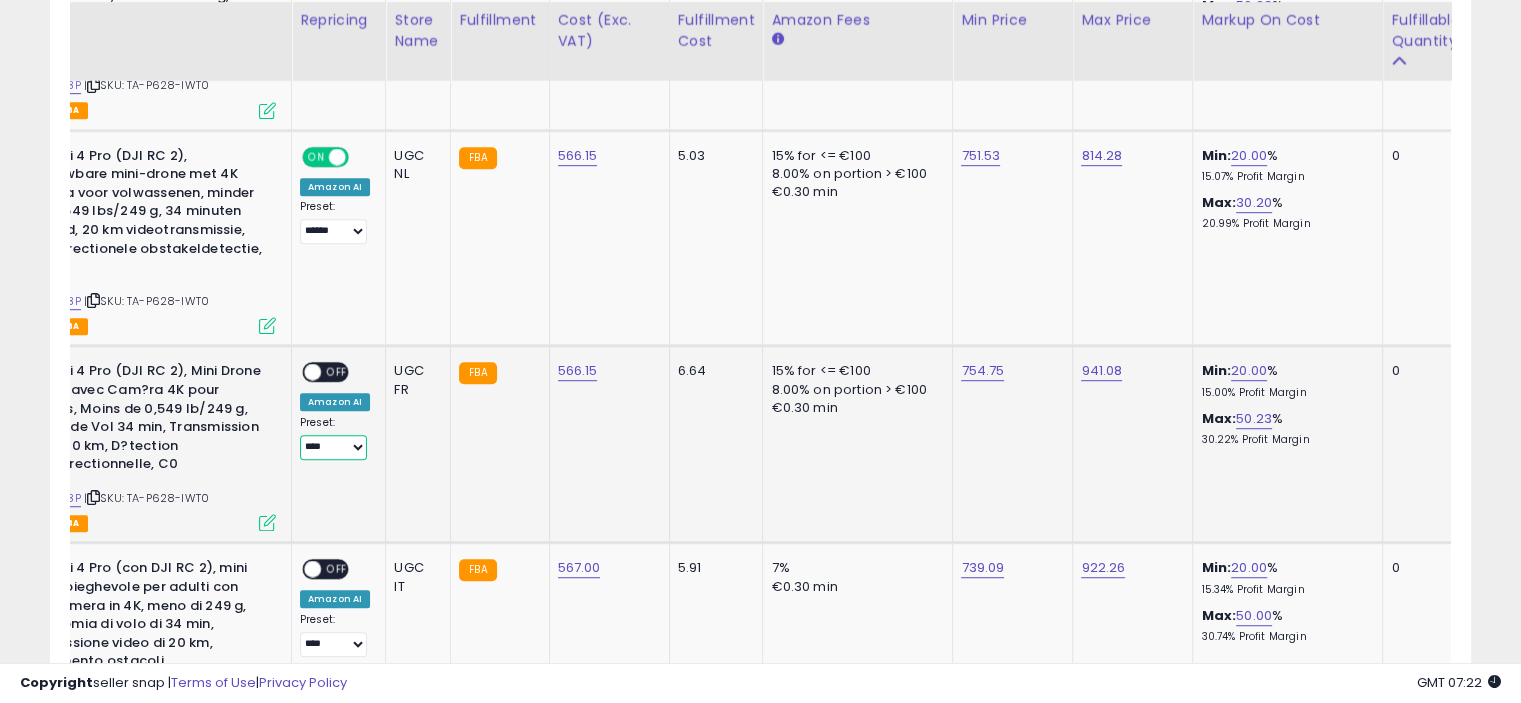 click on "**** ******" at bounding box center [333, 447] 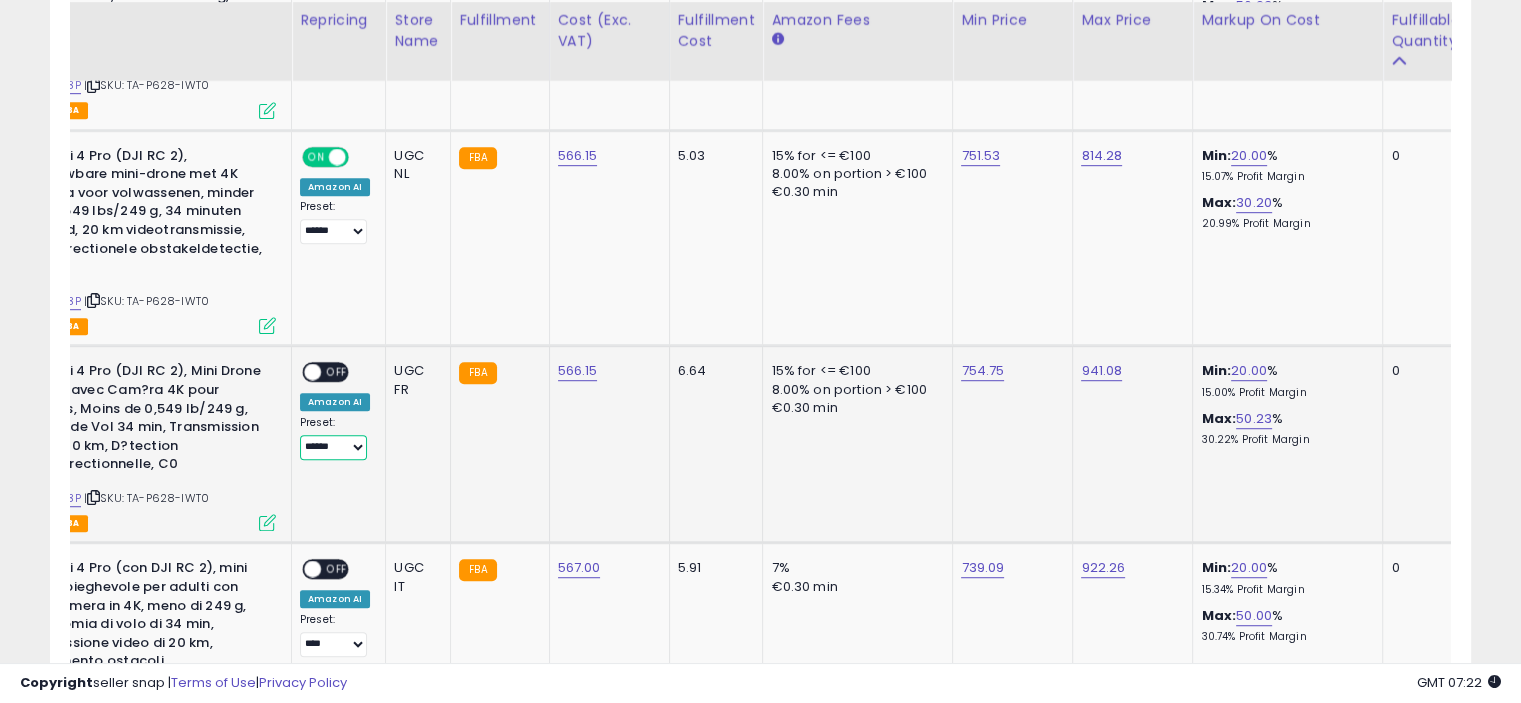 click on "**** ******" at bounding box center (333, 447) 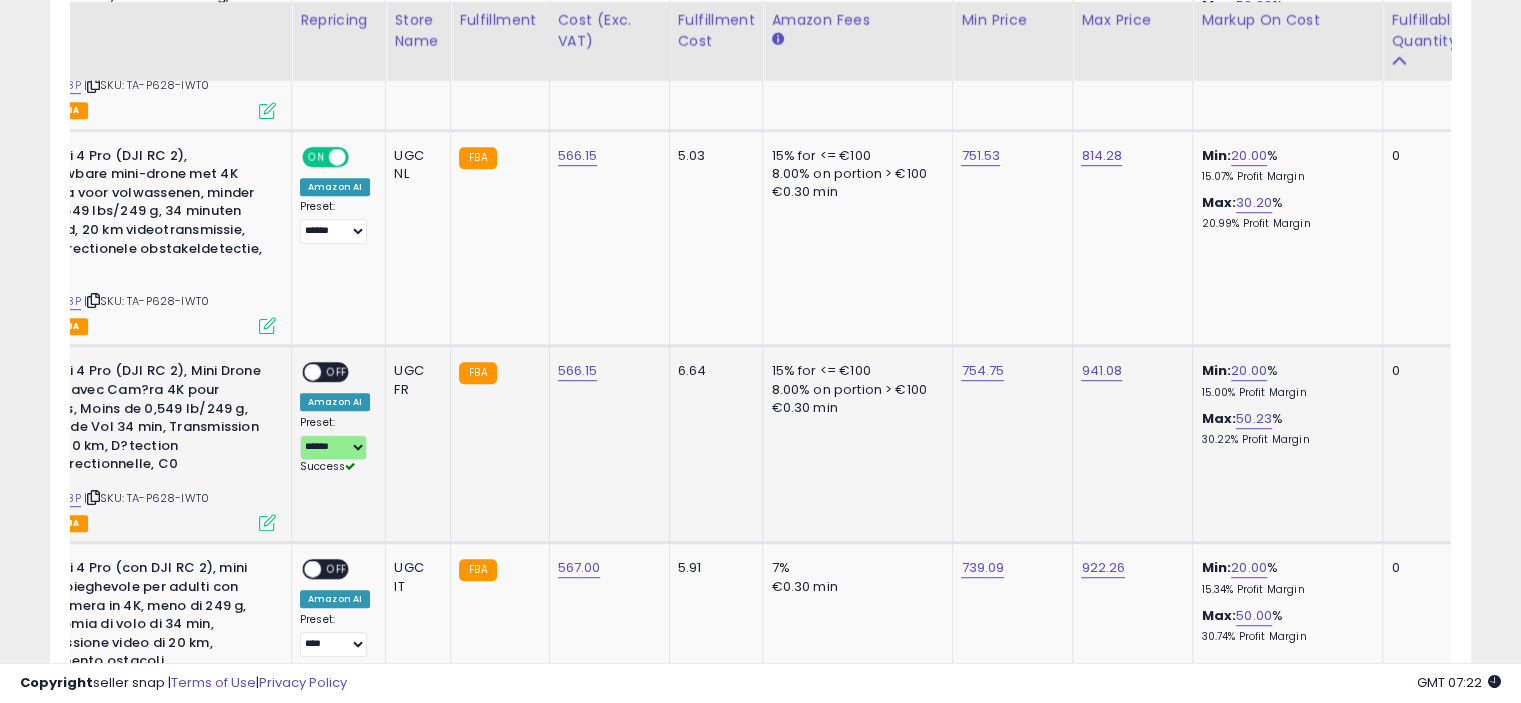 click on "OFF" at bounding box center [337, 372] 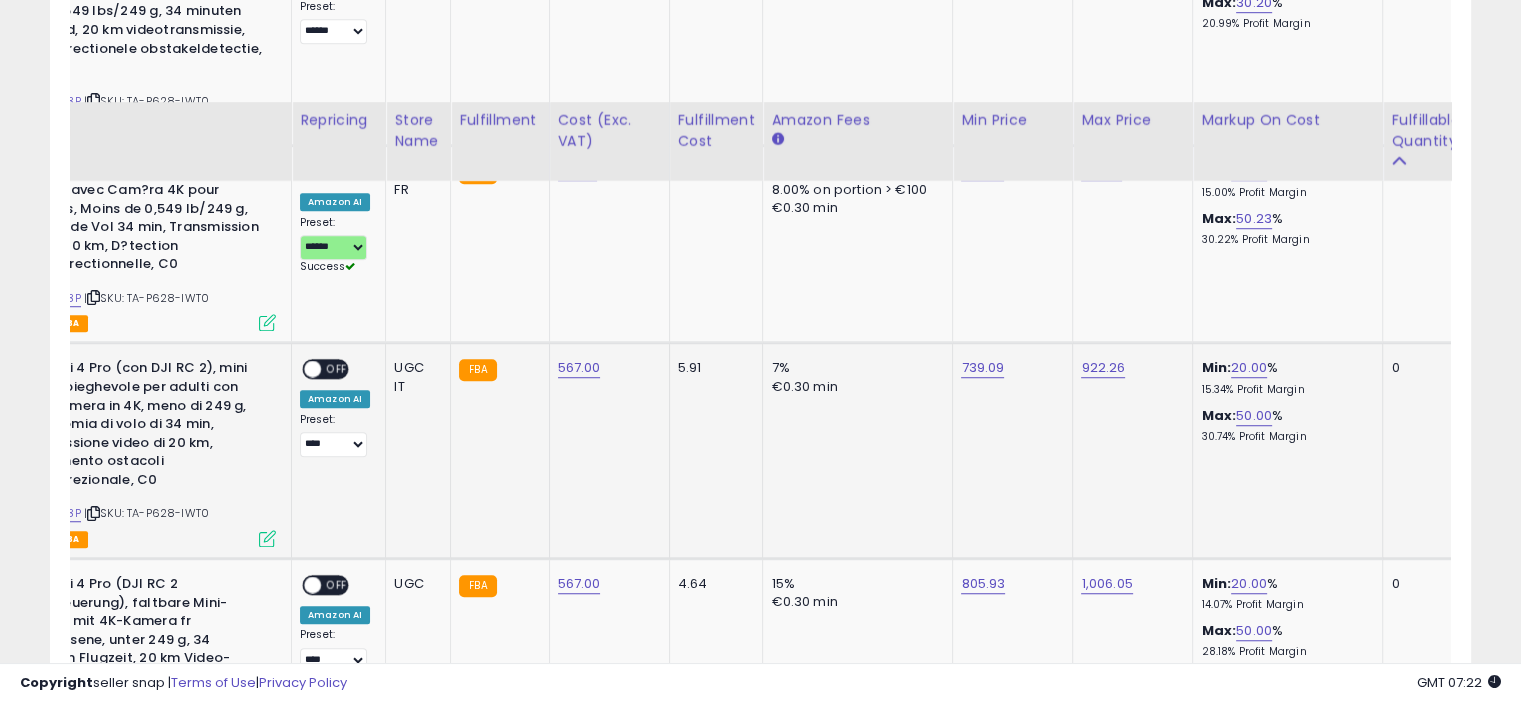scroll, scrollTop: 1465, scrollLeft: 0, axis: vertical 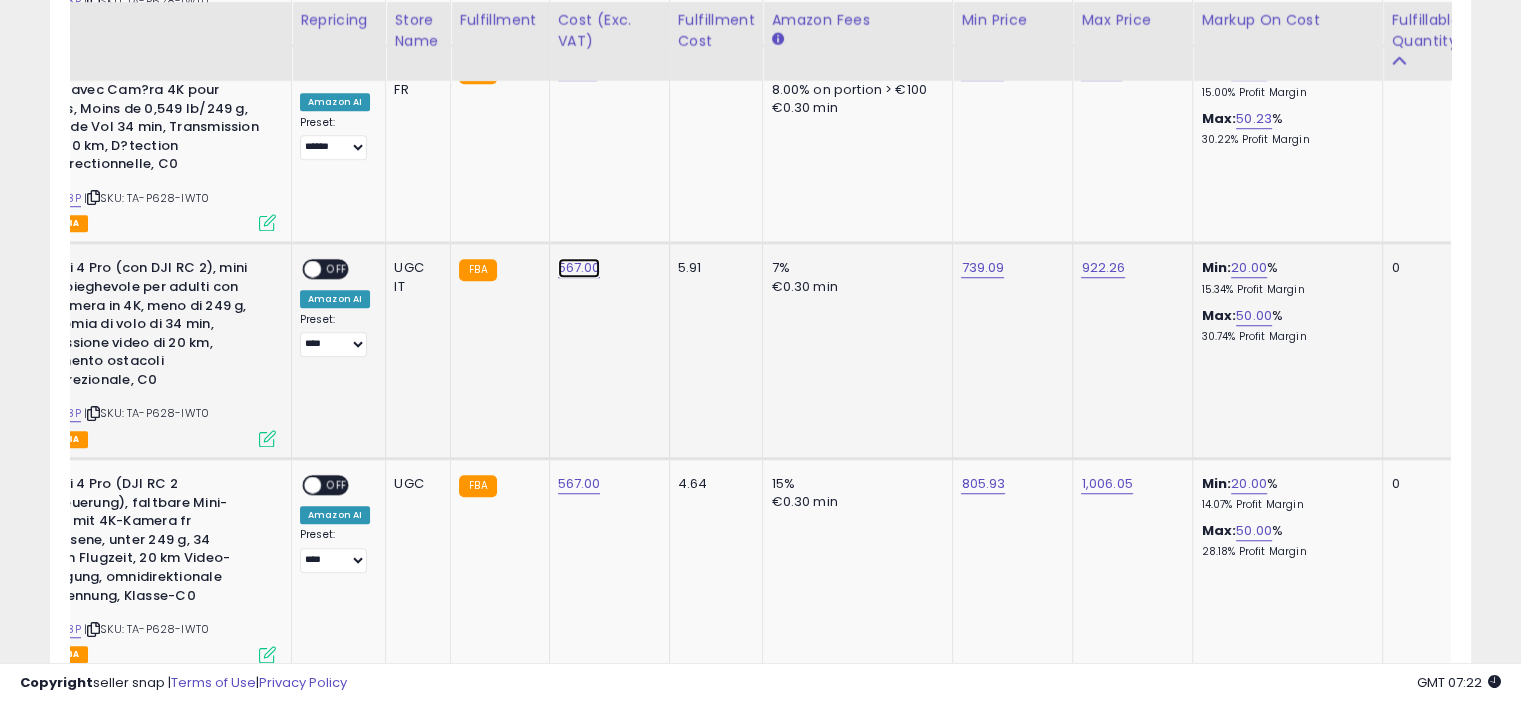 click on "567.00" at bounding box center (578, -341) 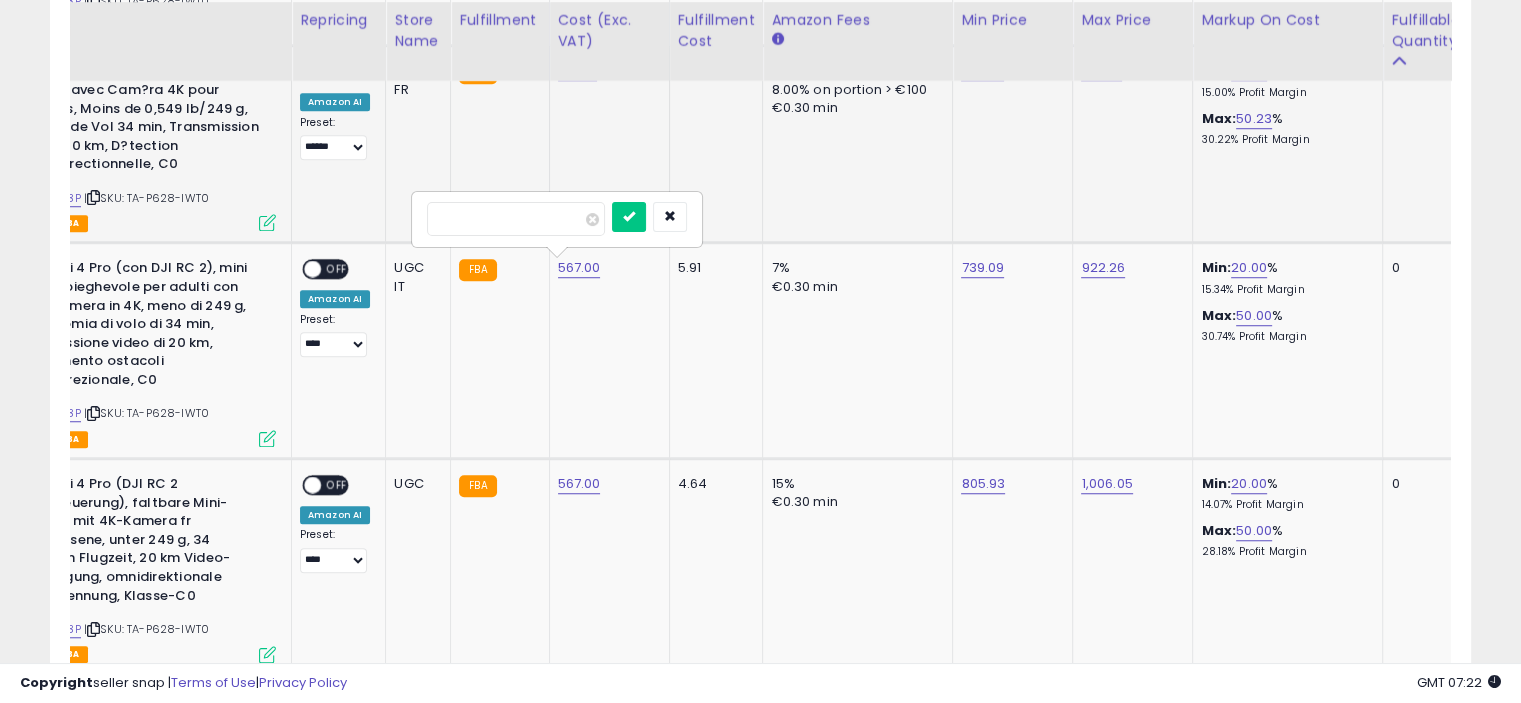 drag, startPoint x: 493, startPoint y: 221, endPoint x: 408, endPoint y: 219, distance: 85.02353 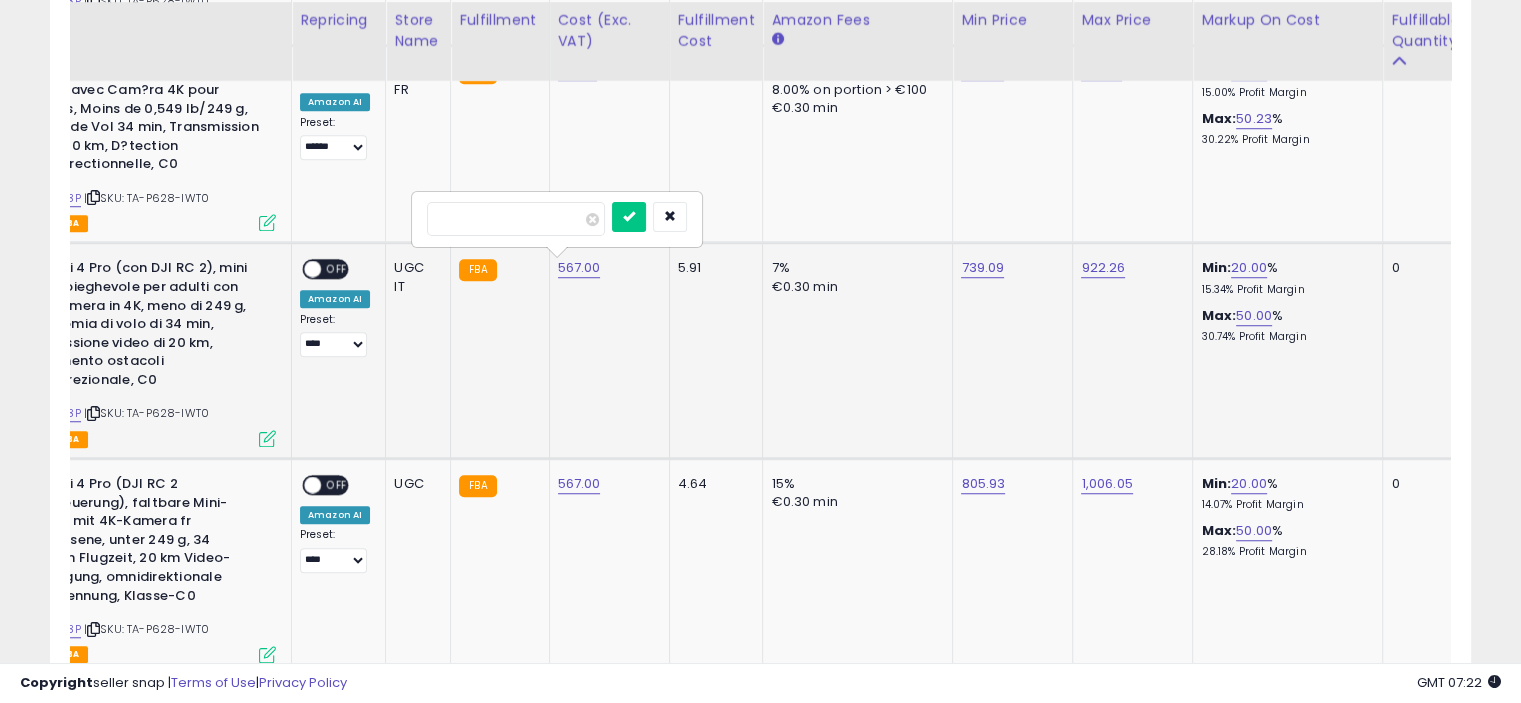 type on "******" 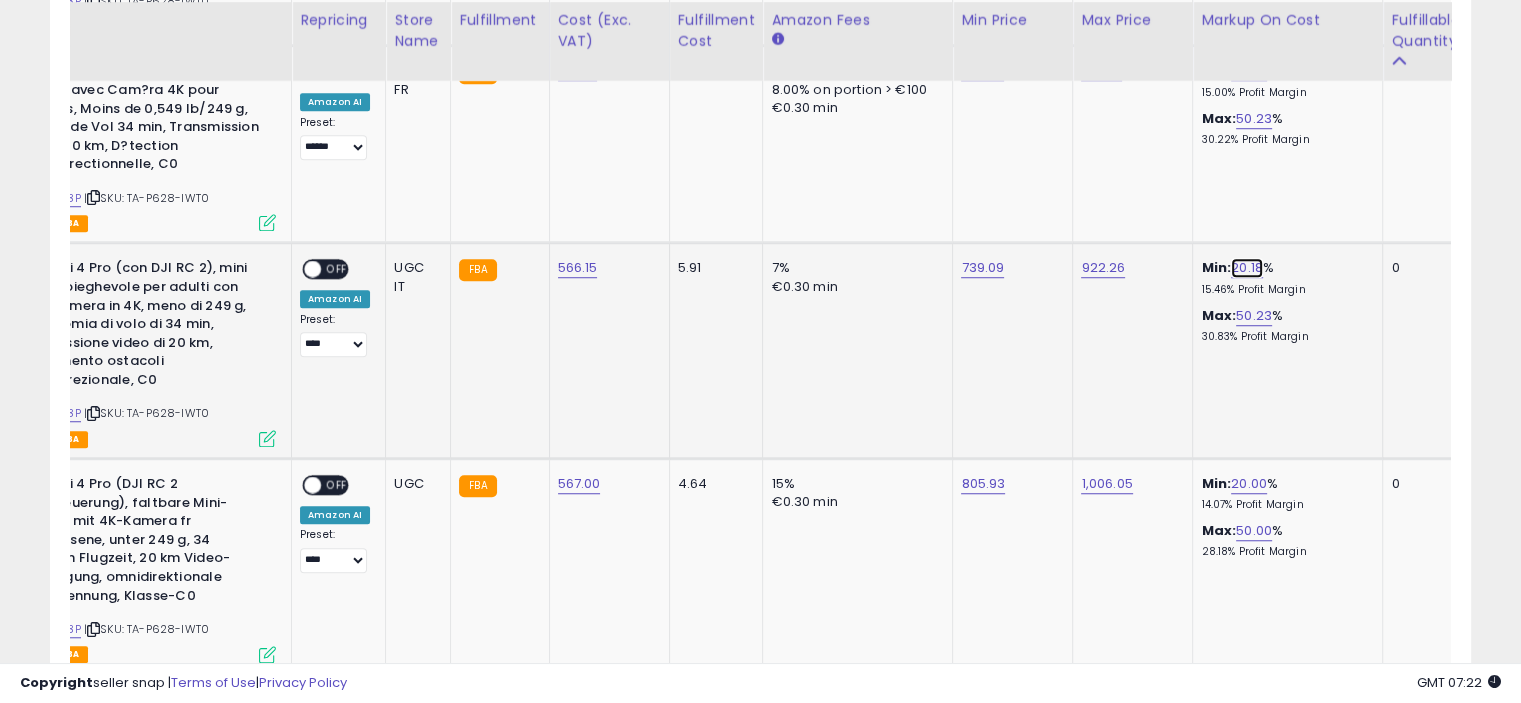 click on "20.18" at bounding box center [1247, 268] 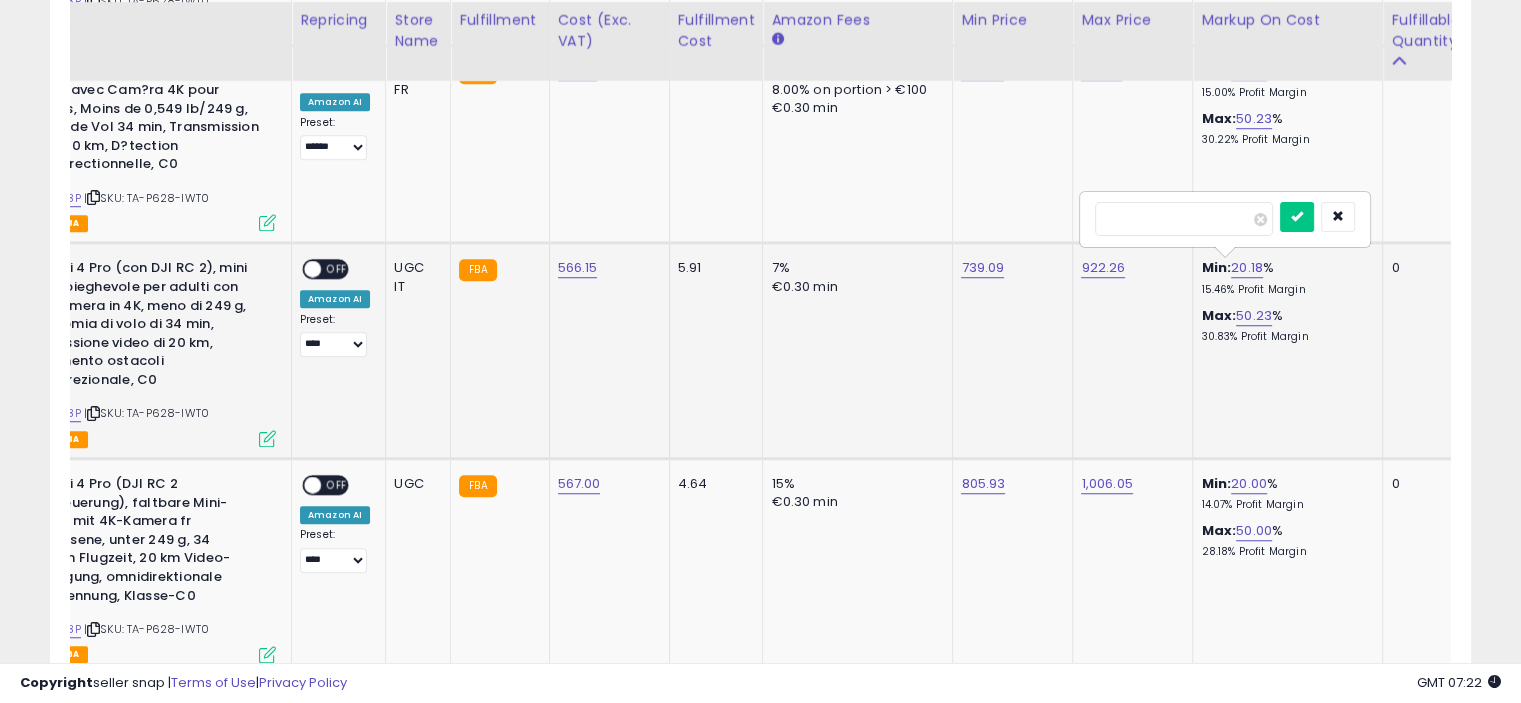 drag, startPoint x: 1120, startPoint y: 220, endPoint x: 1123, endPoint y: 200, distance: 20.22375 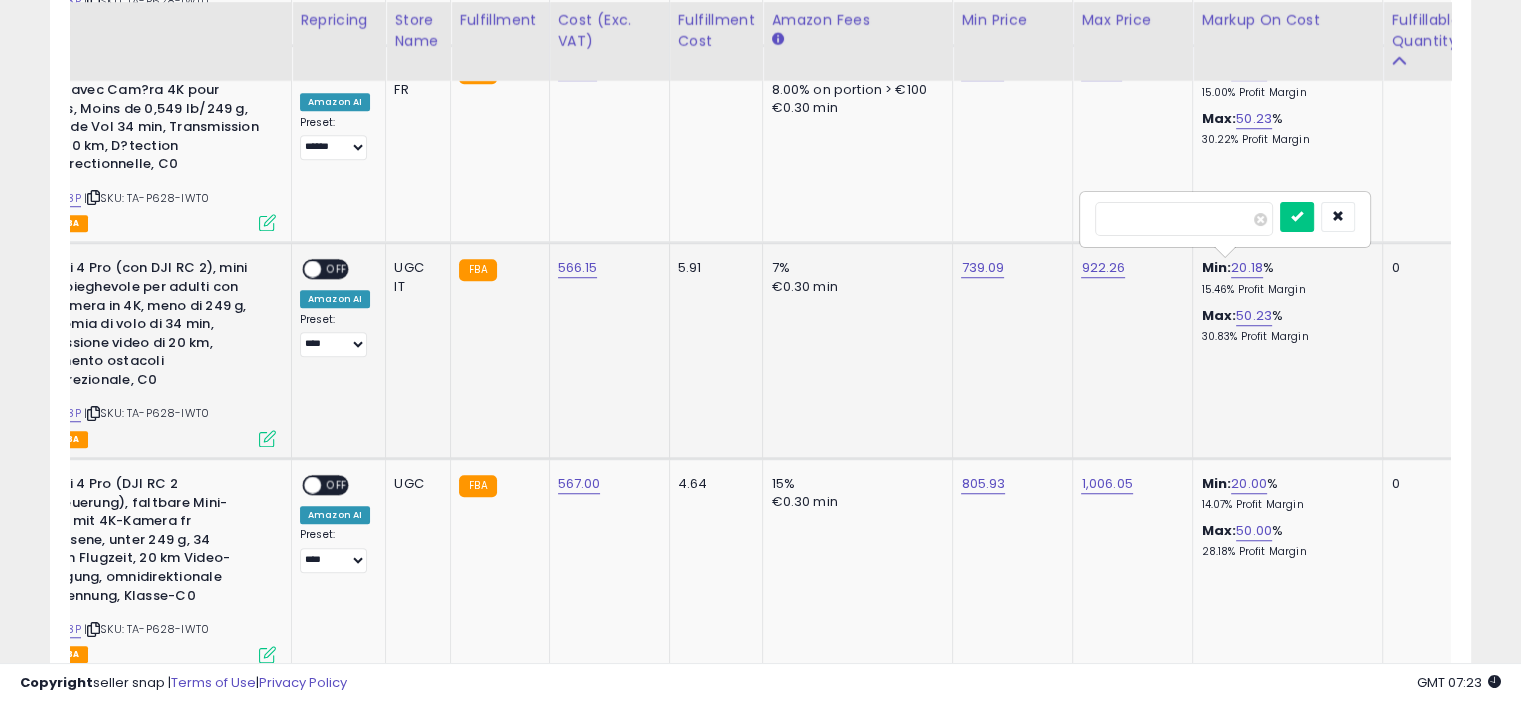 type on "**" 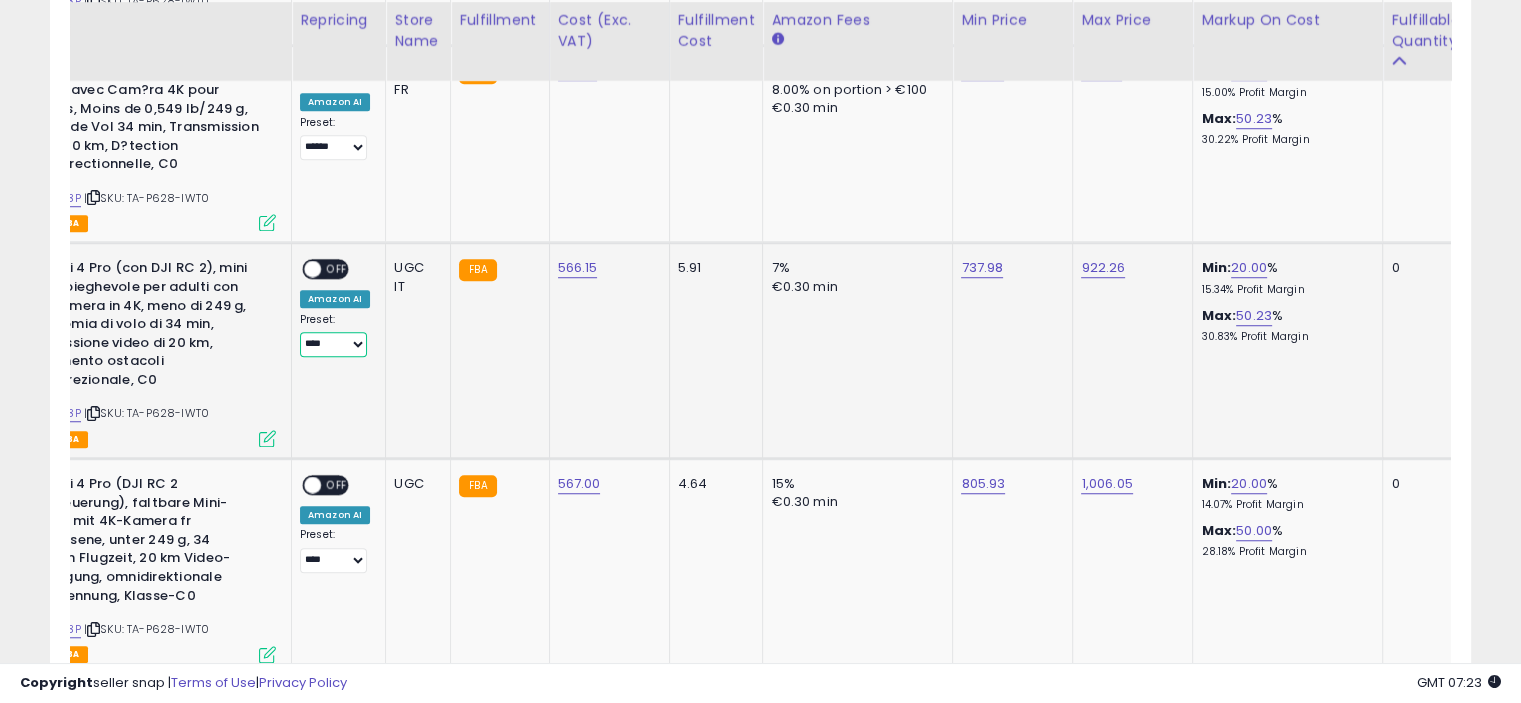 click on "**** ******" at bounding box center [333, 344] 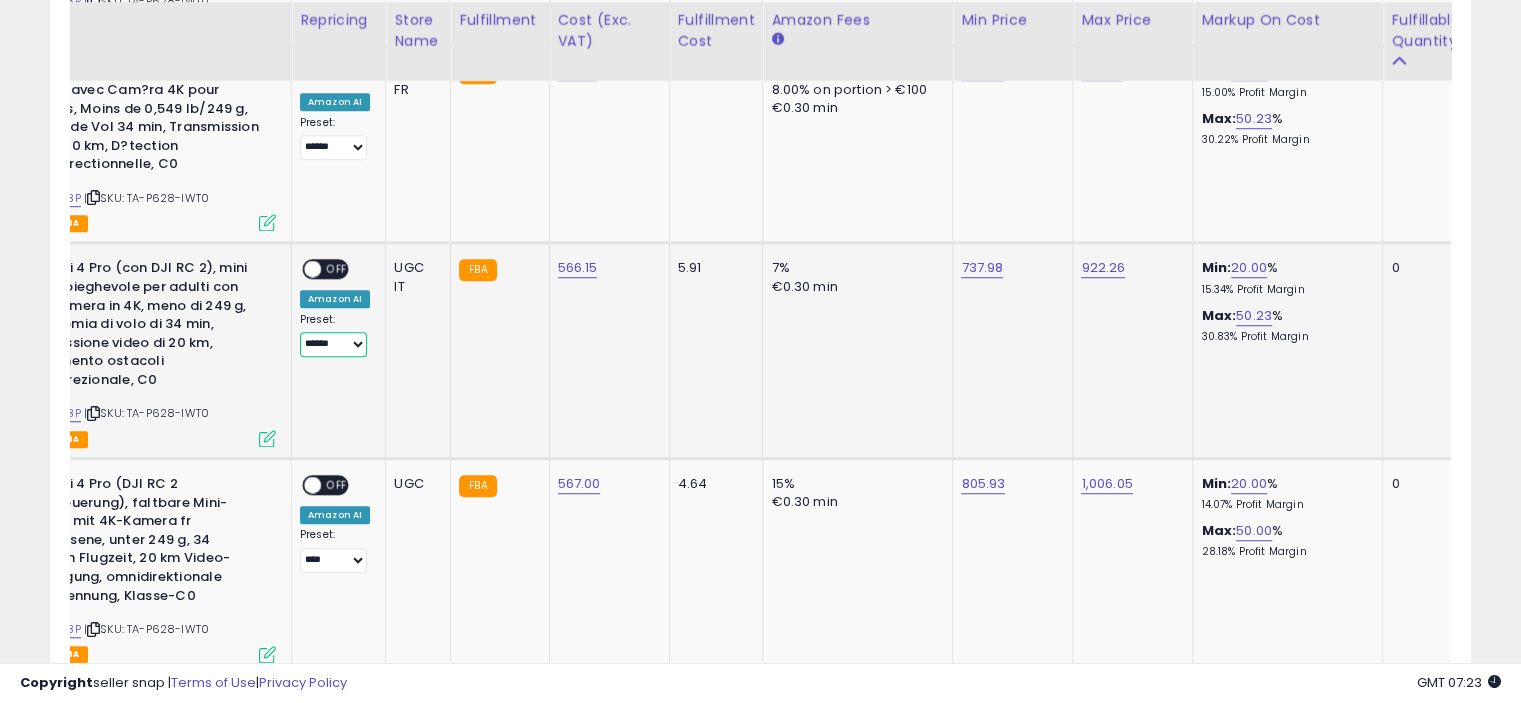 click on "**** ******" at bounding box center (333, 344) 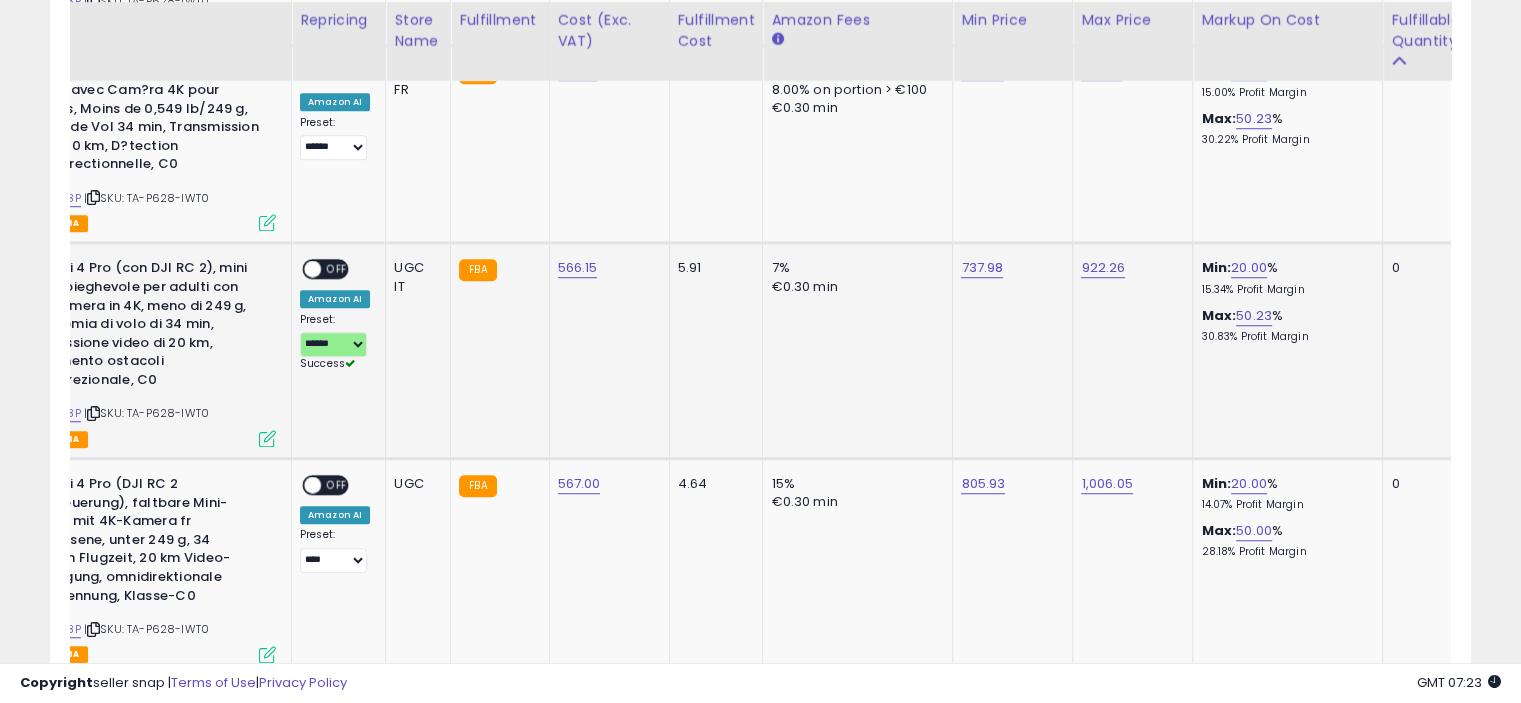 click on "OFF" at bounding box center (337, 269) 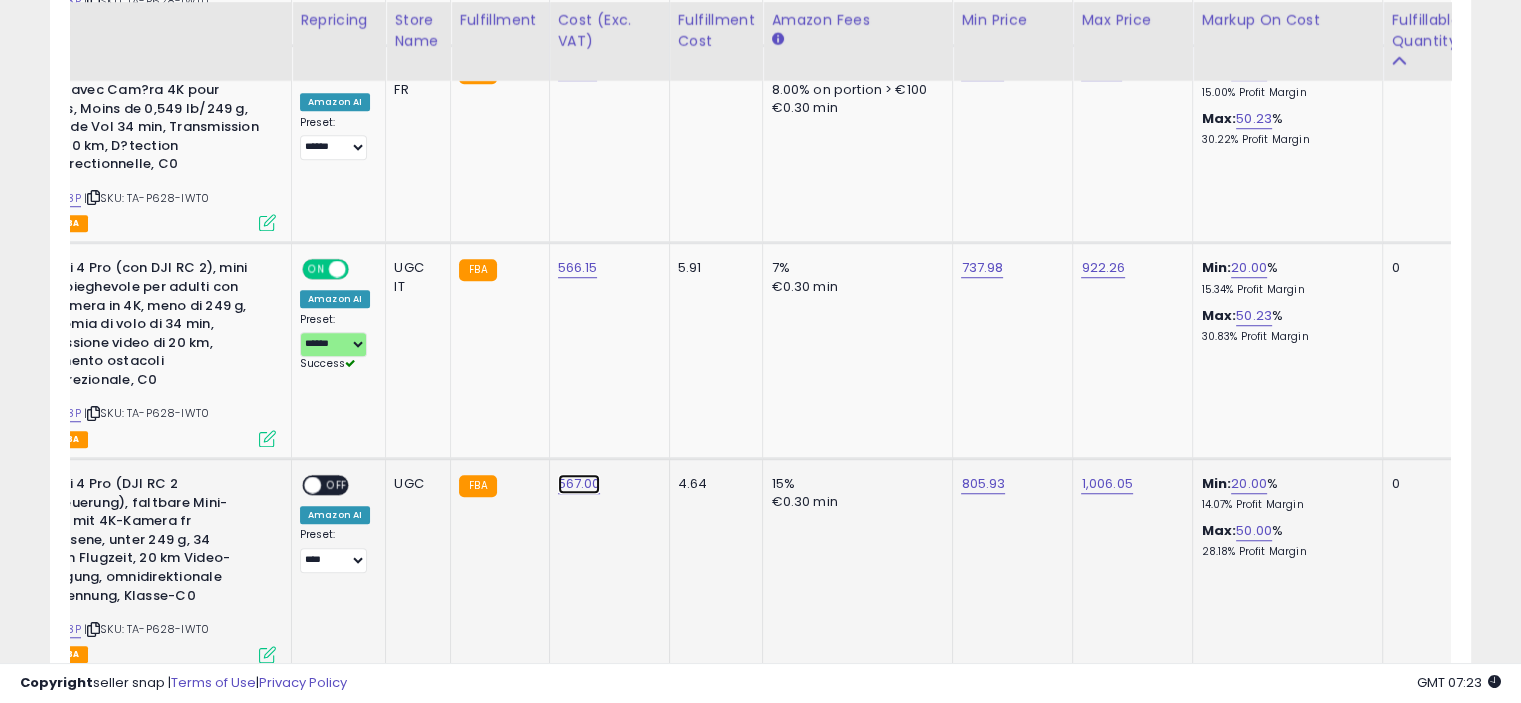 click on "567.00" at bounding box center (578, -341) 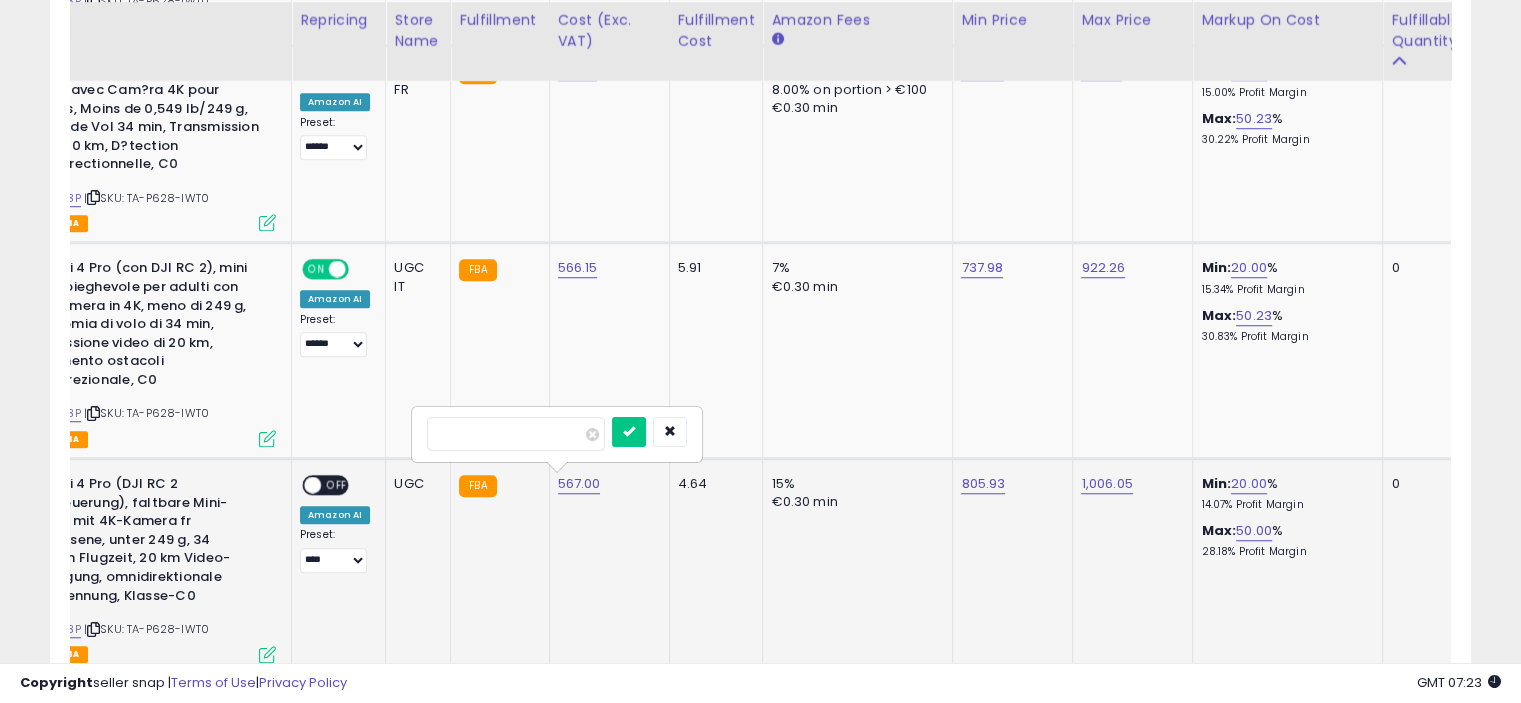 click on "******" at bounding box center (516, 434) 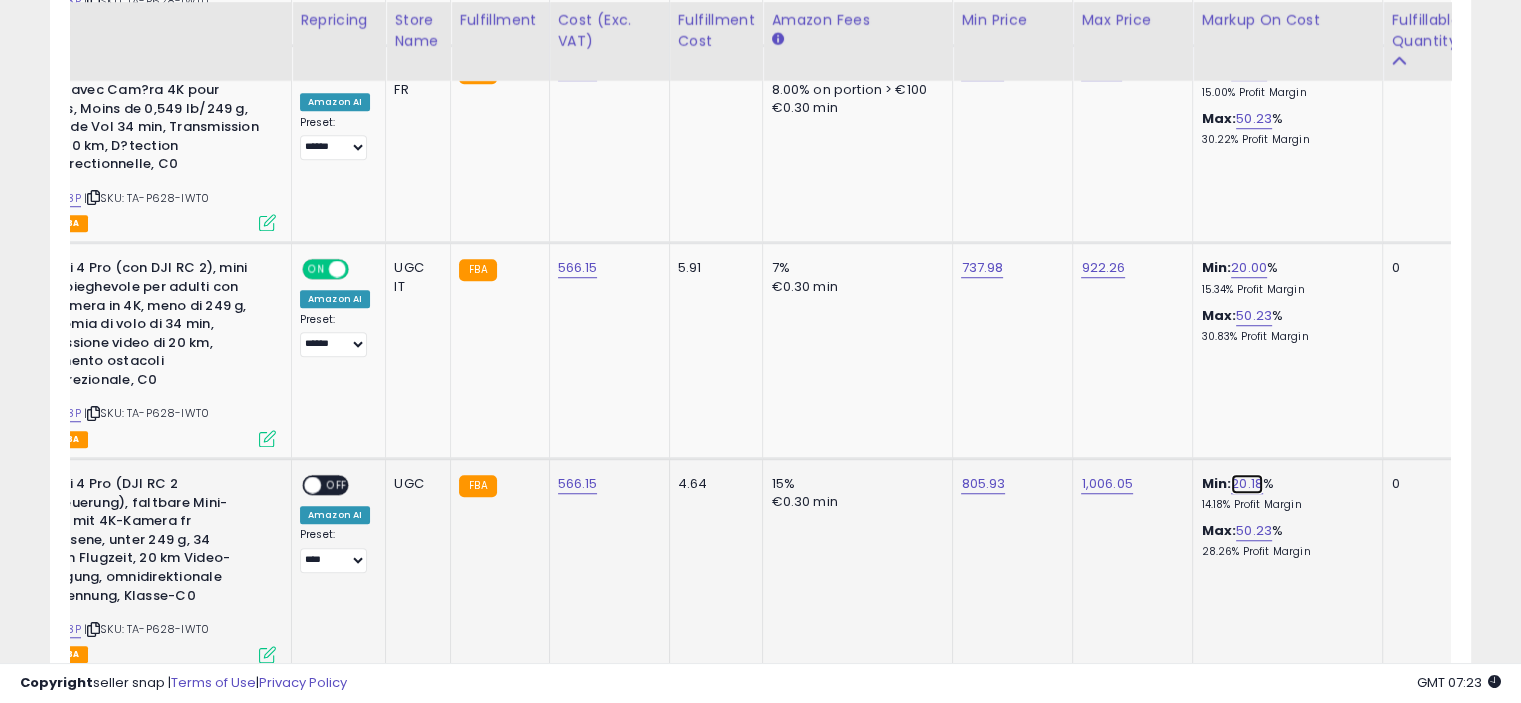 click on "20.18" at bounding box center (1247, 484) 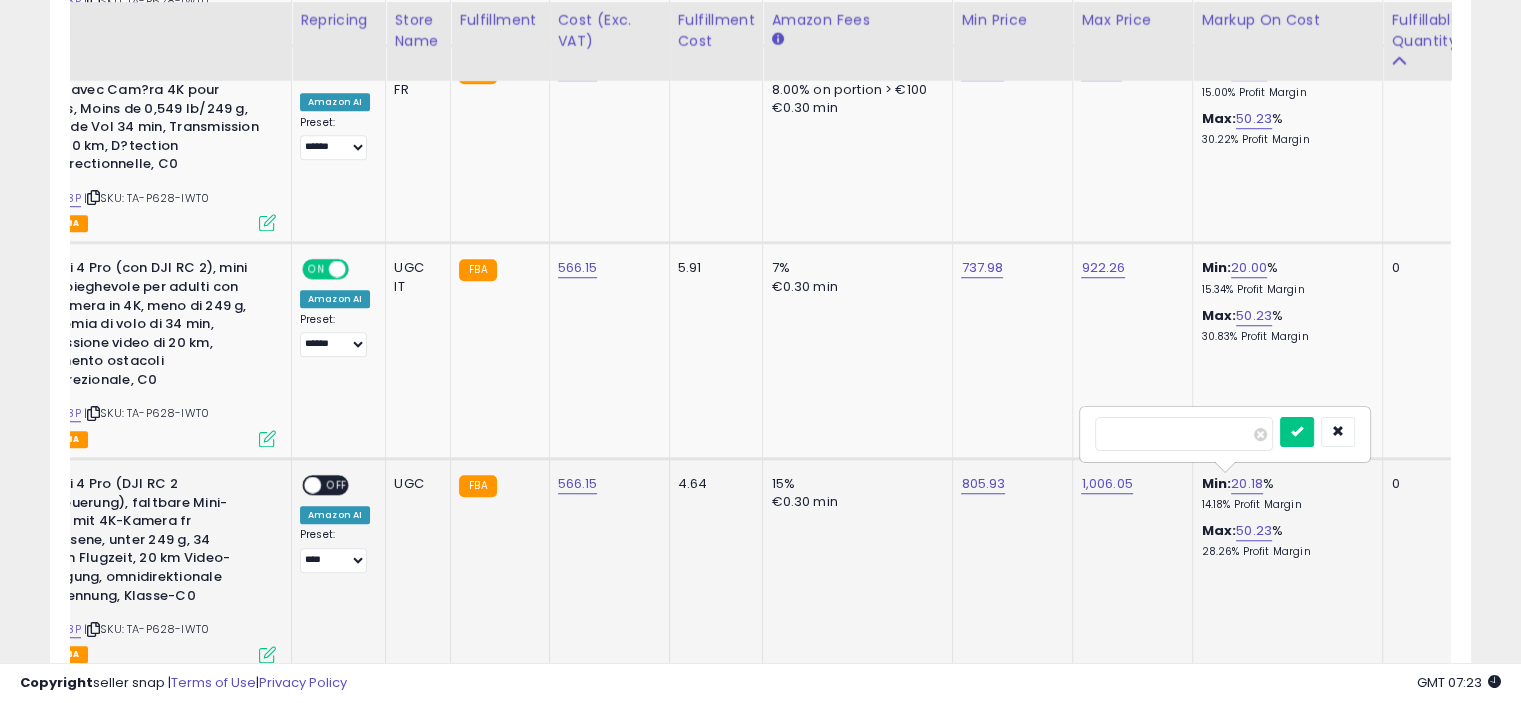 click on "*****" at bounding box center (1184, 434) 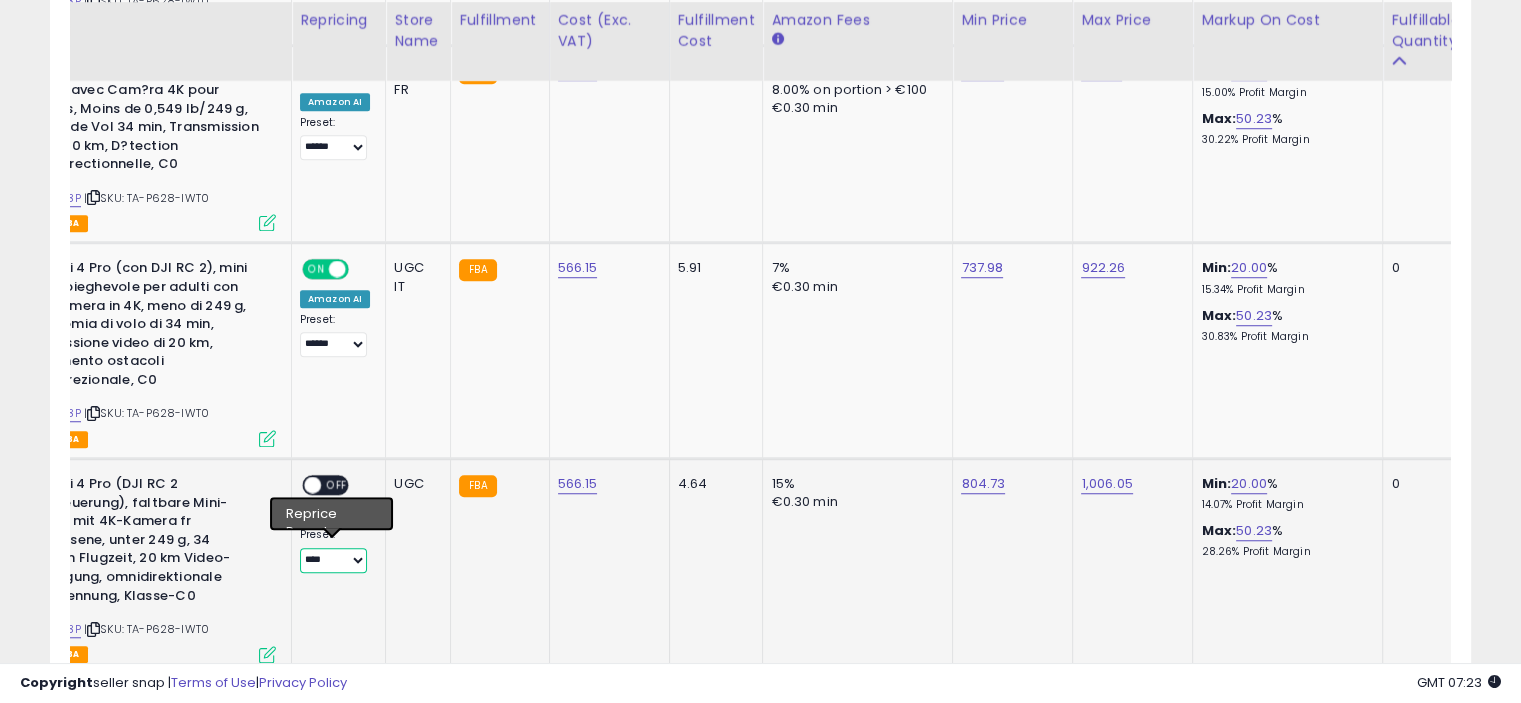 click on "**********" at bounding box center [333, 560] 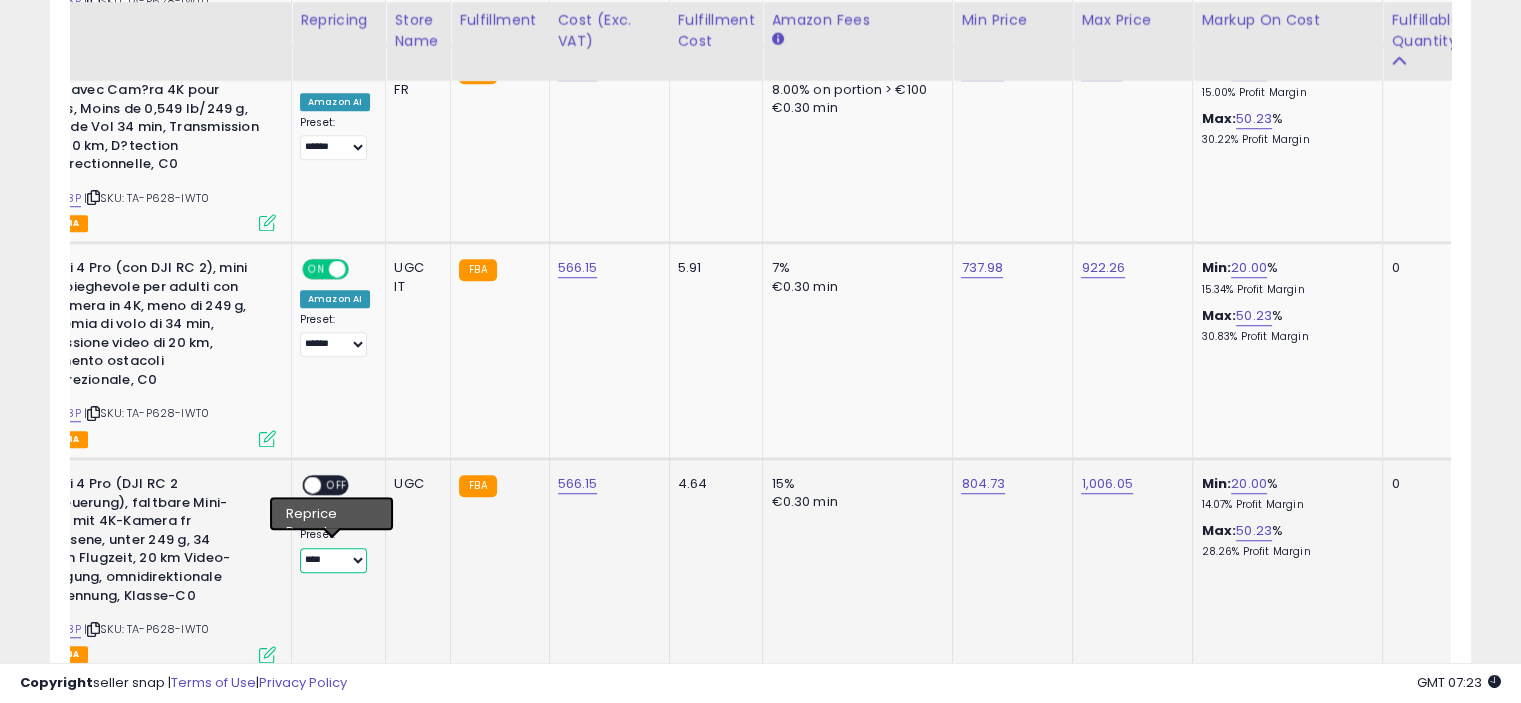select on "******" 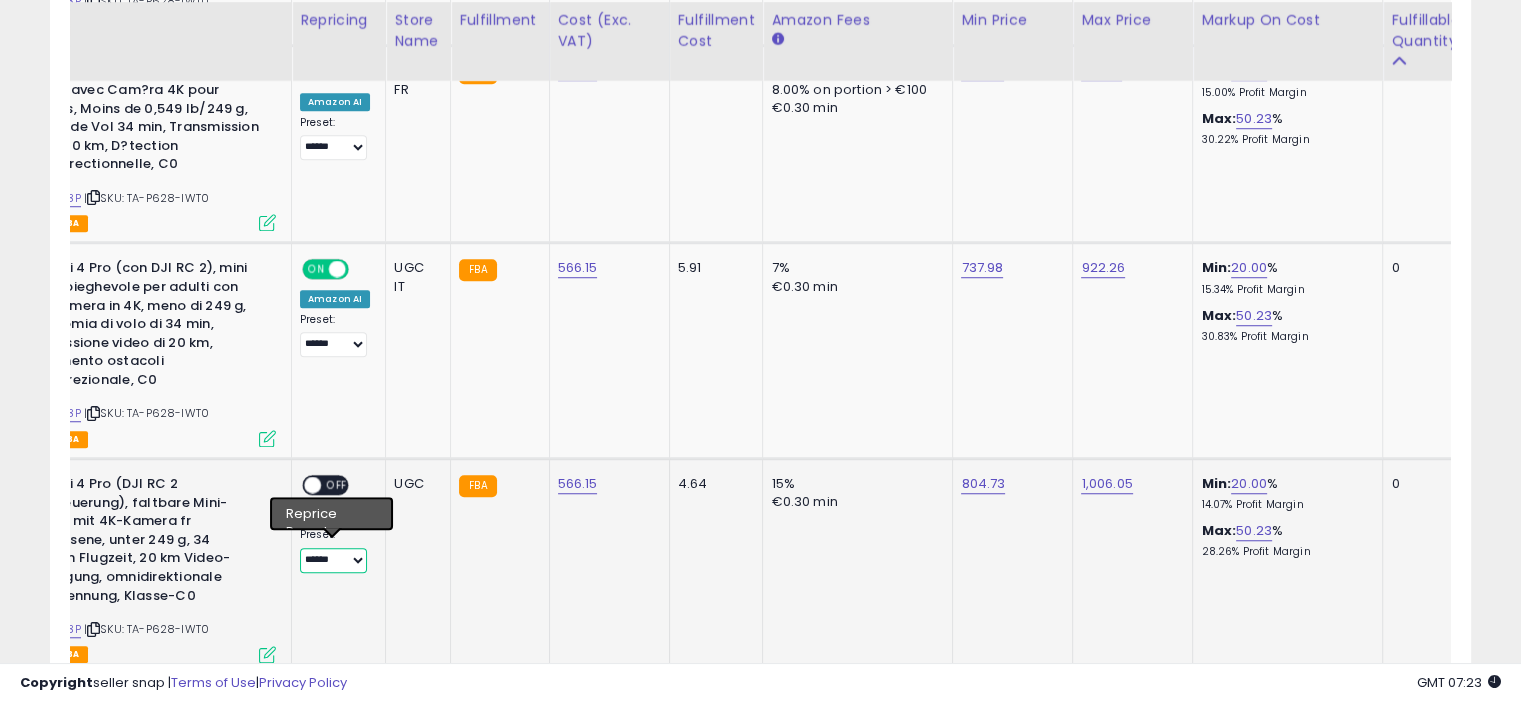 click on "**********" at bounding box center [333, 560] 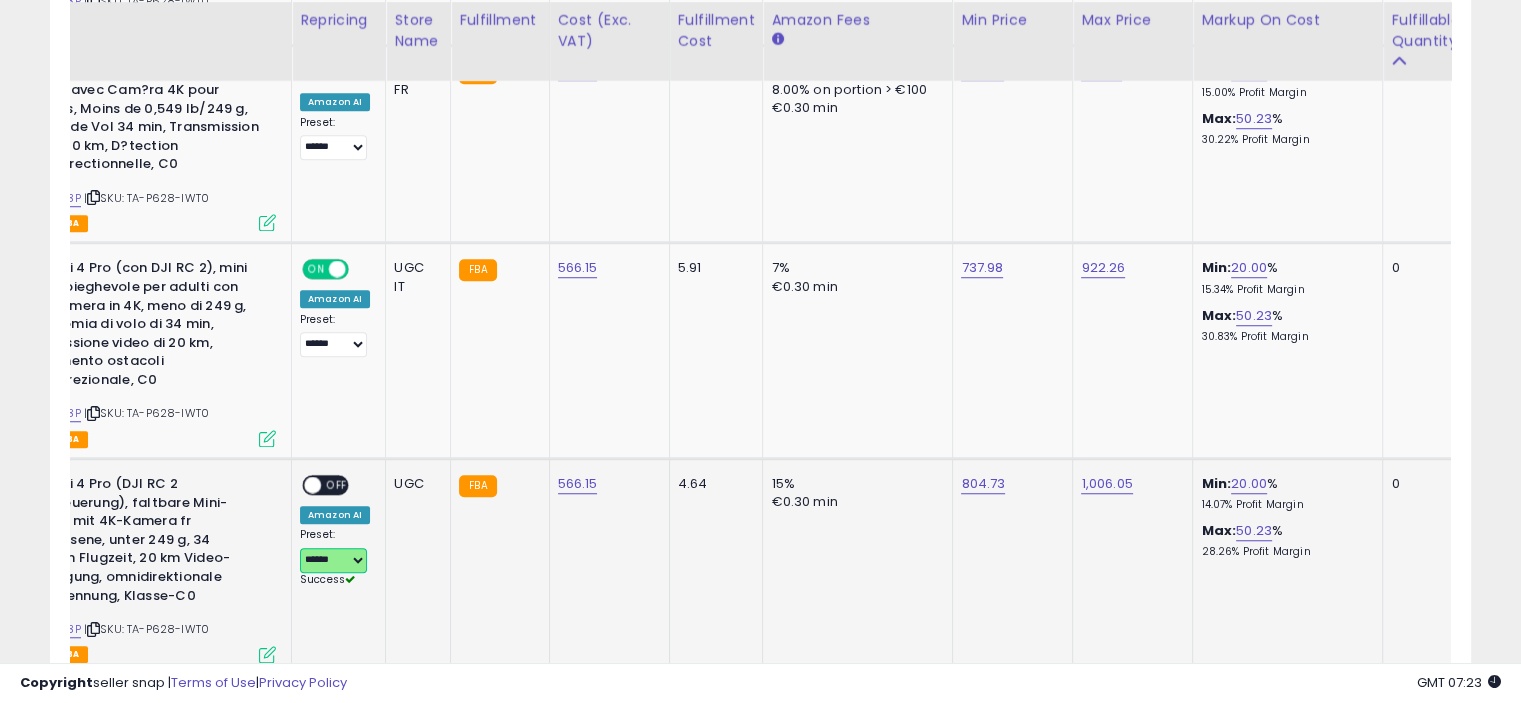 click at bounding box center (312, 485) 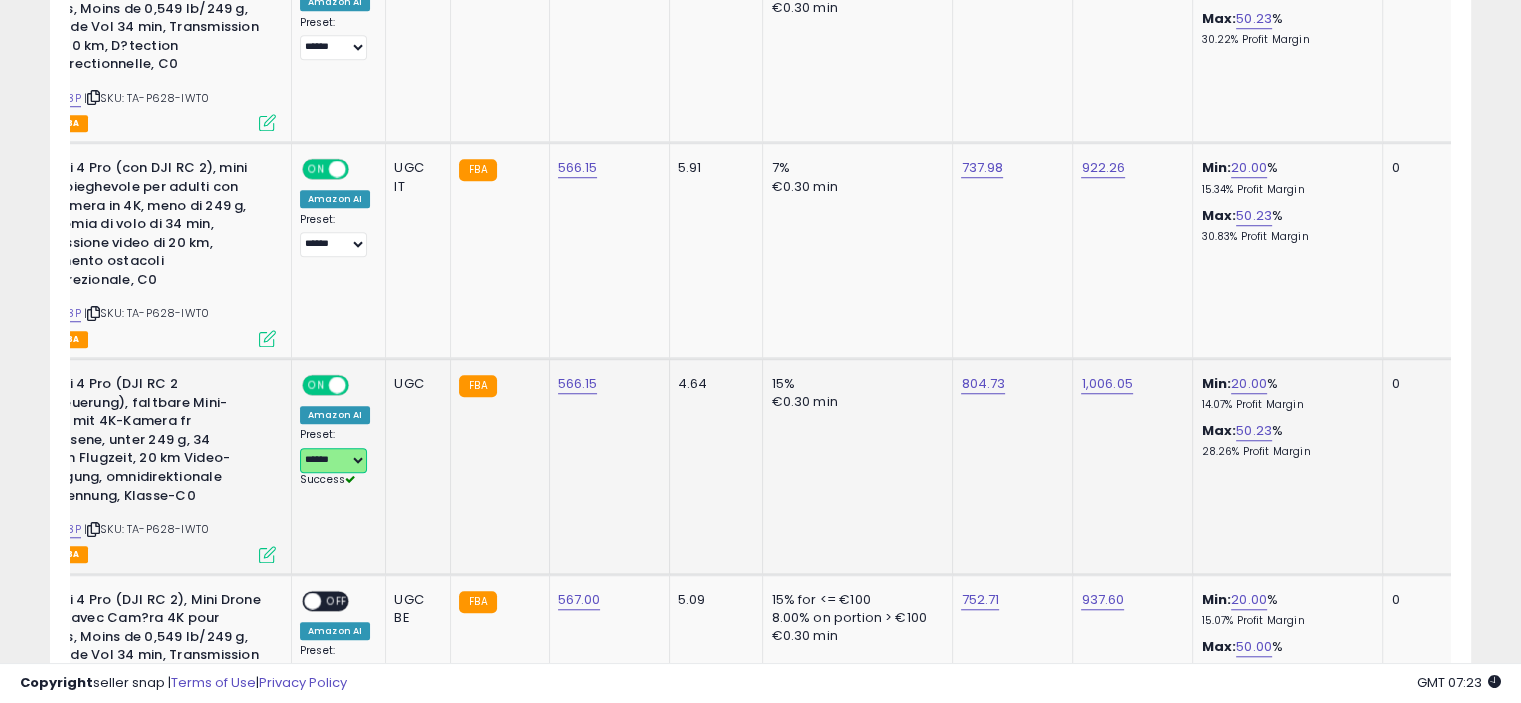 scroll, scrollTop: 1665, scrollLeft: 0, axis: vertical 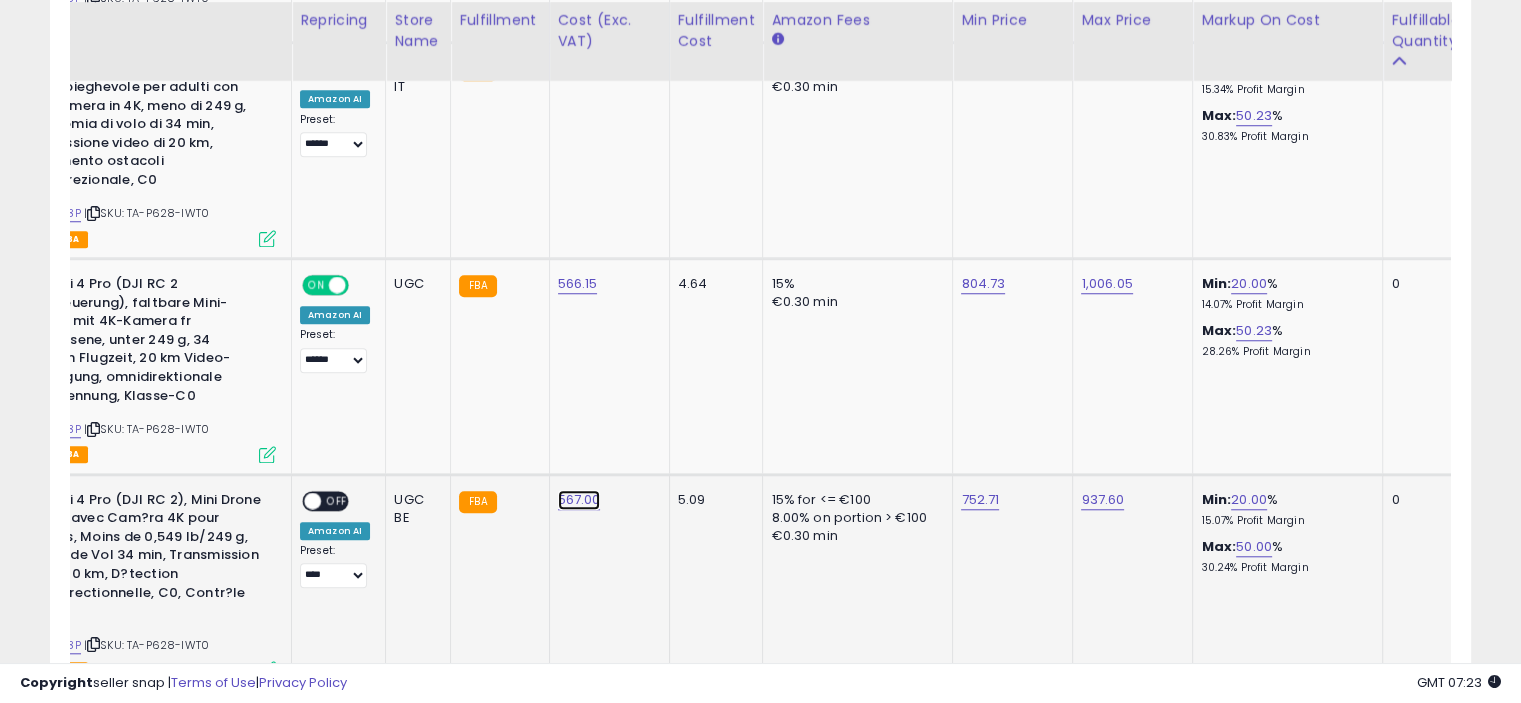 click on "567.00" at bounding box center [578, -541] 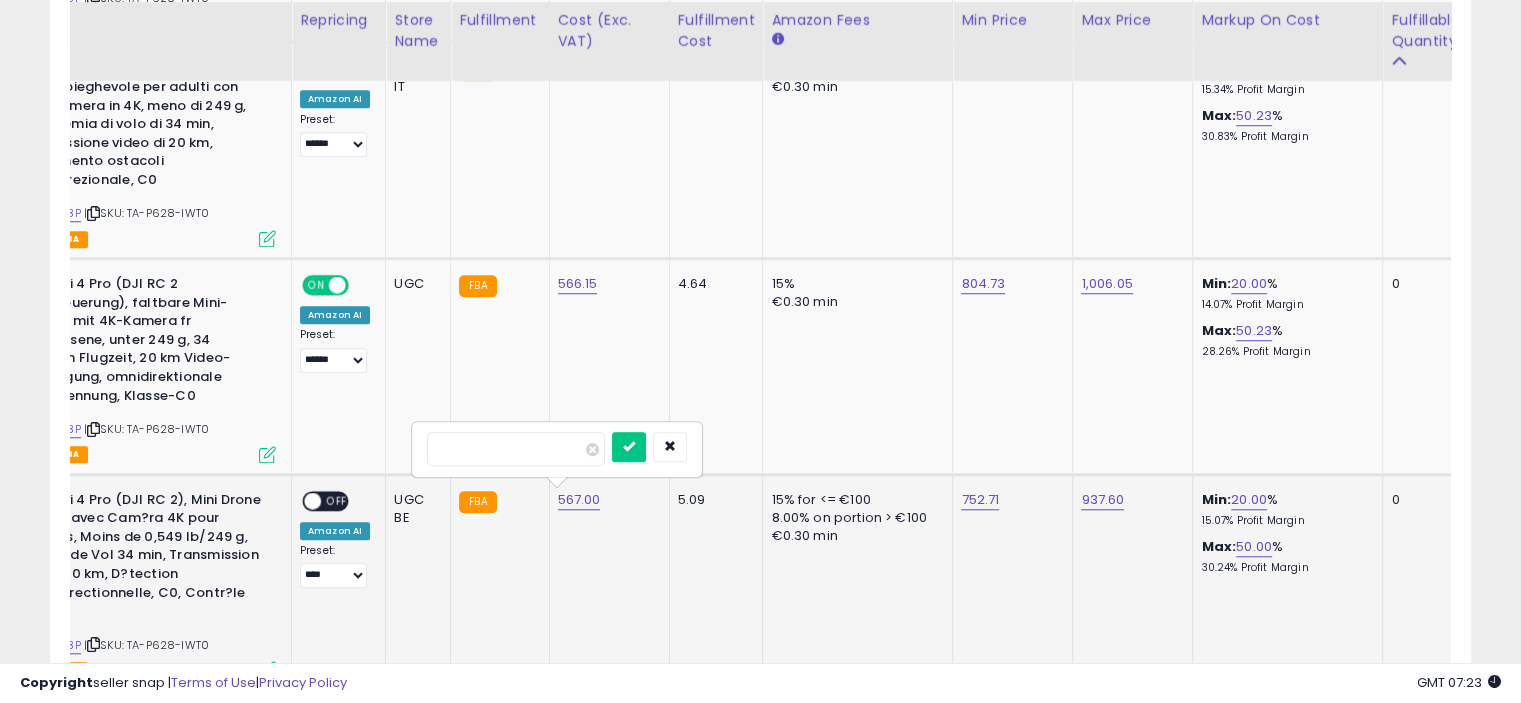 click on "******" at bounding box center [516, 449] 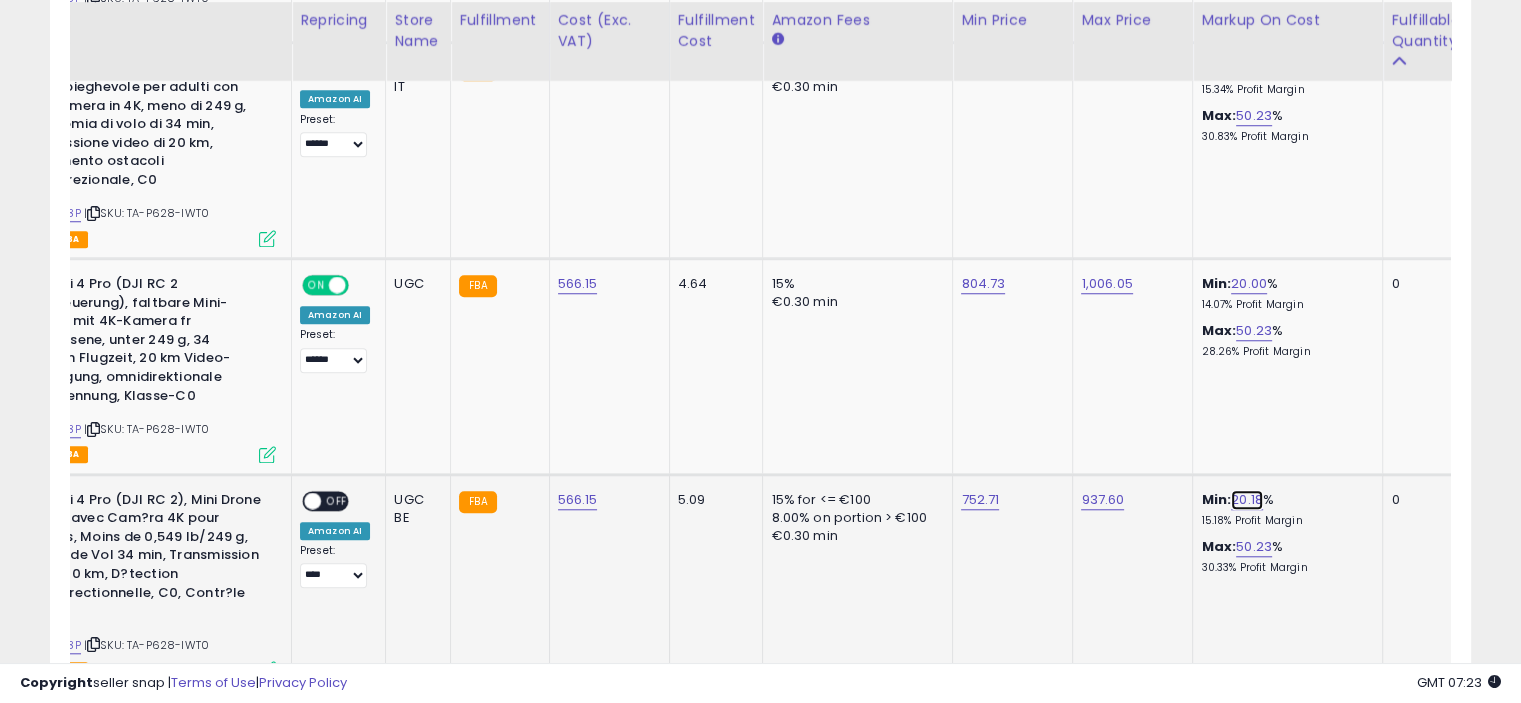 click on "20.18" at bounding box center (1247, 500) 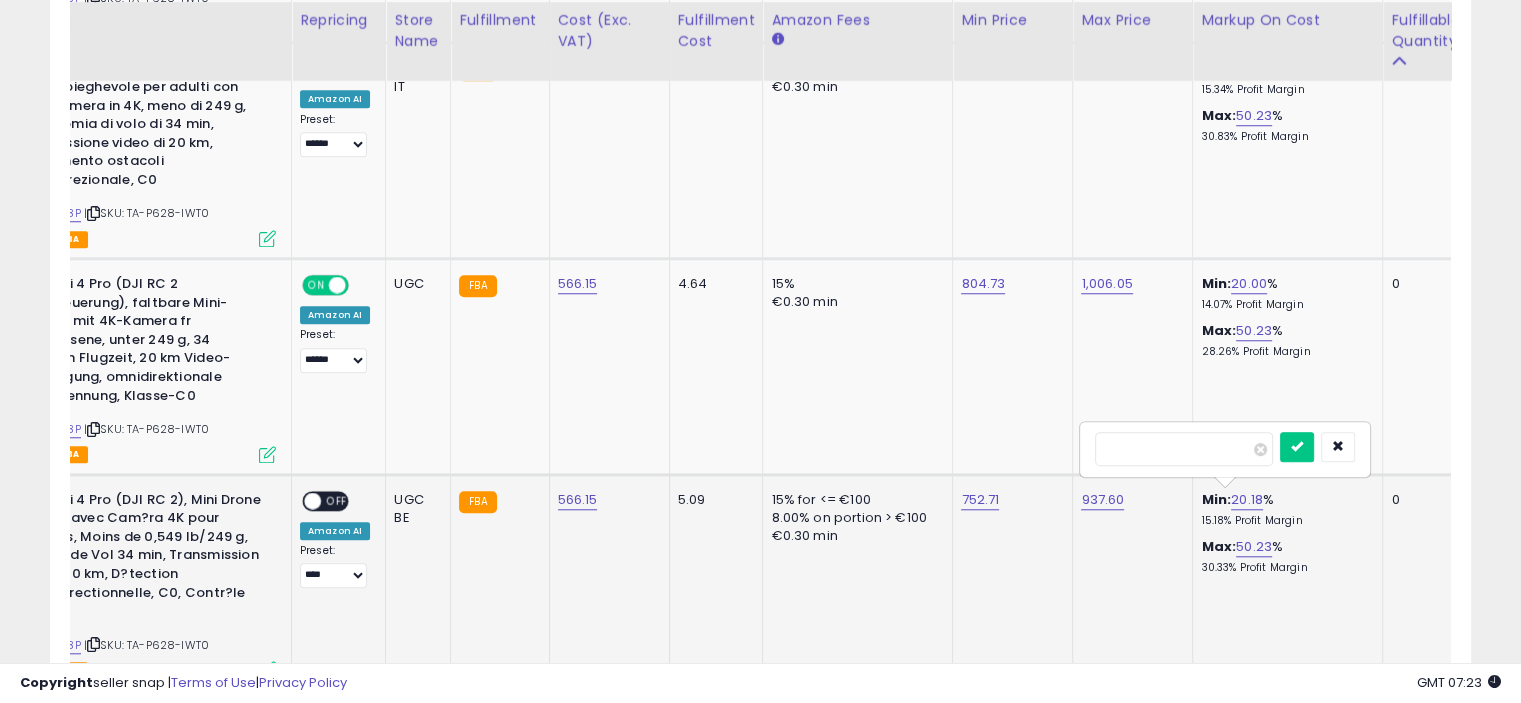 click on "*****" at bounding box center [1184, 449] 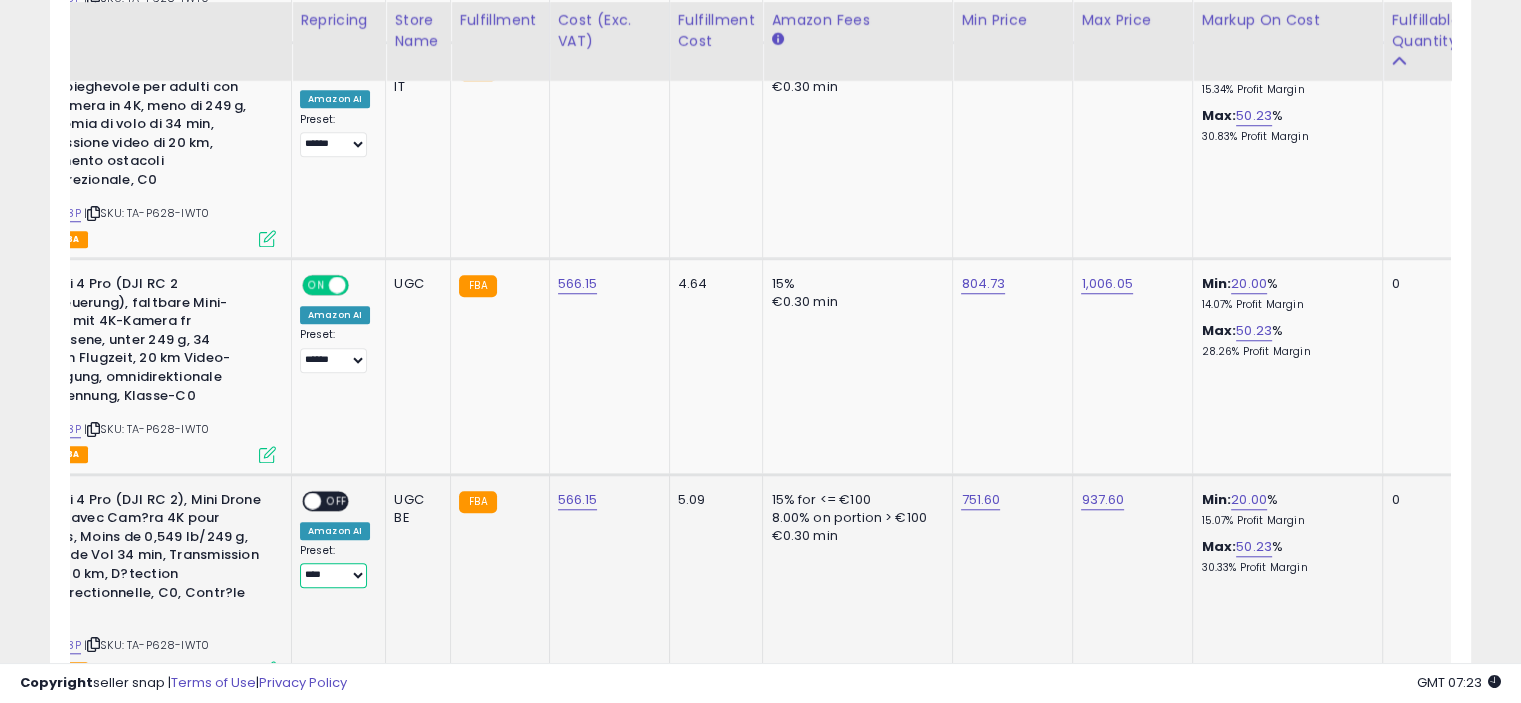 click on "**** ******" at bounding box center (333, 575) 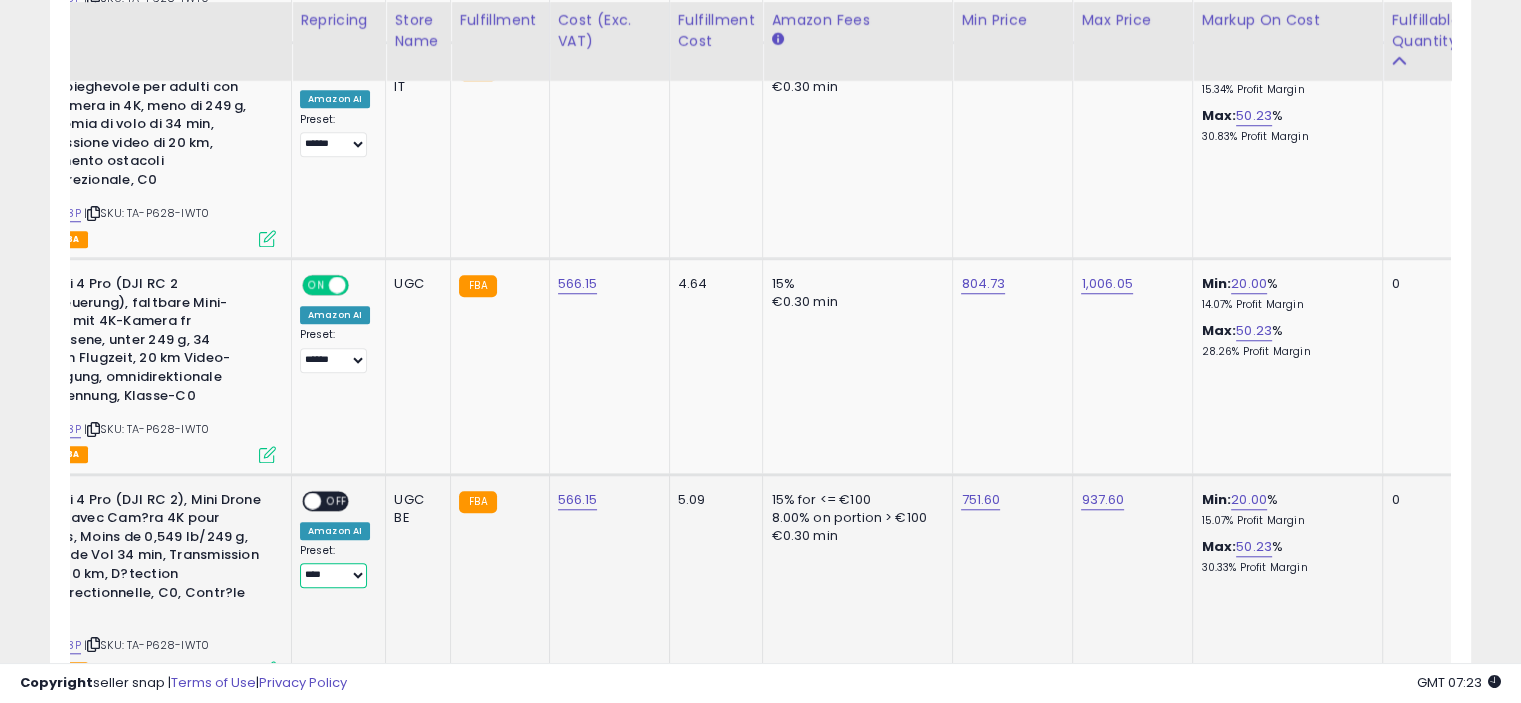 select on "******" 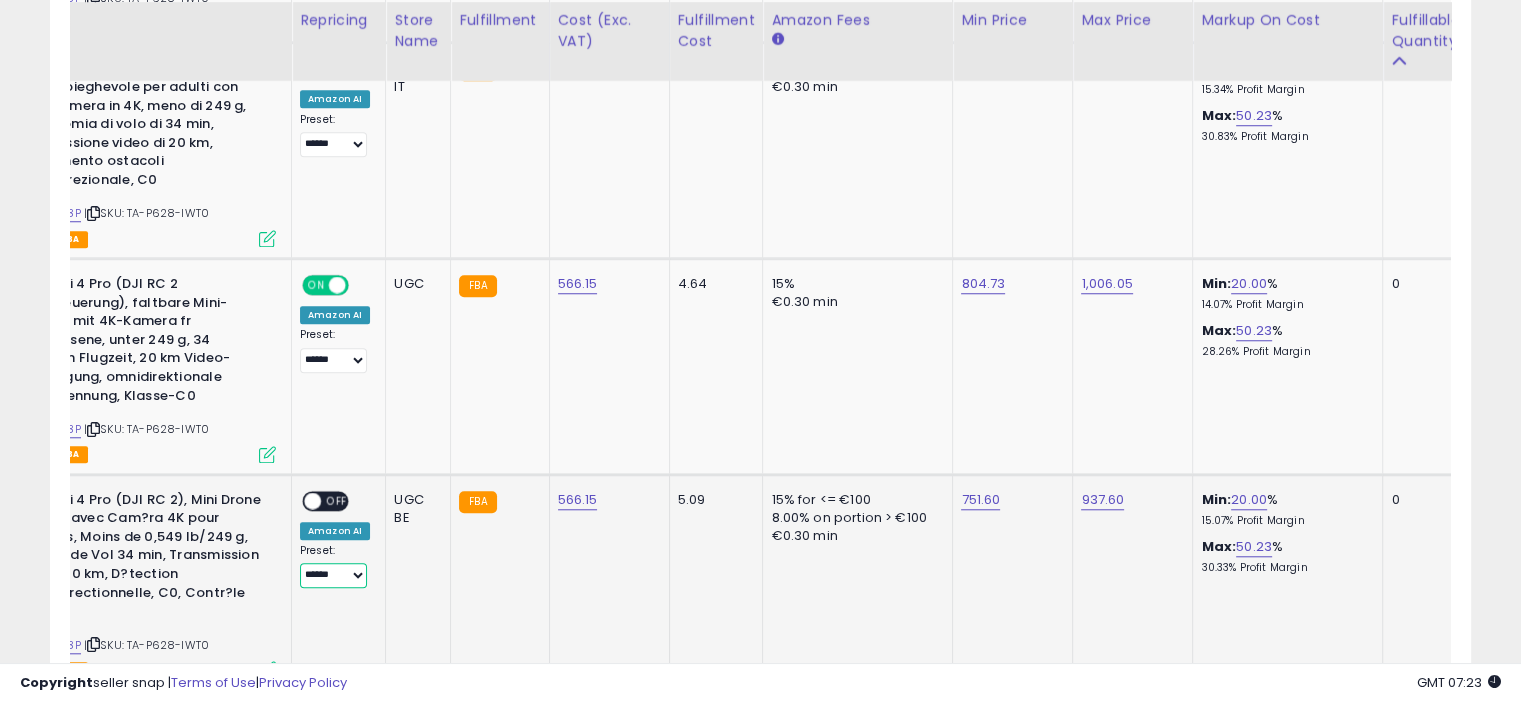 click on "**** ******" at bounding box center (333, 575) 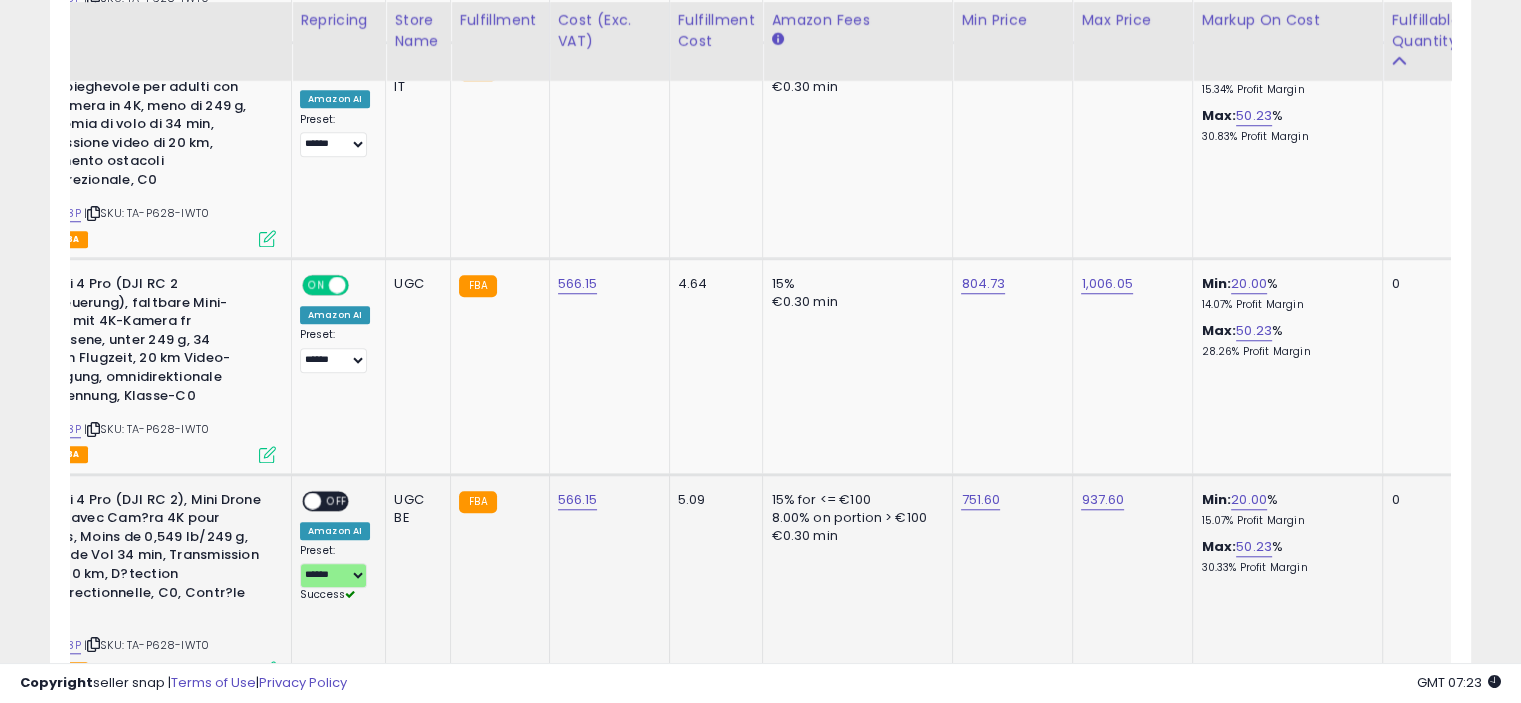 click on "OFF" at bounding box center (337, 500) 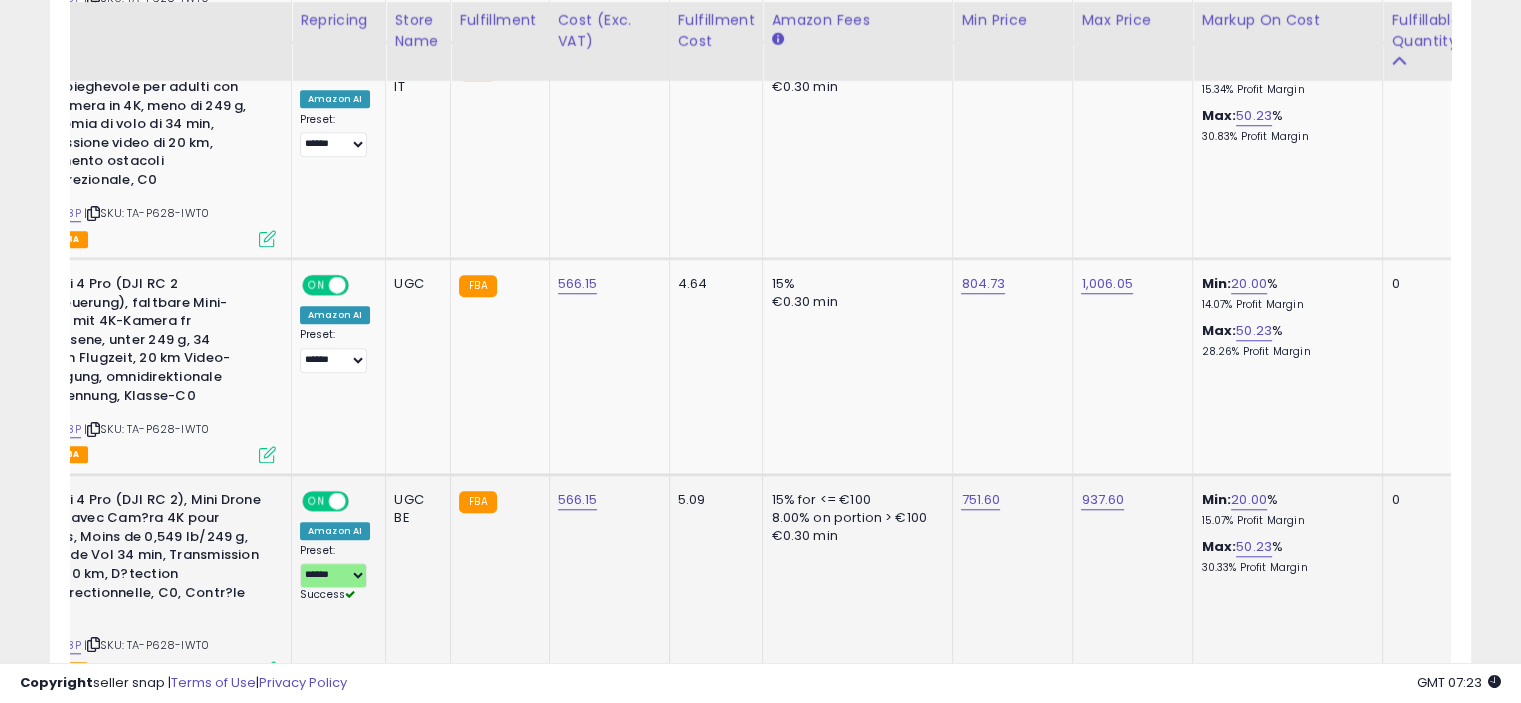scroll, scrollTop: 1865, scrollLeft: 0, axis: vertical 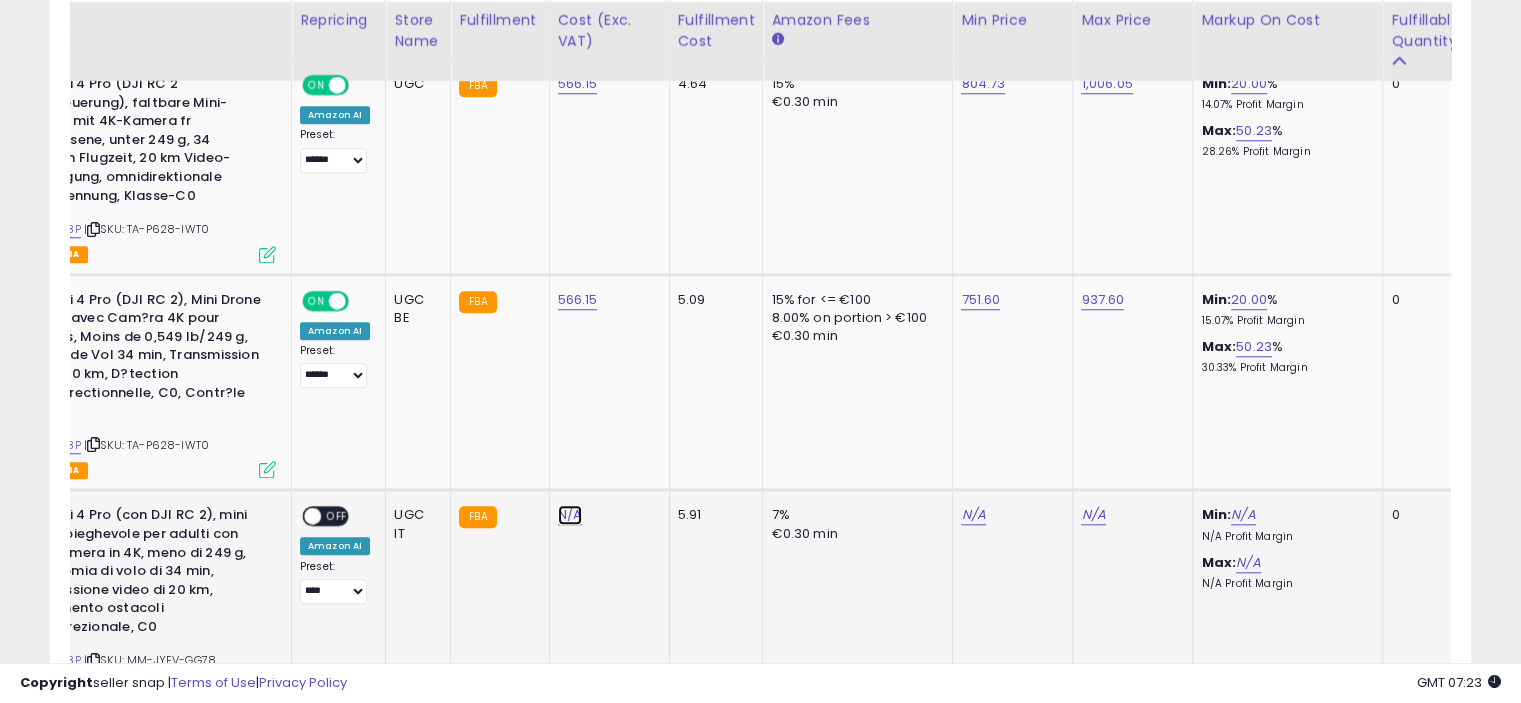 click on "N/A" at bounding box center [570, 515] 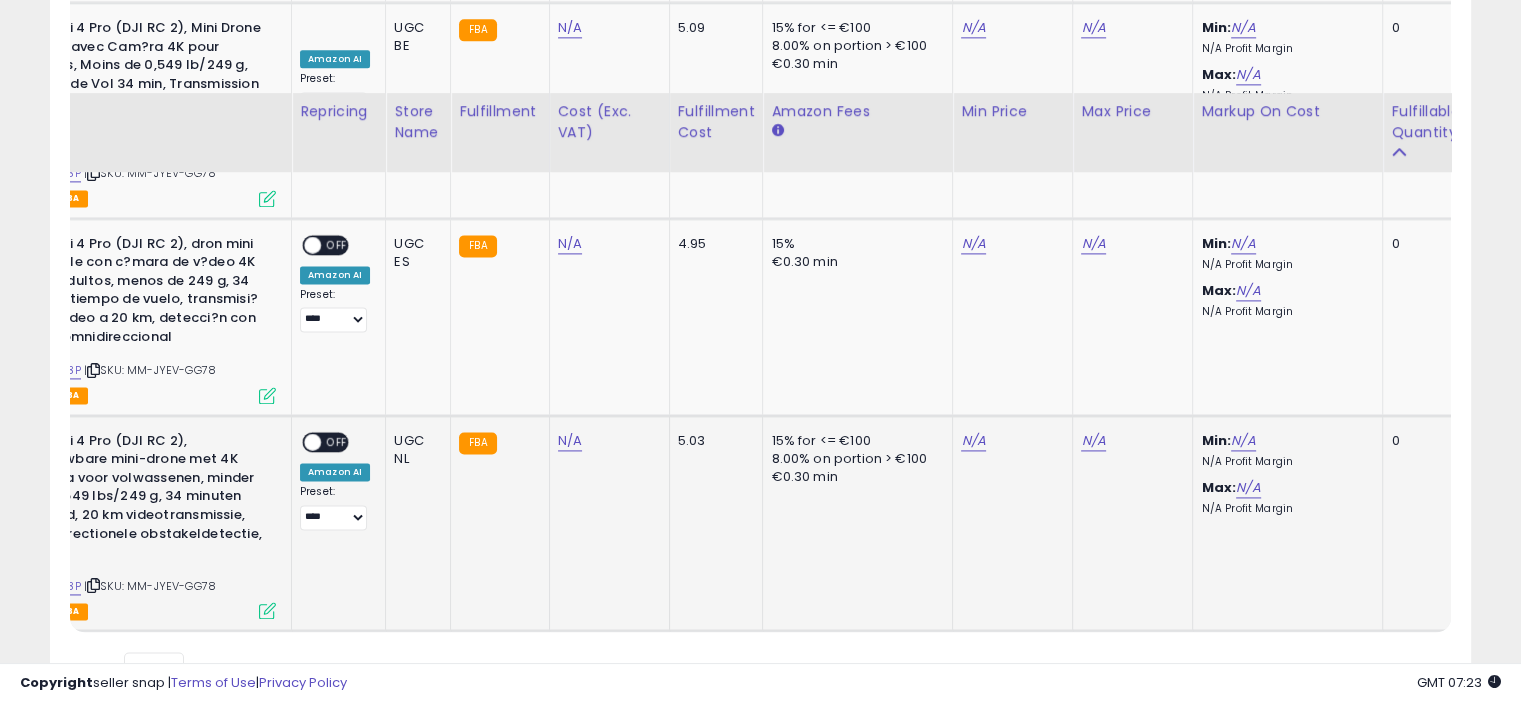 scroll, scrollTop: 2856, scrollLeft: 0, axis: vertical 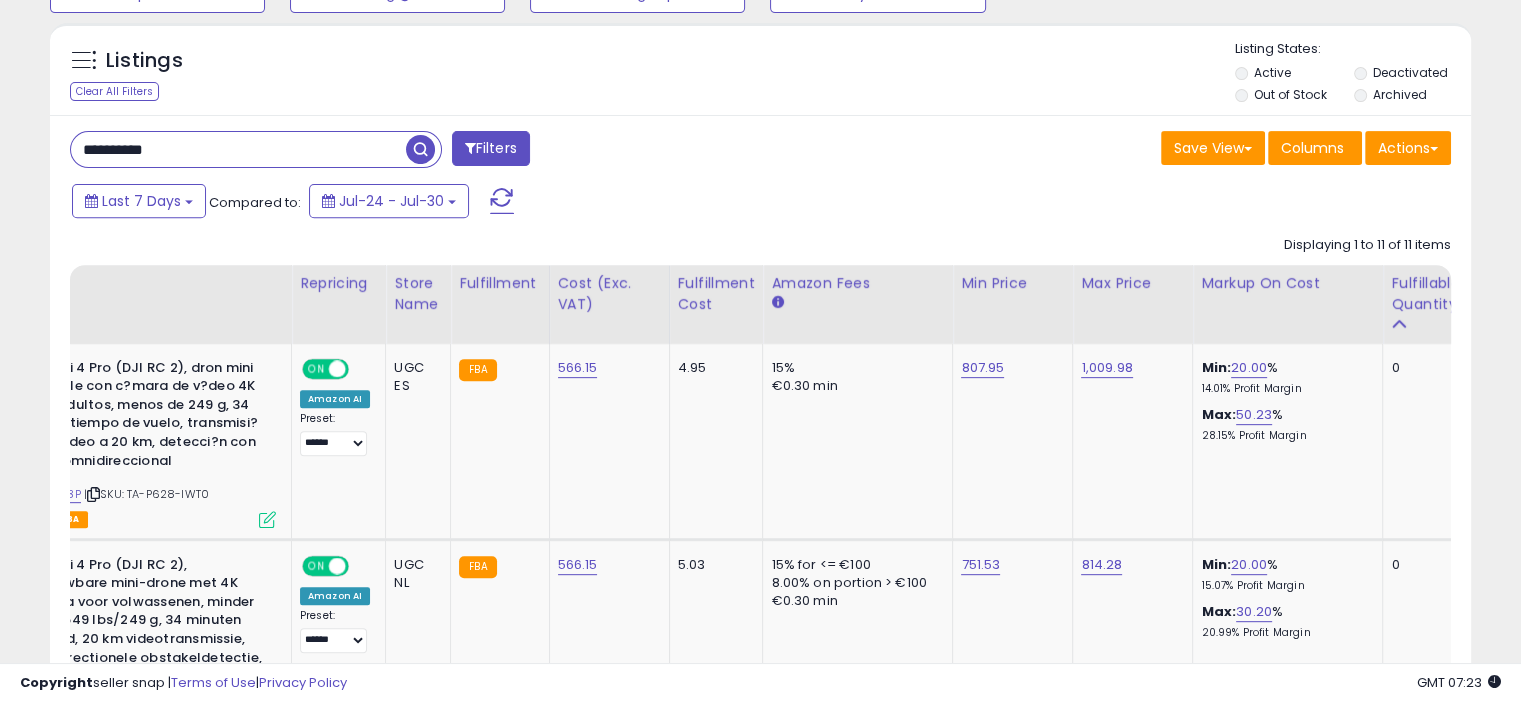 click on "**********" at bounding box center [238, 149] 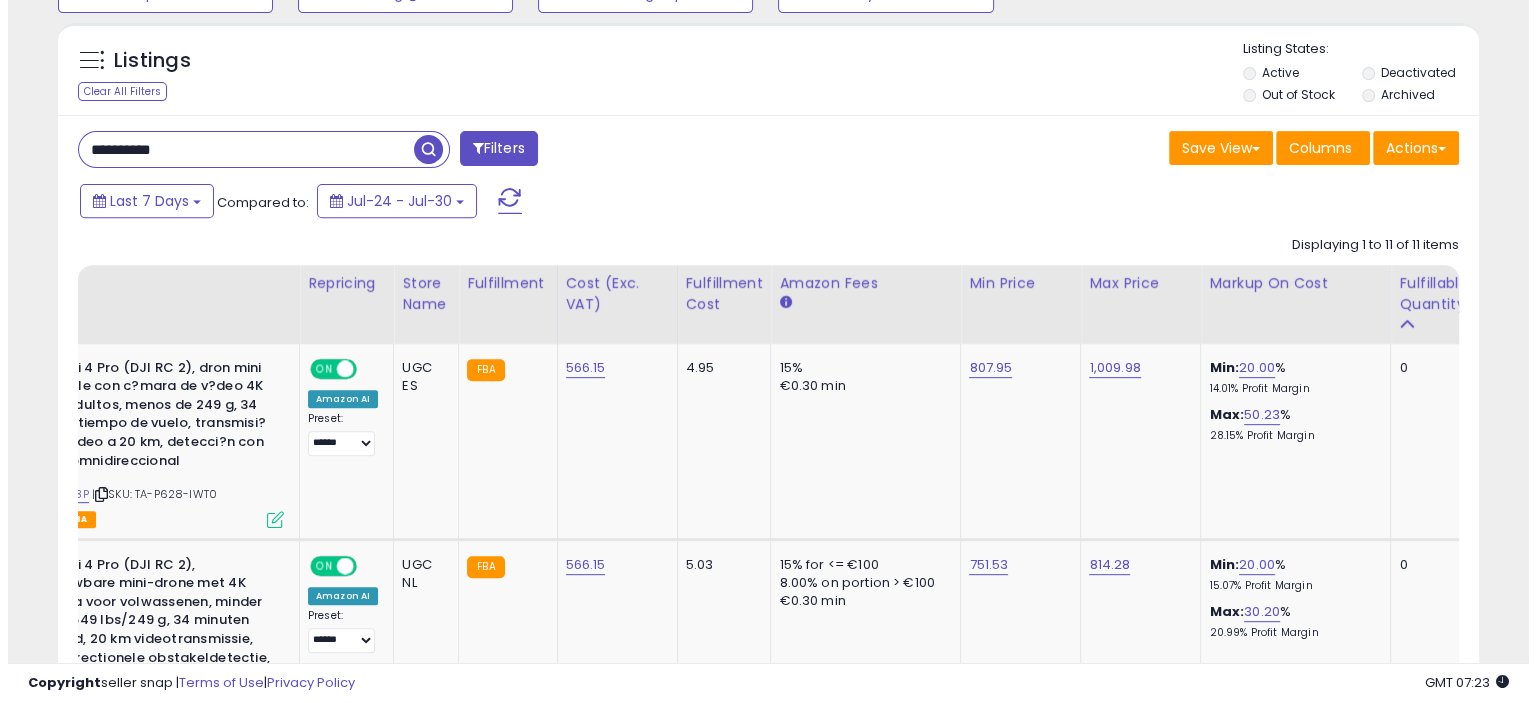 scroll, scrollTop: 565, scrollLeft: 0, axis: vertical 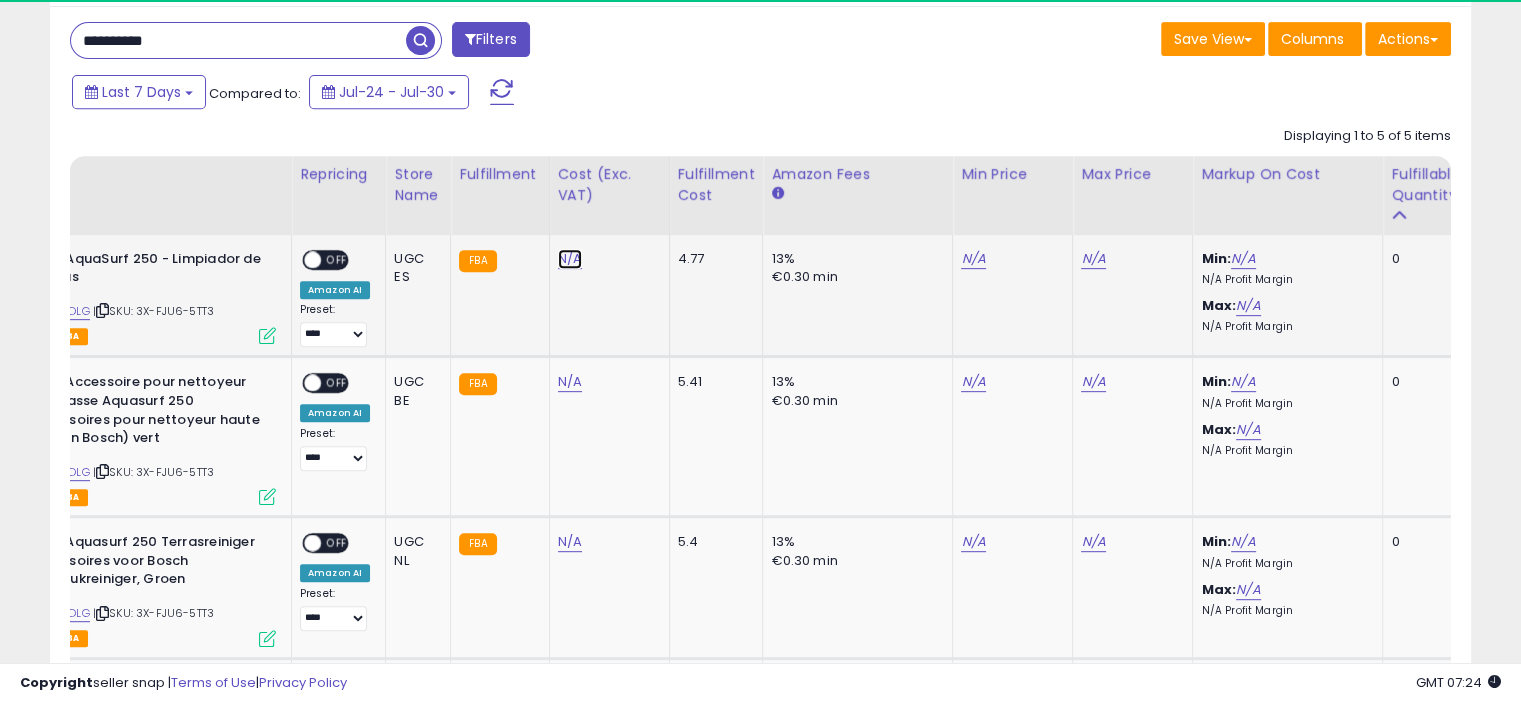 click on "N/A" at bounding box center (570, 259) 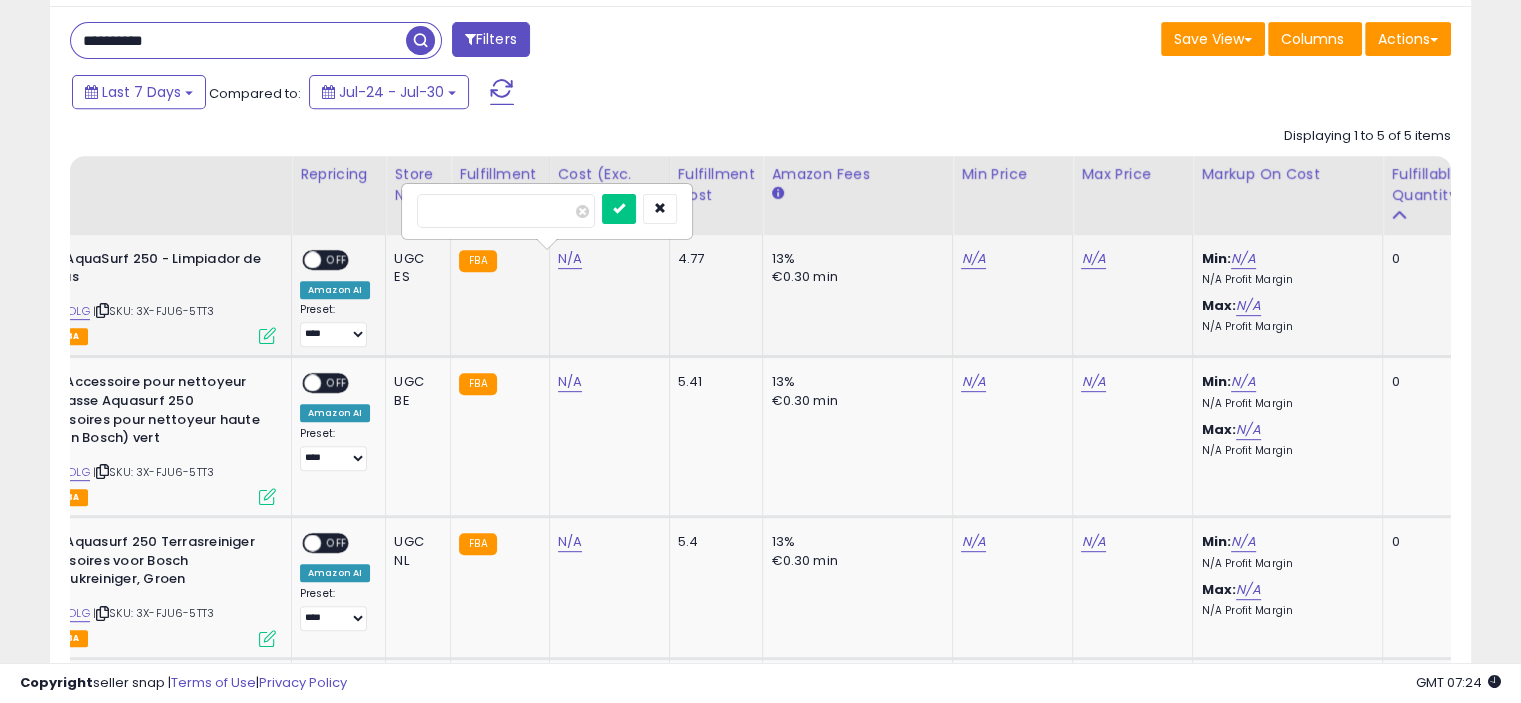 type on "*****" 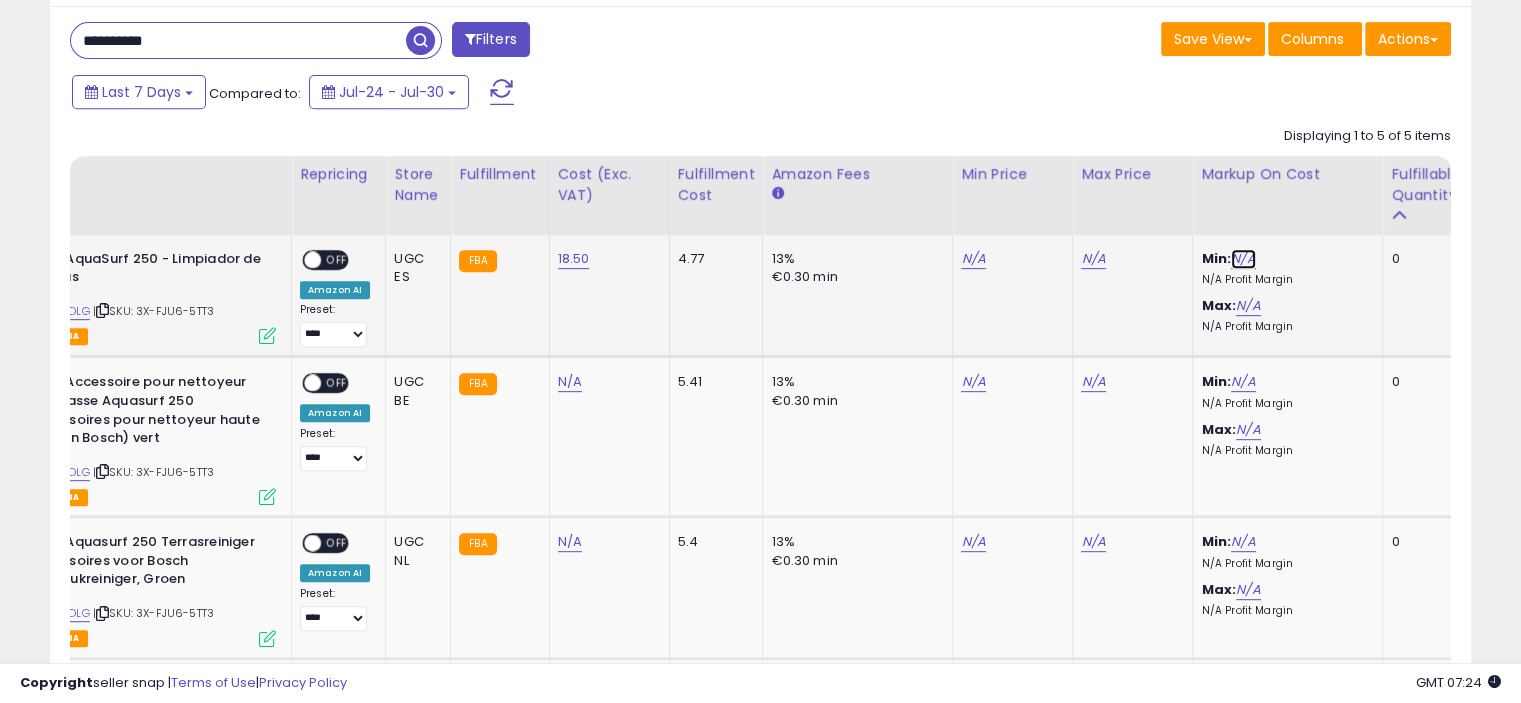 click on "N/A" at bounding box center (1243, 259) 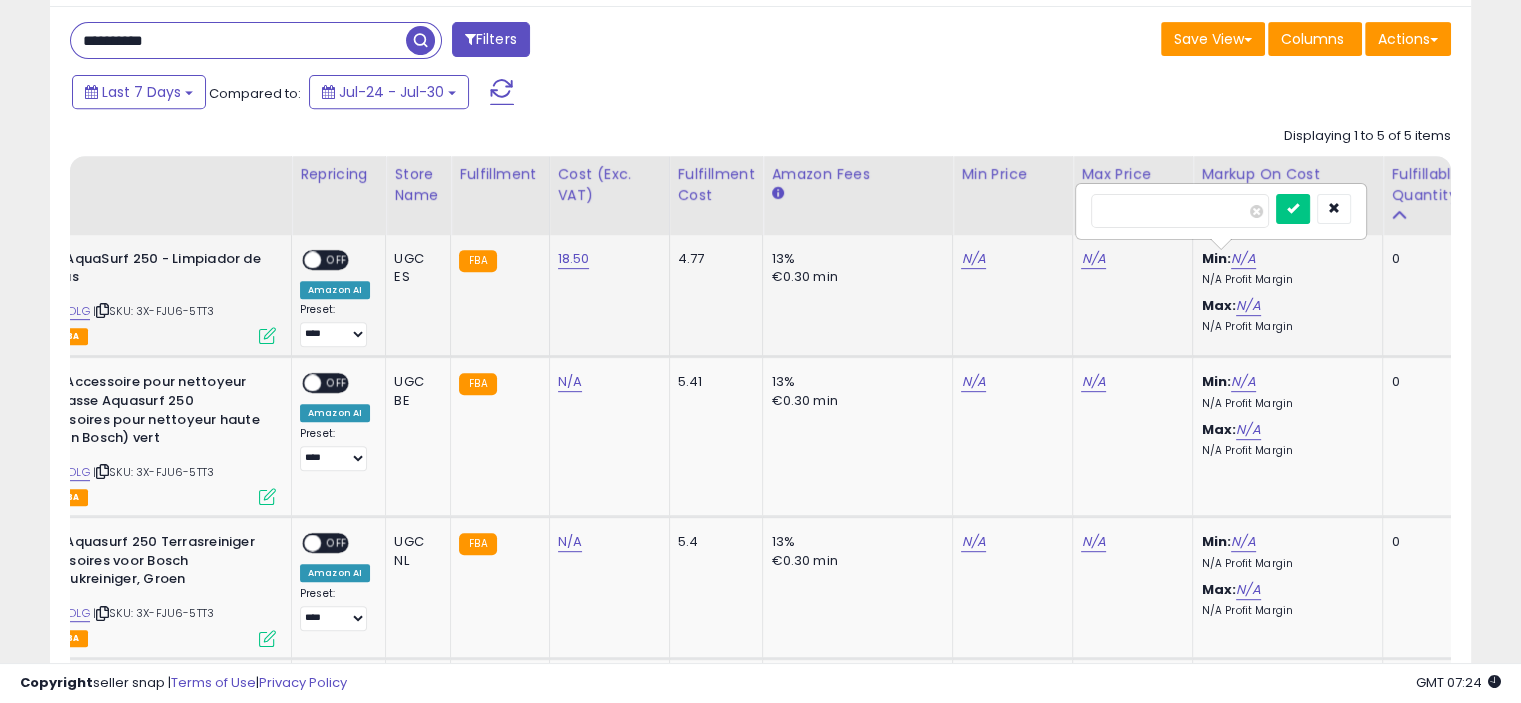type on "**" 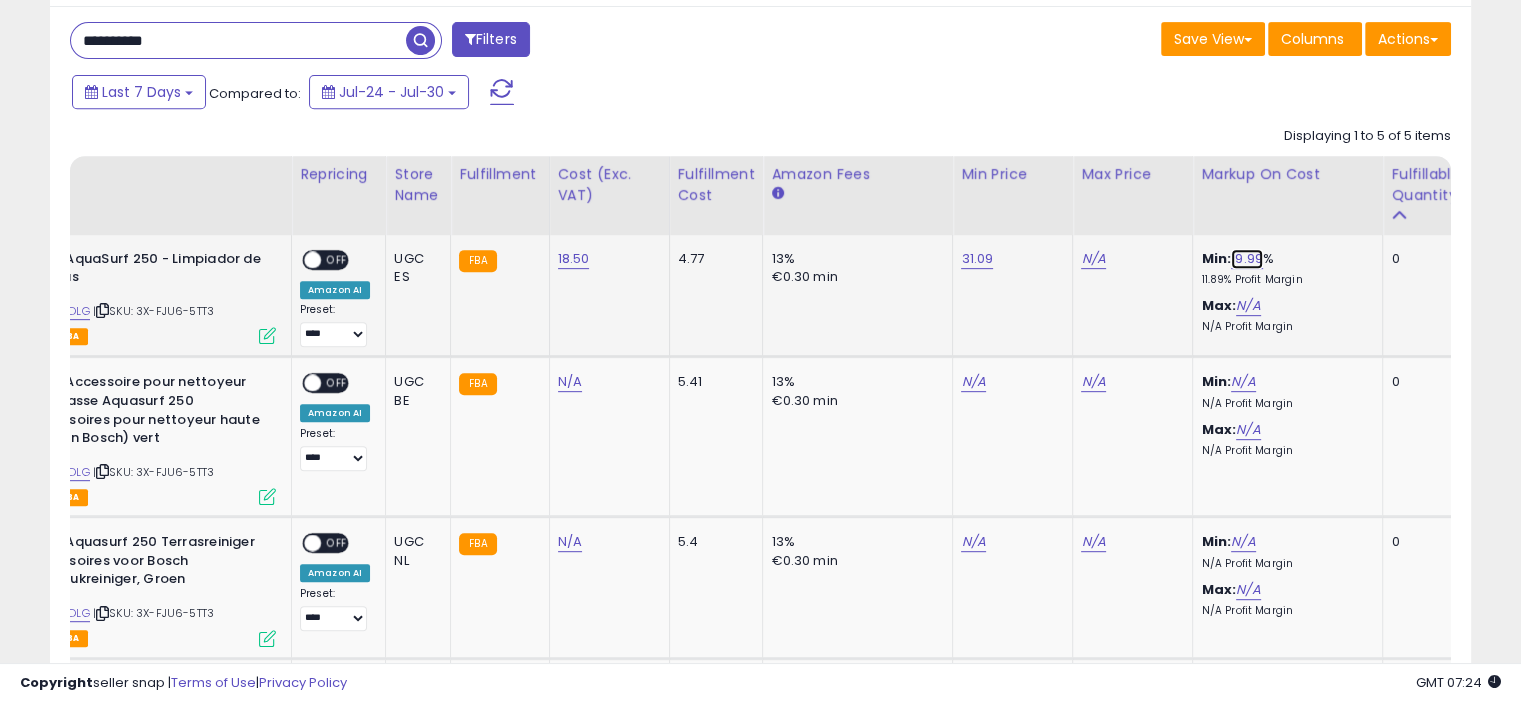 click on "19.99" at bounding box center (1247, 259) 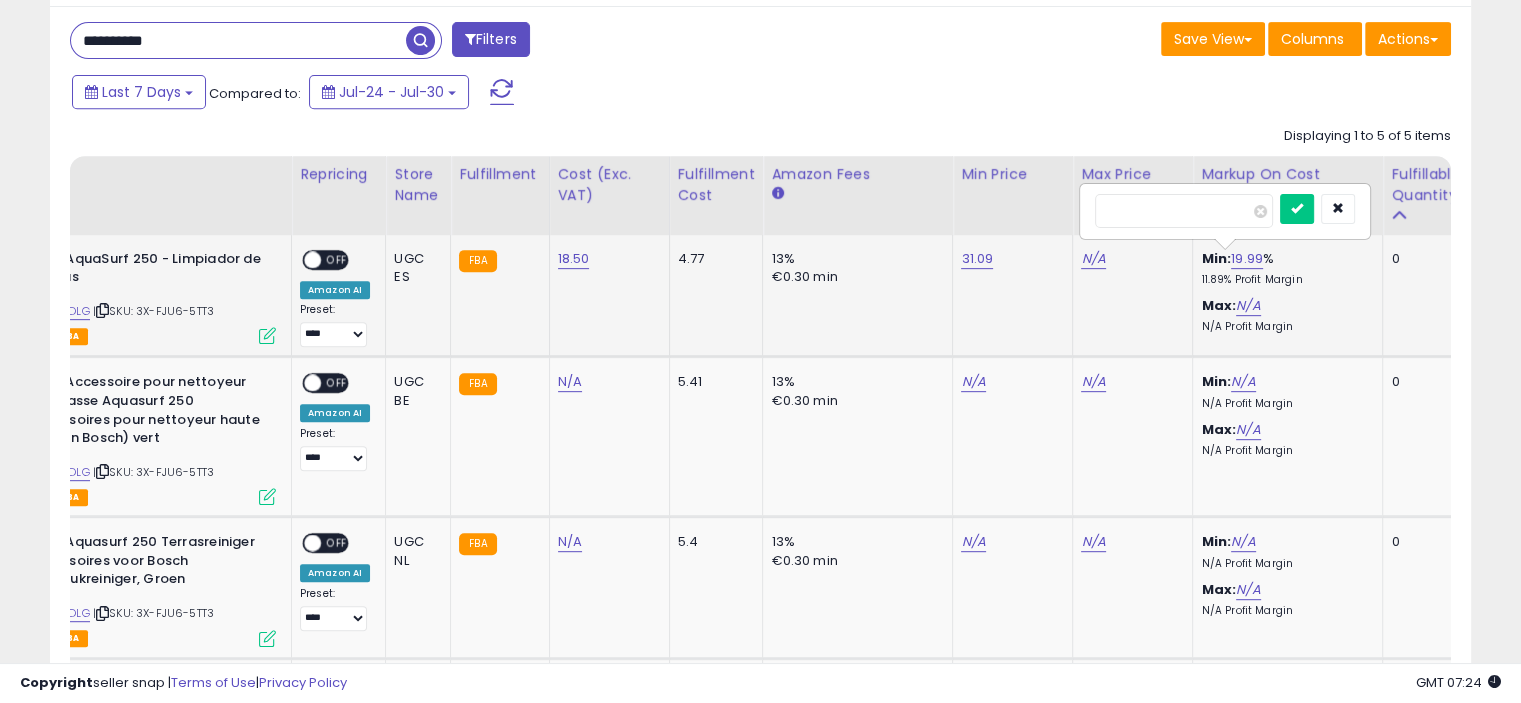type on "**" 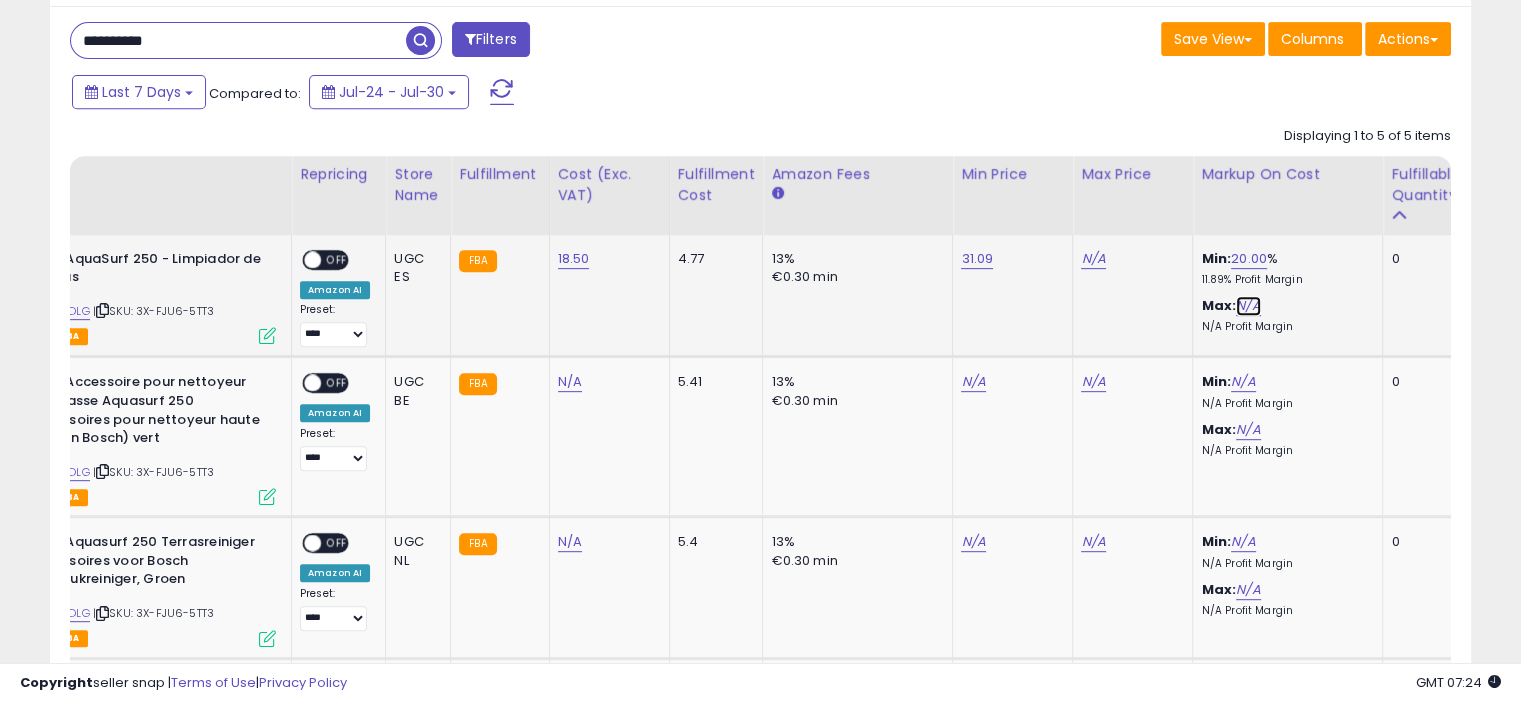 click on "N/A" at bounding box center [1248, 306] 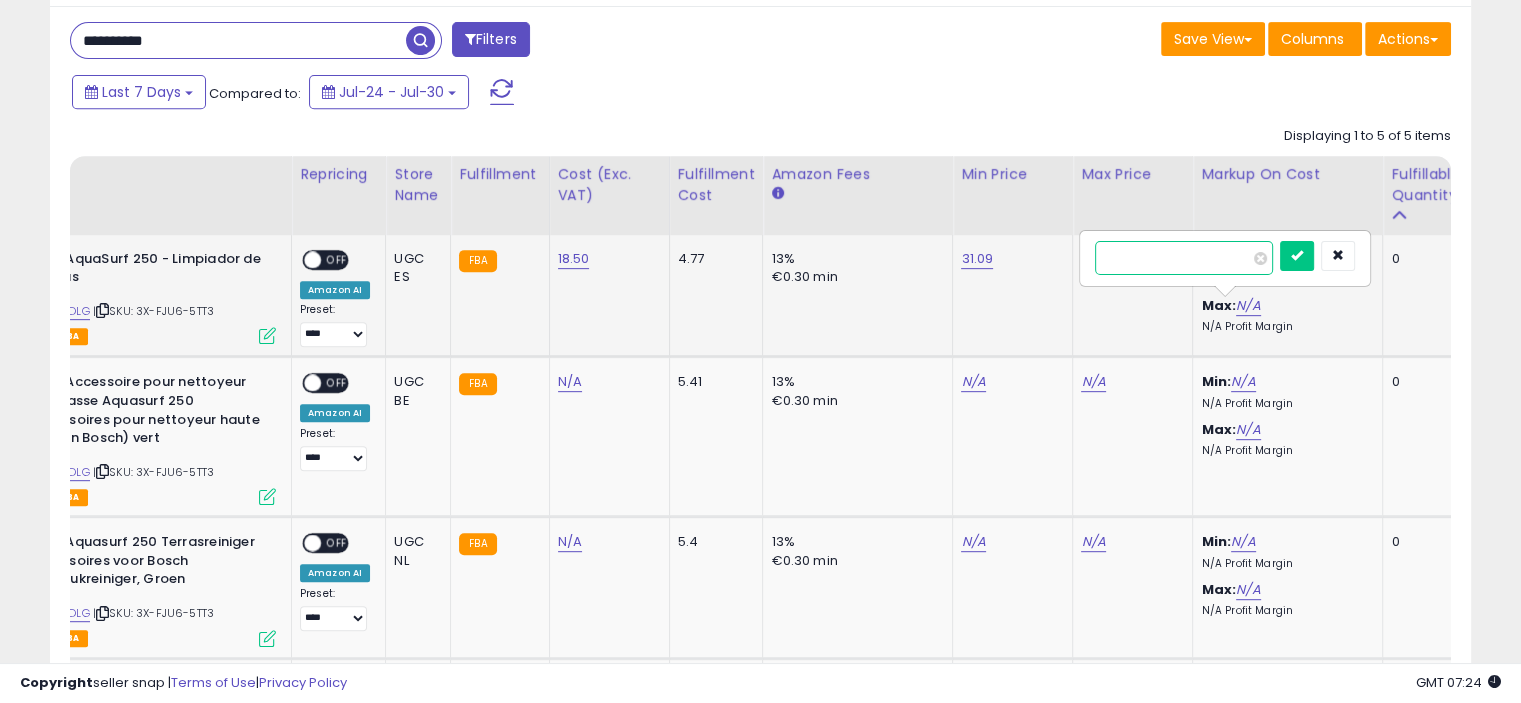 type on "**" 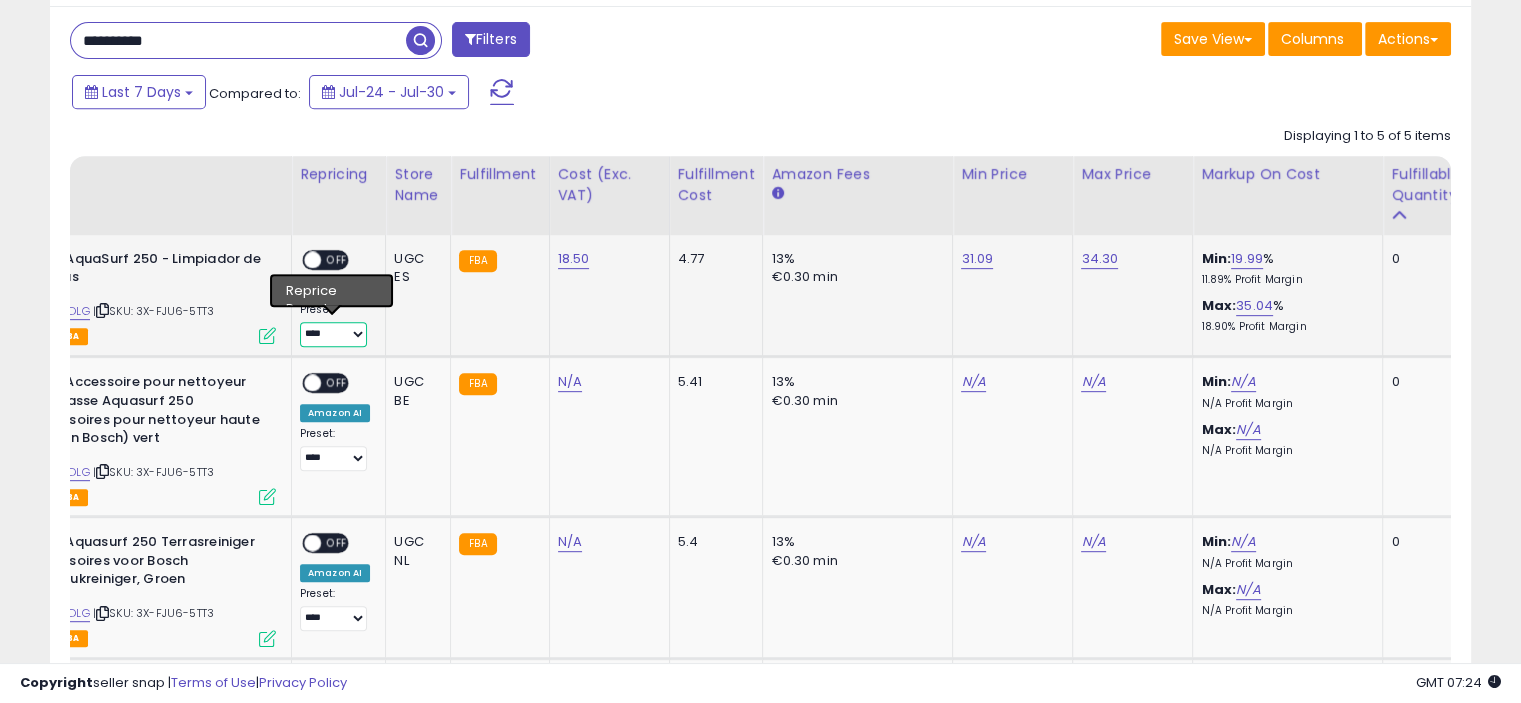 click on "**** ******" at bounding box center (333, 334) 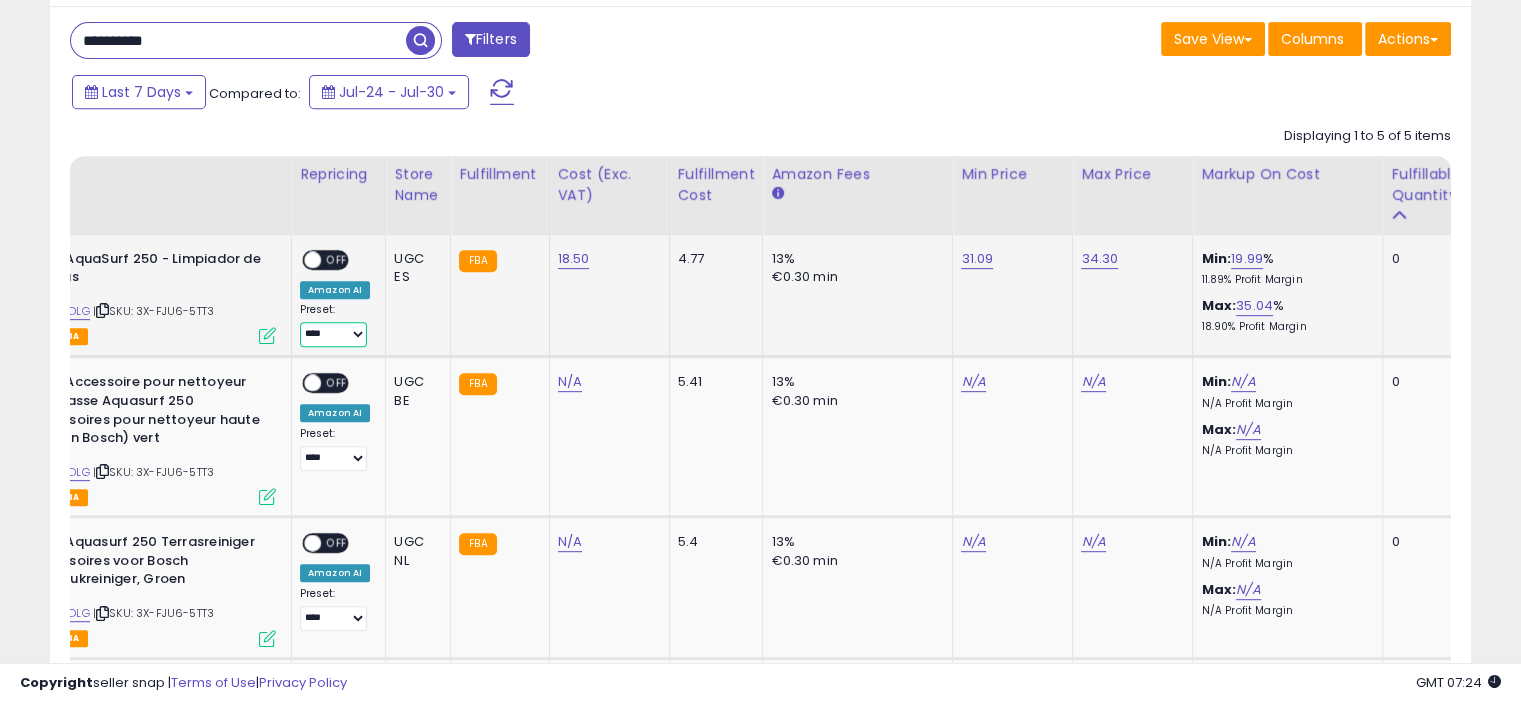 select on "******" 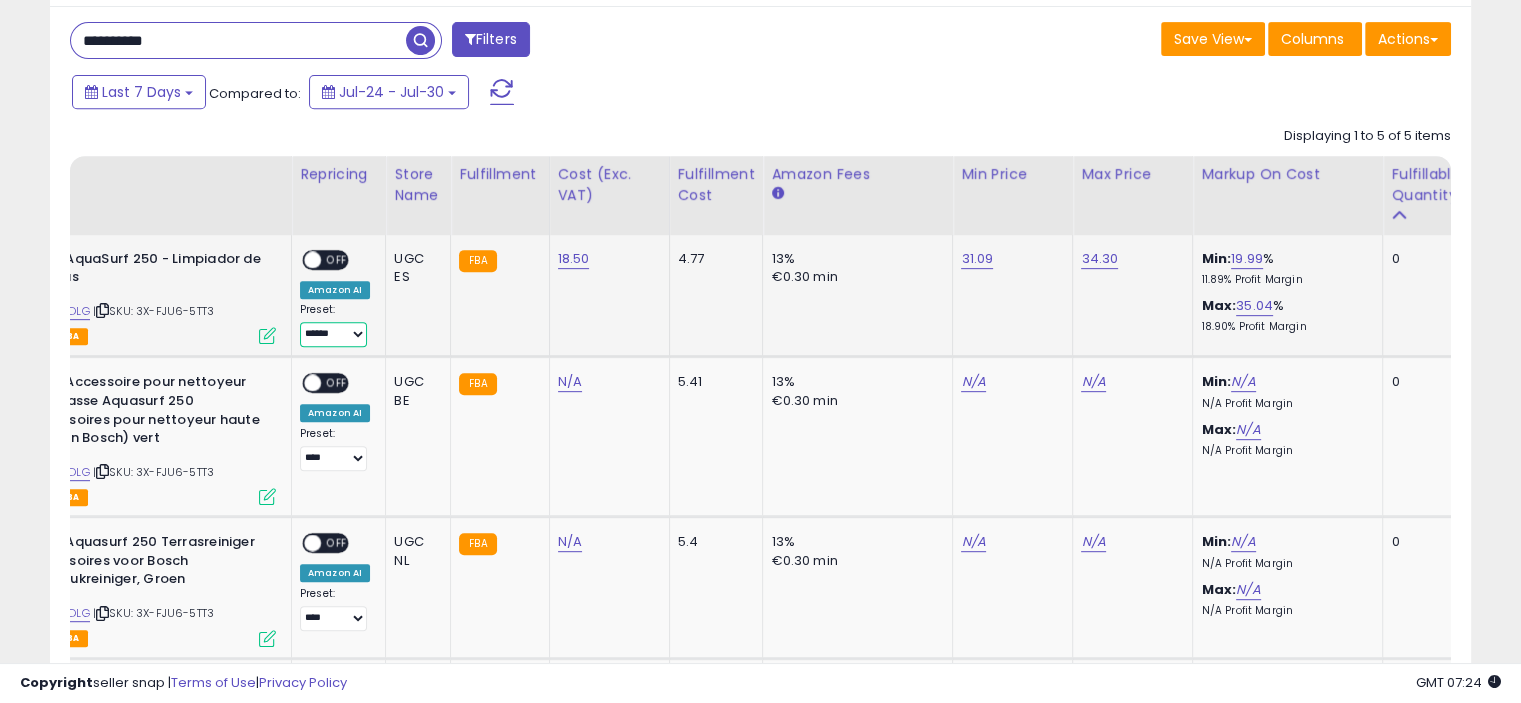 click on "**** ******" at bounding box center (333, 334) 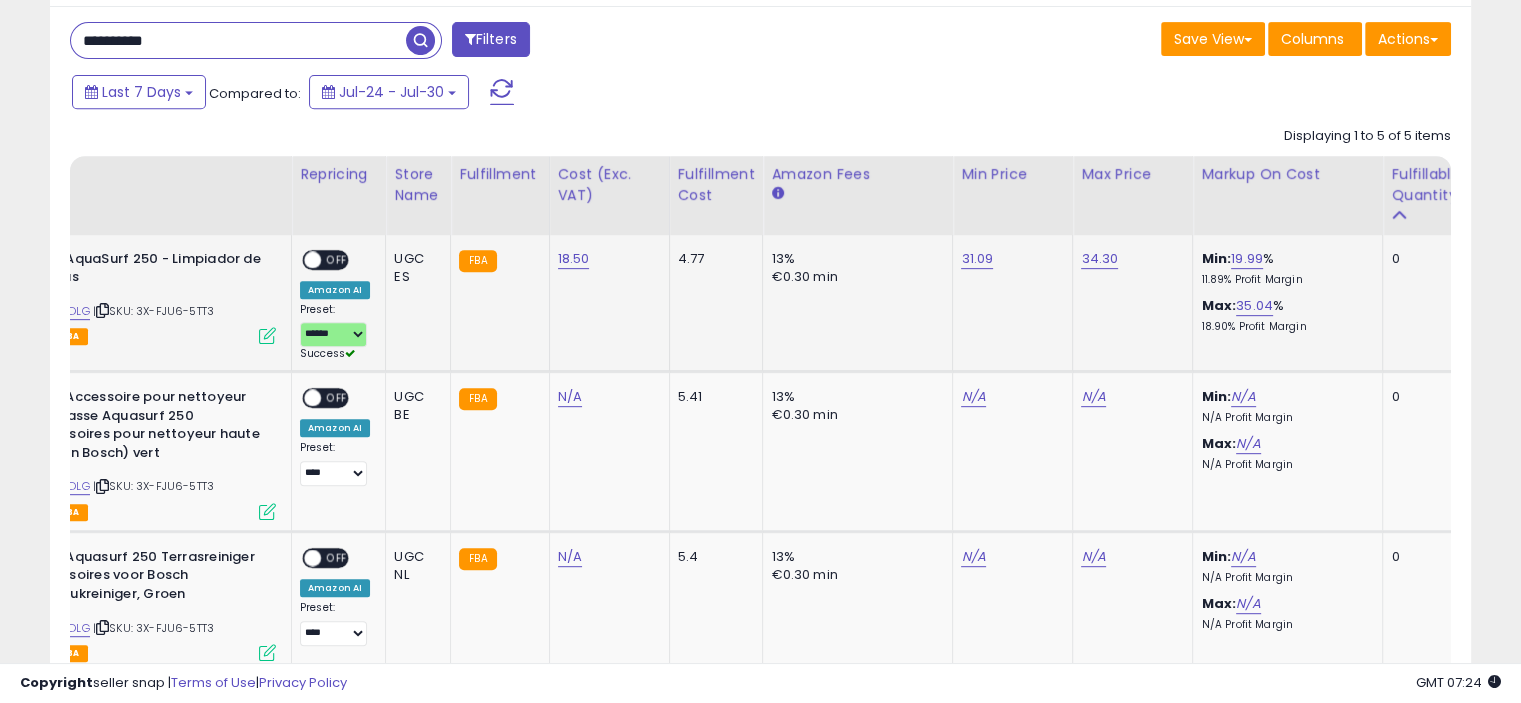 click on "OFF" at bounding box center [337, 259] 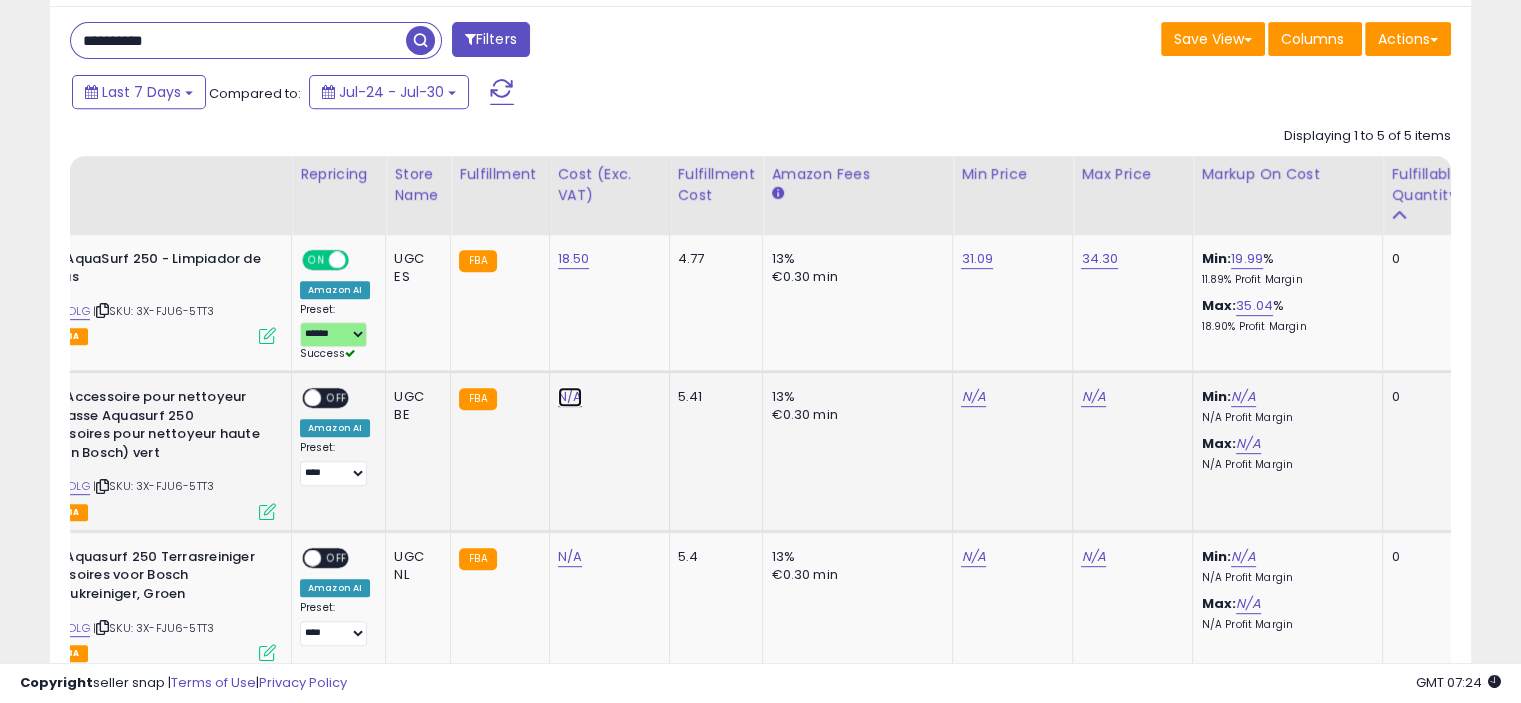 click on "N/A" at bounding box center (570, 397) 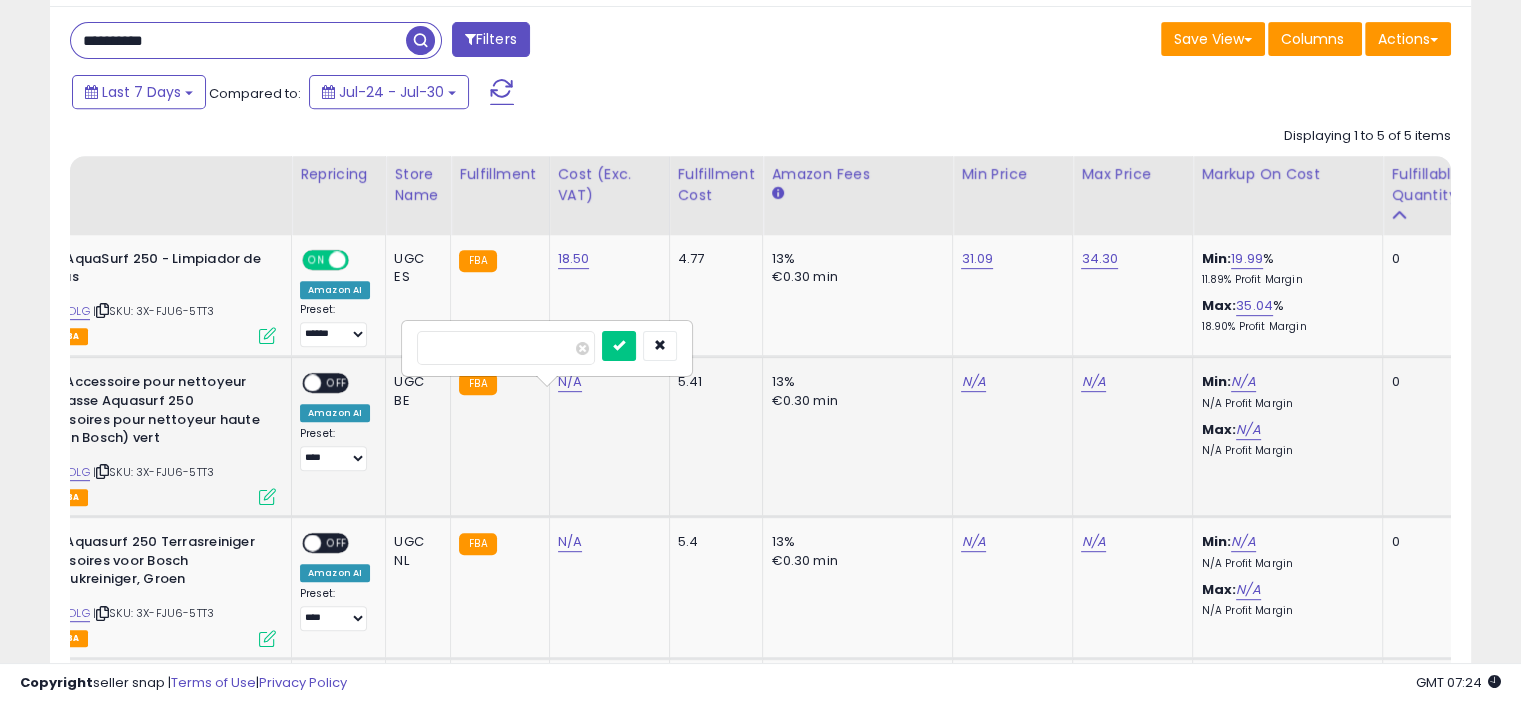 type on "****" 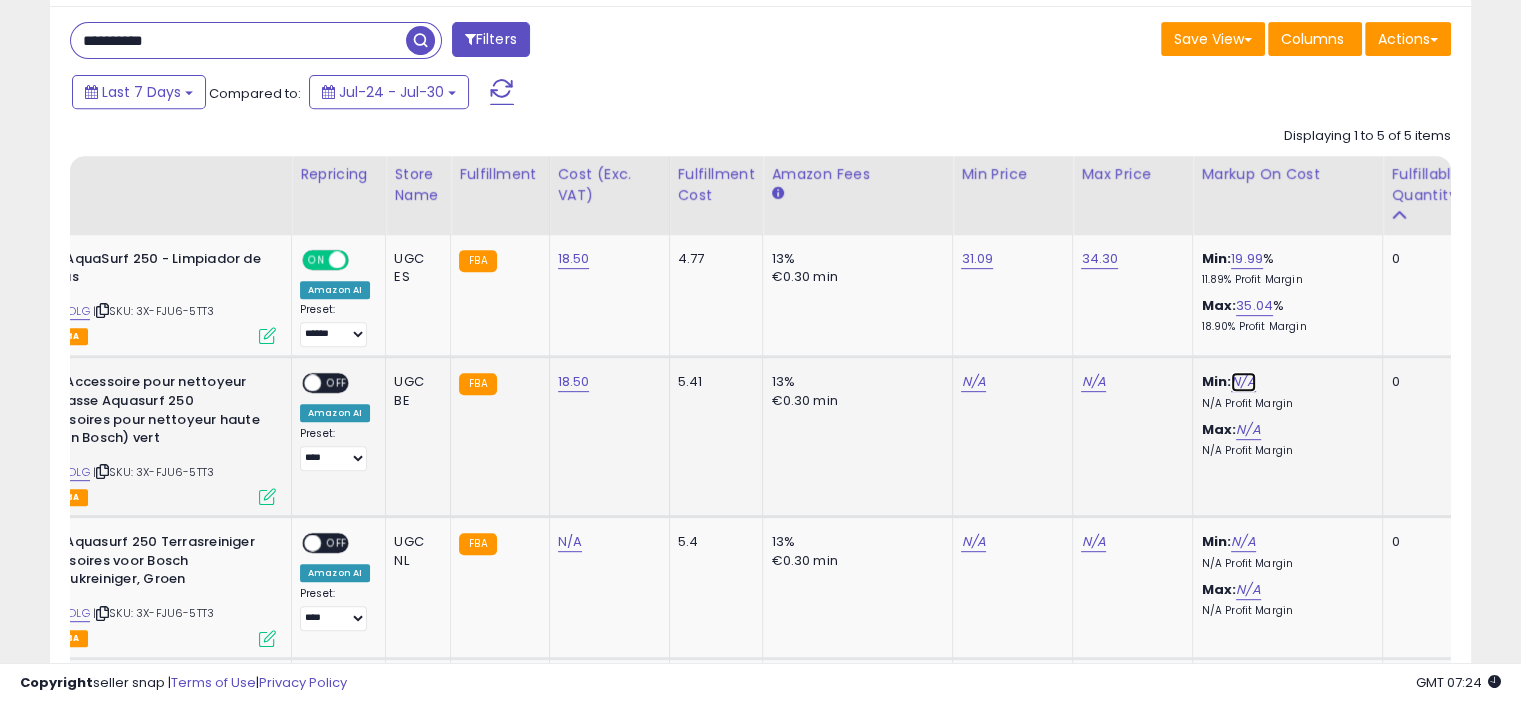 click on "N/A" at bounding box center (1243, 382) 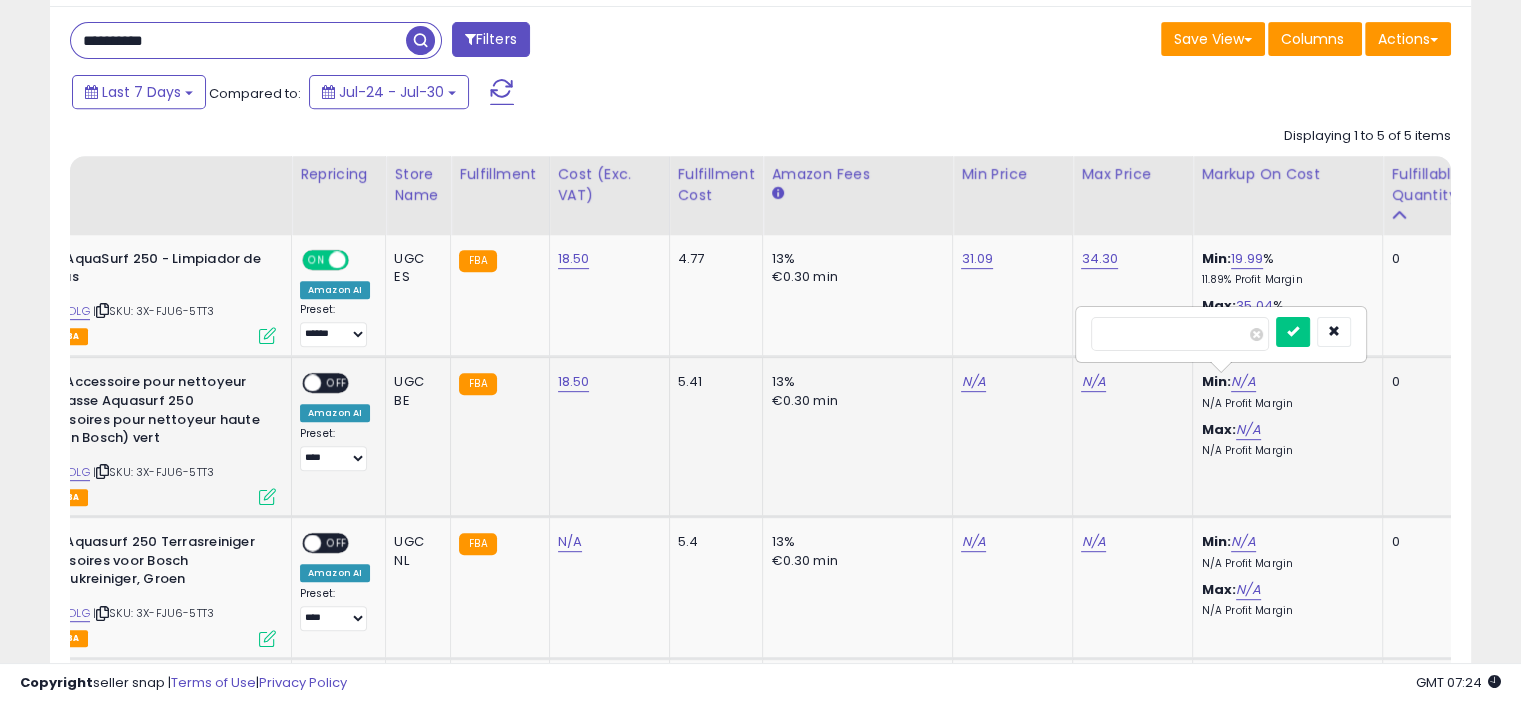 type on "*" 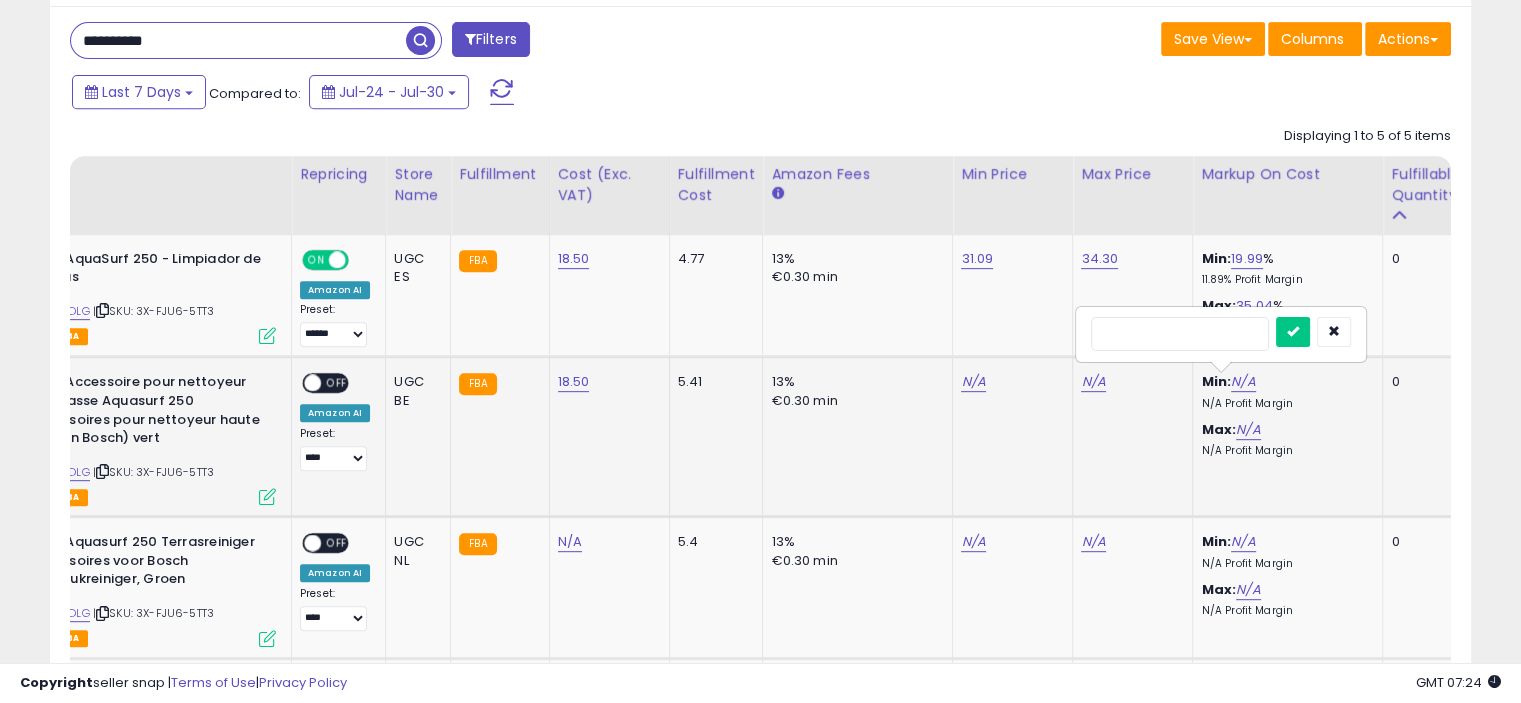 type on "**" 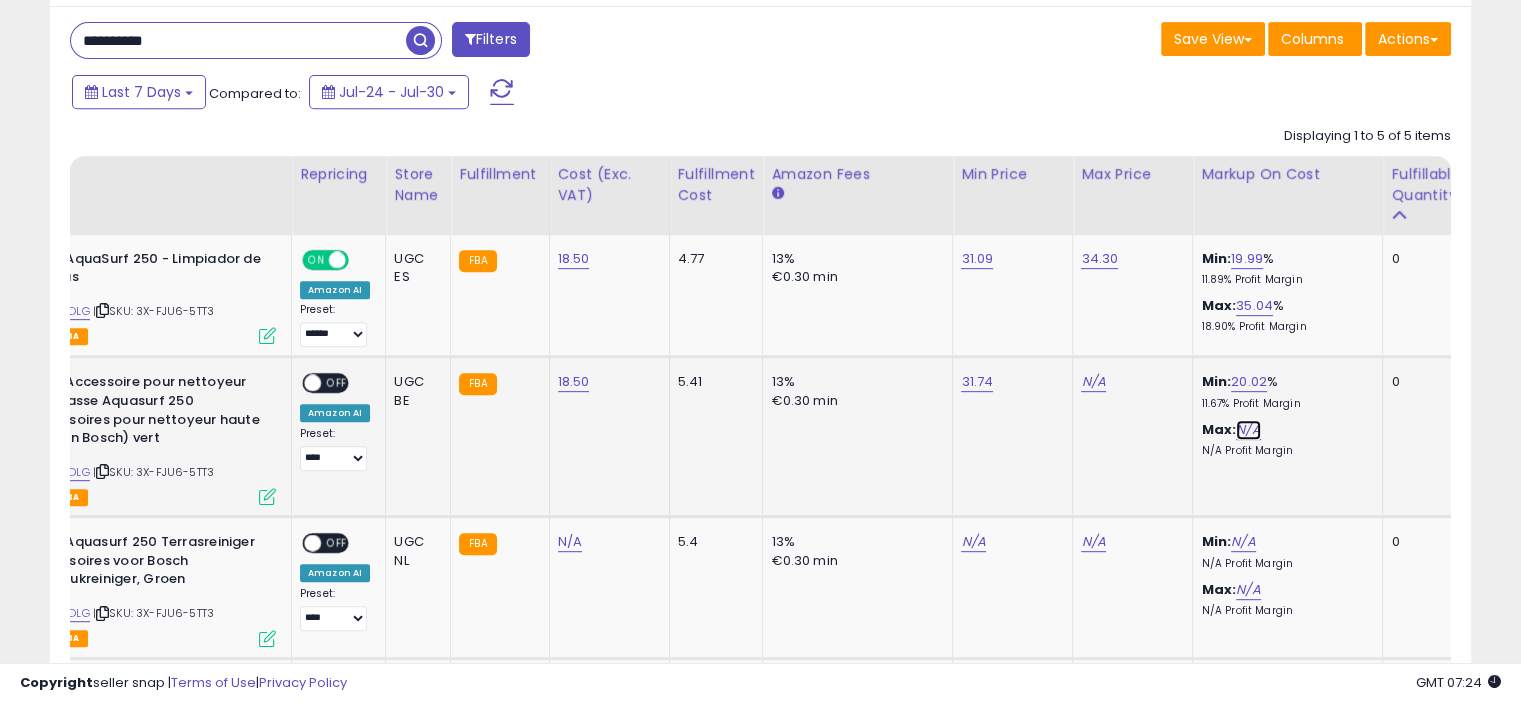click on "N/A" at bounding box center (1248, 430) 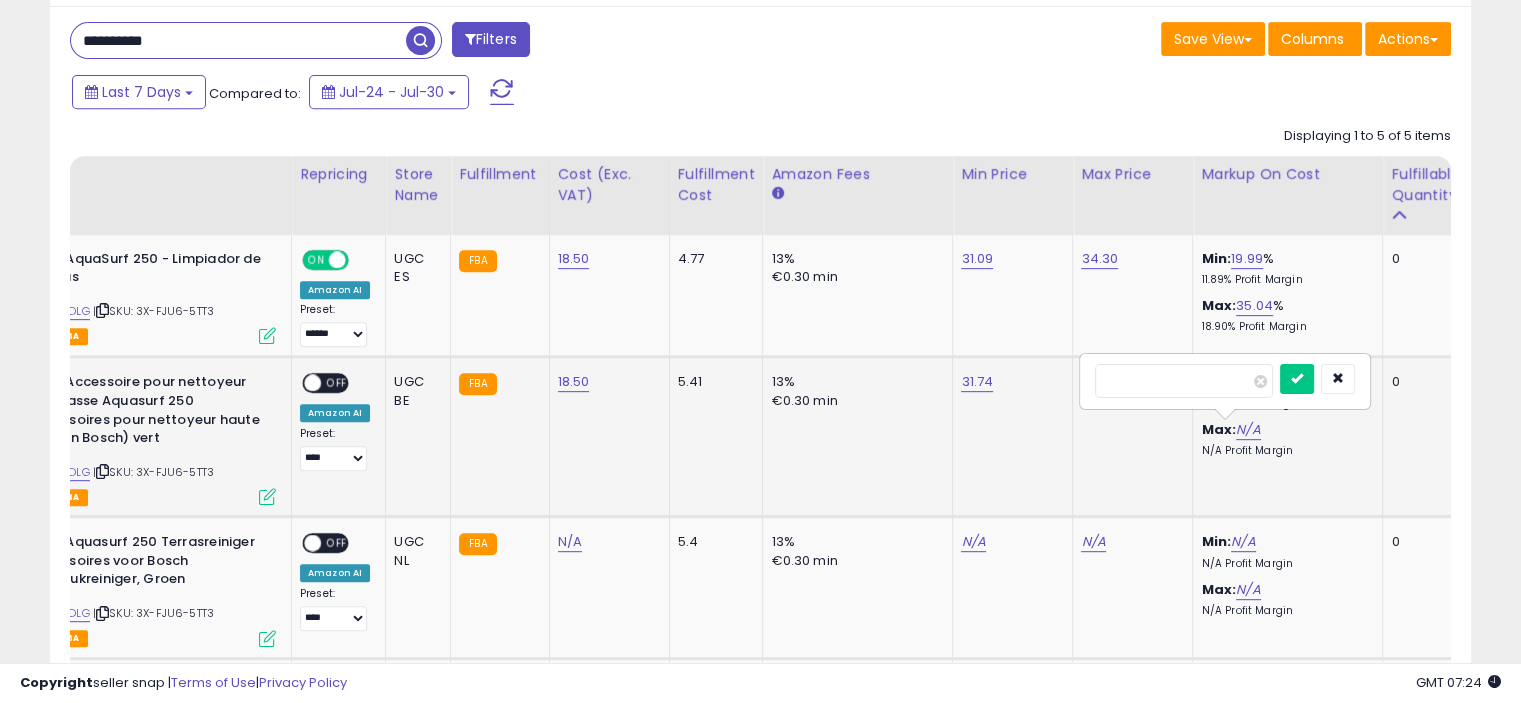 type on "**" 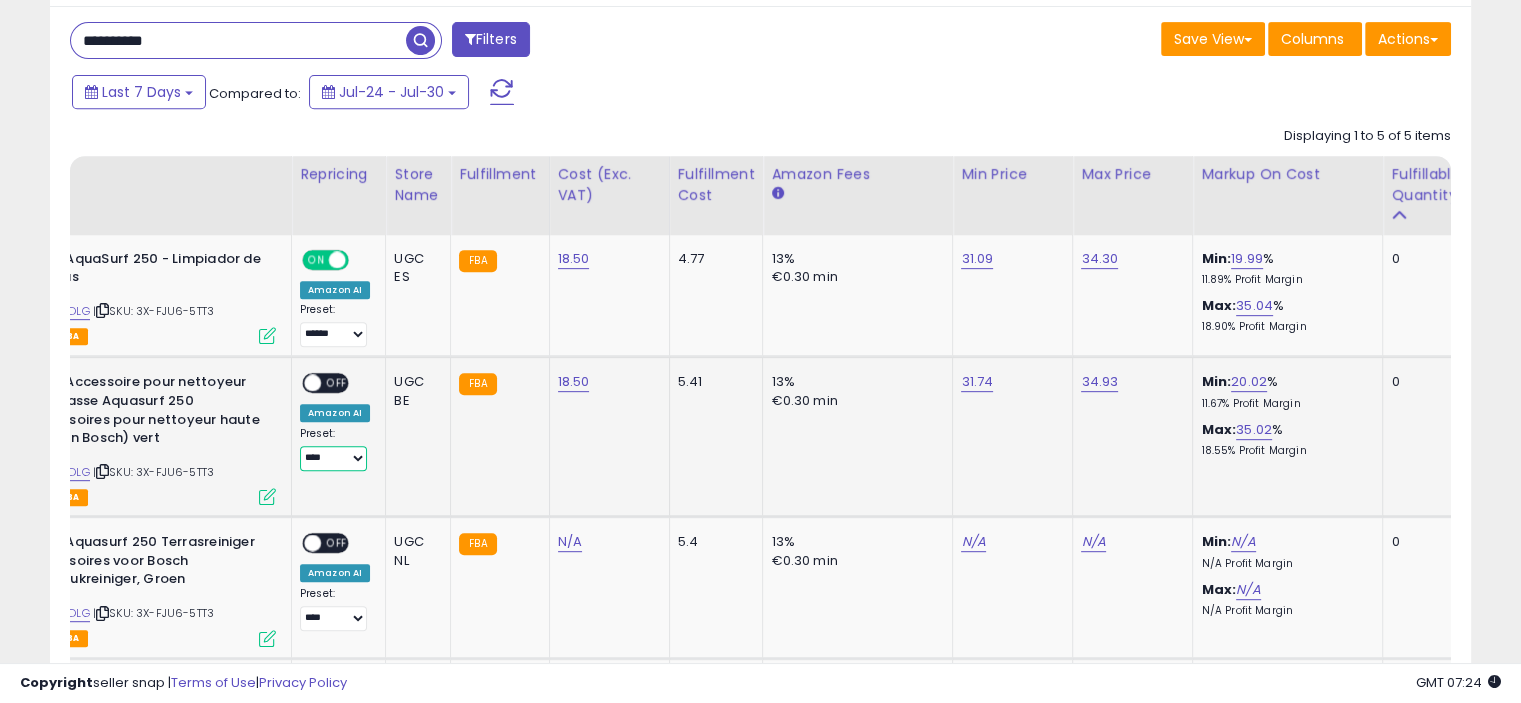 click on "**** ******" at bounding box center [333, 458] 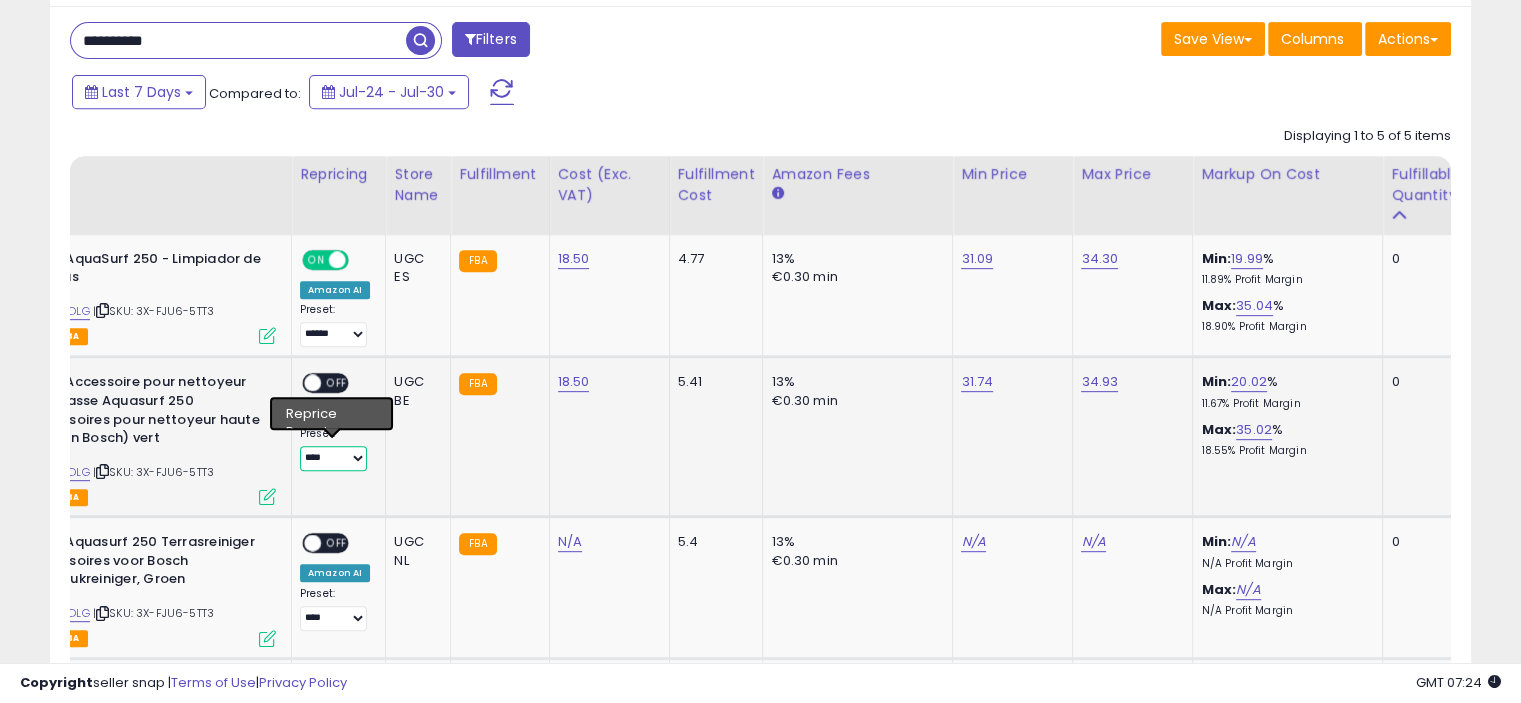 click on "**** ******" at bounding box center [333, 458] 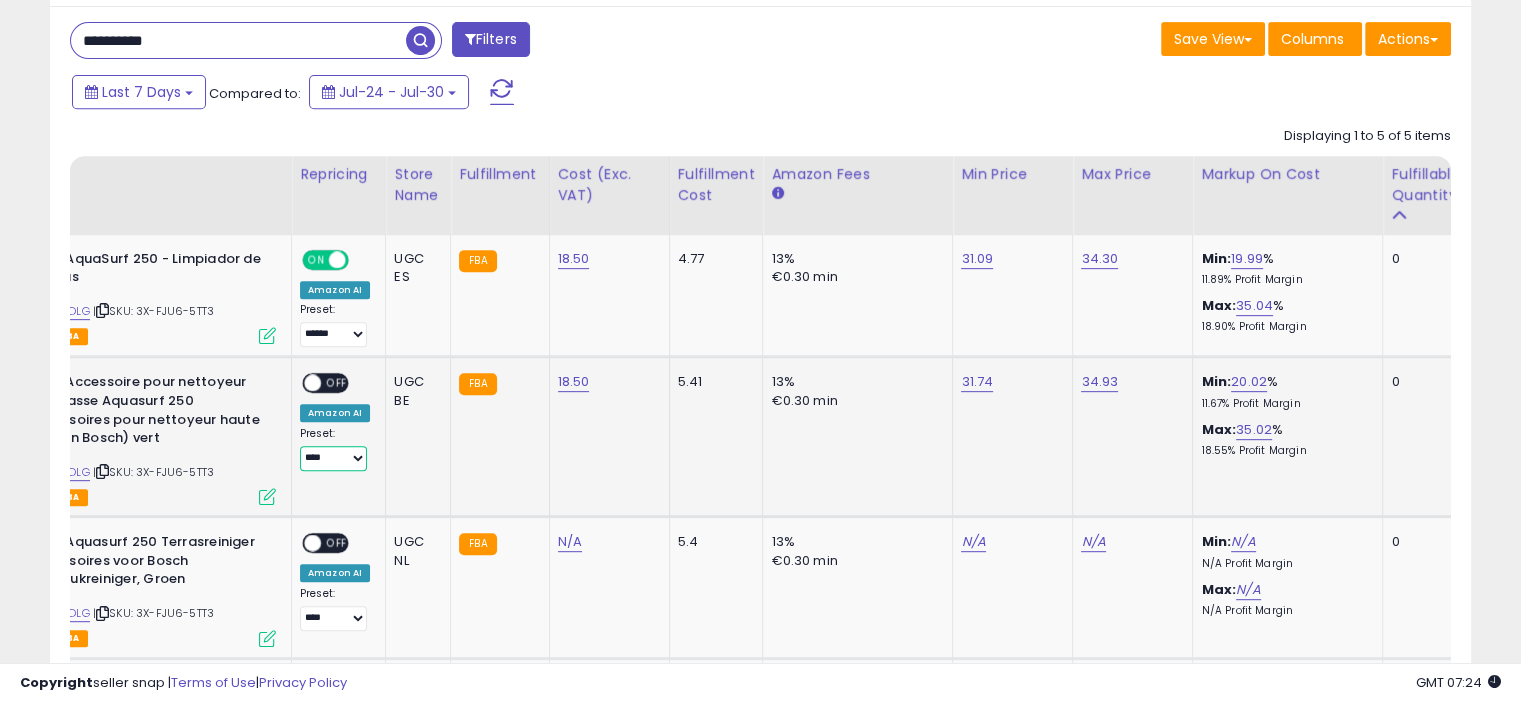 click on "**** ******" at bounding box center [333, 458] 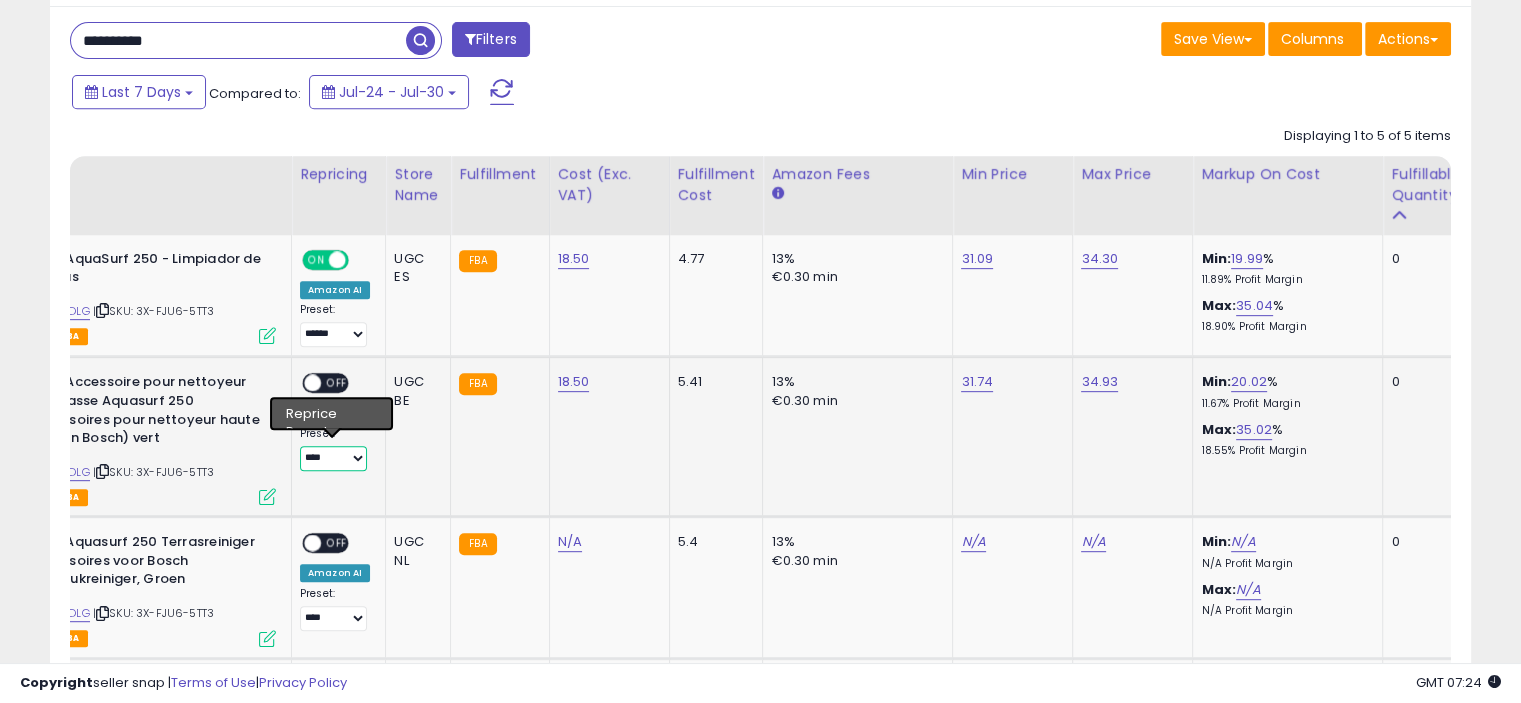 select on "******" 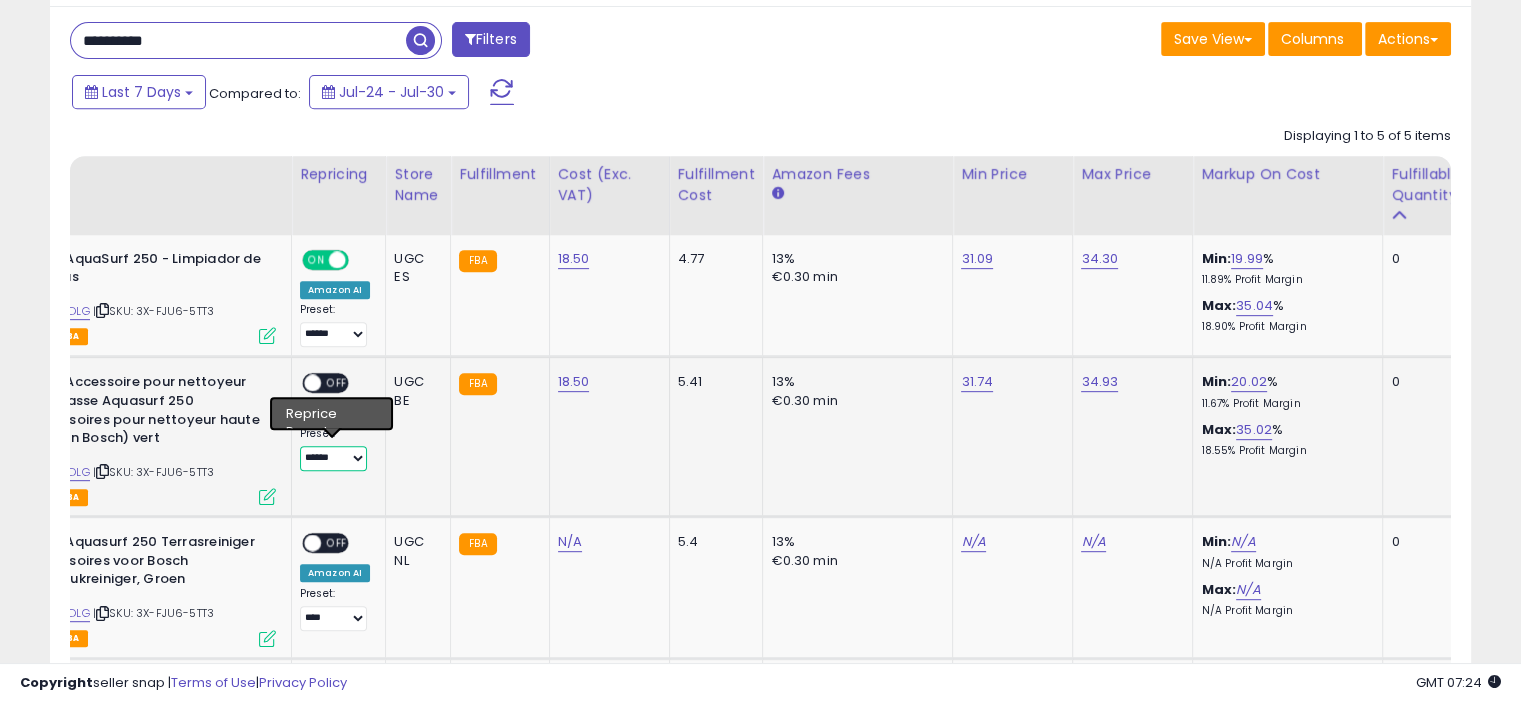 click on "**** ******" at bounding box center (333, 458) 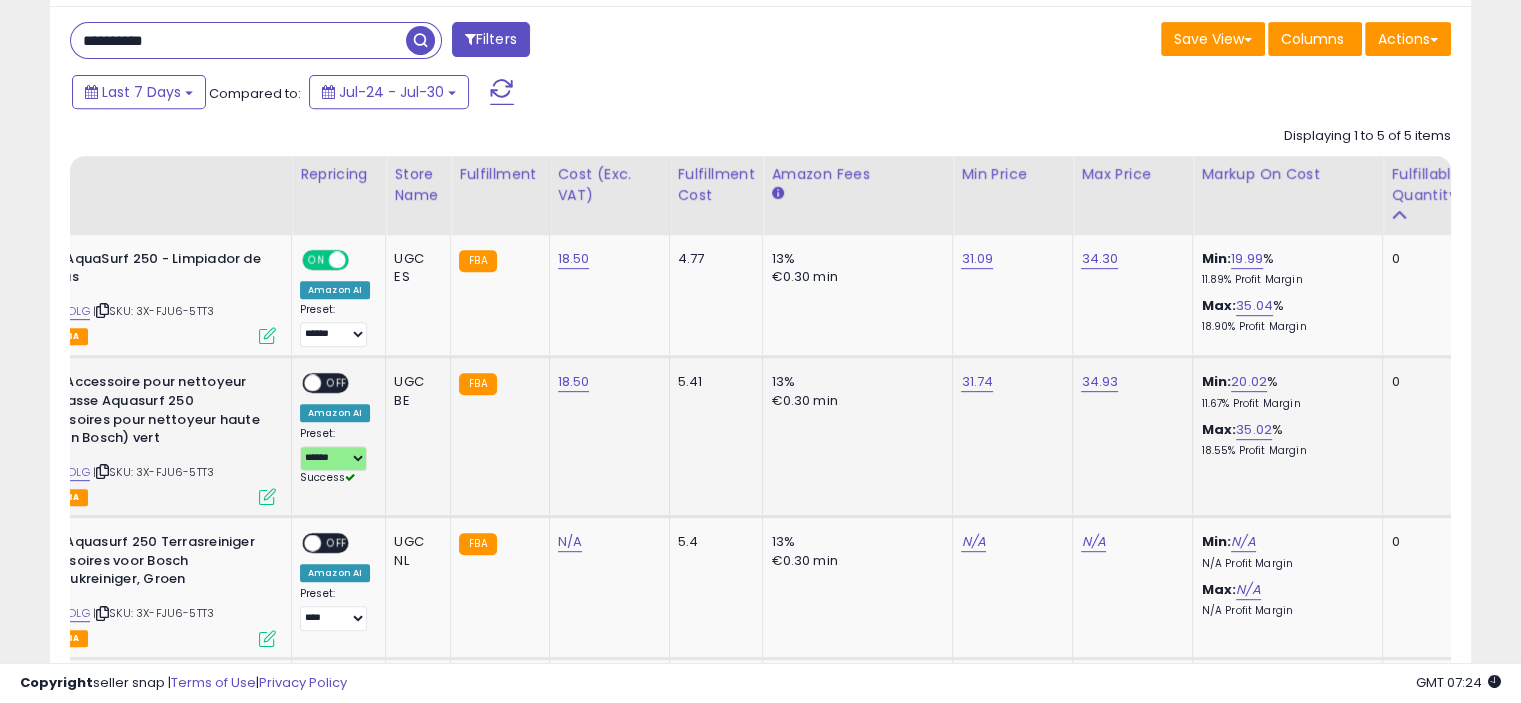 click on "OFF" at bounding box center (337, 383) 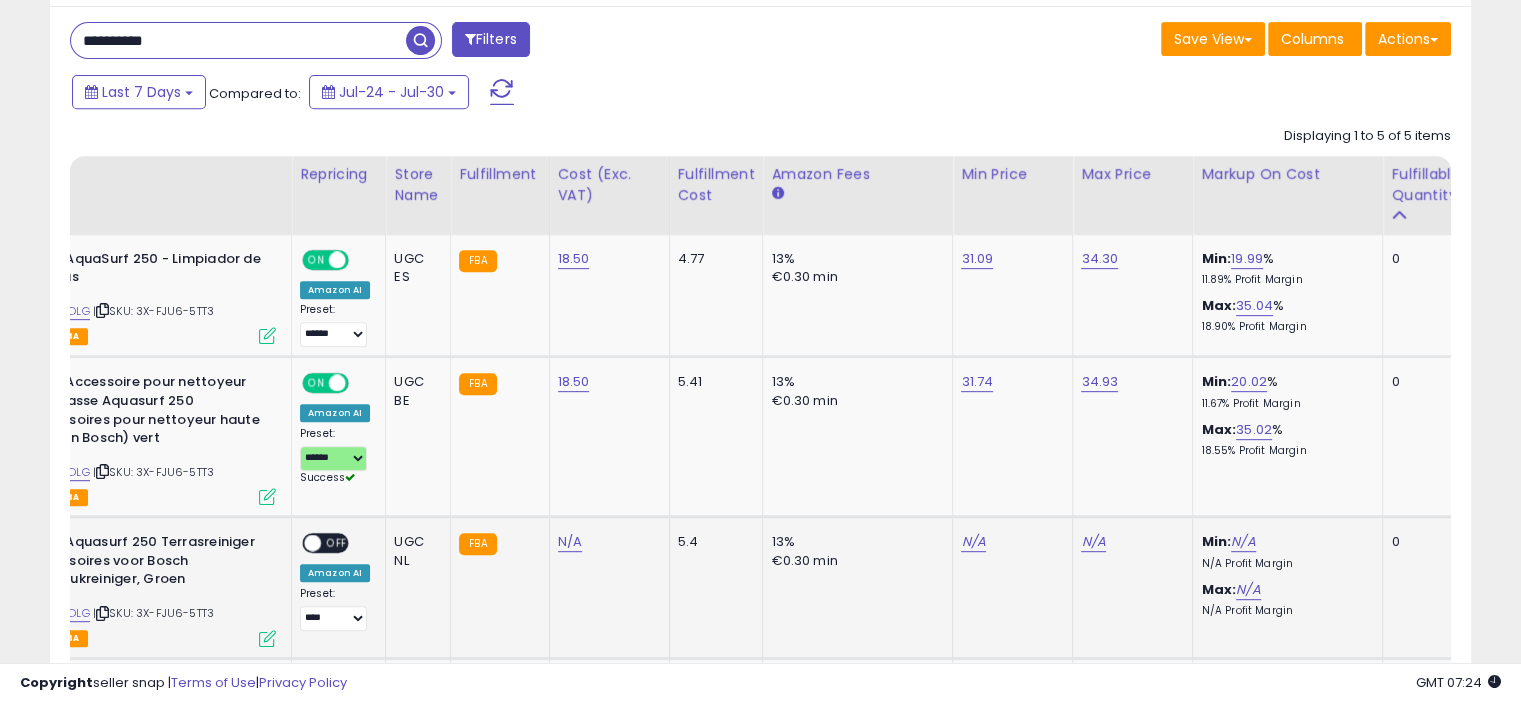 scroll, scrollTop: 1165, scrollLeft: 0, axis: vertical 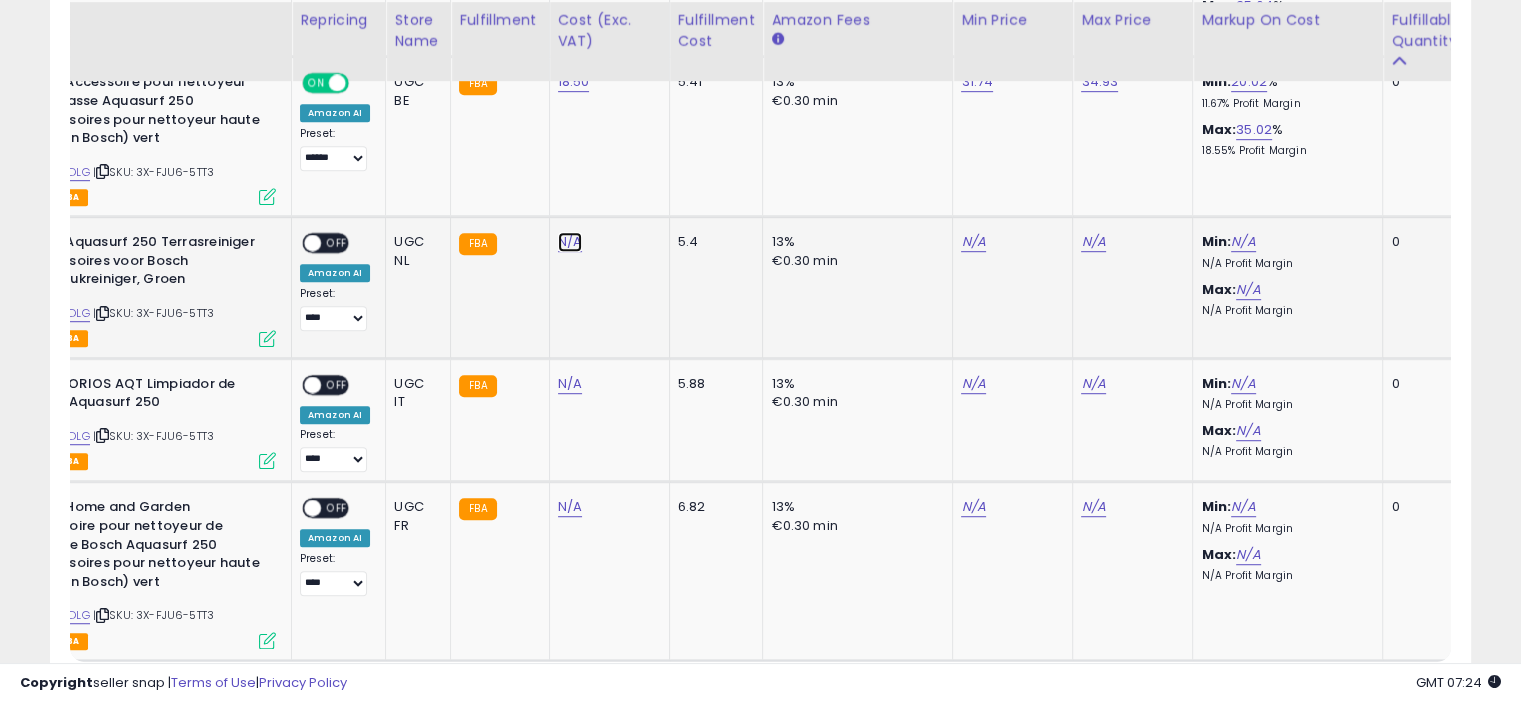 click on "N/A" at bounding box center (570, 242) 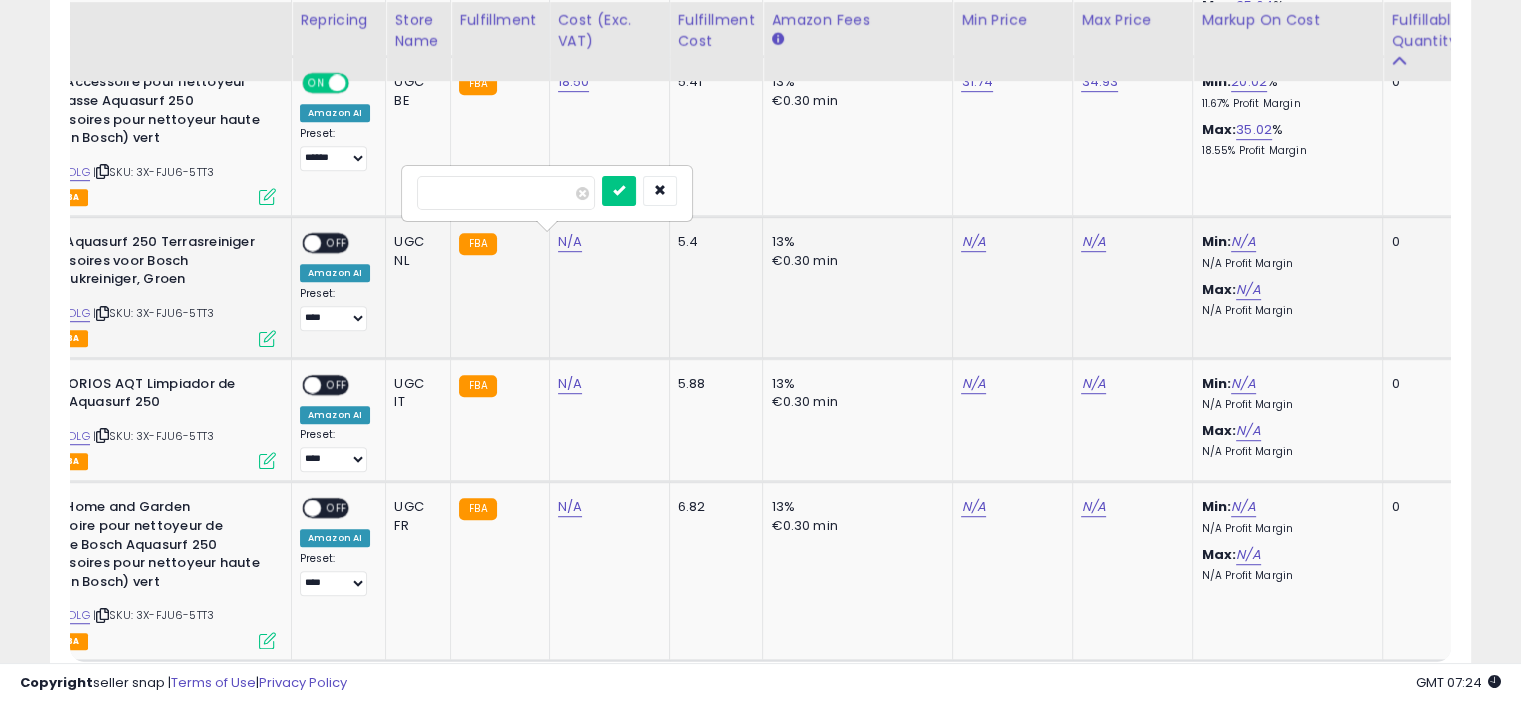 type on "*****" 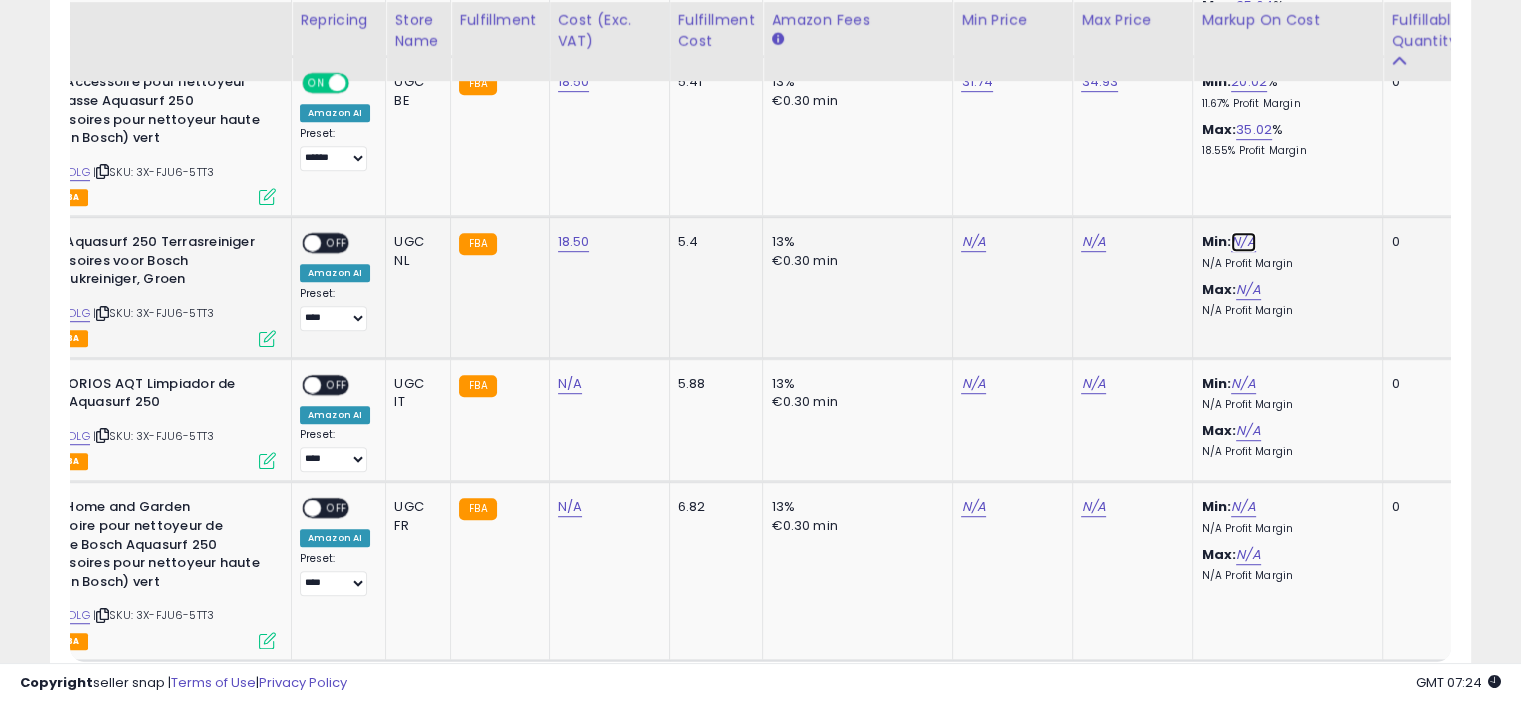 click on "N/A" at bounding box center [1243, 242] 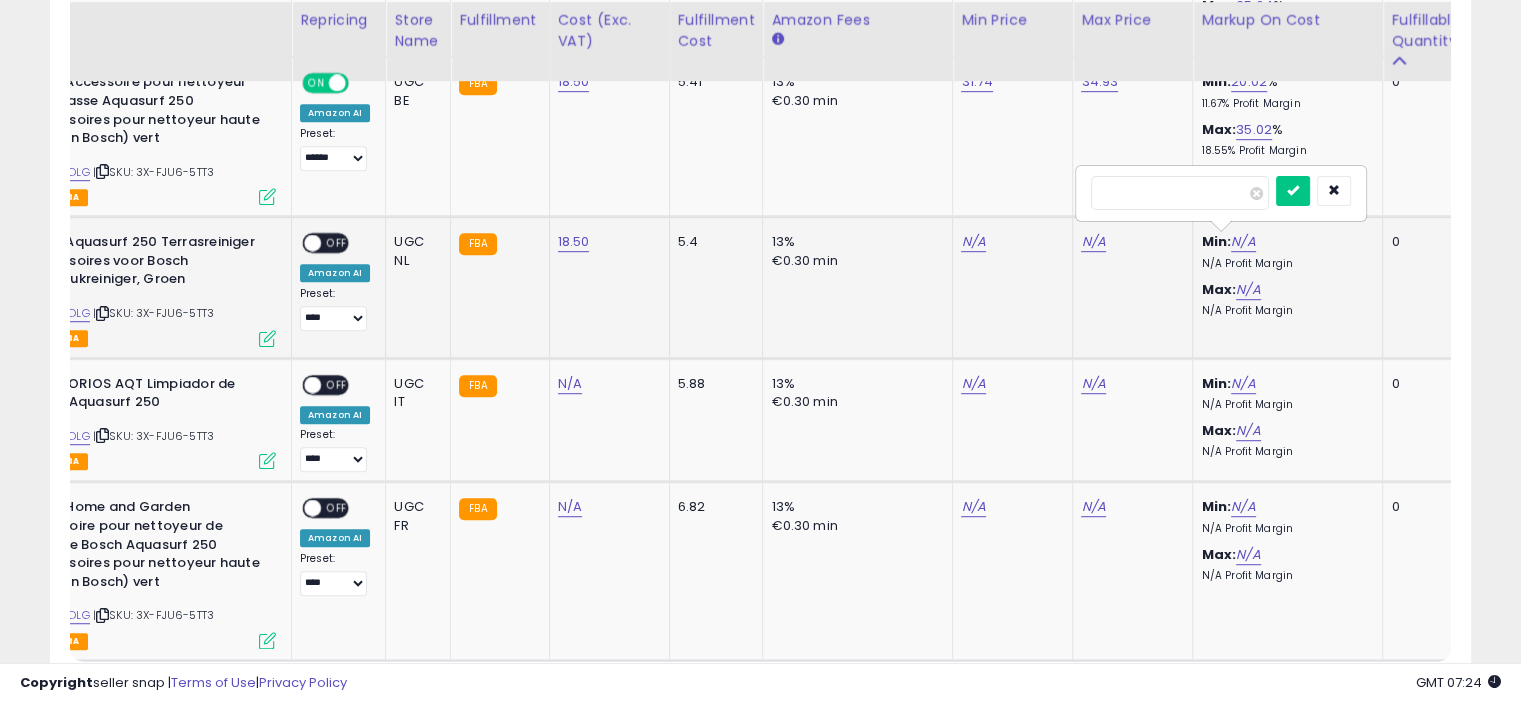 type on "**" 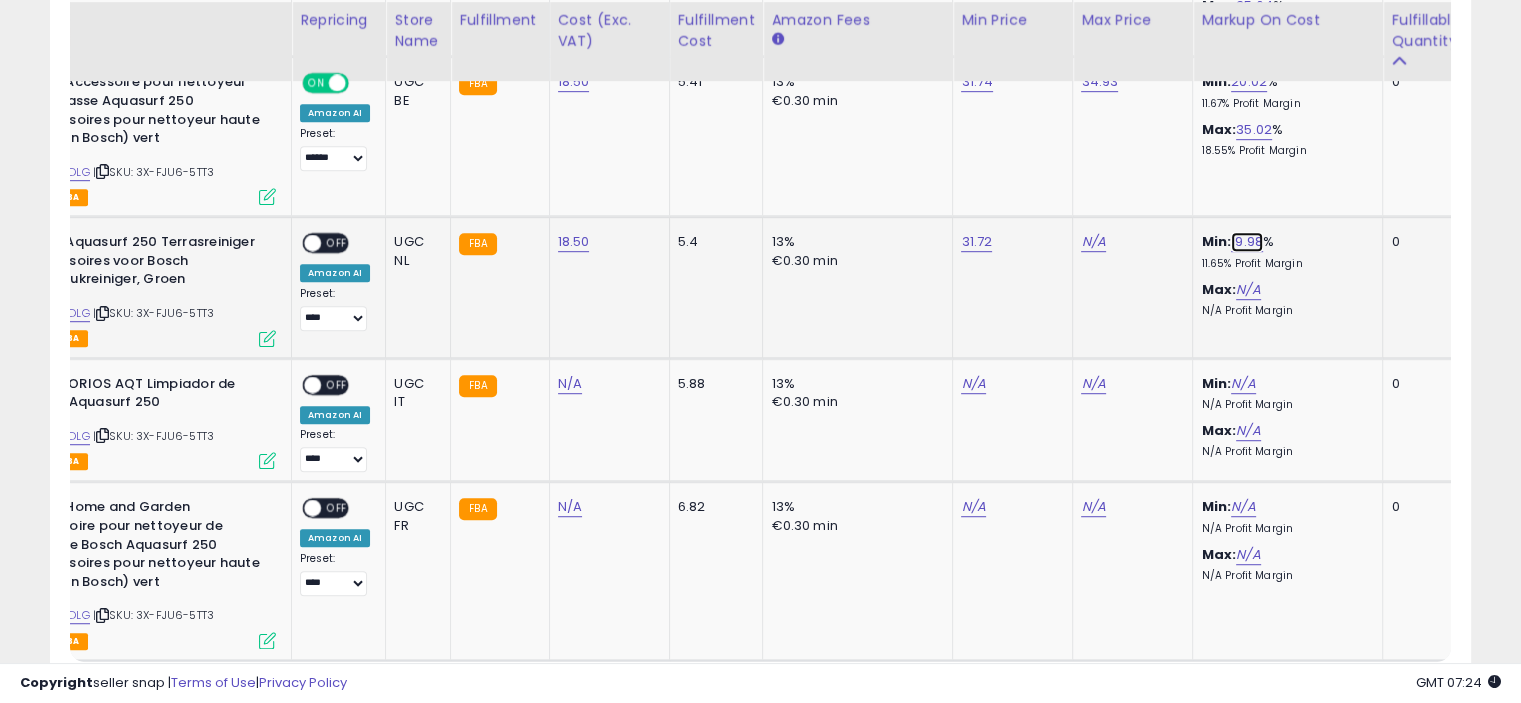 click on "19.98" at bounding box center [1247, 242] 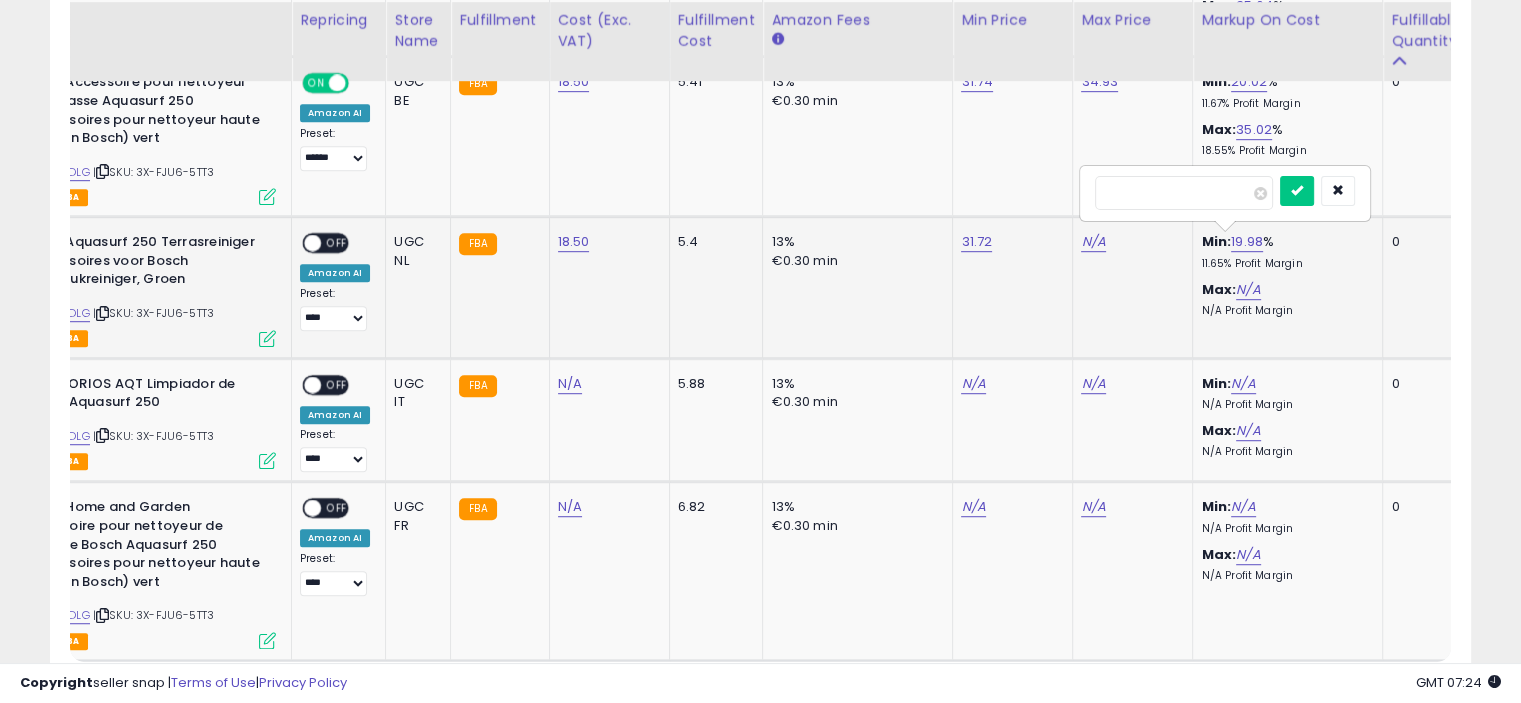 type on "**" 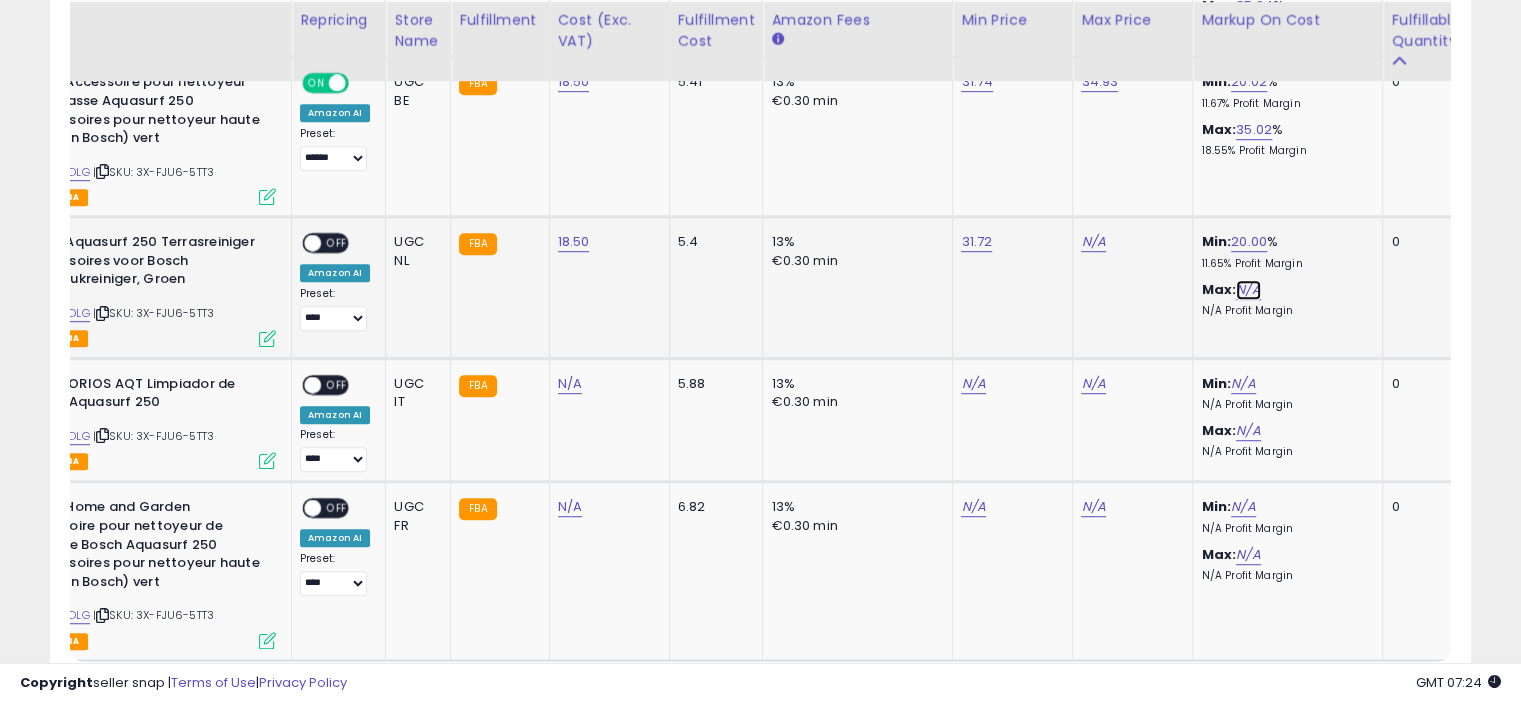 click on "N/A" at bounding box center [1248, 290] 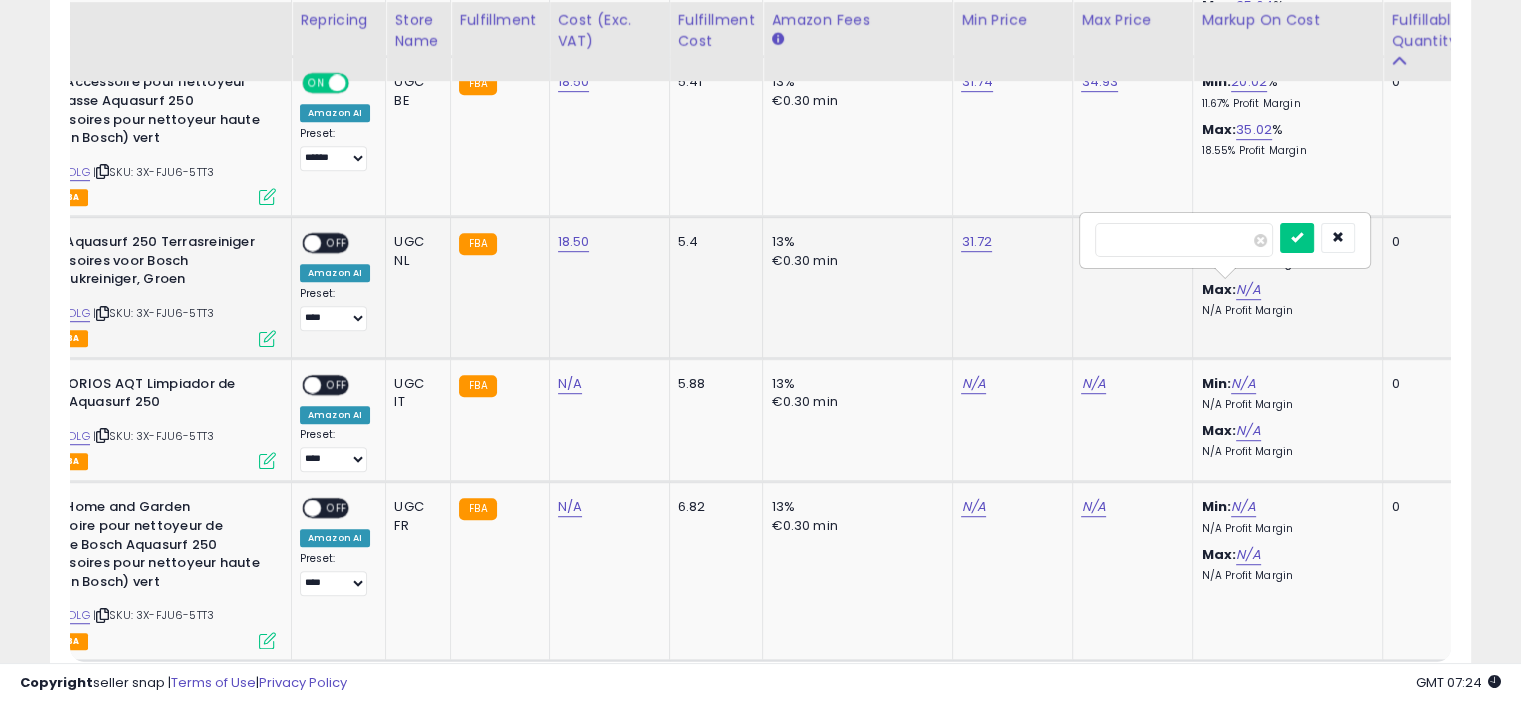 type on "**" 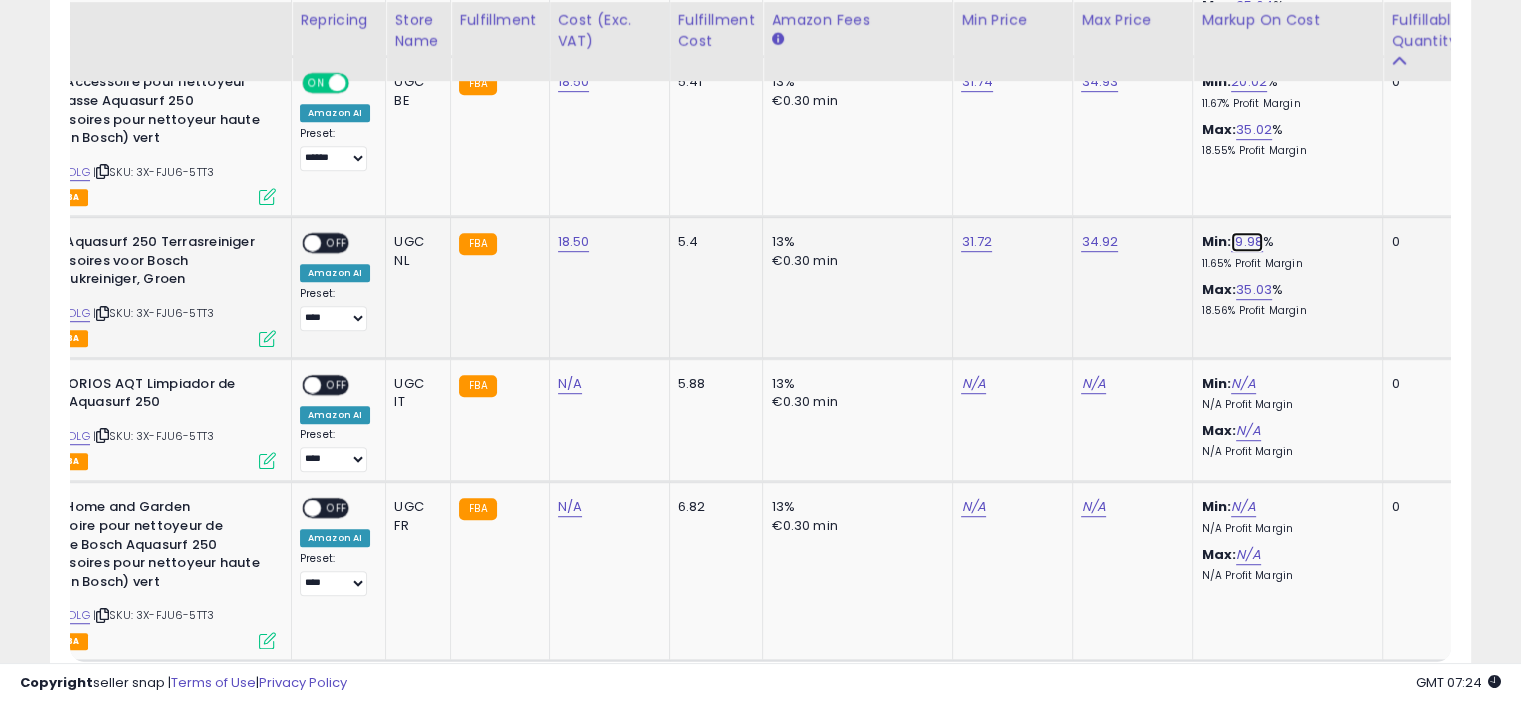 click on "19.98" at bounding box center (1247, 242) 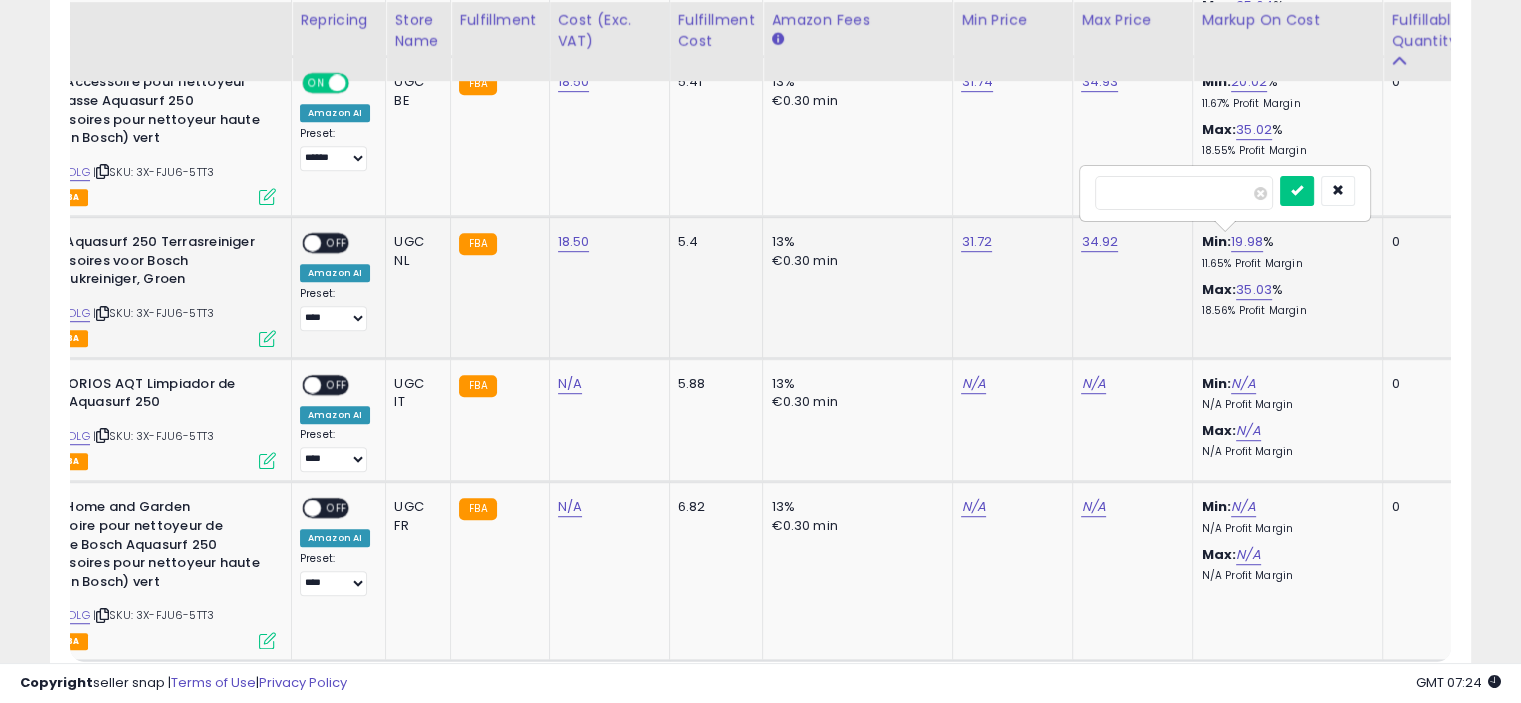 type on "**" 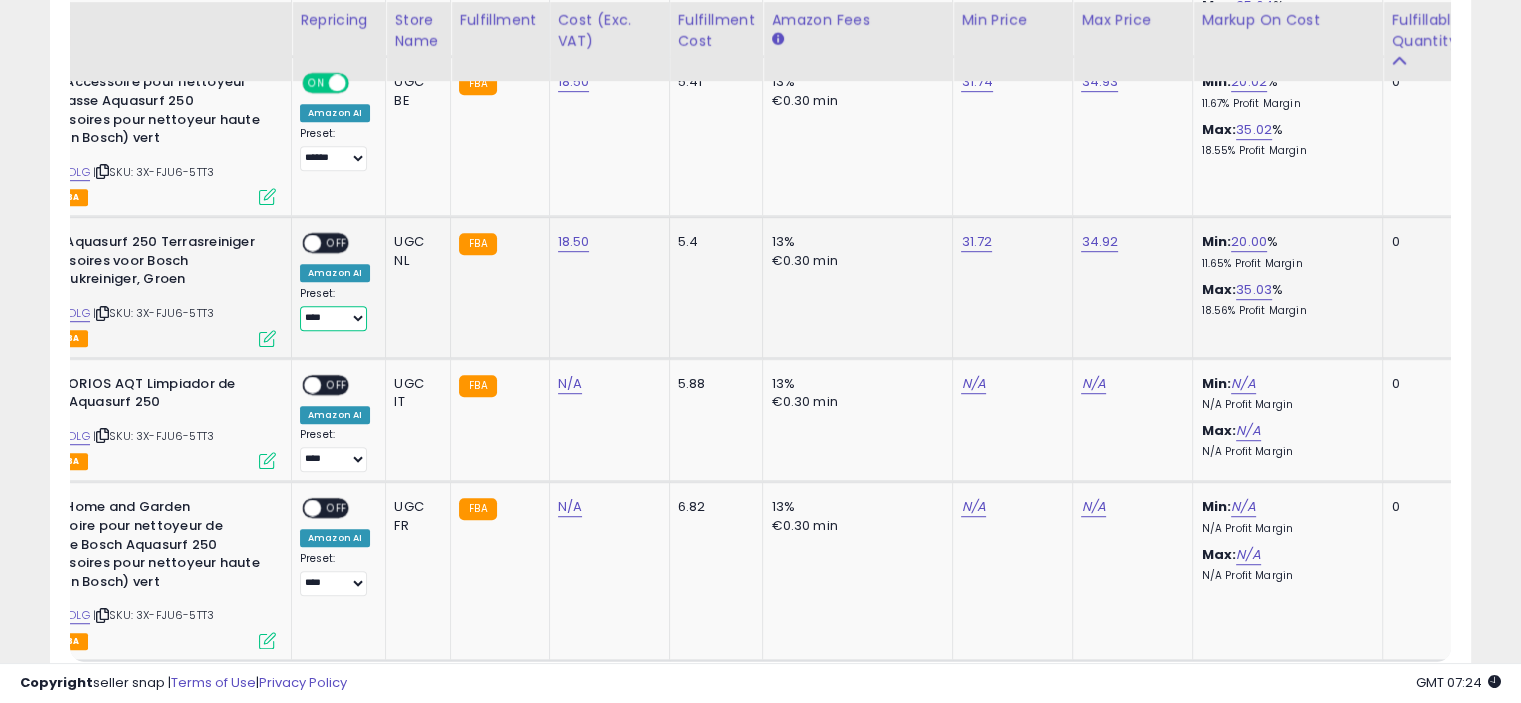 click on "**** ******" at bounding box center [333, 318] 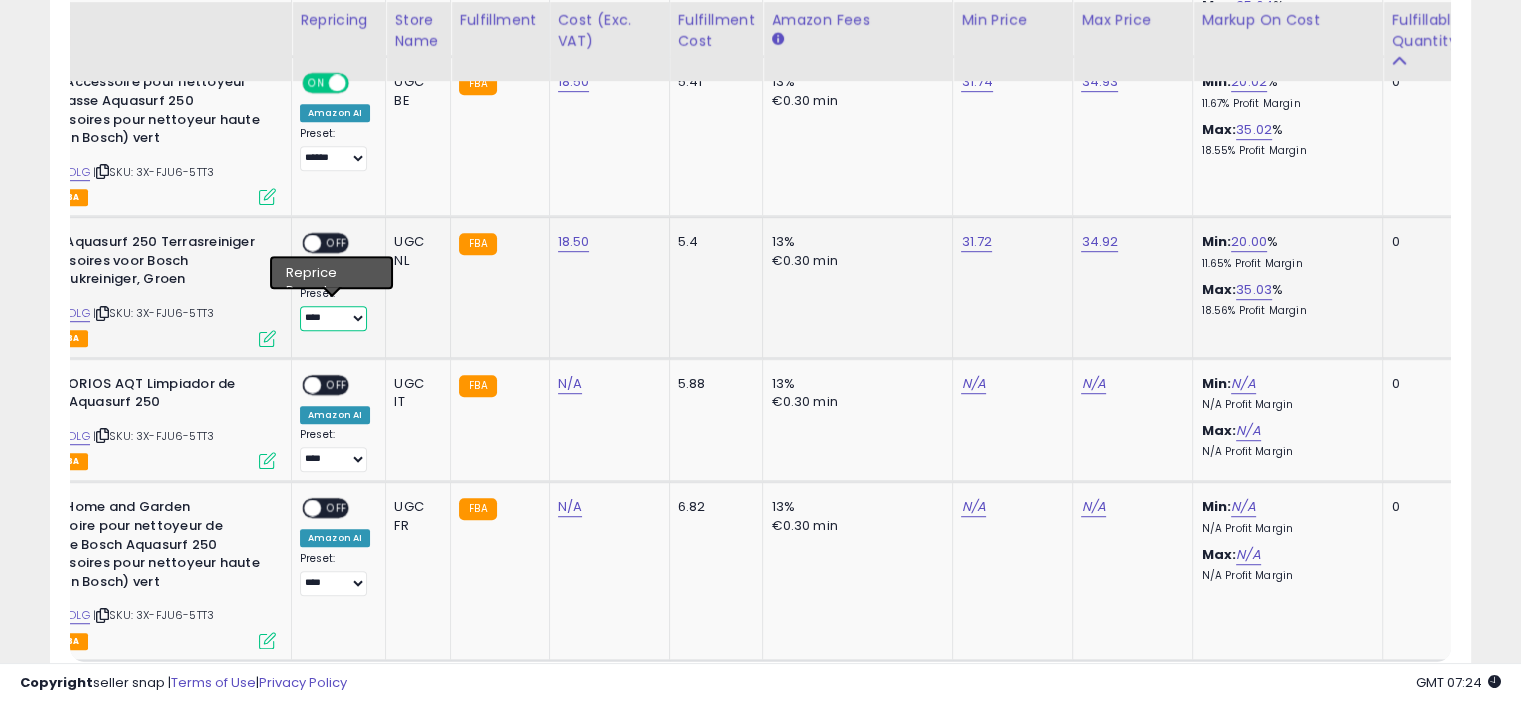 select on "******" 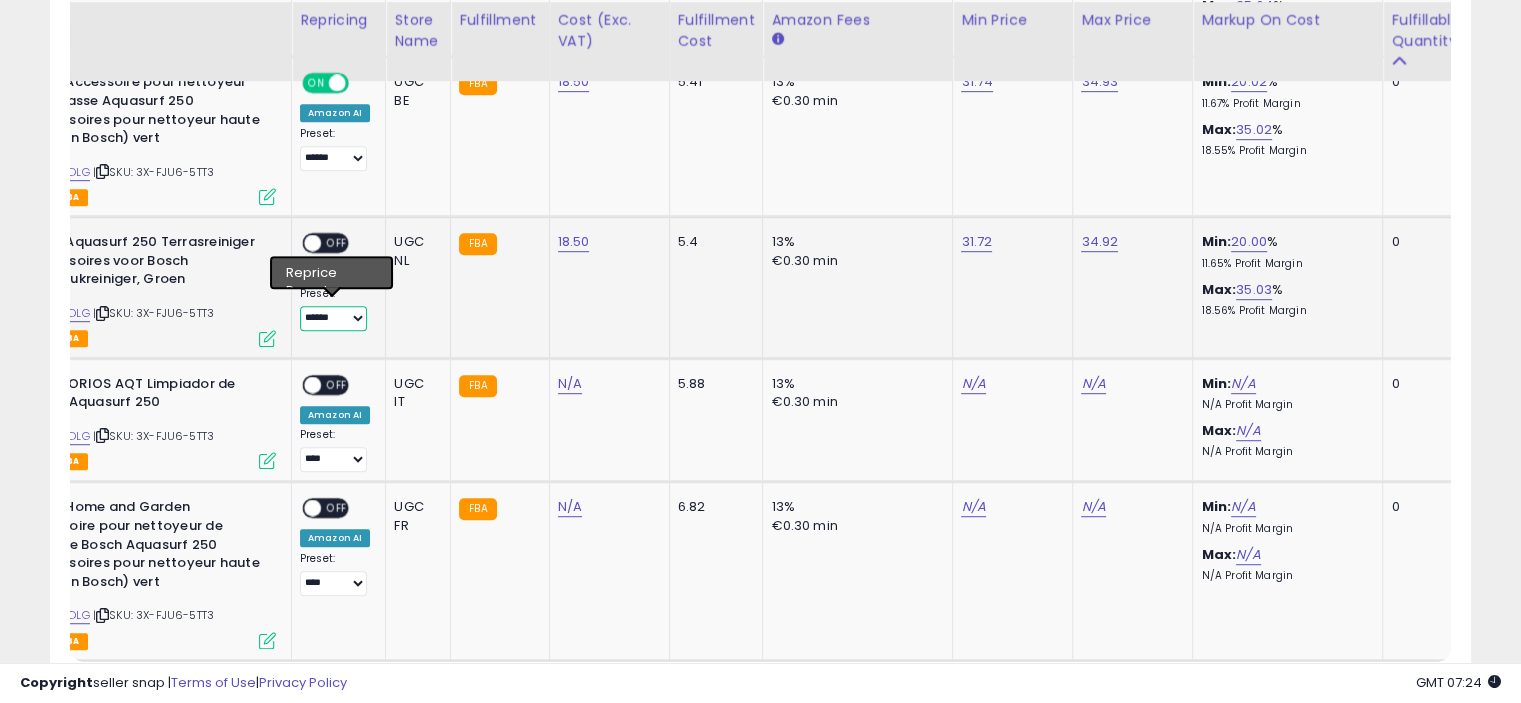 click on "**** ******" at bounding box center [333, 318] 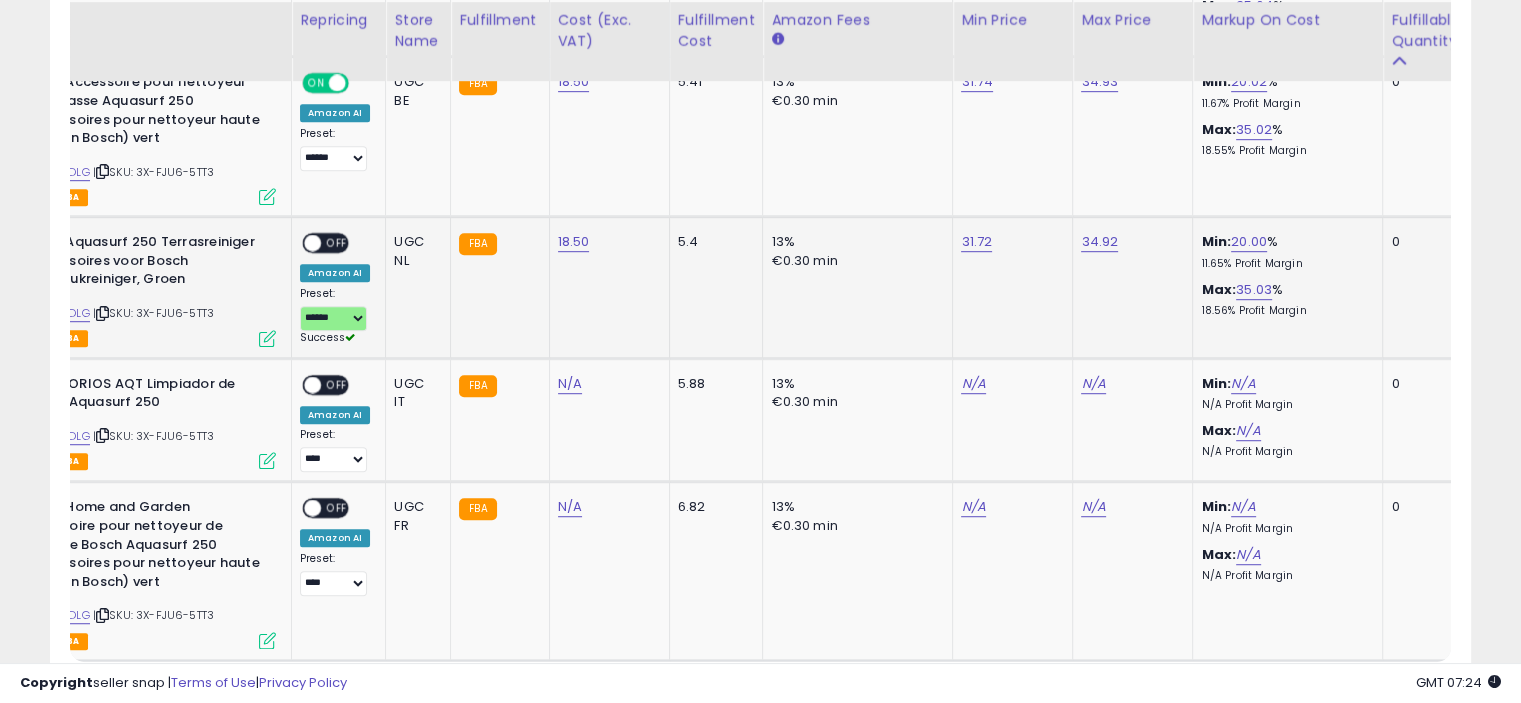 click on "OFF" at bounding box center (337, 243) 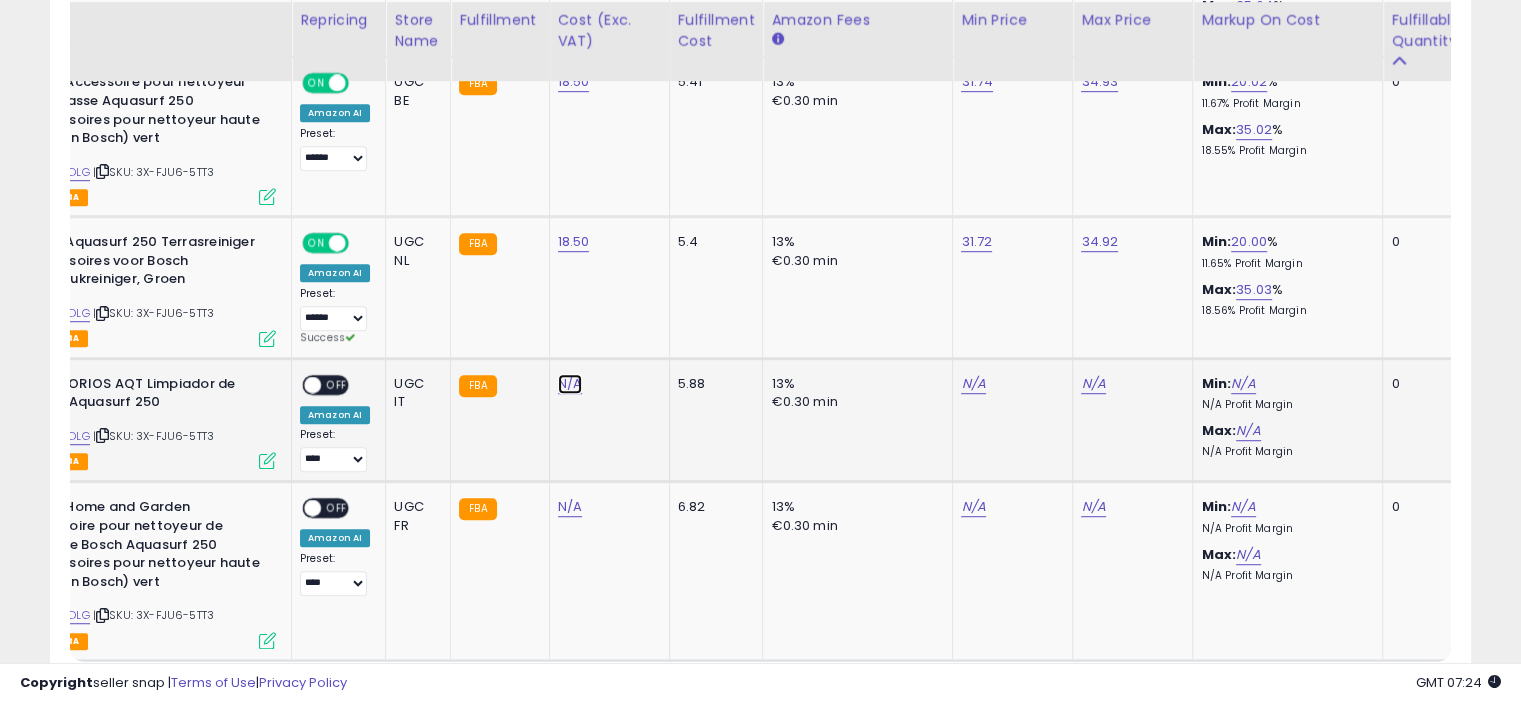 click on "N/A" at bounding box center [570, 384] 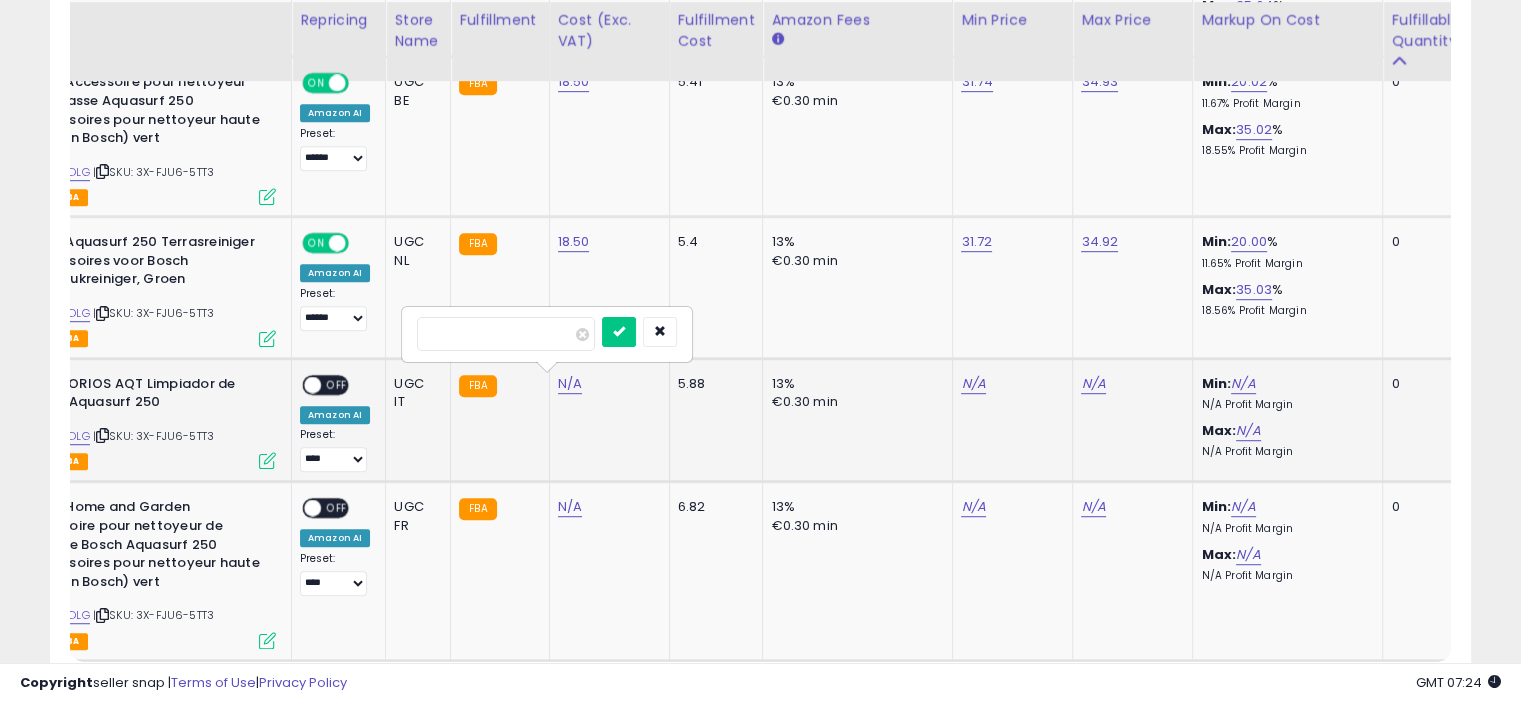 type on "*****" 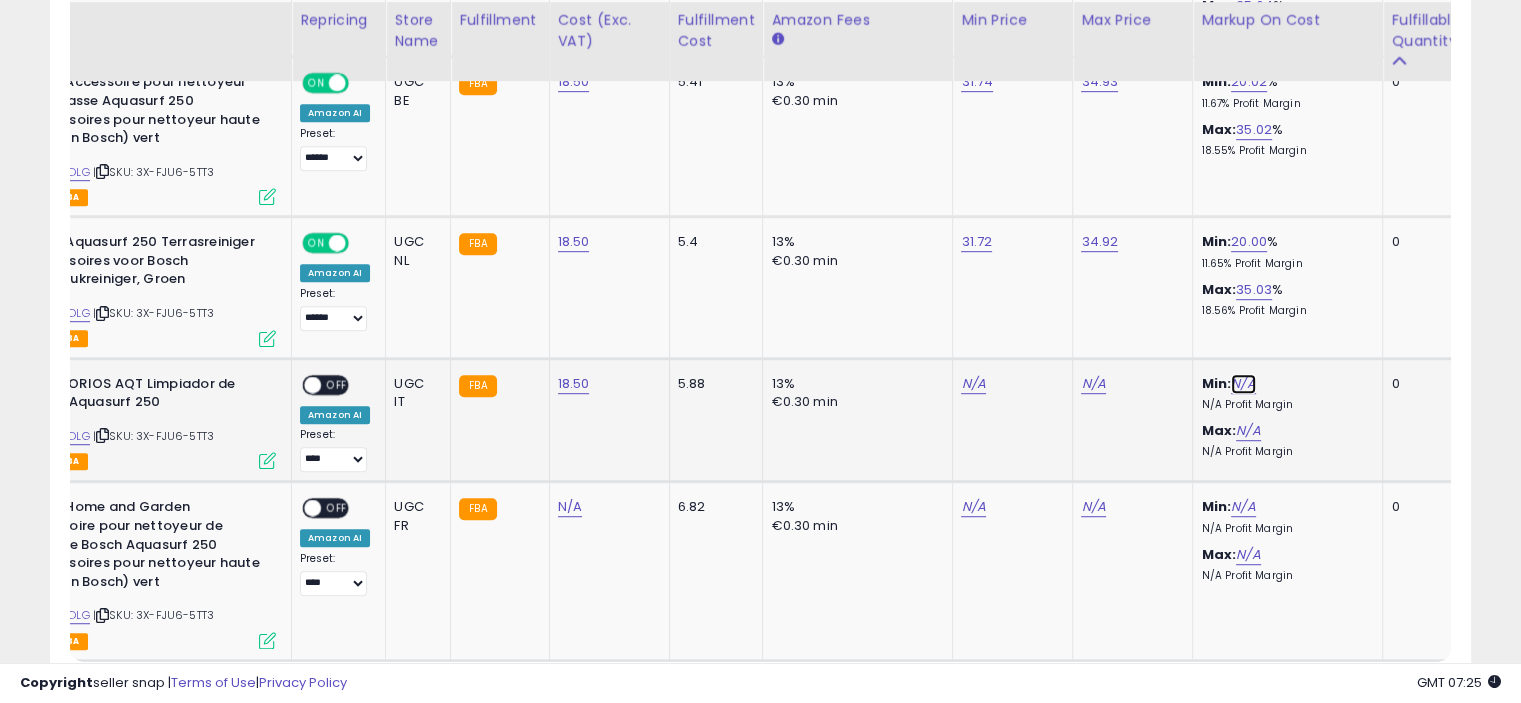 click on "N/A" at bounding box center (1243, 384) 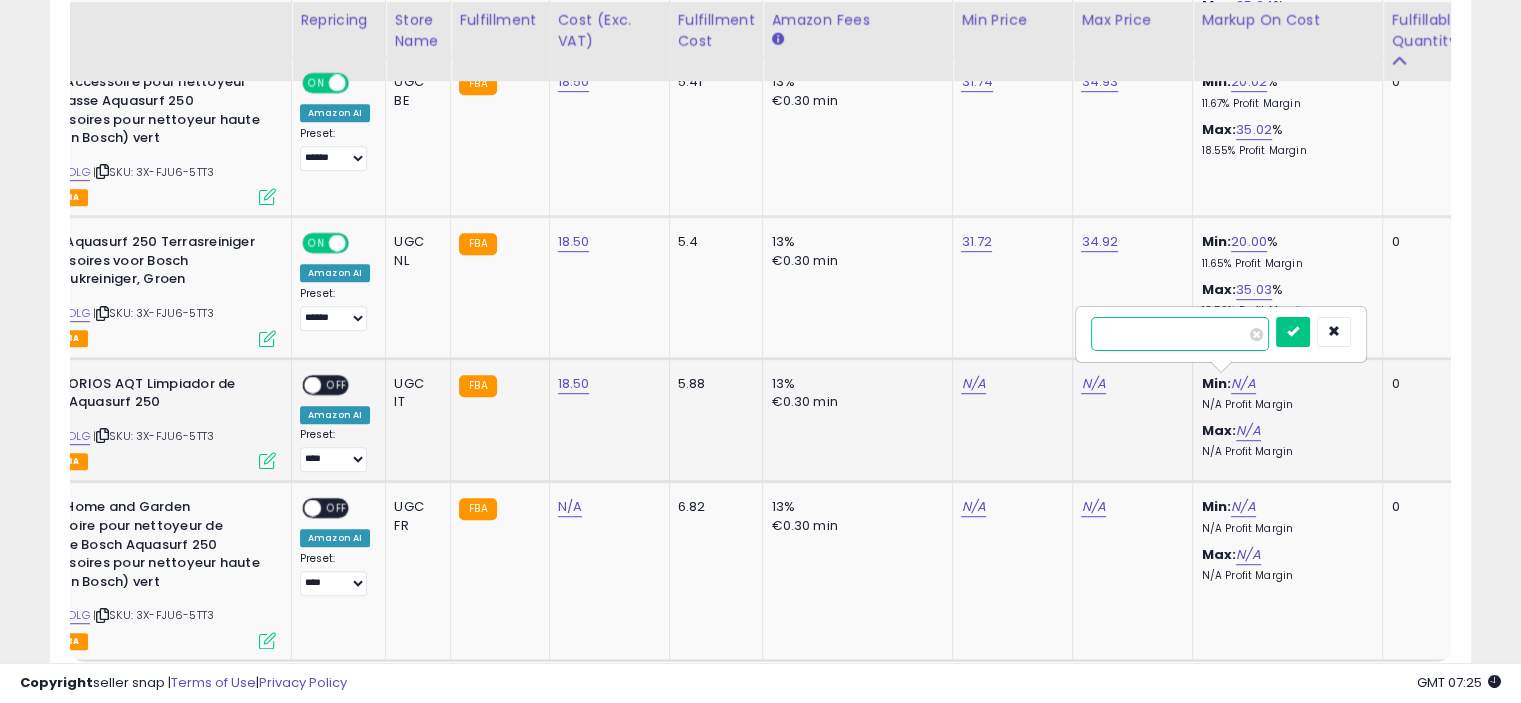 type on "*" 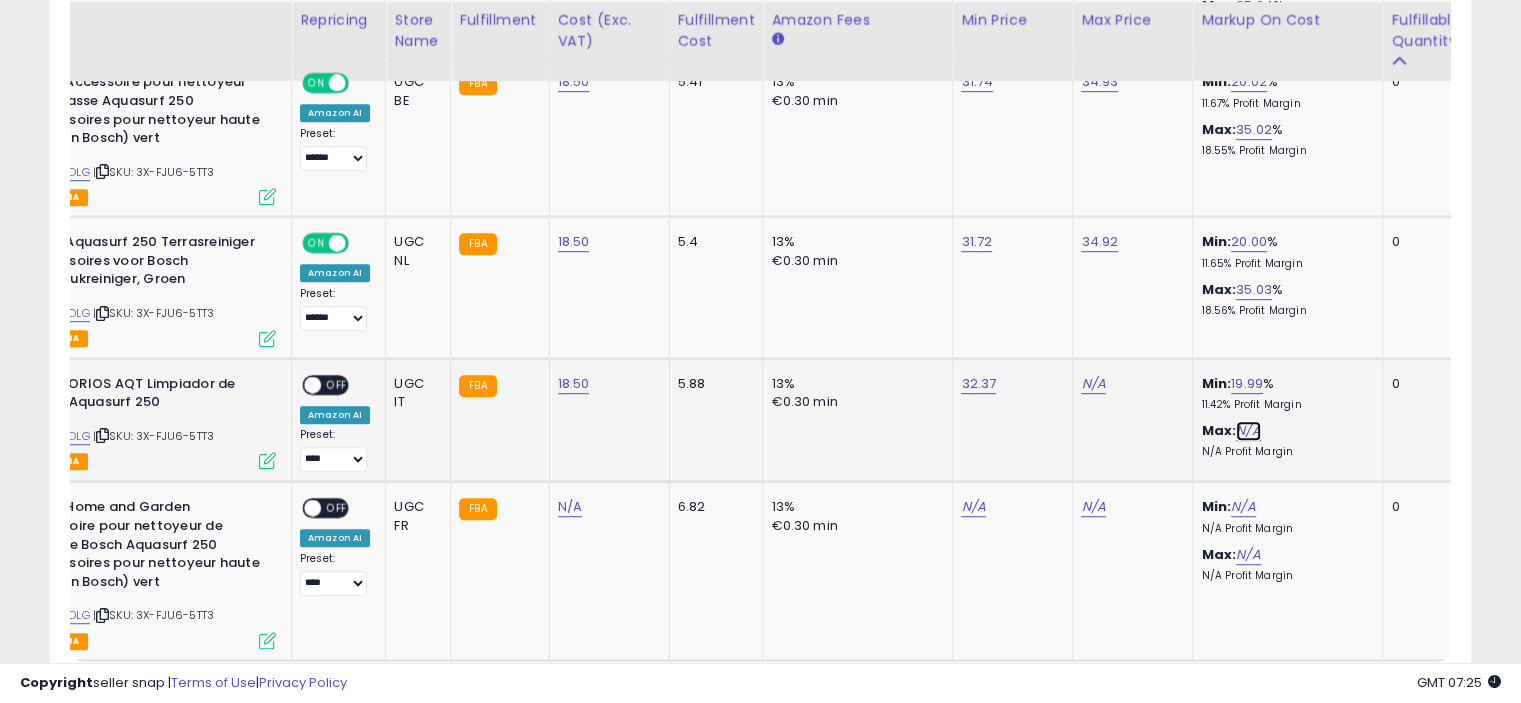 click on "N/A" at bounding box center [1248, 431] 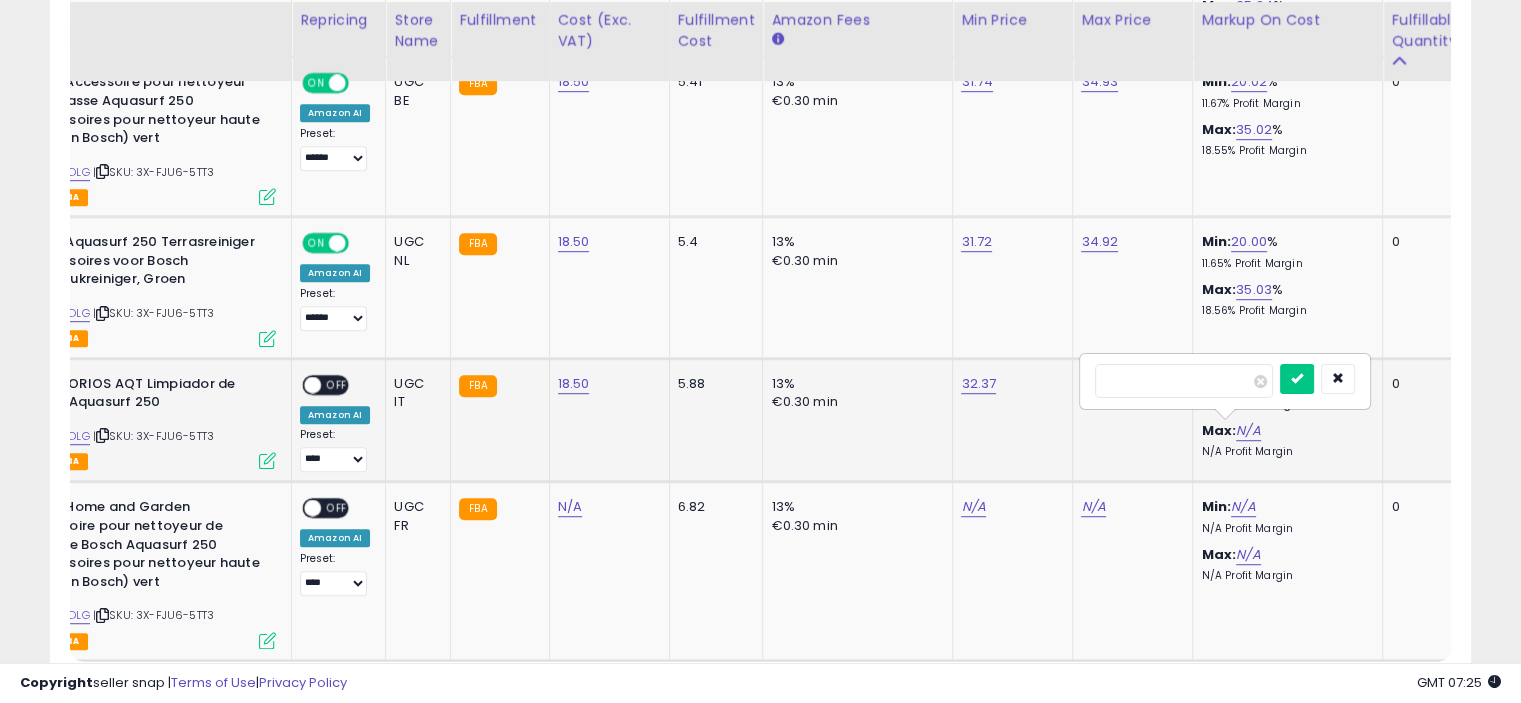 type on "**" 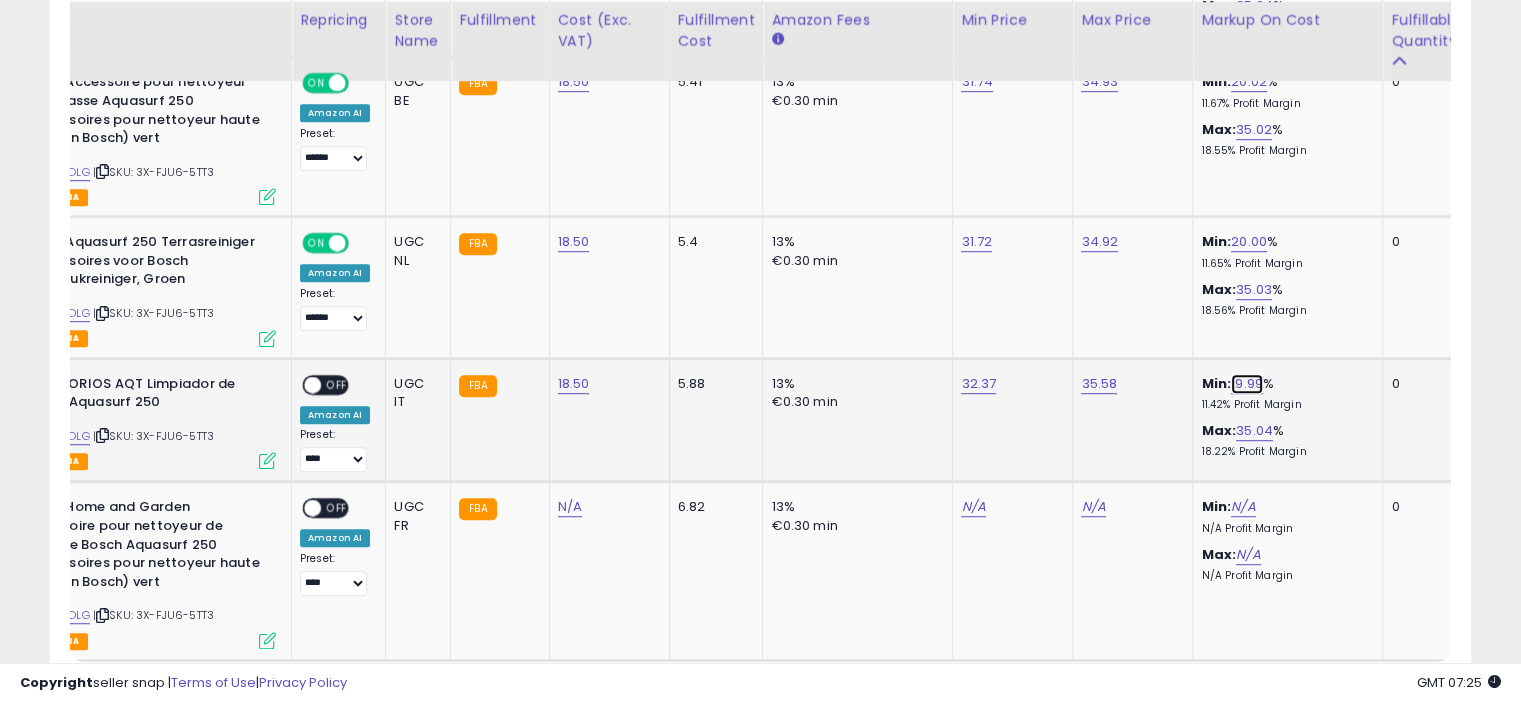 click on "19.99" at bounding box center [1247, 384] 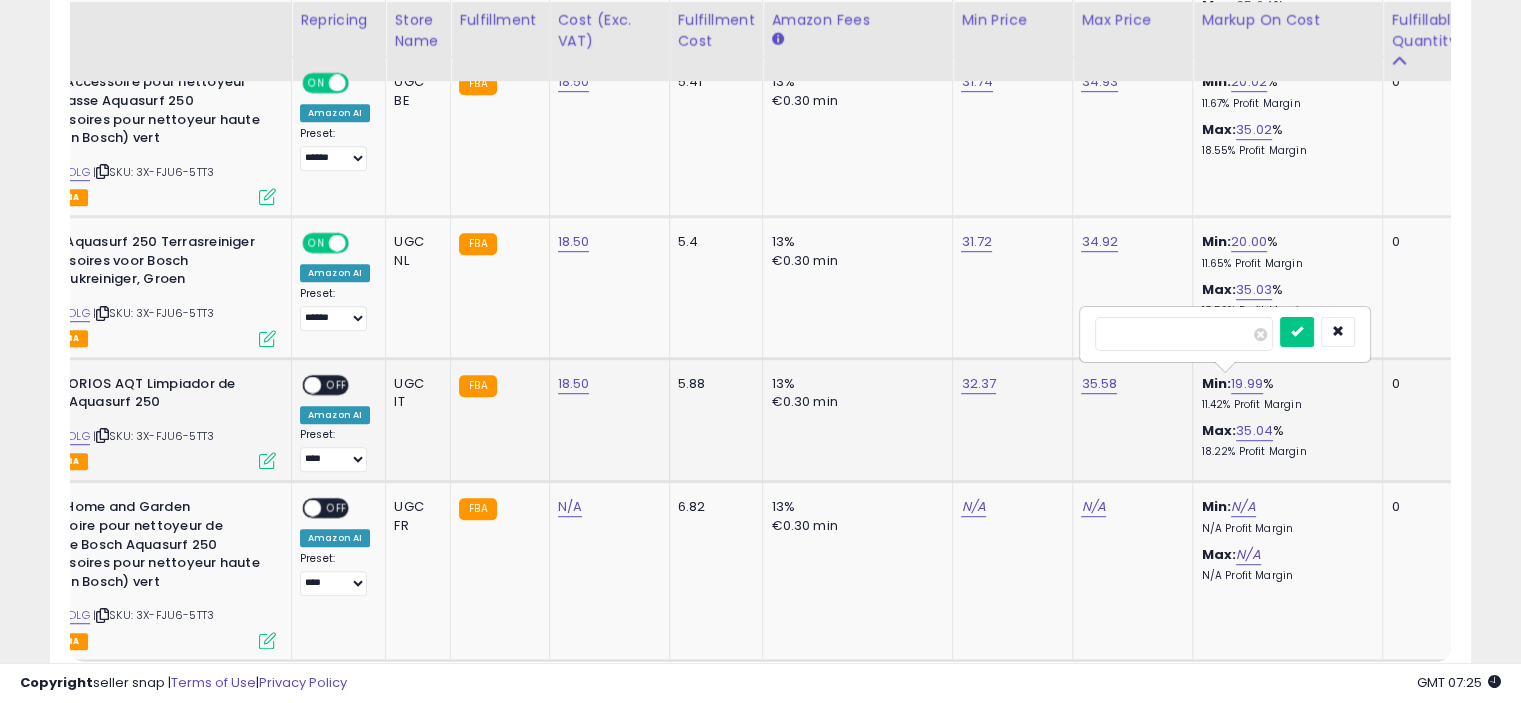 type on "**" 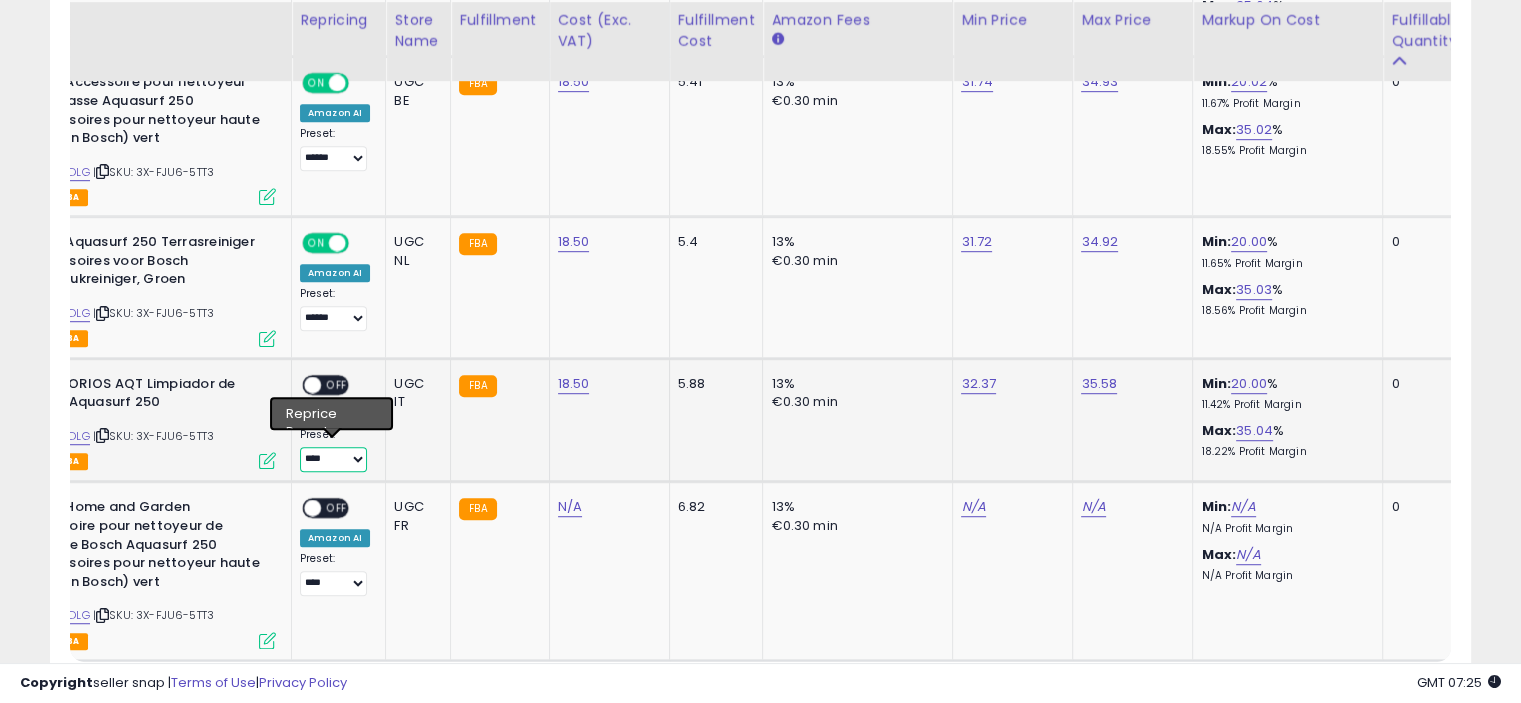 click on "**** ******" at bounding box center (333, 459) 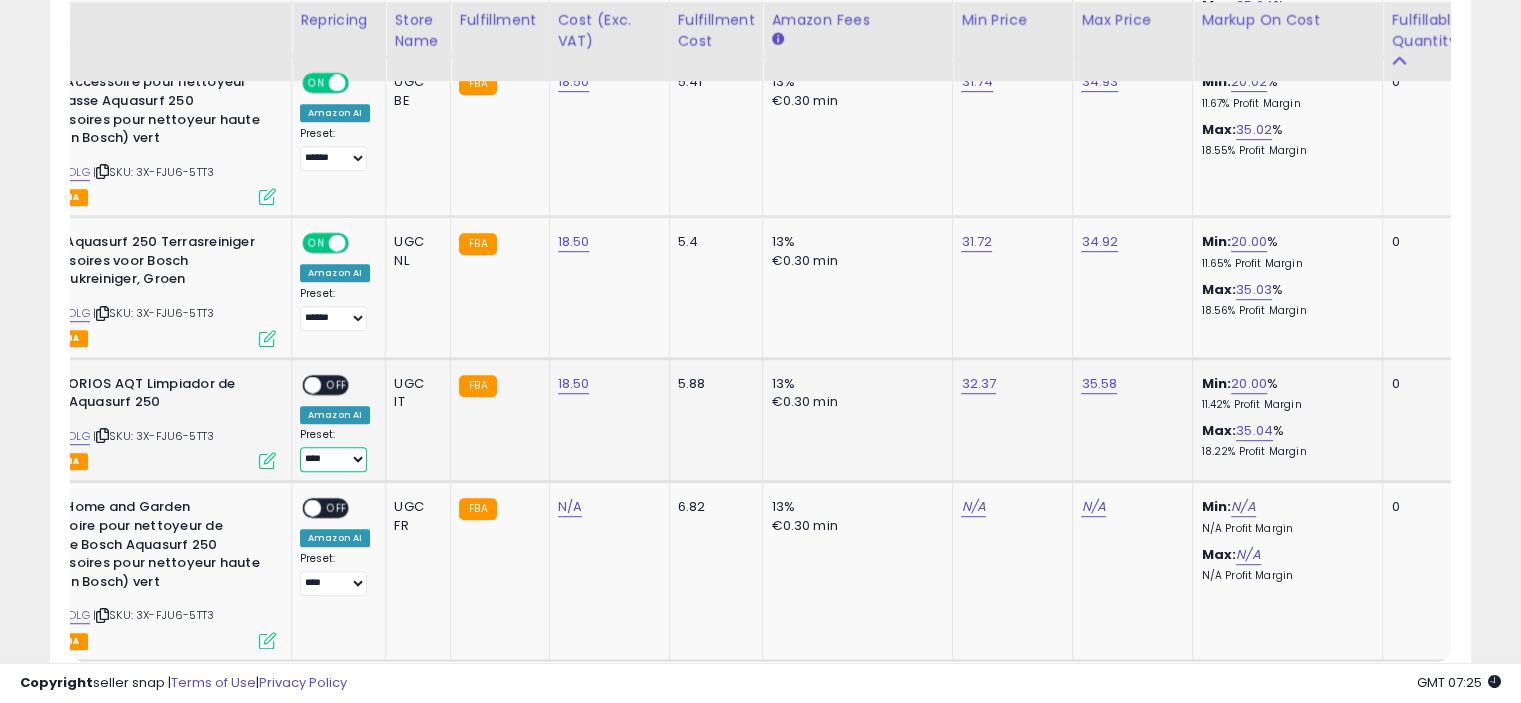 select on "******" 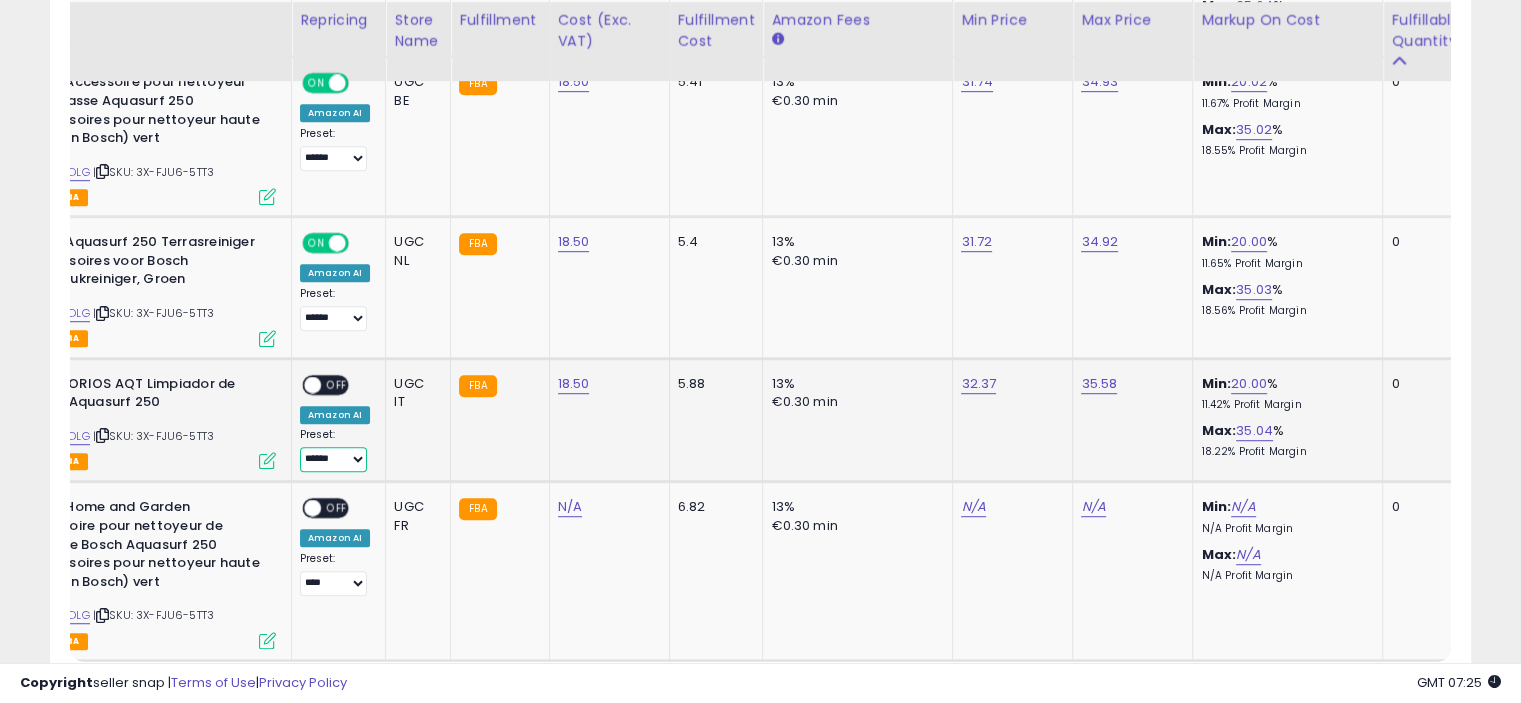 click on "**** ******" at bounding box center [333, 459] 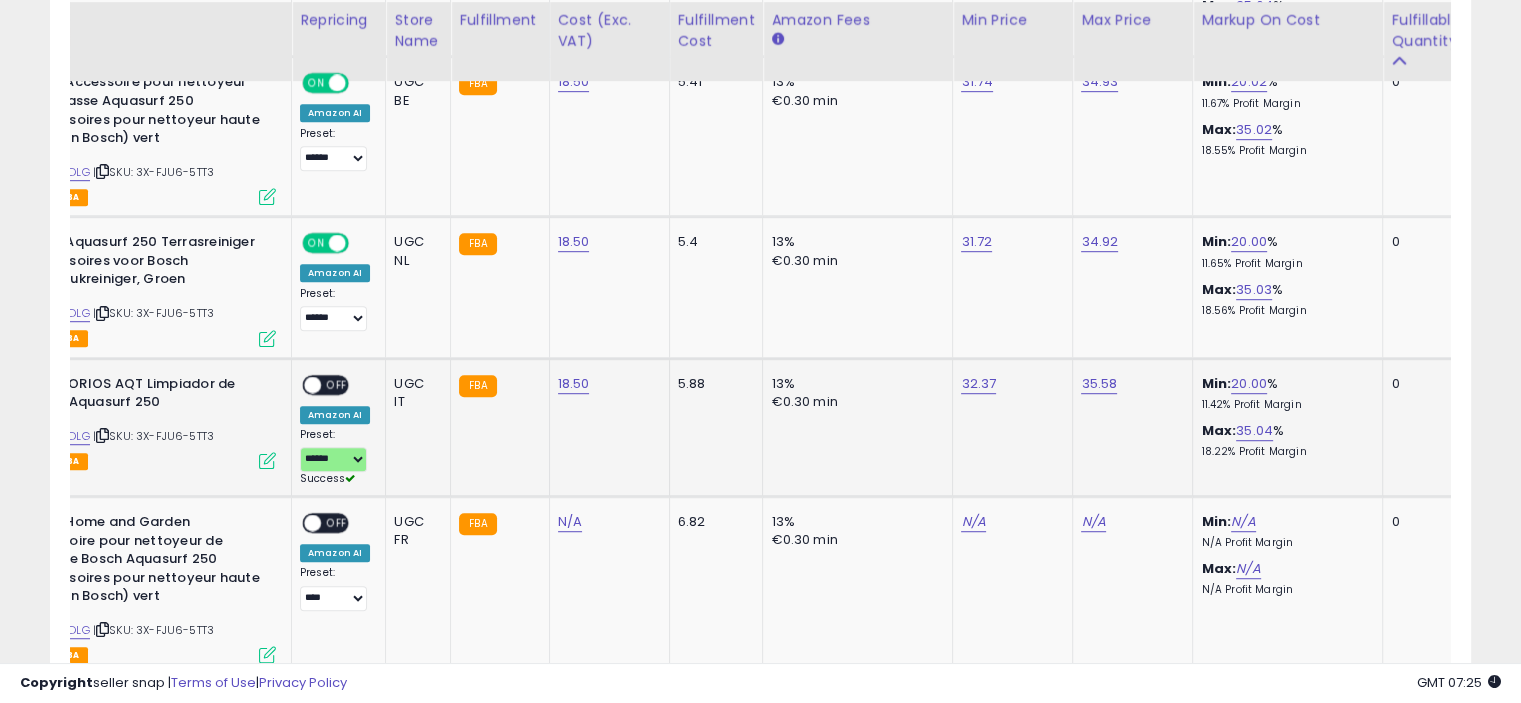 click on "OFF" at bounding box center (337, 384) 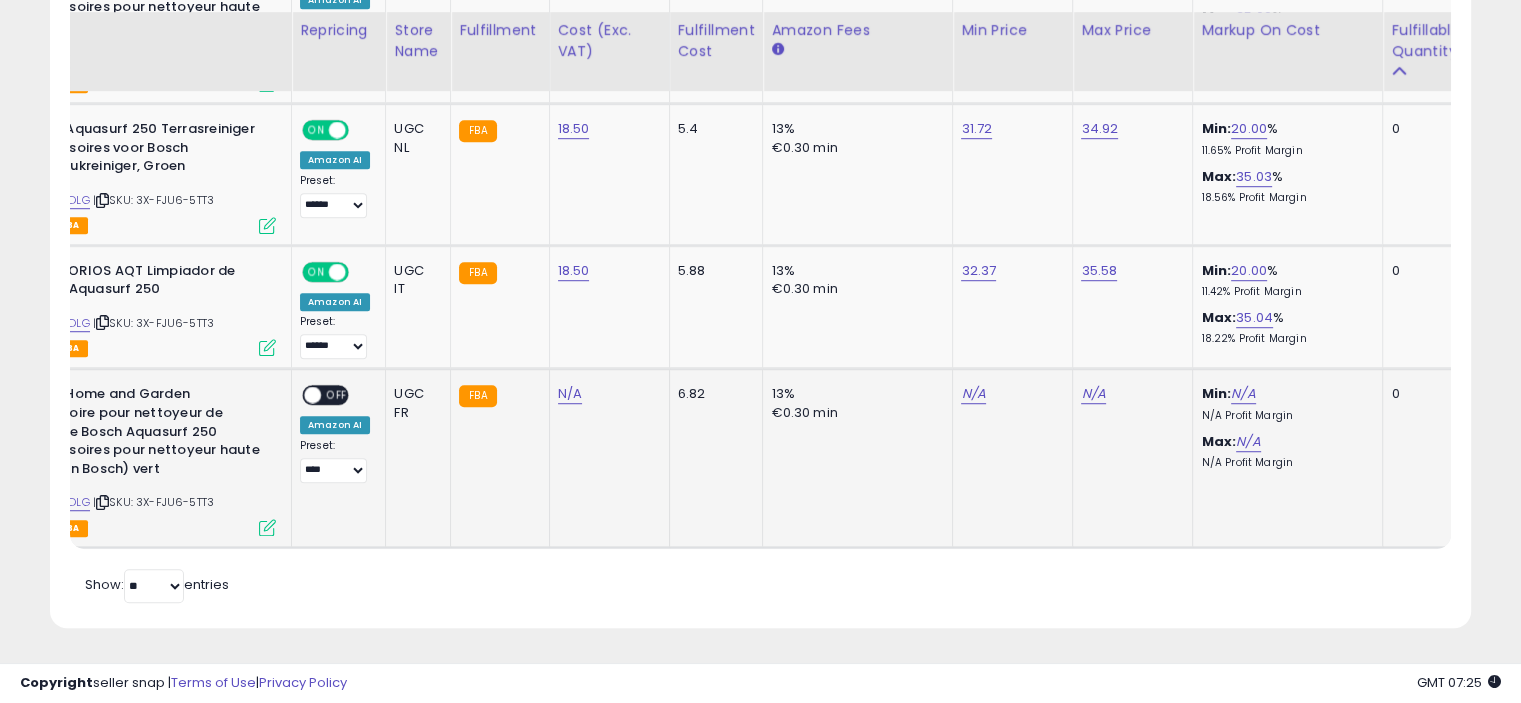 scroll, scrollTop: 1288, scrollLeft: 0, axis: vertical 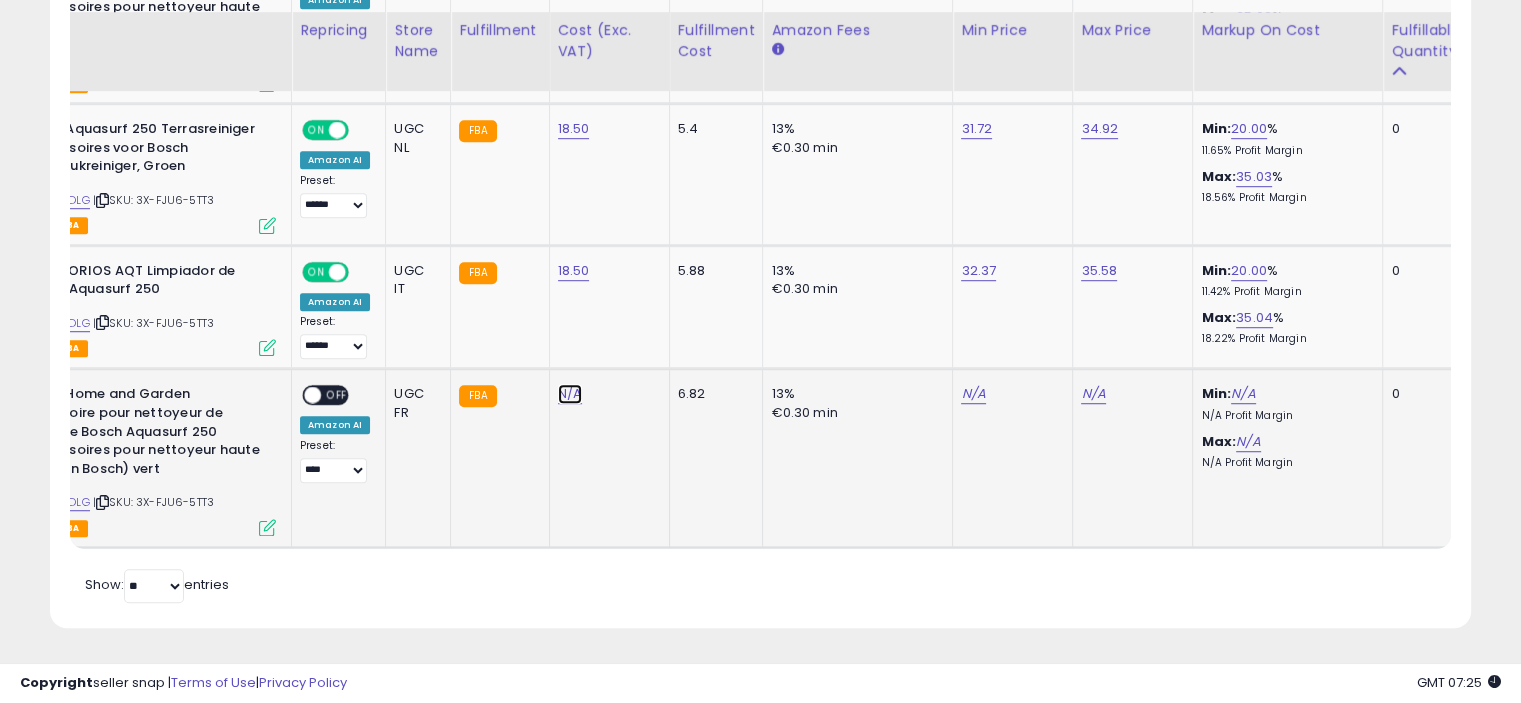 click on "N/A" at bounding box center [570, 394] 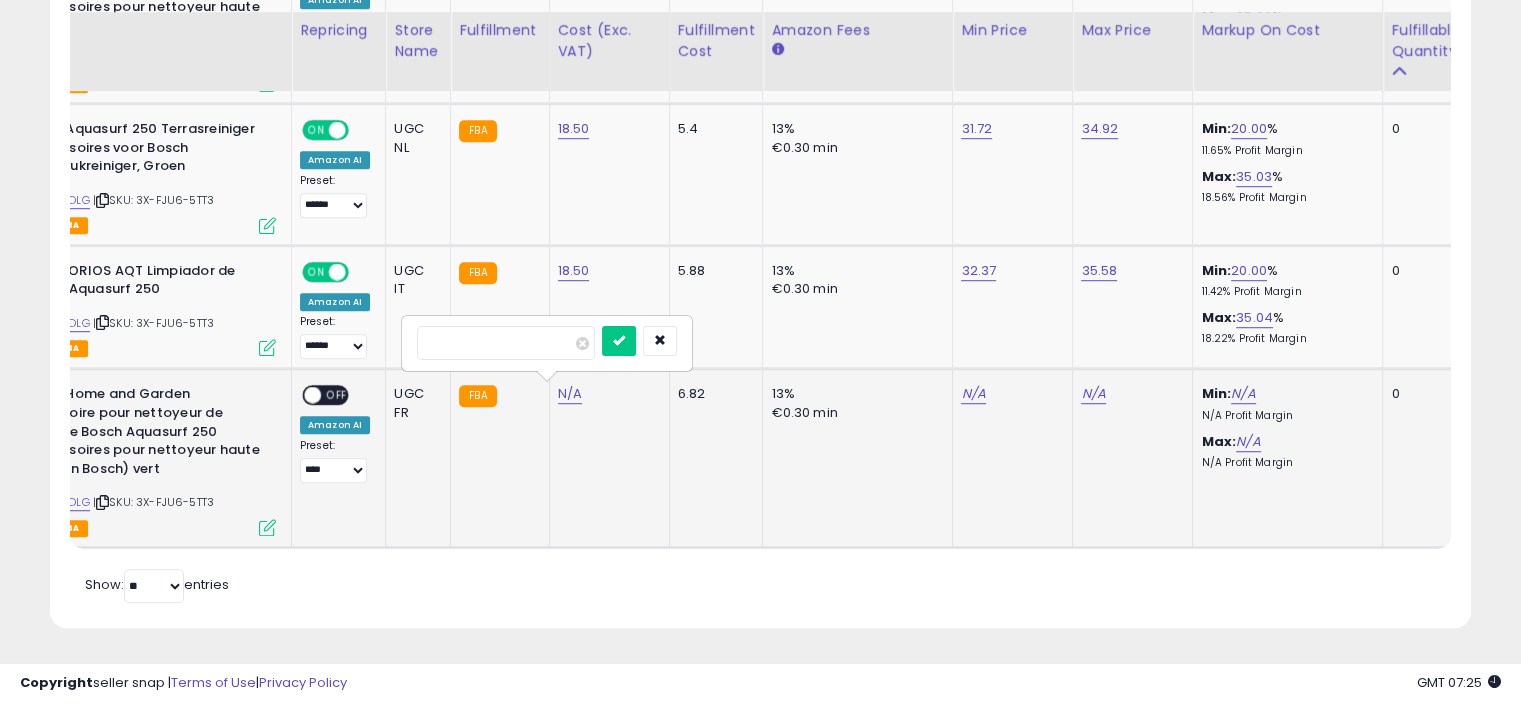 type on "*****" 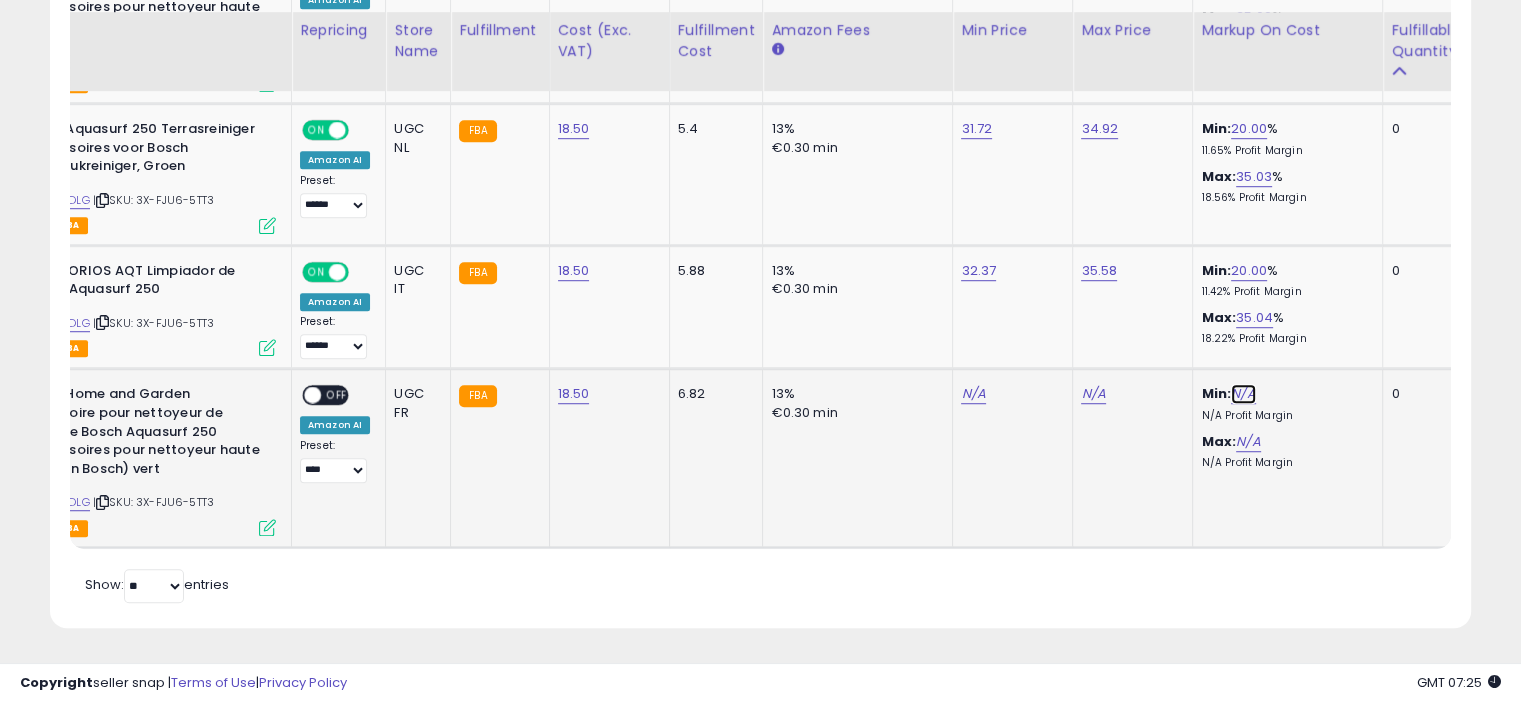 click on "N/A" at bounding box center [1243, 394] 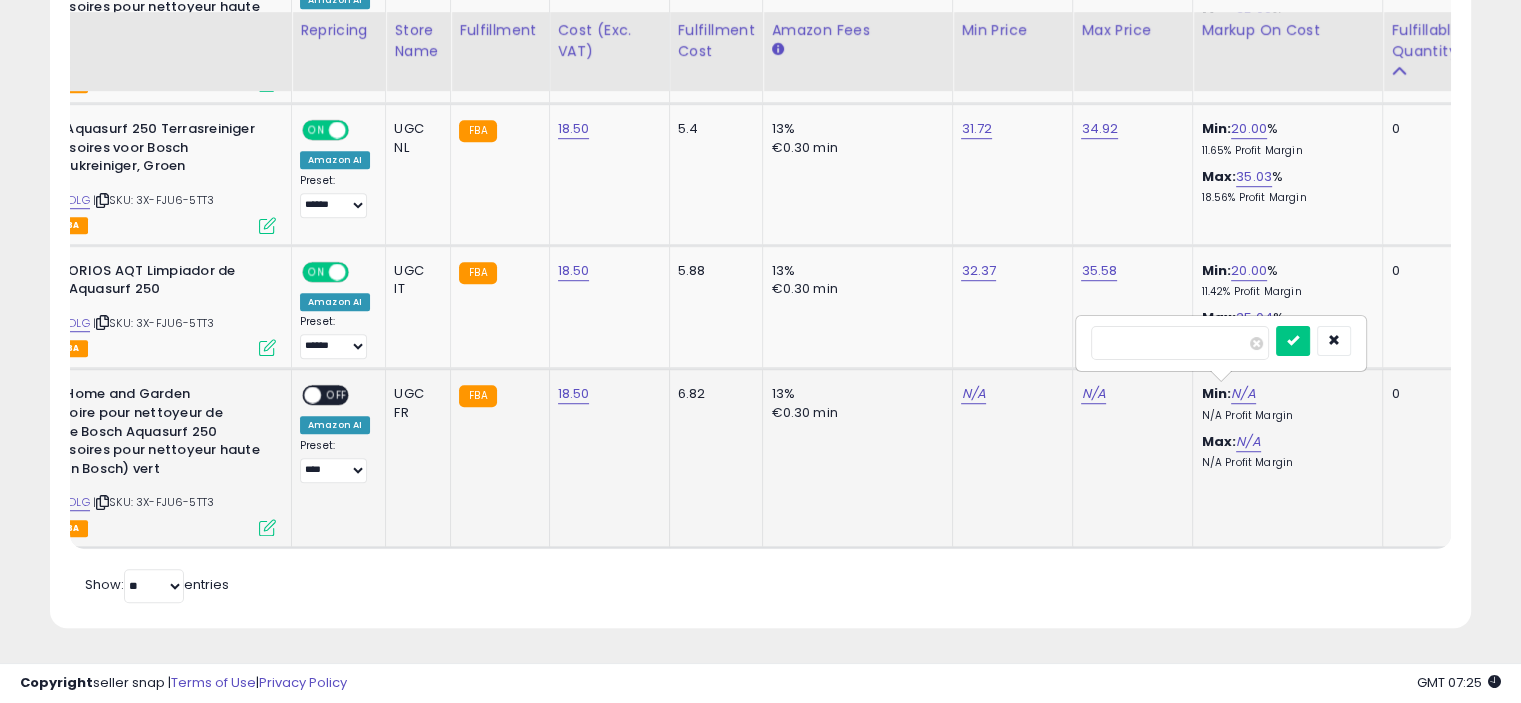 type on "*" 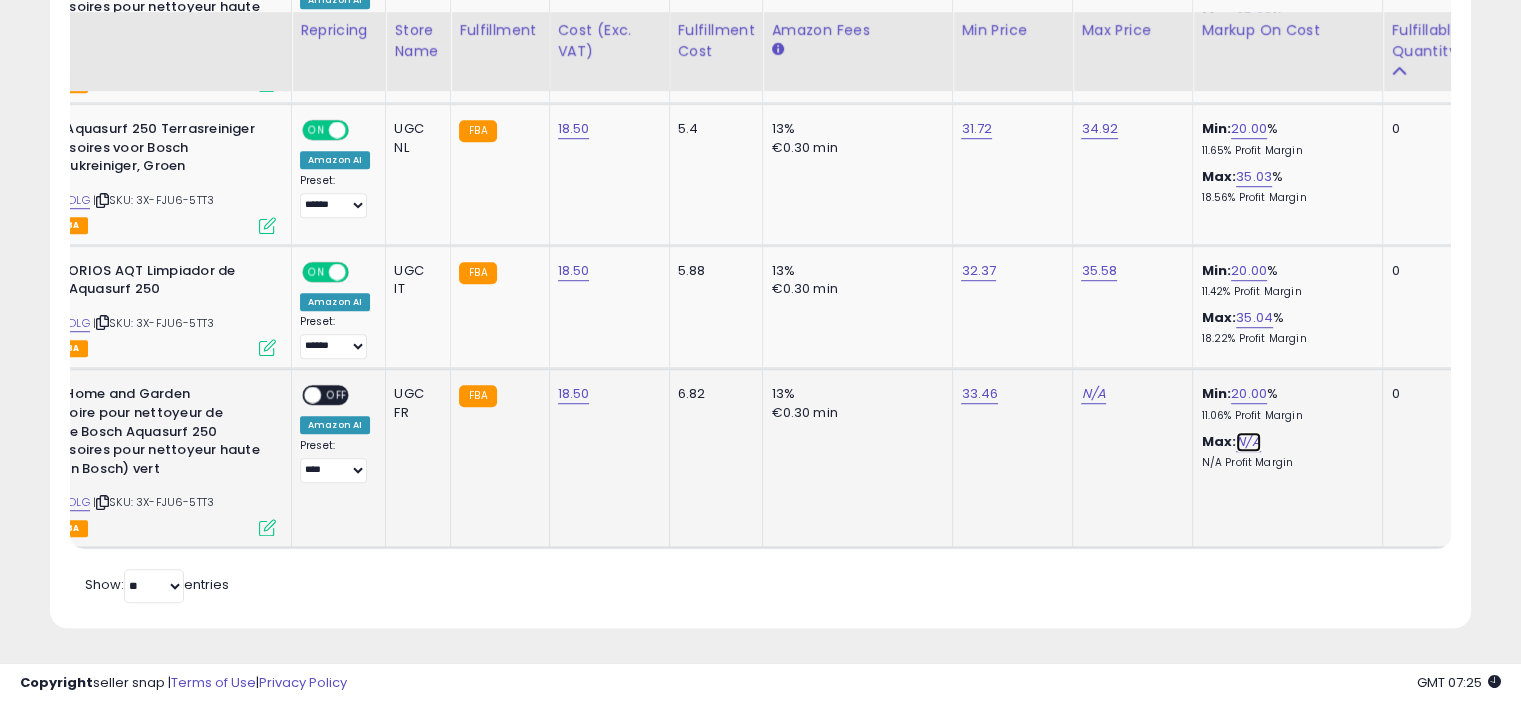 click on "N/A" at bounding box center (1248, 442) 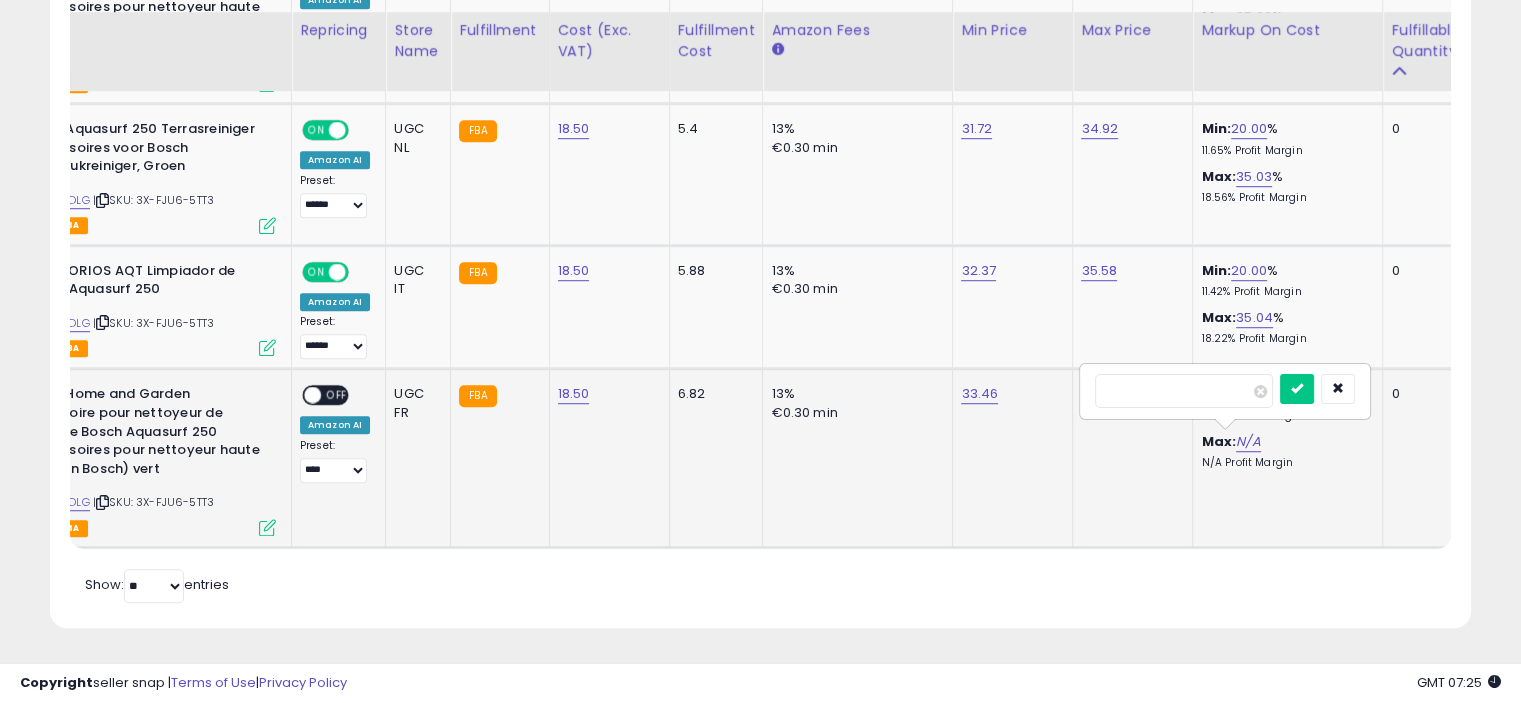 type on "**" 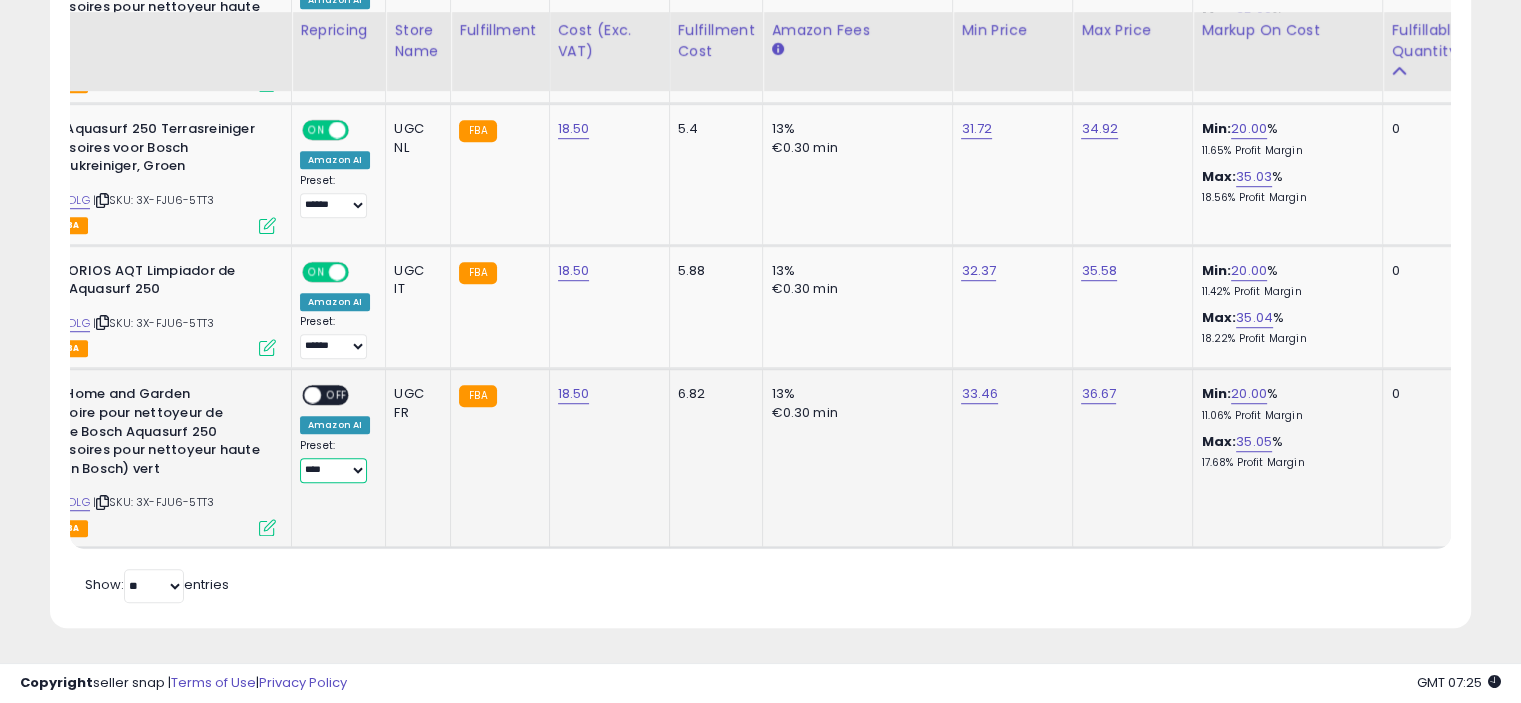 click on "**** ******" at bounding box center [333, 470] 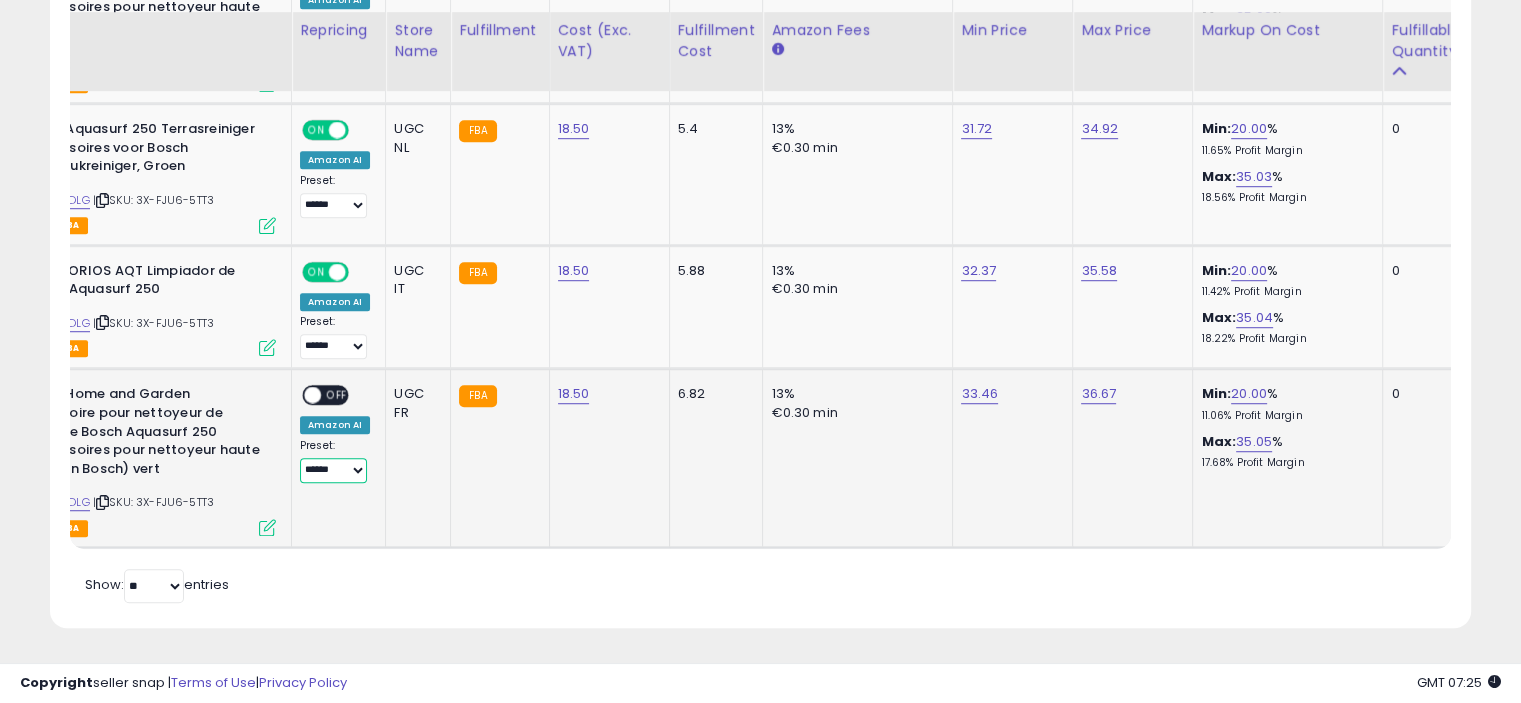 click on "**** ******" at bounding box center [333, 470] 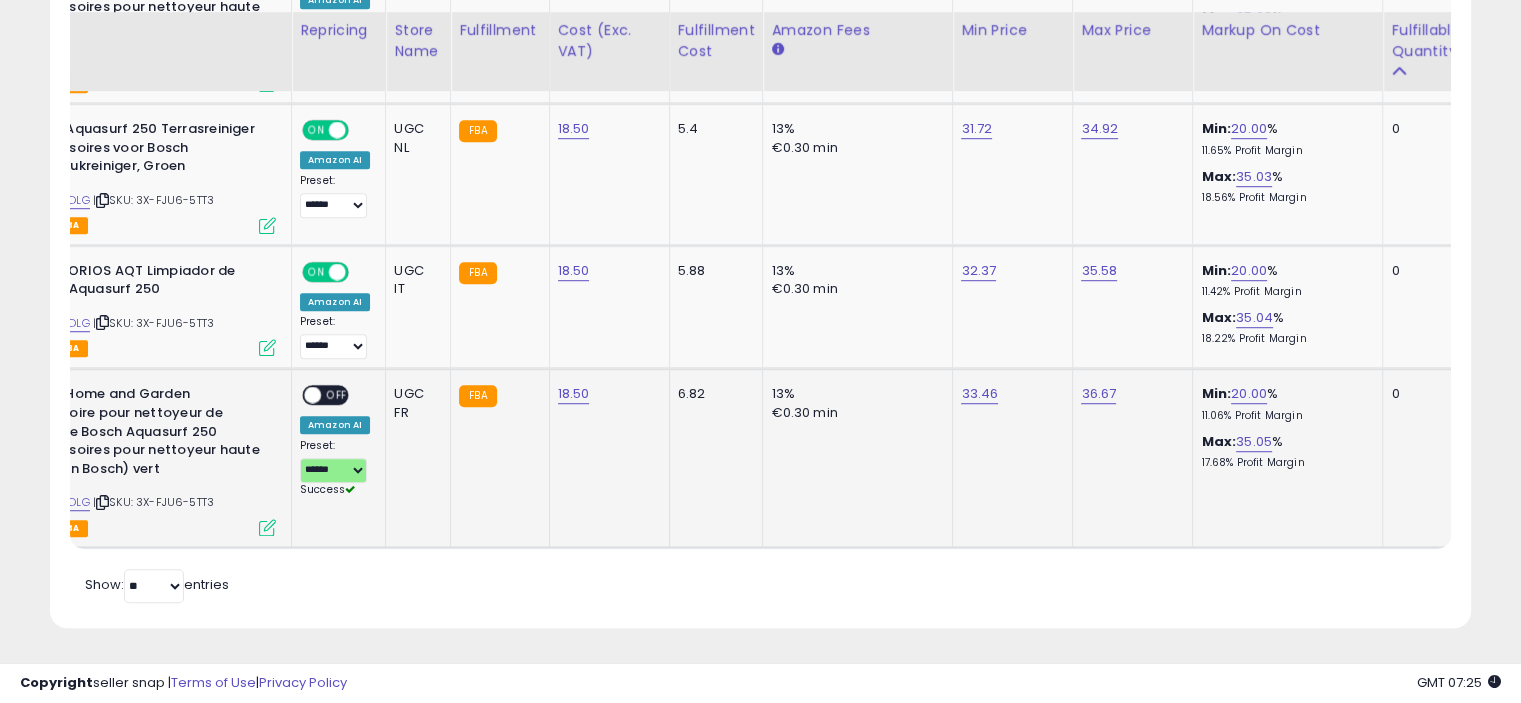 click on "OFF" at bounding box center (337, 395) 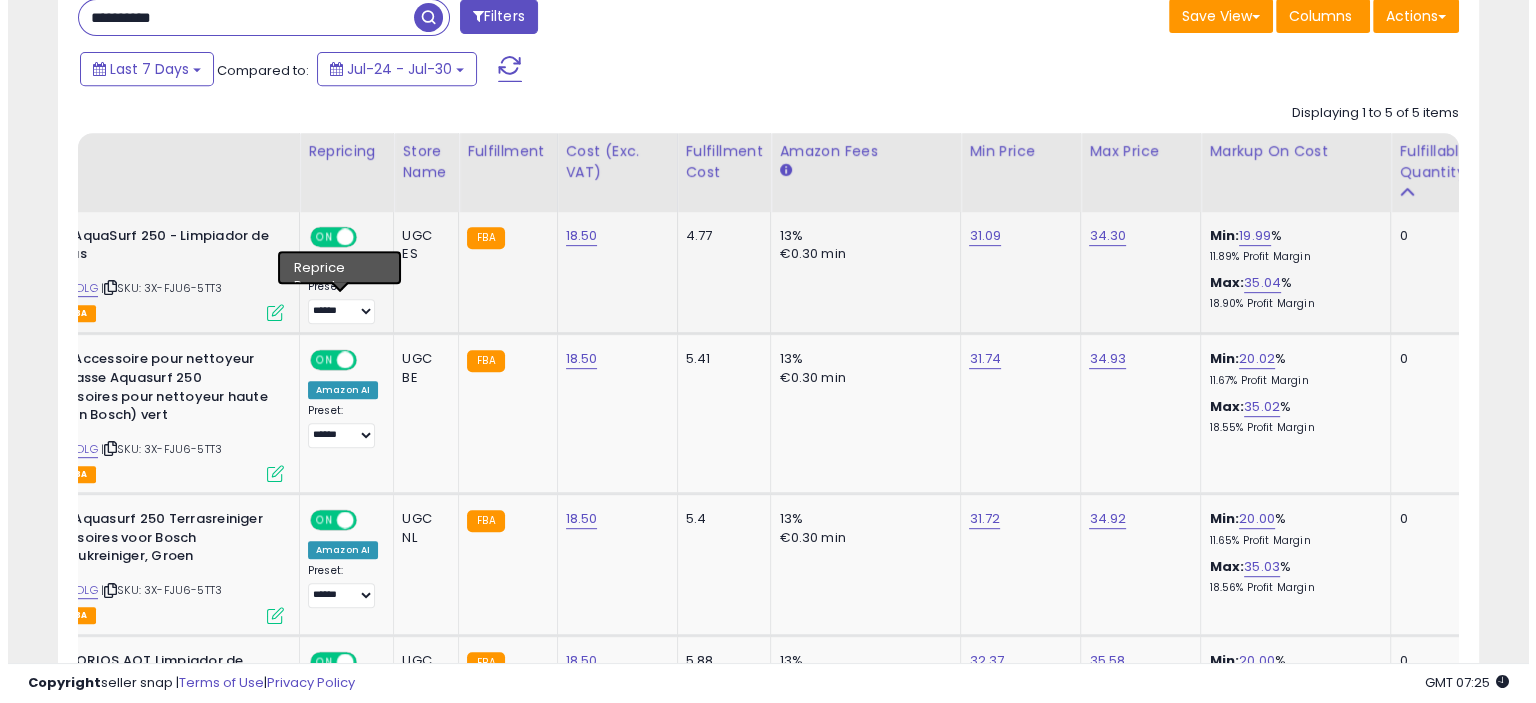 scroll, scrollTop: 388, scrollLeft: 0, axis: vertical 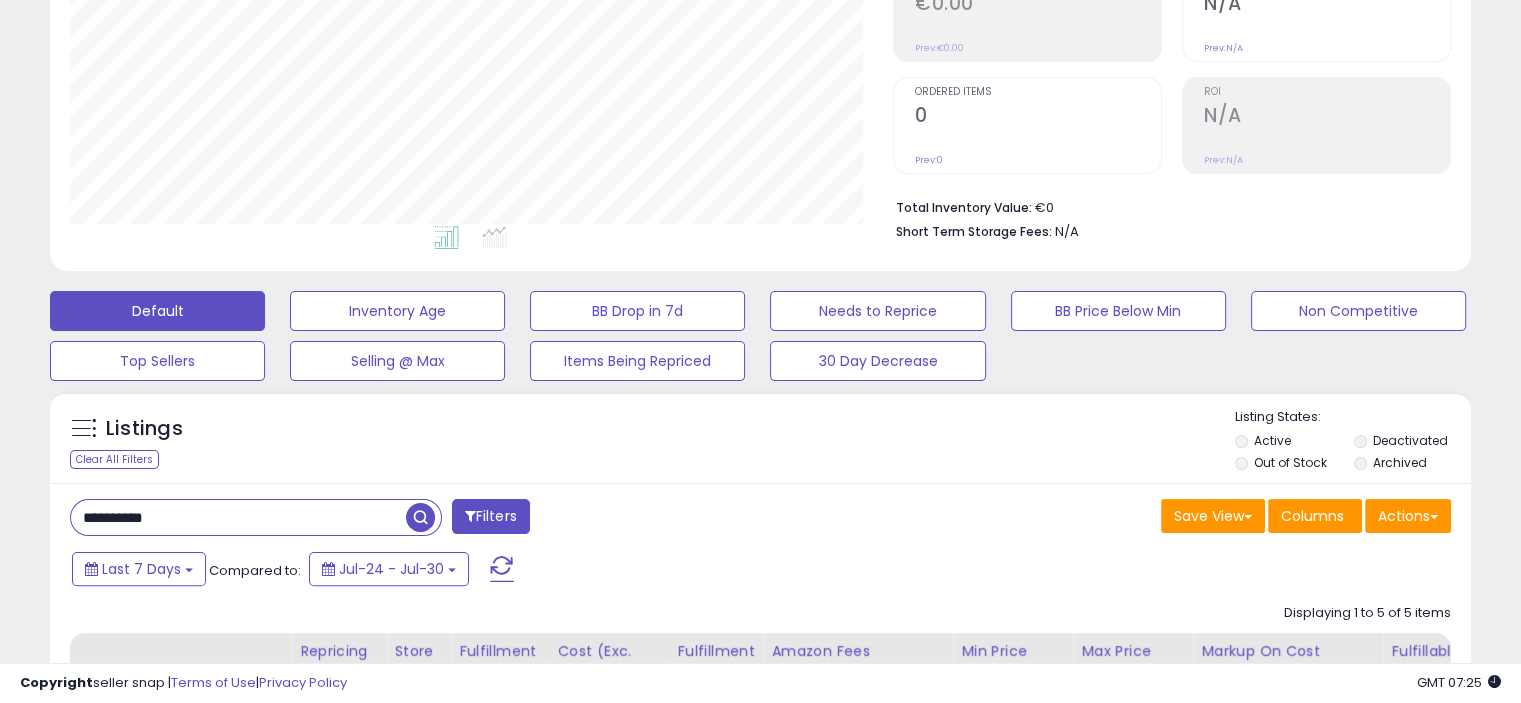 click on "**********" at bounding box center (238, 517) 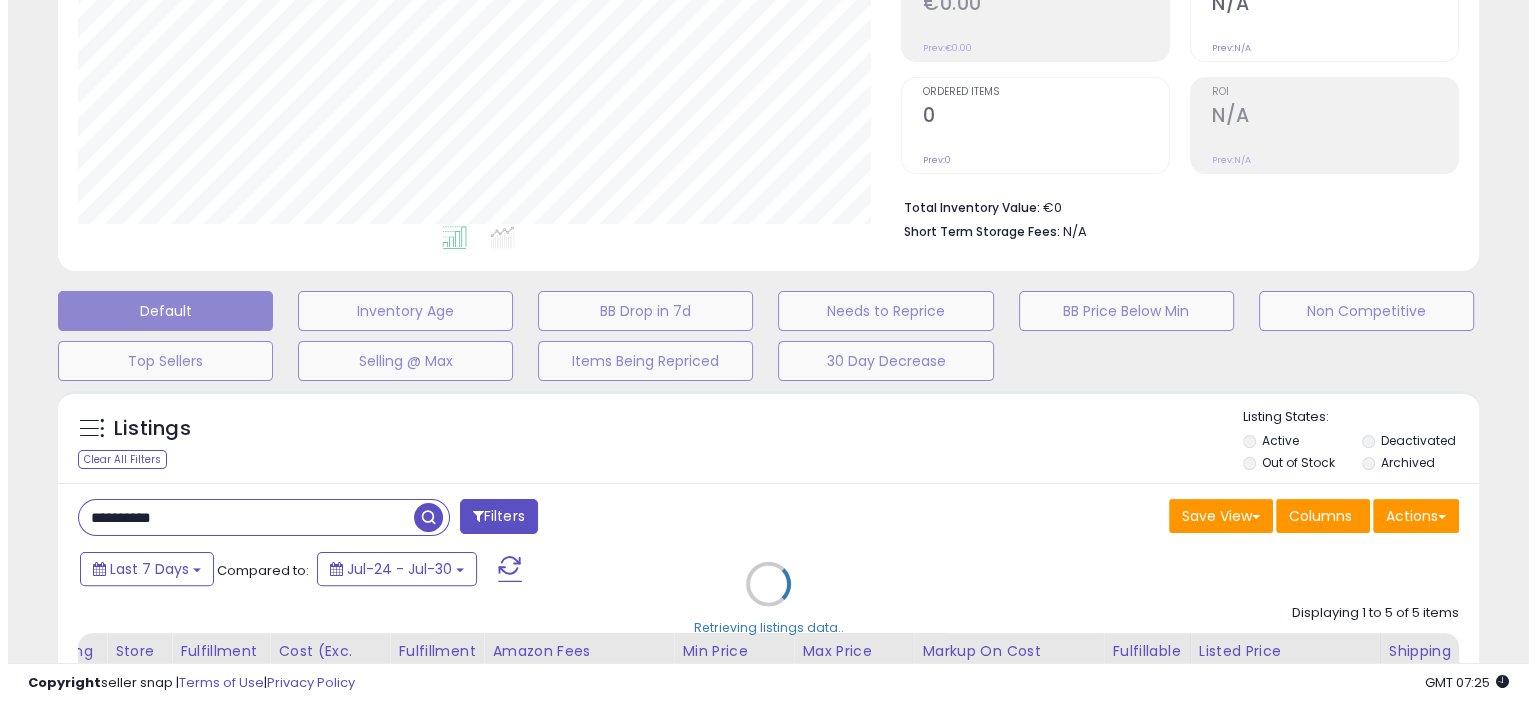 scroll, scrollTop: 999589, scrollLeft: 999168, axis: both 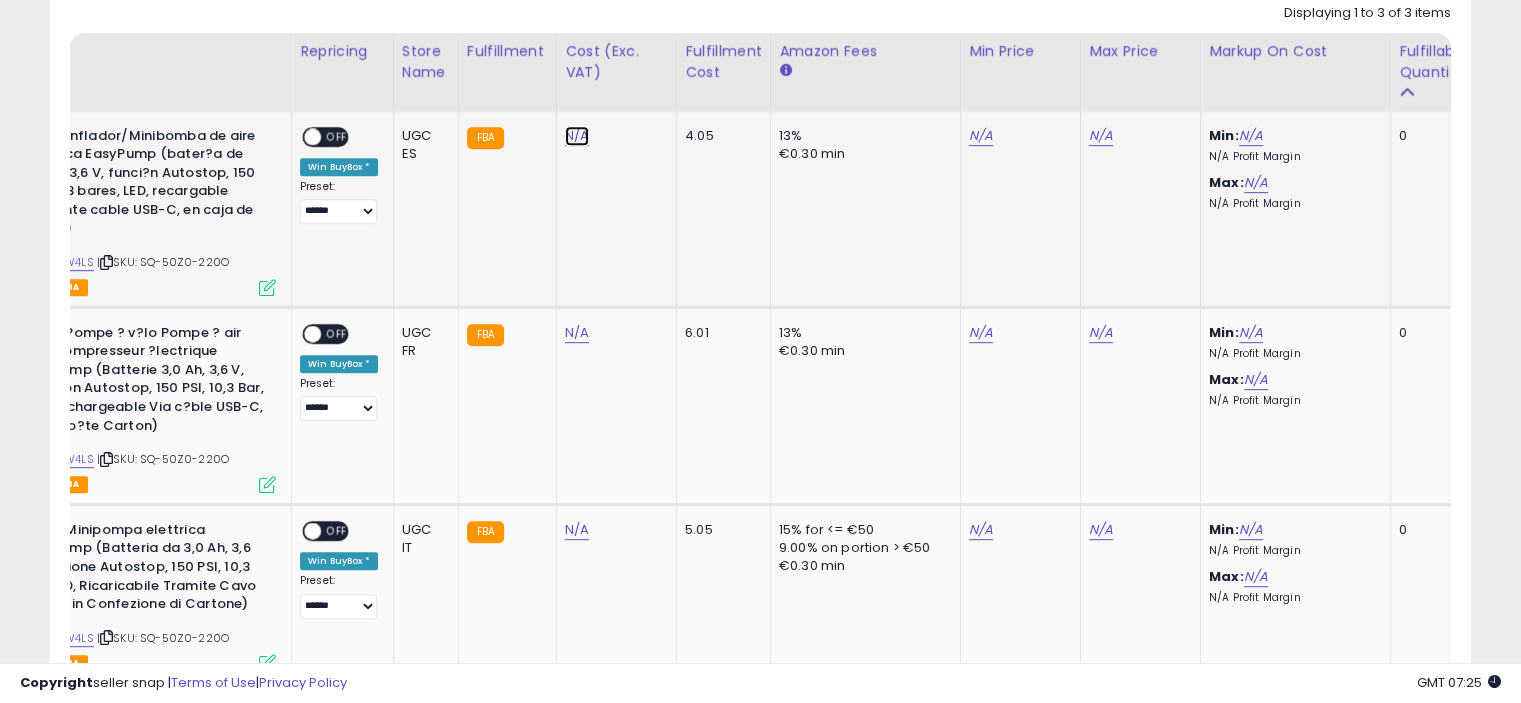 click on "N/A" at bounding box center (577, 136) 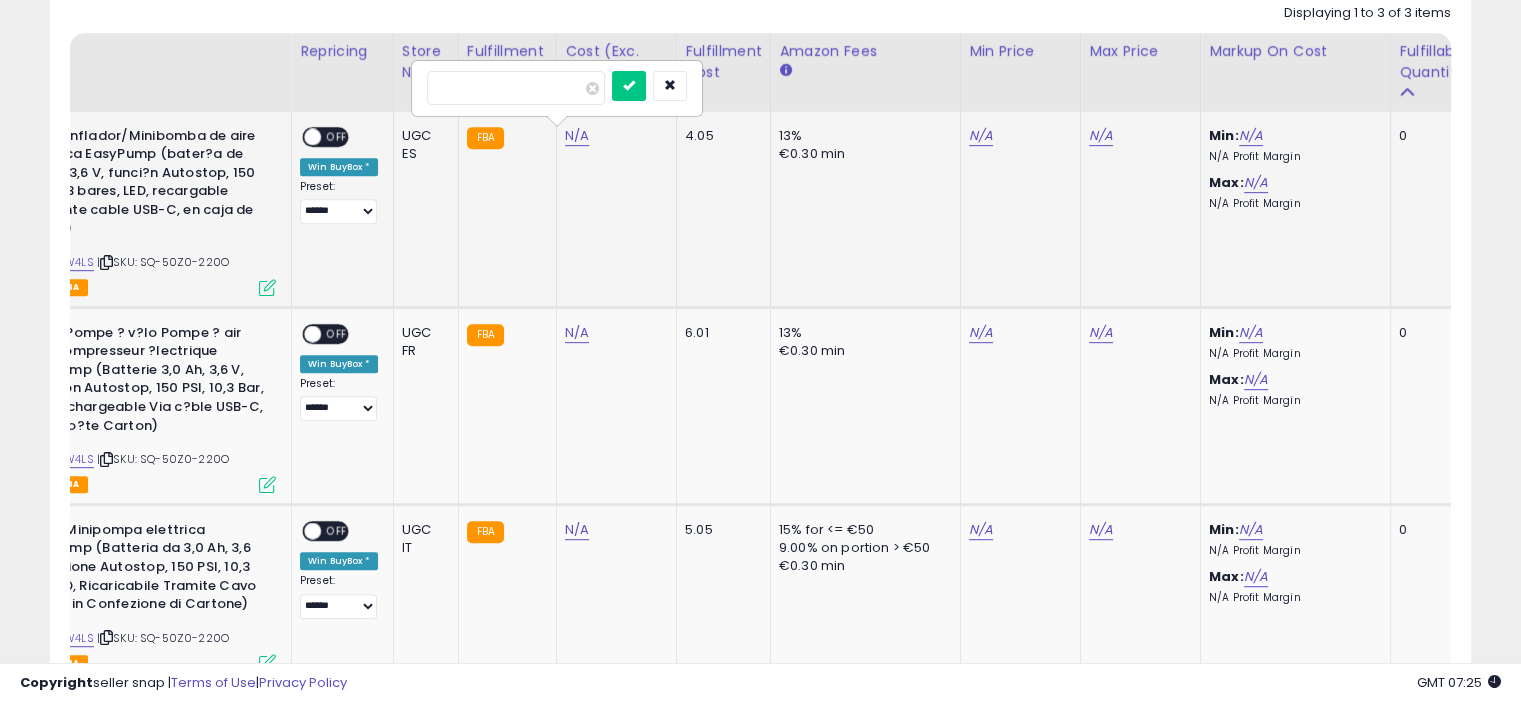 type on "**" 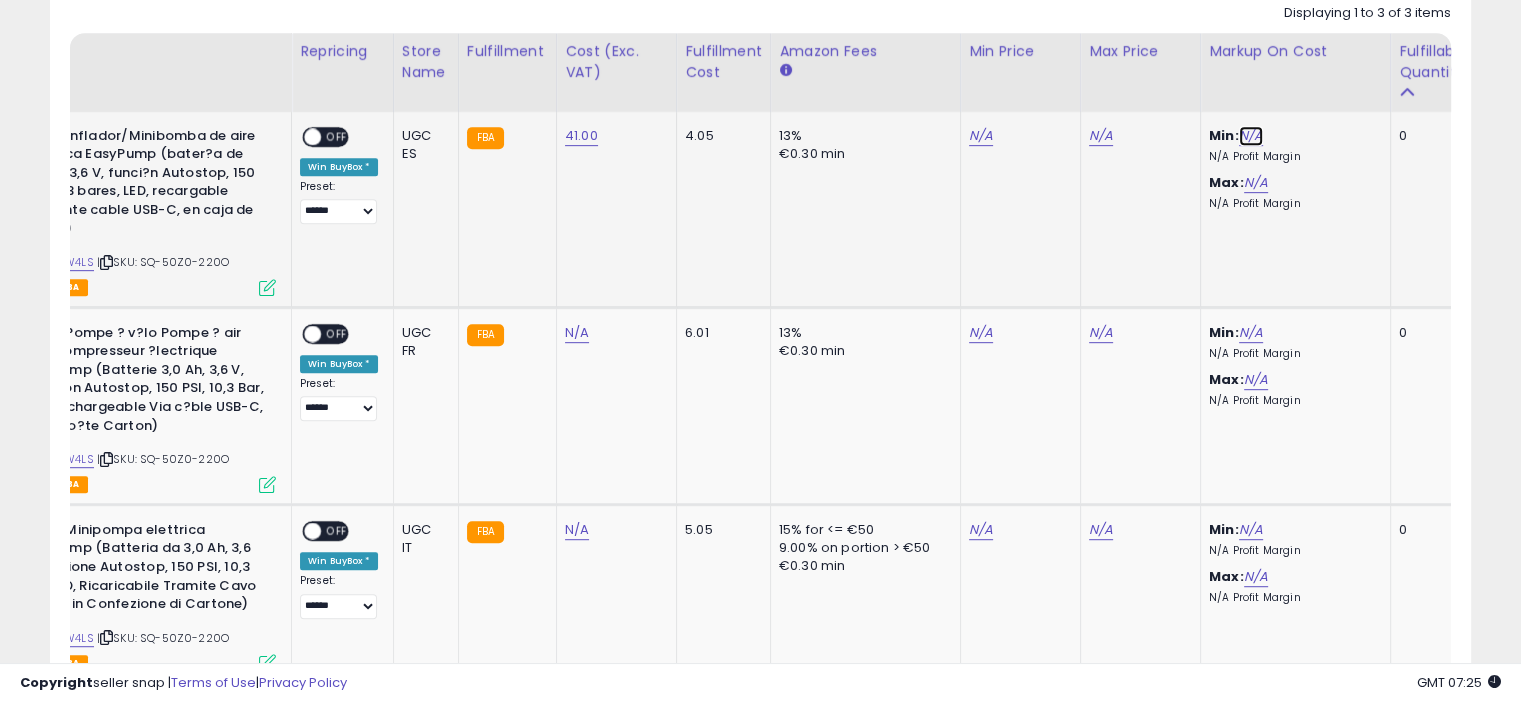 click on "N/A" at bounding box center (1251, 136) 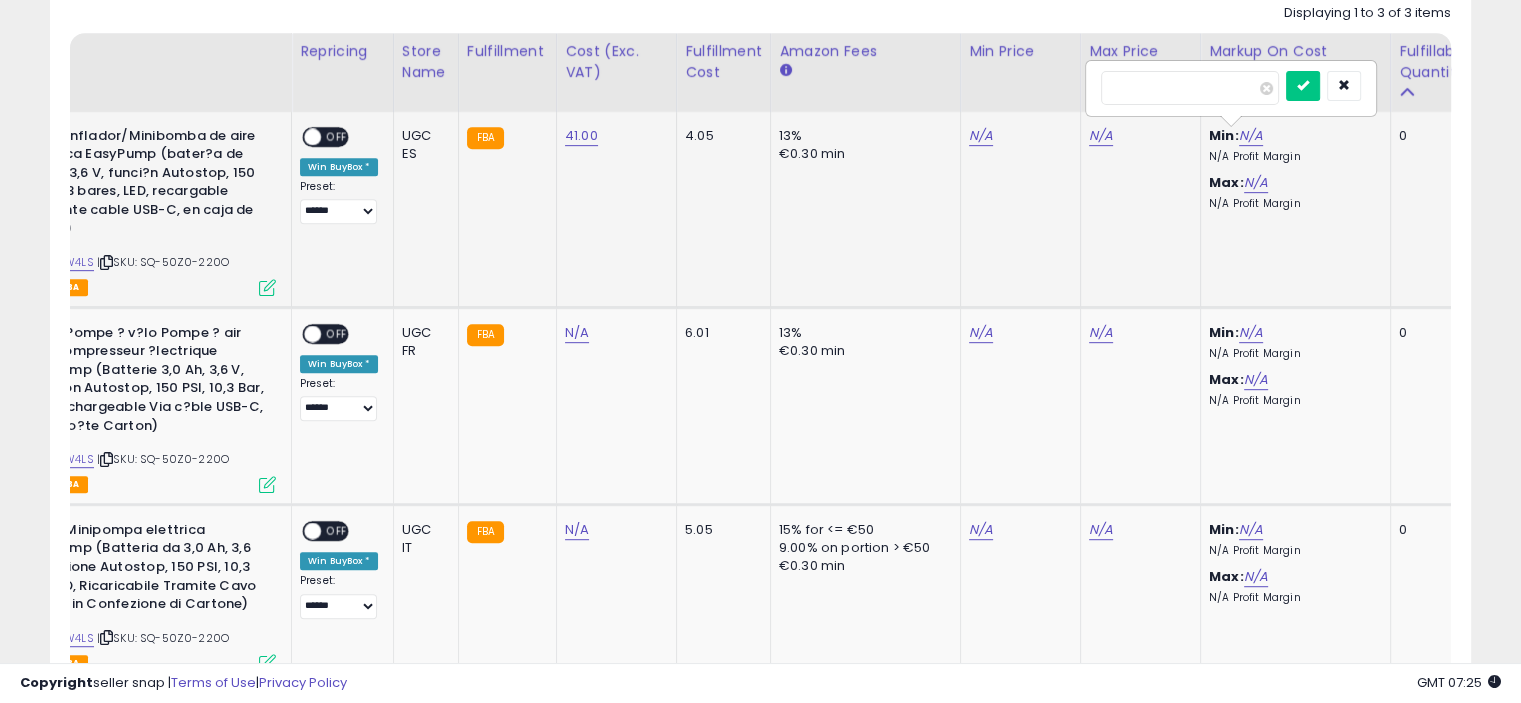 type on "**" 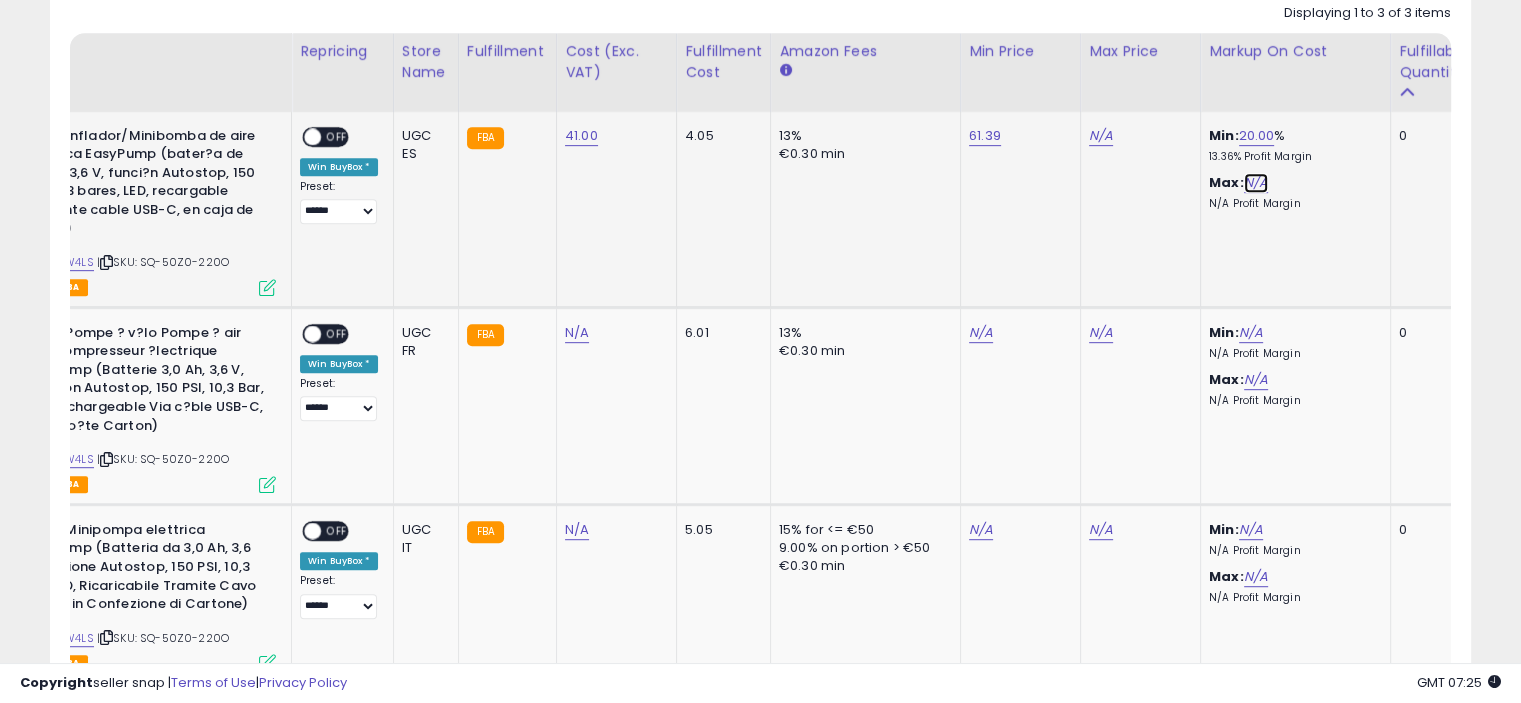 click on "N/A" at bounding box center [1256, 183] 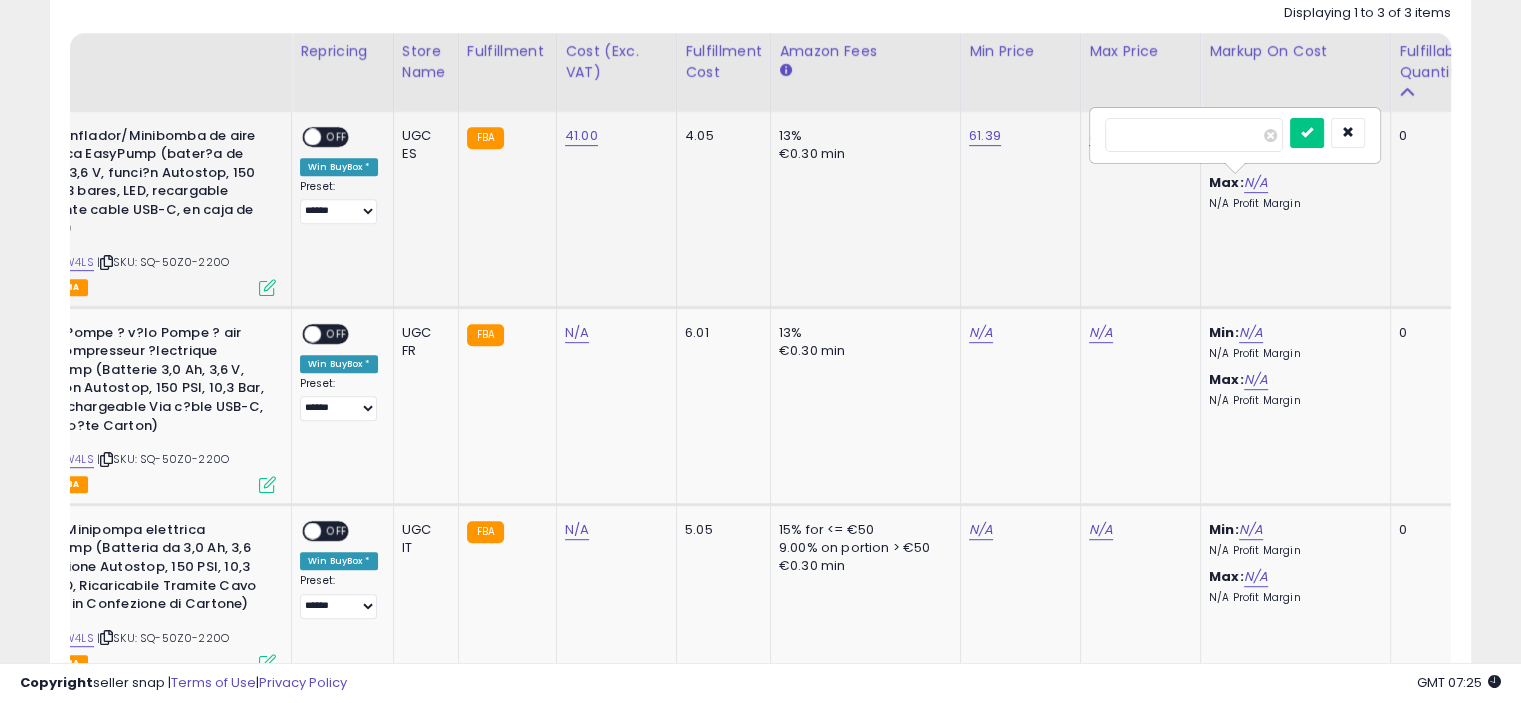 type on "**" 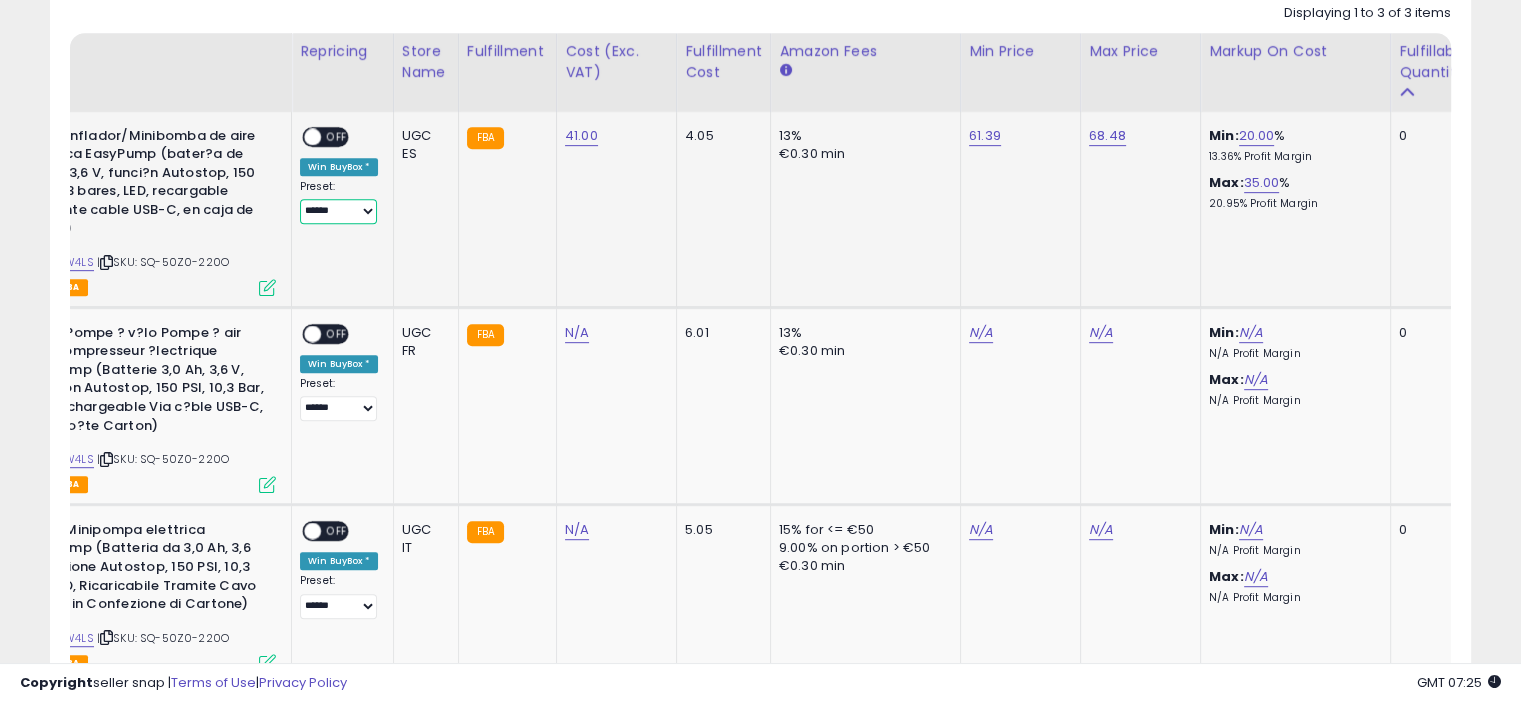 click on "**** ******" at bounding box center (338, 211) 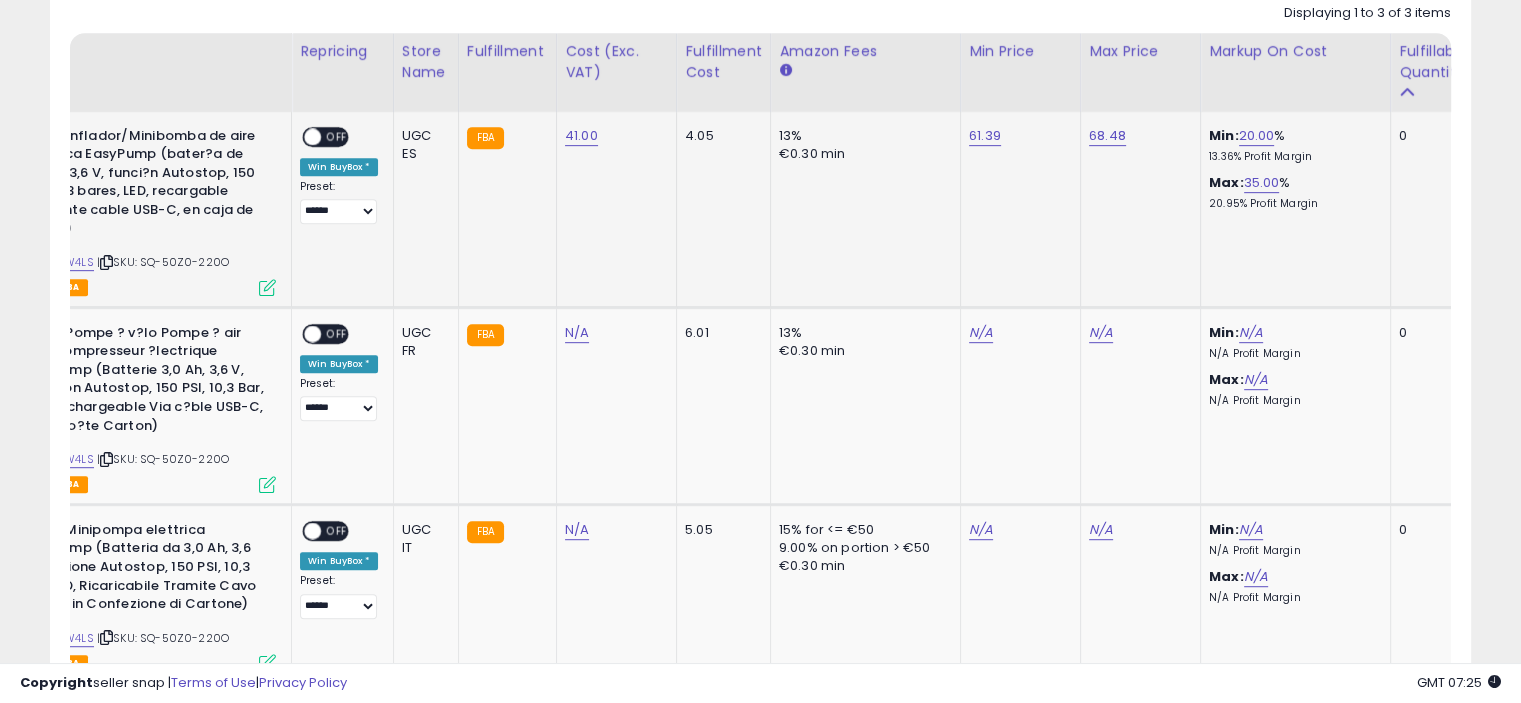 click on "OFF" at bounding box center (337, 136) 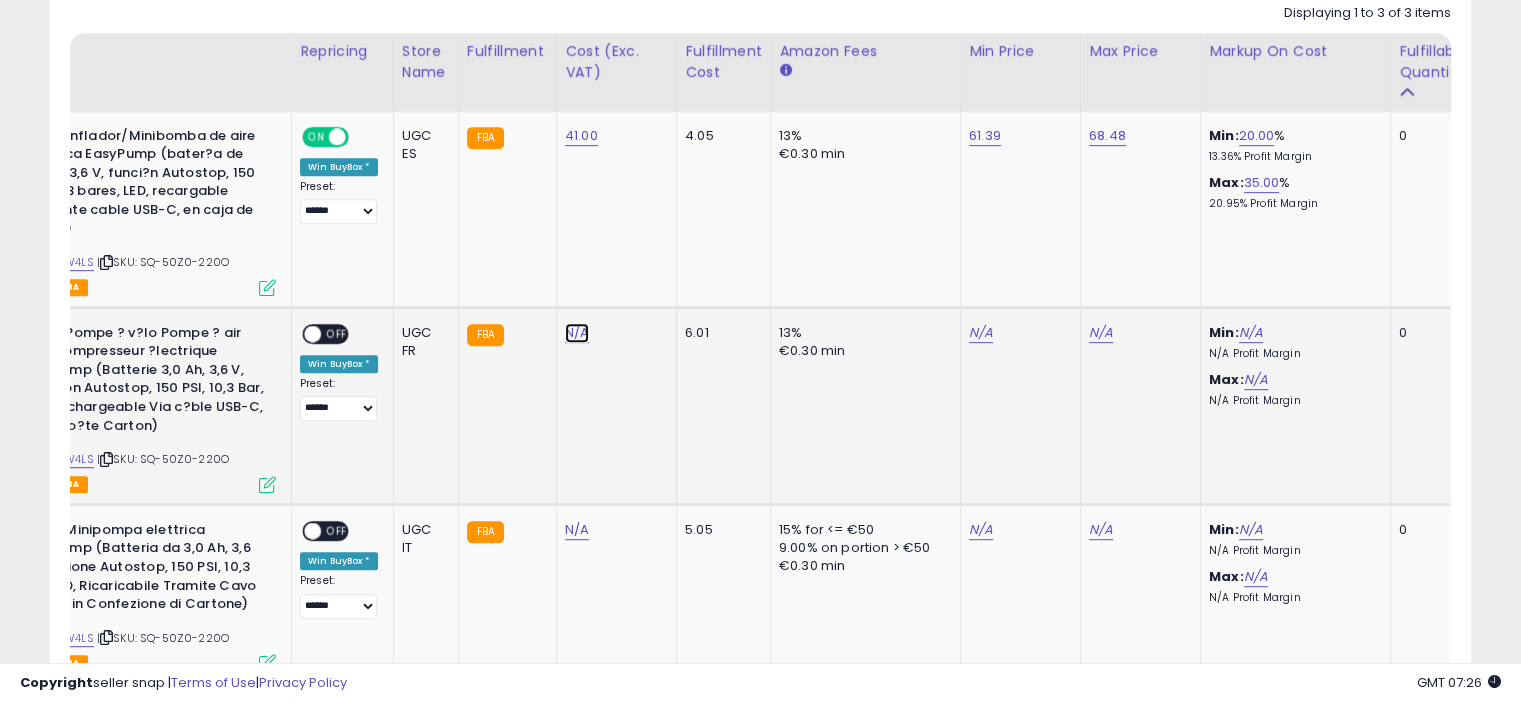 click on "N/A" at bounding box center (577, 333) 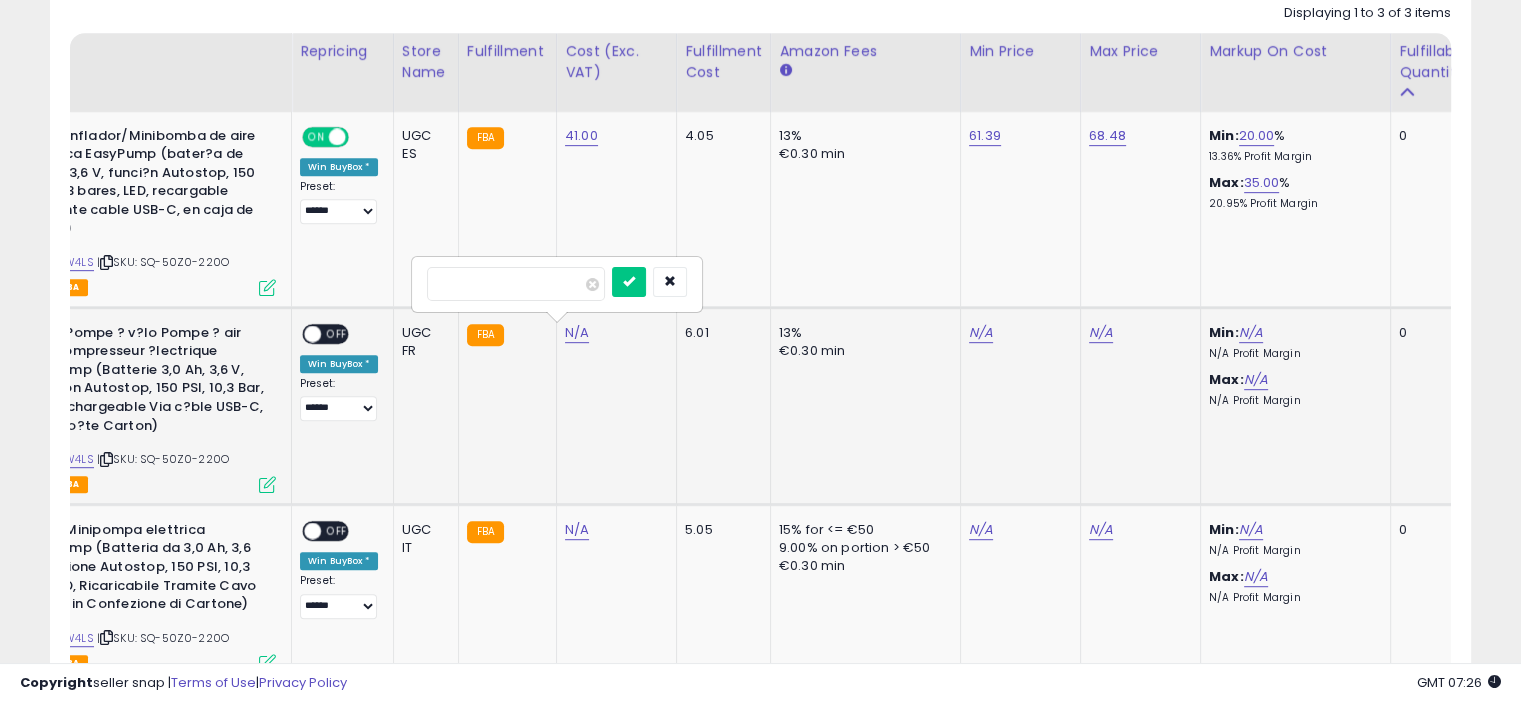 type on "**" 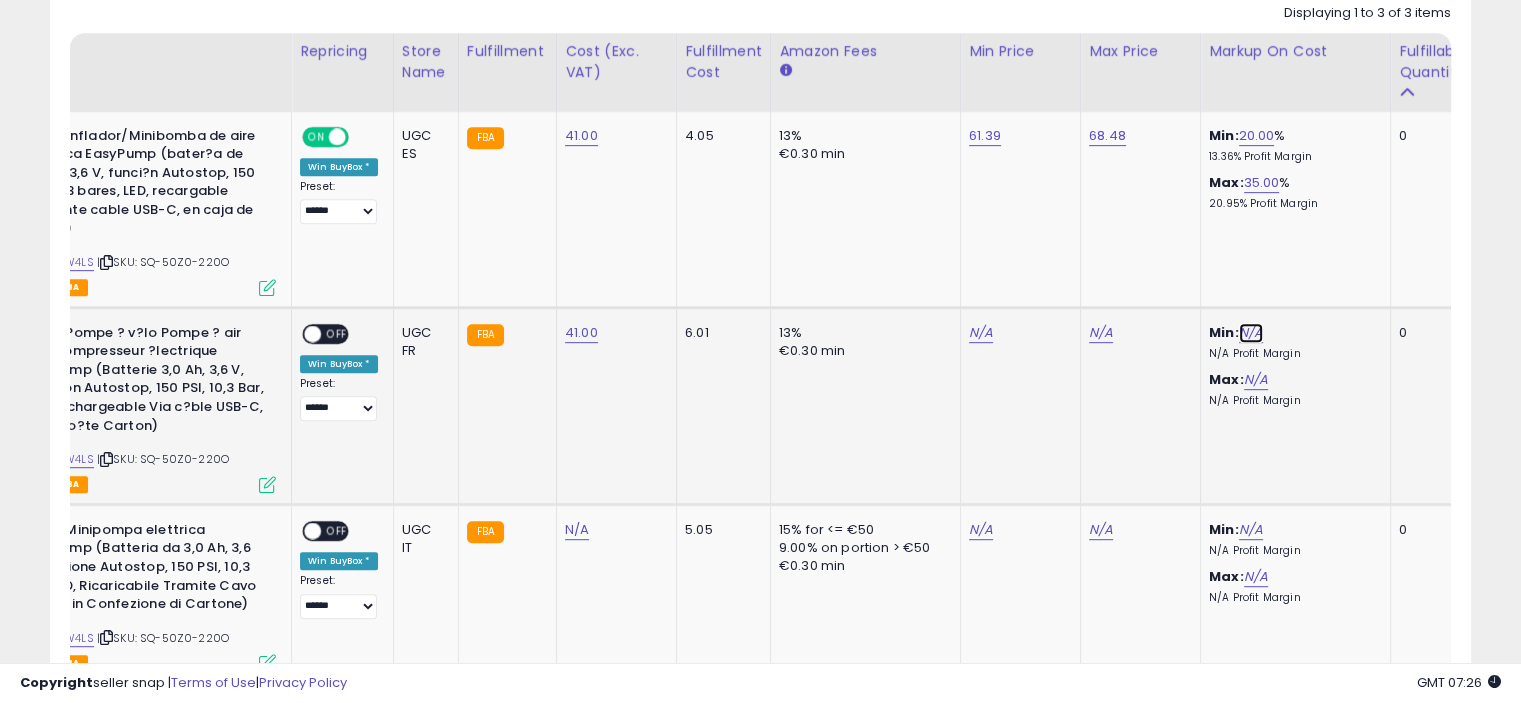 click on "N/A" at bounding box center (1251, 333) 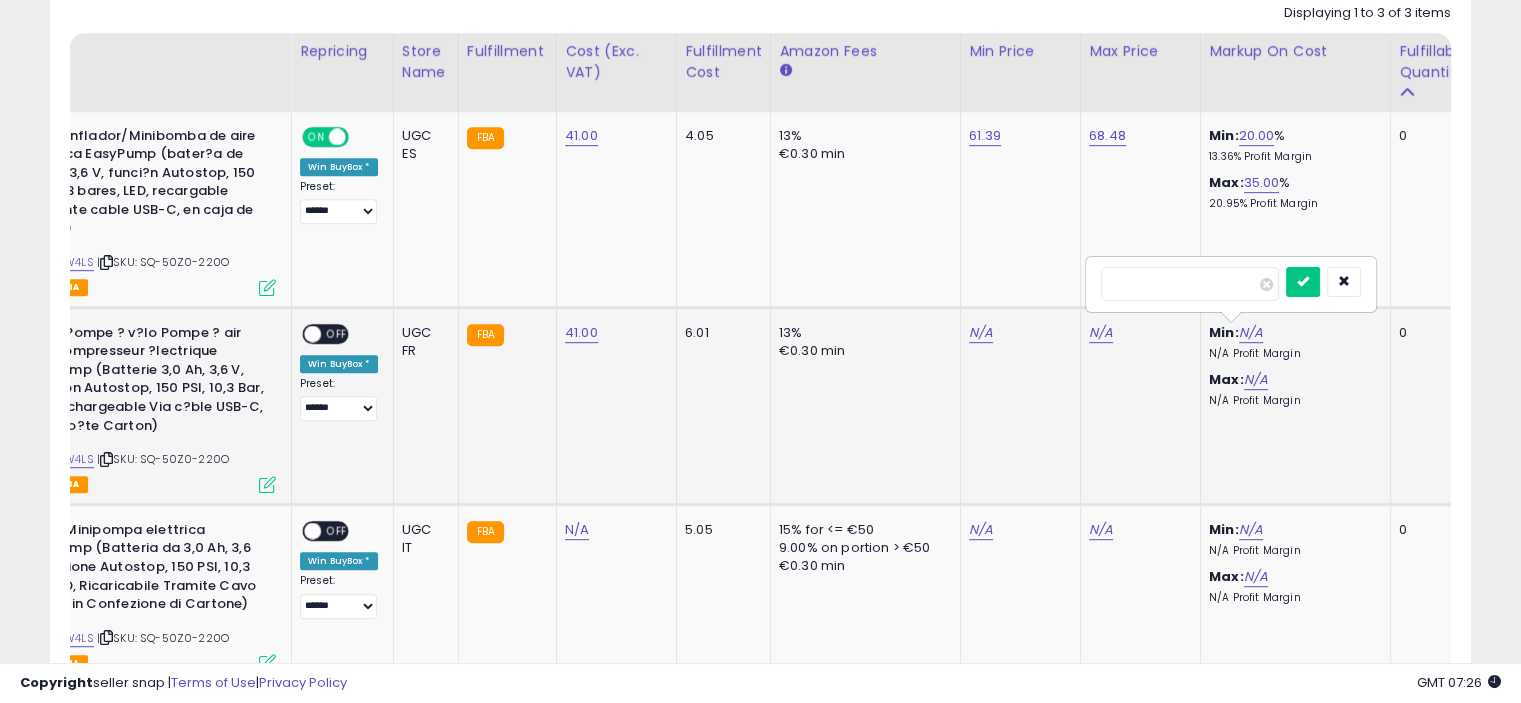 type on "*" 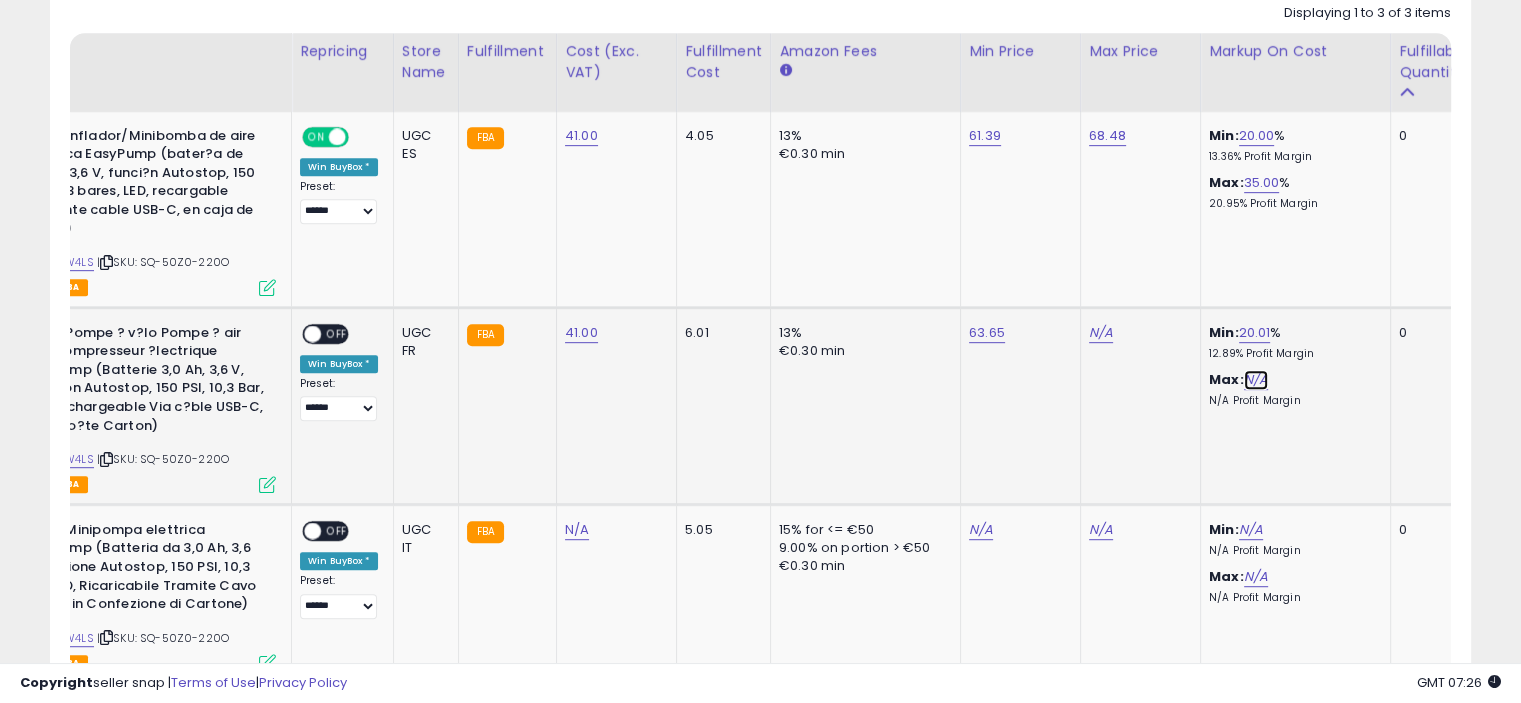 click on "N/A" at bounding box center [1256, 380] 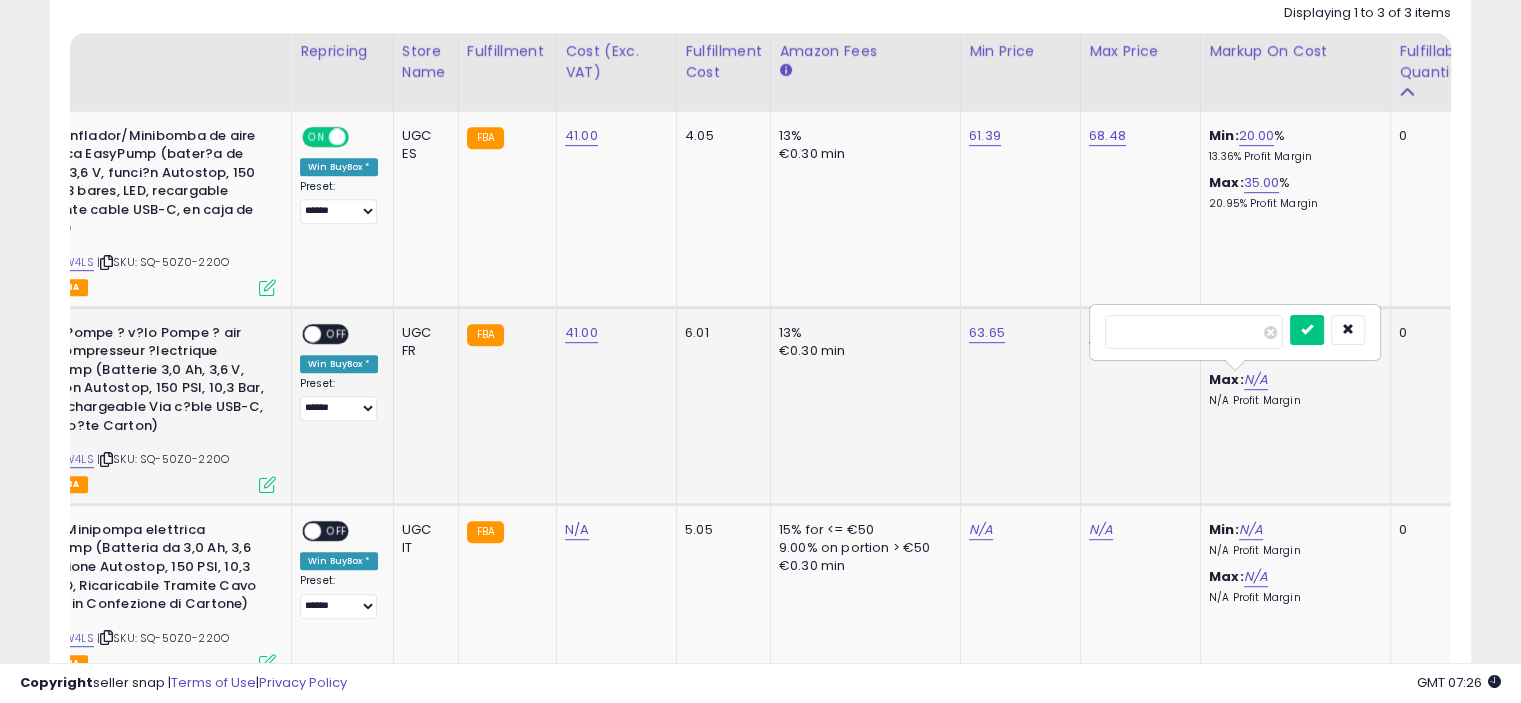 type on "**" 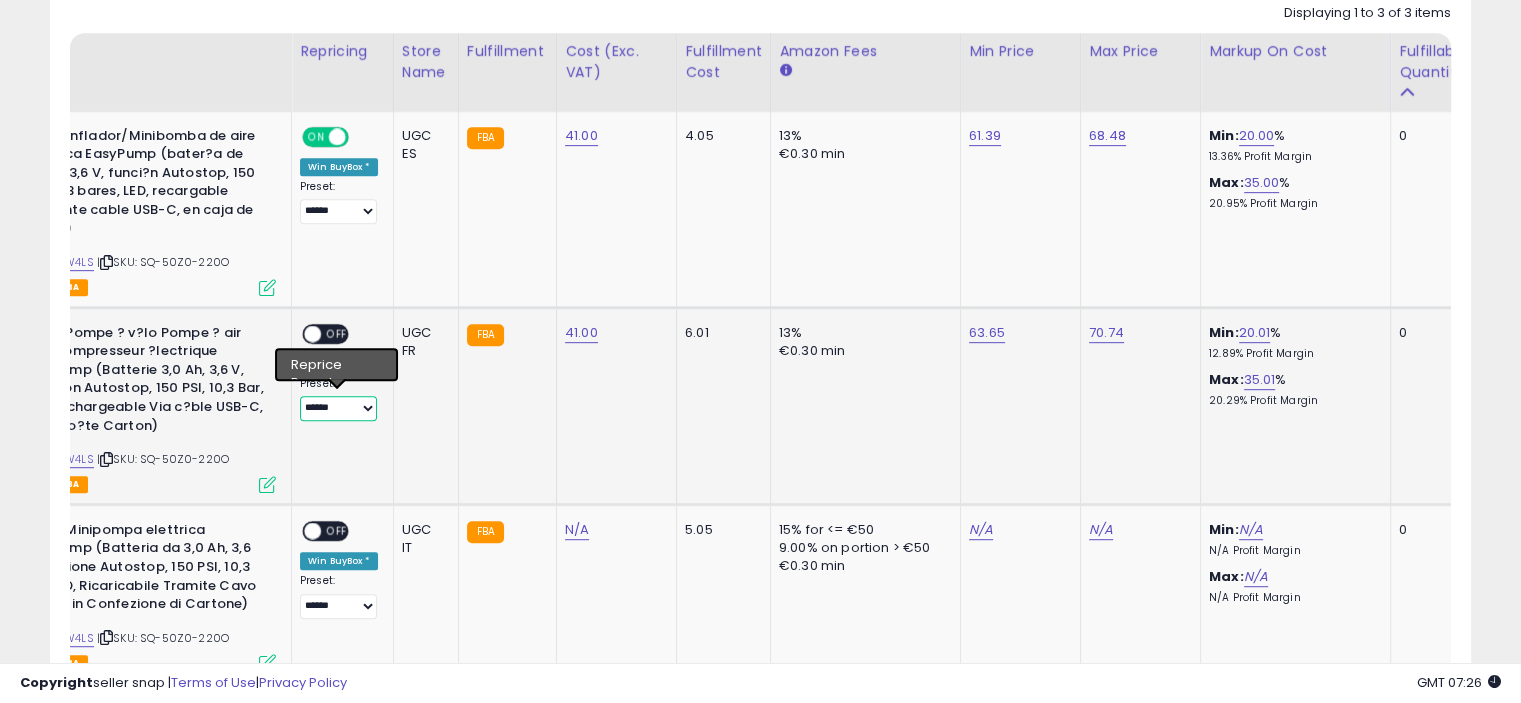 click on "**** ******" at bounding box center (338, 408) 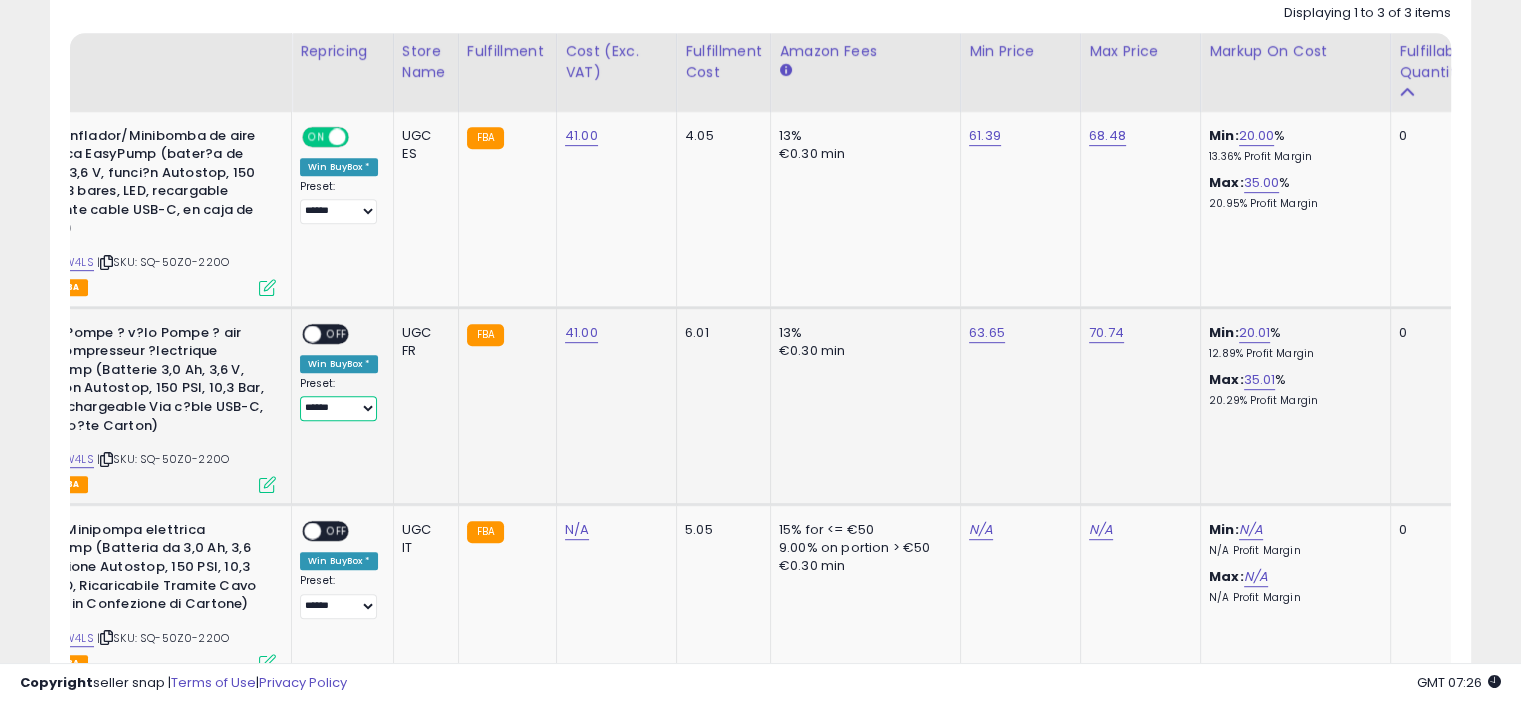 click on "**** ******" at bounding box center [338, 408] 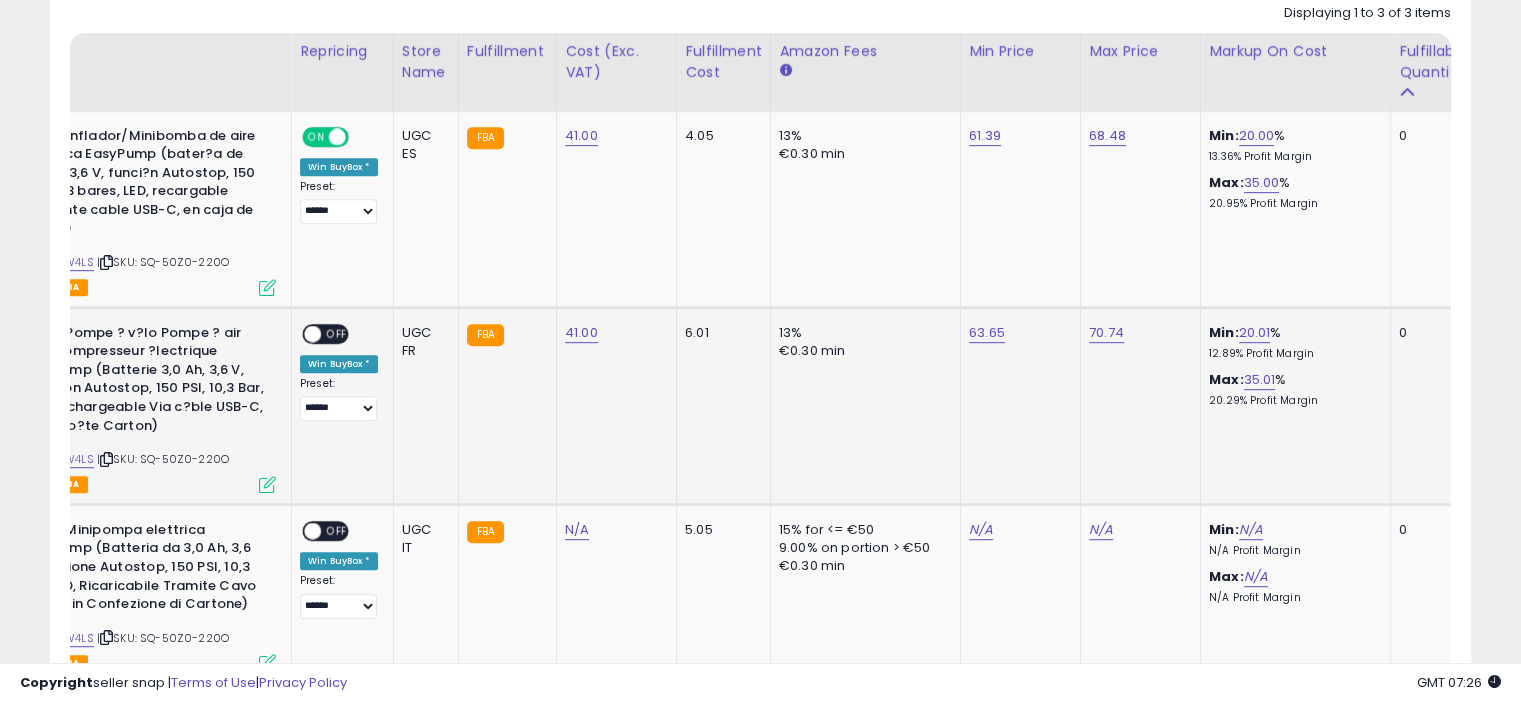 click on "OFF" at bounding box center [337, 333] 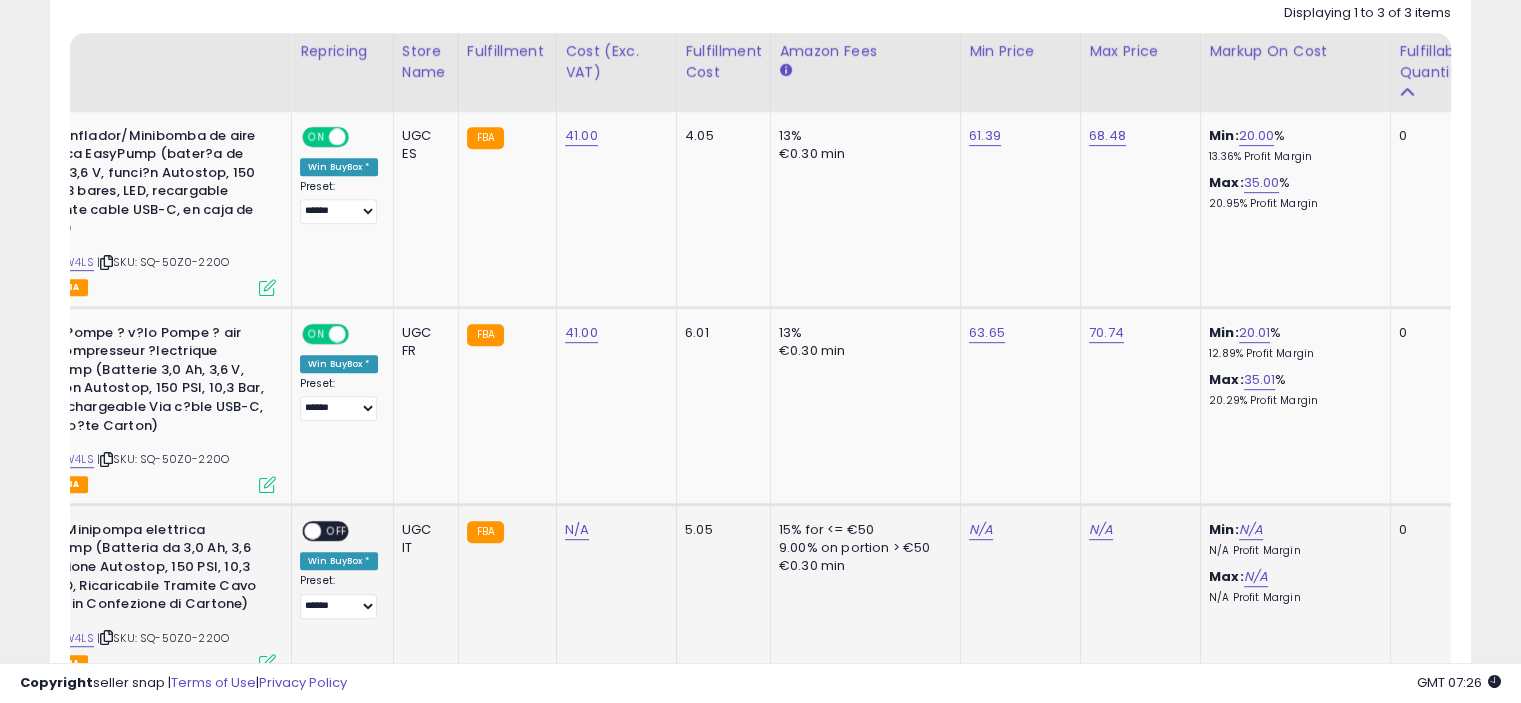 scroll, scrollTop: 1136, scrollLeft: 0, axis: vertical 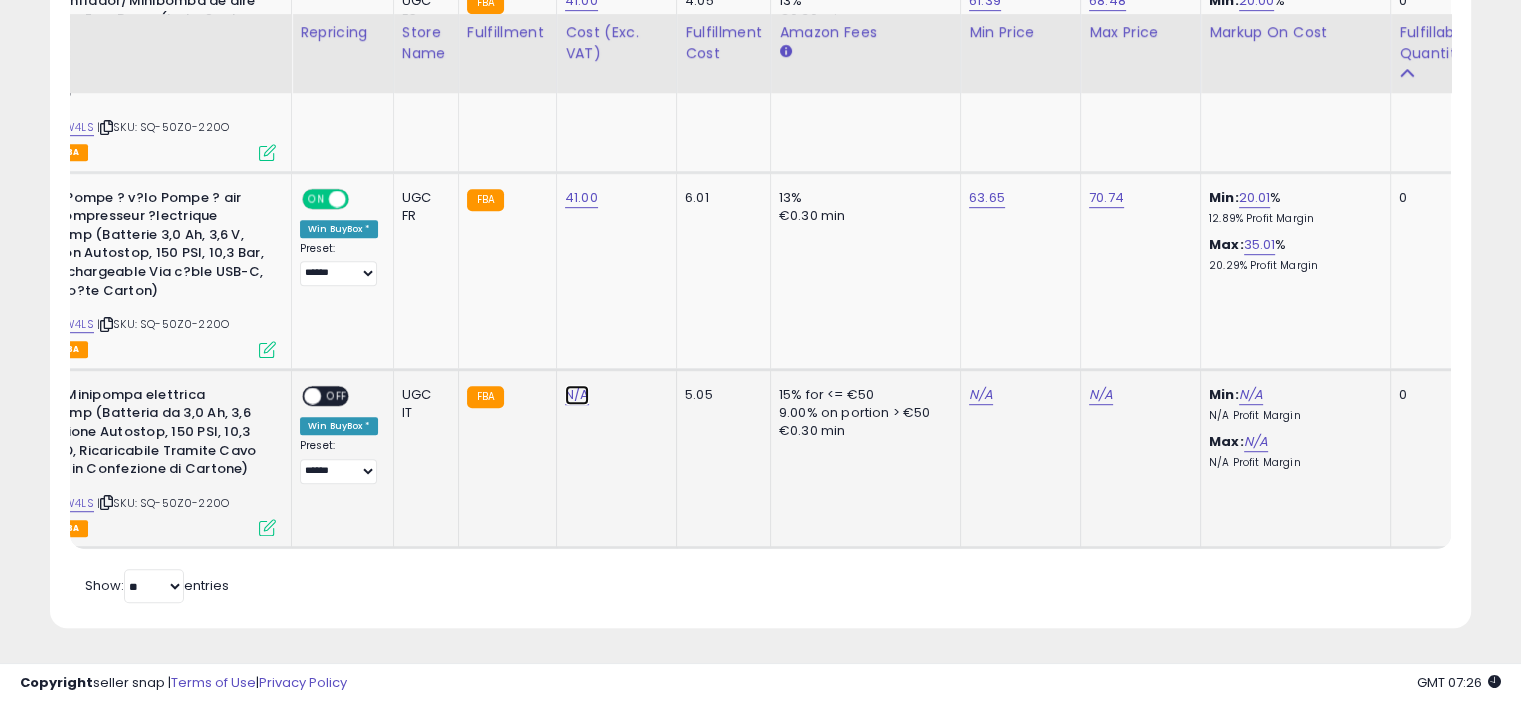 click on "N/A" at bounding box center [577, 395] 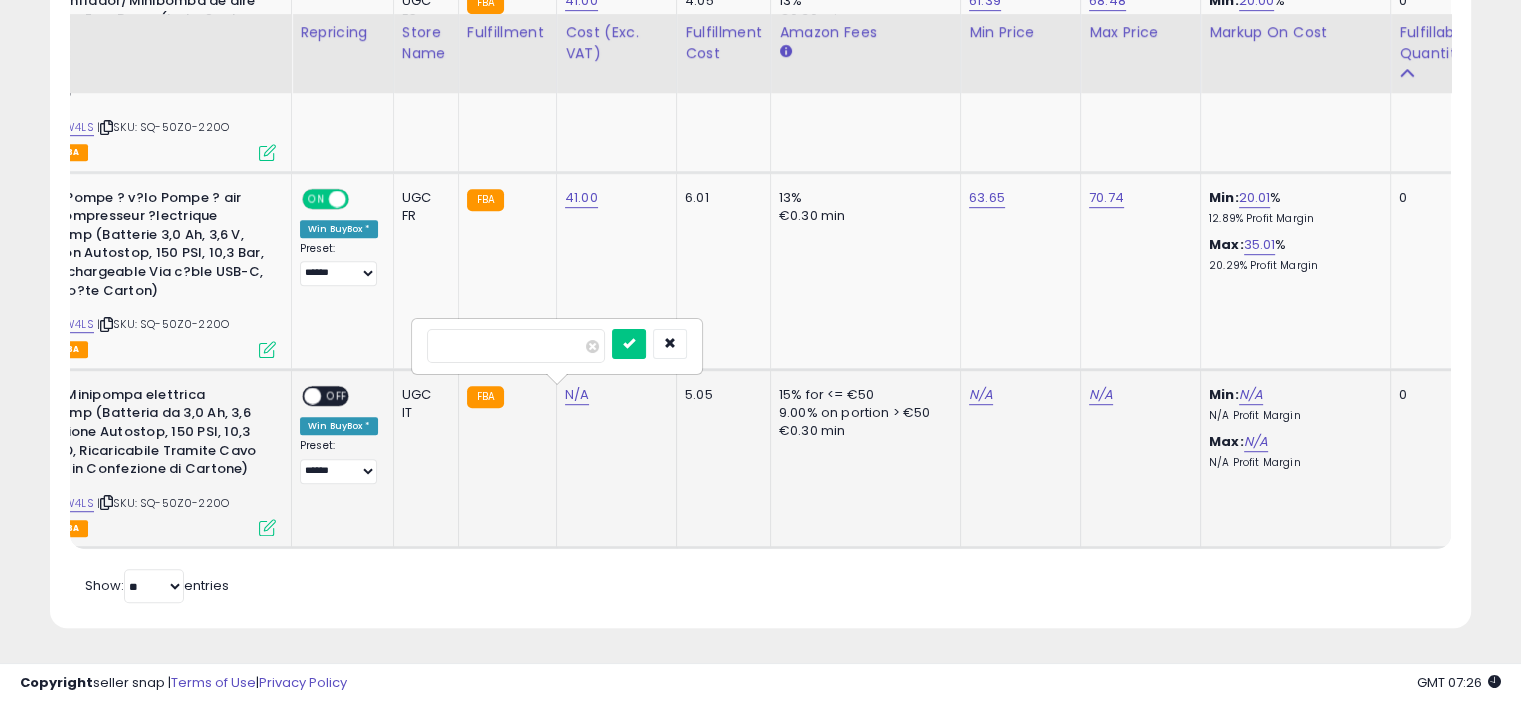 type on "**" 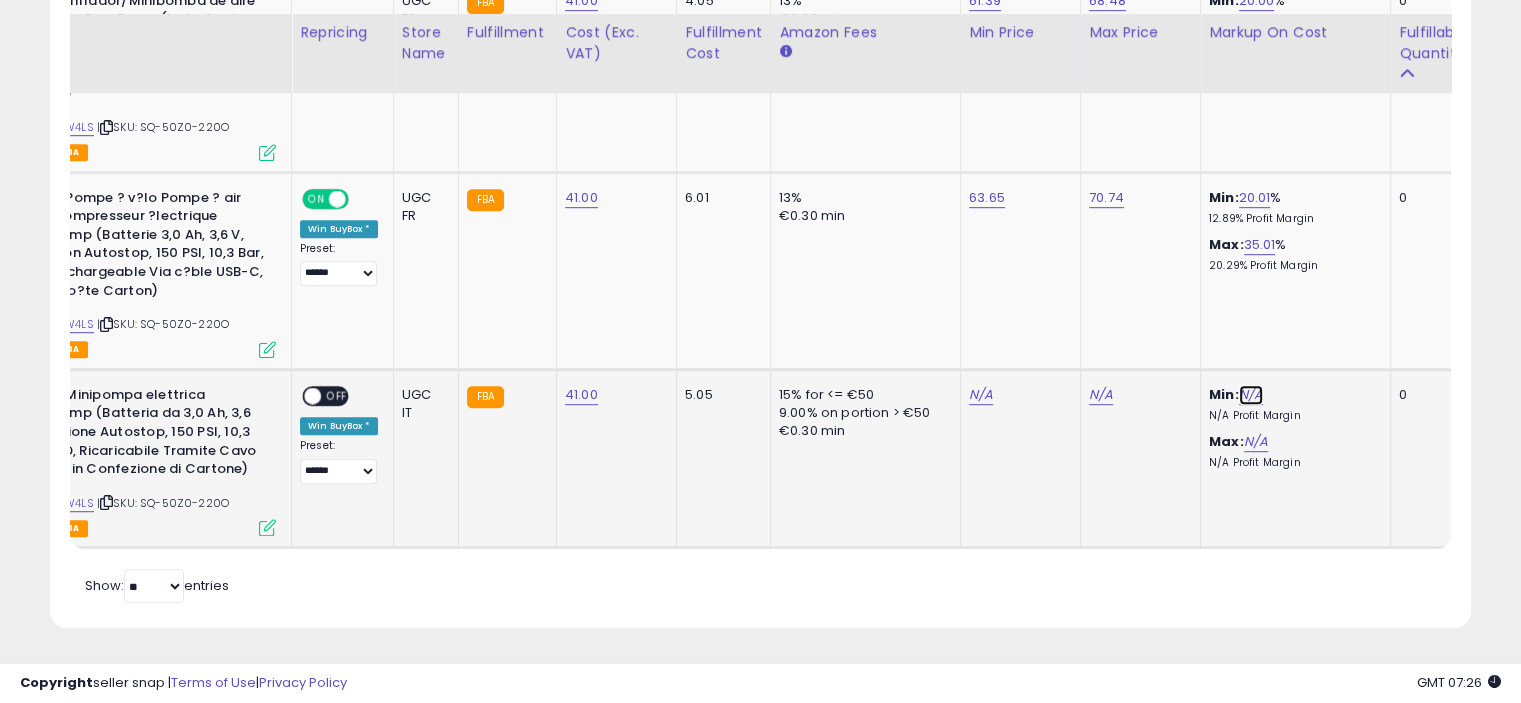 click on "N/A" at bounding box center [1251, 395] 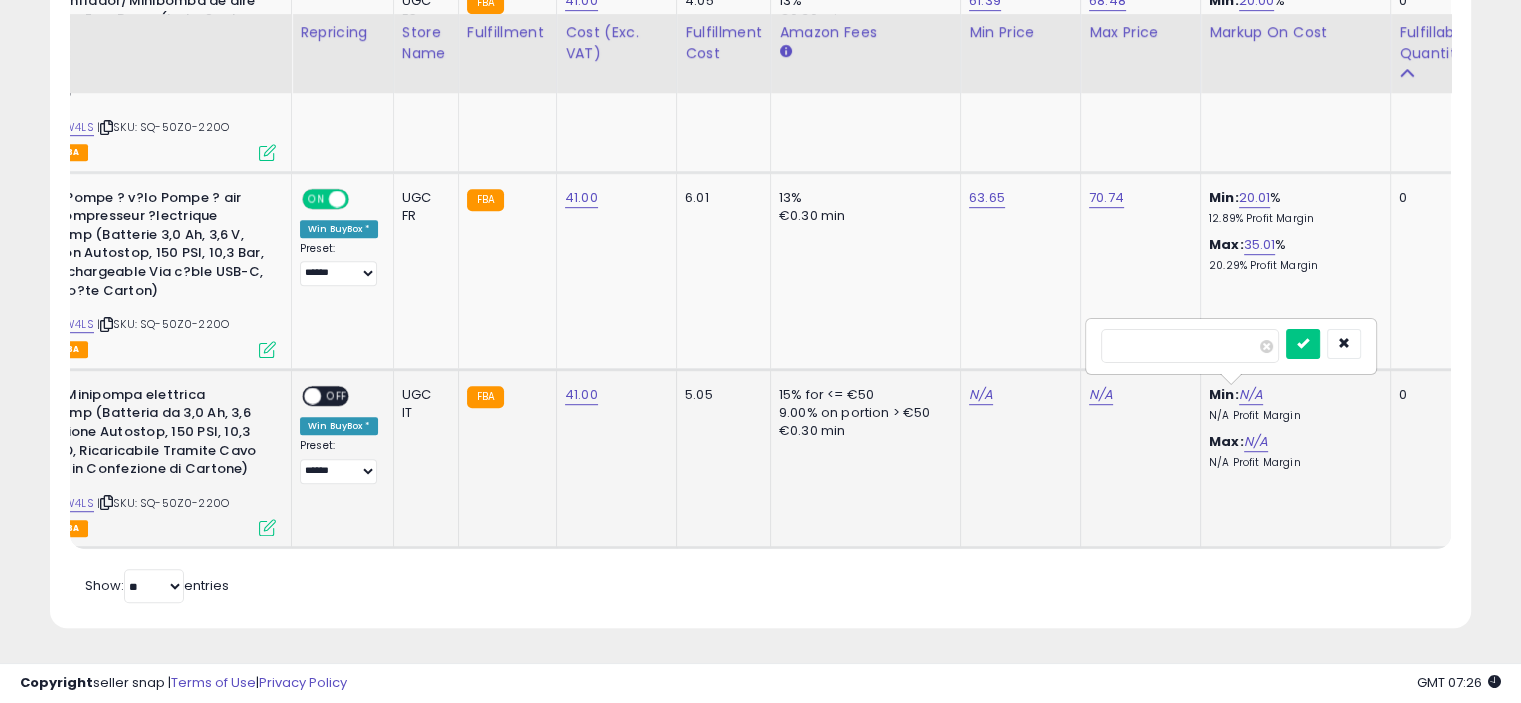 type on "**" 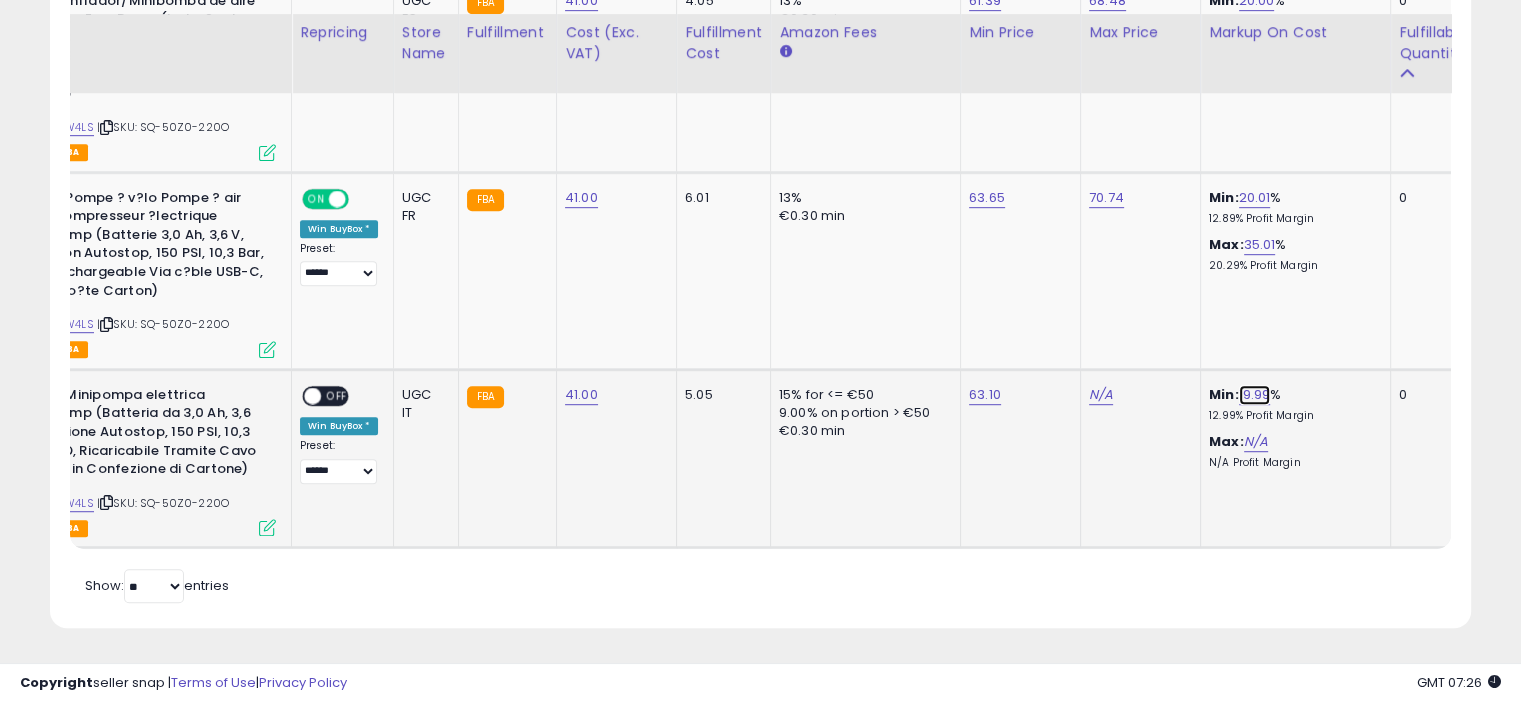 click on "19.99" at bounding box center (1255, 395) 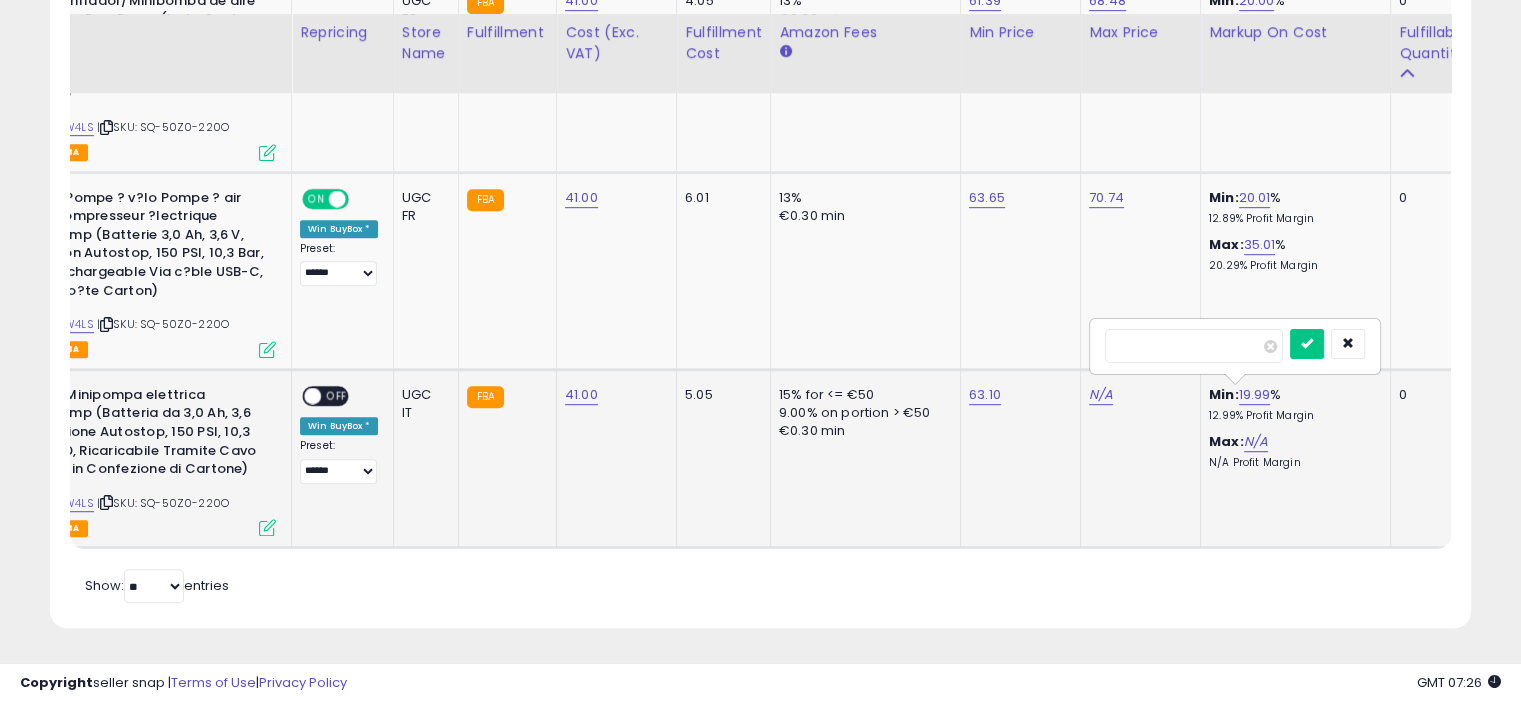 type on "**" 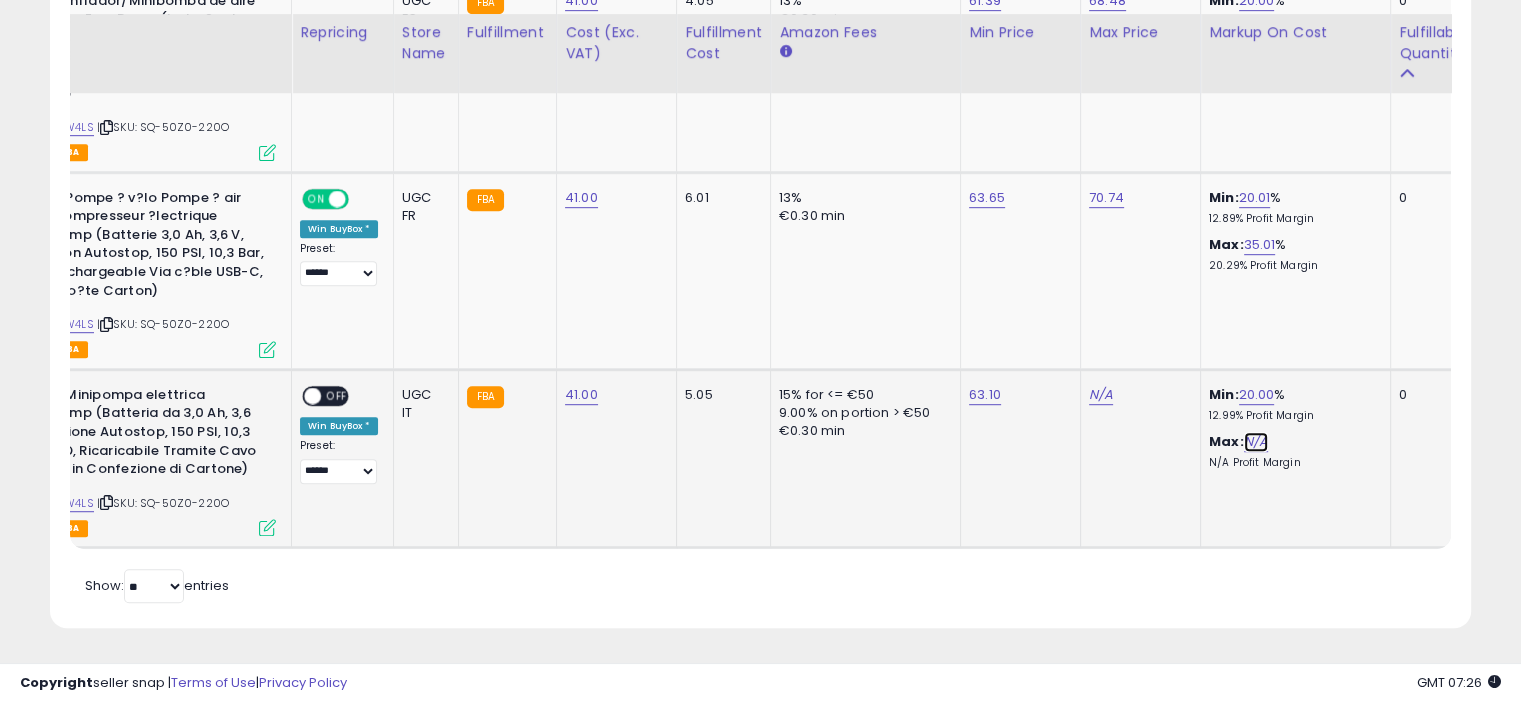 click on "N/A" at bounding box center [1256, 442] 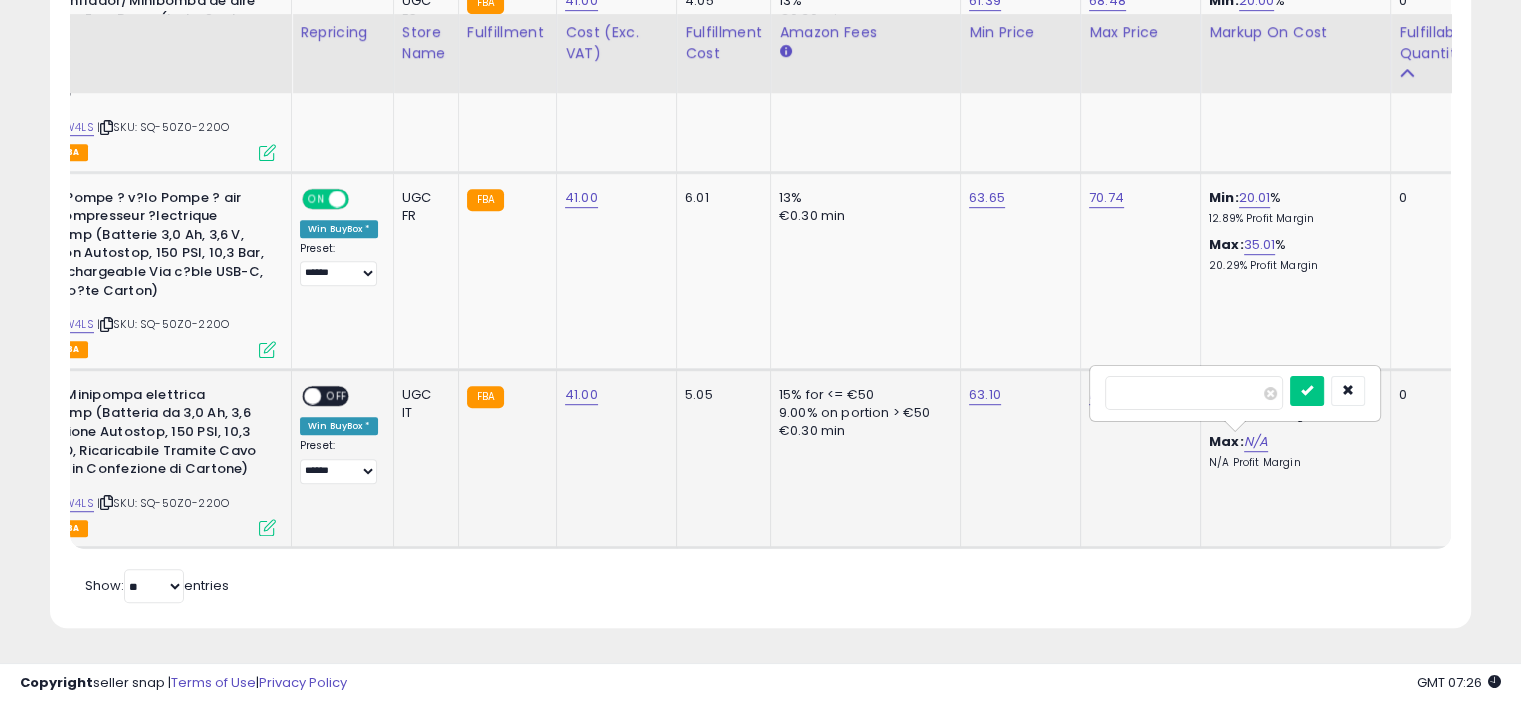 type on "**" 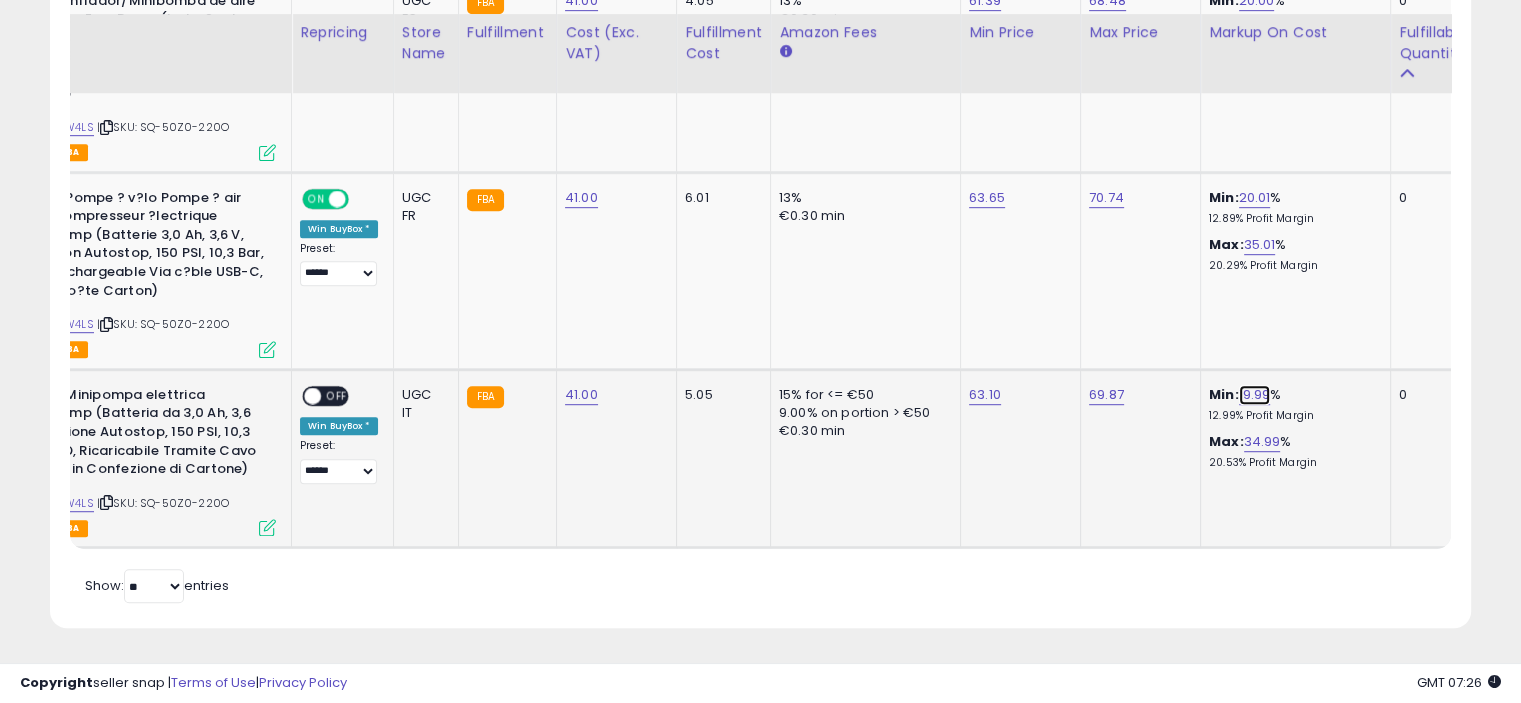 click on "19.99" at bounding box center (1255, 395) 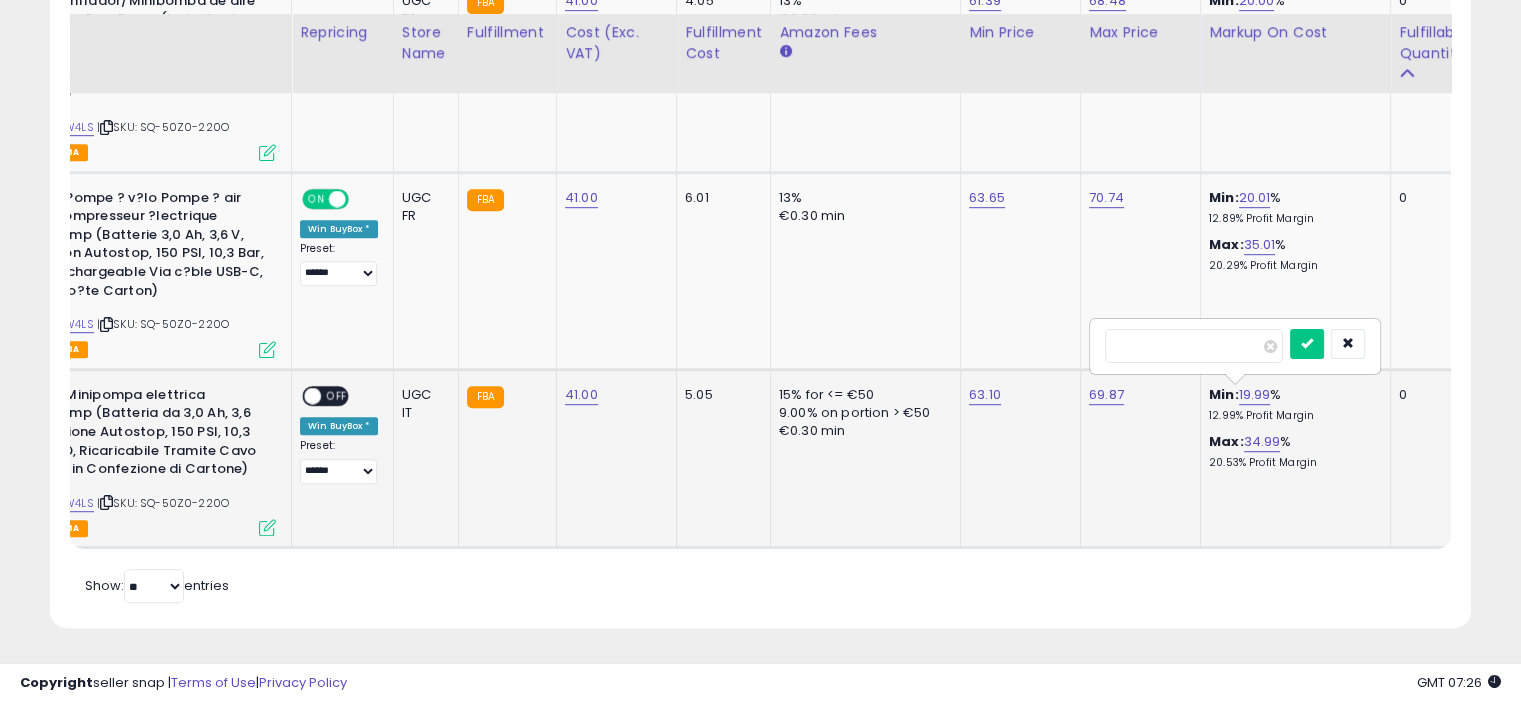 type on "**" 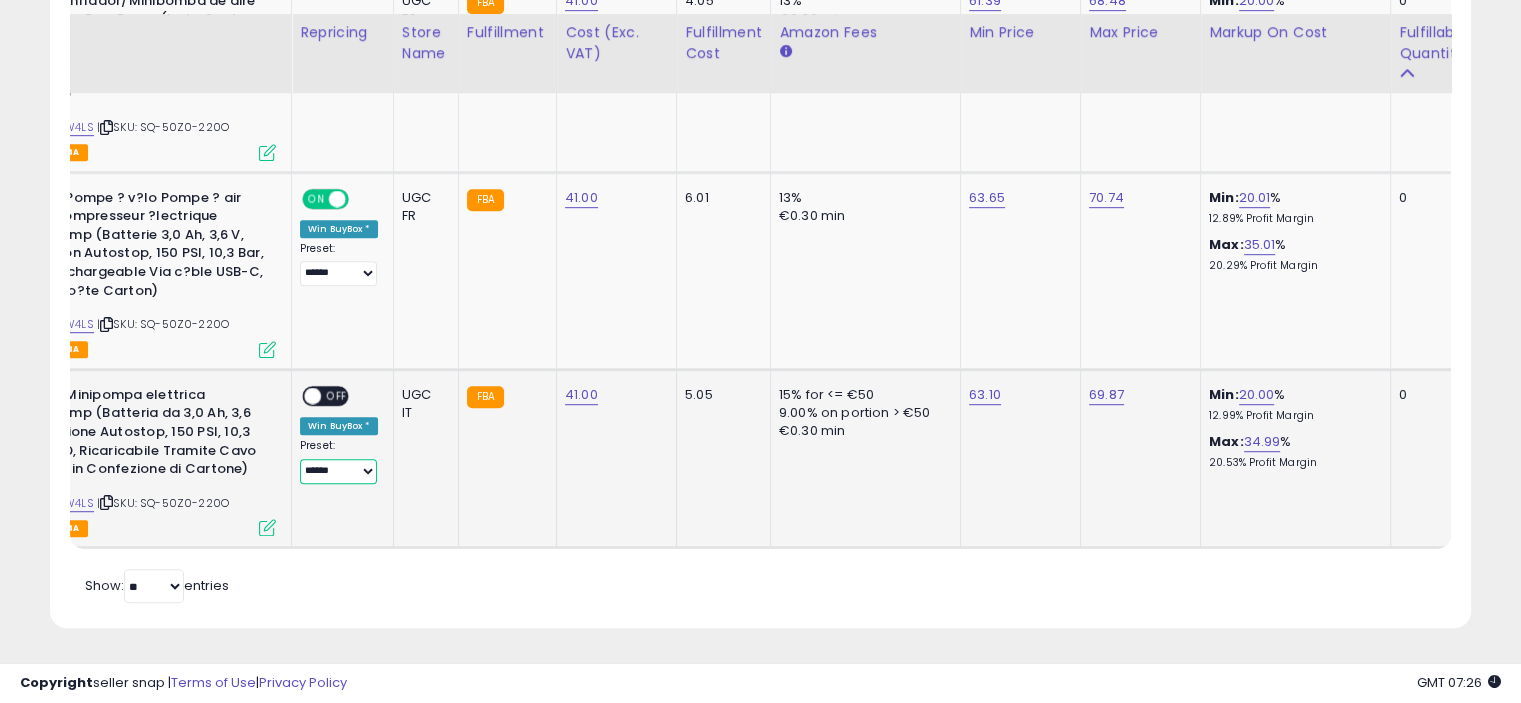 click on "**** ******" at bounding box center (338, 471) 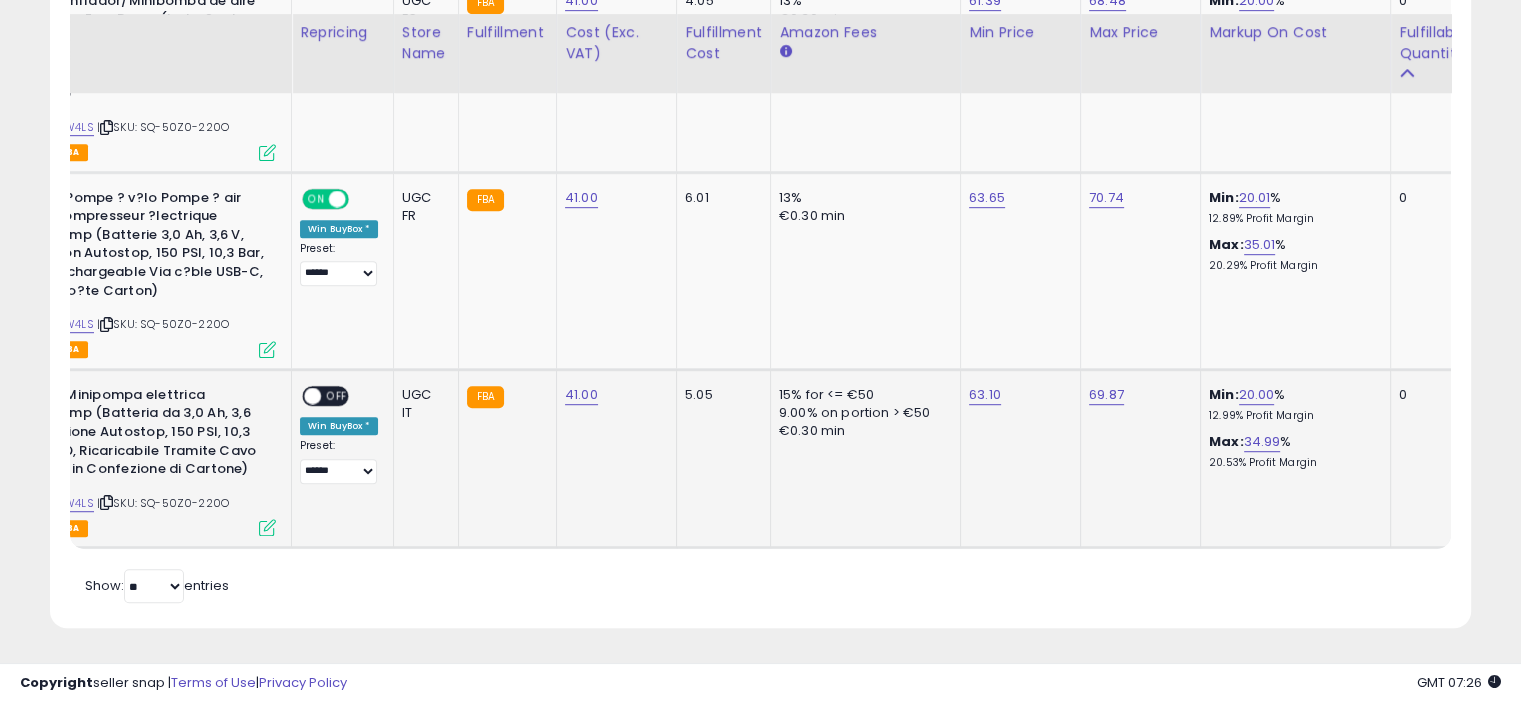 click on "OFF" at bounding box center (337, 395) 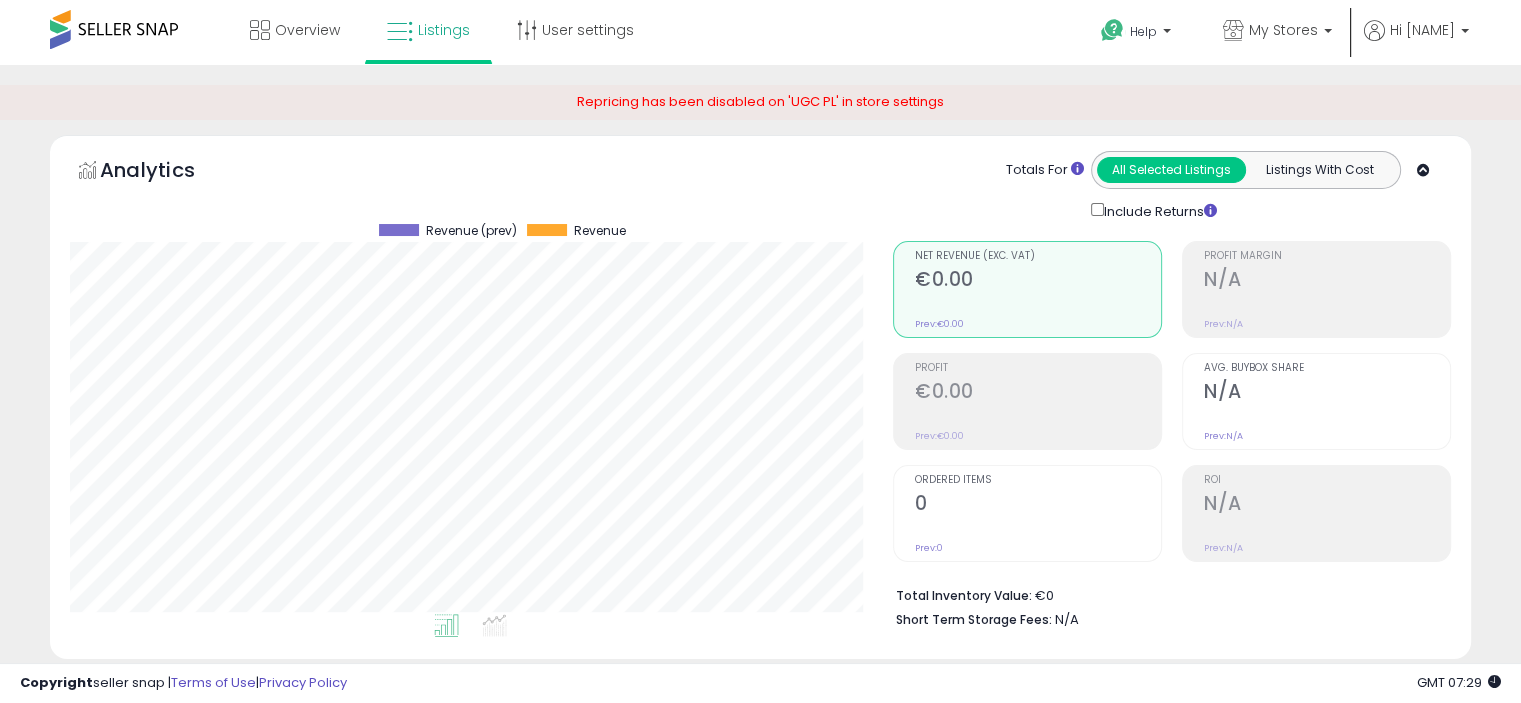 scroll, scrollTop: 600, scrollLeft: 0, axis: vertical 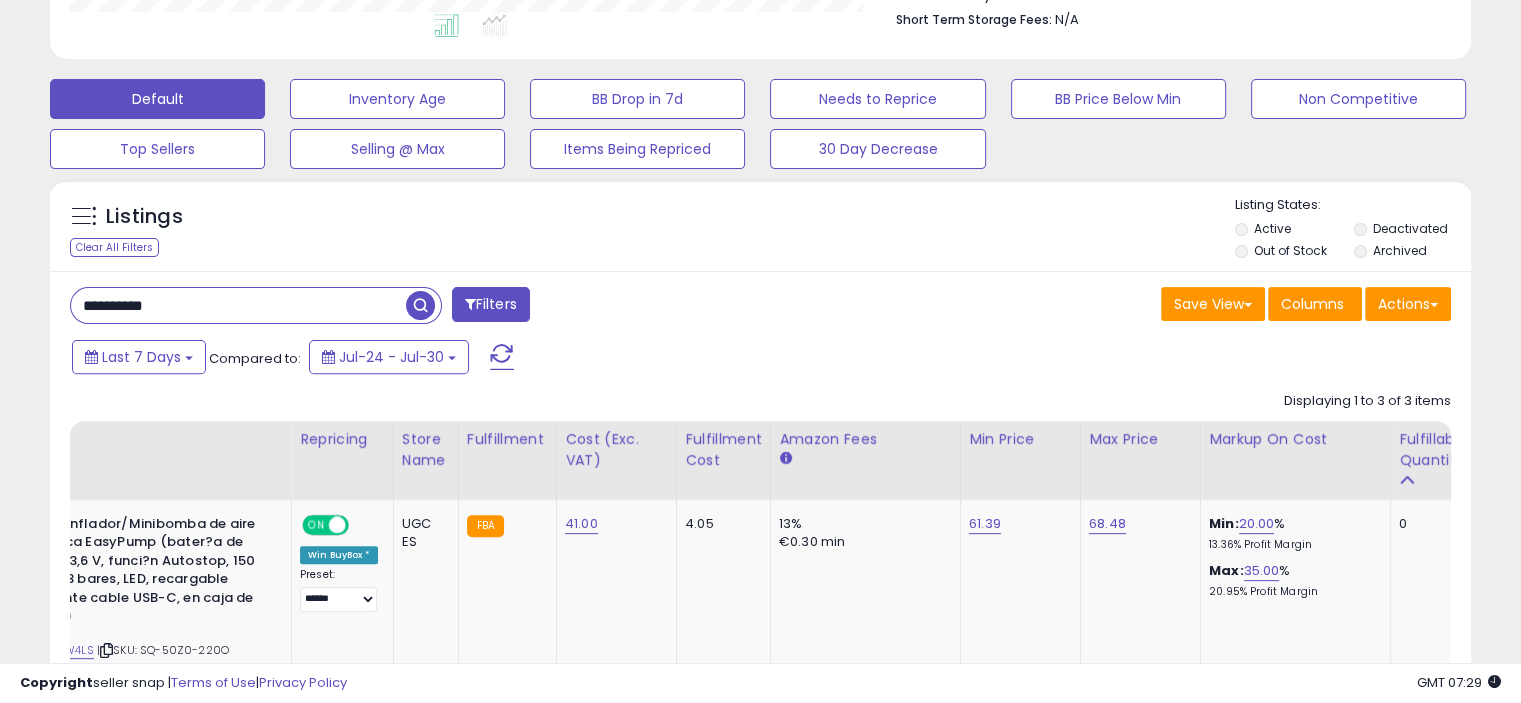 click on "**********" at bounding box center [238, 305] 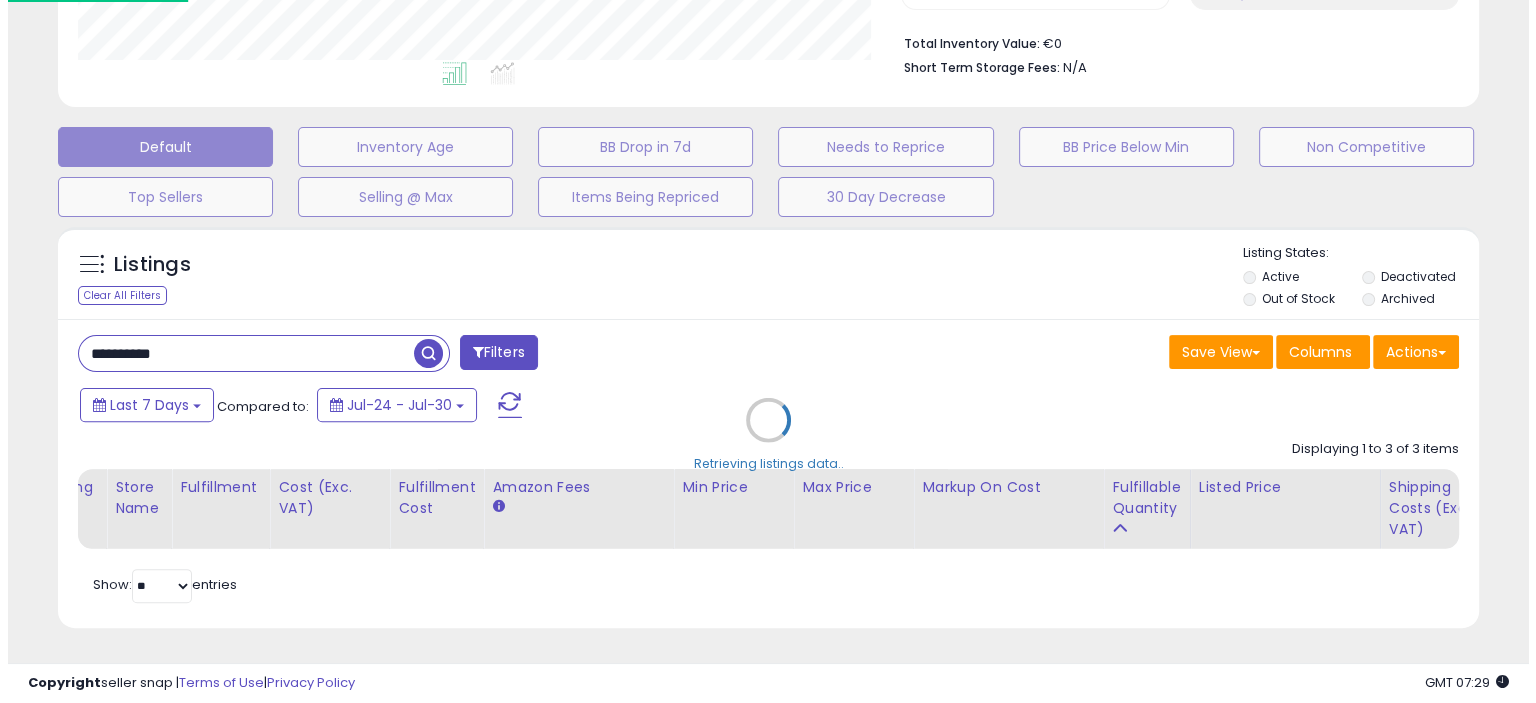 scroll, scrollTop: 565, scrollLeft: 0, axis: vertical 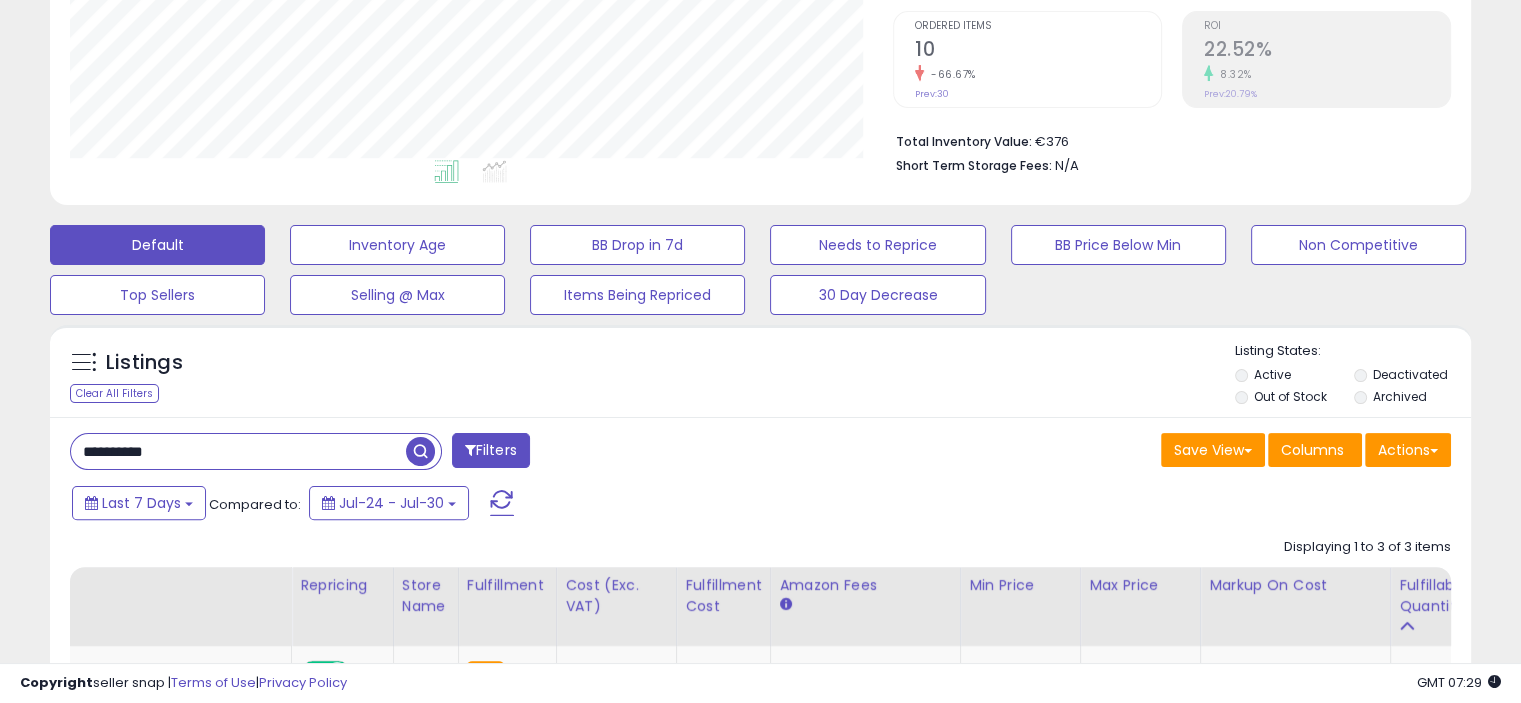 click on "**********" at bounding box center (238, 451) 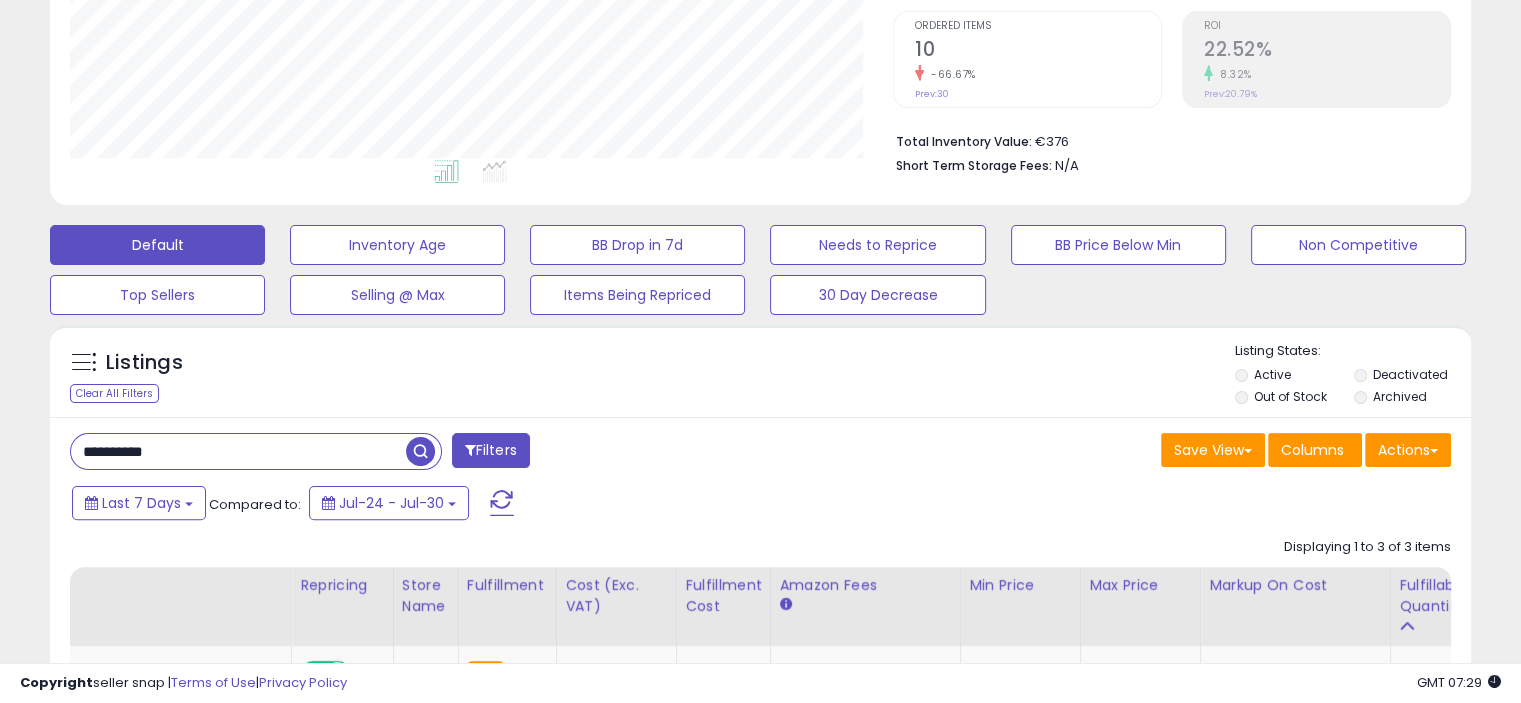 click on "**********" at bounding box center (238, 451) 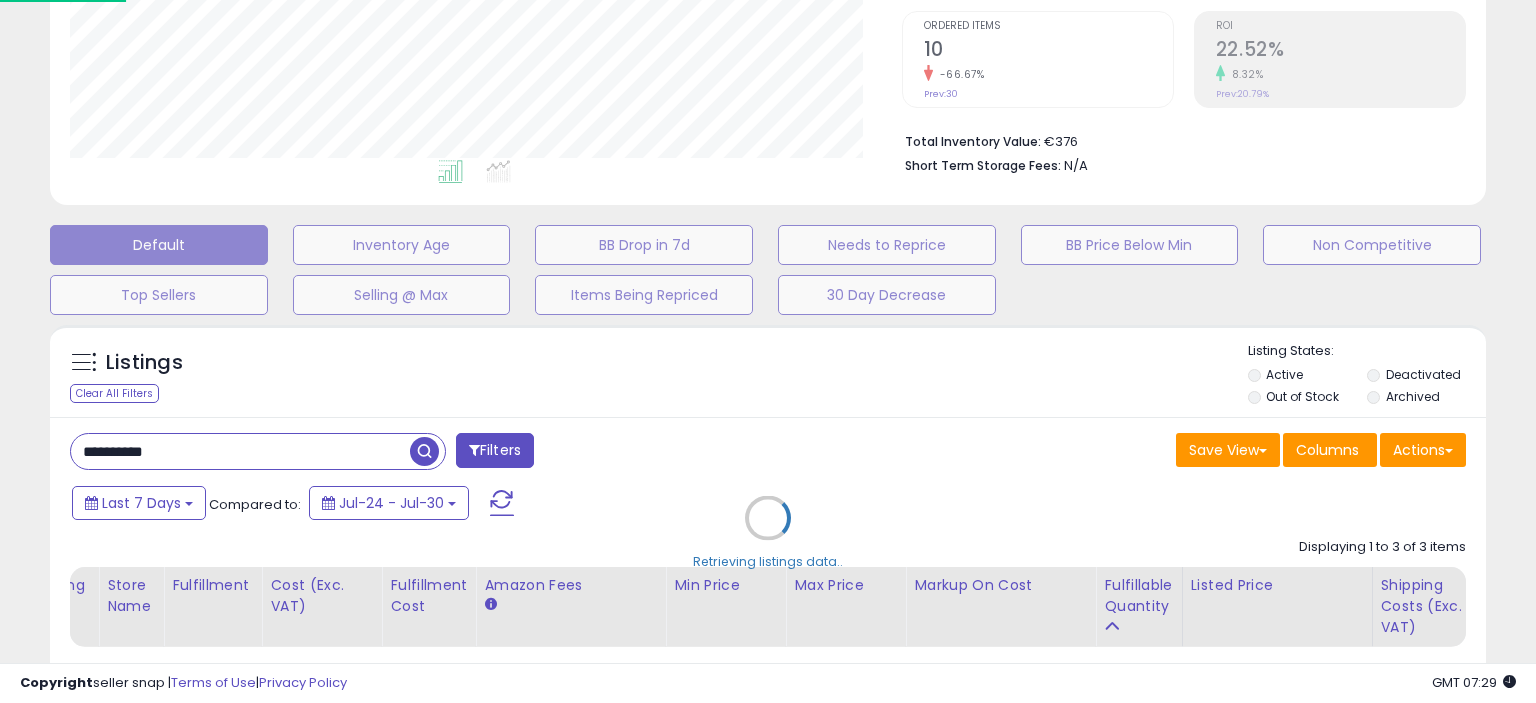 scroll, scrollTop: 999589, scrollLeft: 999168, axis: both 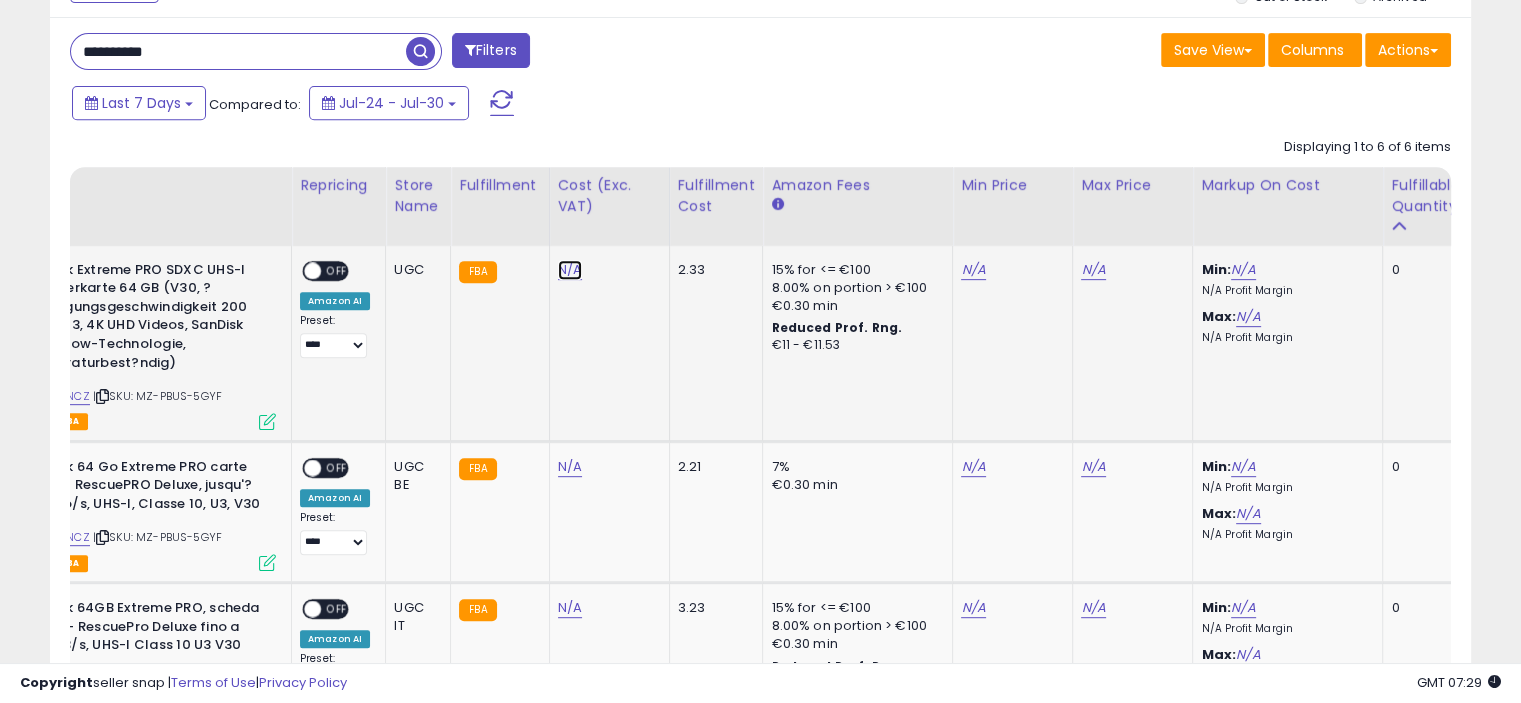 click on "N/A" at bounding box center [570, 270] 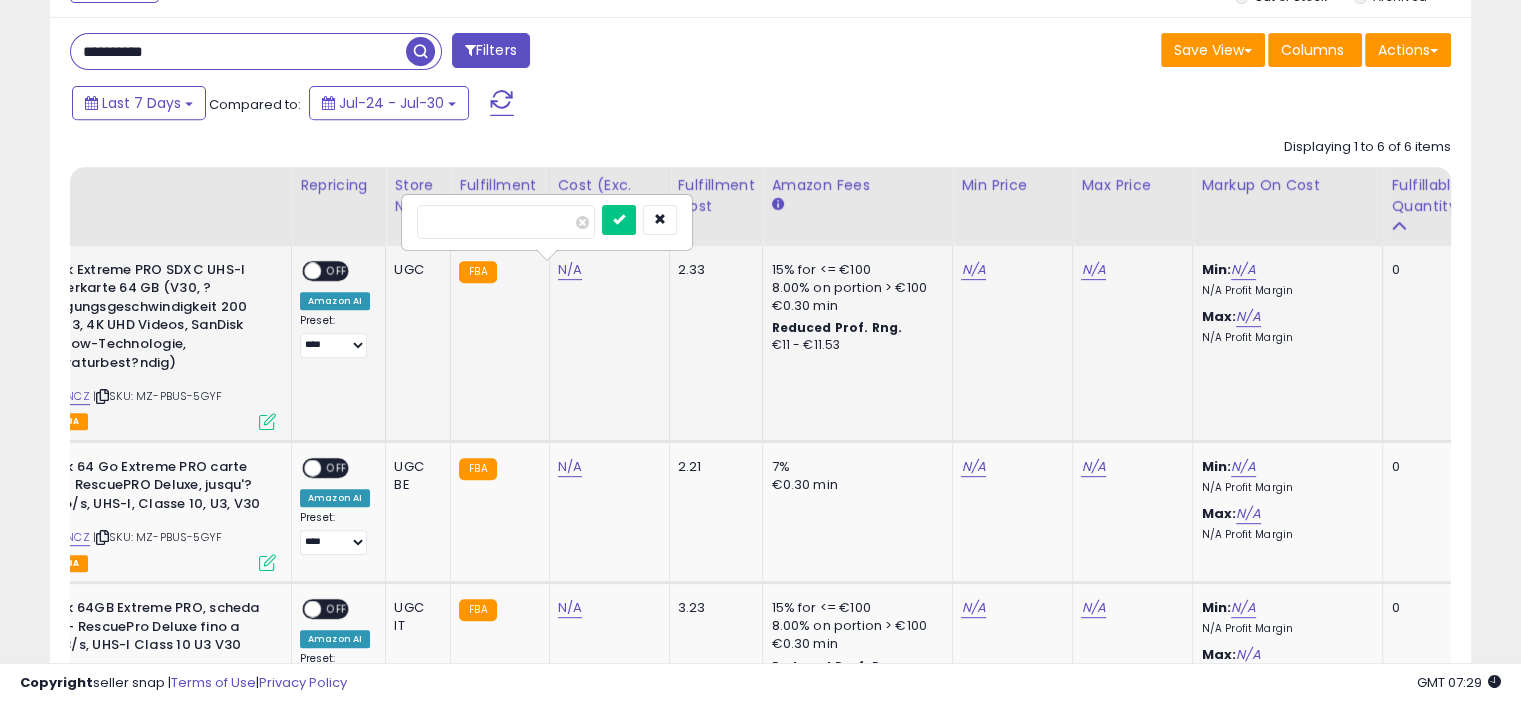 type on "****" 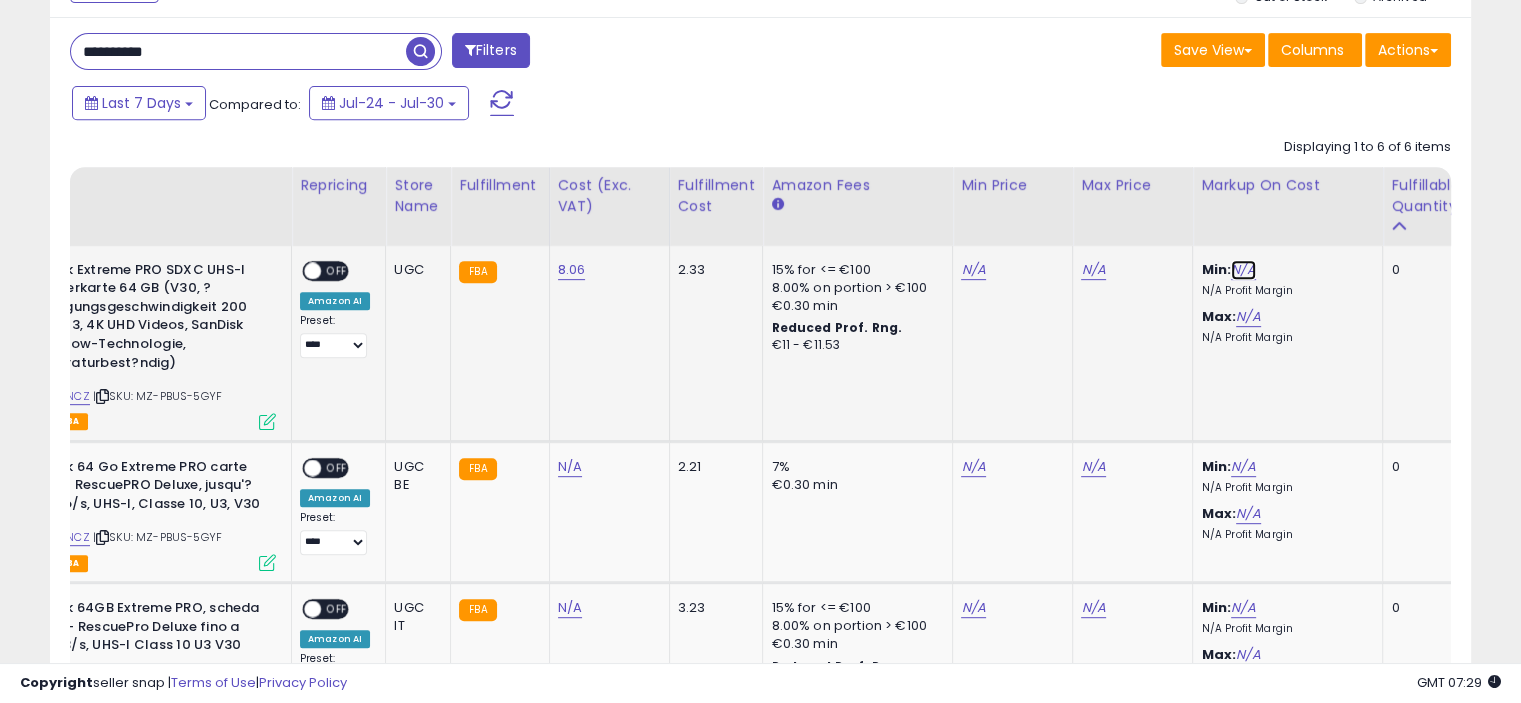 click on "N/A" at bounding box center (1243, 270) 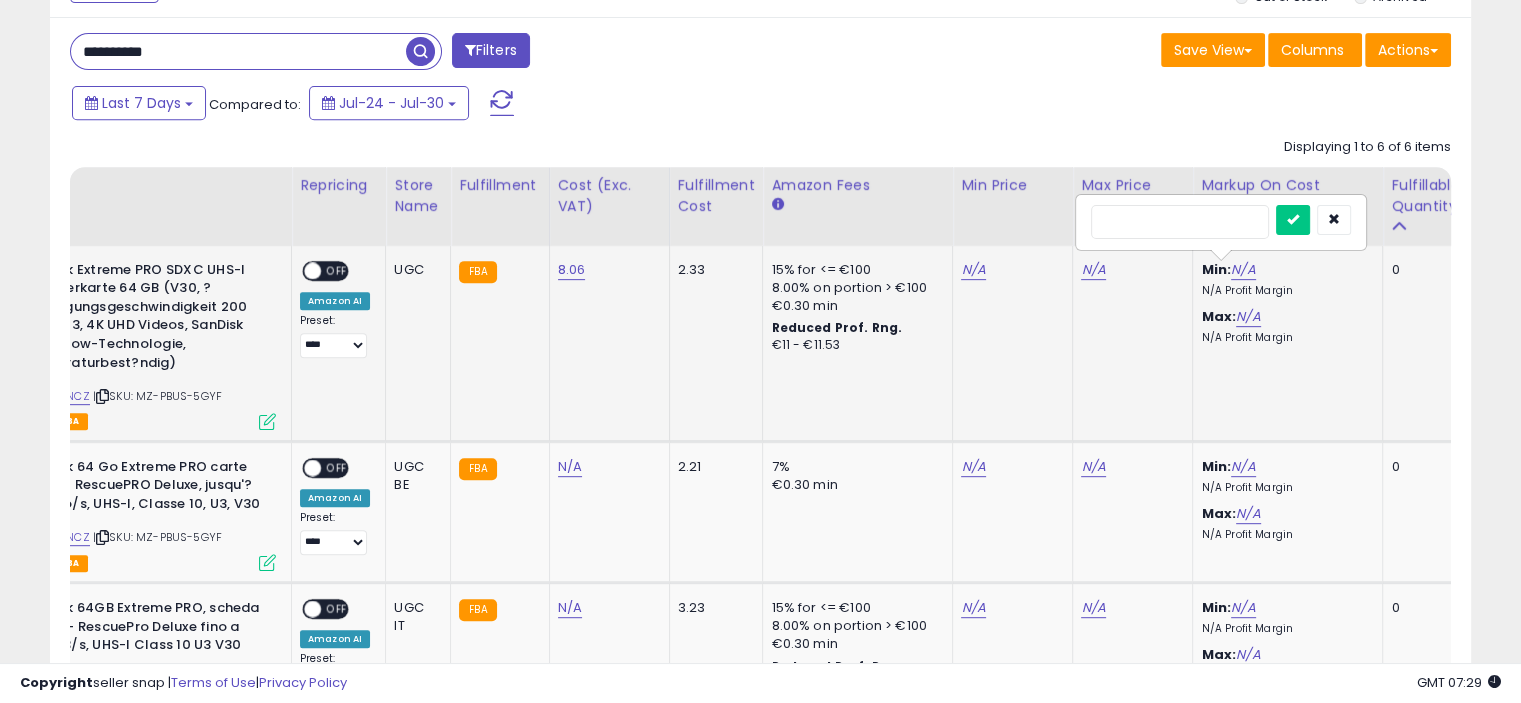 type on "**" 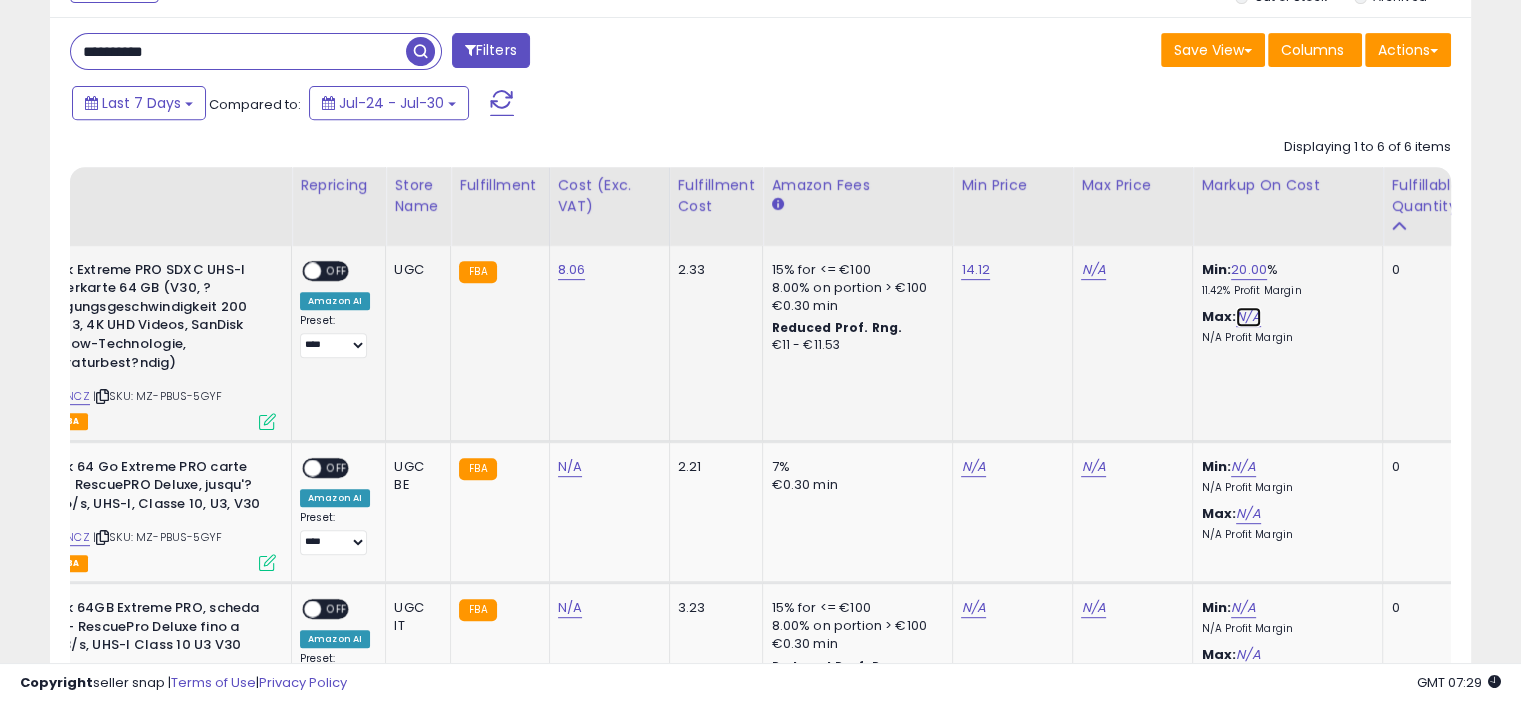 click on "N/A" at bounding box center (1248, 317) 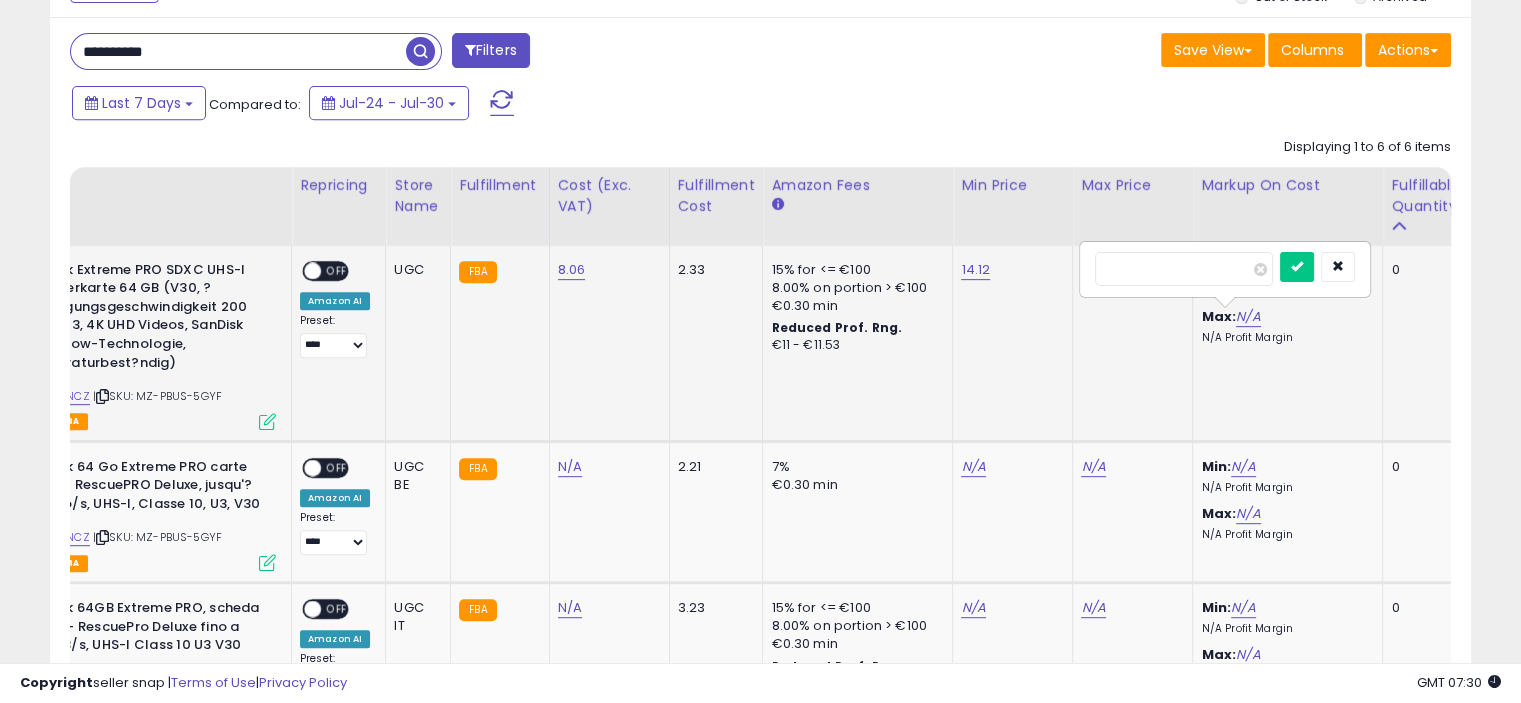 type on "**" 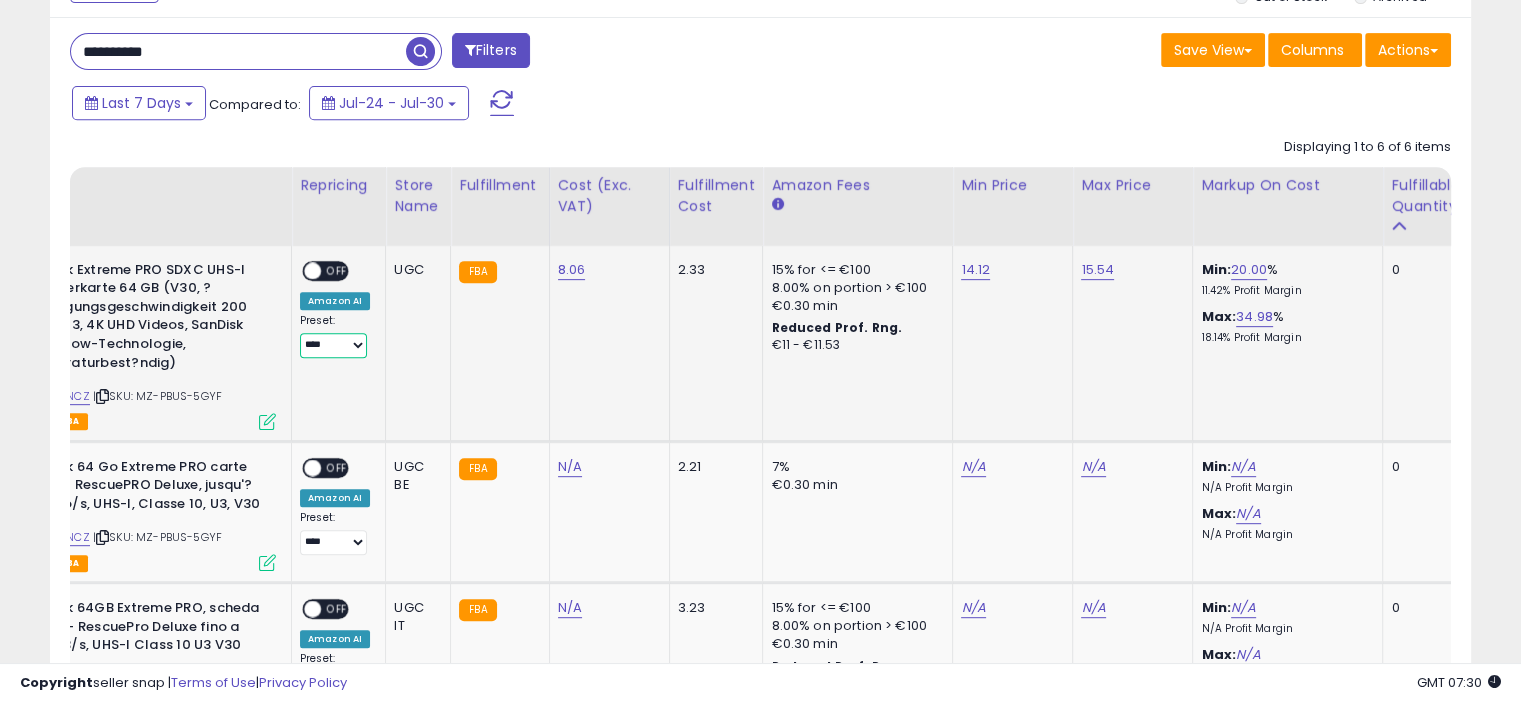 click on "**********" at bounding box center [333, 345] 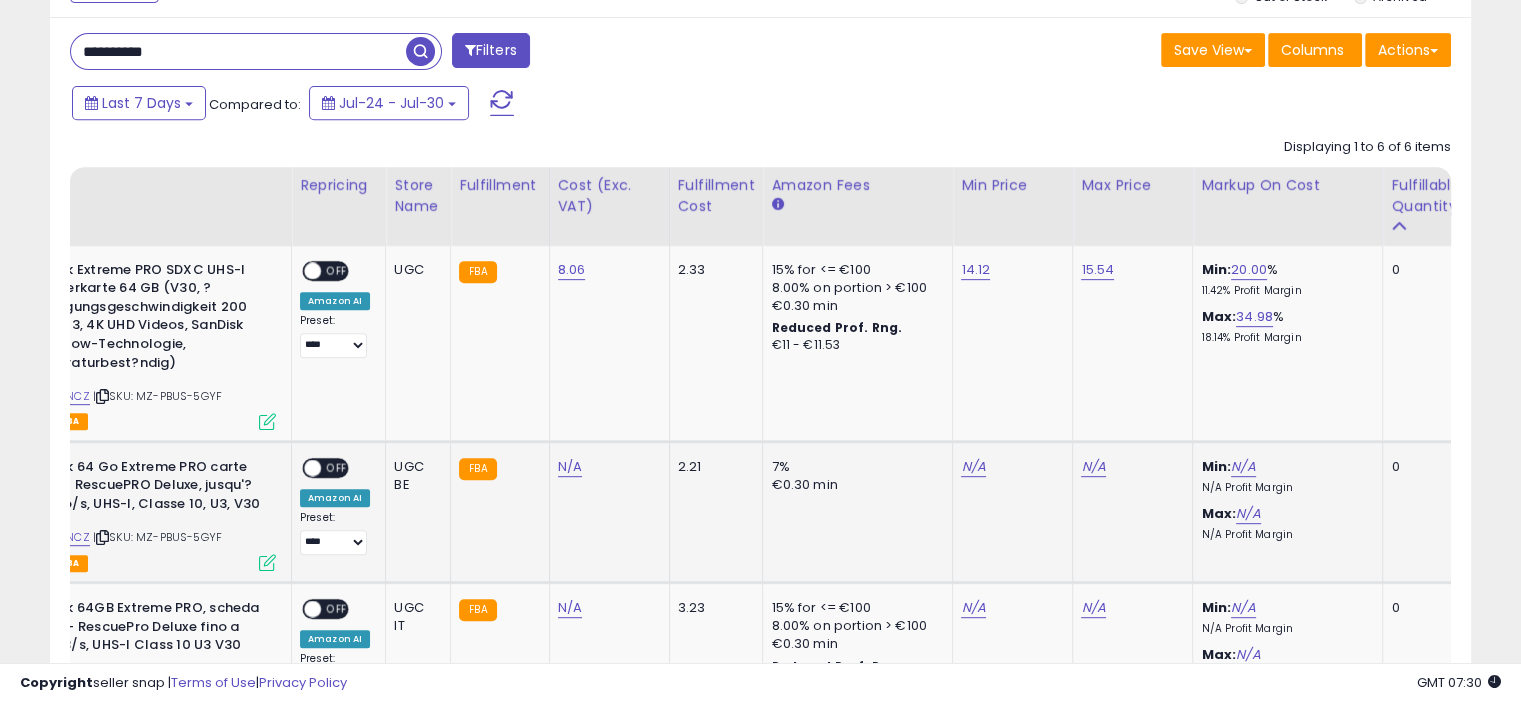 click on "ON   OFF Amazon AI Preset:
**** ****** Success
Error" 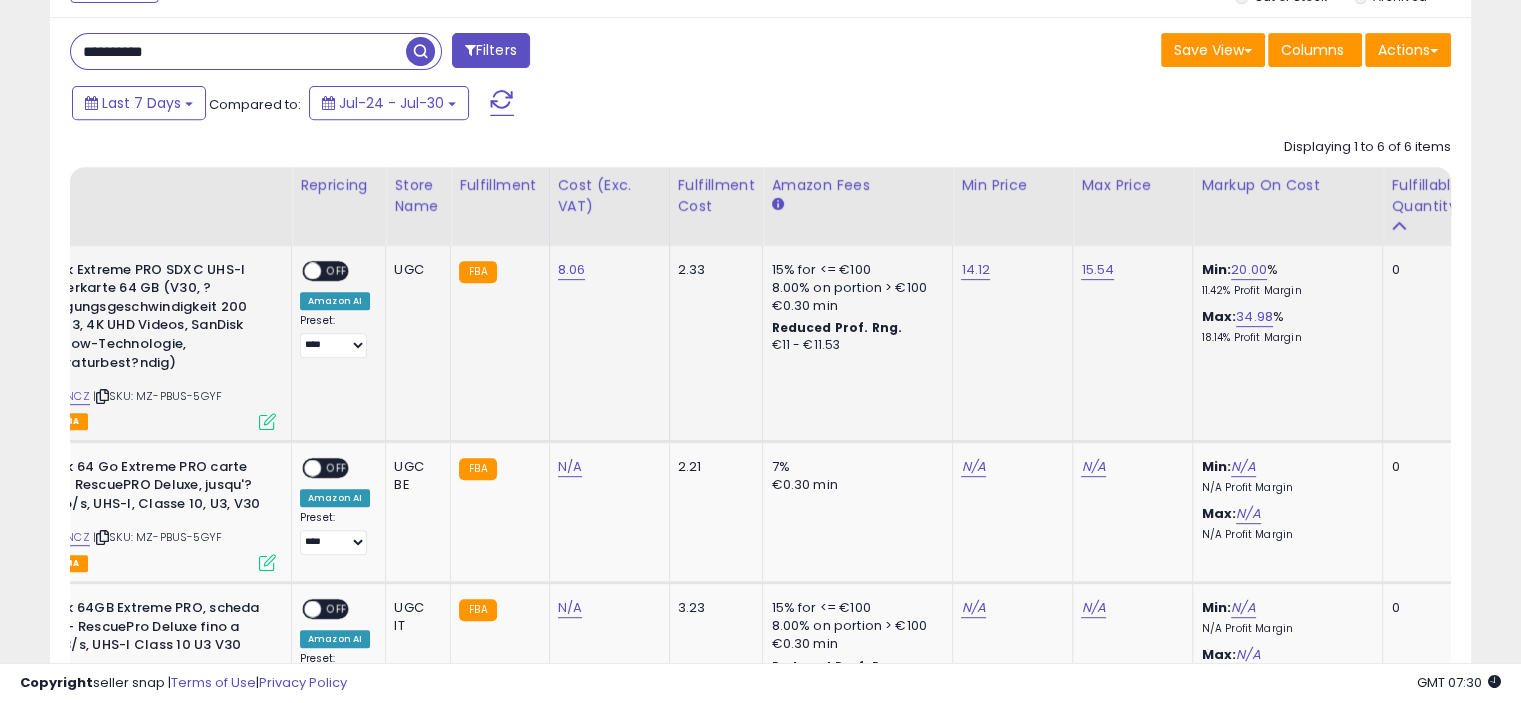 click on "OFF" at bounding box center [337, 270] 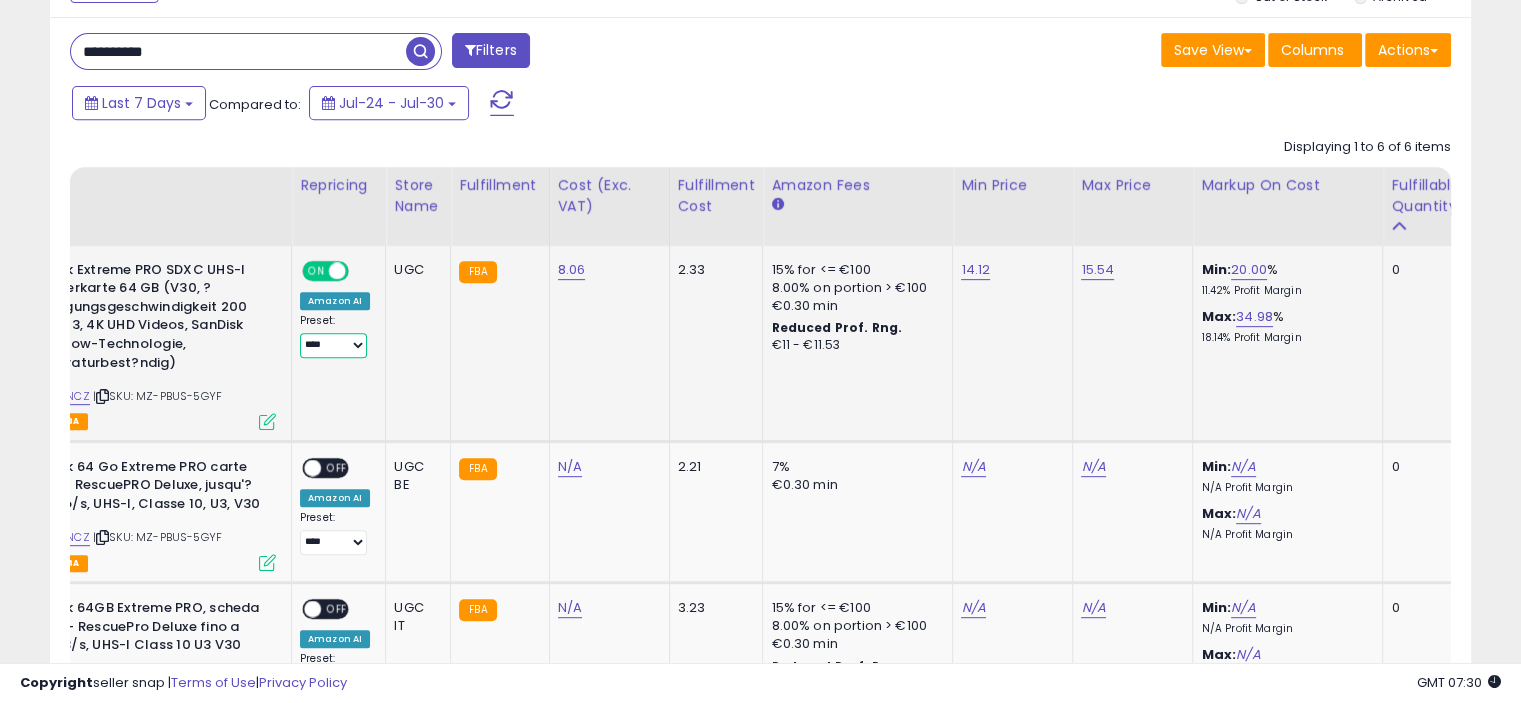 click on "**********" at bounding box center (333, 345) 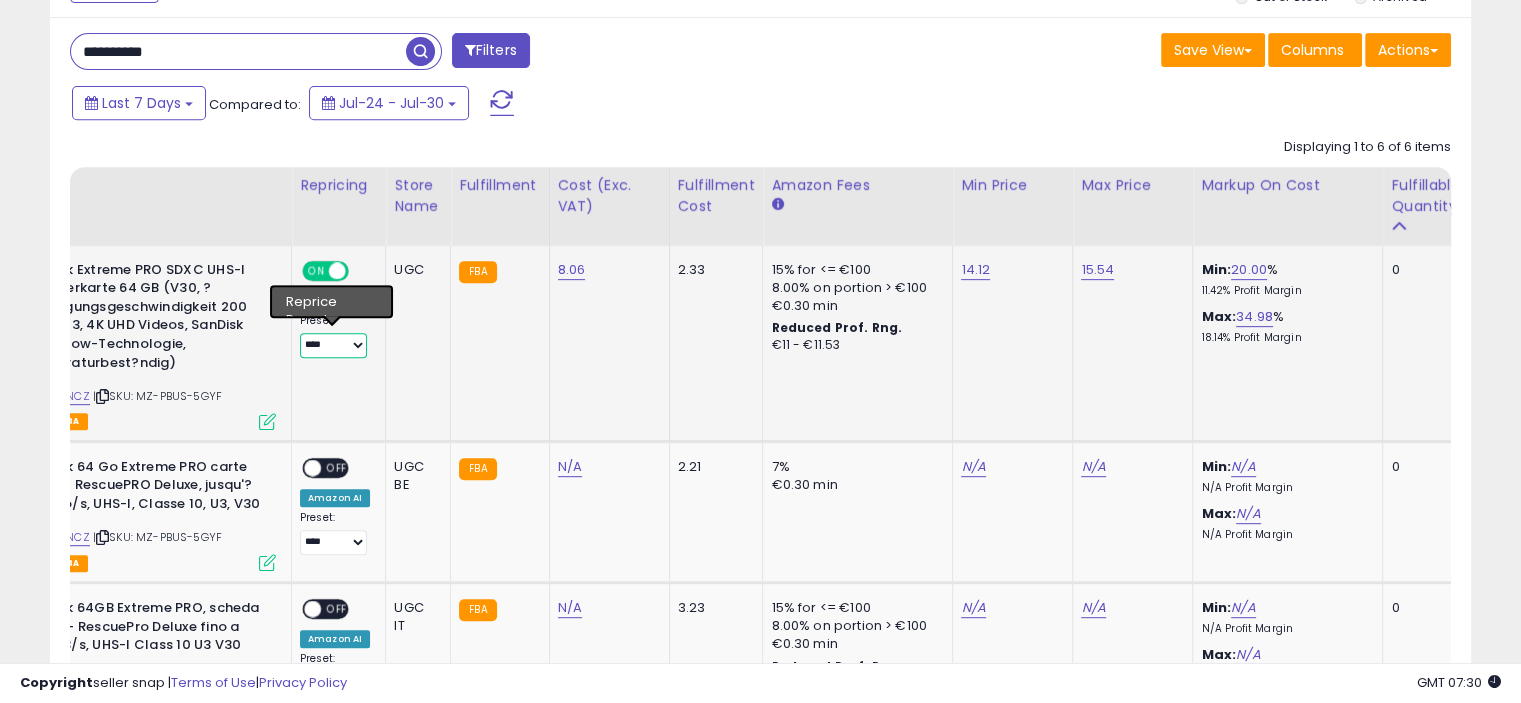 select on "******" 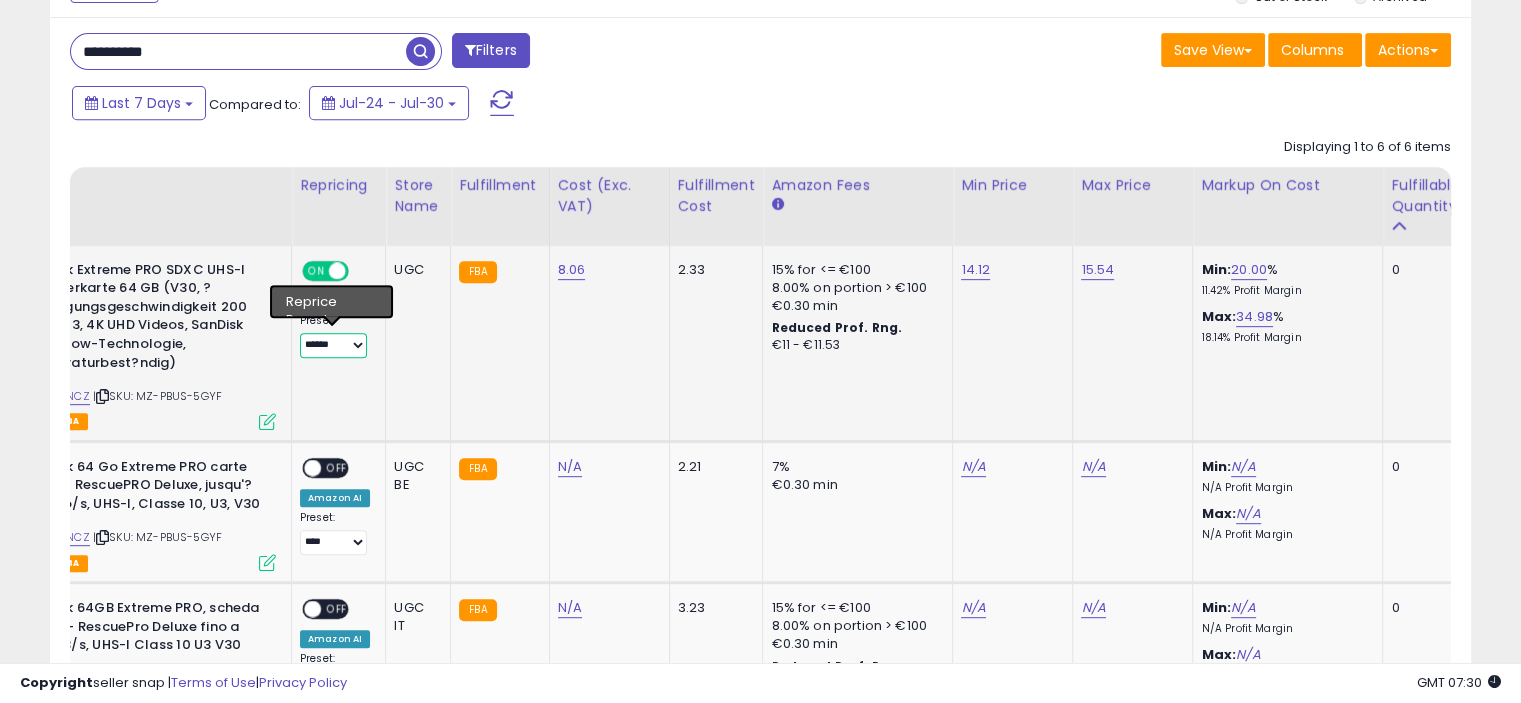 click on "**********" at bounding box center [333, 345] 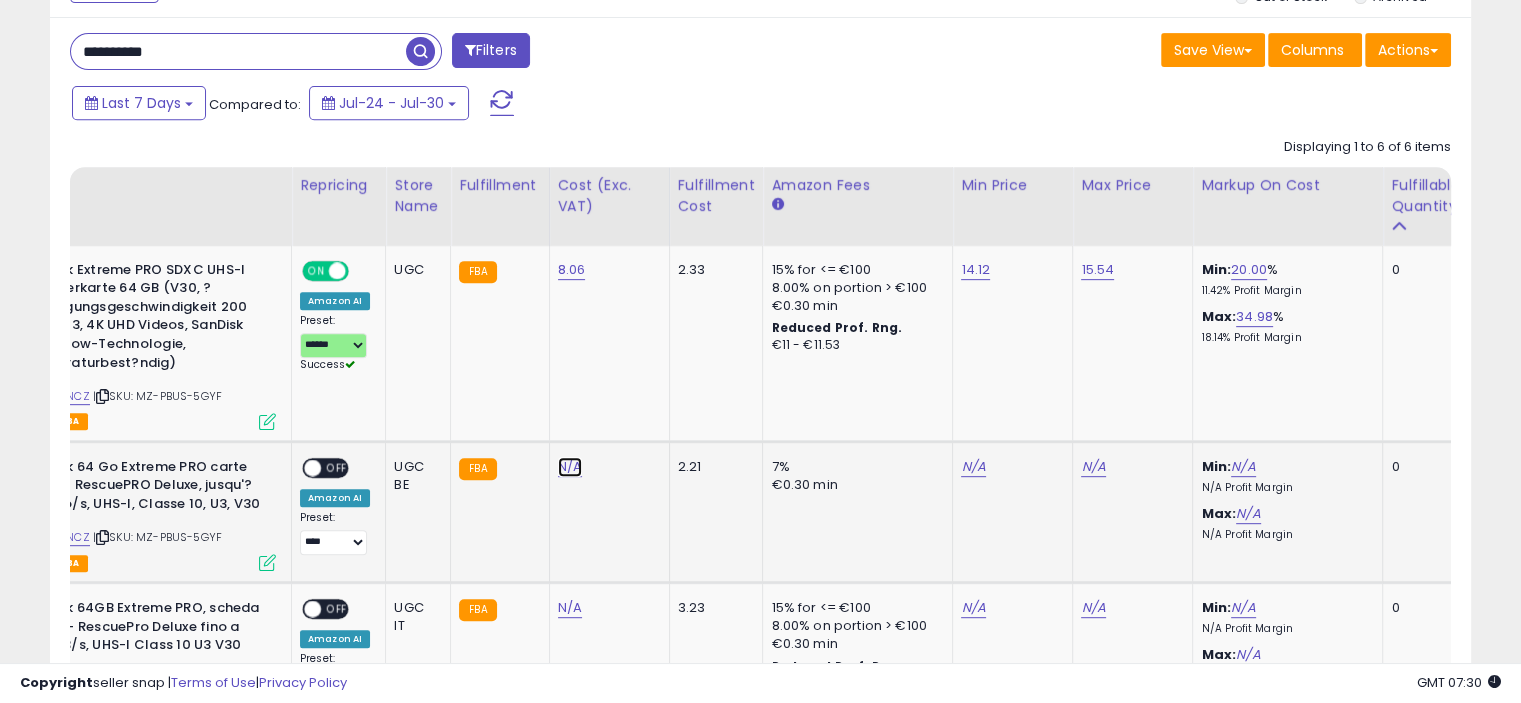 click on "N/A" at bounding box center [570, 467] 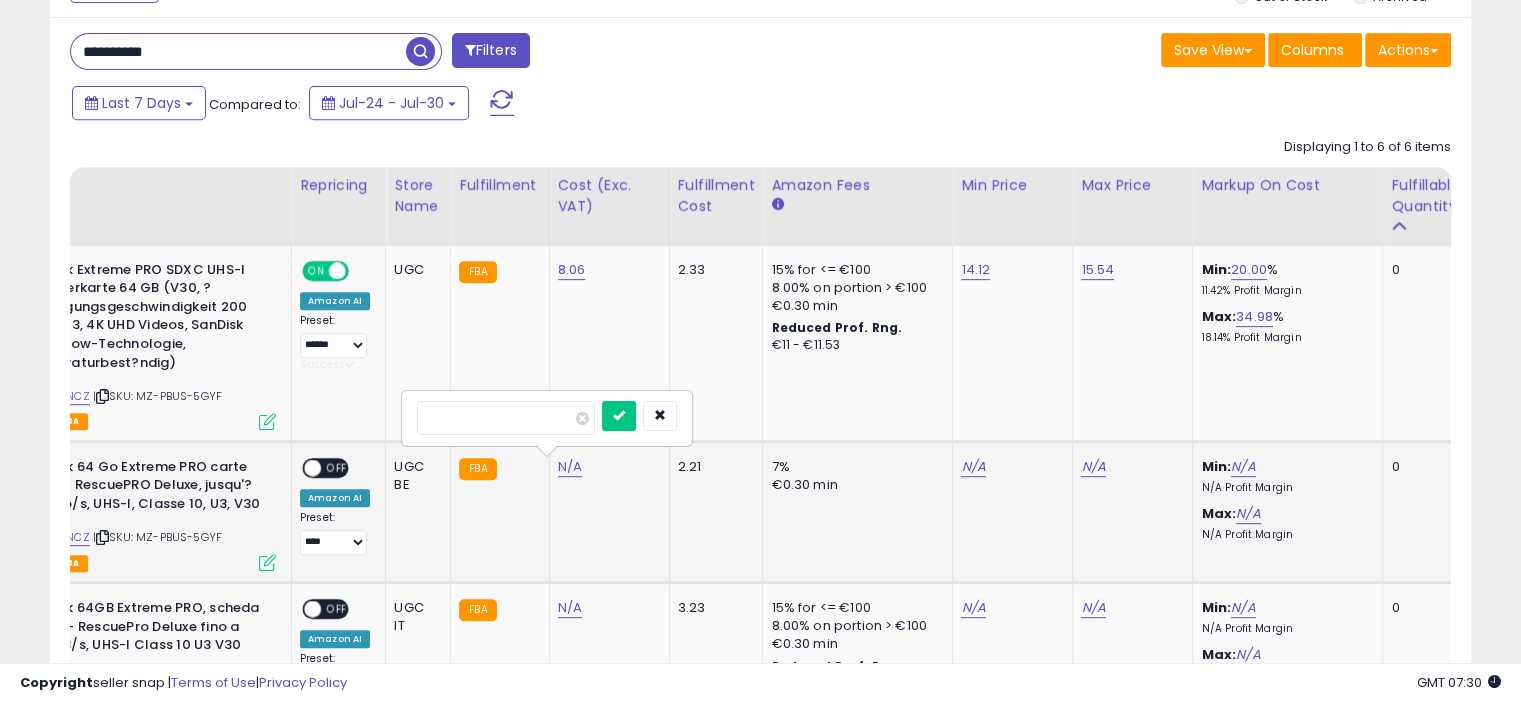 type on "****" 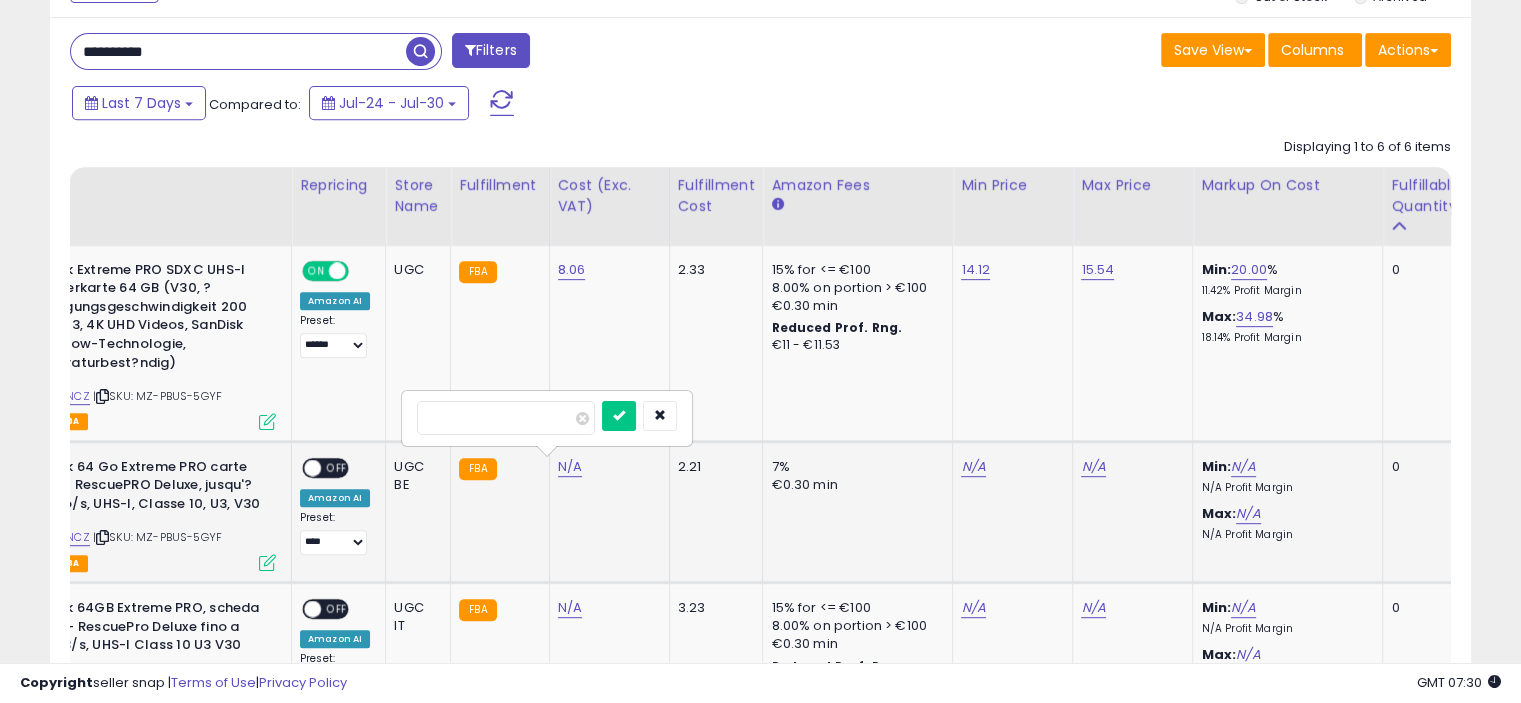 click at bounding box center [619, 416] 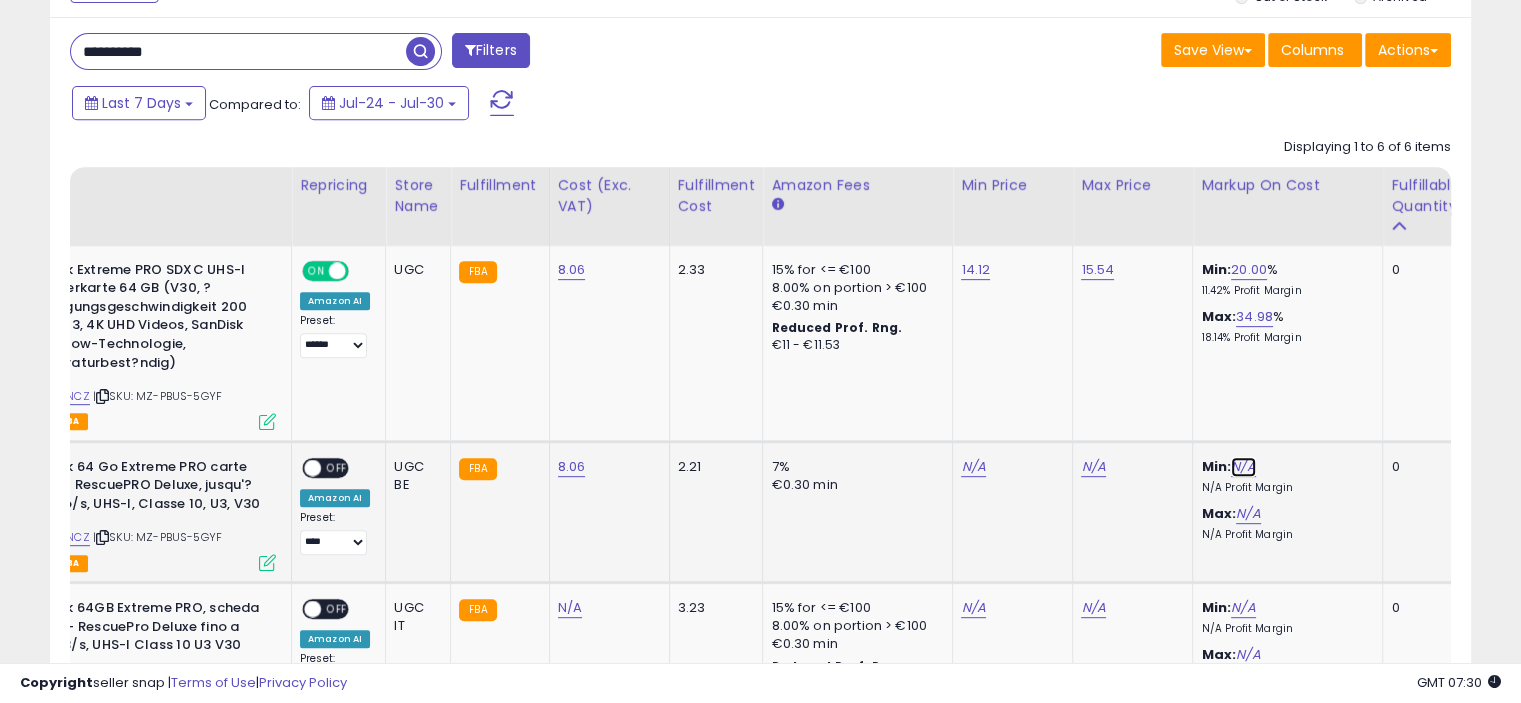 click on "N/A" at bounding box center [1243, 467] 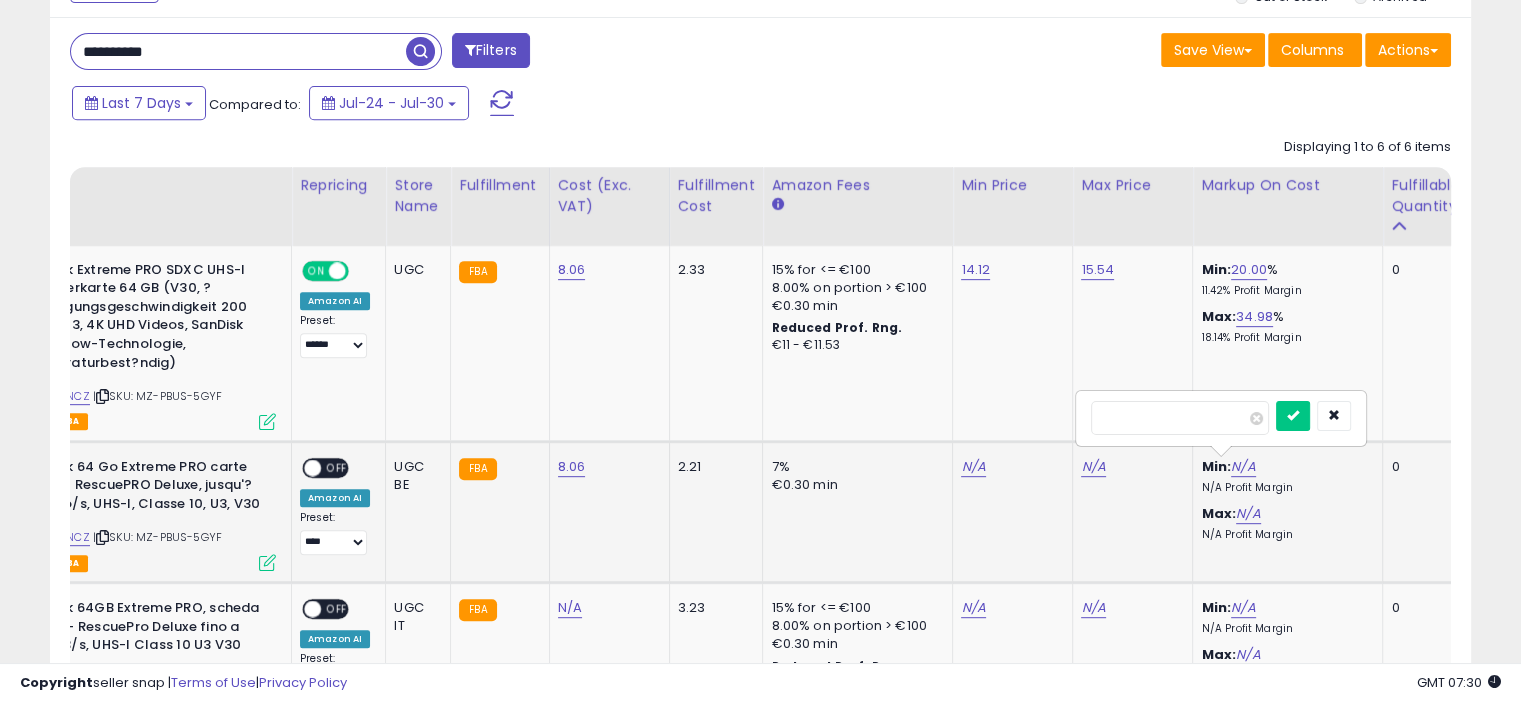 type on "**" 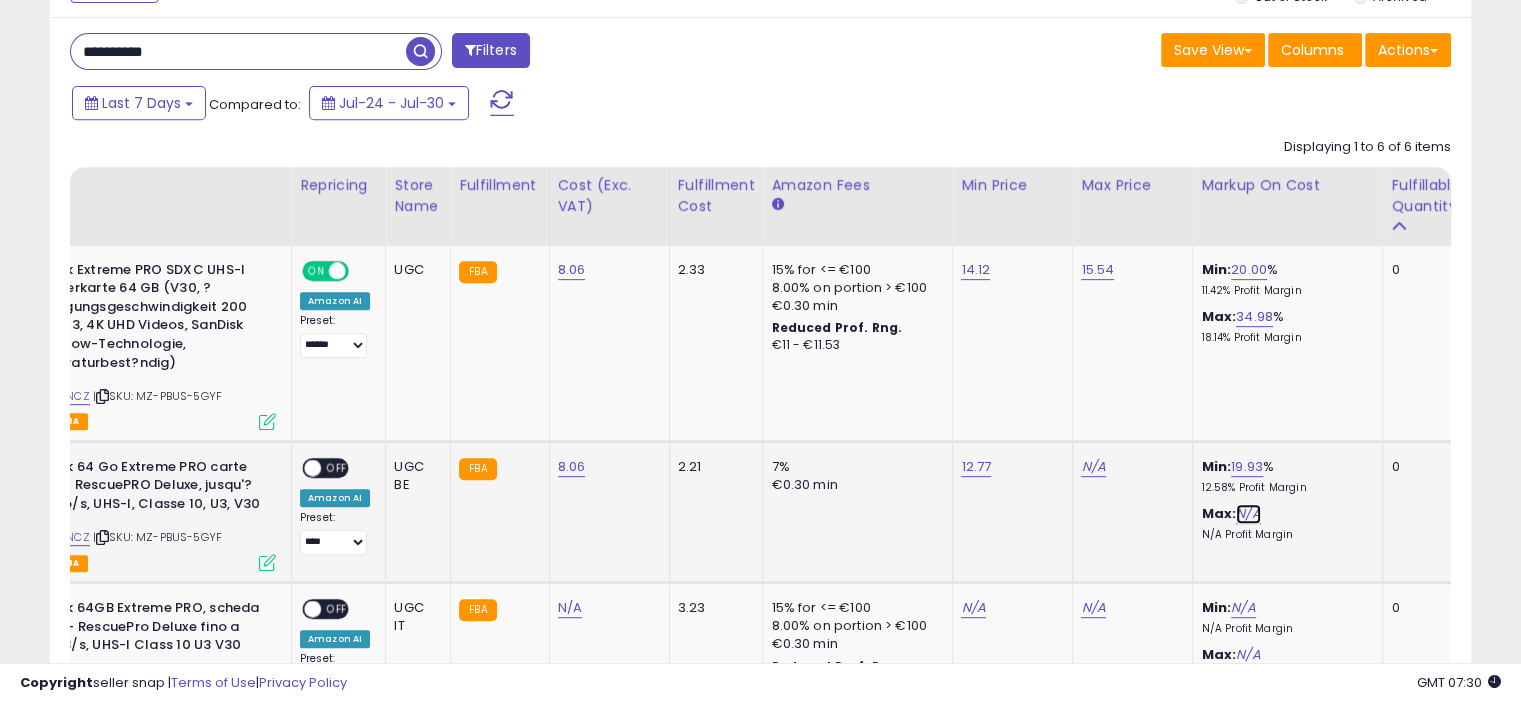 click on "N/A" at bounding box center [1248, 514] 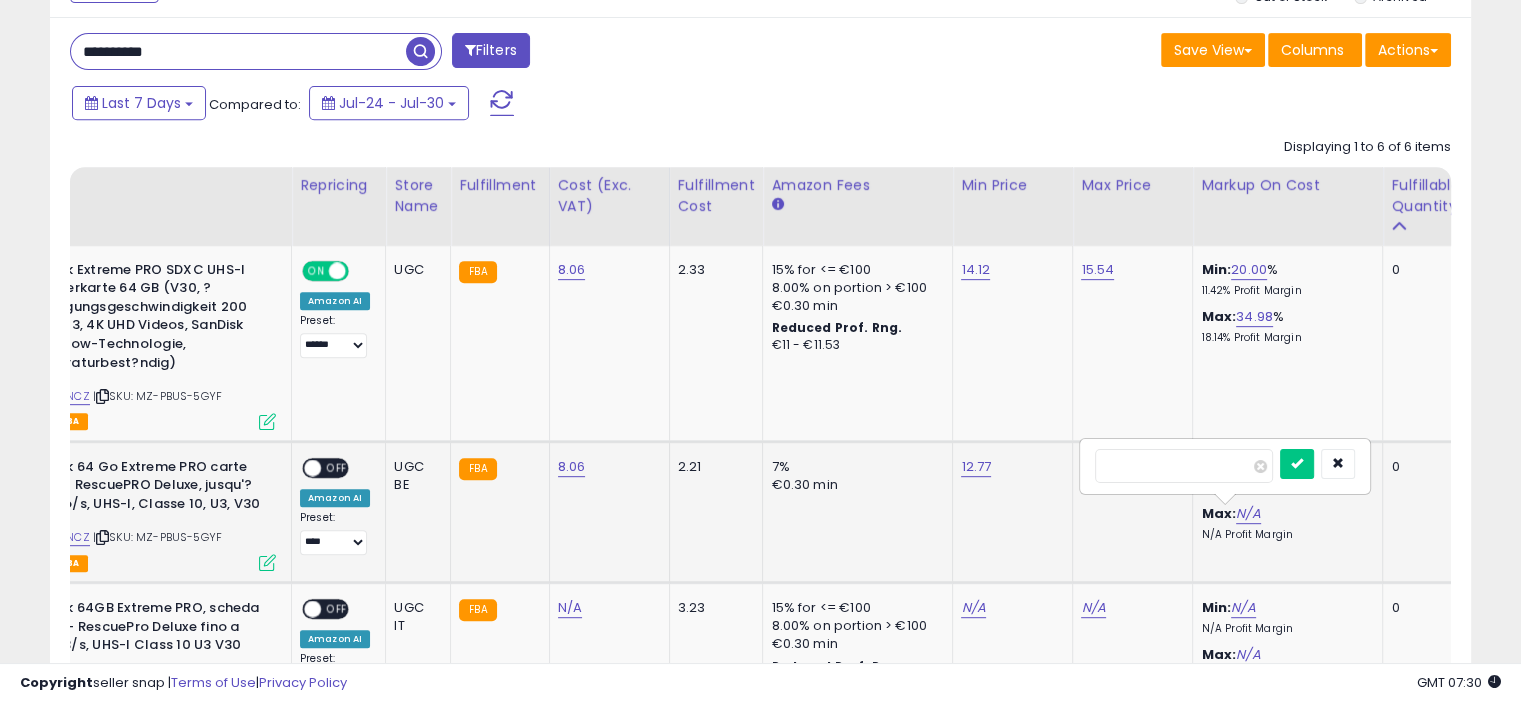 type on "**" 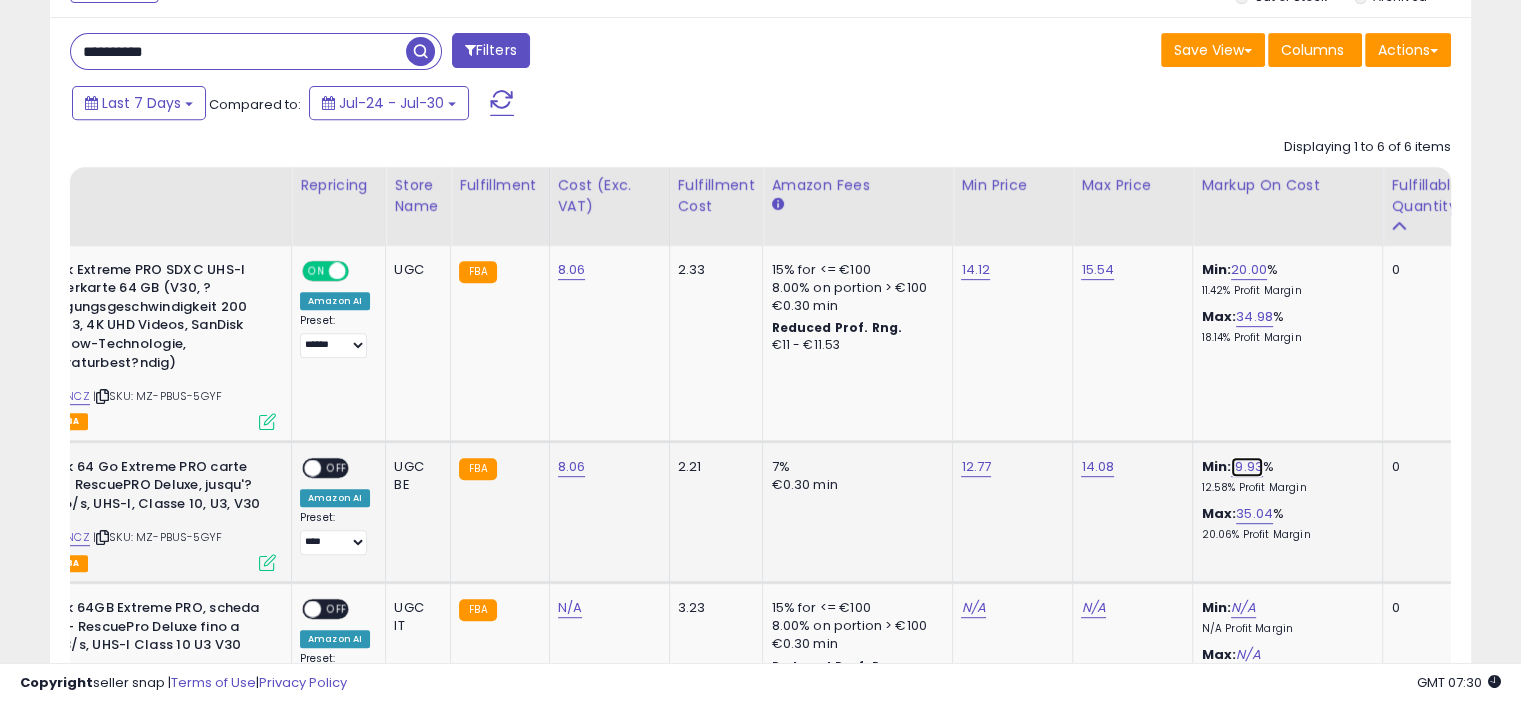 click on "19.93" at bounding box center (1247, 467) 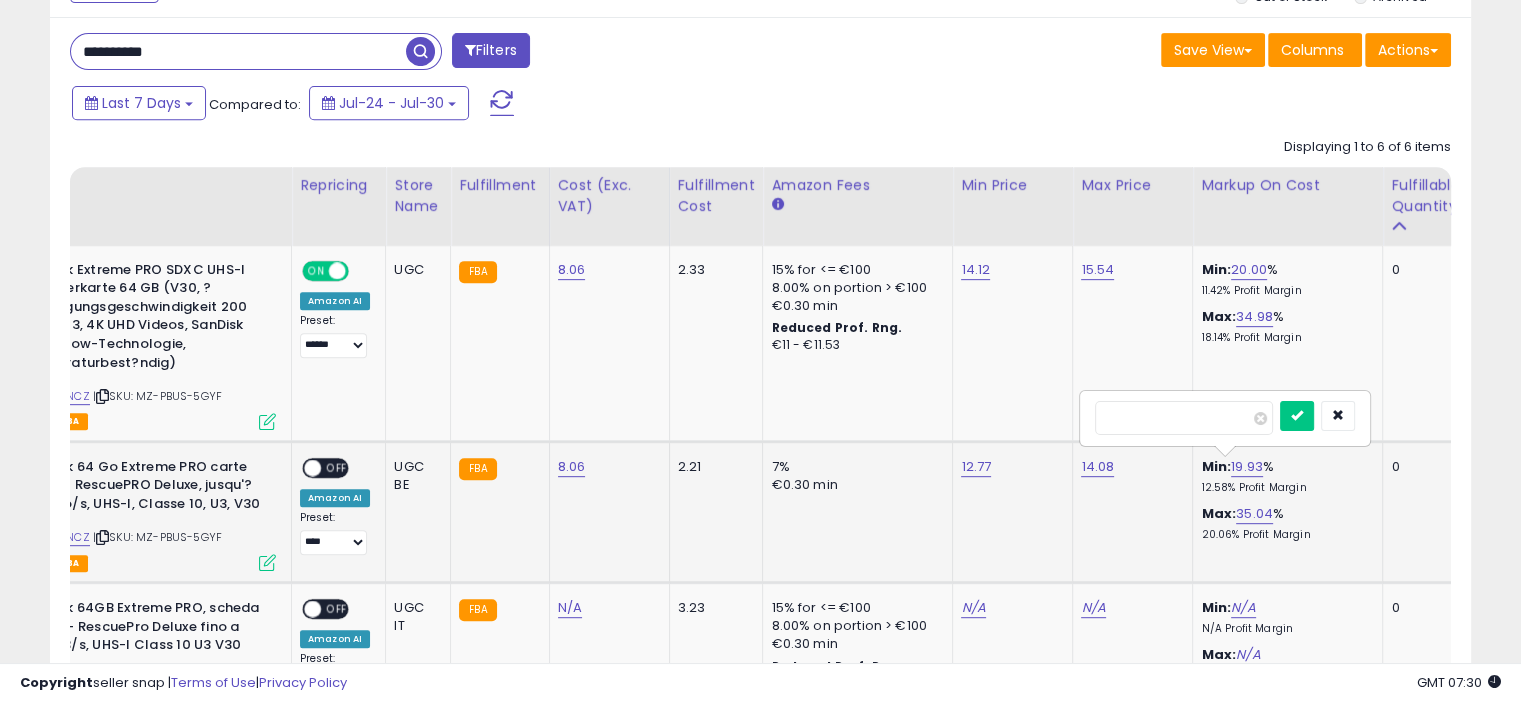 drag, startPoint x: 1143, startPoint y: 422, endPoint x: 1109, endPoint y: 431, distance: 35.17101 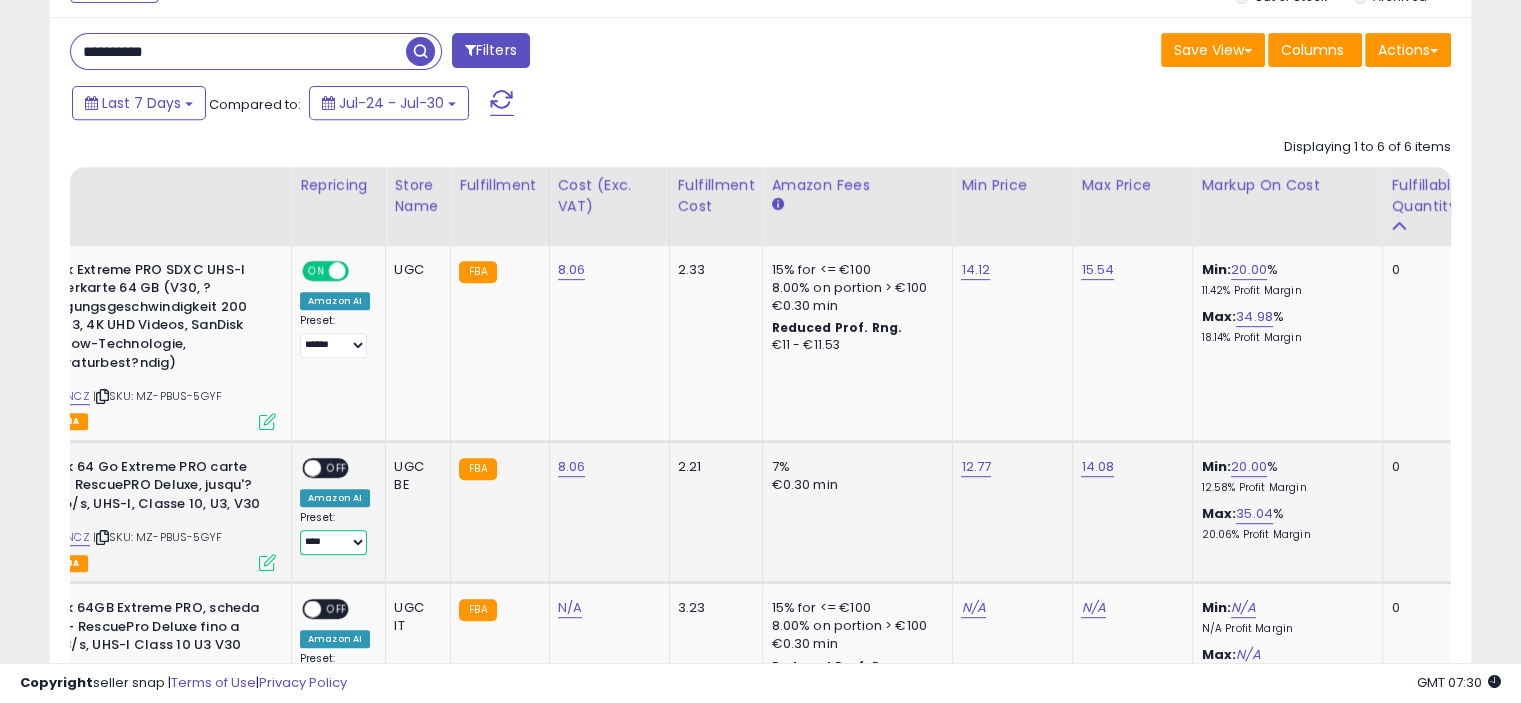 click on "**** ******" at bounding box center [333, 542] 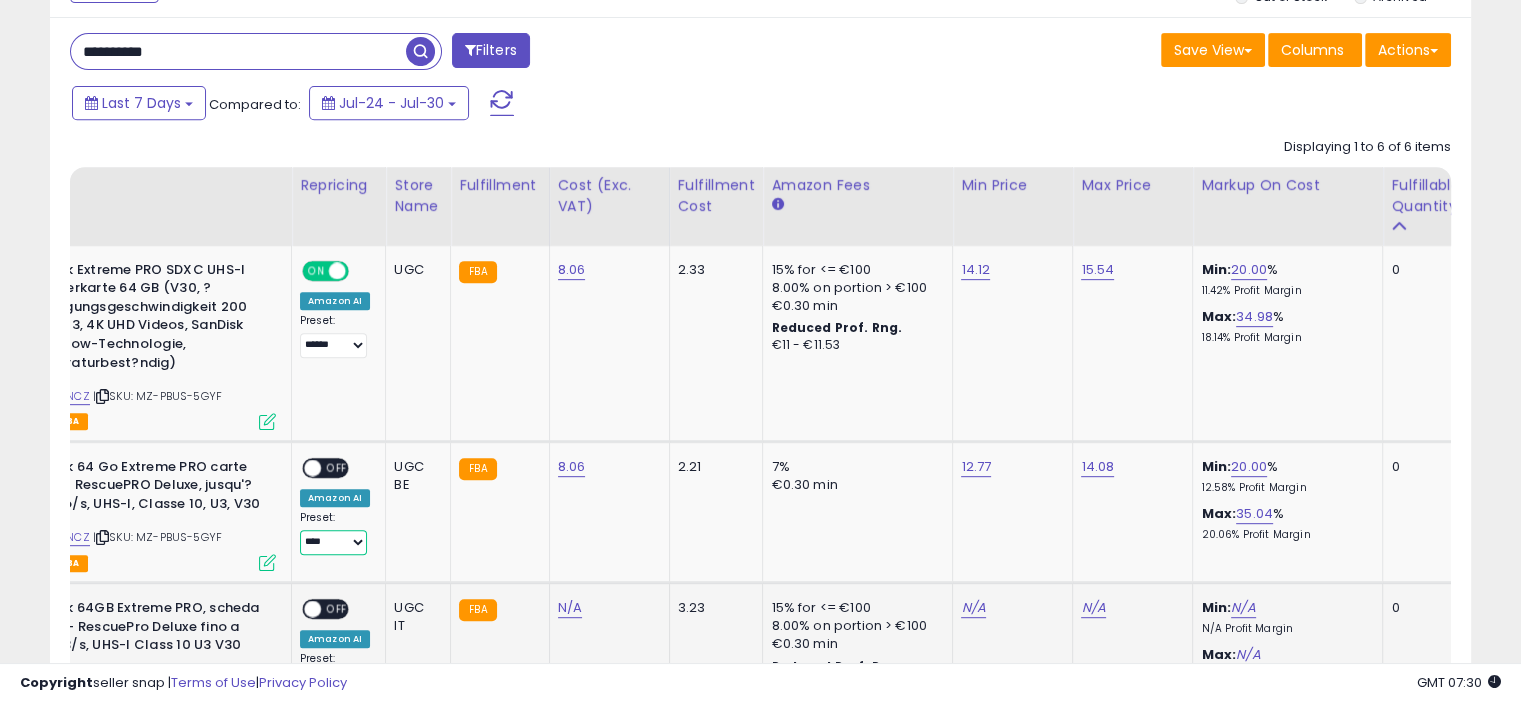 select on "******" 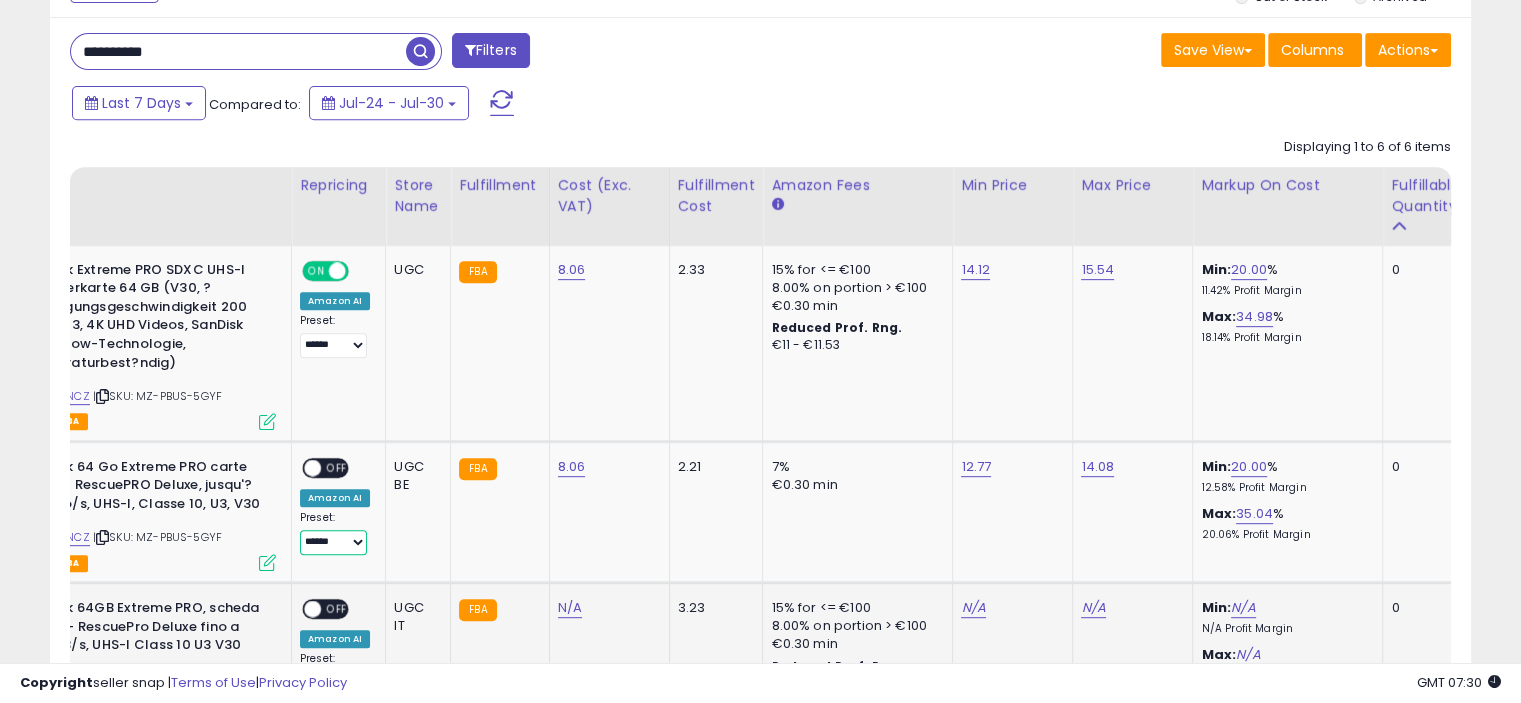 click on "**** ******" at bounding box center [333, 542] 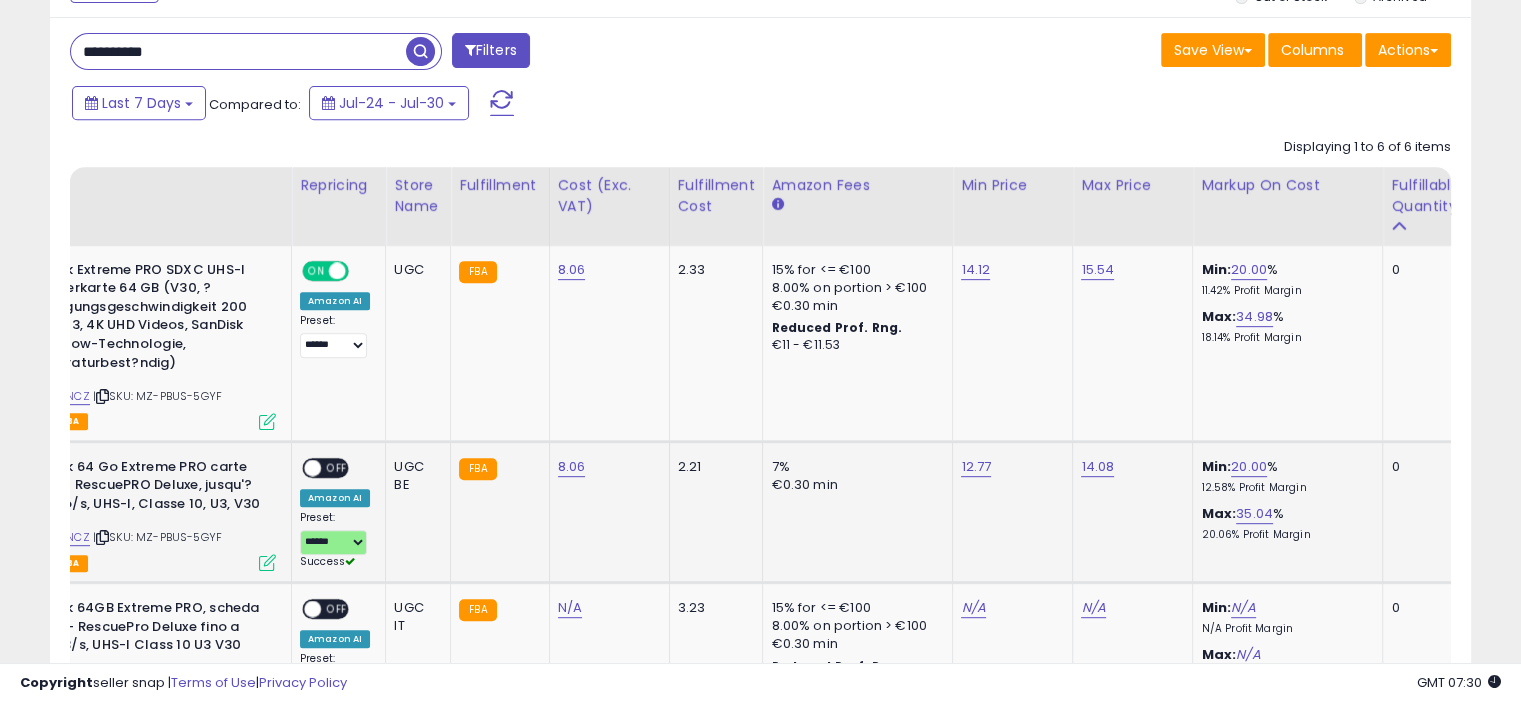 click on "OFF" at bounding box center [337, 467] 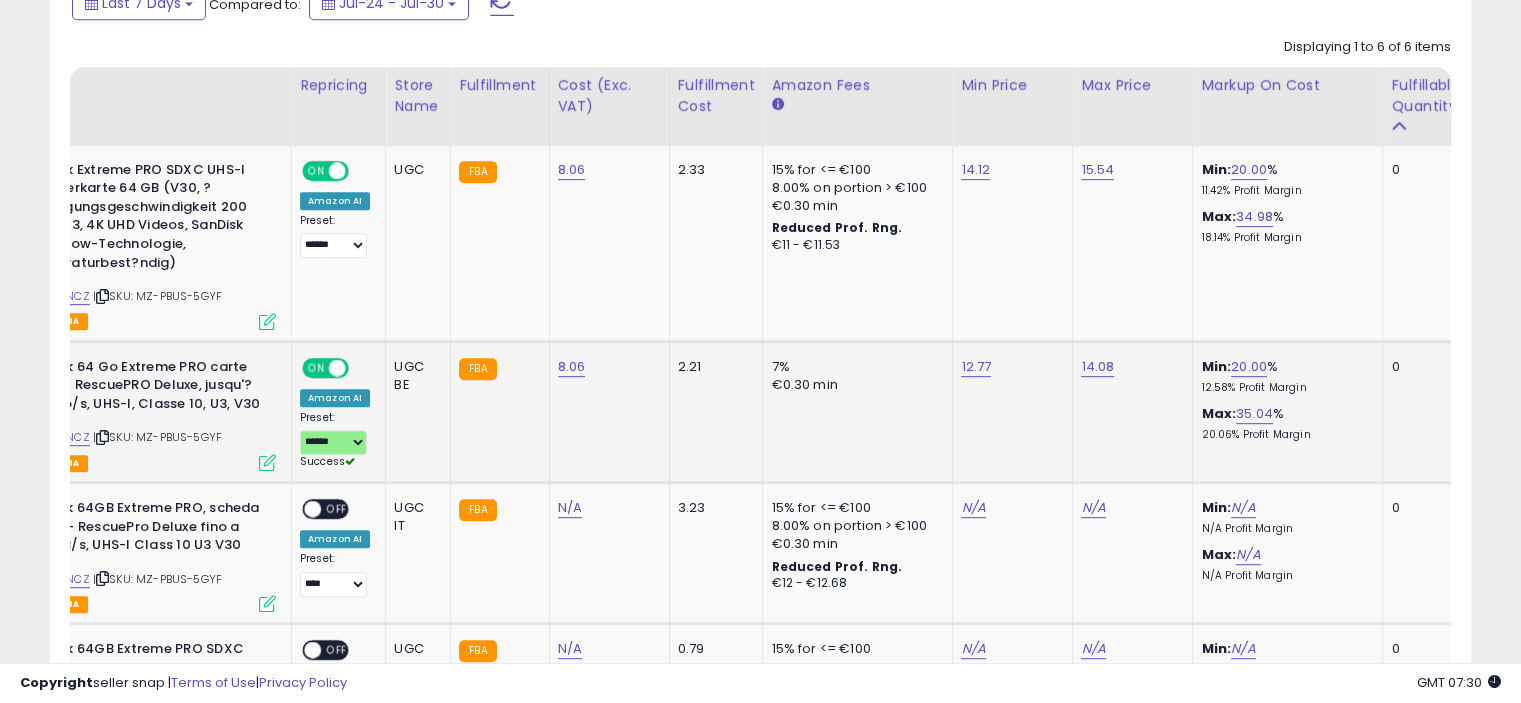 scroll, scrollTop: 1054, scrollLeft: 0, axis: vertical 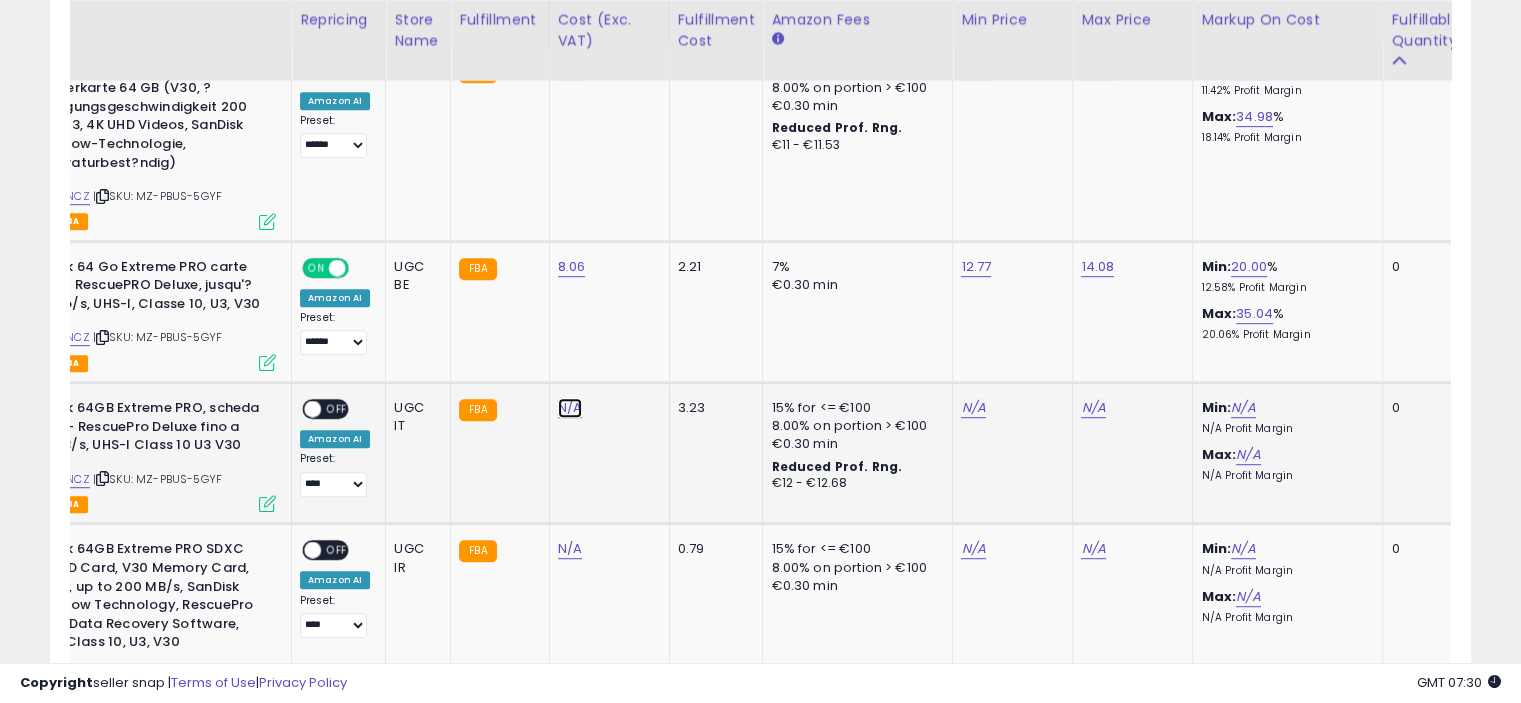 click on "N/A" at bounding box center (570, 408) 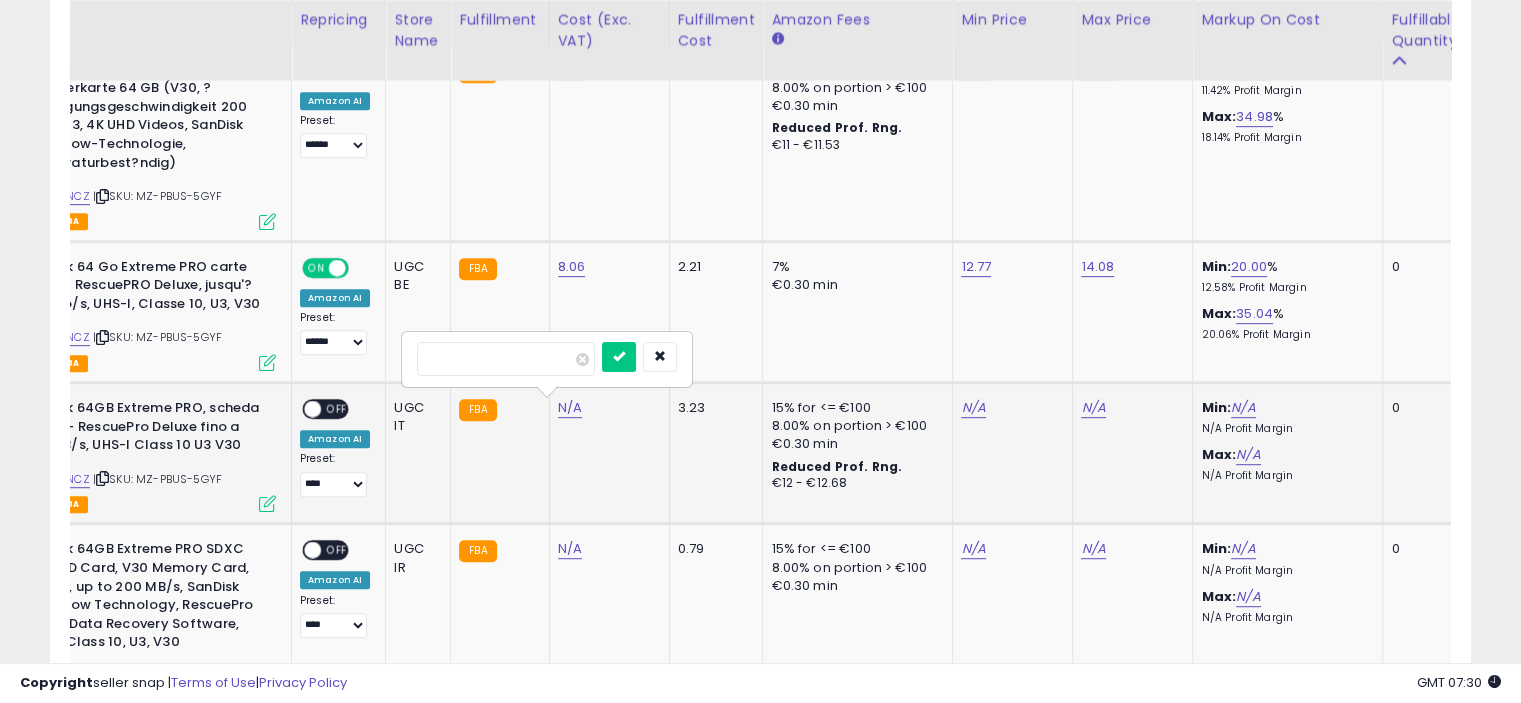 type on "****" 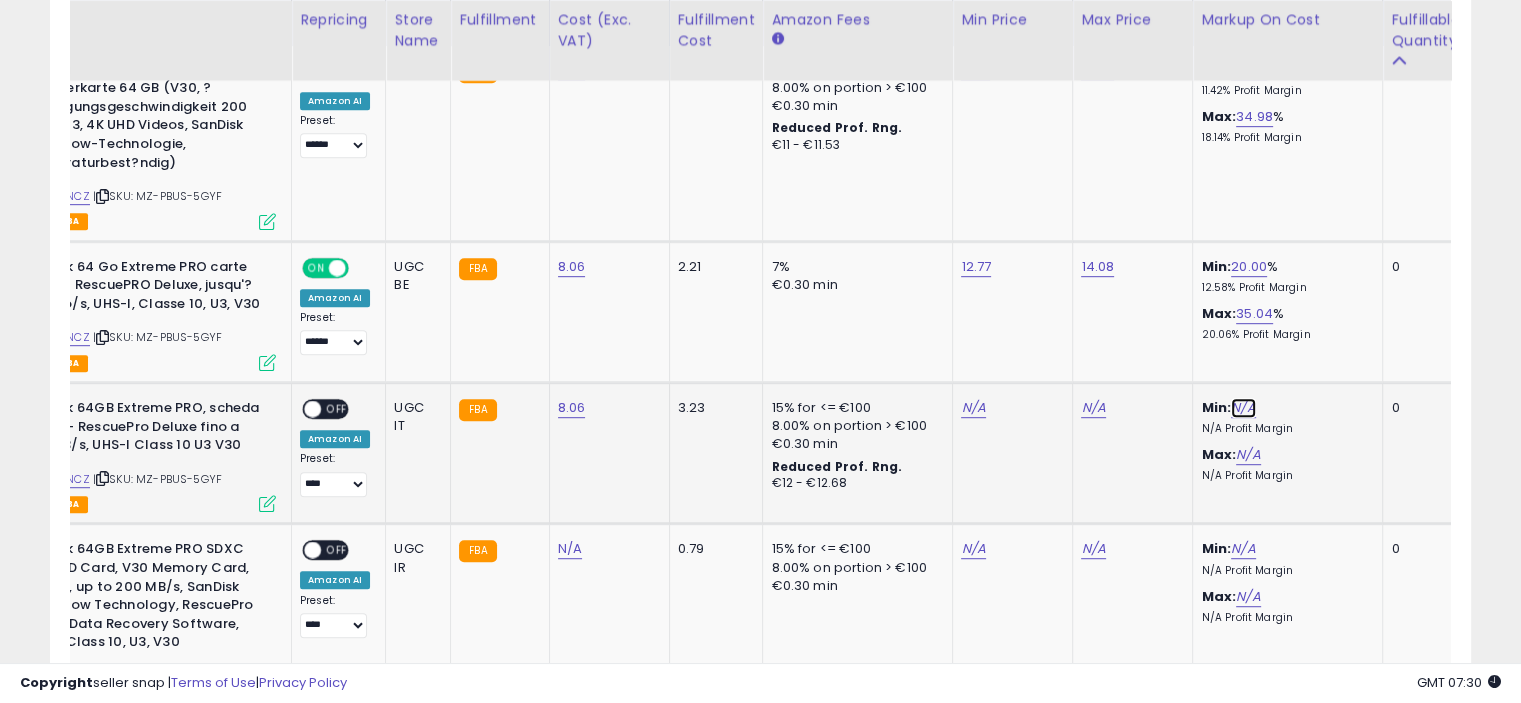 click on "N/A" at bounding box center (1243, 408) 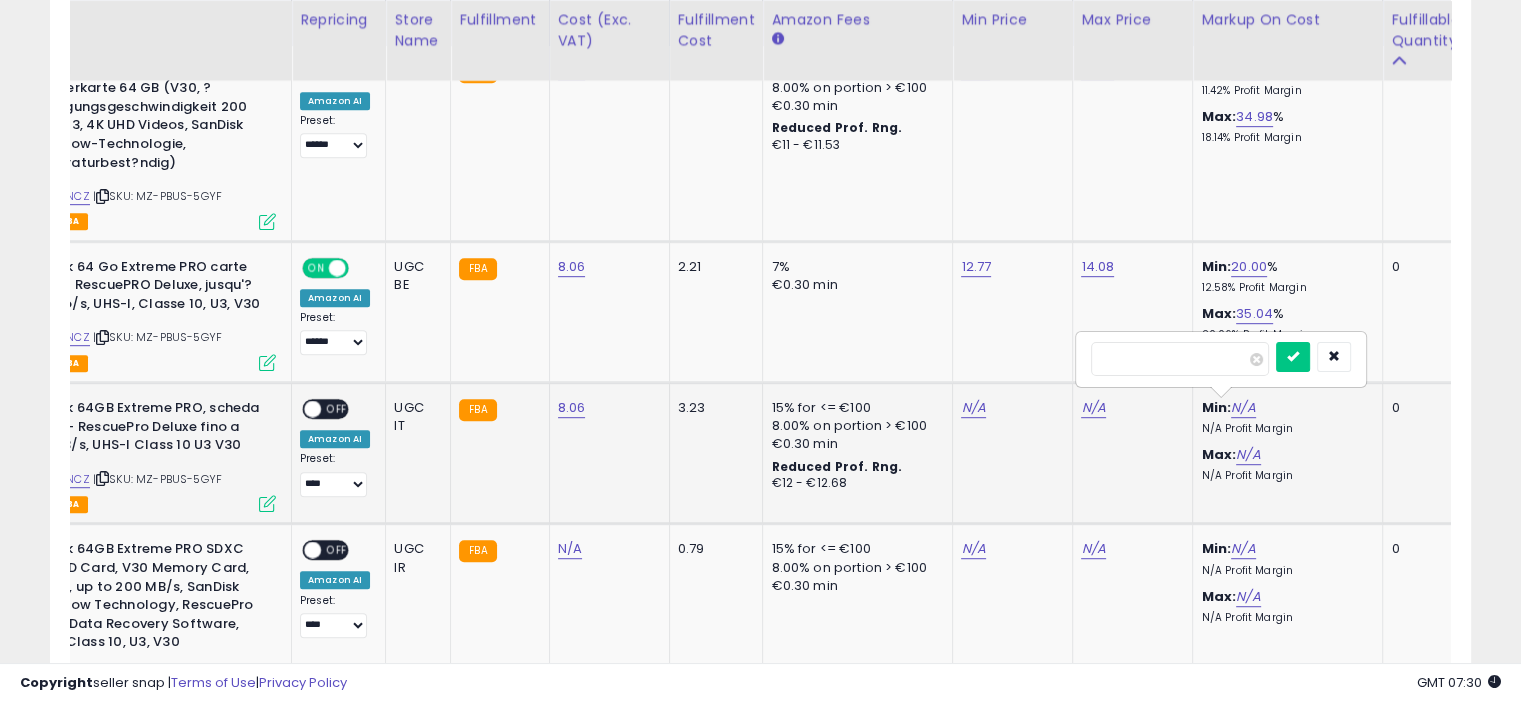 type on "**" 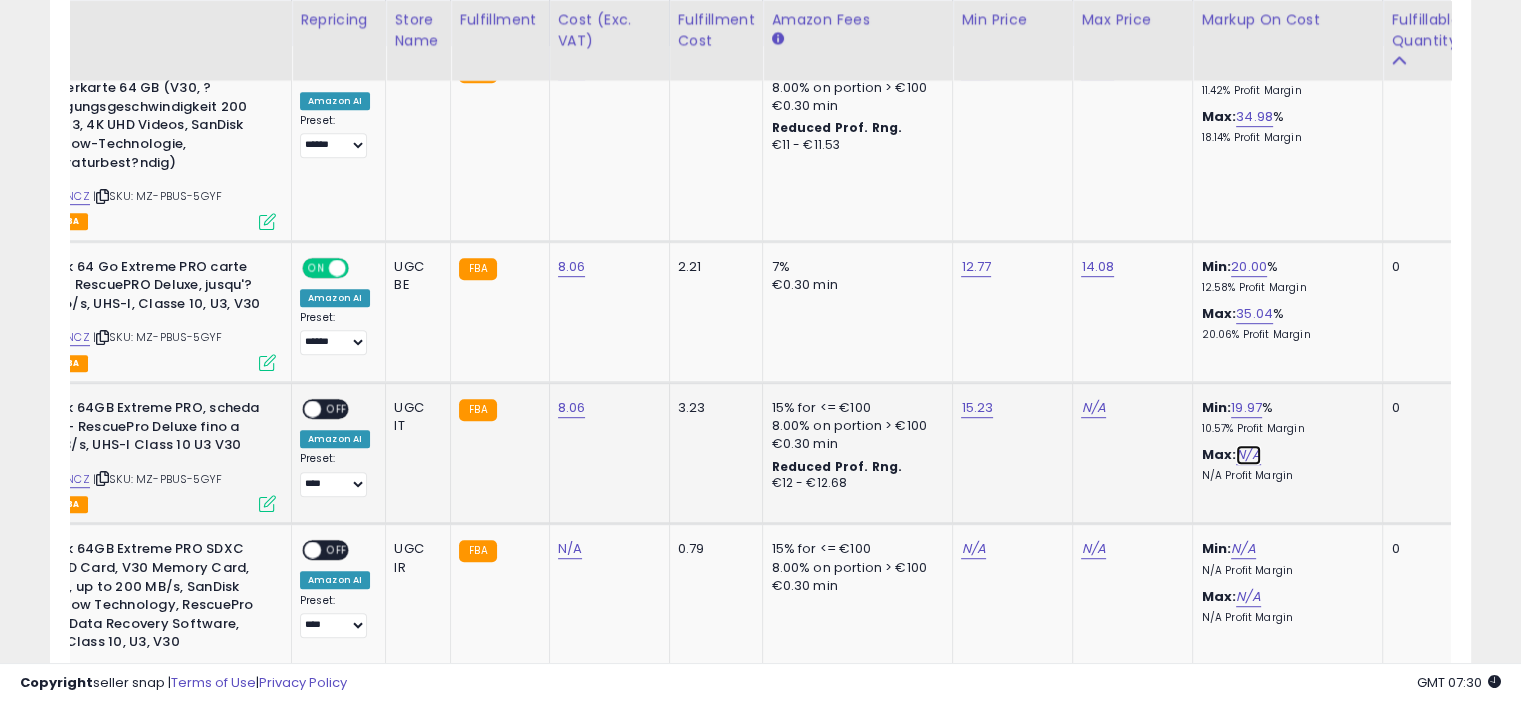 click on "N/A" at bounding box center [1248, 455] 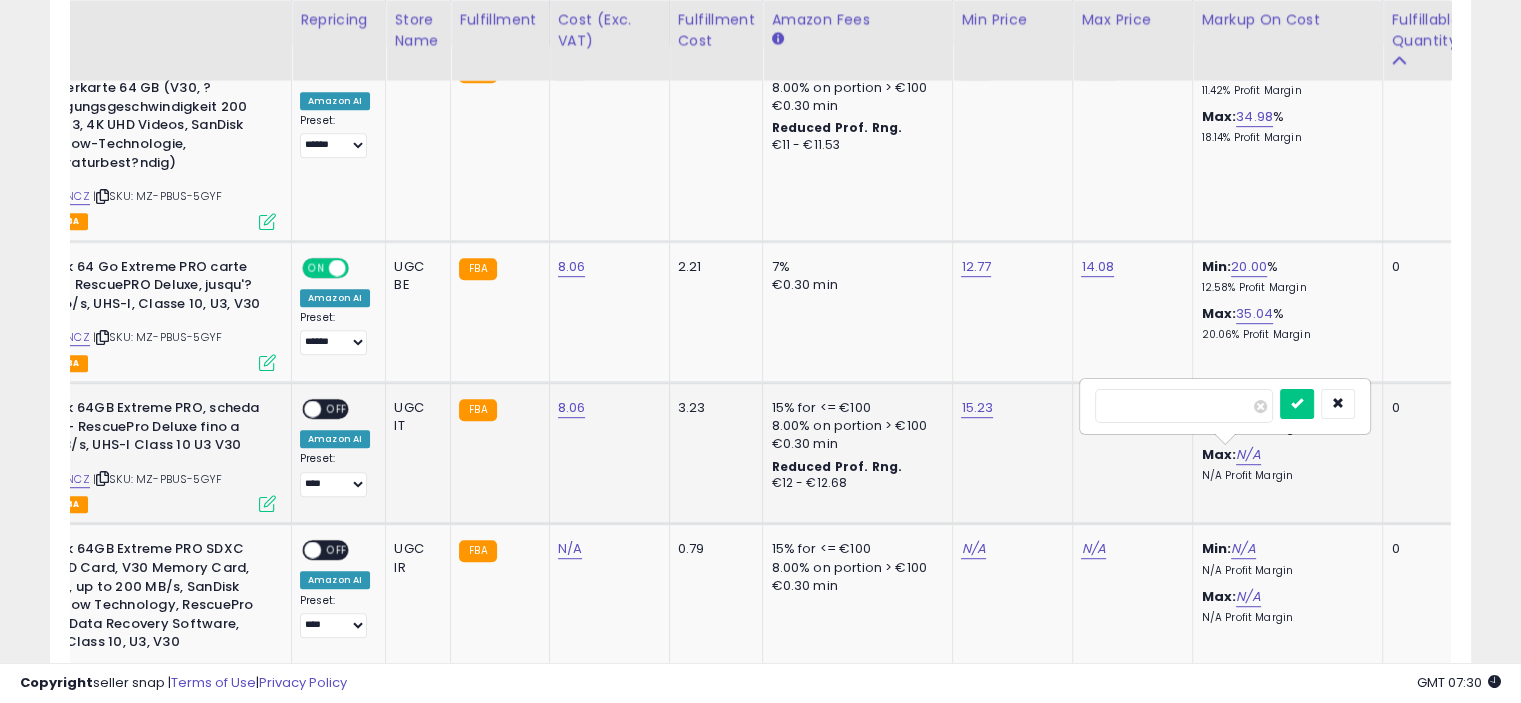 type on "**" 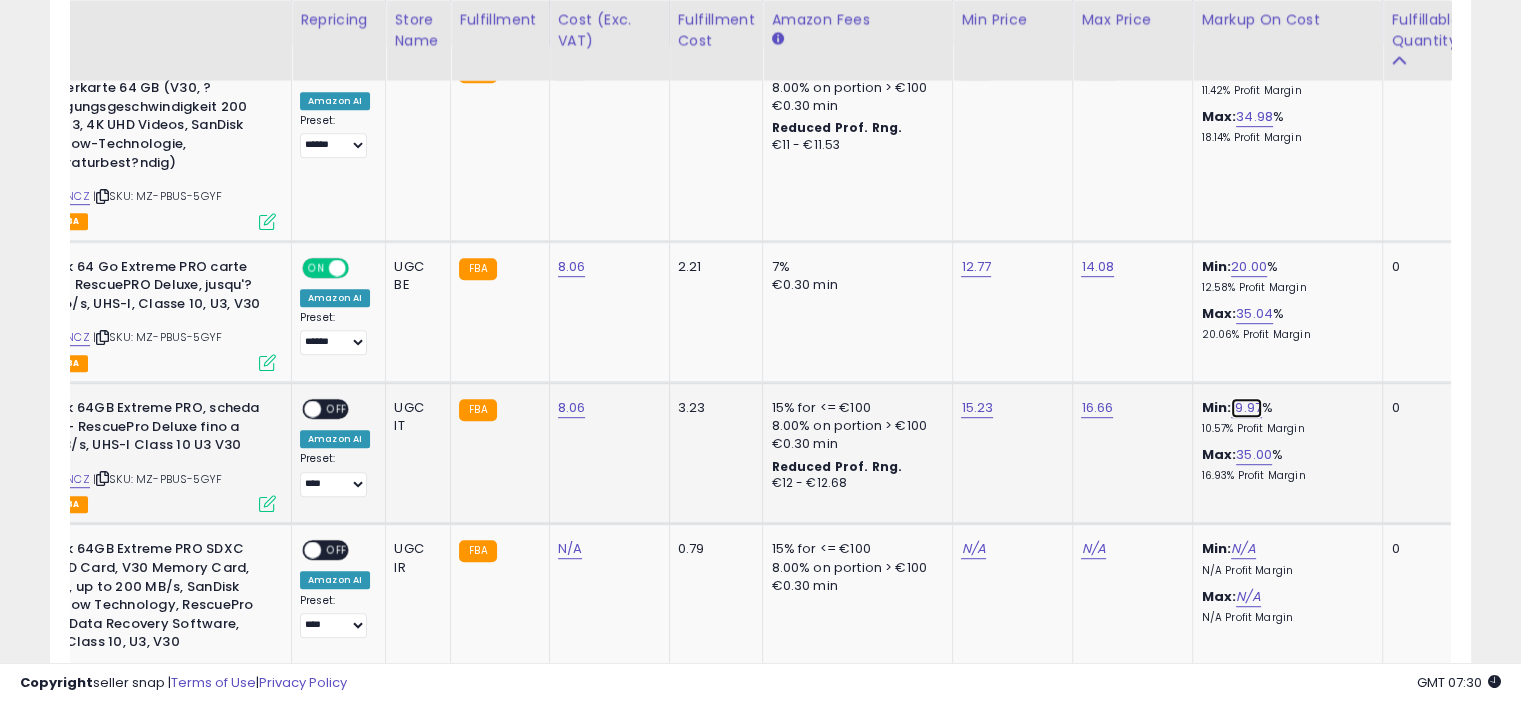 click on "19.97" at bounding box center [1246, 408] 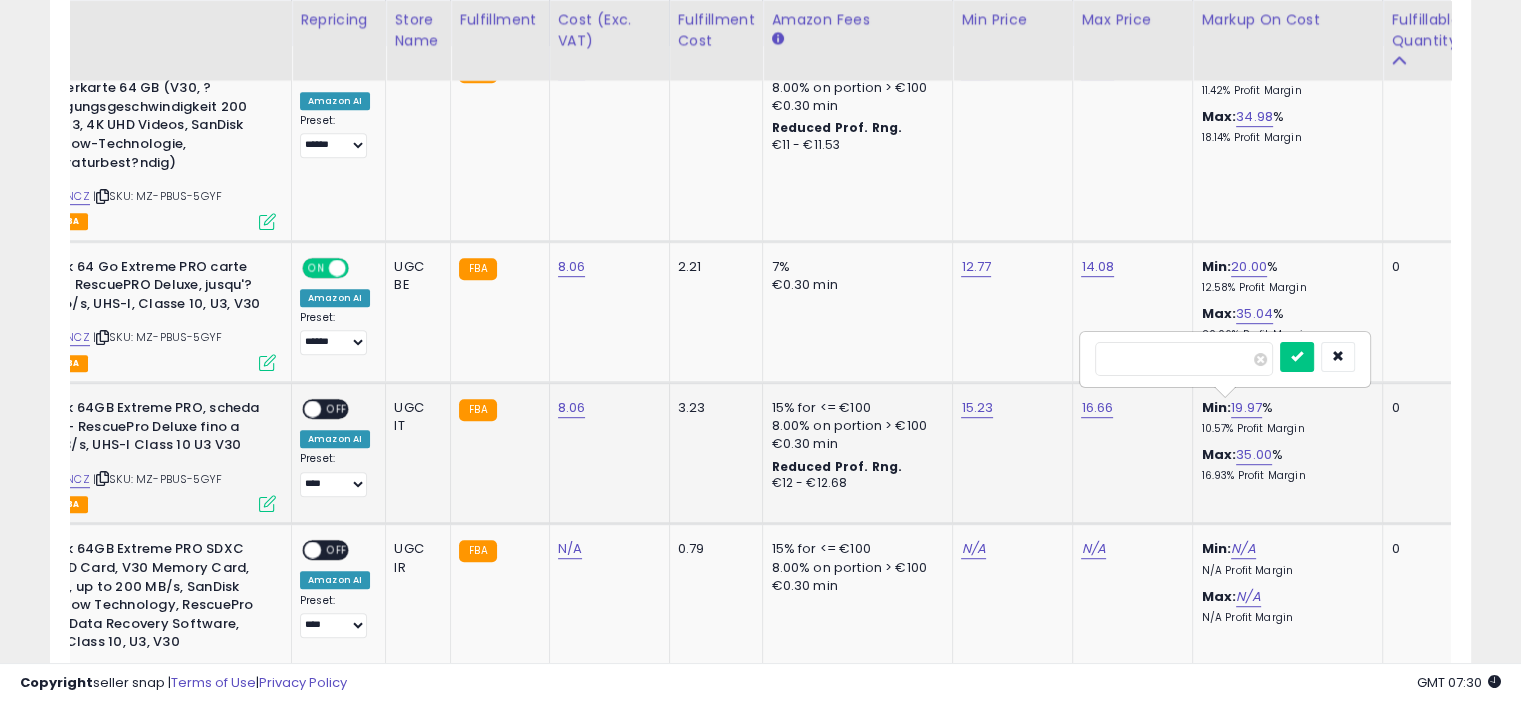 drag, startPoint x: 1168, startPoint y: 358, endPoint x: 1106, endPoint y: 362, distance: 62.1289 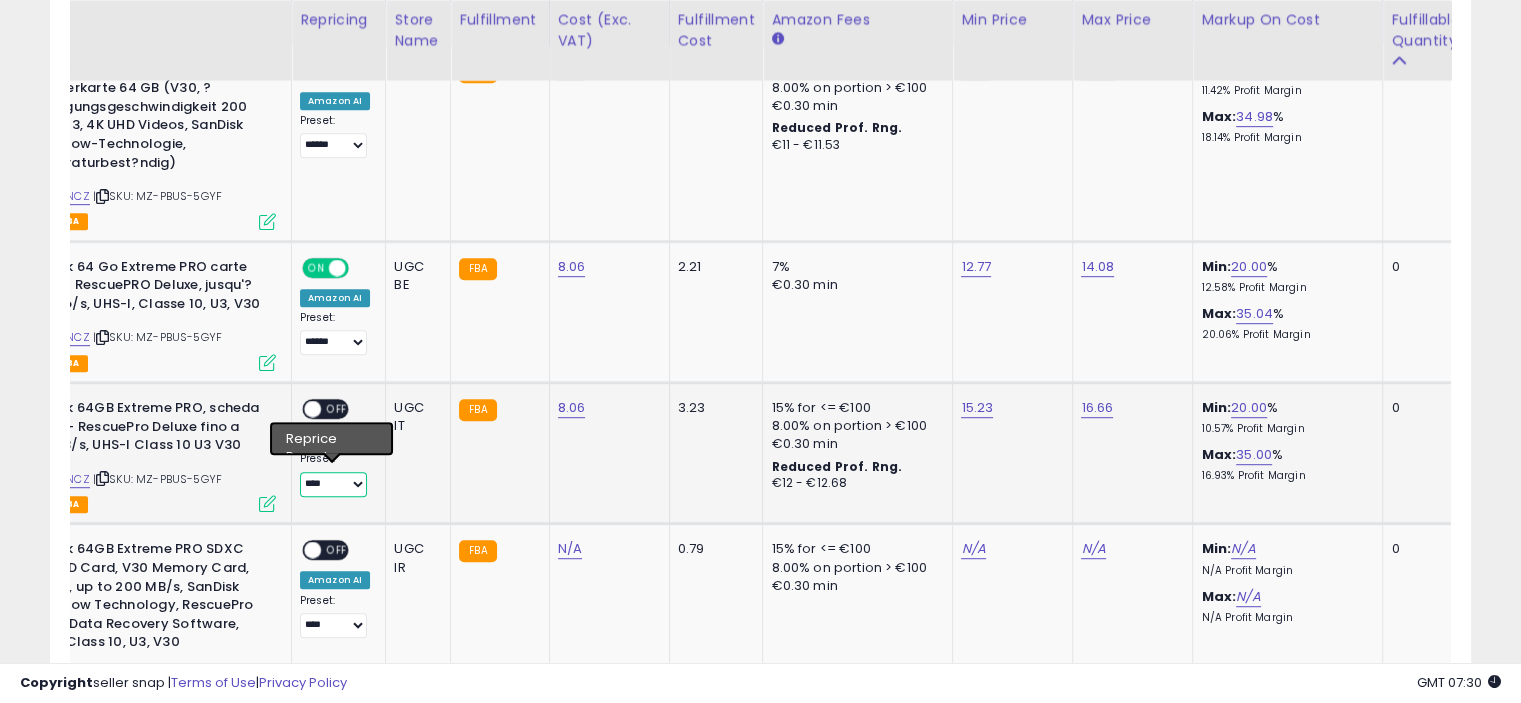 click on "**** ******" at bounding box center (333, 484) 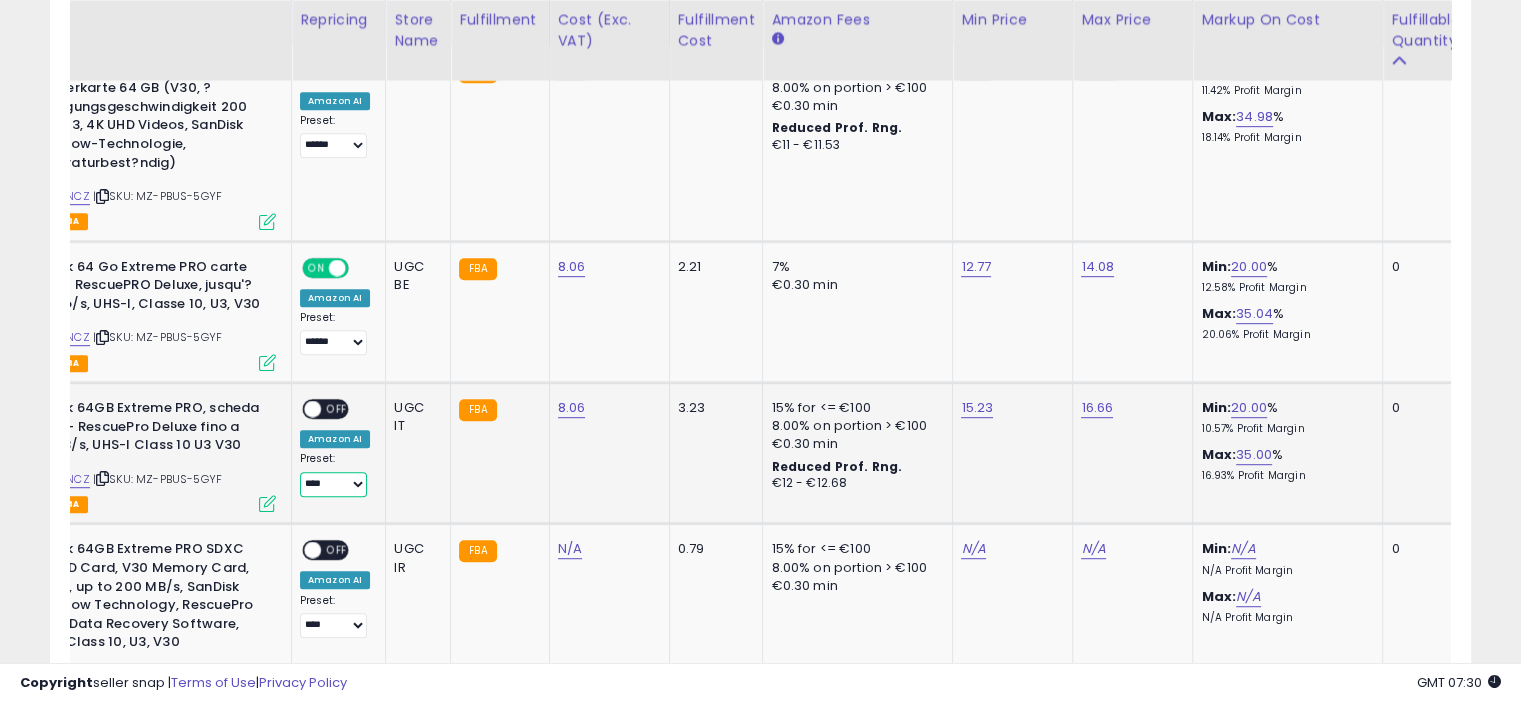 select on "******" 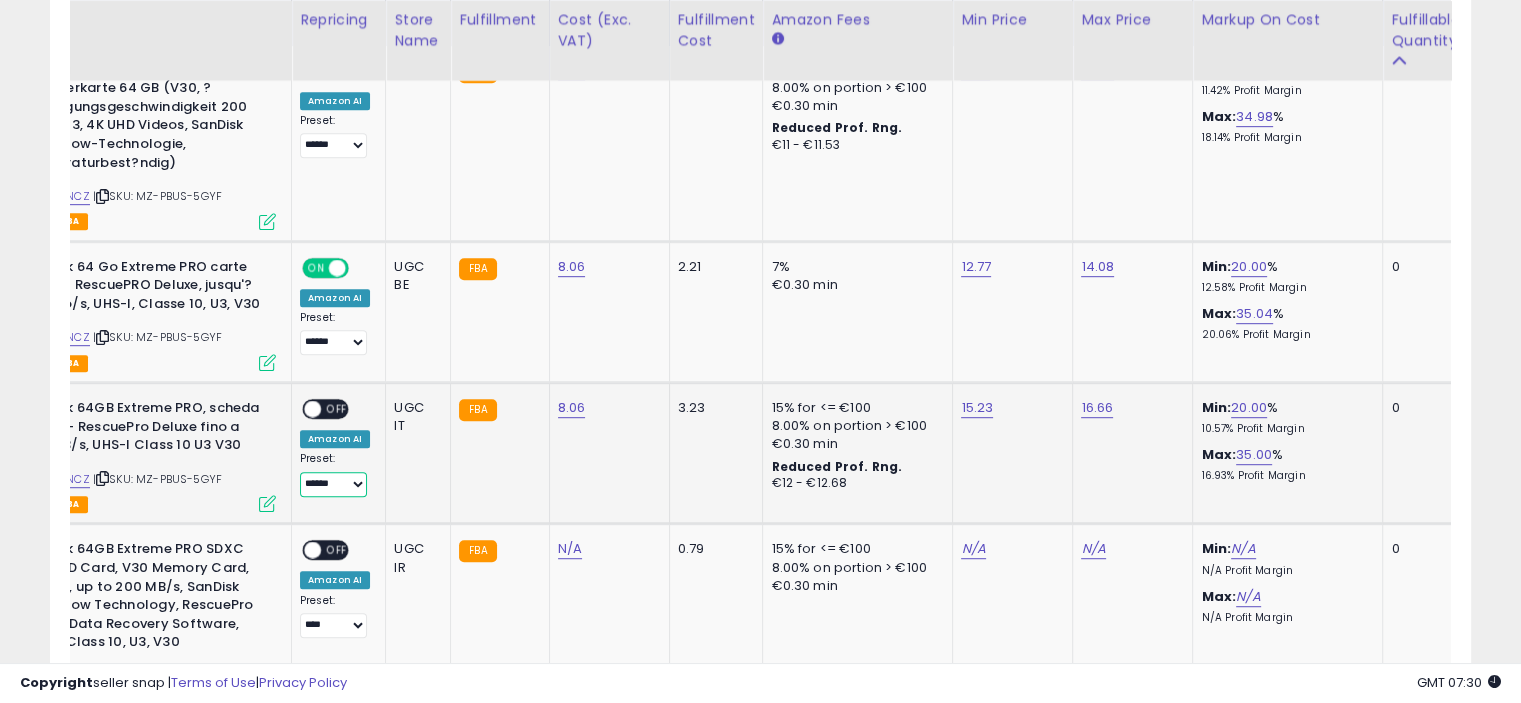 click on "**** ******" at bounding box center [333, 484] 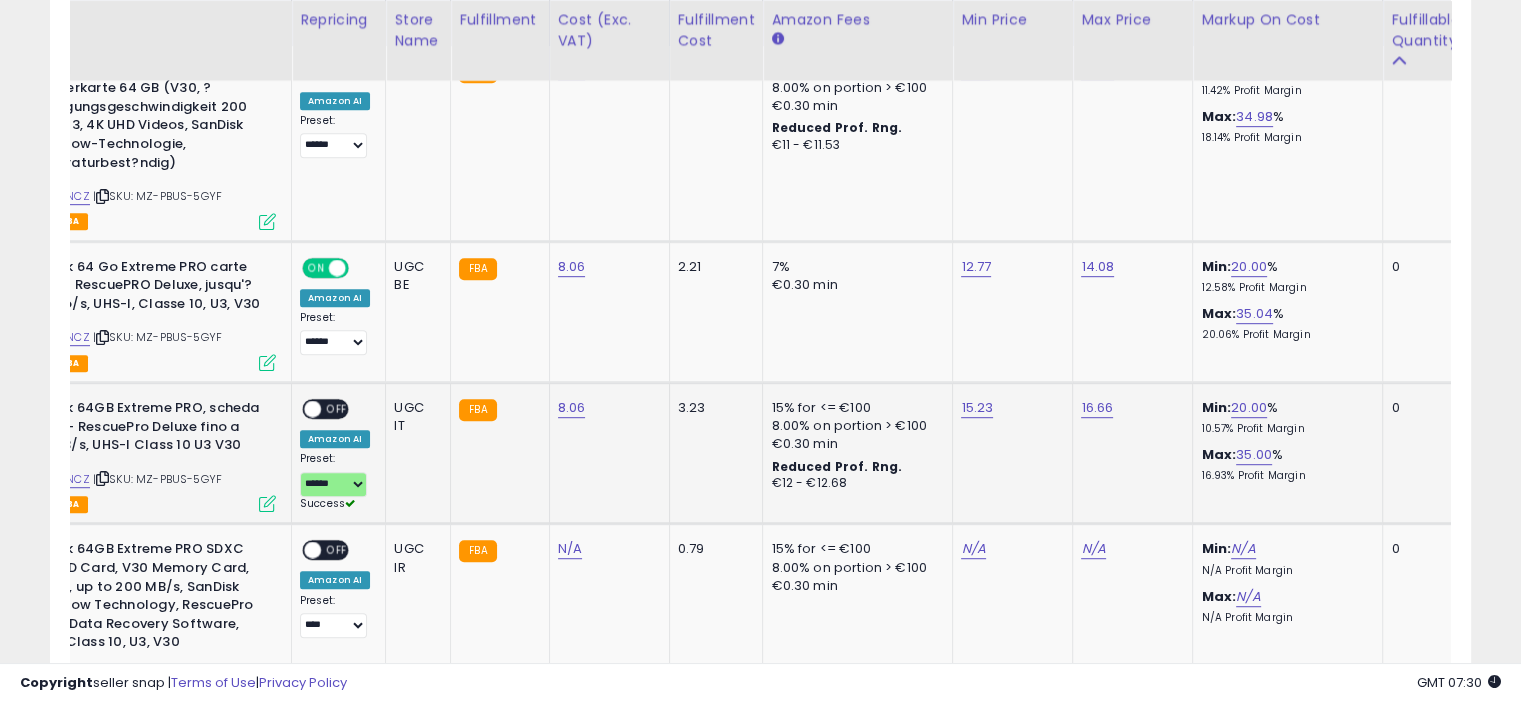 click on "OFF" at bounding box center [337, 409] 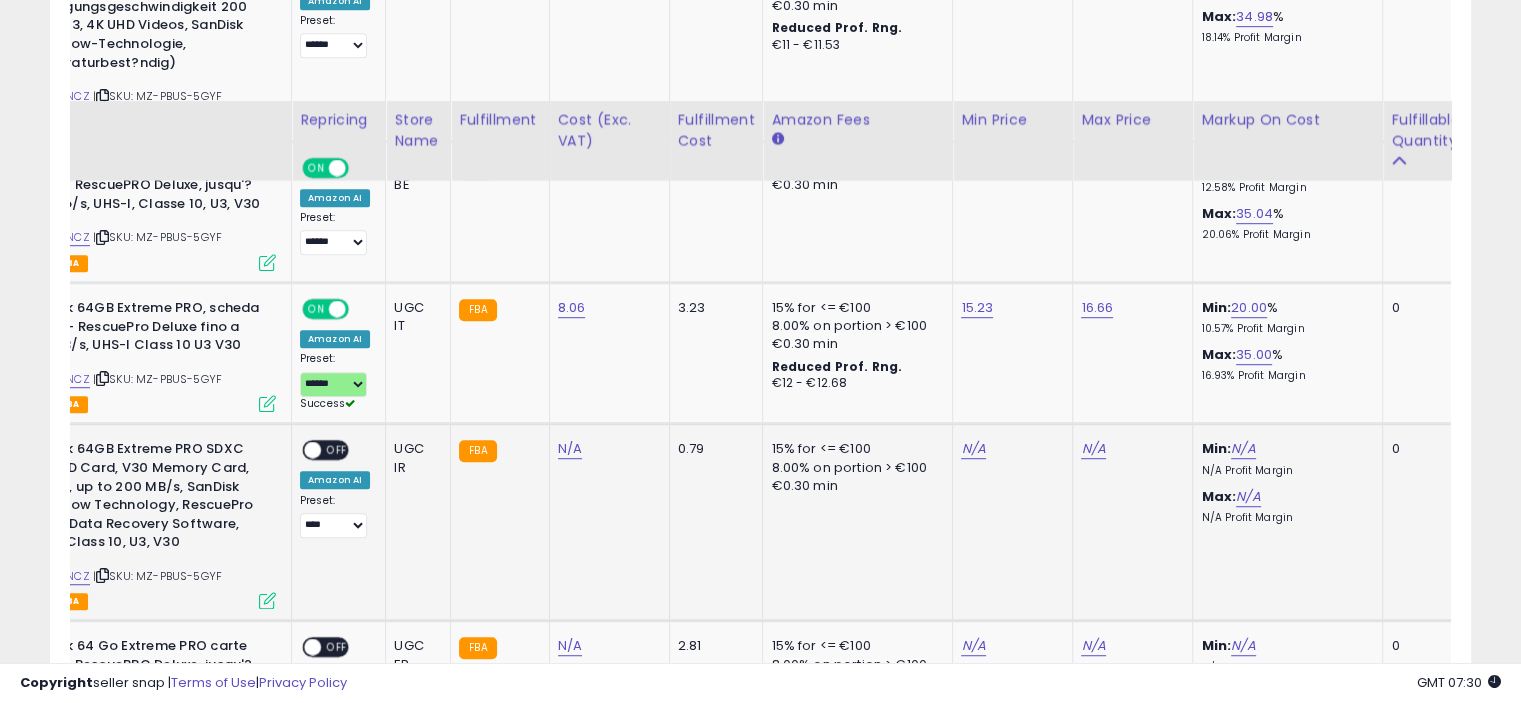 scroll, scrollTop: 1254, scrollLeft: 0, axis: vertical 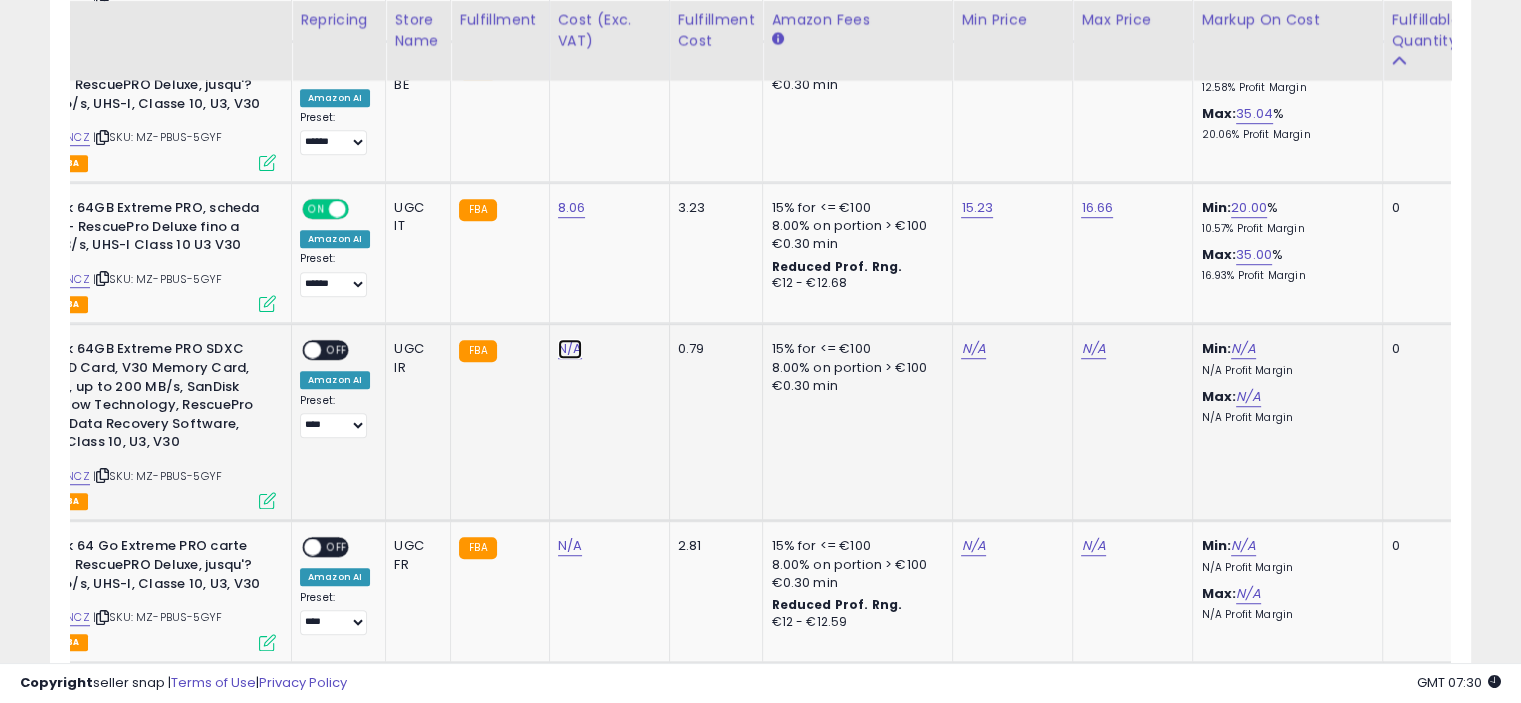 click on "N/A" at bounding box center [570, 349] 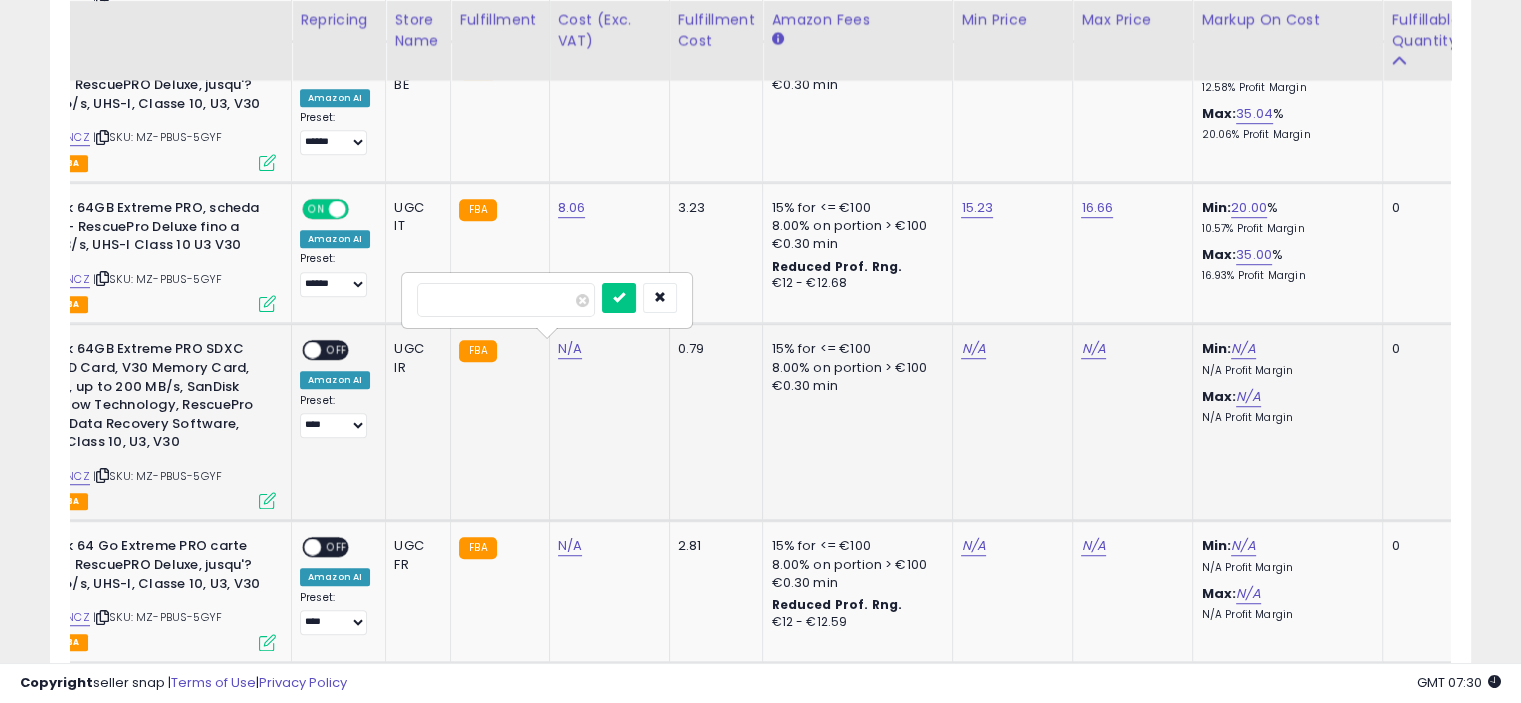 type on "****" 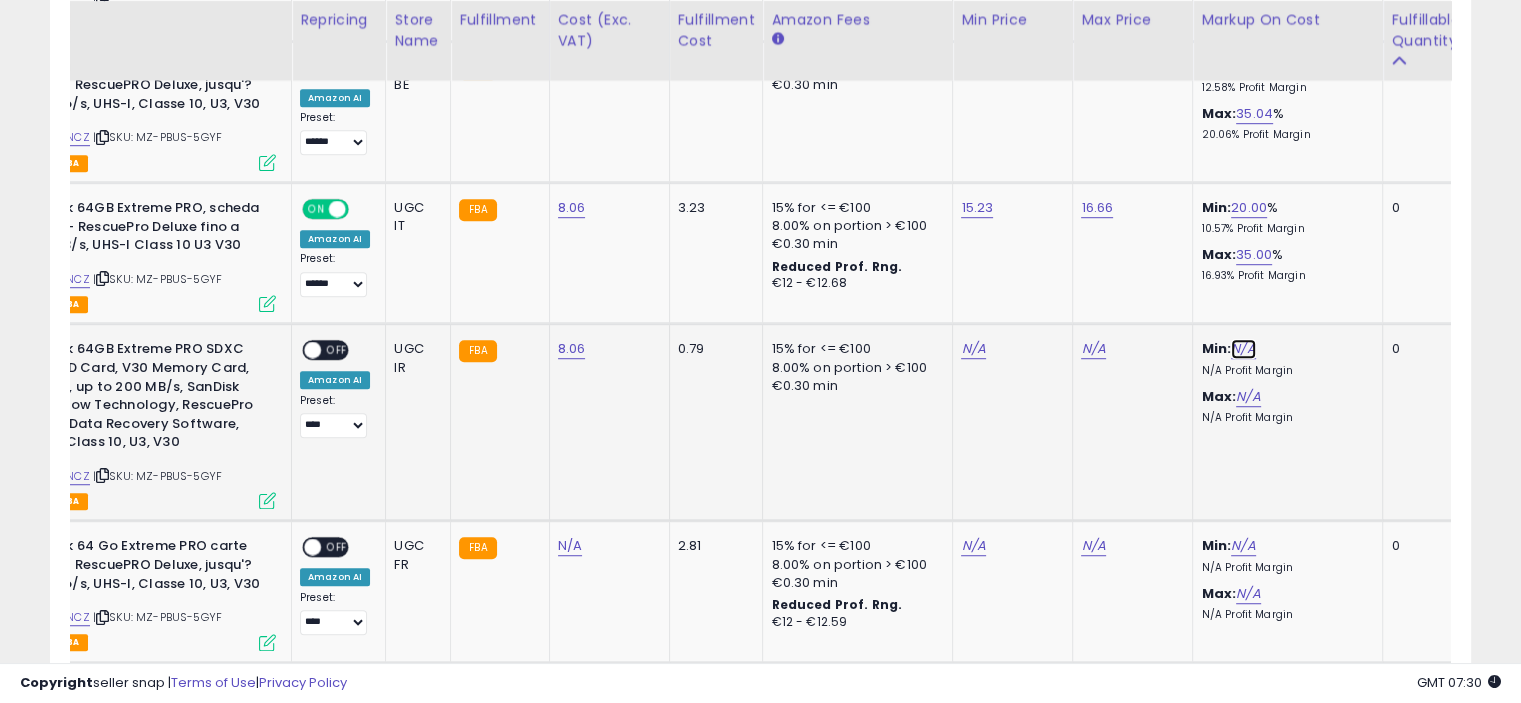 click on "N/A" at bounding box center (1243, 349) 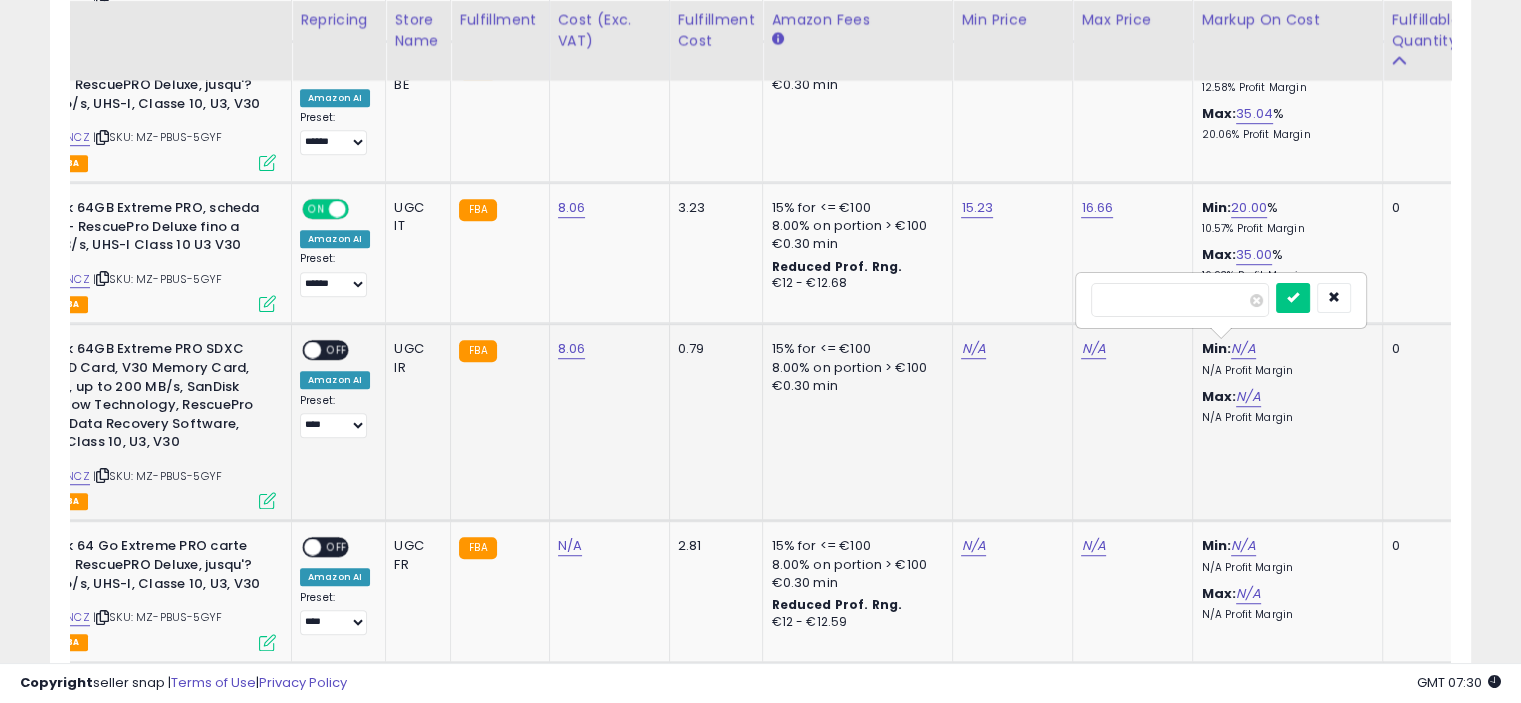 type on "**" 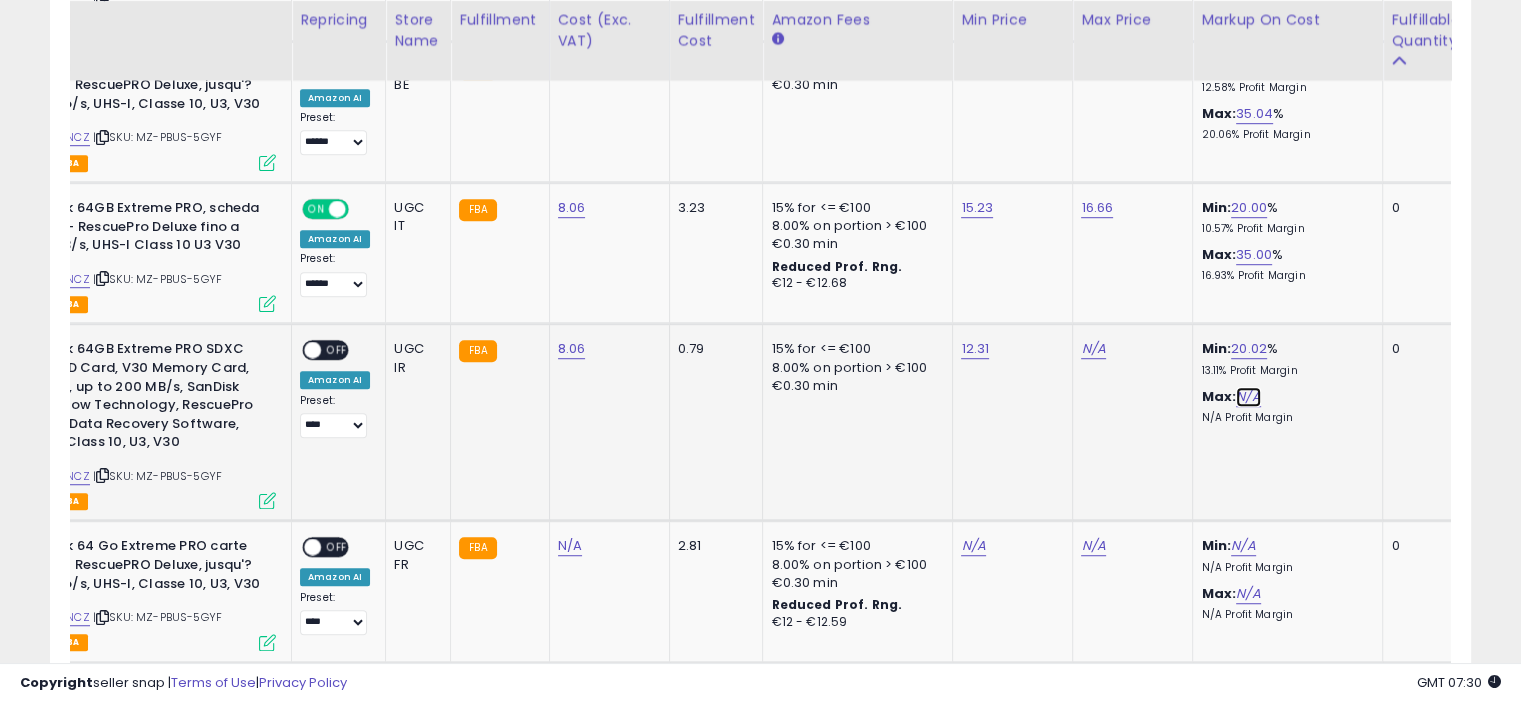 click on "N/A" at bounding box center [1248, 397] 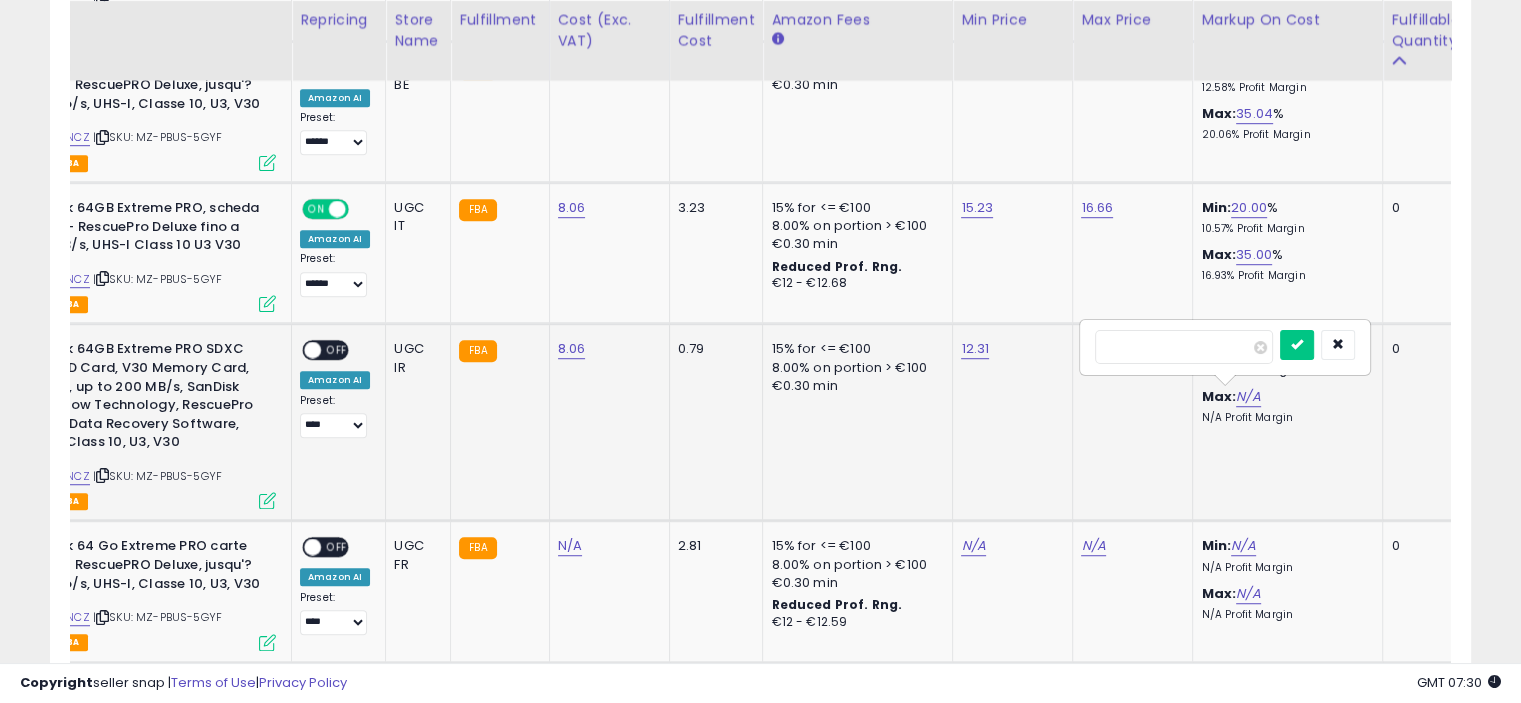type on "**" 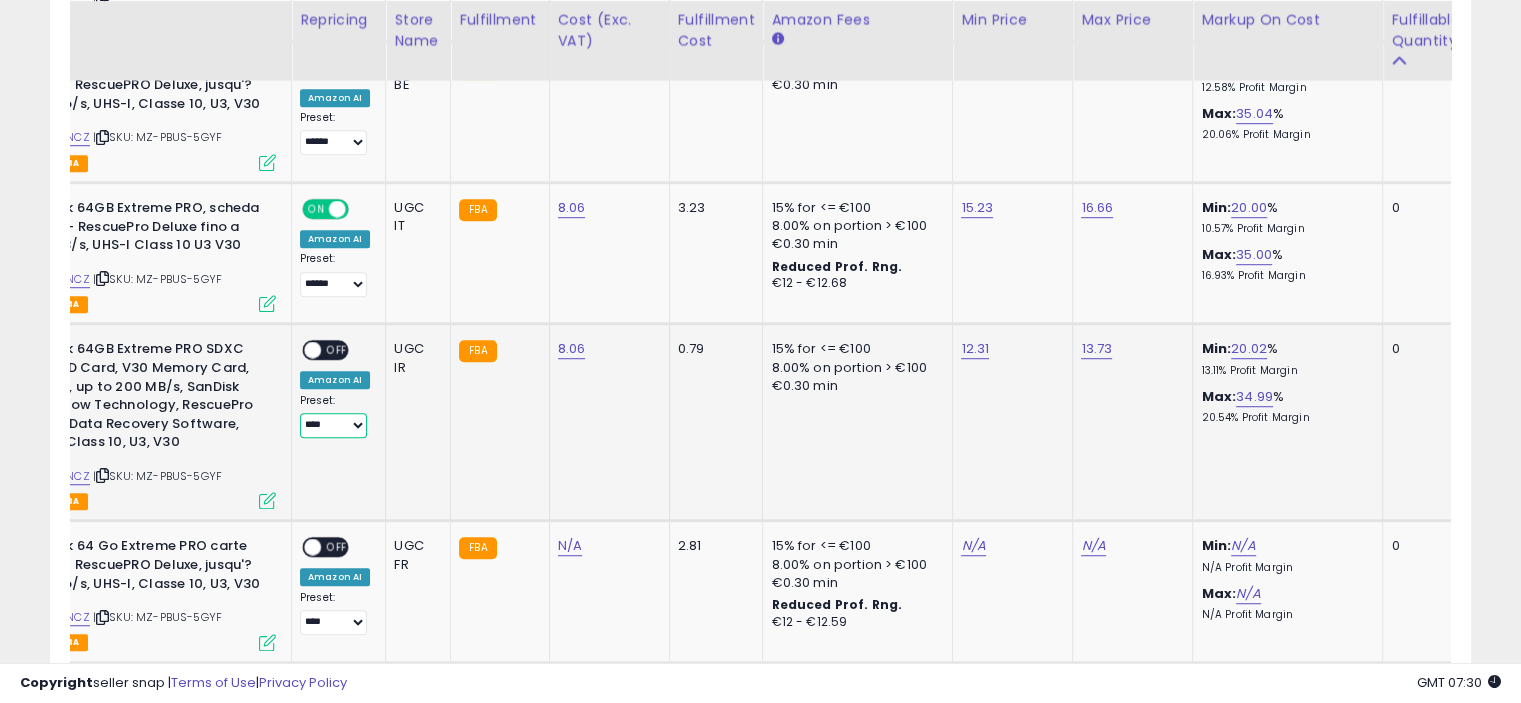 click on "**** ******" at bounding box center [333, 425] 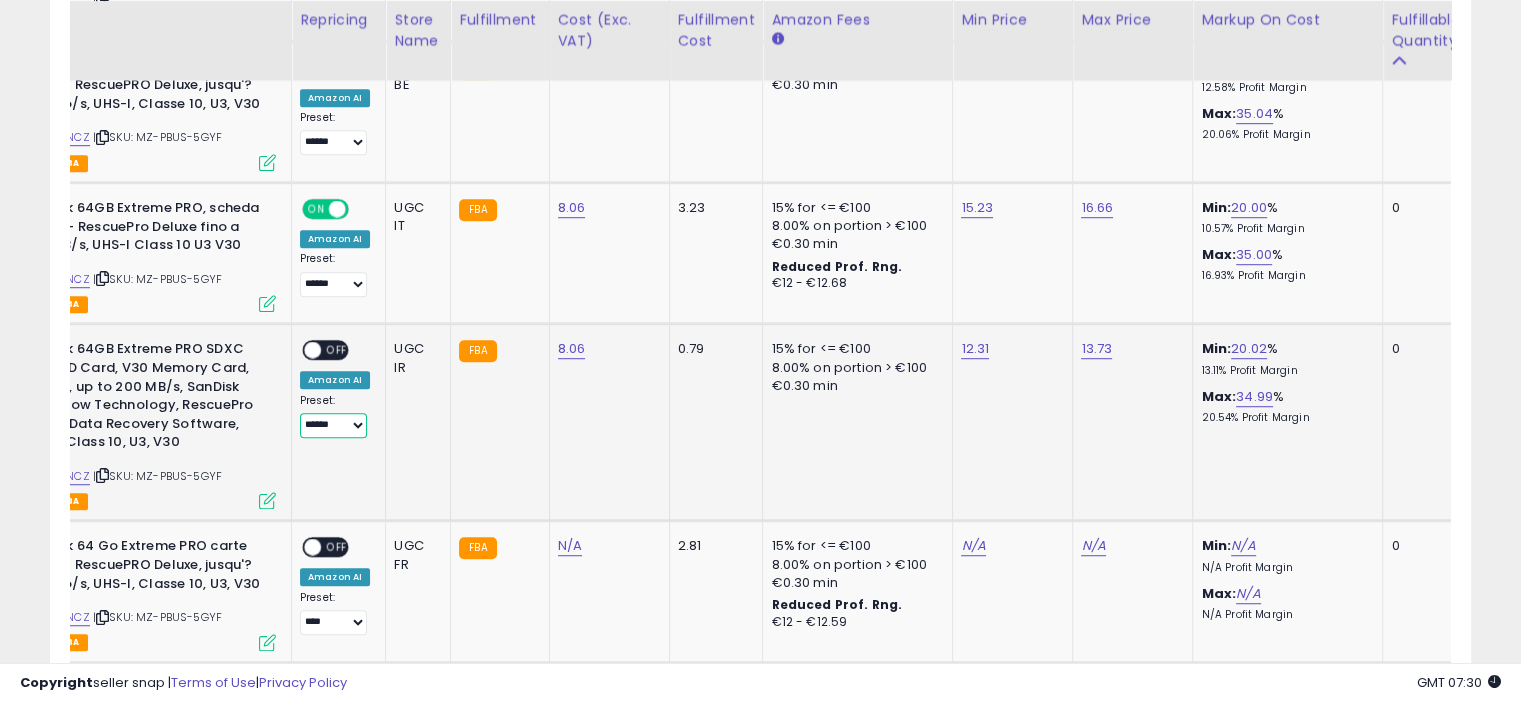 click on "**** ******" at bounding box center (333, 425) 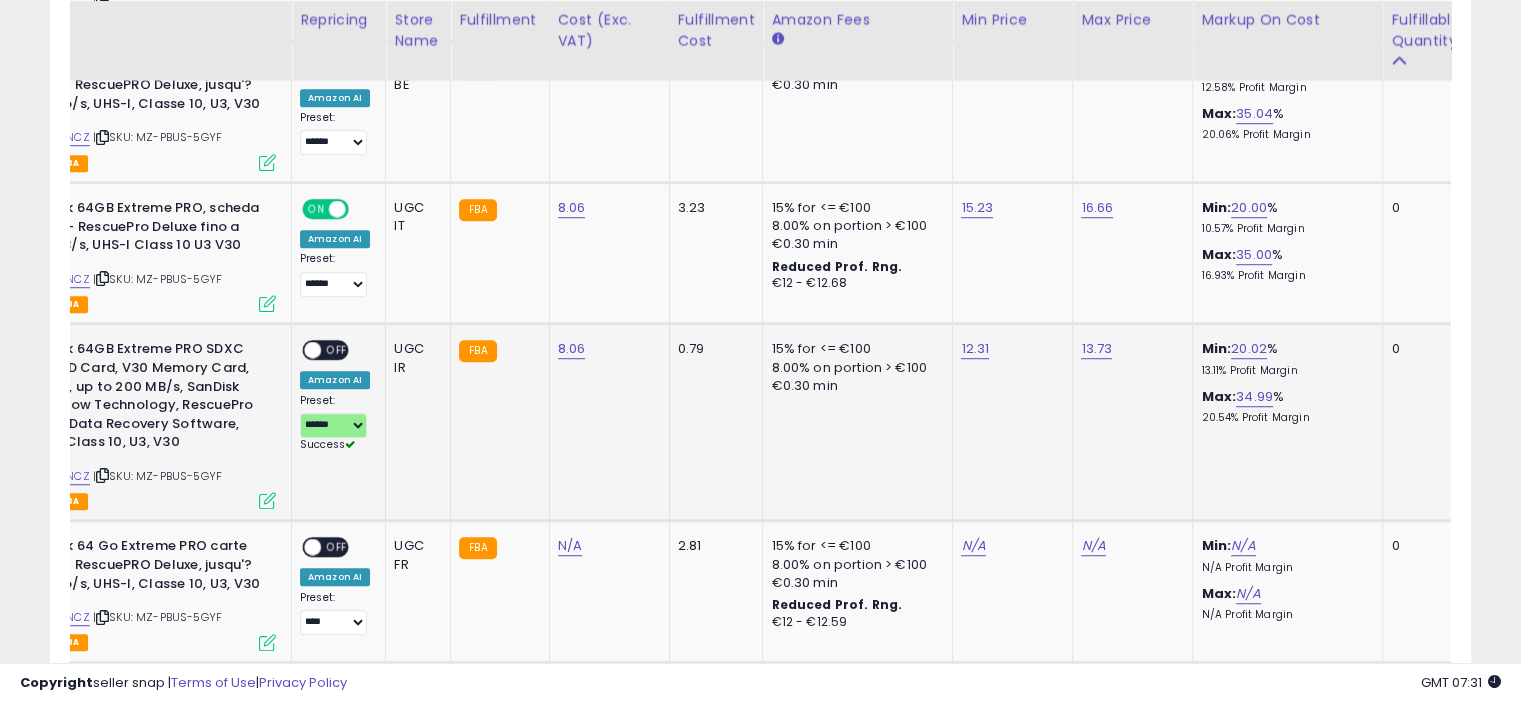 click on "OFF" at bounding box center (337, 350) 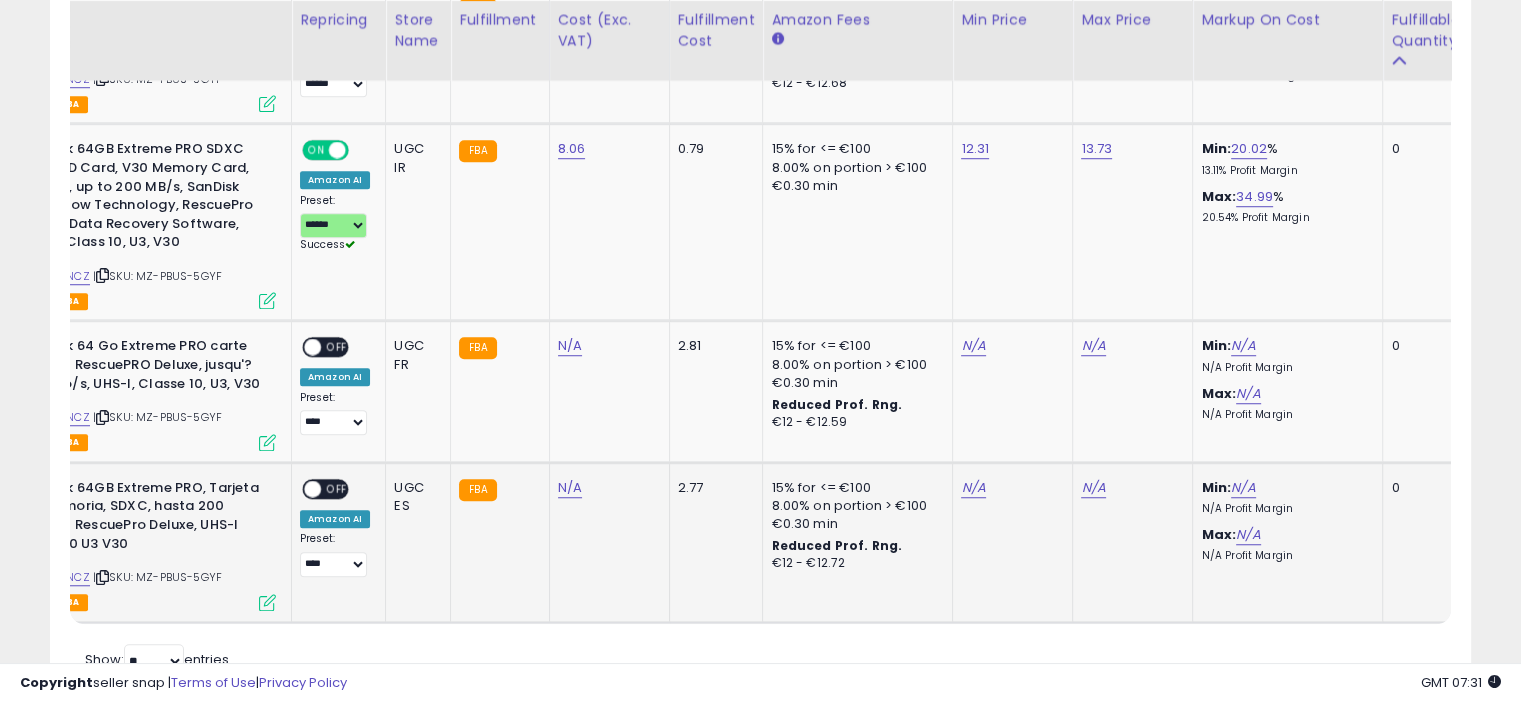 scroll, scrollTop: 1539, scrollLeft: 0, axis: vertical 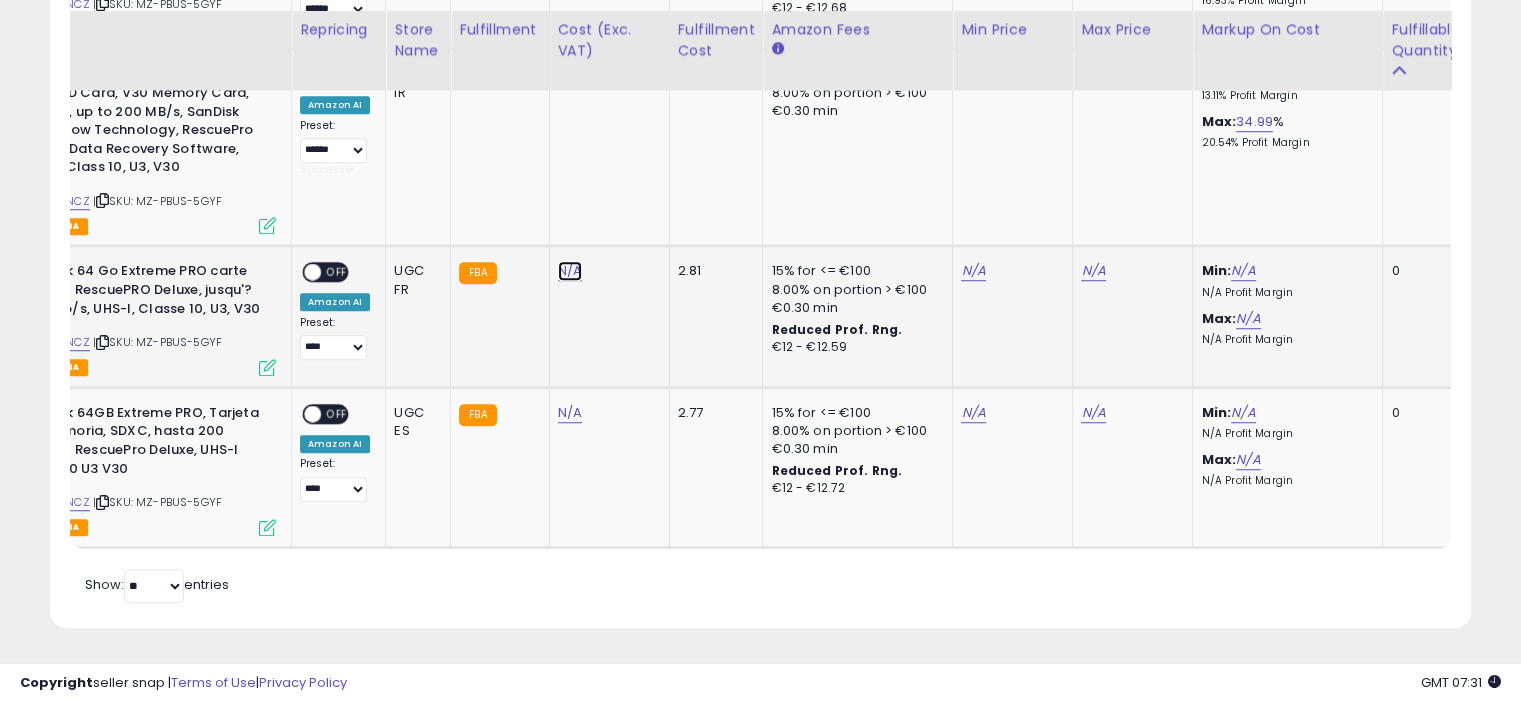 click on "N/A" at bounding box center (570, 271) 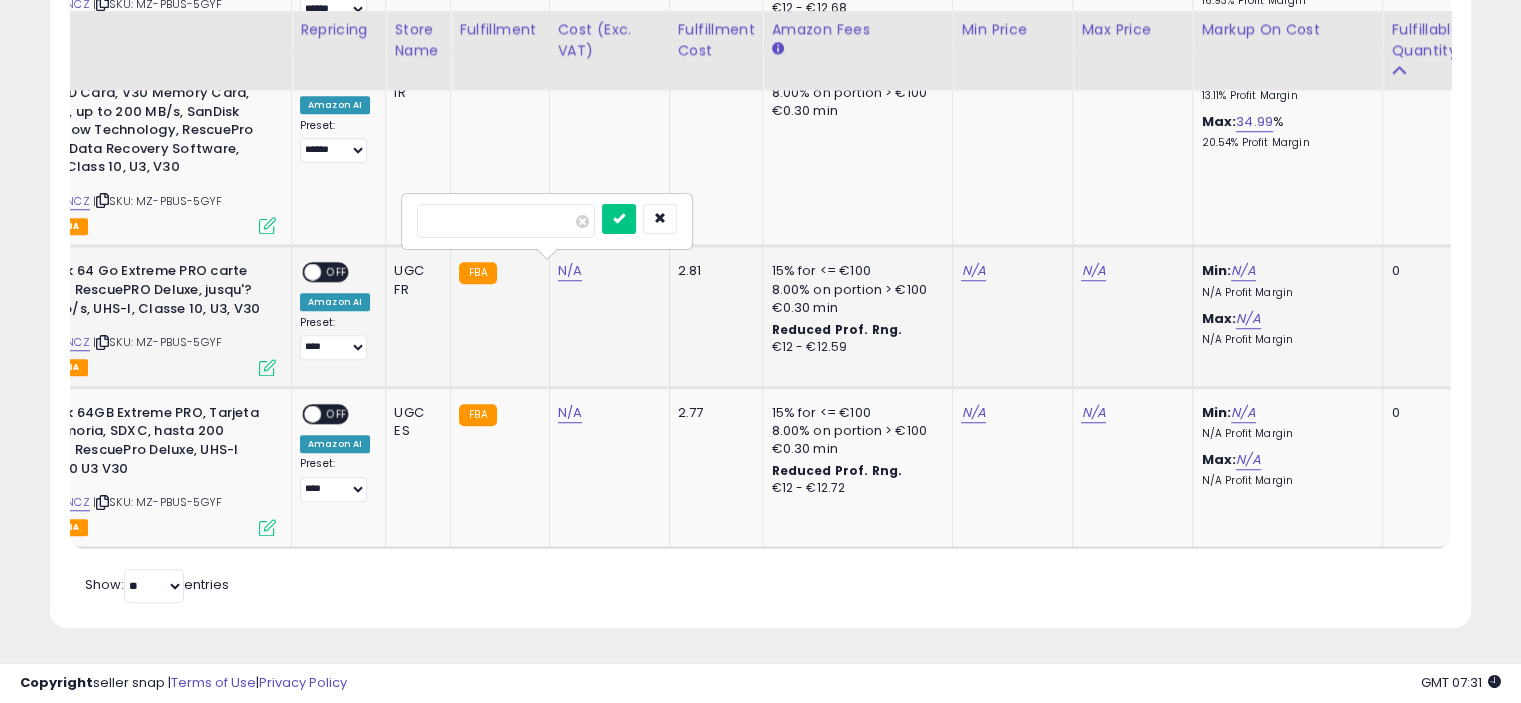 type on "****" 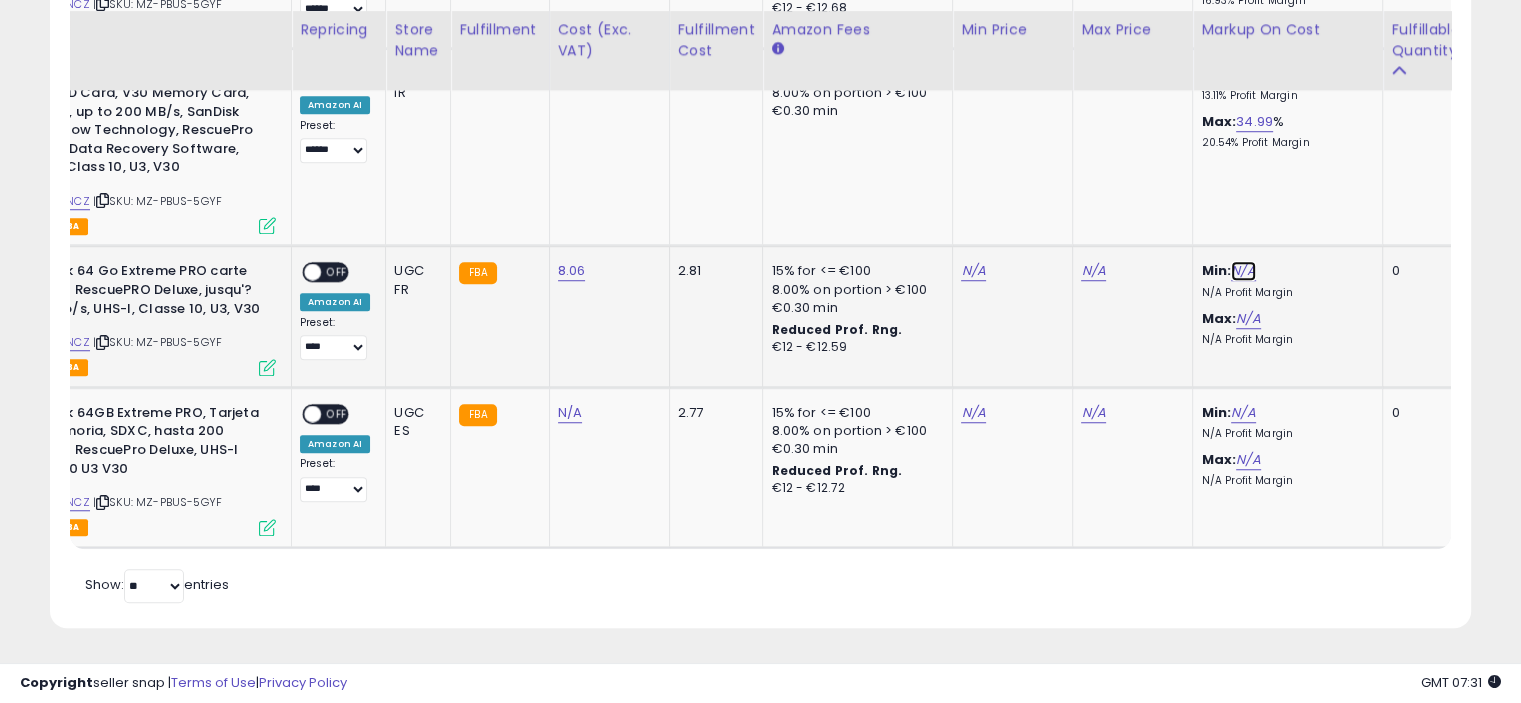 click on "N/A" at bounding box center [1243, 271] 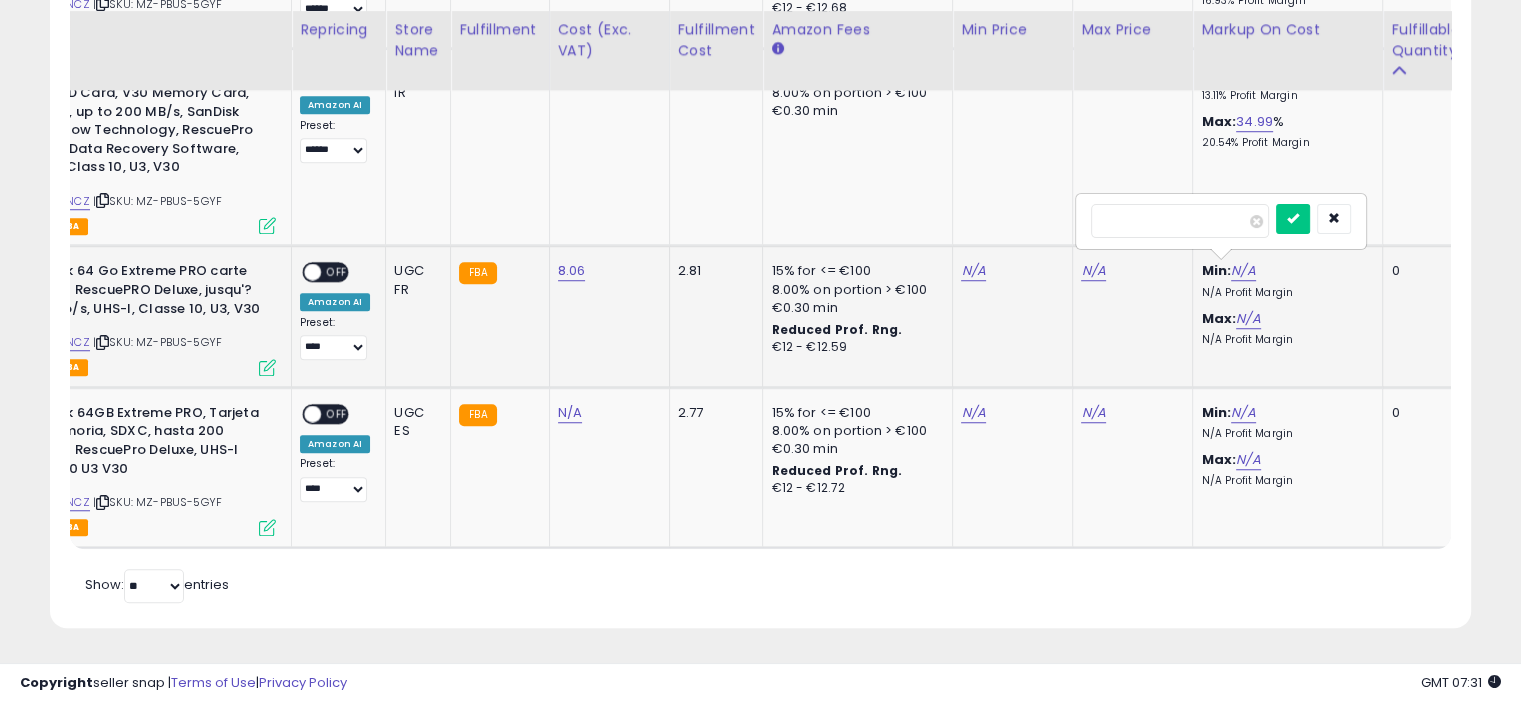 type on "**" 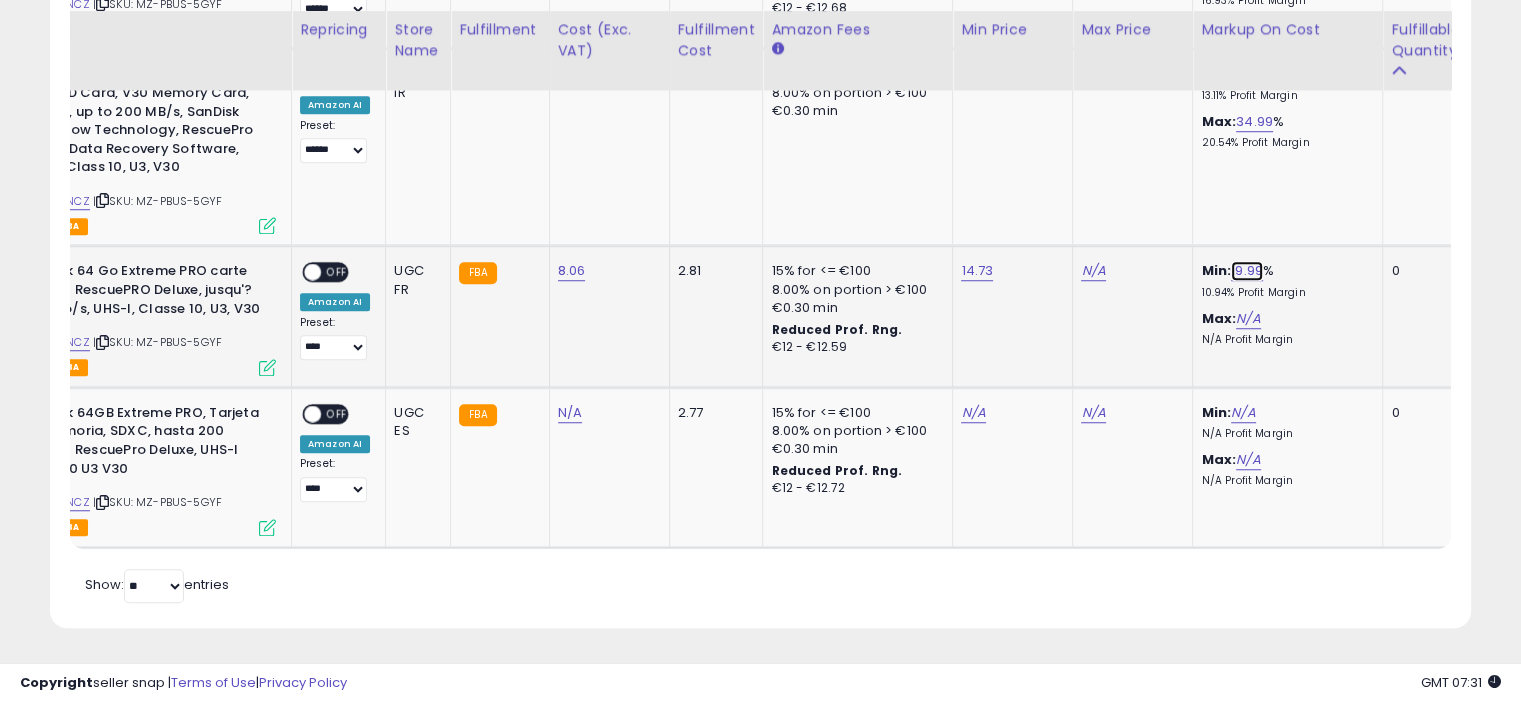 click on "19.99" at bounding box center (1247, 271) 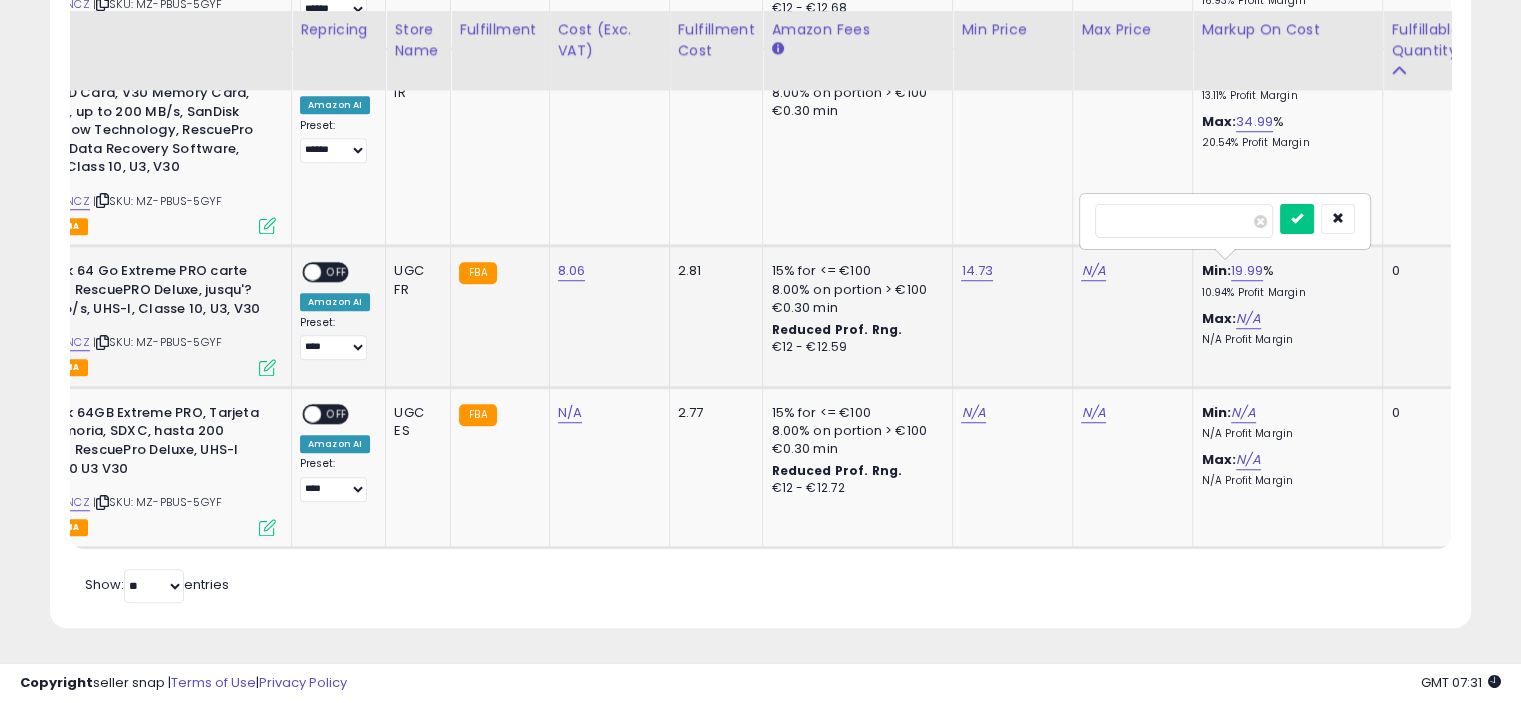 type on "**" 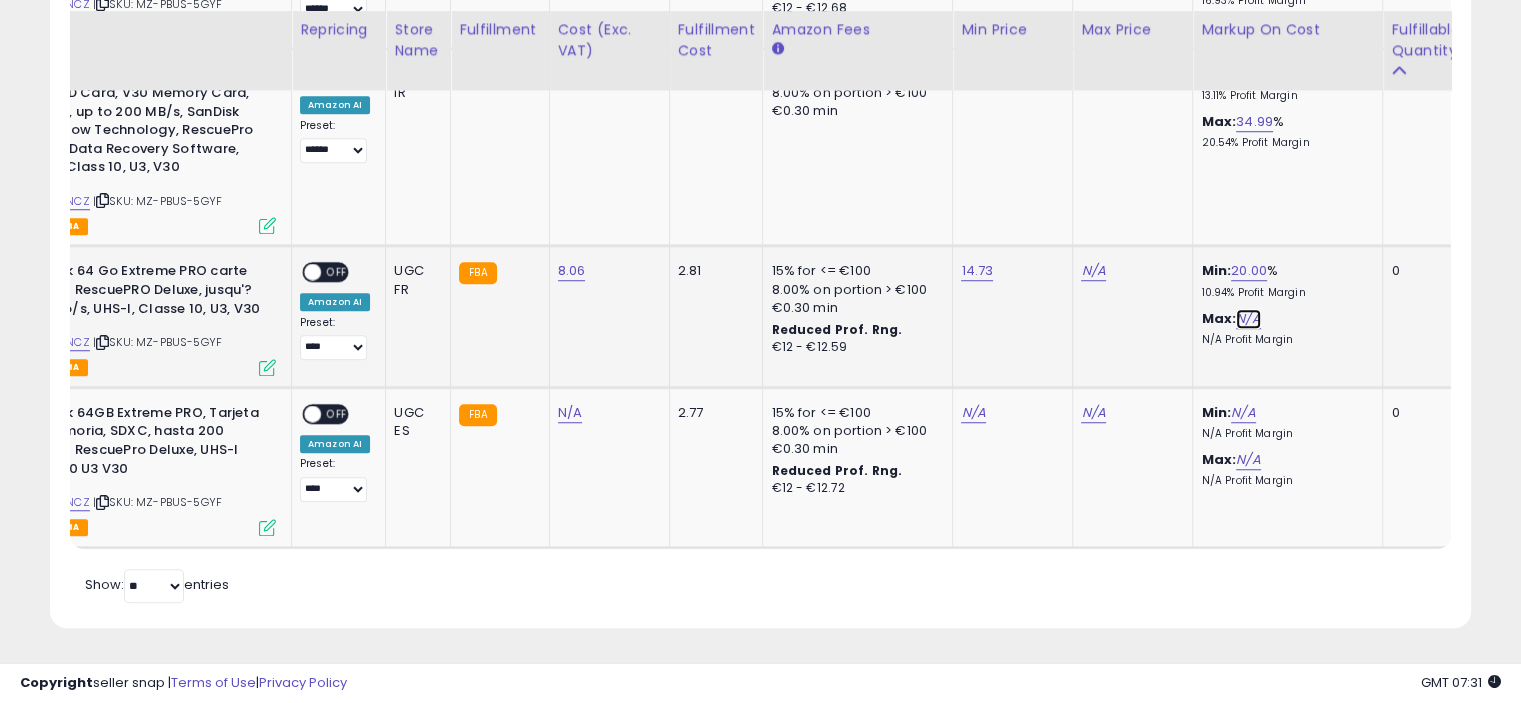 click on "N/A" at bounding box center (1248, 319) 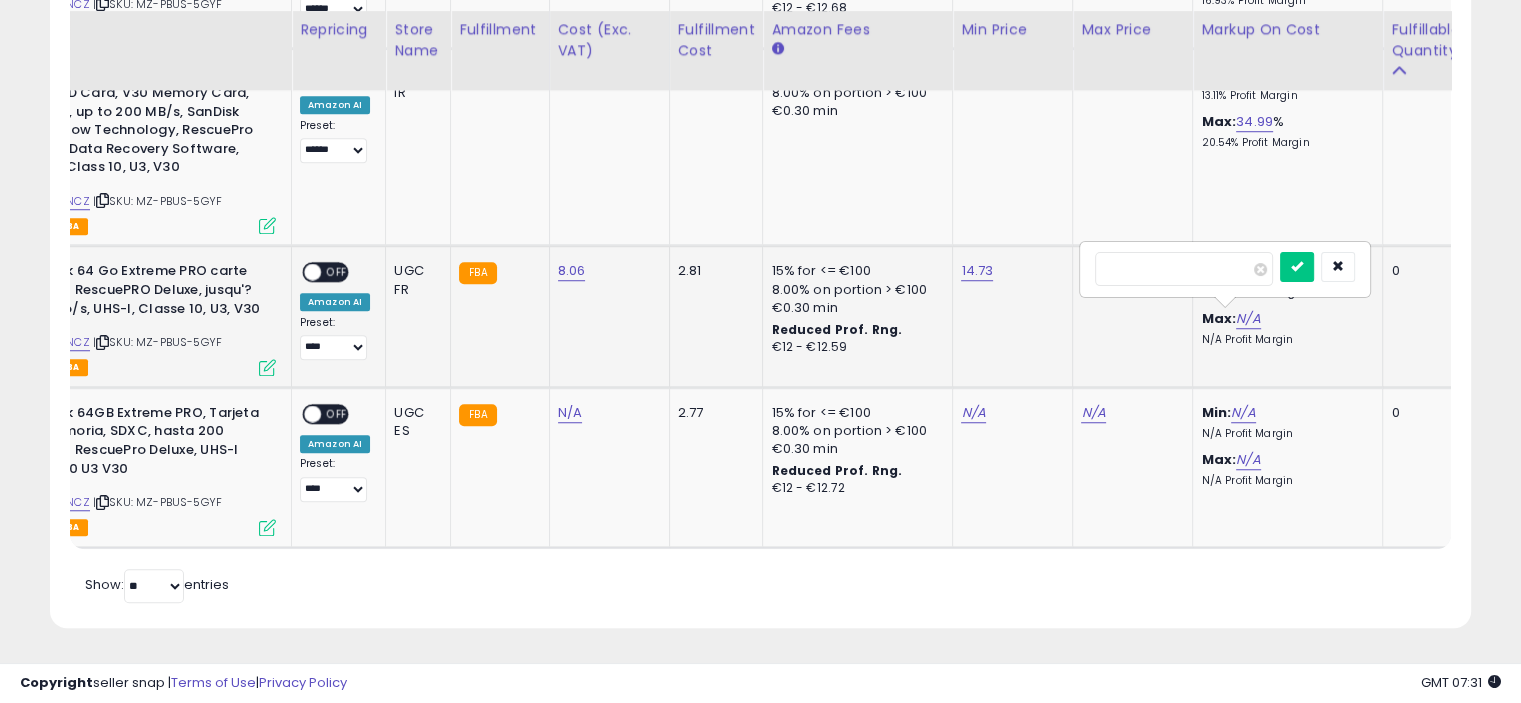 type on "**" 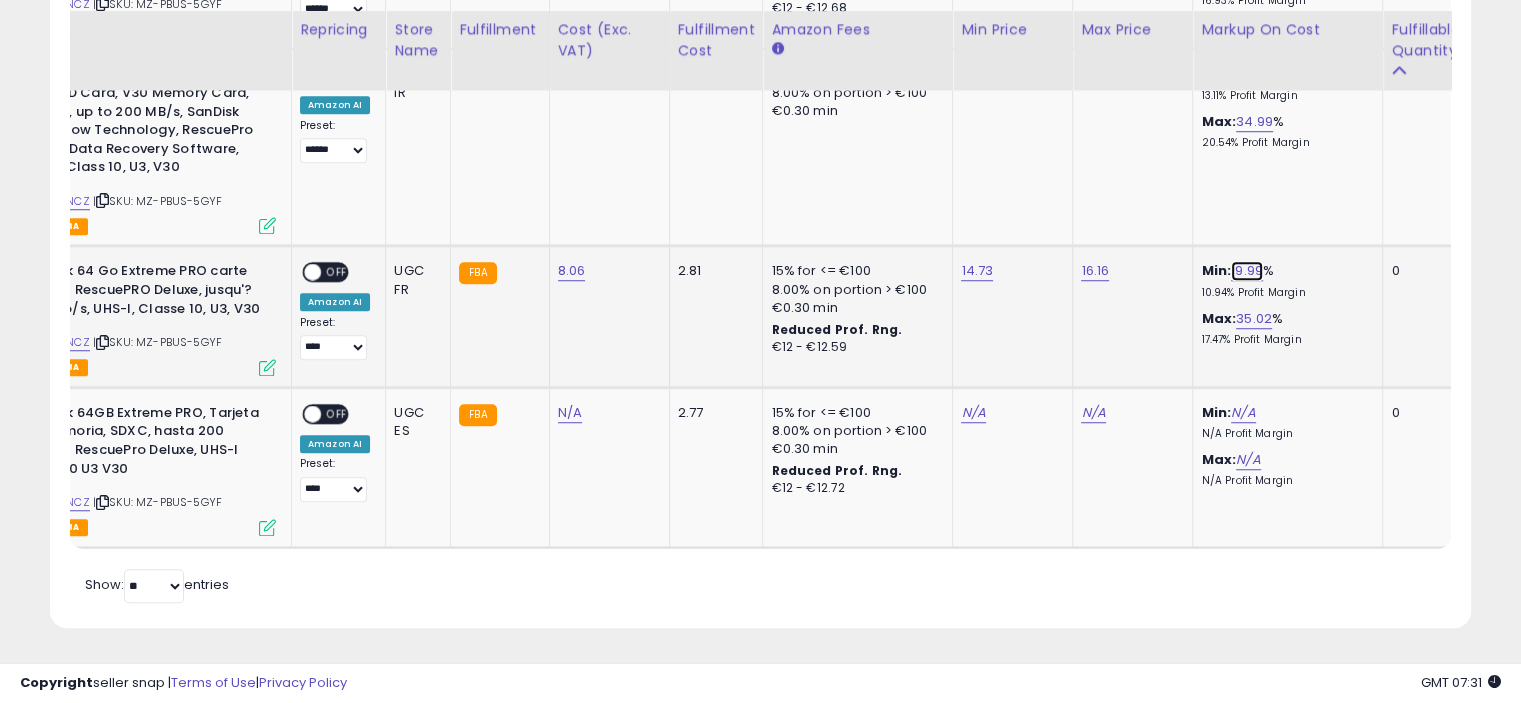 click on "19.99" at bounding box center (1247, 271) 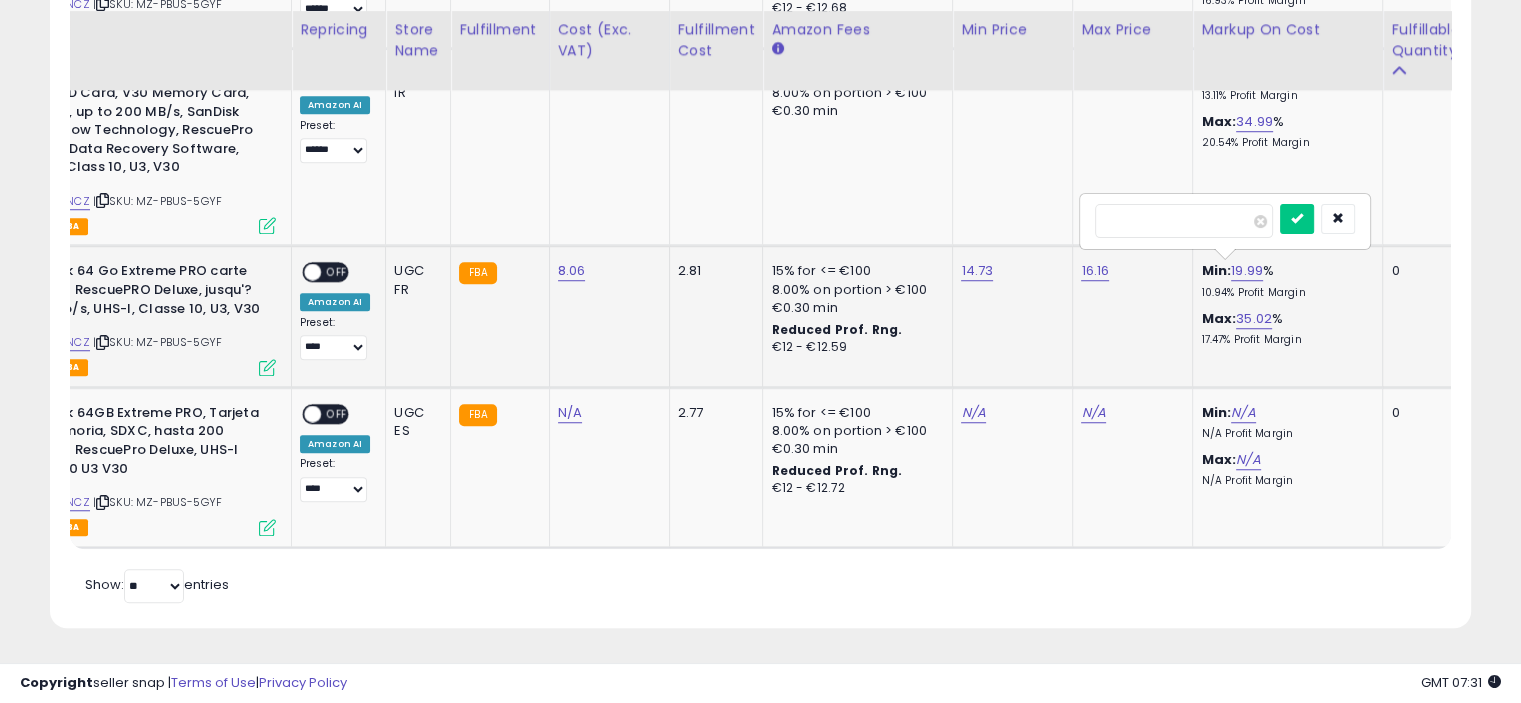 type on "**" 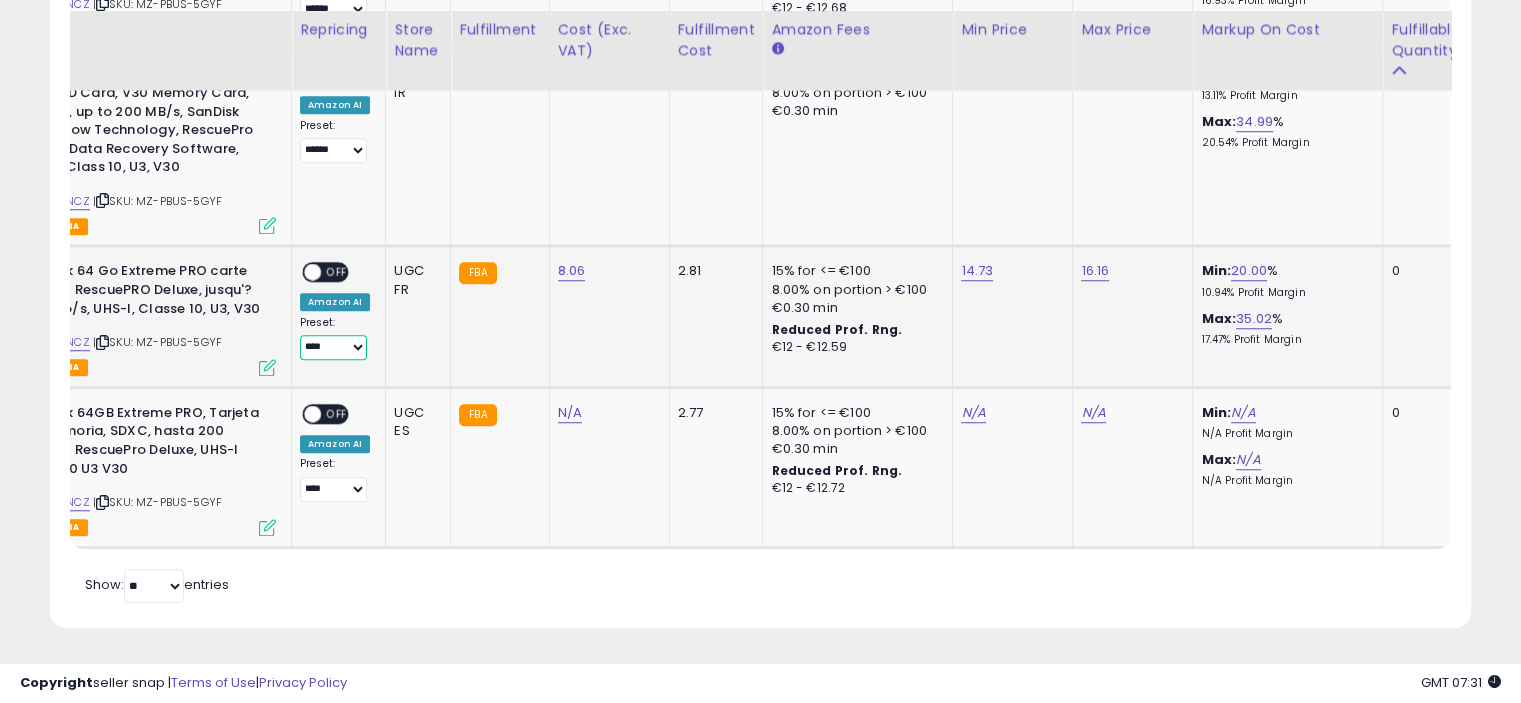 click on "**** ******" at bounding box center [333, 347] 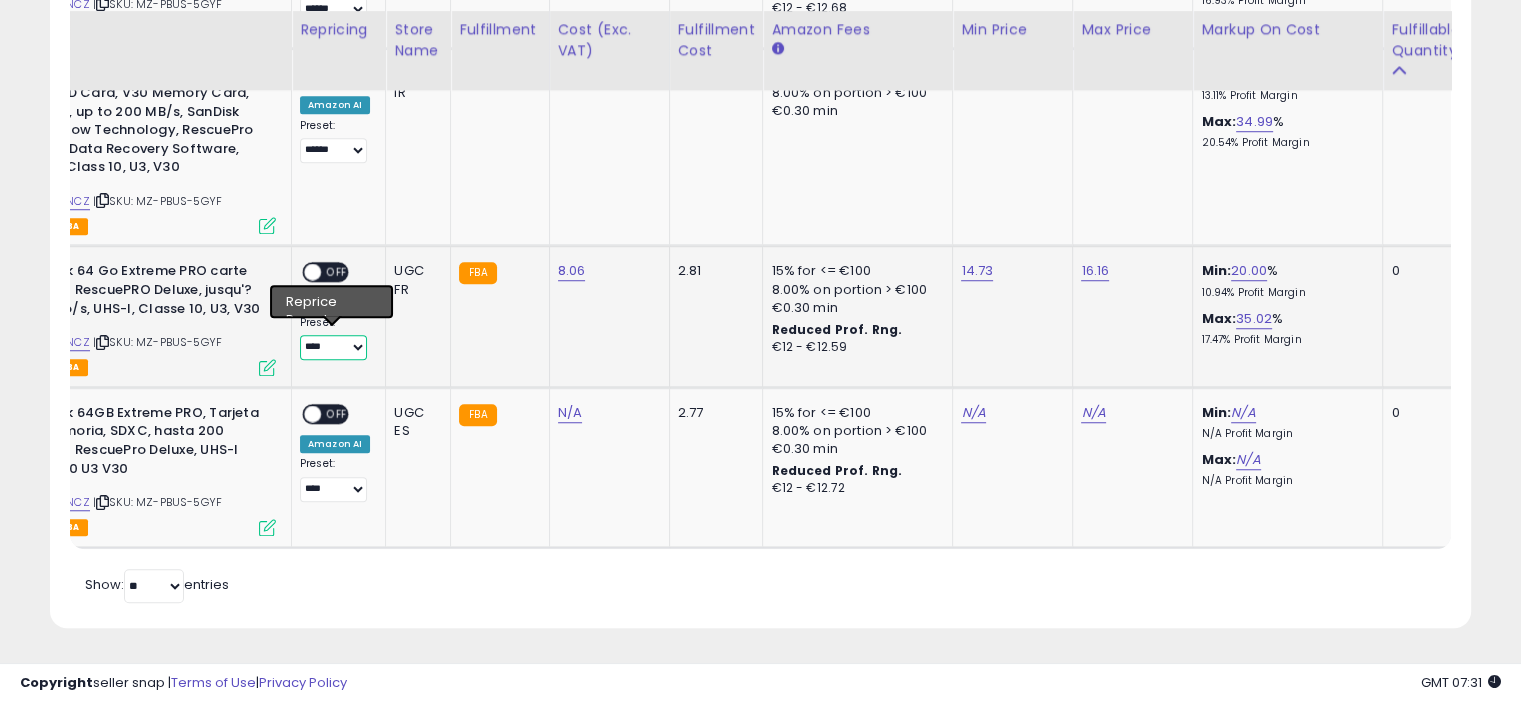 select on "******" 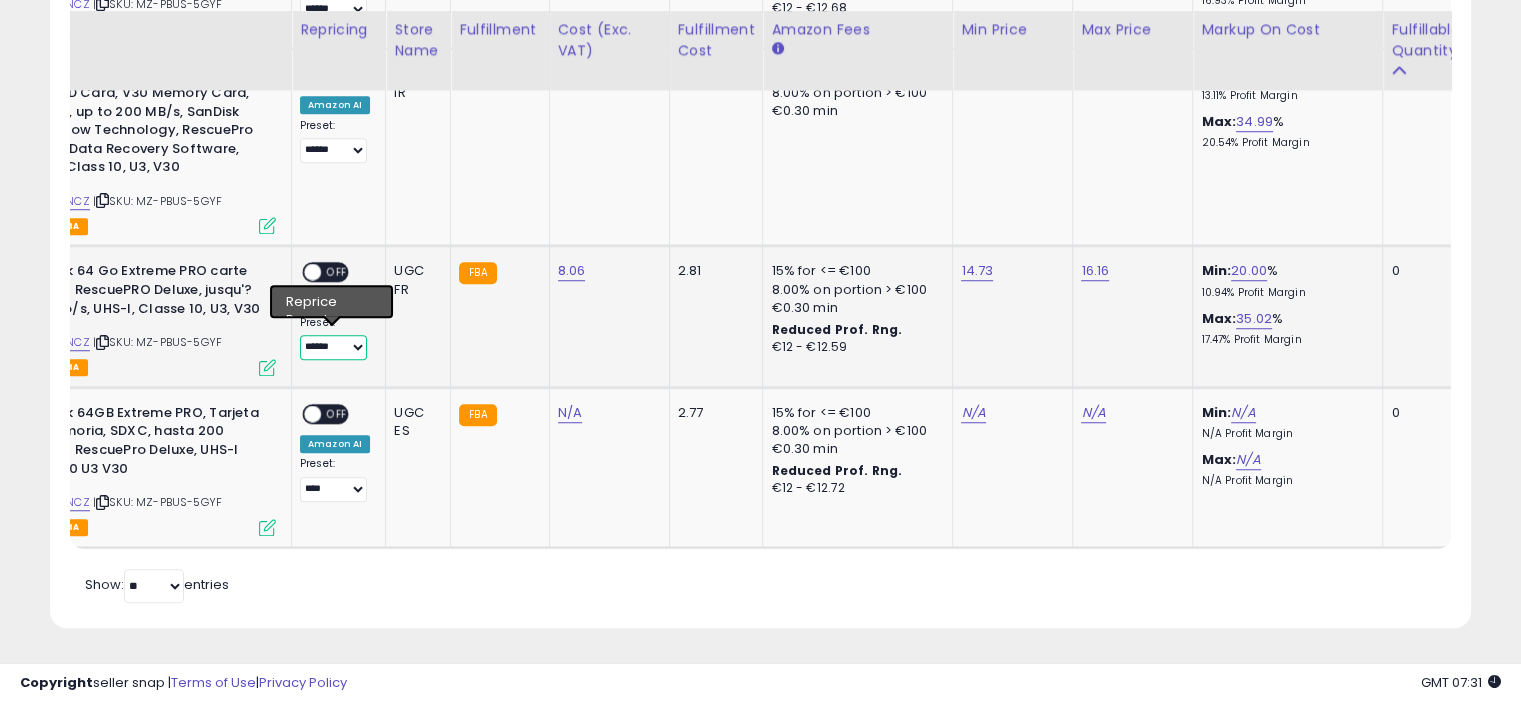click on "**** ******" at bounding box center [333, 347] 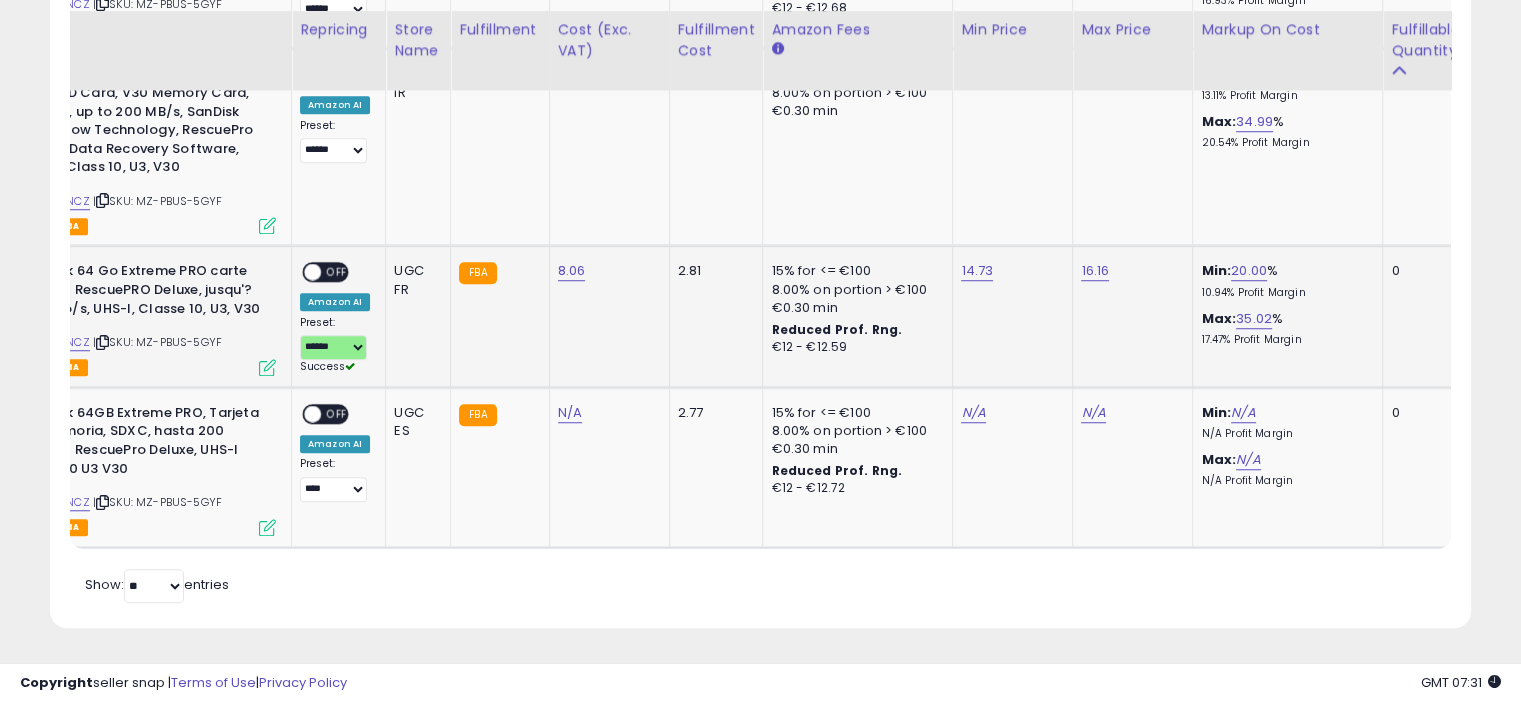 click on "OFF" at bounding box center (337, 272) 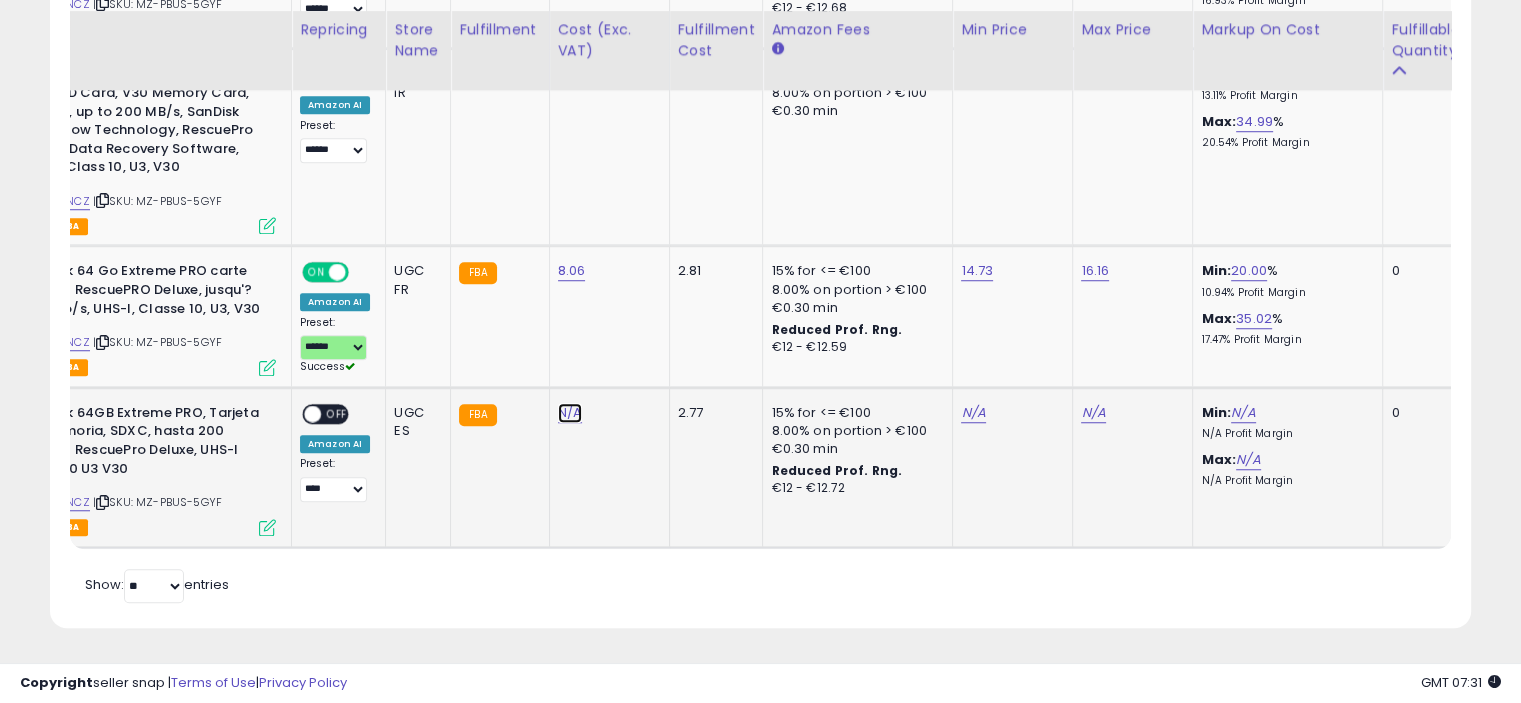 click on "N/A" at bounding box center (570, 413) 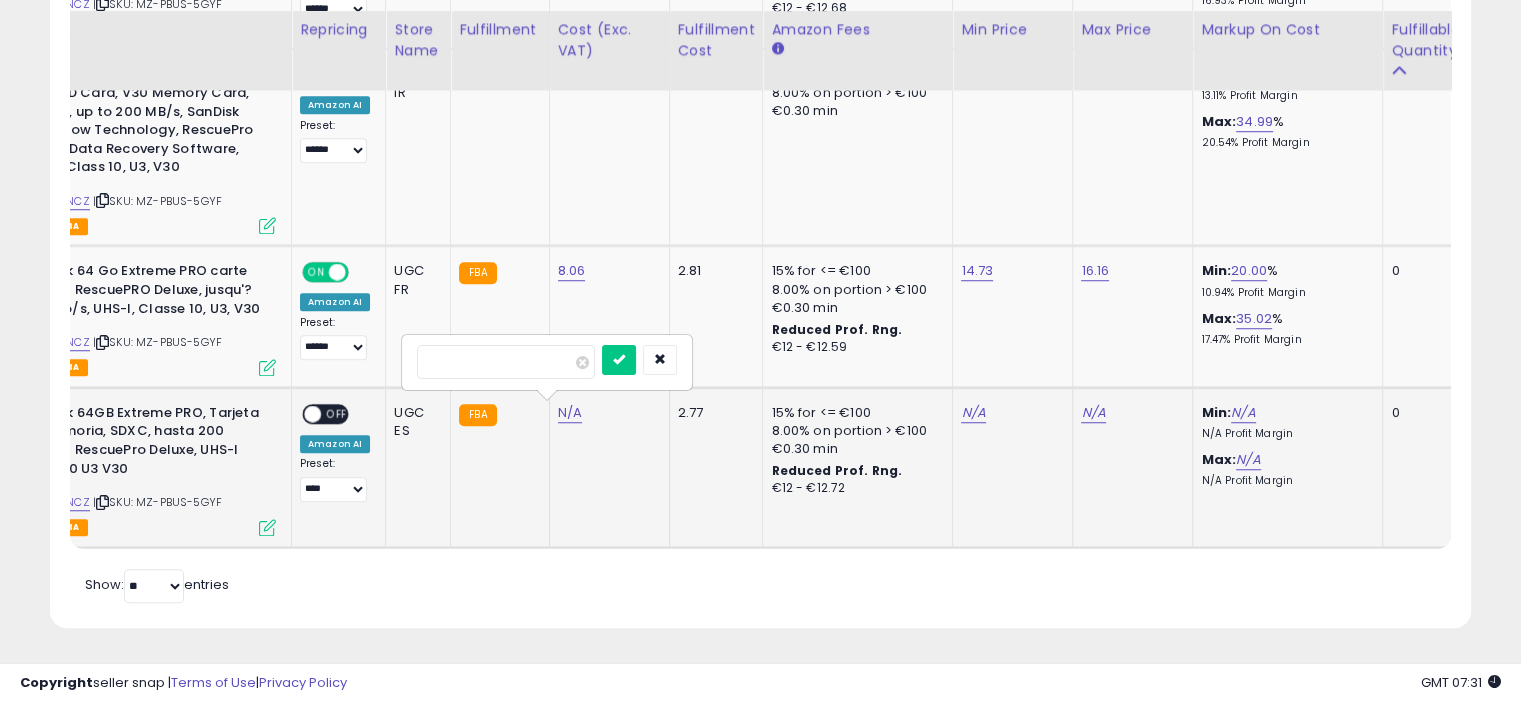 type on "****" 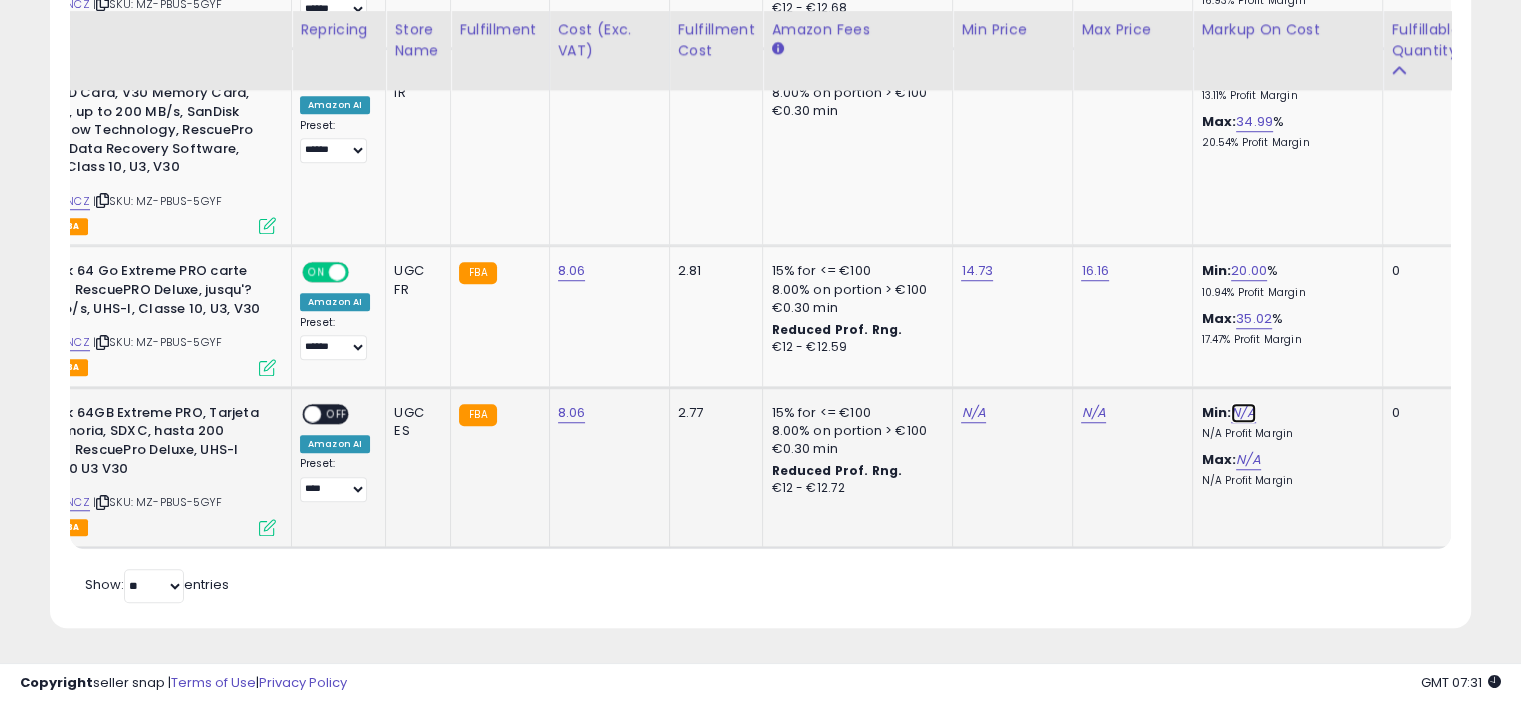 click on "N/A" at bounding box center [1243, 413] 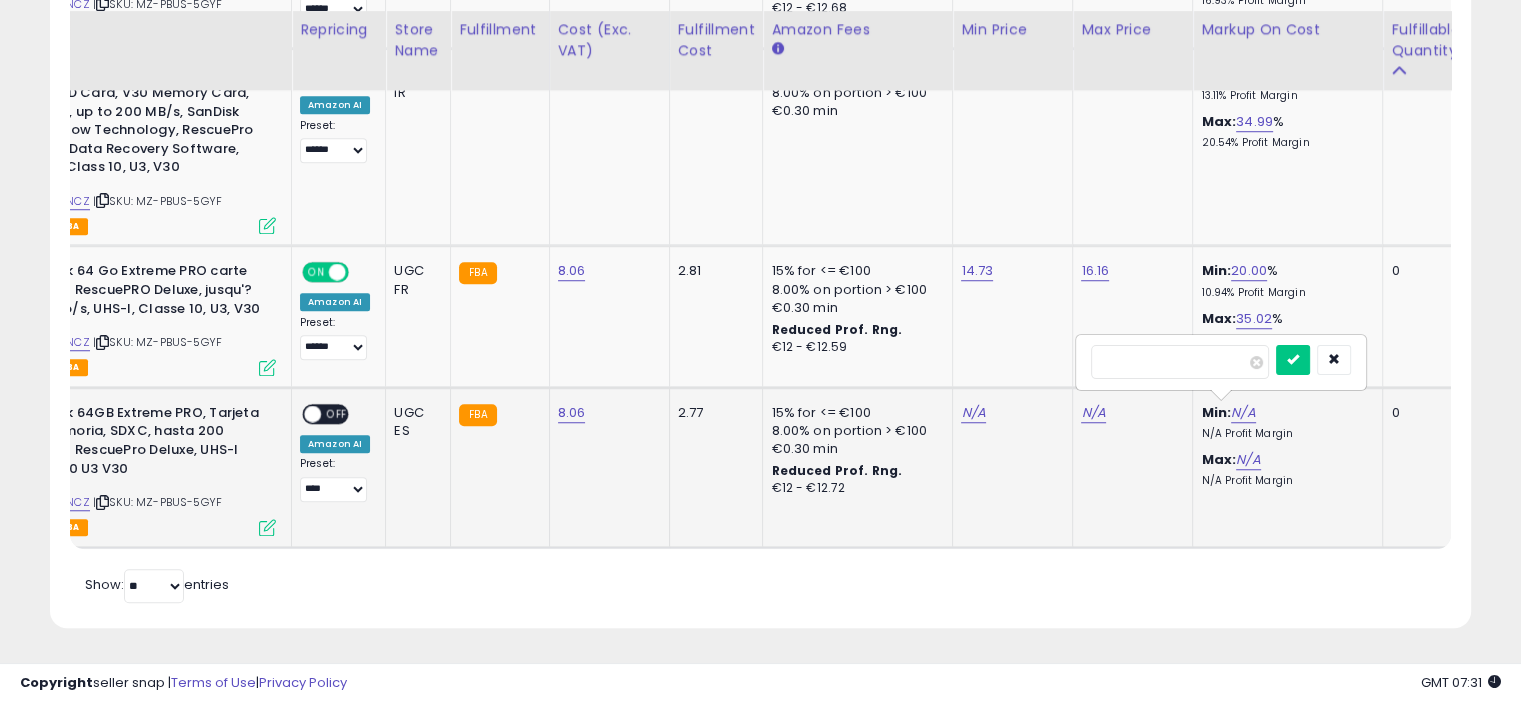 type on "*" 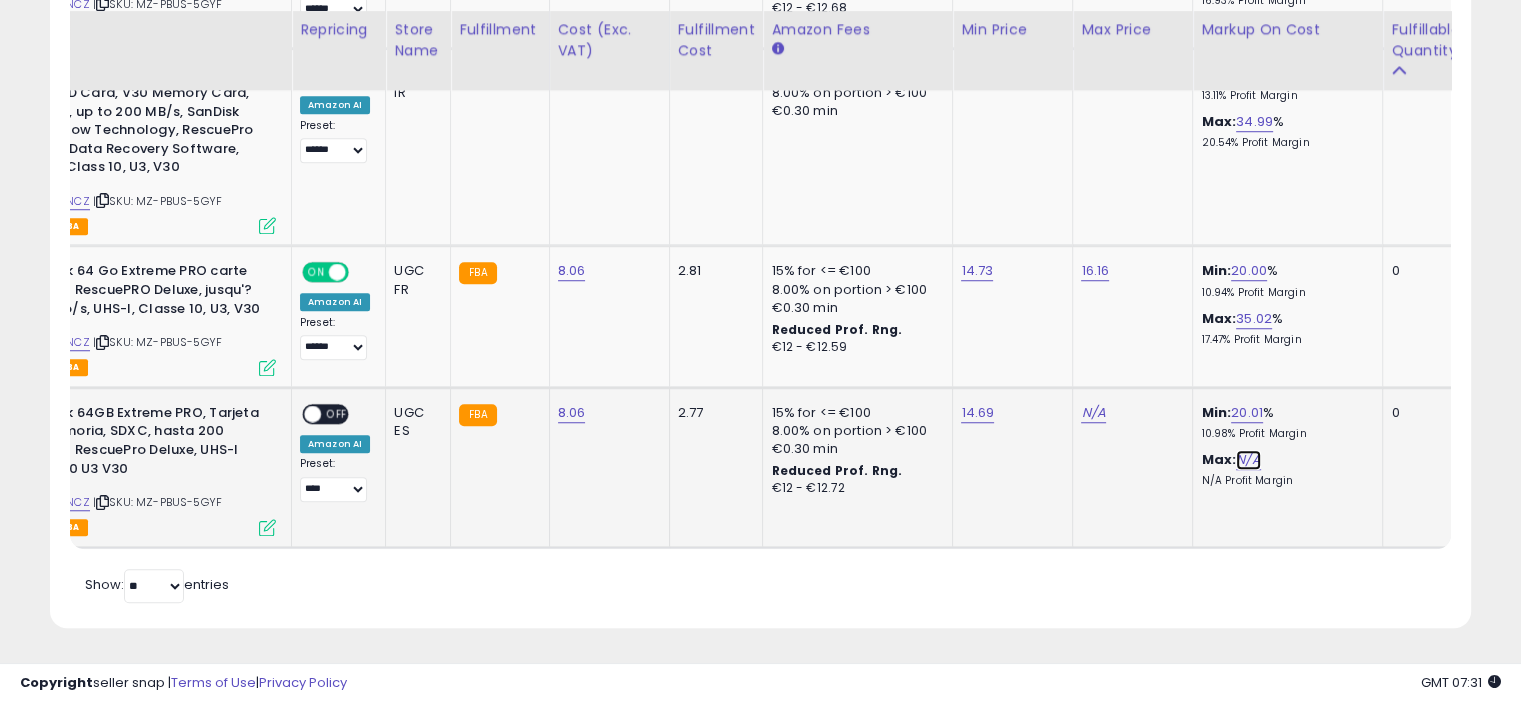 click on "N/A" at bounding box center (1248, 460) 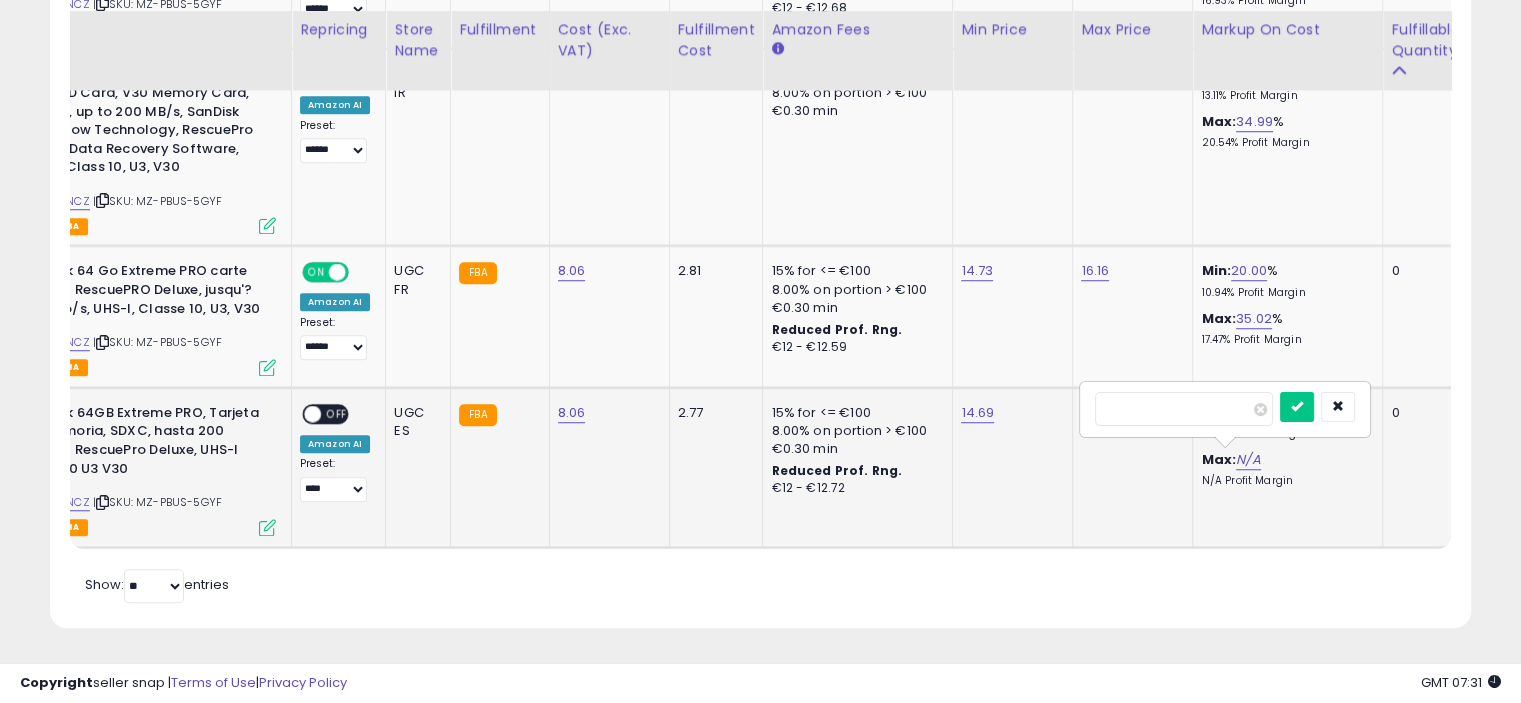type on "**" 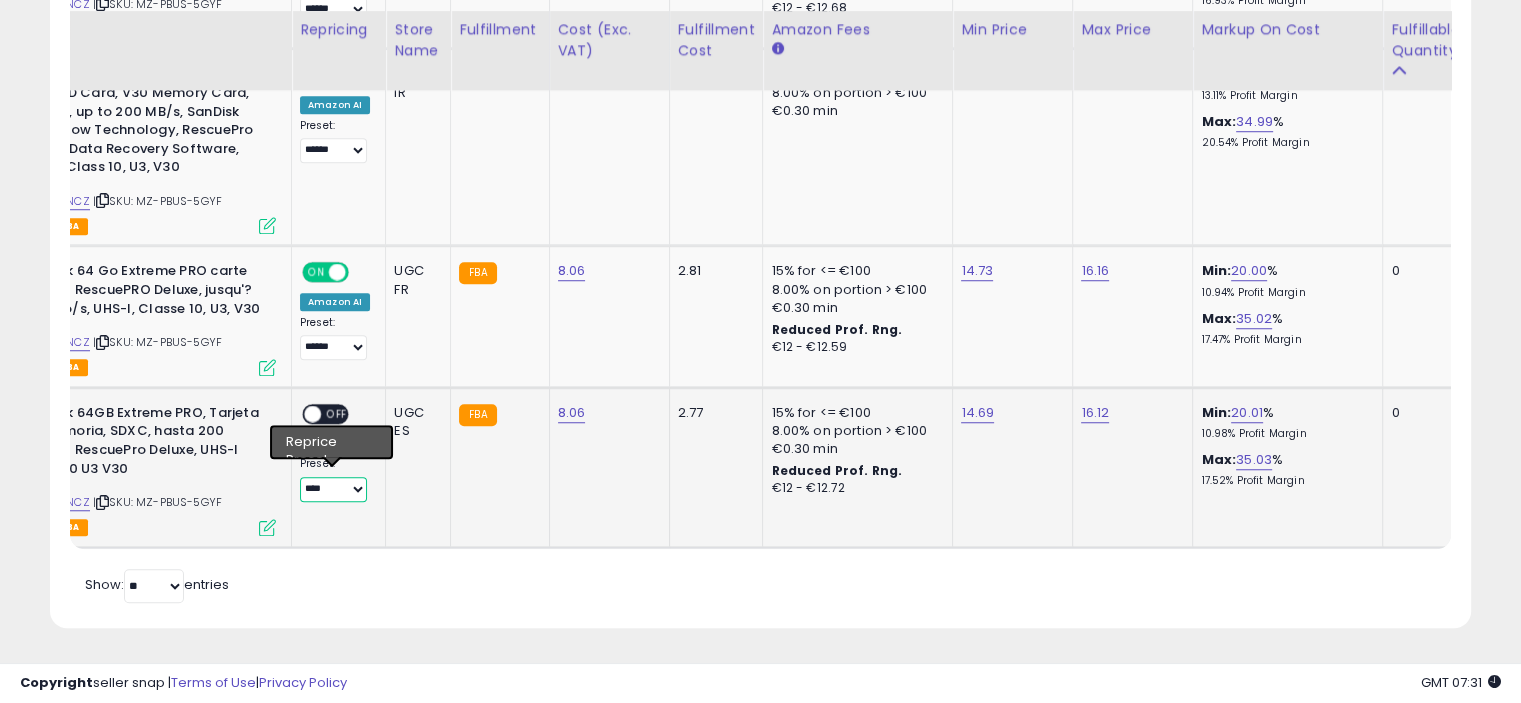 click on "**** ******" at bounding box center [333, 489] 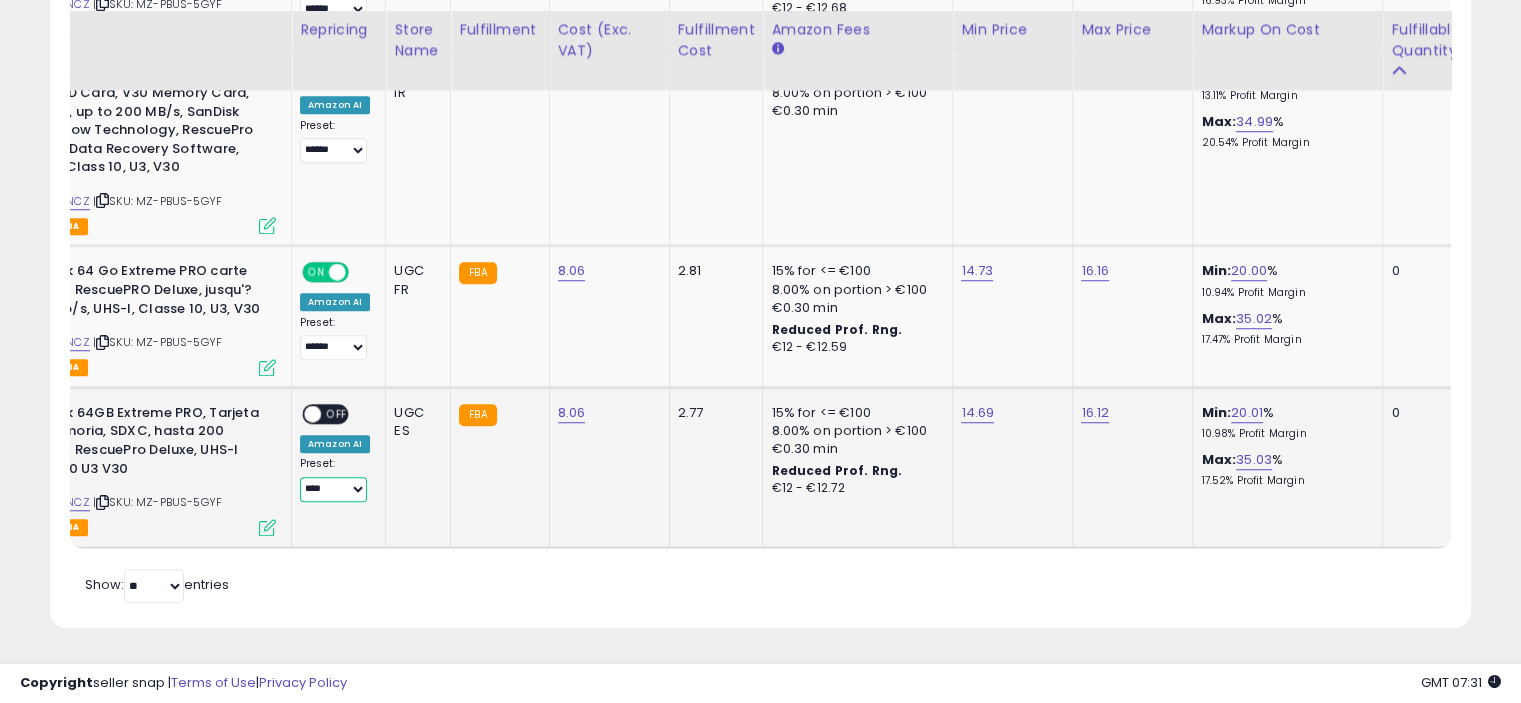 select on "******" 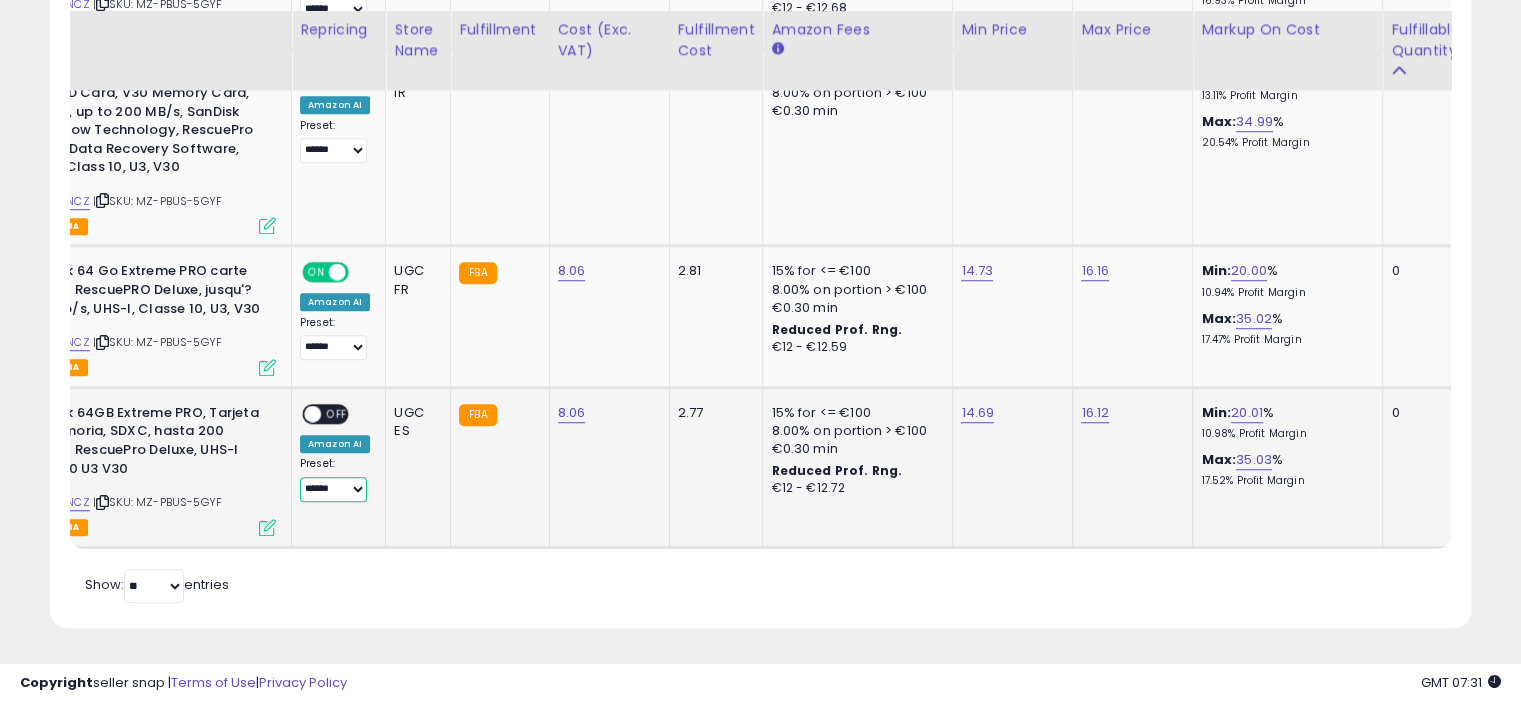 click on "**** ******" at bounding box center [333, 489] 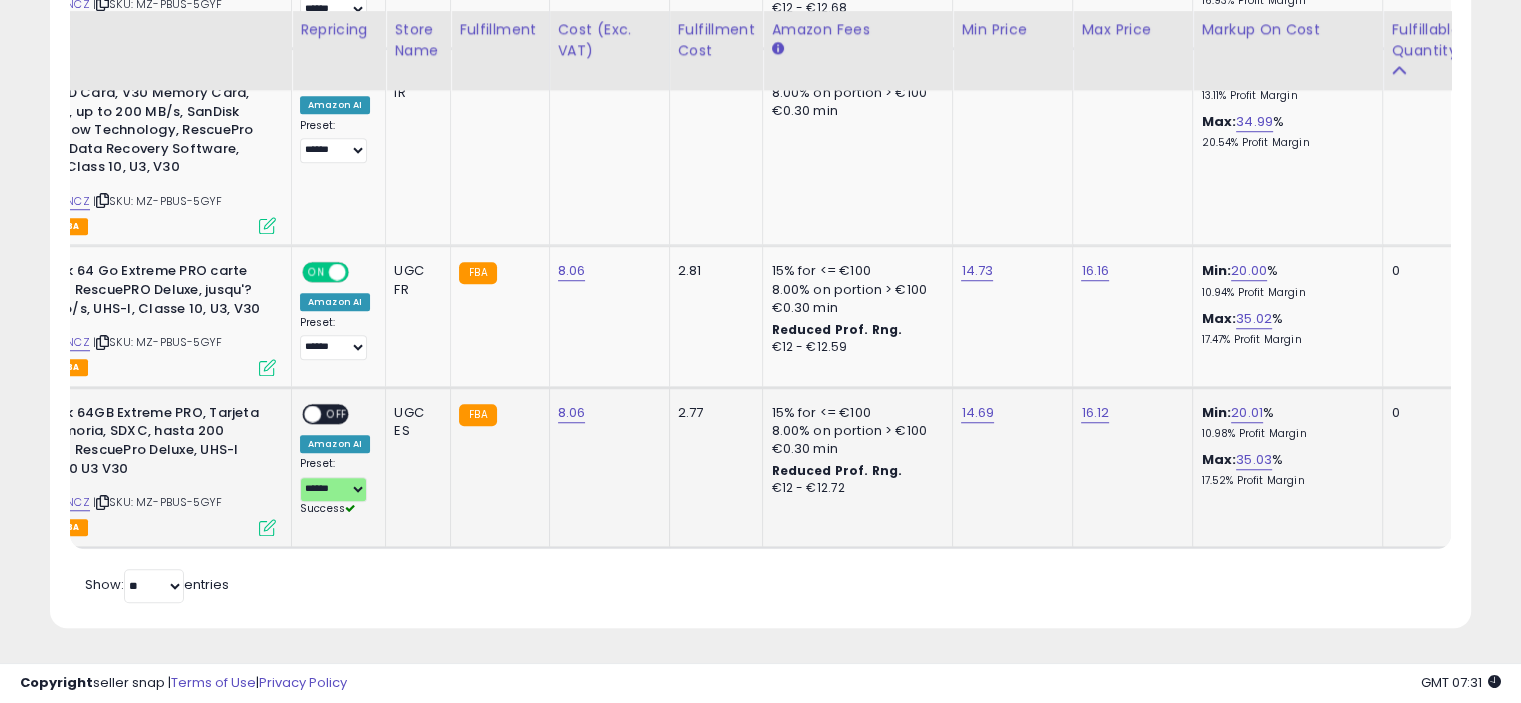 click on "OFF" at bounding box center [337, 413] 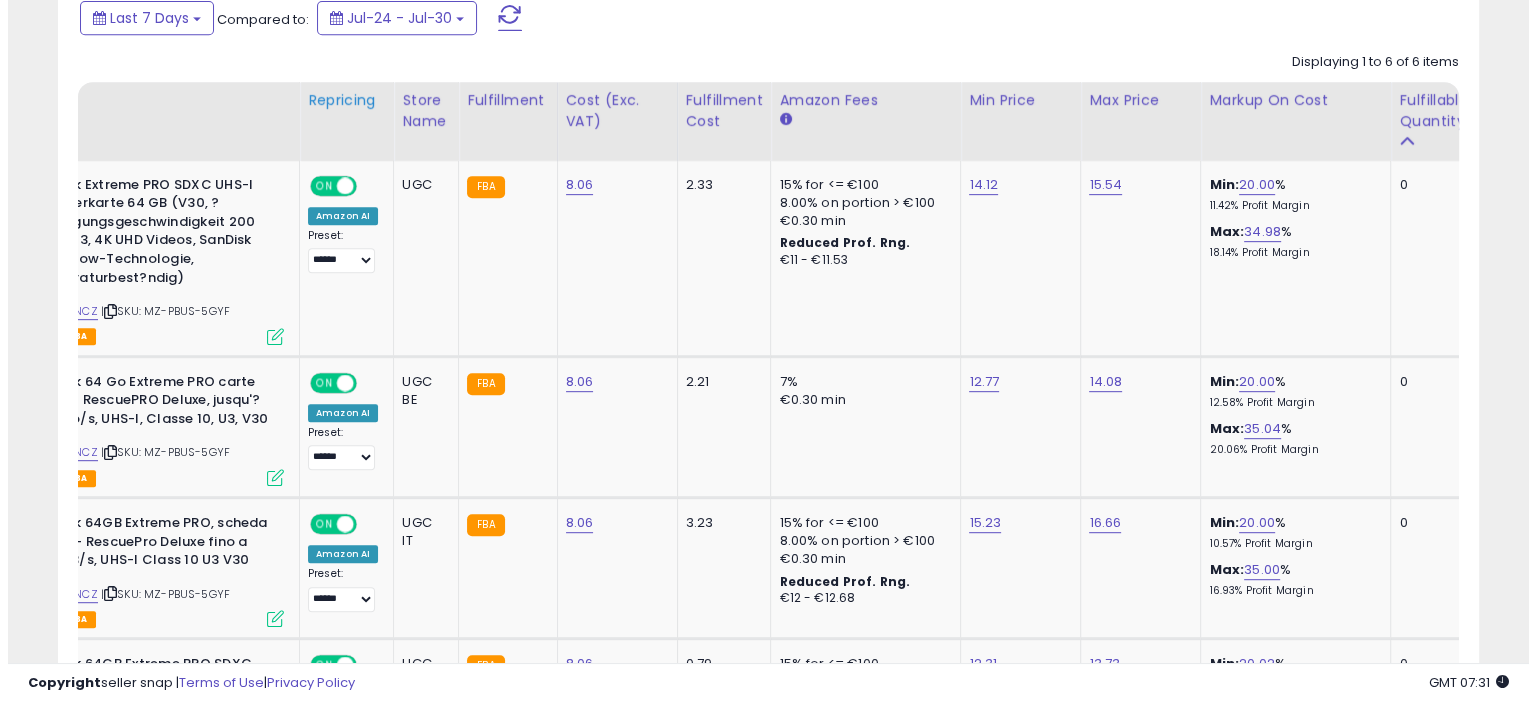 scroll, scrollTop: 339, scrollLeft: 0, axis: vertical 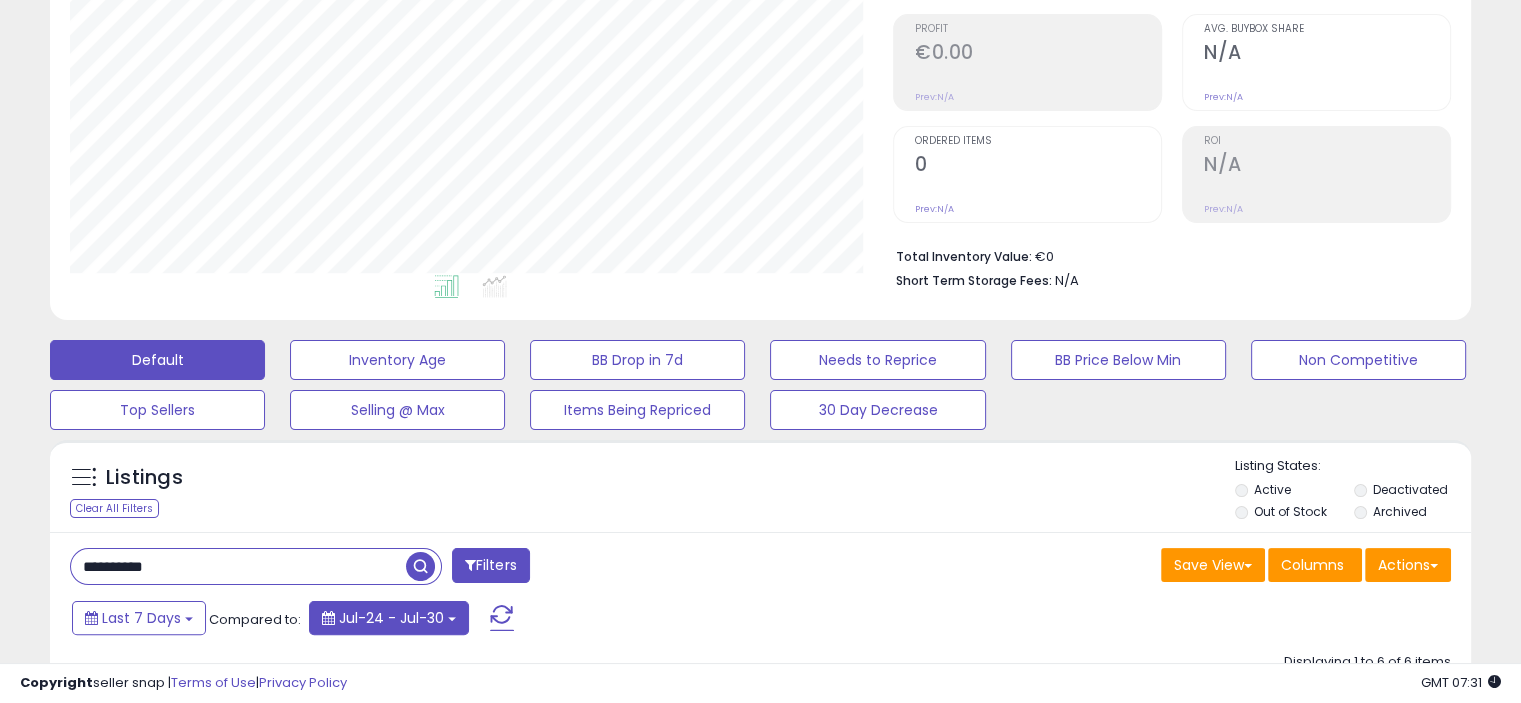 click on "Jul-24 - Jul-30" at bounding box center [389, 618] 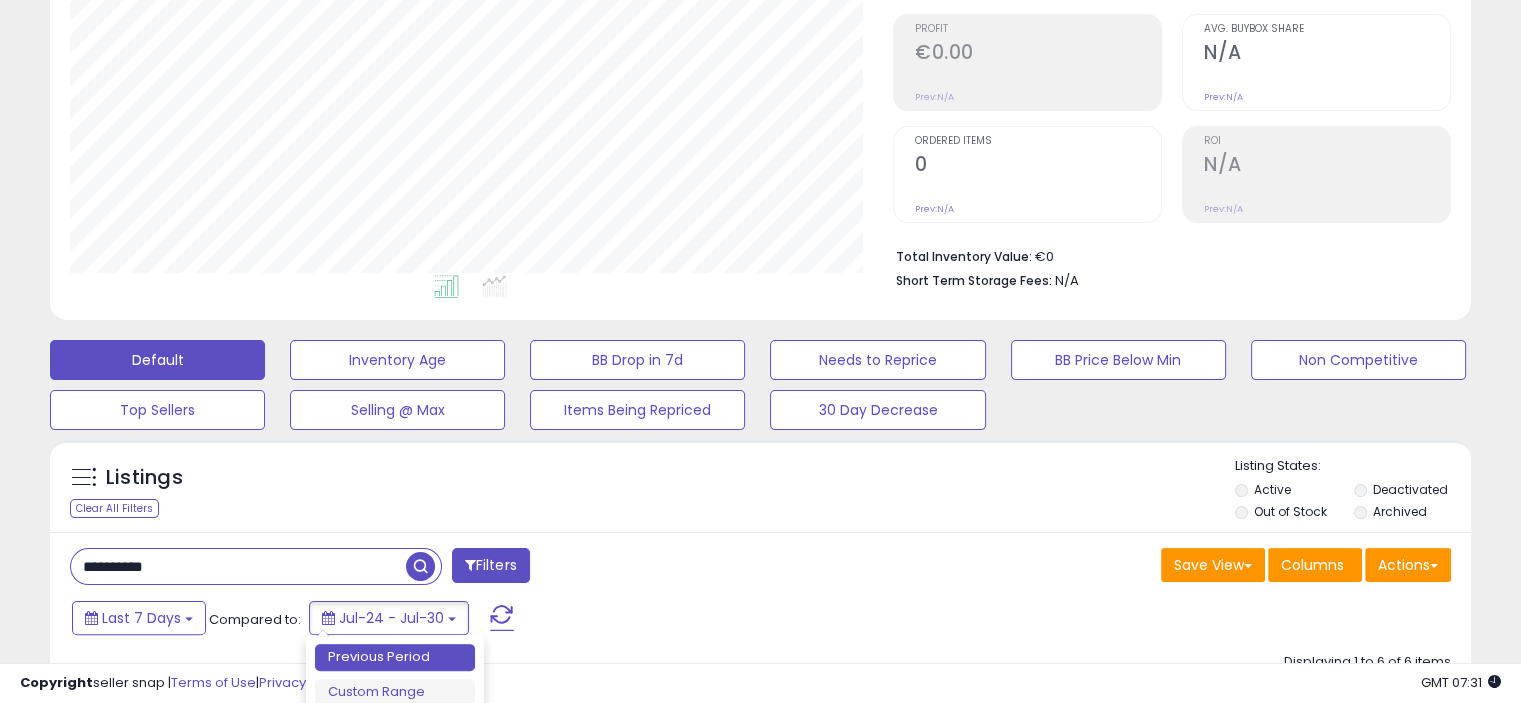 click on "**********" at bounding box center (408, 568) 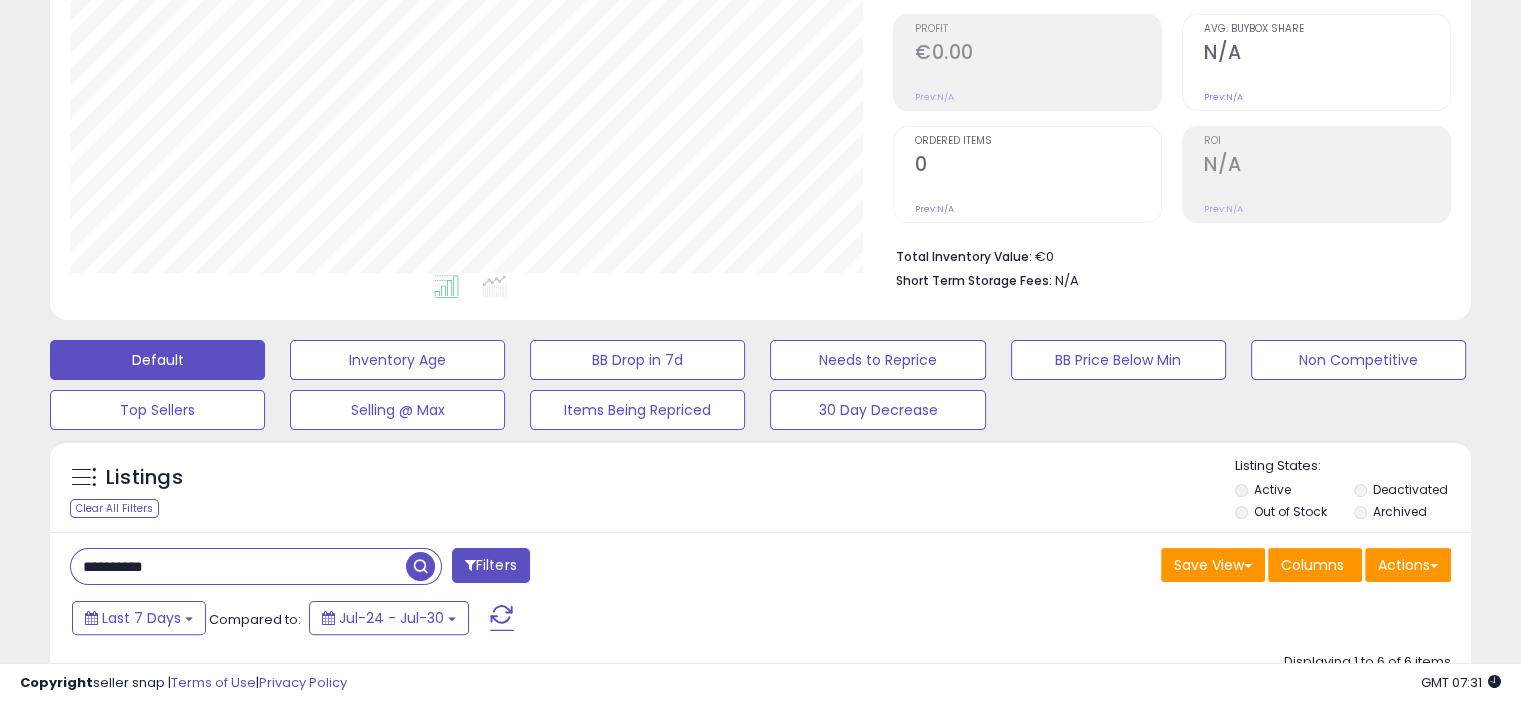 click on "**********" at bounding box center [238, 566] 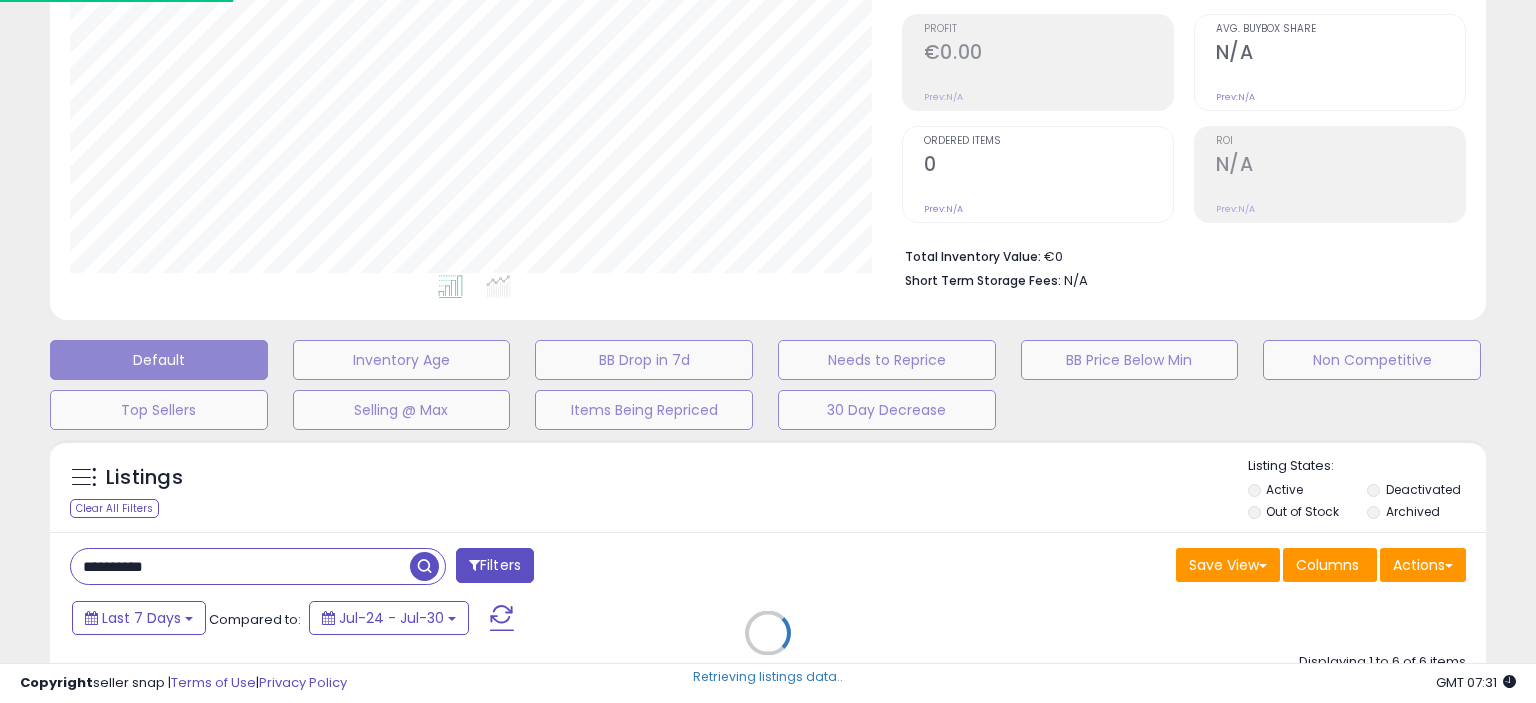 scroll, scrollTop: 999589, scrollLeft: 999168, axis: both 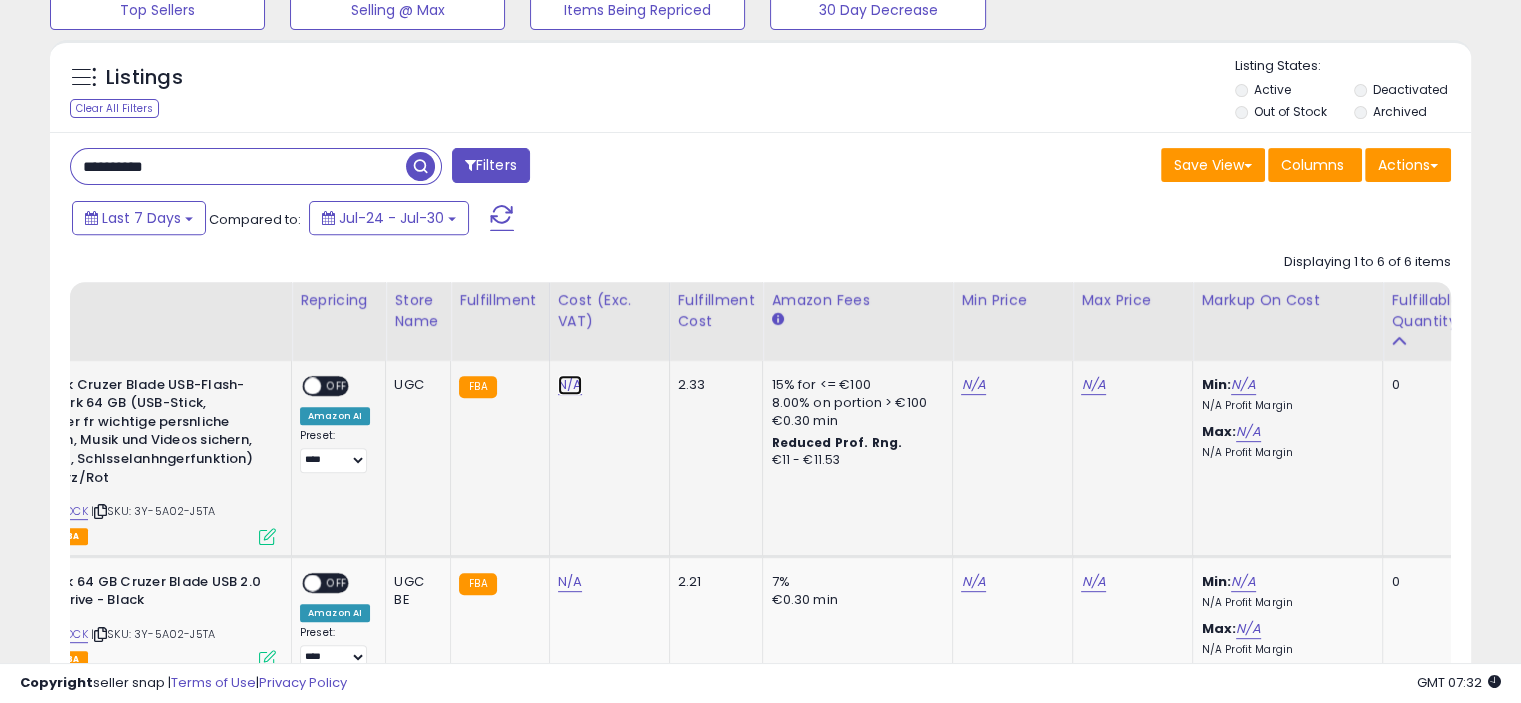 click on "N/A" at bounding box center [570, 385] 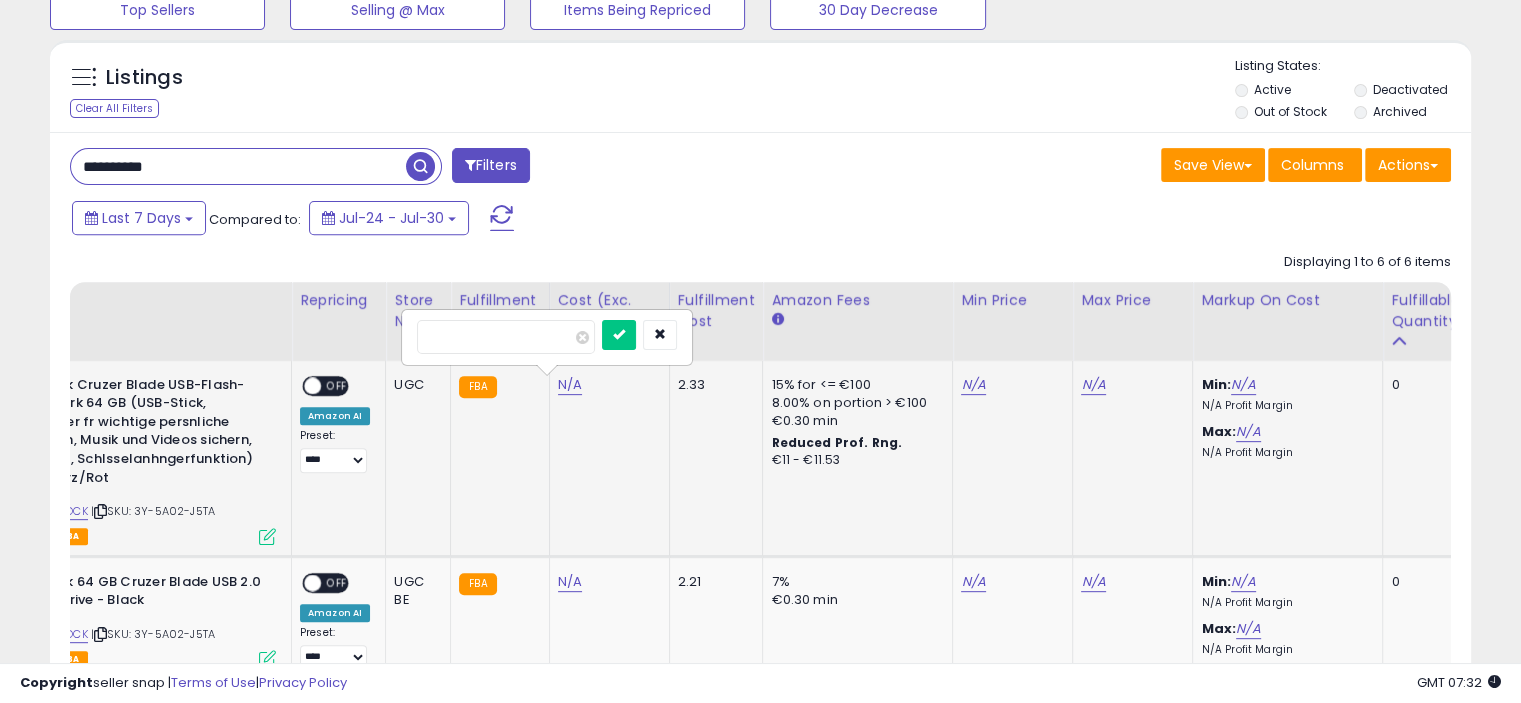 type on "****" 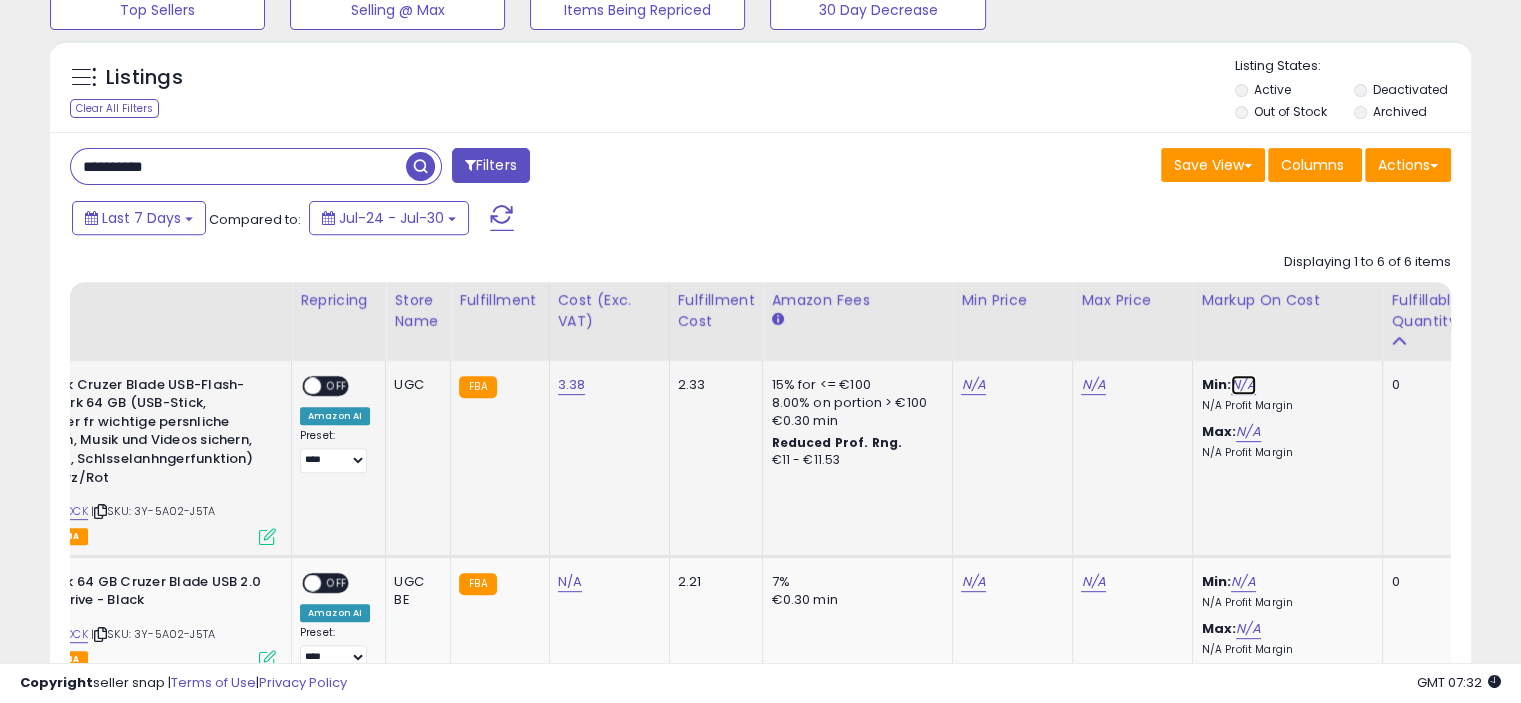 click on "N/A" at bounding box center (1243, 385) 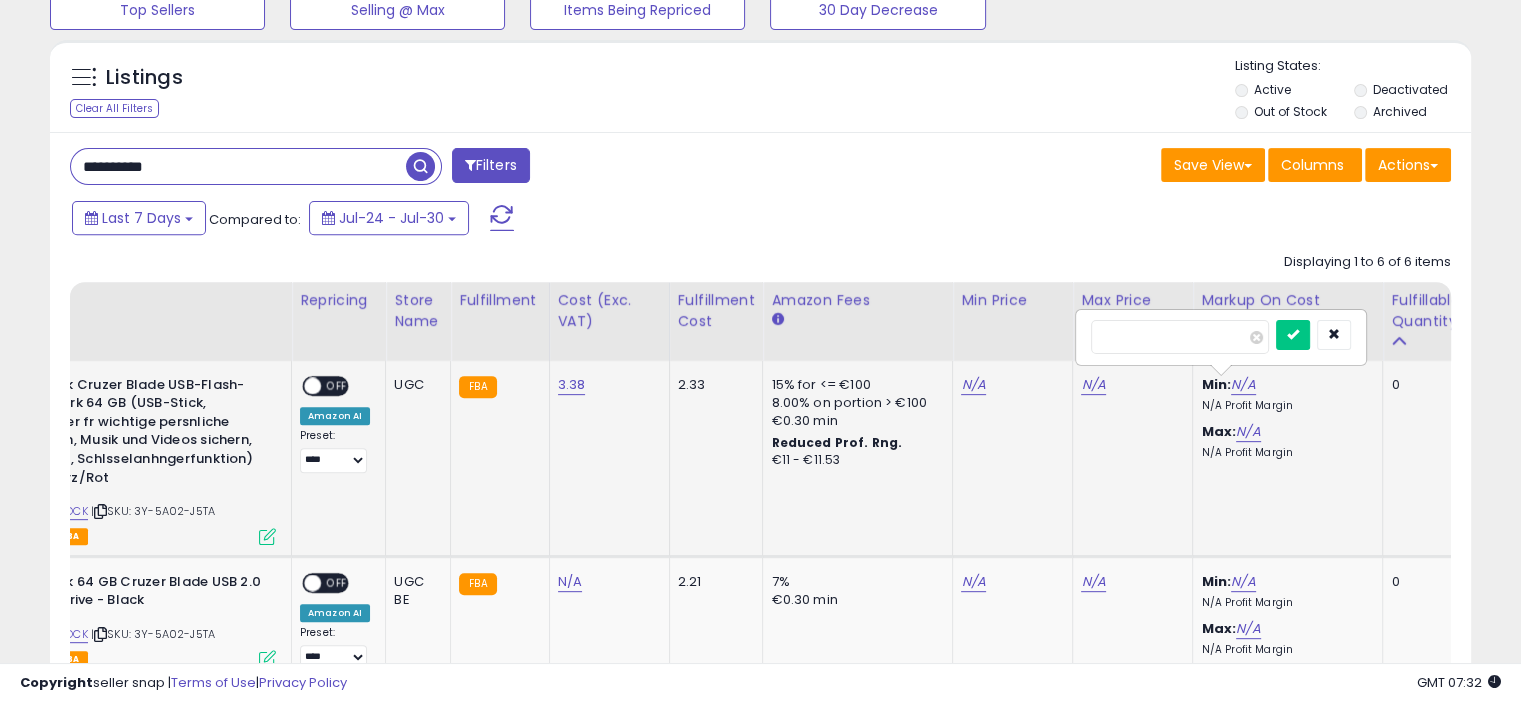 type on "*" 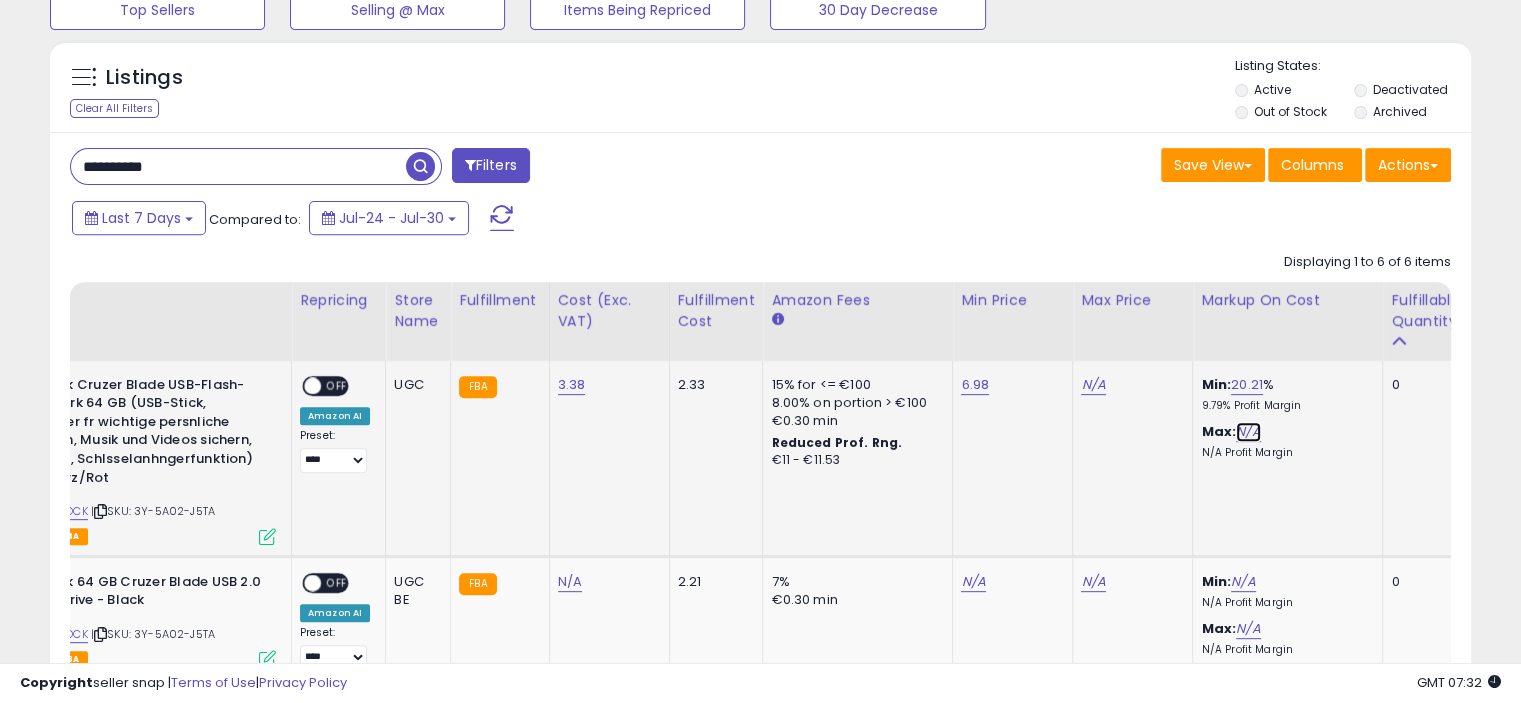 click on "N/A" at bounding box center [1248, 432] 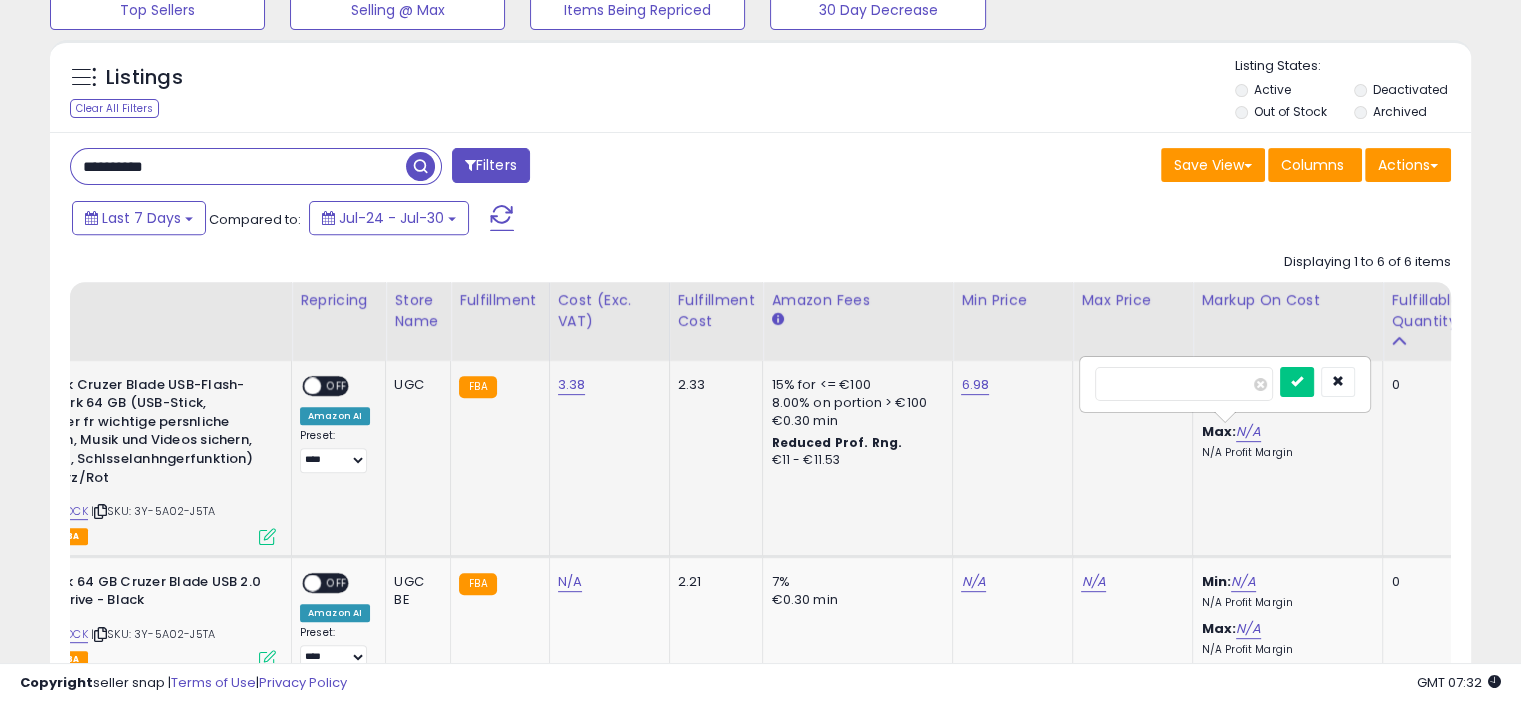 type on "**" 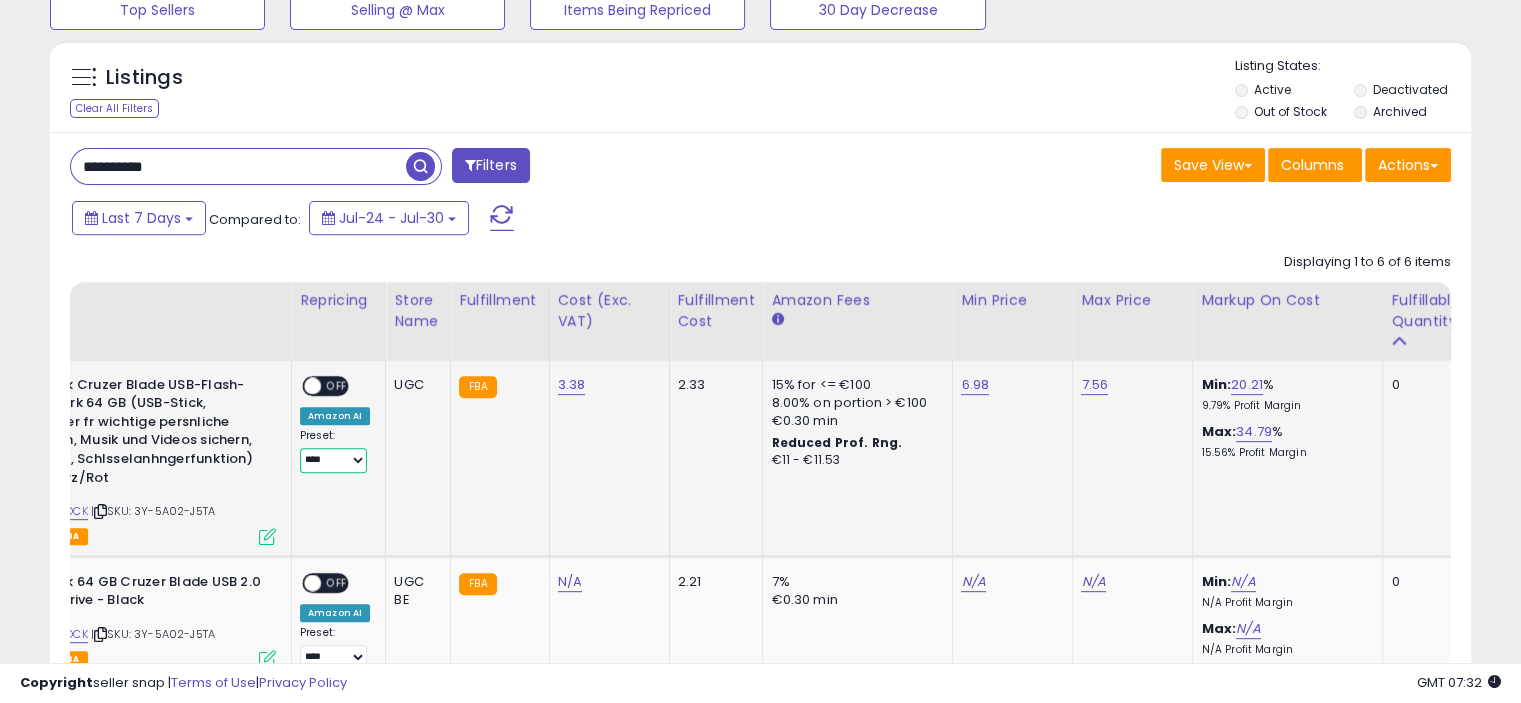click on "**********" at bounding box center [333, 460] 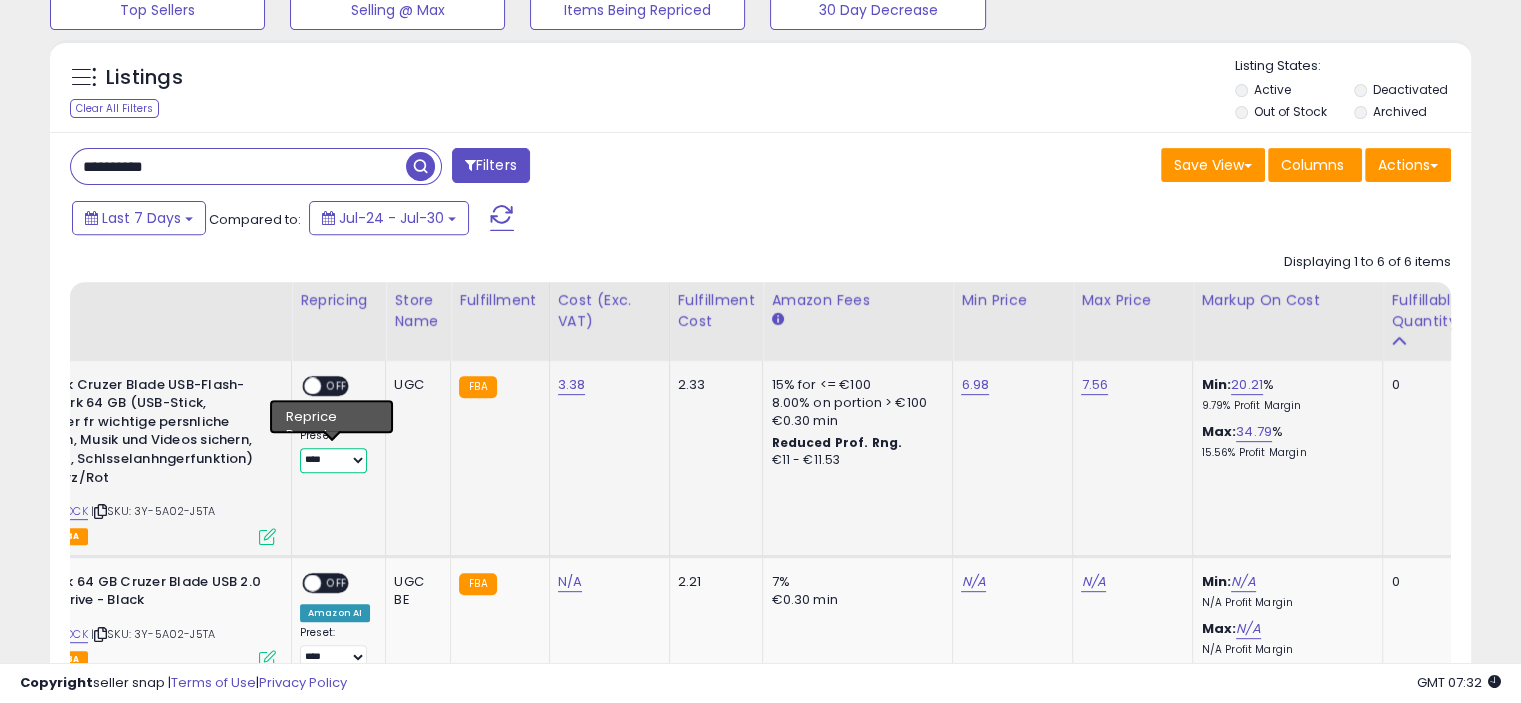 select on "******" 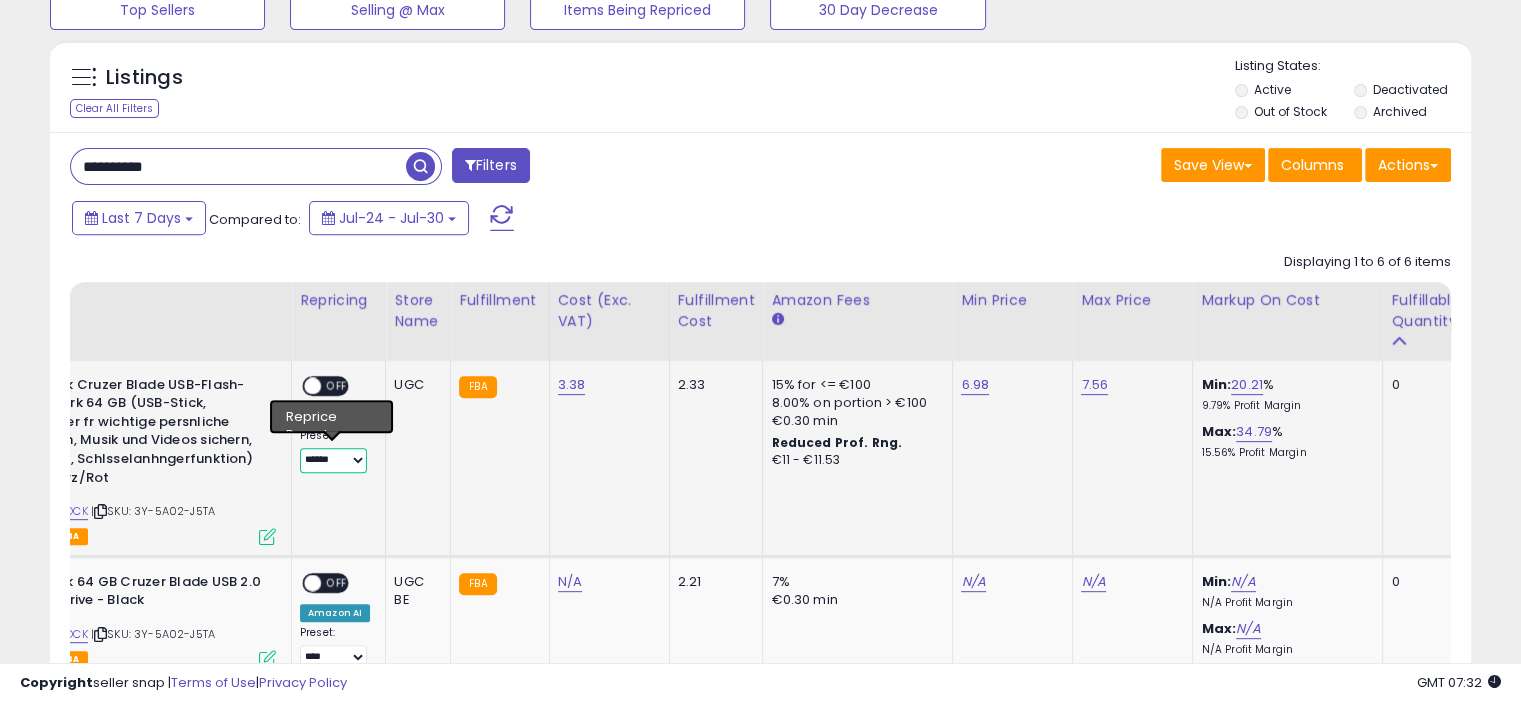 click on "**********" at bounding box center [333, 460] 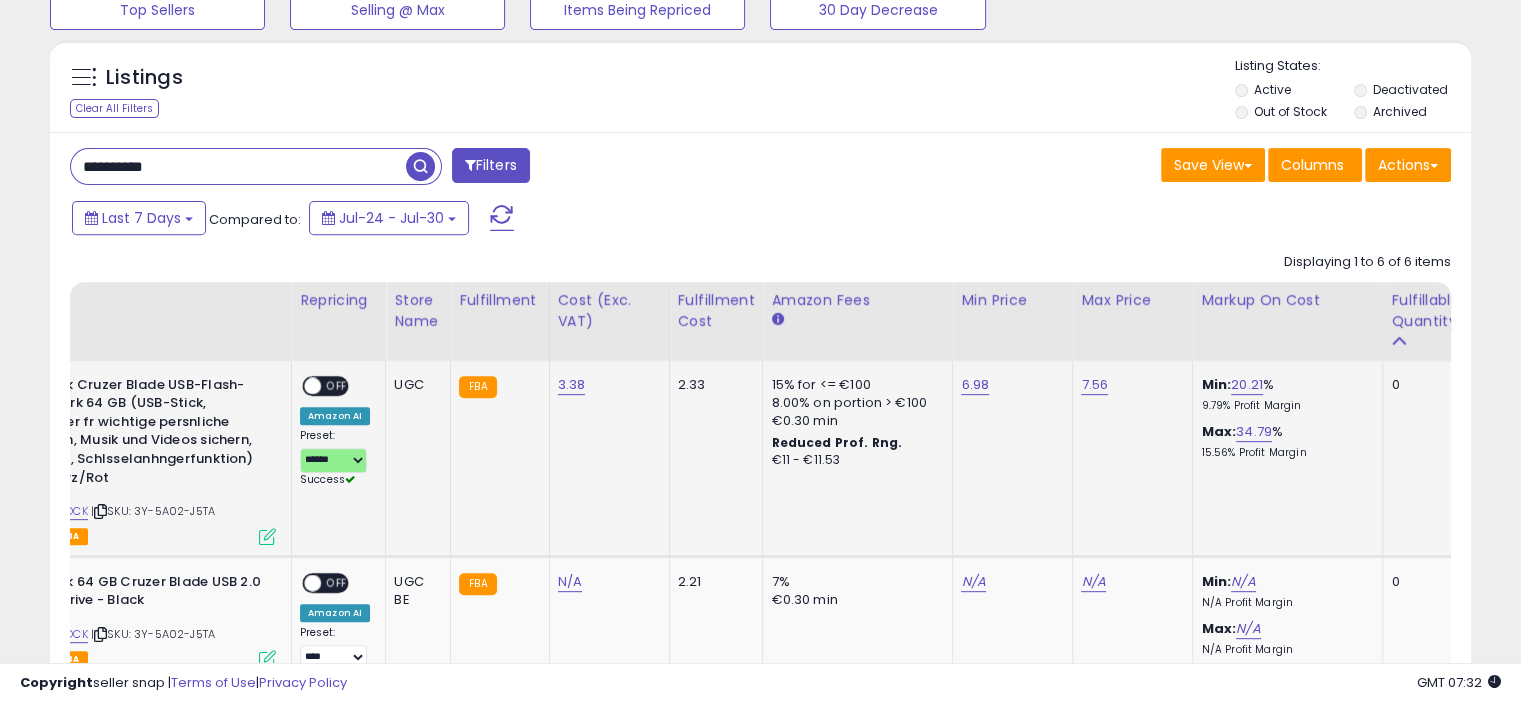 click on "OFF" at bounding box center [337, 385] 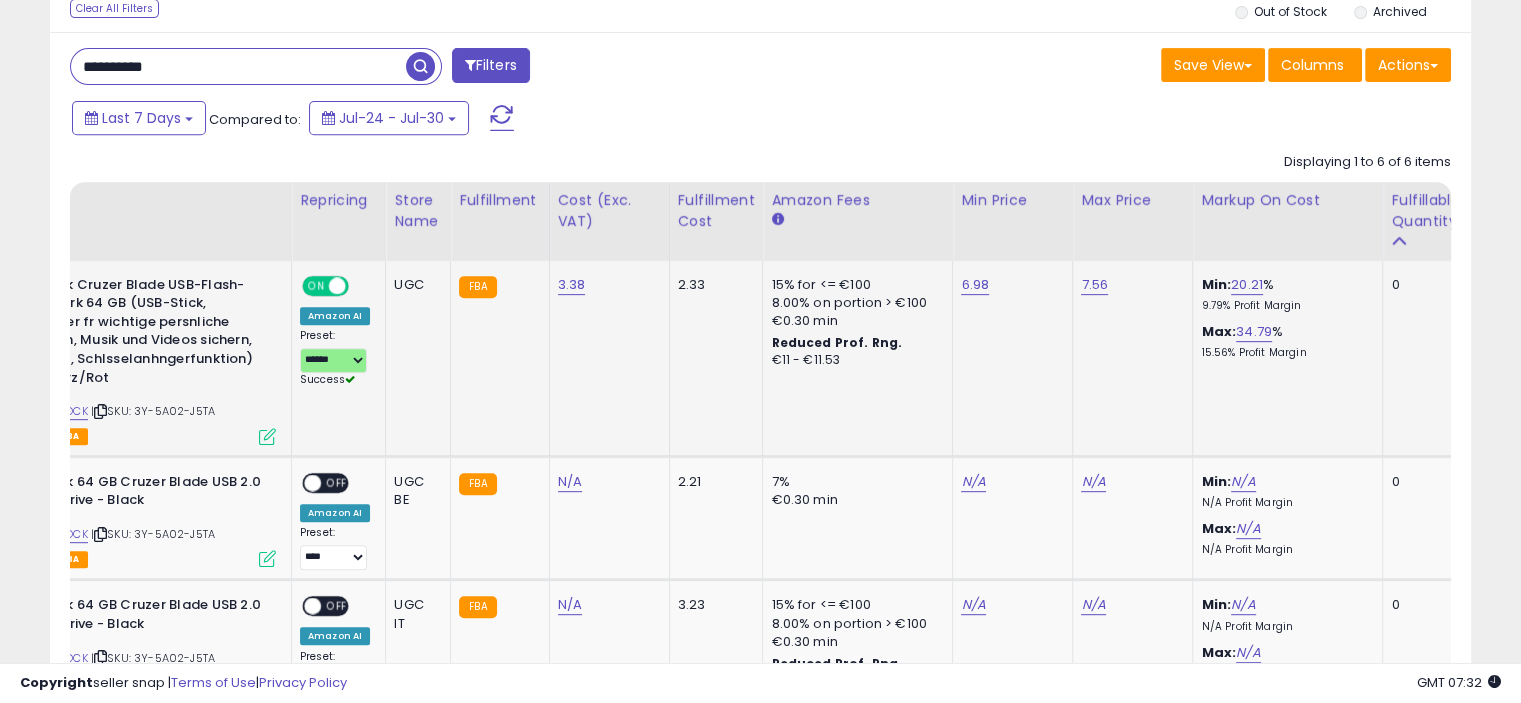 scroll, scrollTop: 939, scrollLeft: 0, axis: vertical 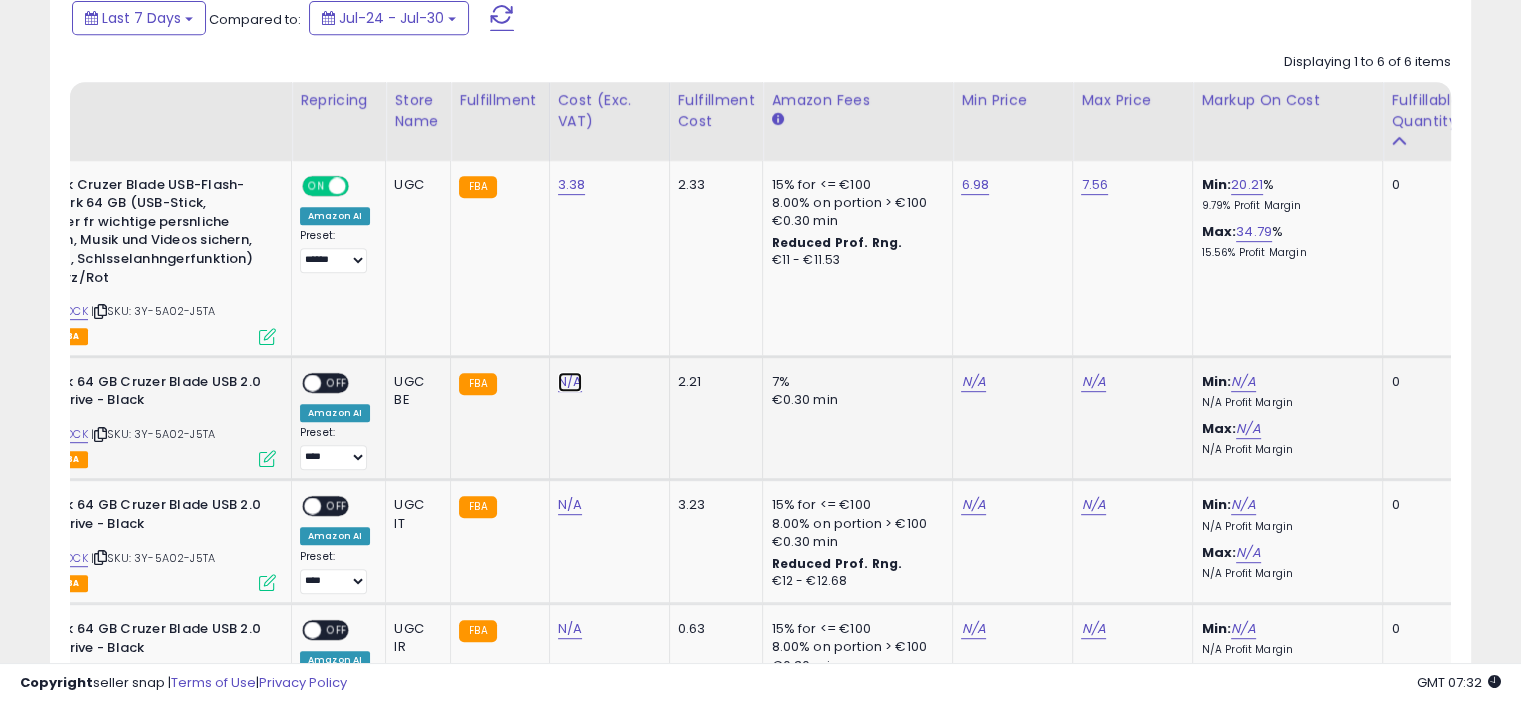 click on "N/A" at bounding box center [570, 382] 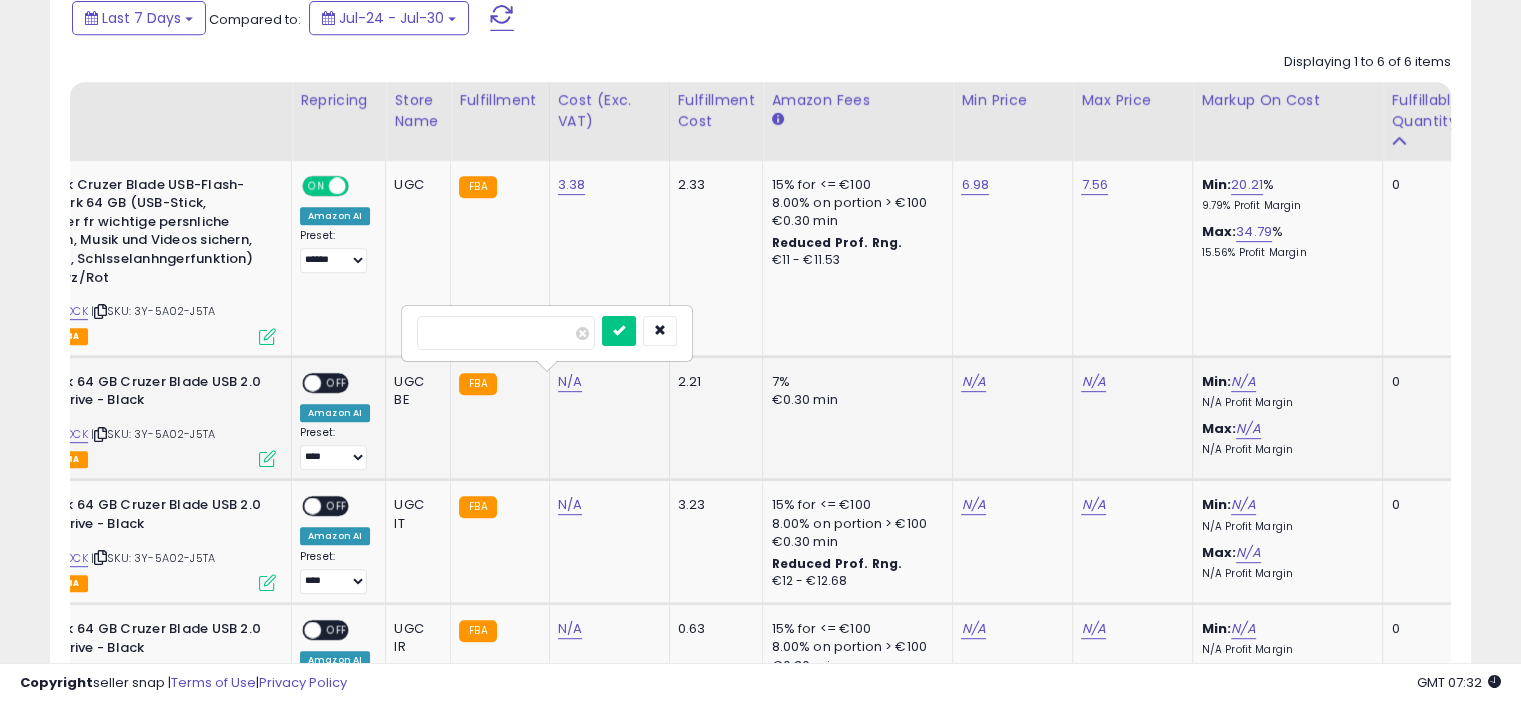 type on "****" 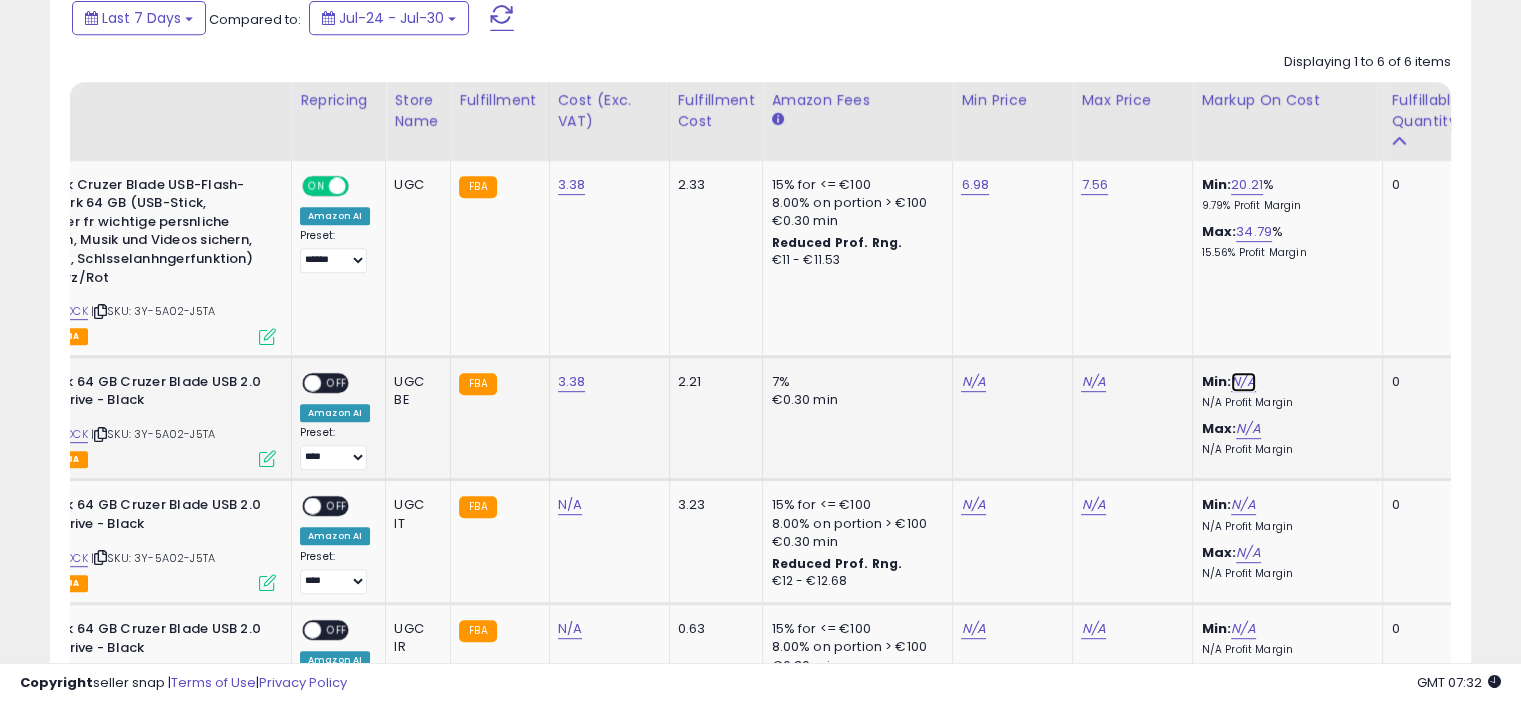 click on "N/A" at bounding box center [1243, 382] 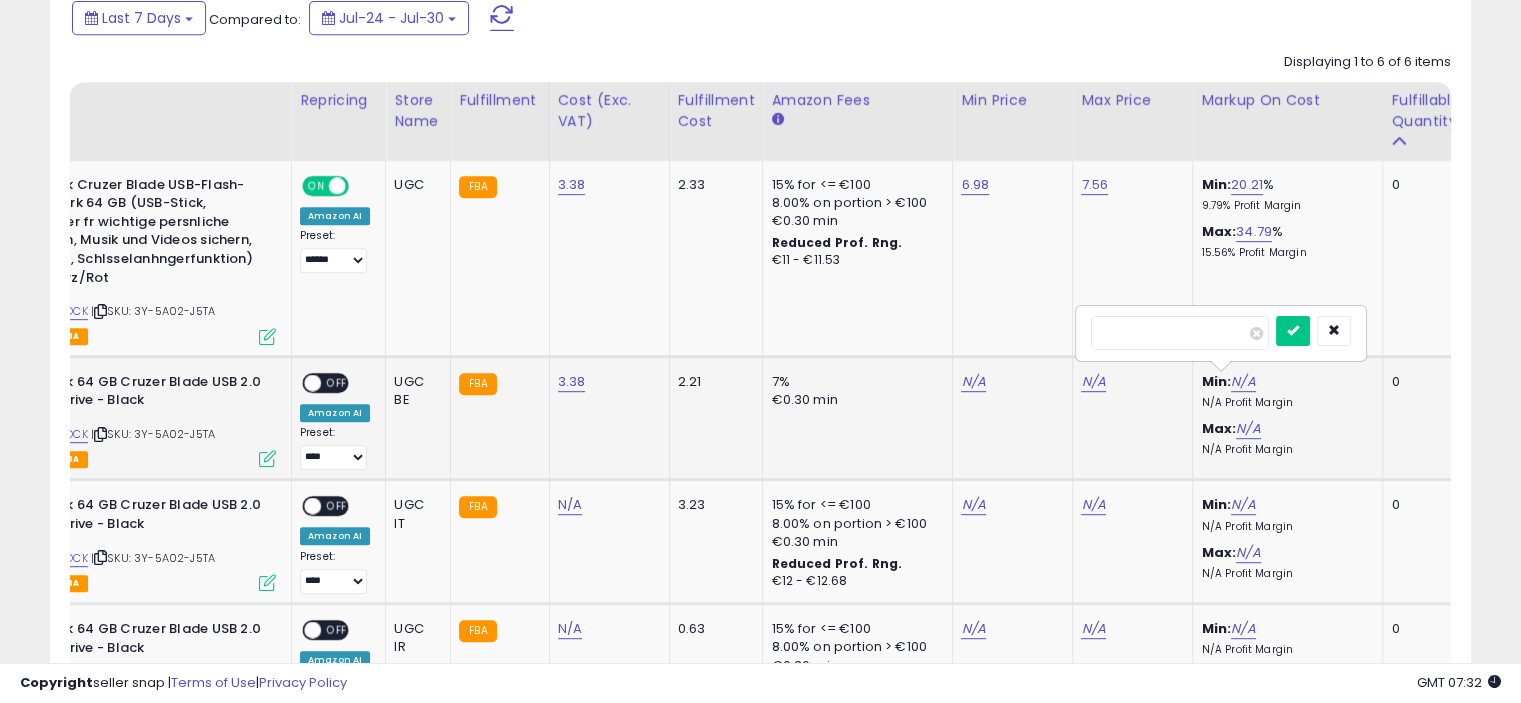 type on "*" 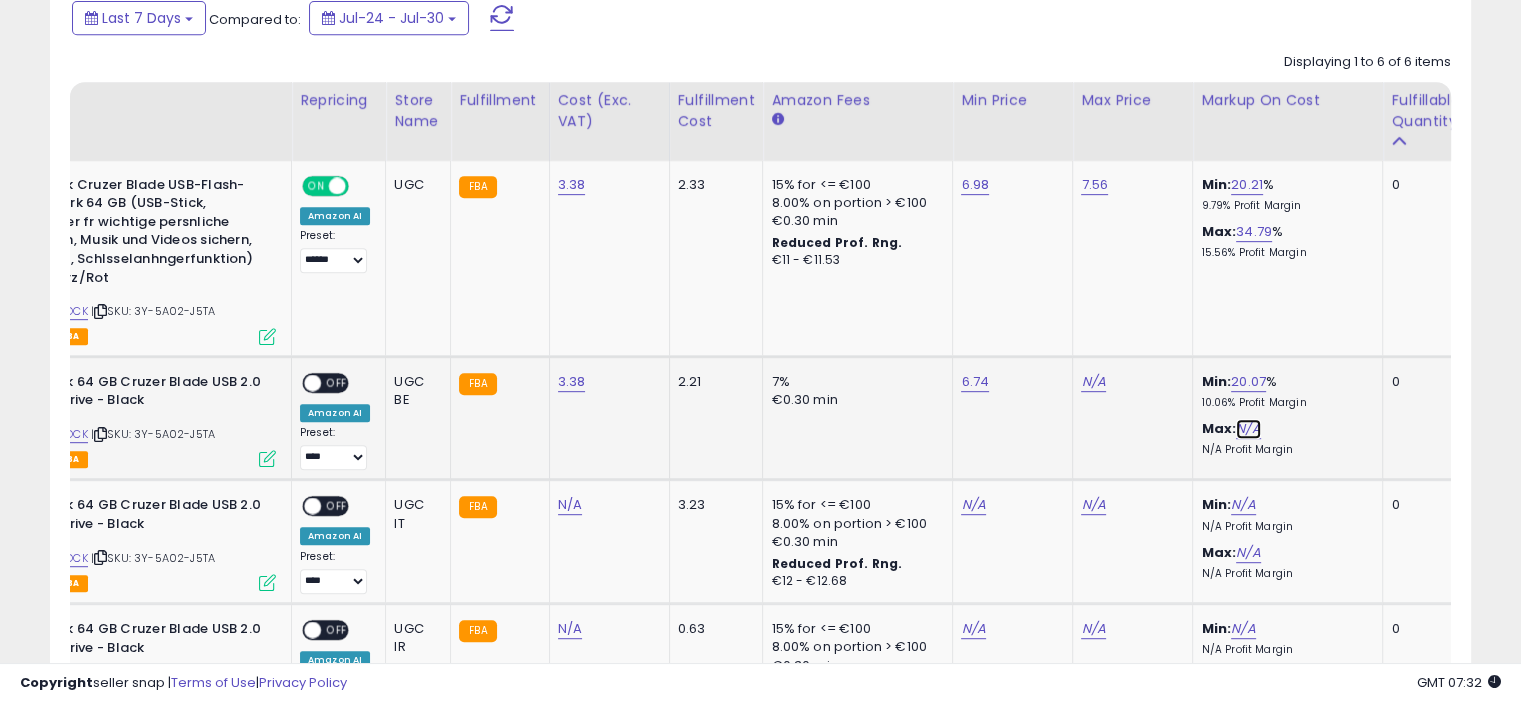 click on "N/A" at bounding box center (1248, 429) 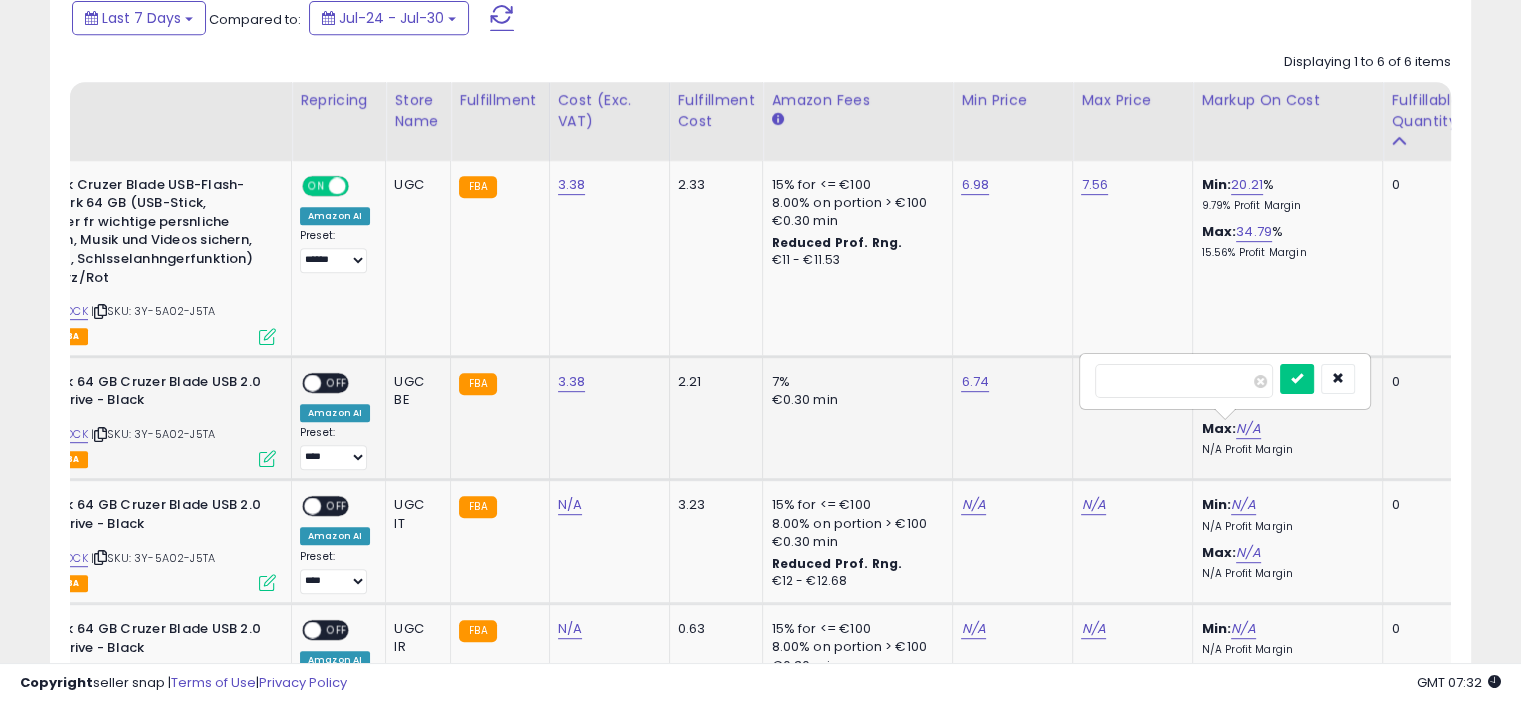 type on "**" 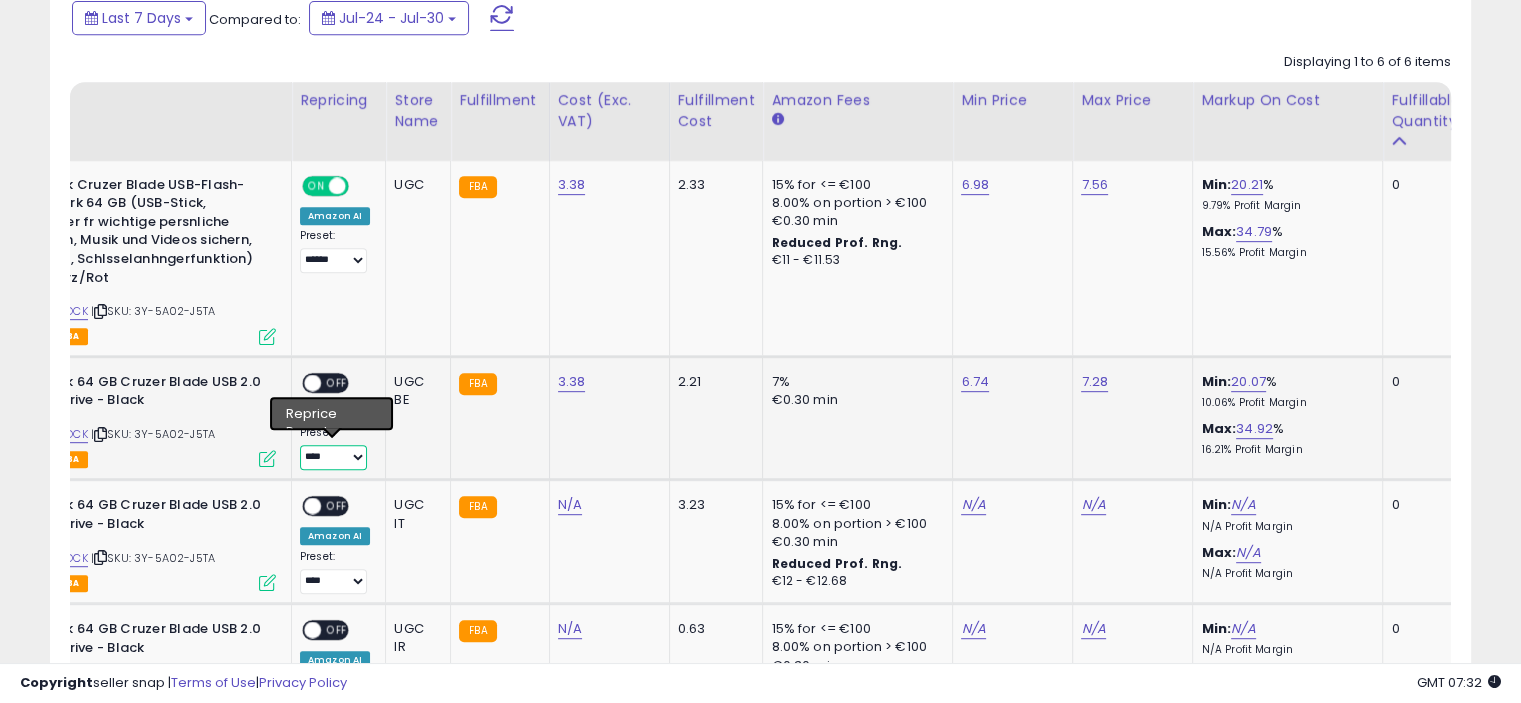click on "**** ******" at bounding box center [333, 457] 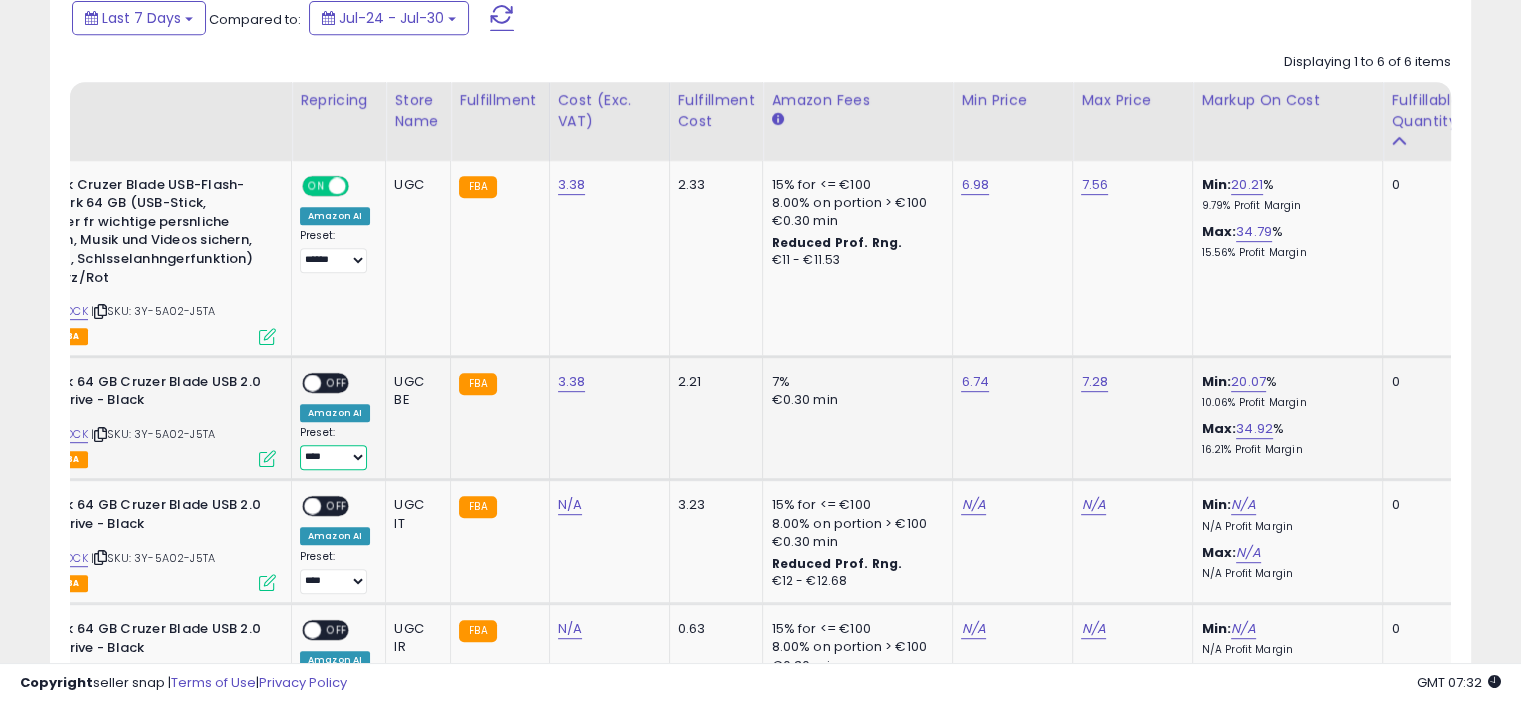 select on "******" 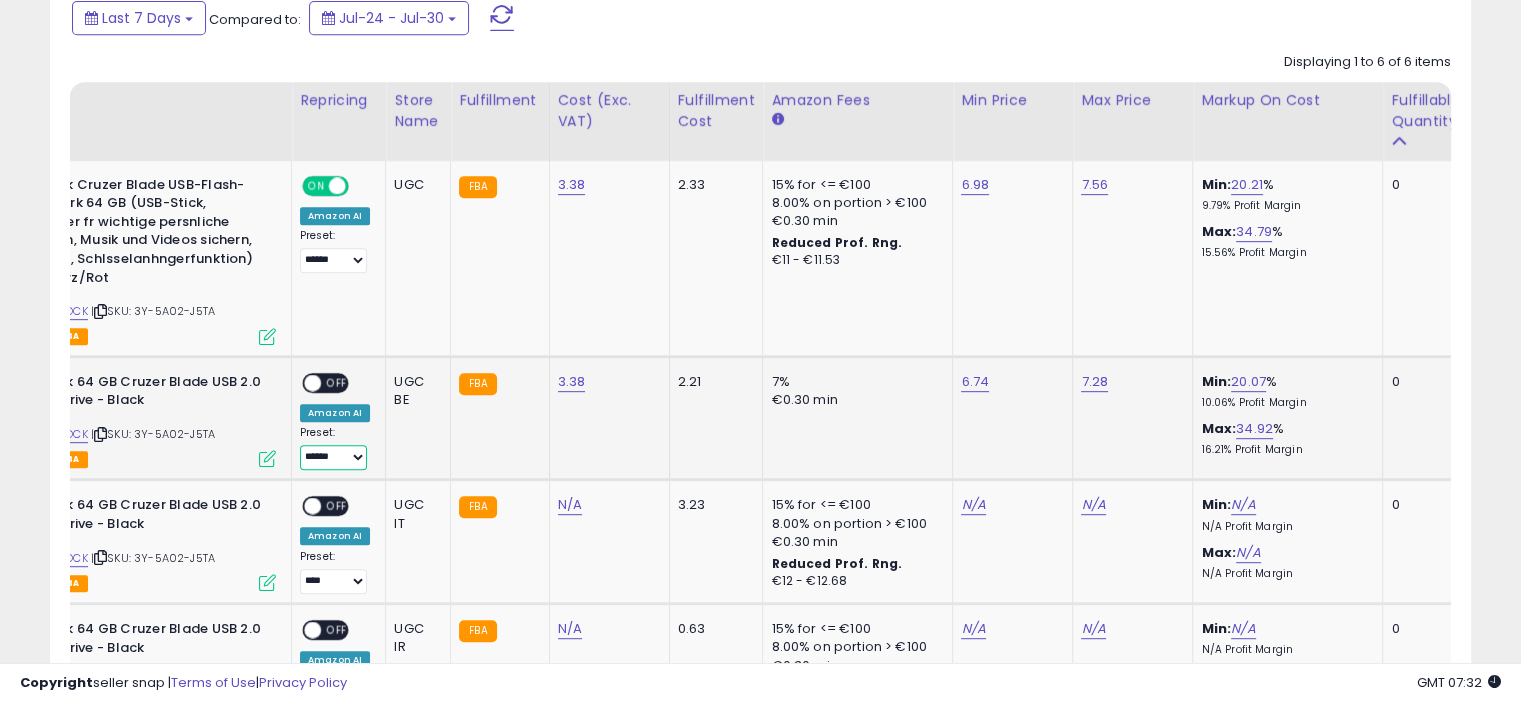 click on "**** ******" at bounding box center [333, 457] 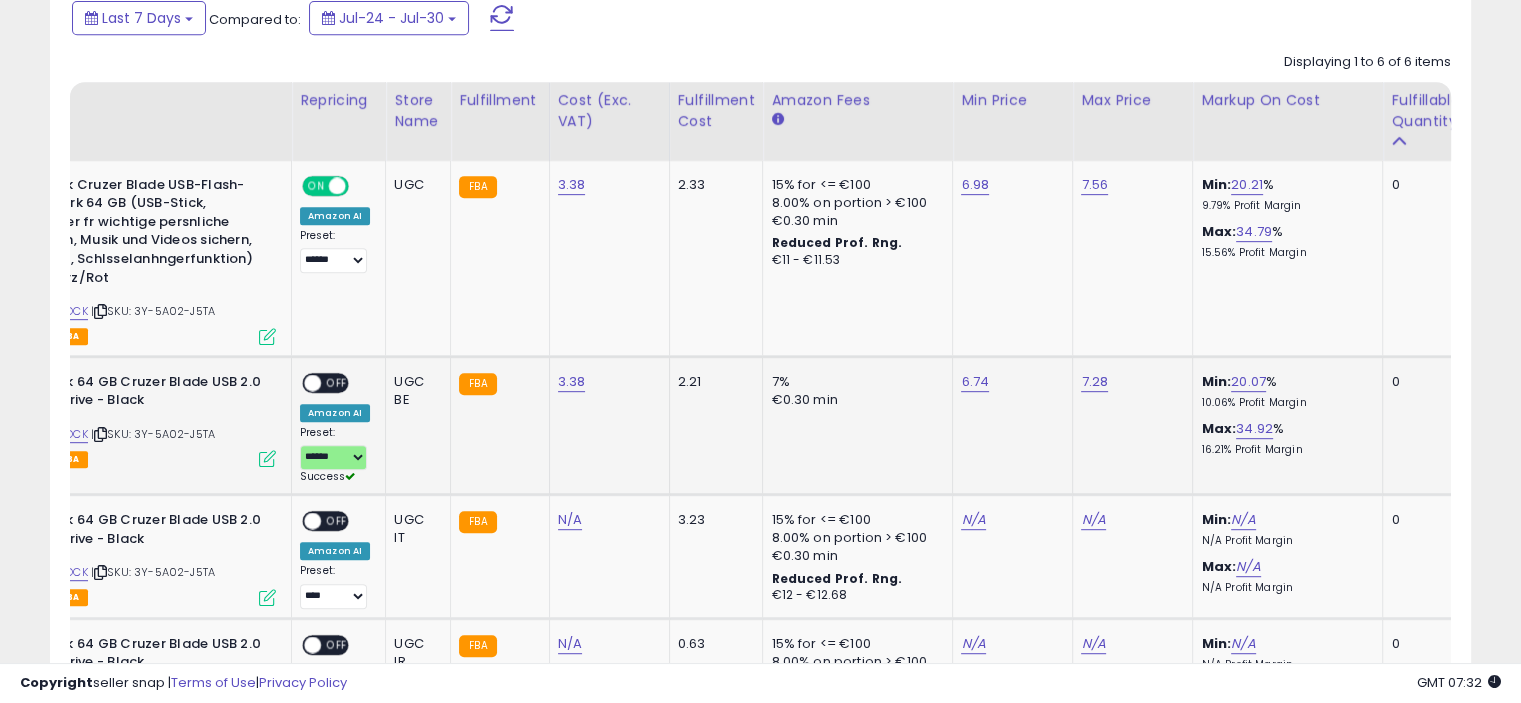 click on "OFF" at bounding box center [337, 382] 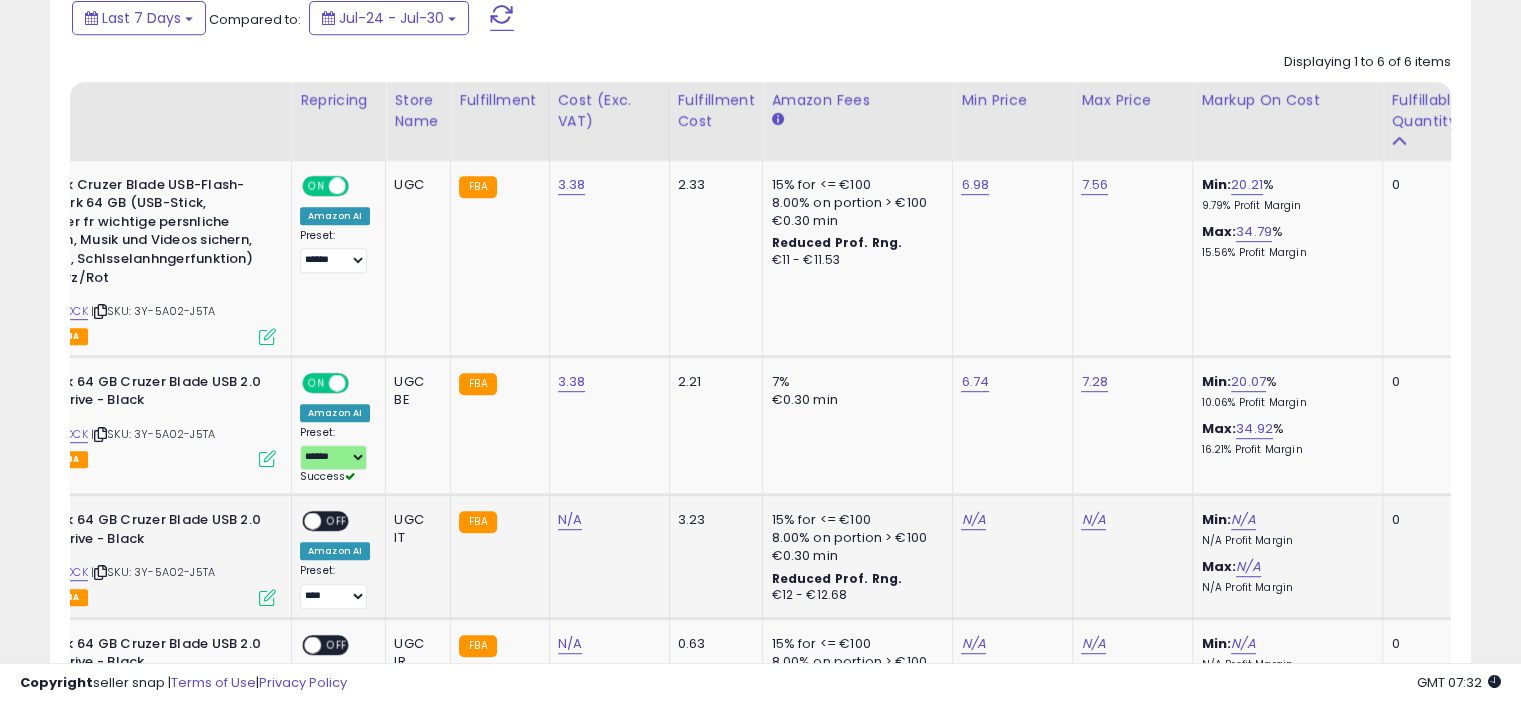 scroll, scrollTop: 1139, scrollLeft: 0, axis: vertical 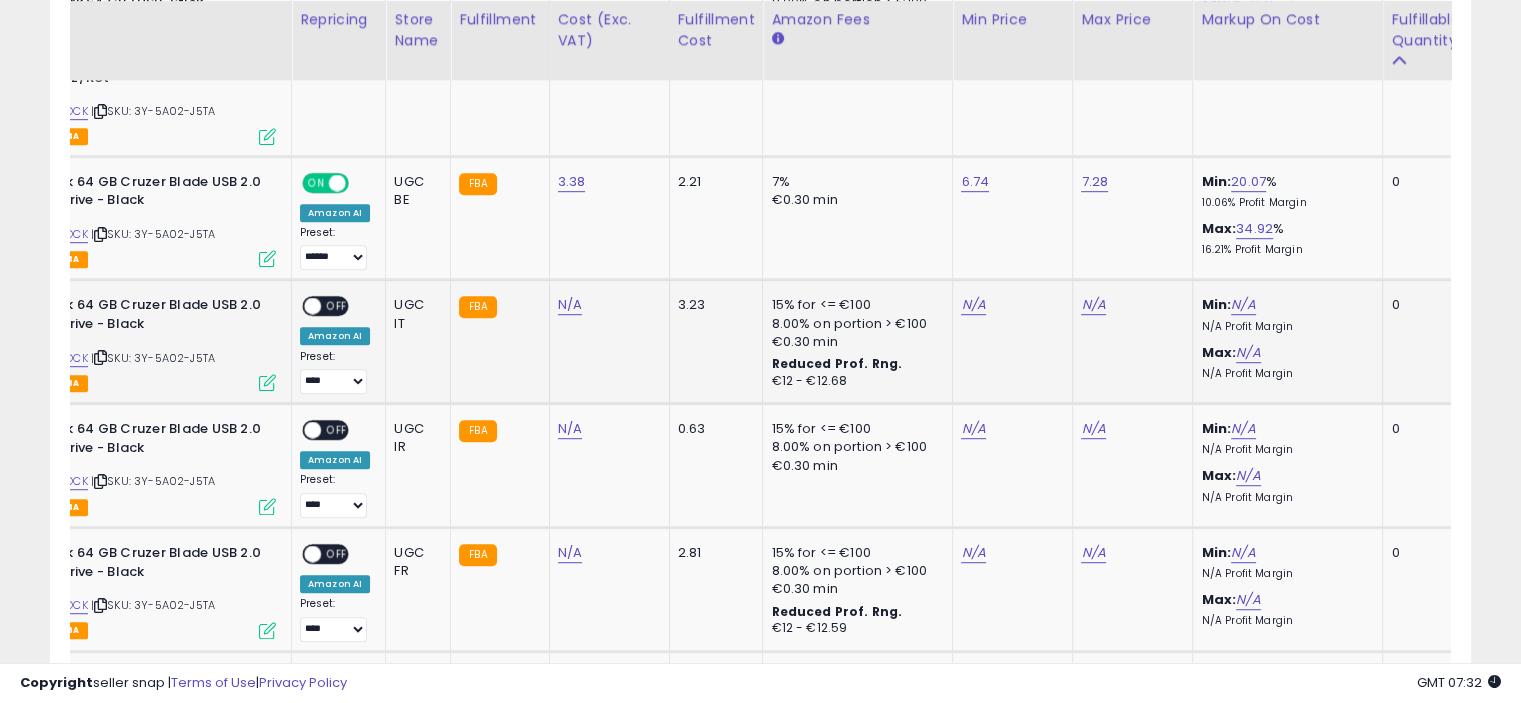 click on "N/A" 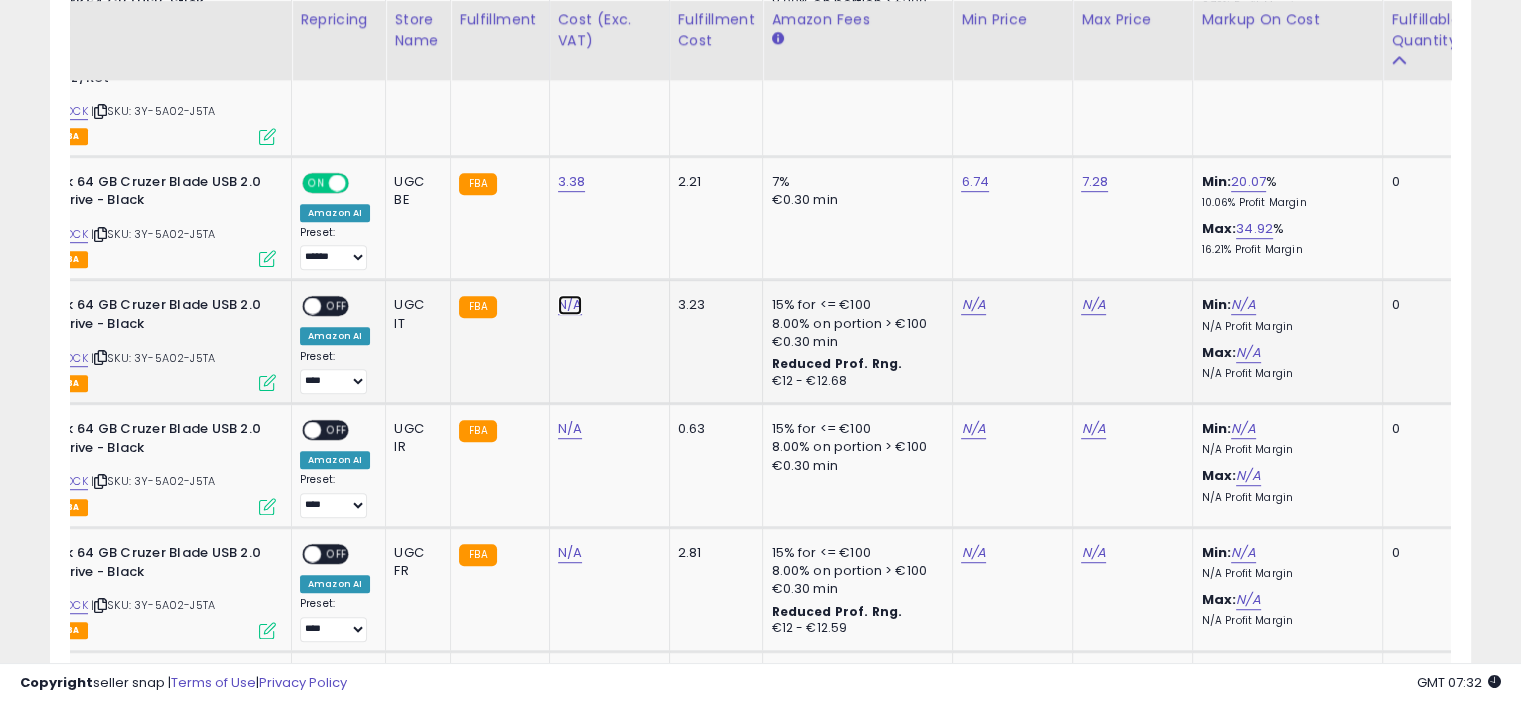 click on "N/A" at bounding box center [570, 305] 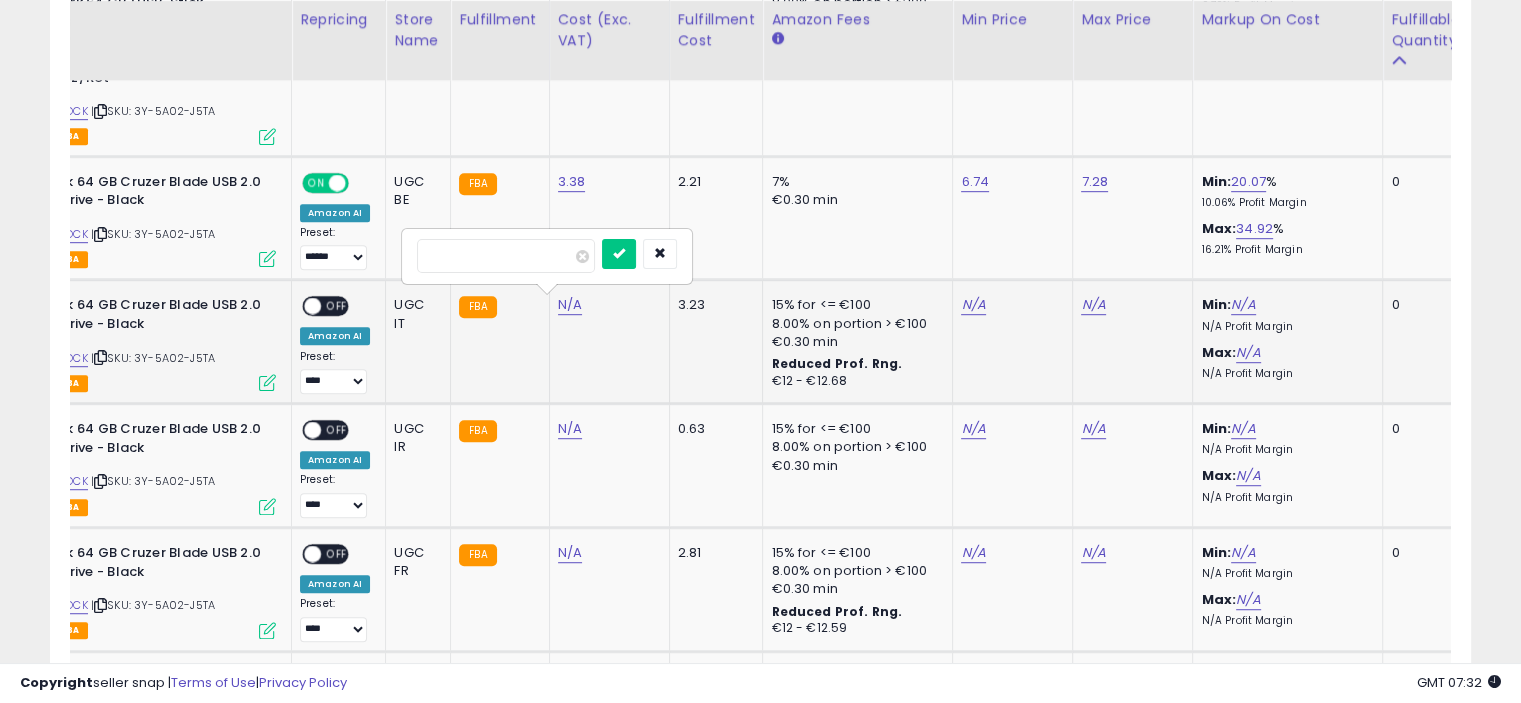 type on "****" 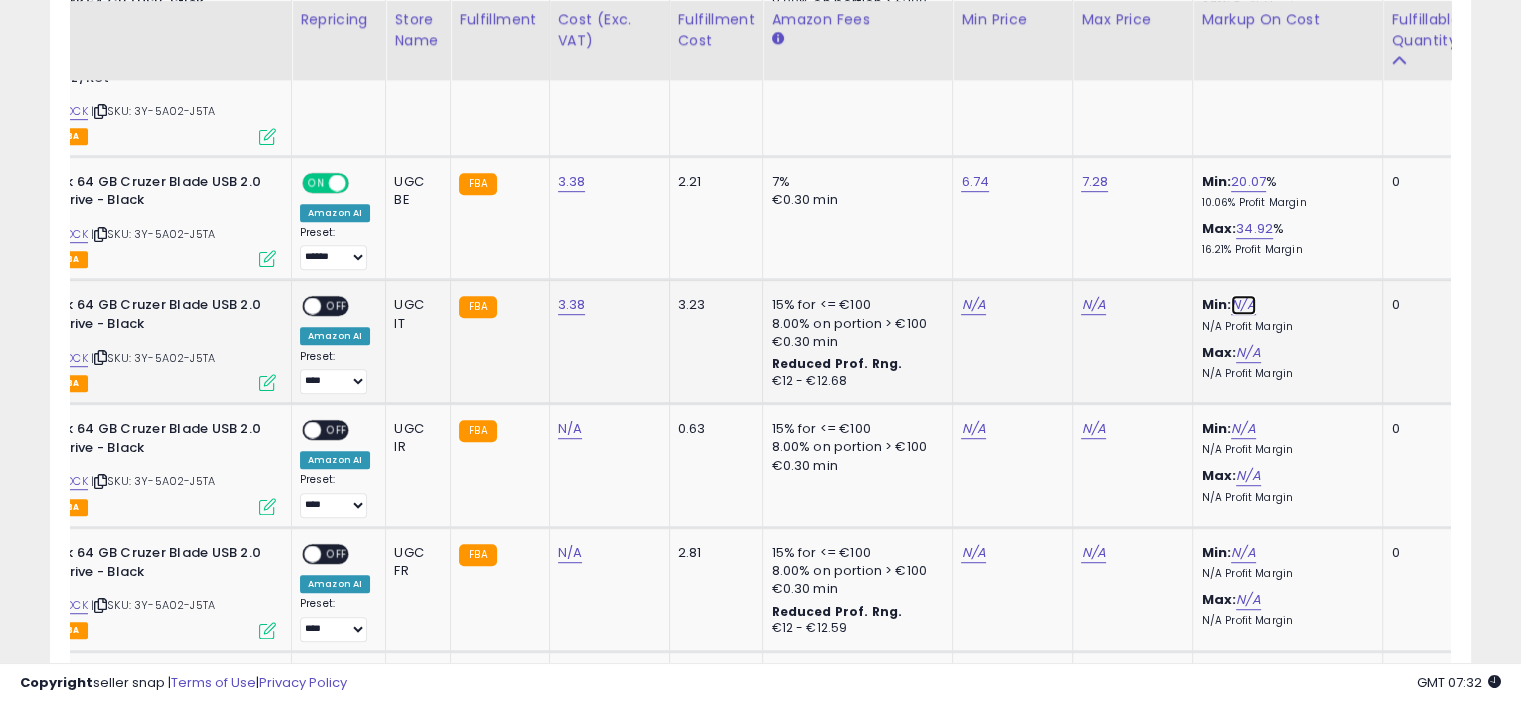 click on "N/A" at bounding box center [1243, 305] 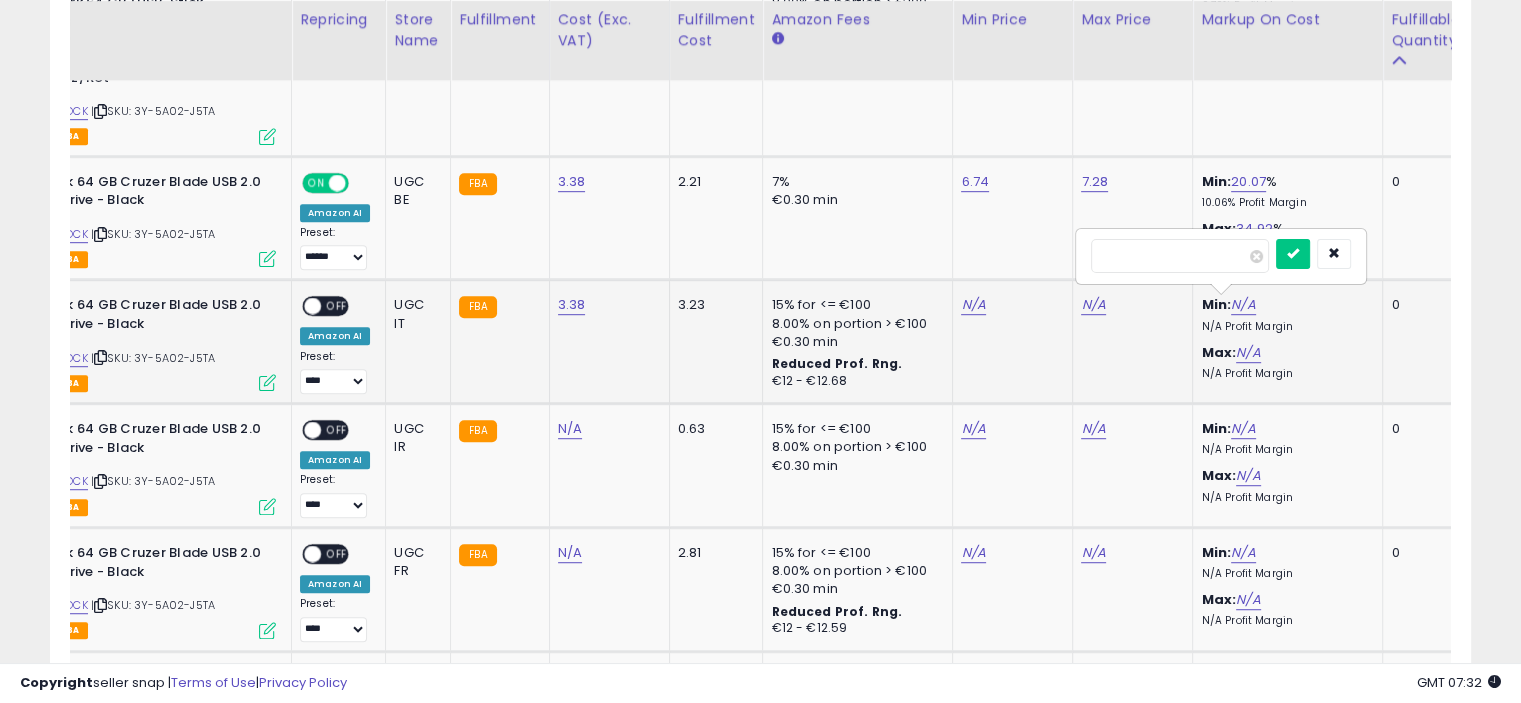 type on "*" 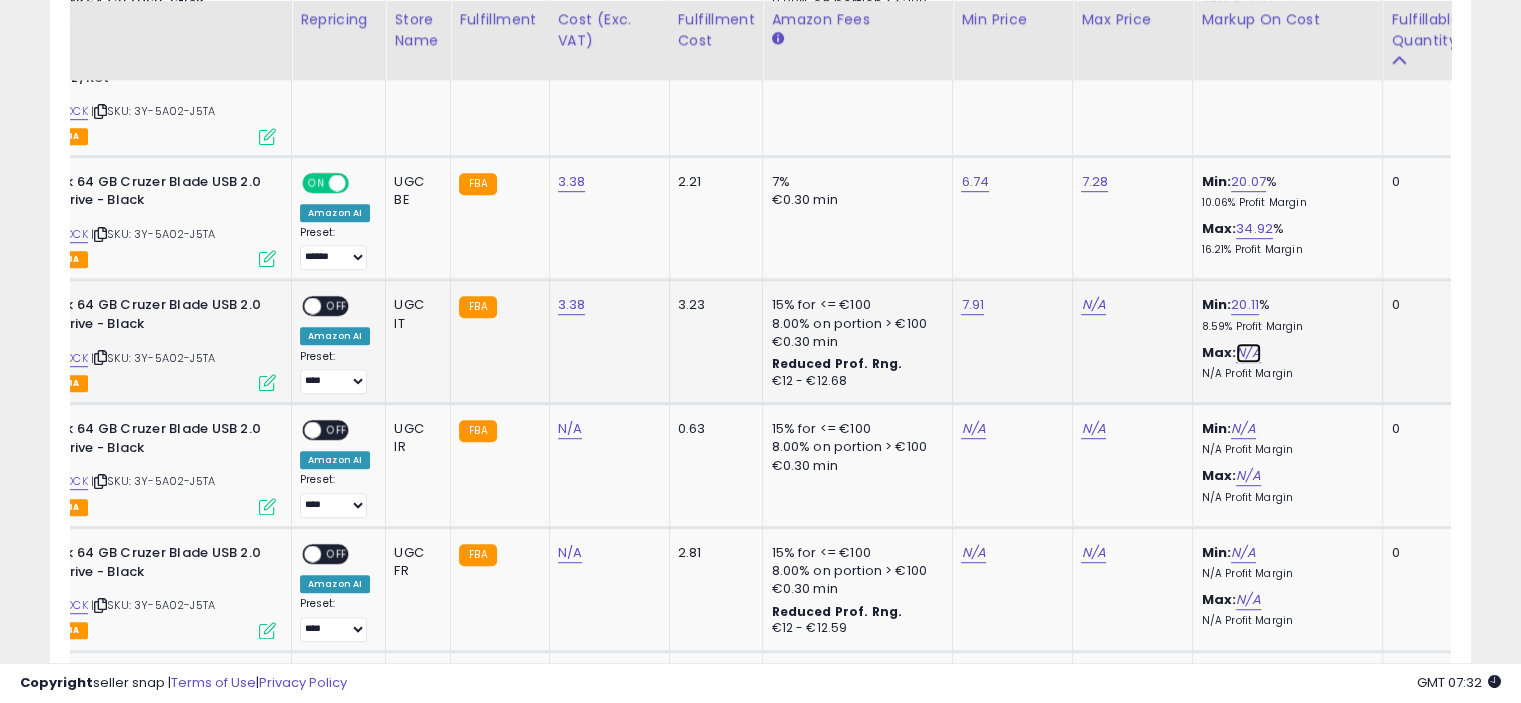 click on "N/A" at bounding box center (1248, 353) 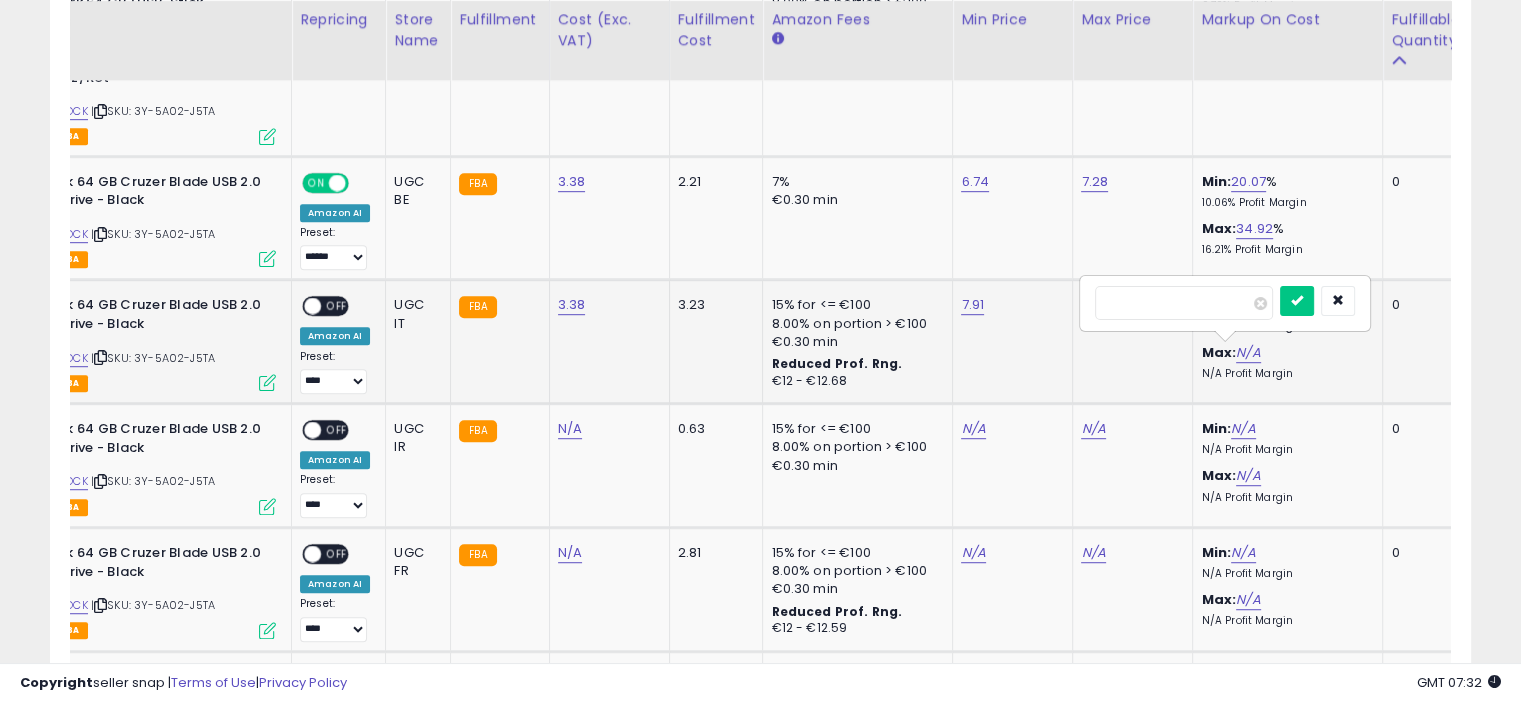 type on "**" 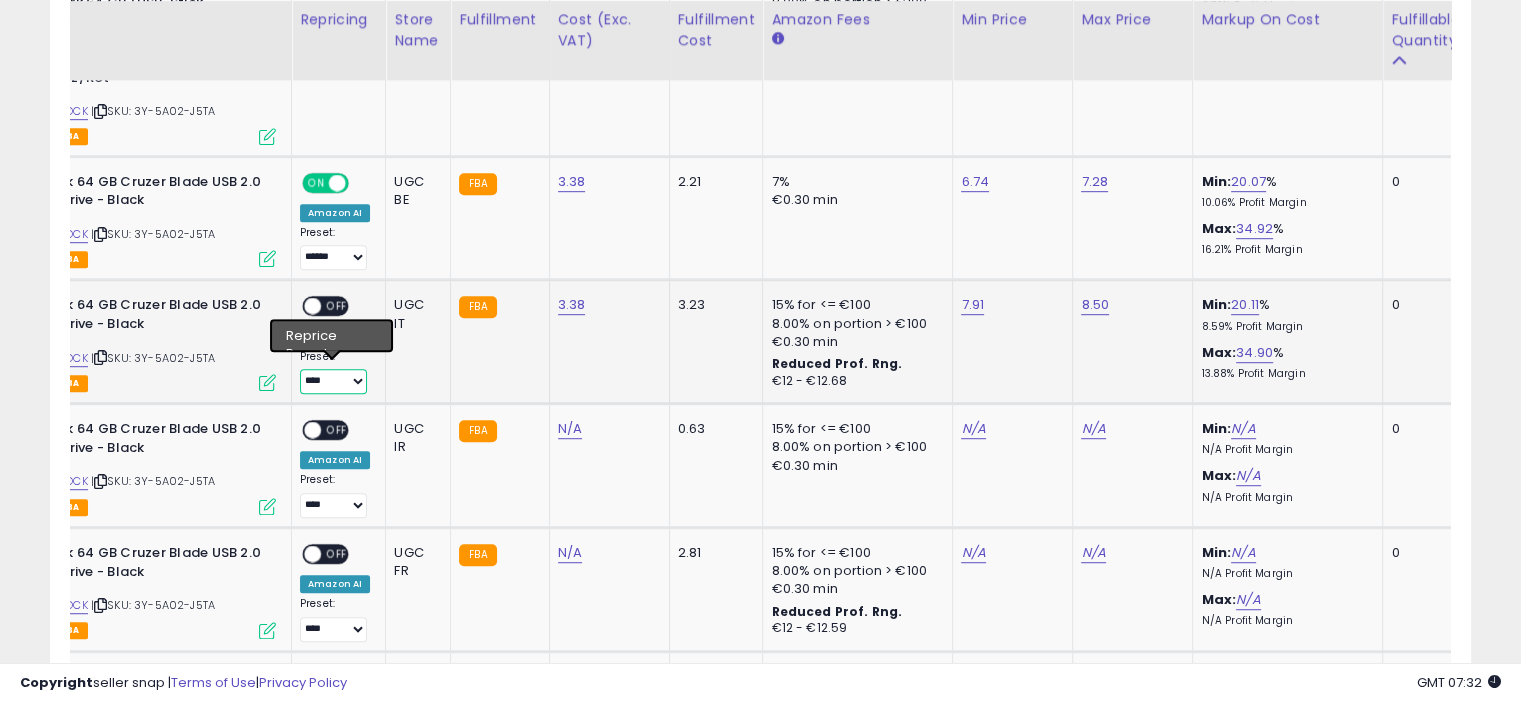 click on "**** ******" at bounding box center [333, 381] 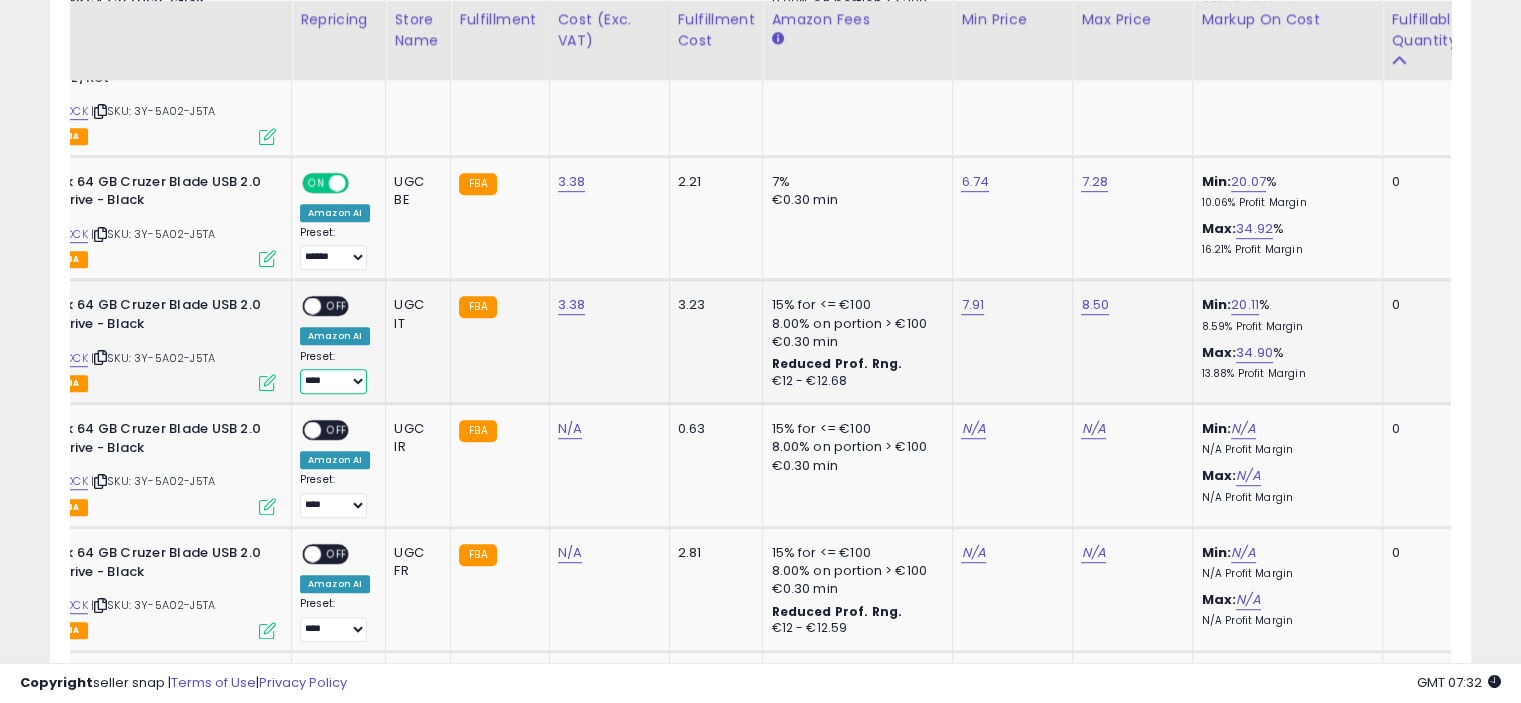 select on "******" 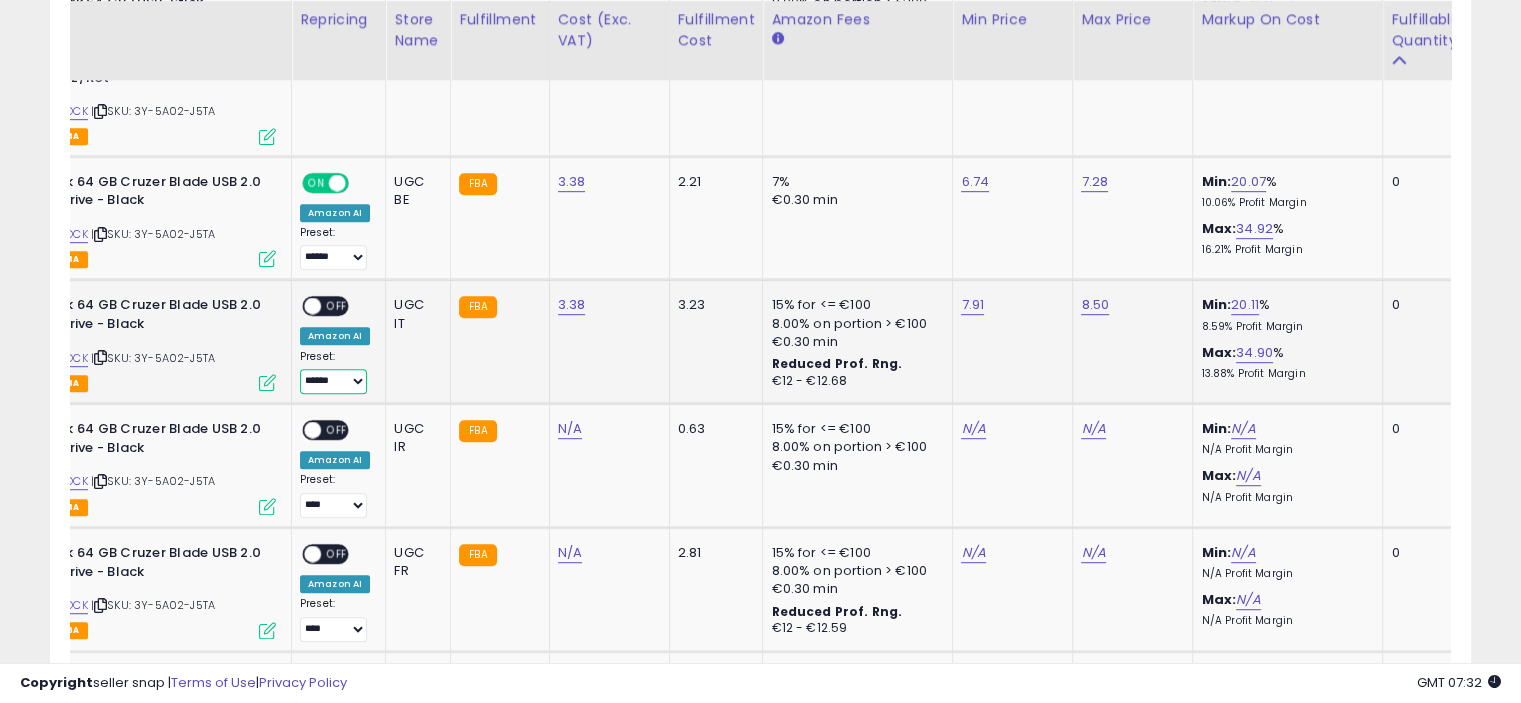 click on "**** ******" at bounding box center [333, 381] 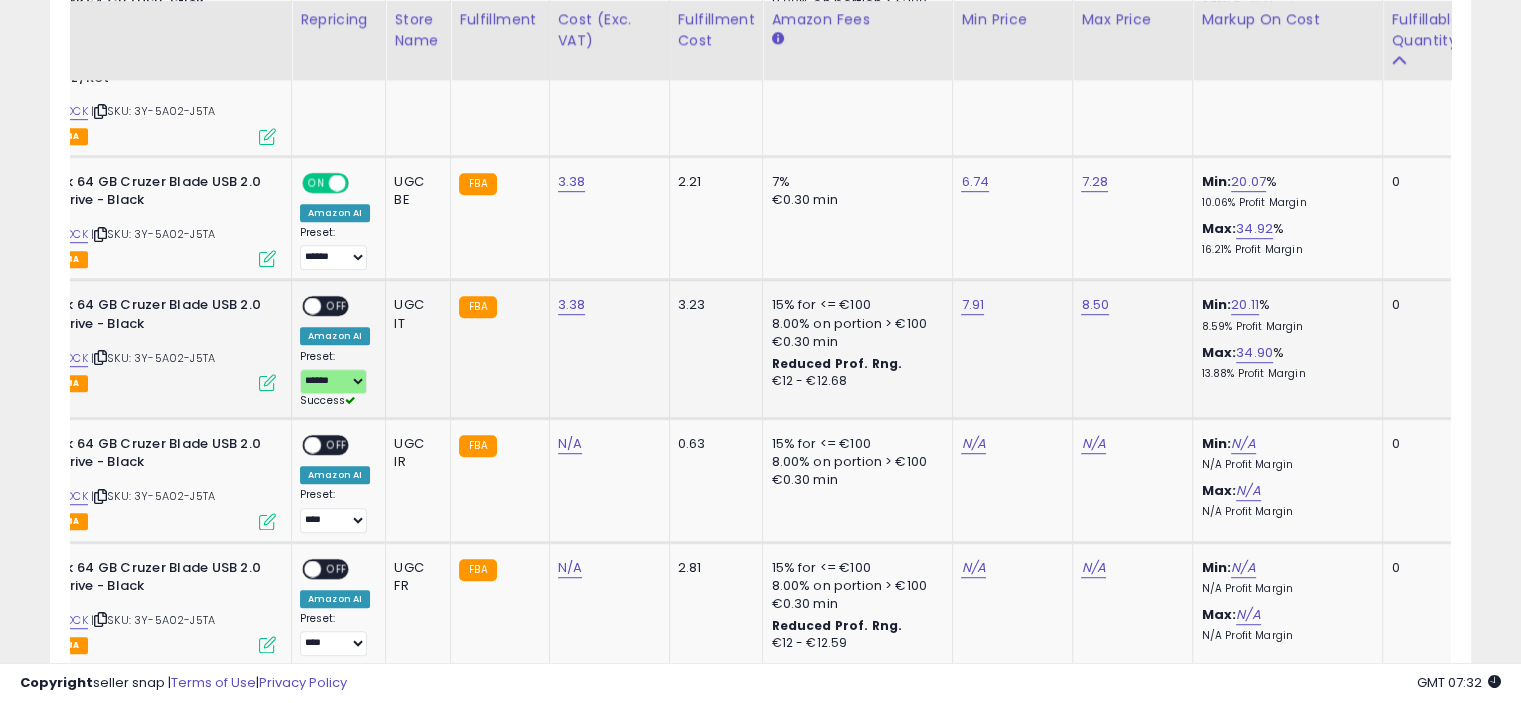 click on "OFF" at bounding box center [337, 306] 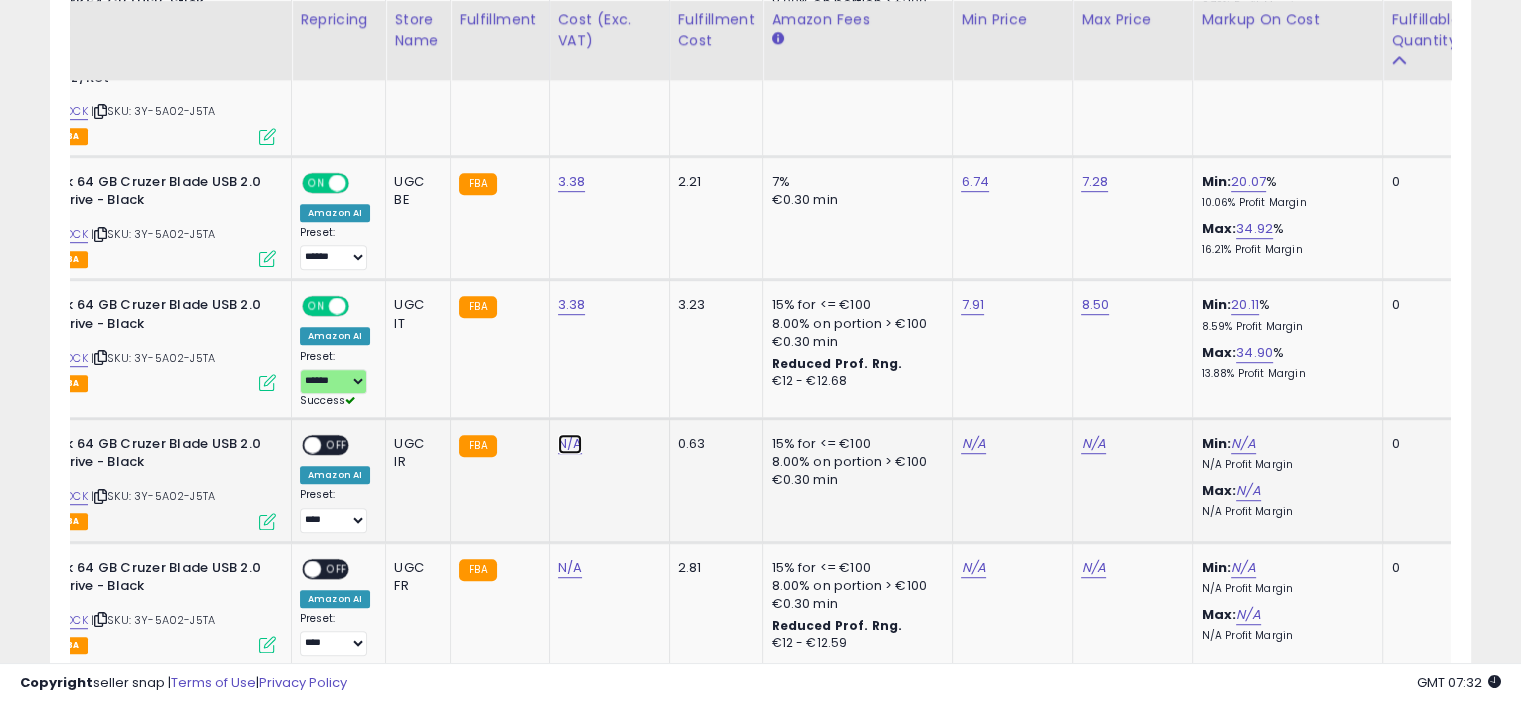 click on "N/A" at bounding box center (570, 444) 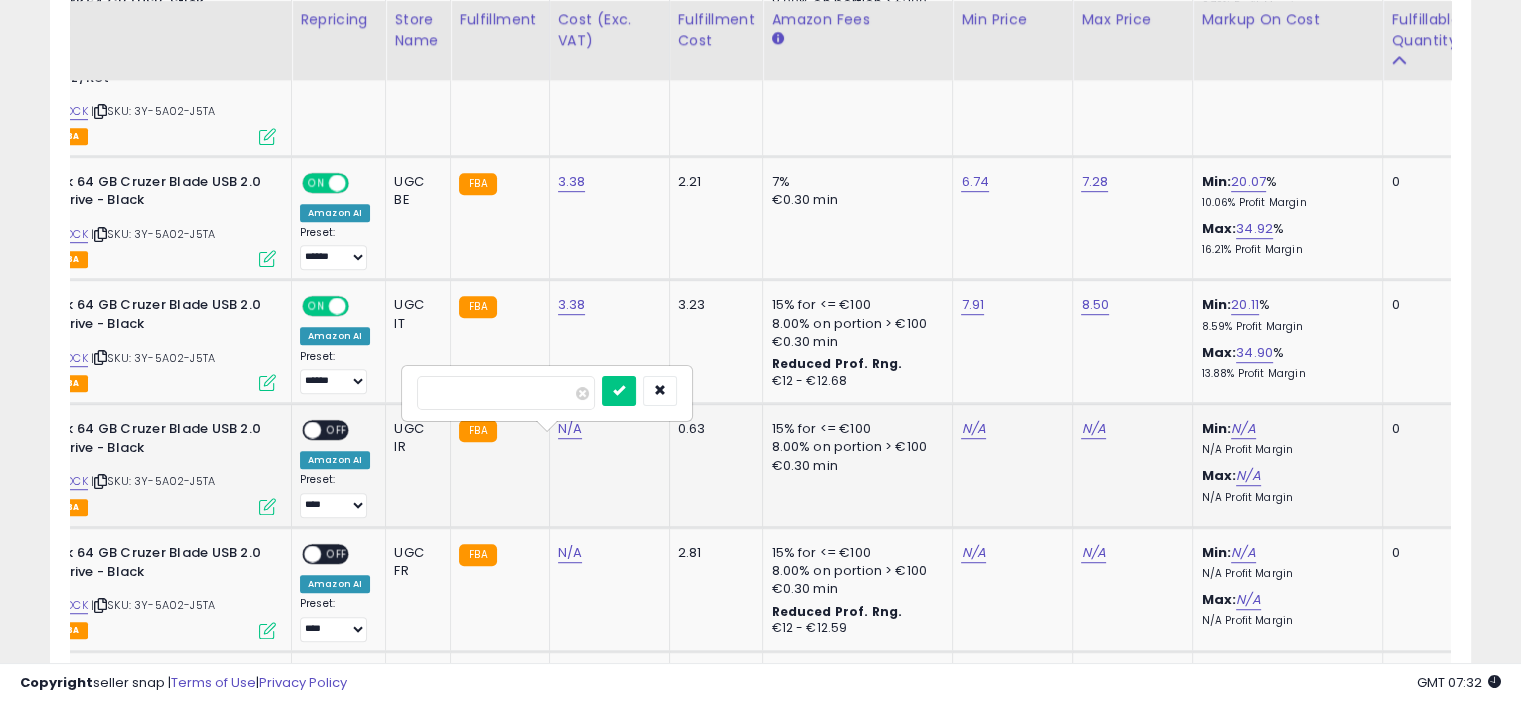 type on "****" 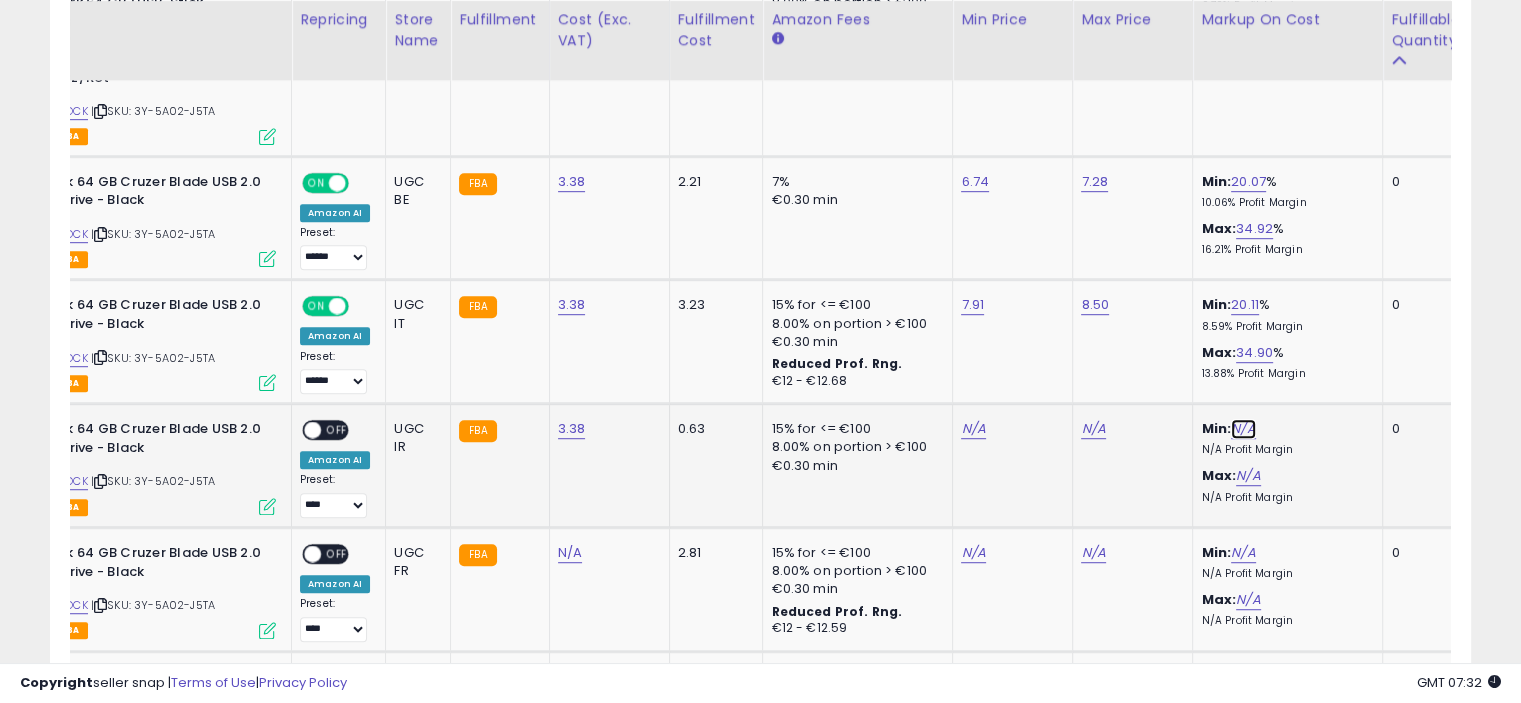 click on "N/A" at bounding box center [1243, 429] 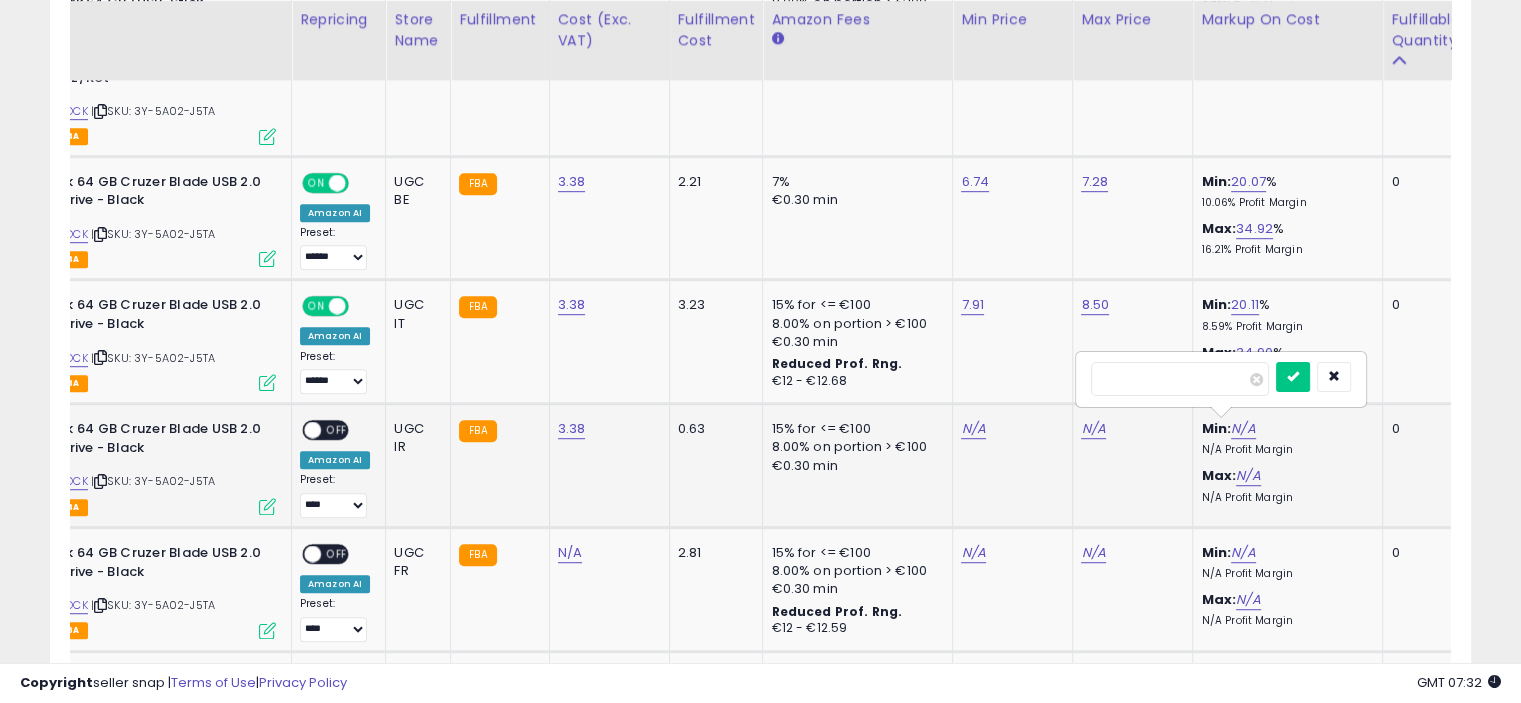 type on "**" 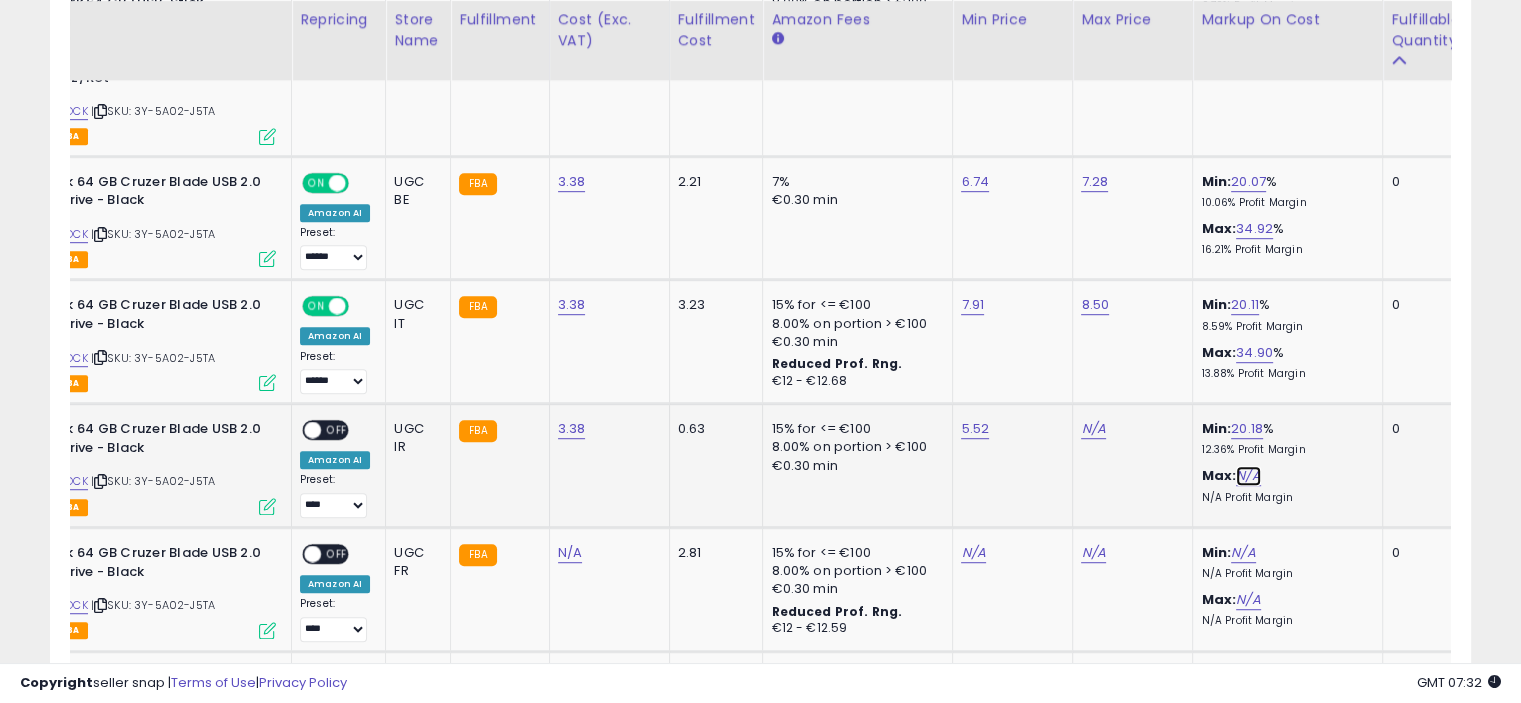 click on "N/A" at bounding box center (1248, 476) 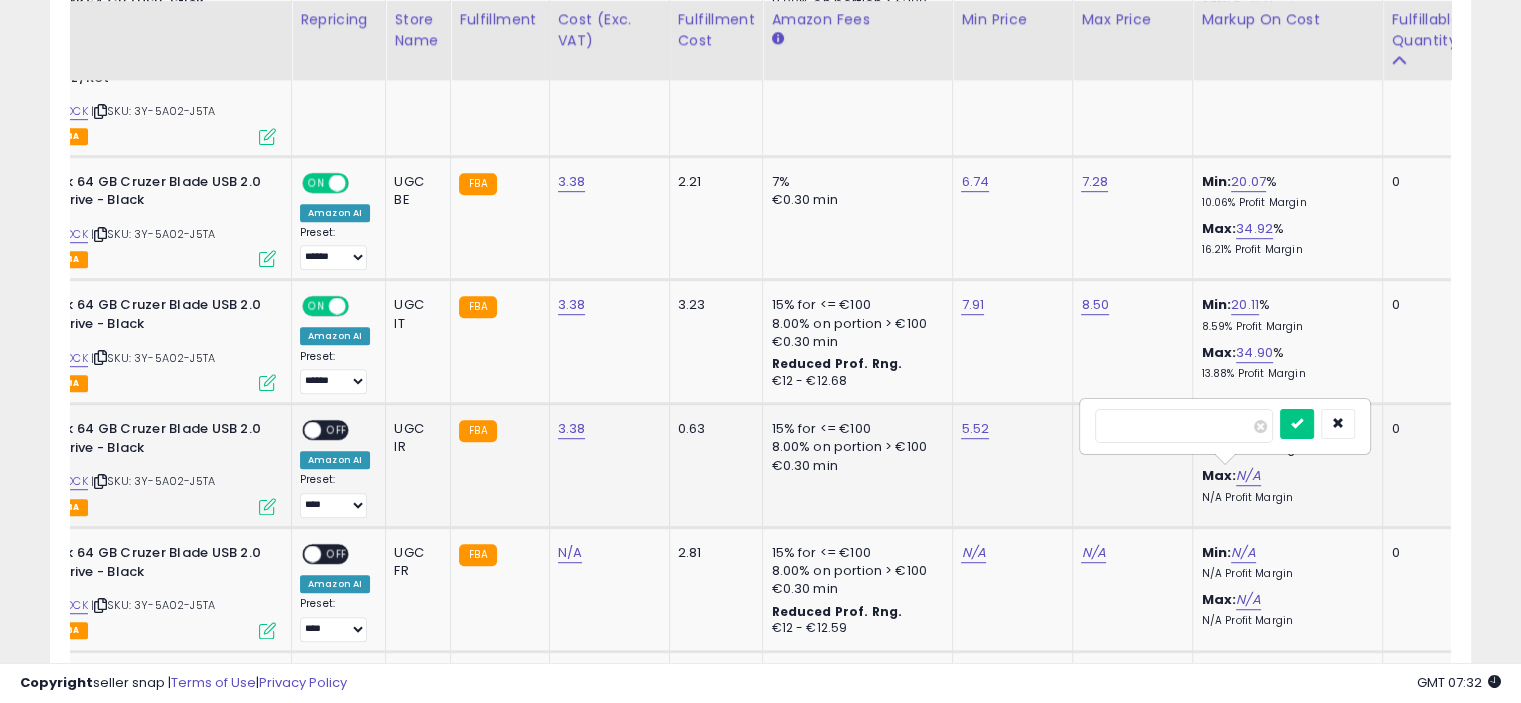 type on "**" 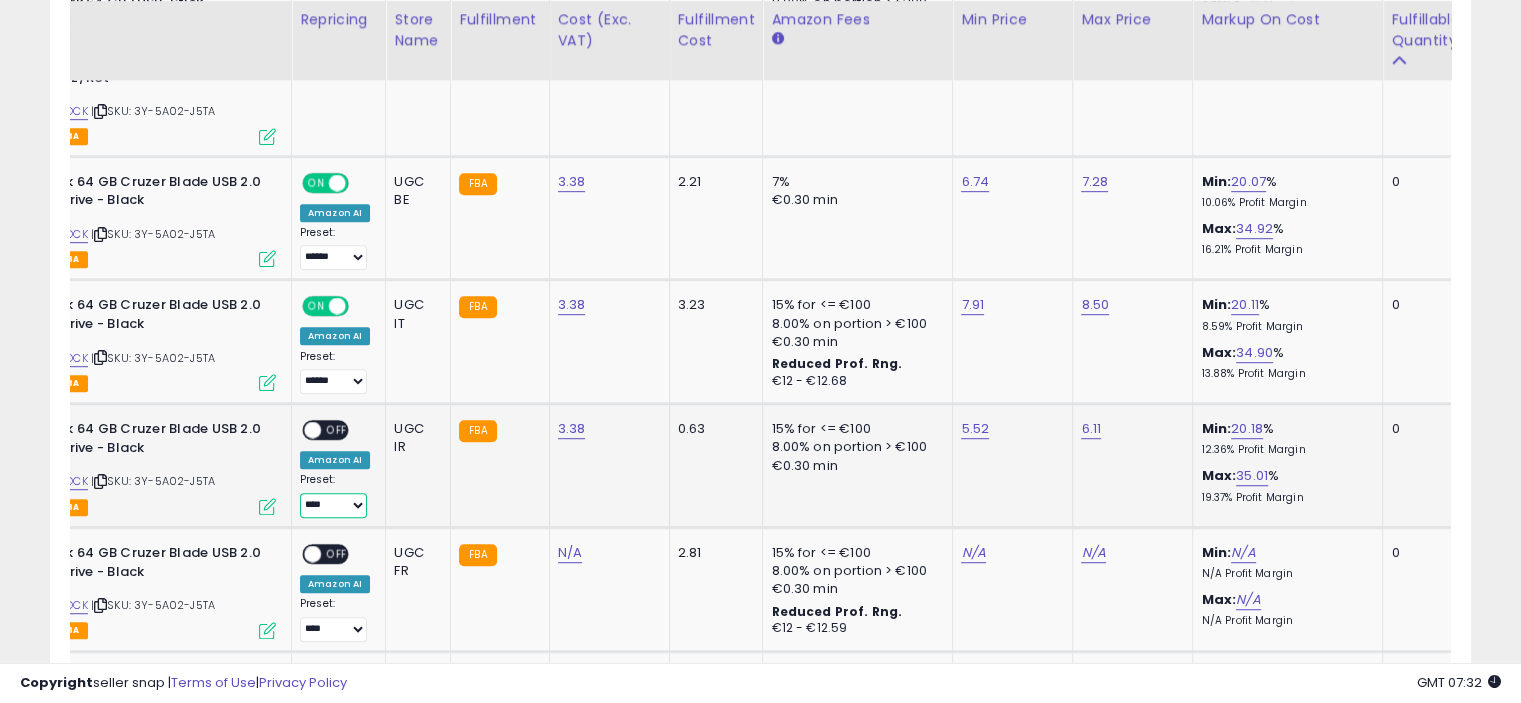 click on "**** ******" at bounding box center [333, 505] 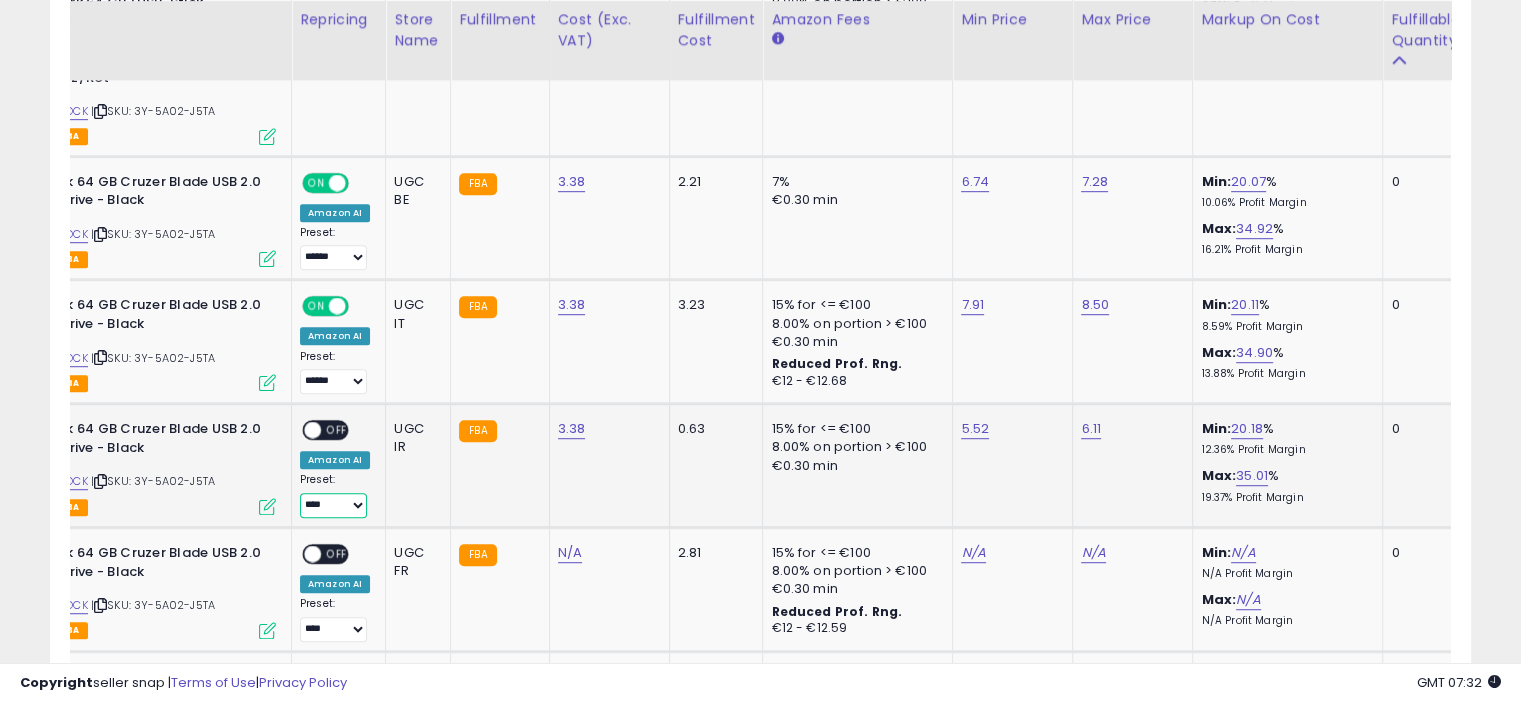 select on "******" 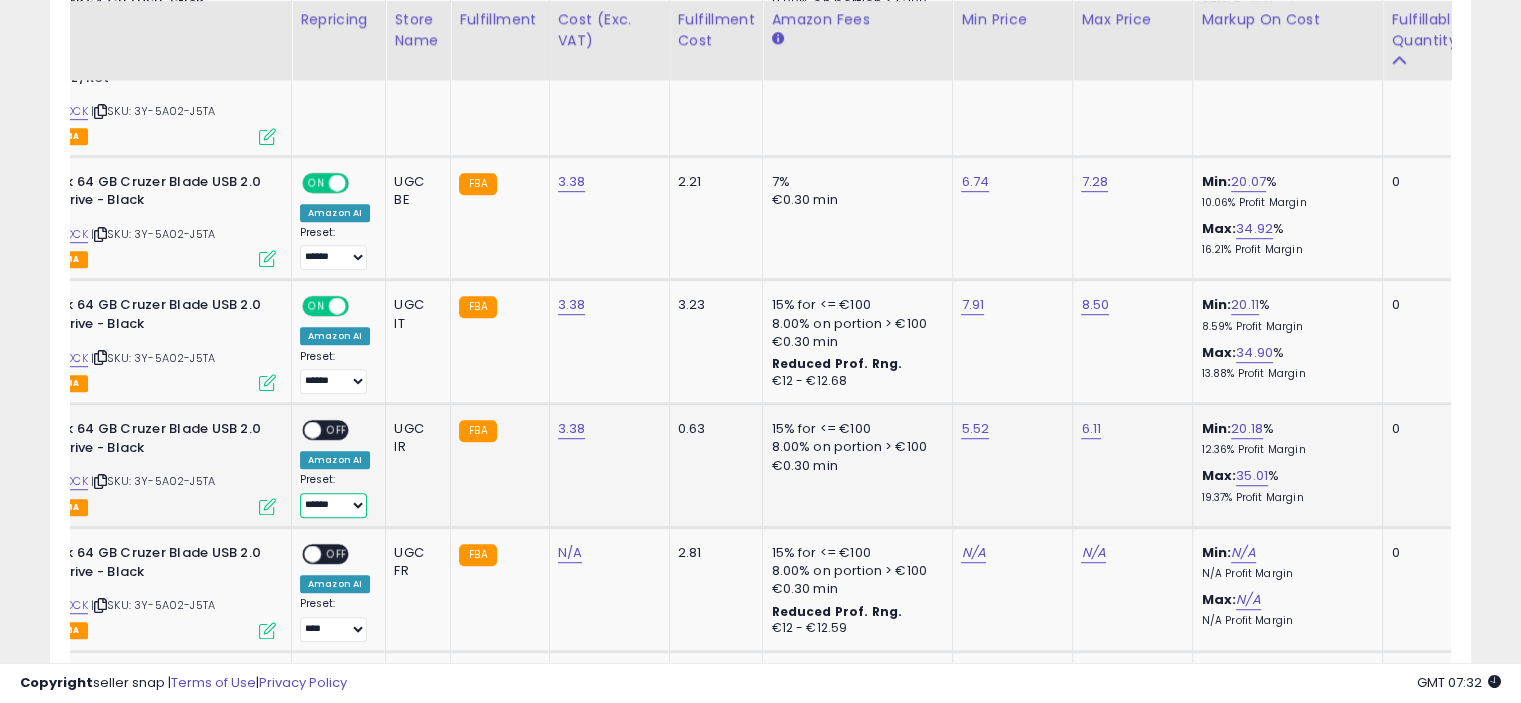 click on "**** ******" at bounding box center [333, 505] 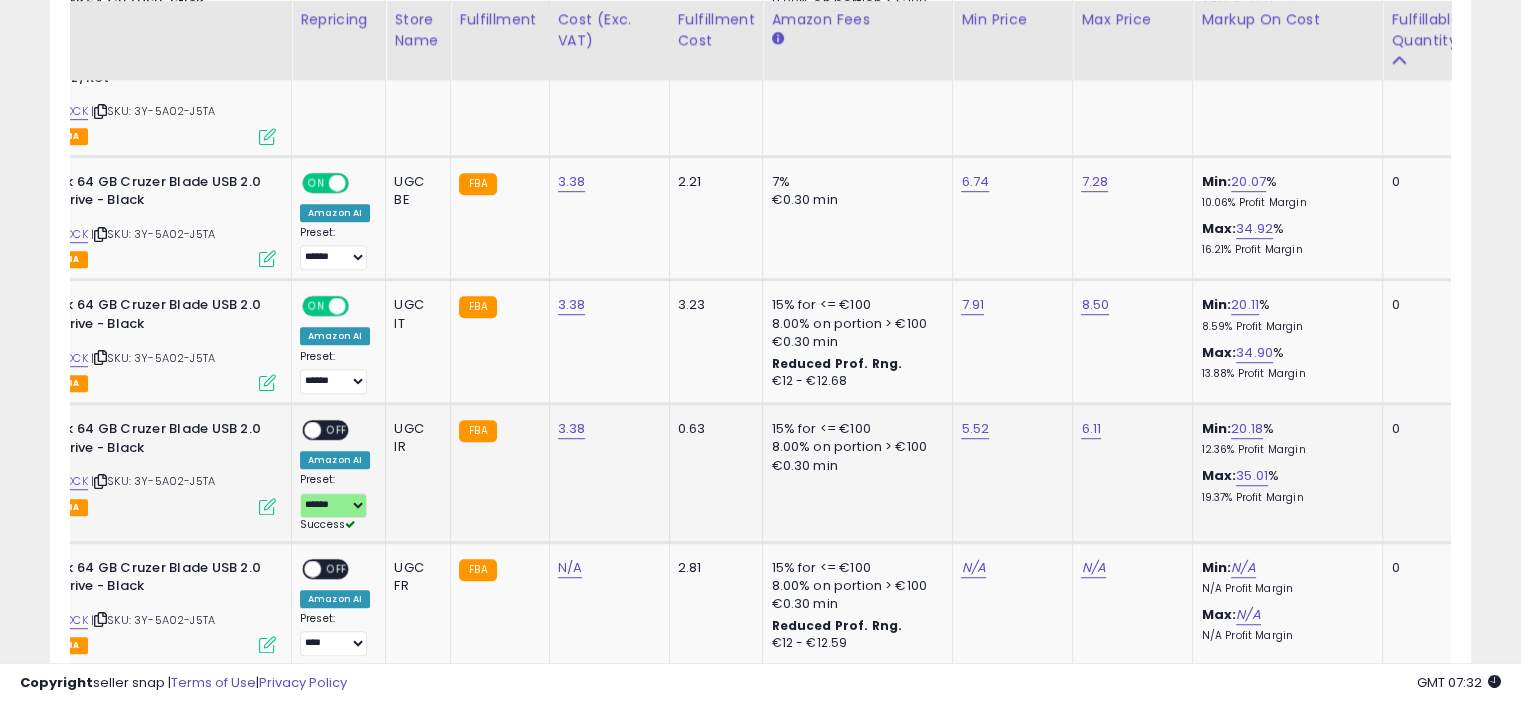 click on "OFF" at bounding box center [337, 430] 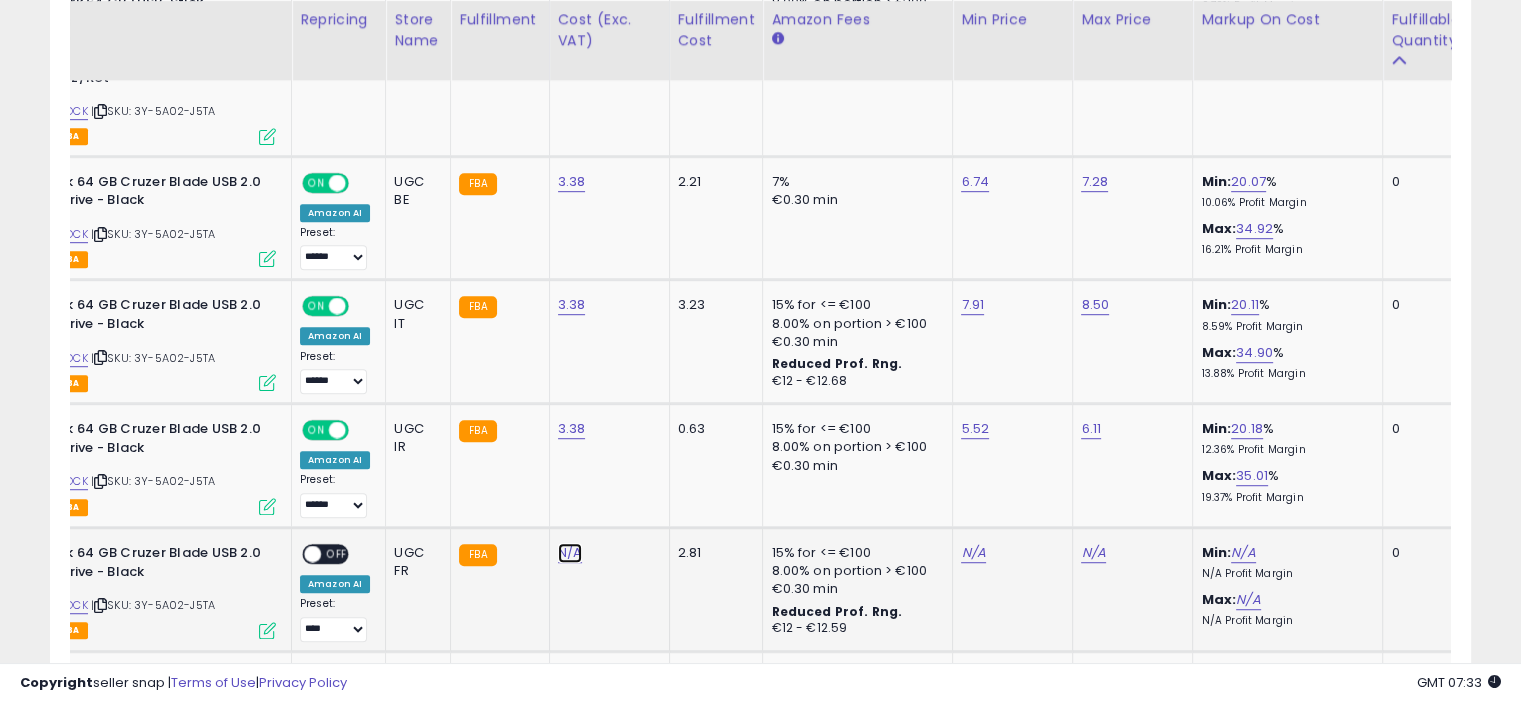 click on "N/A" at bounding box center [570, 553] 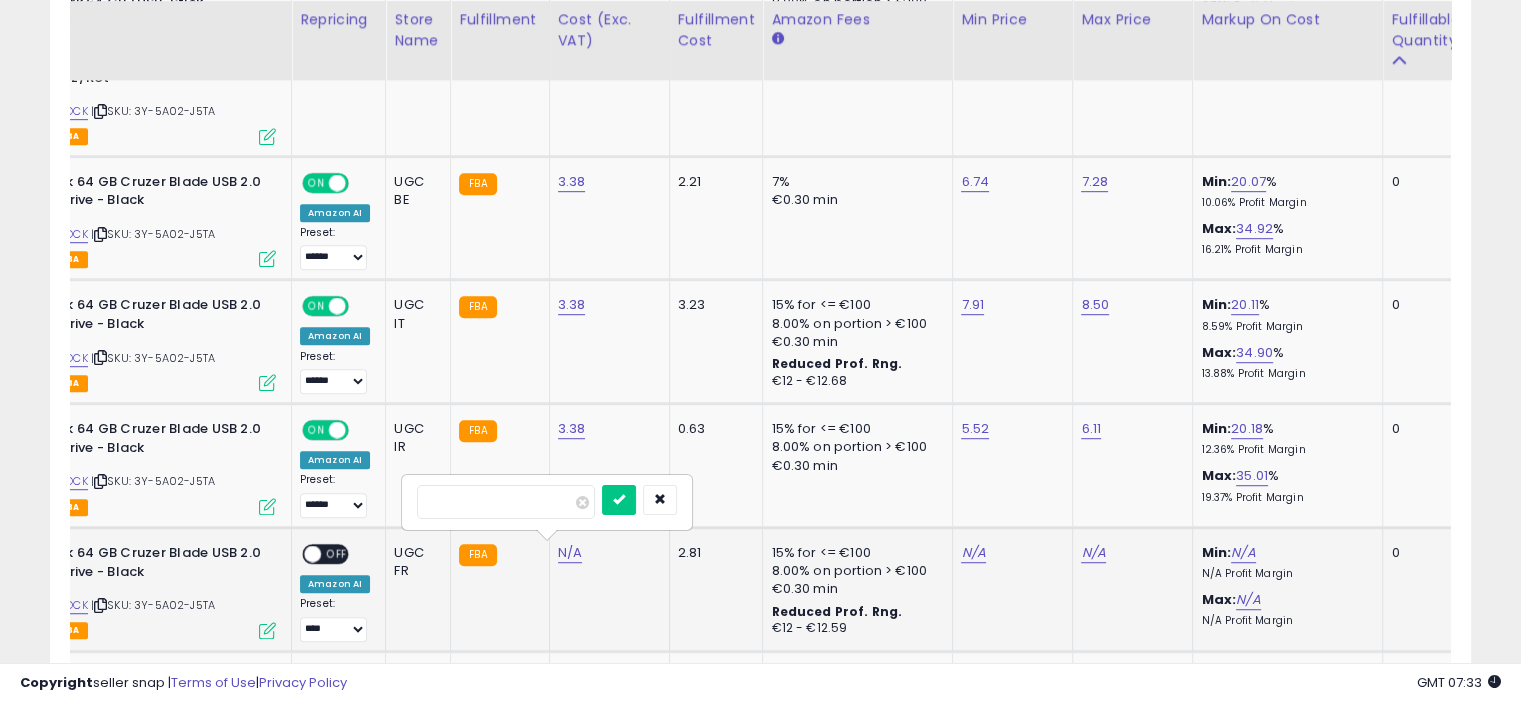 type on "****" 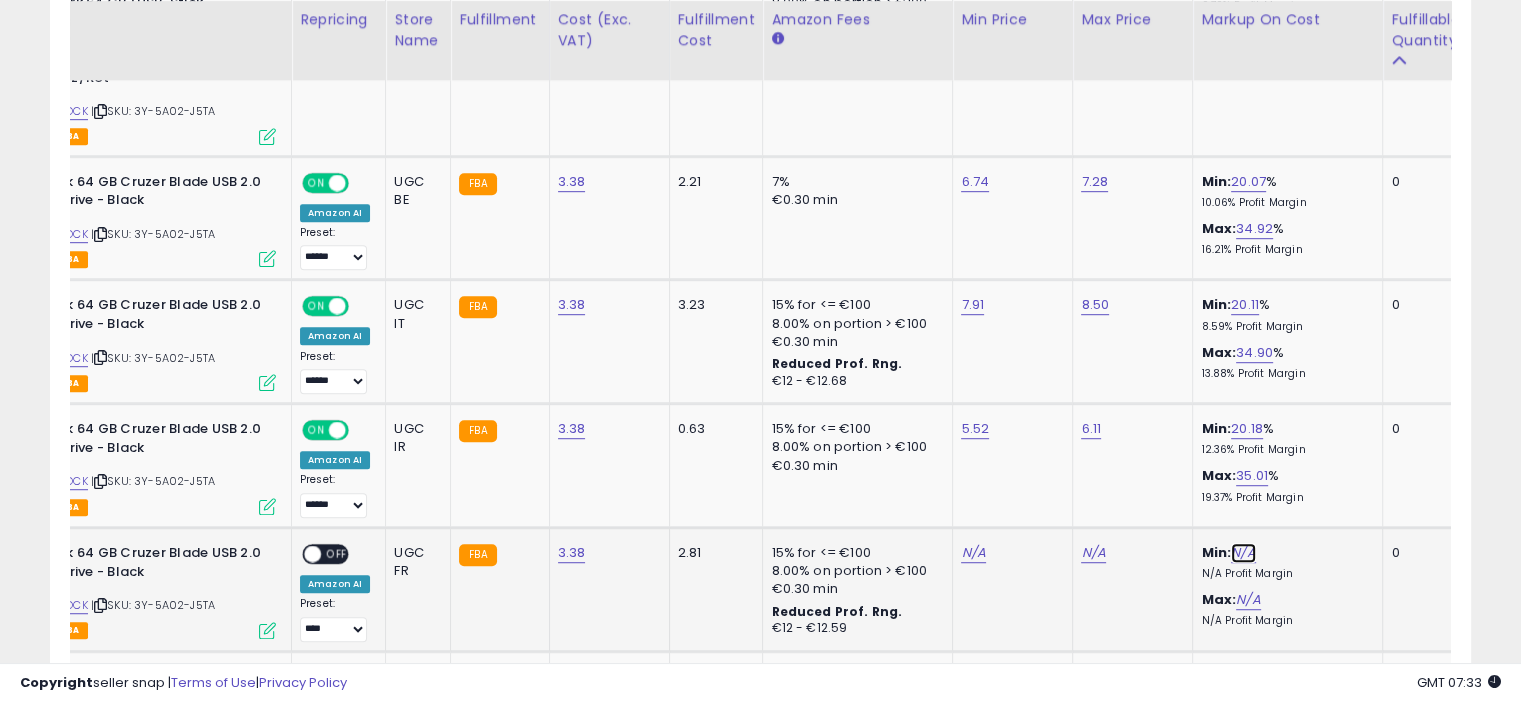 click on "N/A" at bounding box center (1243, 553) 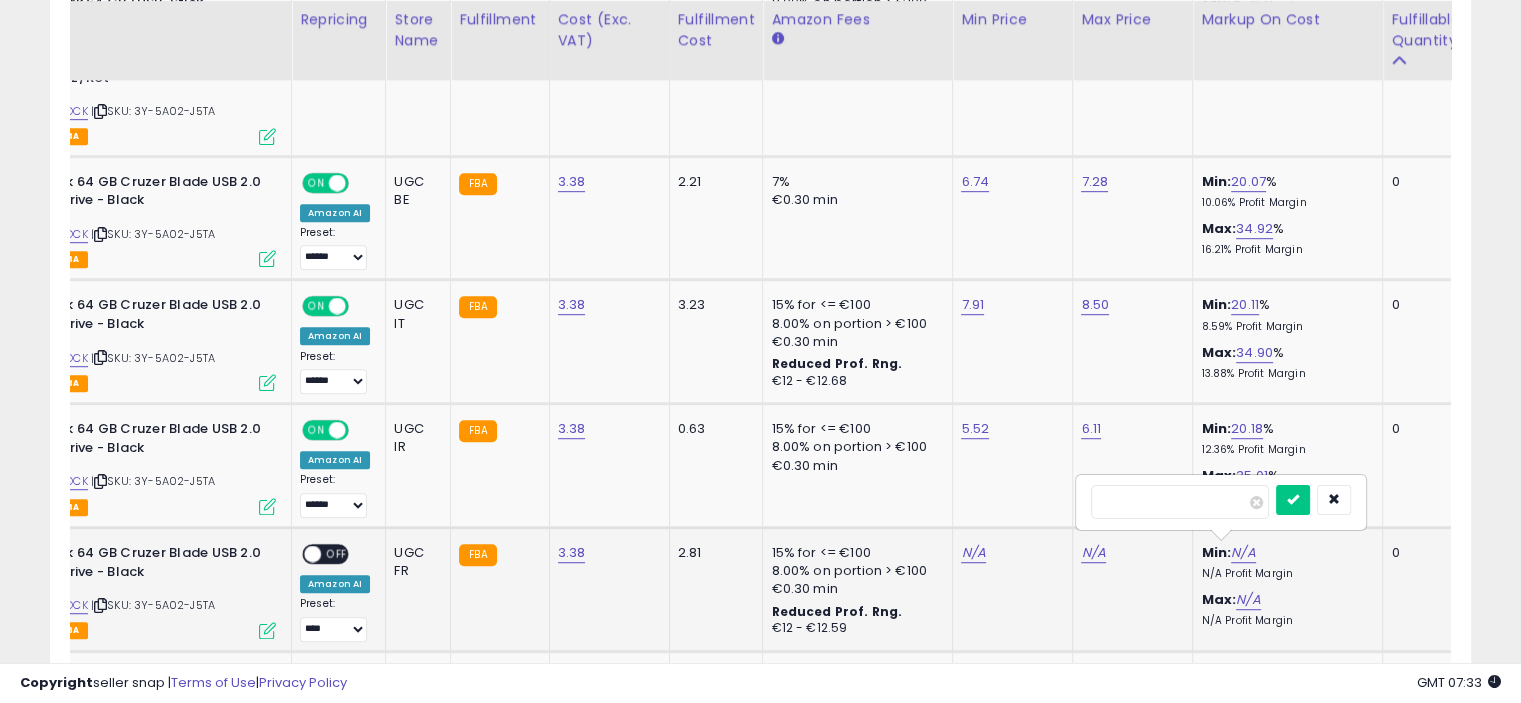 type on "**" 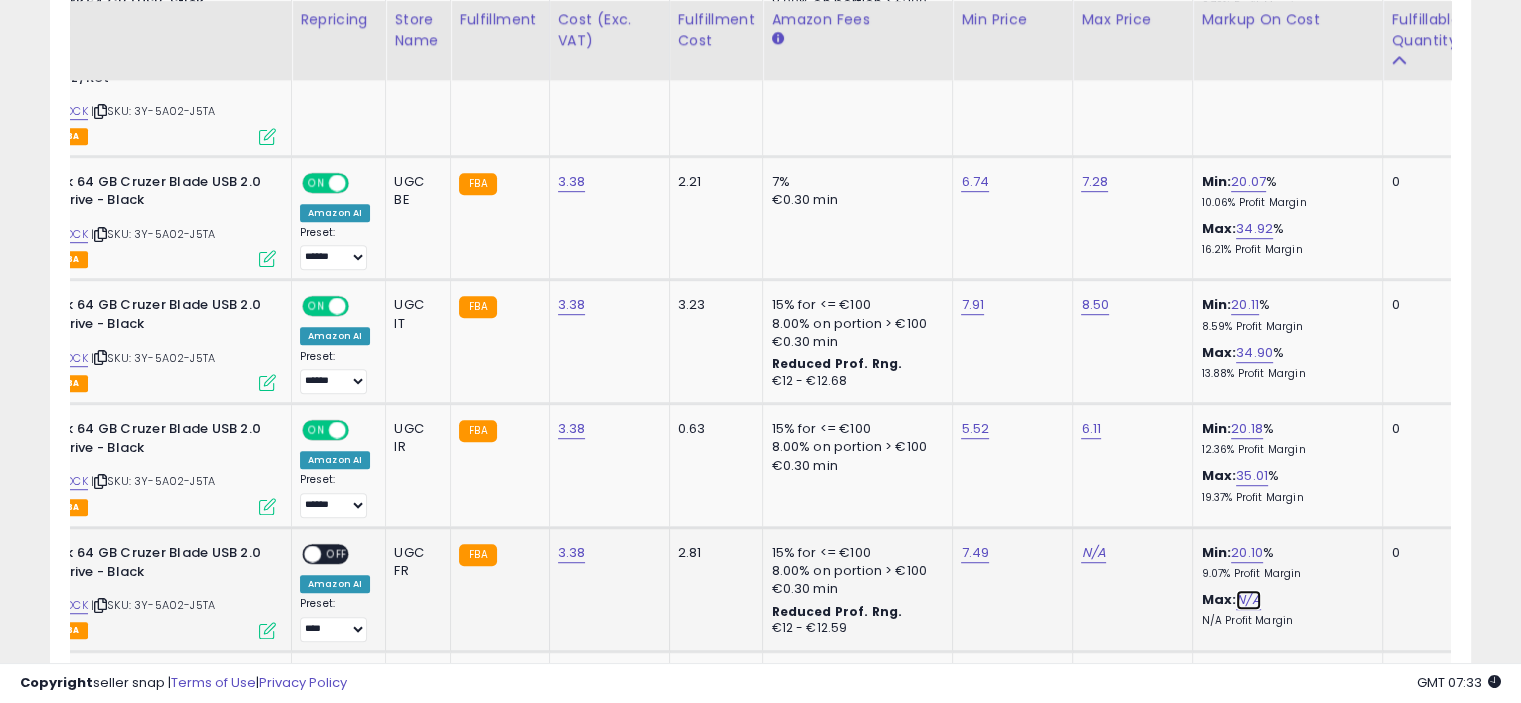 click on "N/A" at bounding box center [1248, 600] 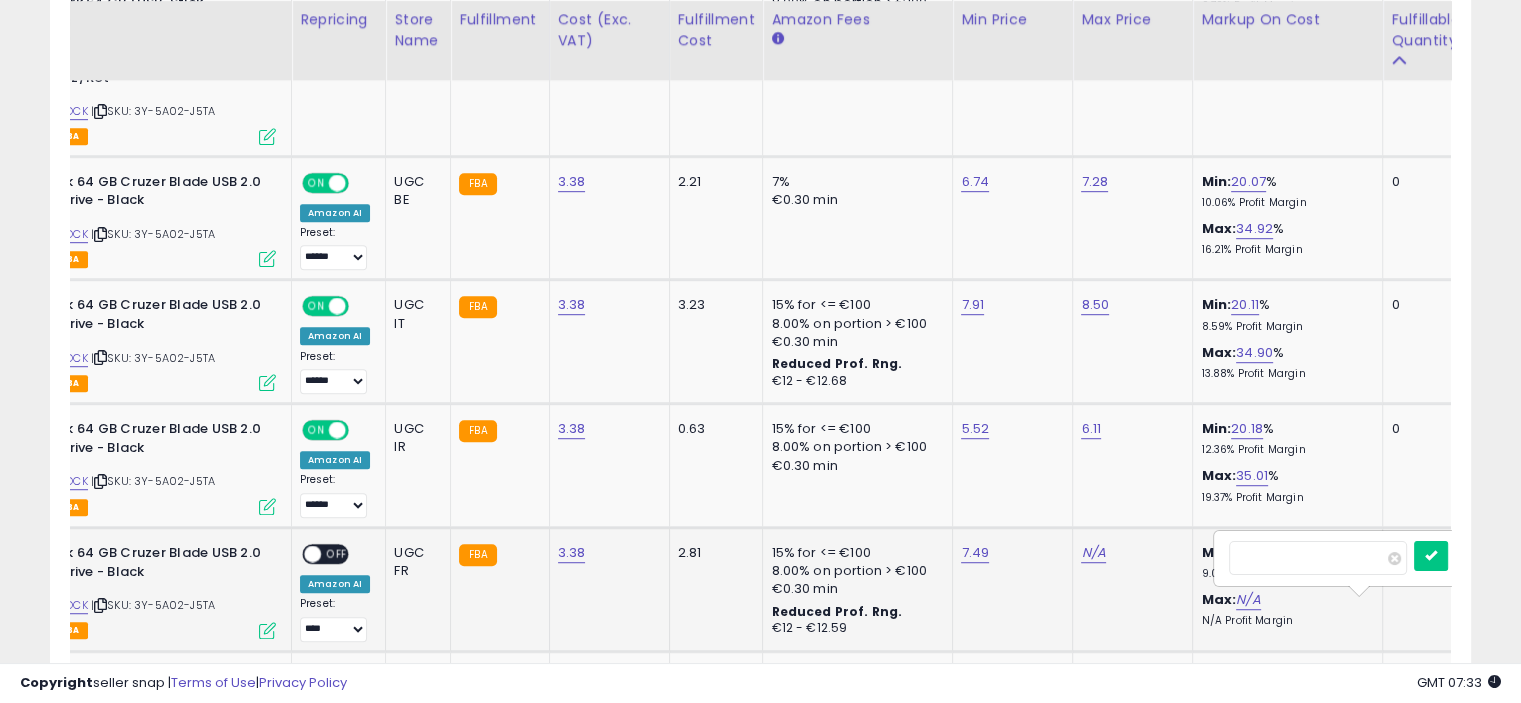 type on "*" 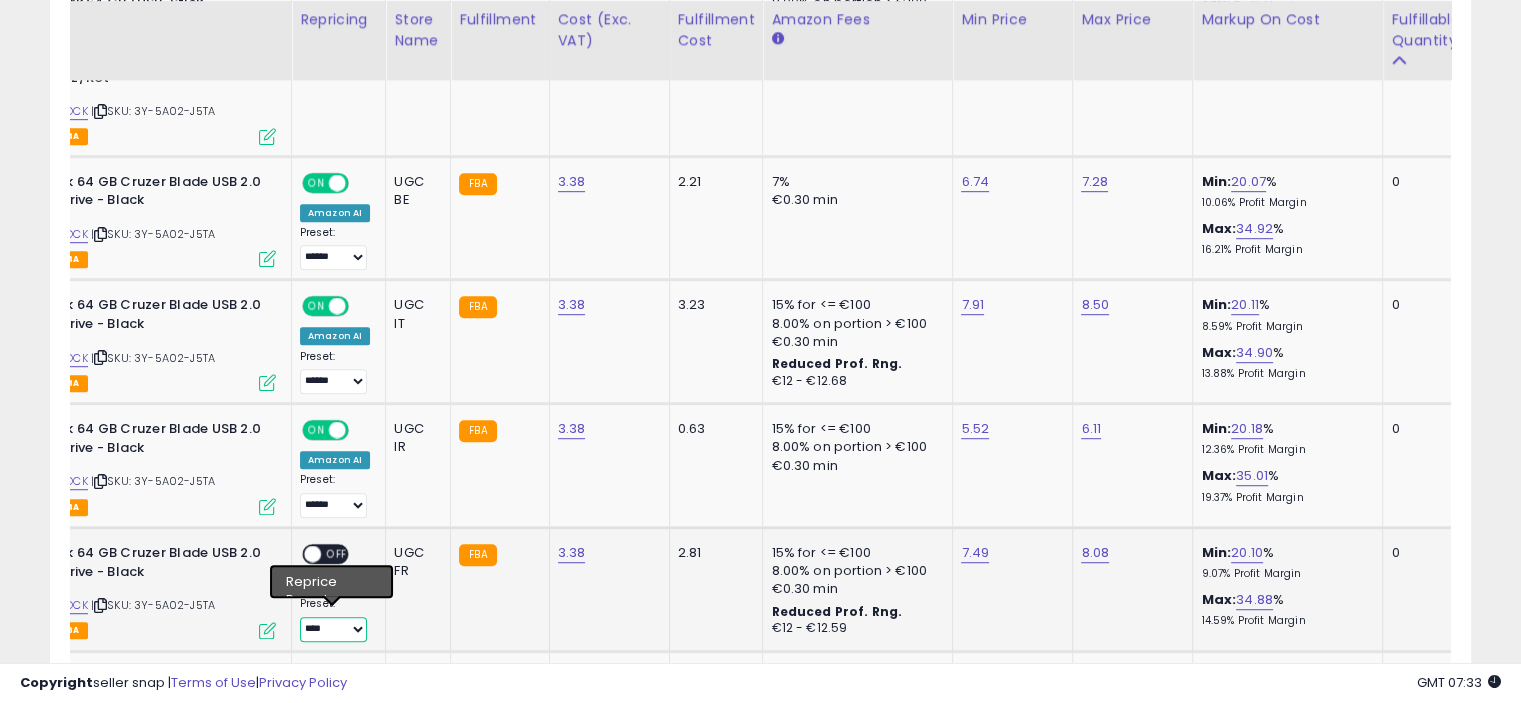 click on "**** ******" at bounding box center [333, 629] 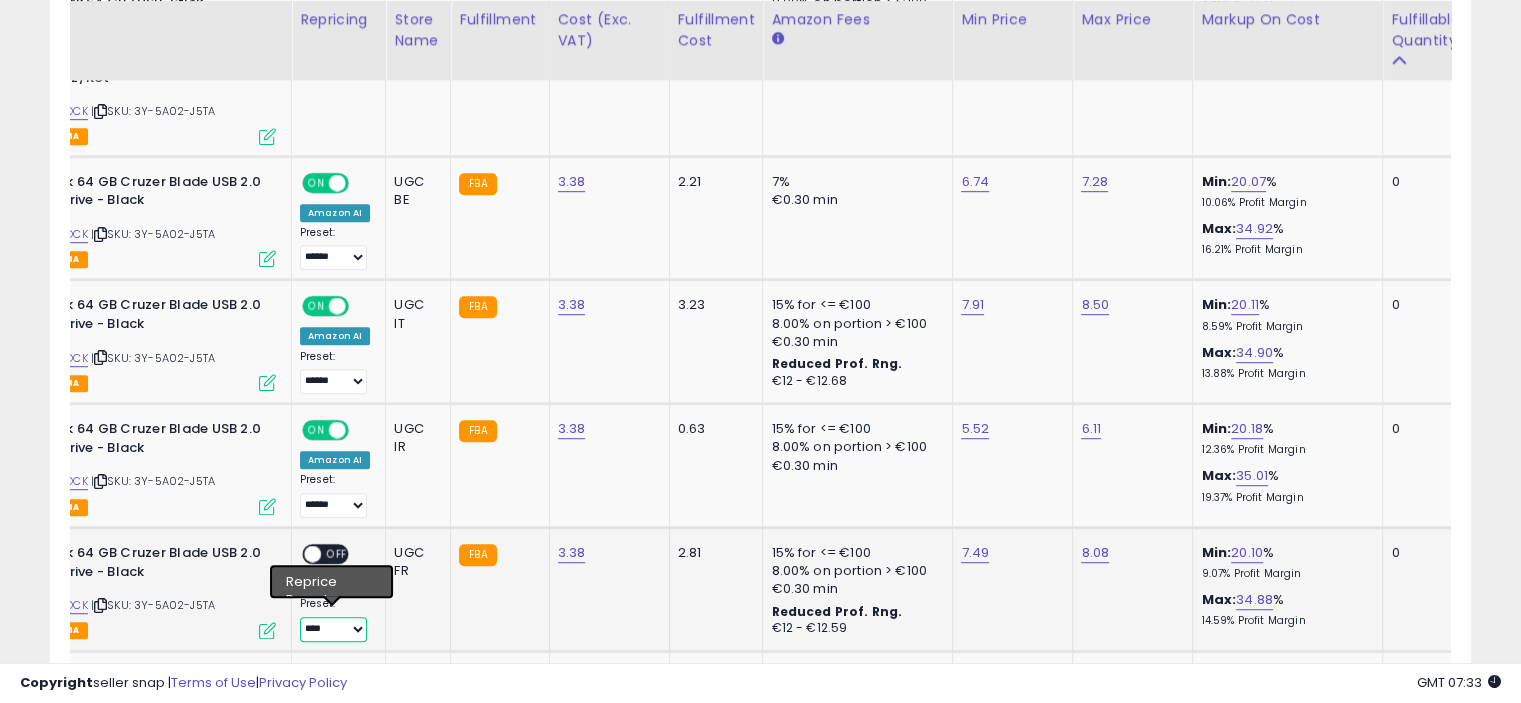 select on "******" 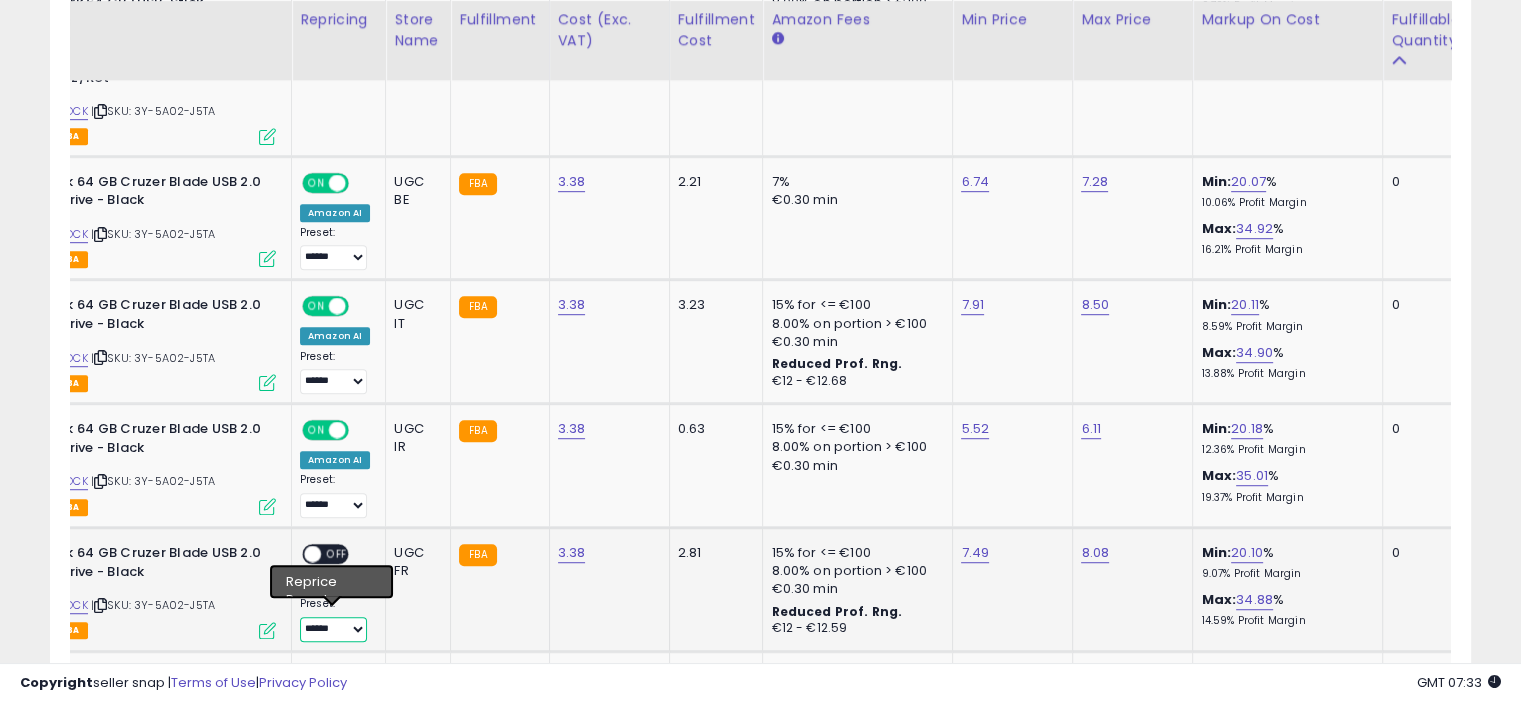 click on "**** ******" at bounding box center (333, 629) 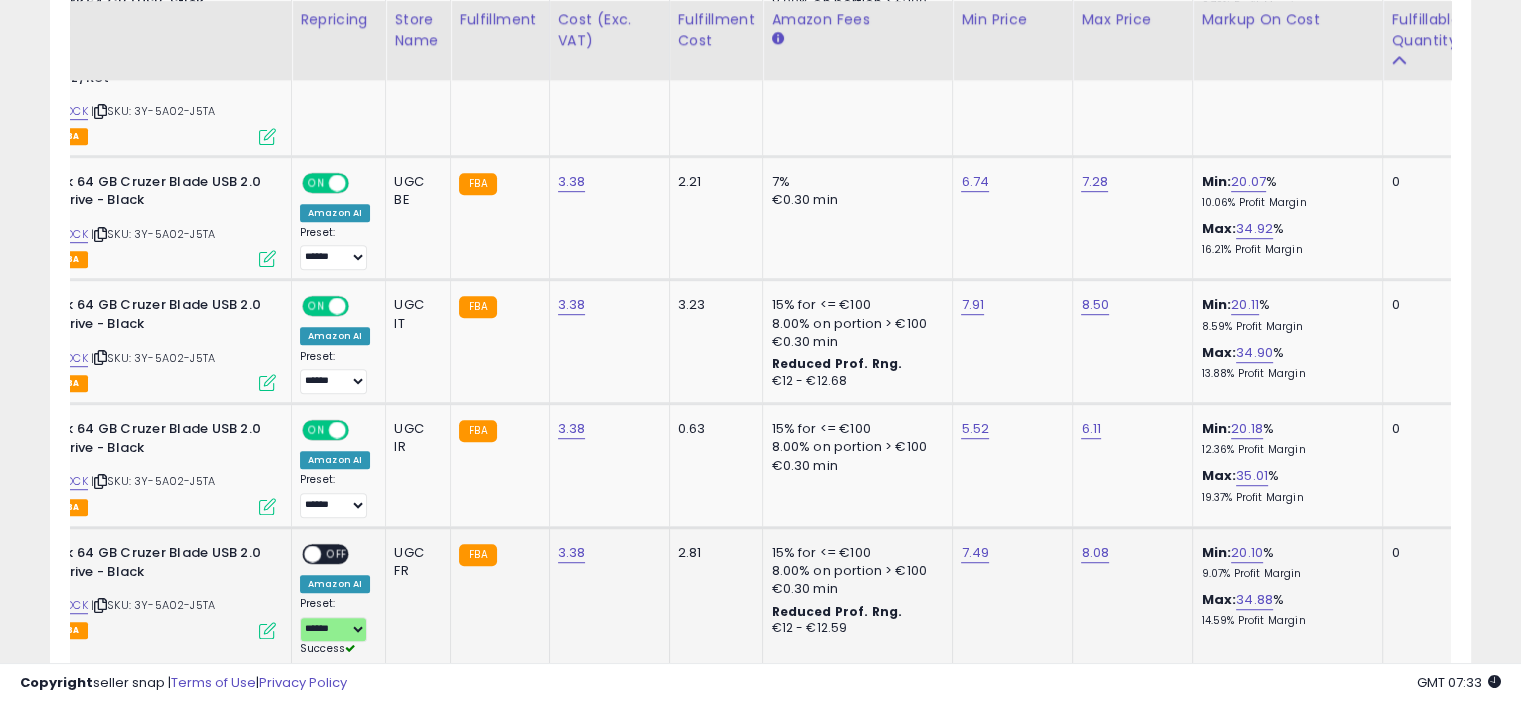 click on "OFF" at bounding box center (337, 554) 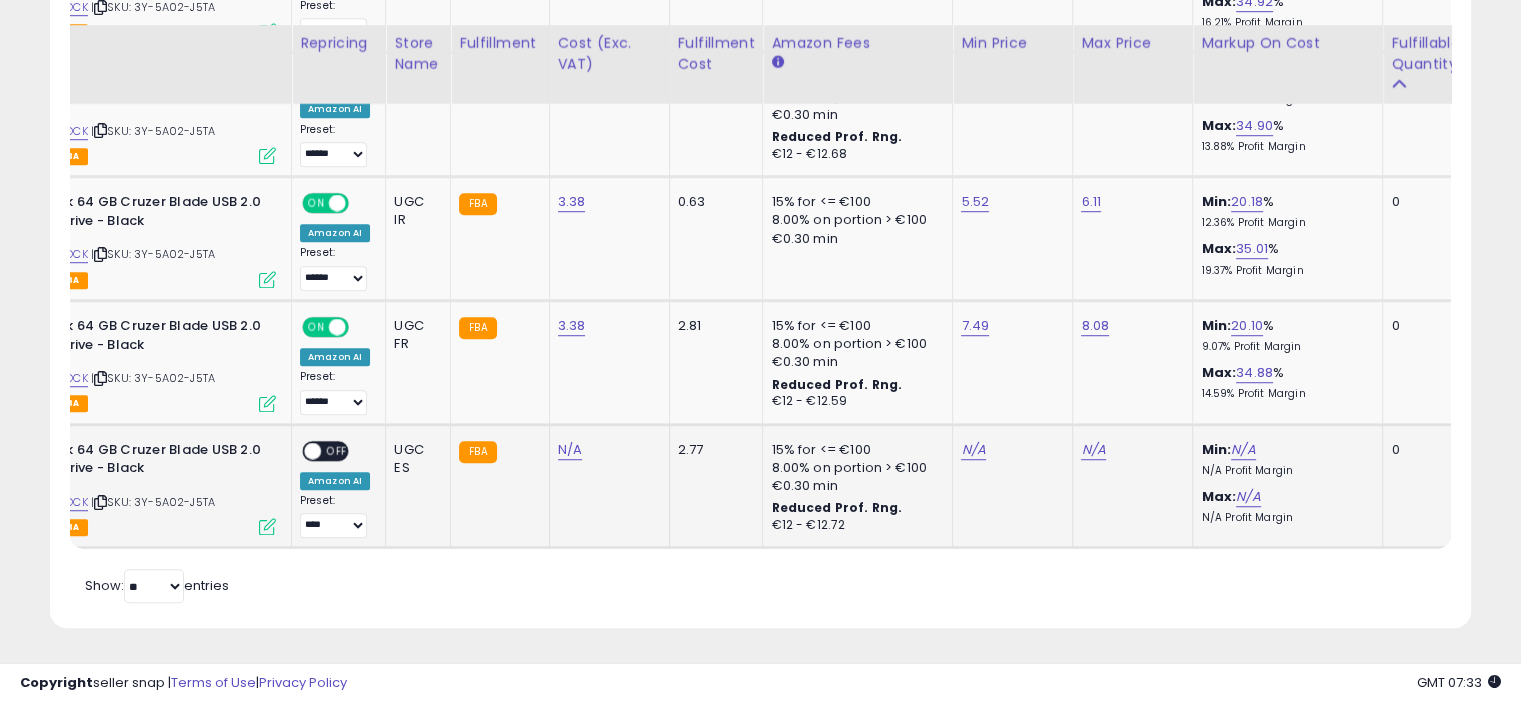 scroll, scrollTop: 1375, scrollLeft: 0, axis: vertical 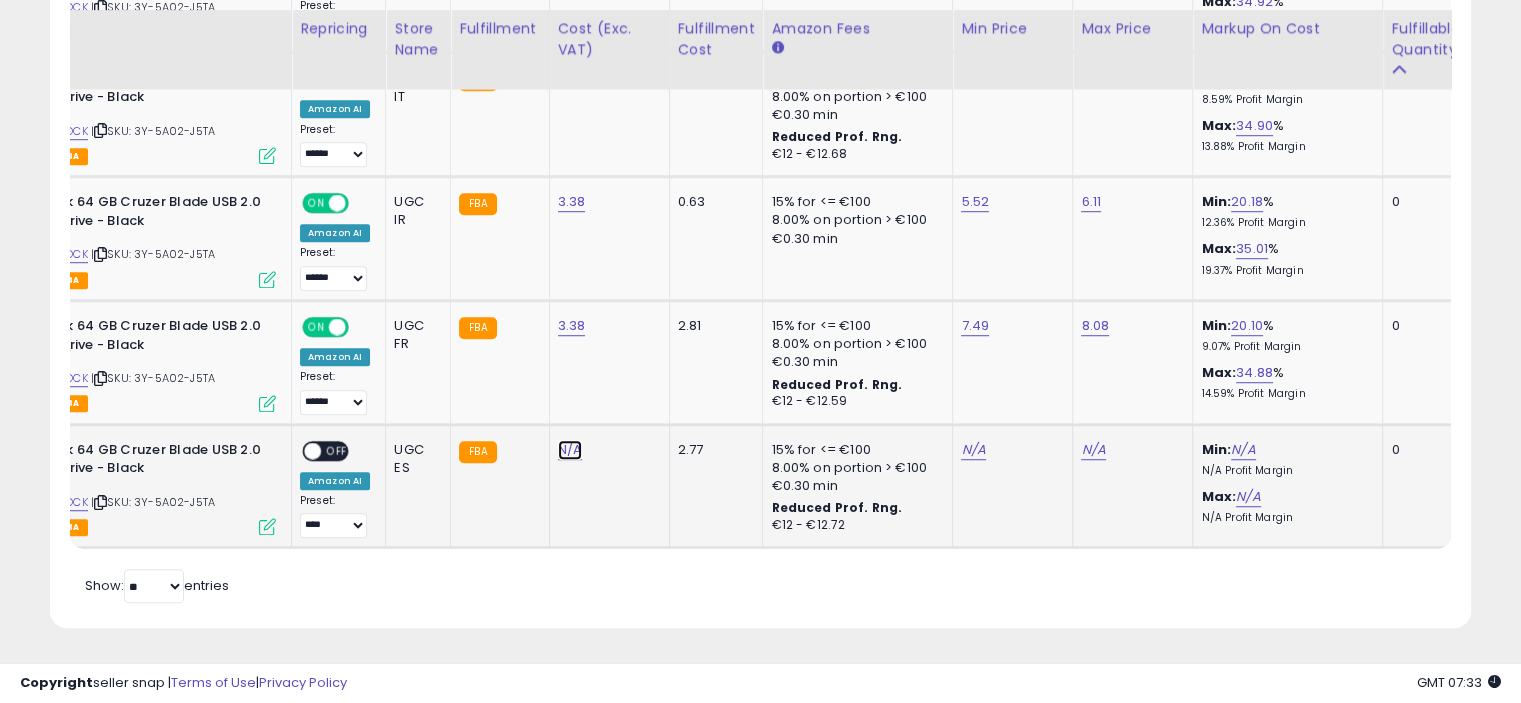 click on "N/A" at bounding box center [570, 450] 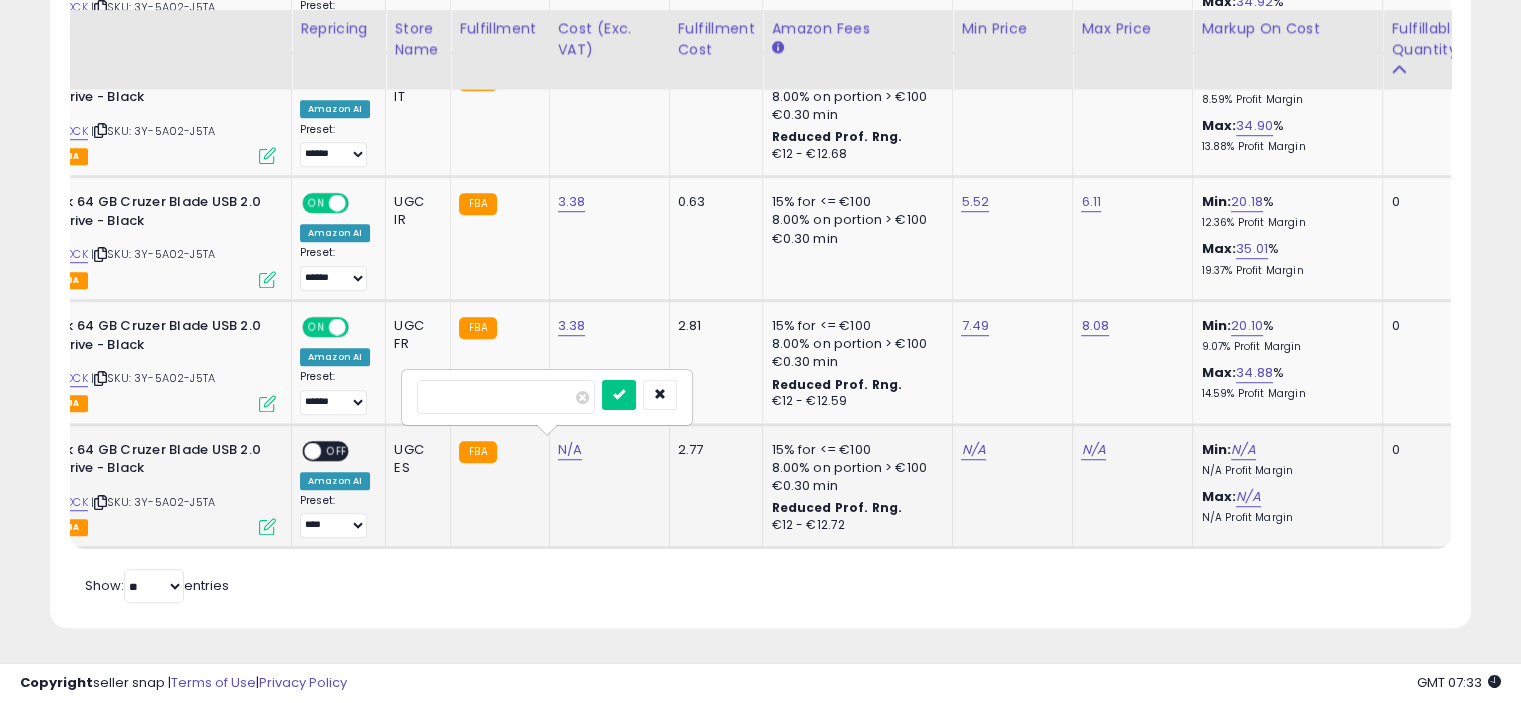 type on "****" 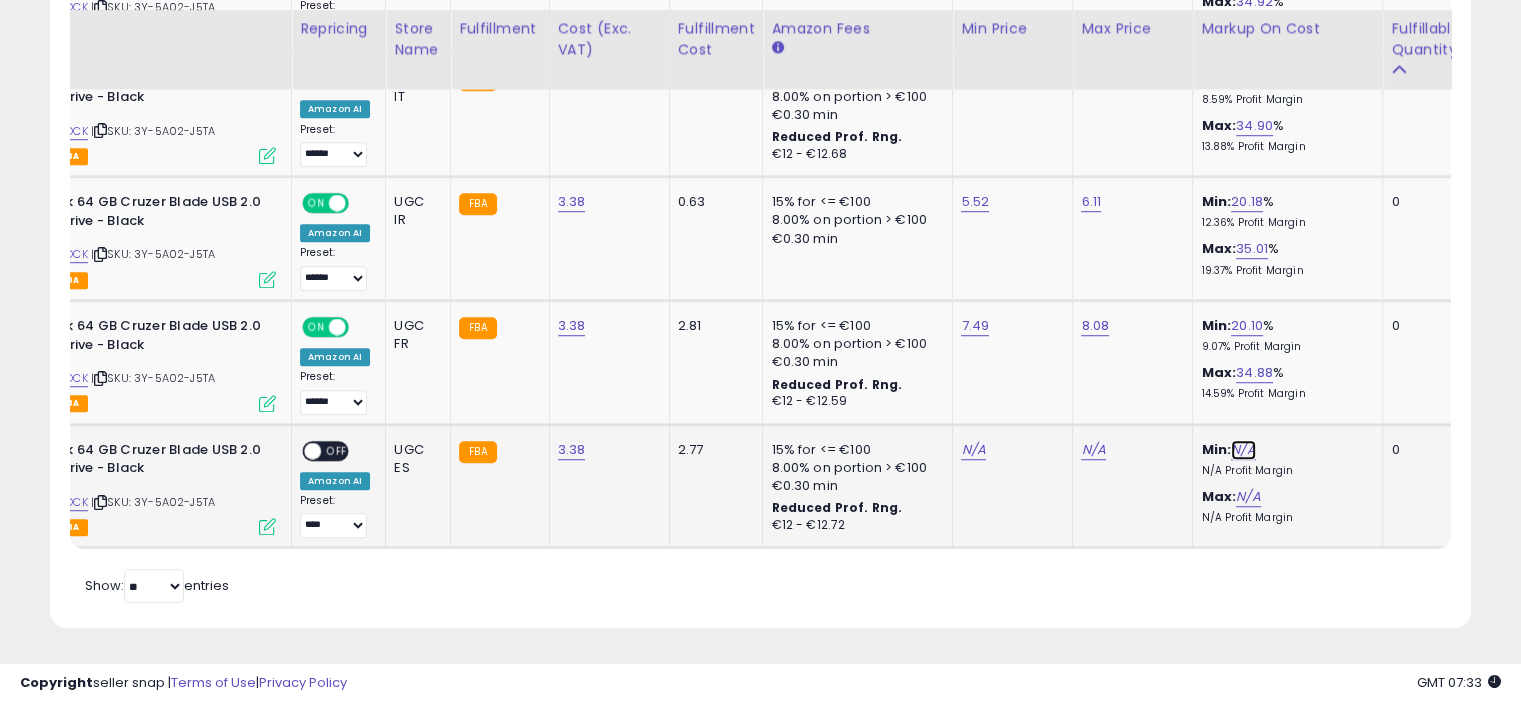 click on "N/A" at bounding box center (1243, 450) 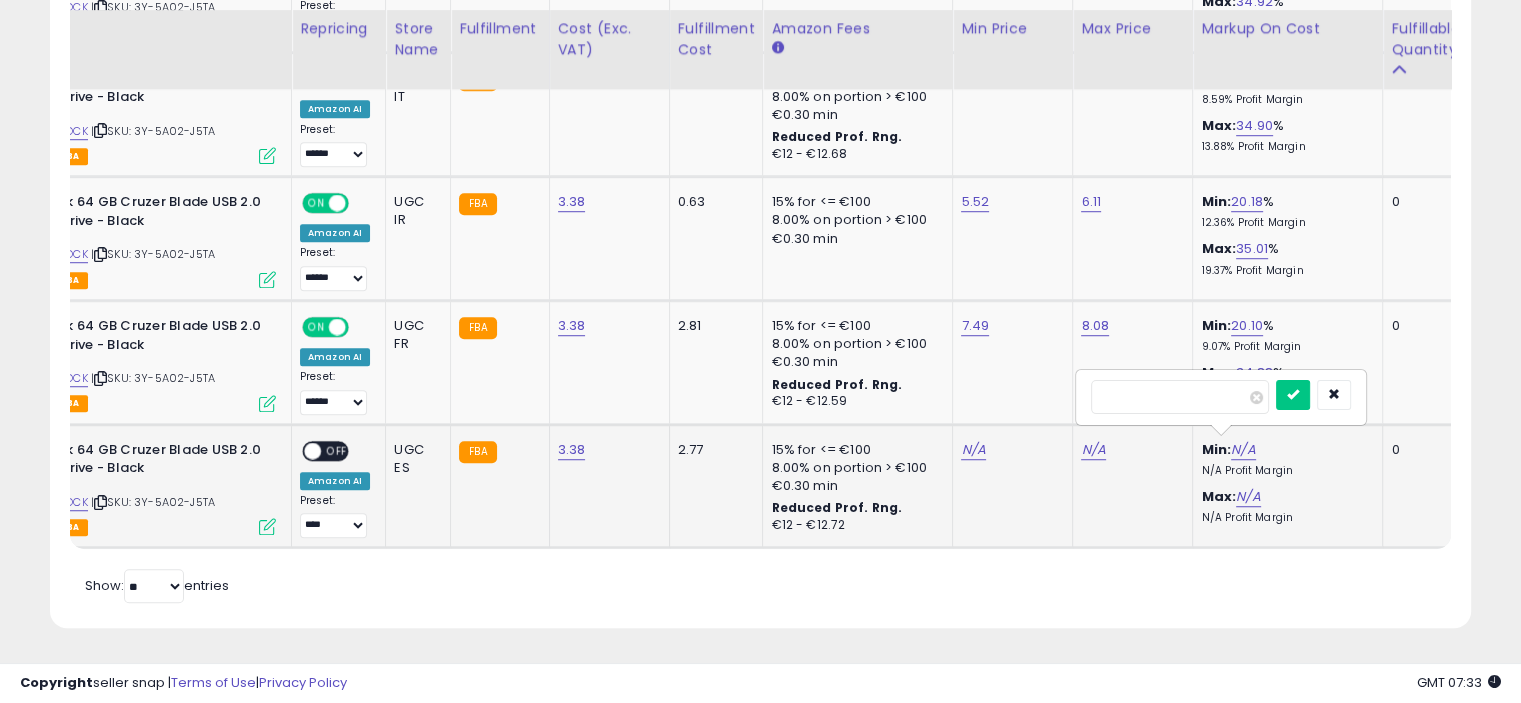 type on "**" 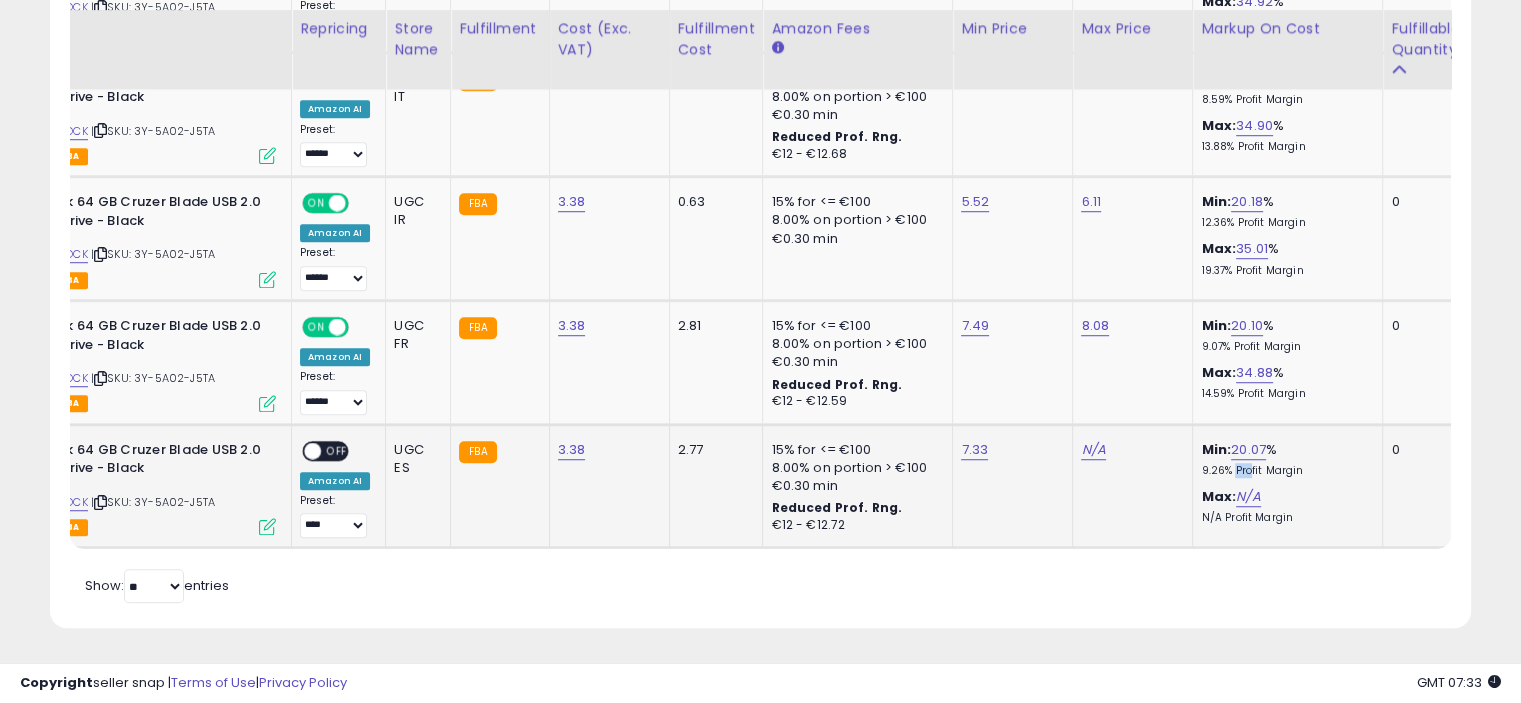 click on "9.26%  Profit Margin" at bounding box center (1284, 471) 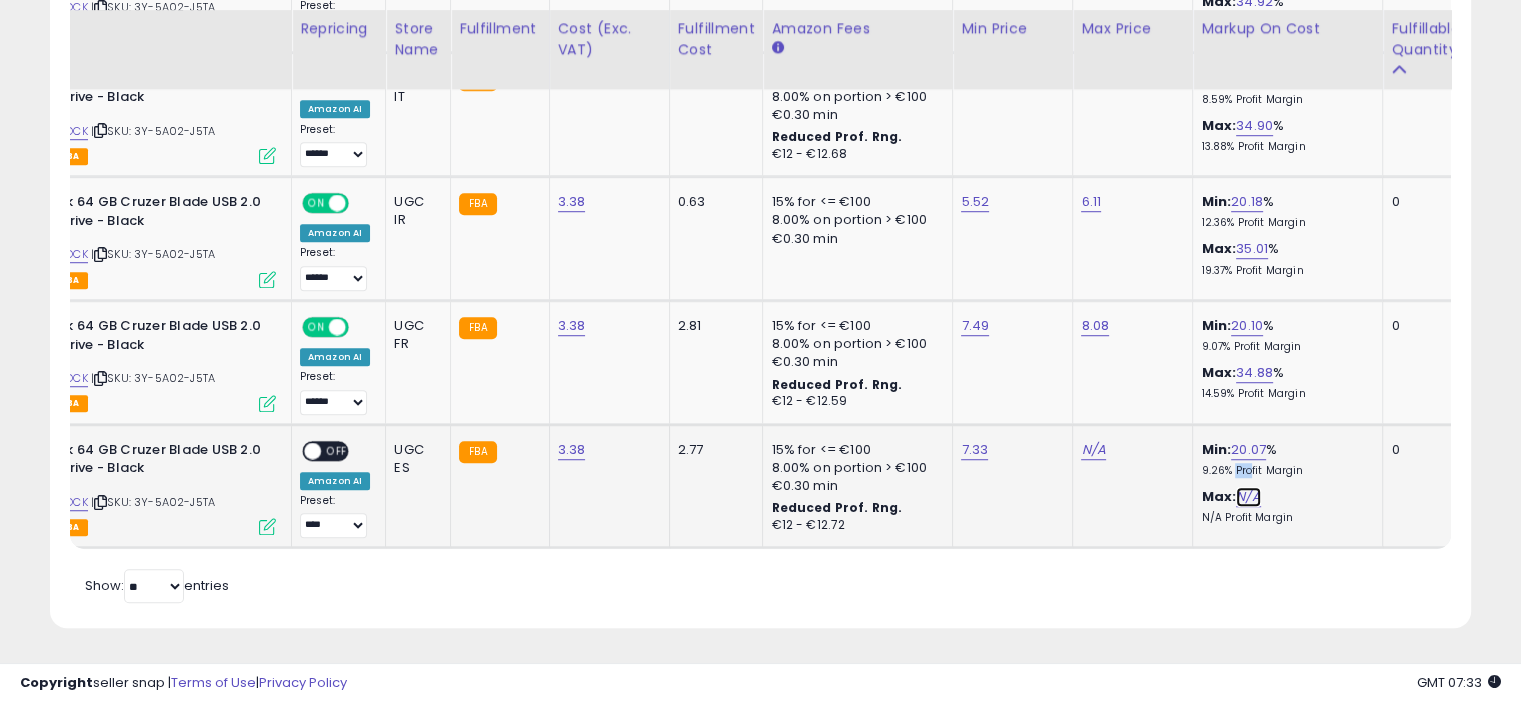 click on "N/A" at bounding box center [1248, 497] 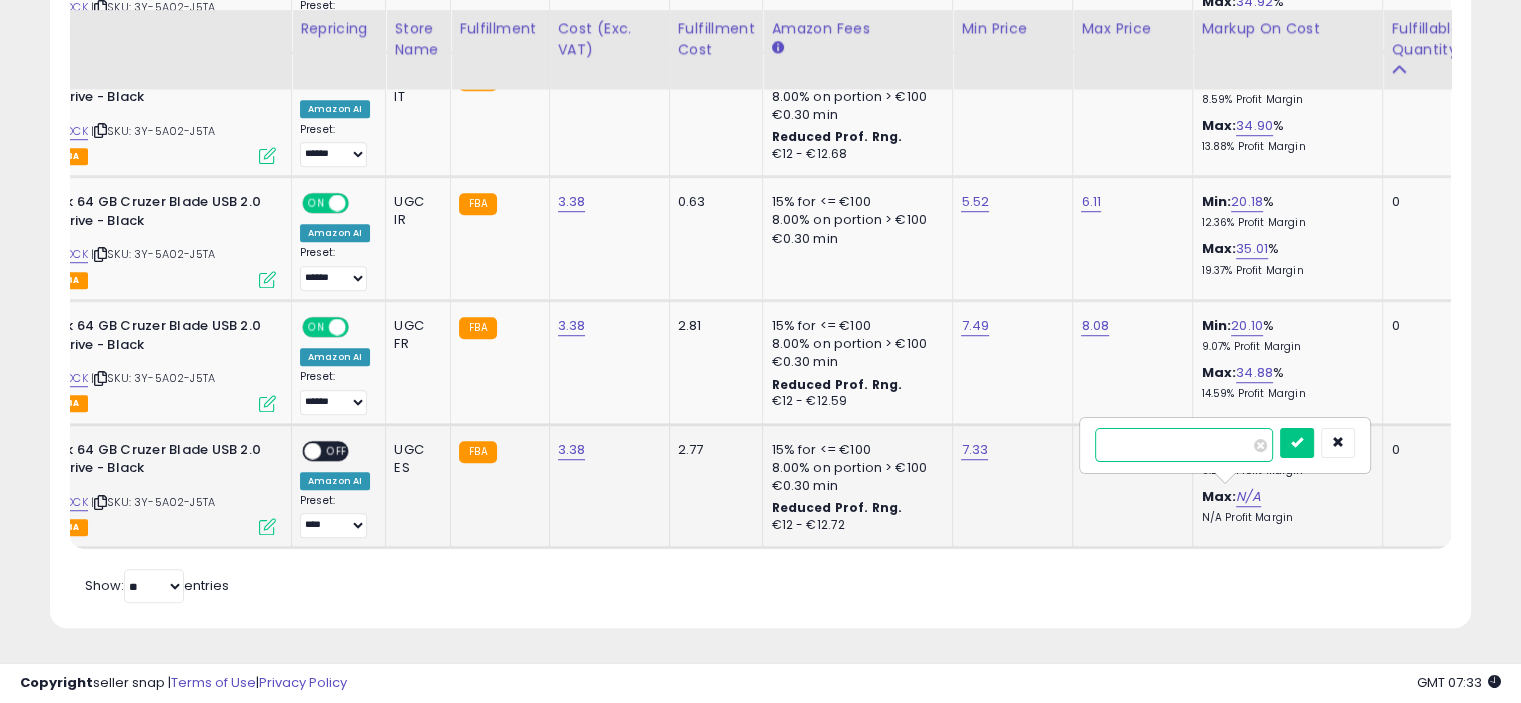 type on "**" 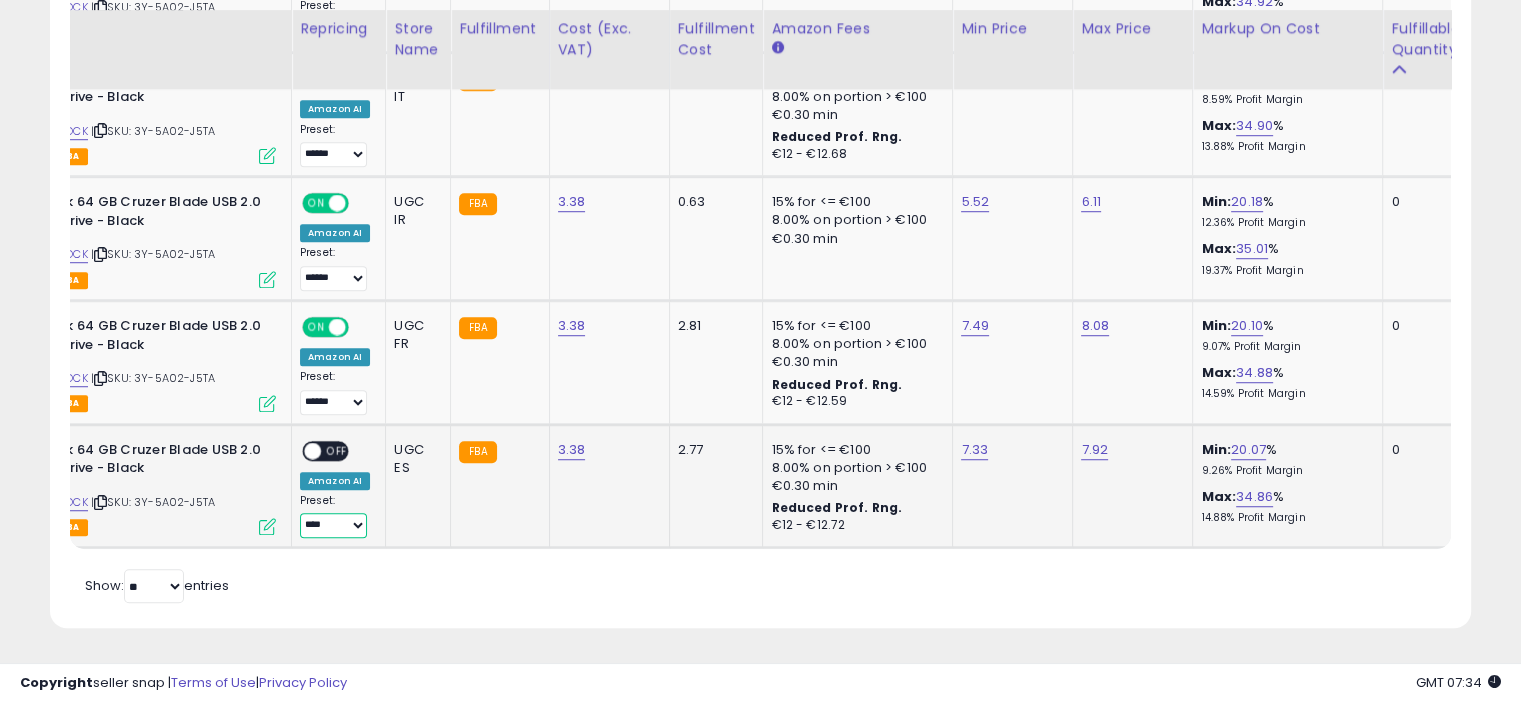 drag, startPoint x: 359, startPoint y: 509, endPoint x: 353, endPoint y: 519, distance: 11.661903 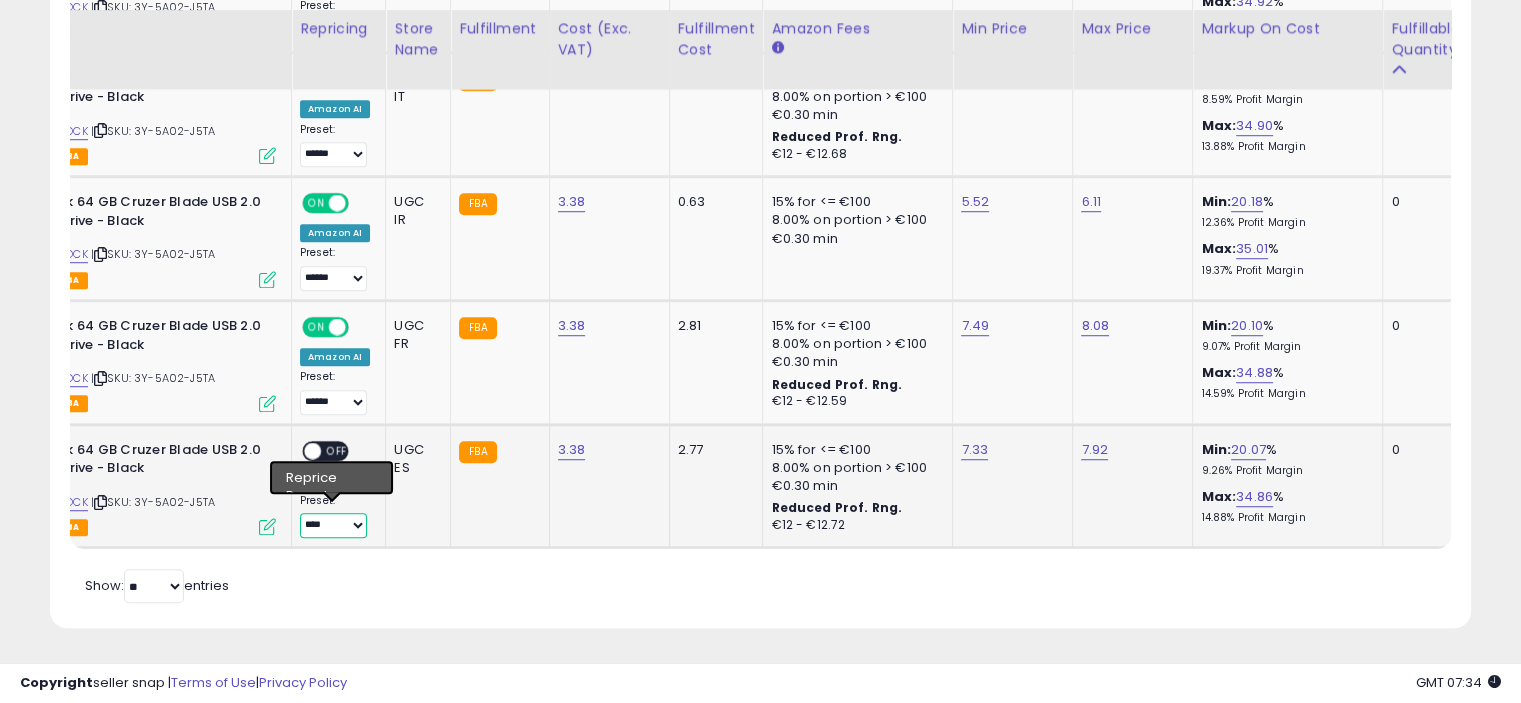 select on "******" 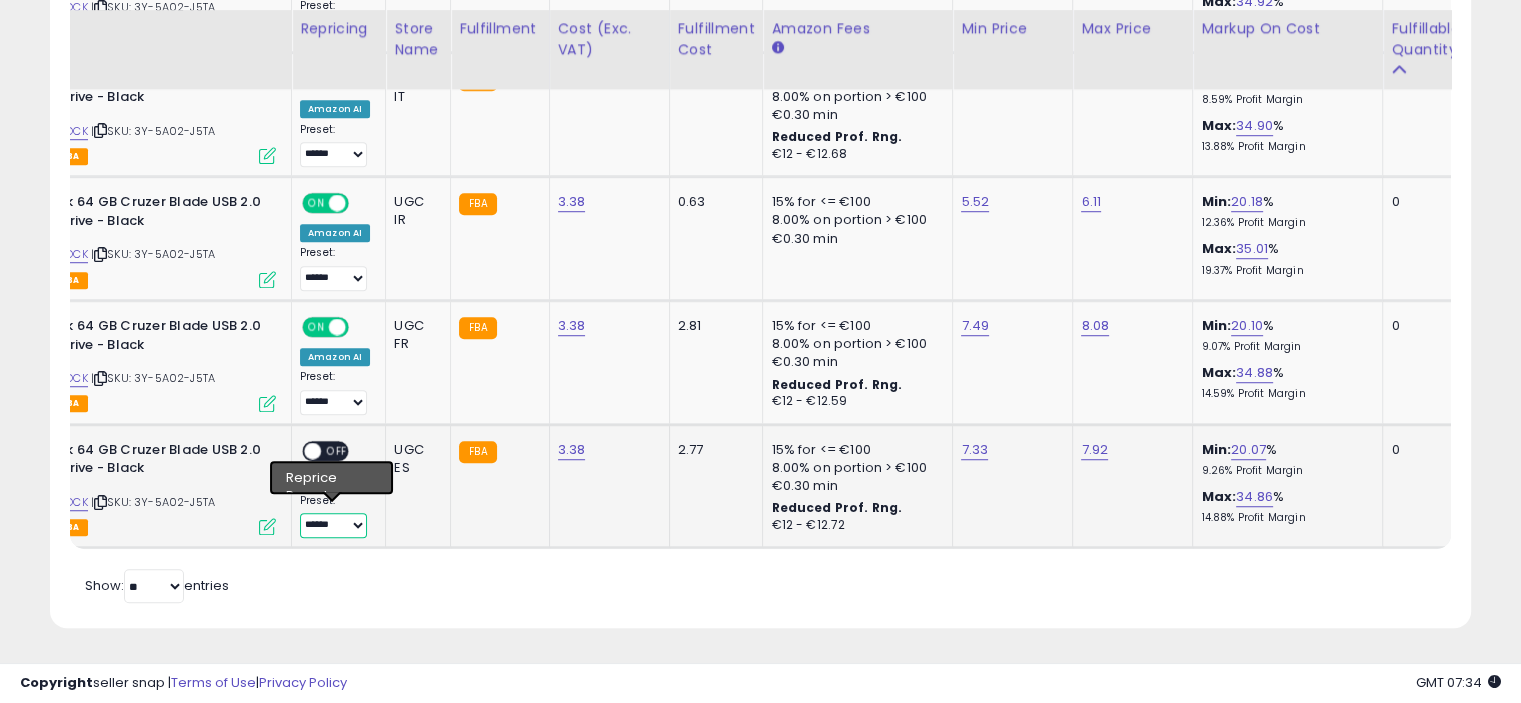 click on "**** ******" at bounding box center (333, 525) 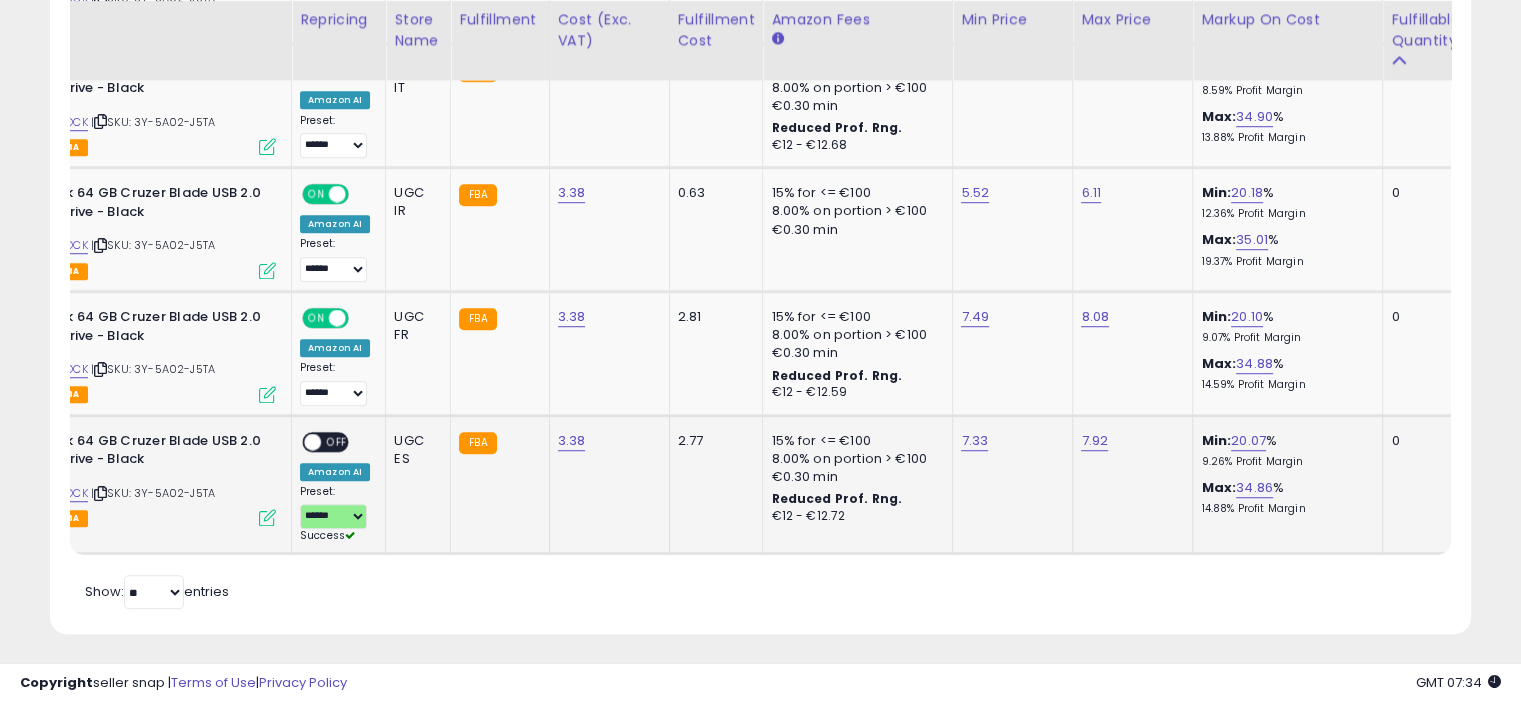 click on "OFF" at bounding box center (337, 441) 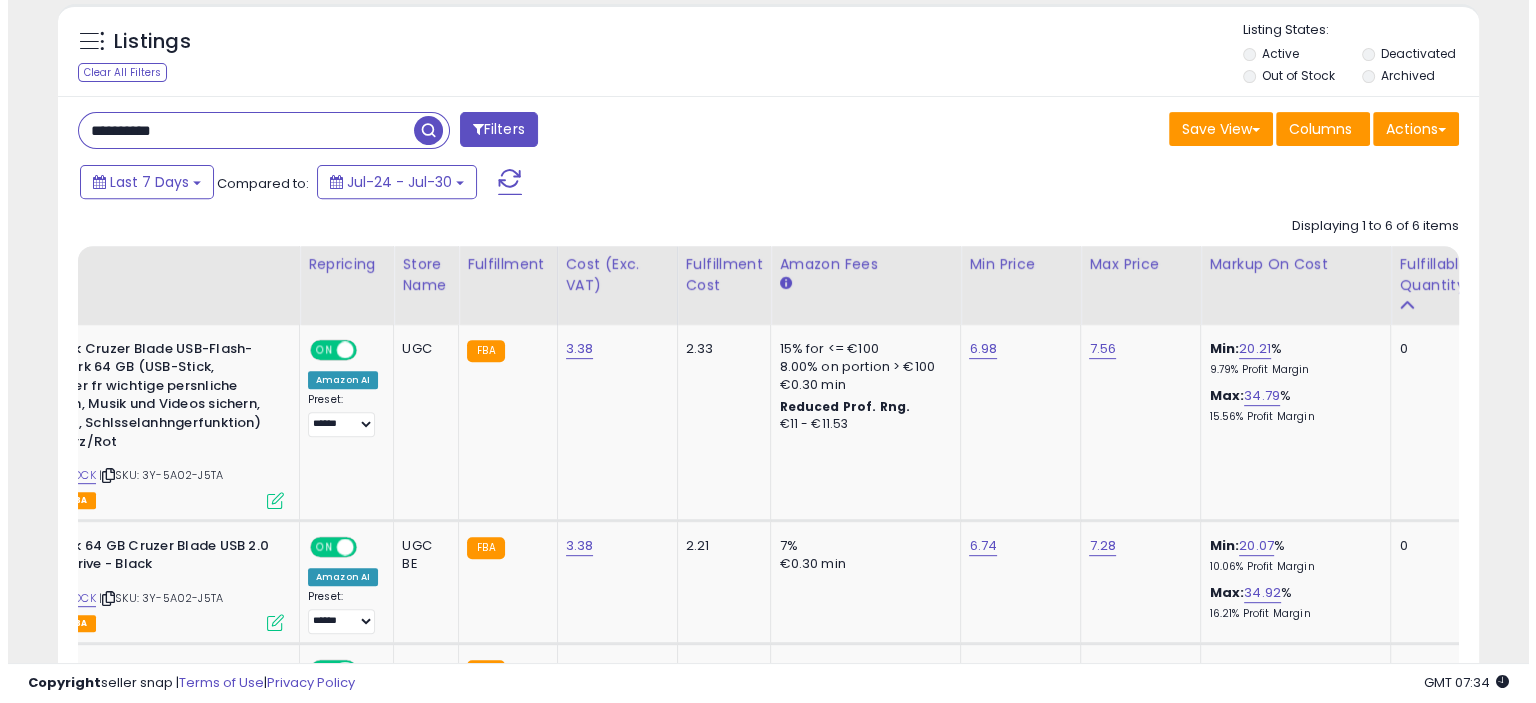 scroll, scrollTop: 375, scrollLeft: 0, axis: vertical 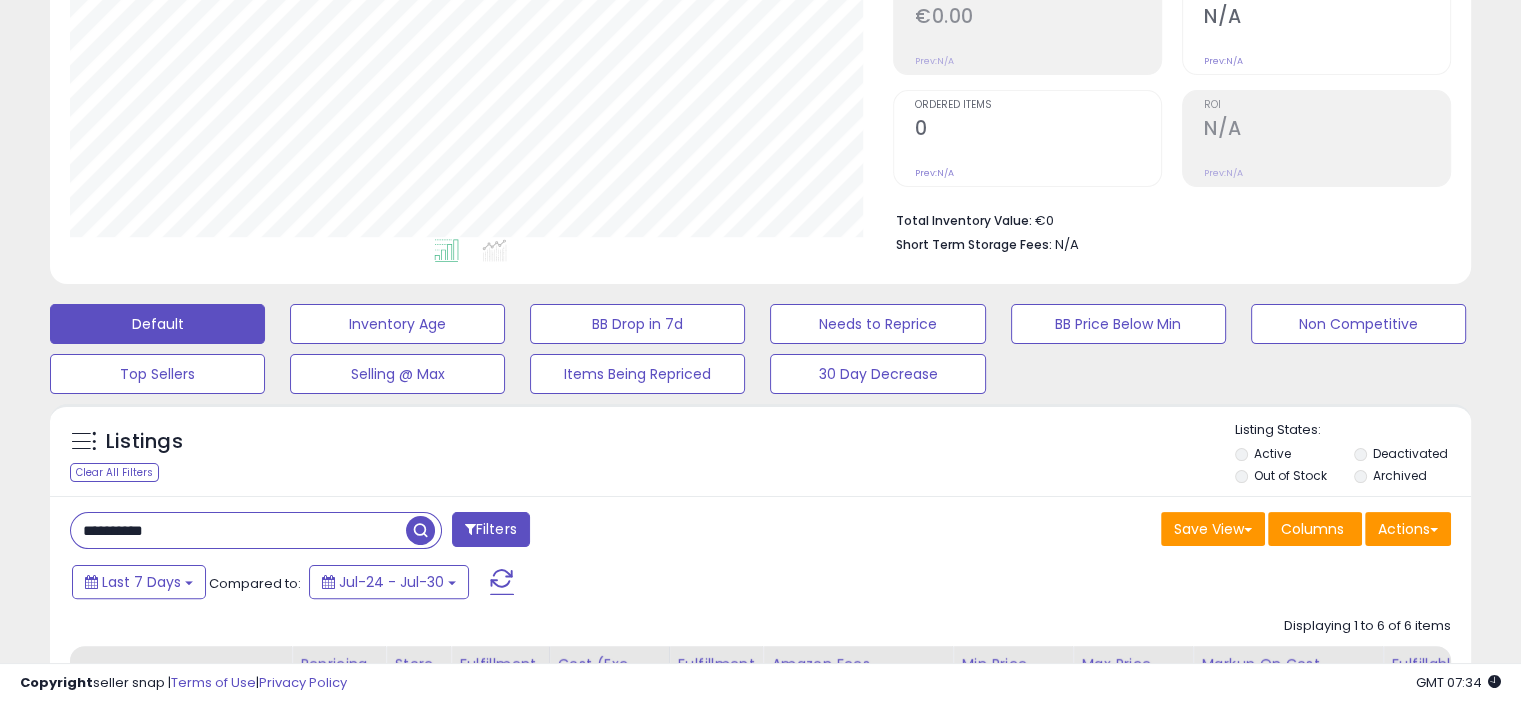 click on "**********" at bounding box center [238, 530] 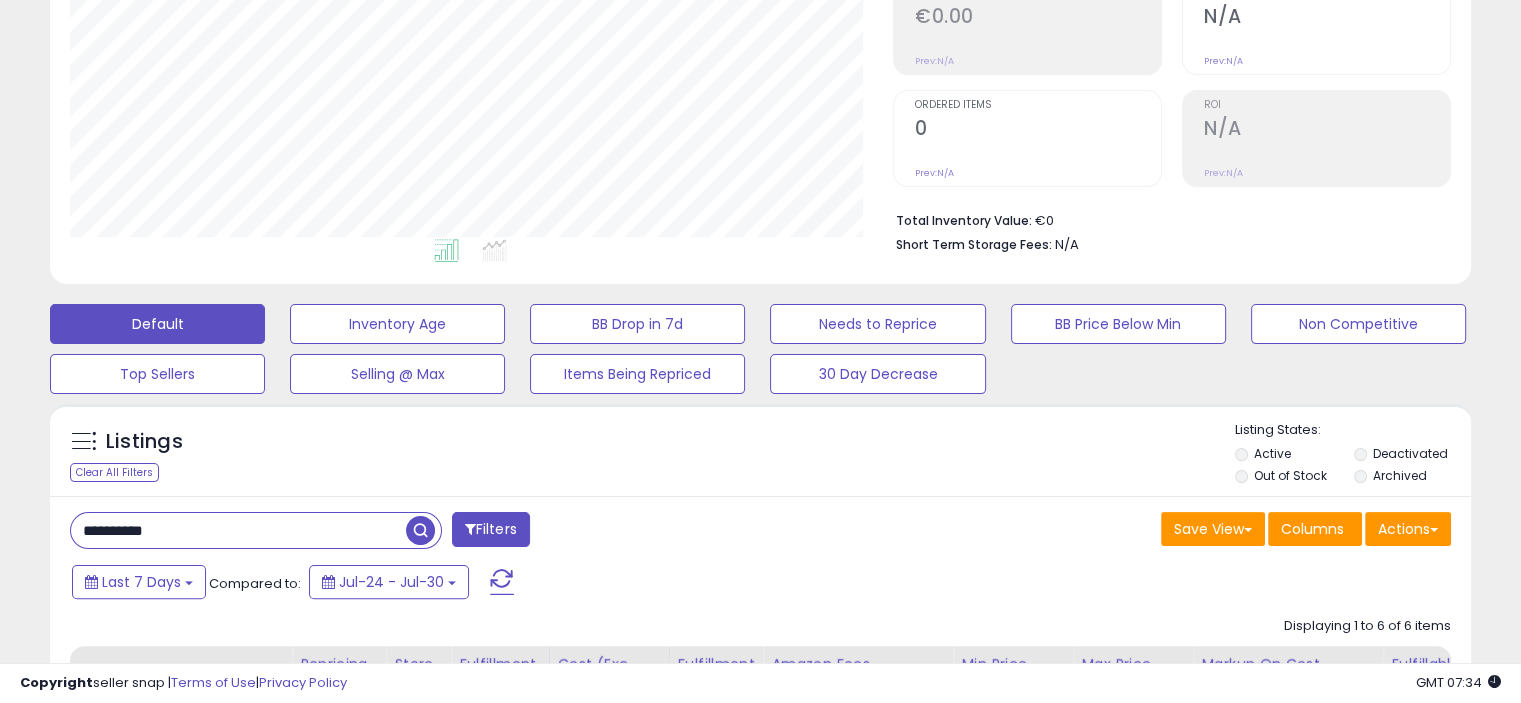 paste 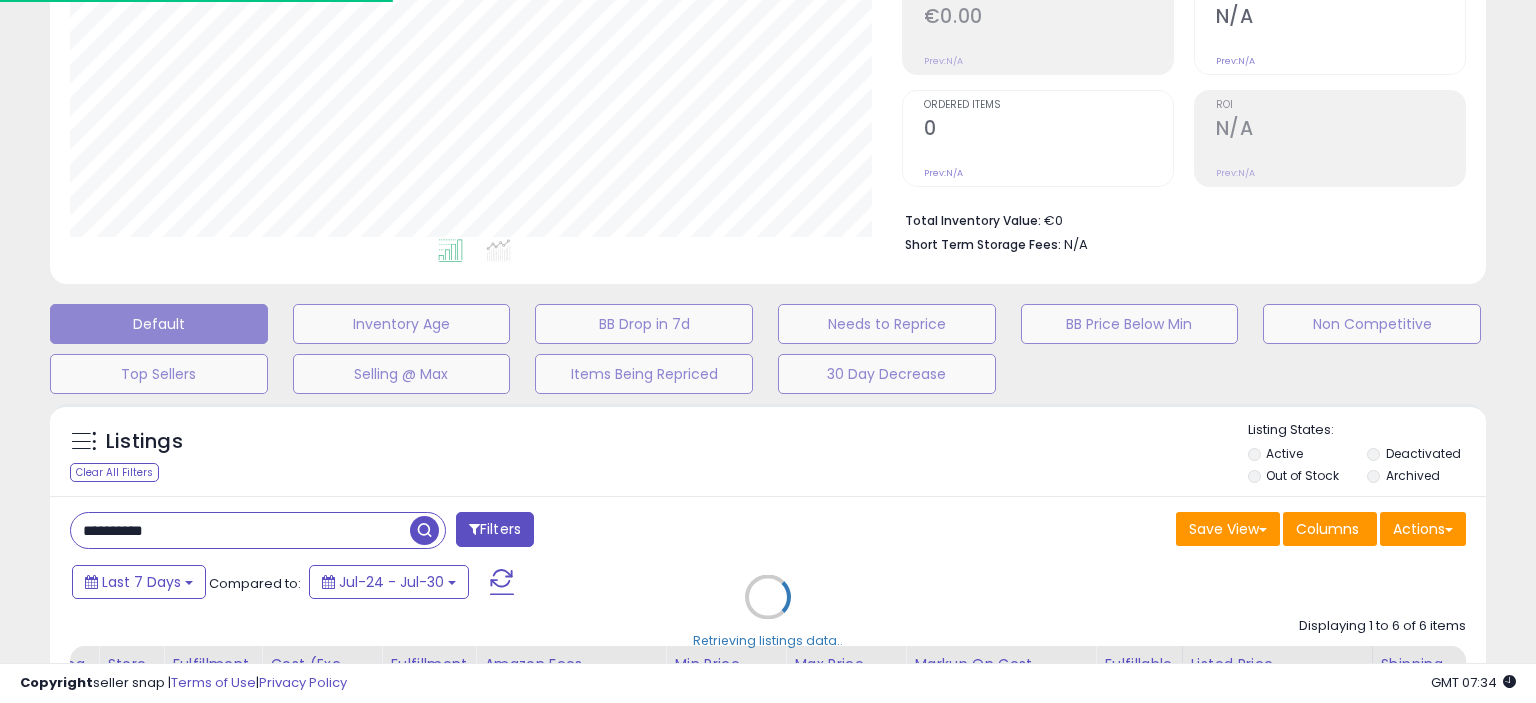 scroll, scrollTop: 999589, scrollLeft: 999168, axis: both 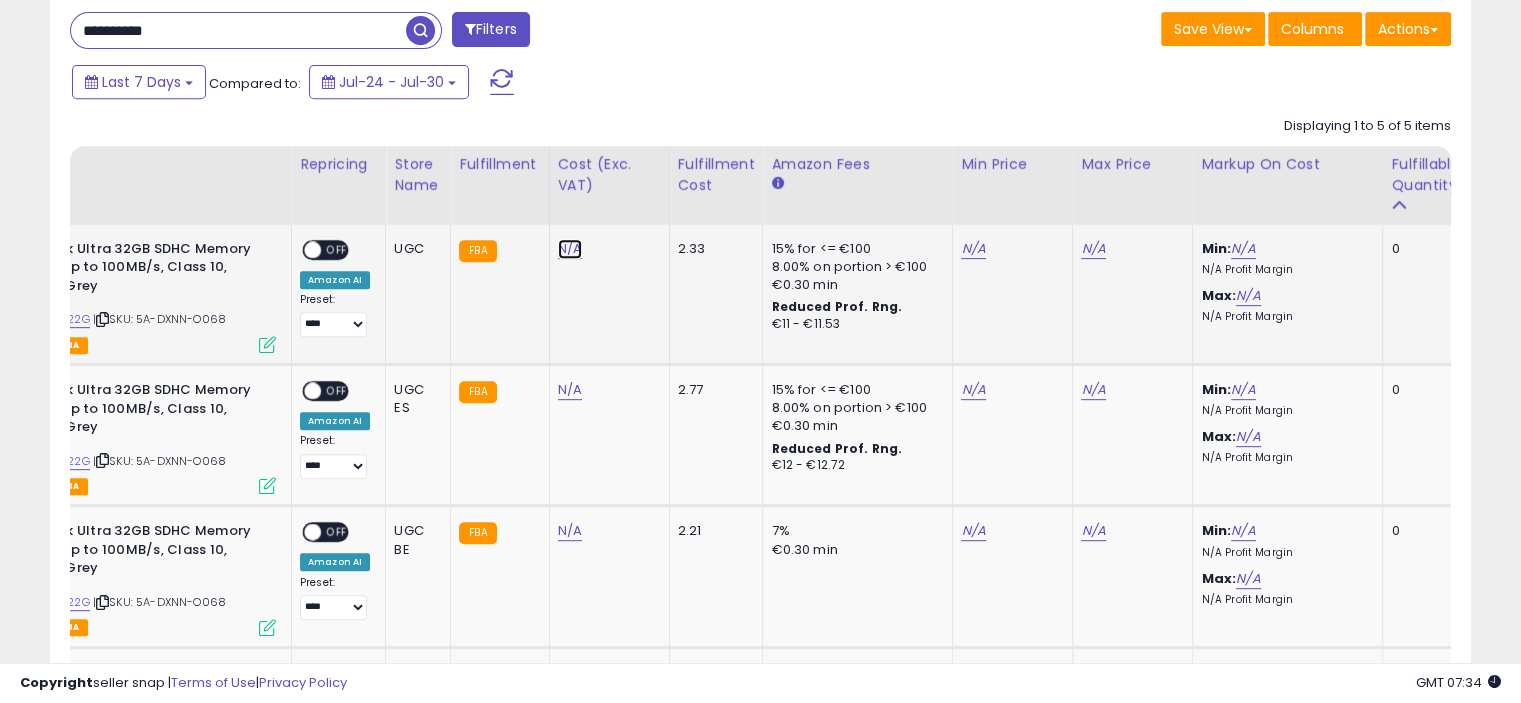 click on "N/A" at bounding box center [570, 249] 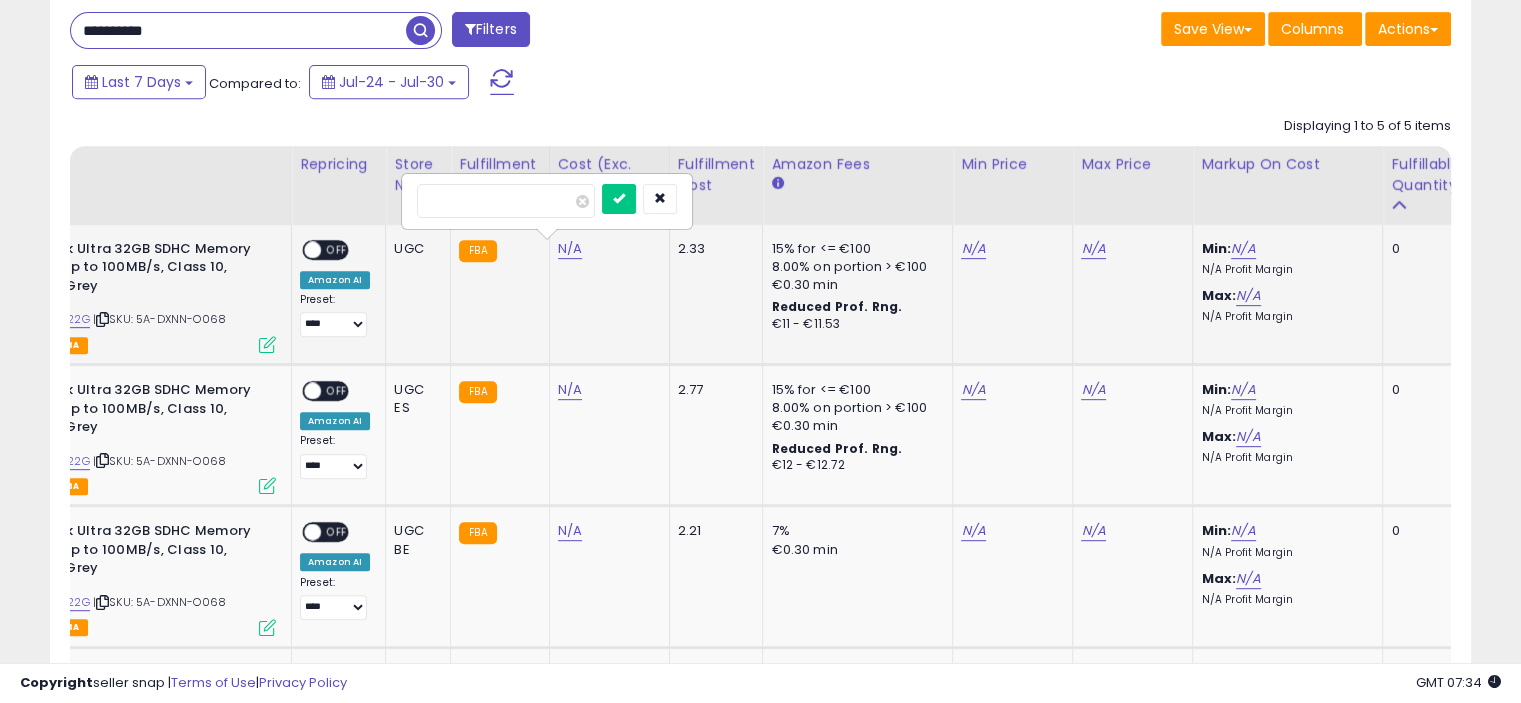 type on "****" 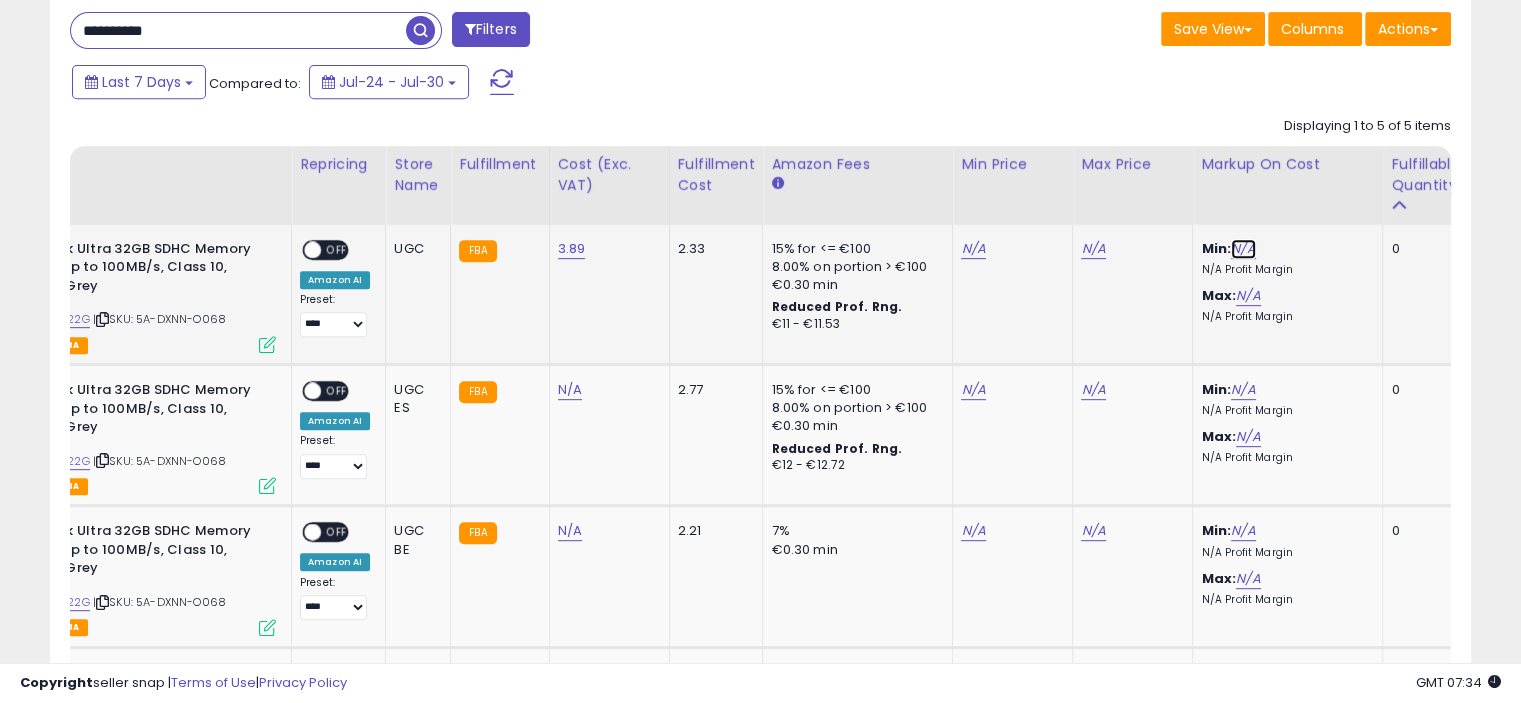 click on "N/A" at bounding box center (1243, 249) 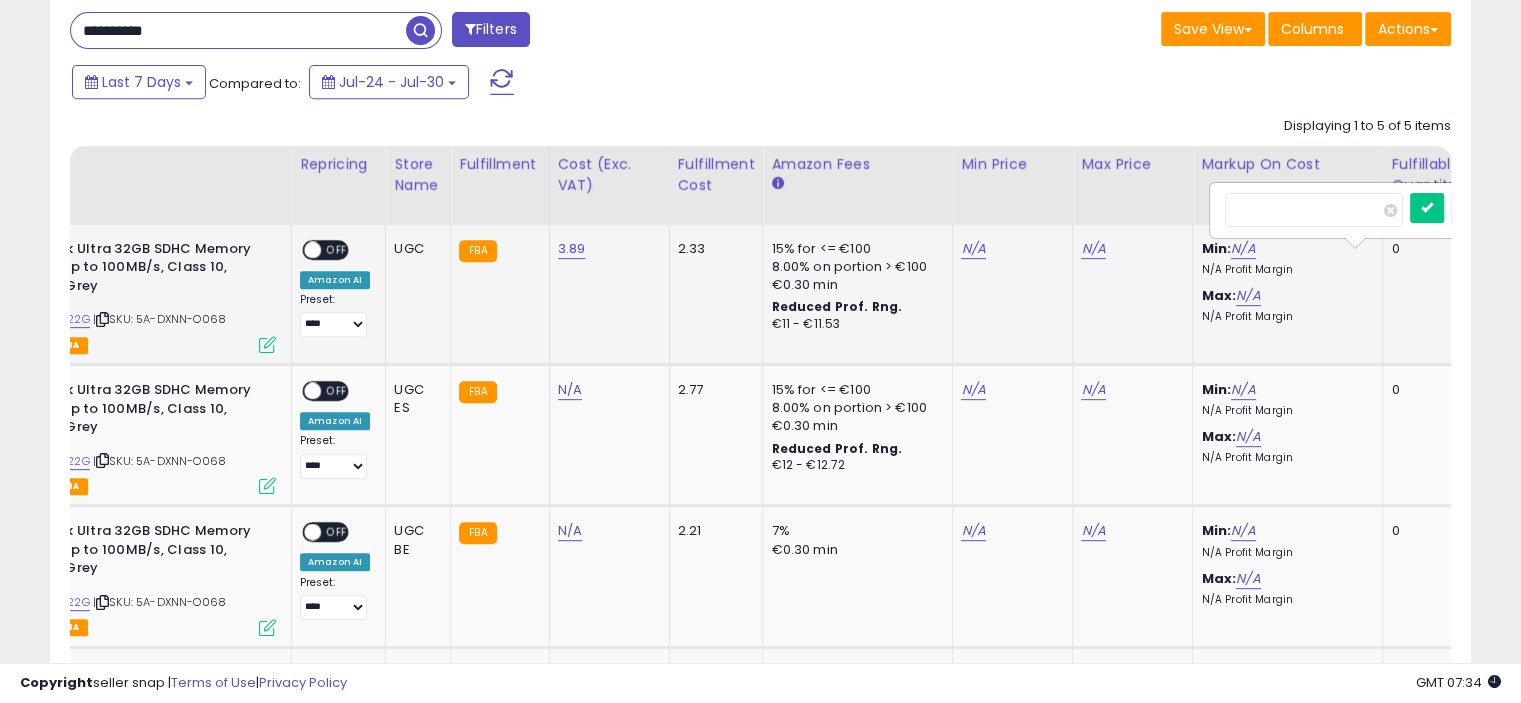 type on "**" 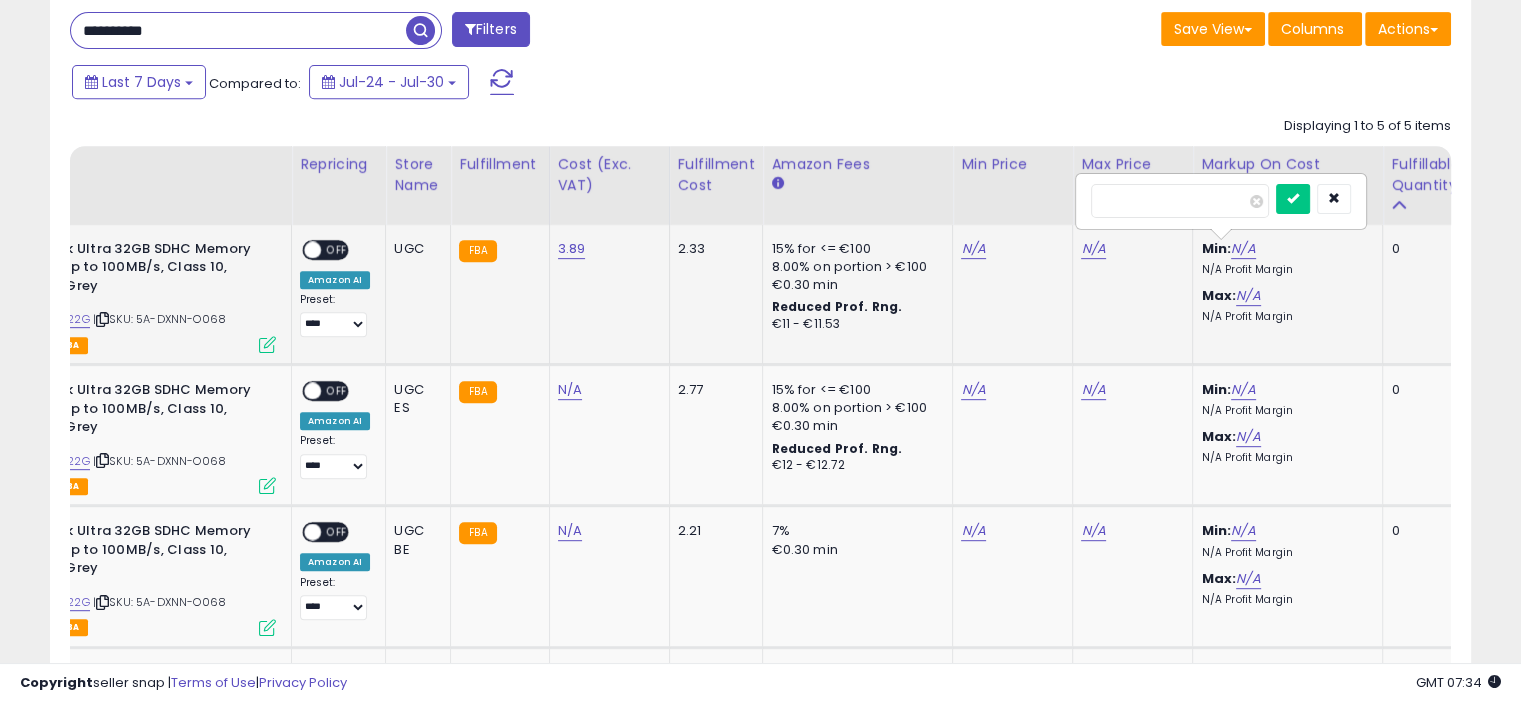 click at bounding box center [1293, 199] 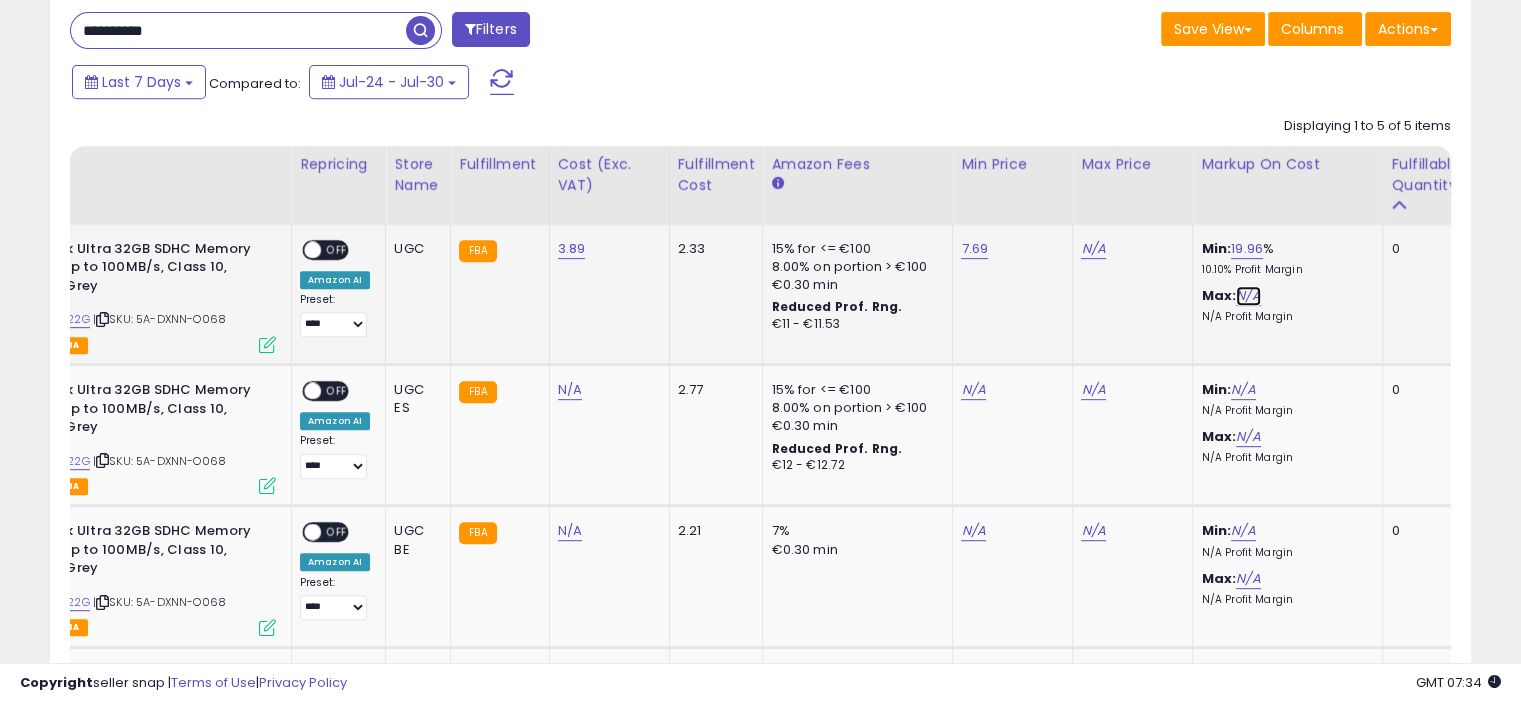 click on "N/A" at bounding box center (1248, 296) 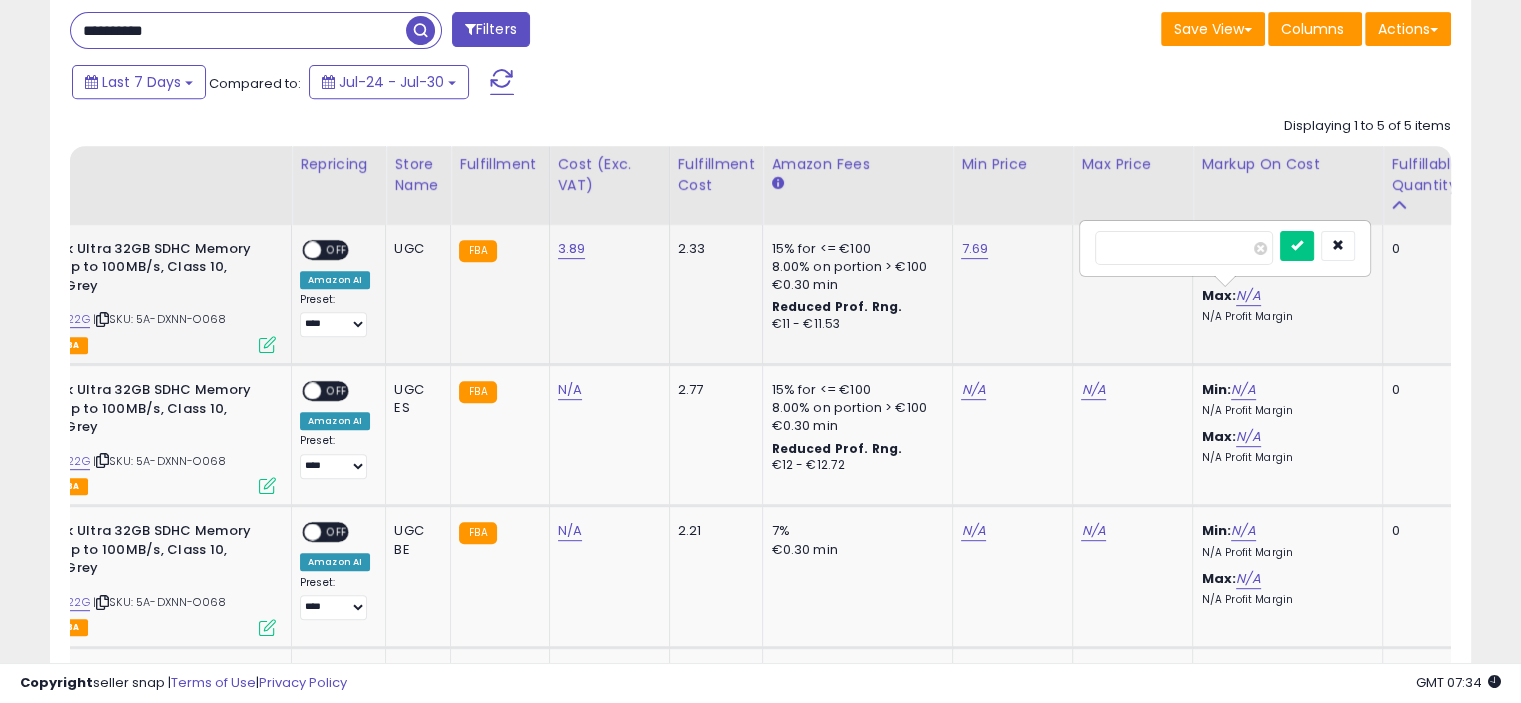 type on "**" 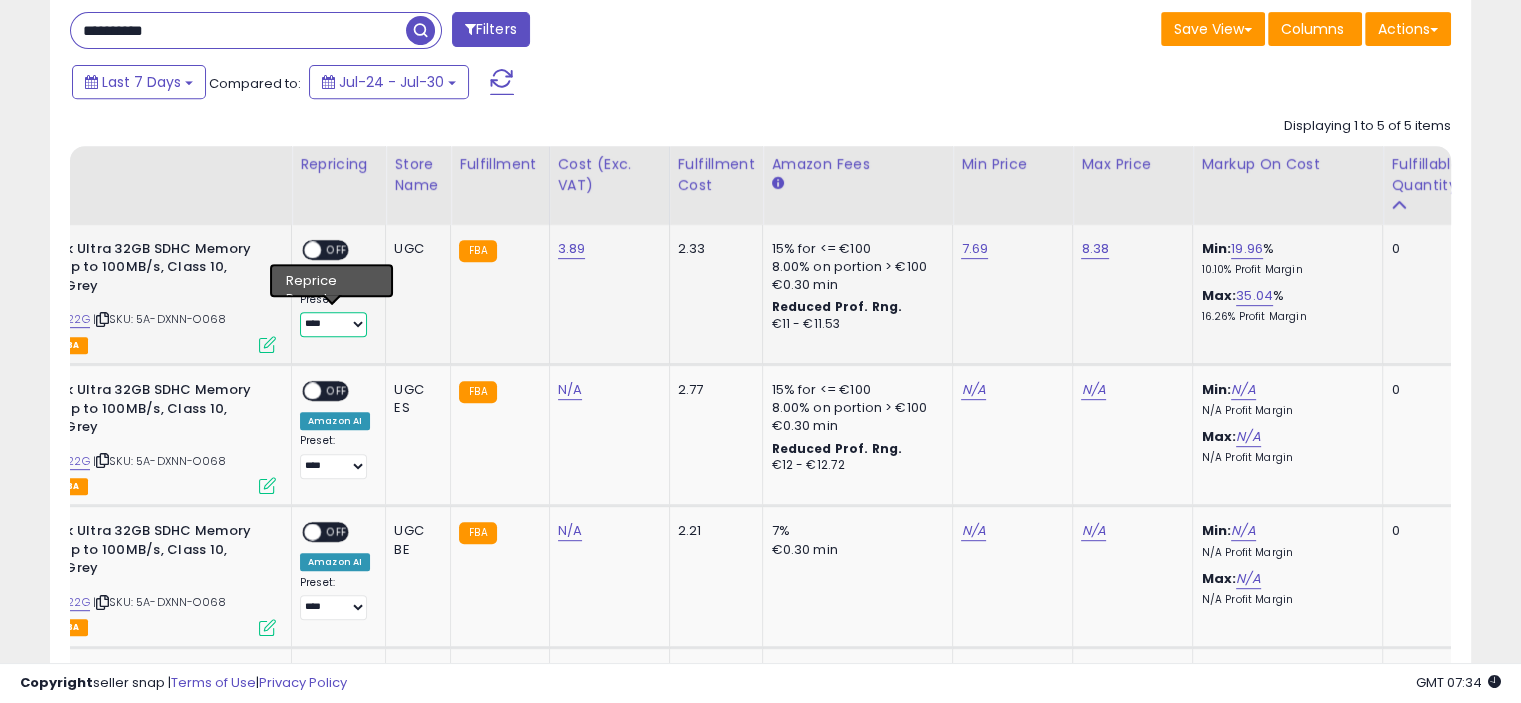 click on "**********" at bounding box center (333, 324) 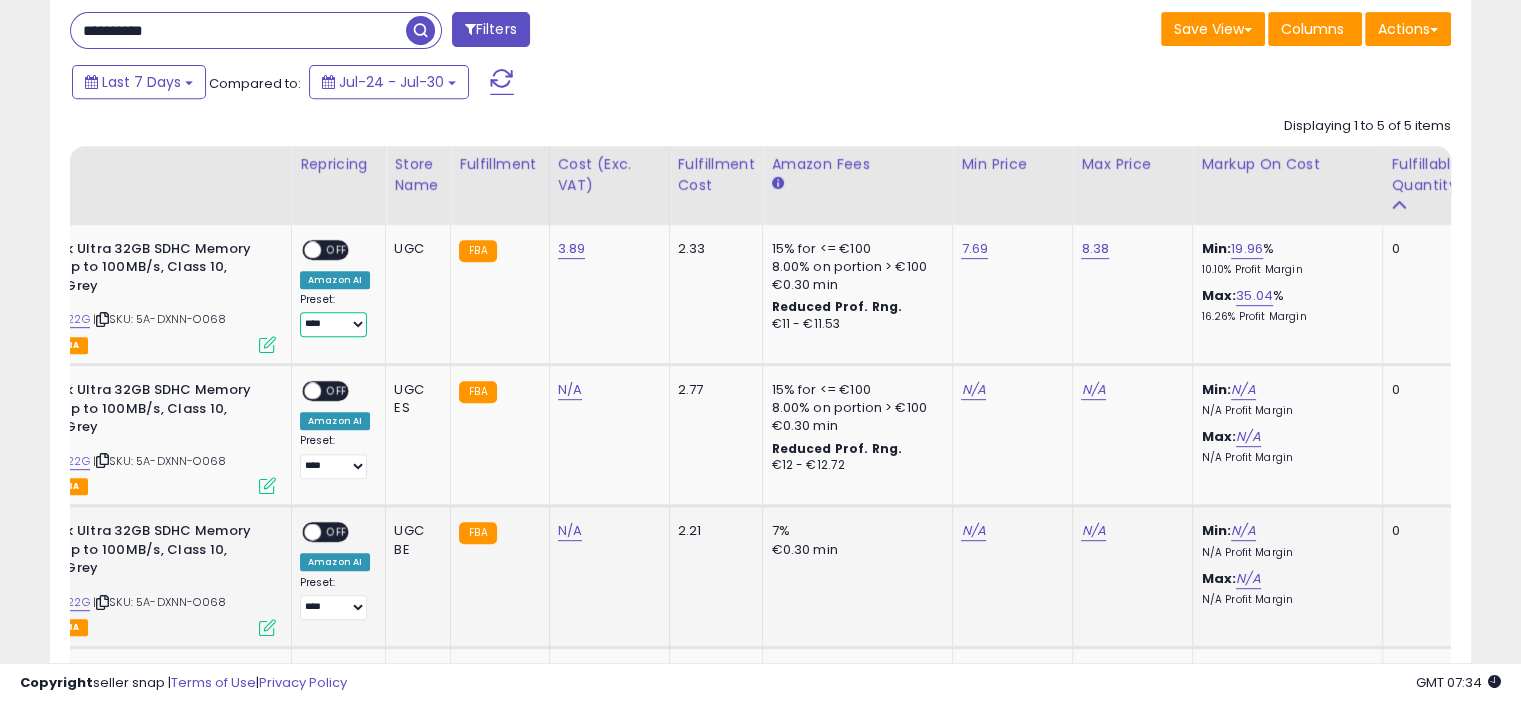 select on "******" 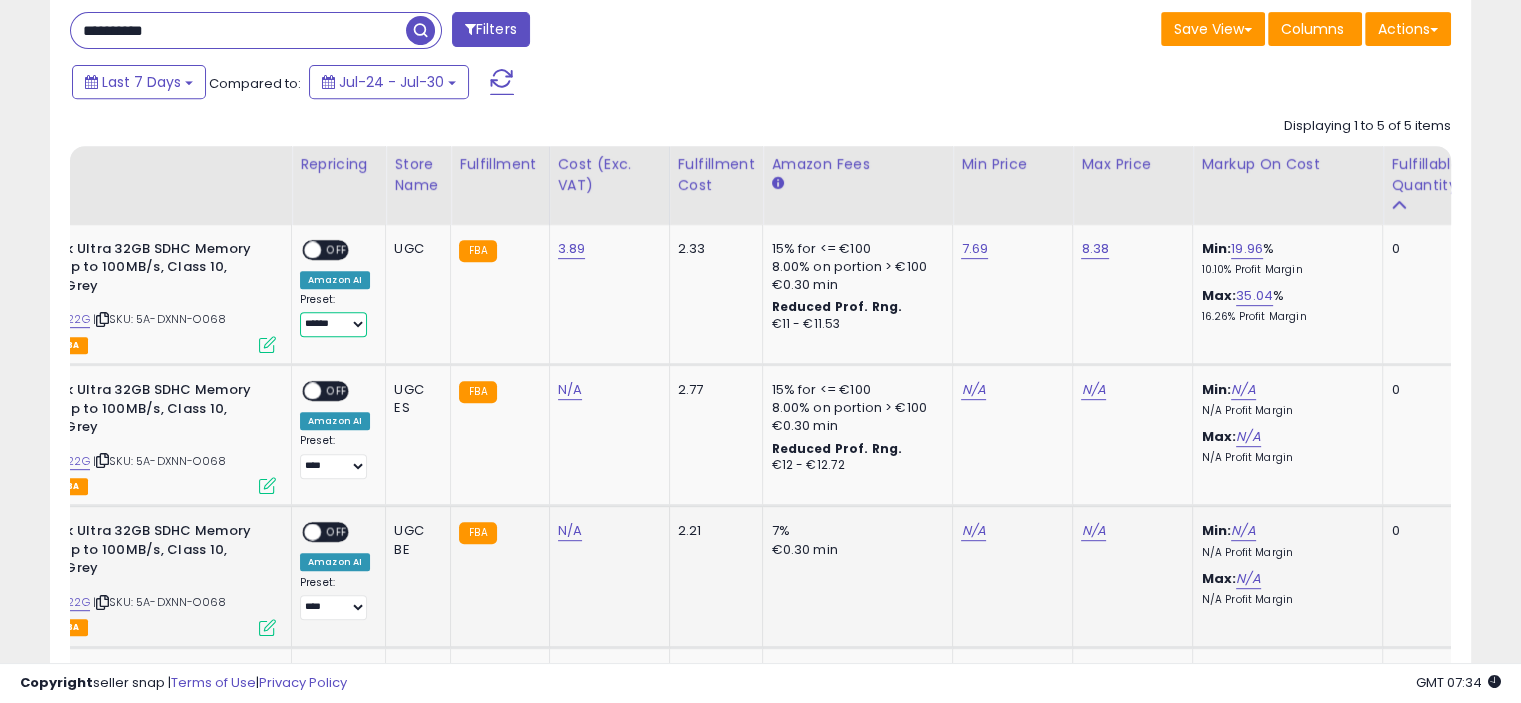 click on "**********" at bounding box center [333, 324] 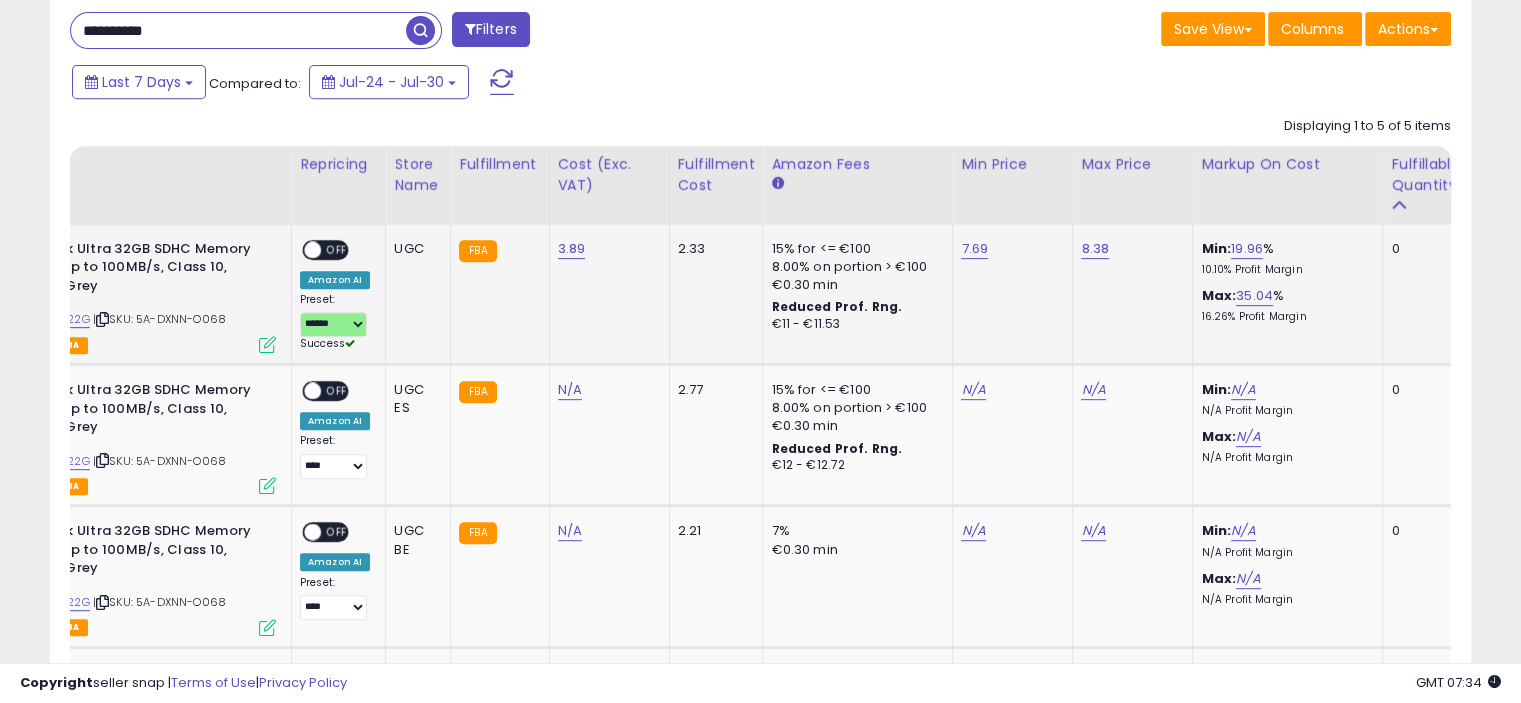 click on "OFF" at bounding box center [337, 249] 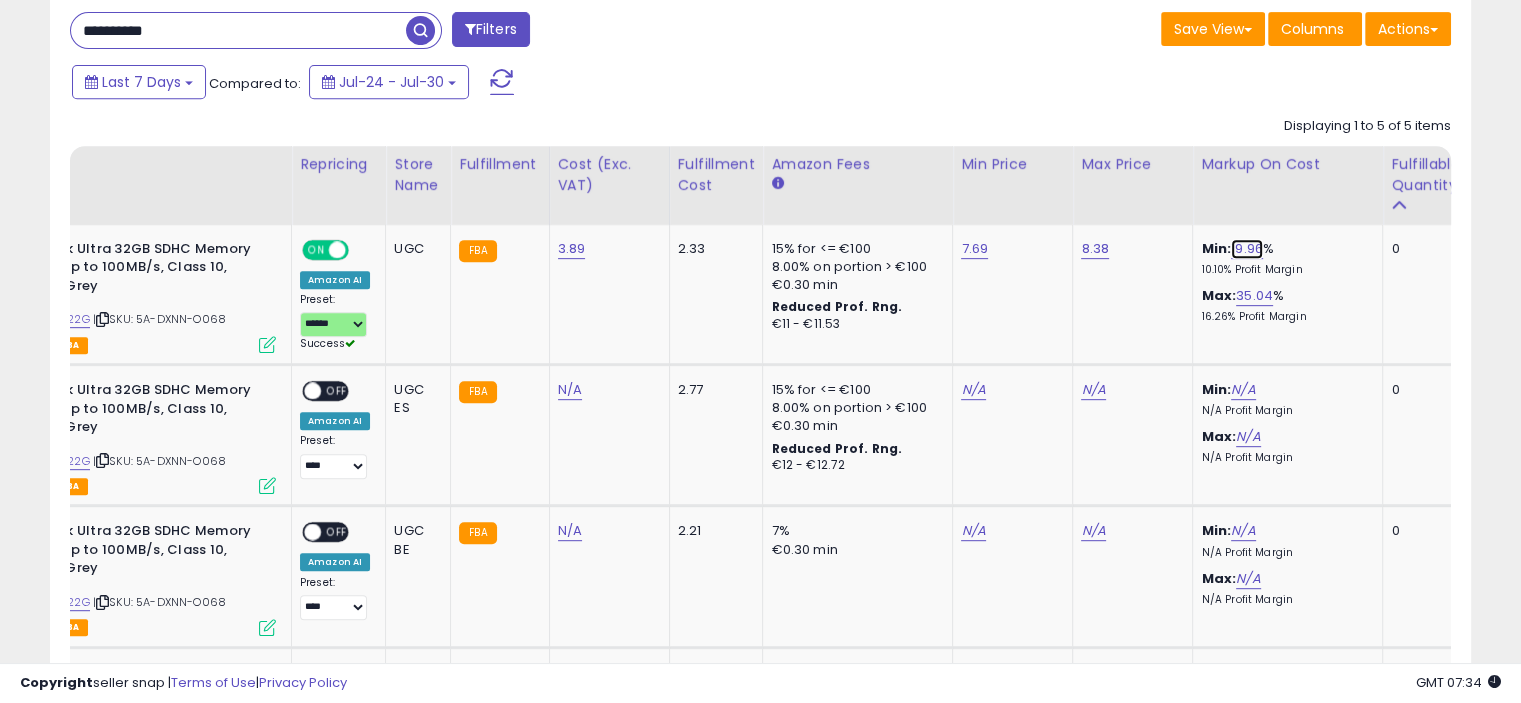 click on "19.96" at bounding box center [1247, 249] 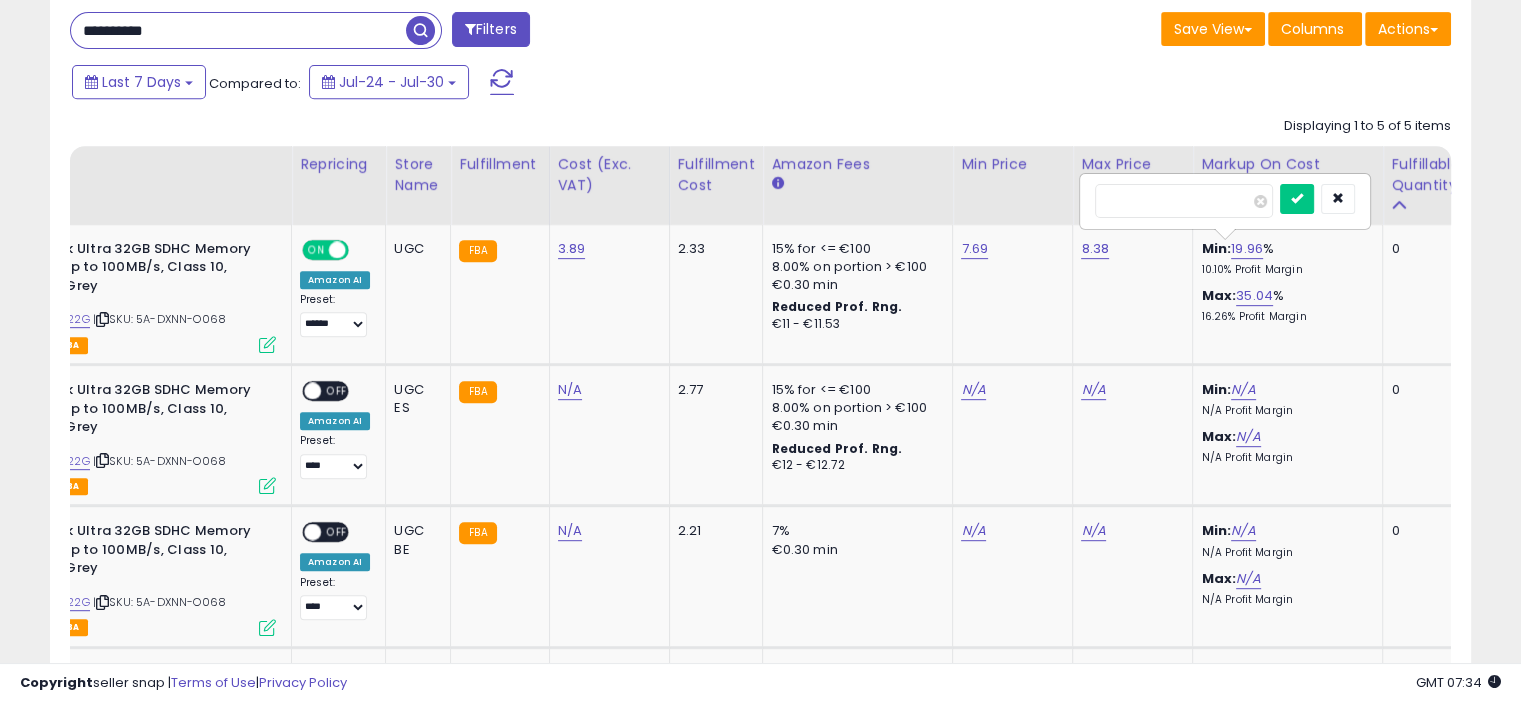 click on "*****" at bounding box center (1184, 201) 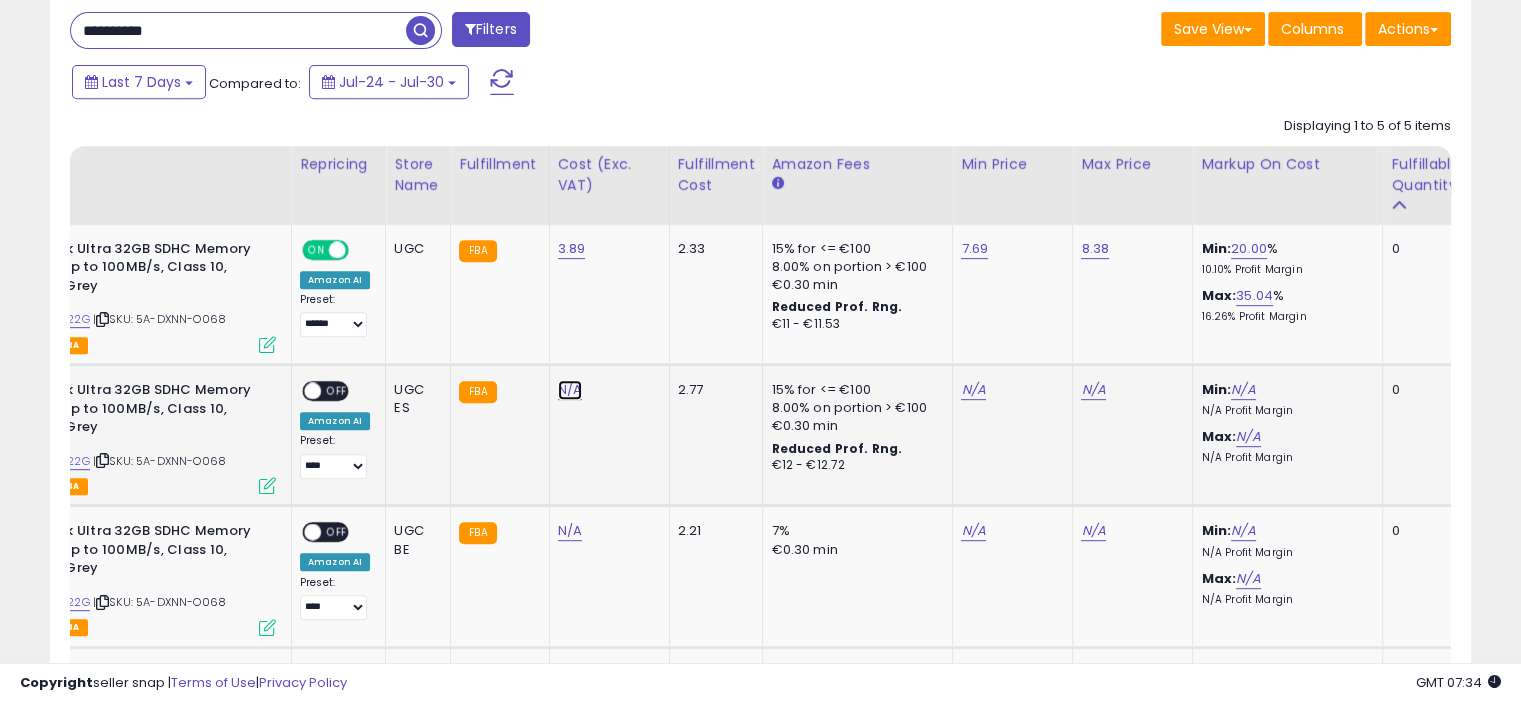 click on "N/A" at bounding box center [570, 390] 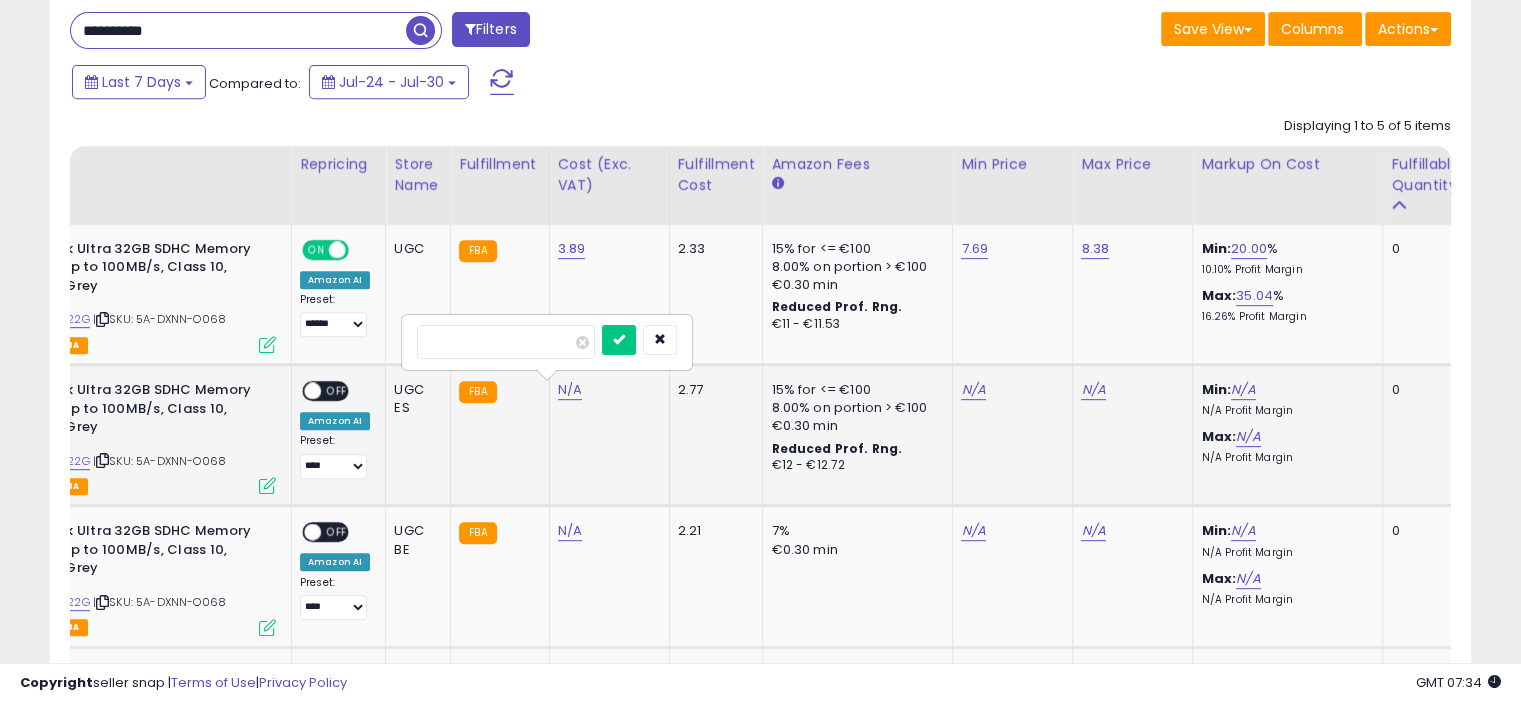 type on "****" 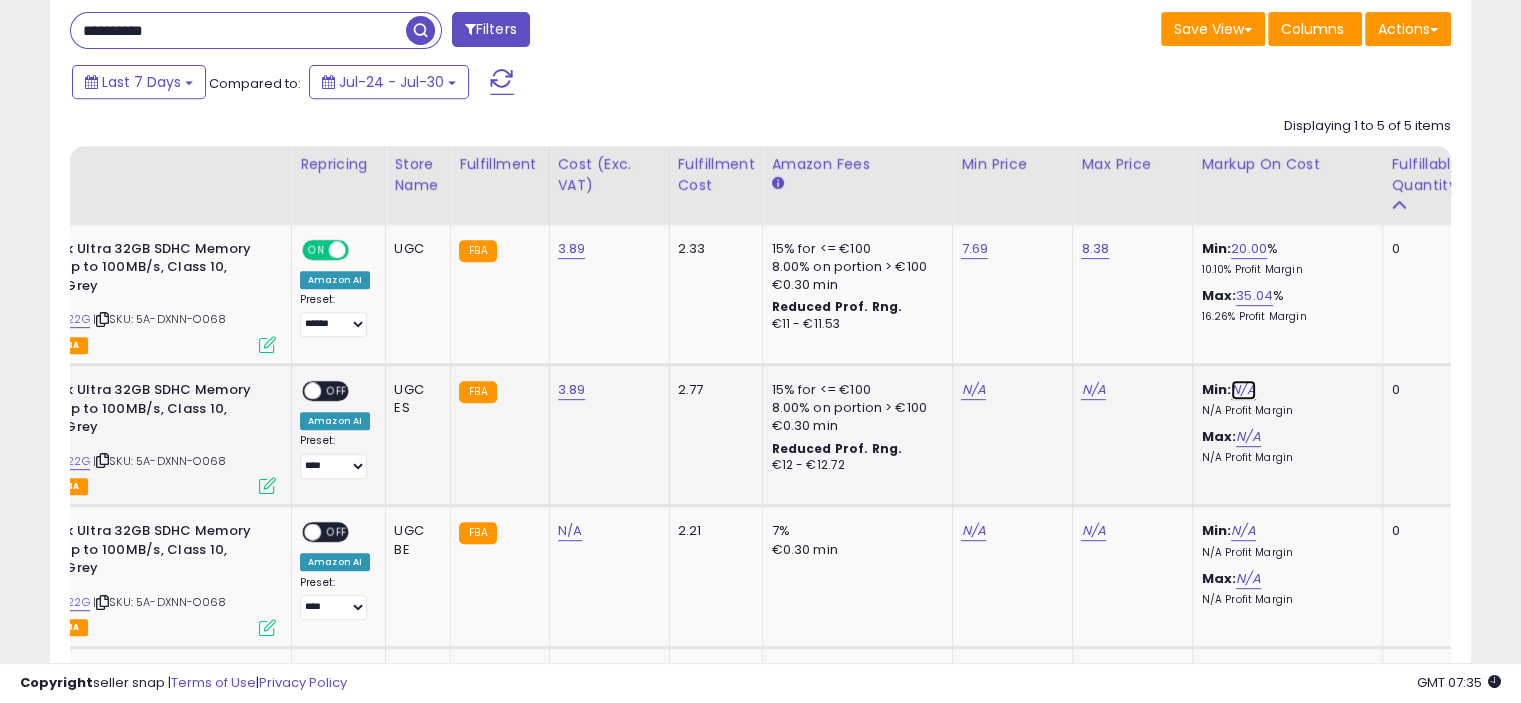 click on "N/A" at bounding box center (1243, 390) 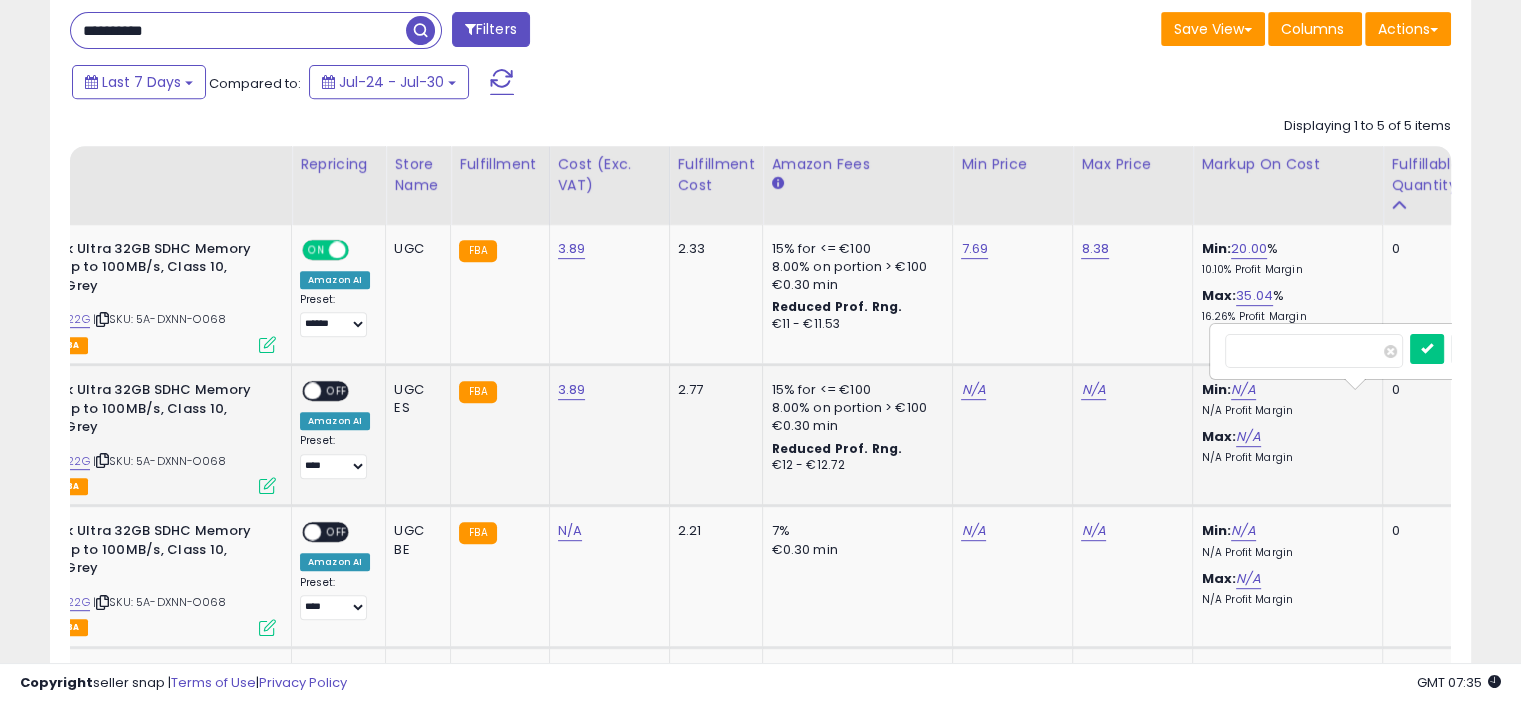 type on "**" 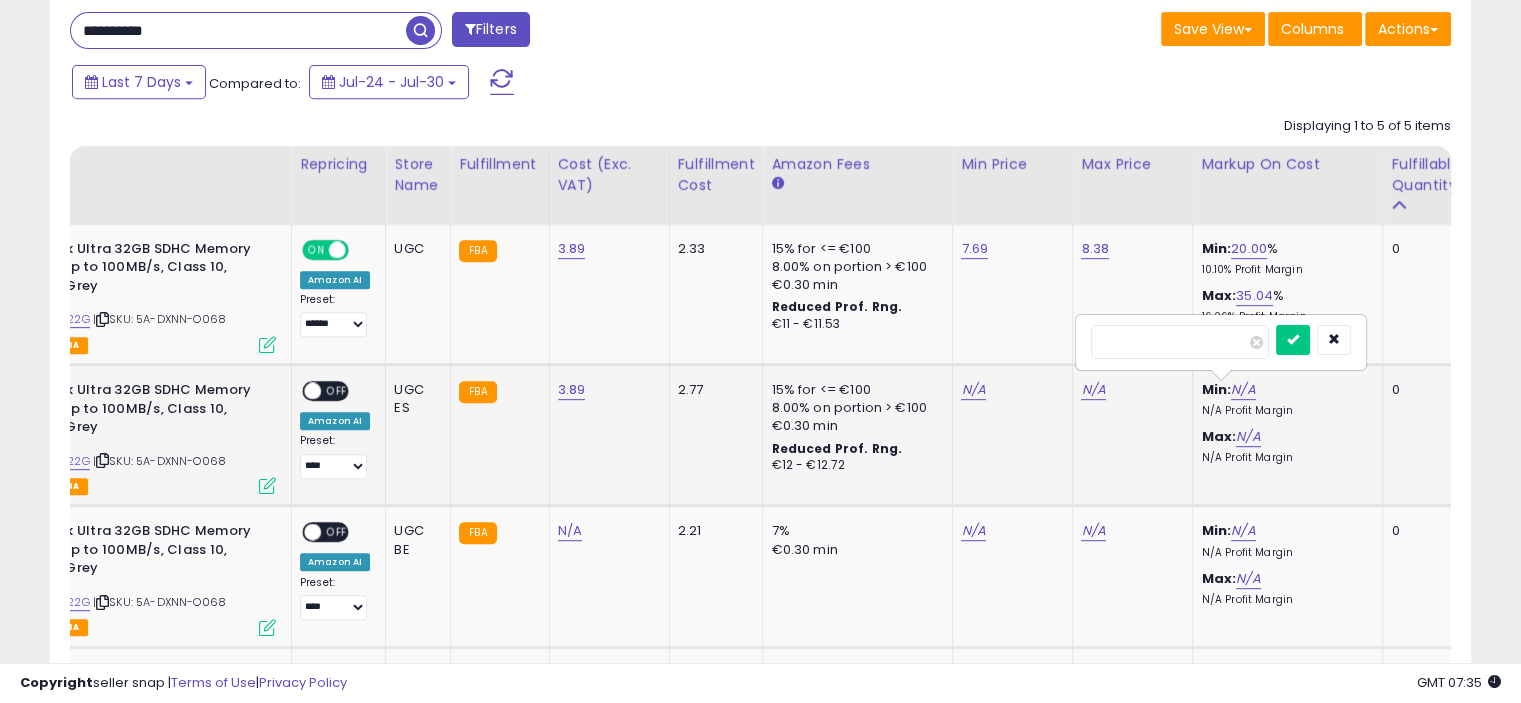 click at bounding box center (1293, 340) 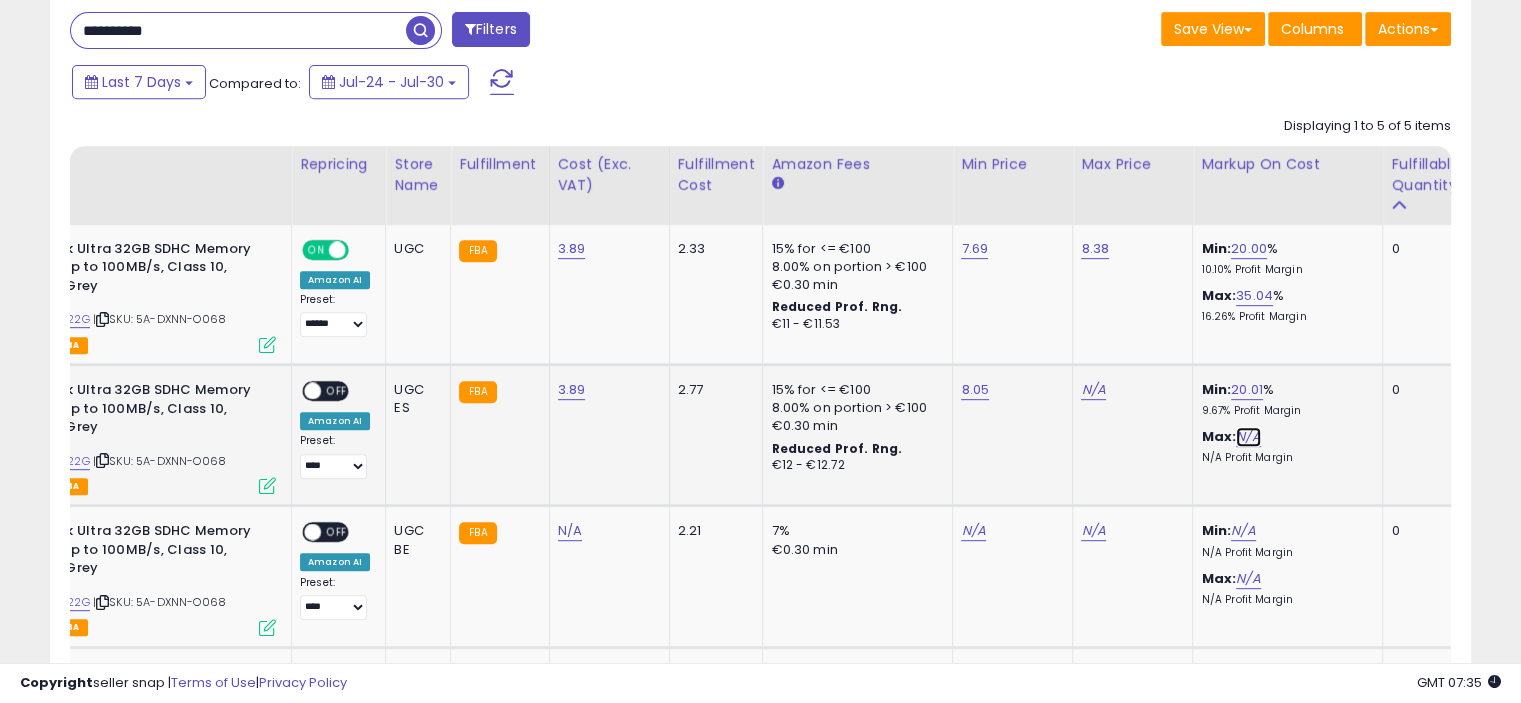 click on "N/A" at bounding box center (1248, 437) 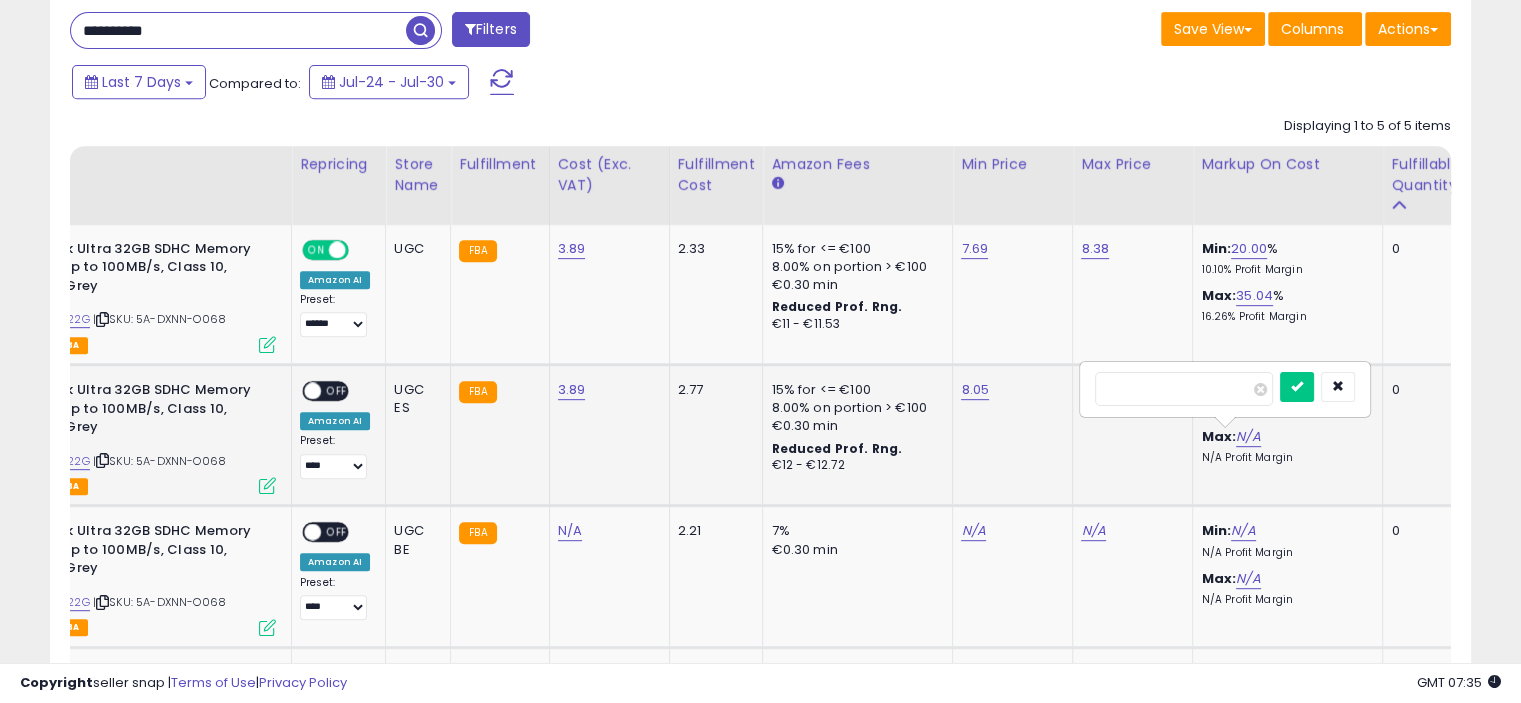 type on "**" 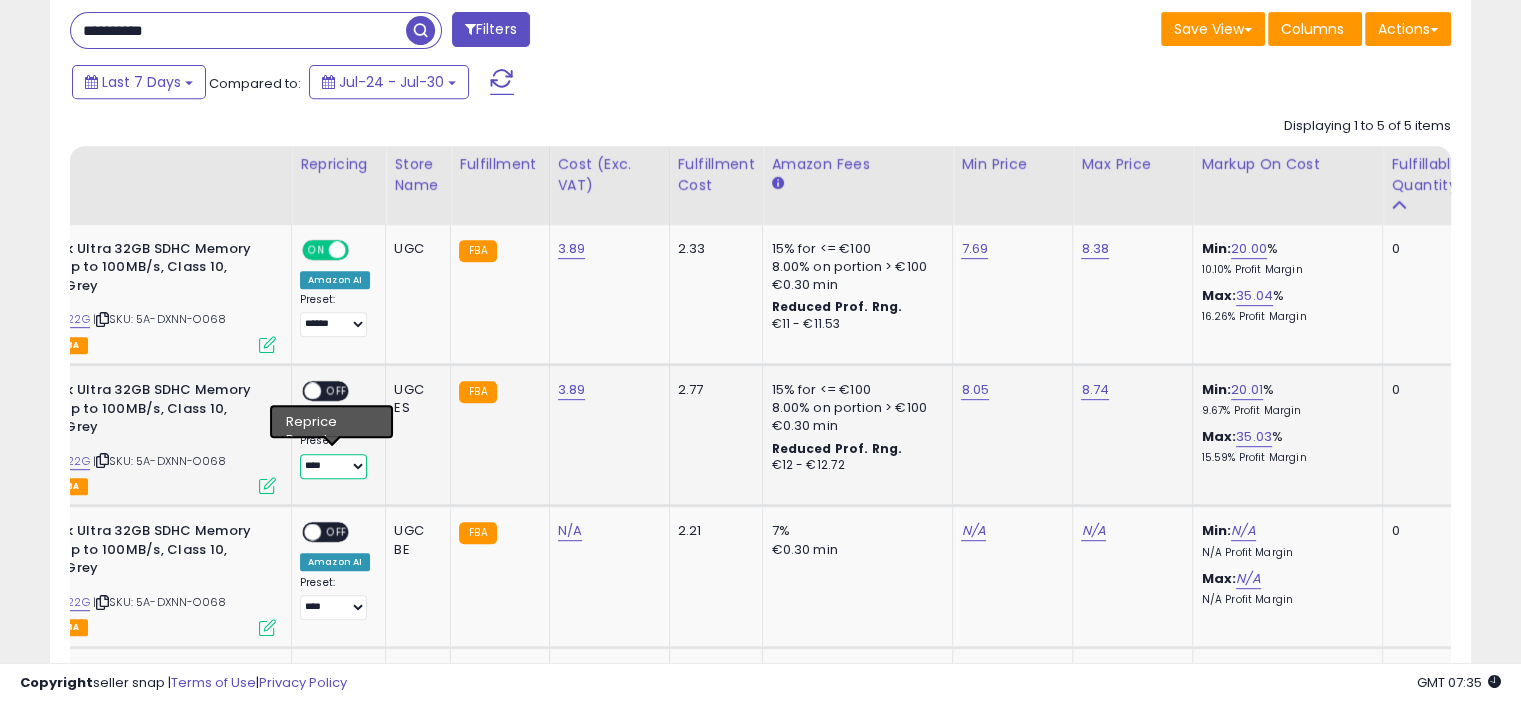click on "**** ******" at bounding box center (333, 466) 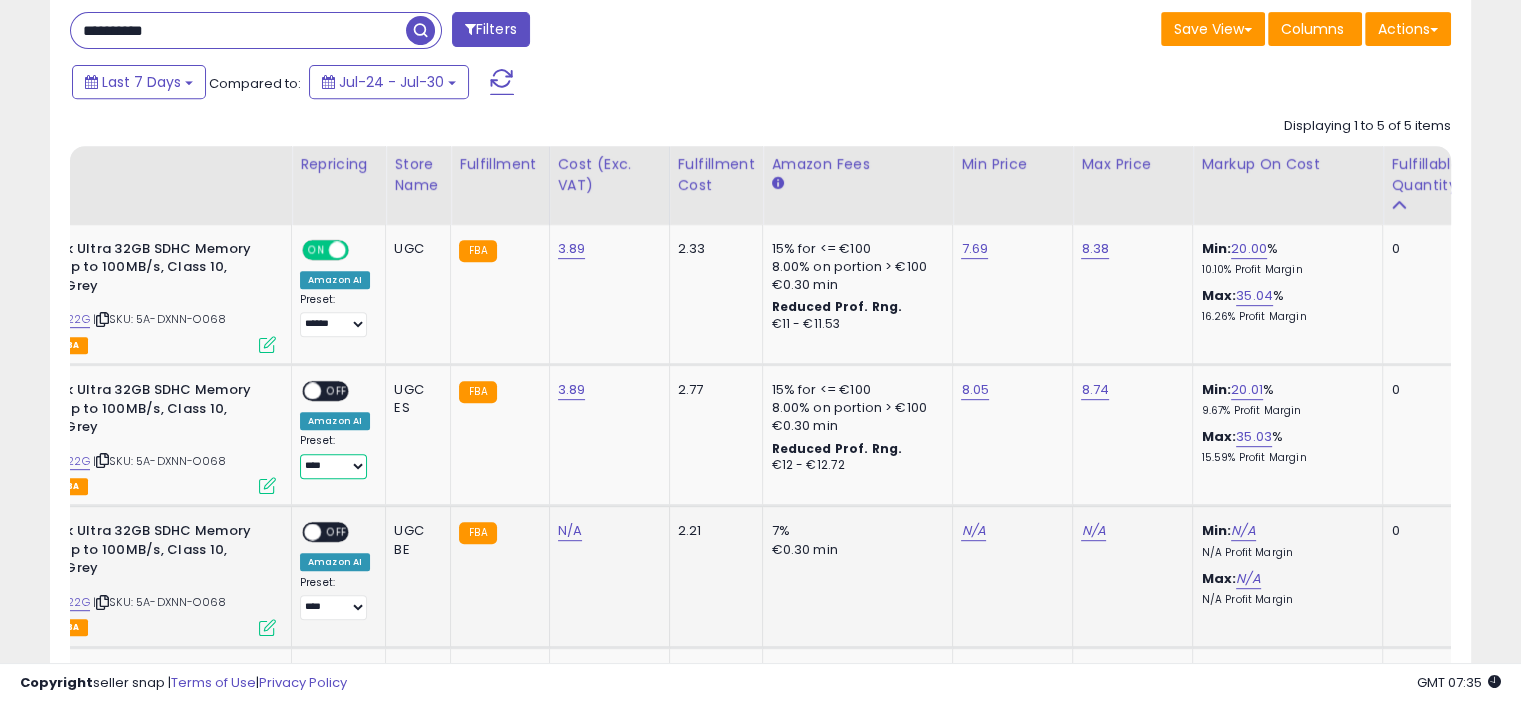 select on "******" 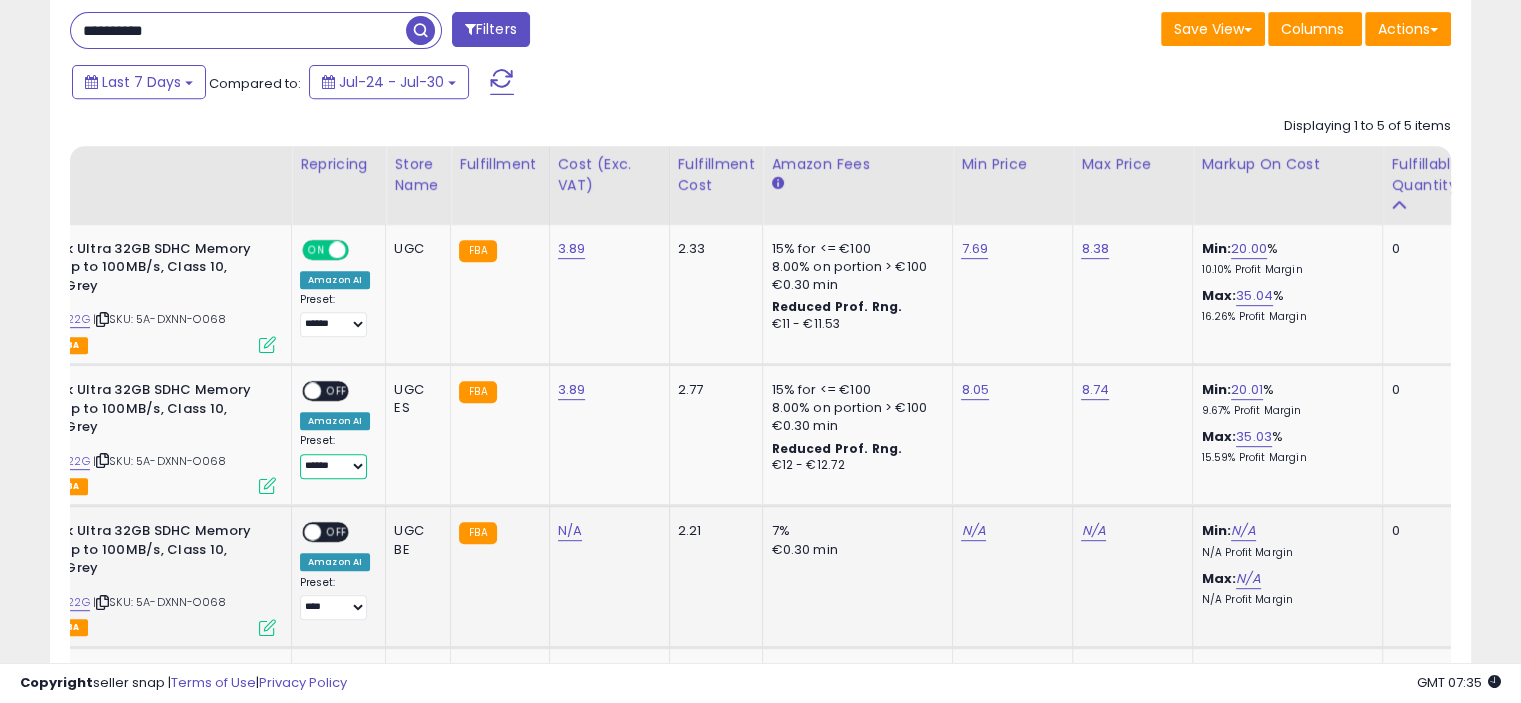click on "**** ******" at bounding box center [333, 466] 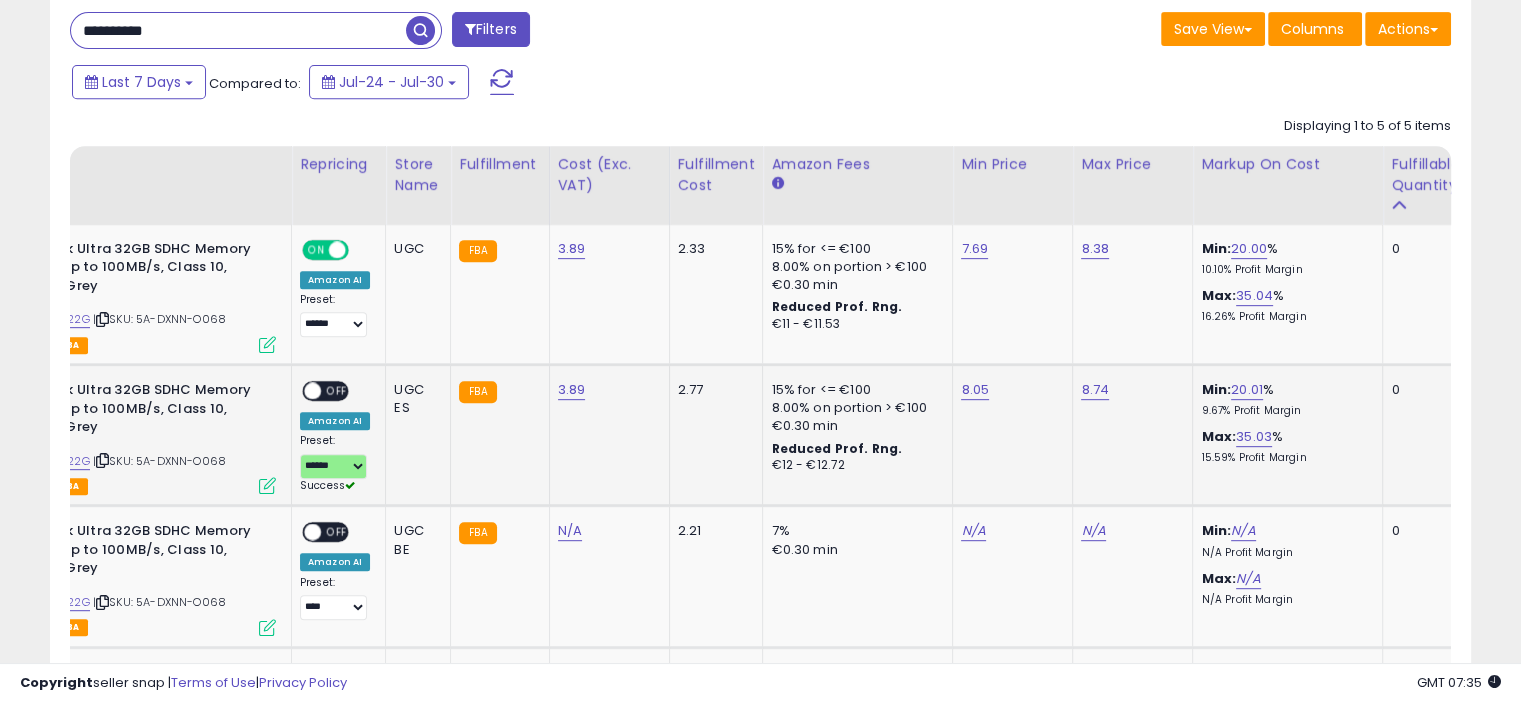 click on "OFF" at bounding box center [337, 391] 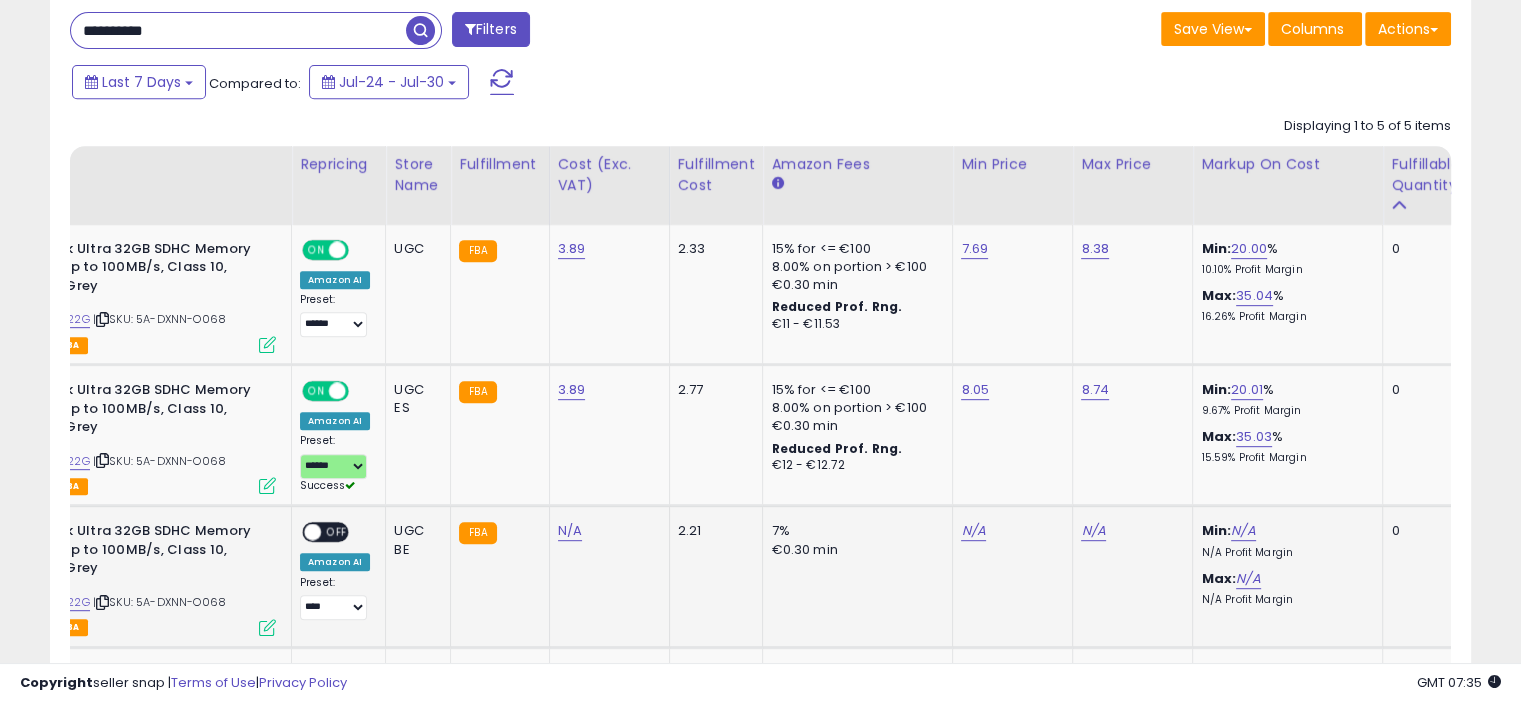 scroll, scrollTop: 1075, scrollLeft: 0, axis: vertical 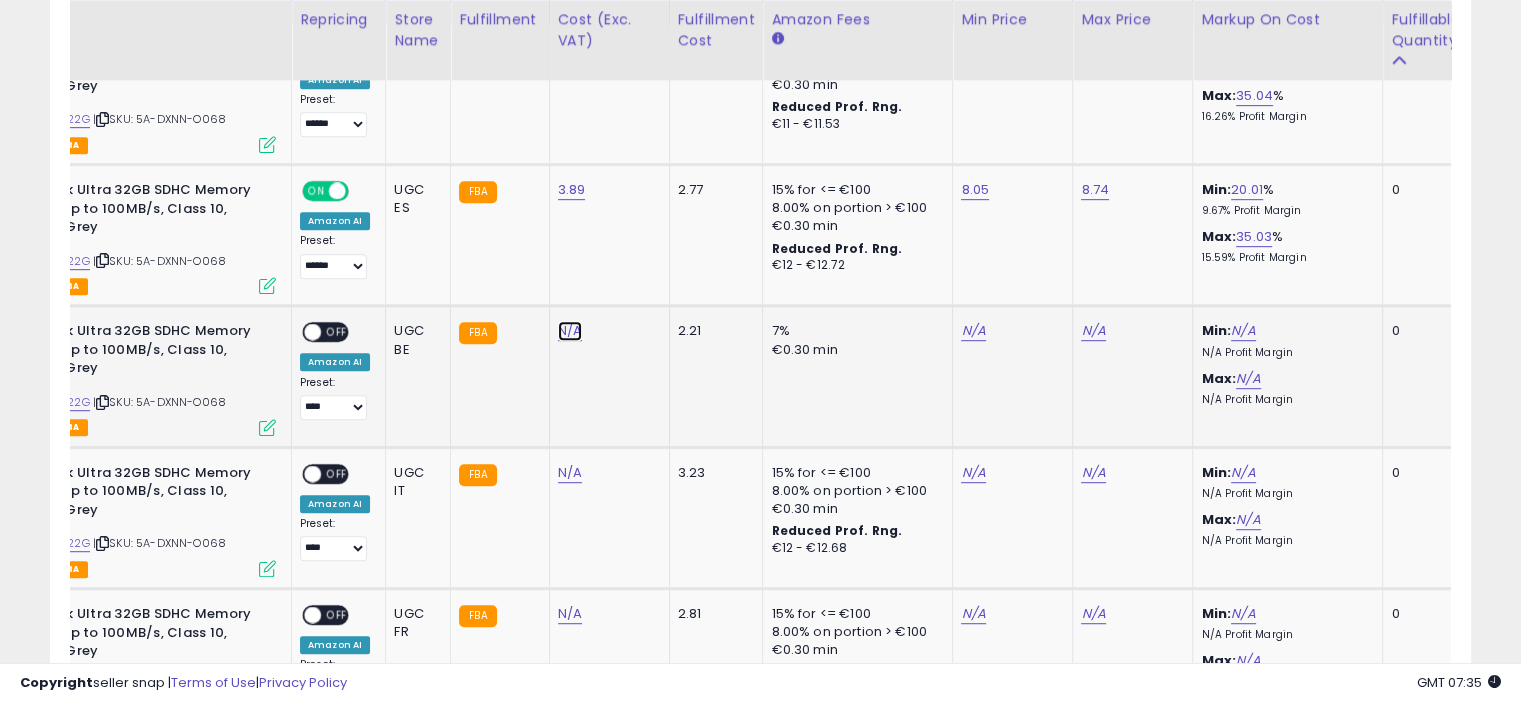 click on "N/A" at bounding box center (570, 331) 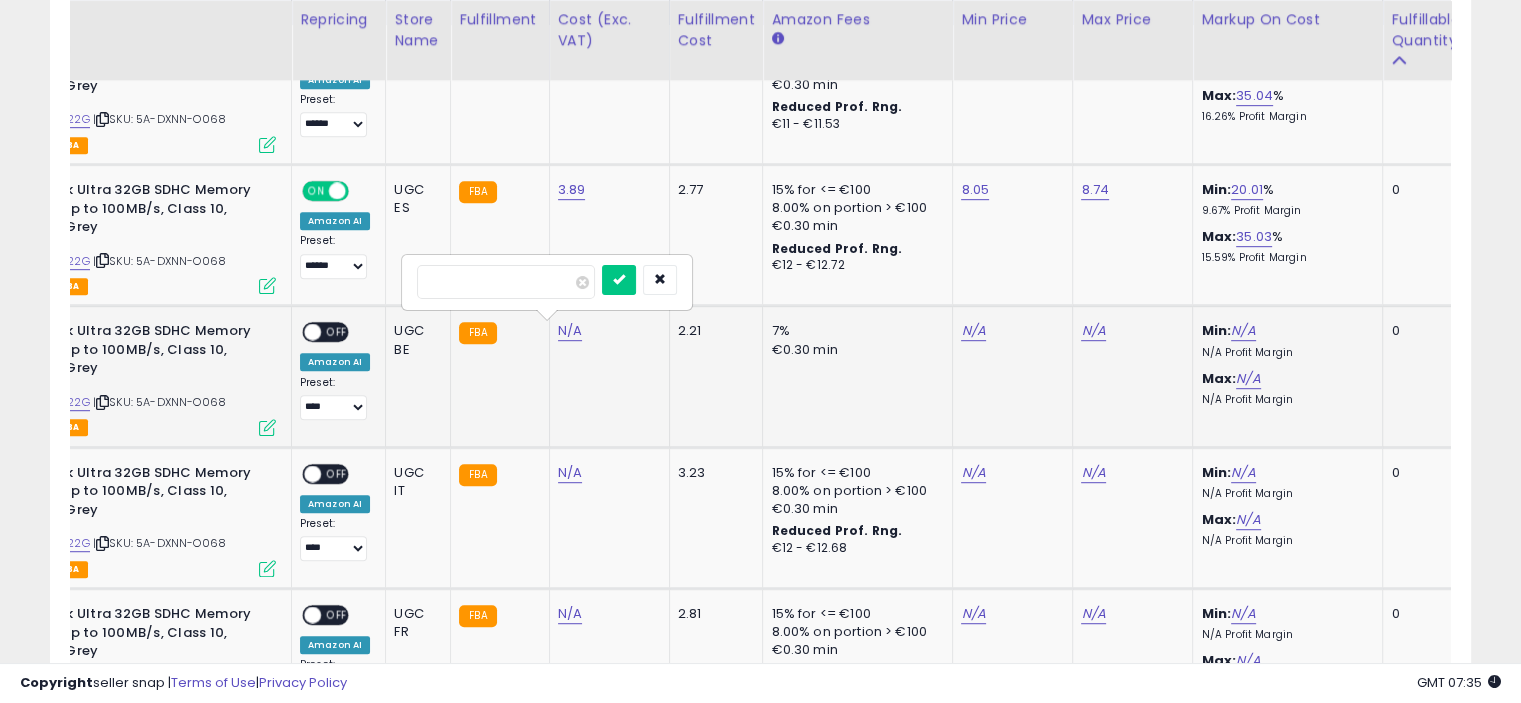 type on "****" 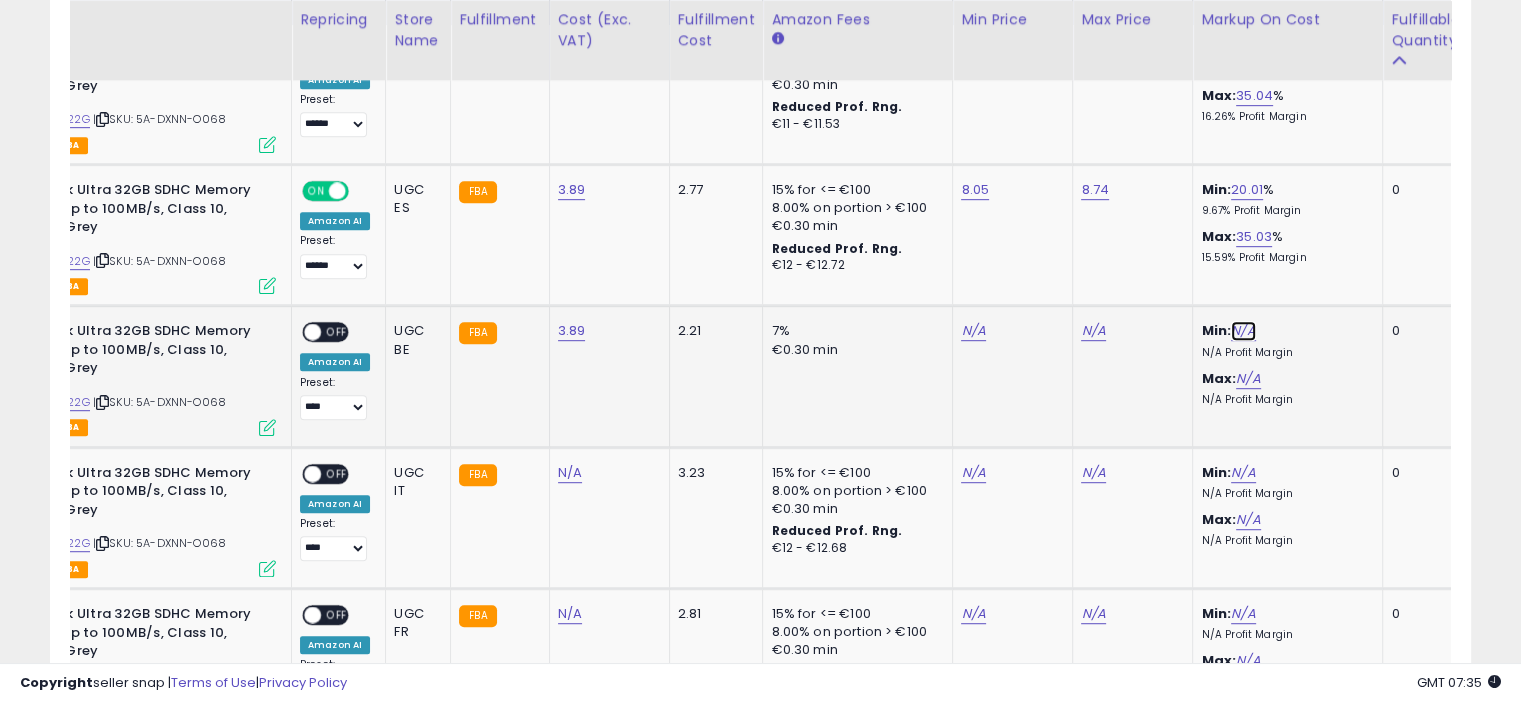 click on "N/A" at bounding box center [1243, 331] 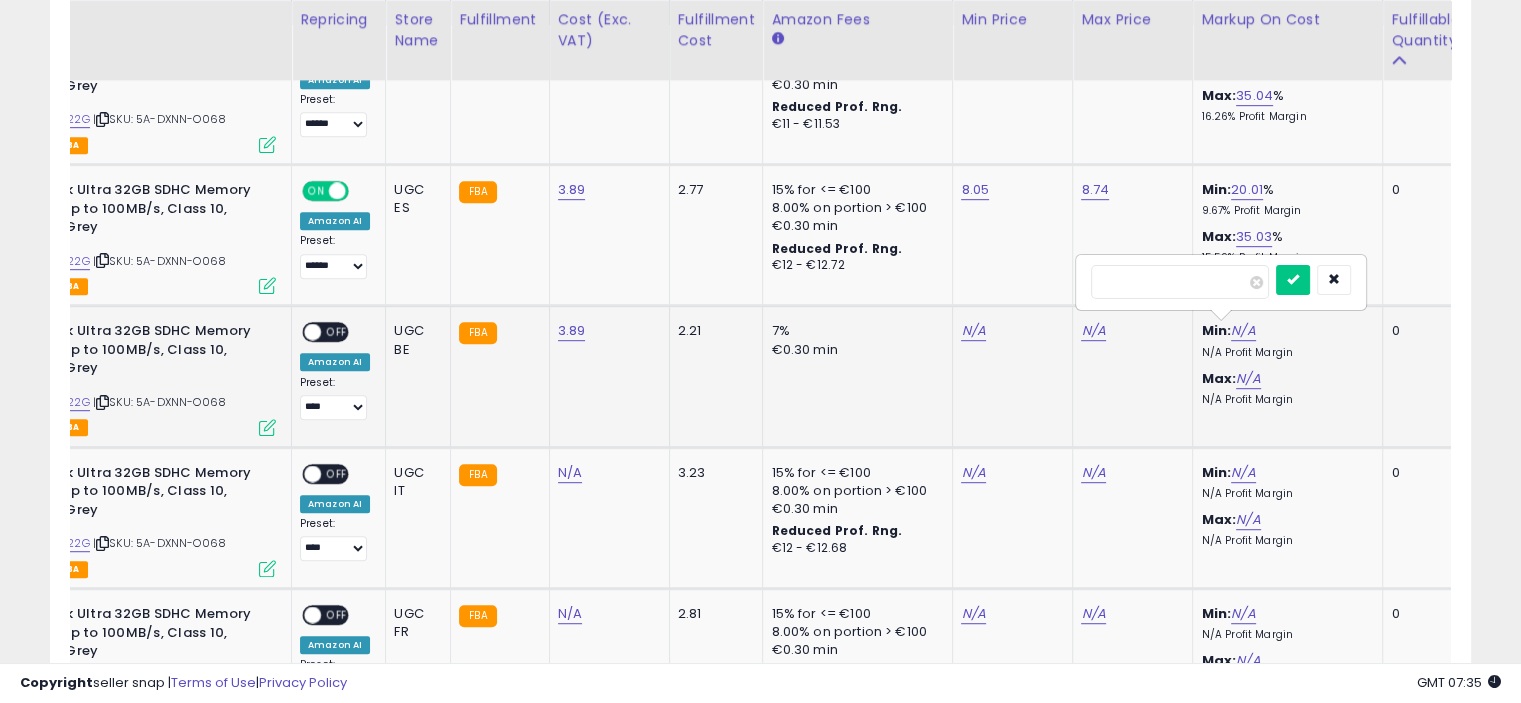 type on "**" 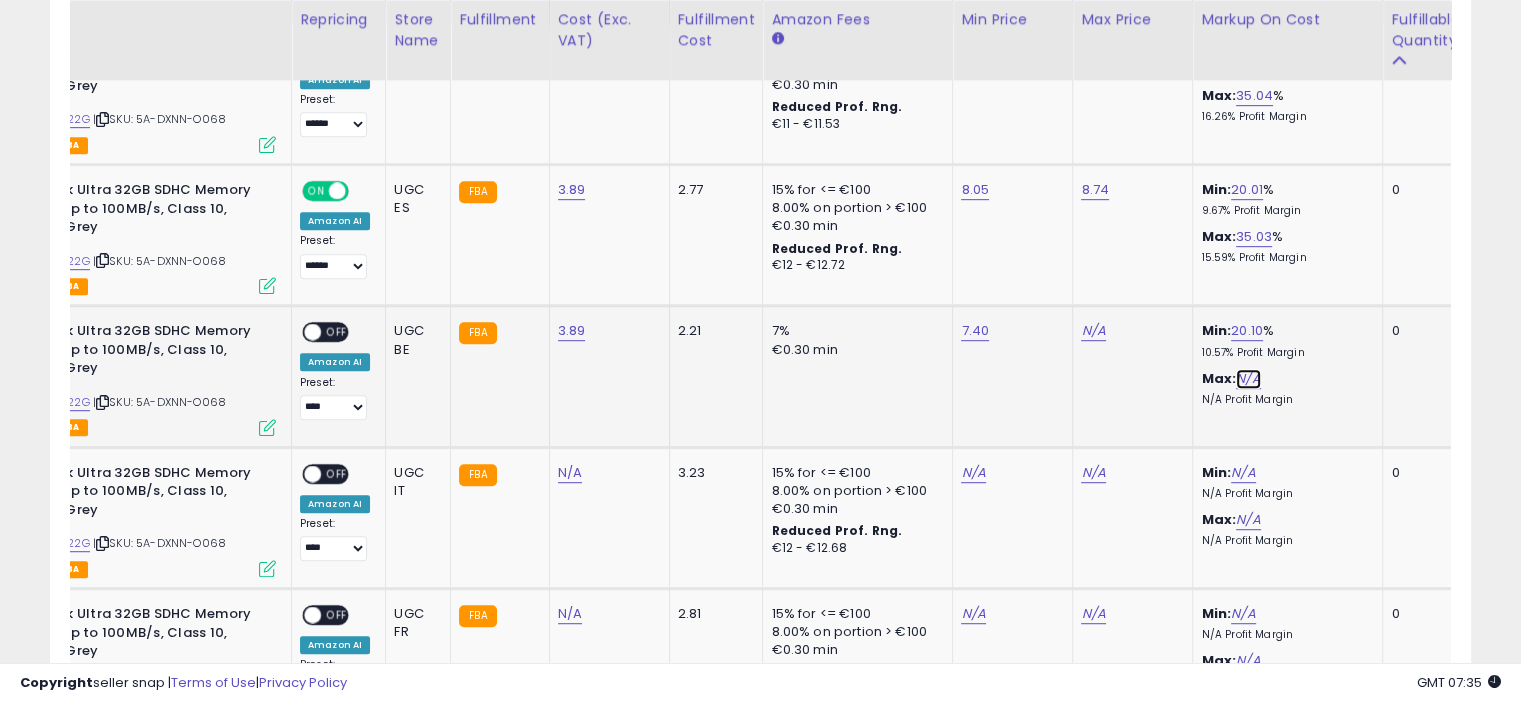 click on "N/A" at bounding box center (1248, 379) 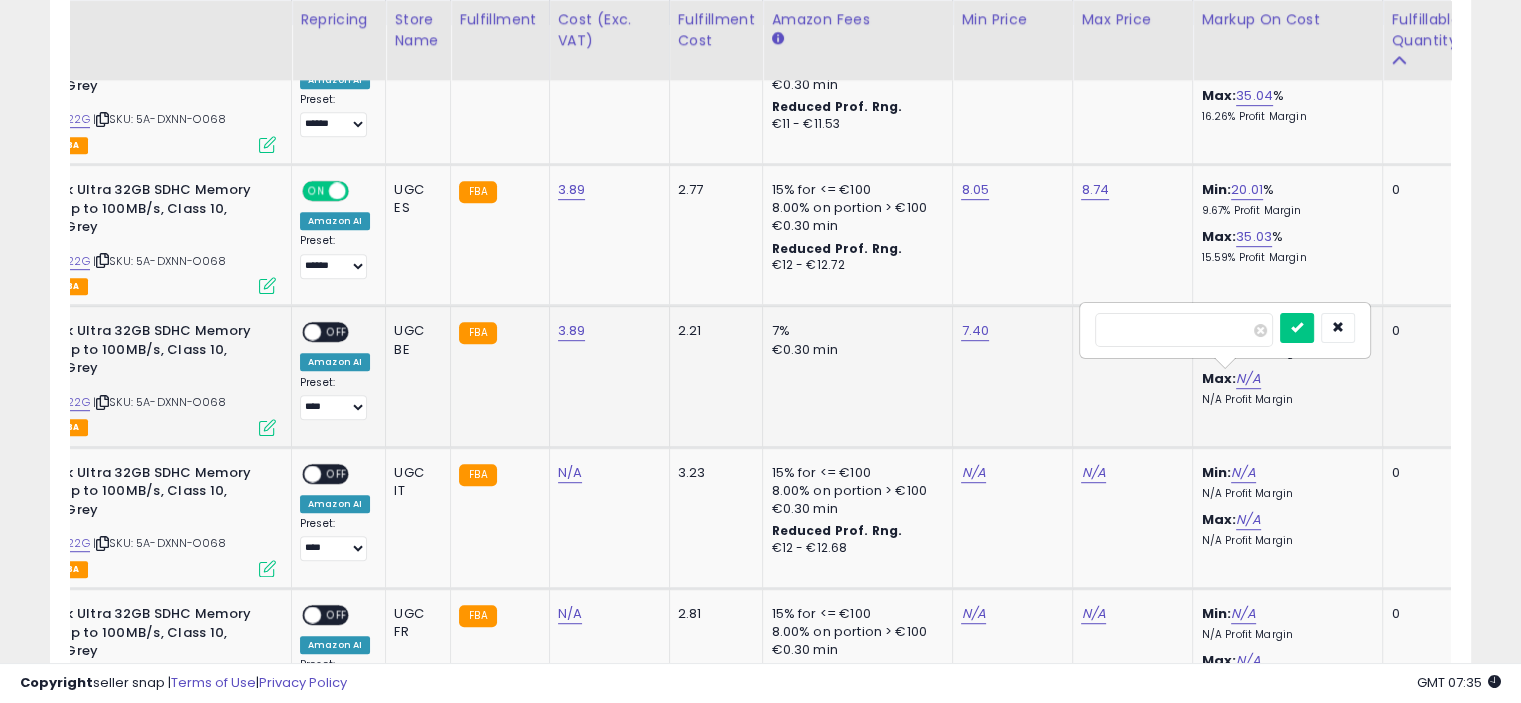 click at bounding box center [1297, 328] 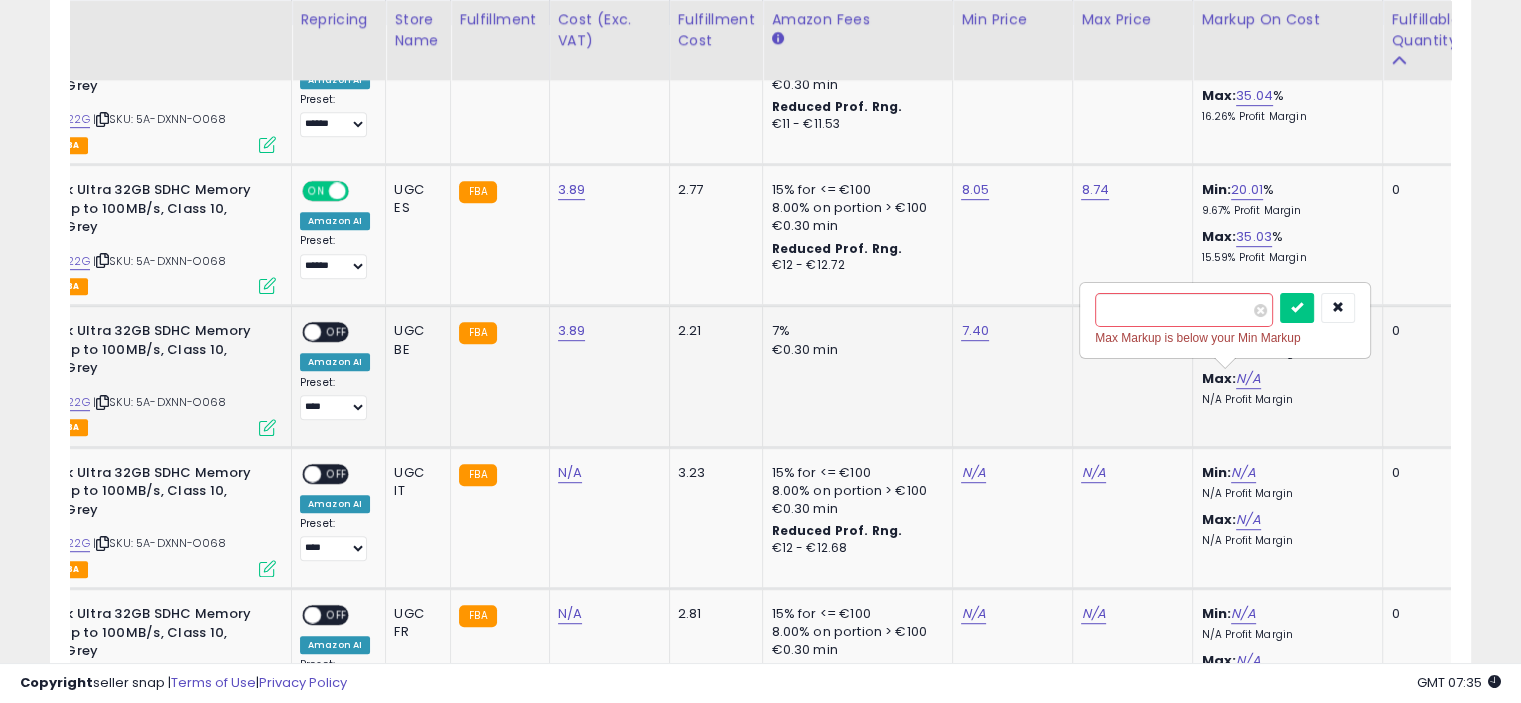 drag, startPoint x: 1125, startPoint y: 303, endPoint x: 1098, endPoint y: 309, distance: 27.658634 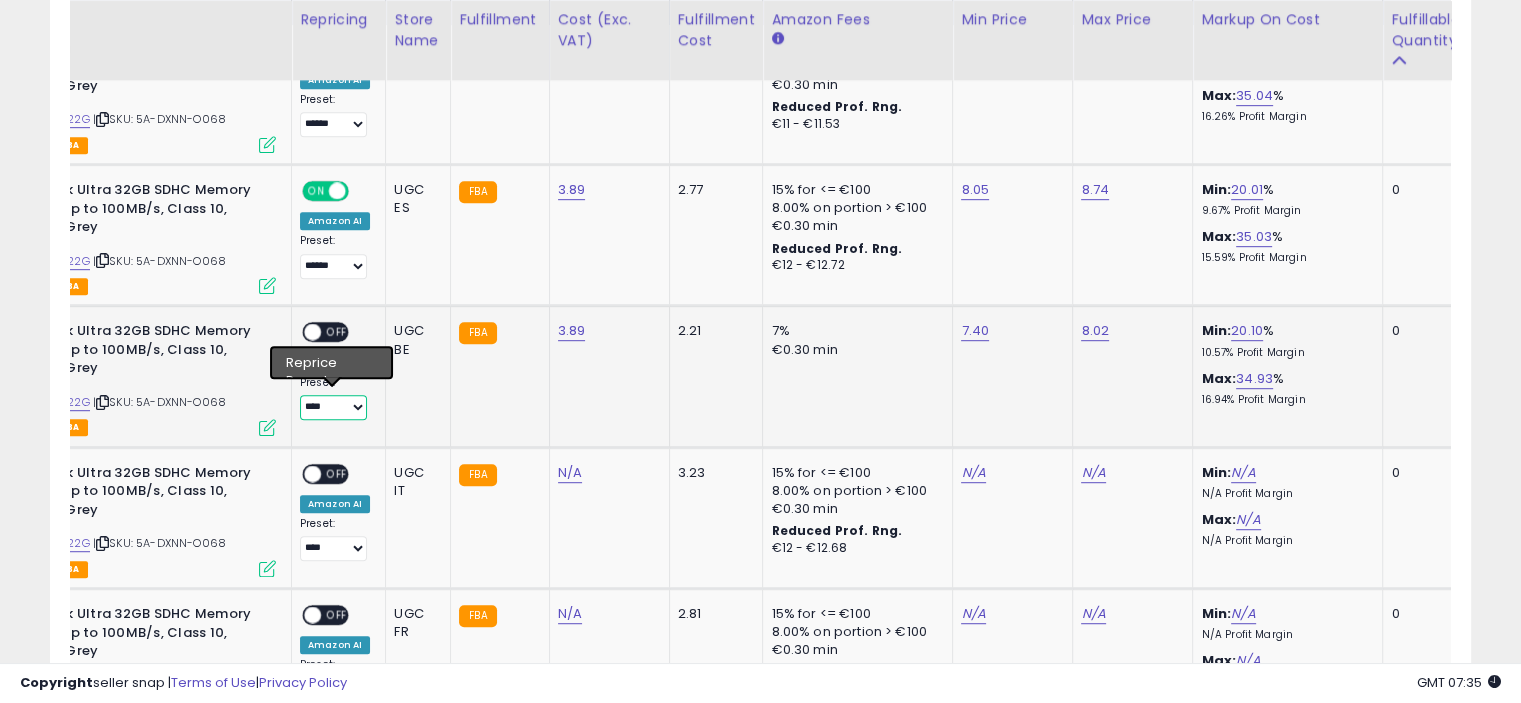 click on "**** ******" at bounding box center [333, 407] 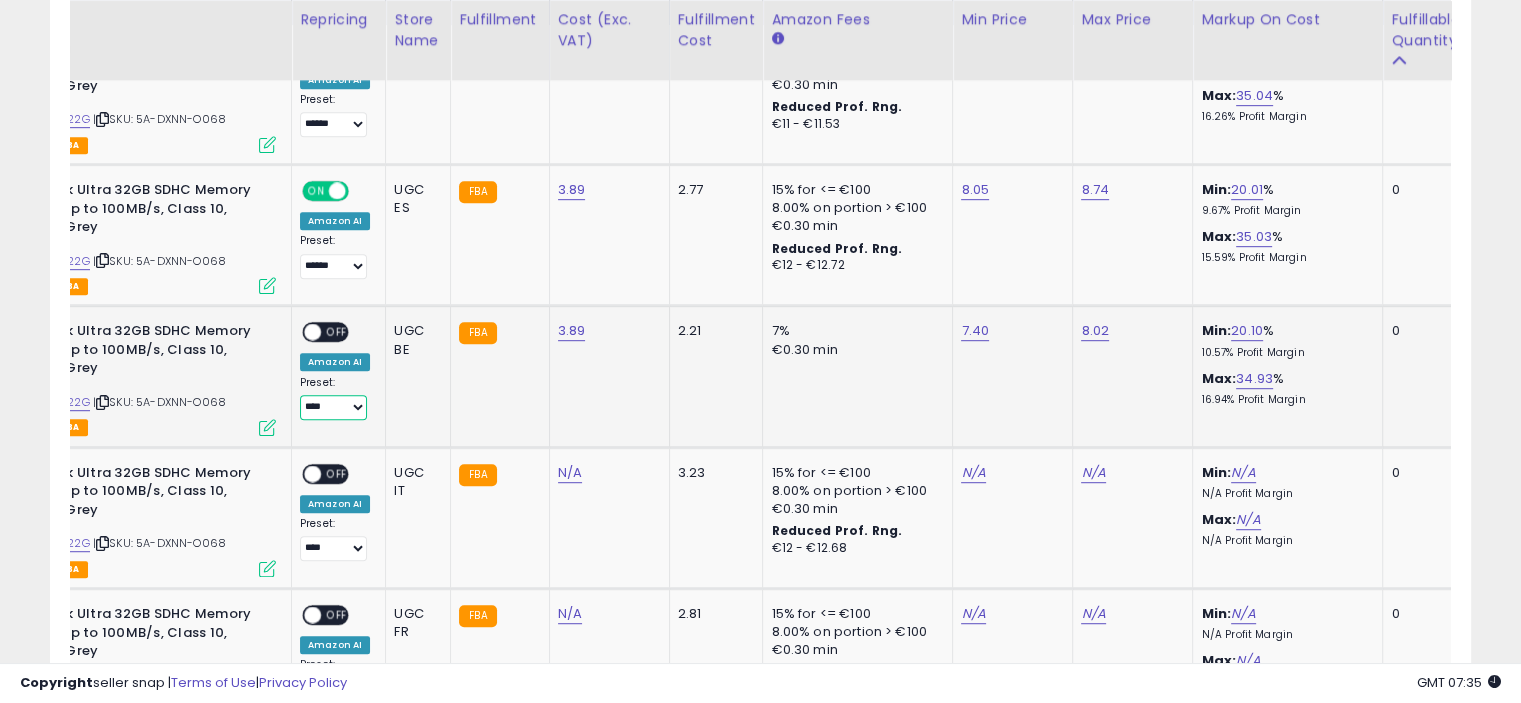 select on "******" 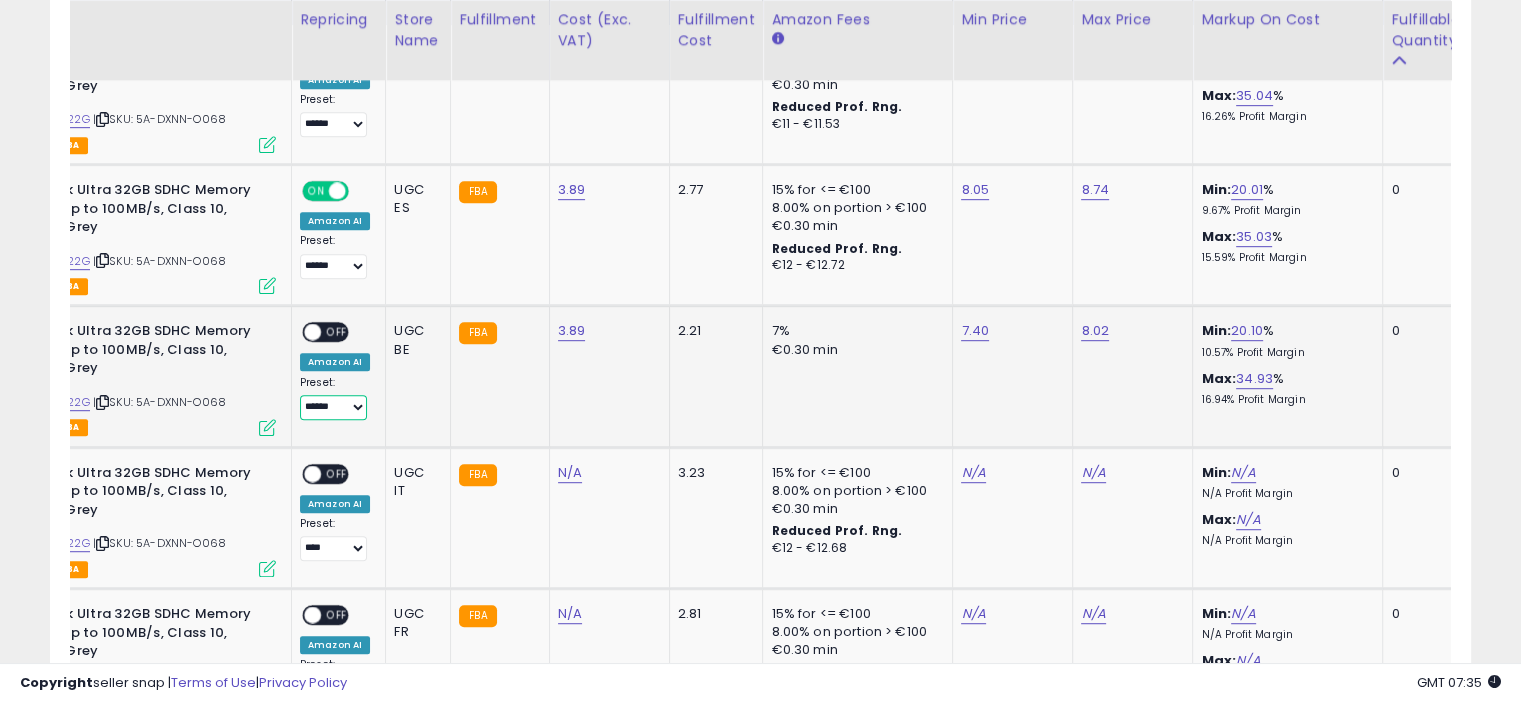 click on "**** ******" at bounding box center [333, 407] 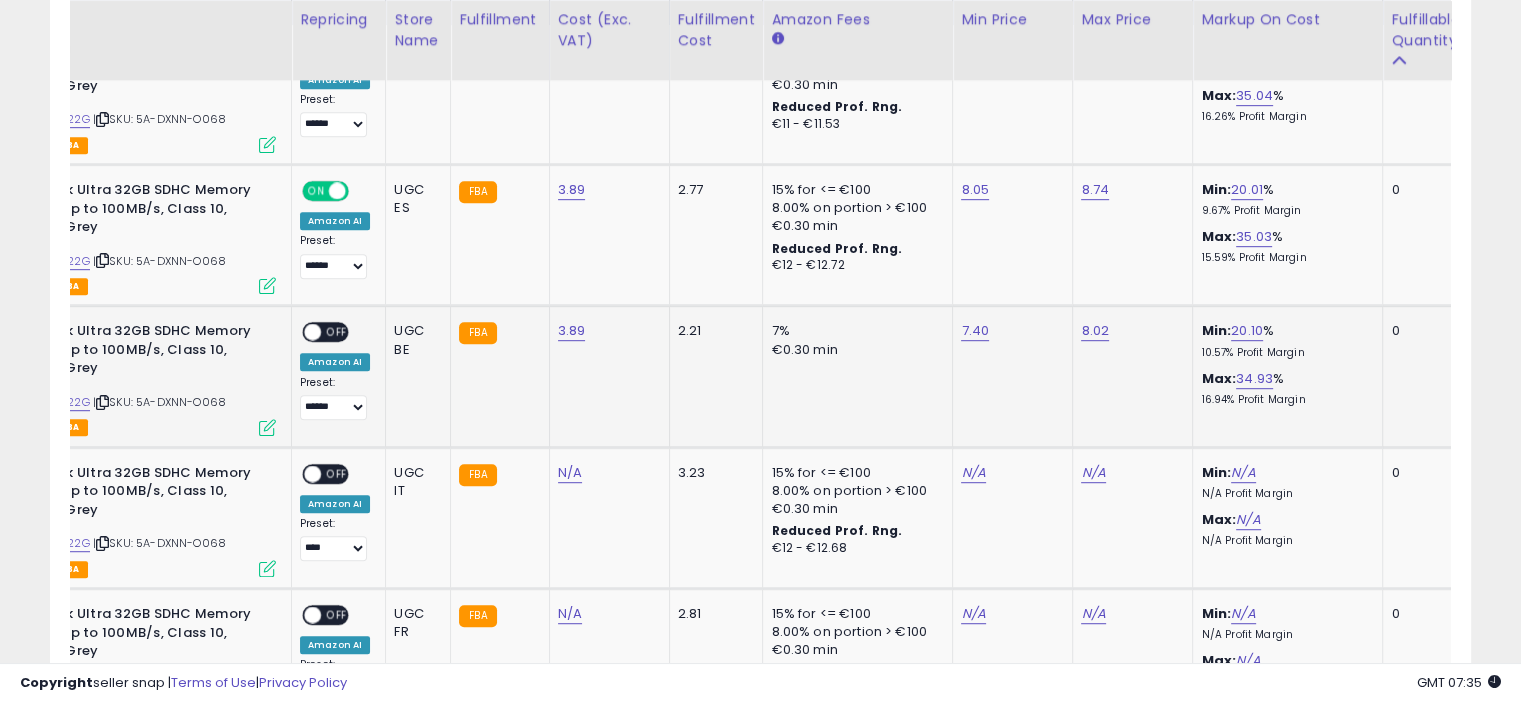 click on "OFF" at bounding box center [337, 332] 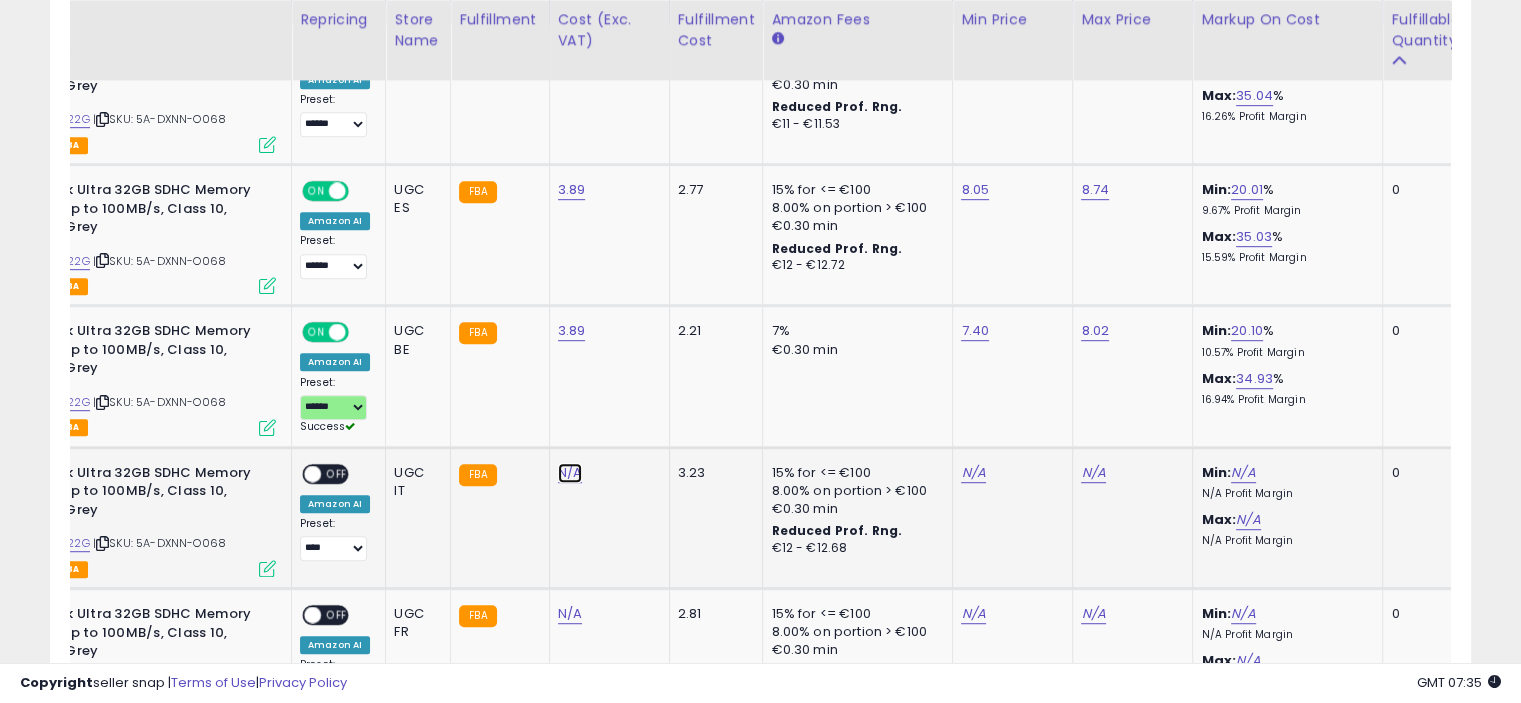 click on "N/A" at bounding box center [570, 473] 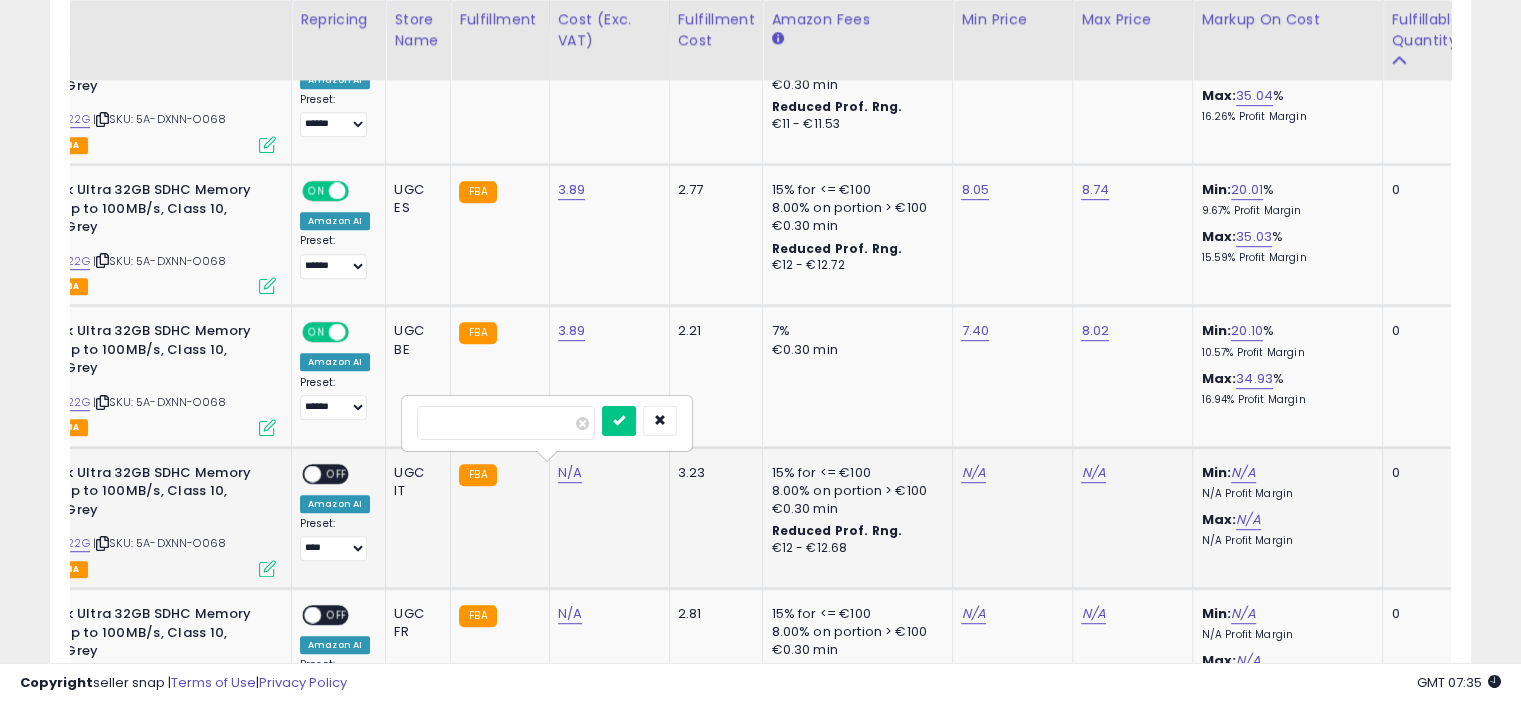 type on "****" 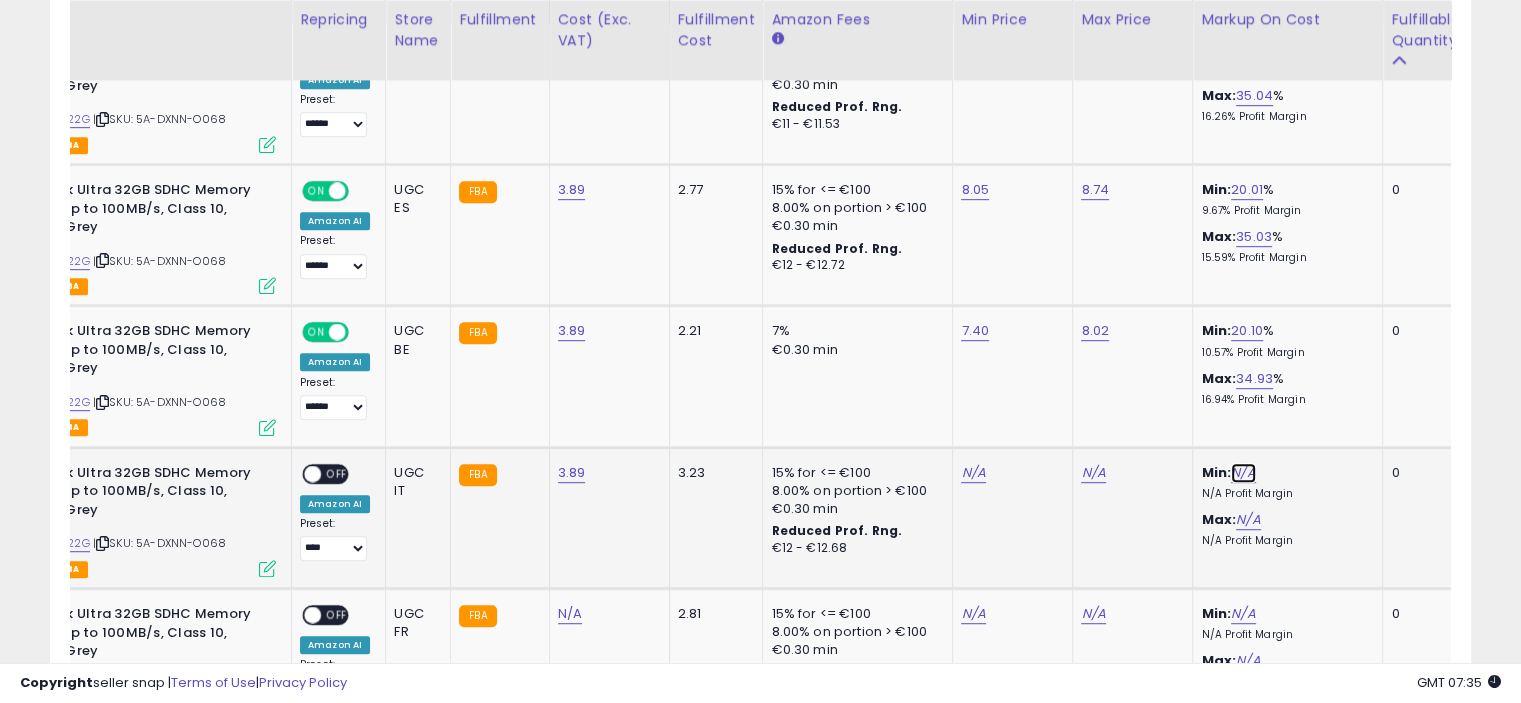 click on "N/A" at bounding box center [1243, 473] 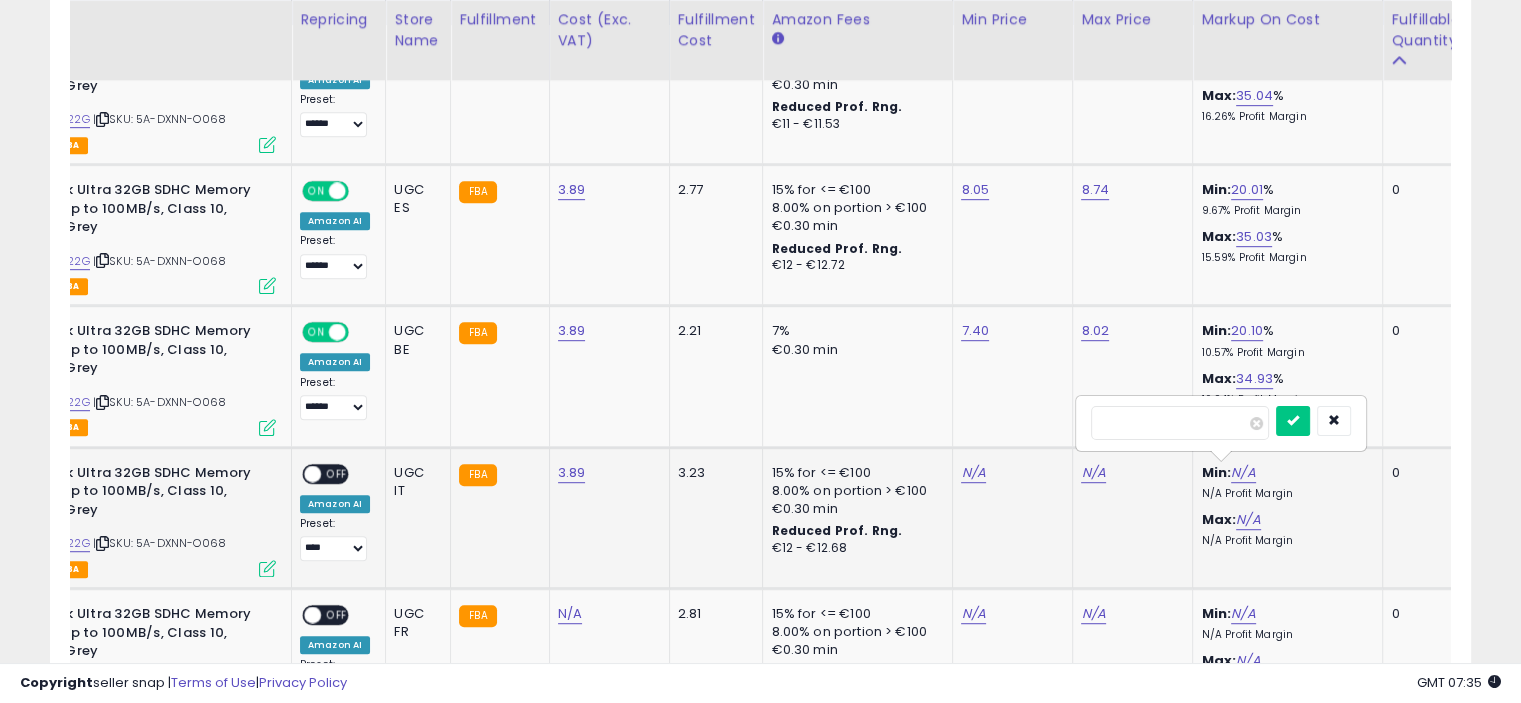 type on "**" 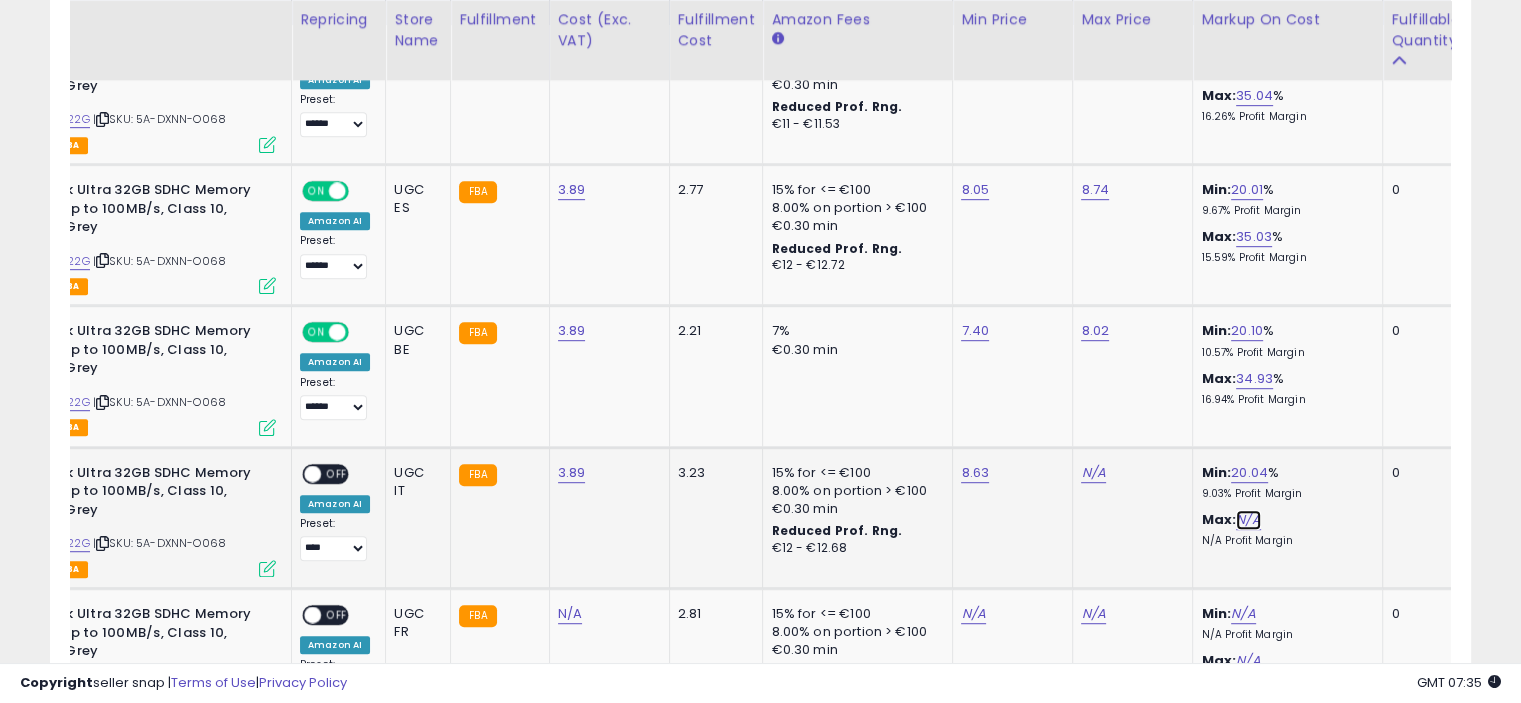 click on "N/A" at bounding box center [1248, 520] 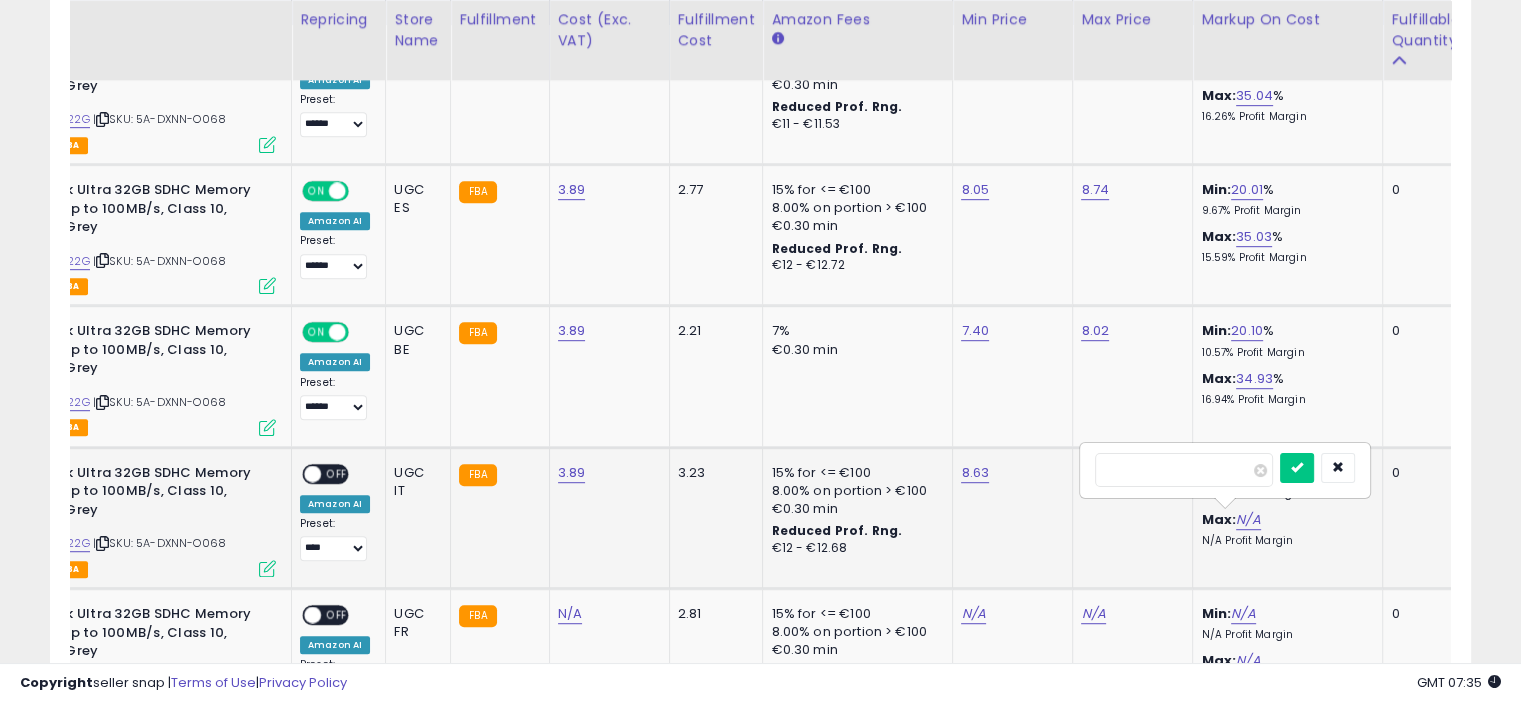 type on "**" 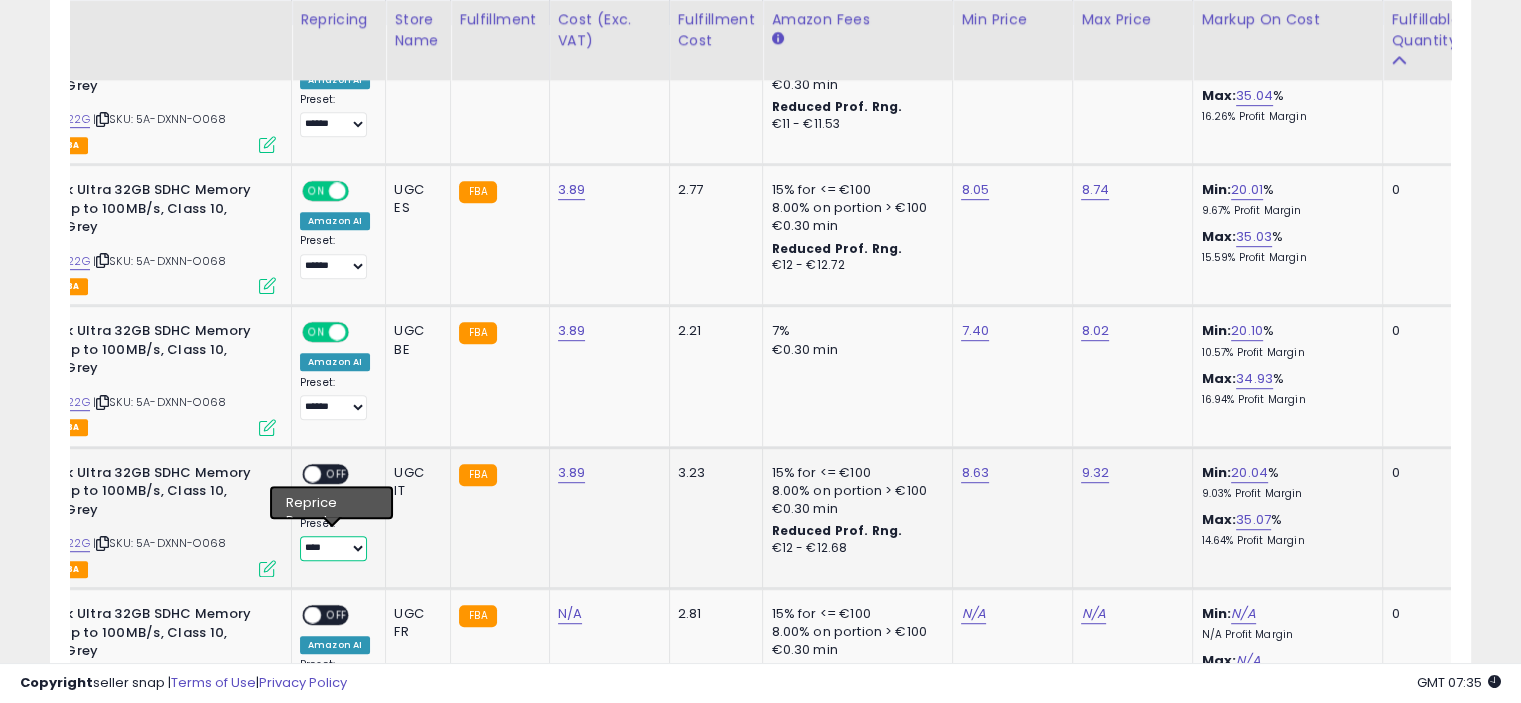 click on "**** ******" at bounding box center [333, 548] 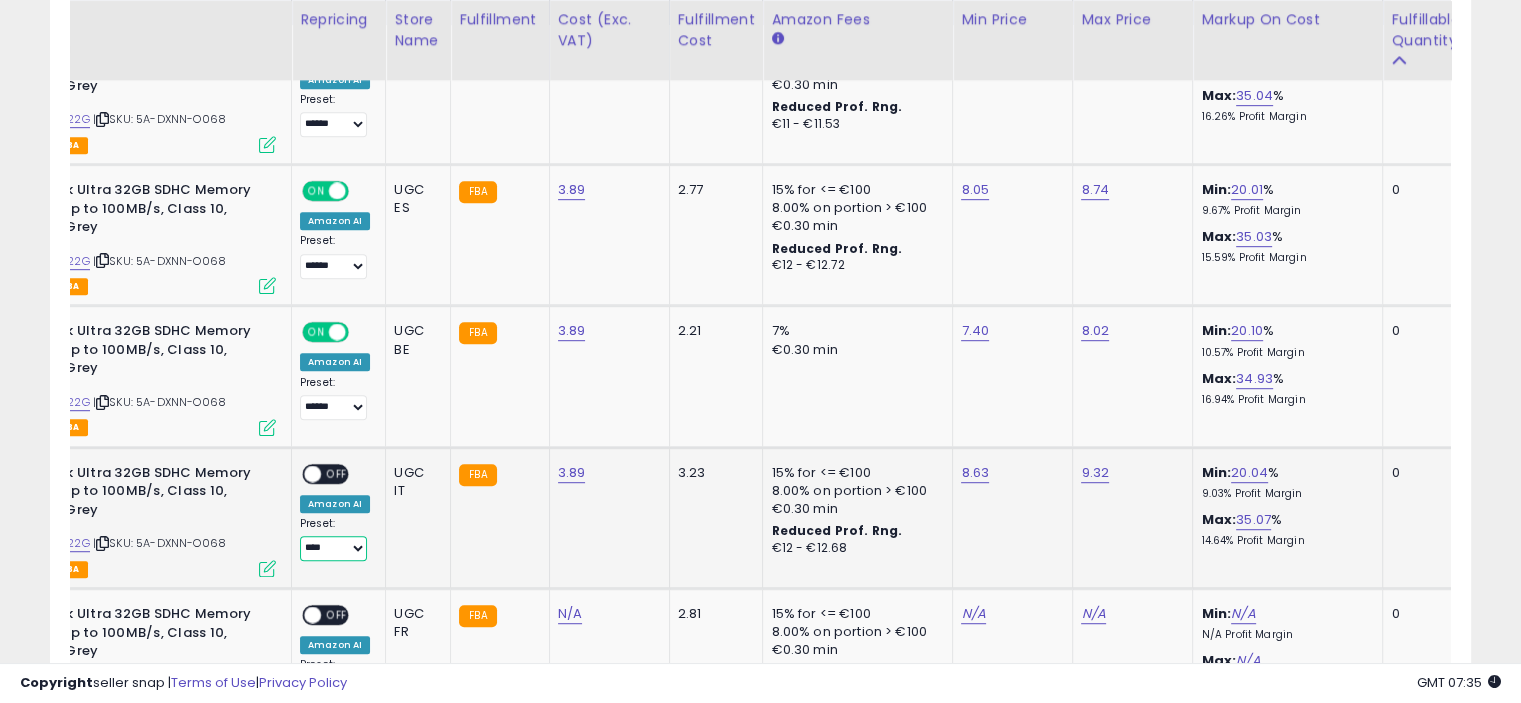select on "******" 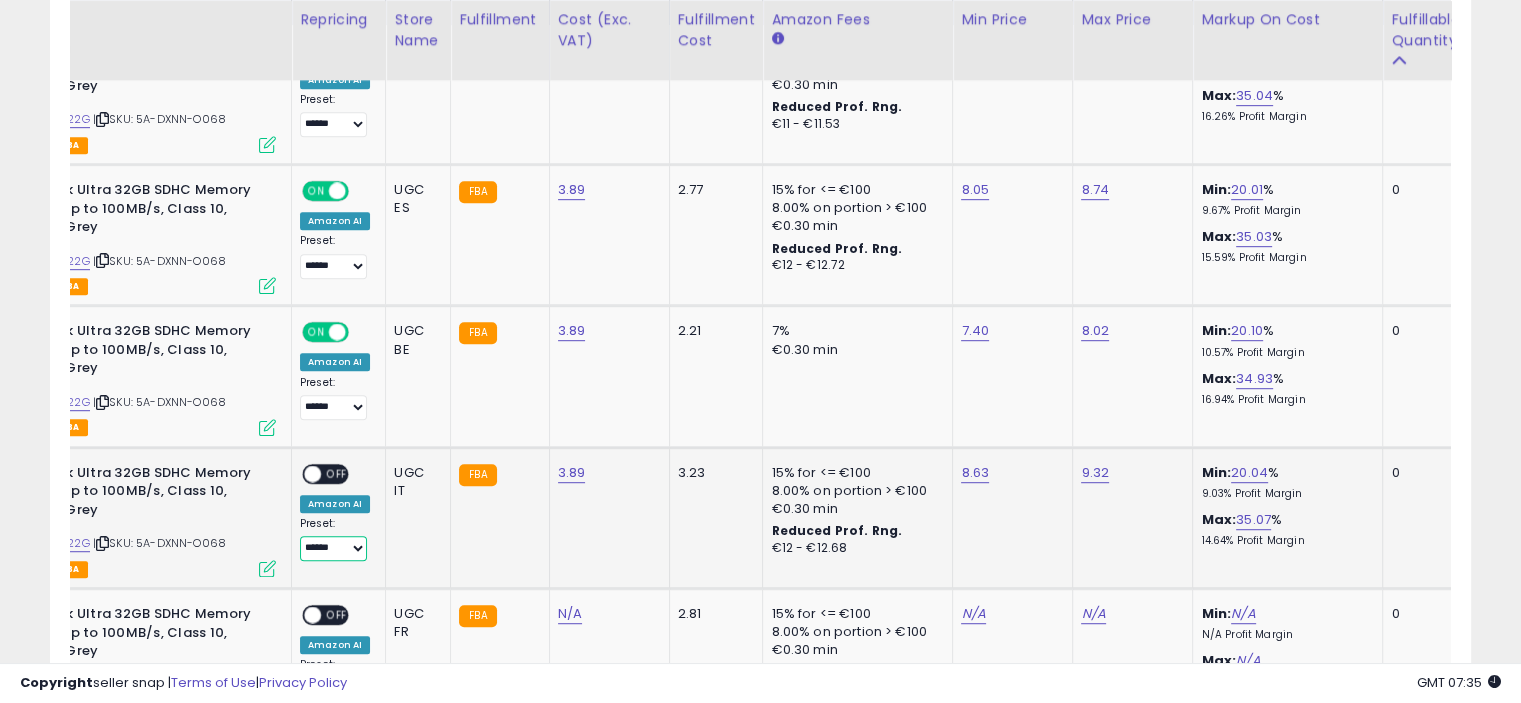 click on "**** ******" at bounding box center (333, 548) 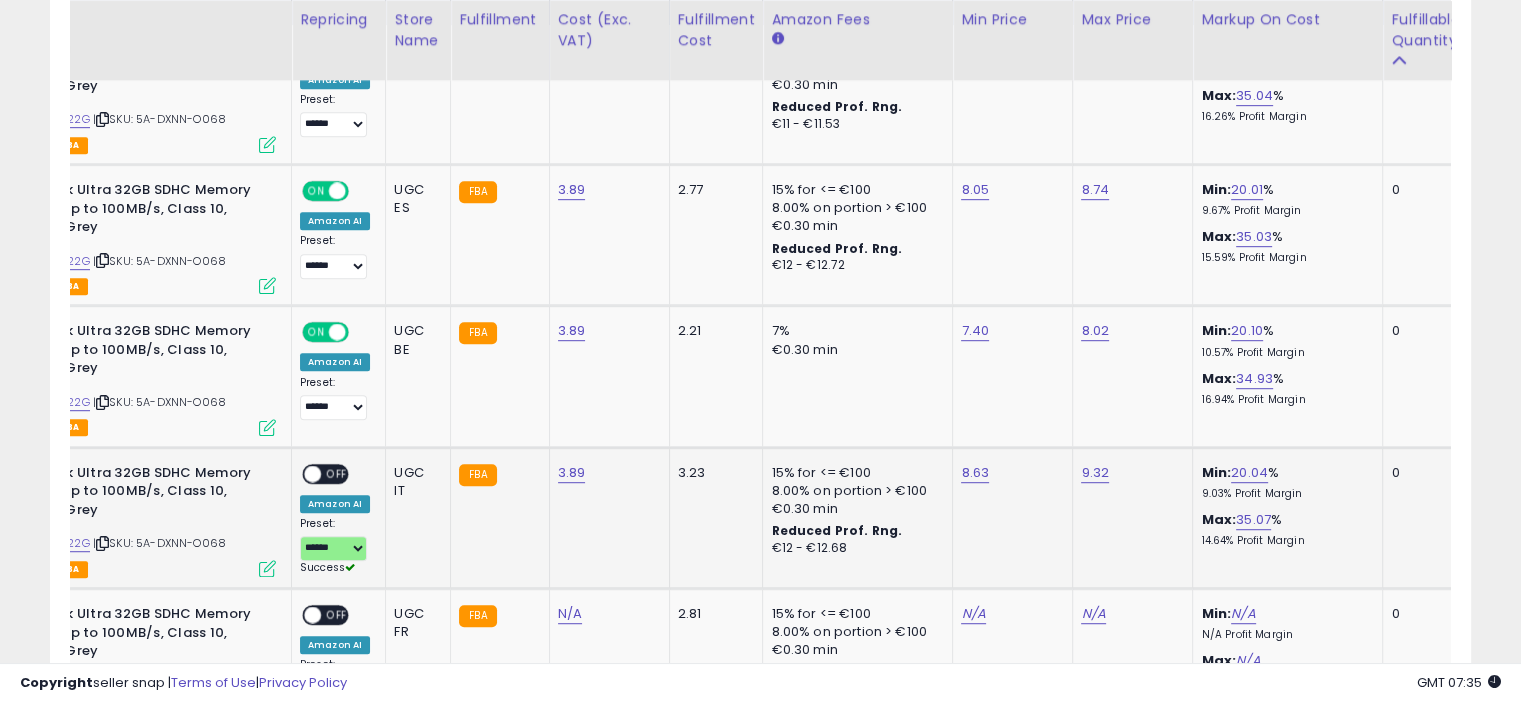 click on "OFF" at bounding box center [337, 473] 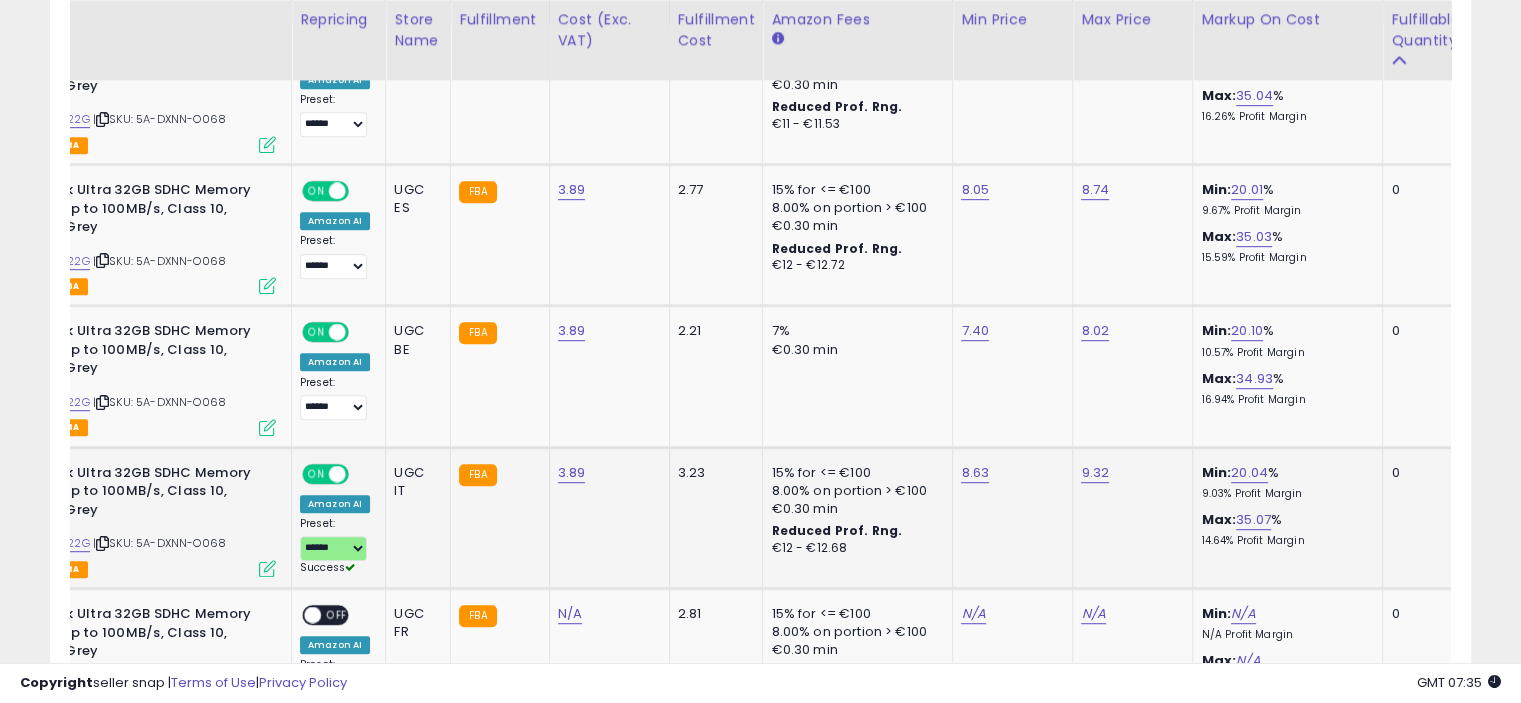 scroll, scrollTop: 1268, scrollLeft: 0, axis: vertical 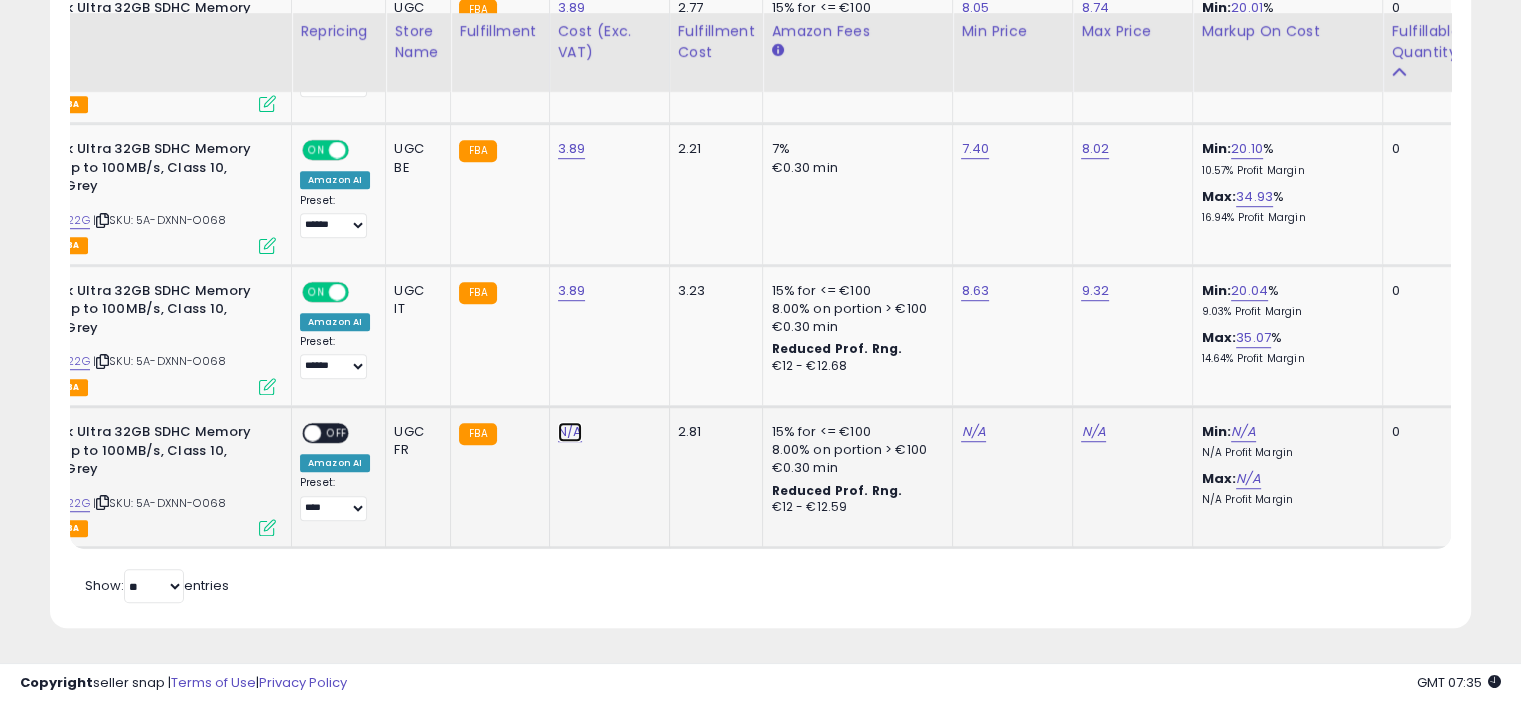 click on "N/A" at bounding box center (570, 432) 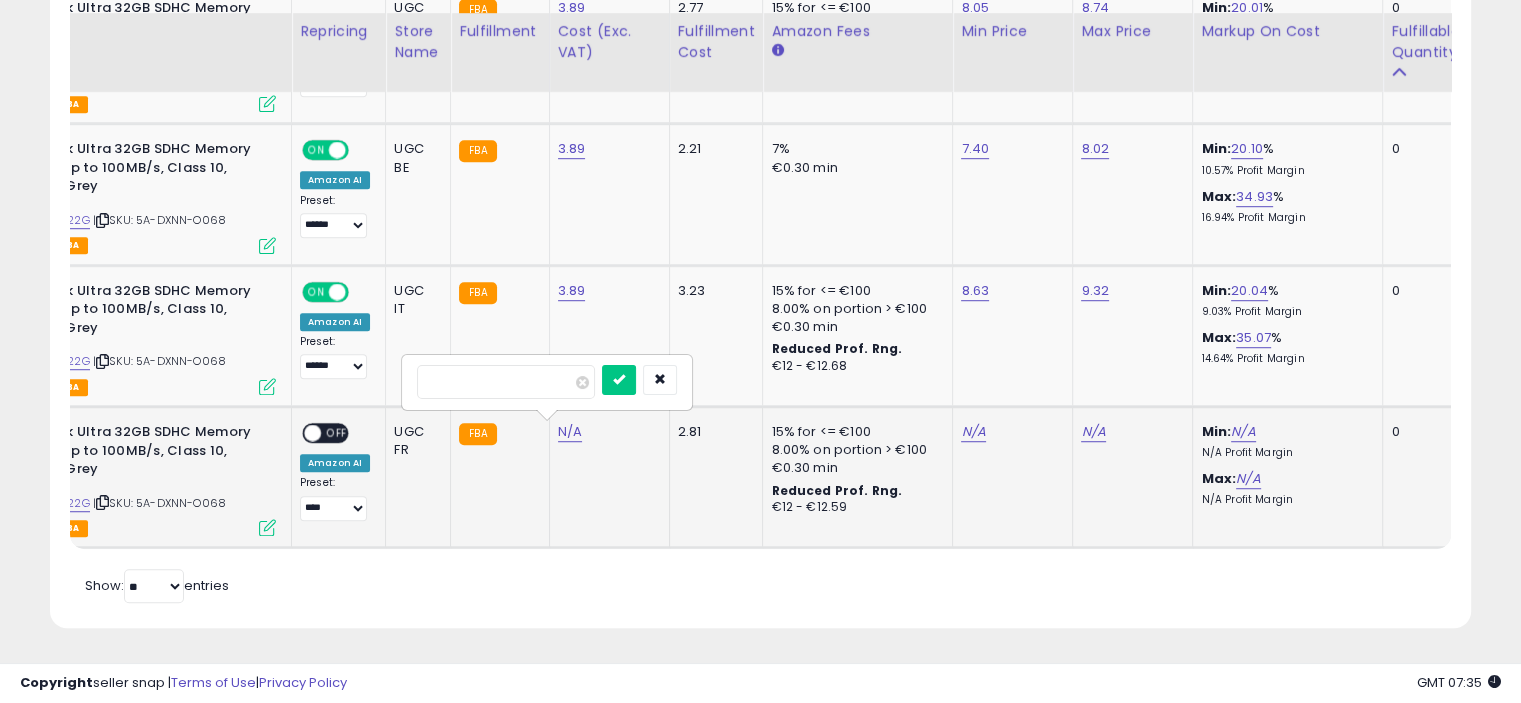 type on "****" 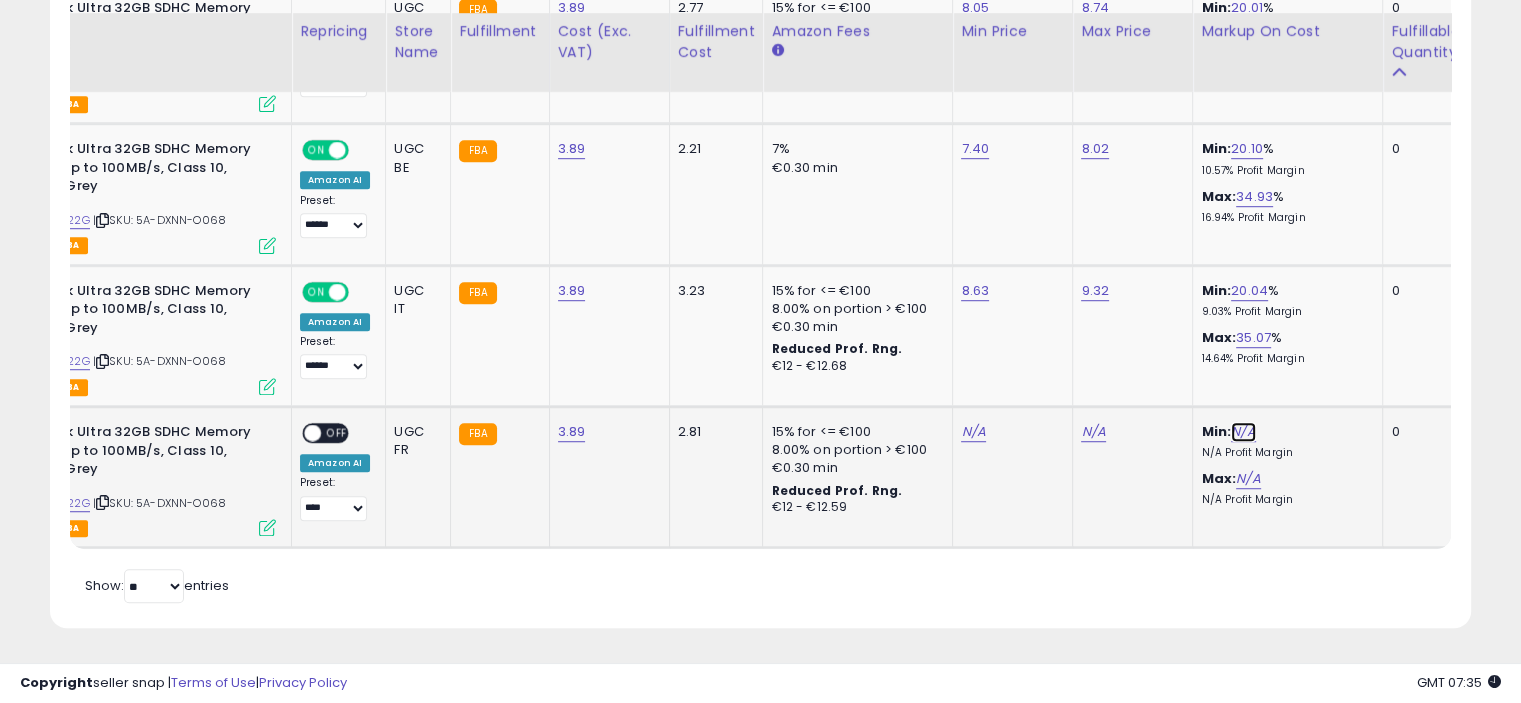 click on "N/A" at bounding box center (1243, 432) 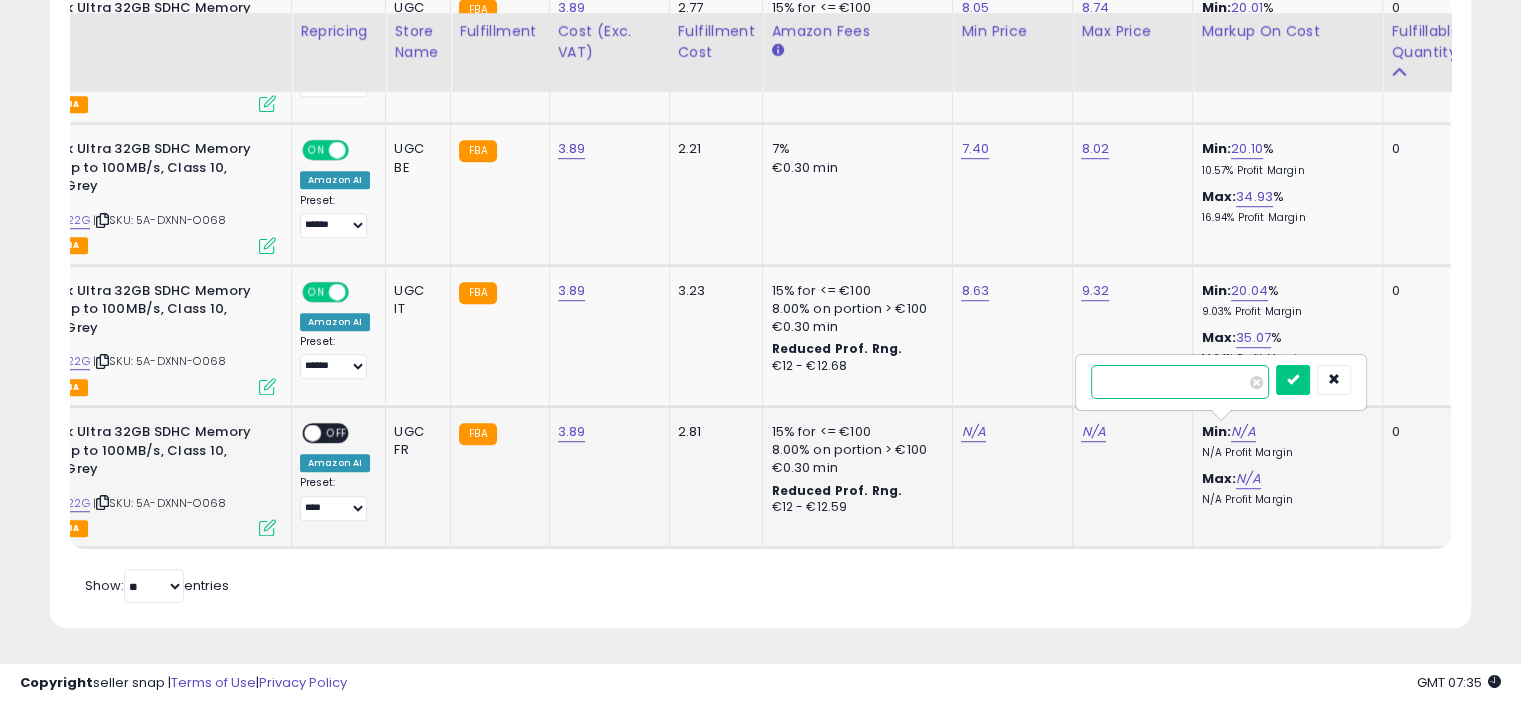 type on "**" 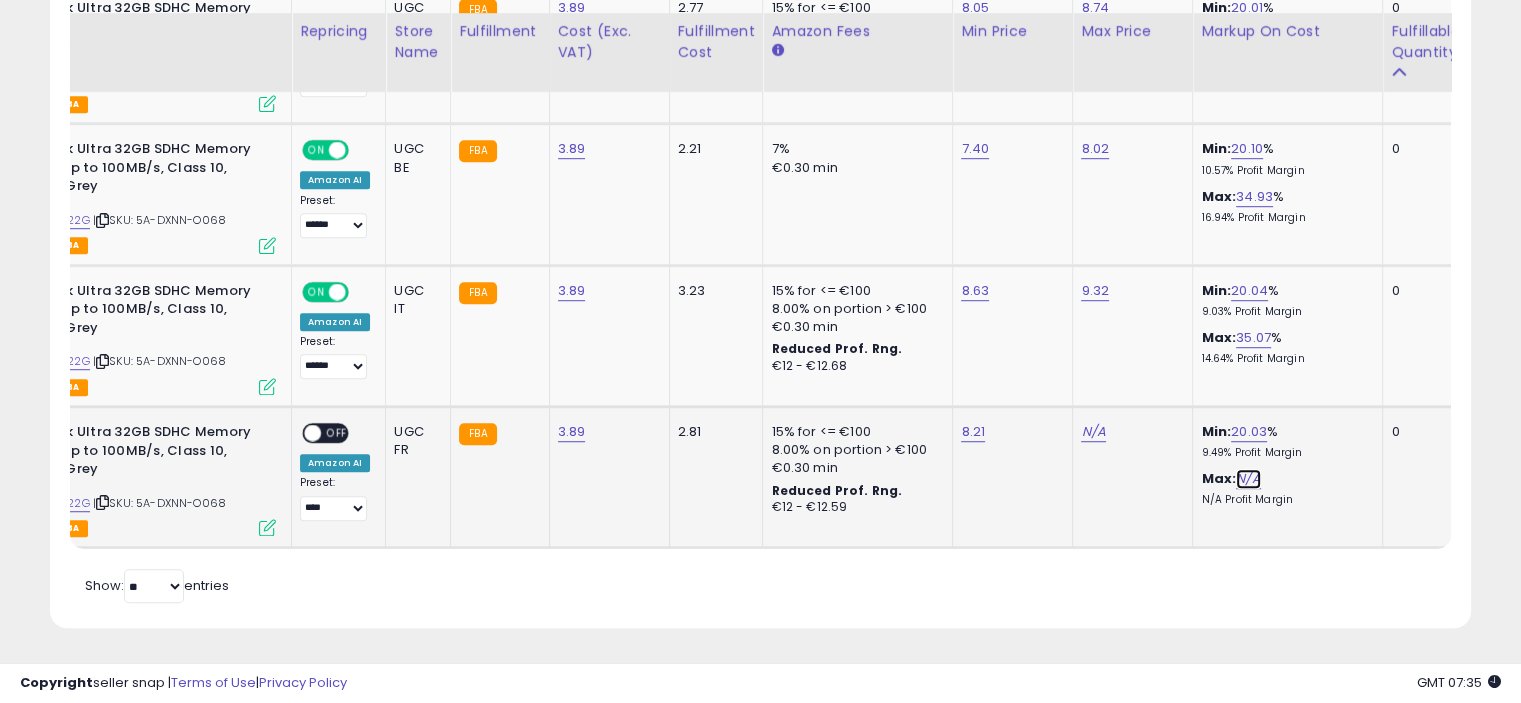 click on "N/A" at bounding box center (1248, 479) 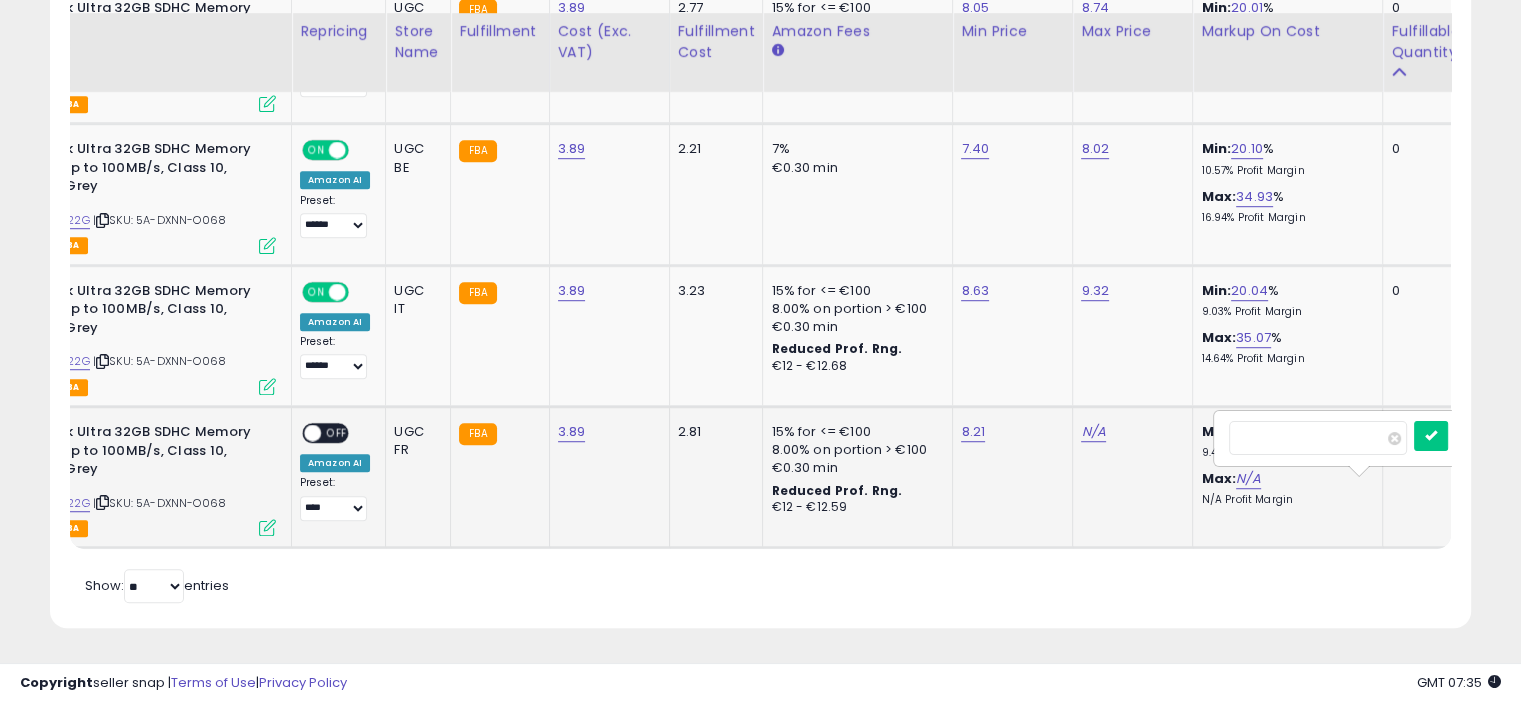 type on "**" 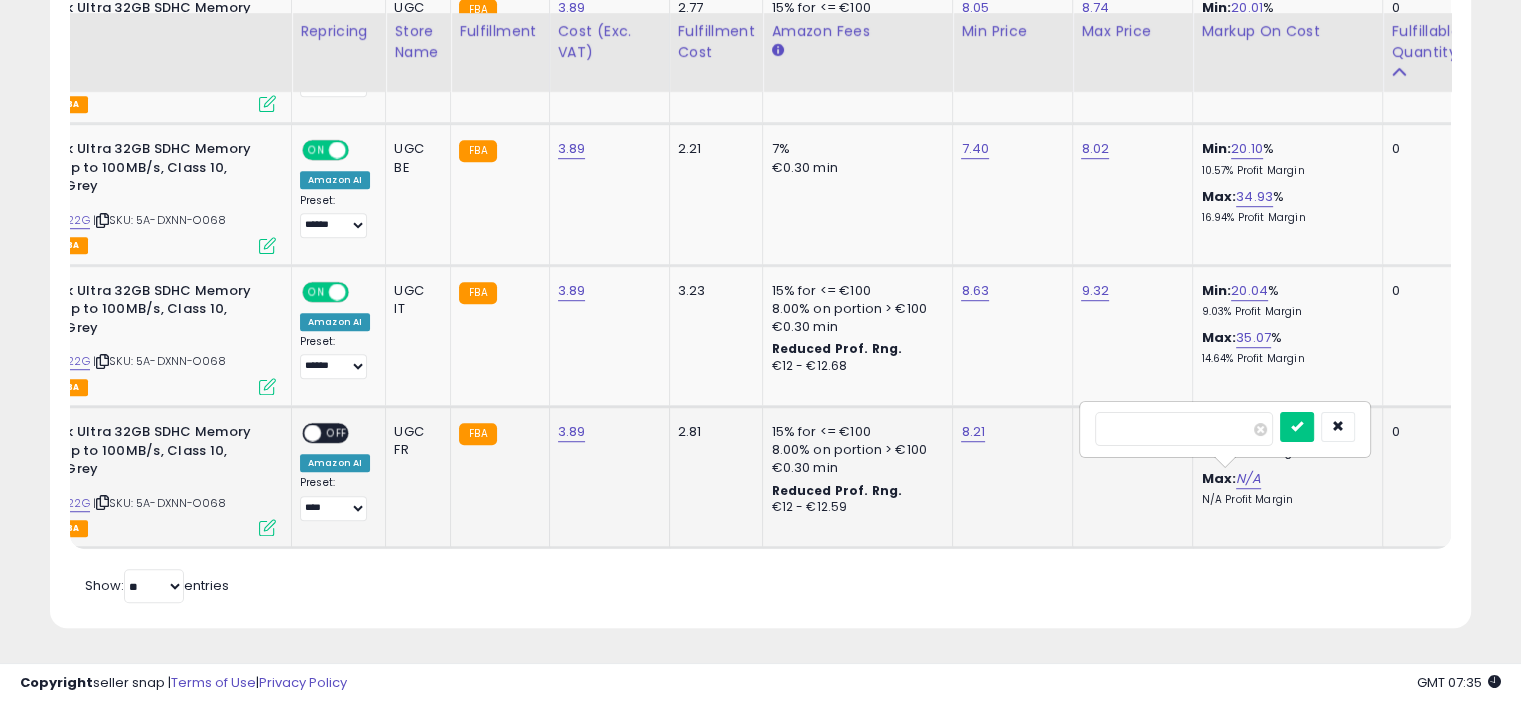 click at bounding box center [1297, 427] 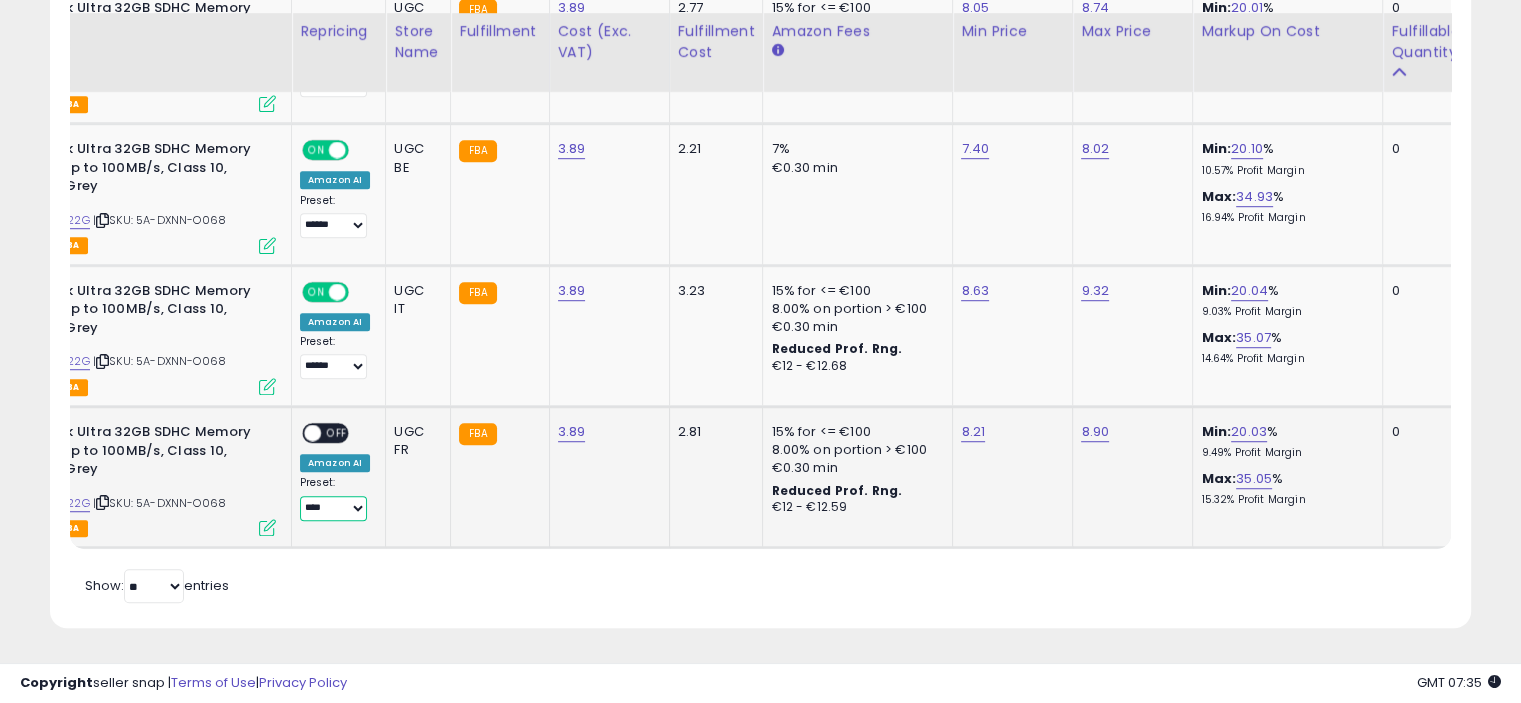 click on "**** ******" at bounding box center [333, 508] 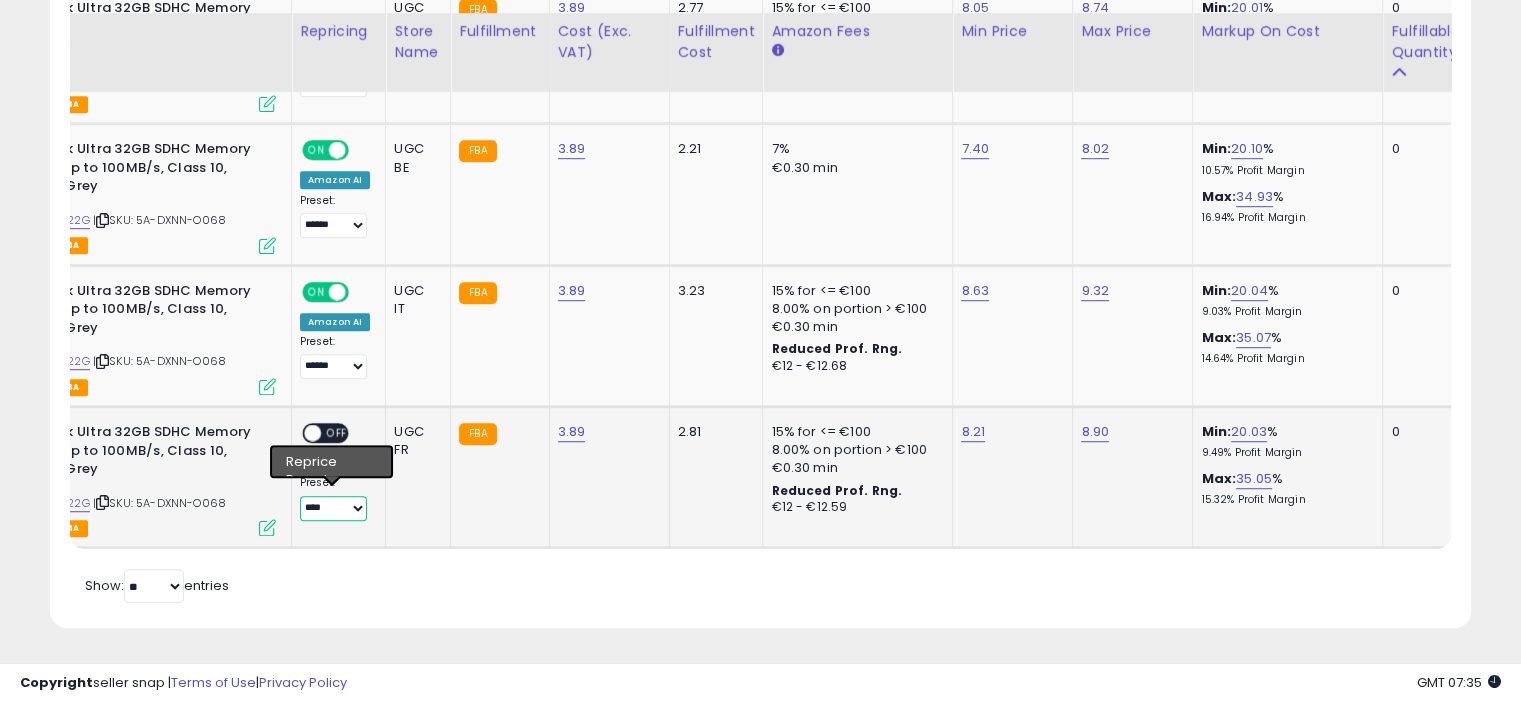 select on "******" 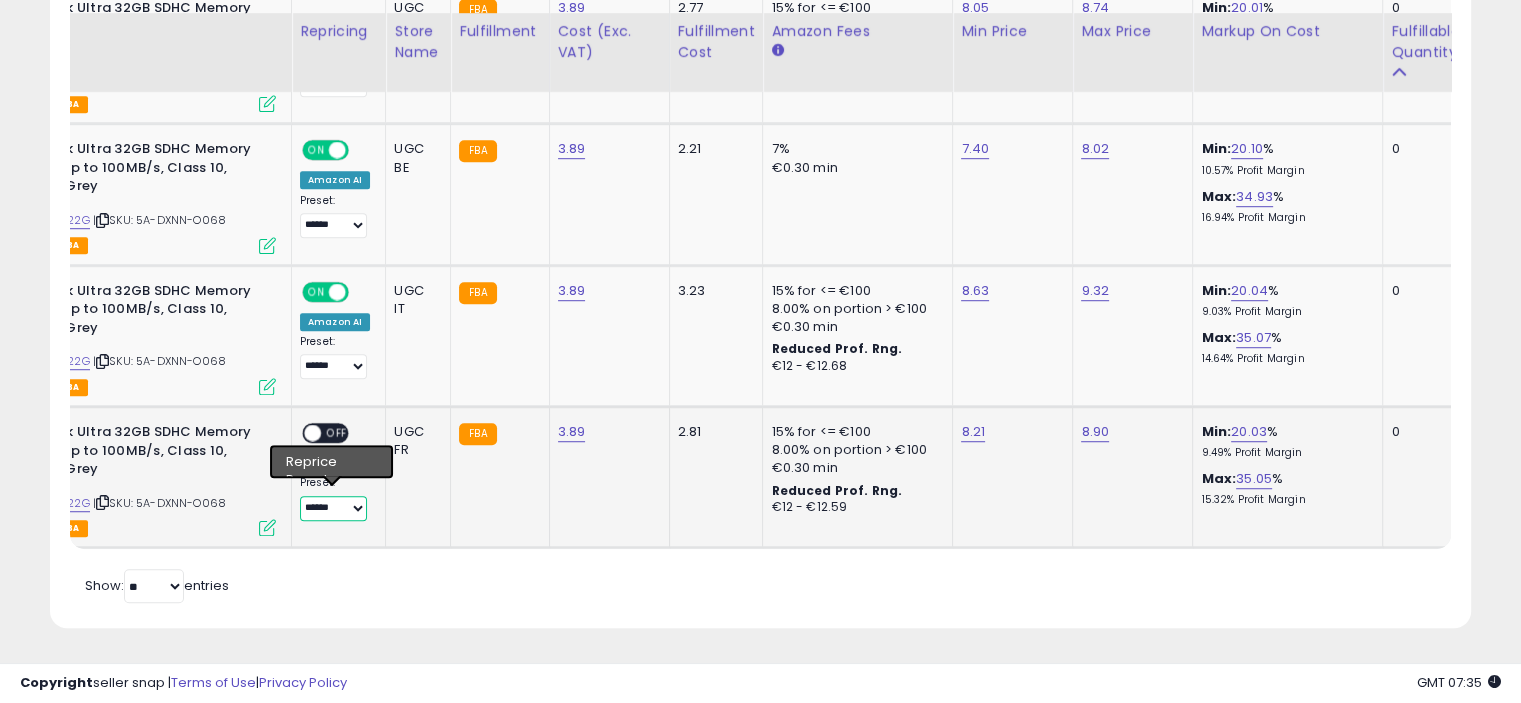 click on "**** ******" at bounding box center [333, 508] 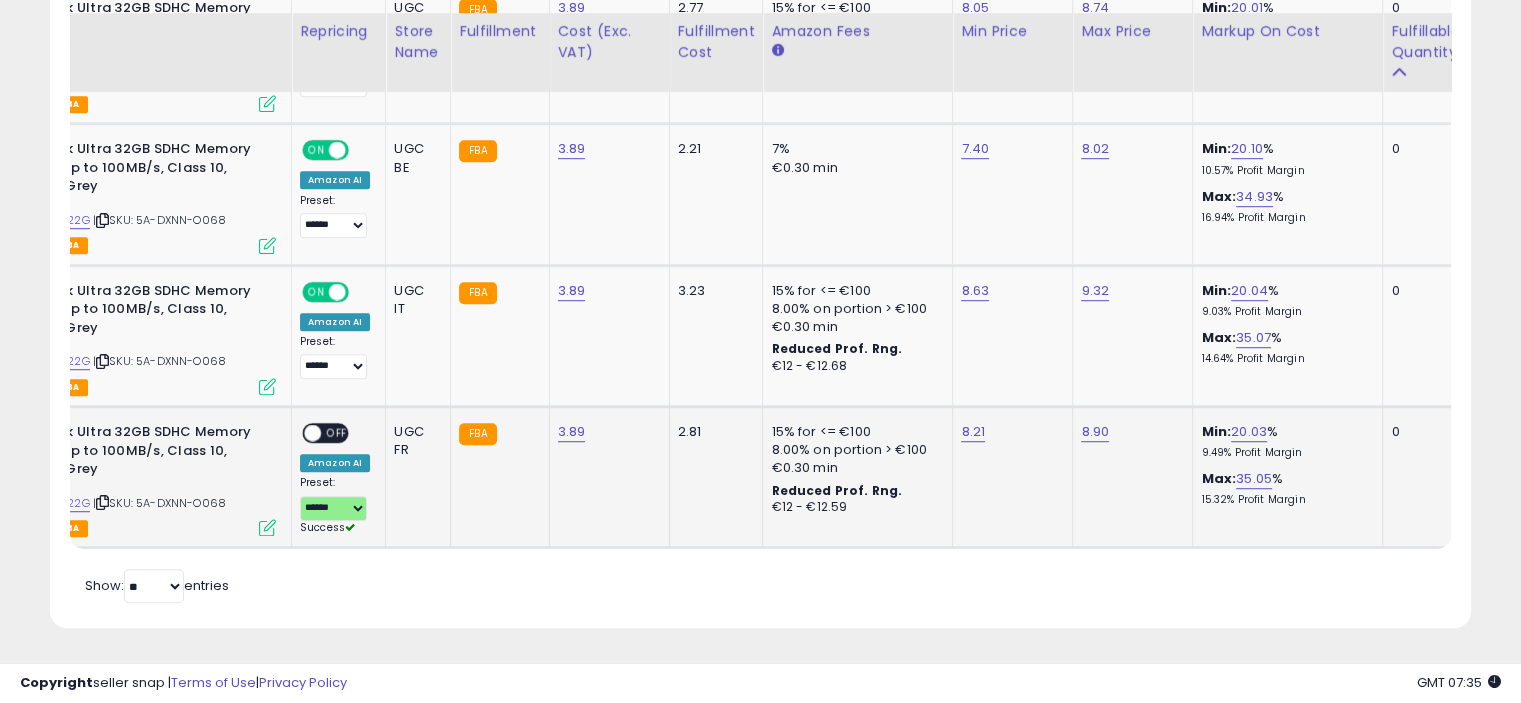 click on "OFF" at bounding box center [337, 433] 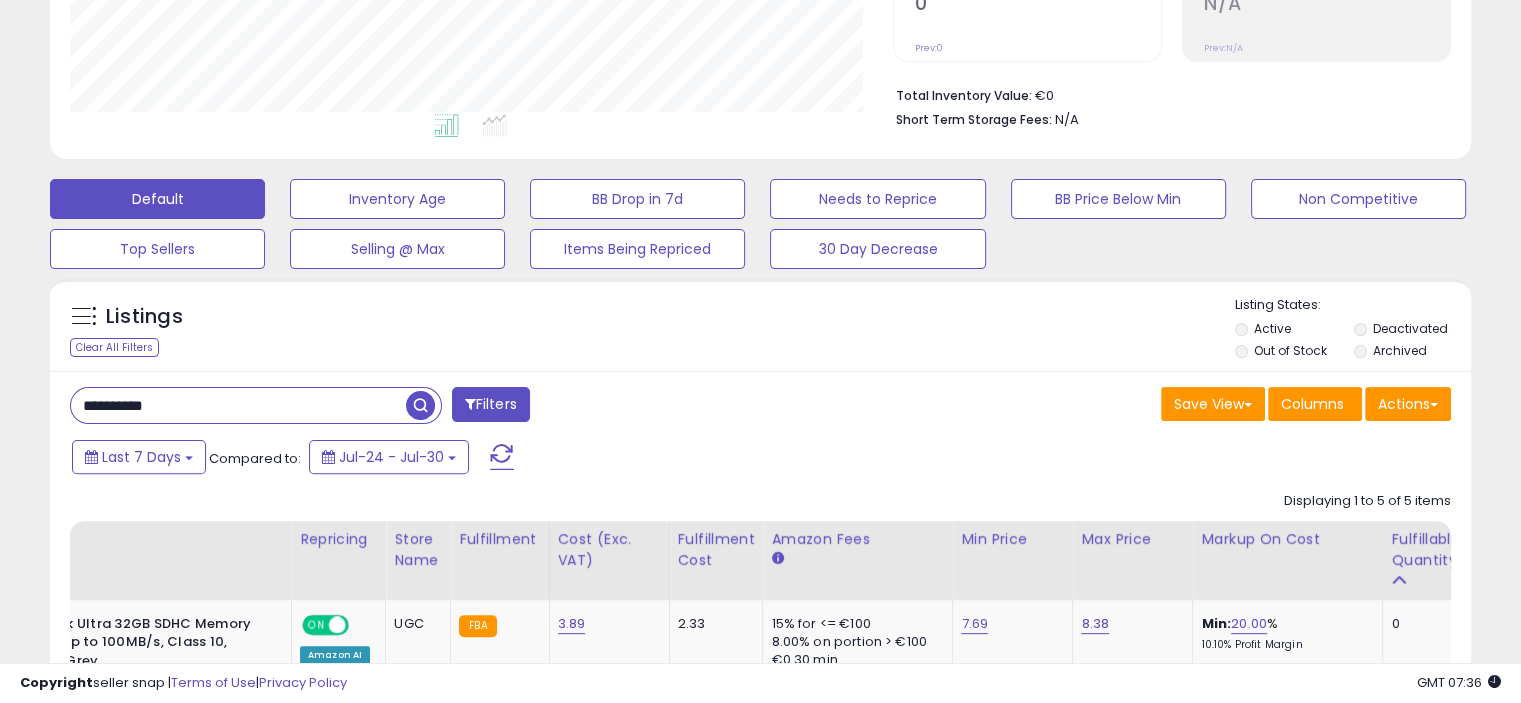 scroll, scrollTop: 600, scrollLeft: 0, axis: vertical 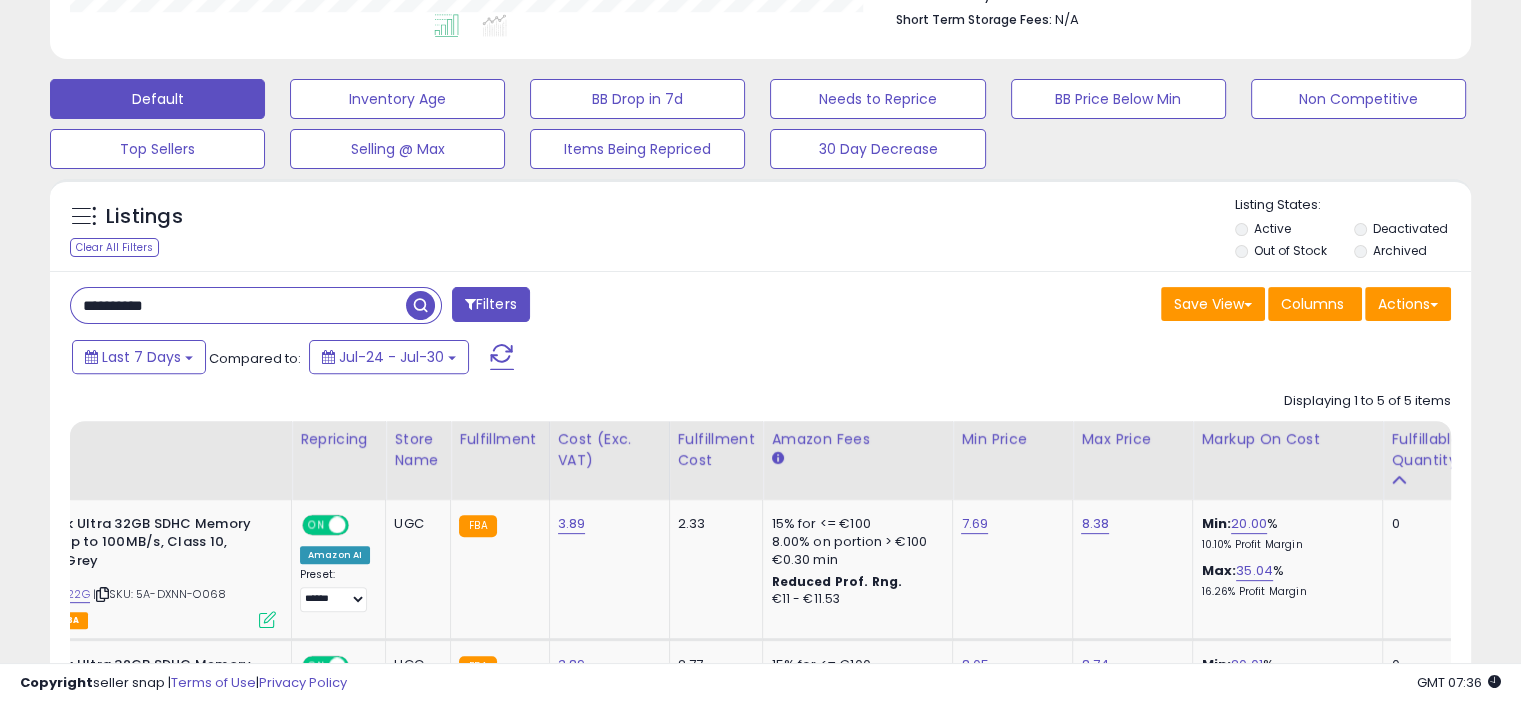 click on "**********" at bounding box center (238, 305) 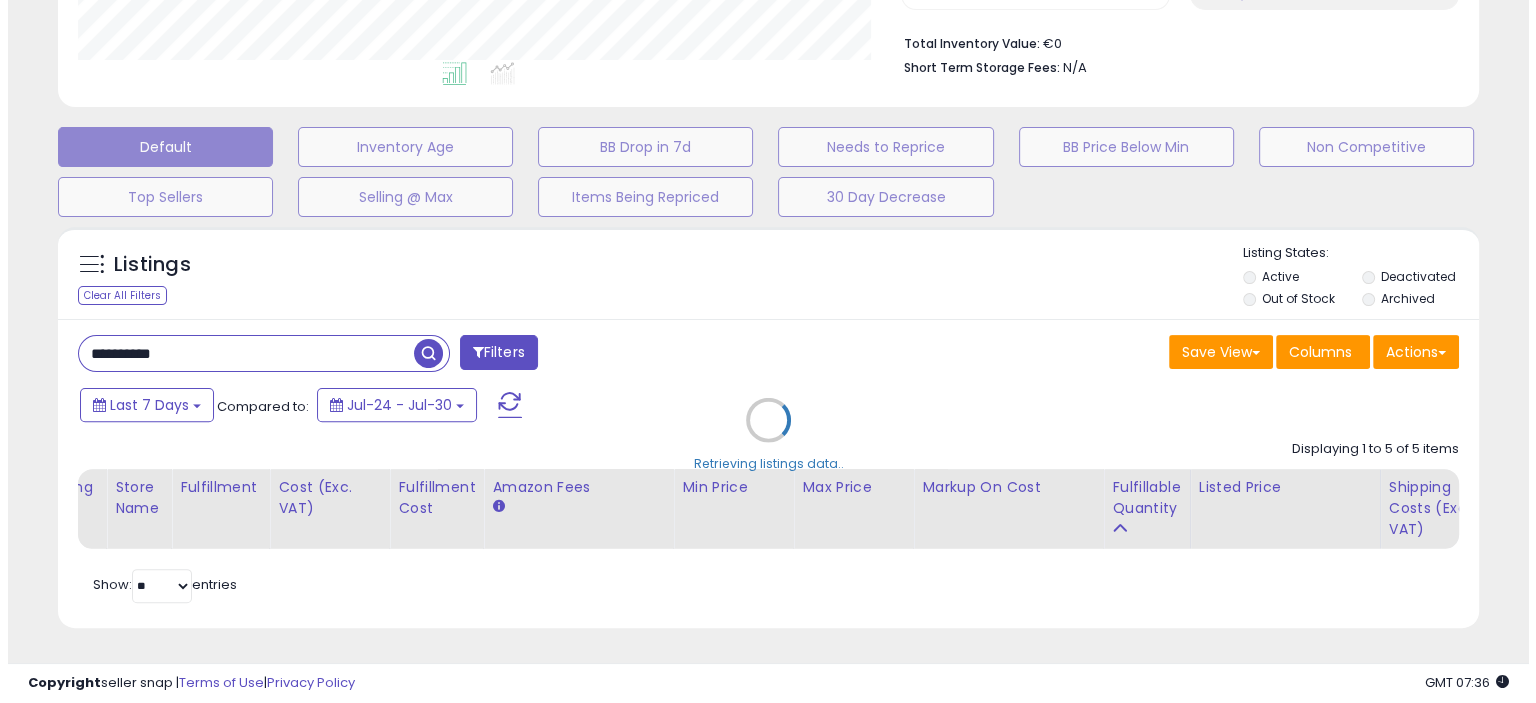 scroll, scrollTop: 565, scrollLeft: 0, axis: vertical 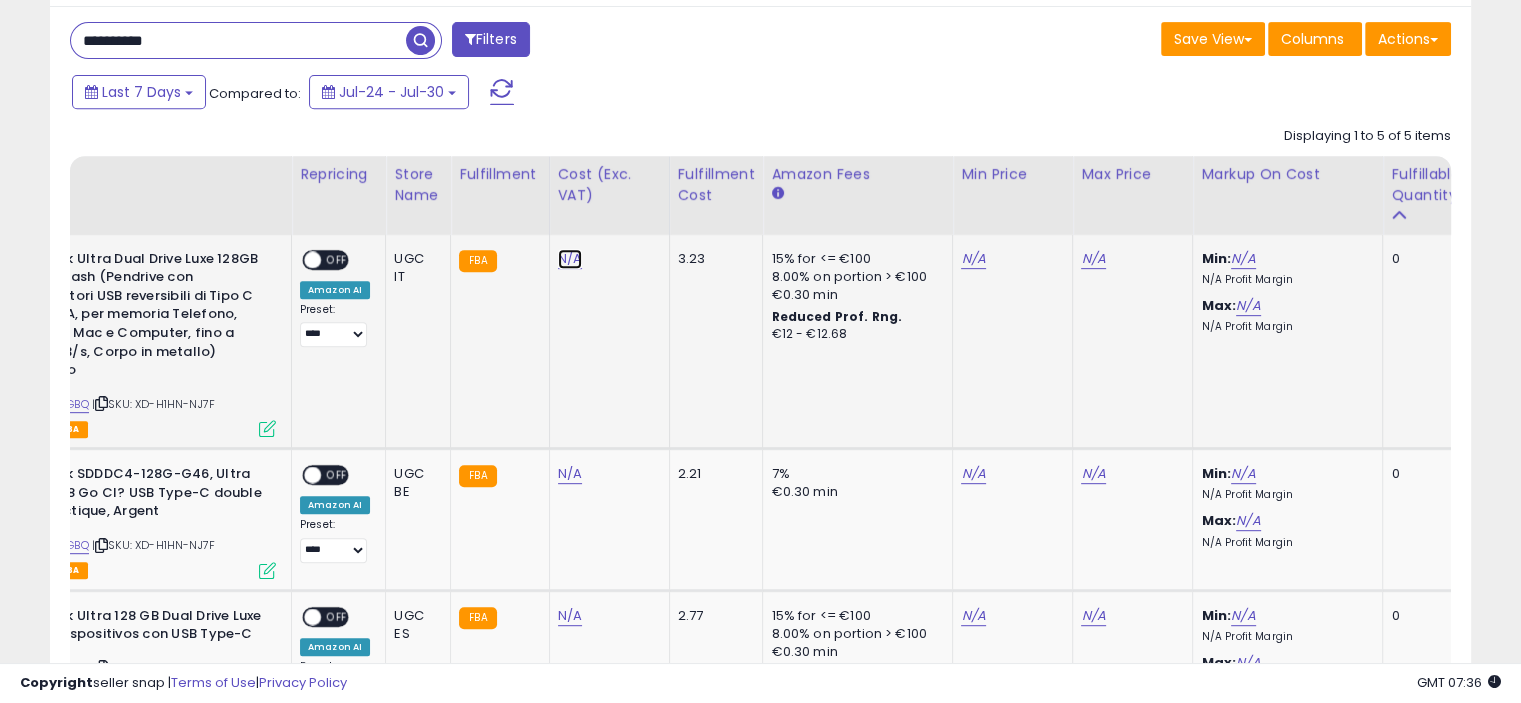 click on "N/A" at bounding box center [570, 259] 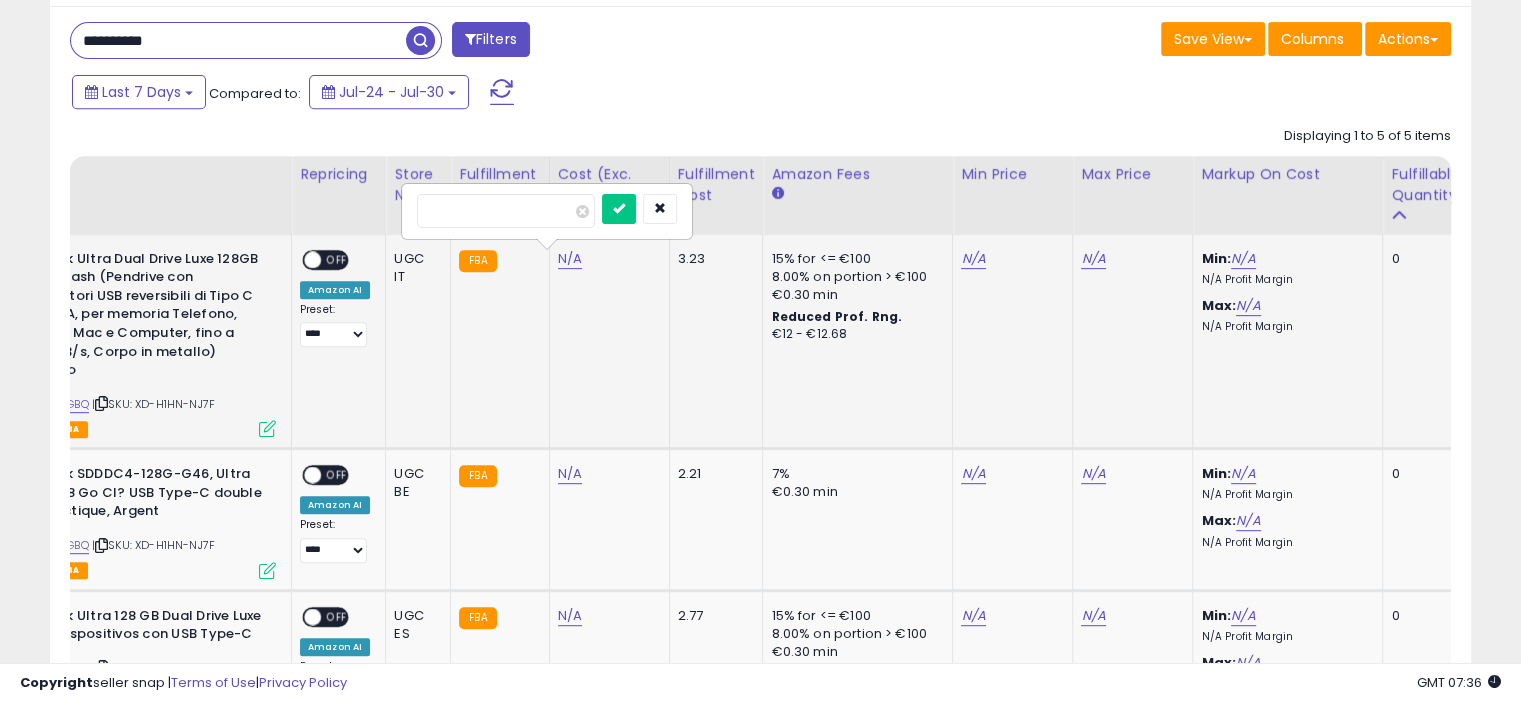 type on "****" 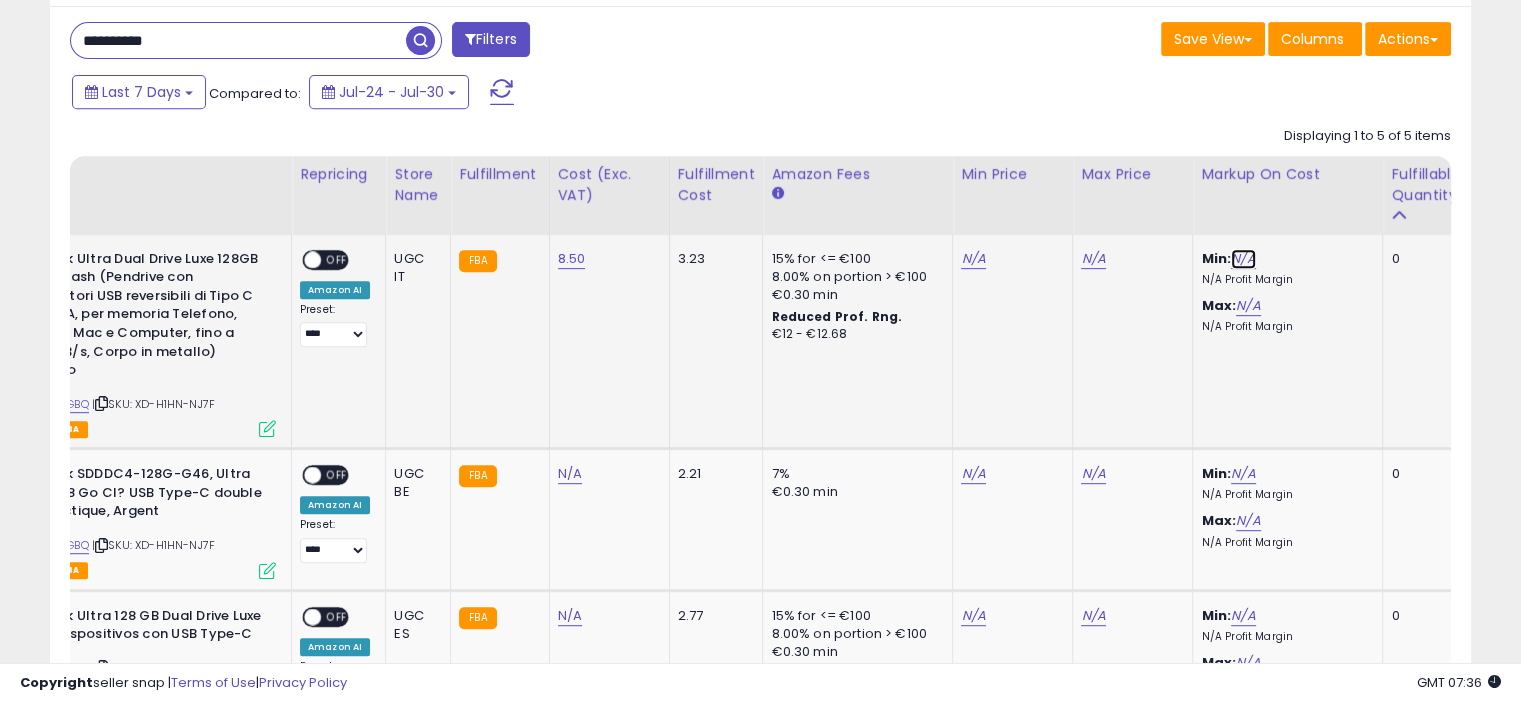 click on "N/A" at bounding box center (1243, 259) 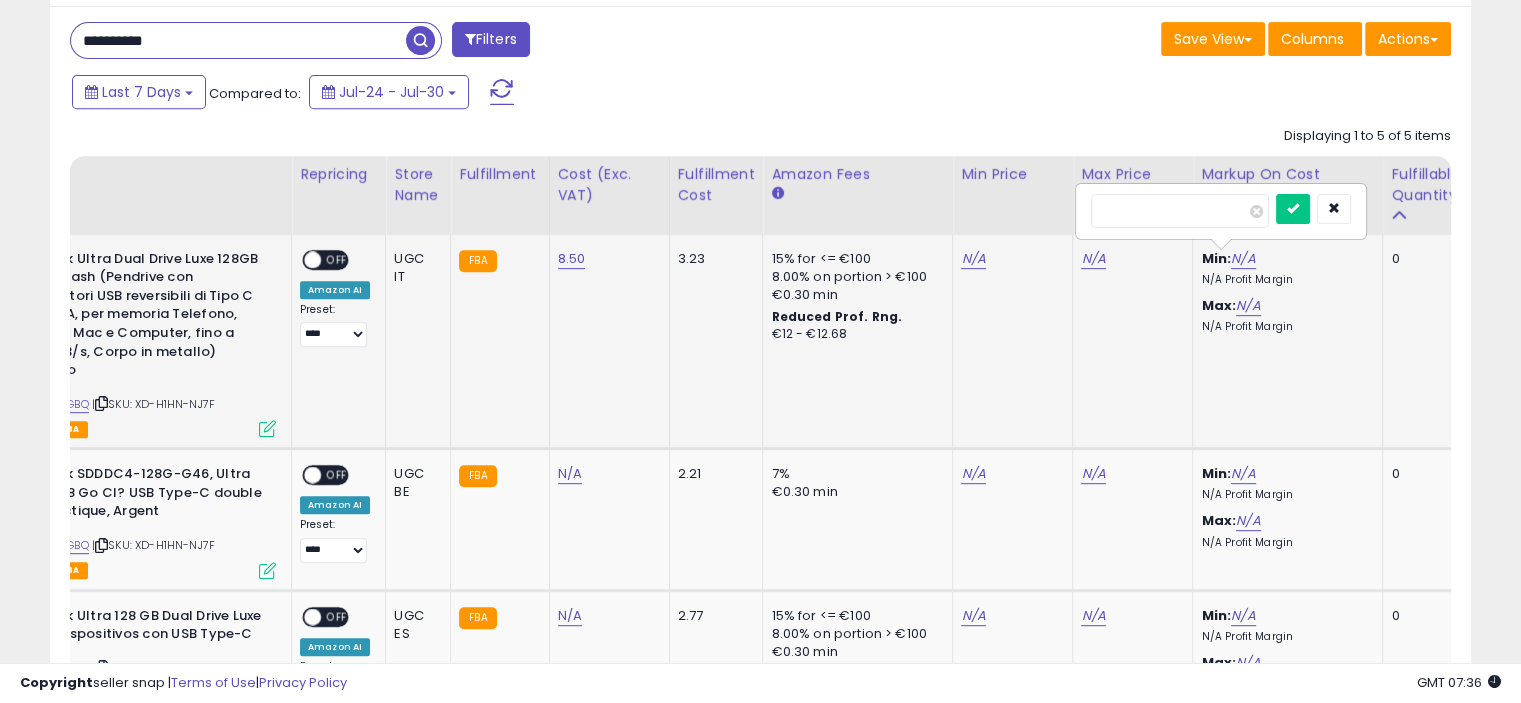 type on "*" 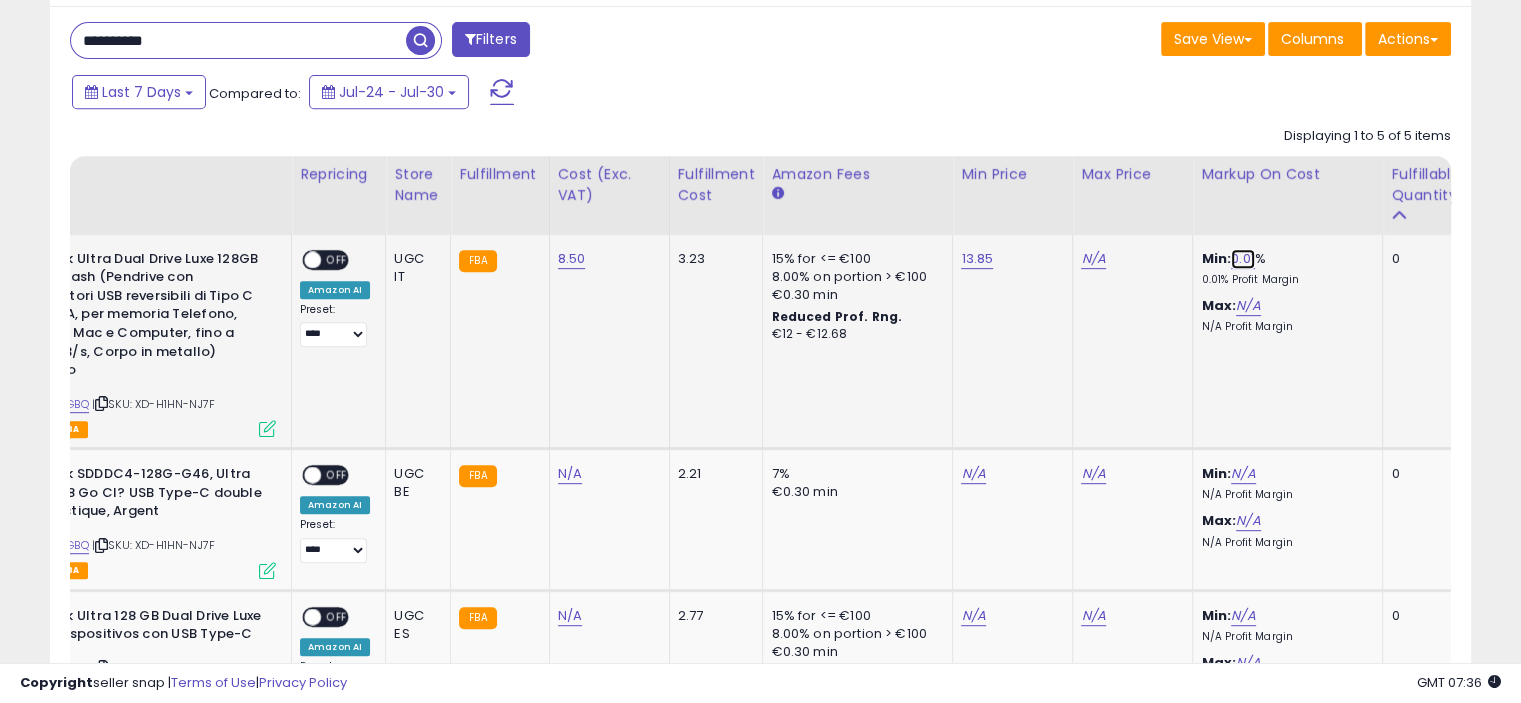 click on "0.01" at bounding box center [1243, 259] 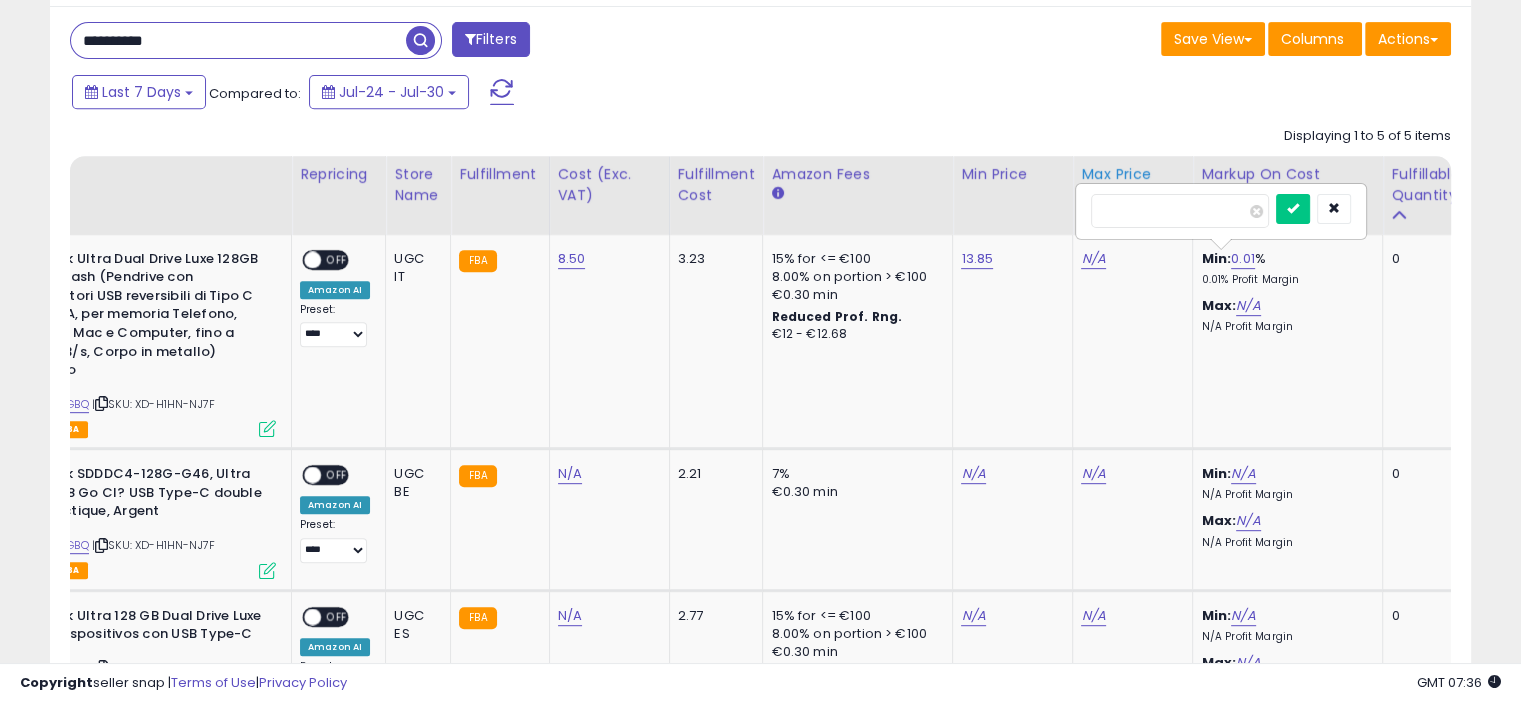 drag, startPoint x: 1157, startPoint y: 208, endPoint x: 1067, endPoint y: 211, distance: 90.04999 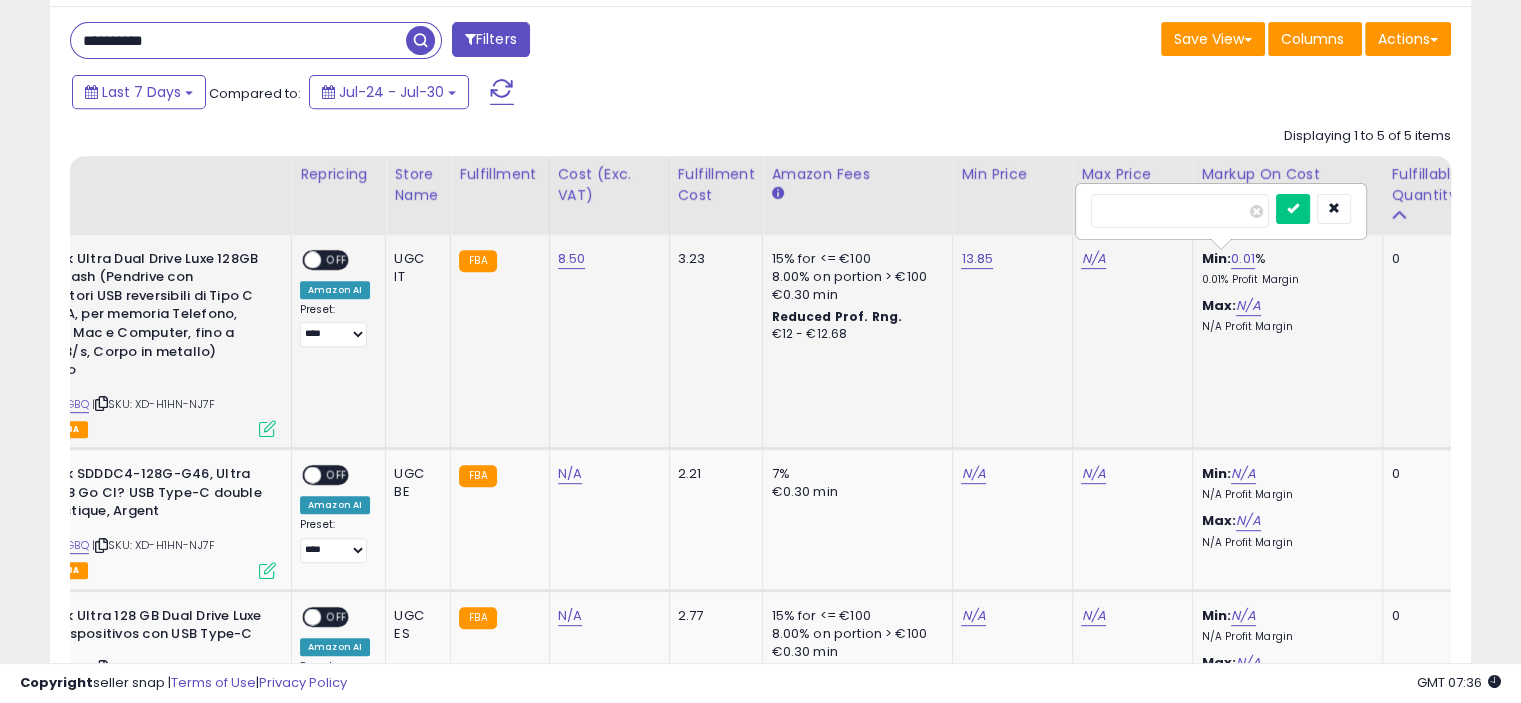 click at bounding box center (1293, 209) 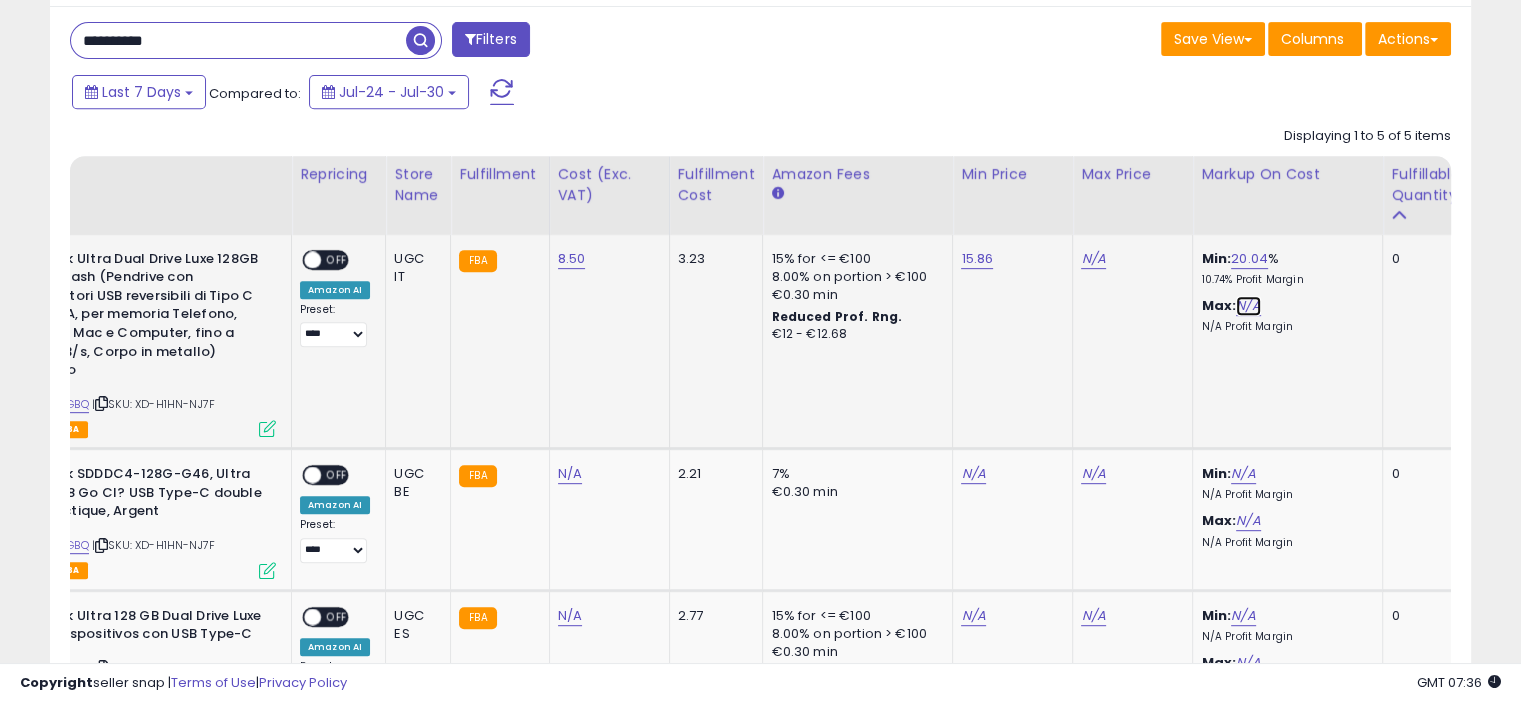 click on "N/A" at bounding box center (1248, 306) 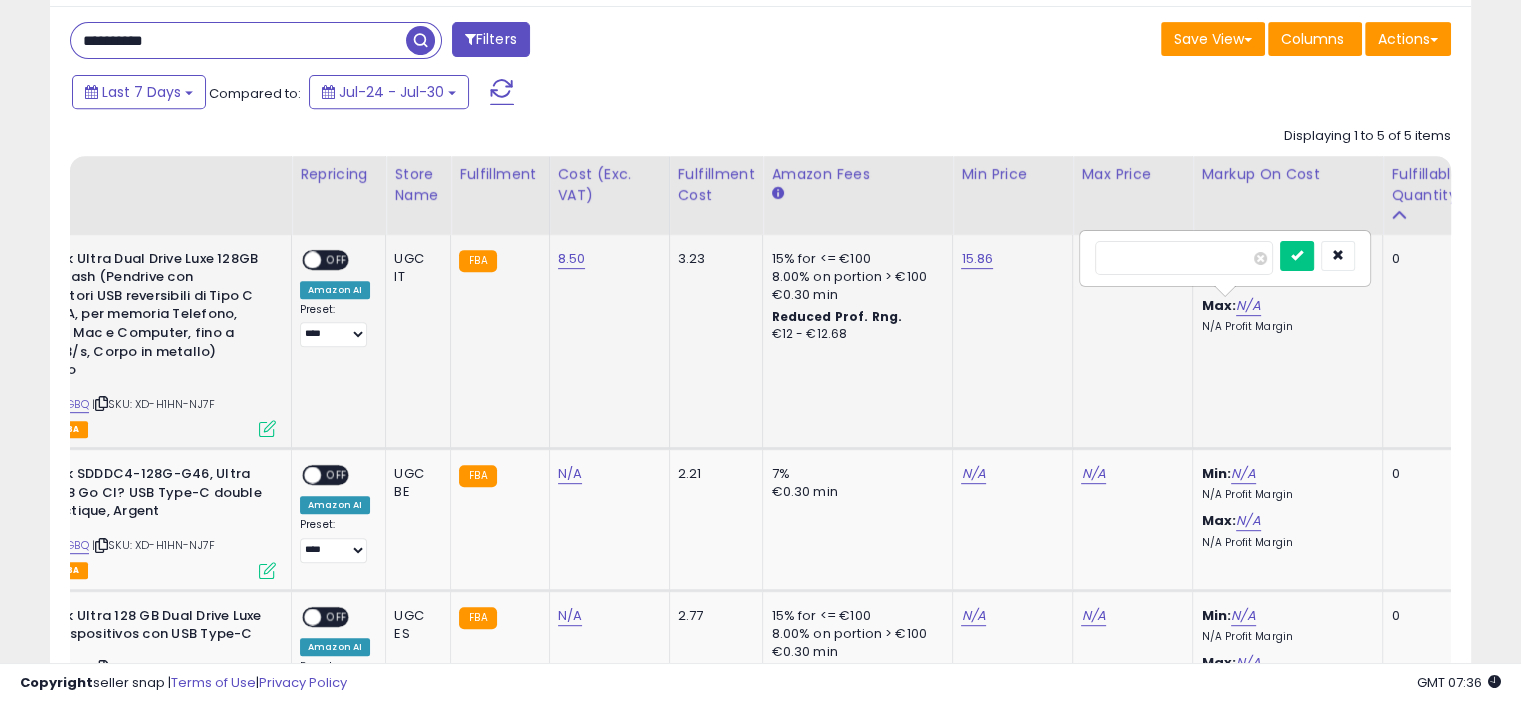 type on "**" 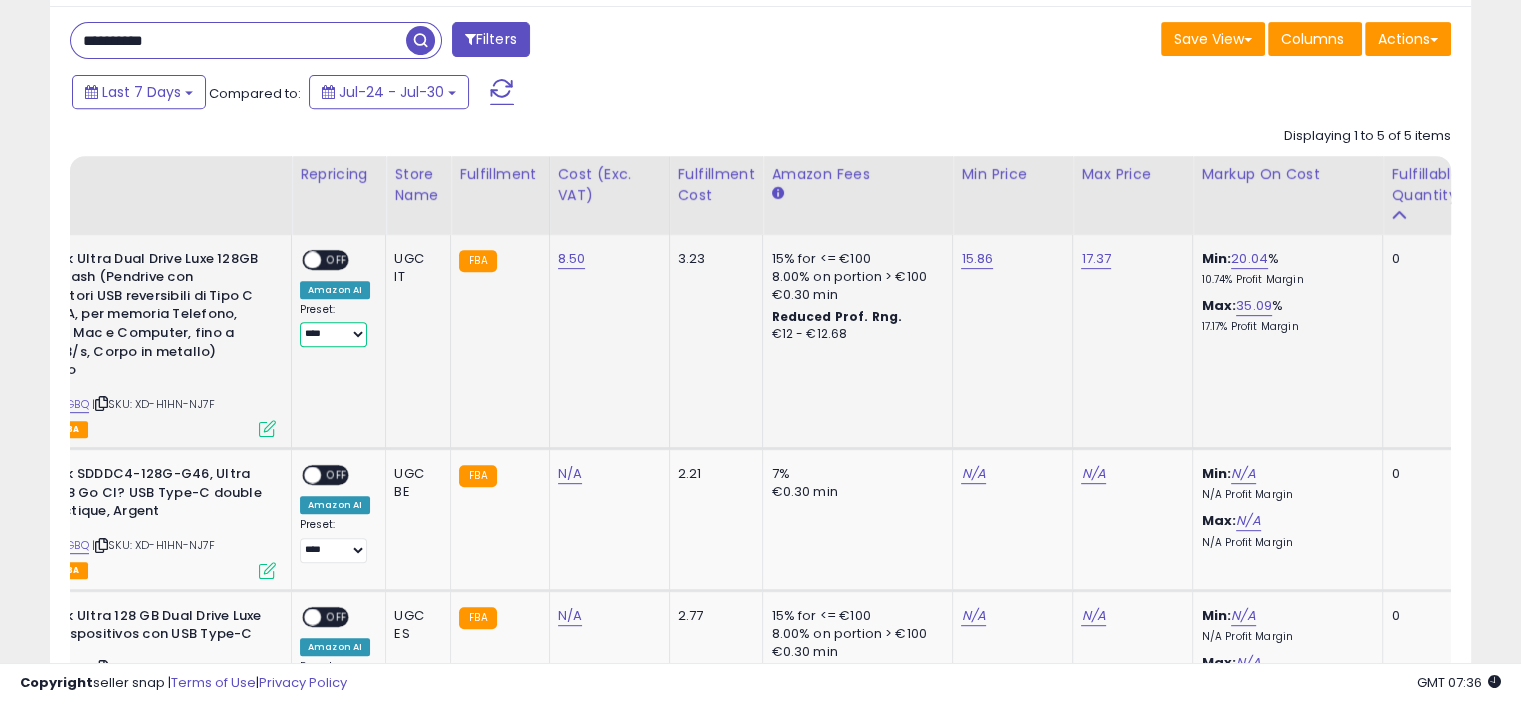 click on "**** ******" at bounding box center [333, 334] 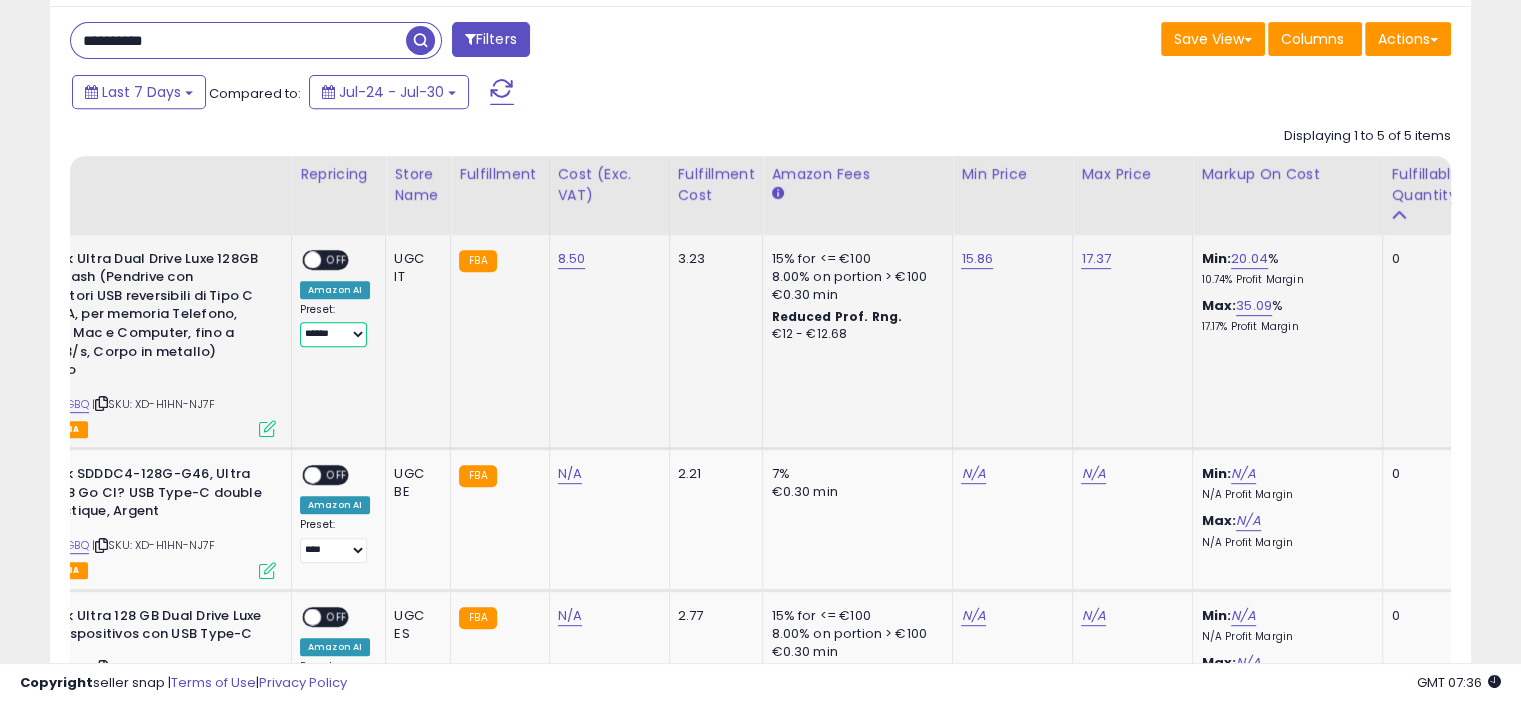 click on "**** ******" at bounding box center [333, 334] 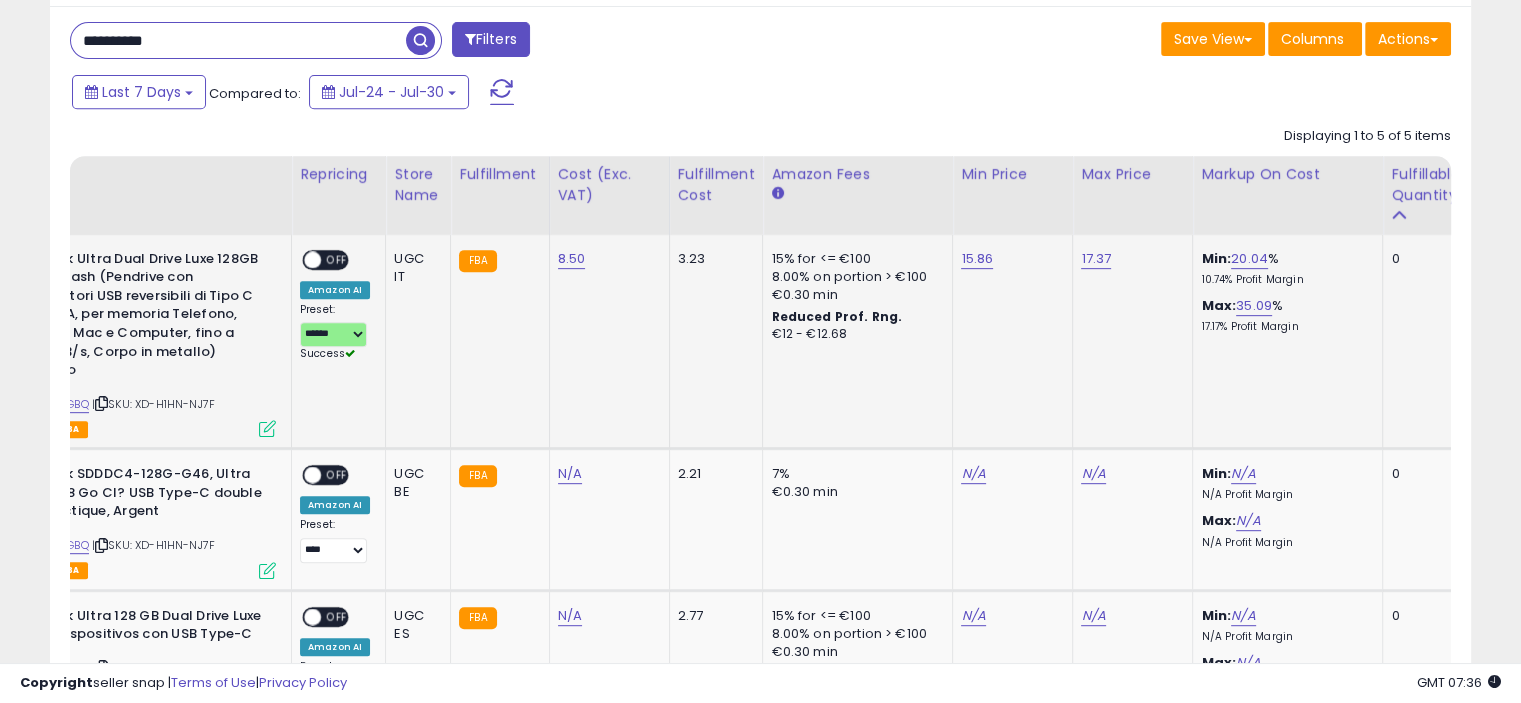 click on "OFF" at bounding box center (337, 259) 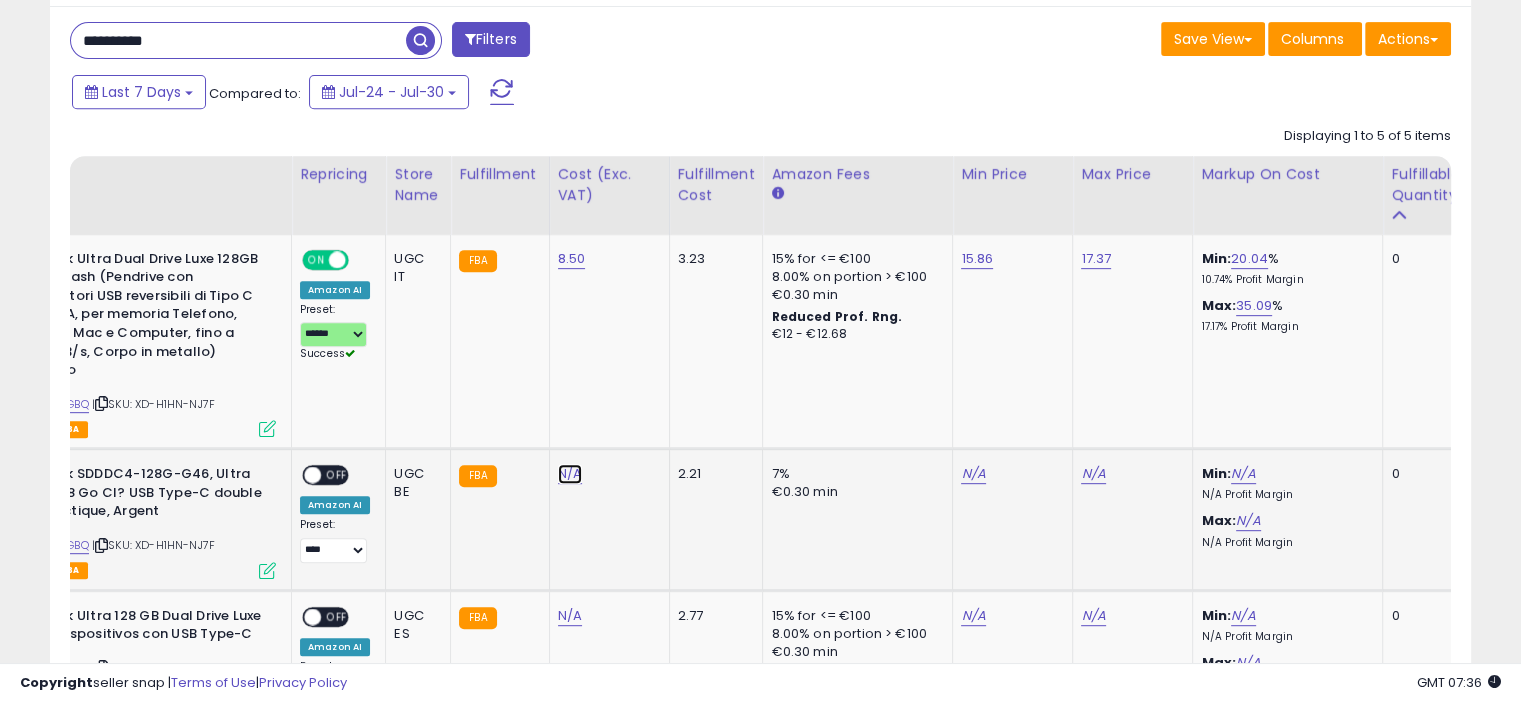 click on "N/A" at bounding box center [570, 474] 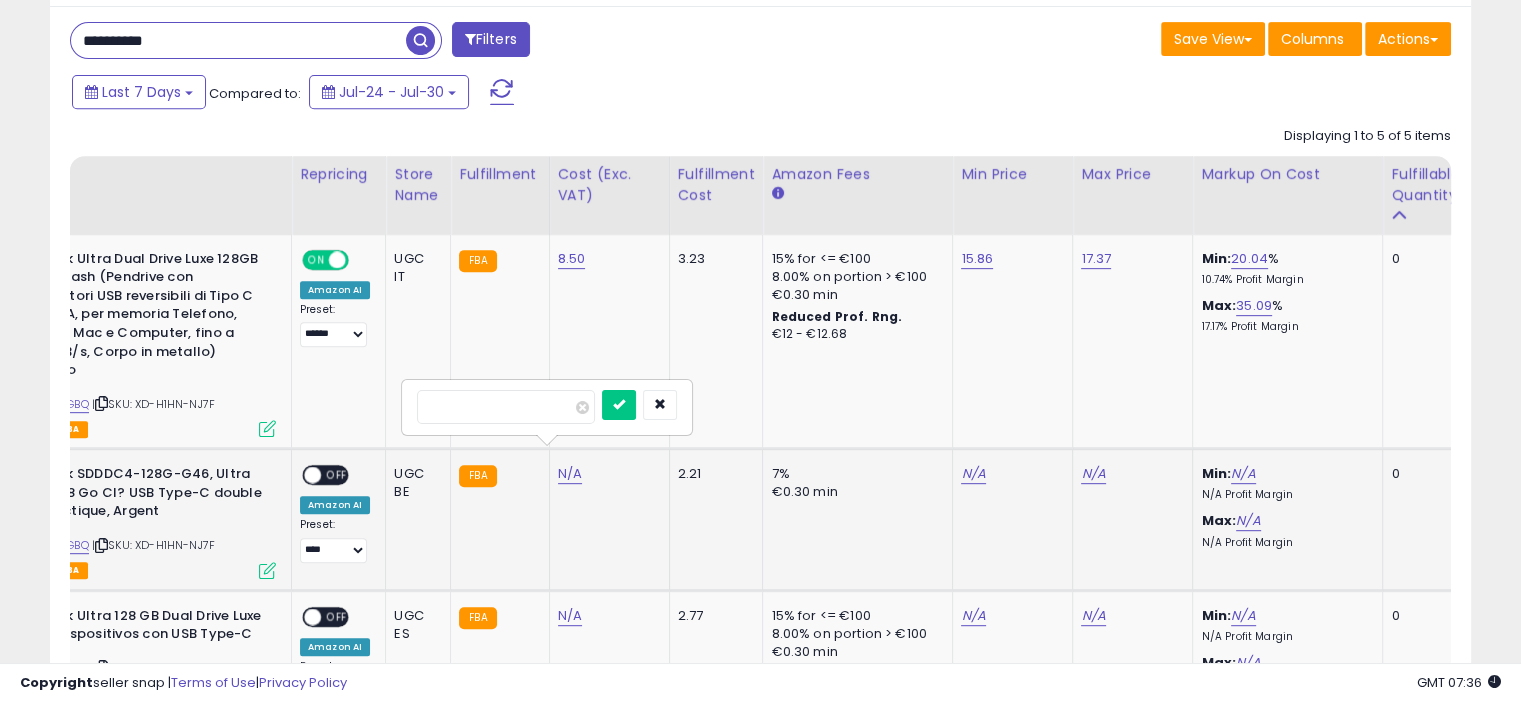 type on "****" 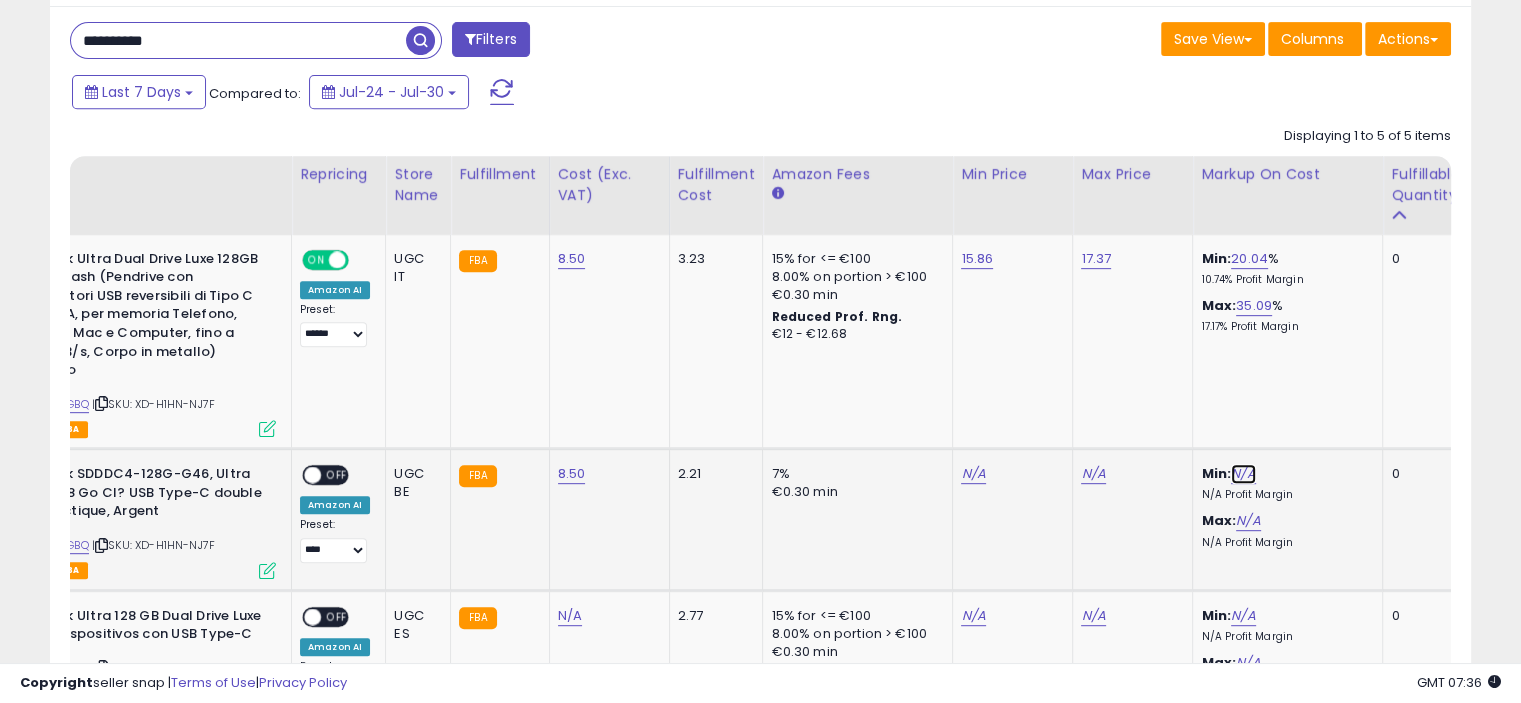 click on "N/A" at bounding box center (1243, 474) 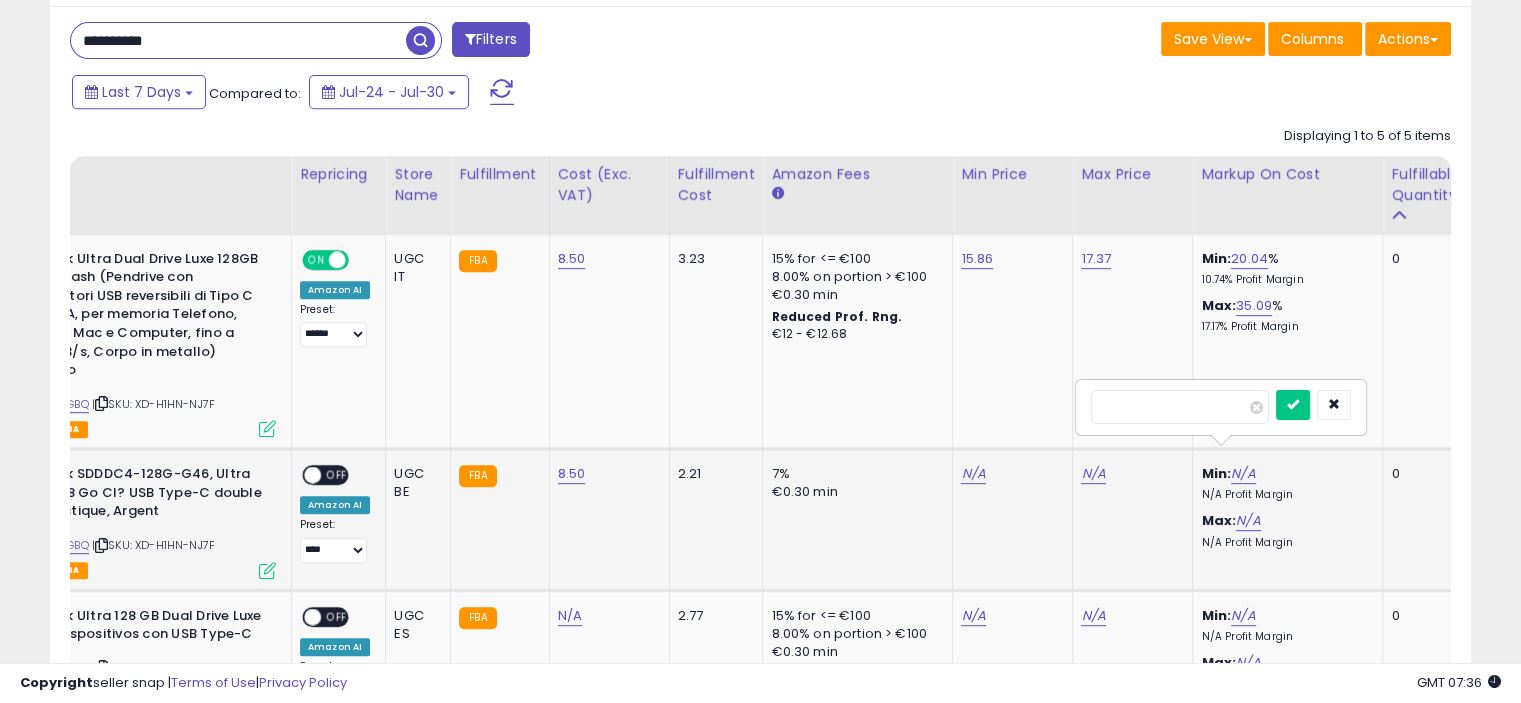type on "**" 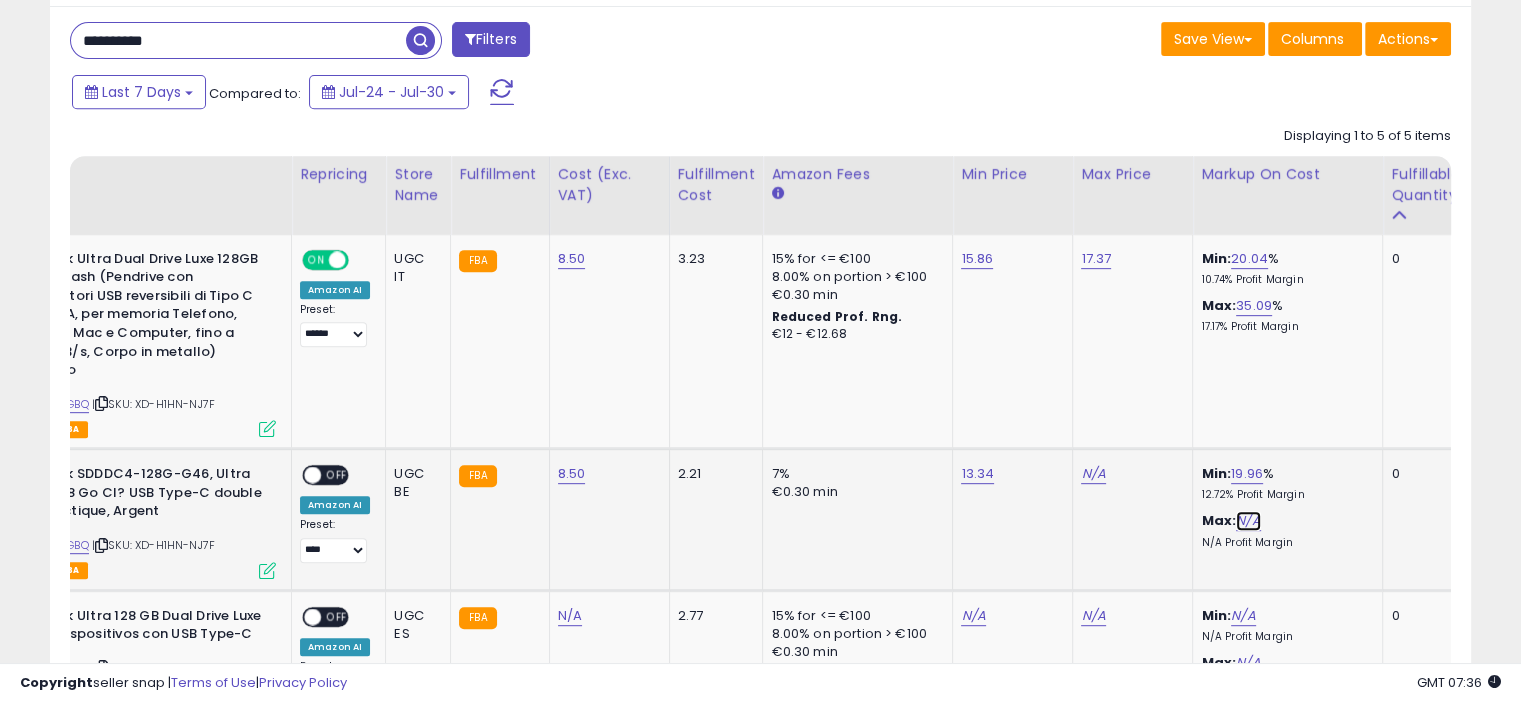 click on "N/A" at bounding box center [1248, 521] 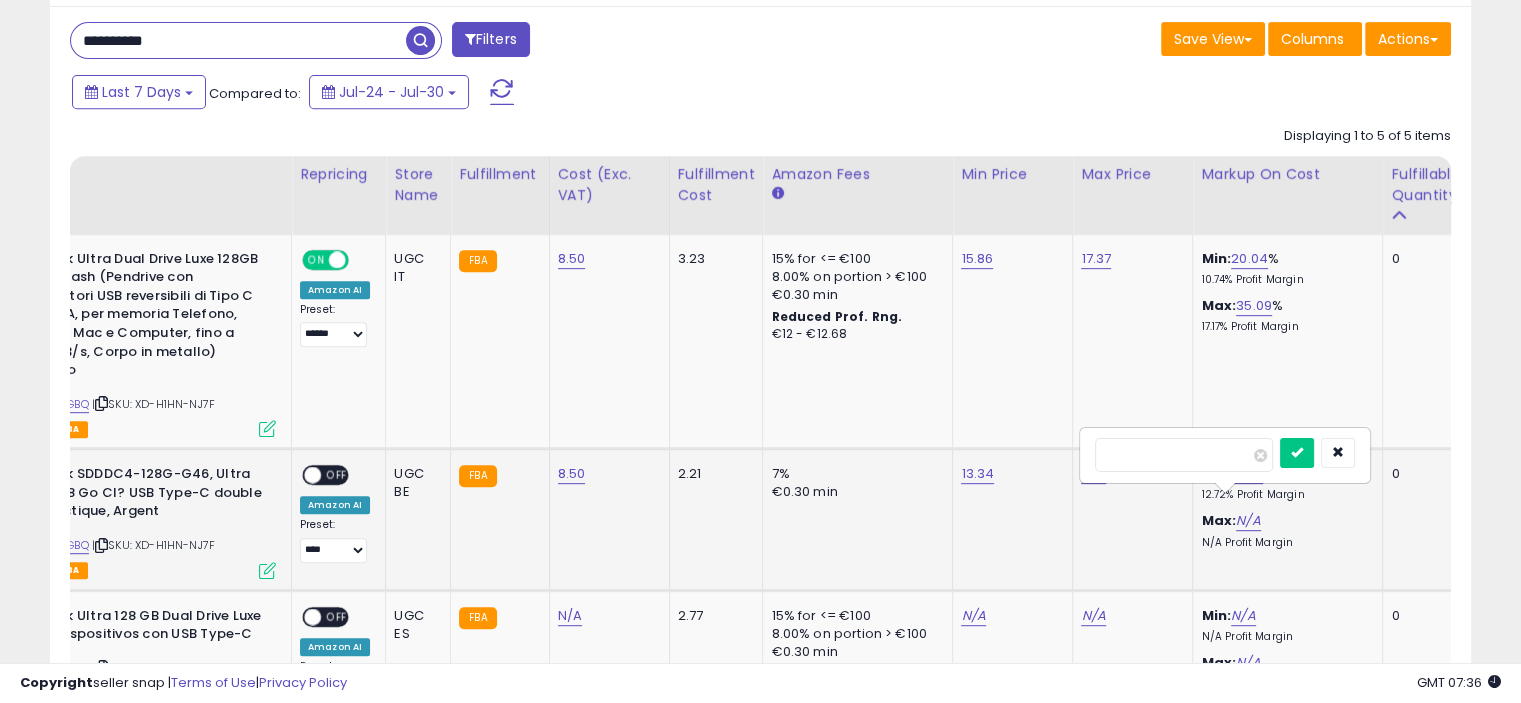 type on "**" 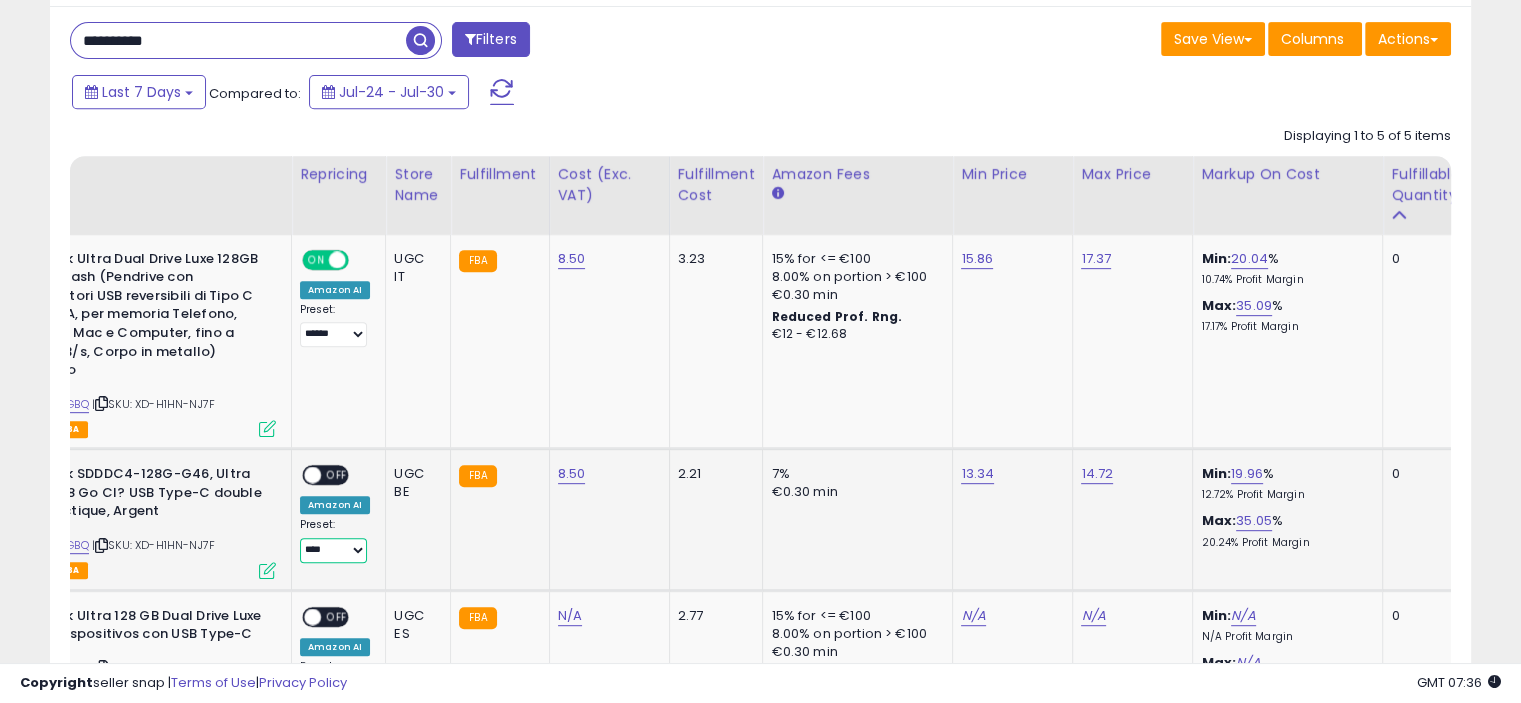 click on "**** ******" at bounding box center [333, 550] 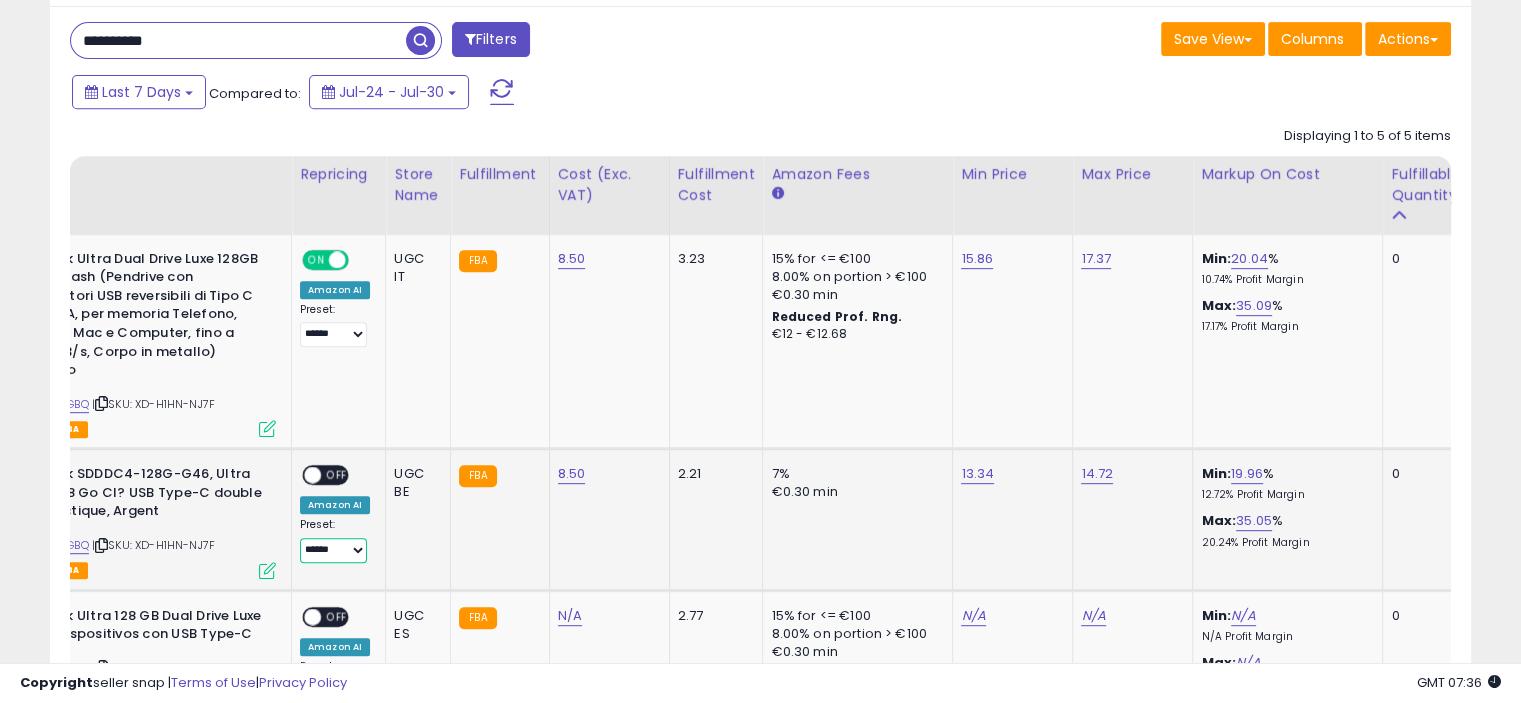 click on "**** ******" at bounding box center [333, 550] 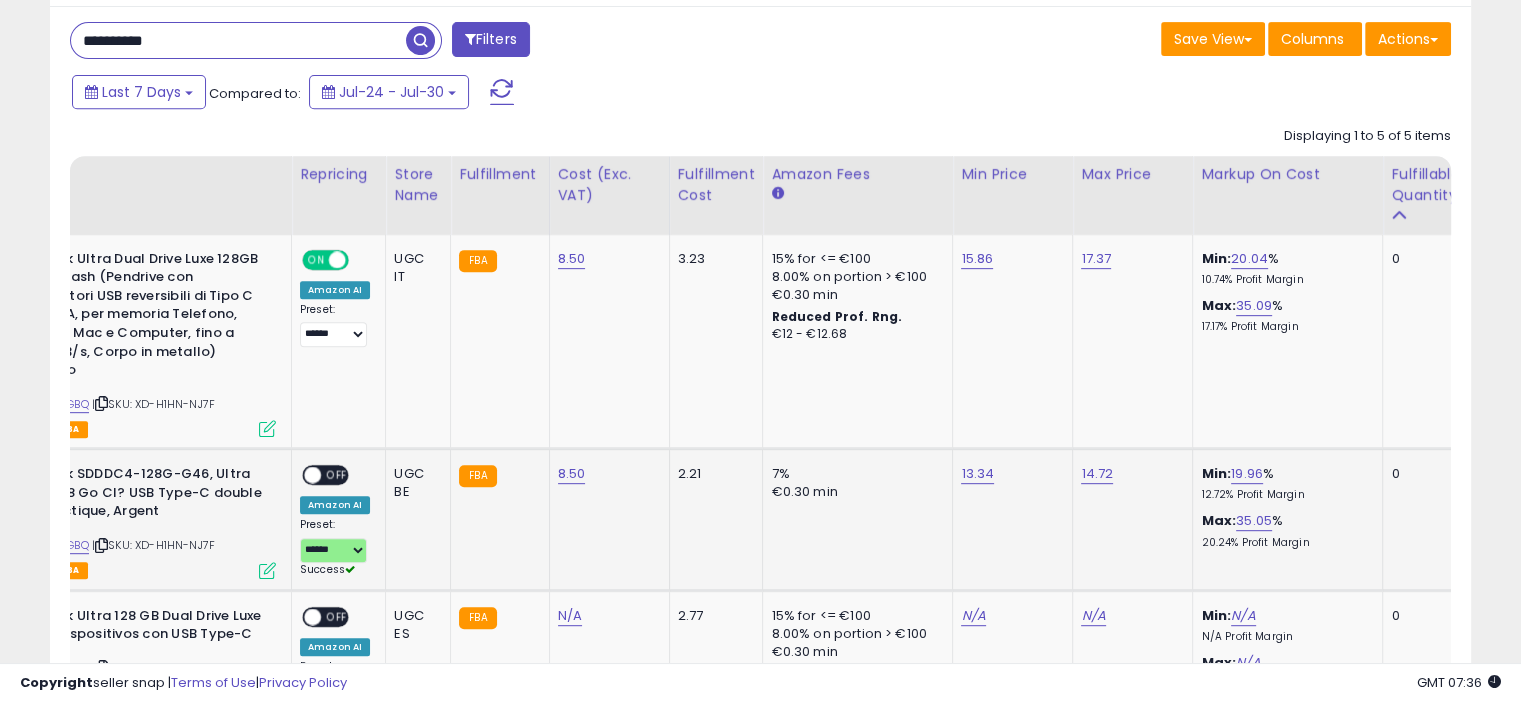 click on "OFF" at bounding box center [337, 475] 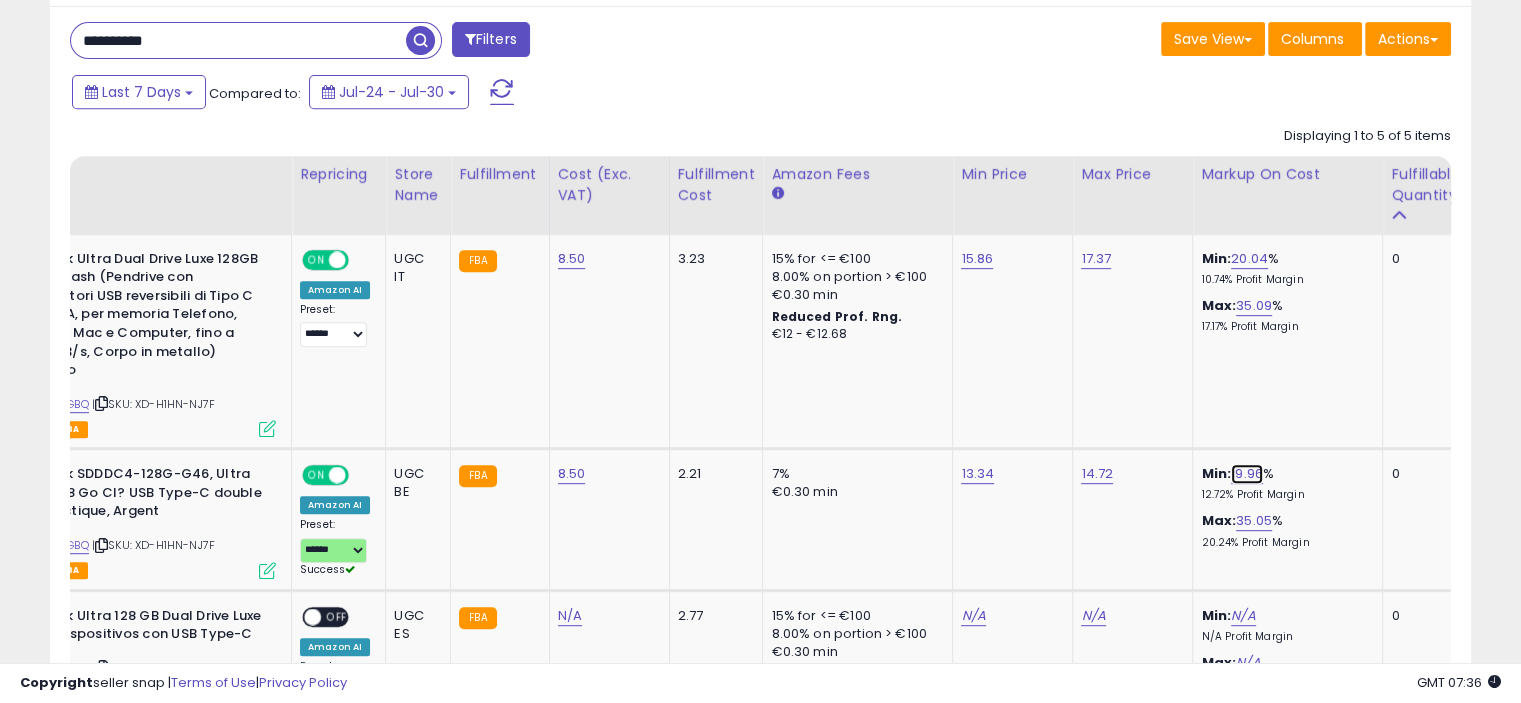 drag, startPoint x: 1245, startPoint y: 459, endPoint x: 1225, endPoint y: 457, distance: 20.09975 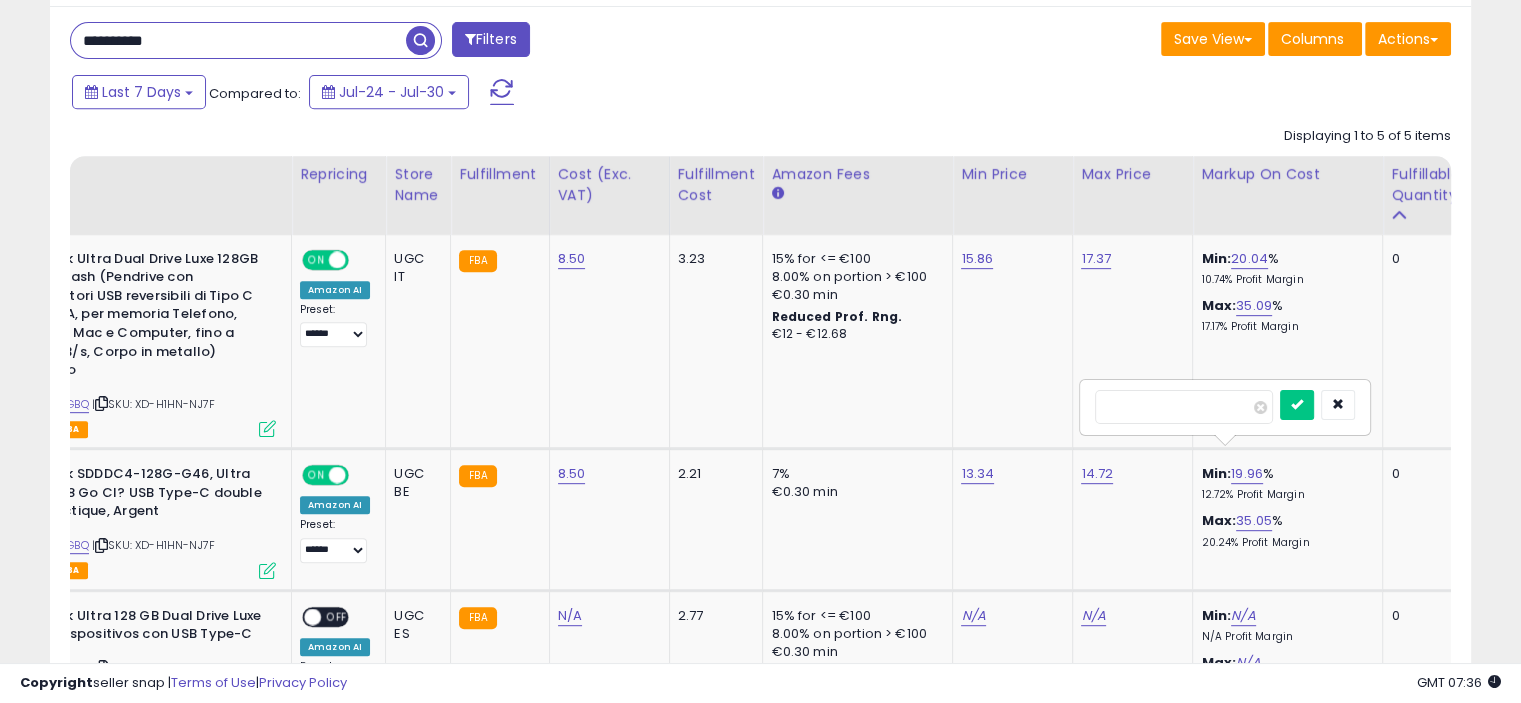 click on "*****" at bounding box center [1184, 407] 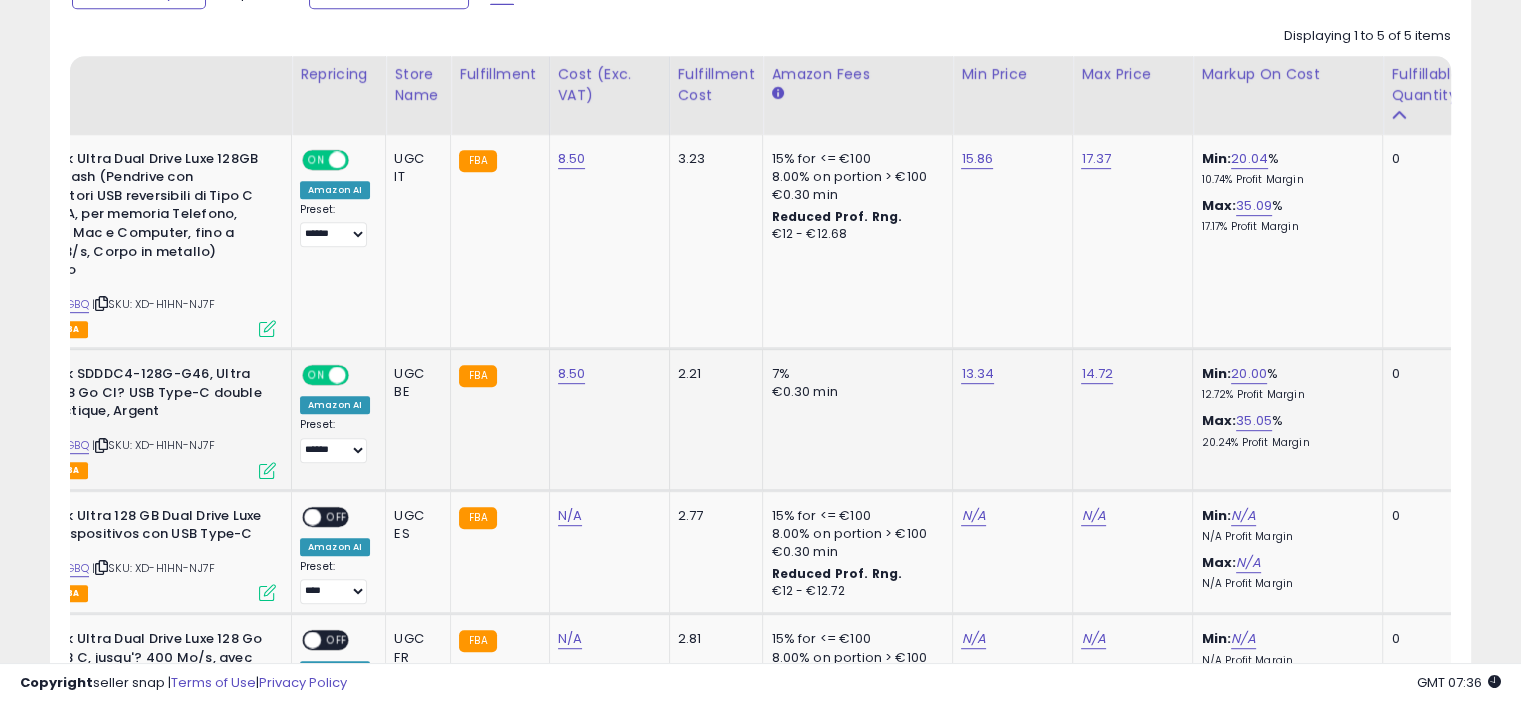 scroll, scrollTop: 1065, scrollLeft: 0, axis: vertical 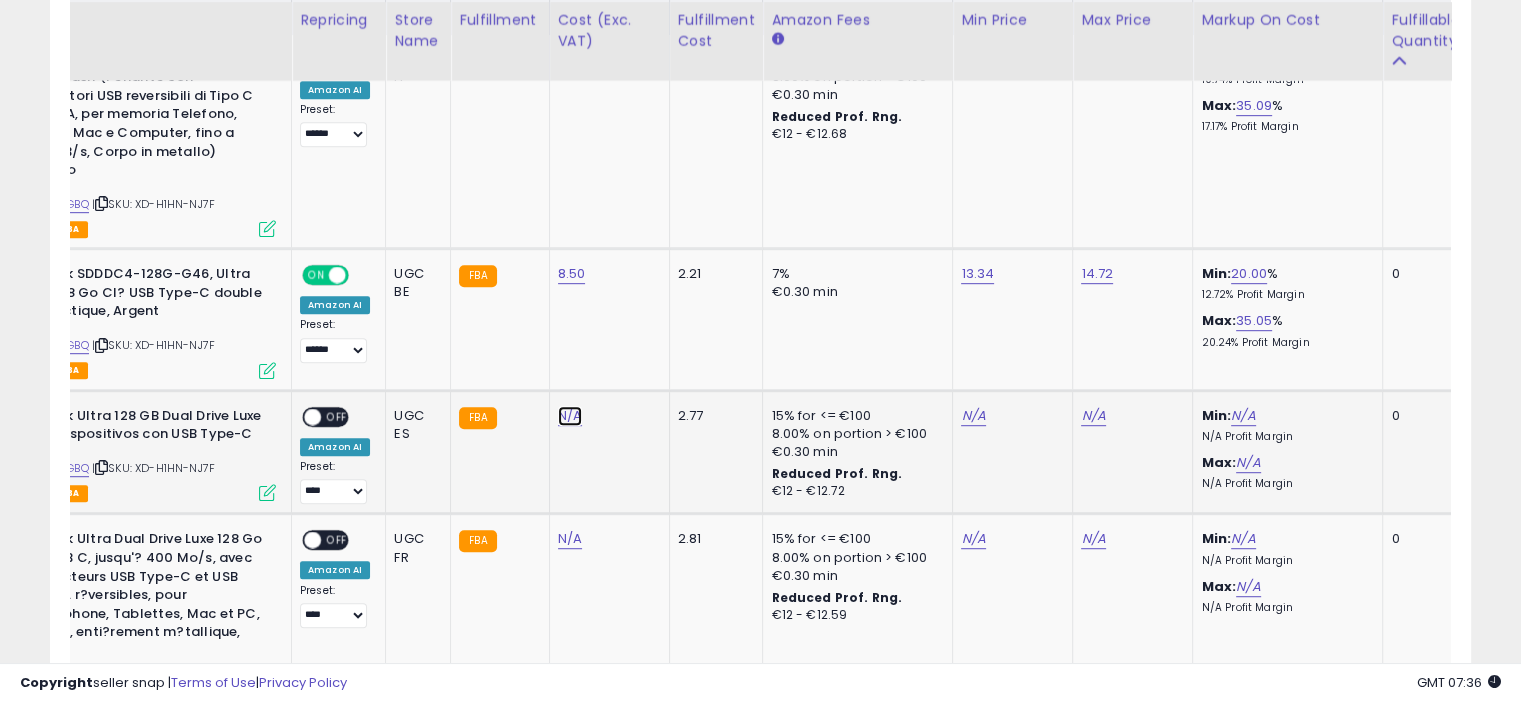 click on "N/A" at bounding box center [570, 416] 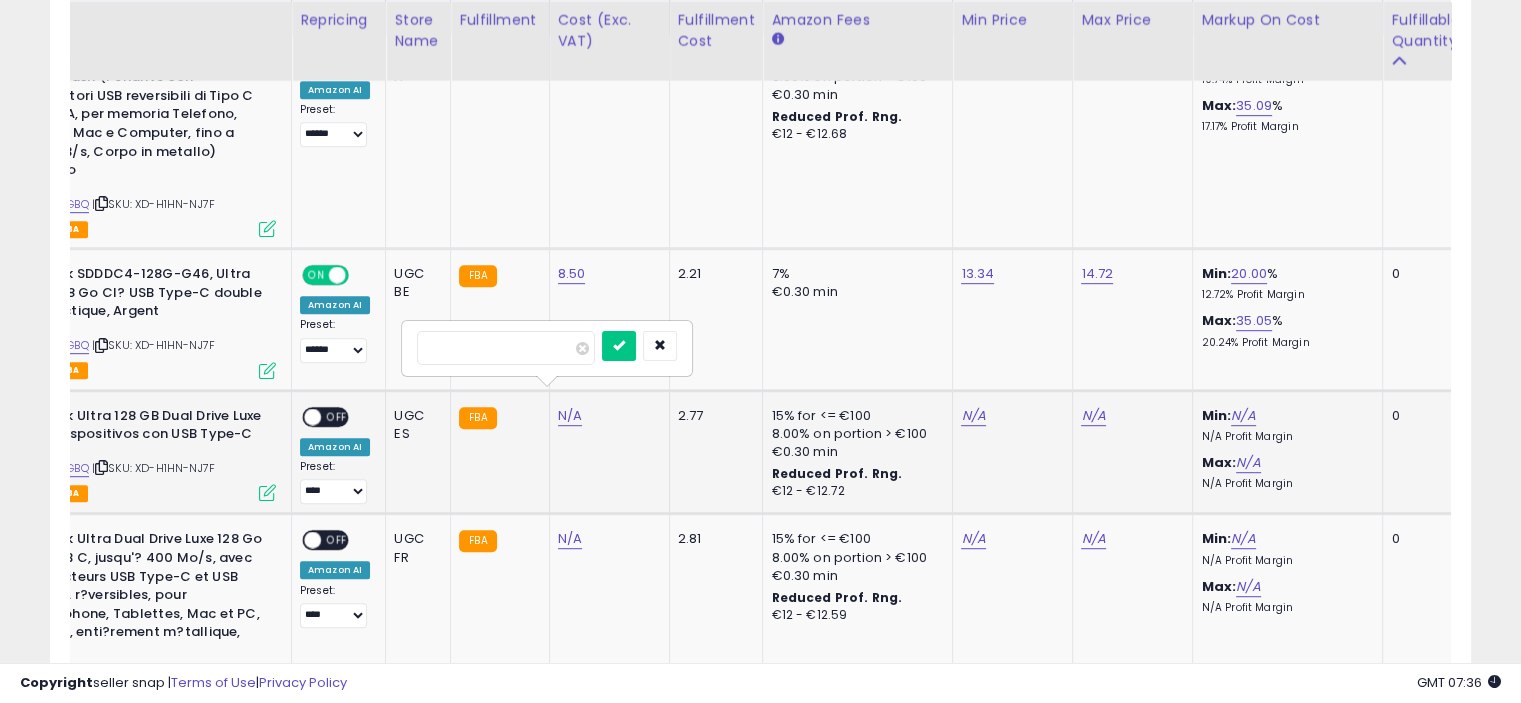 type on "****" 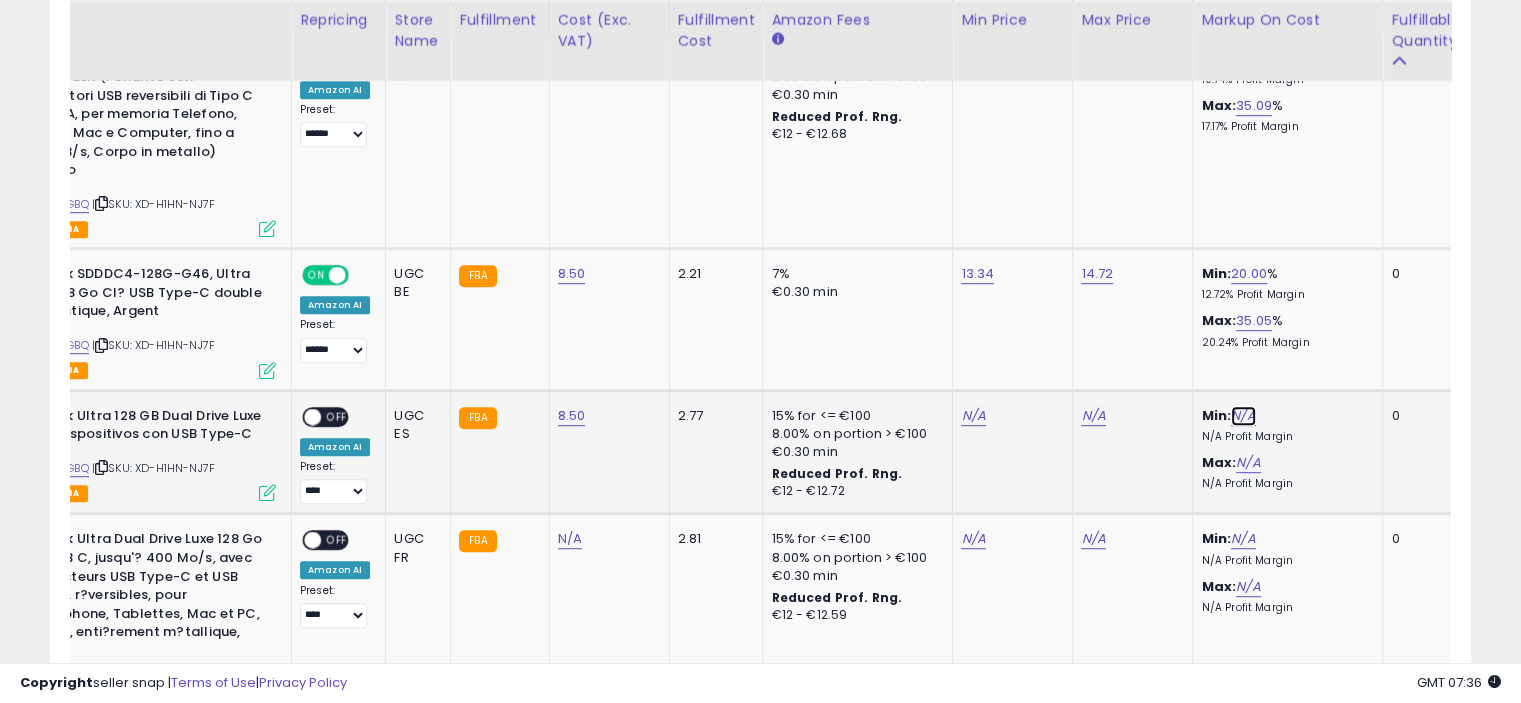 click on "N/A" at bounding box center (1243, 416) 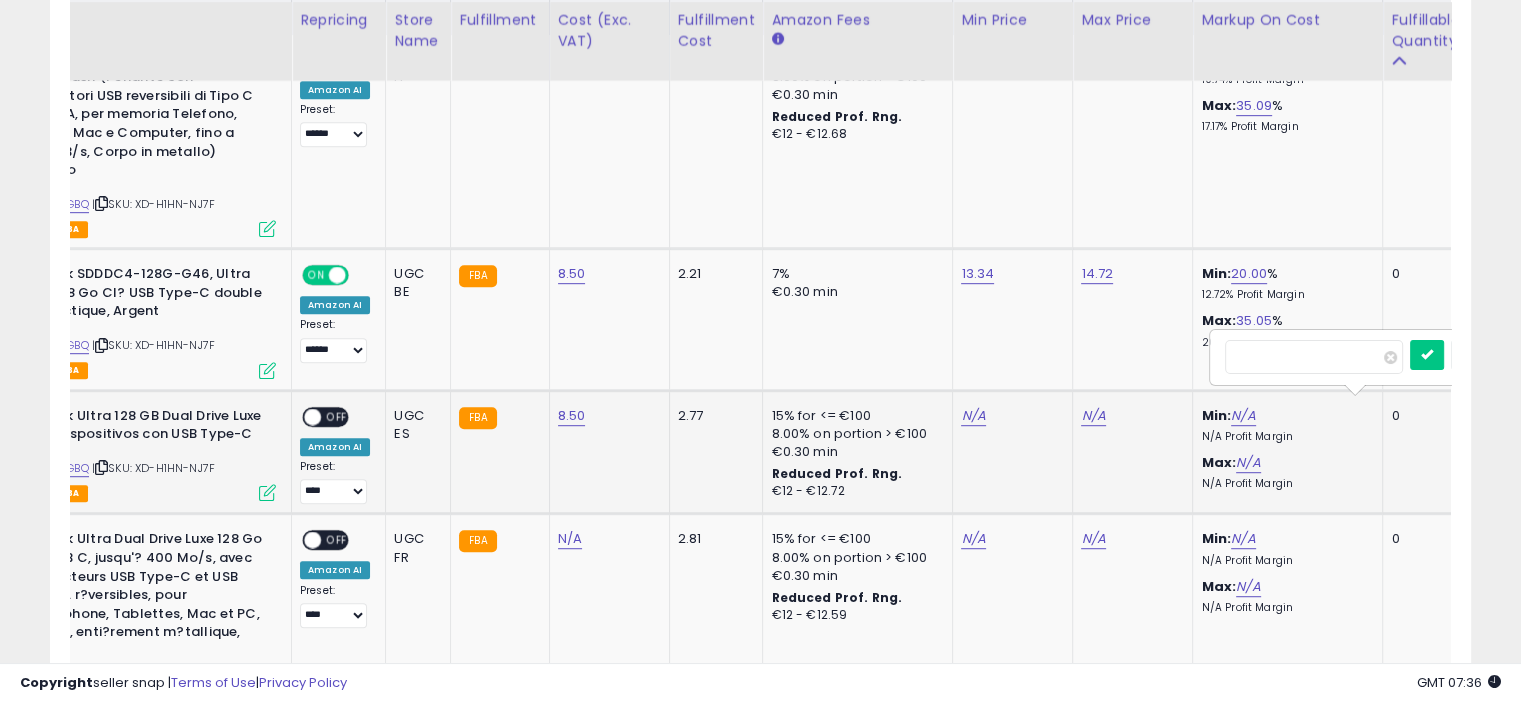 type on "**" 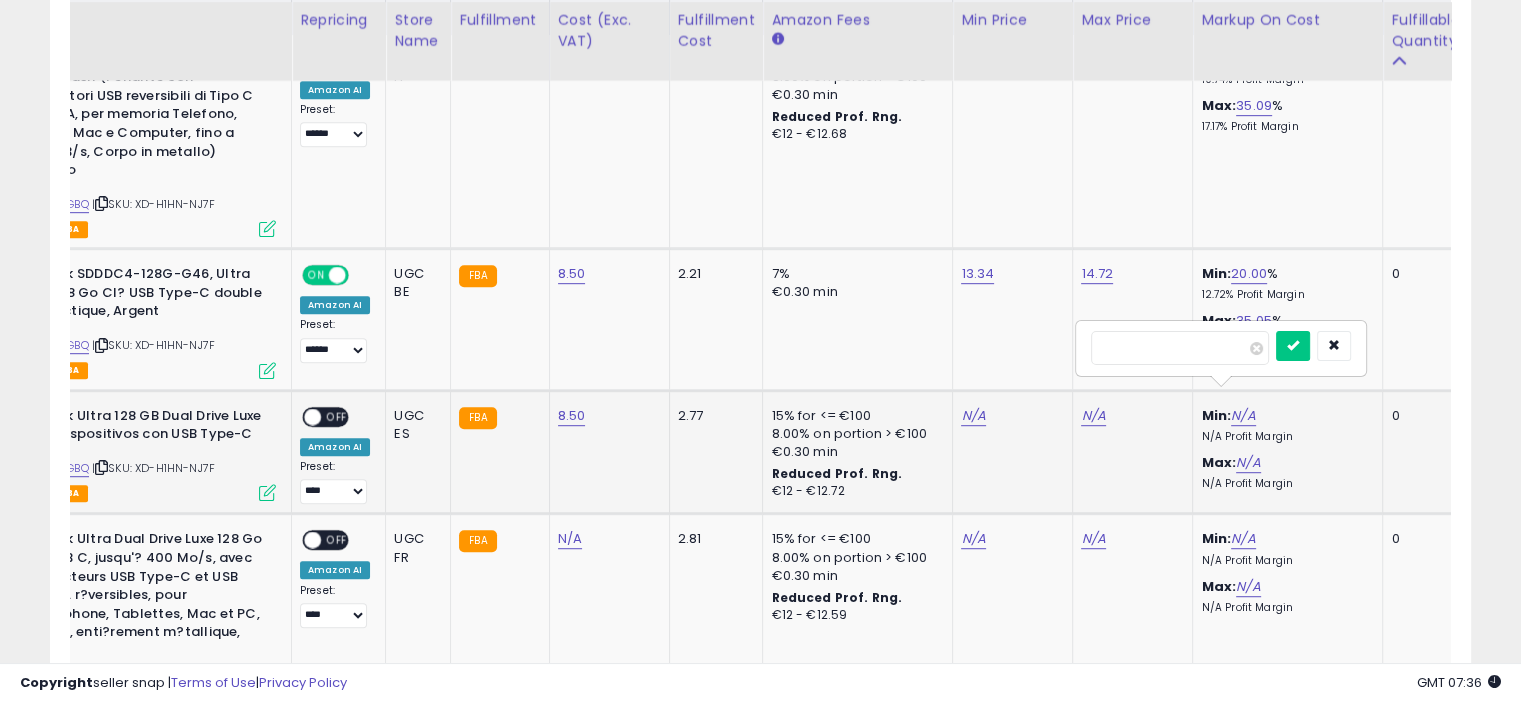 click at bounding box center [1293, 346] 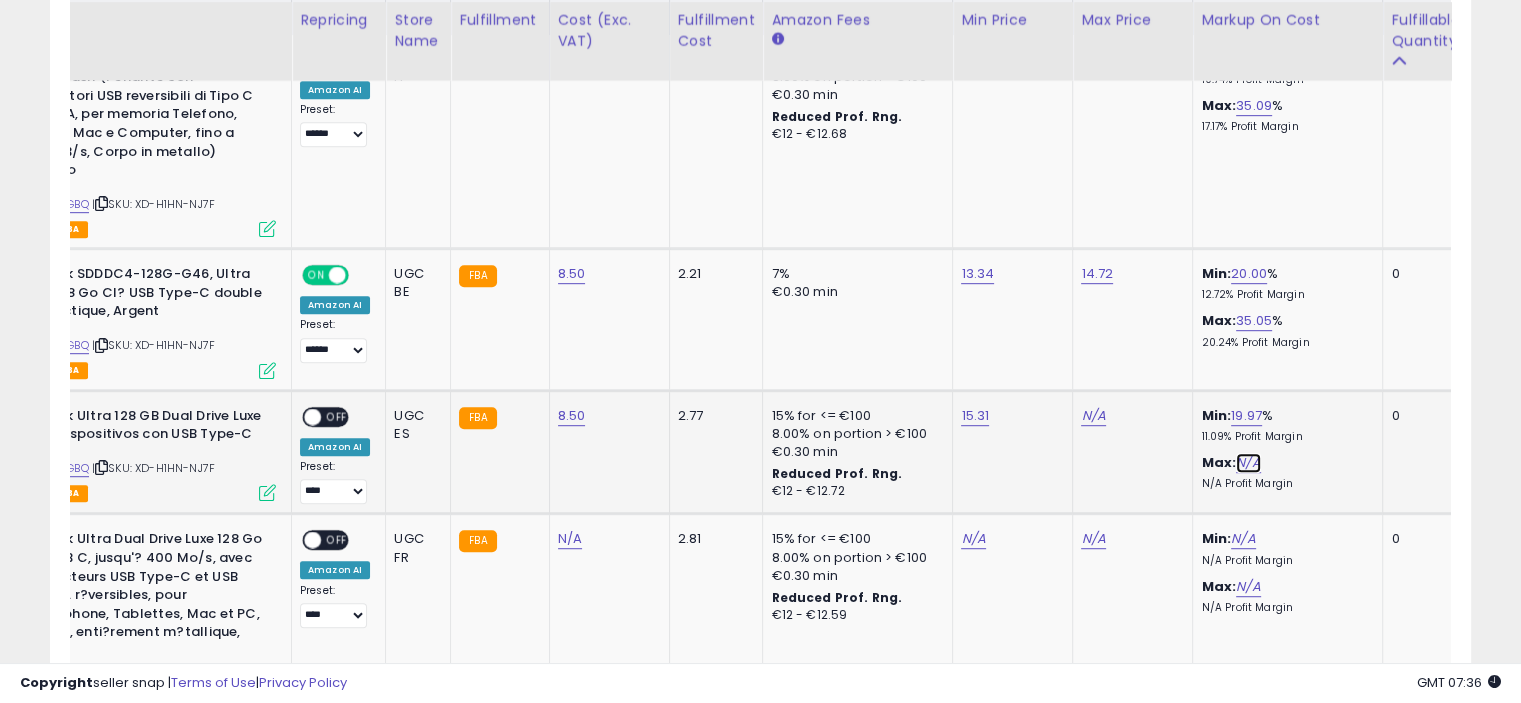 click on "N/A" at bounding box center [1248, 463] 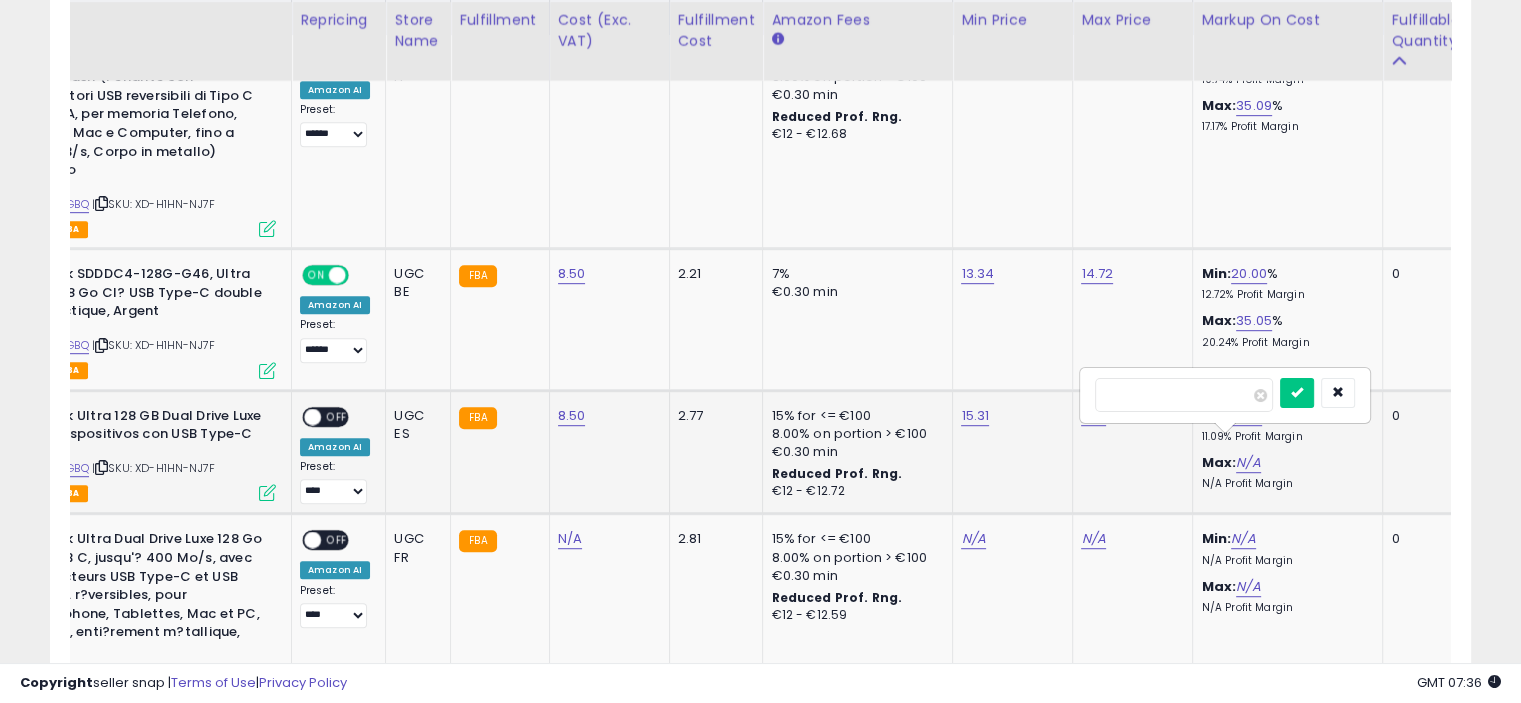 click at bounding box center (1297, 393) 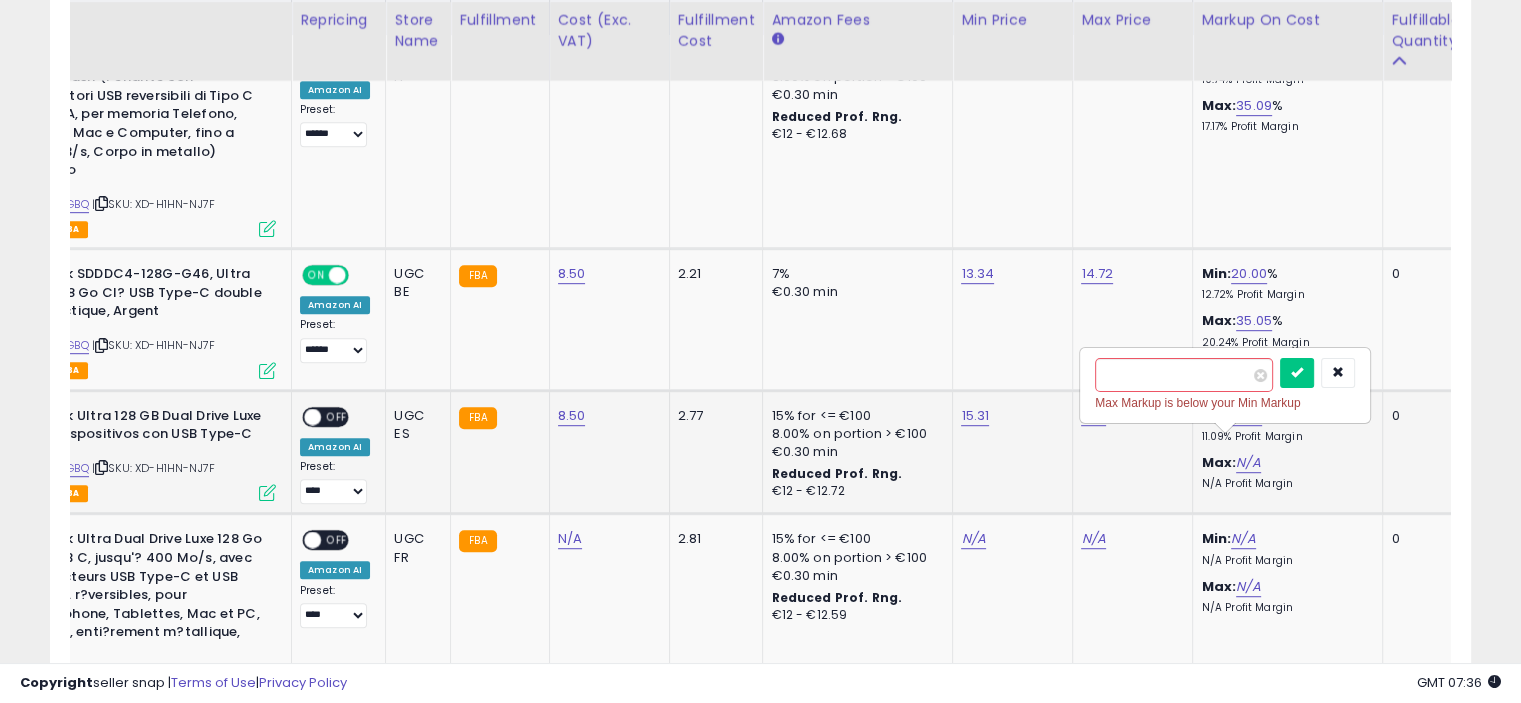 click on "* Max Markup is below your Min Markup" at bounding box center (1225, 385) 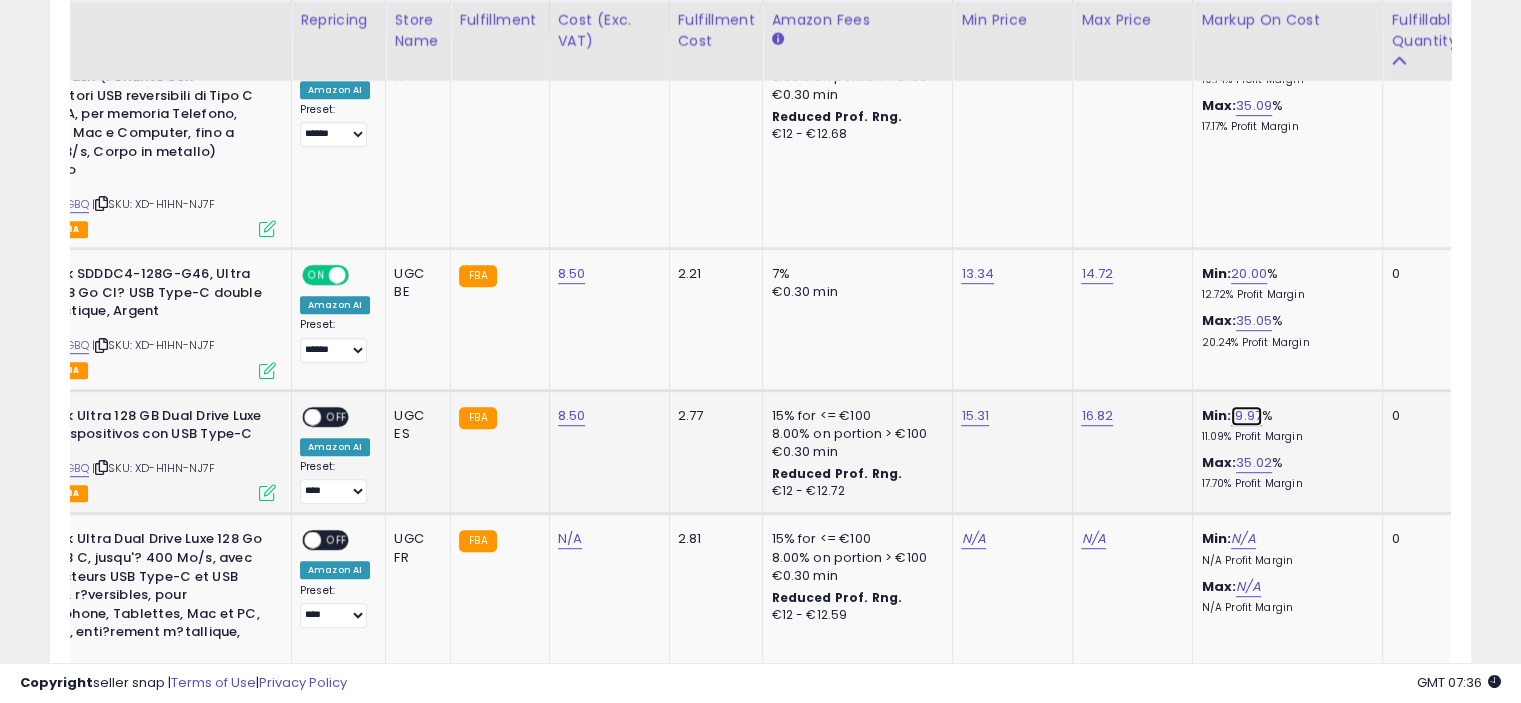 click on "19.97" at bounding box center [1246, 416] 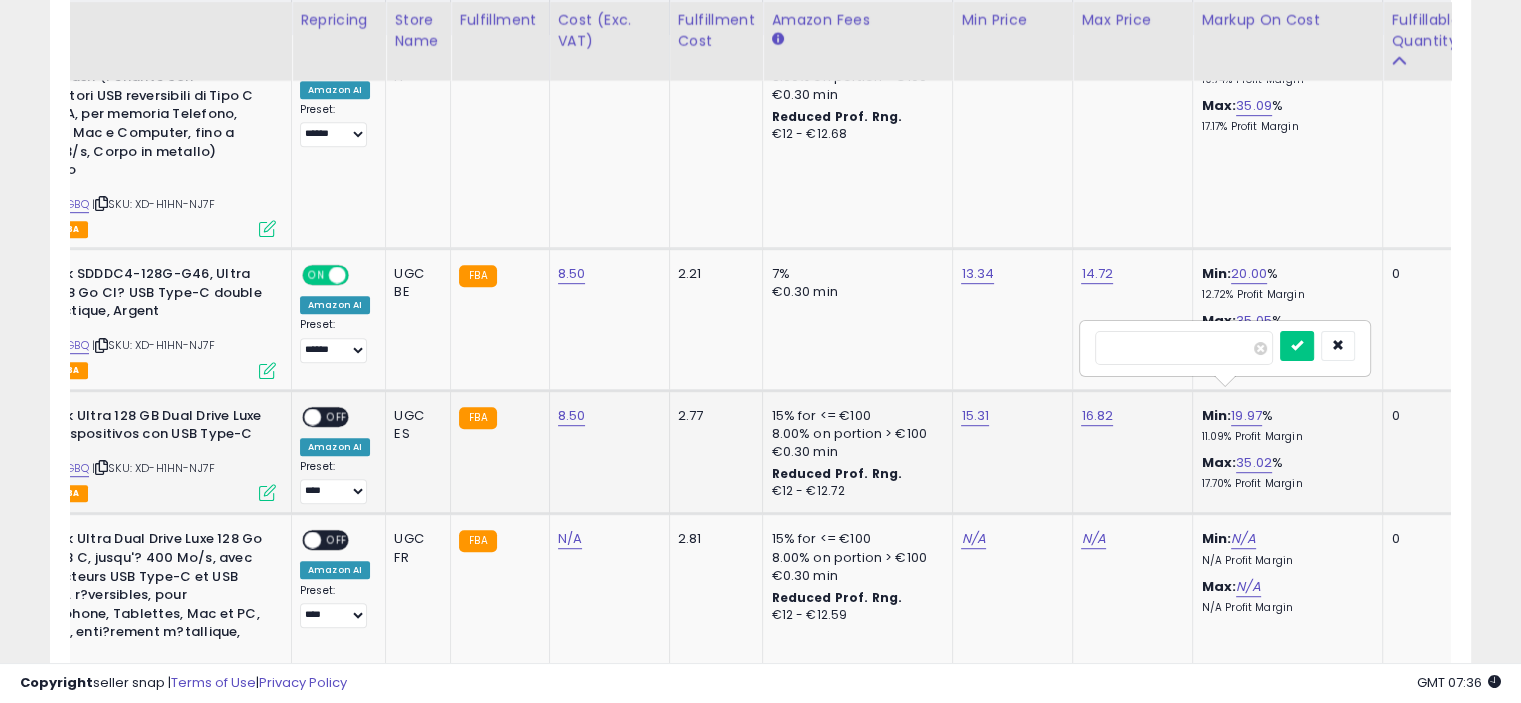 click on "*****" at bounding box center [1184, 348] 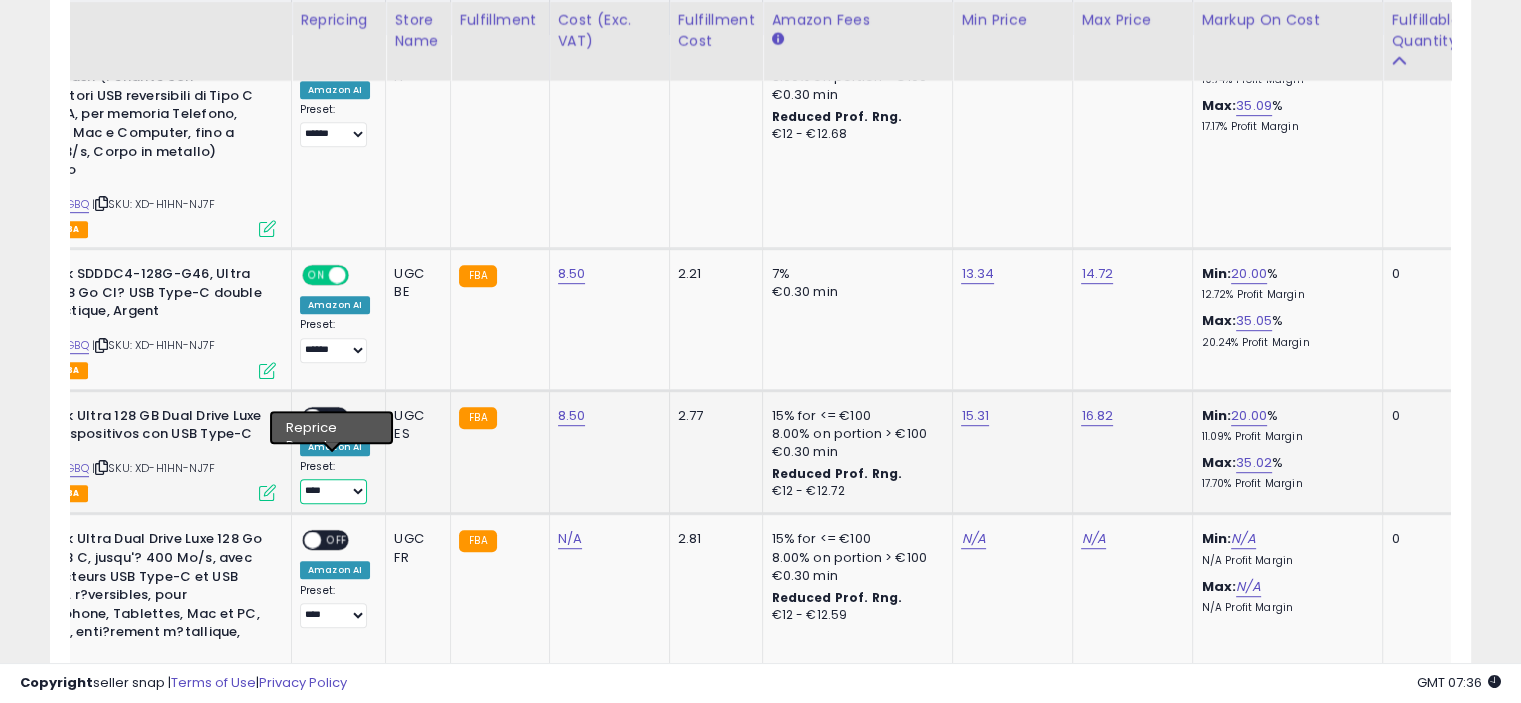 click on "**** ******" at bounding box center (333, 491) 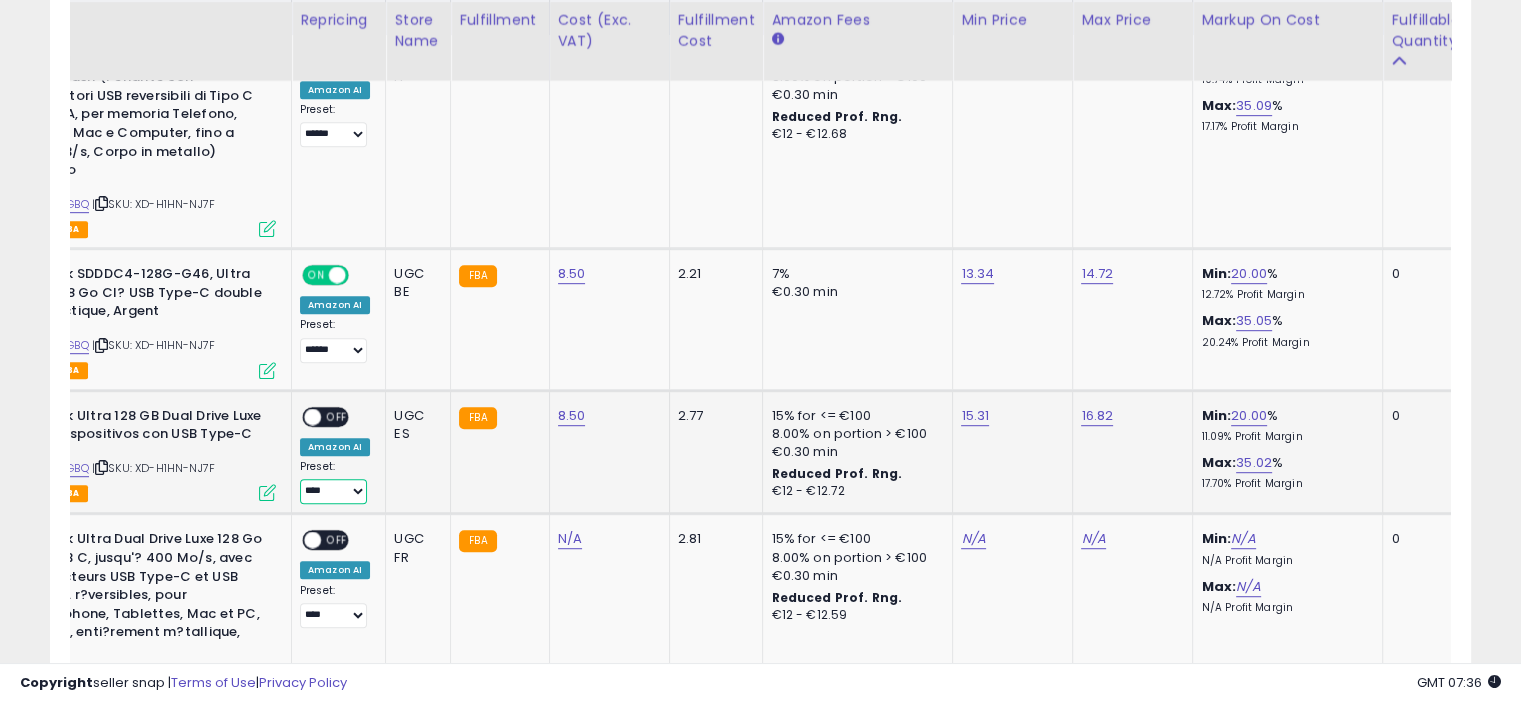 select on "******" 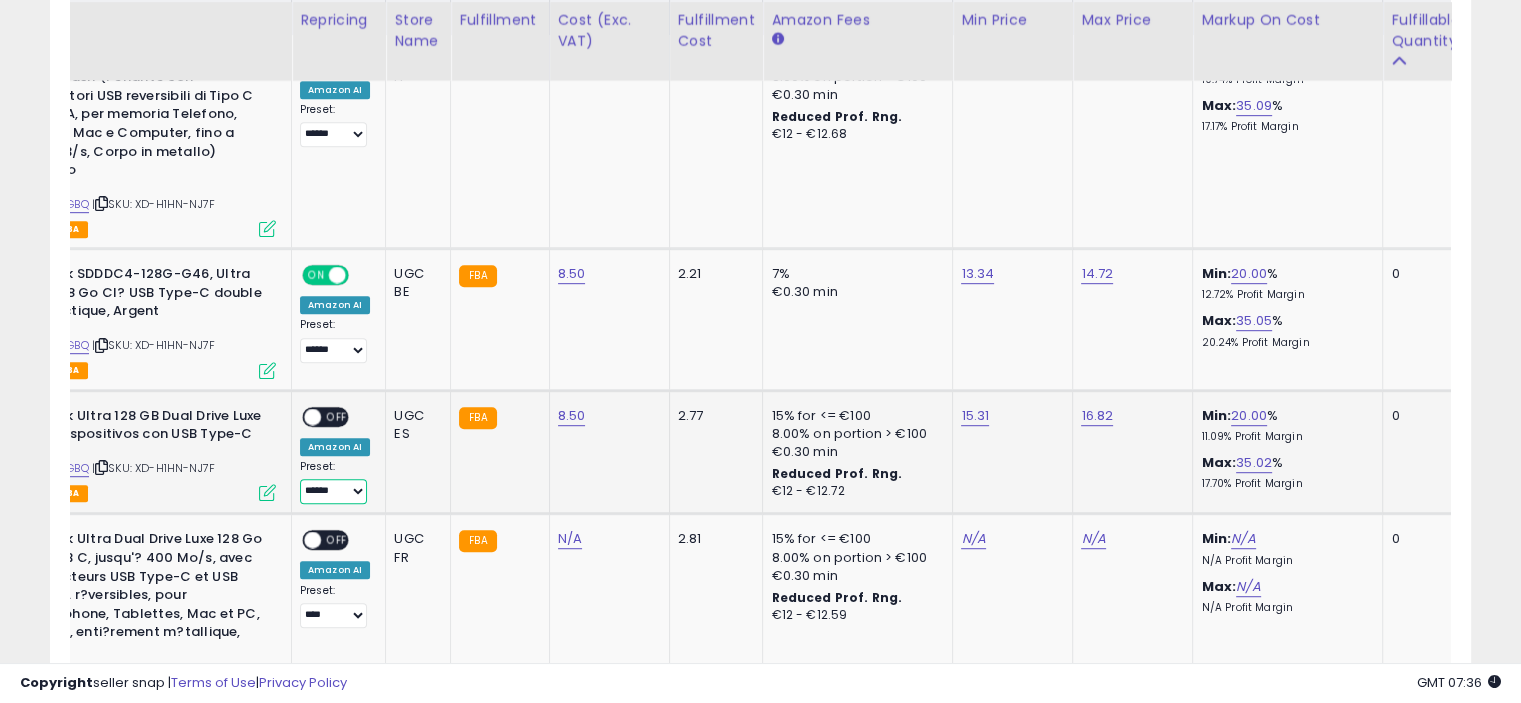 click on "**** ******" at bounding box center [333, 491] 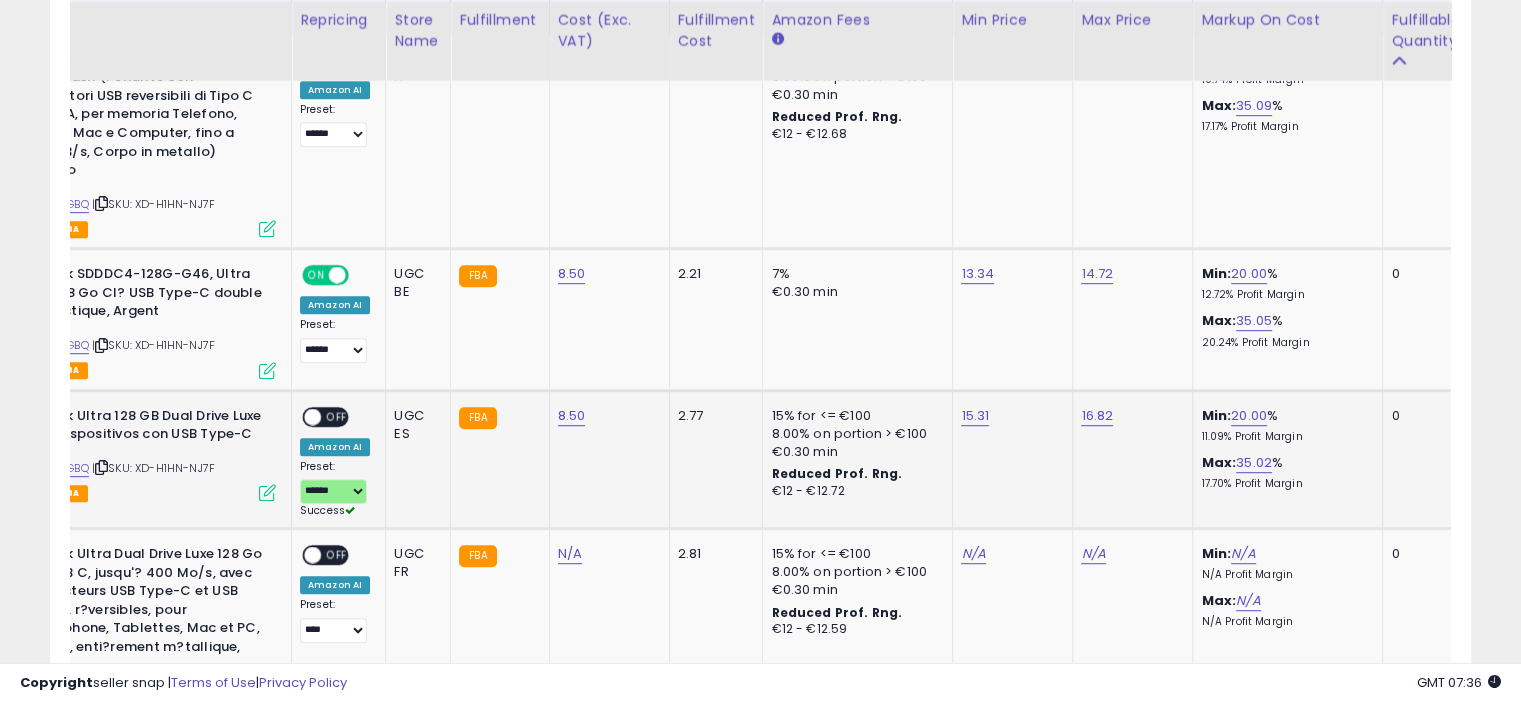 click on "OFF" at bounding box center (337, 416) 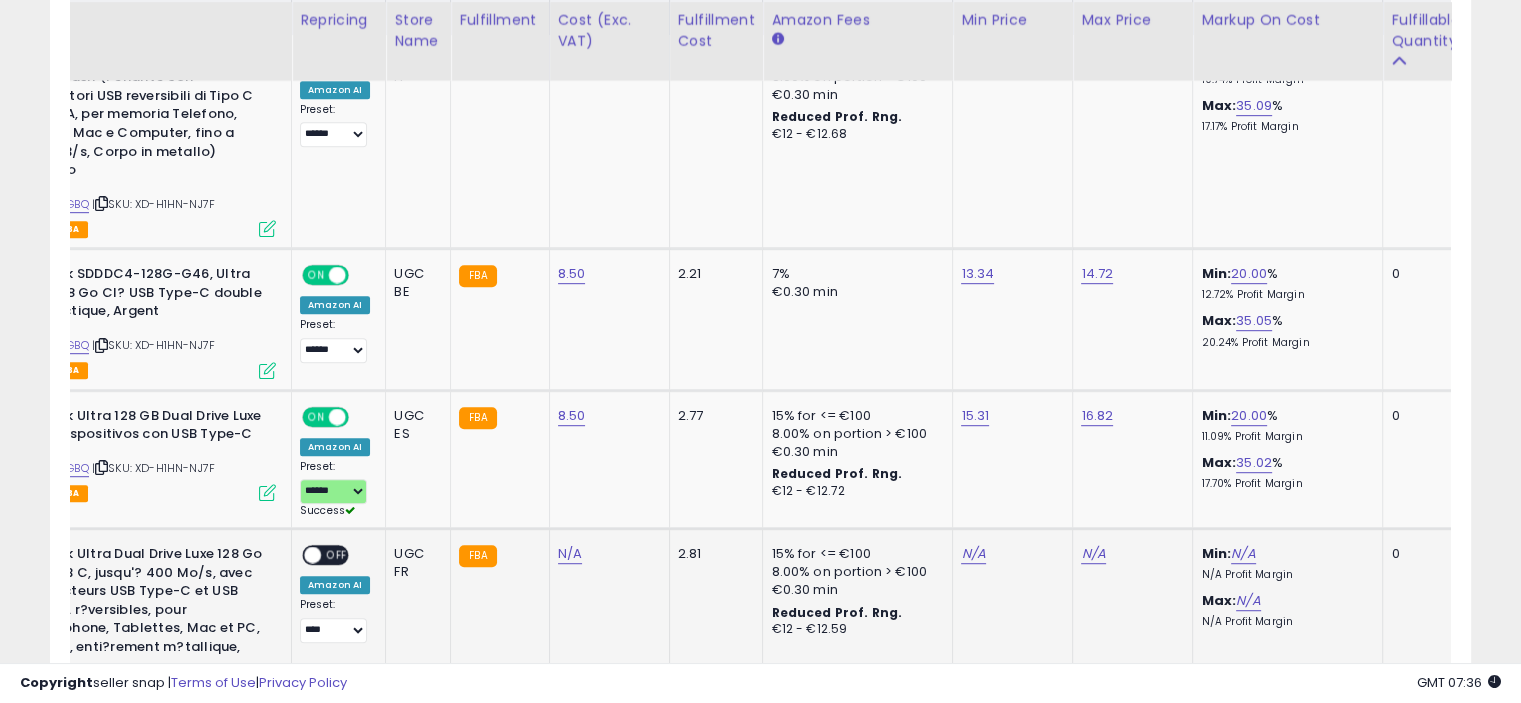 scroll, scrollTop: 1265, scrollLeft: 0, axis: vertical 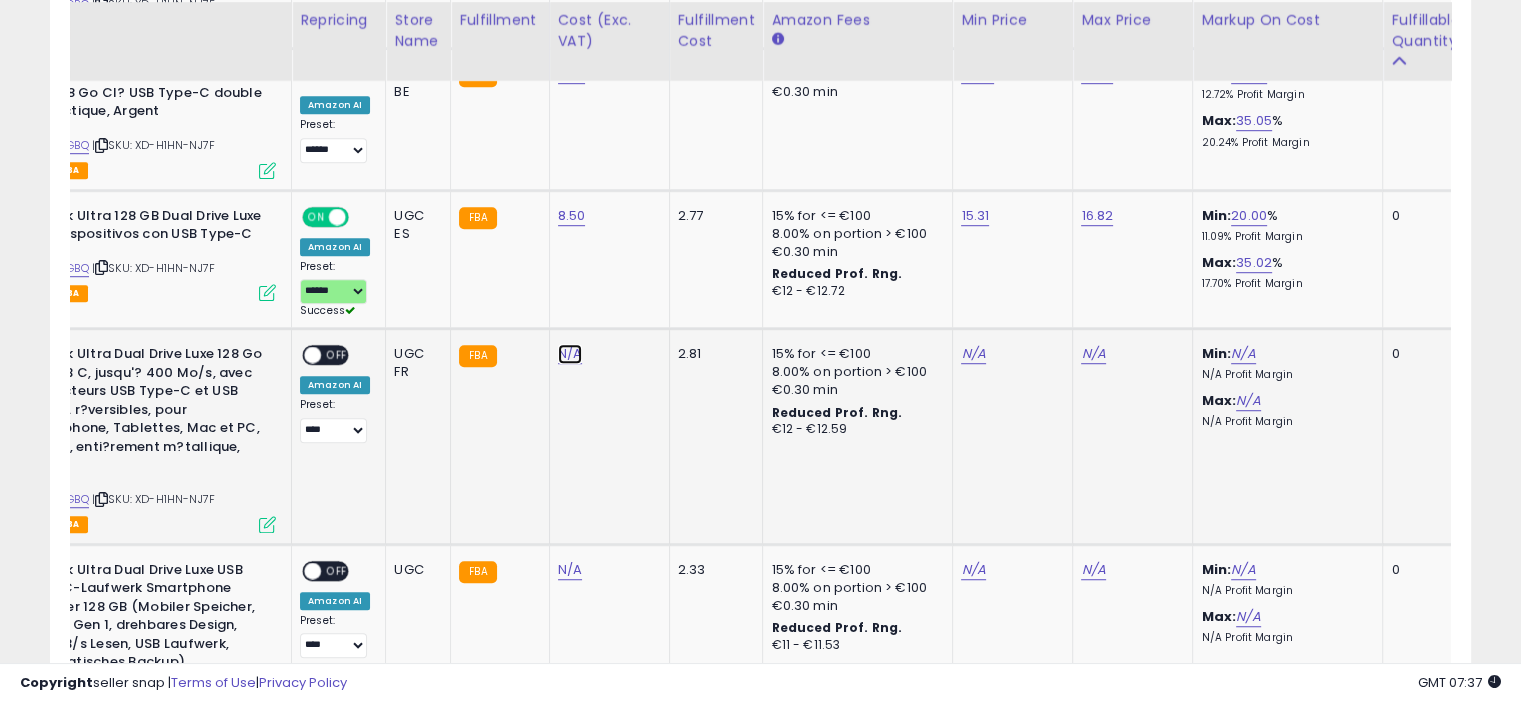 click on "N/A" at bounding box center (570, 354) 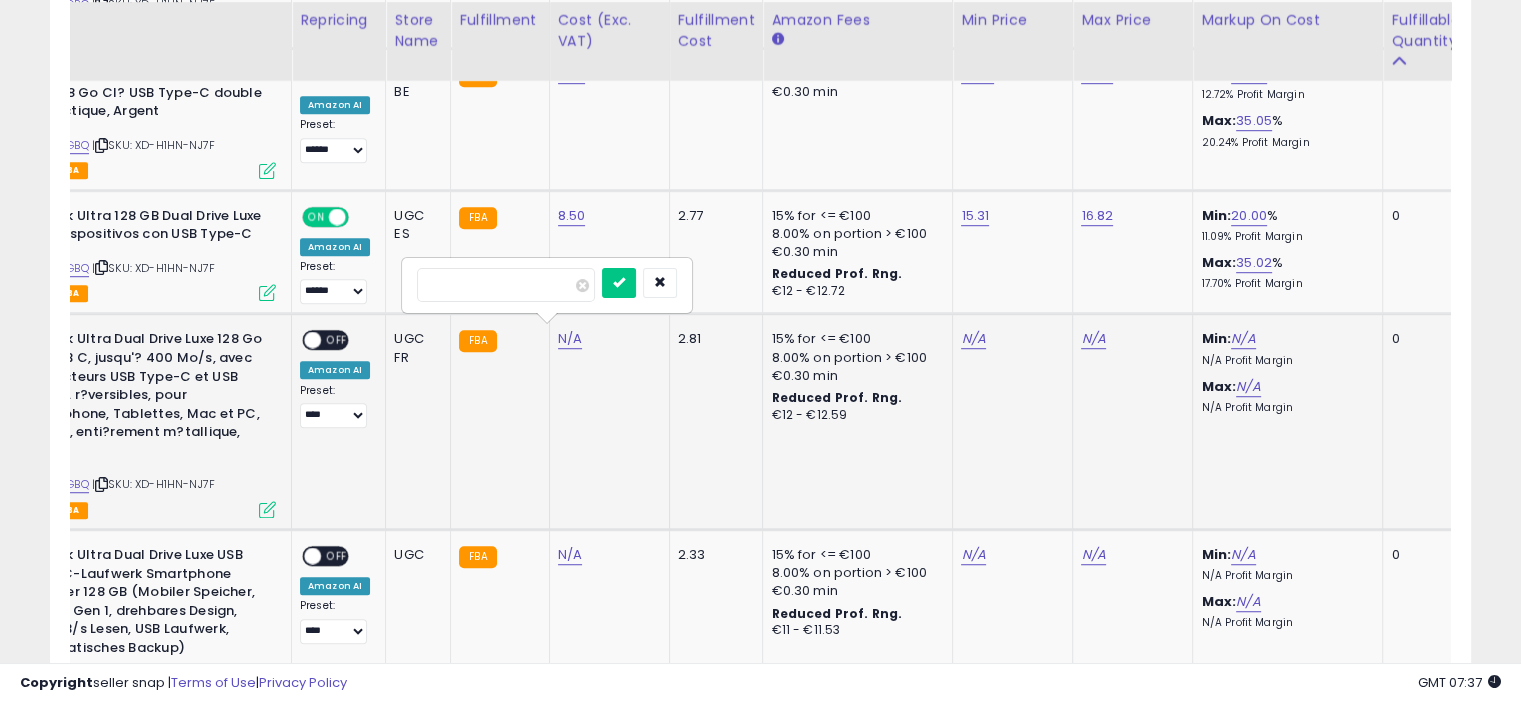 type on "****" 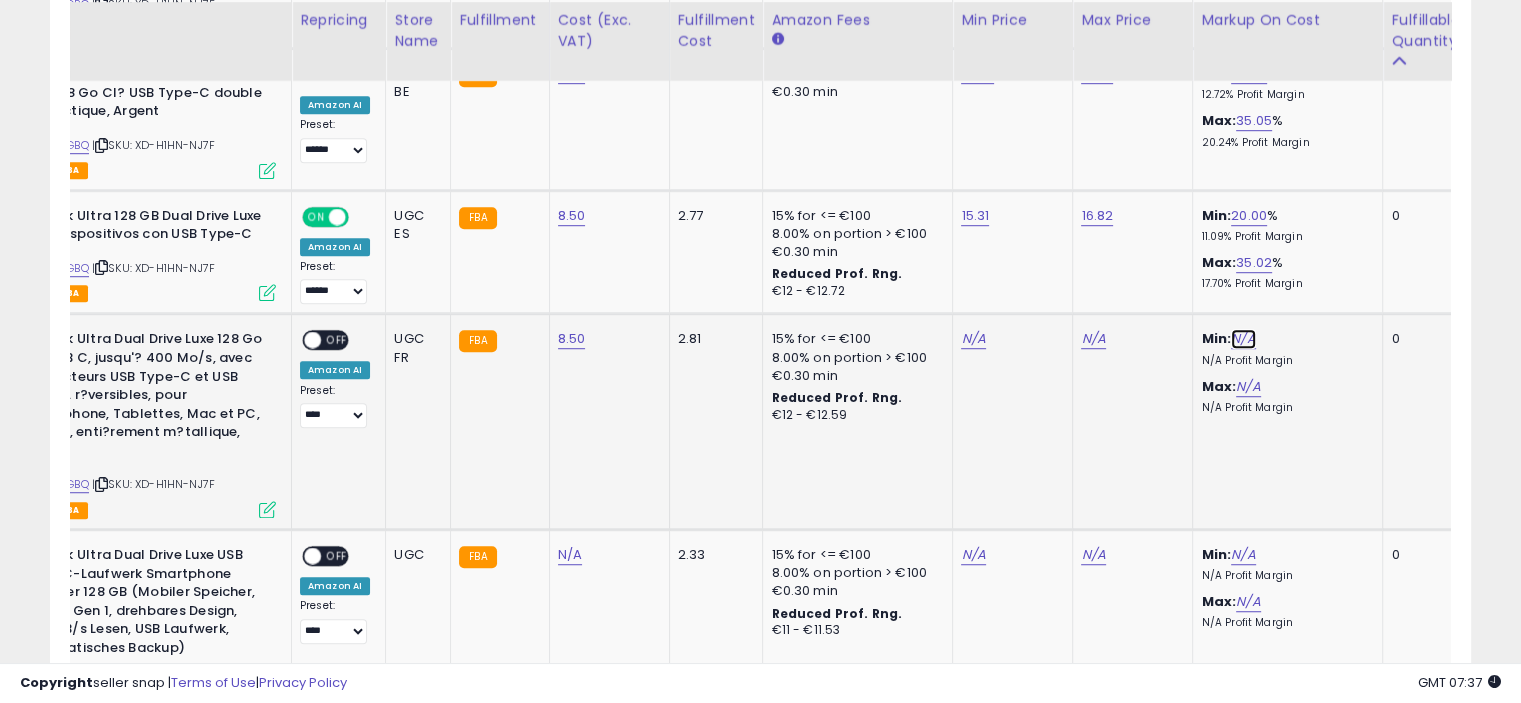 click on "N/A" at bounding box center [1243, 339] 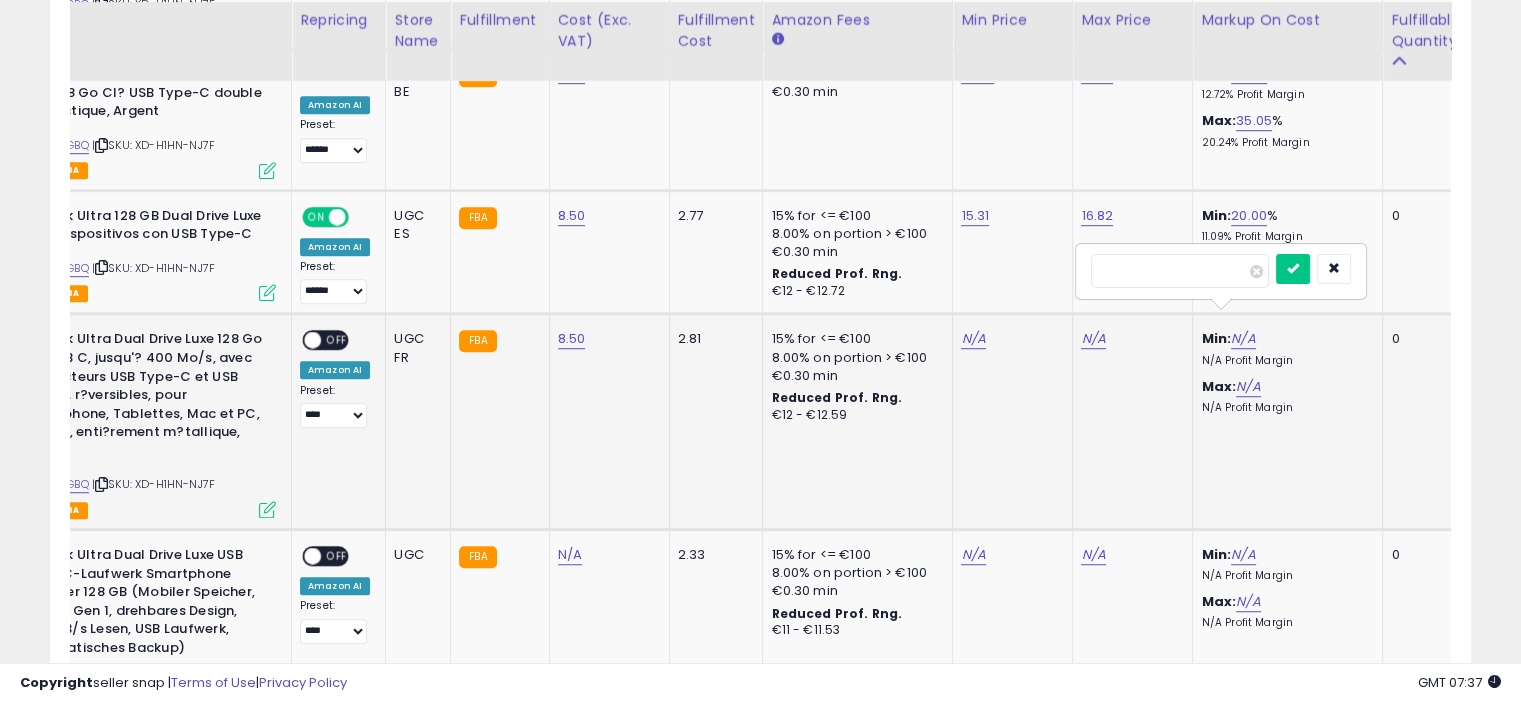type on "**" 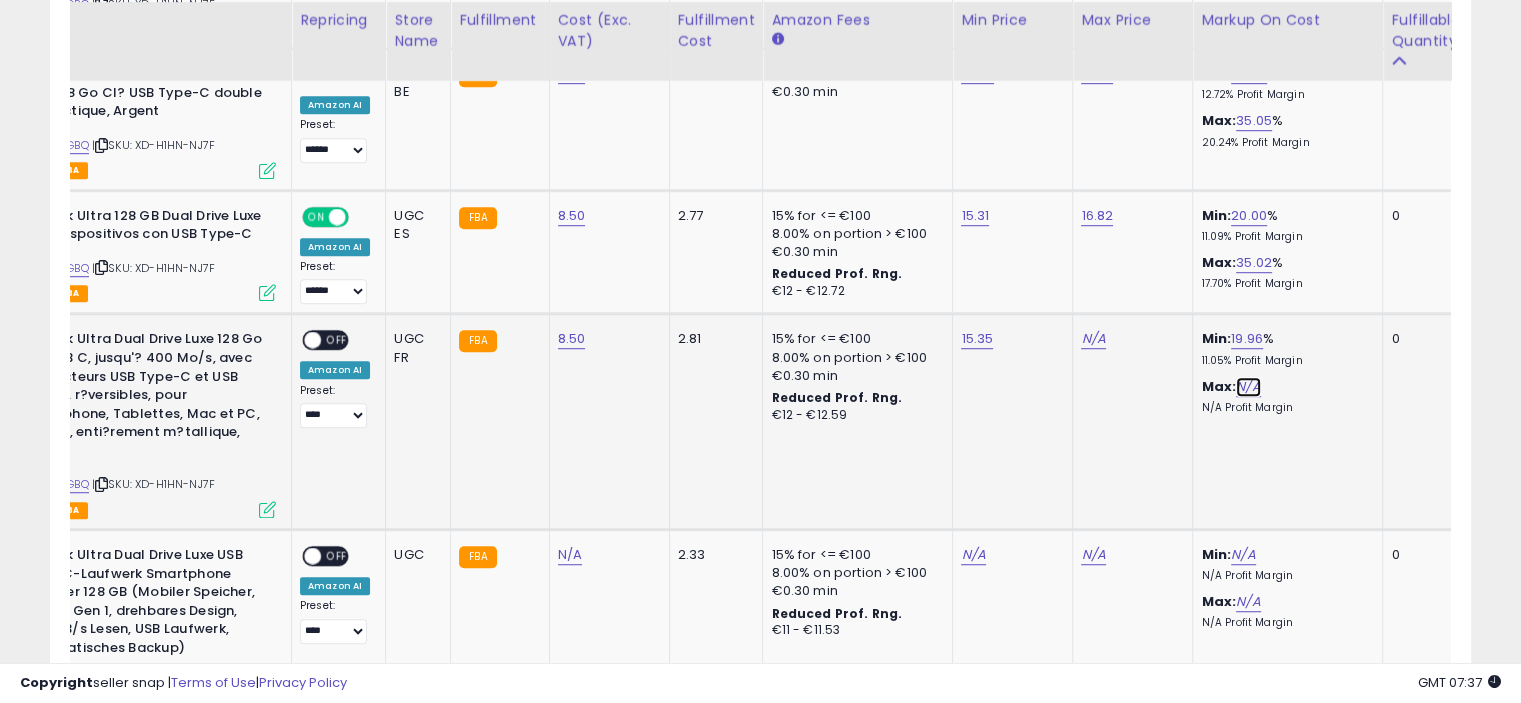 click on "N/A" at bounding box center (1248, 387) 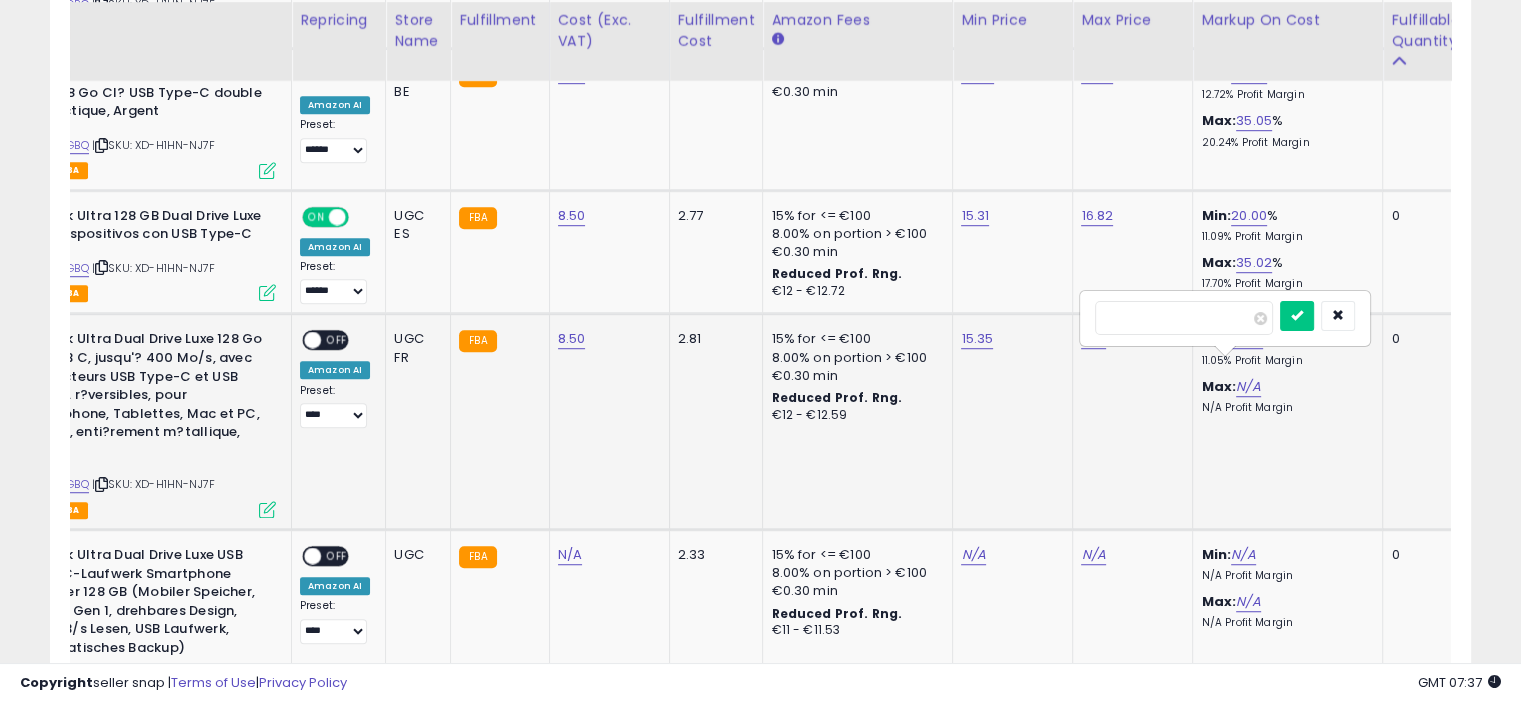 type on "**" 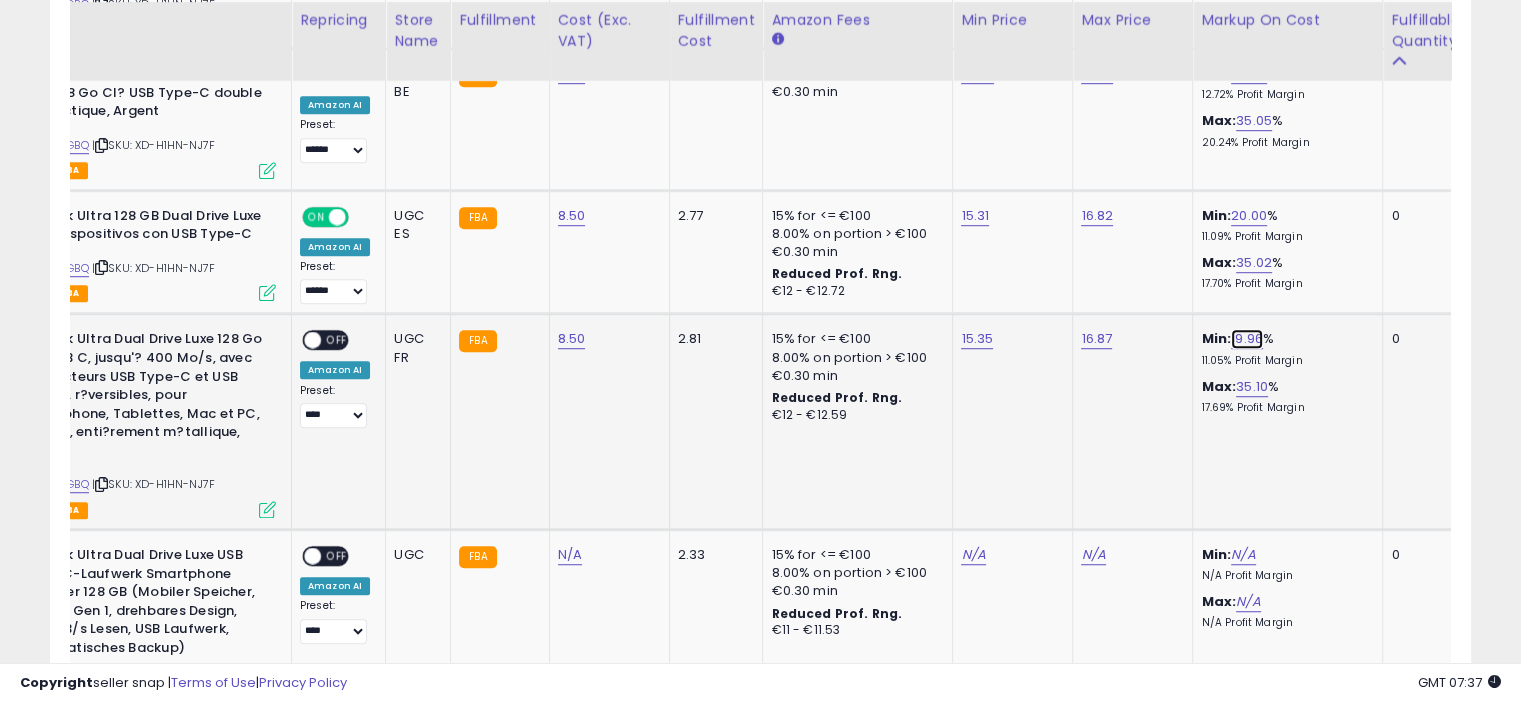 click on "19.96" at bounding box center (1247, 339) 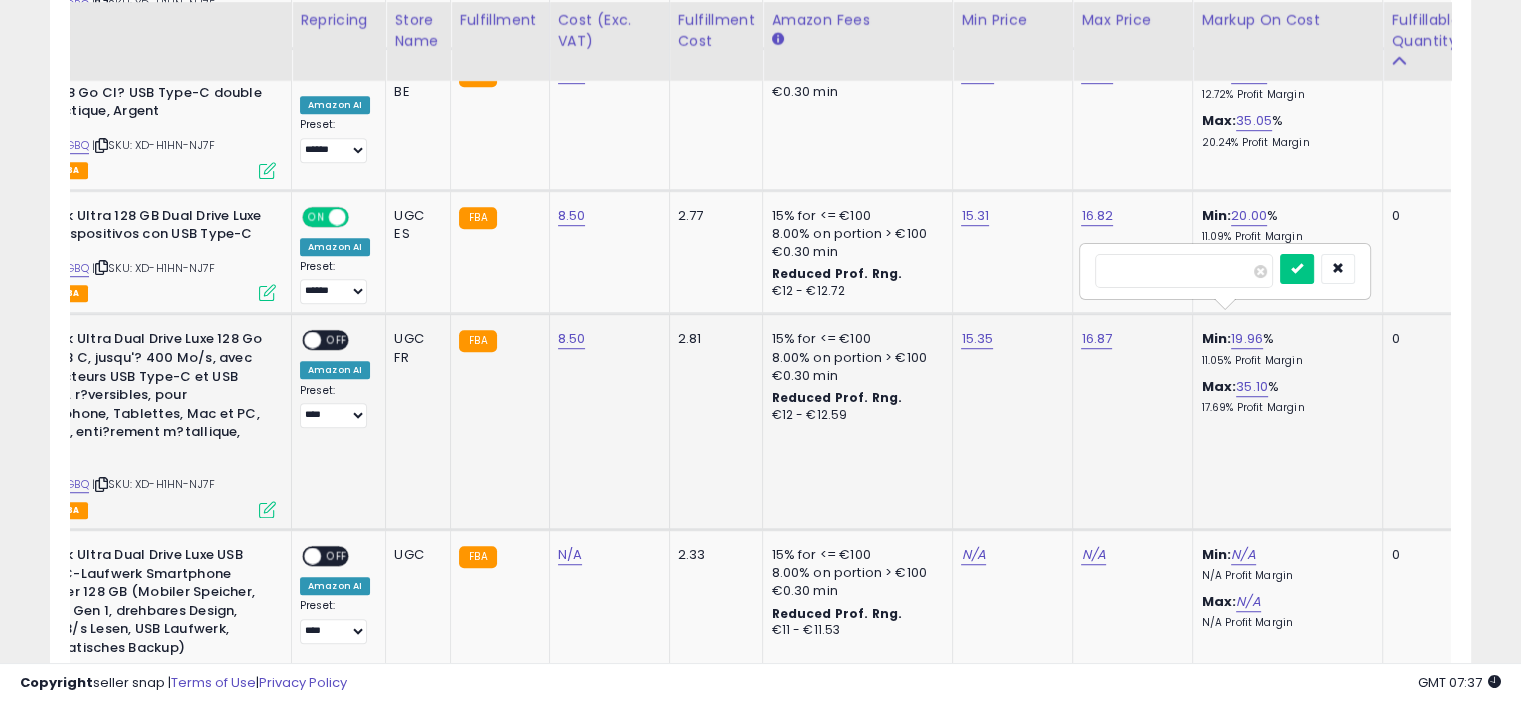 click on "*****" at bounding box center (1184, 271) 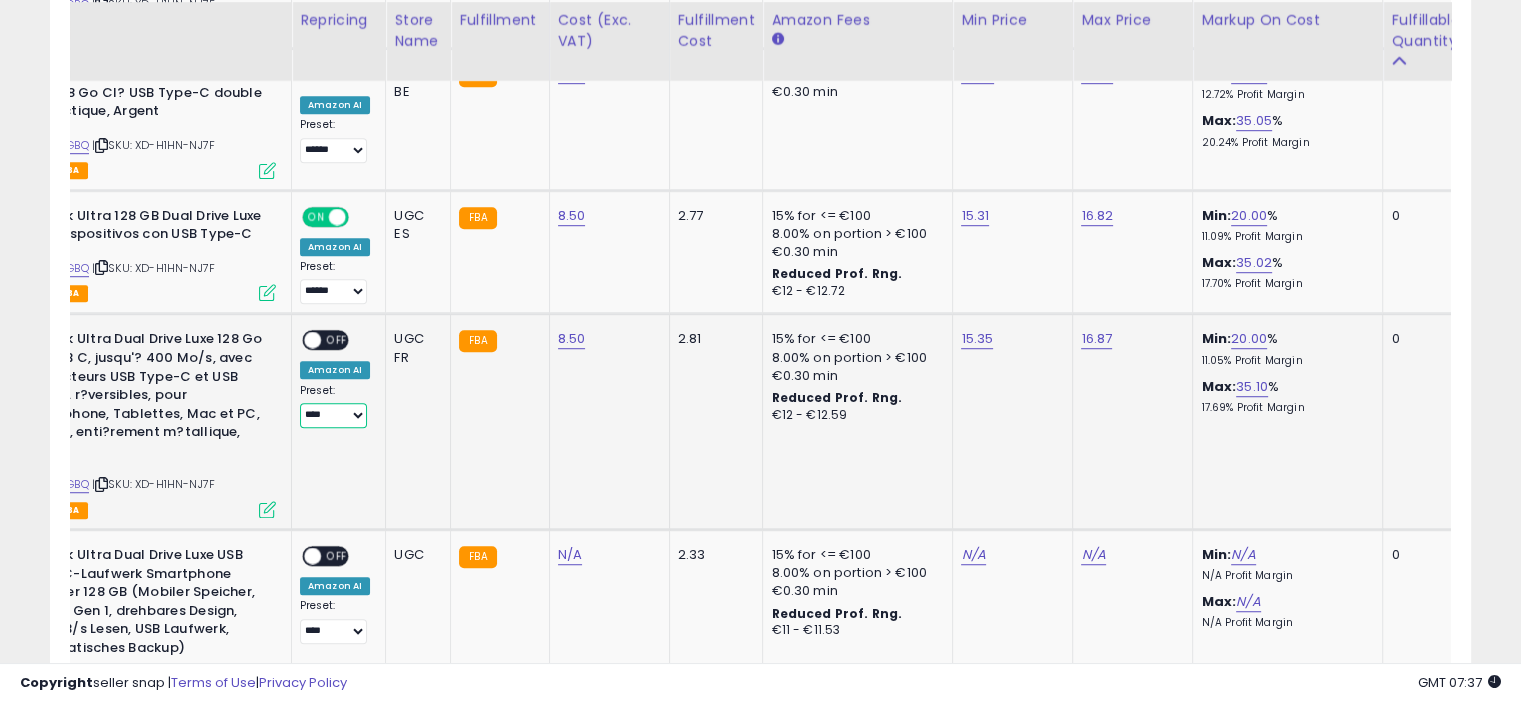 click on "**** ******" at bounding box center [333, 415] 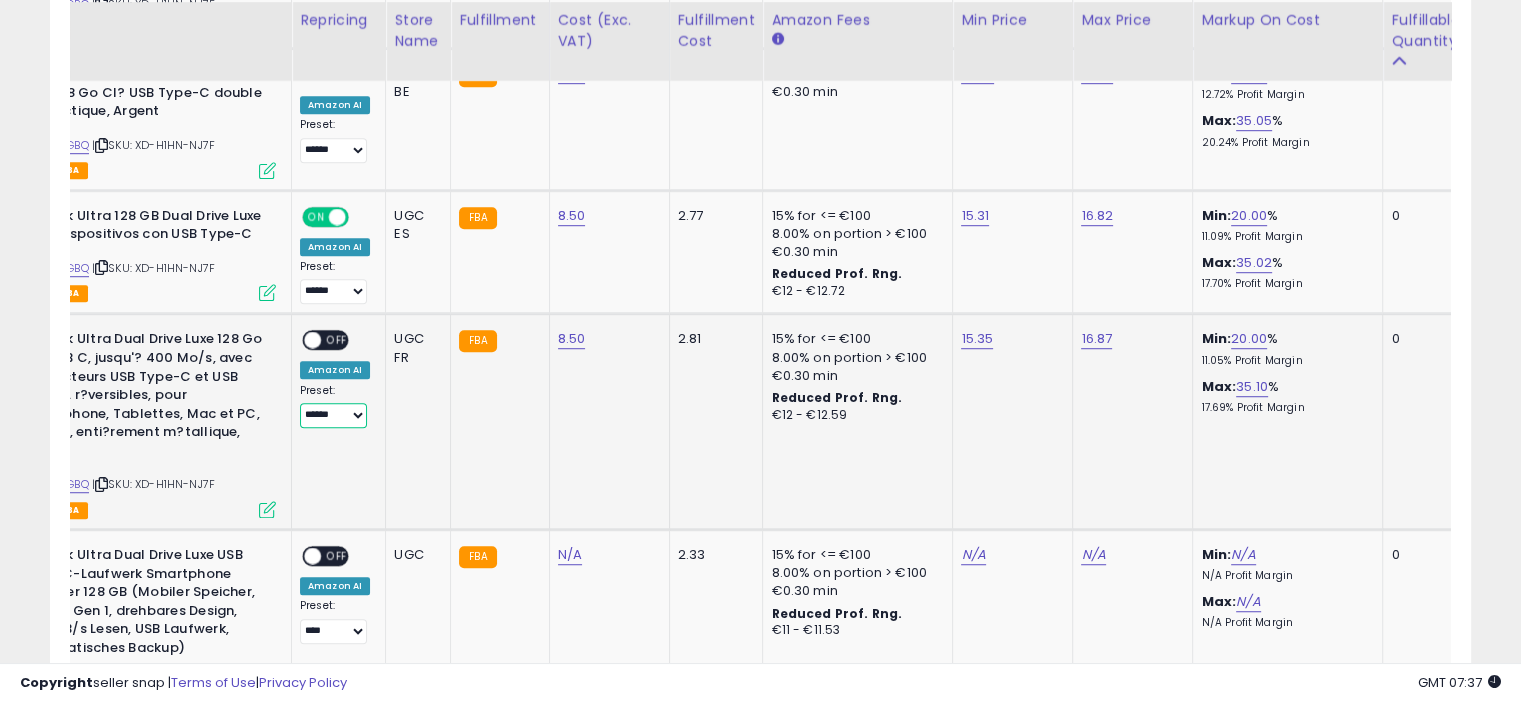 click on "**** ******" at bounding box center [333, 415] 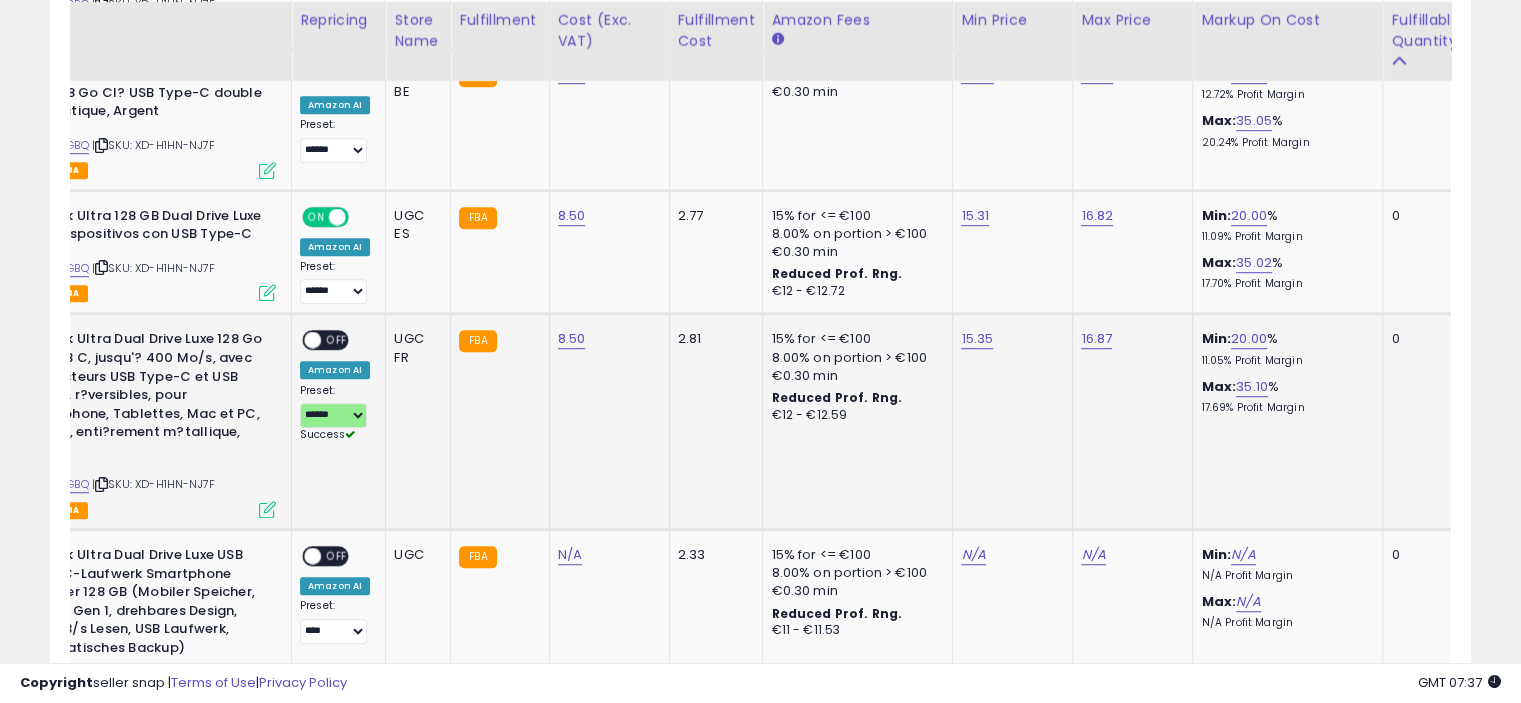 click on "ON   OFF" at bounding box center [325, 340] 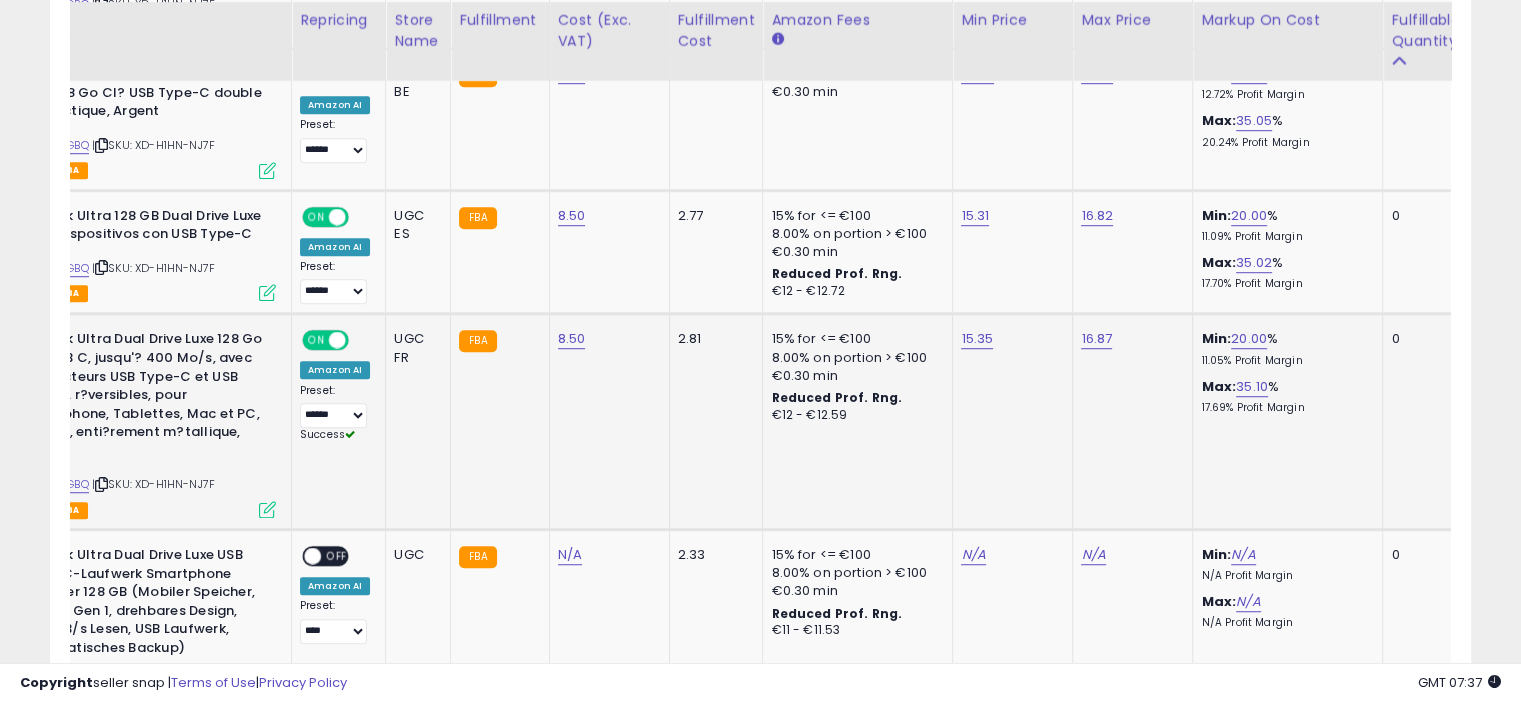 scroll, scrollTop: 1436, scrollLeft: 0, axis: vertical 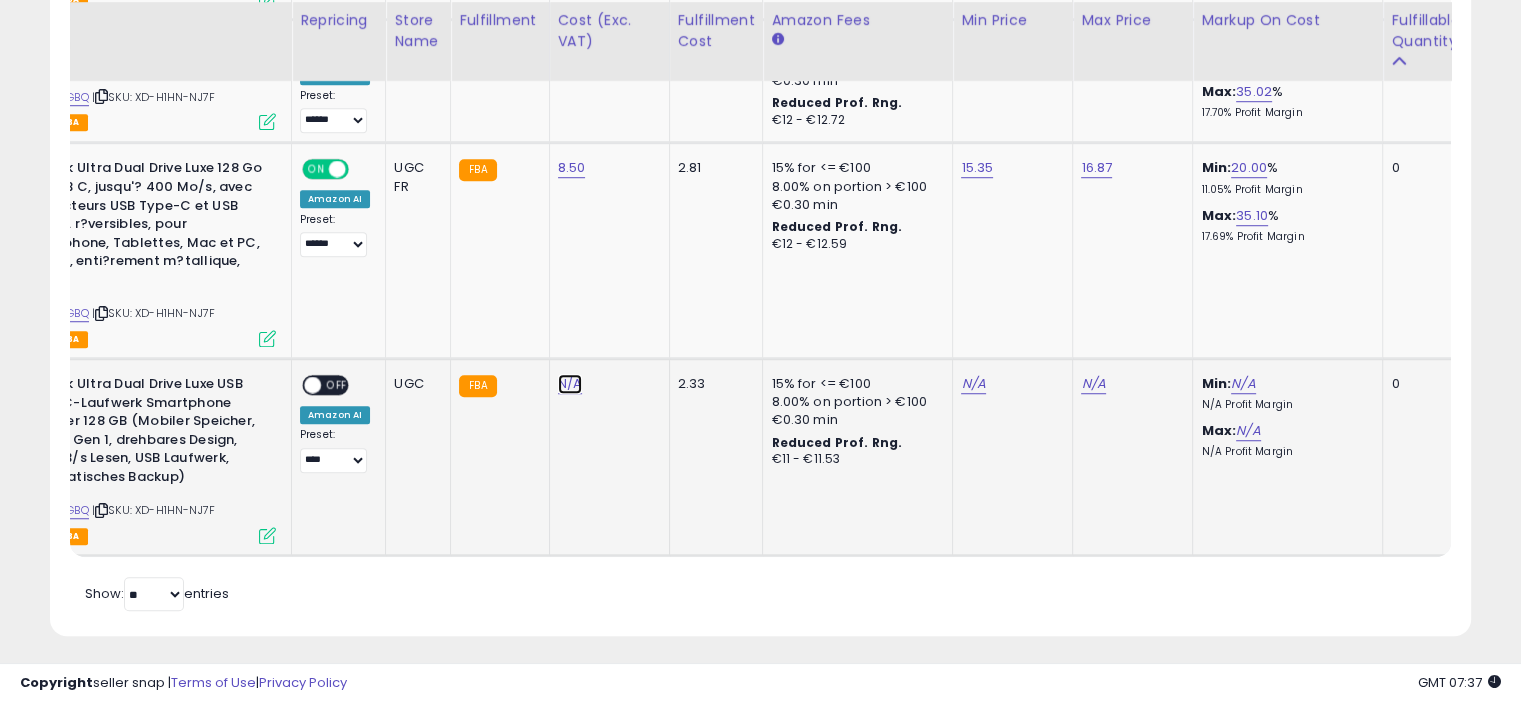 click on "N/A" at bounding box center (570, 384) 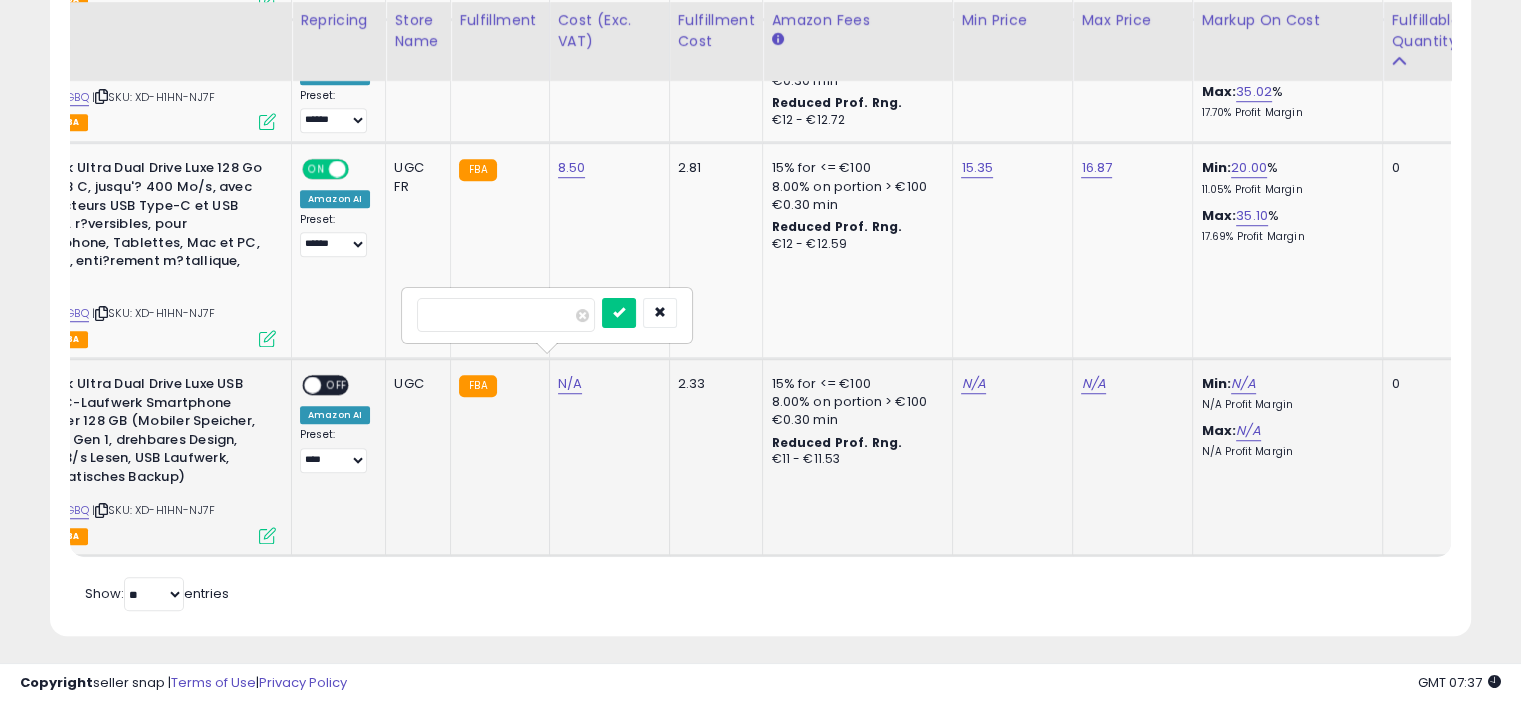 type on "****" 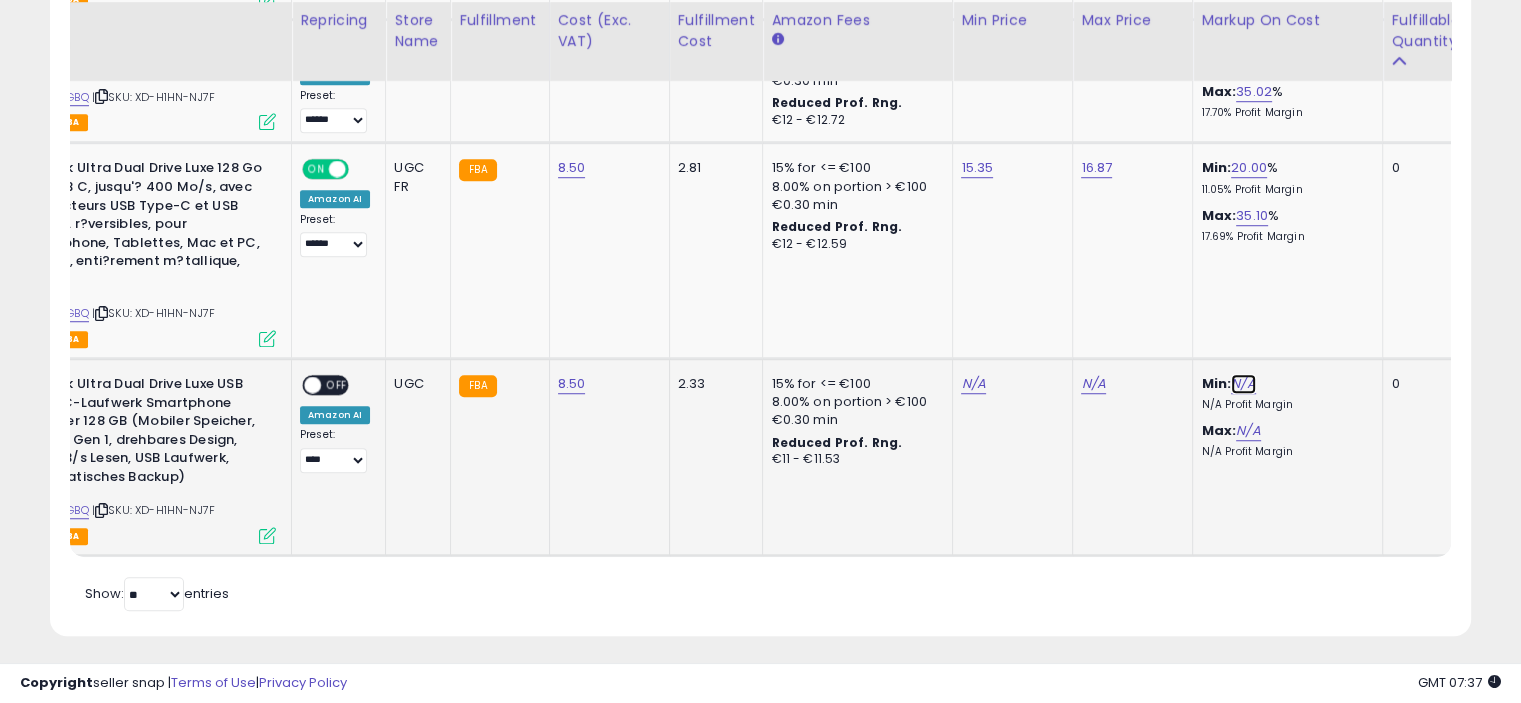 click on "N/A" at bounding box center [1243, 384] 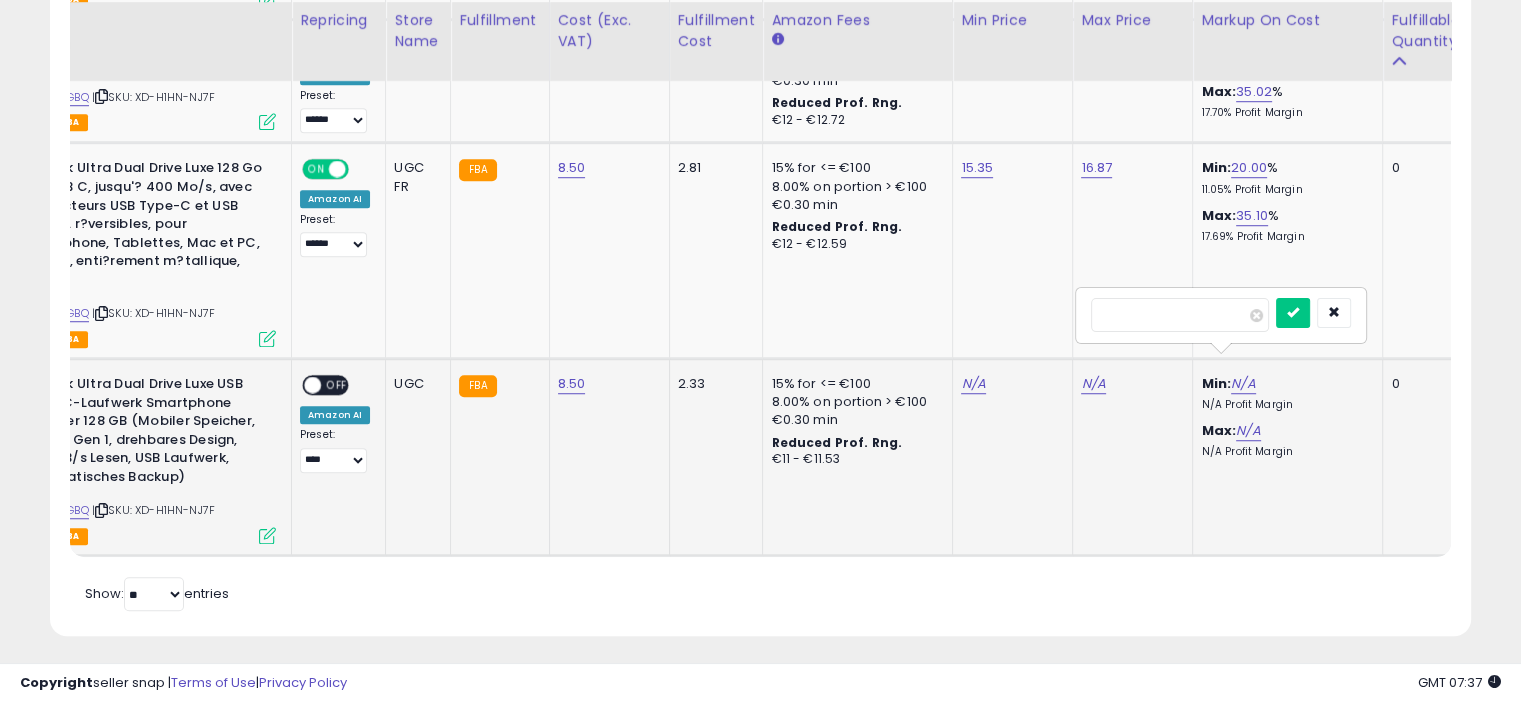 type on "**" 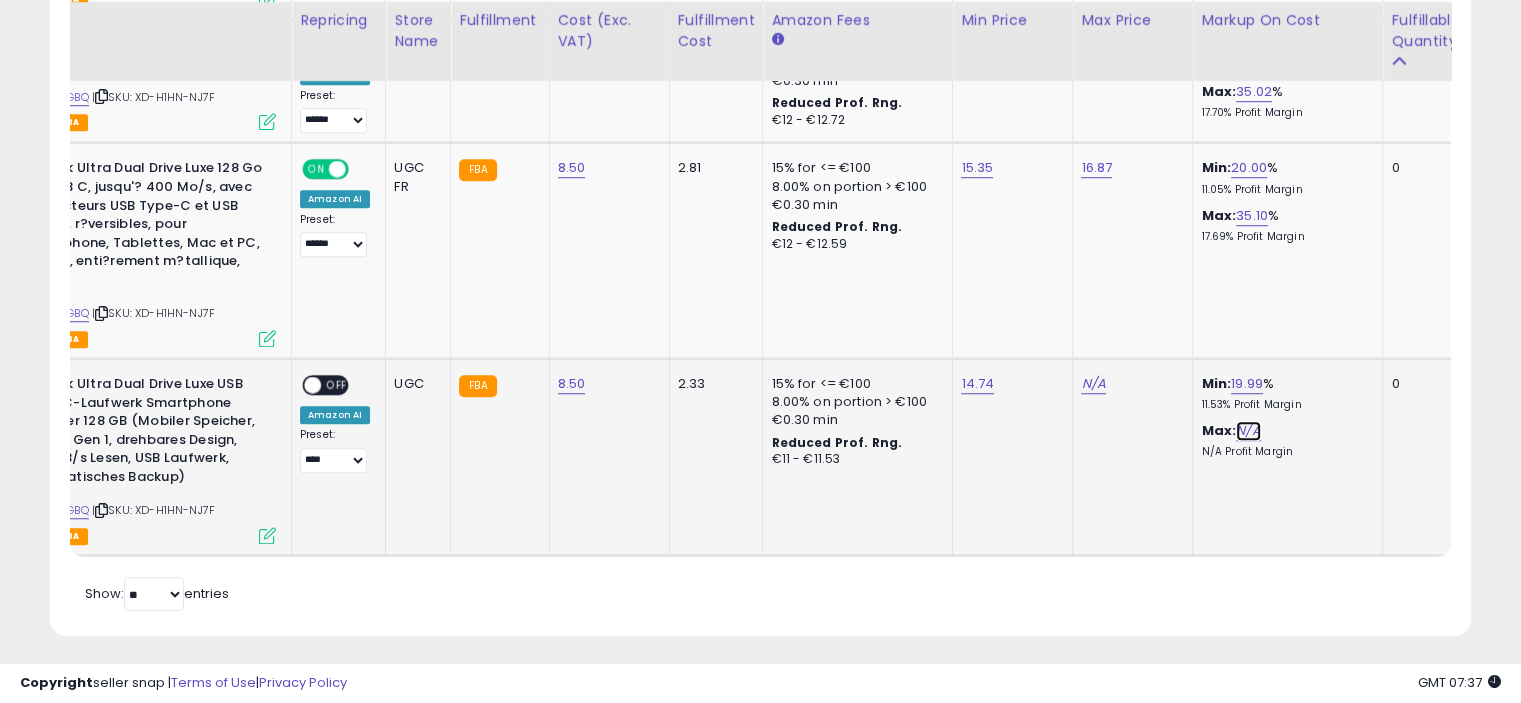click on "N/A" at bounding box center [1248, 431] 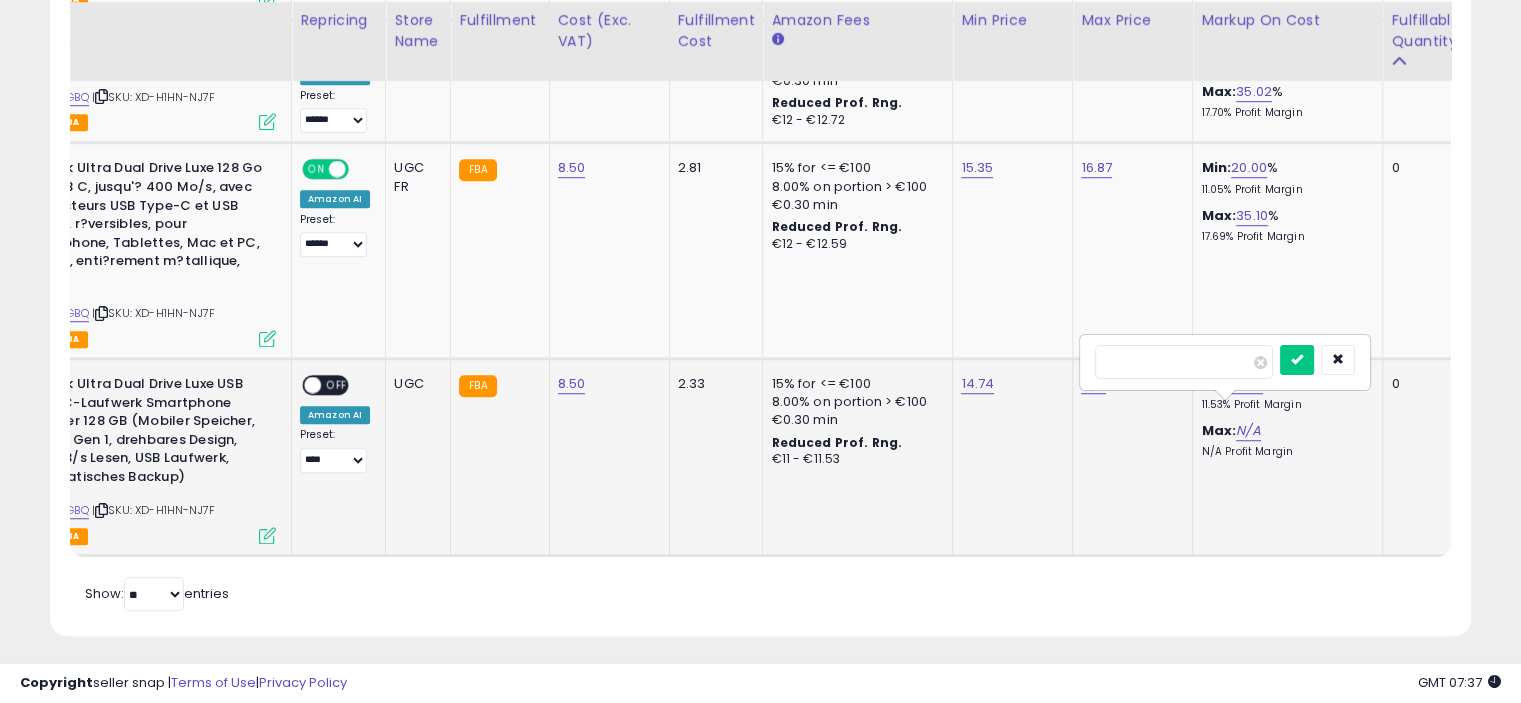 type on "**" 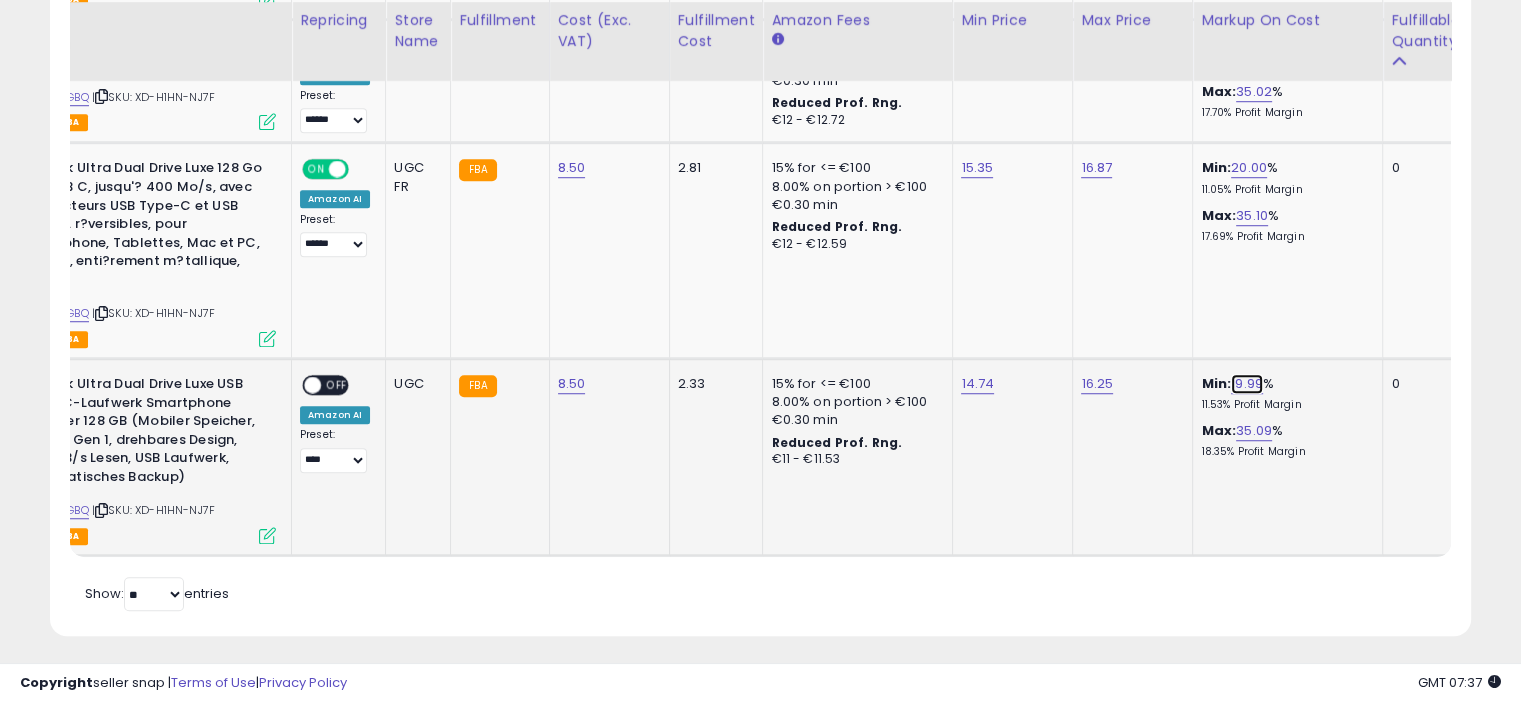 click on "19.99" at bounding box center (1247, 384) 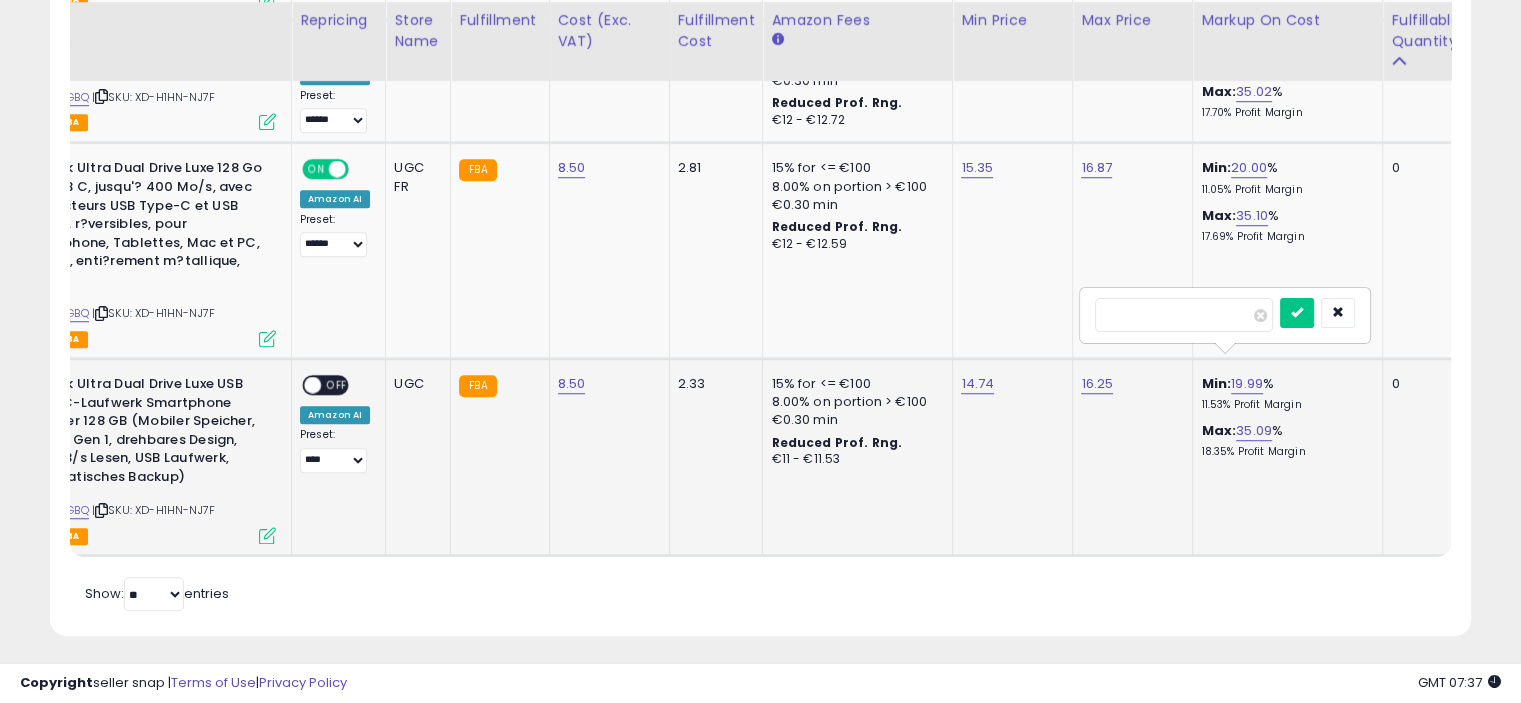 type on "**" 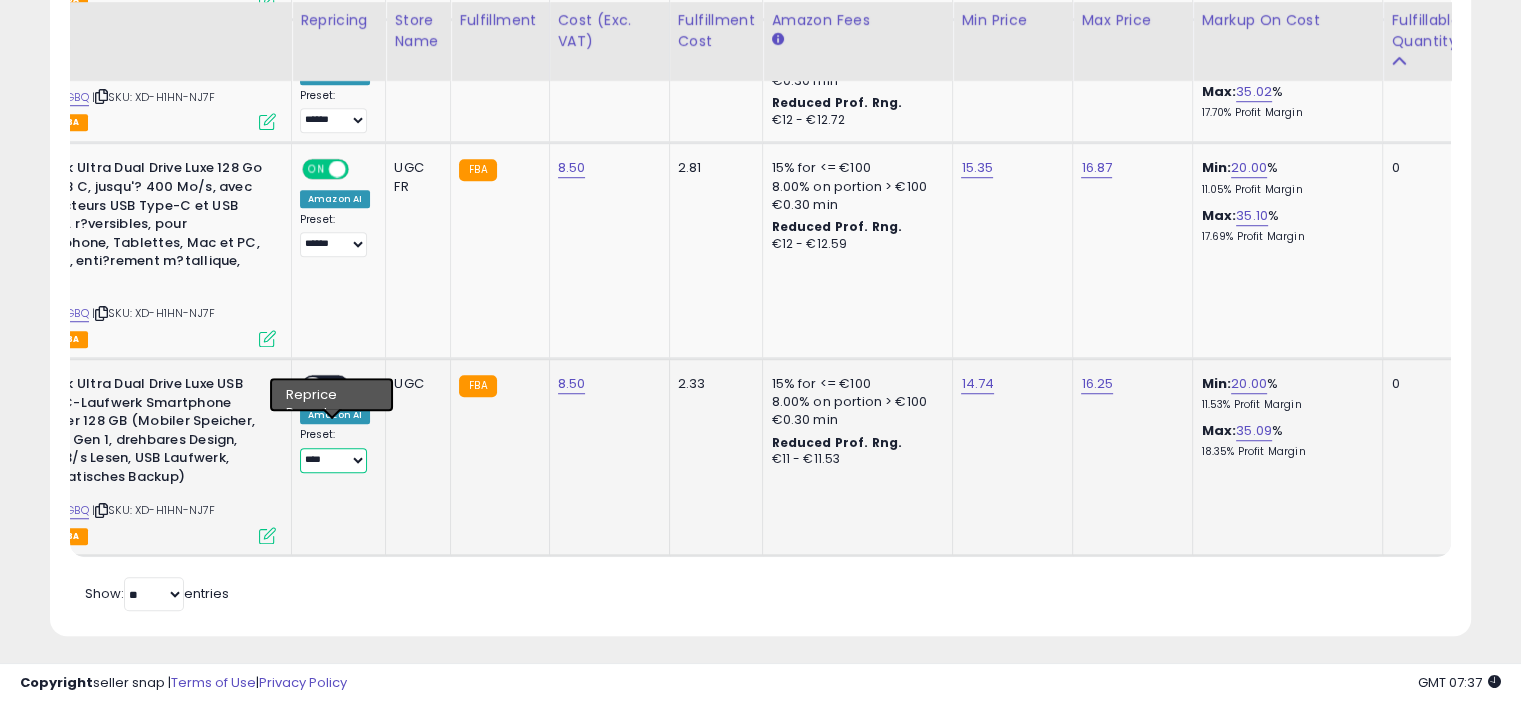 click on "**********" at bounding box center (333, 460) 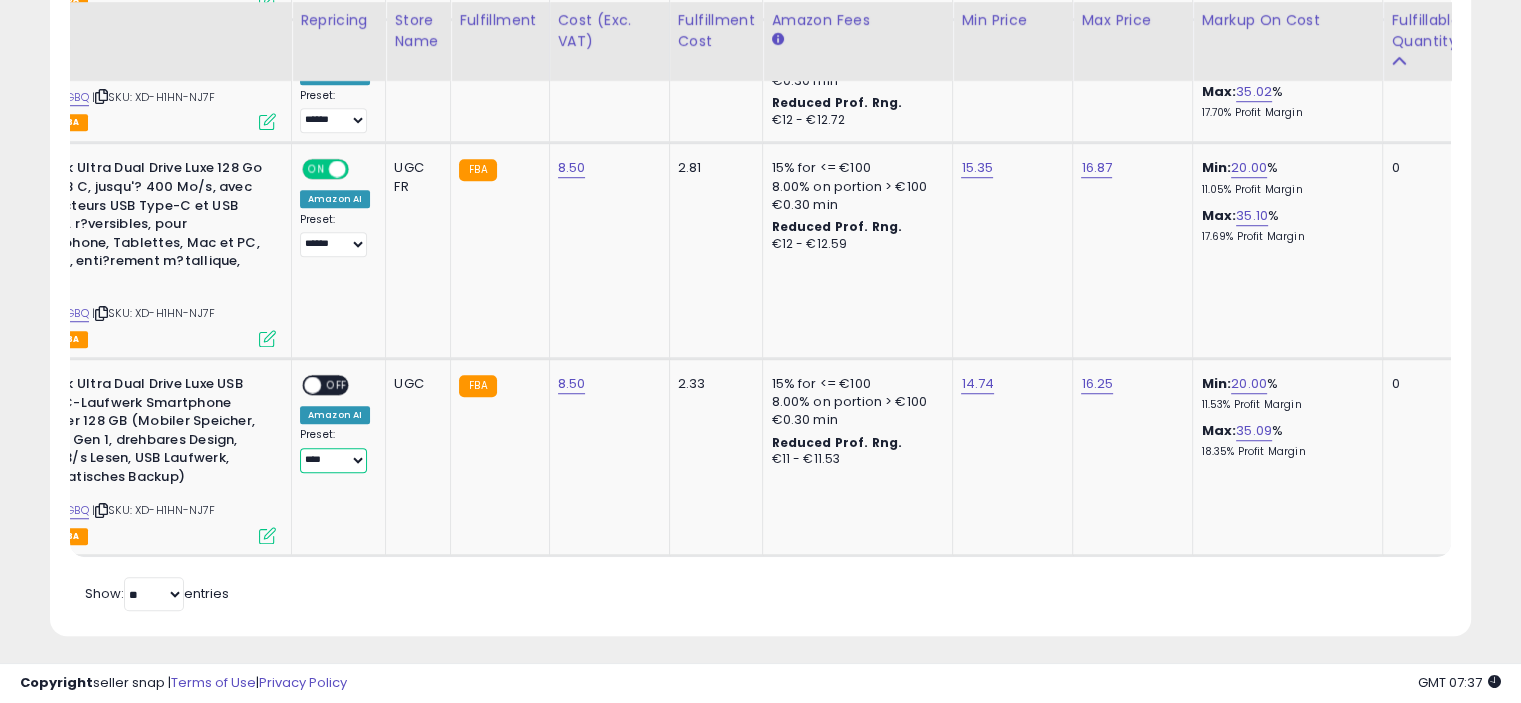 select on "******" 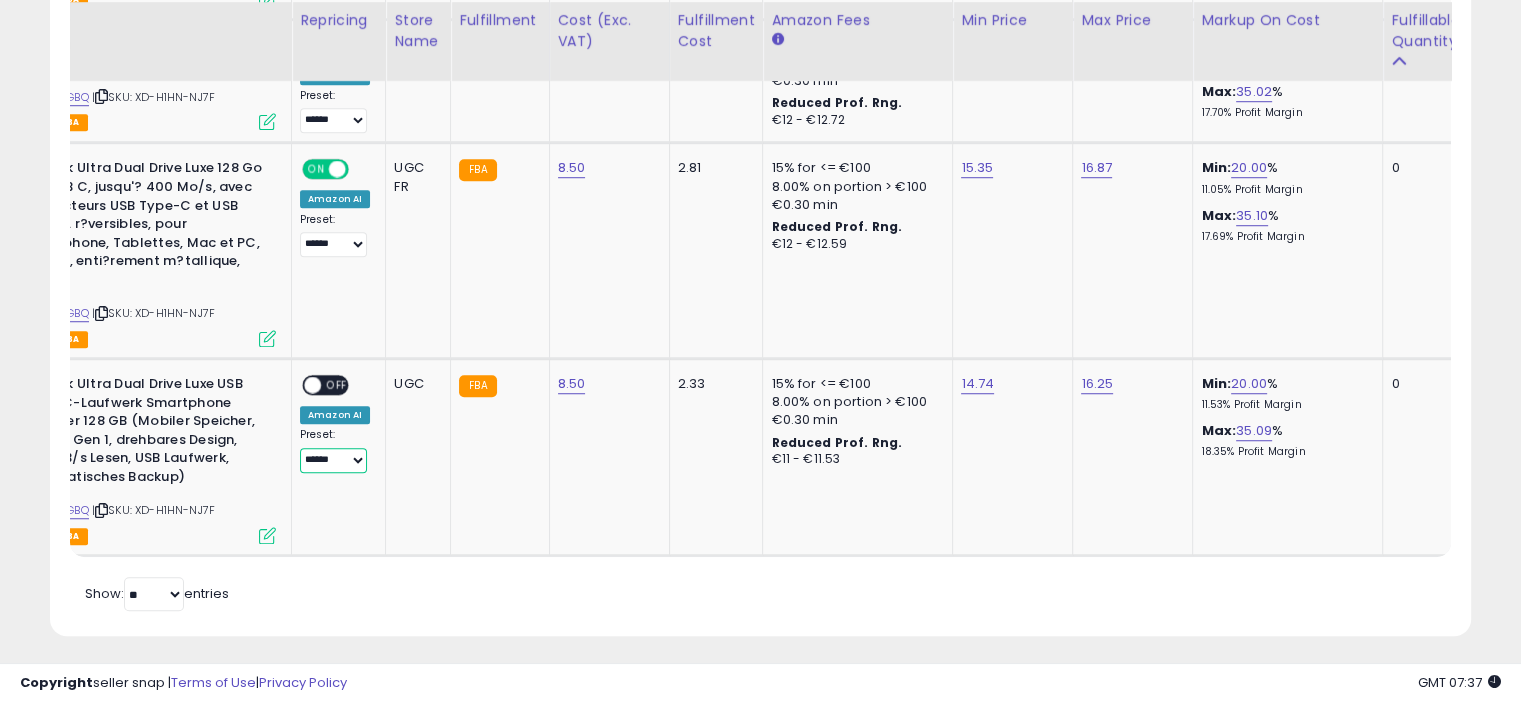 click on "**********" at bounding box center [333, 460] 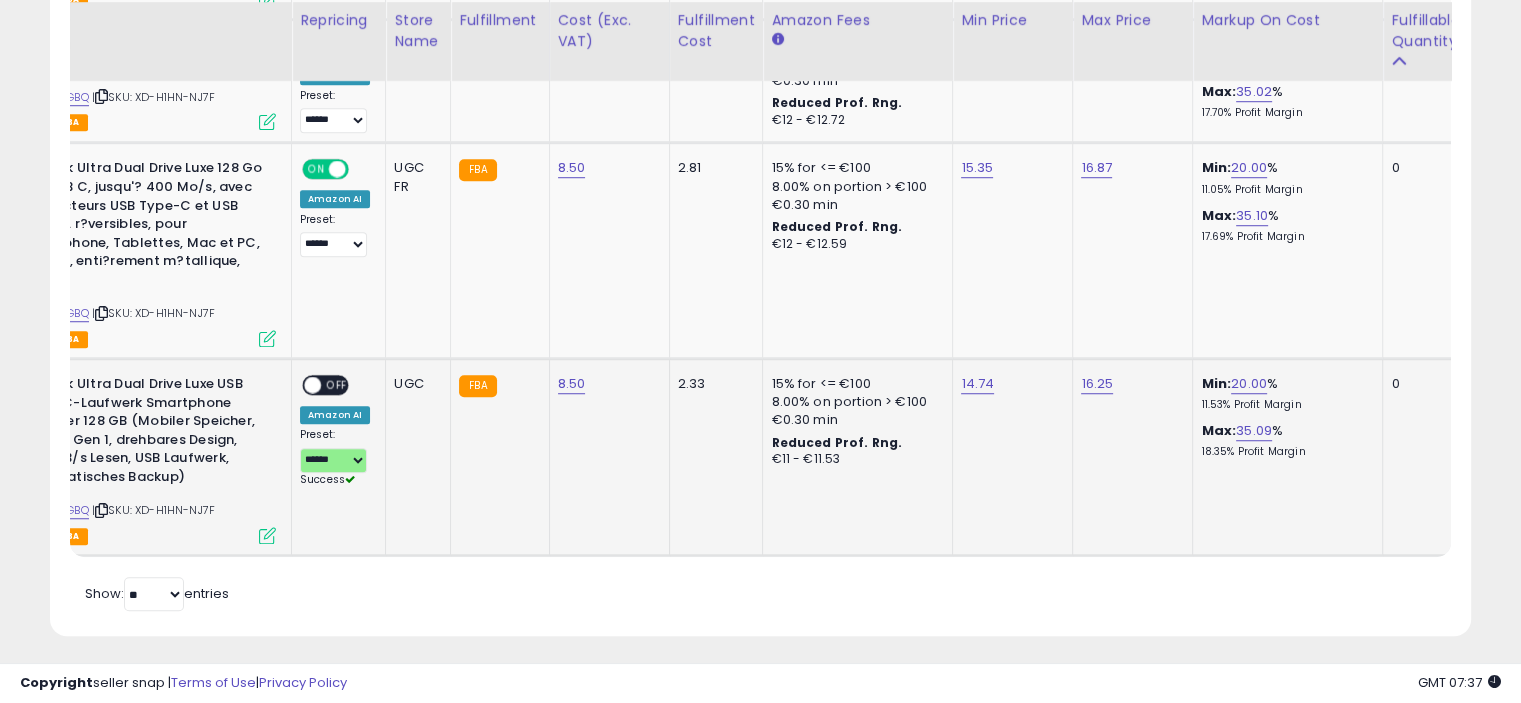 click on "OFF" at bounding box center (337, 385) 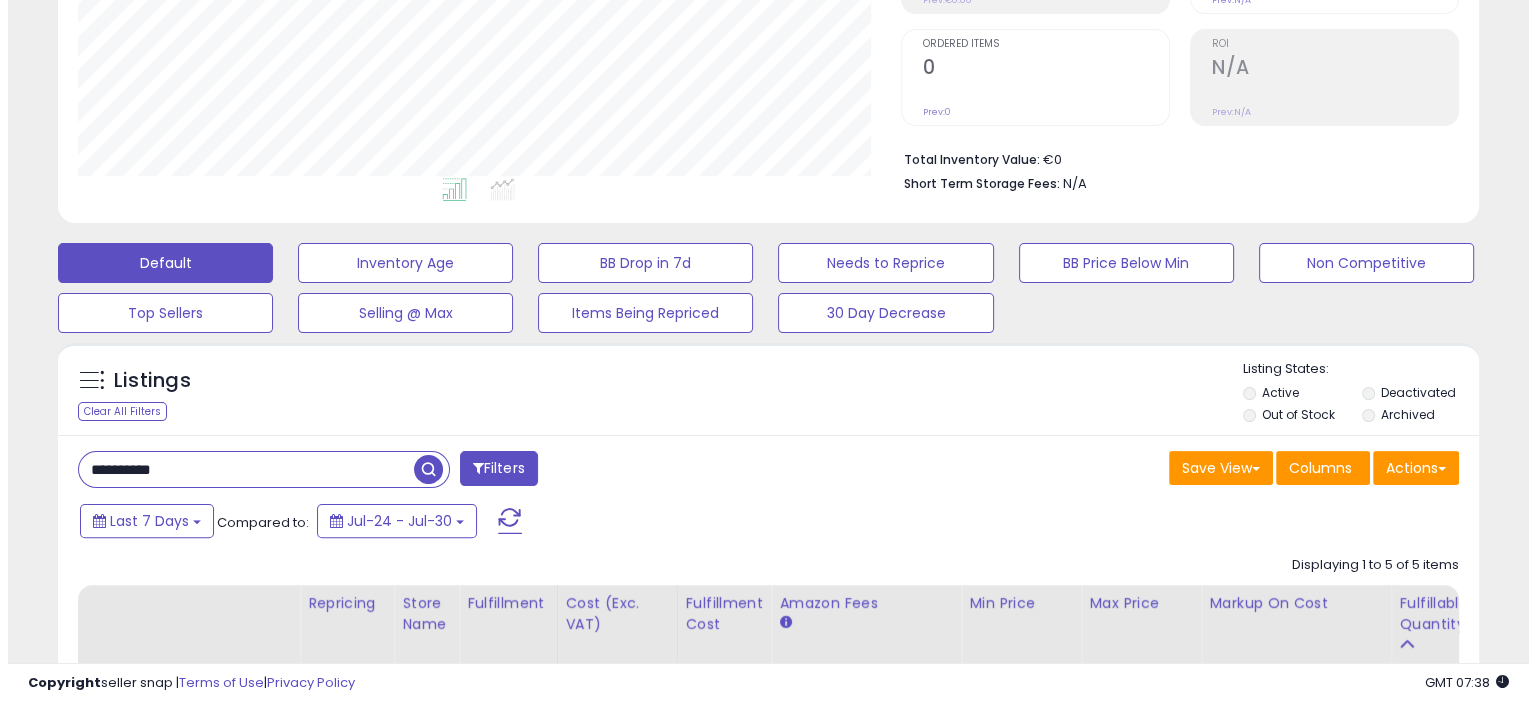scroll, scrollTop: 536, scrollLeft: 0, axis: vertical 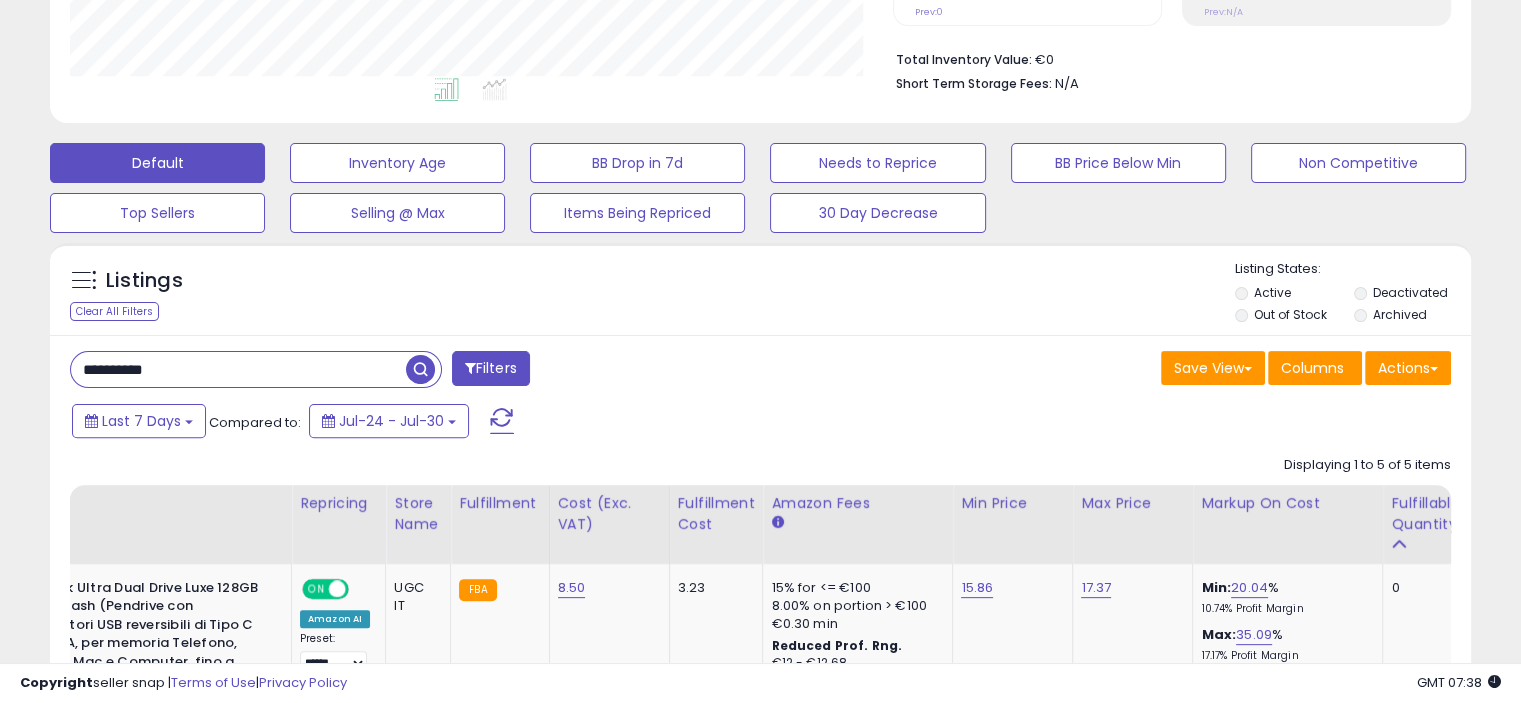 click on "**********" at bounding box center [238, 369] 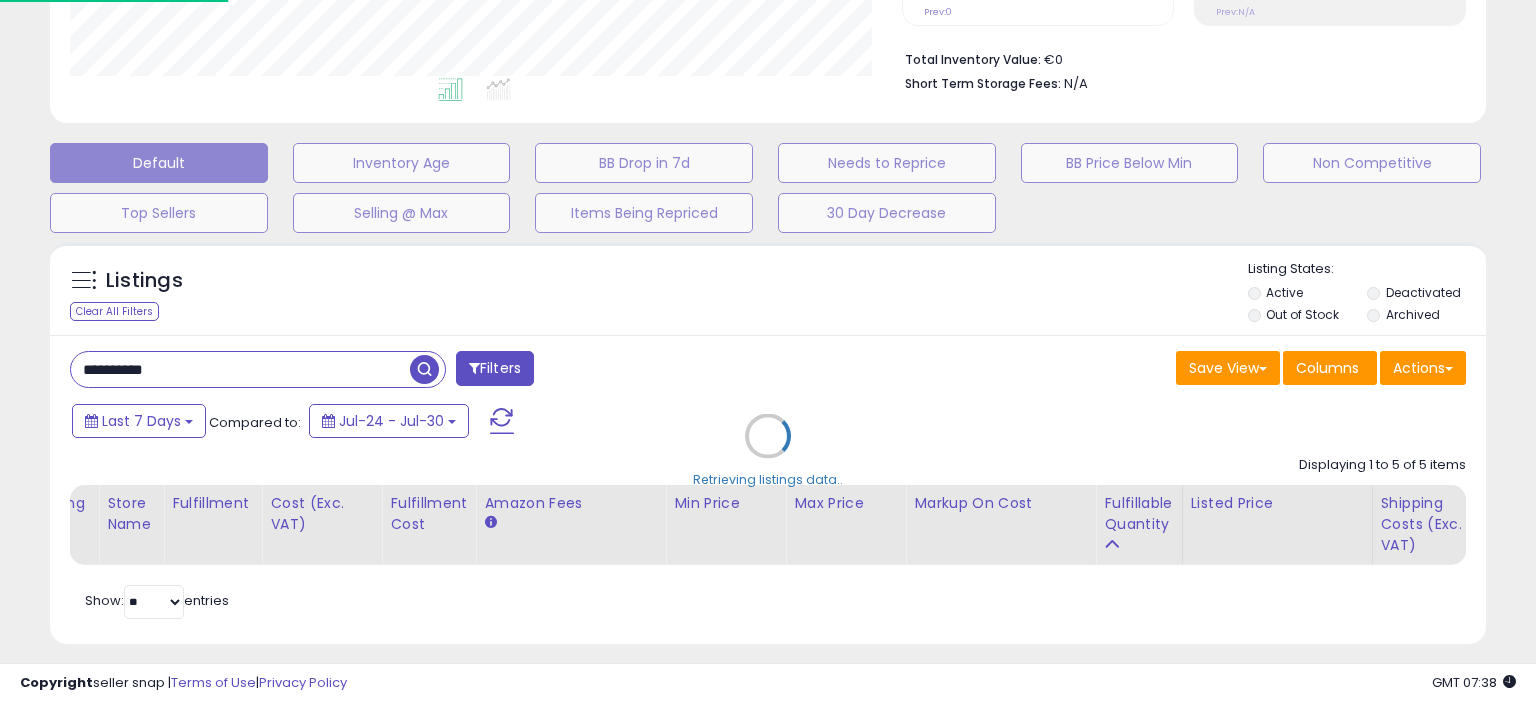 scroll, scrollTop: 999589, scrollLeft: 999168, axis: both 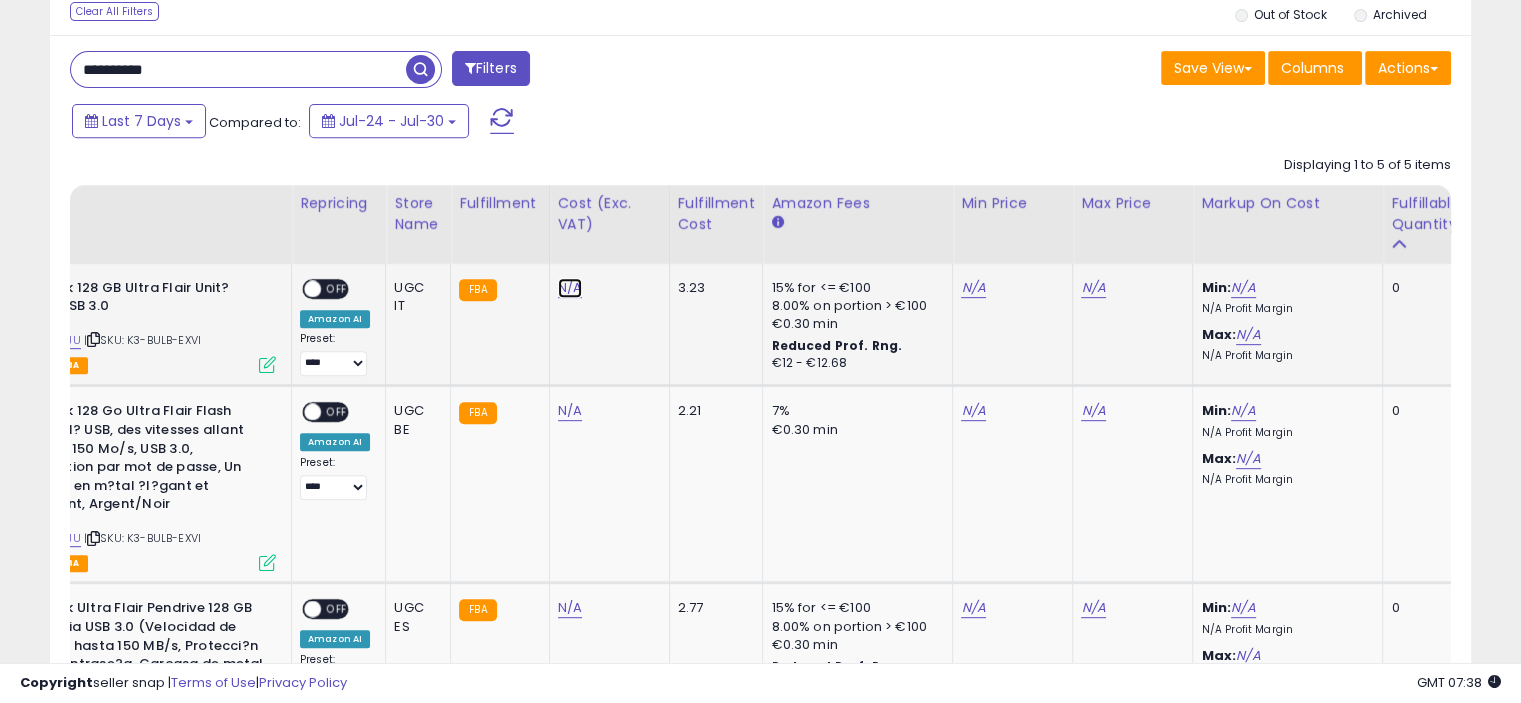 click on "N/A" at bounding box center (570, 288) 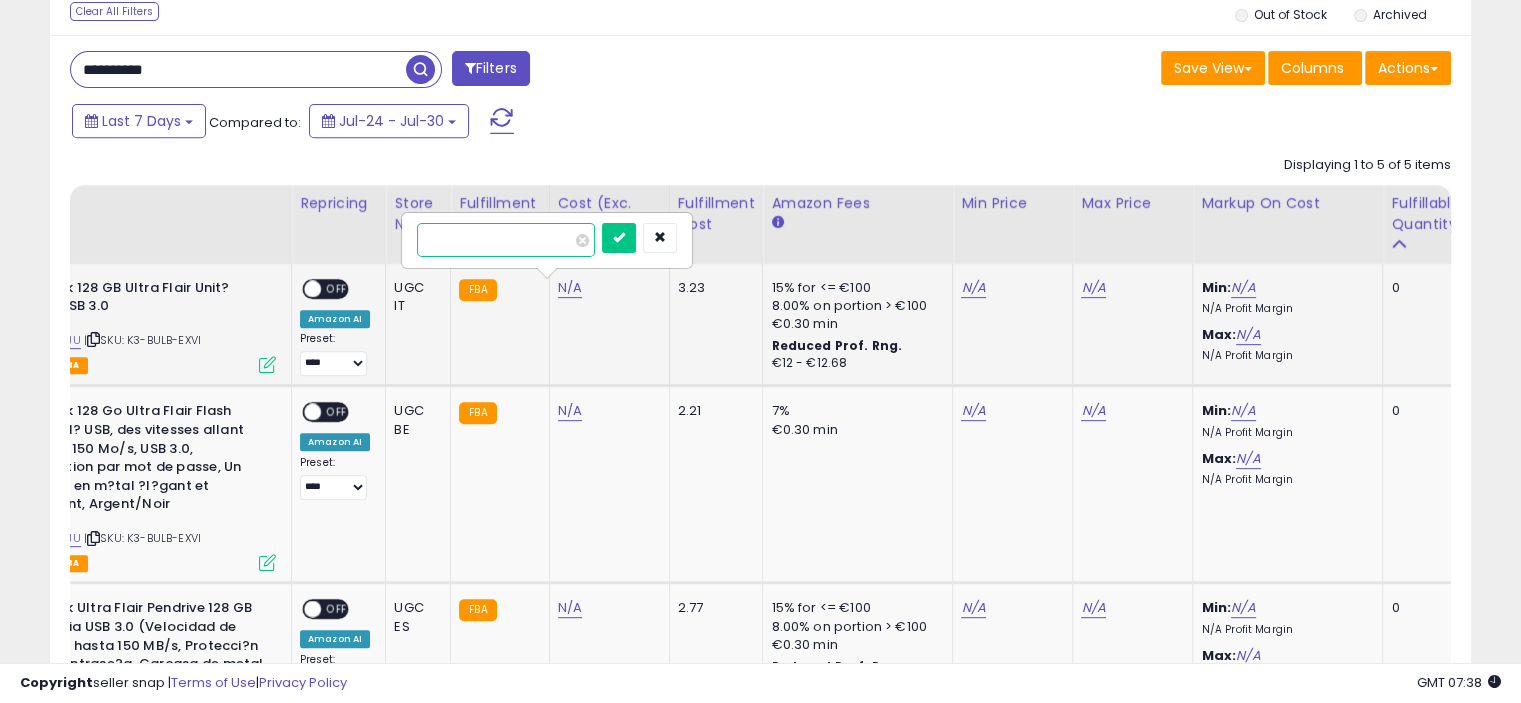 type on "****" 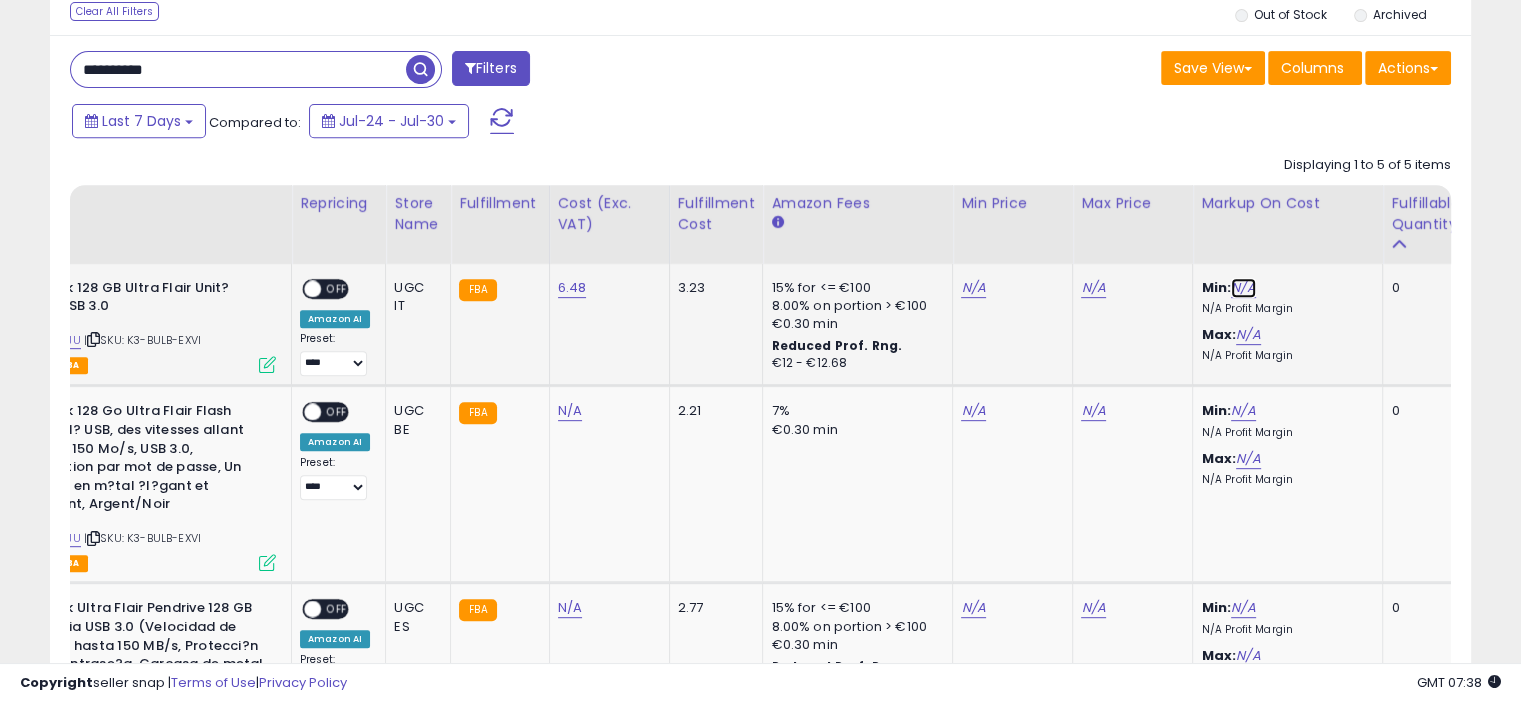 click on "N/A" at bounding box center [1243, 288] 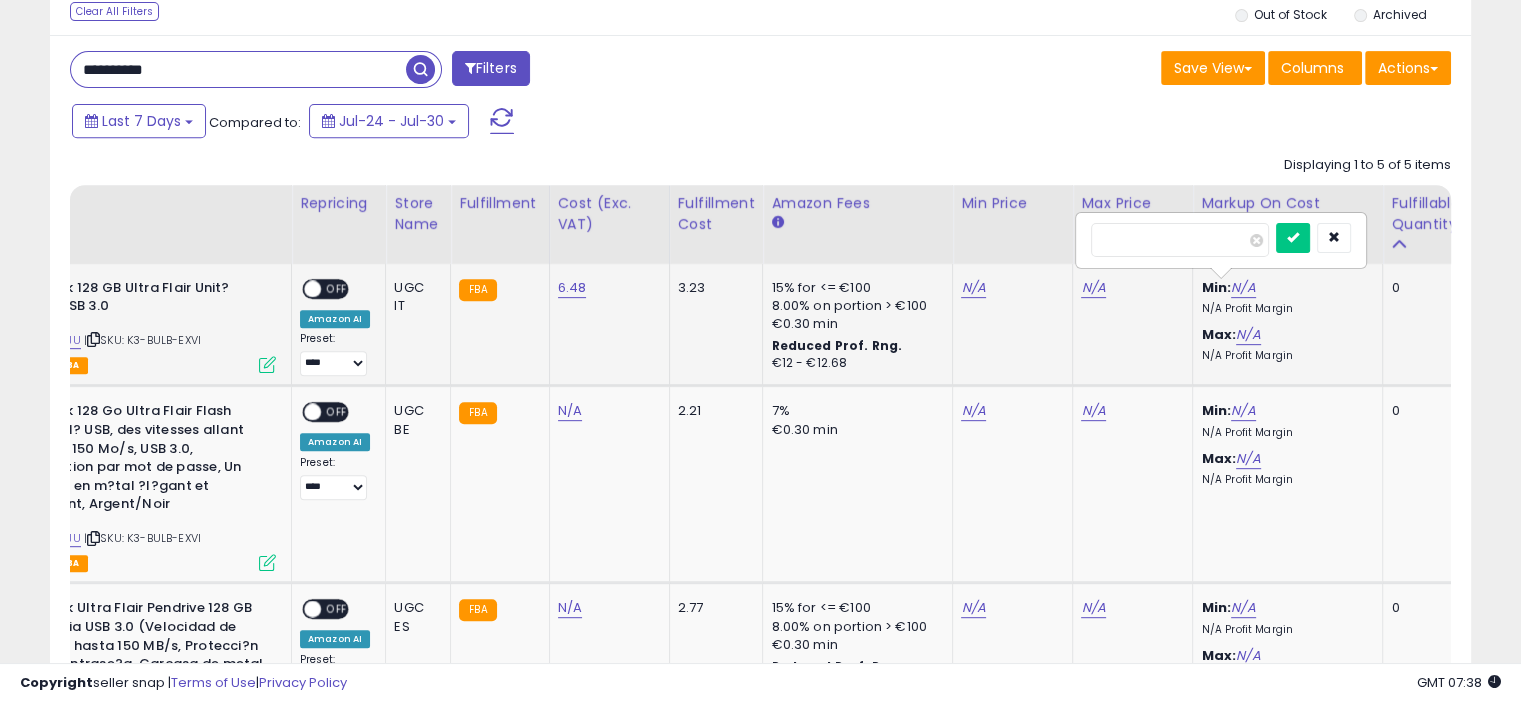 type on "**" 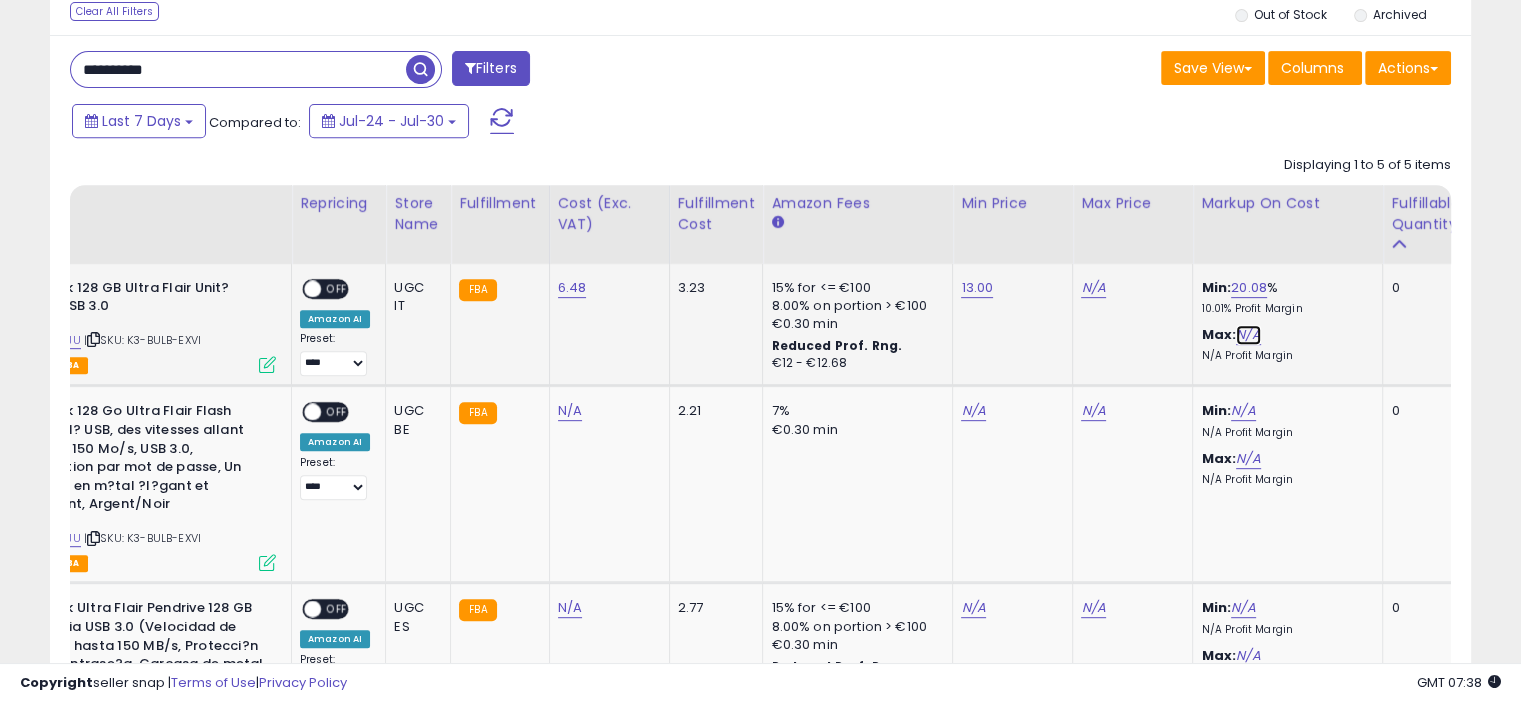 click on "N/A" at bounding box center [1248, 335] 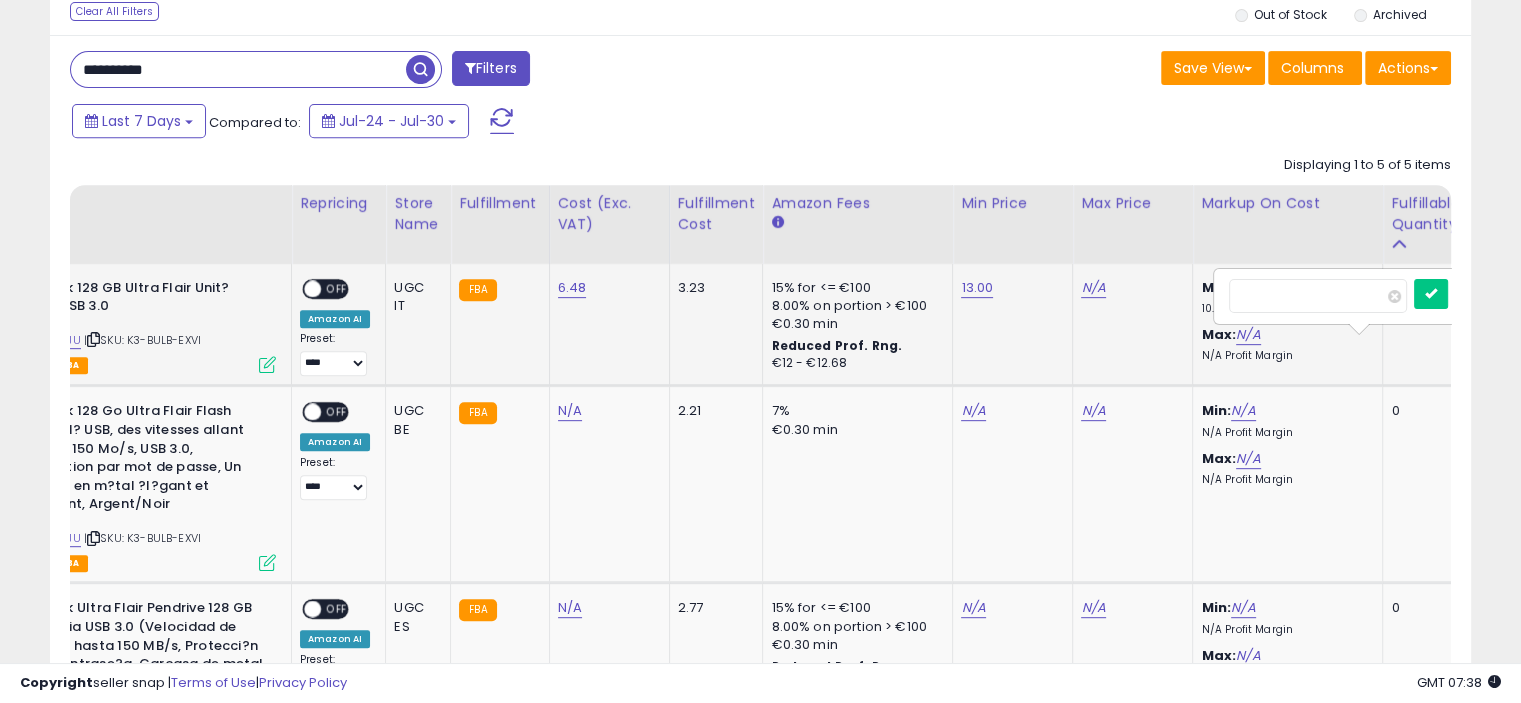 type on "**" 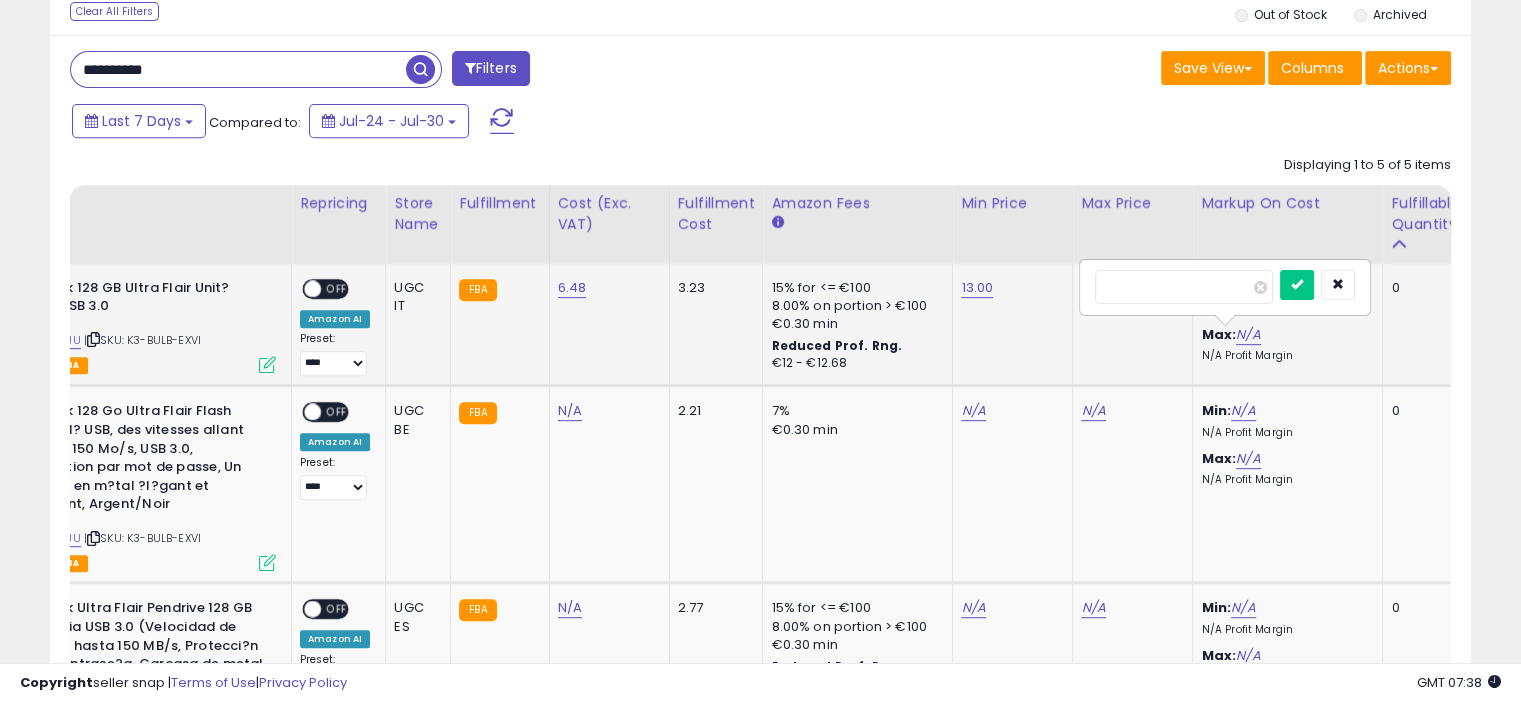 click at bounding box center (1297, 285) 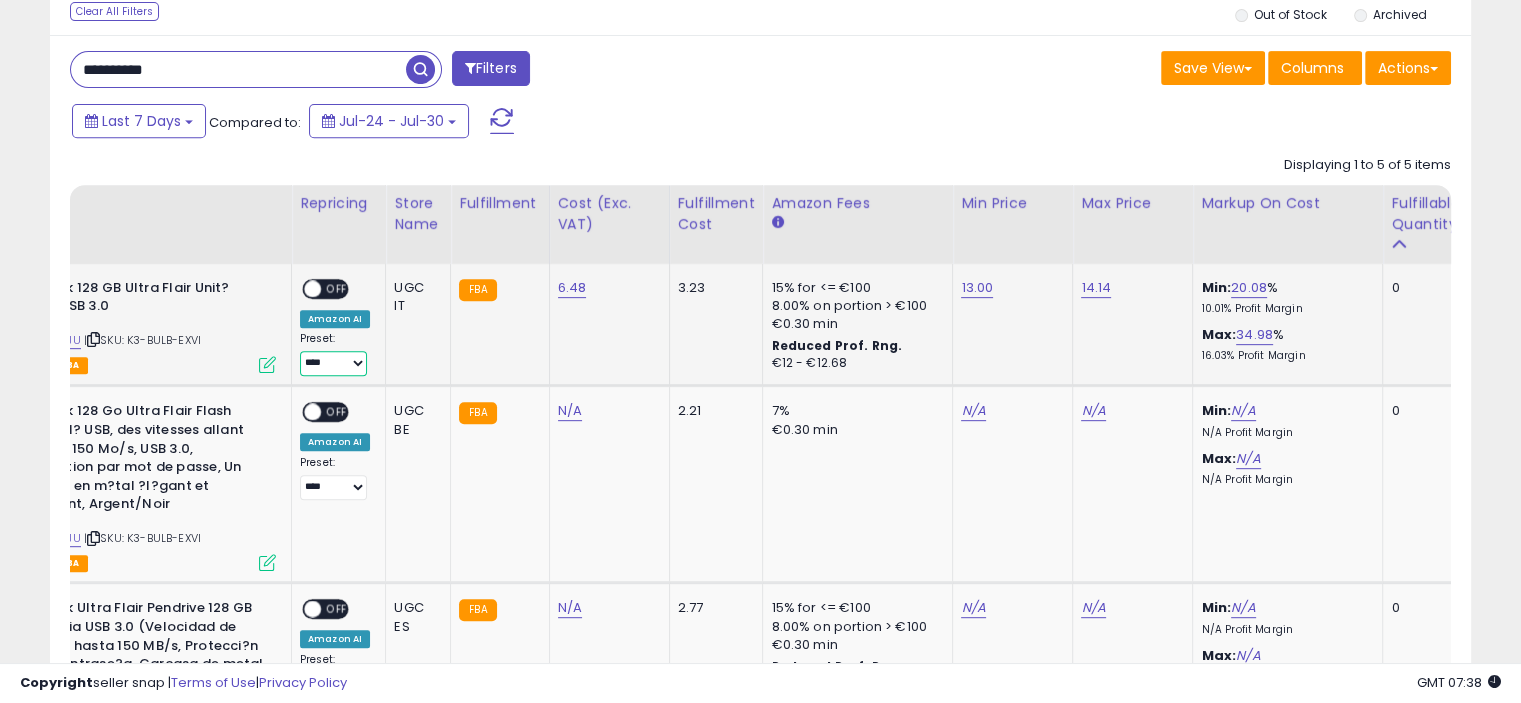 click on "**** ******" at bounding box center [333, 363] 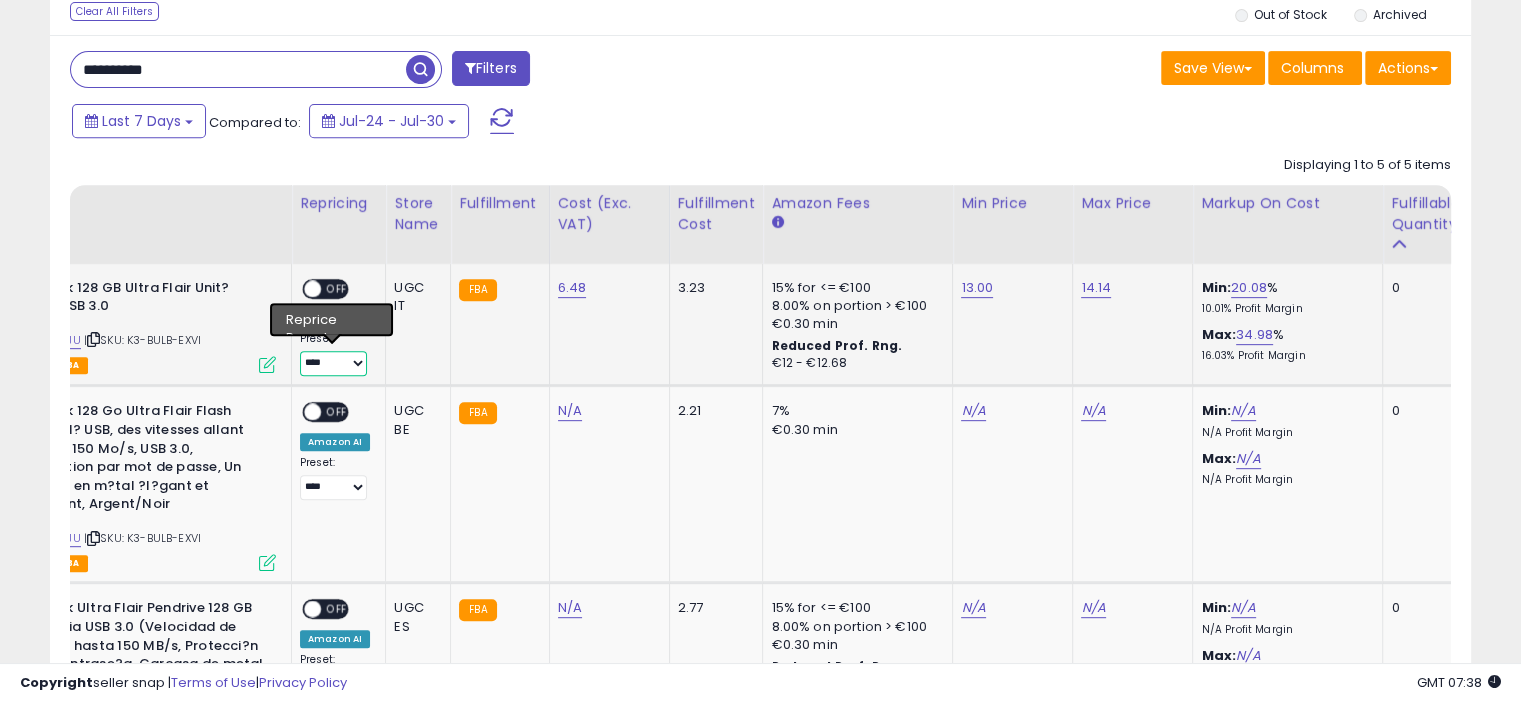 type 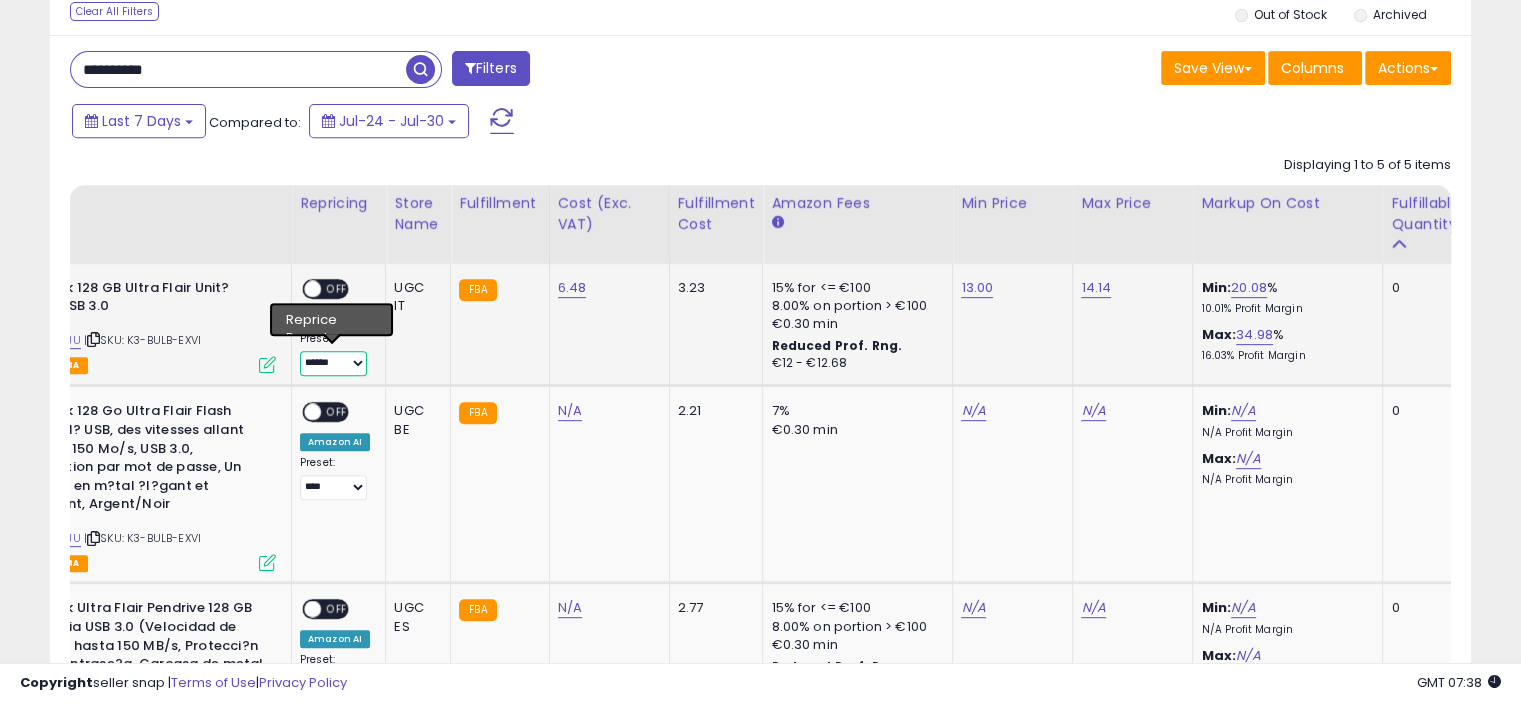 click on "**** ******" at bounding box center [333, 363] 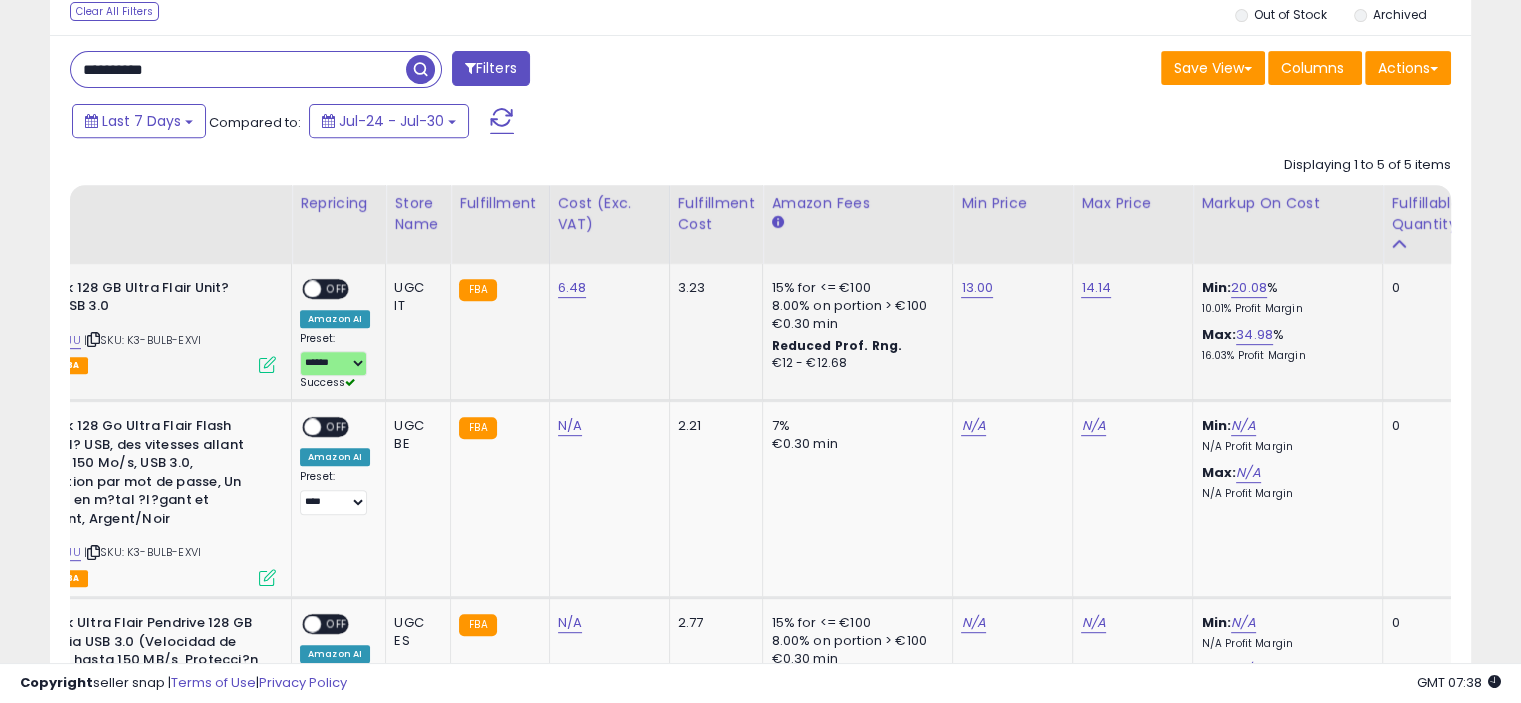 click on "OFF" at bounding box center [337, 288] 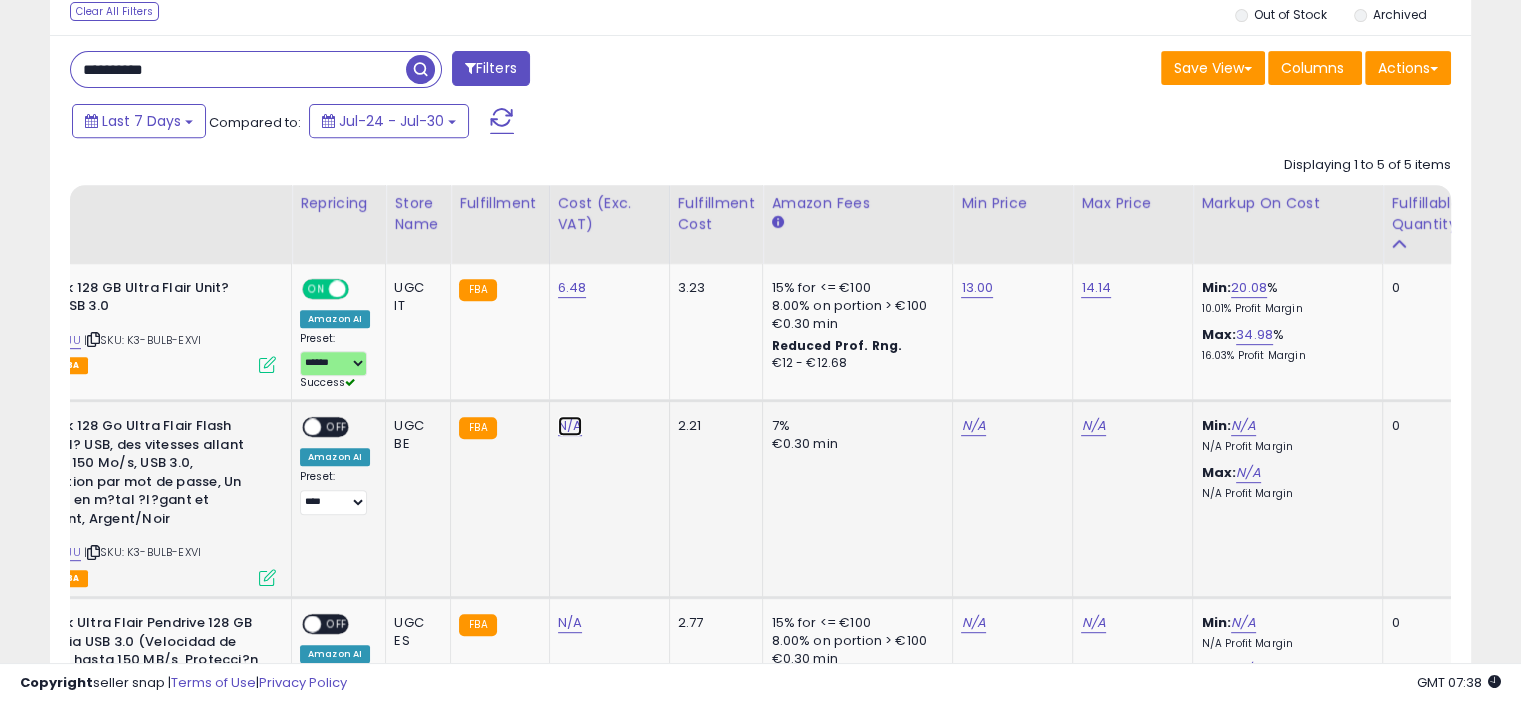 click on "N/A" at bounding box center (570, 426) 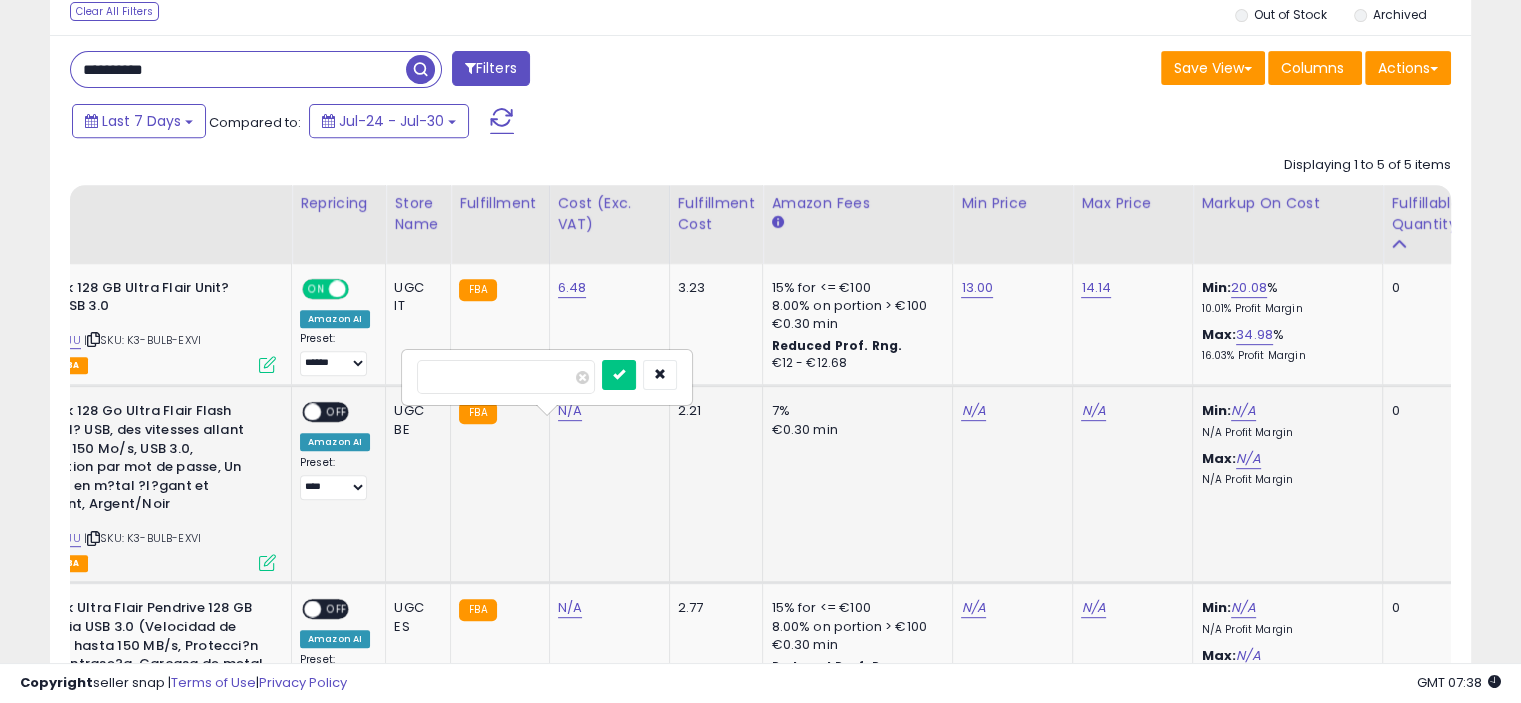 click at bounding box center [619, 375] 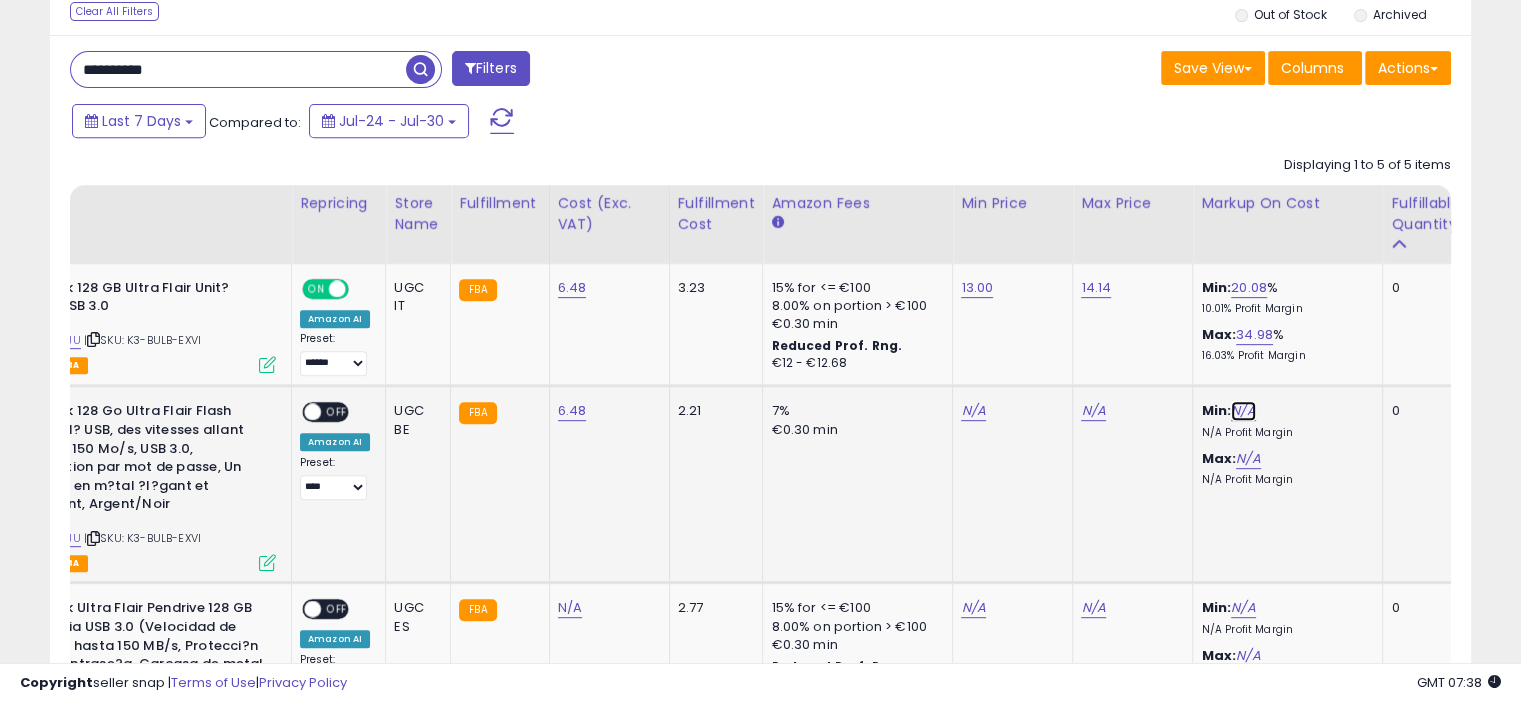 click on "N/A" at bounding box center [1243, 411] 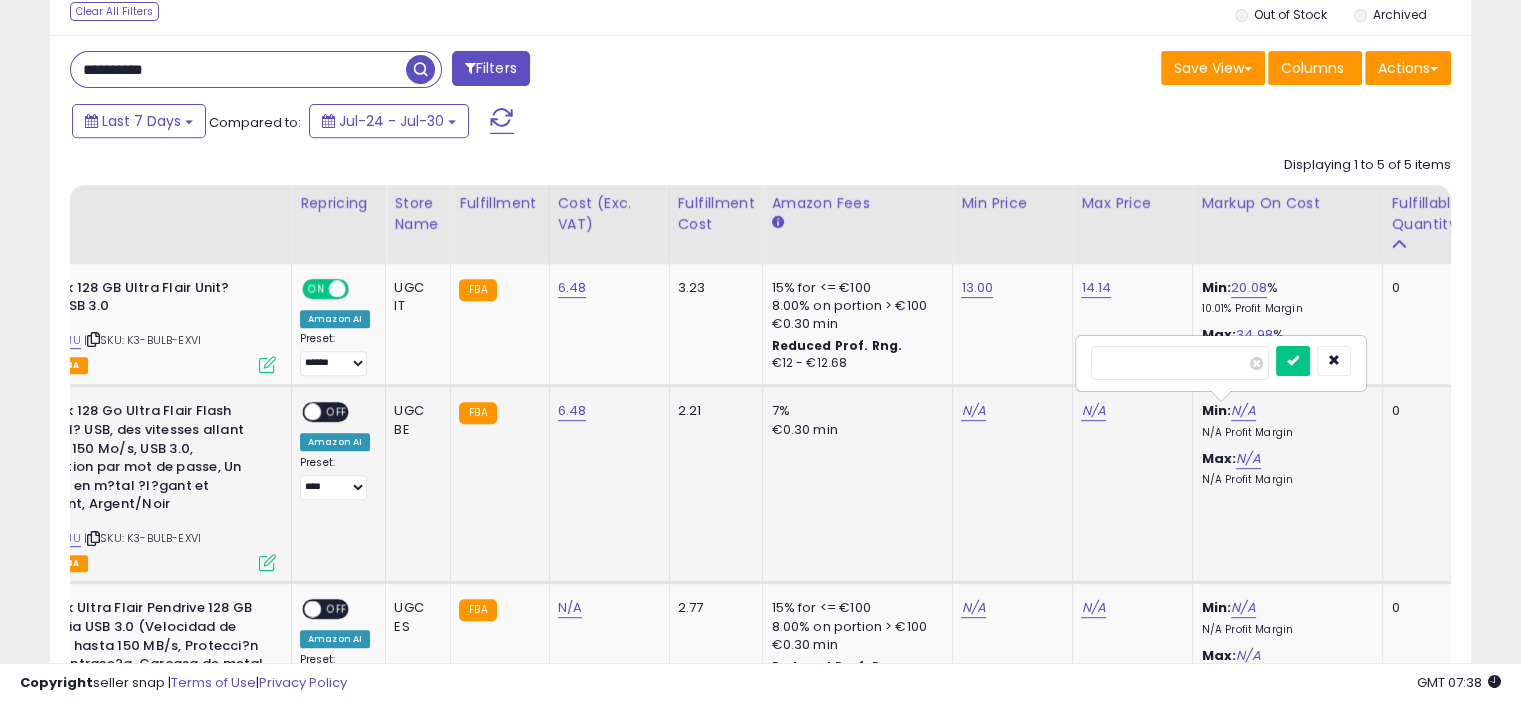 click at bounding box center (1293, 361) 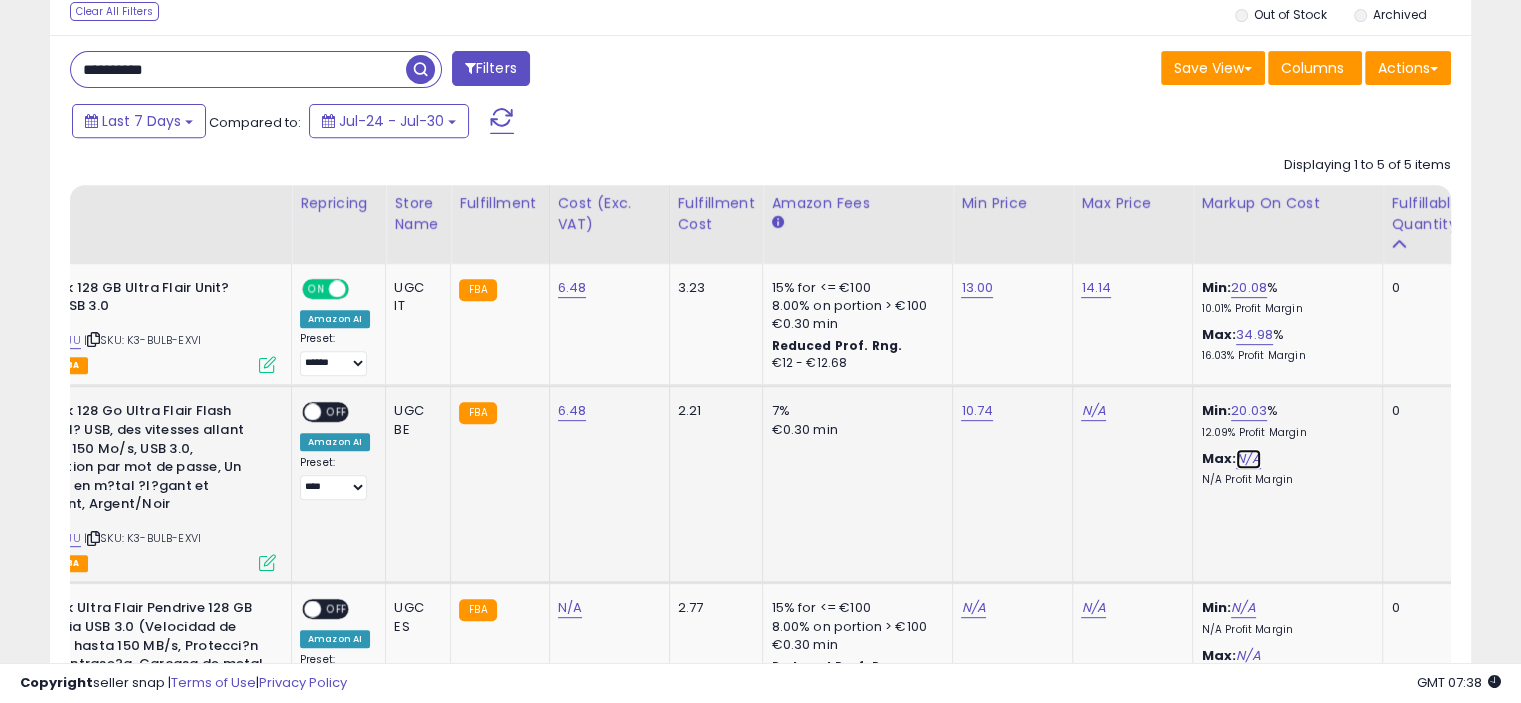 click on "N/A" at bounding box center (1248, 459) 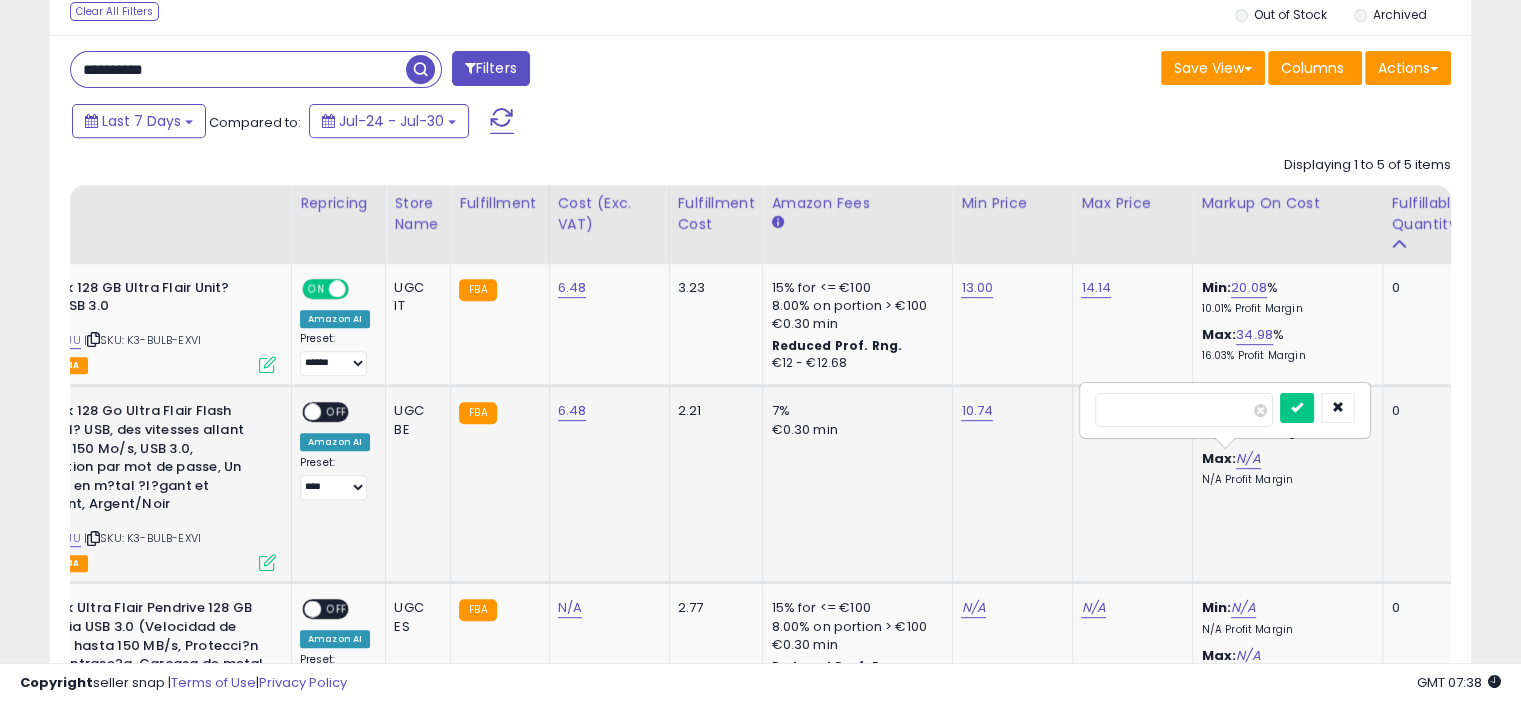 click at bounding box center (1297, 408) 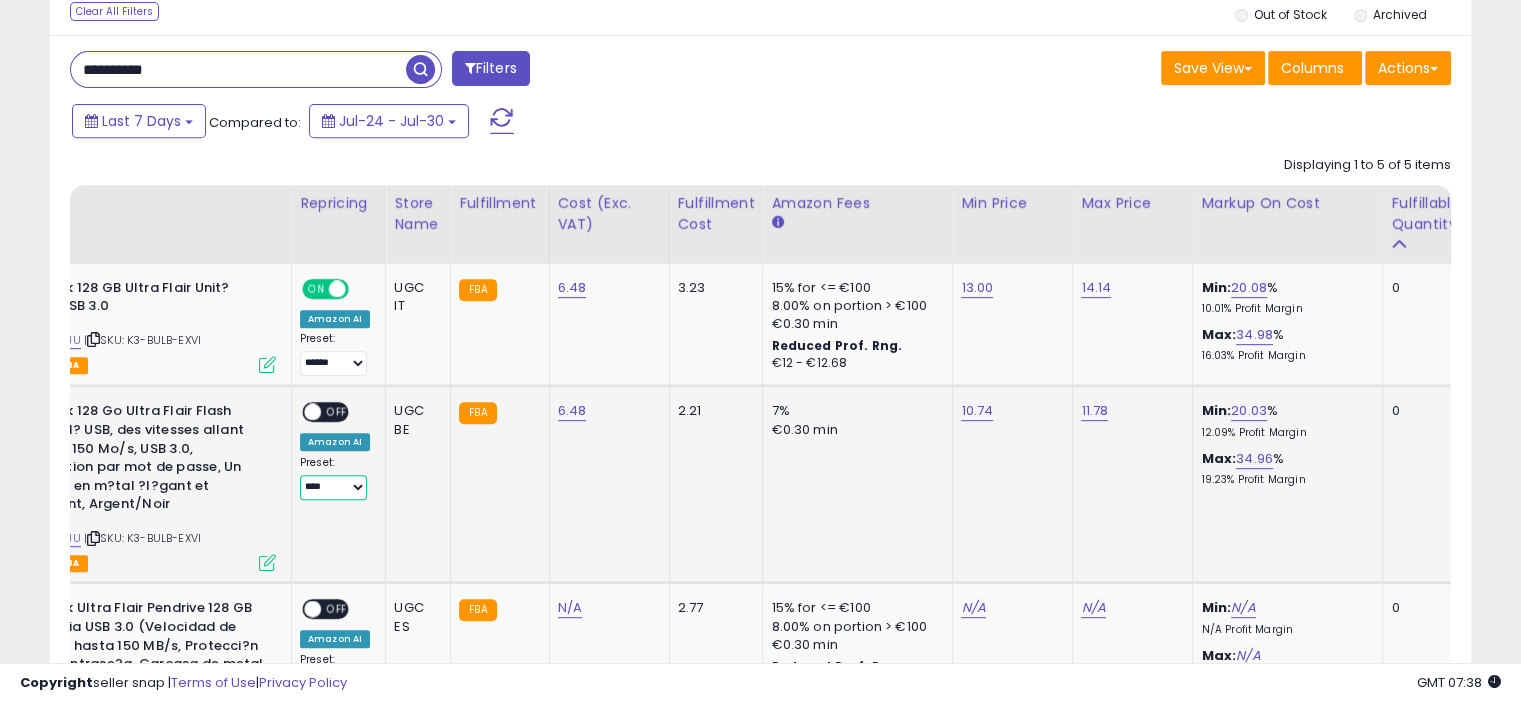 click on "**** ******" at bounding box center (333, 487) 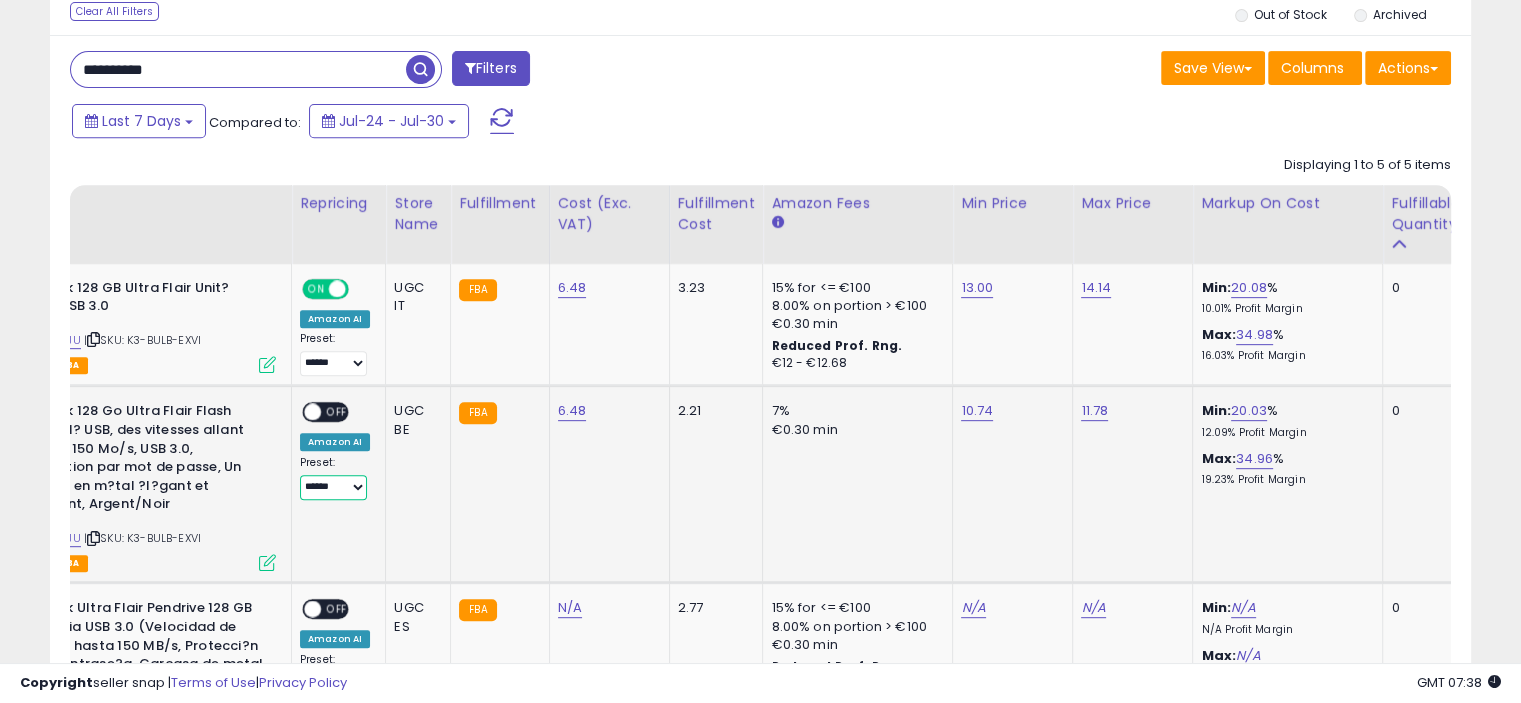 click on "**** ******" at bounding box center [333, 487] 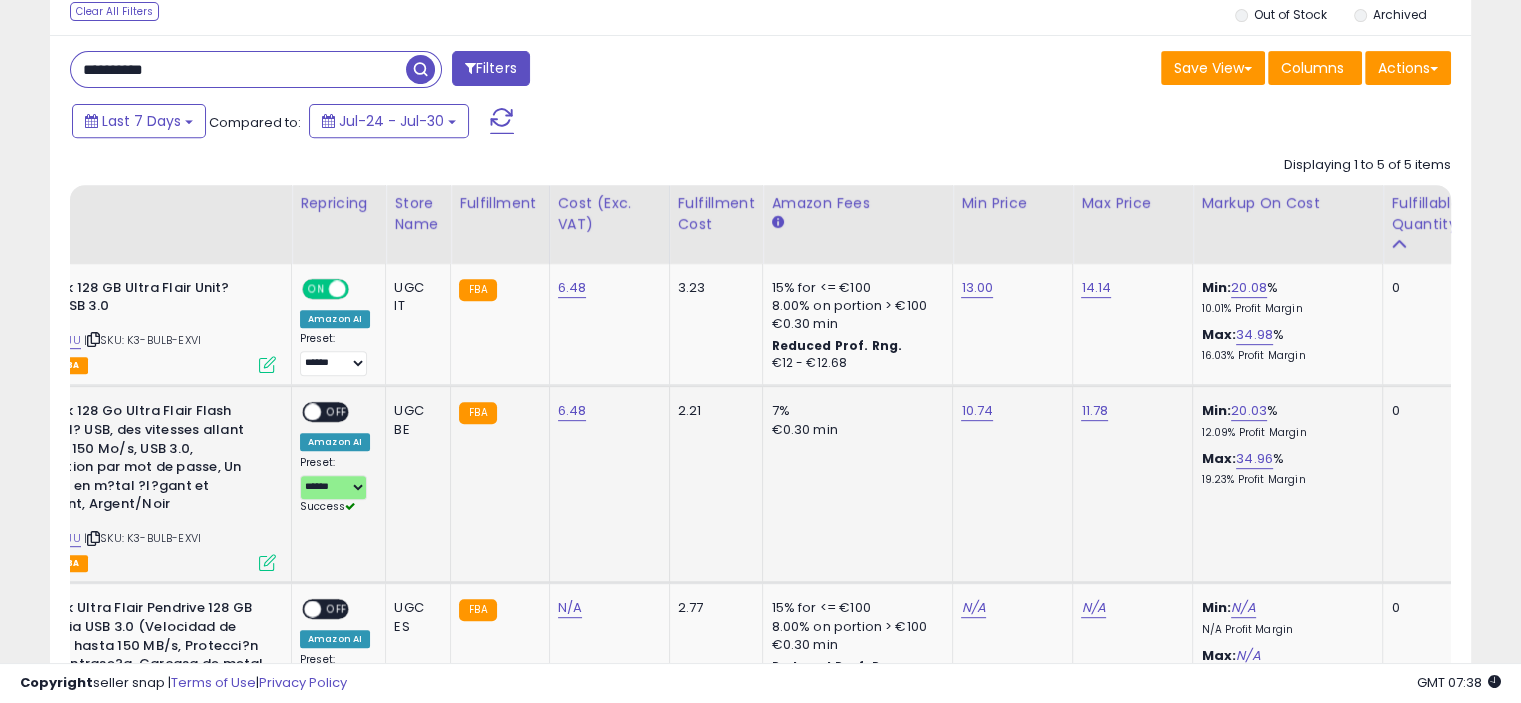 click on "OFF" at bounding box center (337, 412) 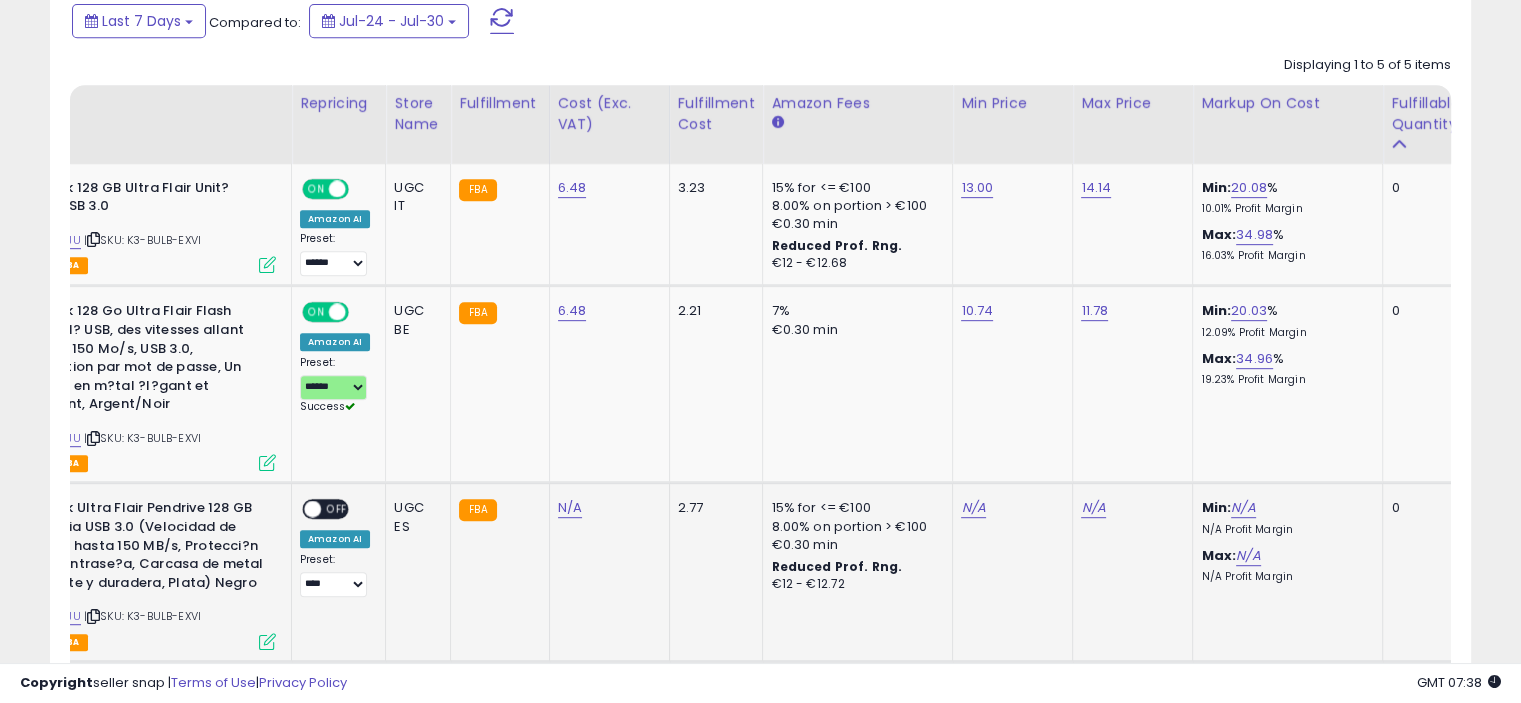 scroll, scrollTop: 1036, scrollLeft: 0, axis: vertical 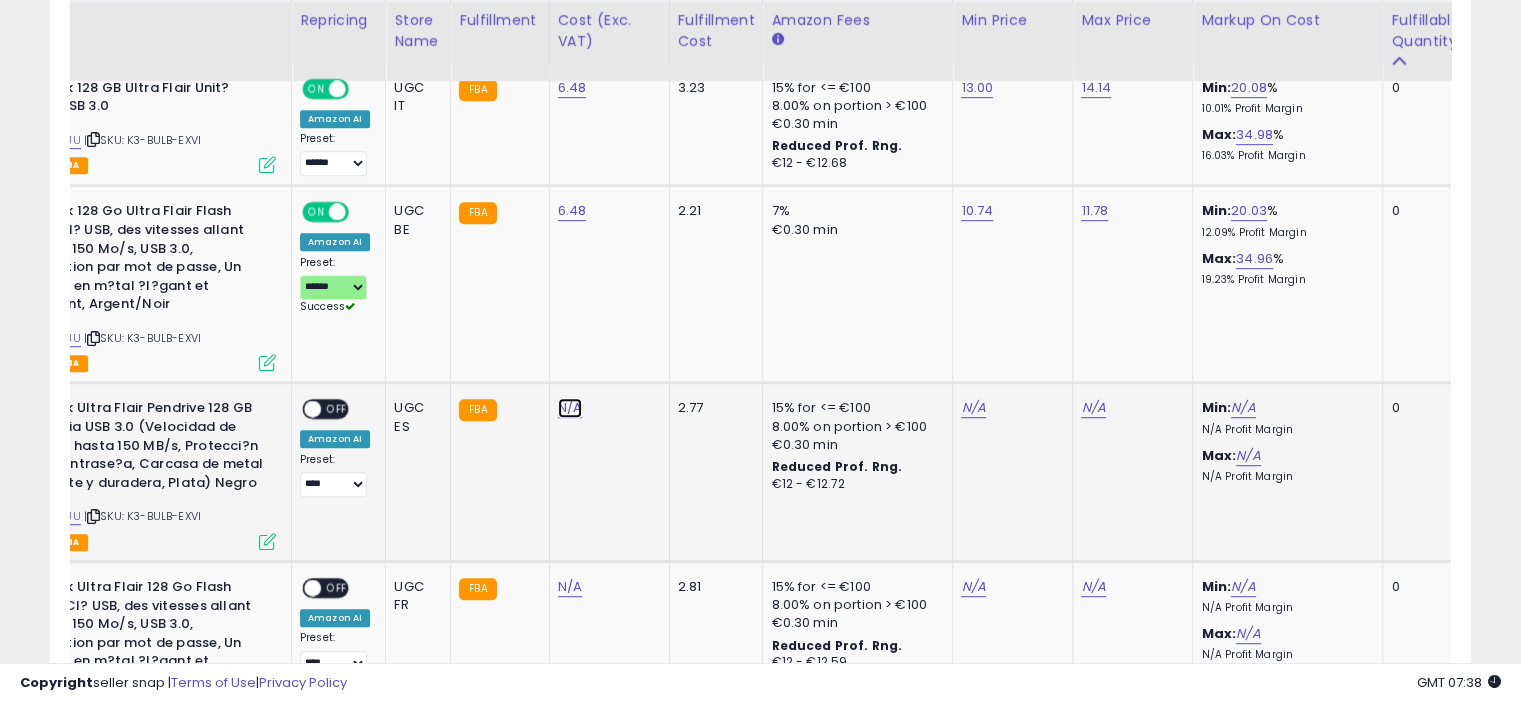 click on "N/A" at bounding box center [570, 408] 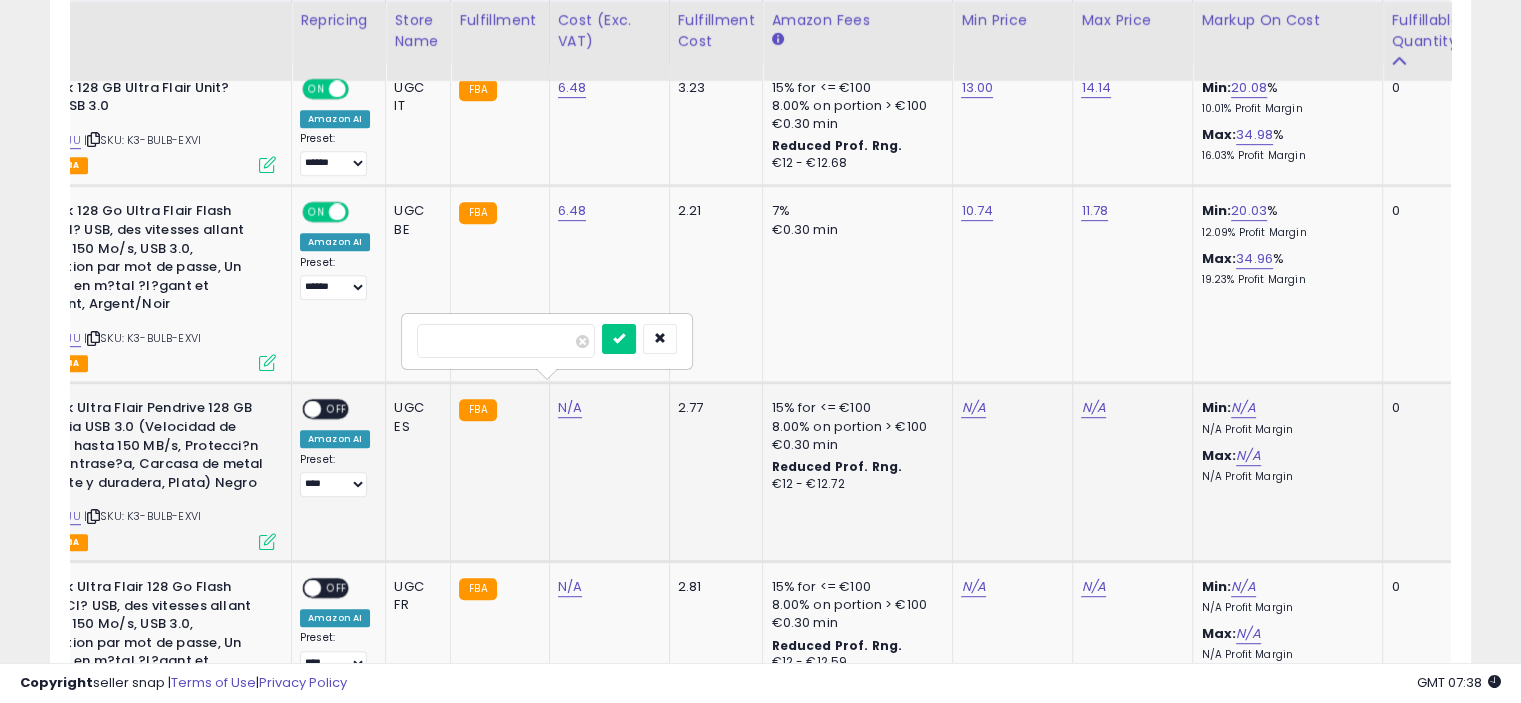 click at bounding box center [619, 339] 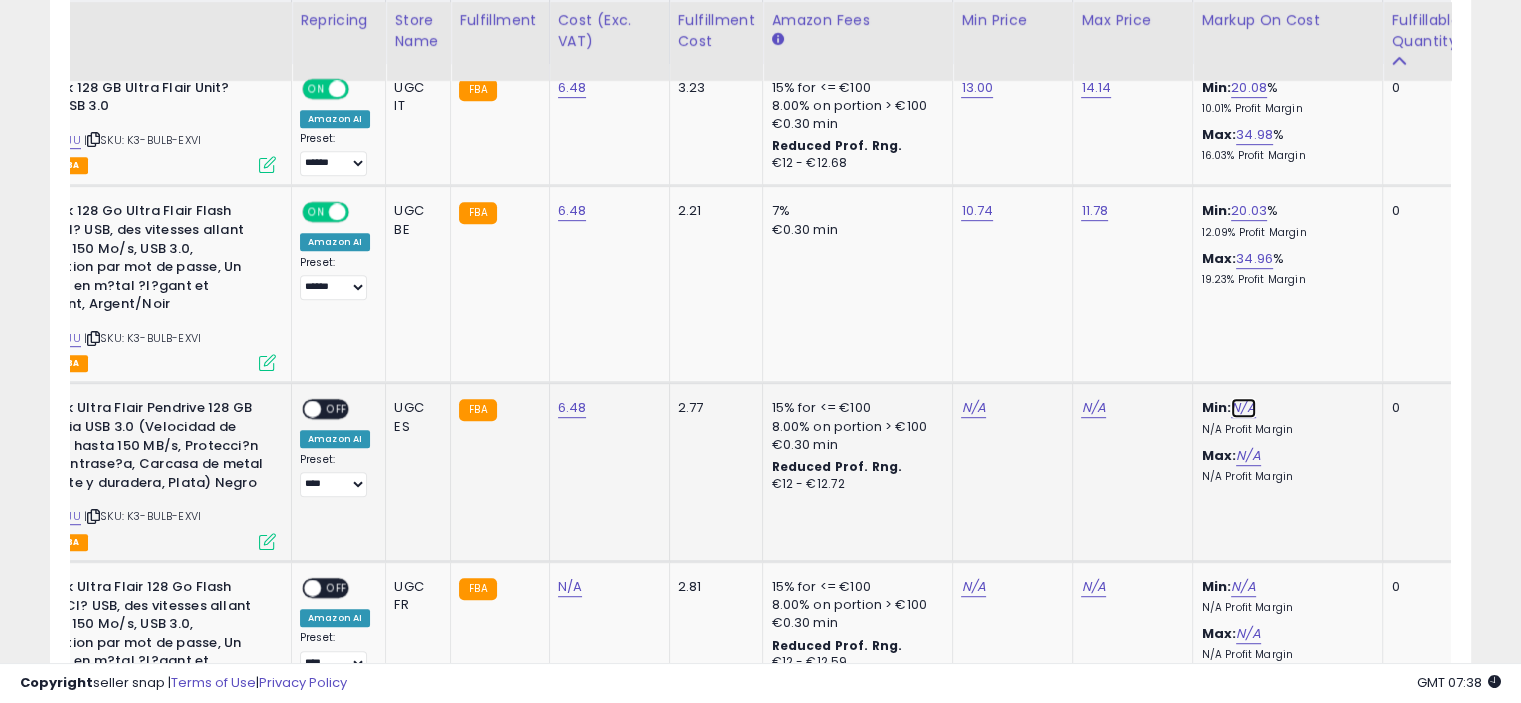 click on "N/A" at bounding box center (1243, 408) 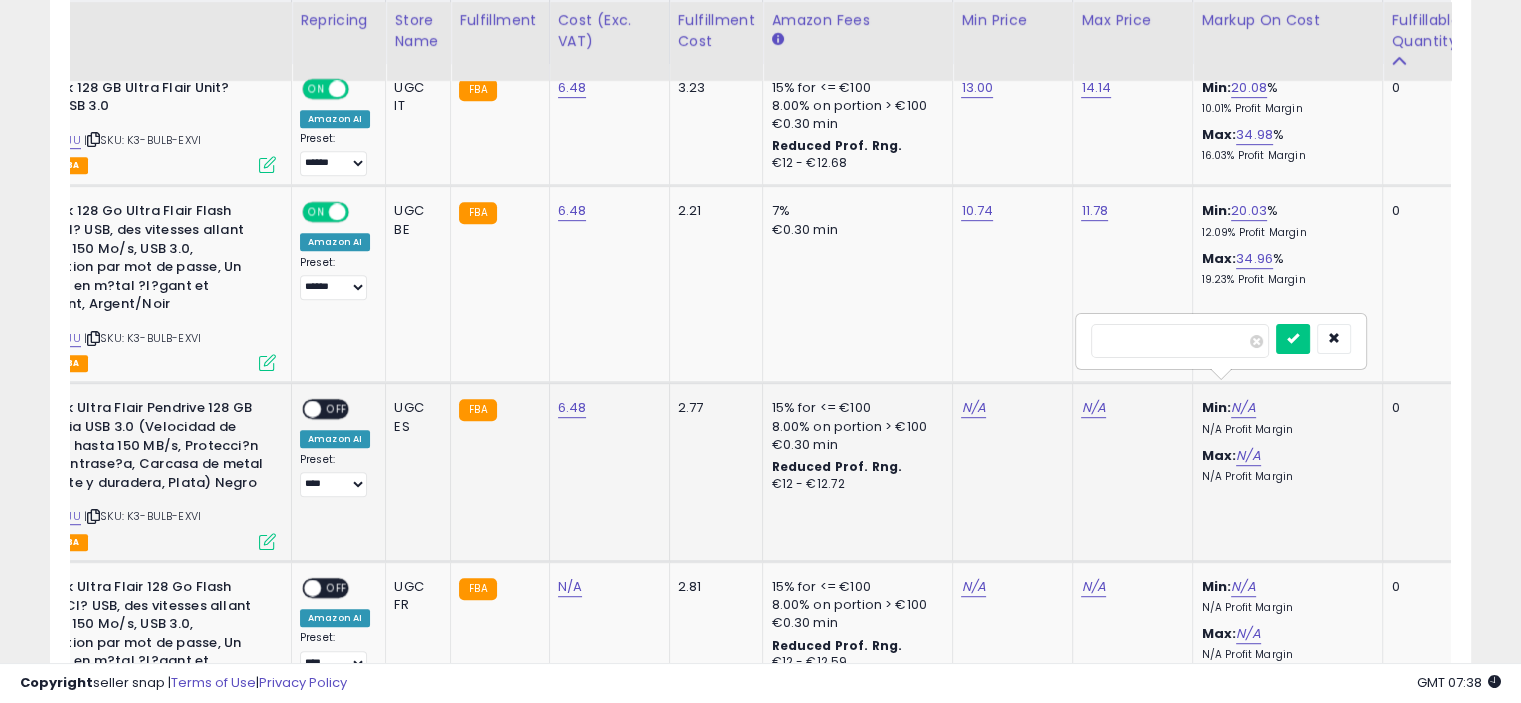 click at bounding box center (1293, 339) 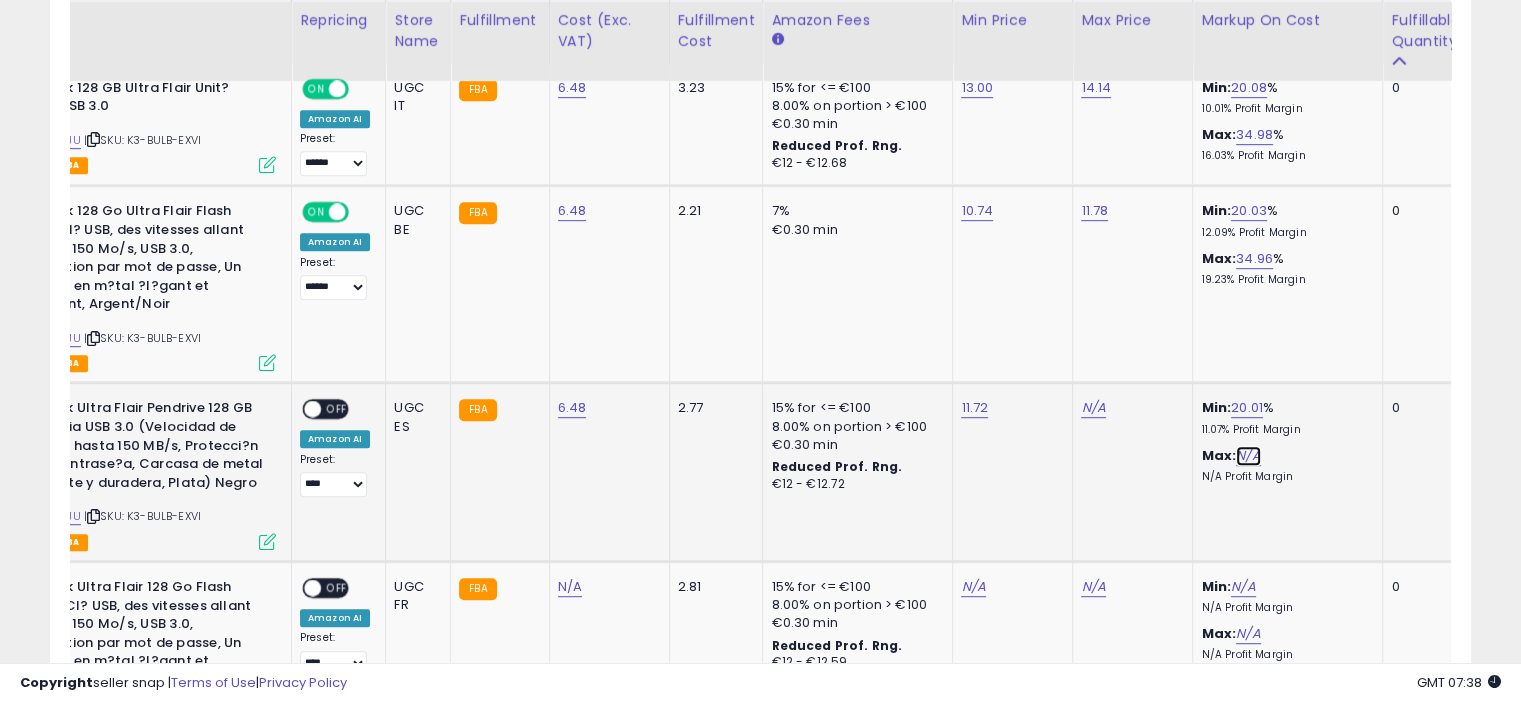 click on "N/A" at bounding box center (1248, 456) 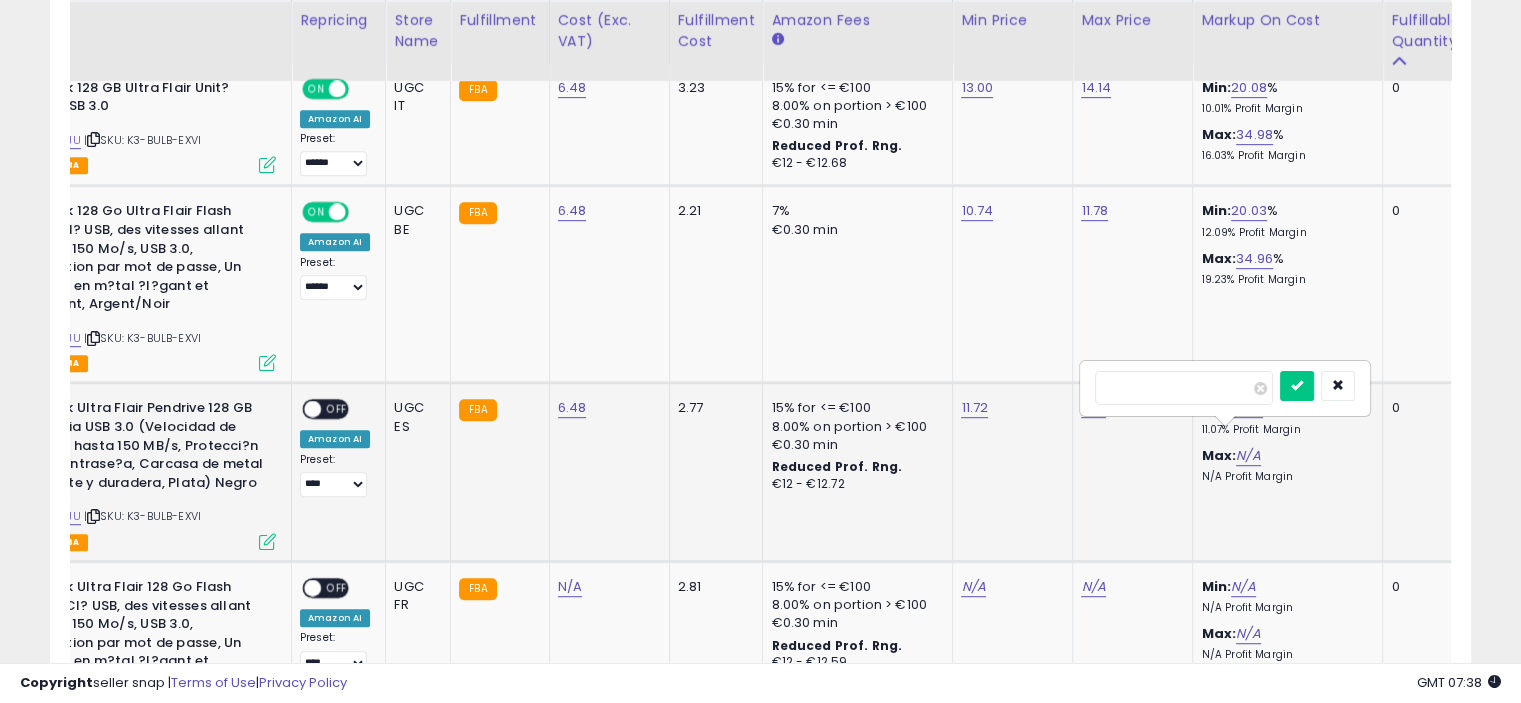 click at bounding box center (1297, 386) 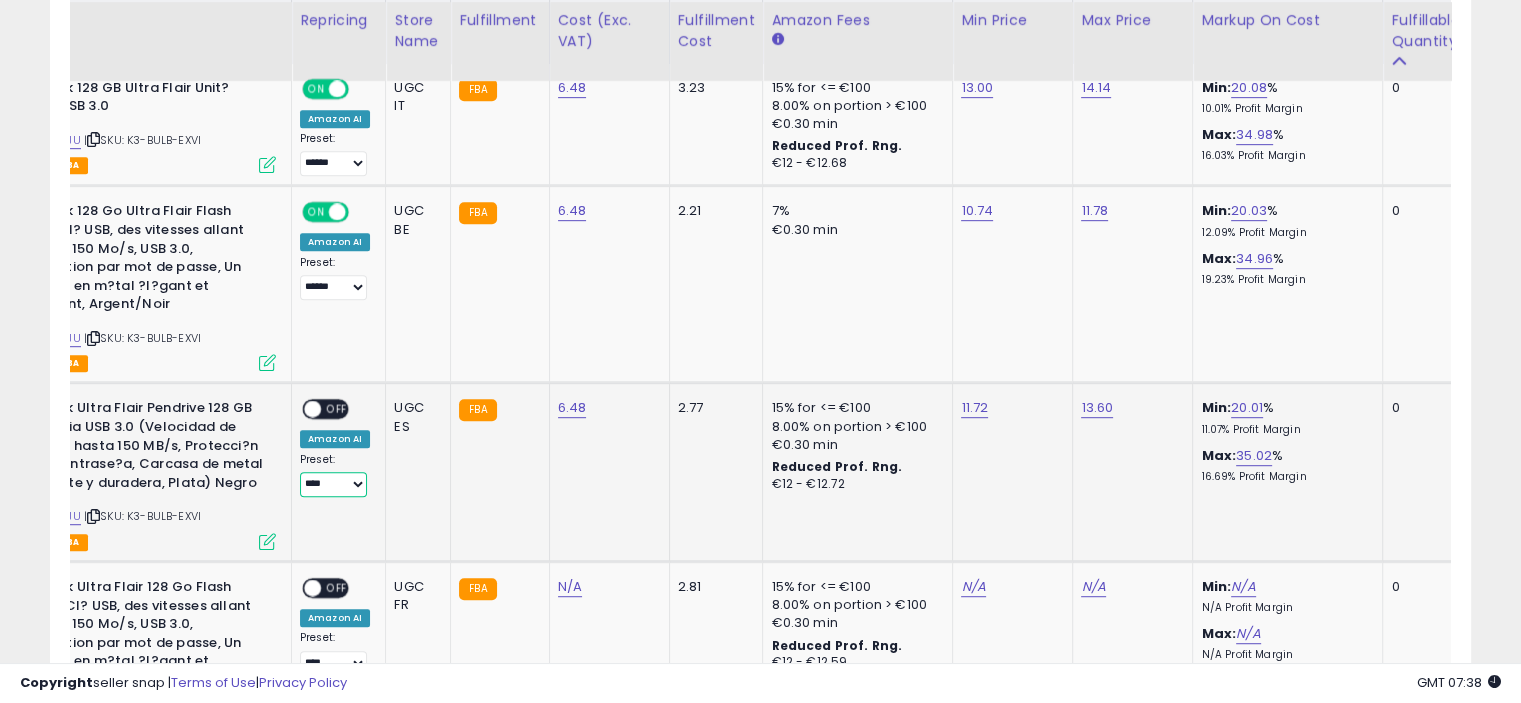 click on "**** ******" at bounding box center (333, 484) 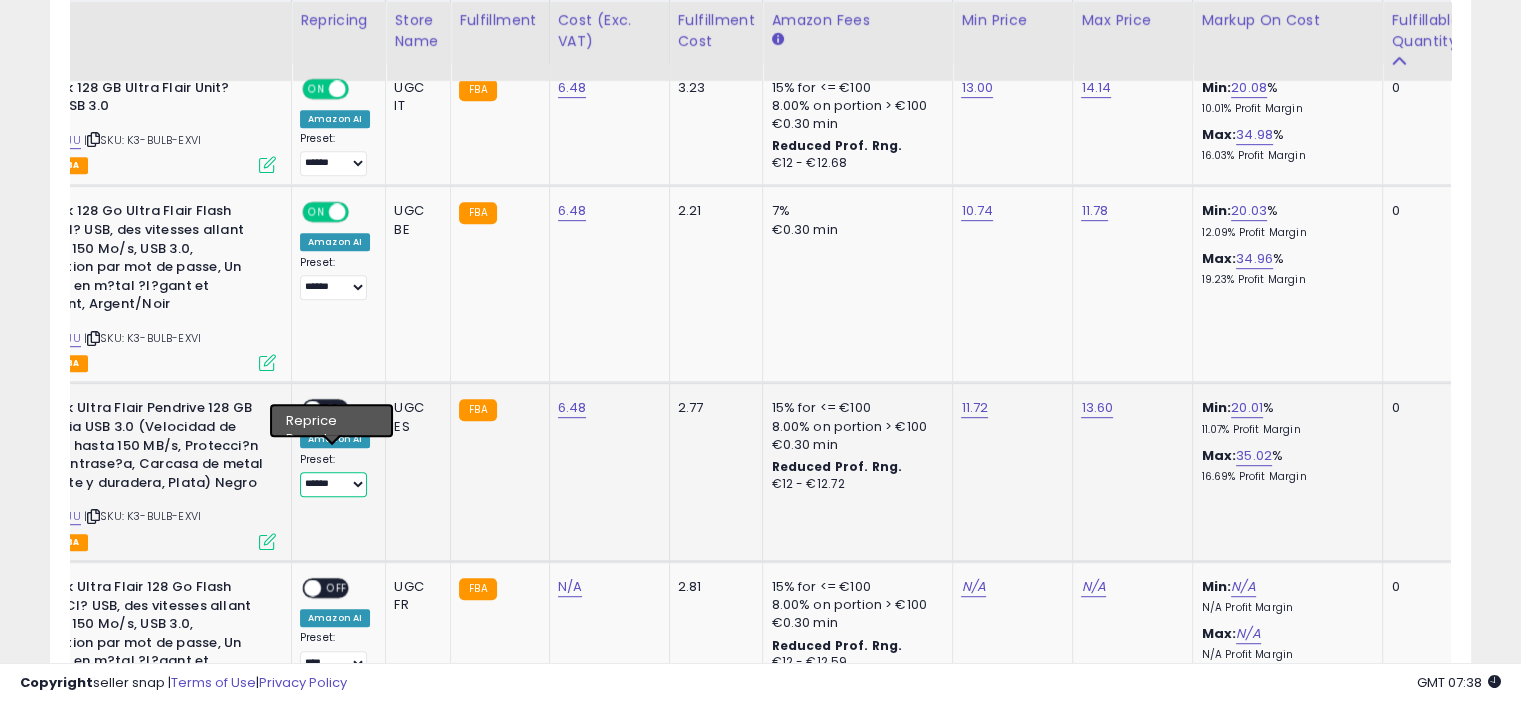 click on "**** ******" at bounding box center [333, 484] 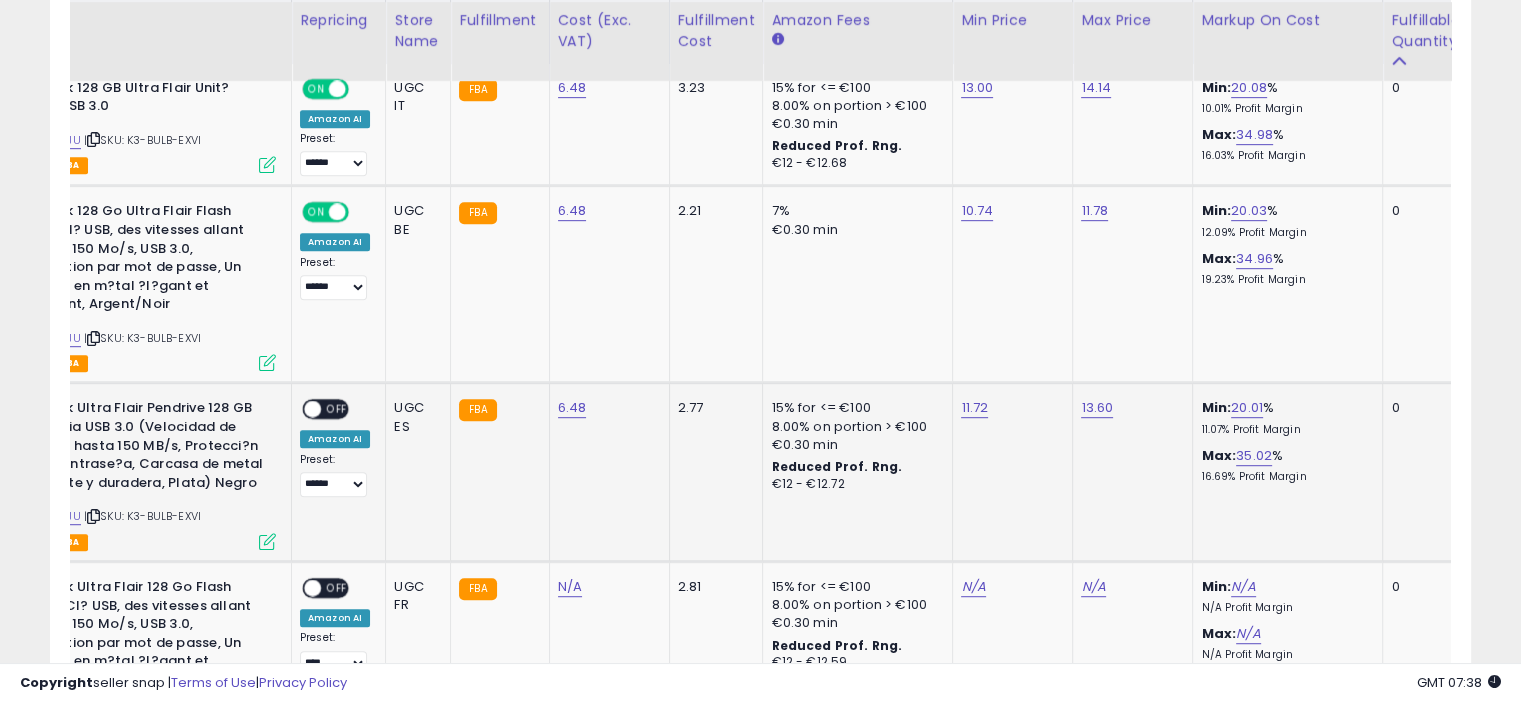 click on "ON   OFF Amazon AI Preset:
**** ****** Success
Error" 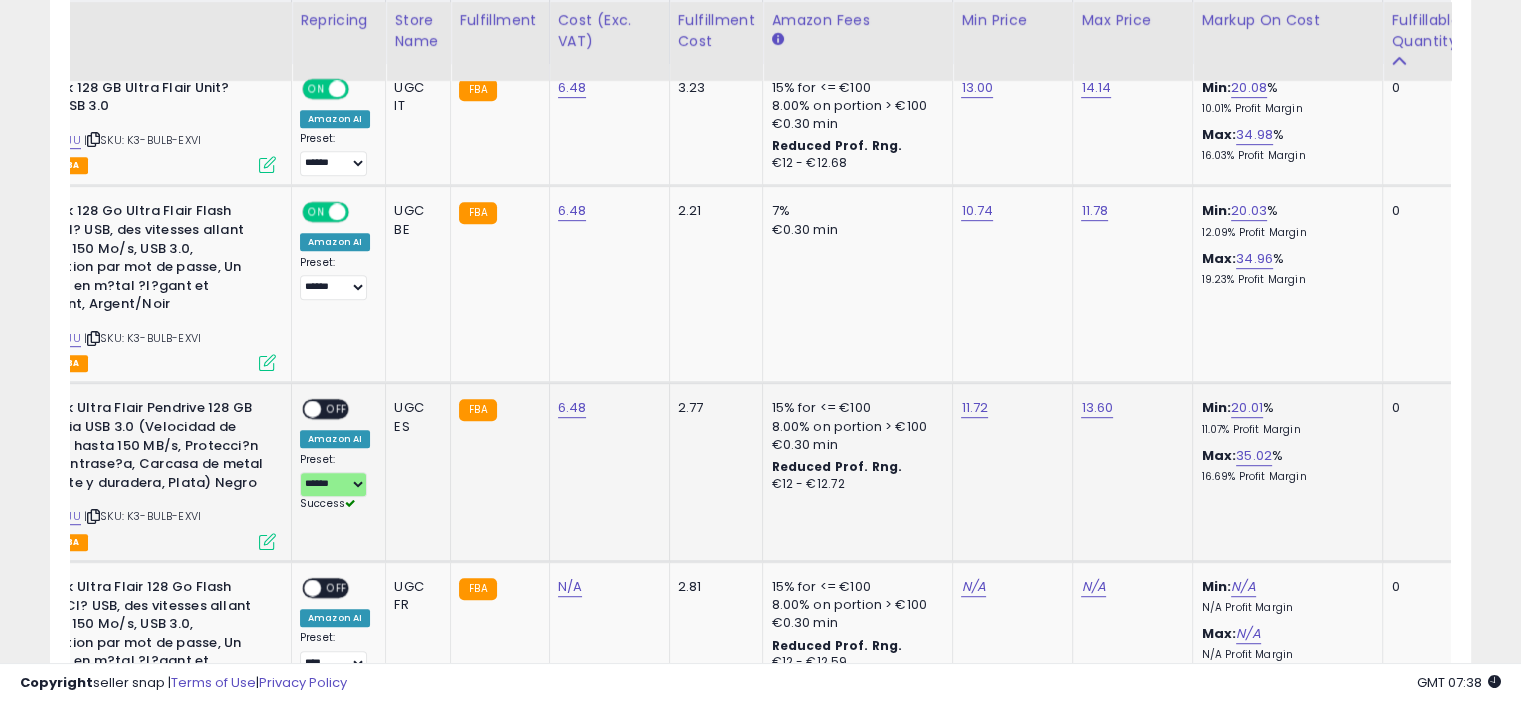 click on "ON   OFF" at bounding box center (325, 409) 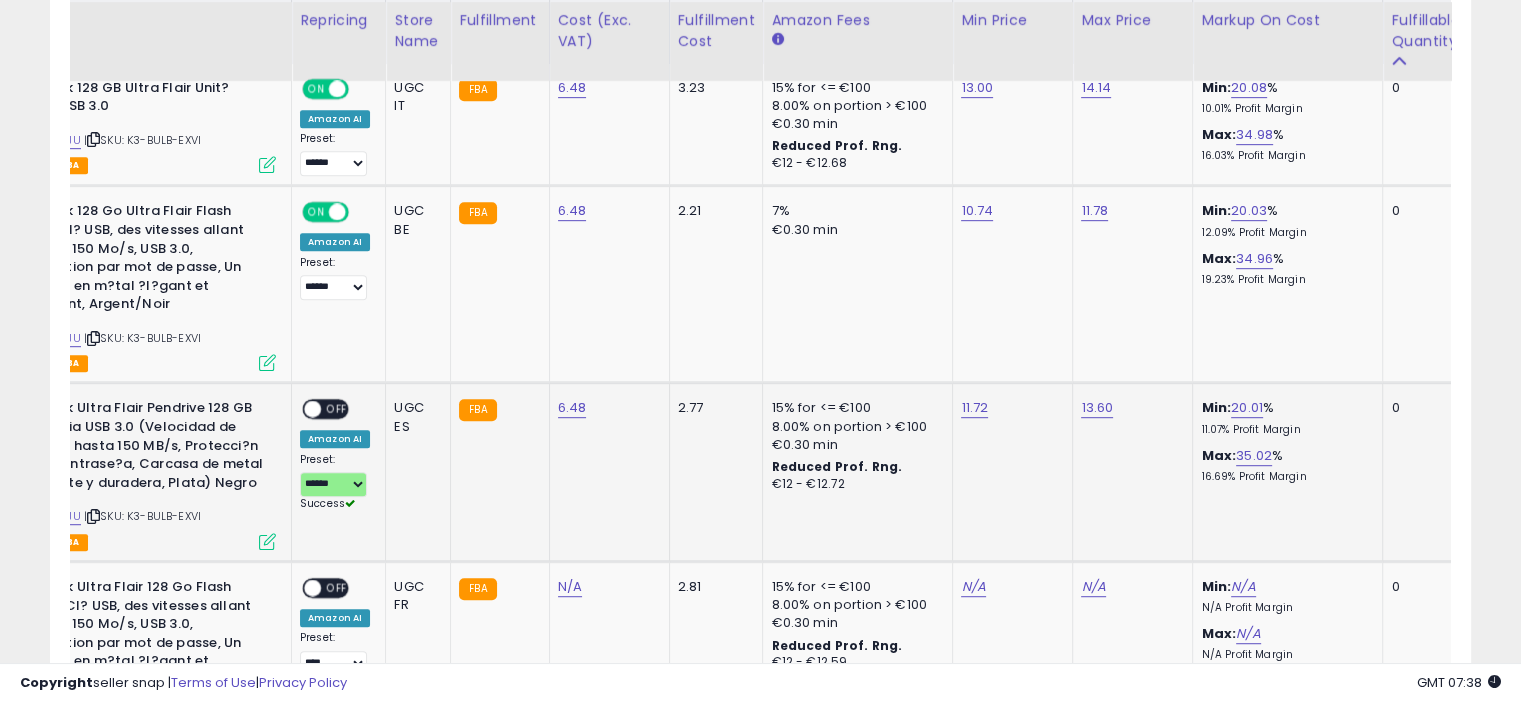 click on "OFF" at bounding box center [337, 409] 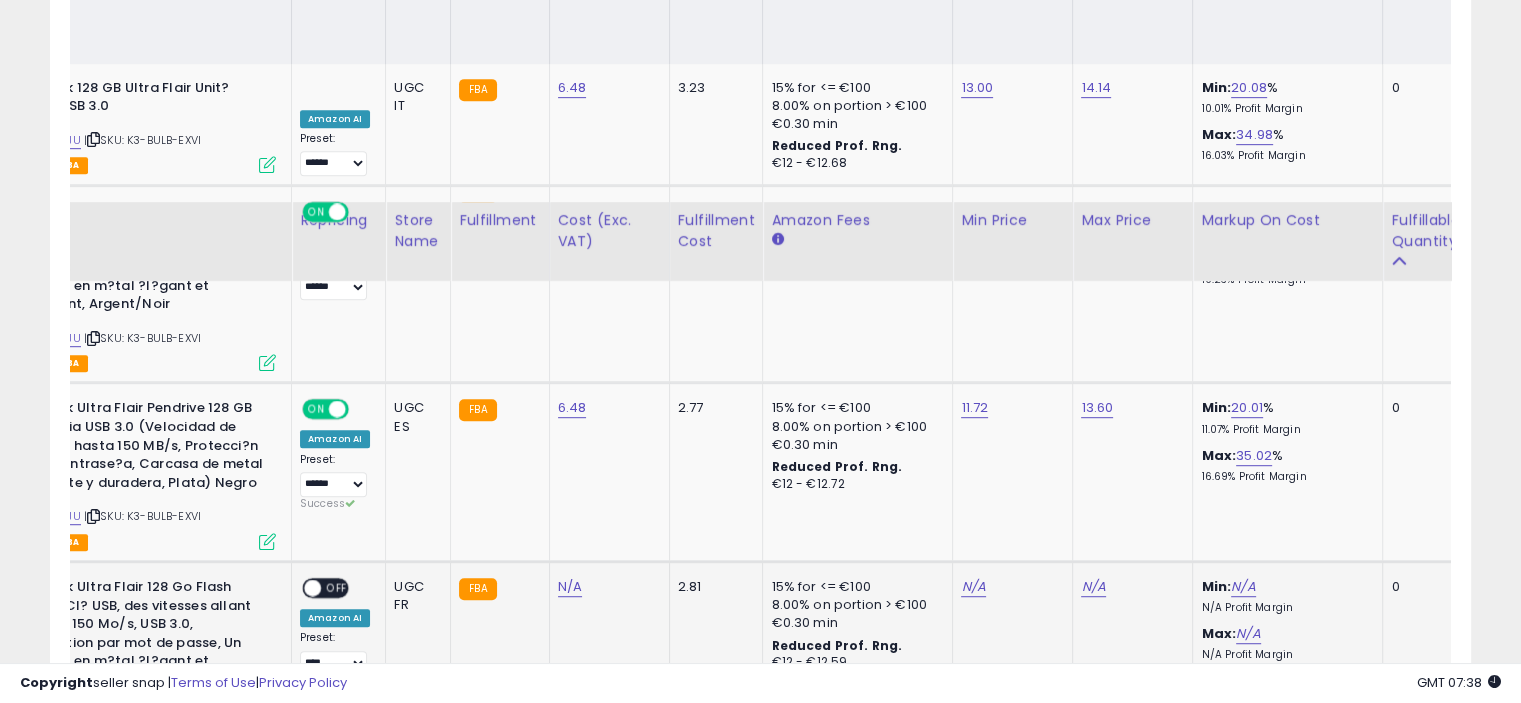 scroll, scrollTop: 1236, scrollLeft: 0, axis: vertical 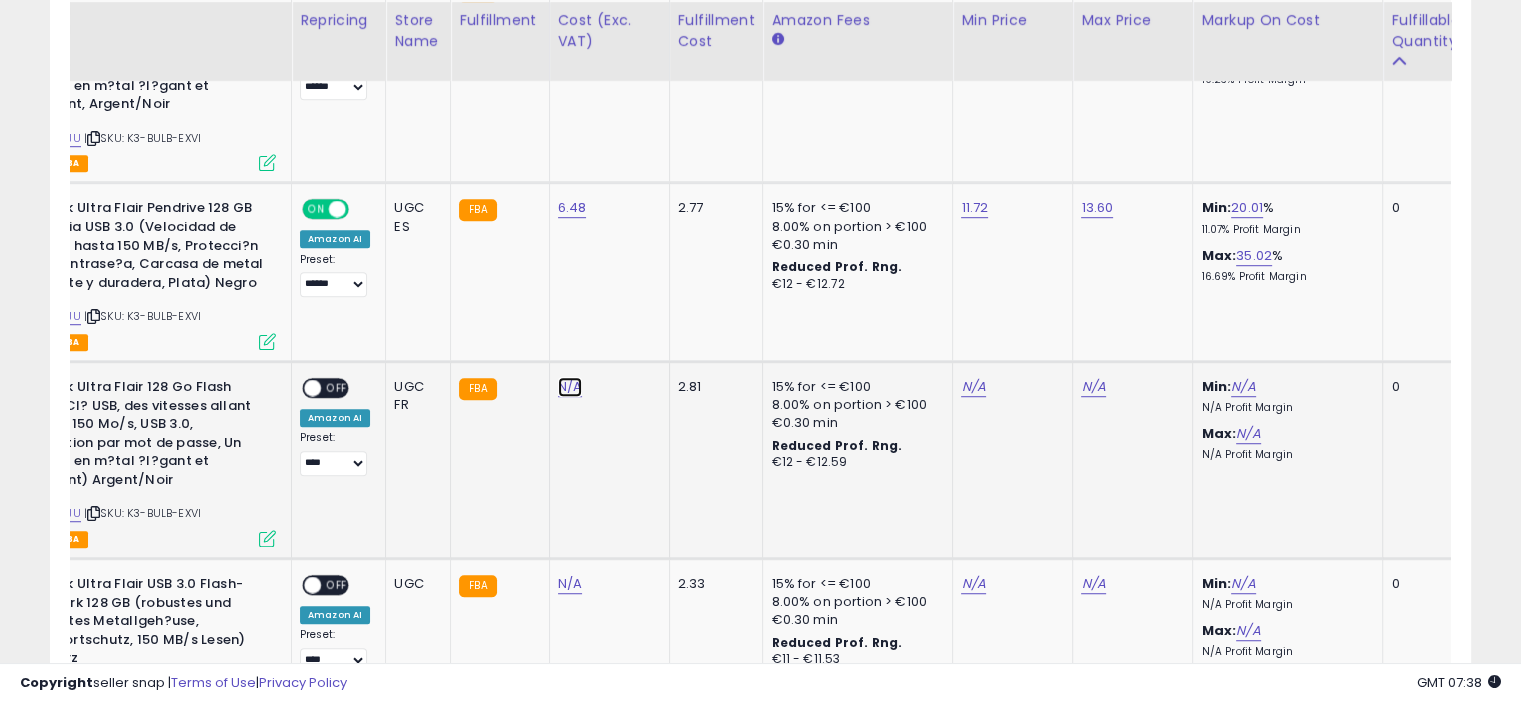 click on "N/A" at bounding box center [570, 387] 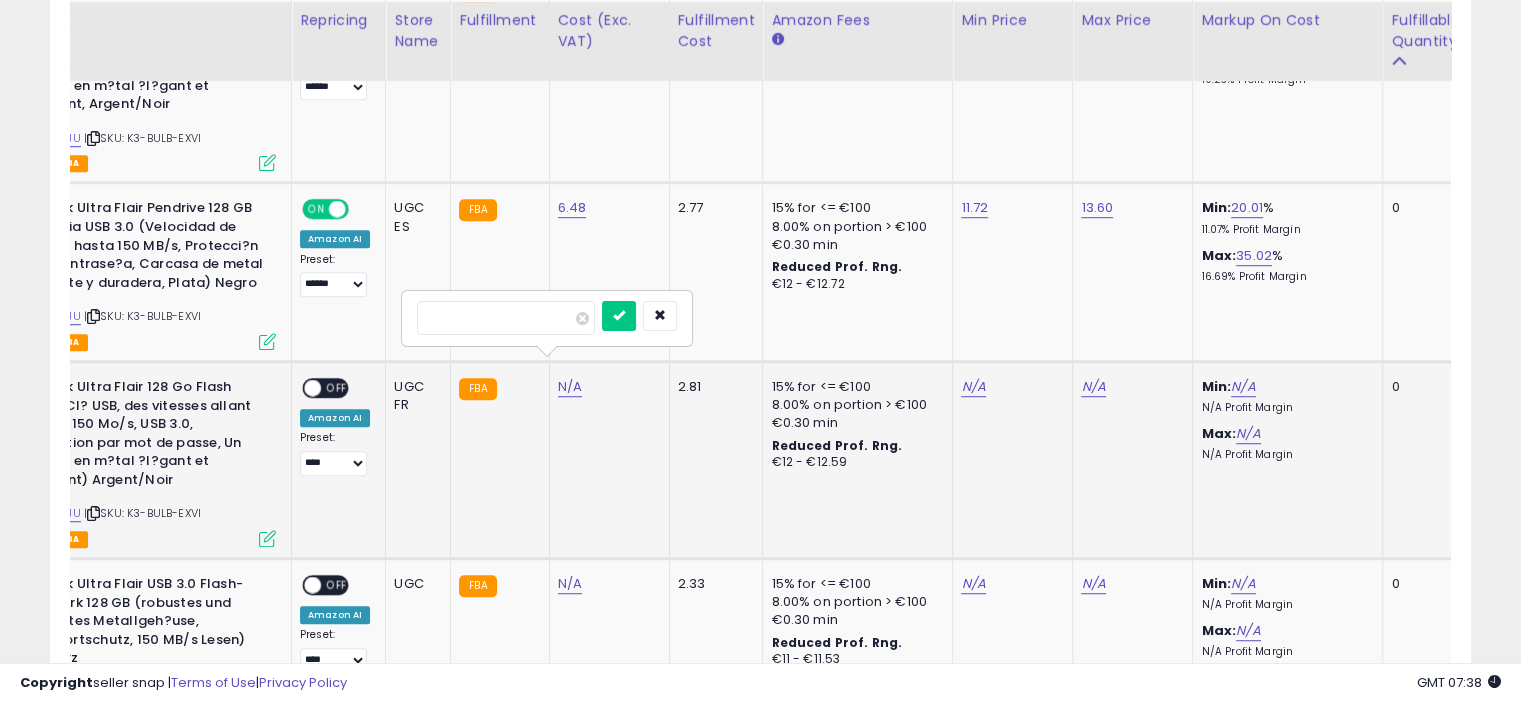 click at bounding box center [619, 316] 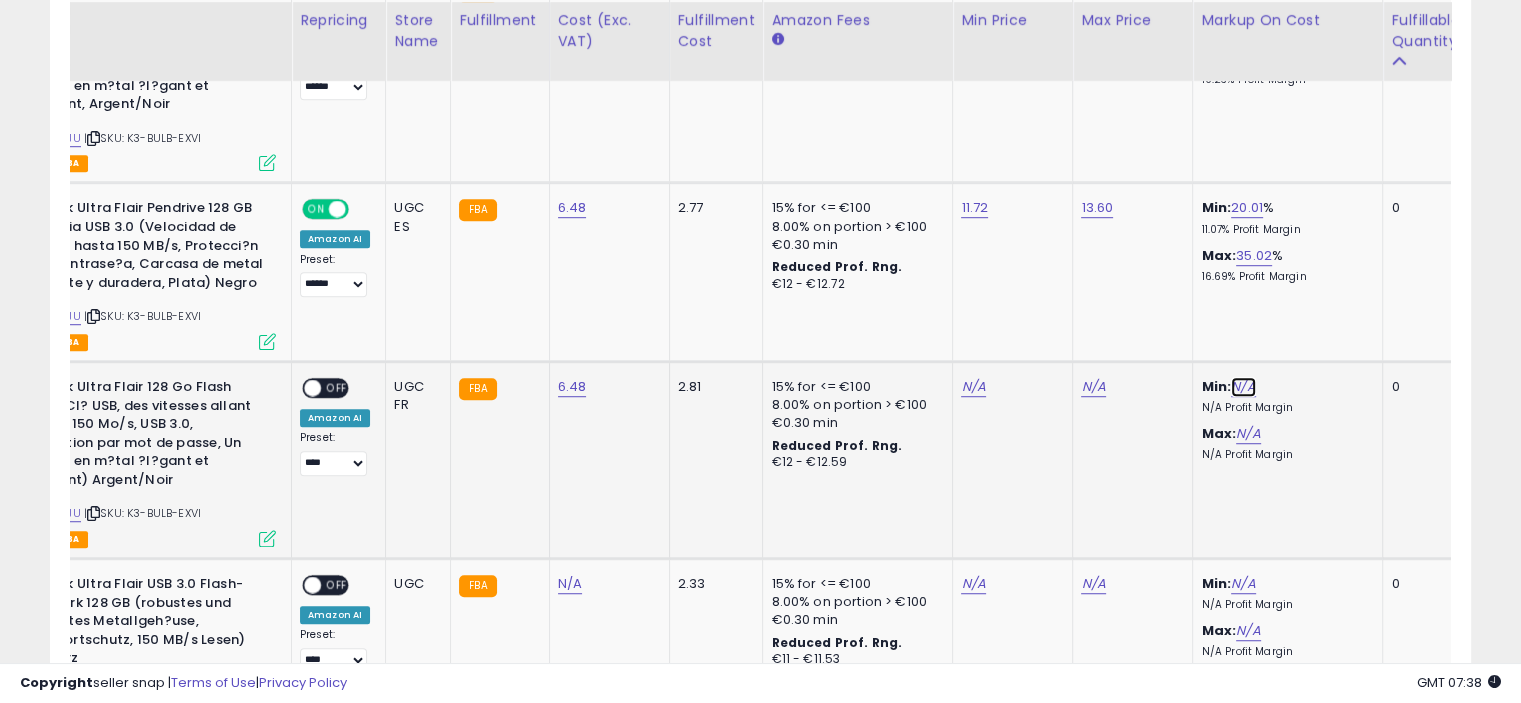 click on "N/A" at bounding box center [1243, 387] 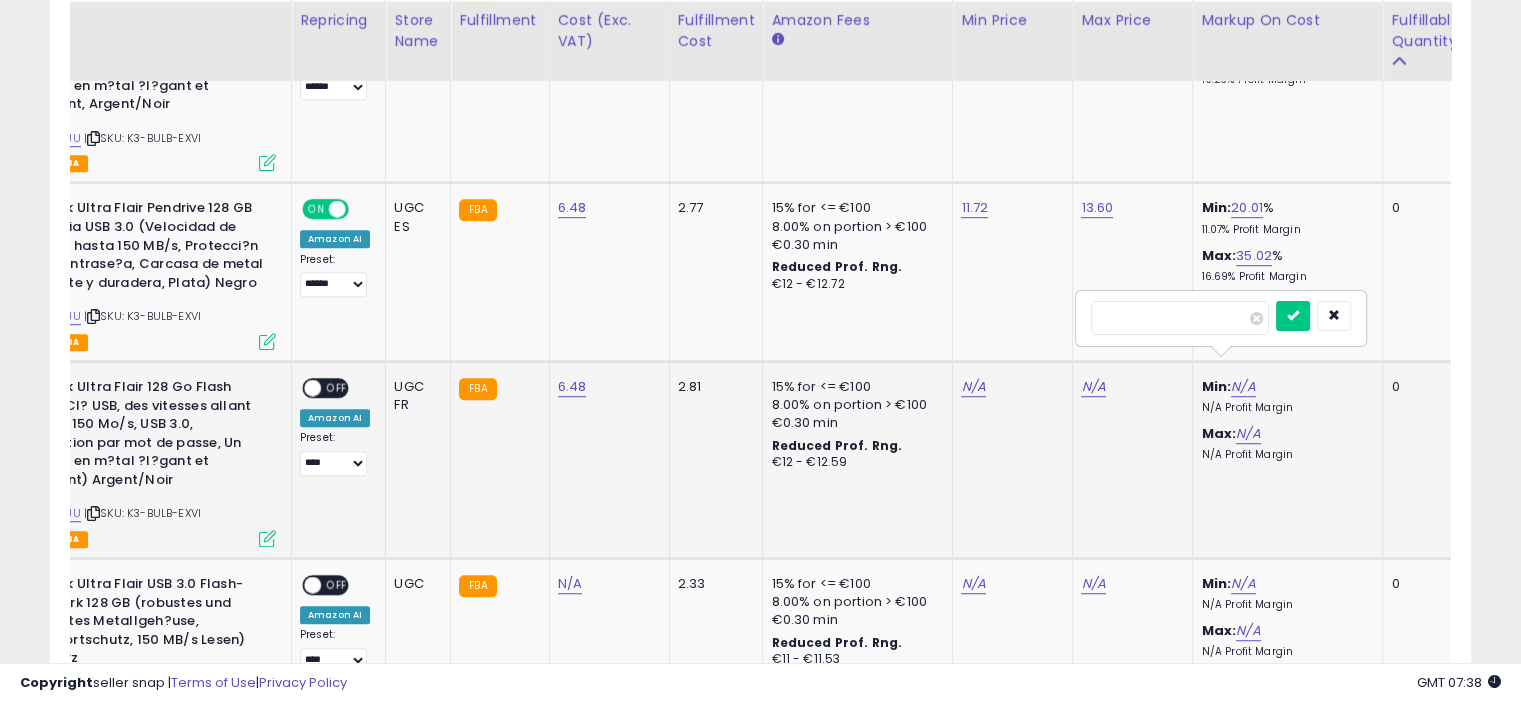 click at bounding box center (1293, 316) 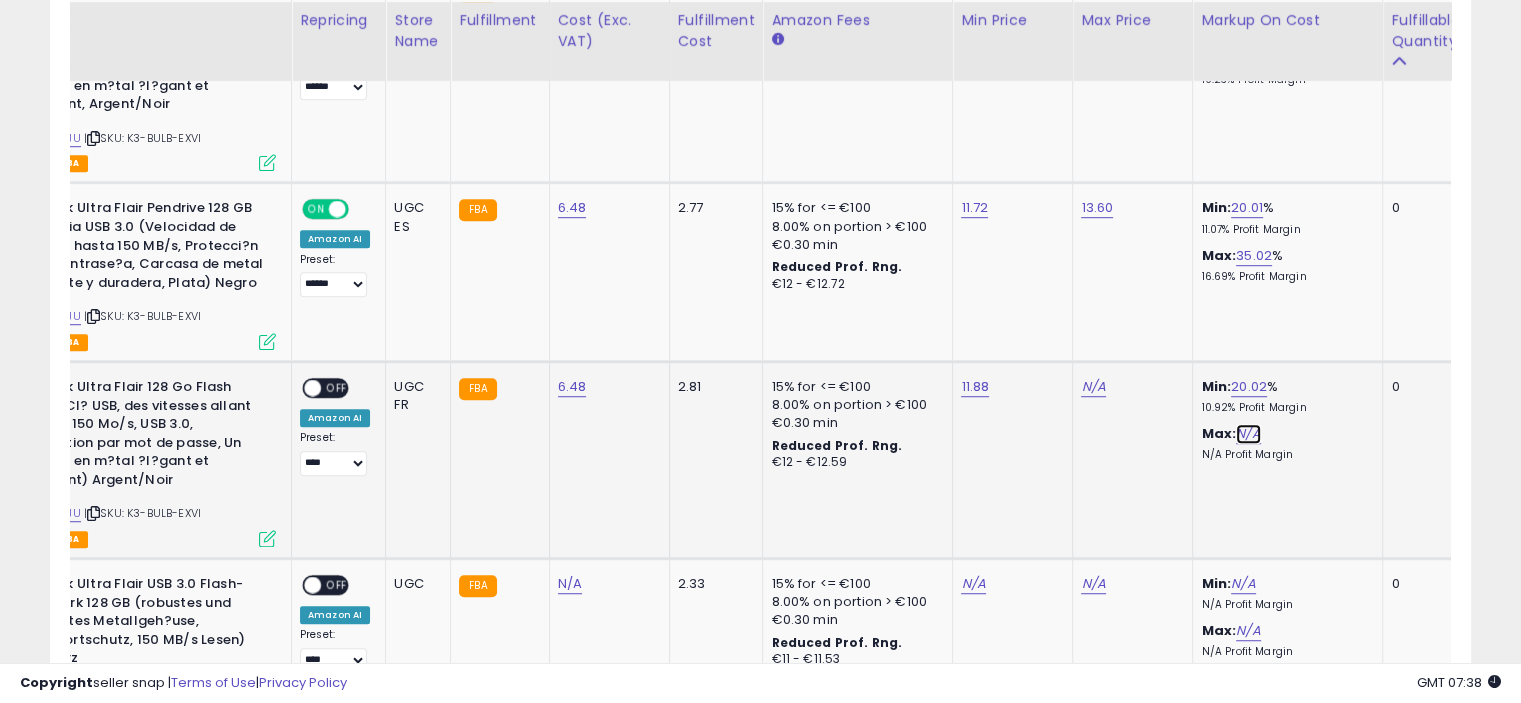 click on "N/A" at bounding box center [1248, 434] 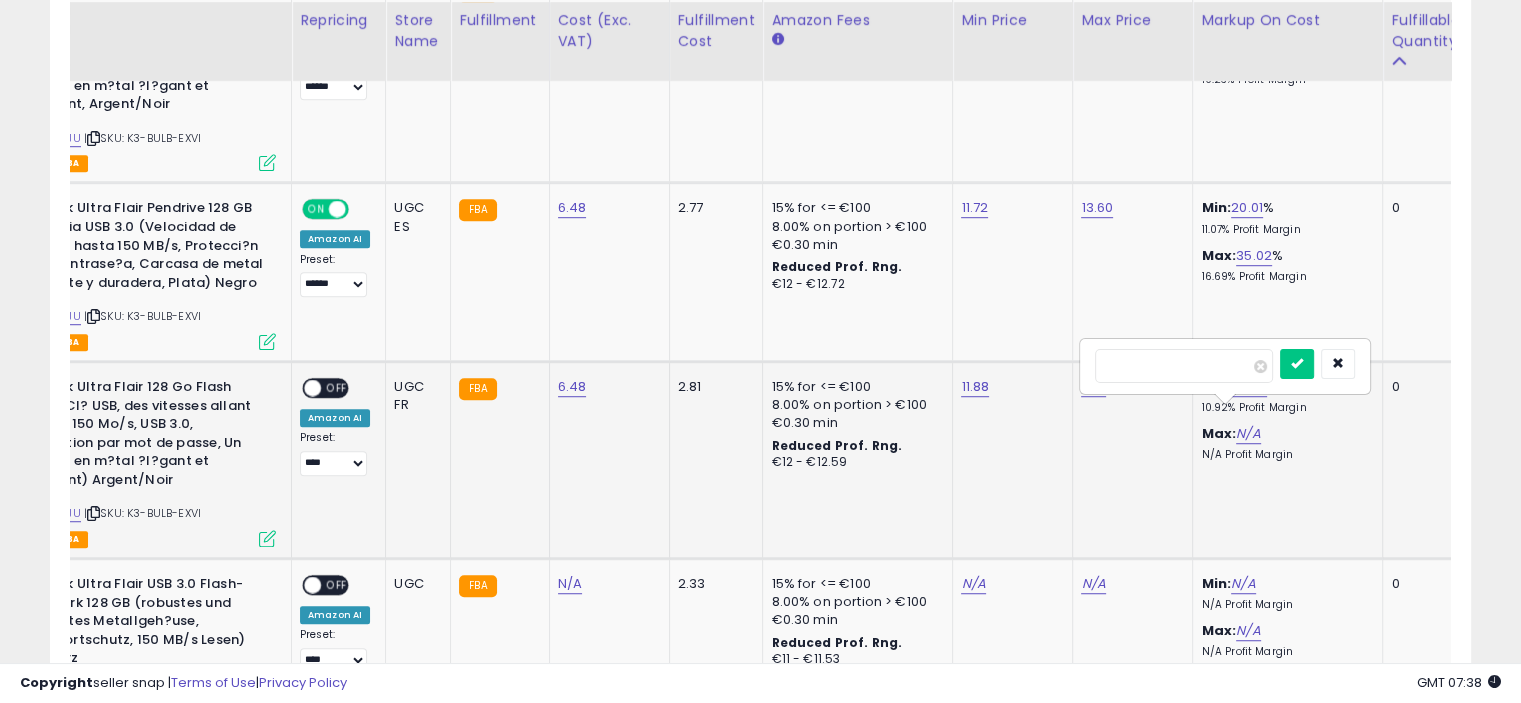 click at bounding box center [1297, 364] 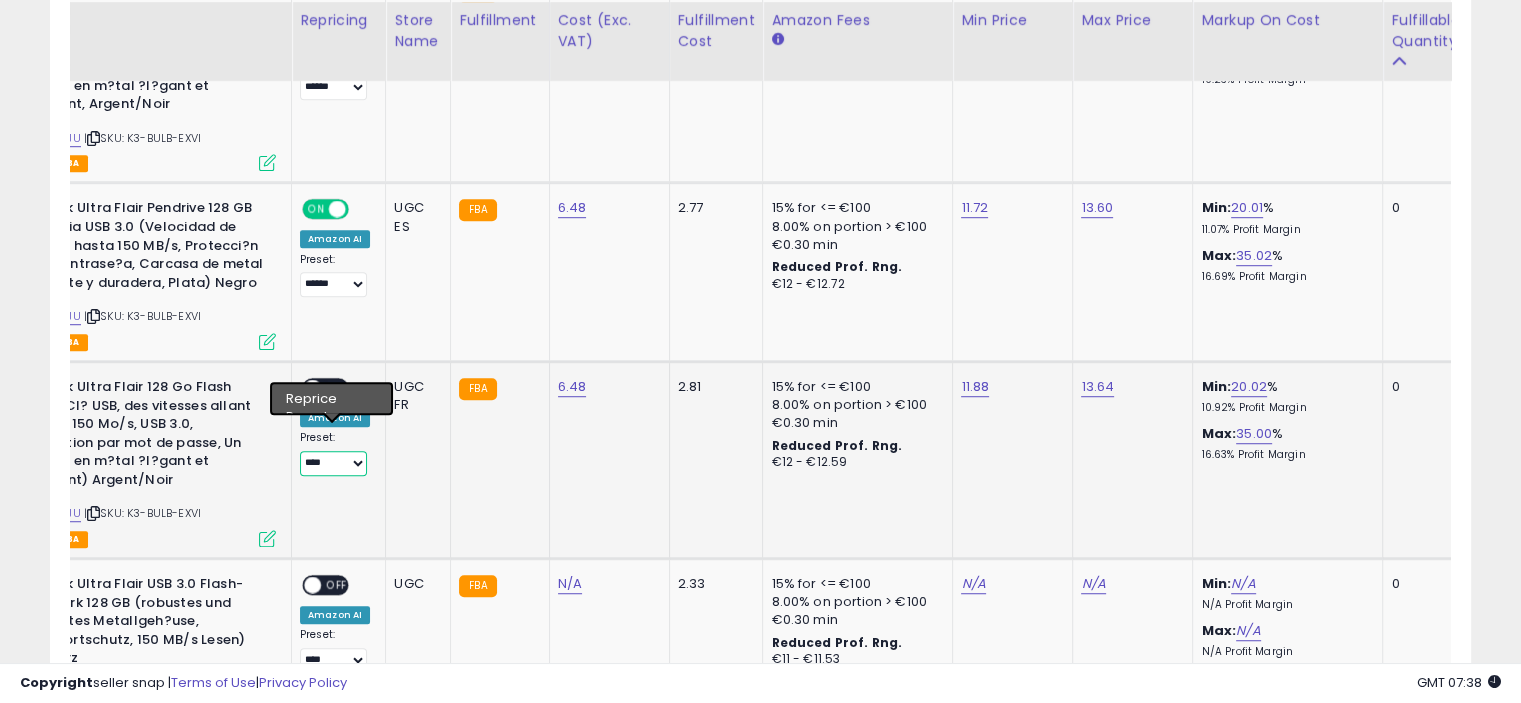 click on "**** ******" at bounding box center (333, 463) 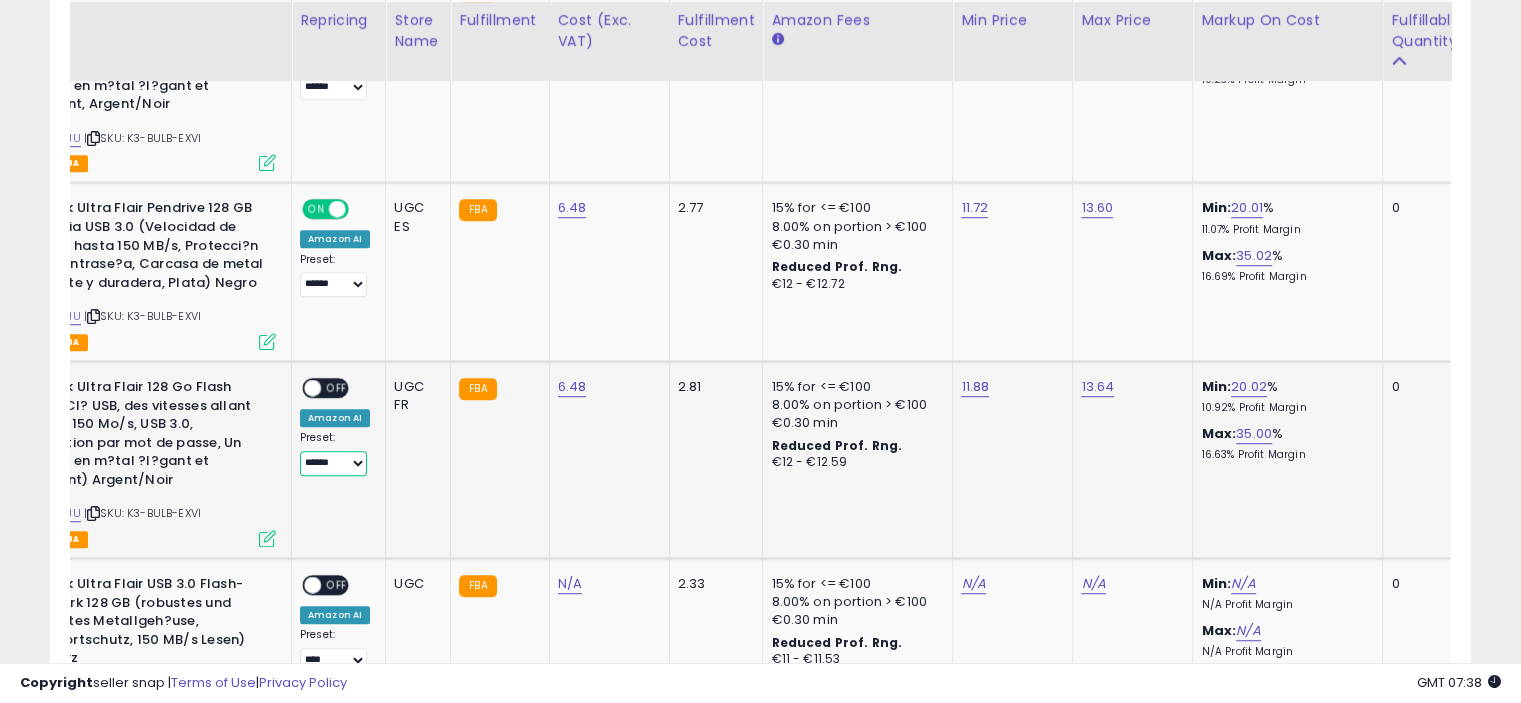click on "**** ******" at bounding box center (333, 463) 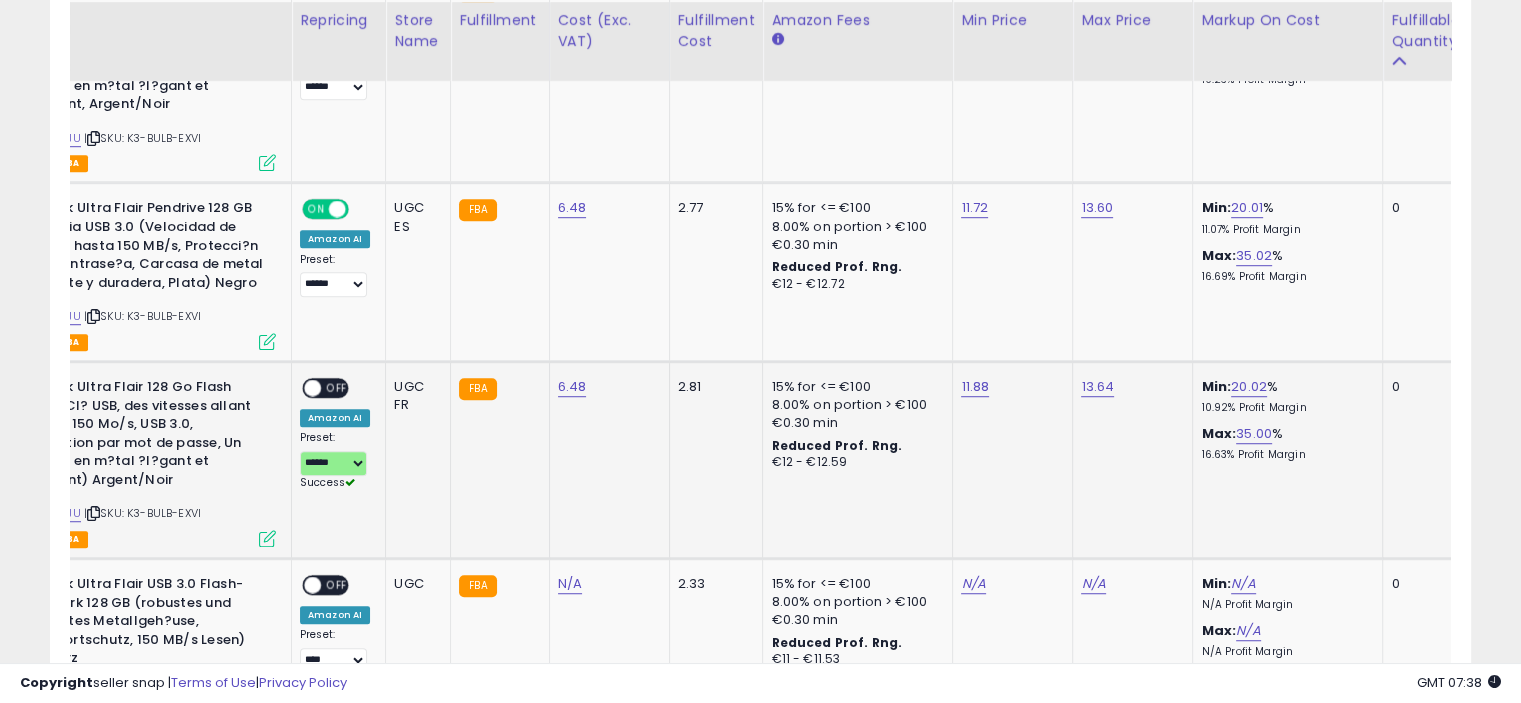 click on "OFF" at bounding box center (337, 388) 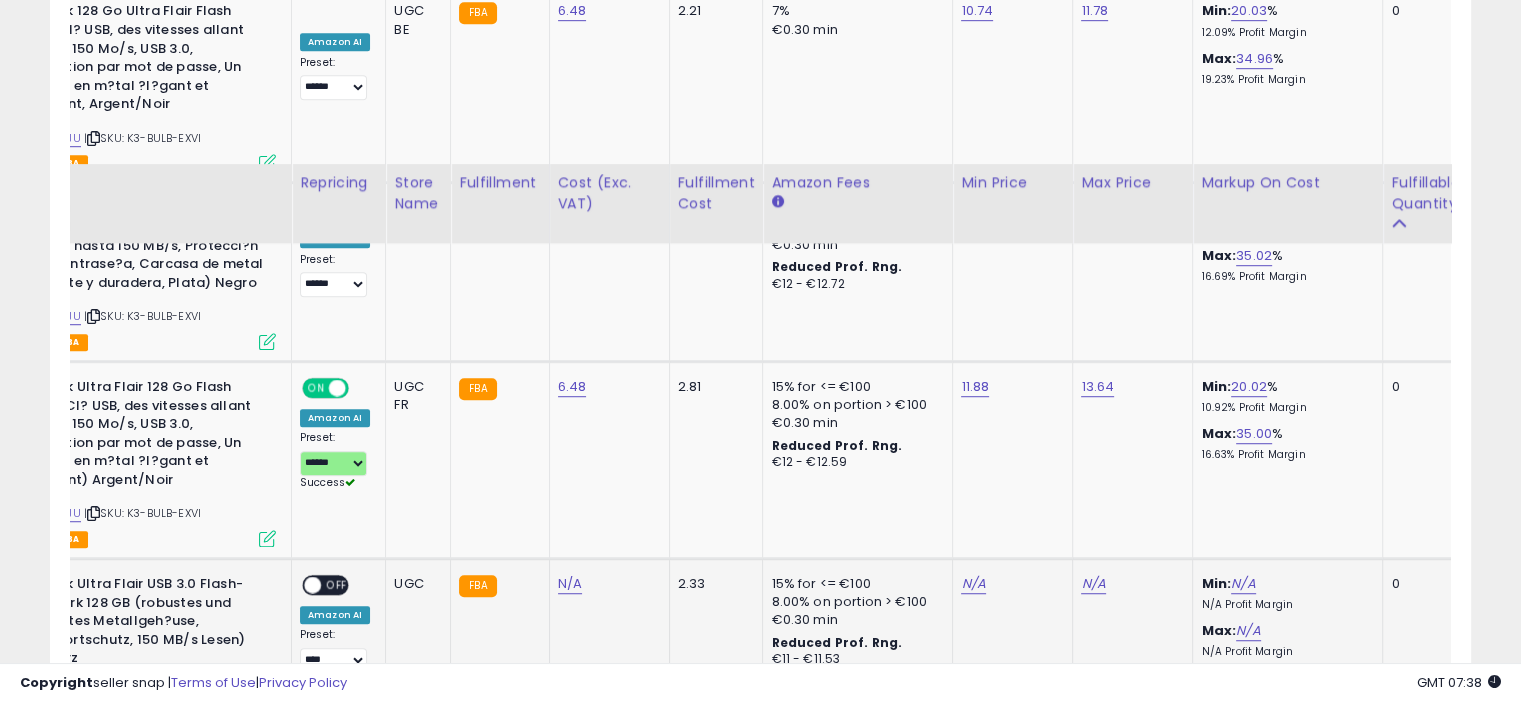 scroll, scrollTop: 1399, scrollLeft: 0, axis: vertical 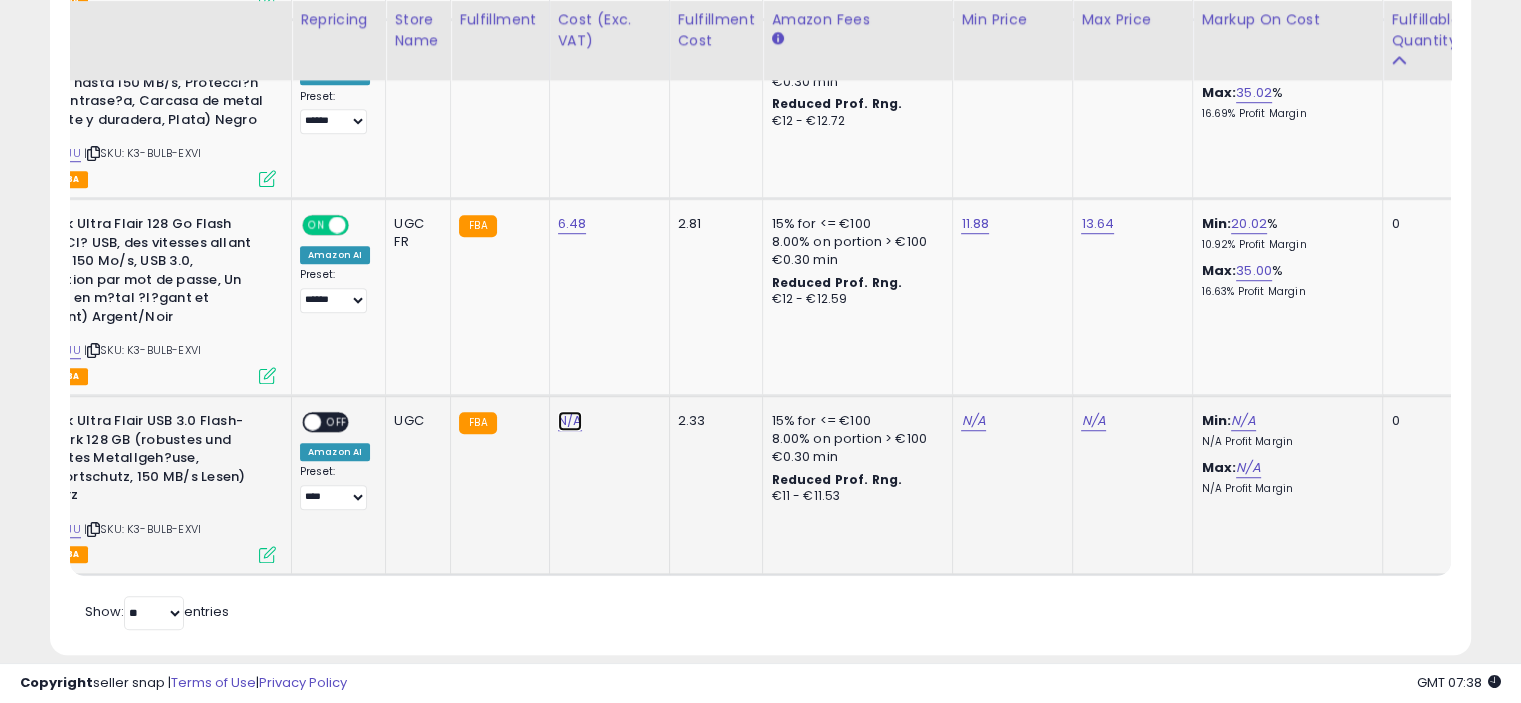 click on "N/A" at bounding box center [570, 421] 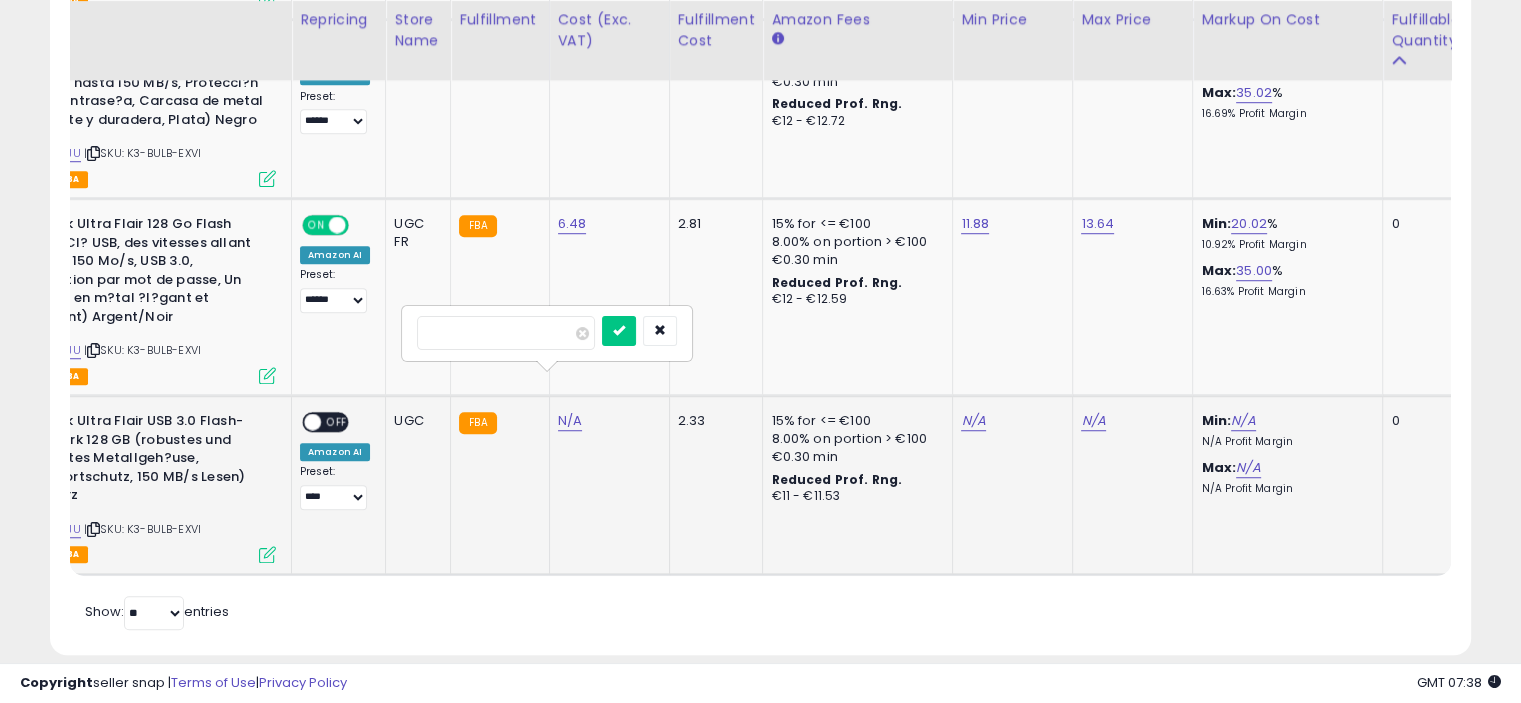 click at bounding box center (619, 331) 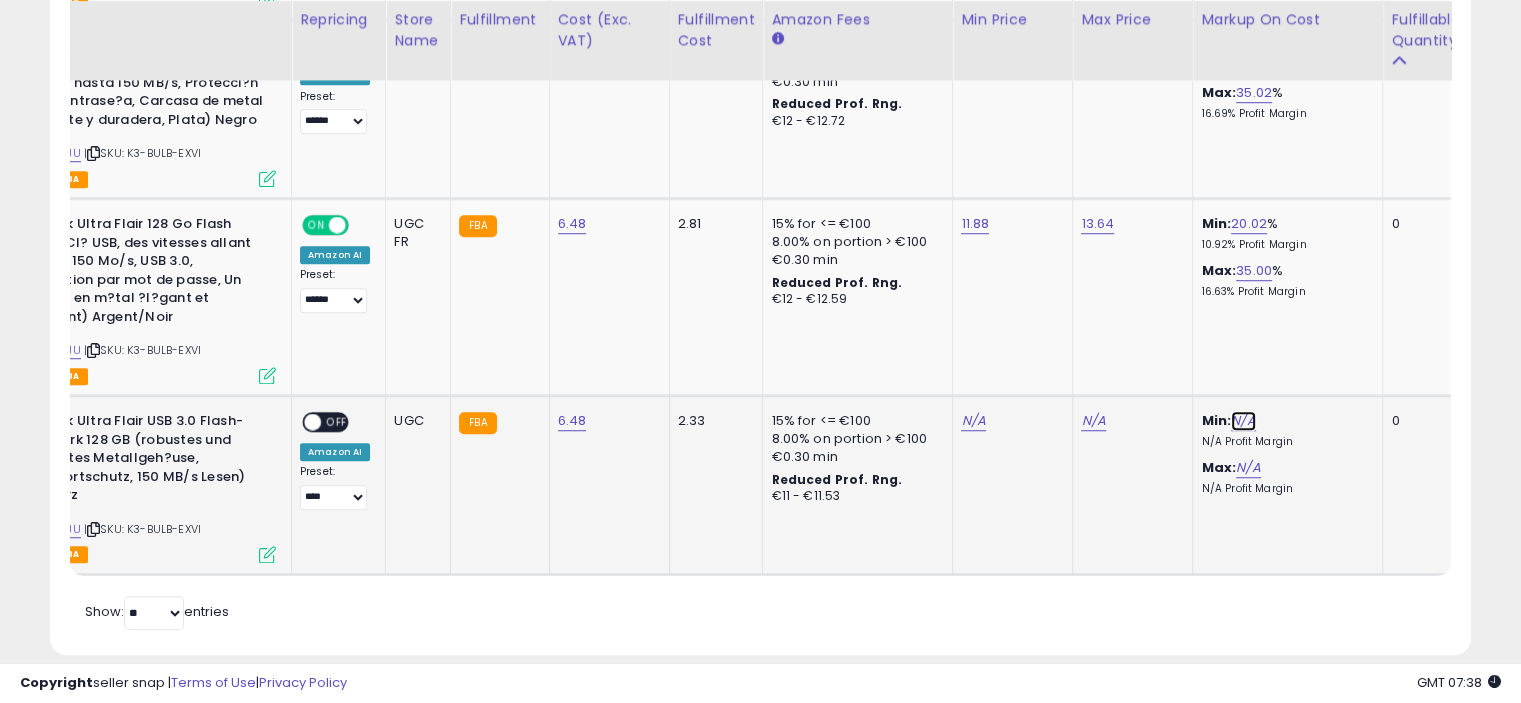 click on "N/A" at bounding box center (1243, 421) 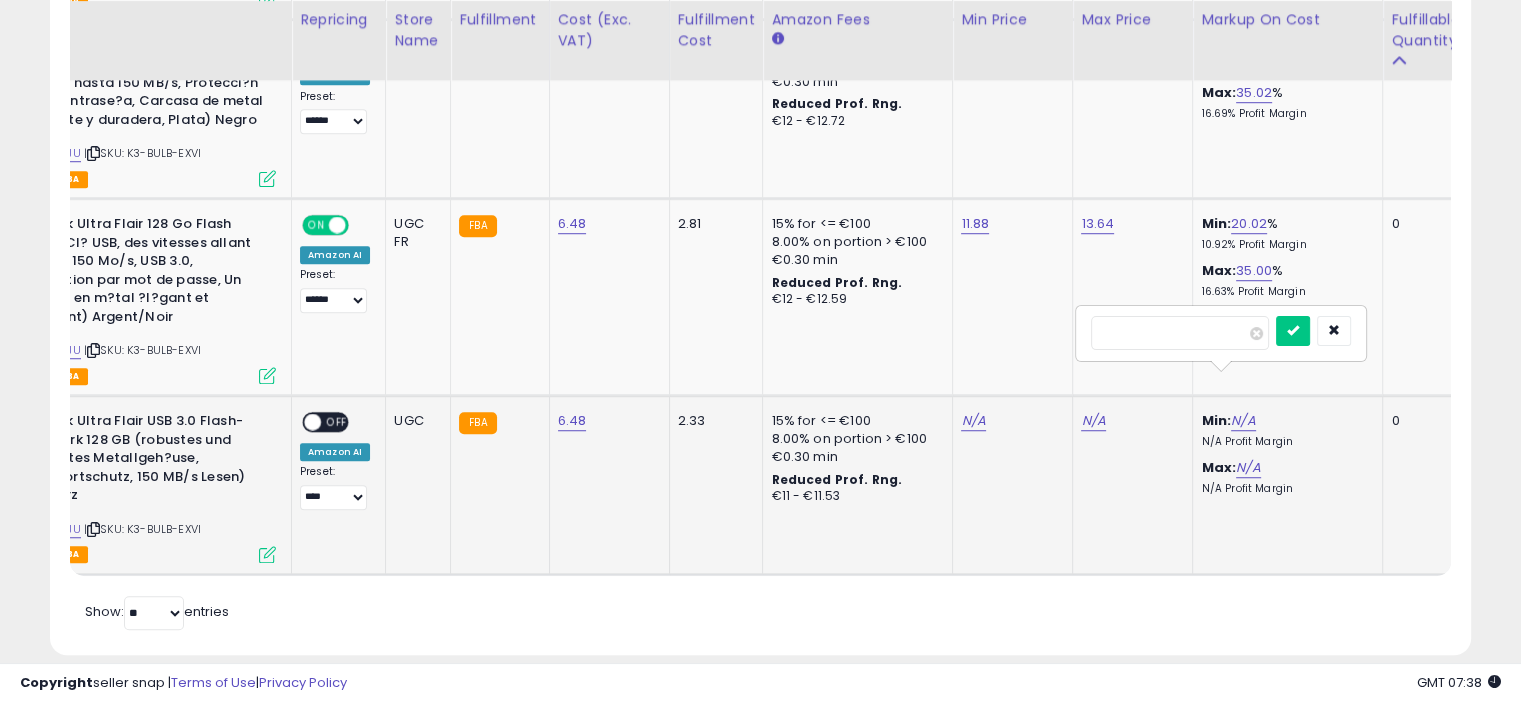 click at bounding box center (1293, 331) 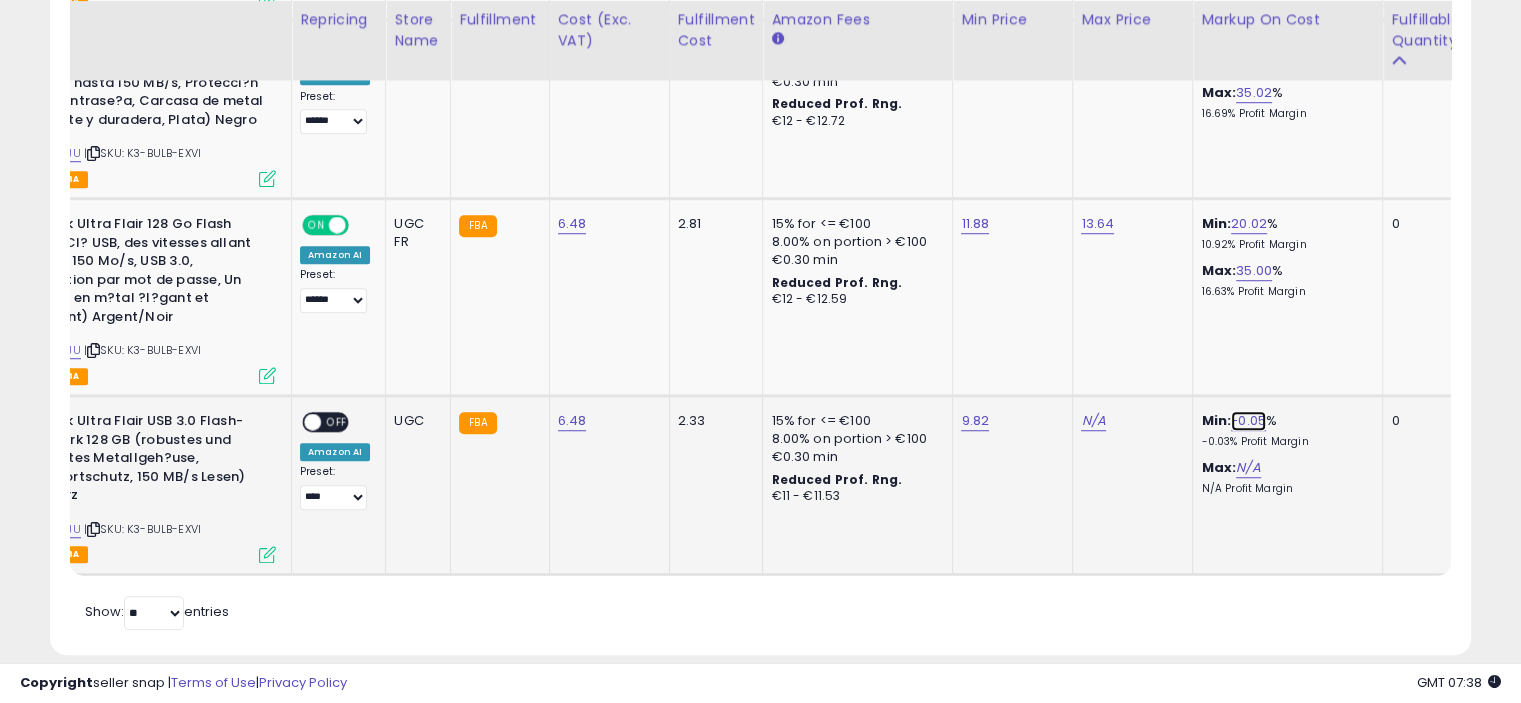 click on "-0.05" at bounding box center [1248, 421] 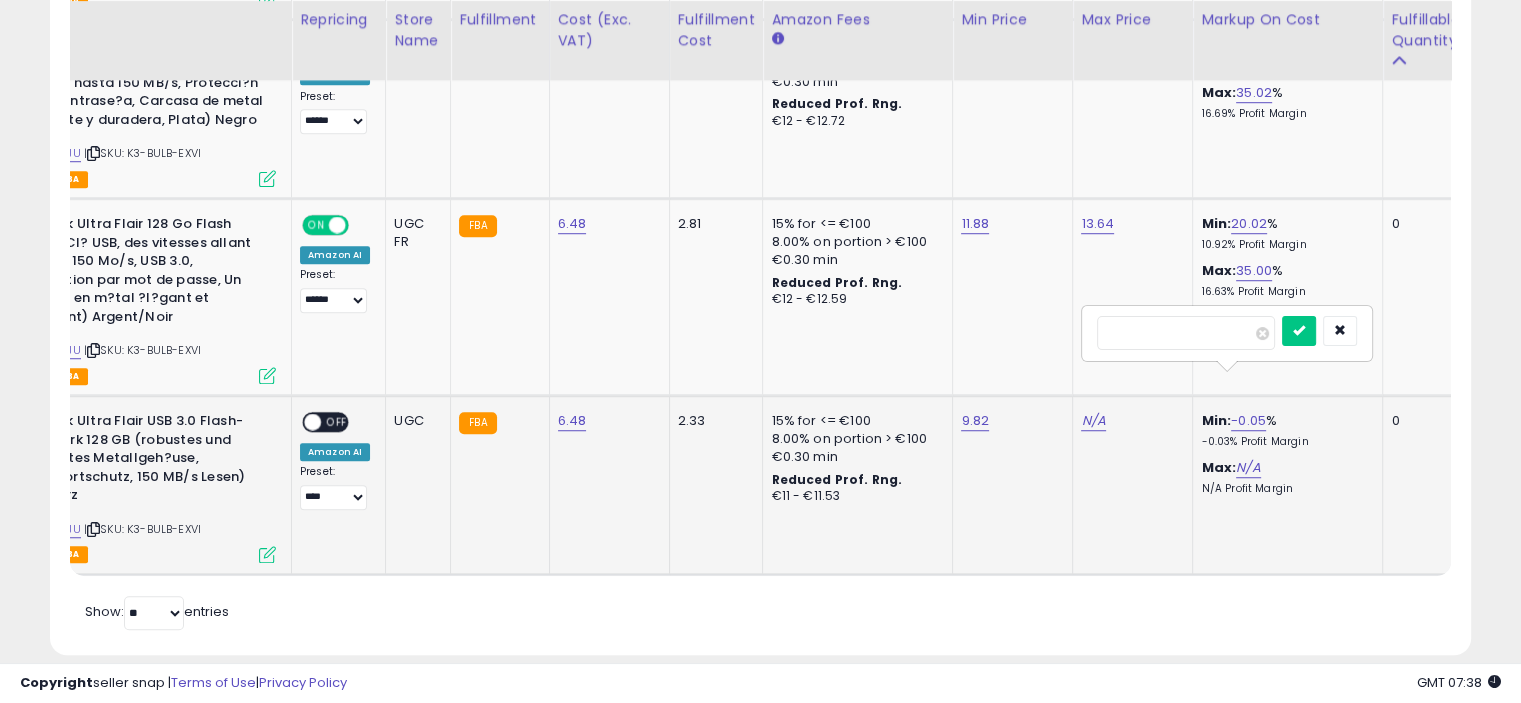 click on "*****" at bounding box center (1186, 333) 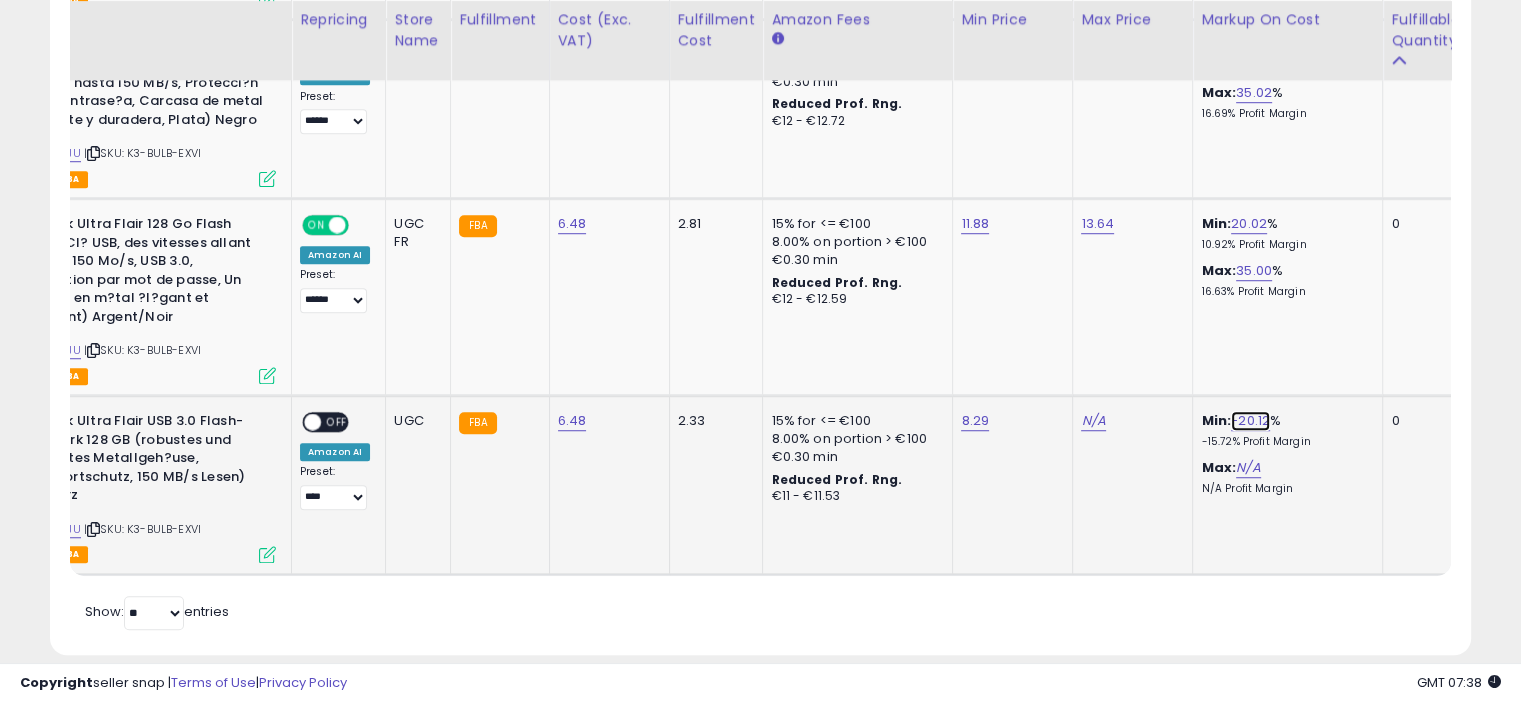 click on "-20.12" at bounding box center [1250, 421] 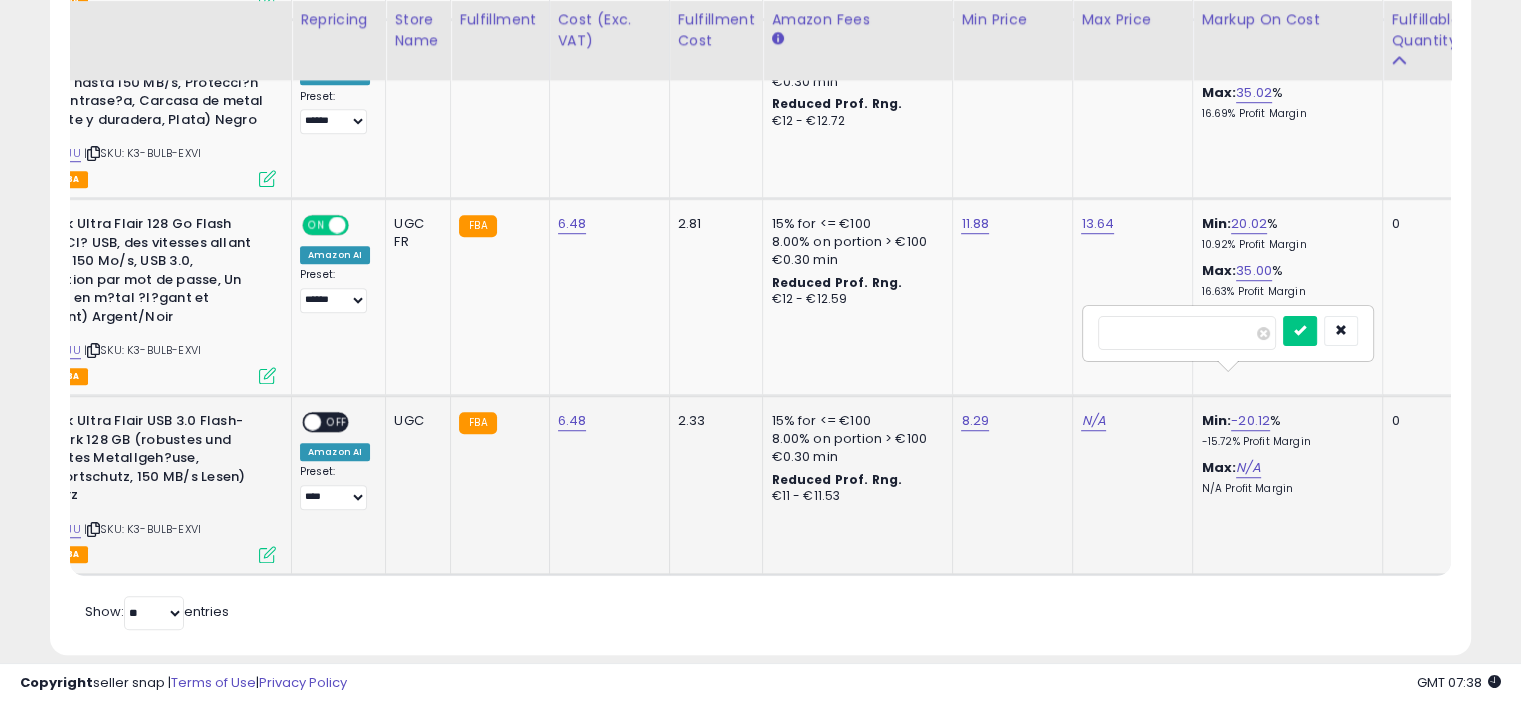 click on "******" at bounding box center [1187, 333] 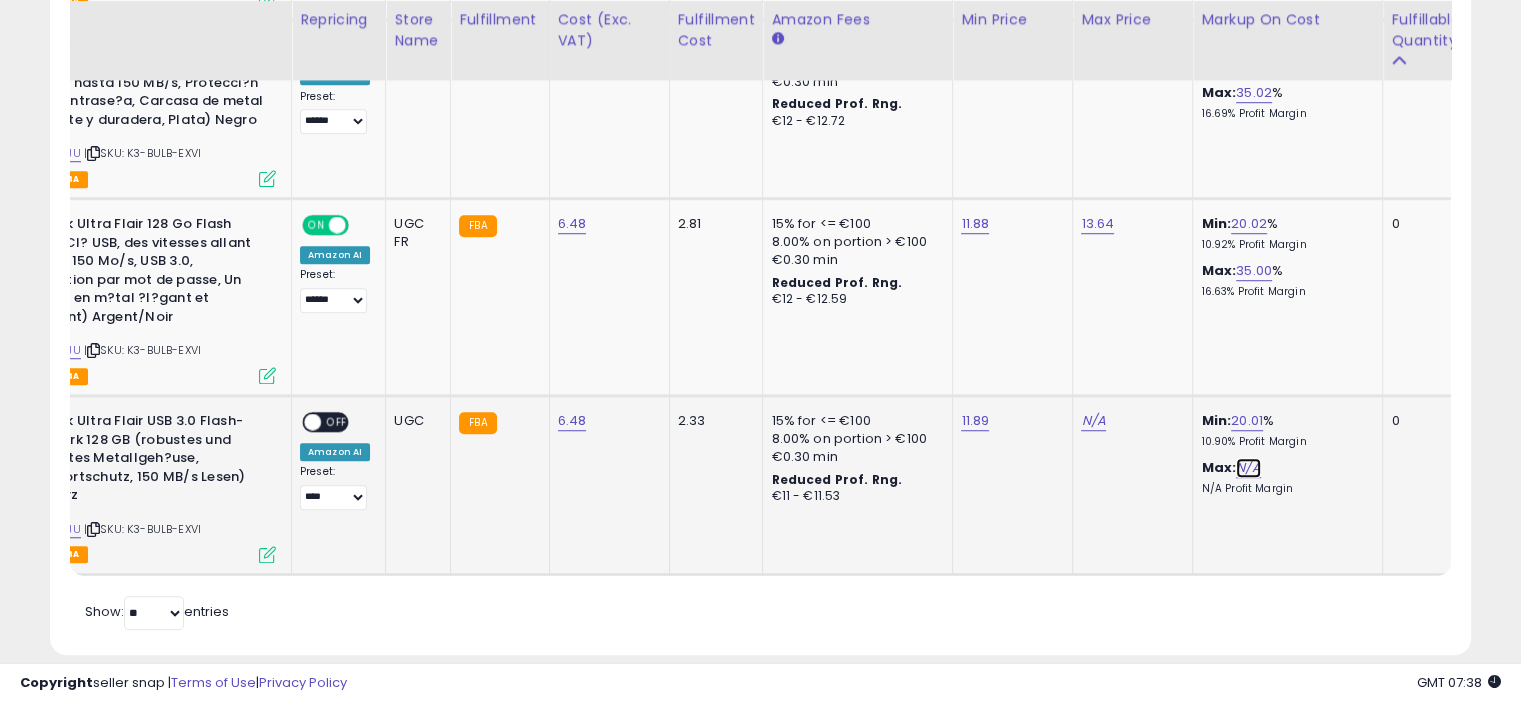 click on "N/A" at bounding box center [1248, 468] 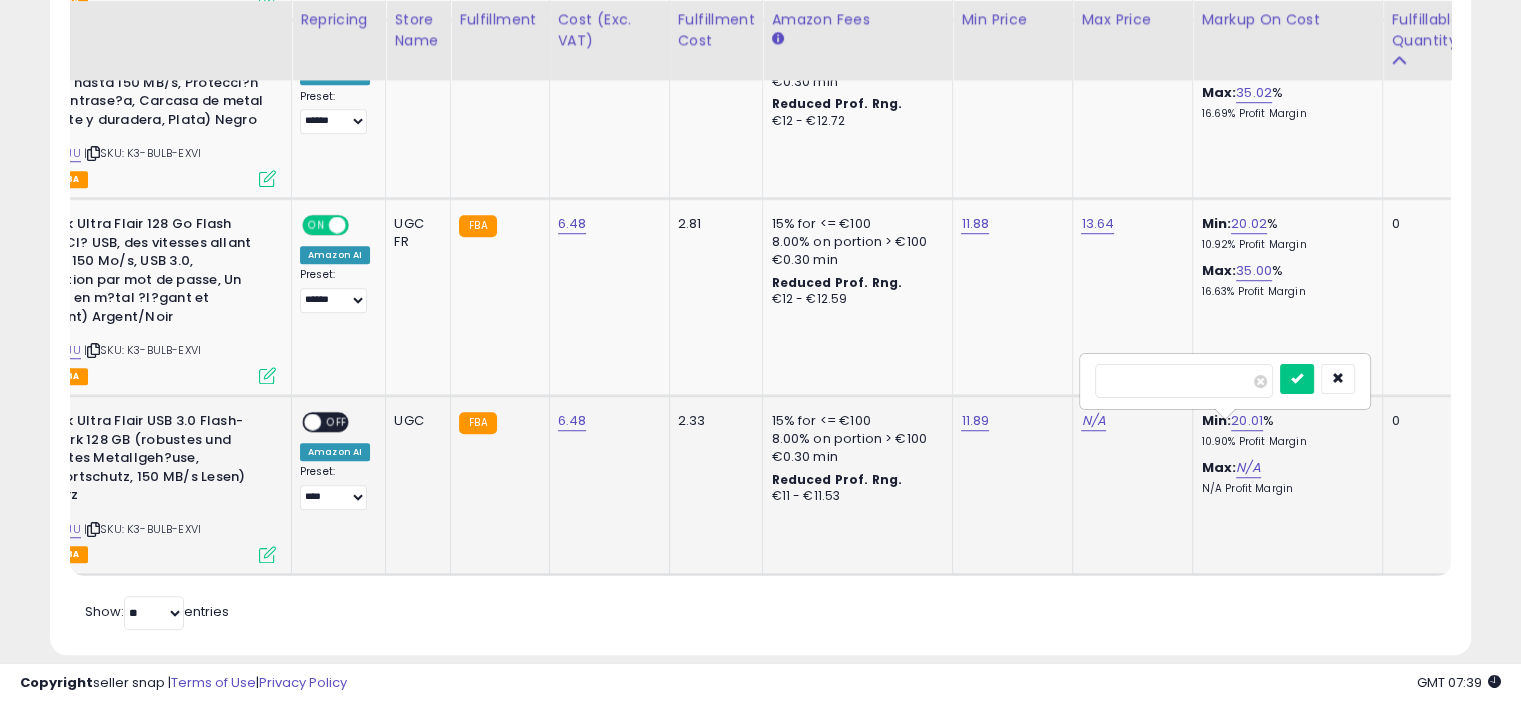 click at bounding box center (1297, 379) 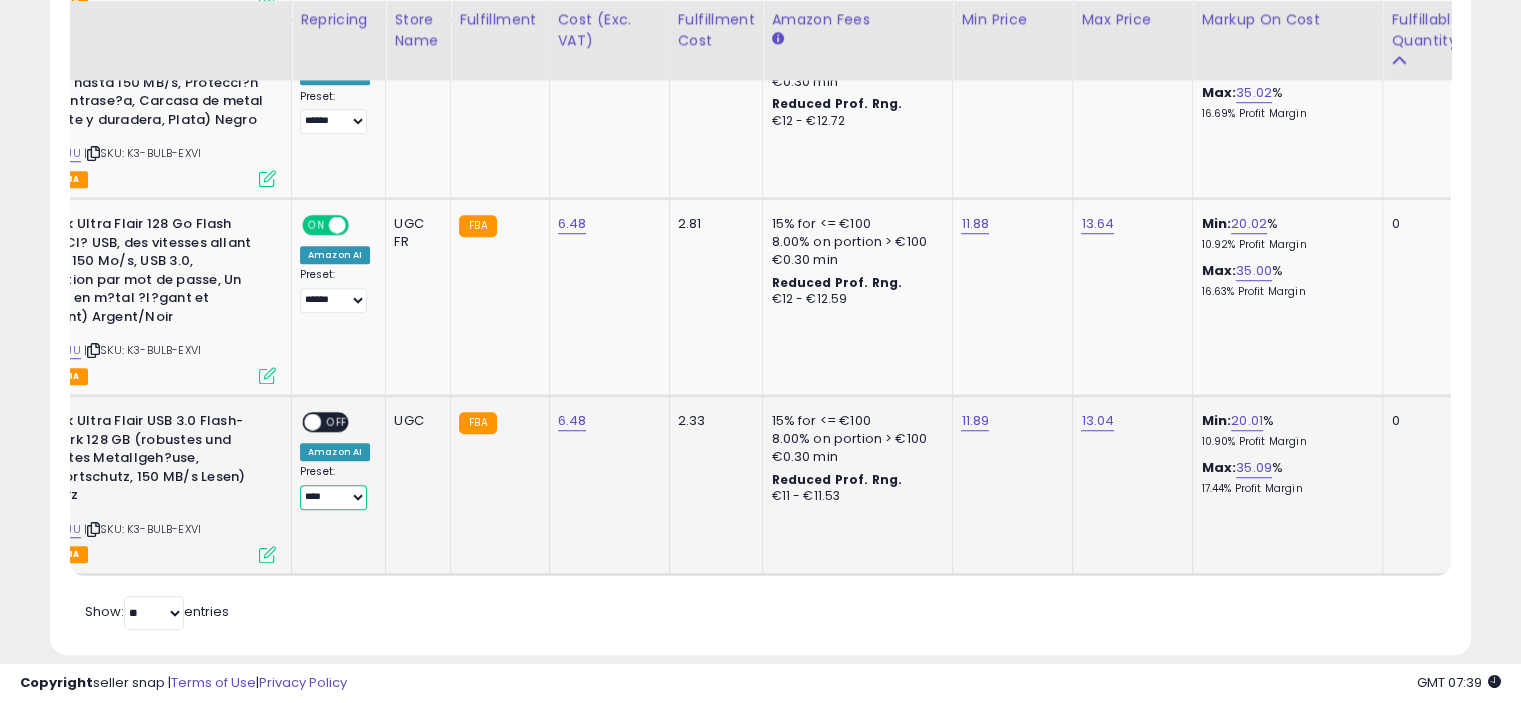 click on "**********" at bounding box center [333, 497] 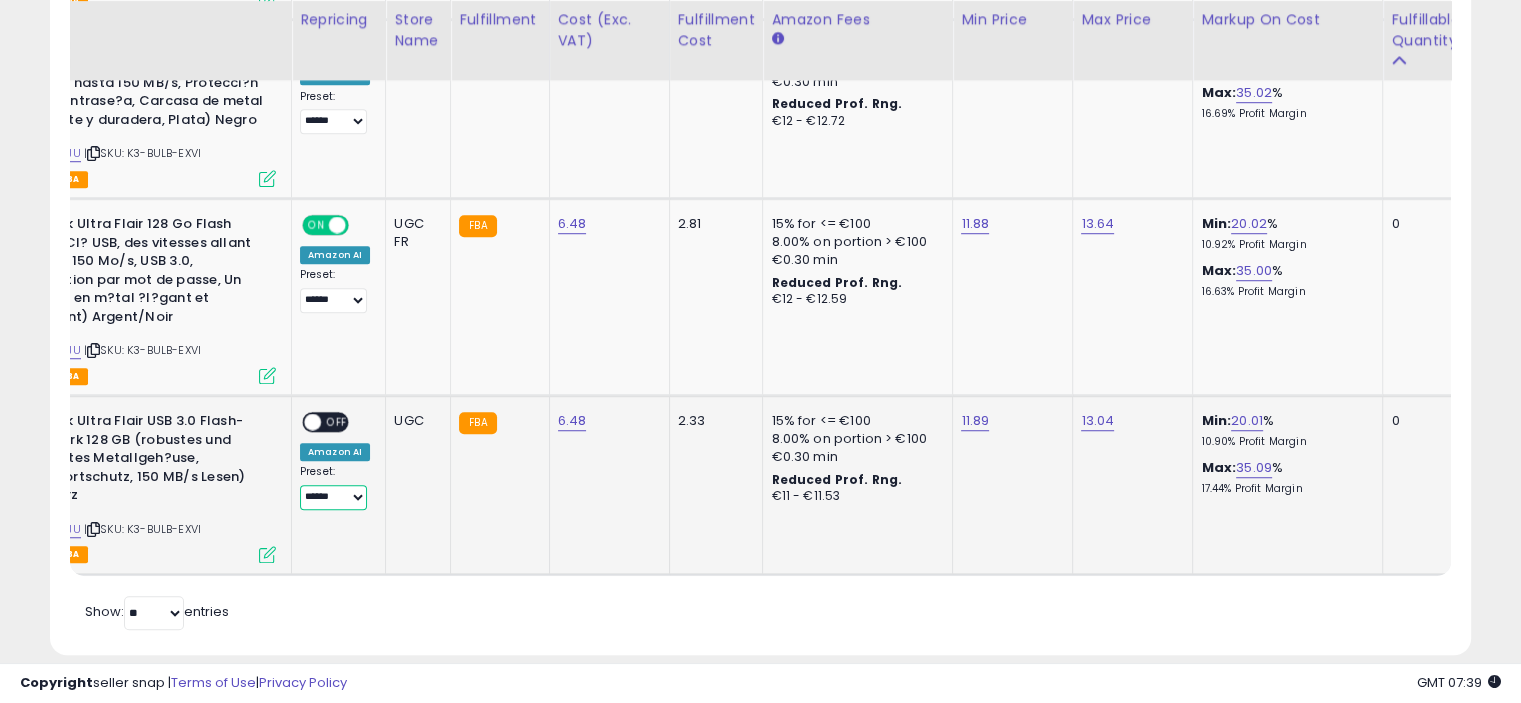 click on "**********" at bounding box center [333, 497] 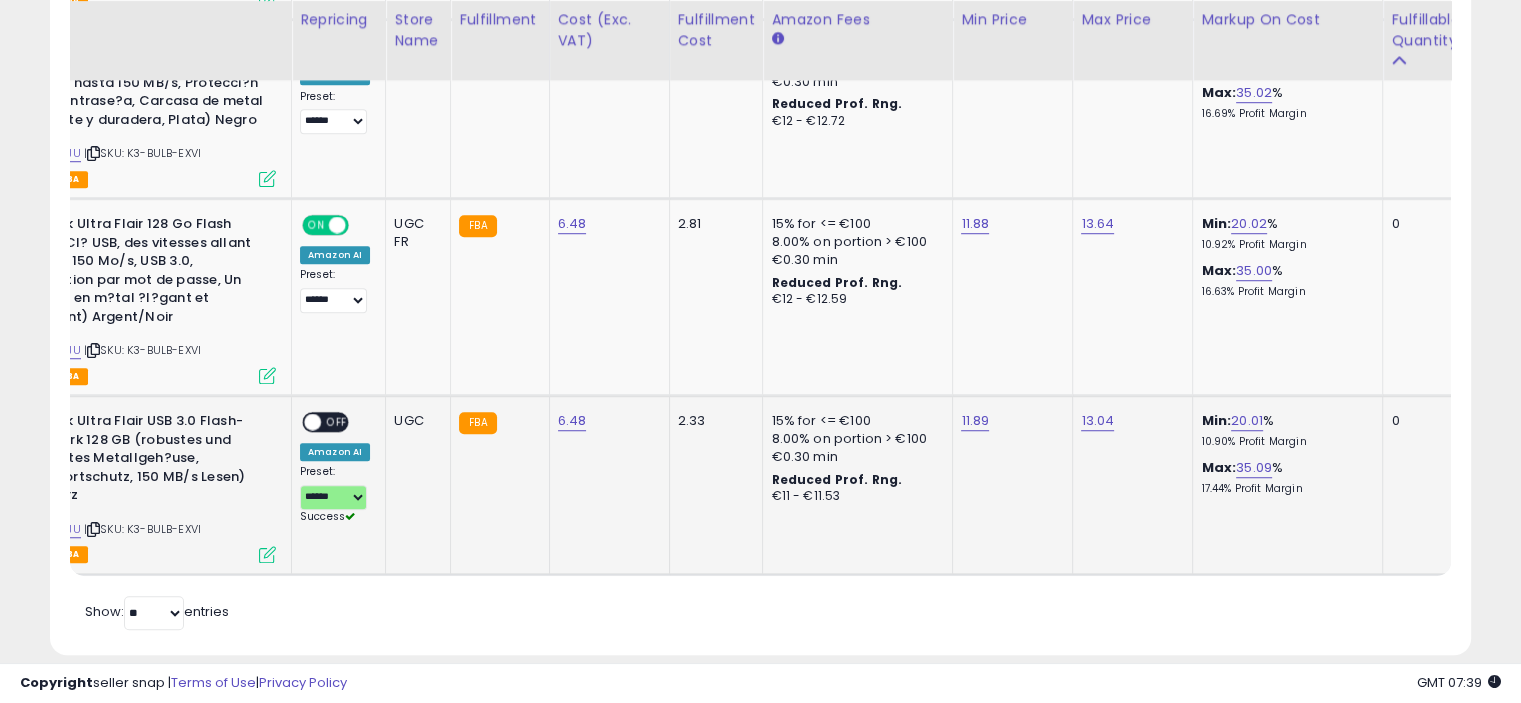 click on "OFF" at bounding box center [337, 422] 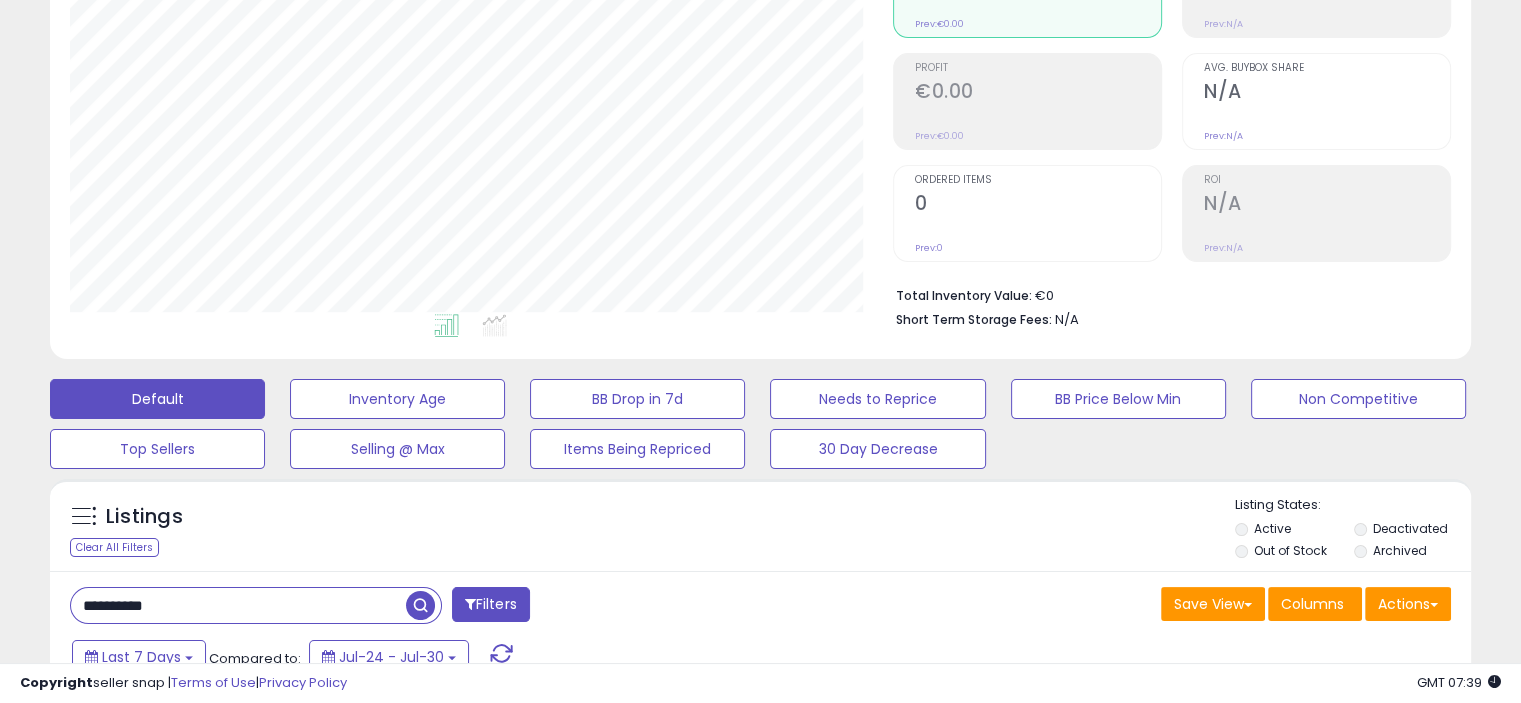 scroll, scrollTop: 500, scrollLeft: 0, axis: vertical 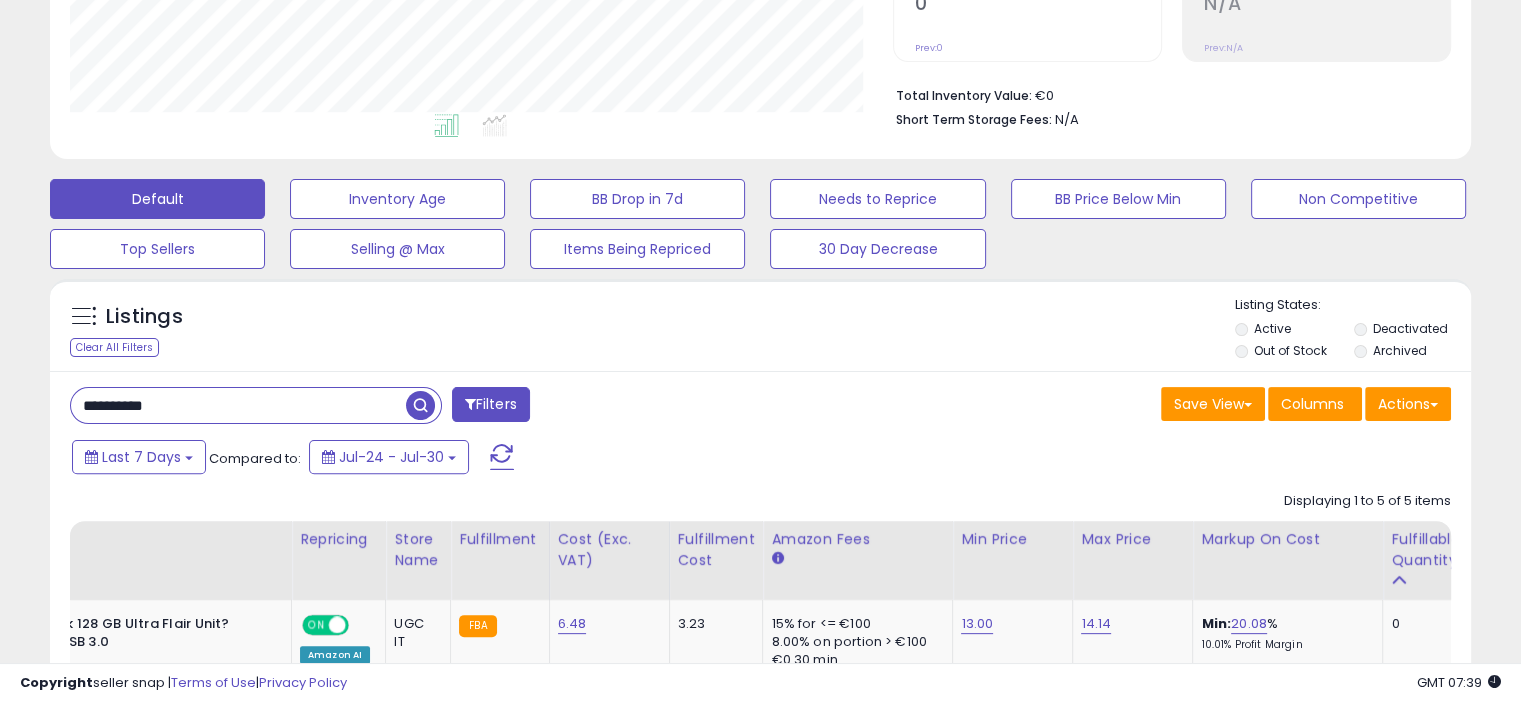 click on "**********" at bounding box center (238, 405) 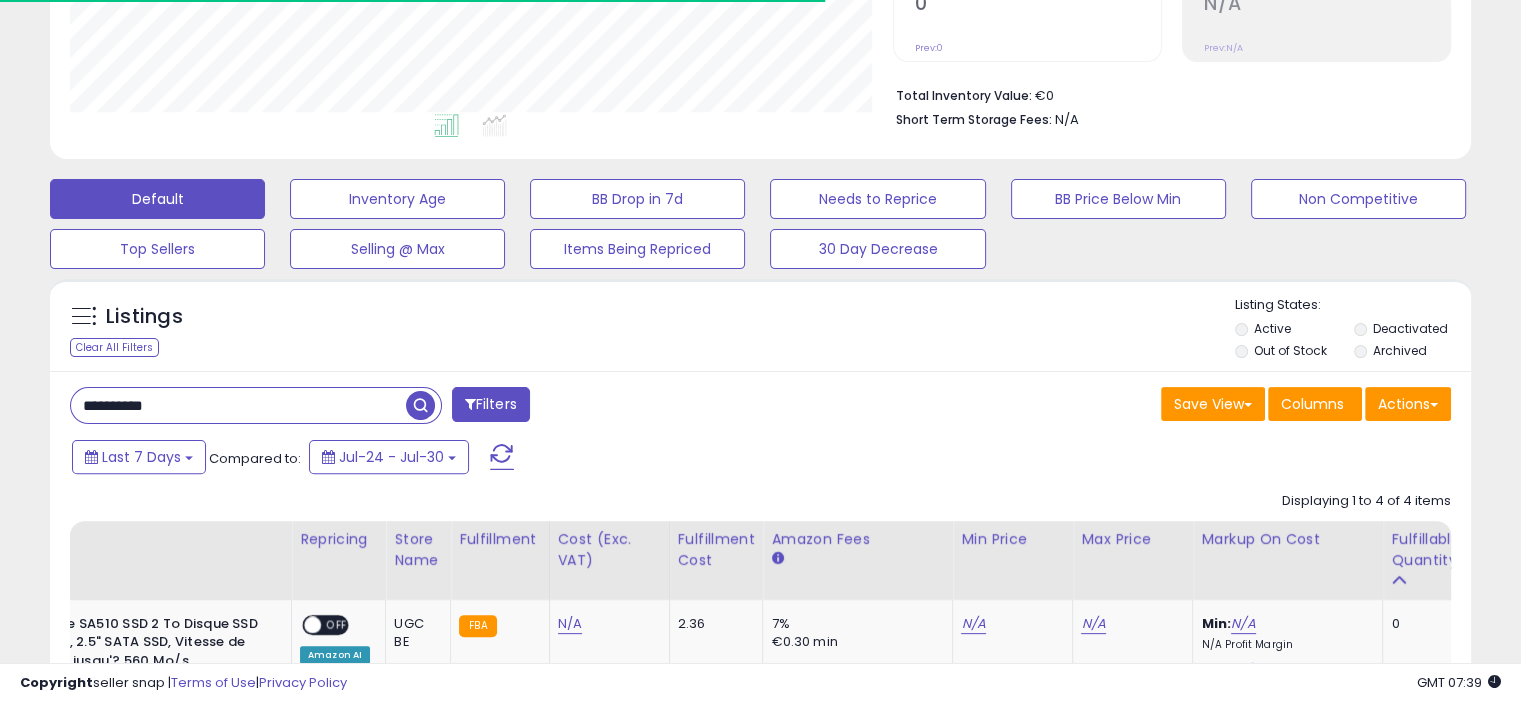 scroll, scrollTop: 409, scrollLeft: 822, axis: both 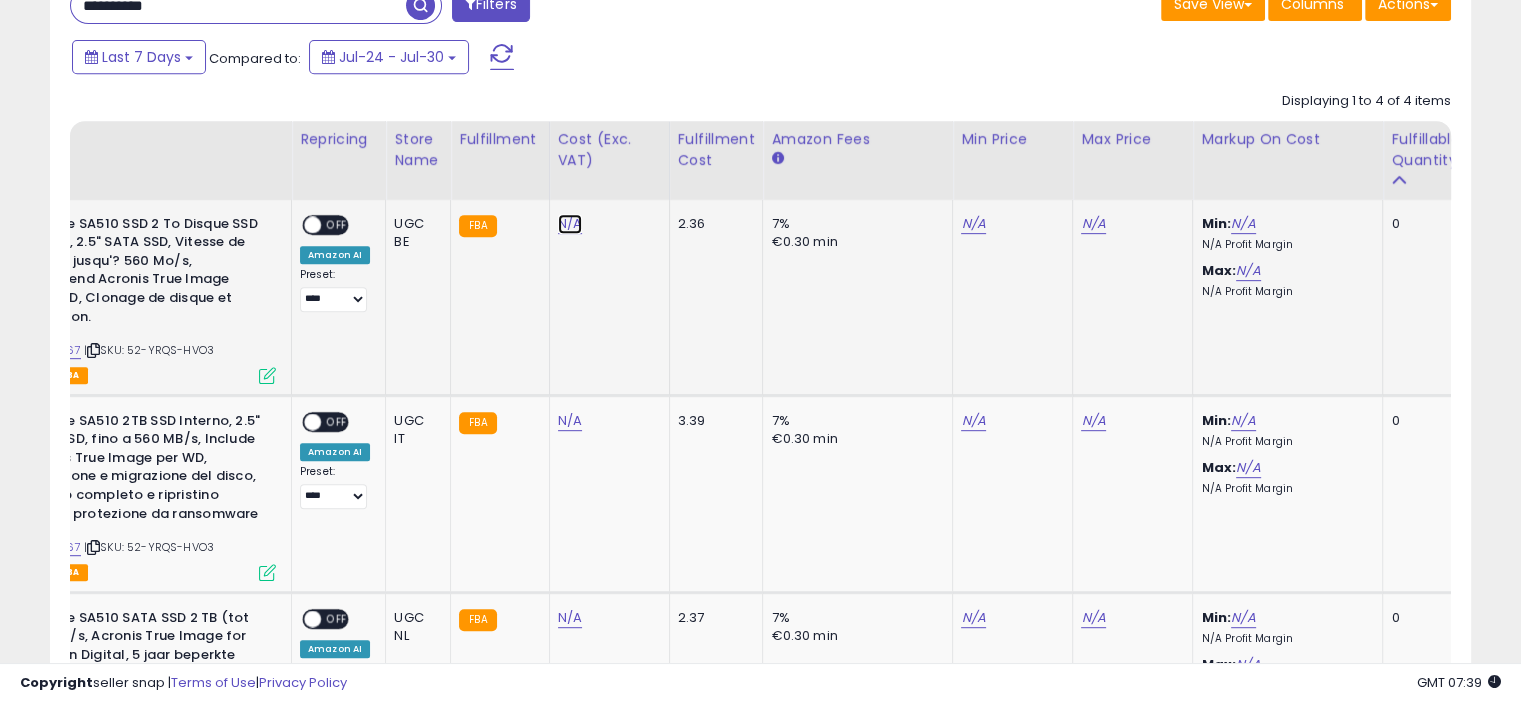 click on "N/A" at bounding box center (570, 224) 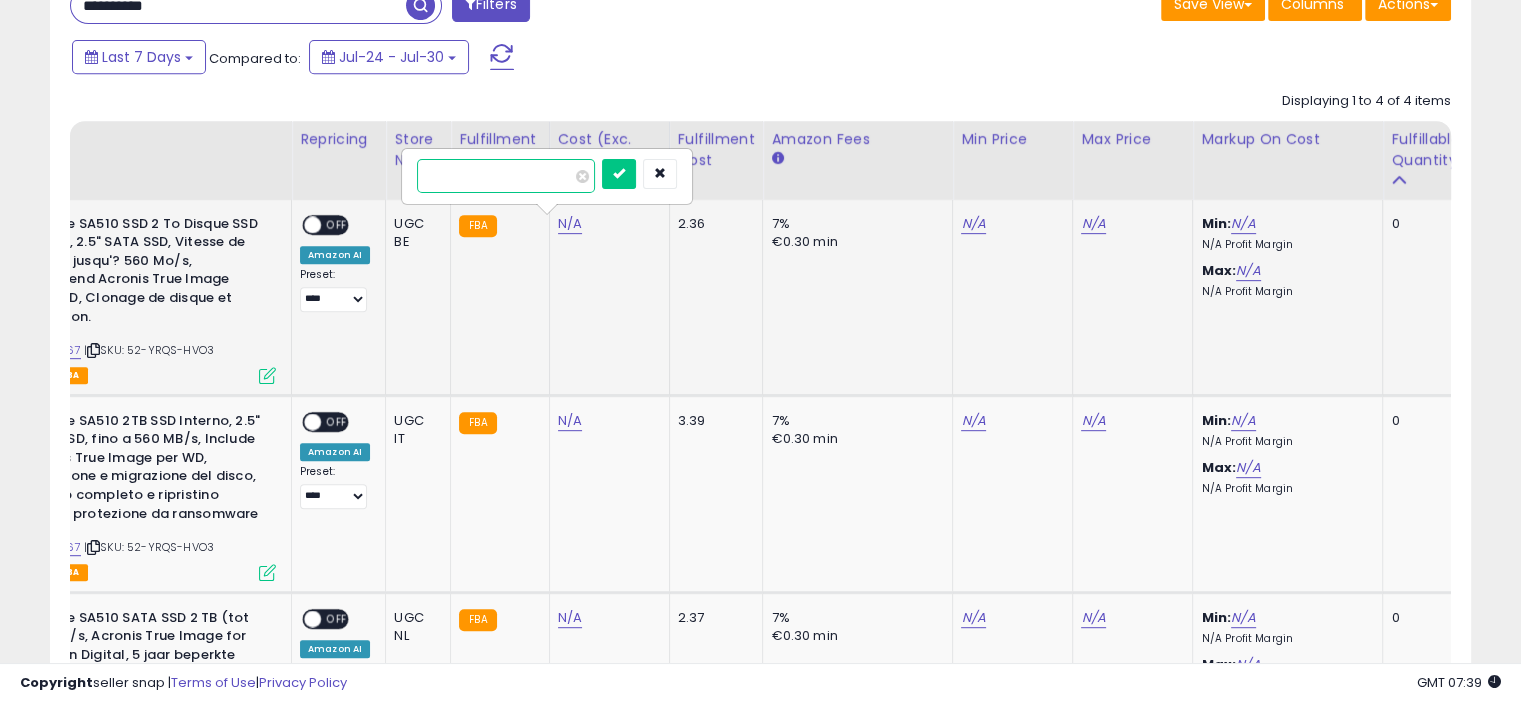 click at bounding box center [619, 174] 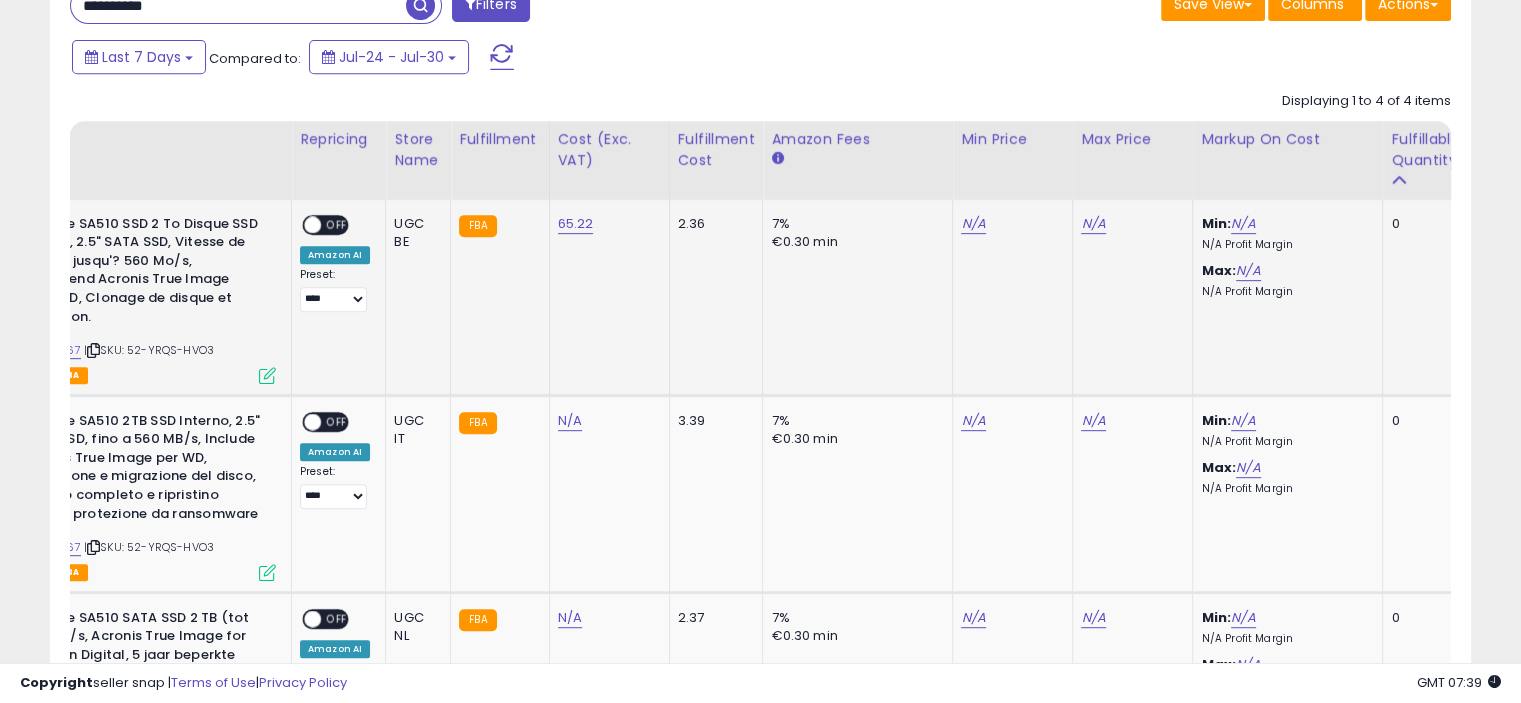 click on "Min:" at bounding box center [1216, 223] 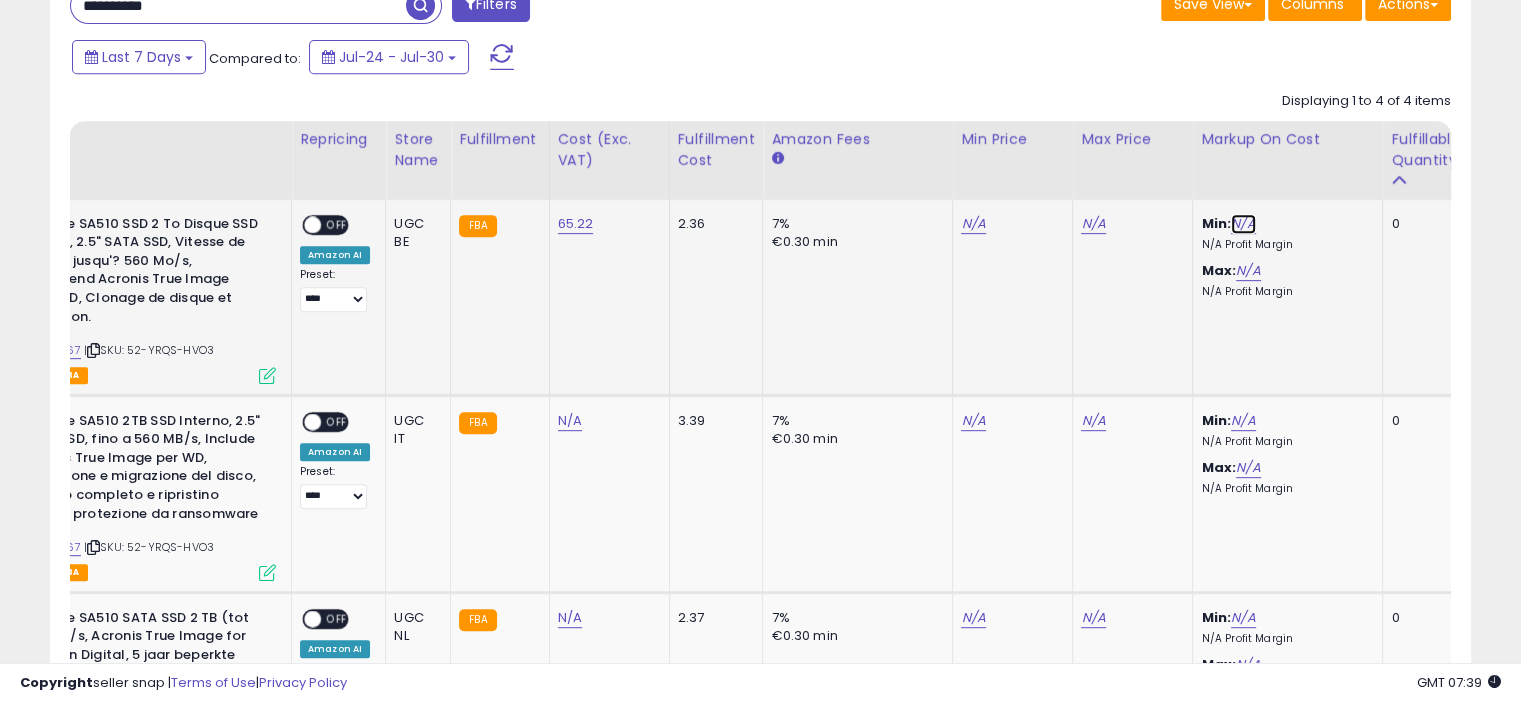click on "N/A" at bounding box center (1243, 224) 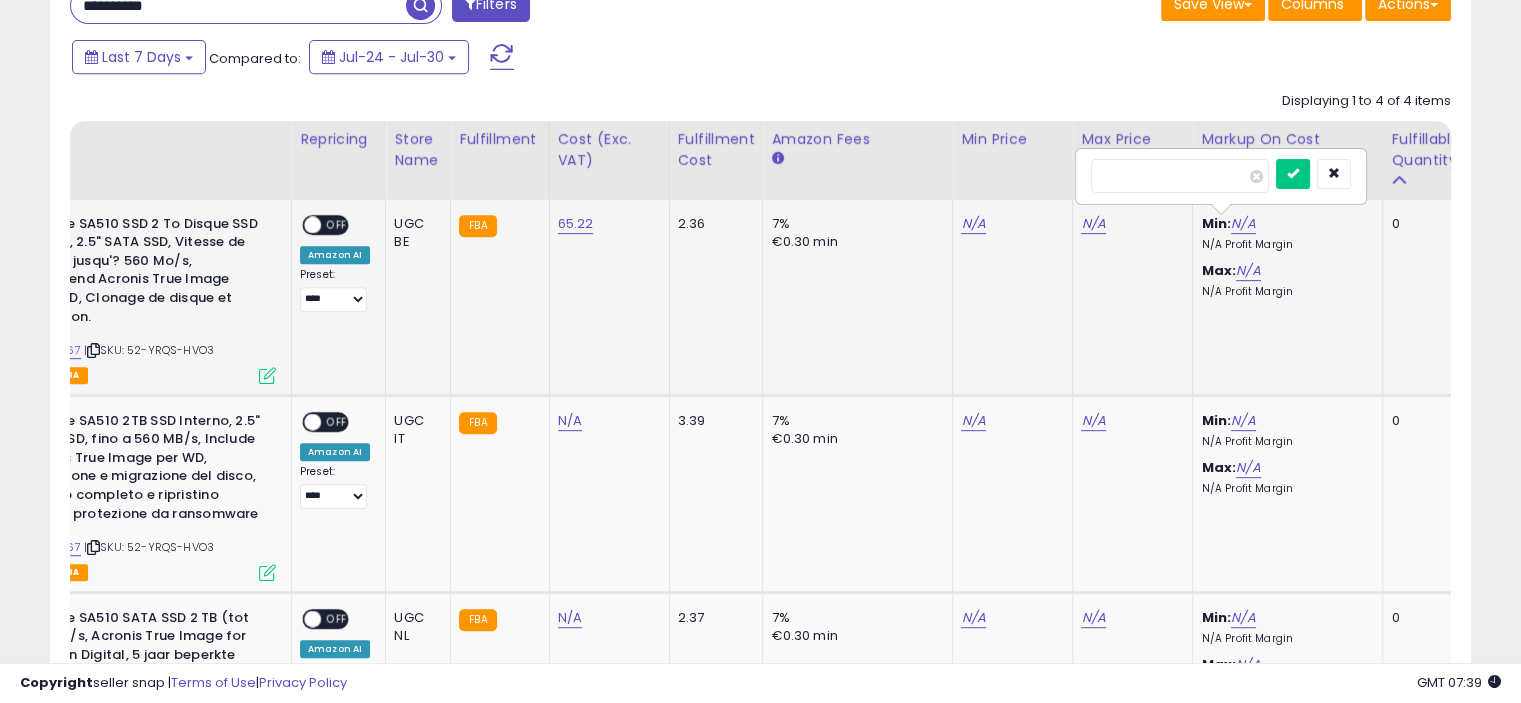click at bounding box center [1293, 174] 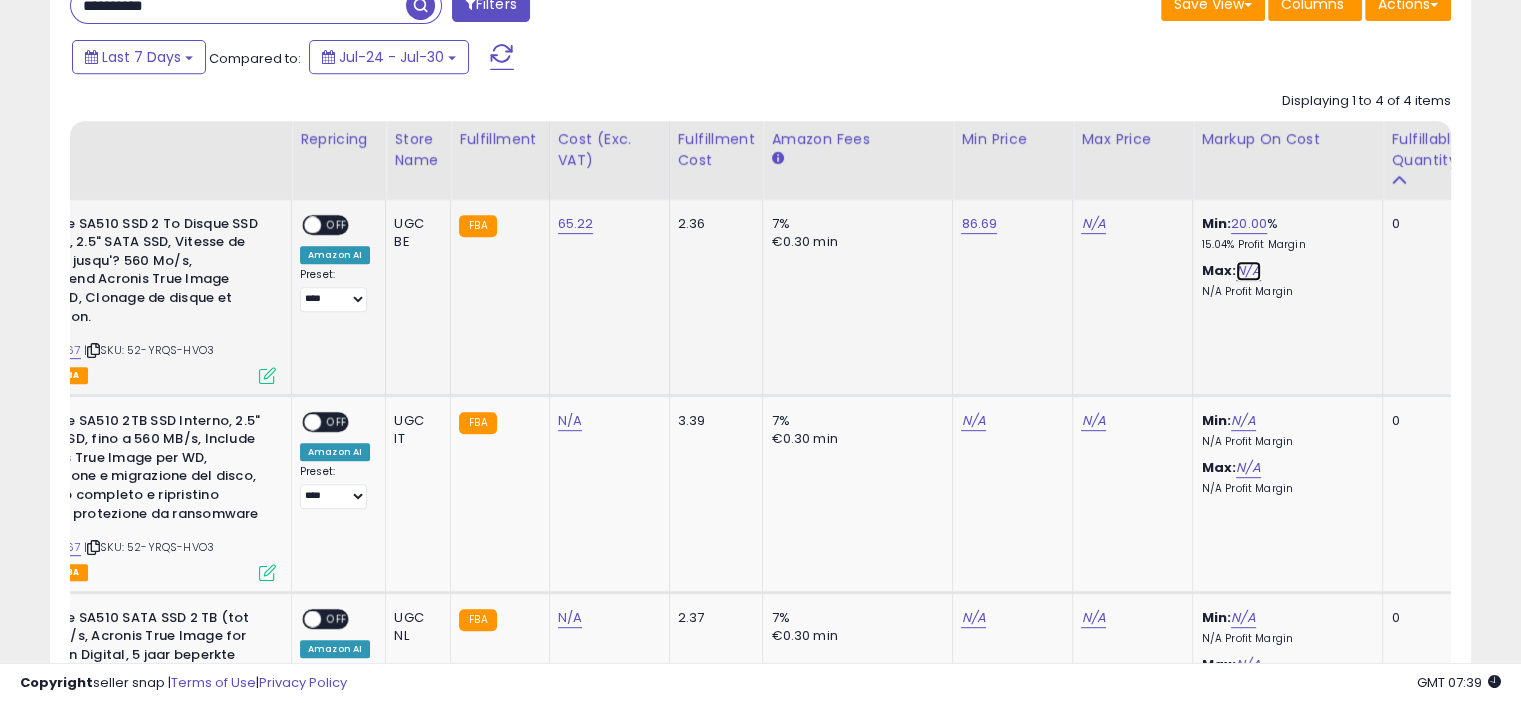 click on "N/A" at bounding box center [1248, 271] 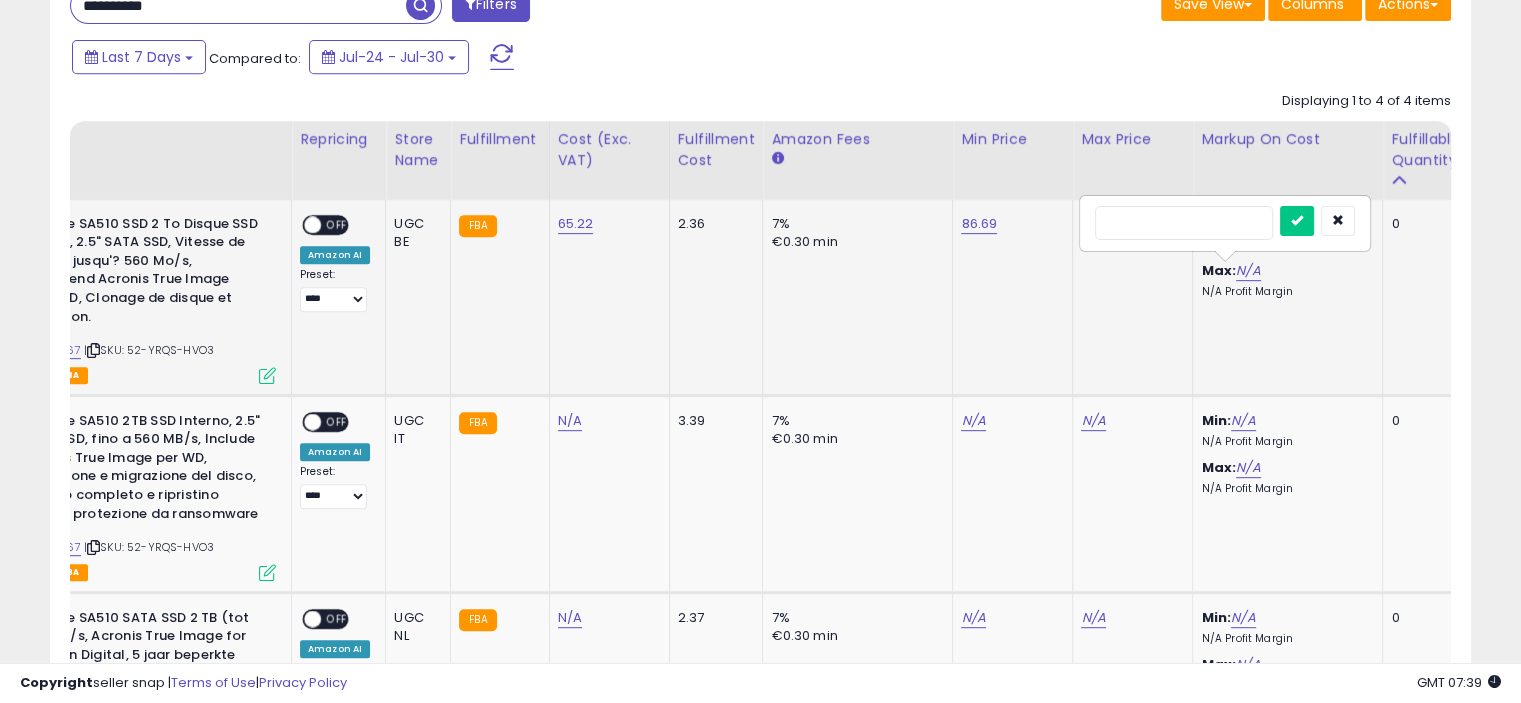 click at bounding box center [1297, 221] 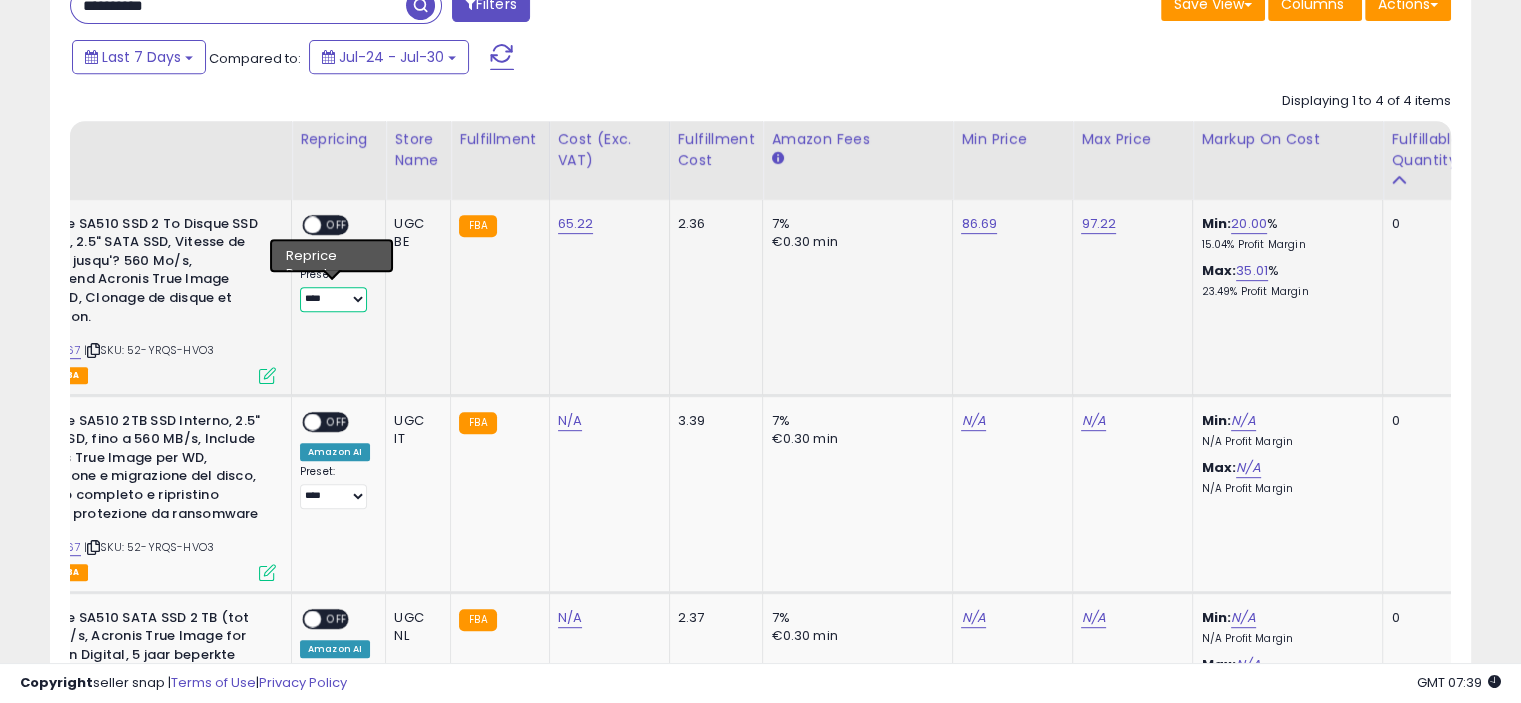 click on "**** ******" at bounding box center (333, 299) 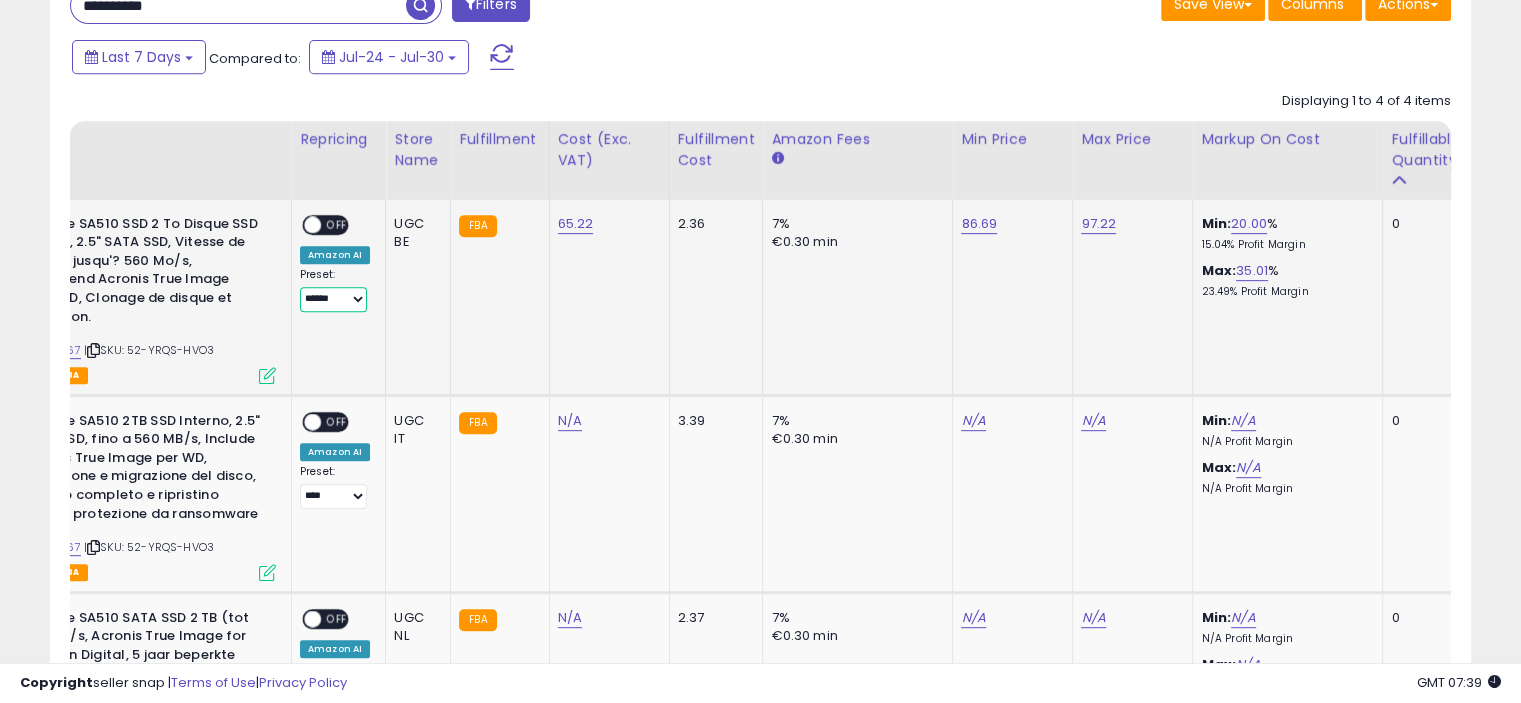 click on "**** ******" at bounding box center (333, 299) 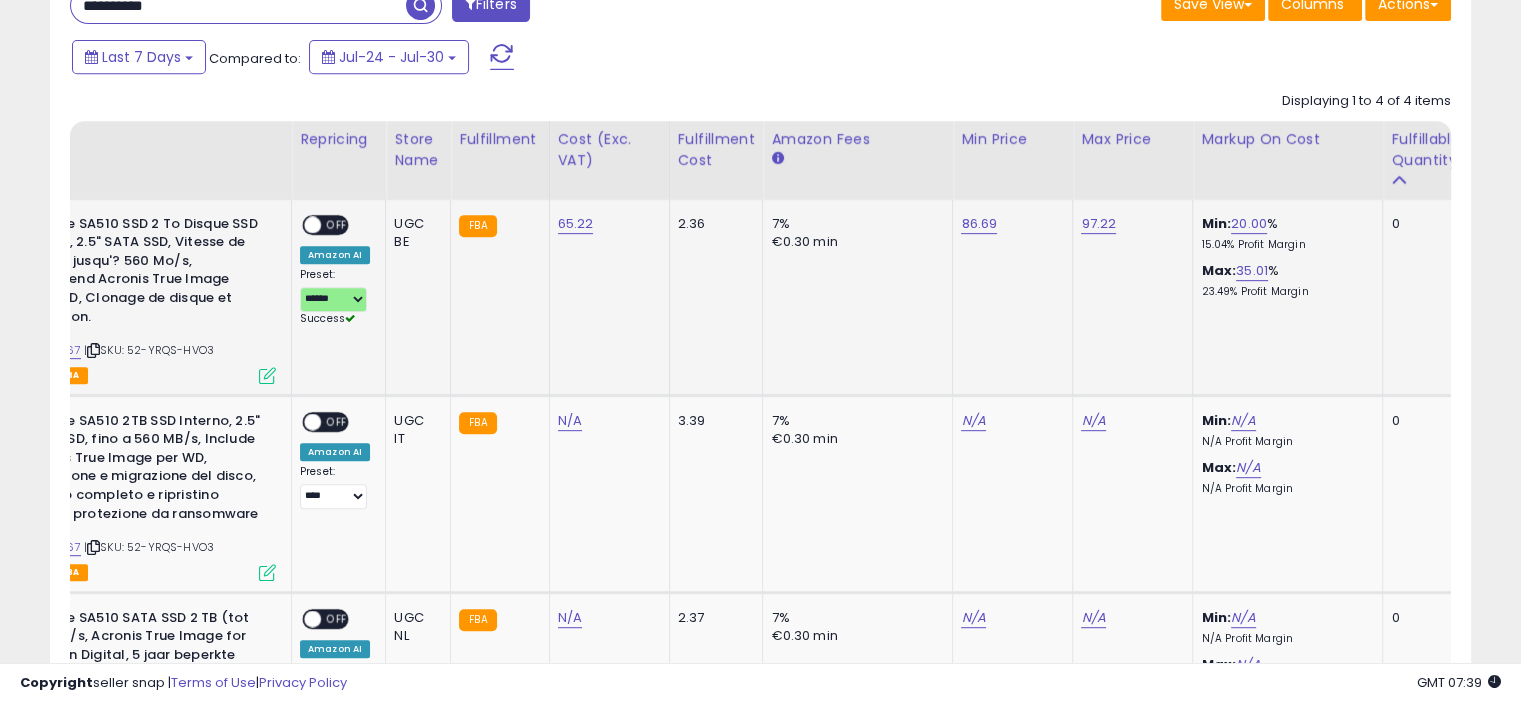 click on "OFF" at bounding box center (337, 224) 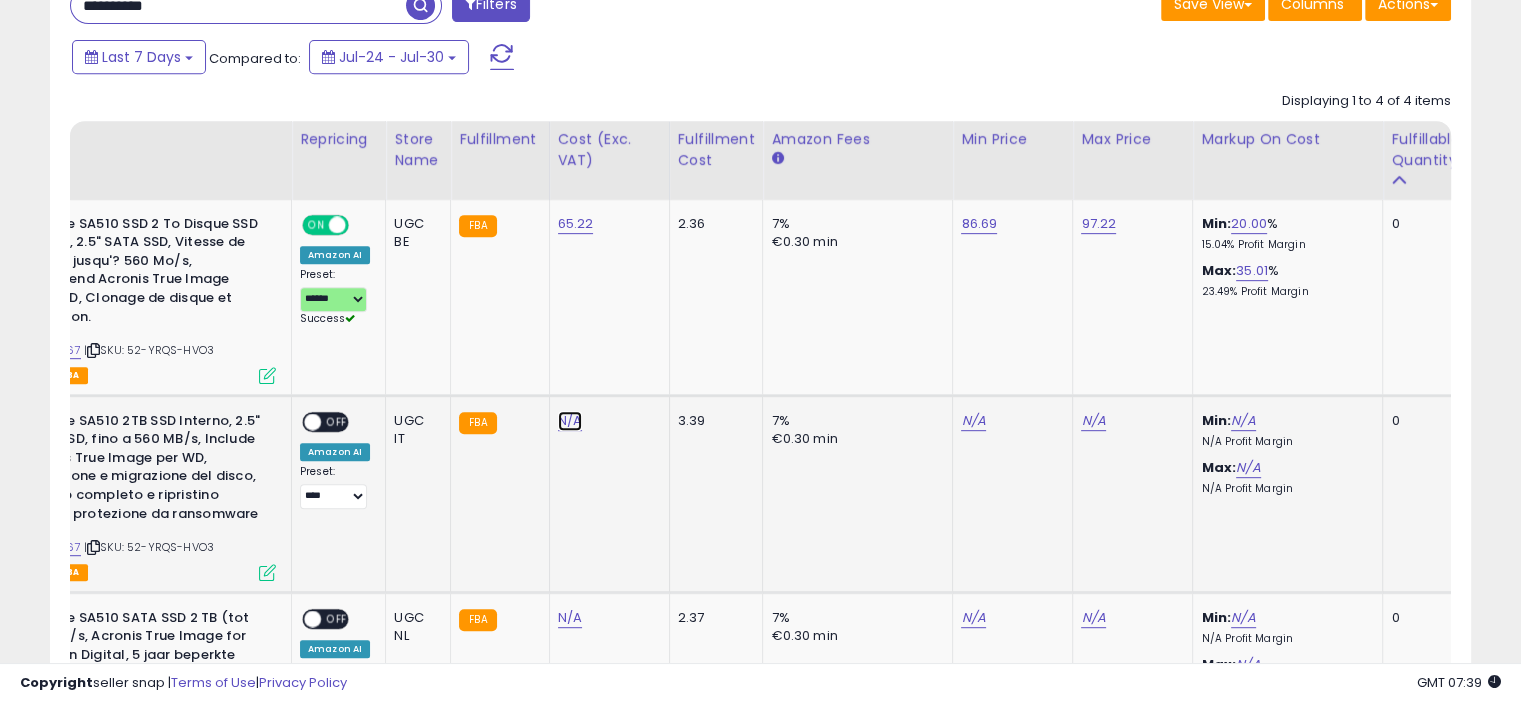 click on "N/A" at bounding box center (570, 421) 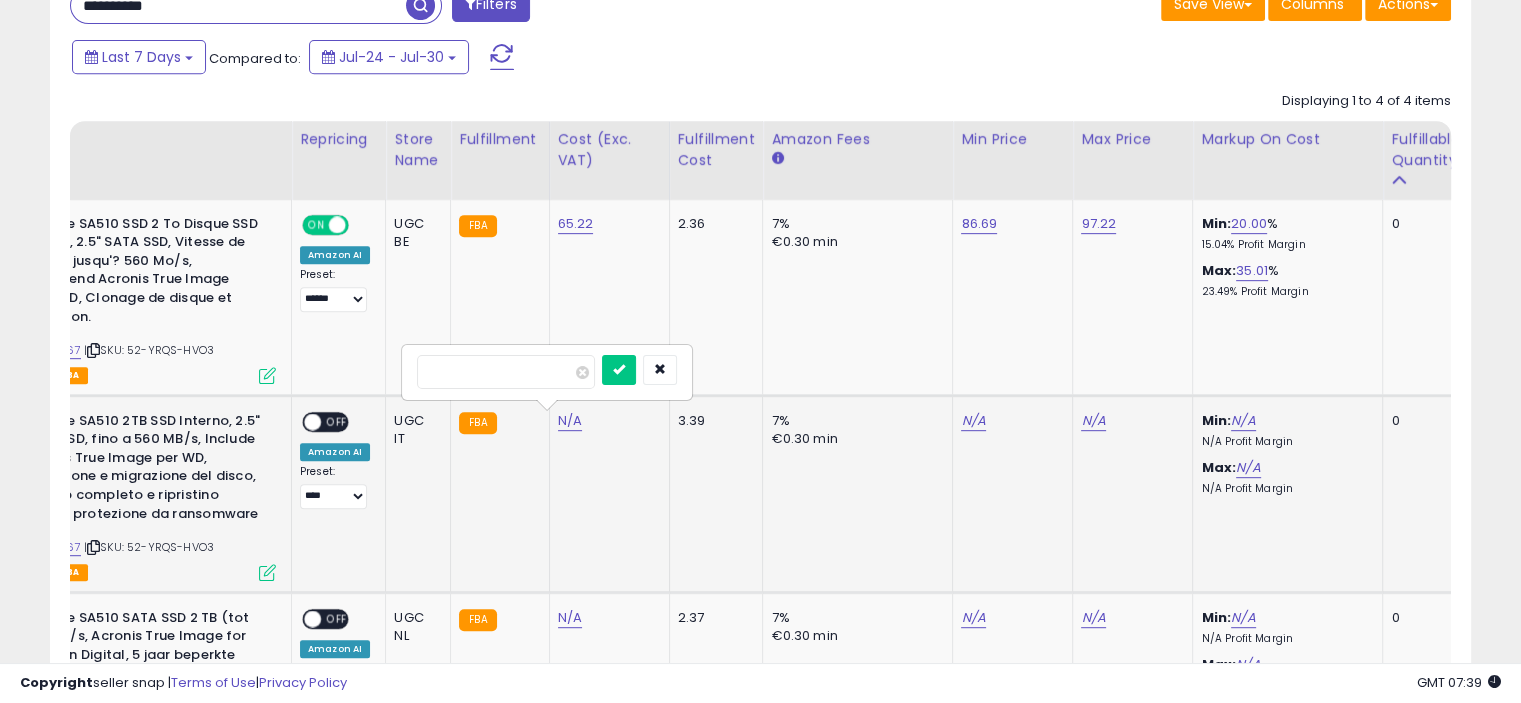 click at bounding box center [619, 370] 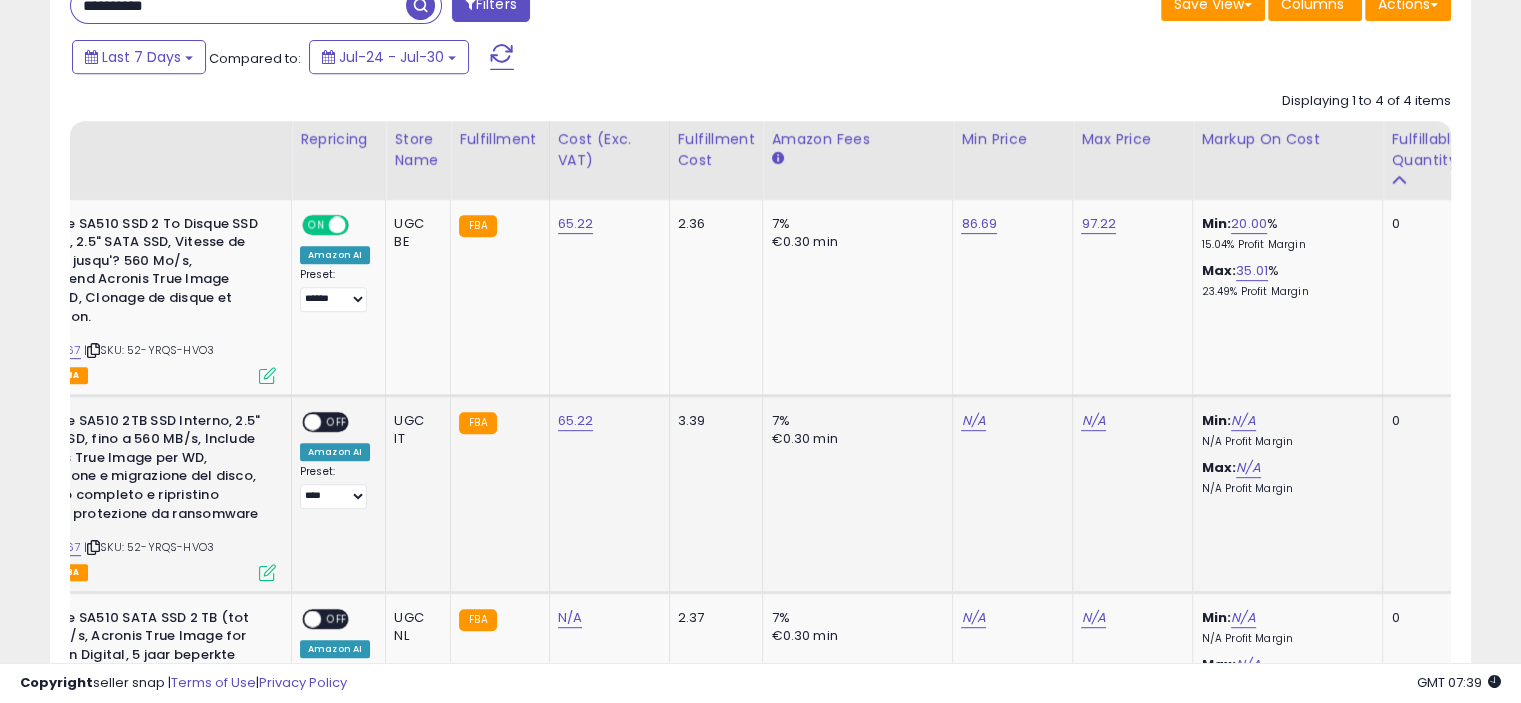 click on "Min:  N/A    N/A  Profit Margin" at bounding box center [1284, 430] 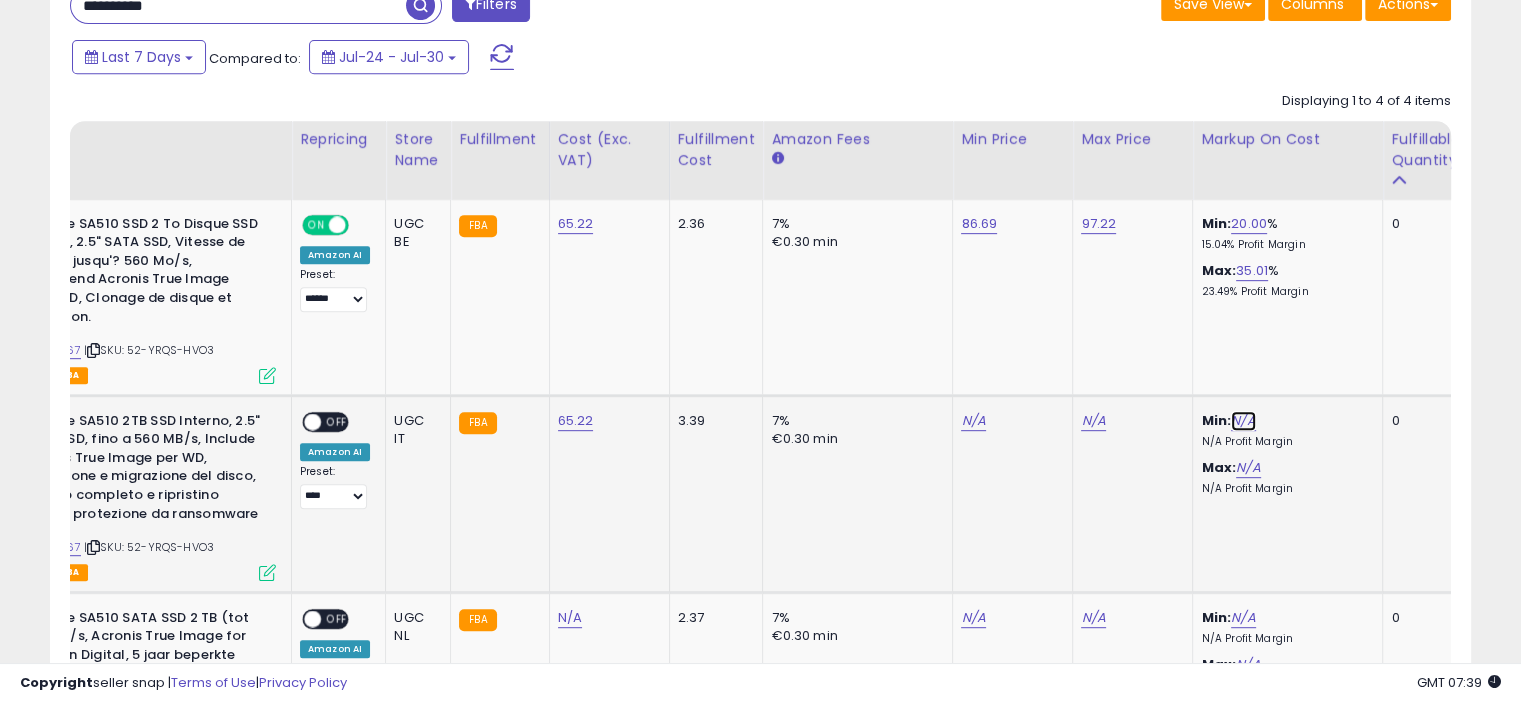 click on "N/A" at bounding box center (1243, 421) 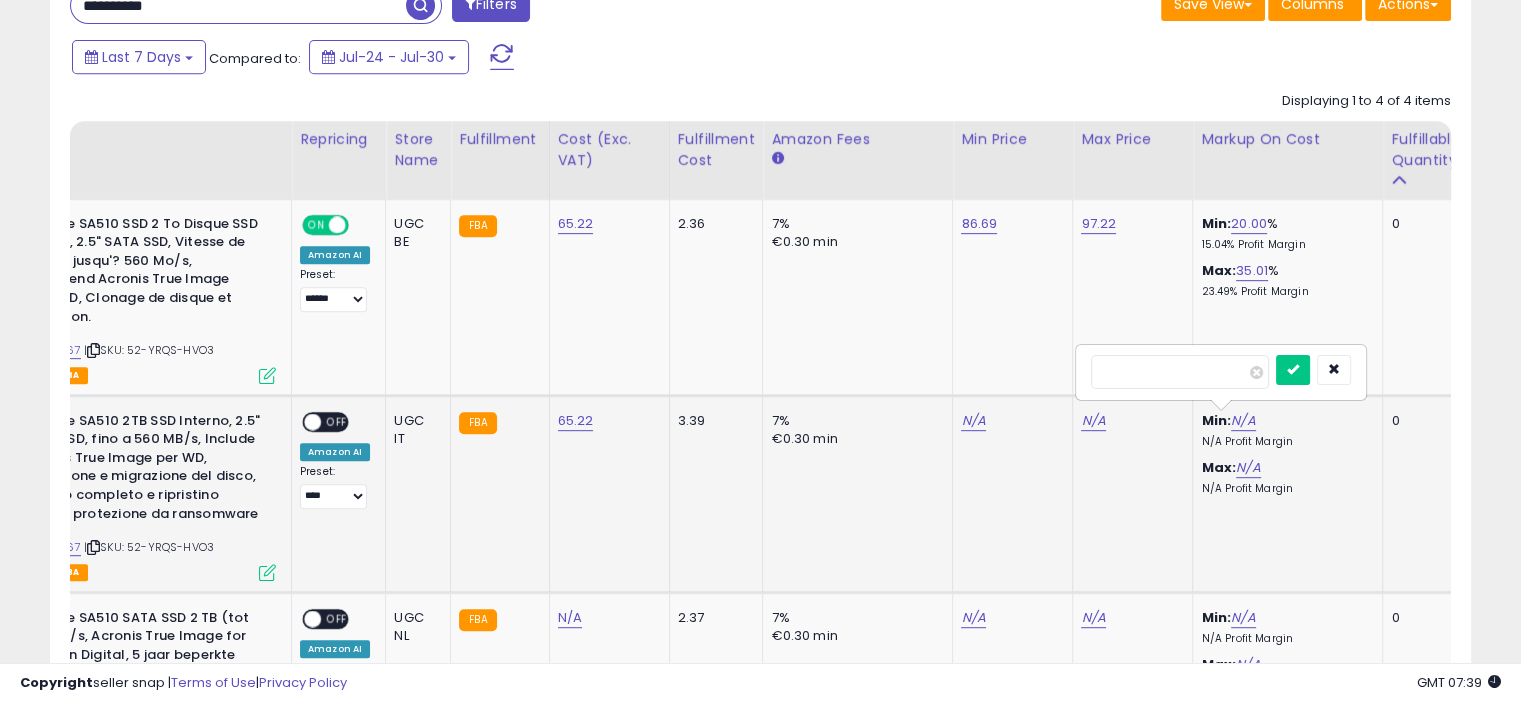 click at bounding box center [1293, 370] 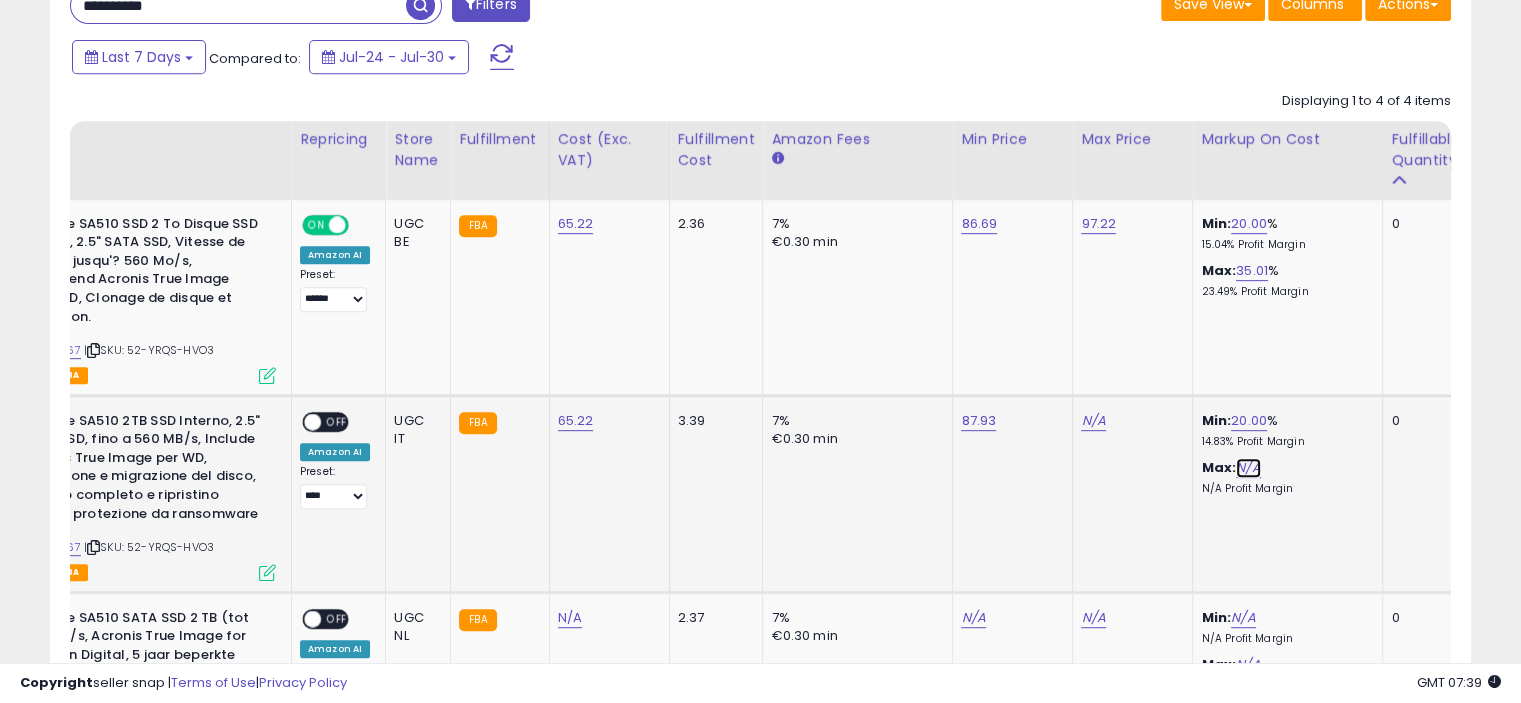 click on "N/A" at bounding box center (1248, 468) 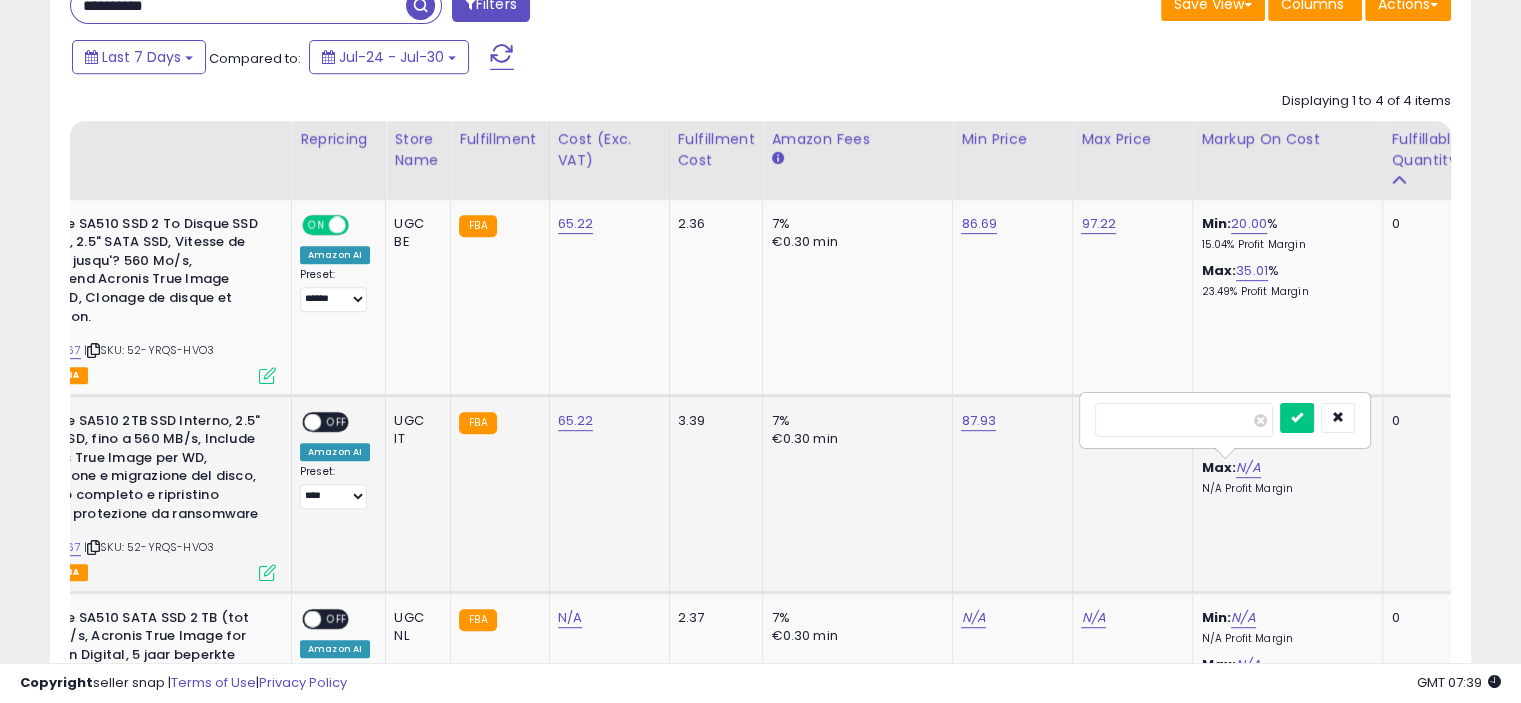 click at bounding box center [1297, 418] 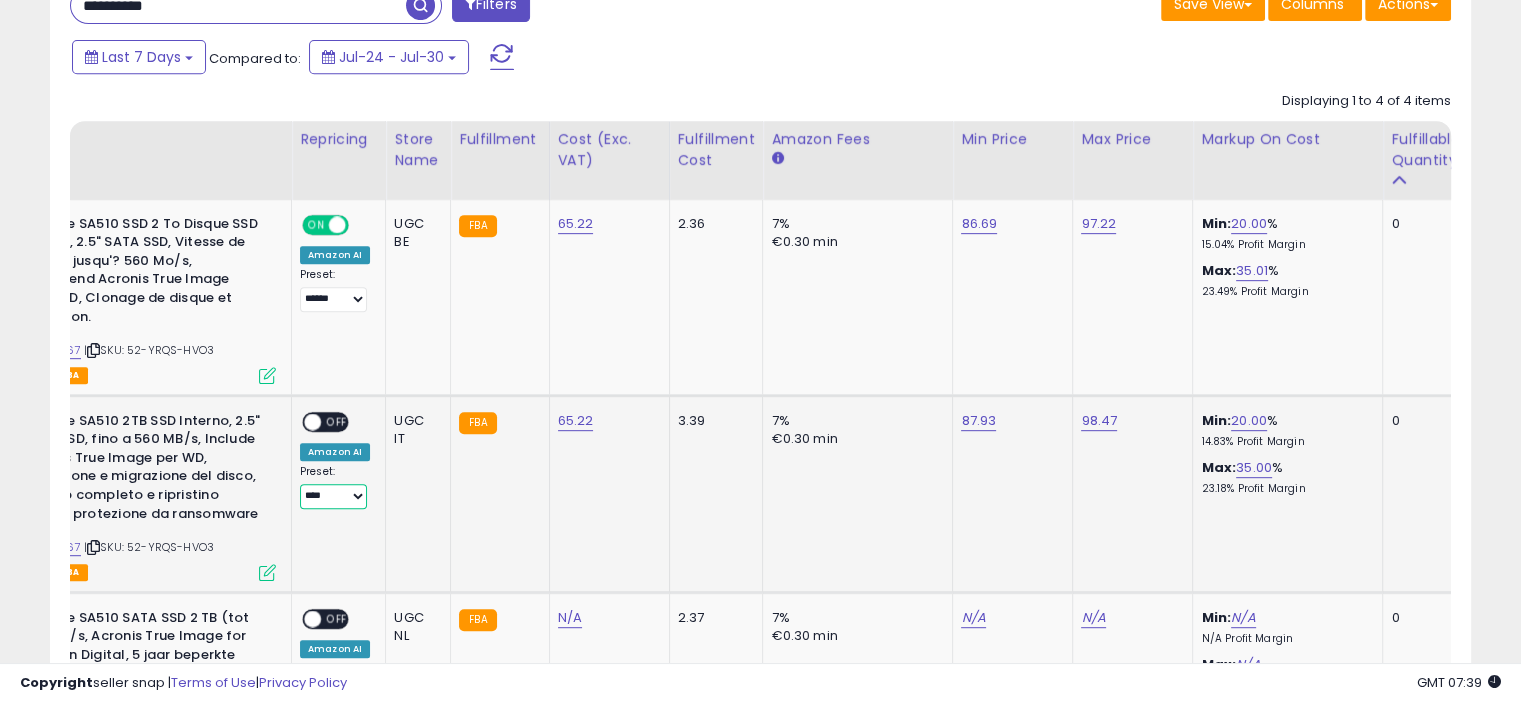 click on "**** ******" at bounding box center (333, 496) 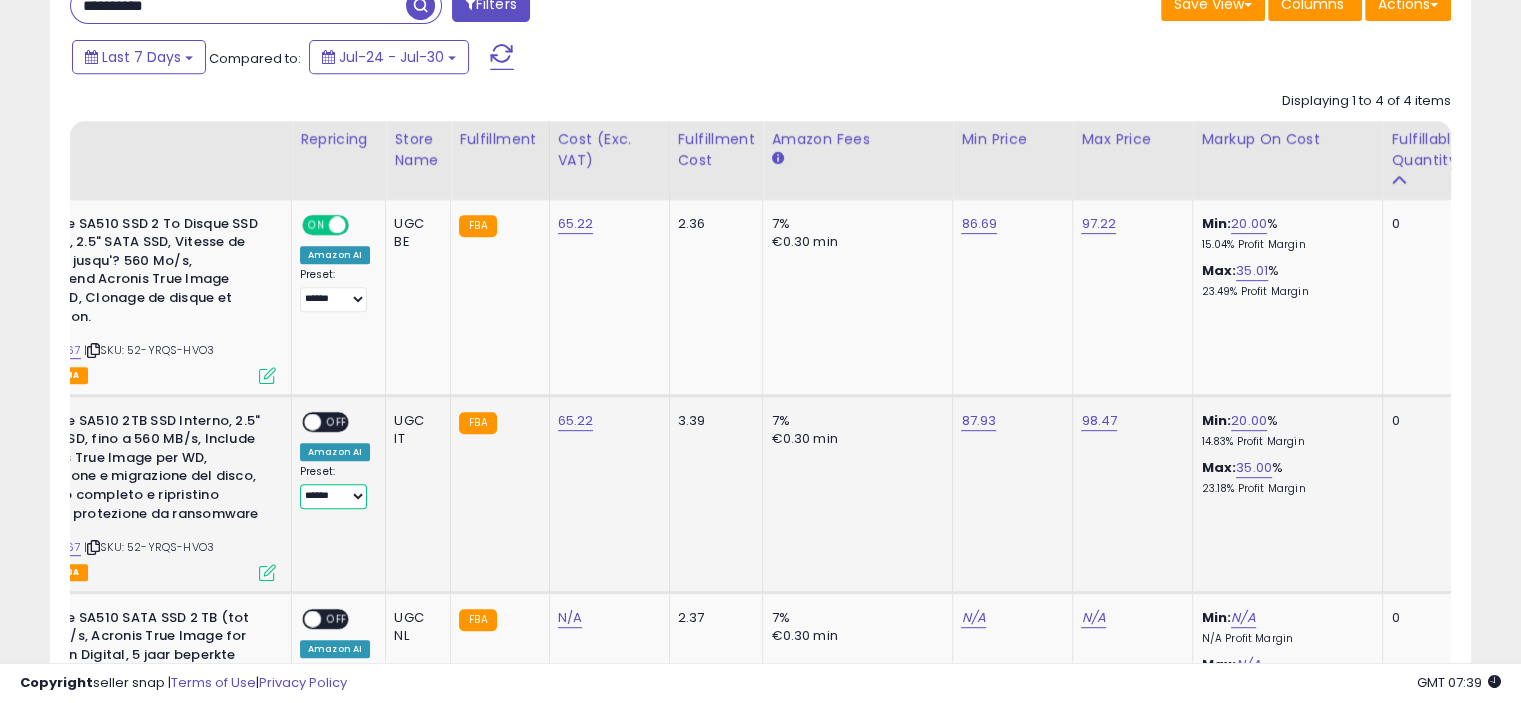 click on "**** ******" at bounding box center [333, 496] 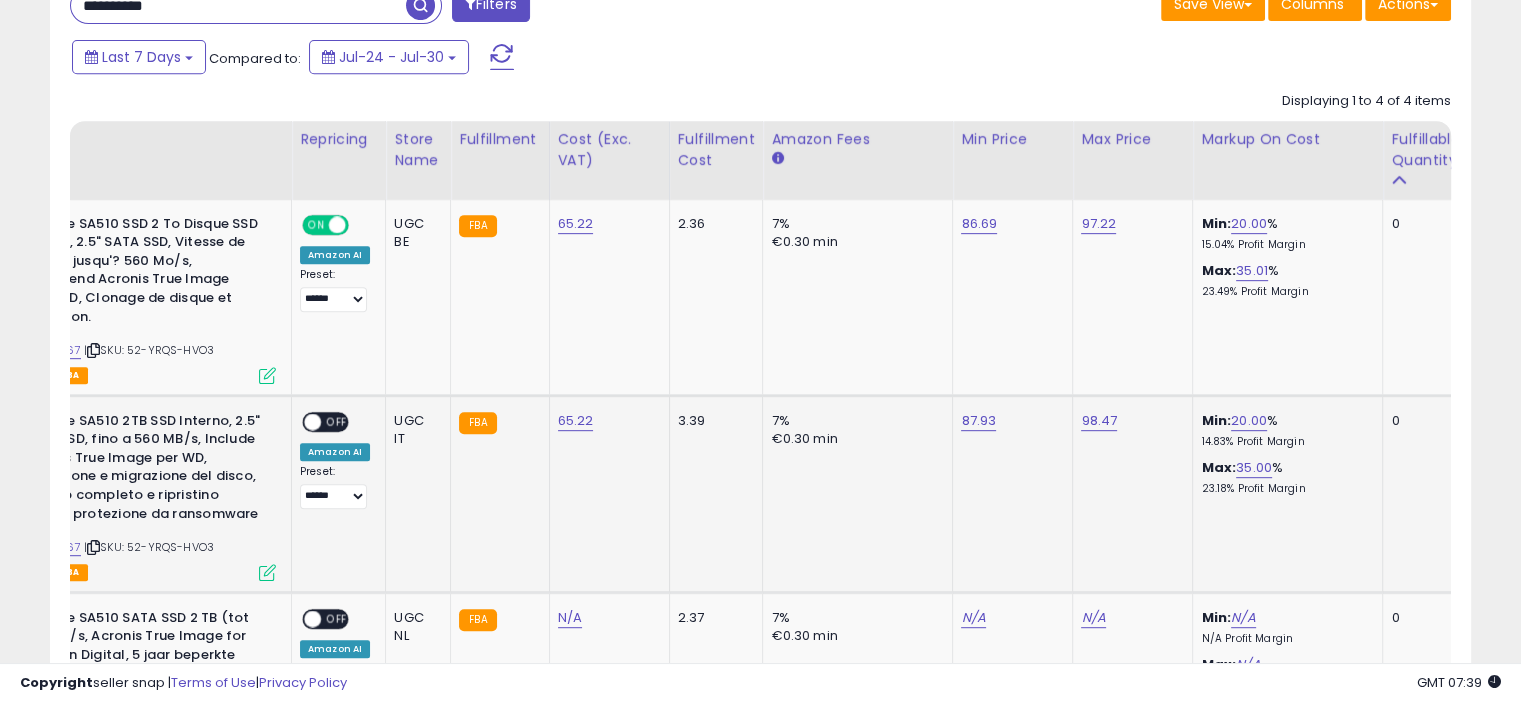 click on "OFF" at bounding box center (337, 421) 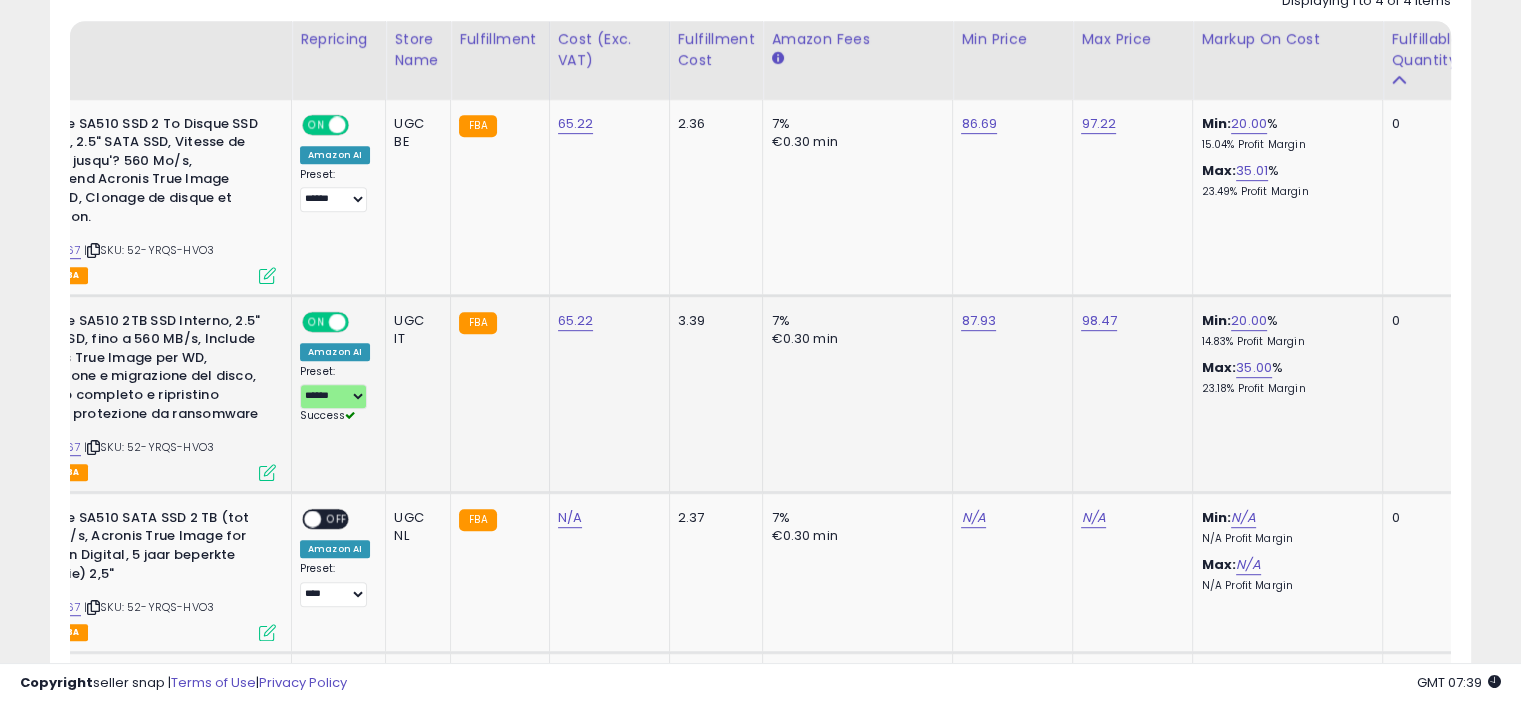 scroll, scrollTop: 1100, scrollLeft: 0, axis: vertical 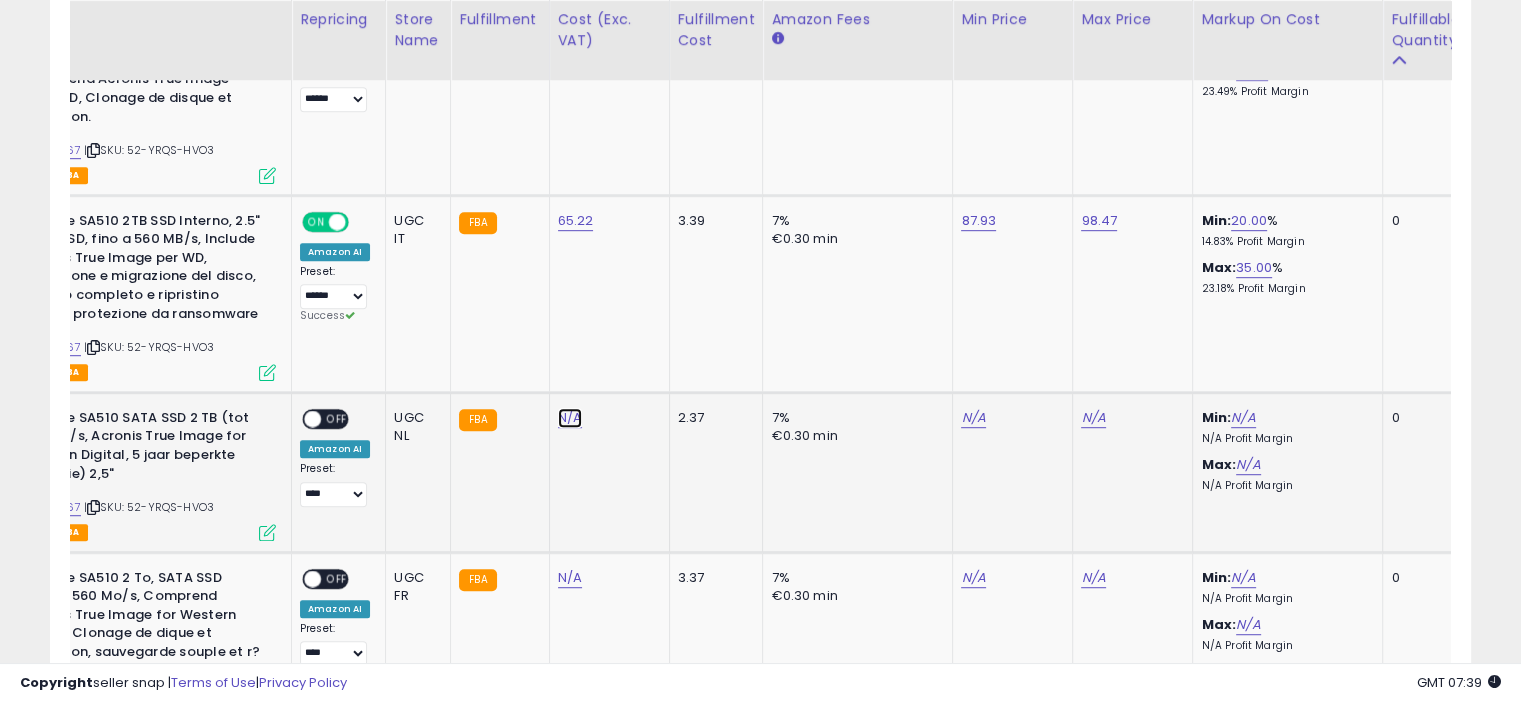 click on "N/A" at bounding box center (570, 418) 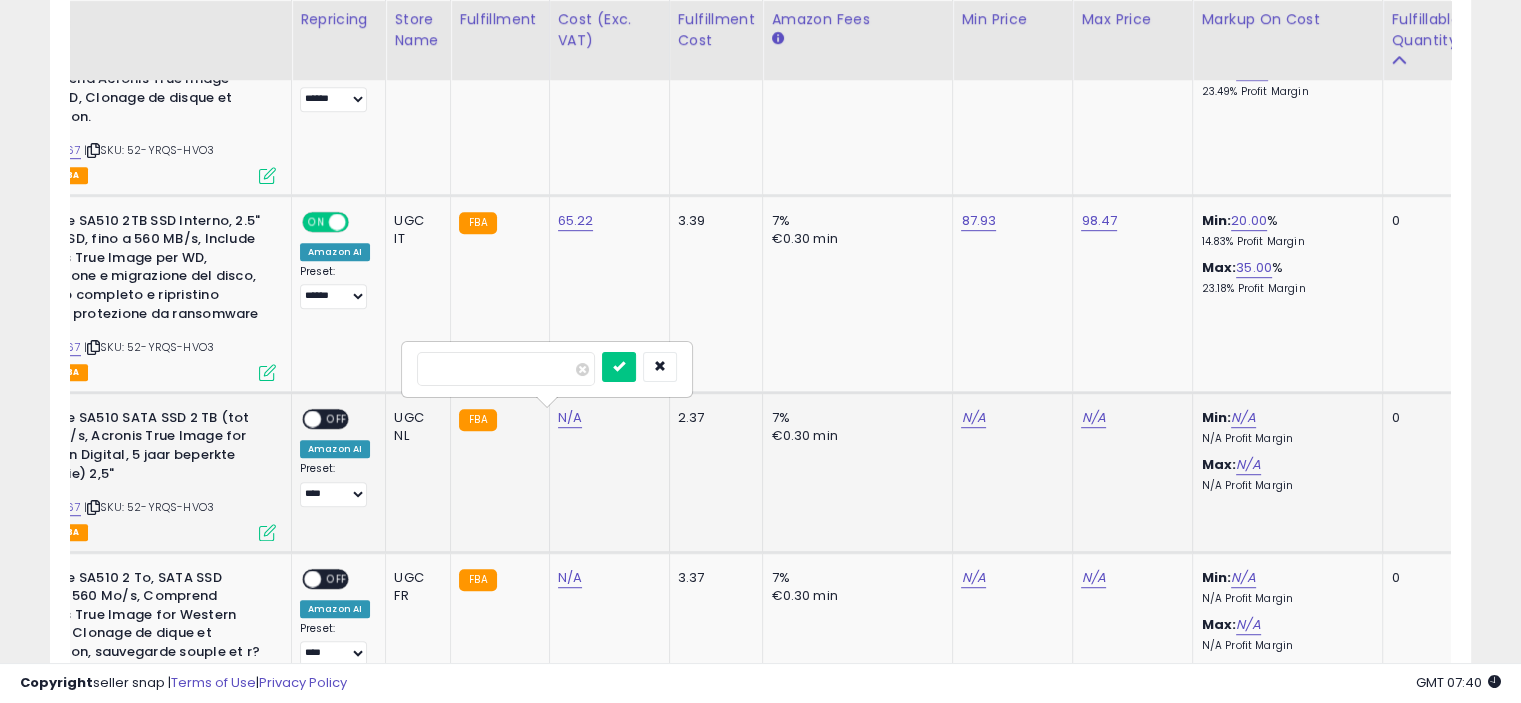 click at bounding box center (619, 367) 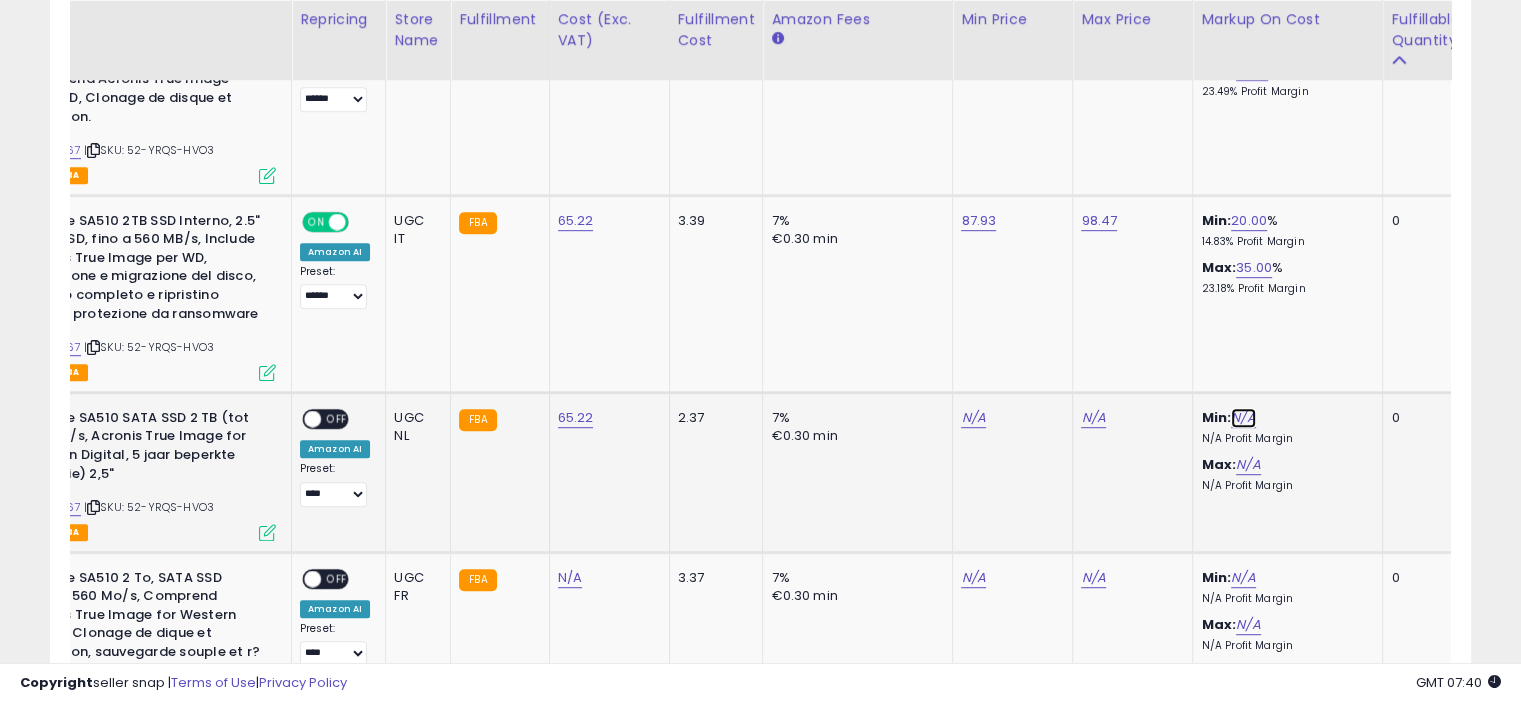 click on "N/A" at bounding box center (1243, 418) 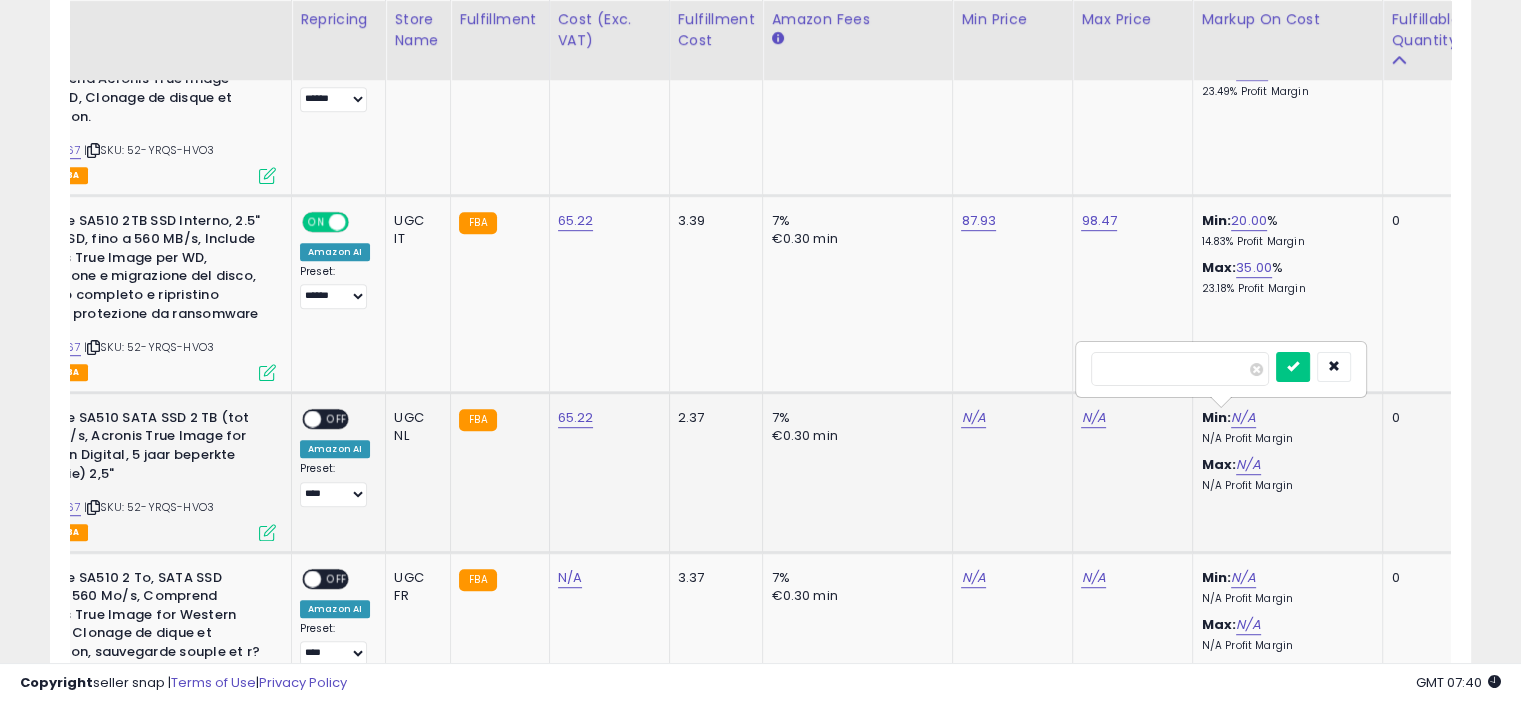 click at bounding box center (1293, 367) 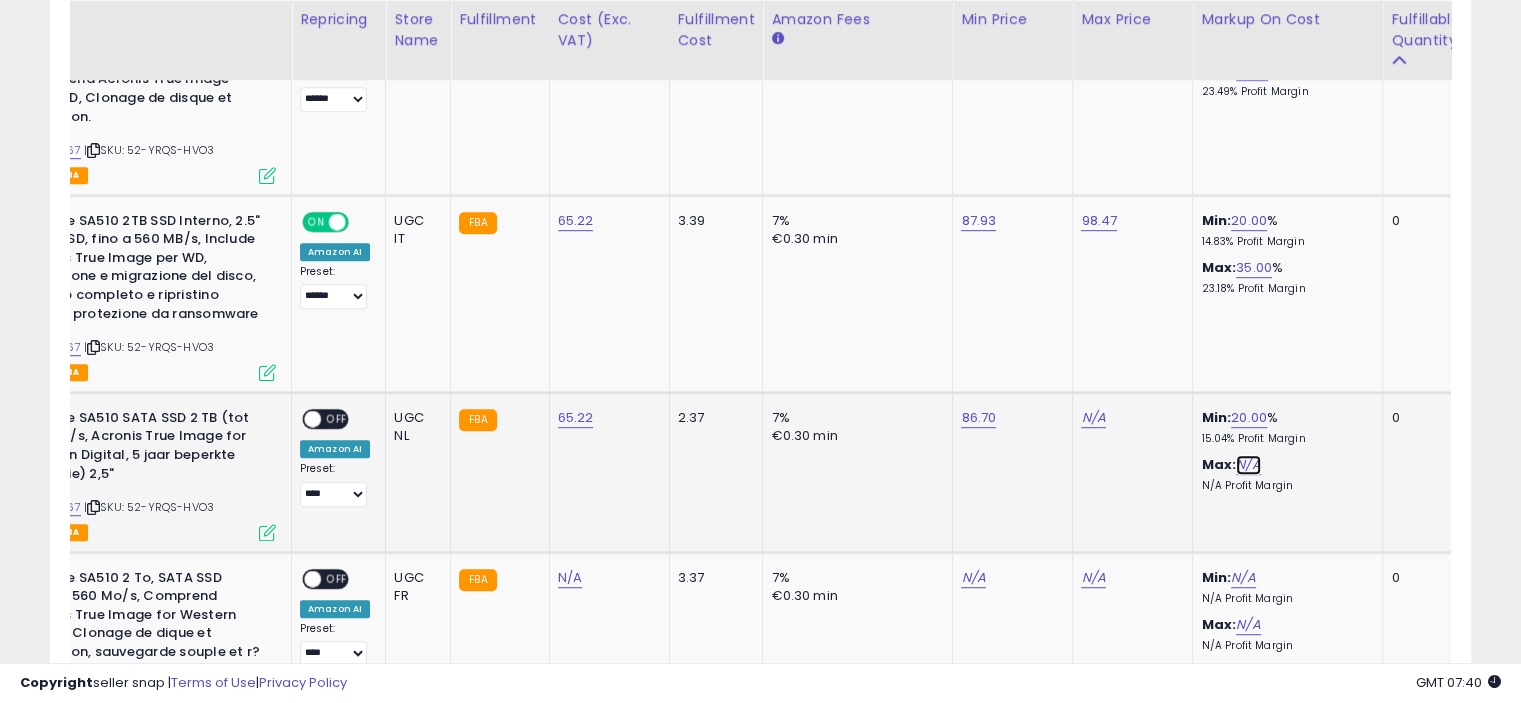 click on "N/A" at bounding box center [1248, 465] 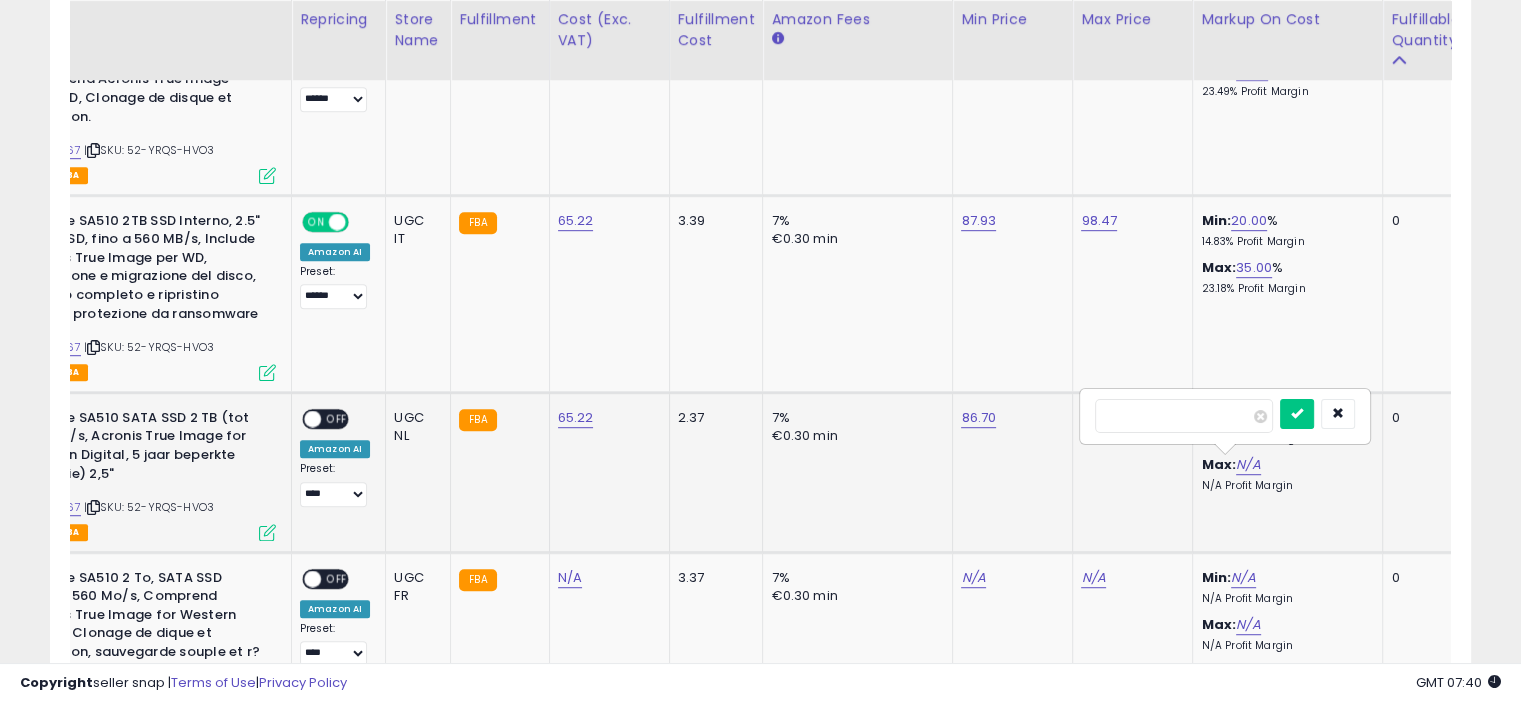 click at bounding box center [1297, 414] 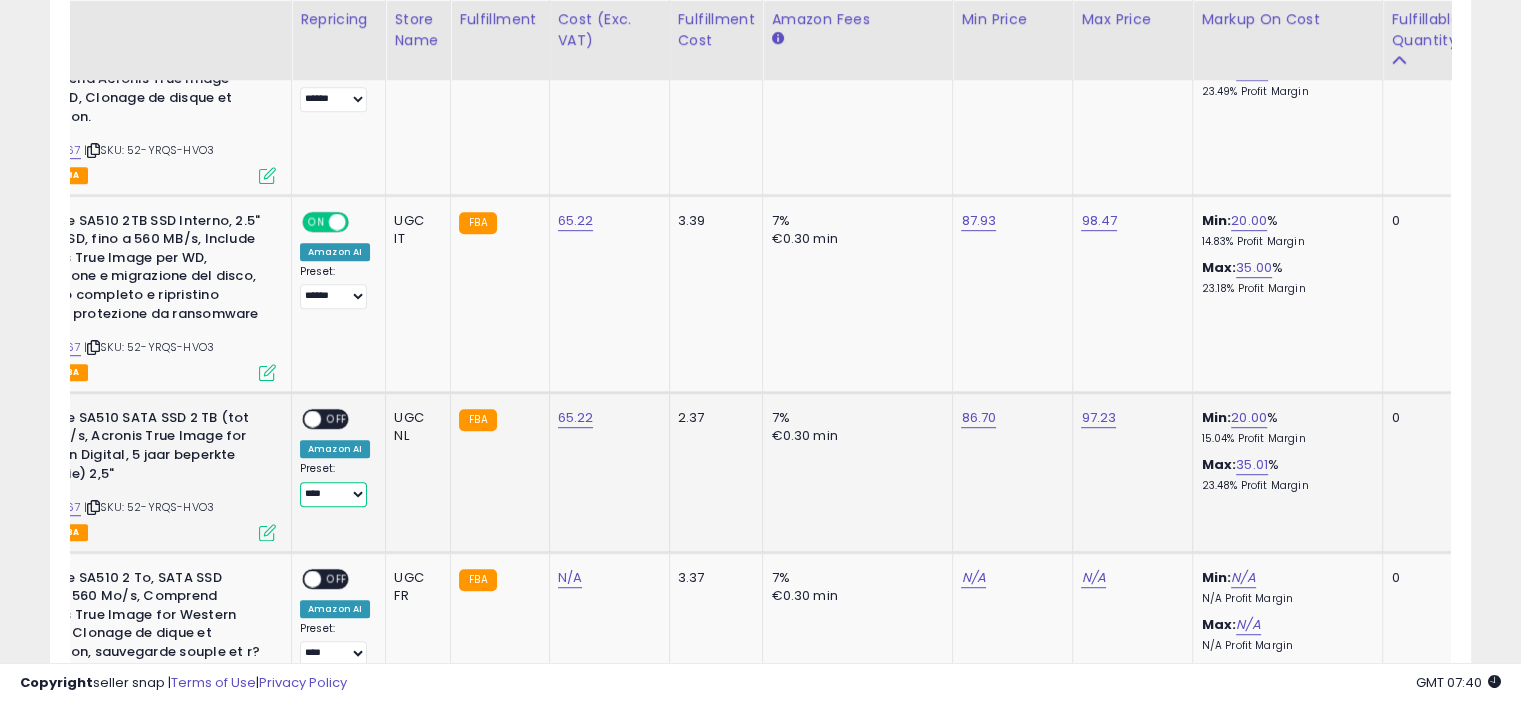 click on "**** ******" at bounding box center (333, 494) 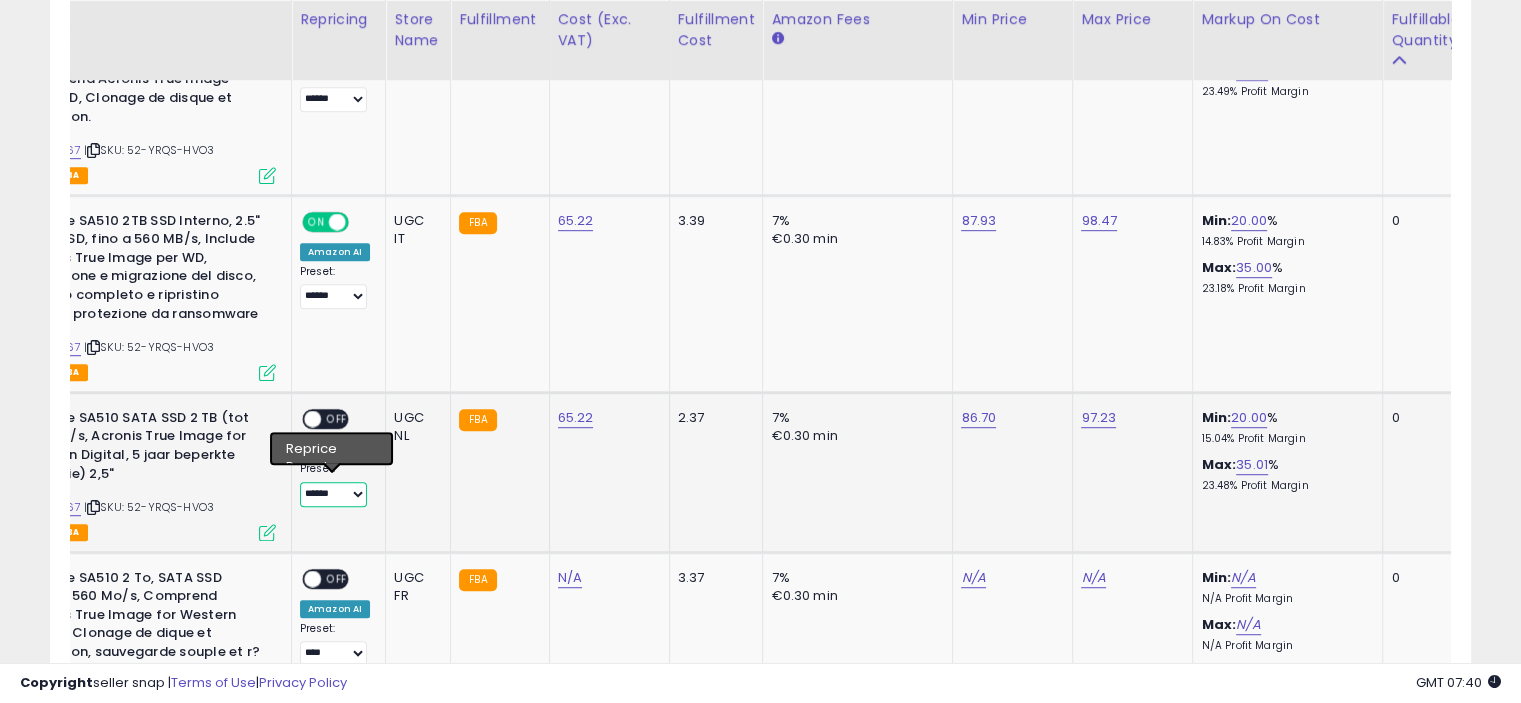 click on "**** ******" at bounding box center (333, 494) 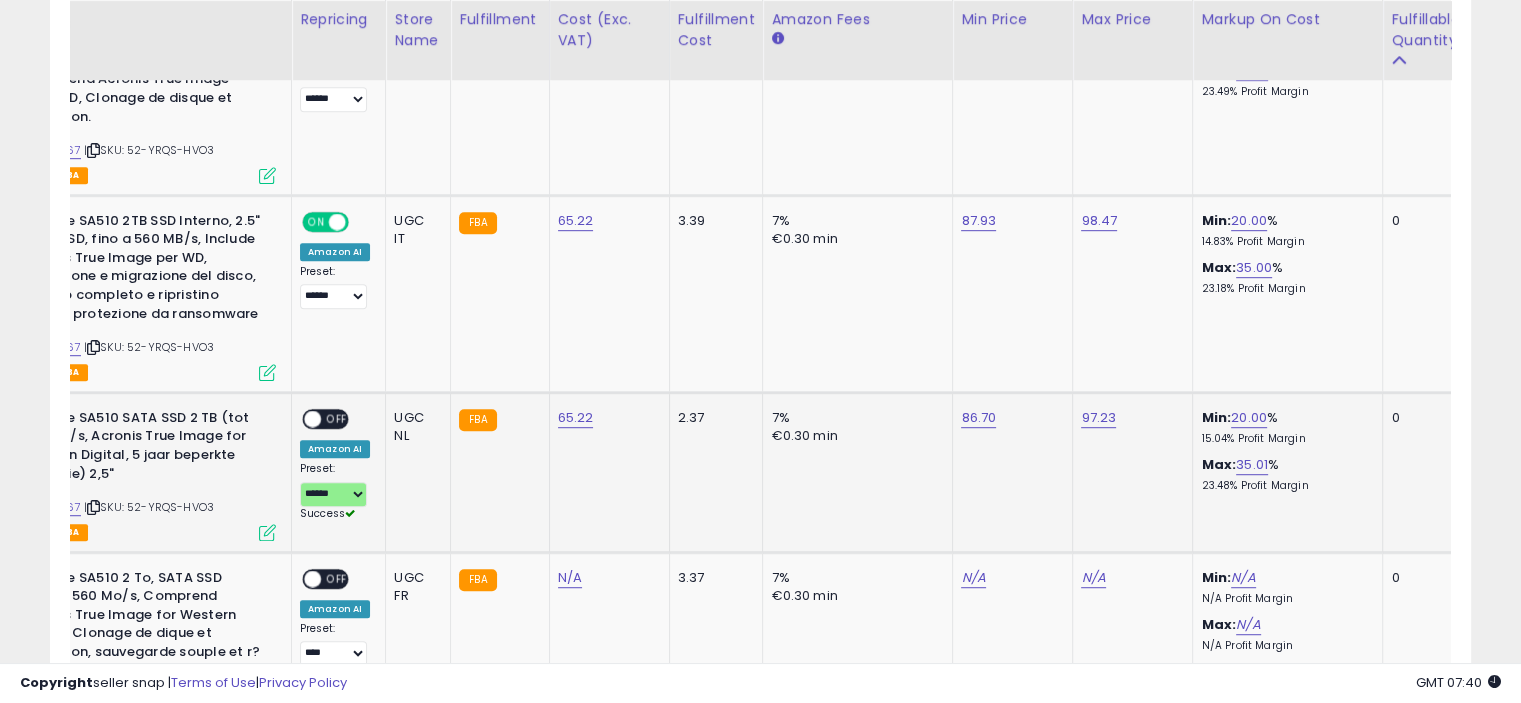 click on "OFF" at bounding box center (337, 418) 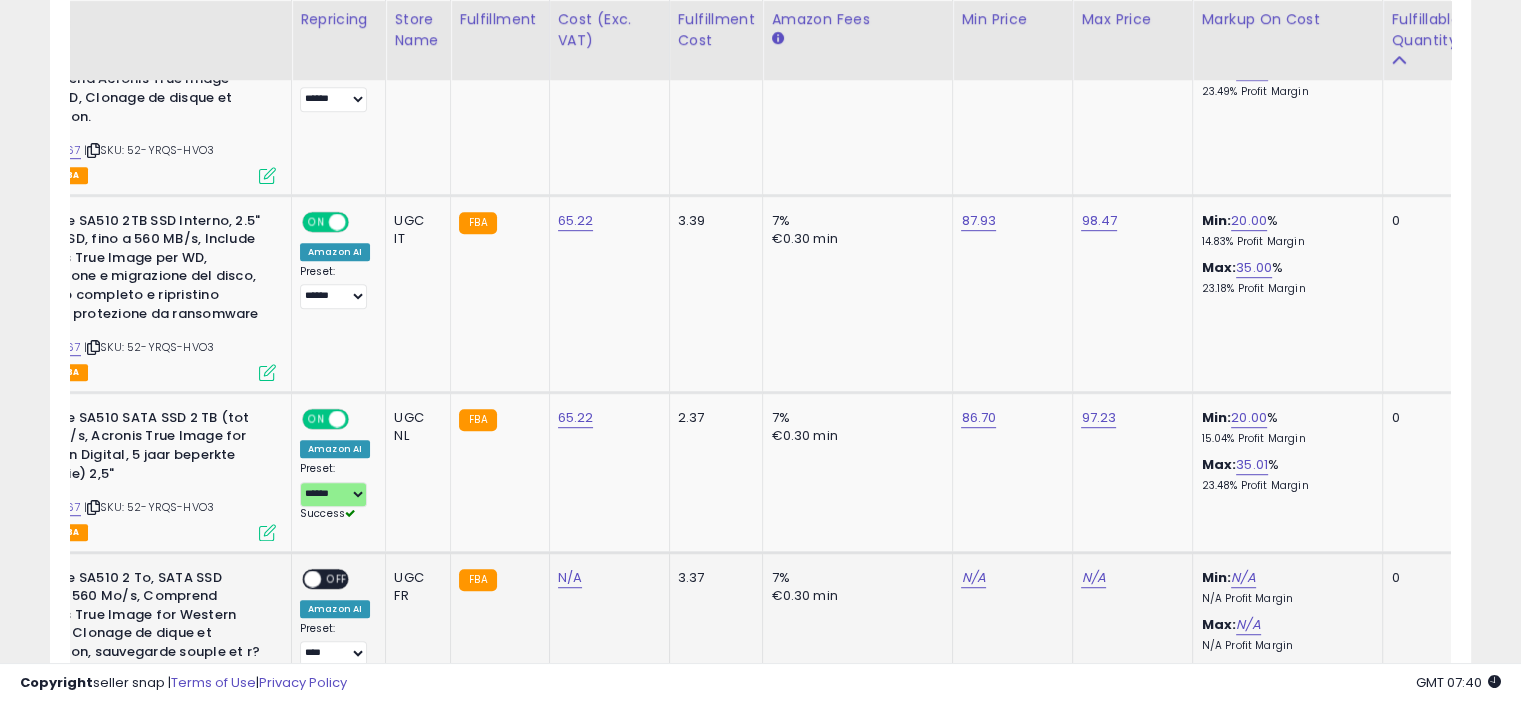scroll, scrollTop: 1300, scrollLeft: 0, axis: vertical 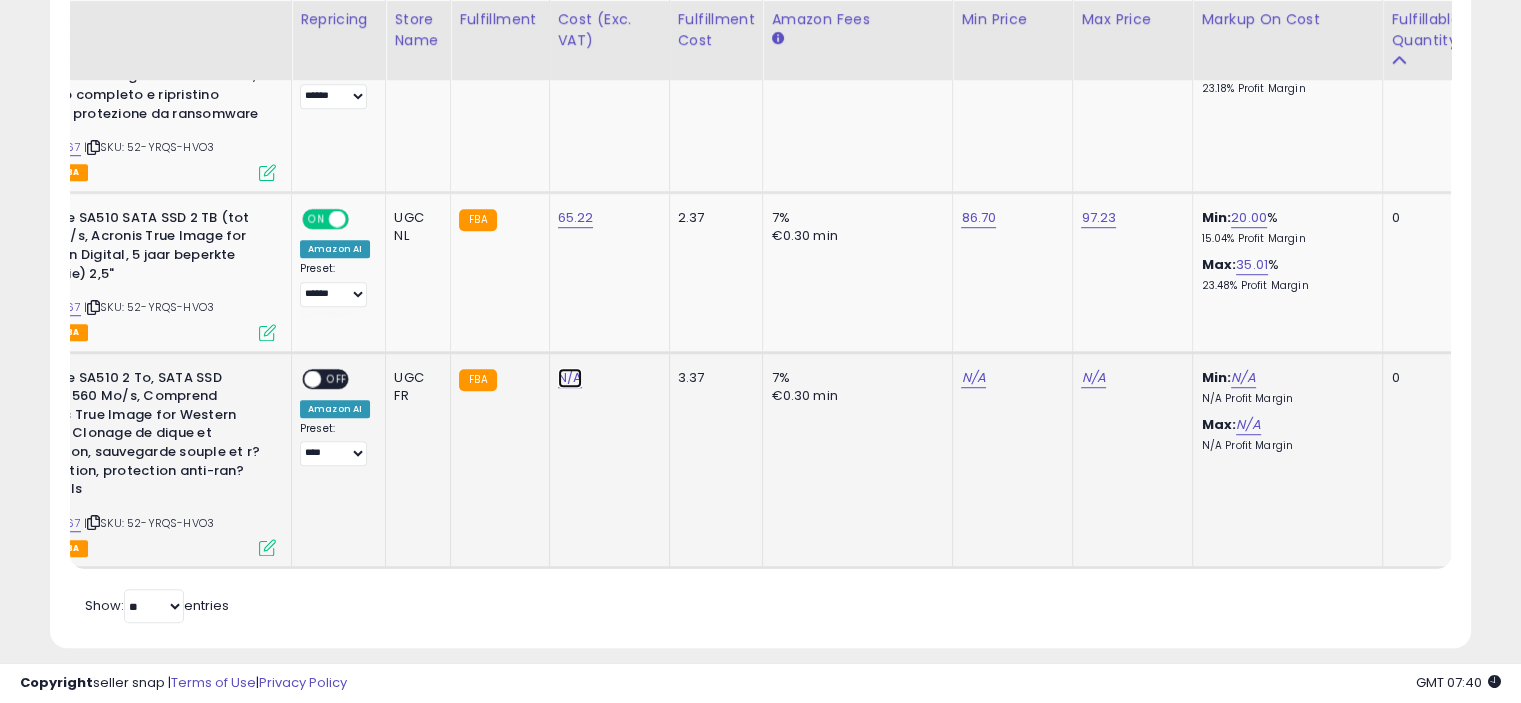 click on "N/A" at bounding box center (570, 378) 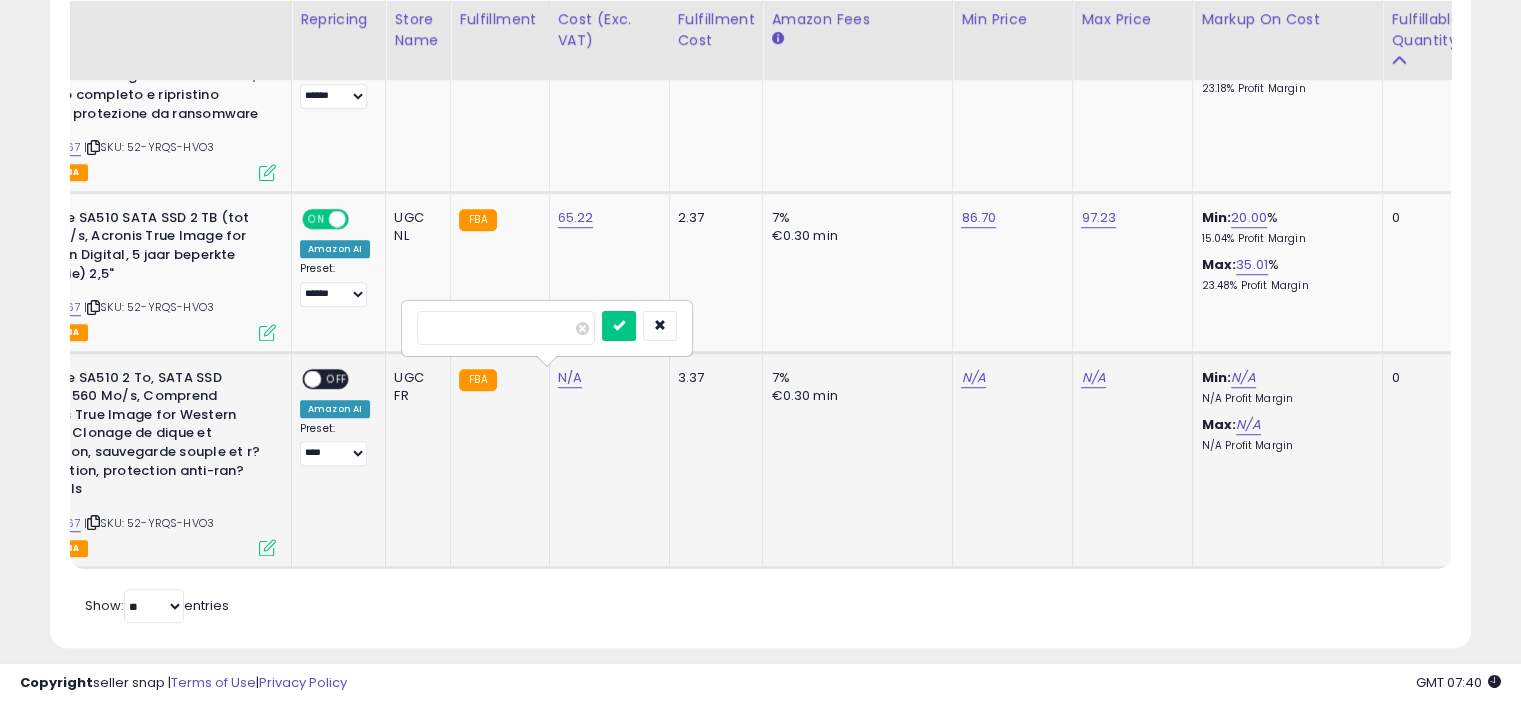 click at bounding box center [619, 326] 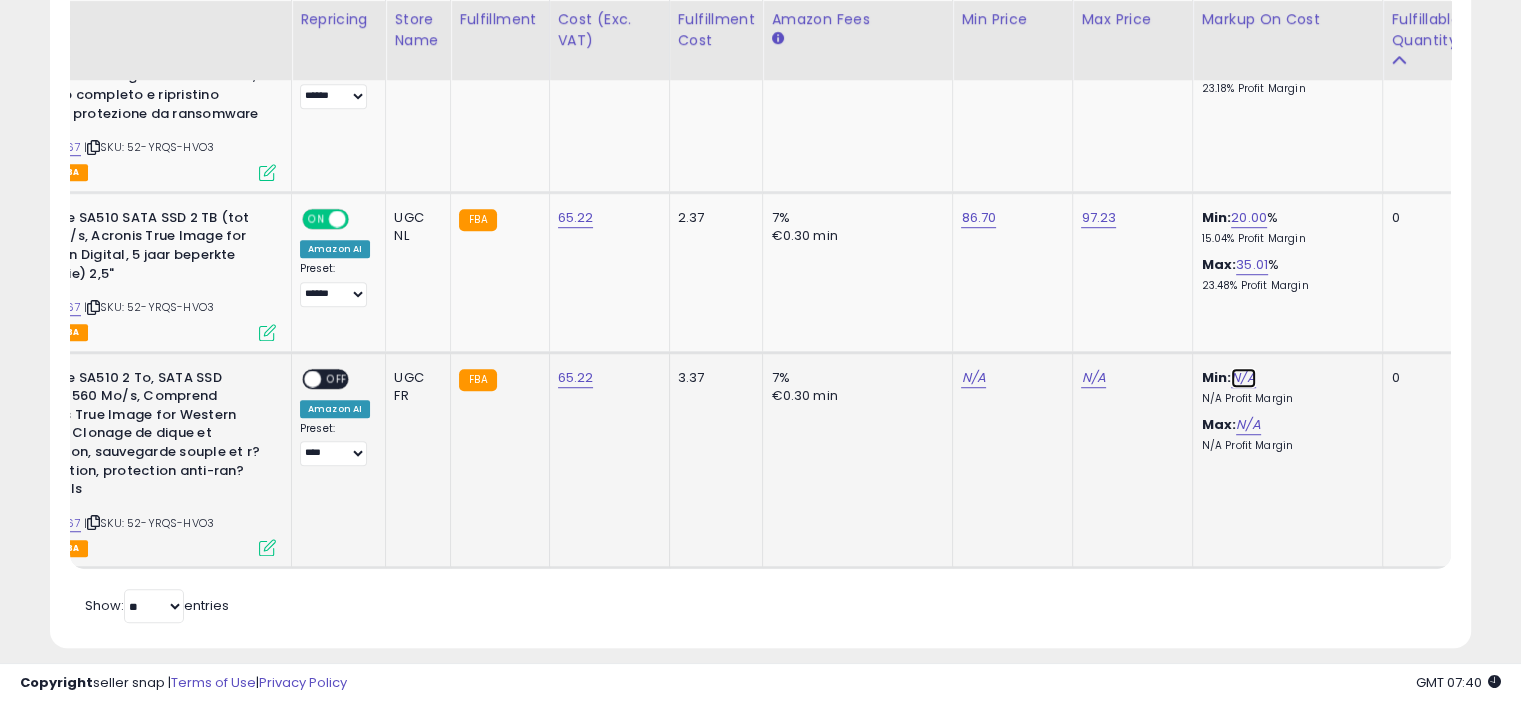 click on "N/A" at bounding box center (1243, 378) 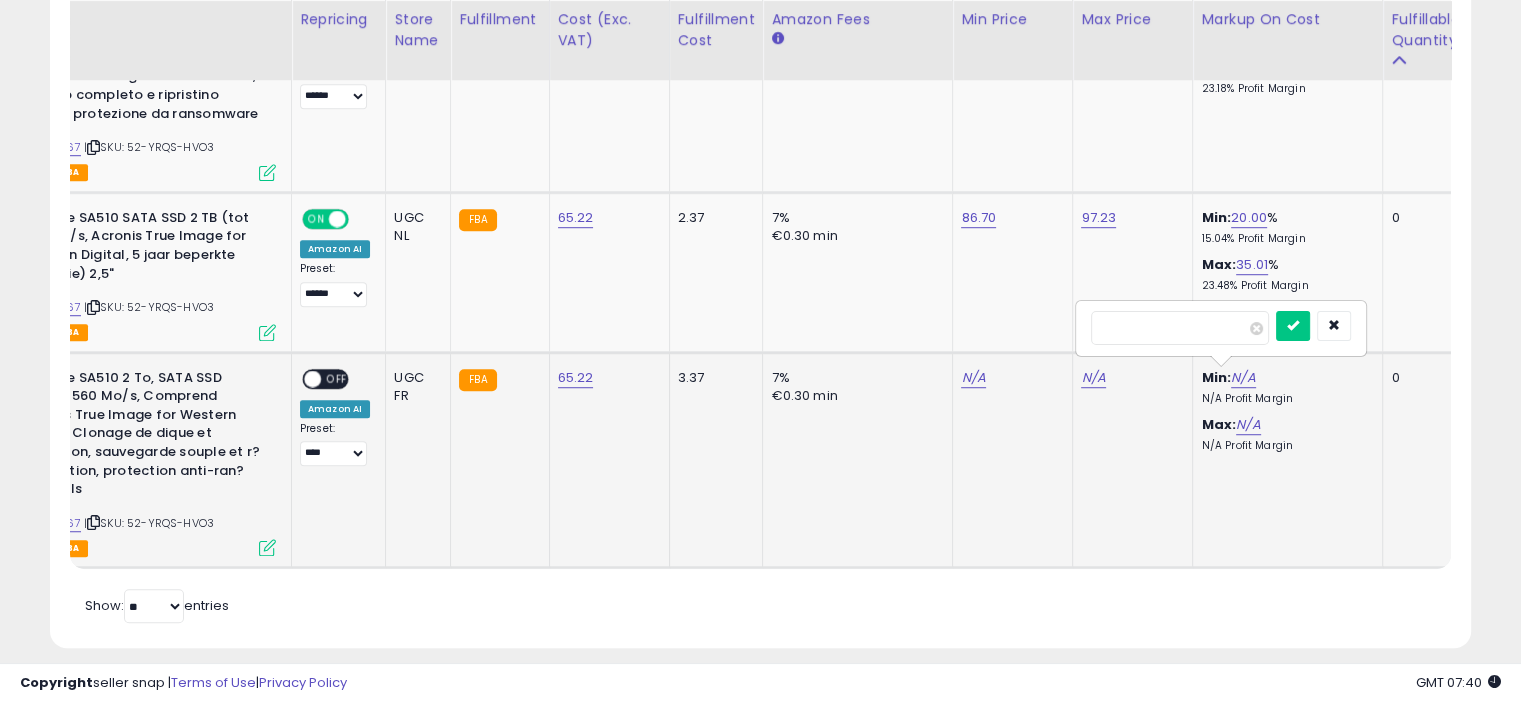 click at bounding box center [1293, 326] 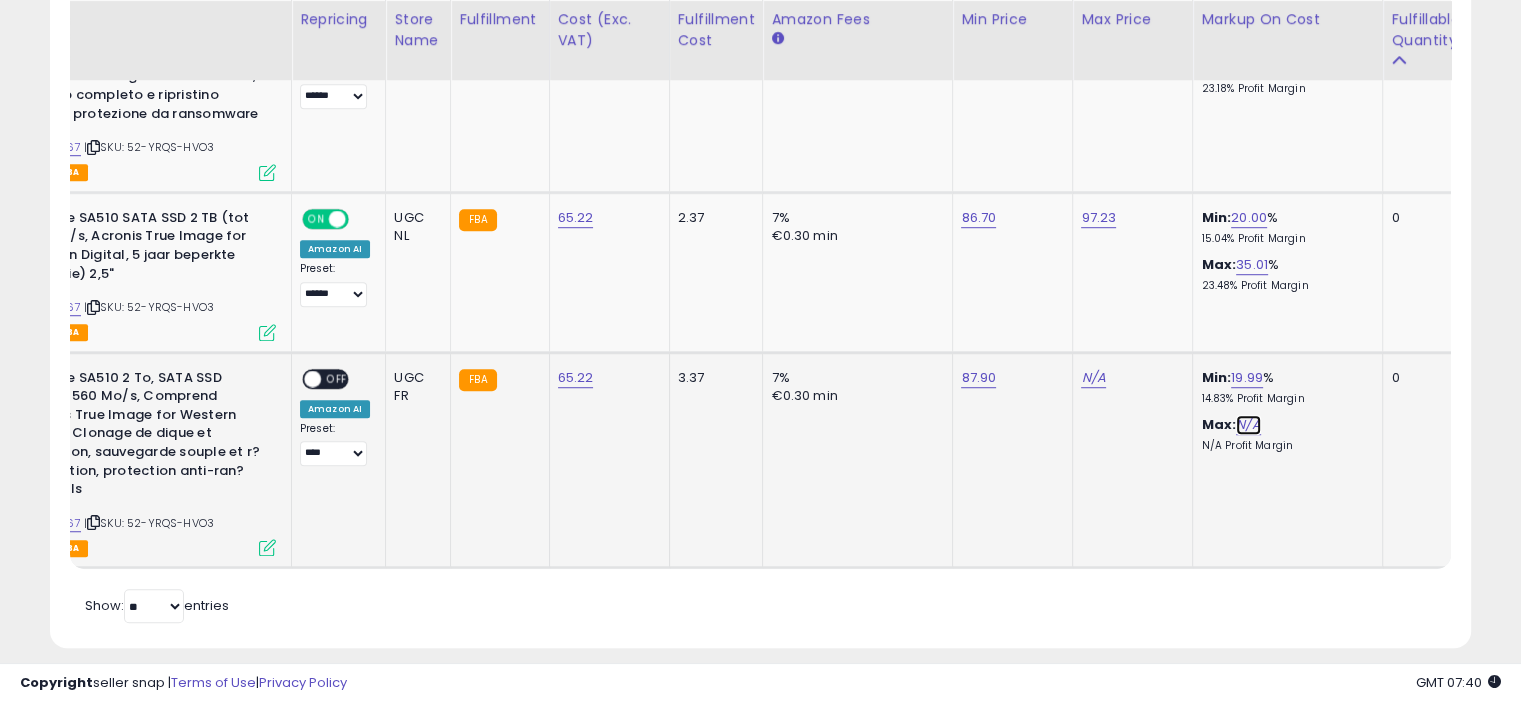 click on "N/A" at bounding box center [1248, 425] 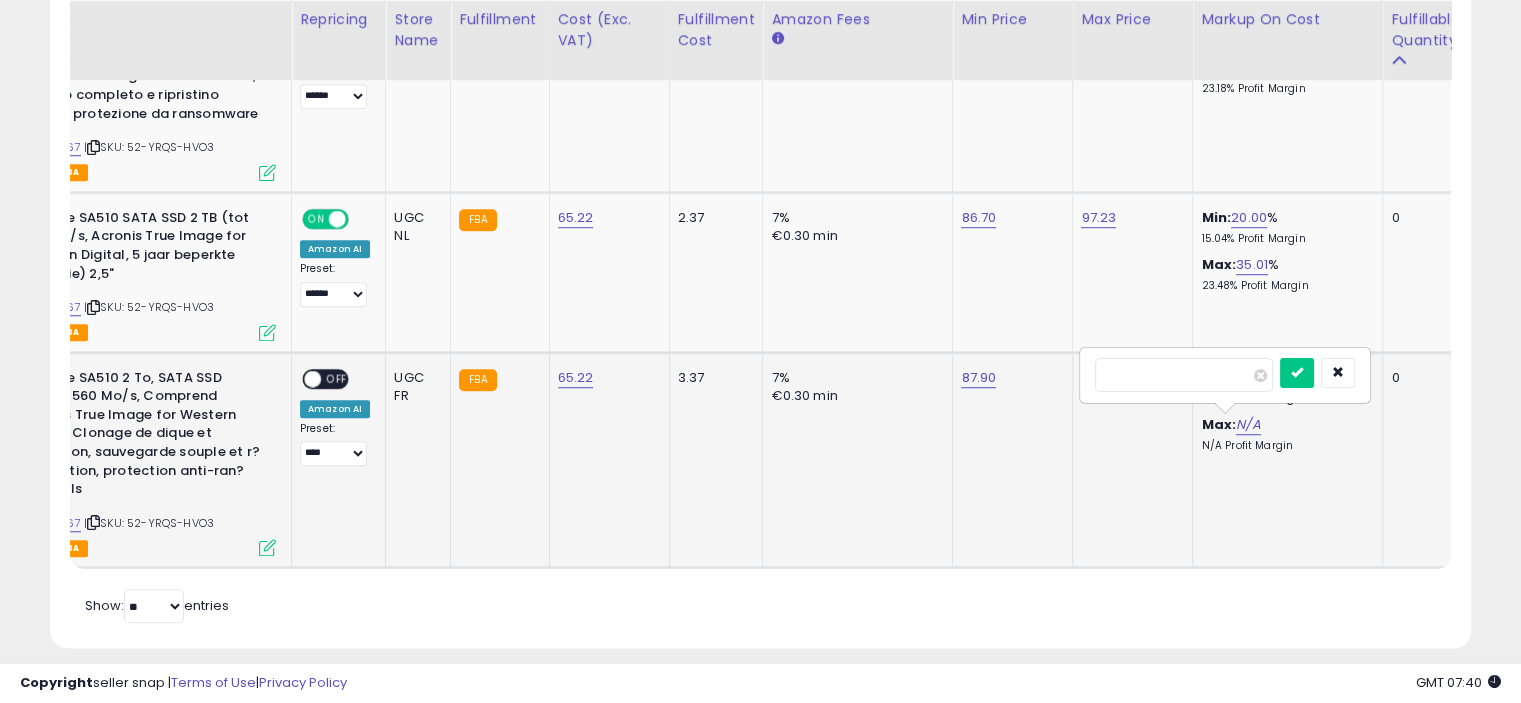 click at bounding box center (1297, 373) 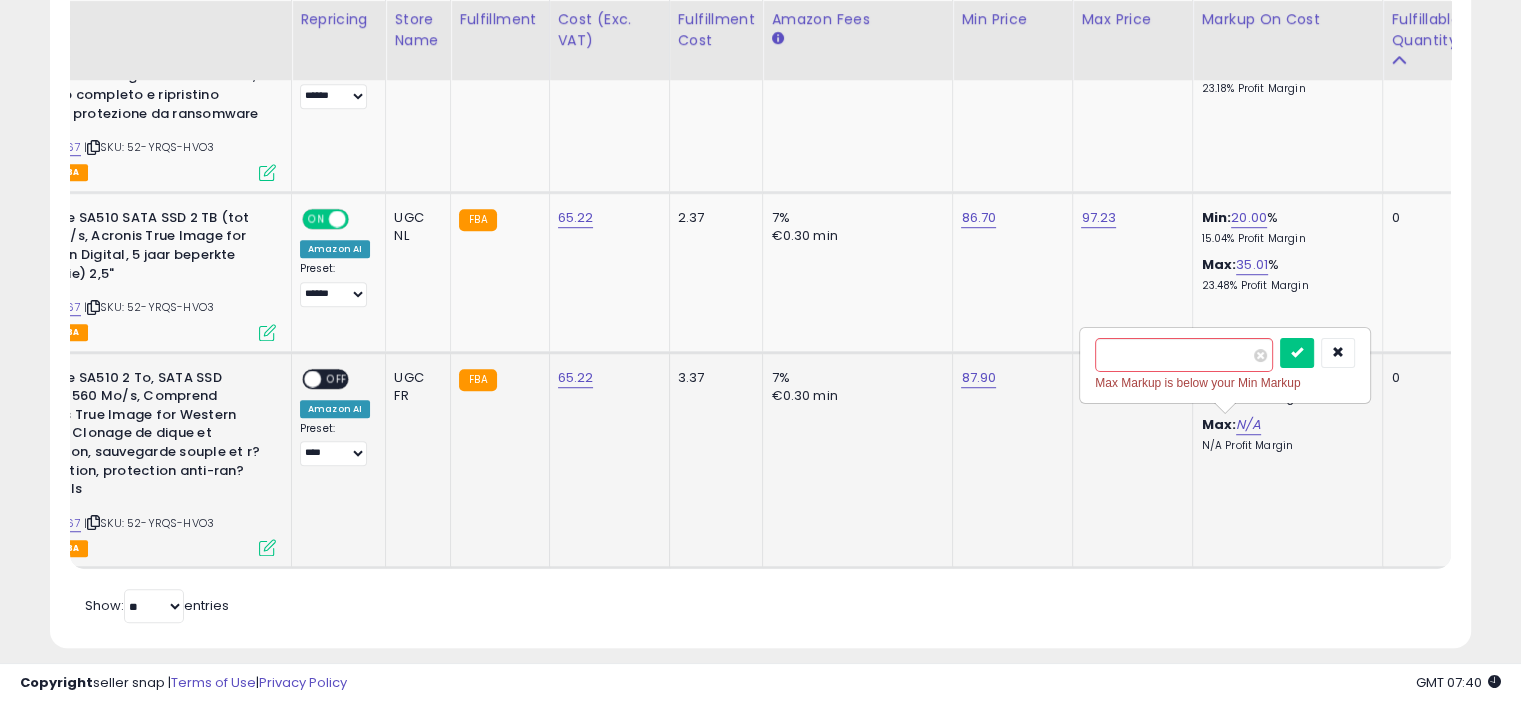 drag, startPoint x: 1124, startPoint y: 351, endPoint x: 1073, endPoint y: 351, distance: 51 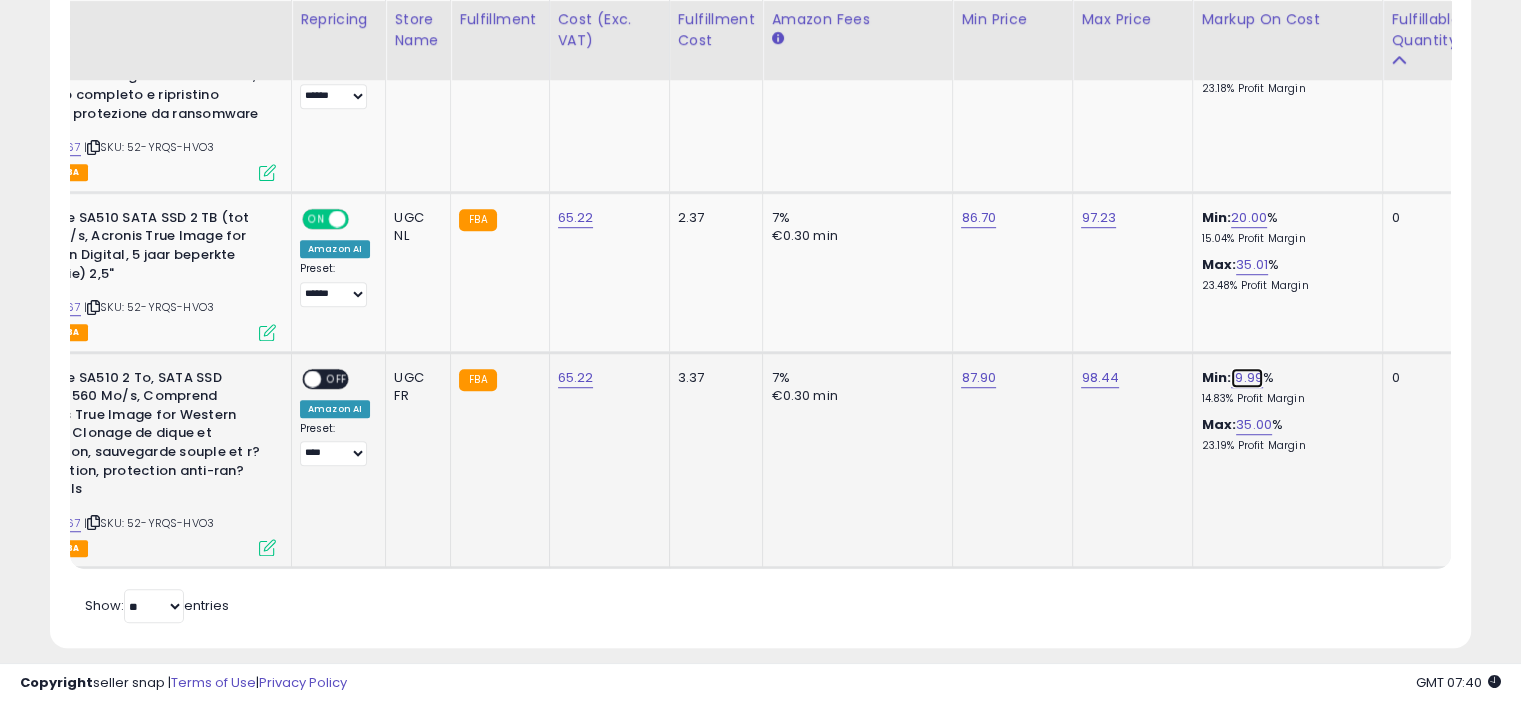 click on "19.99" at bounding box center (1247, 378) 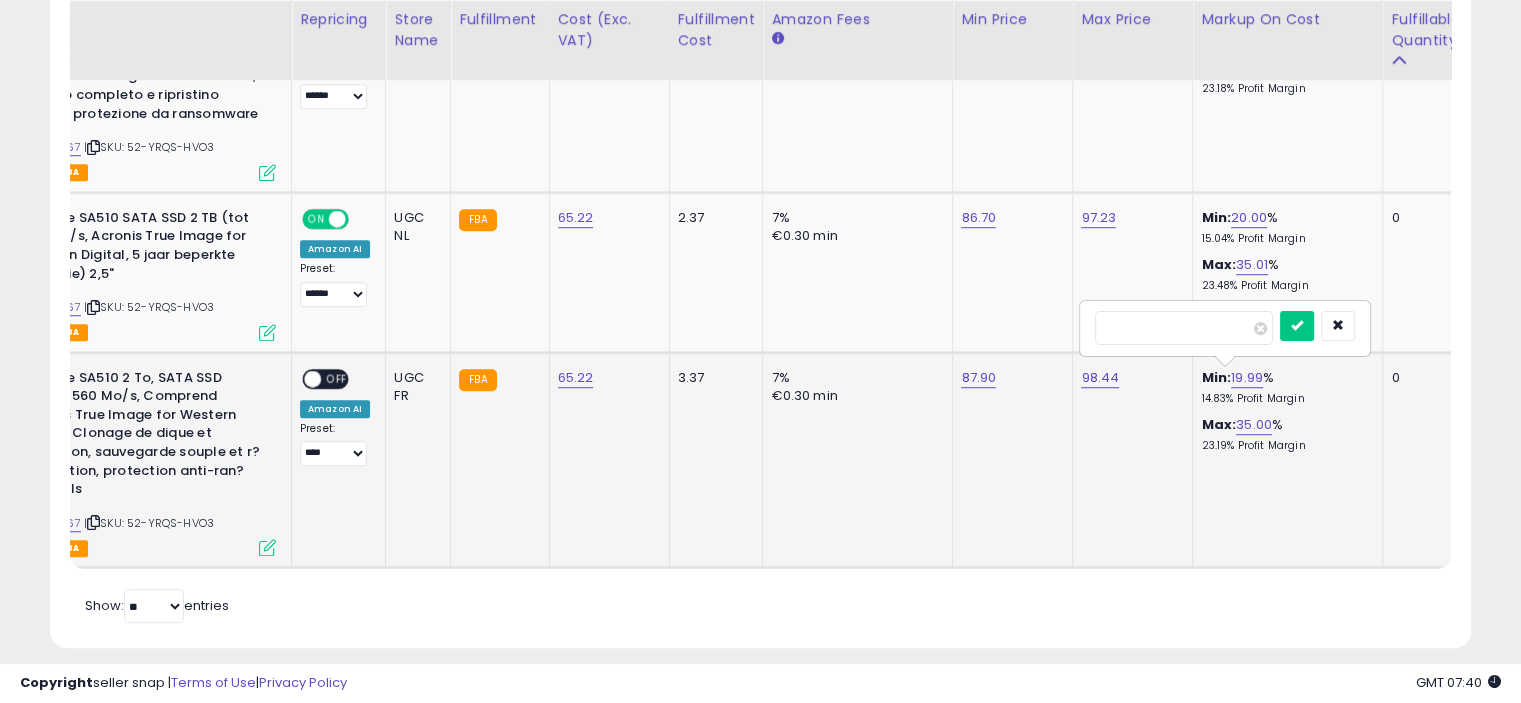 click at bounding box center [1297, 326] 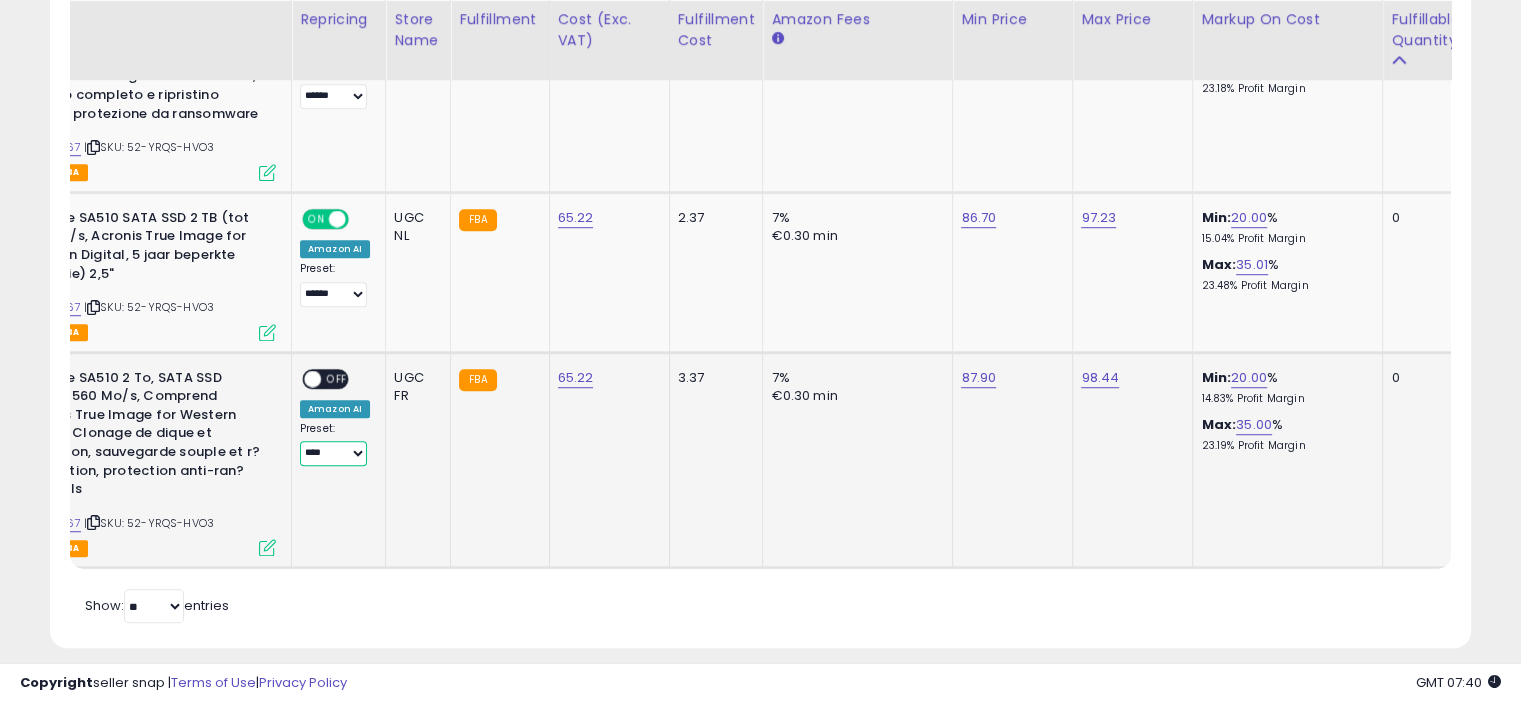 click on "**** ******" at bounding box center (333, 453) 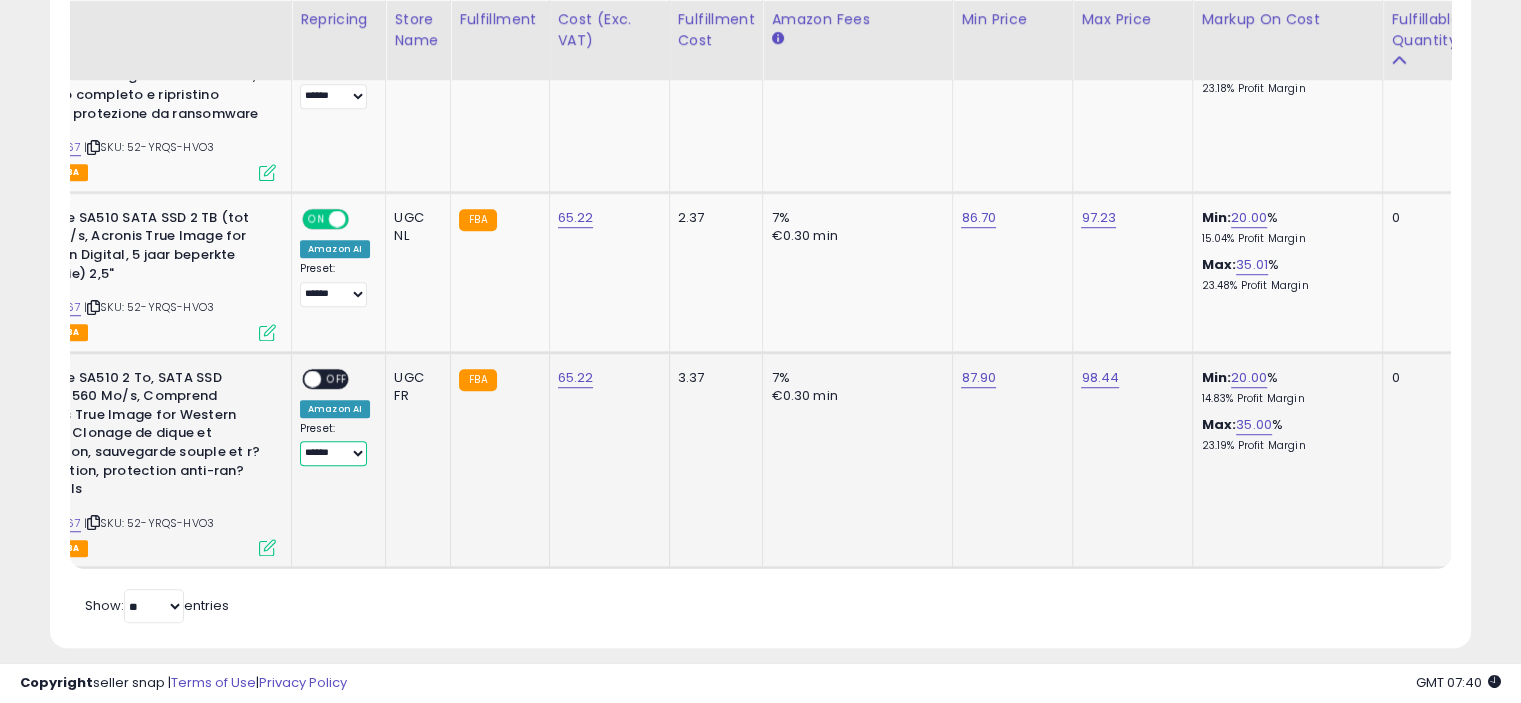 click on "**** ******" at bounding box center [333, 453] 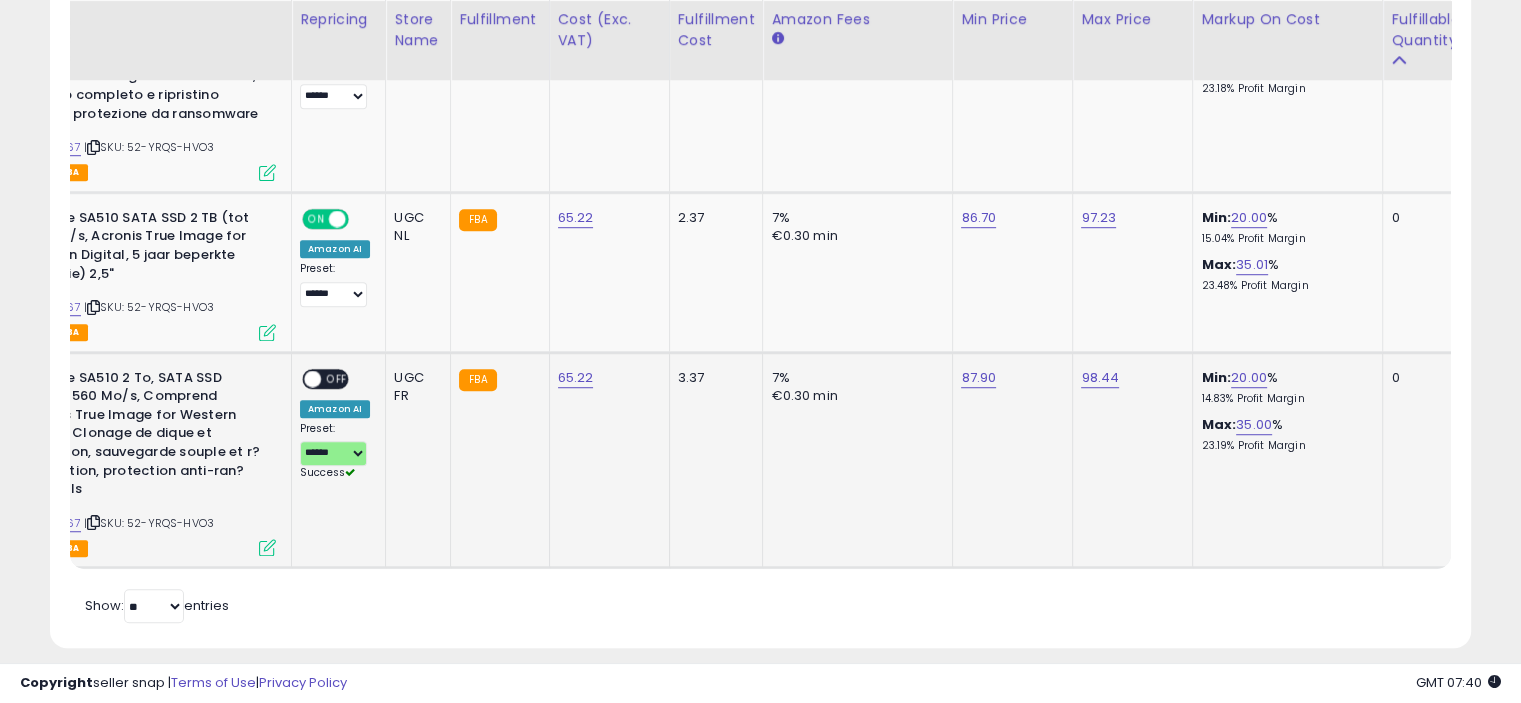 click on "OFF" at bounding box center [337, 378] 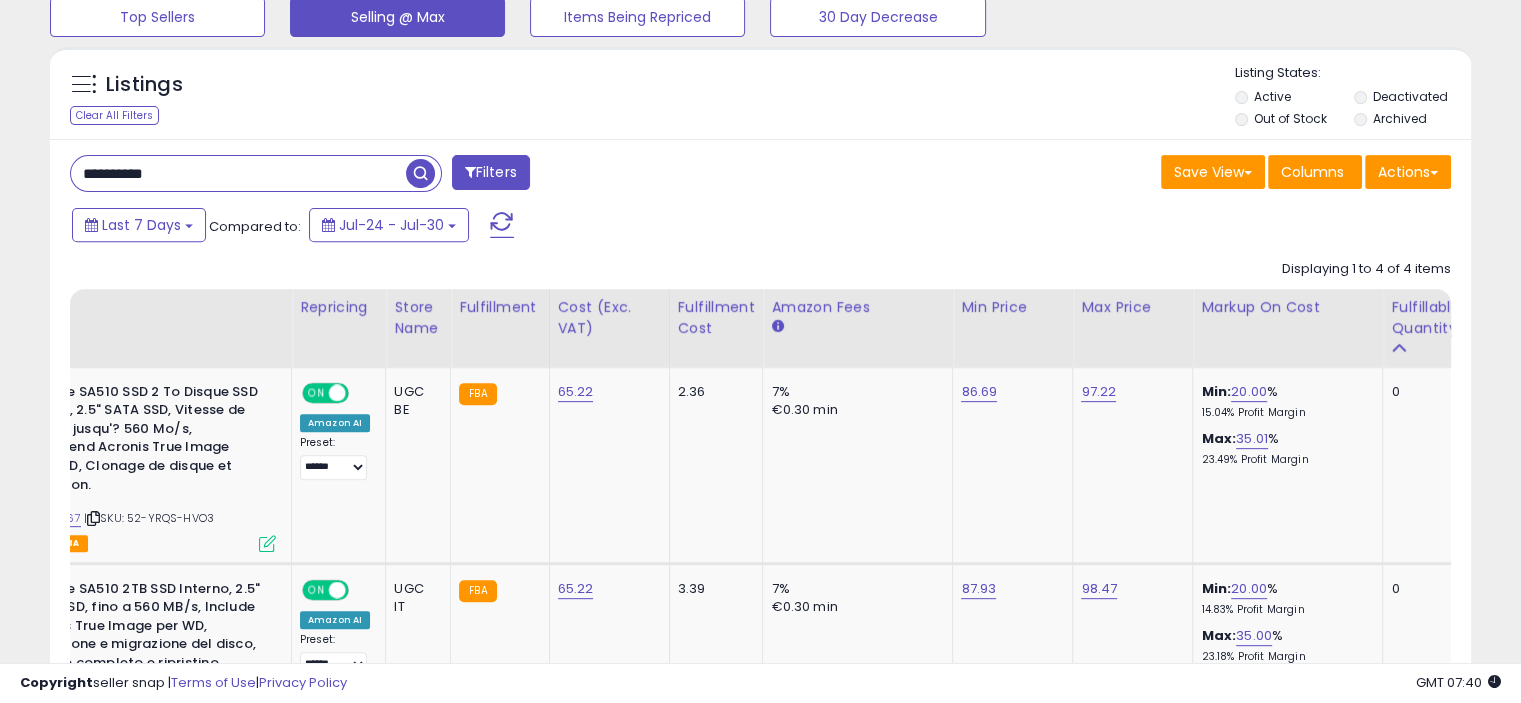 scroll, scrollTop: 532, scrollLeft: 0, axis: vertical 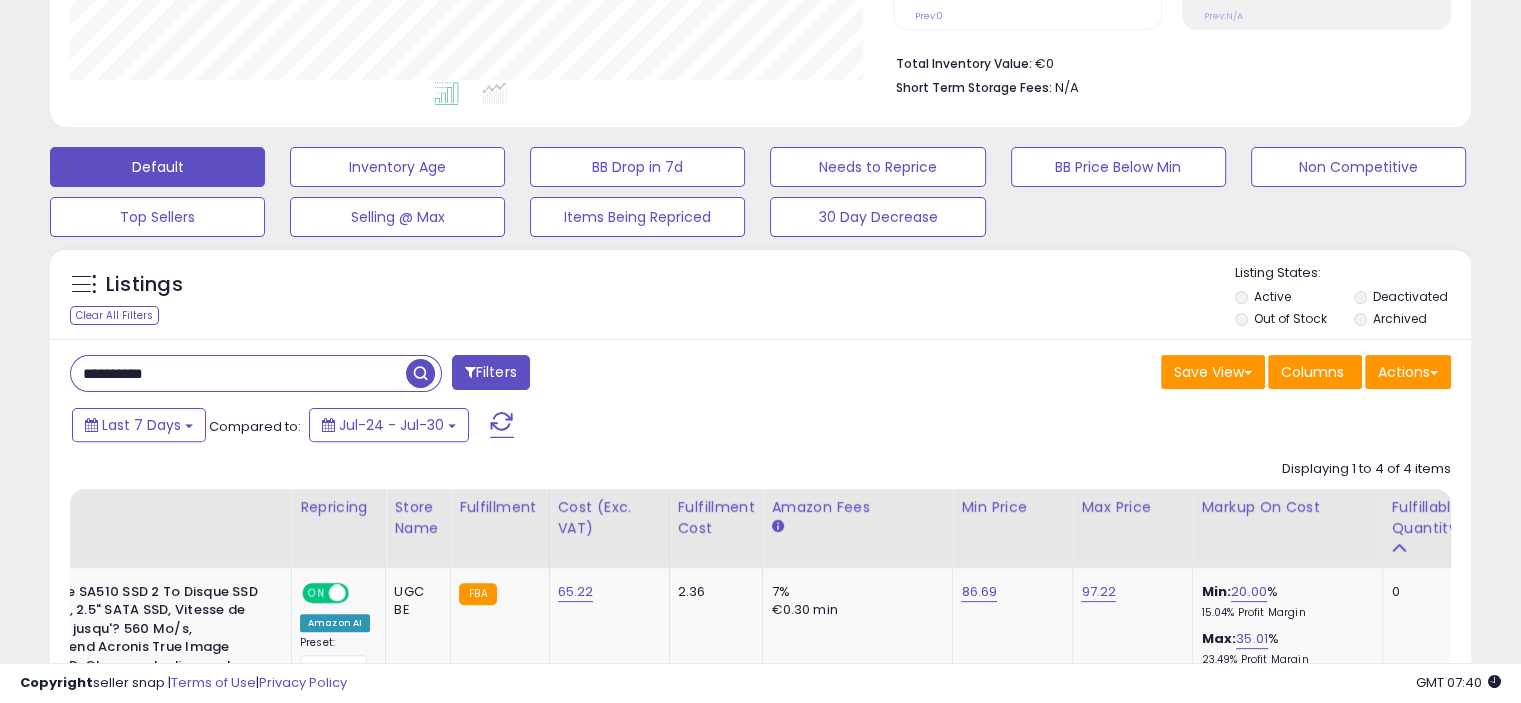 click on "**********" at bounding box center (238, 373) 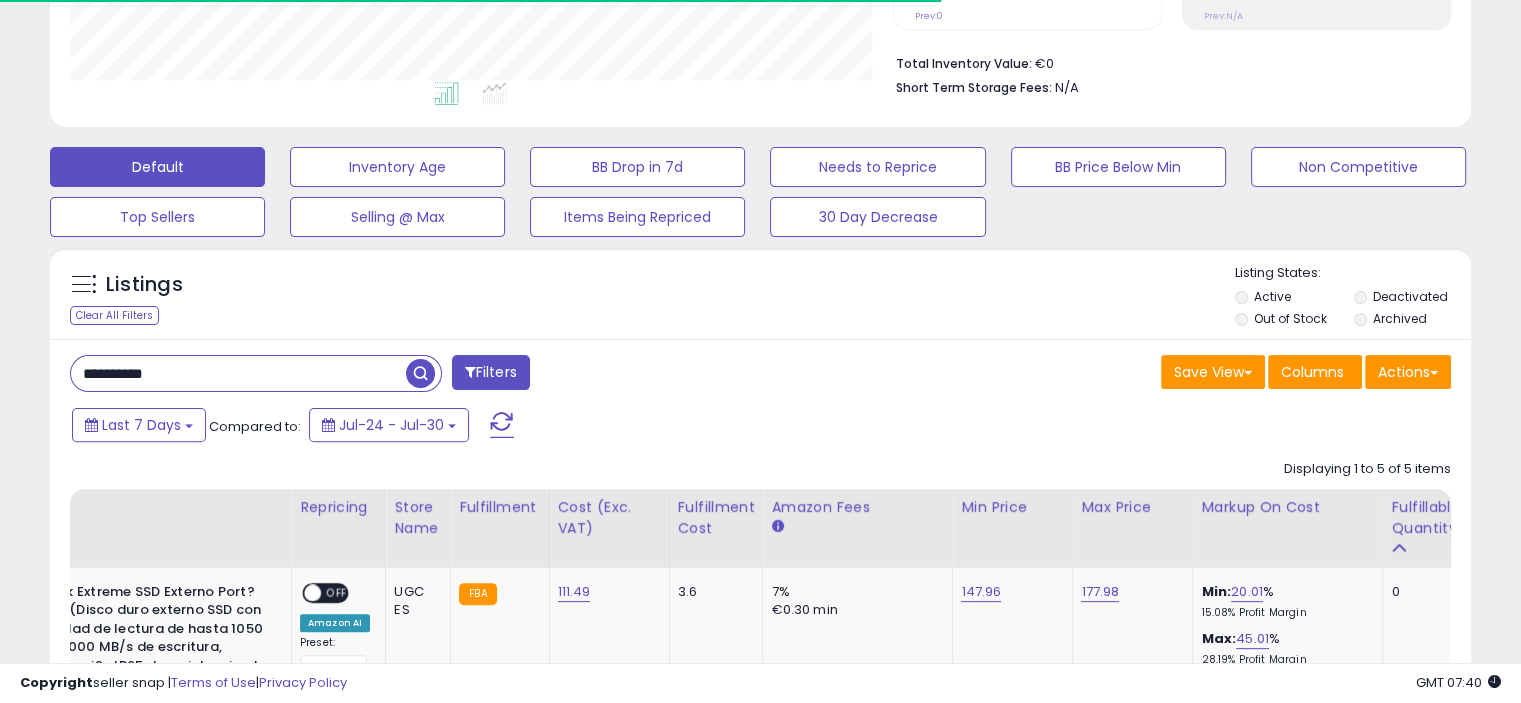 scroll, scrollTop: 409, scrollLeft: 822, axis: both 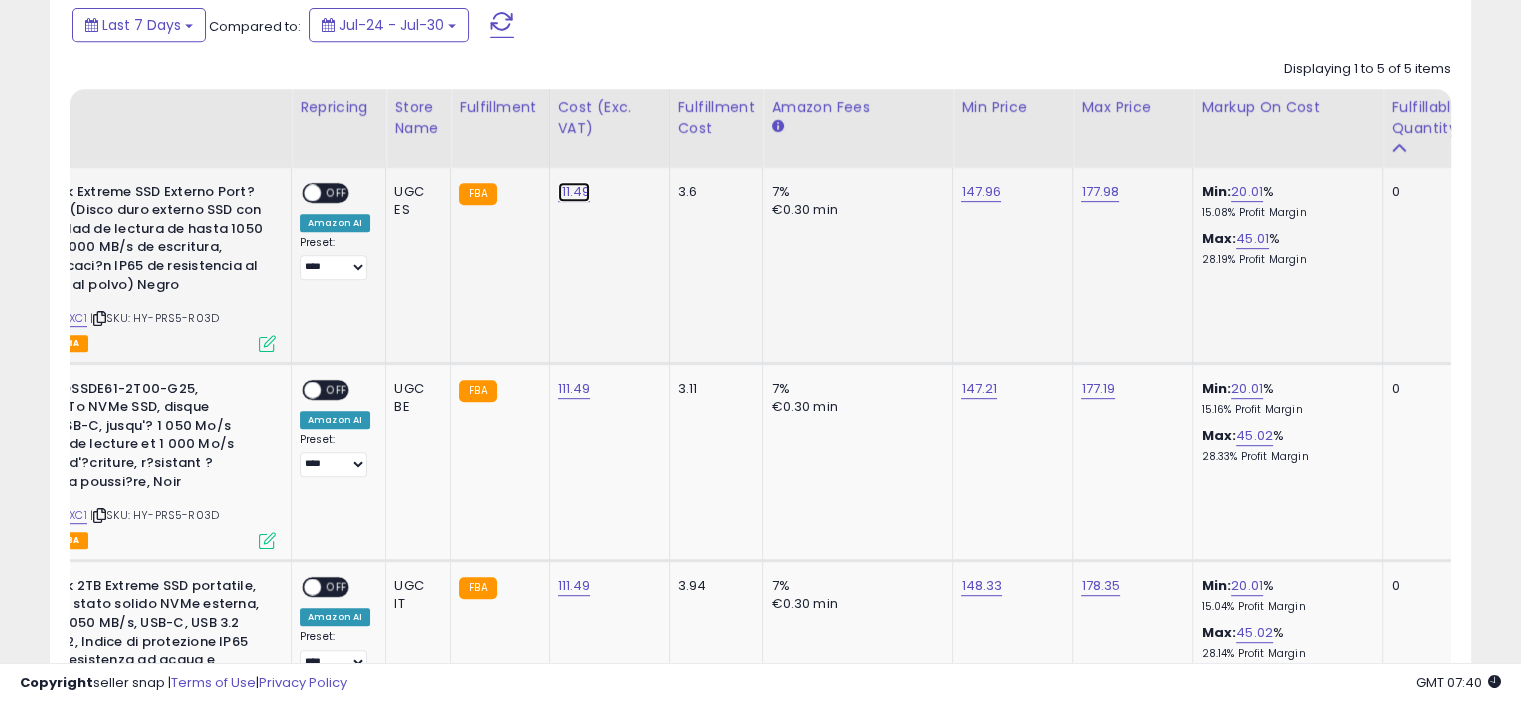 click on "111.49" at bounding box center [574, 192] 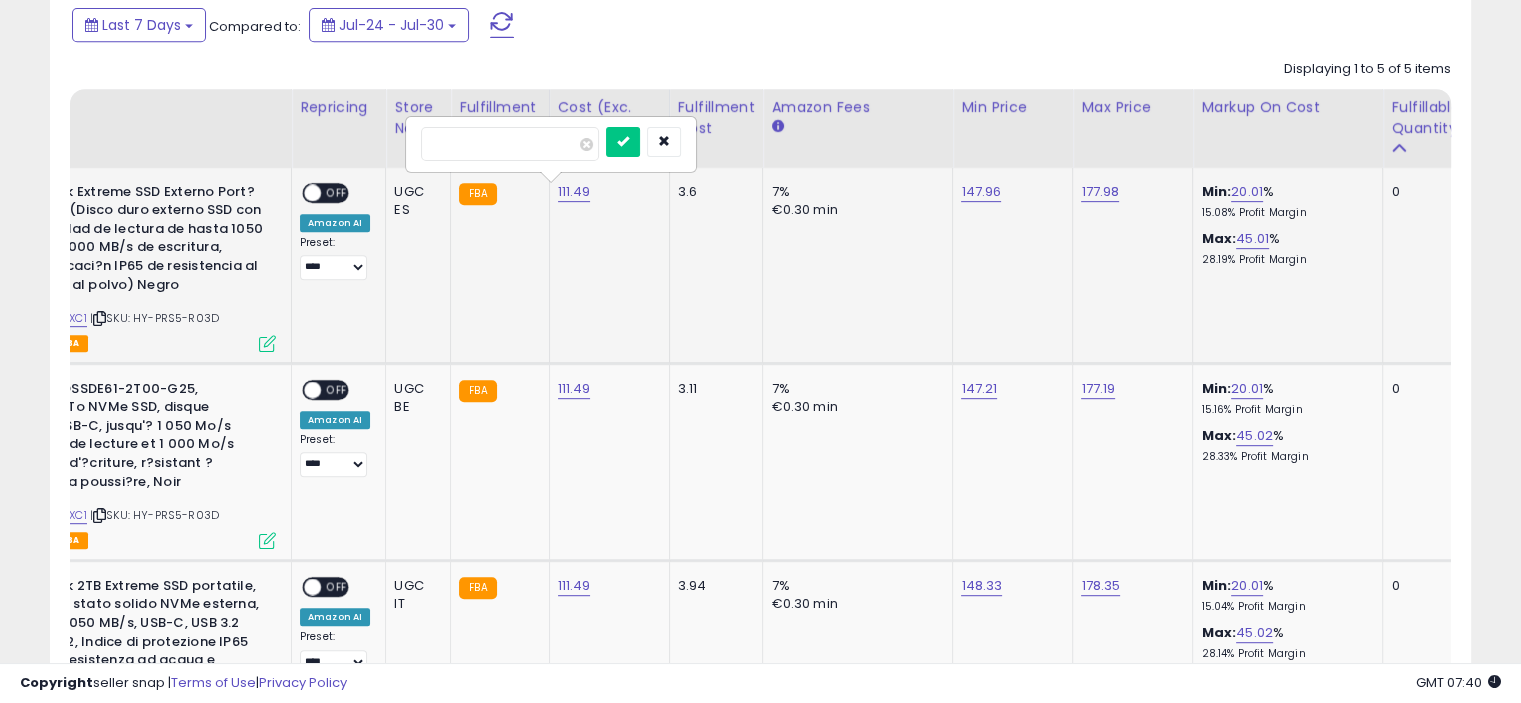 click on "******" at bounding box center [510, 144] 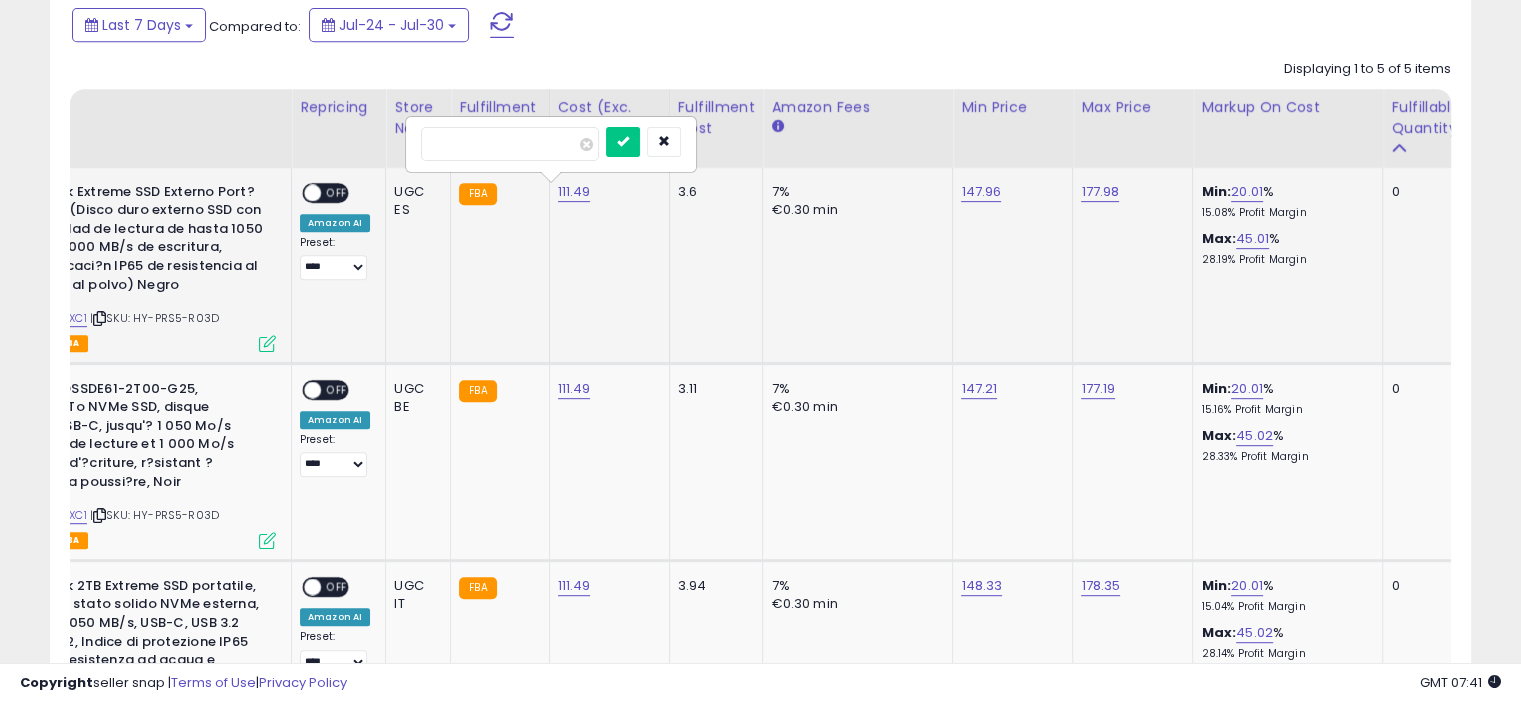 click at bounding box center [623, 142] 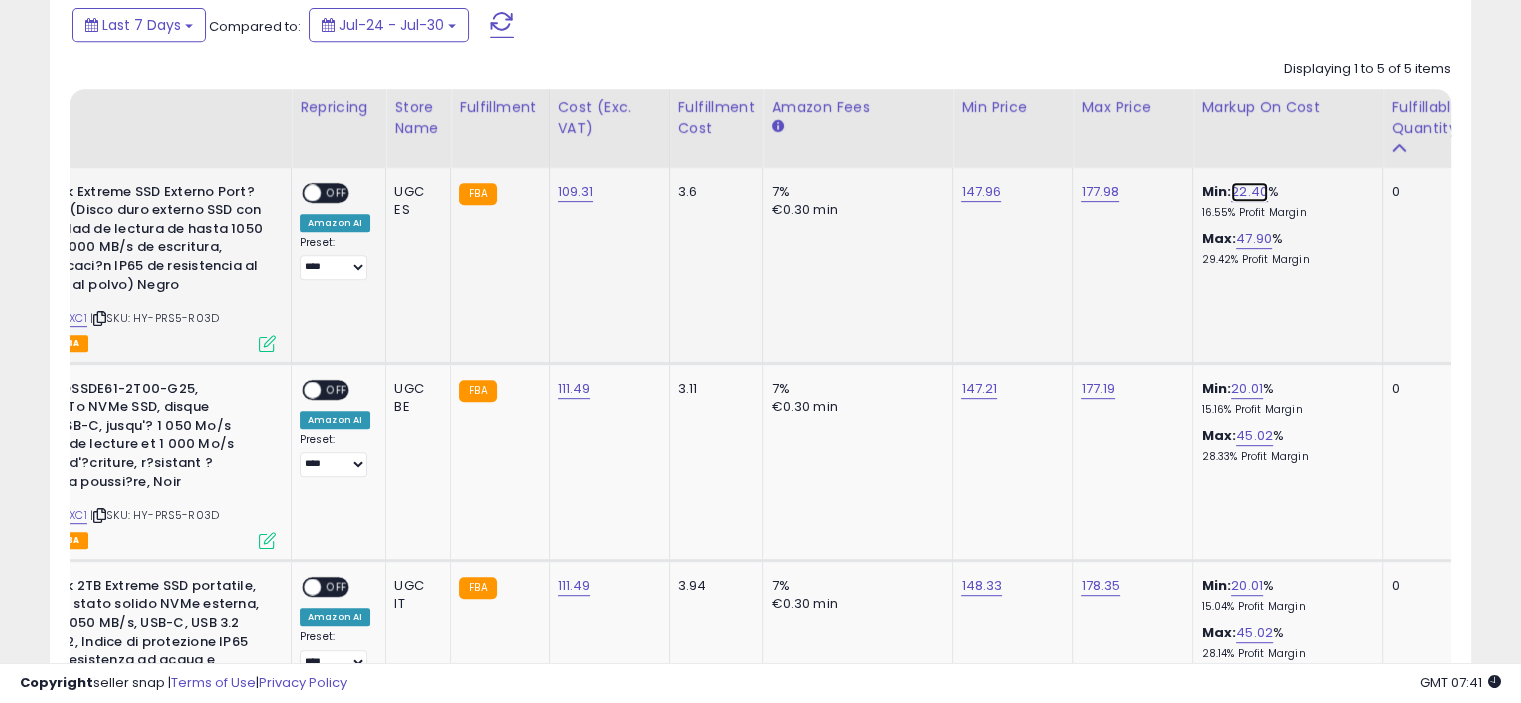 click on "22.40" at bounding box center [1249, 192] 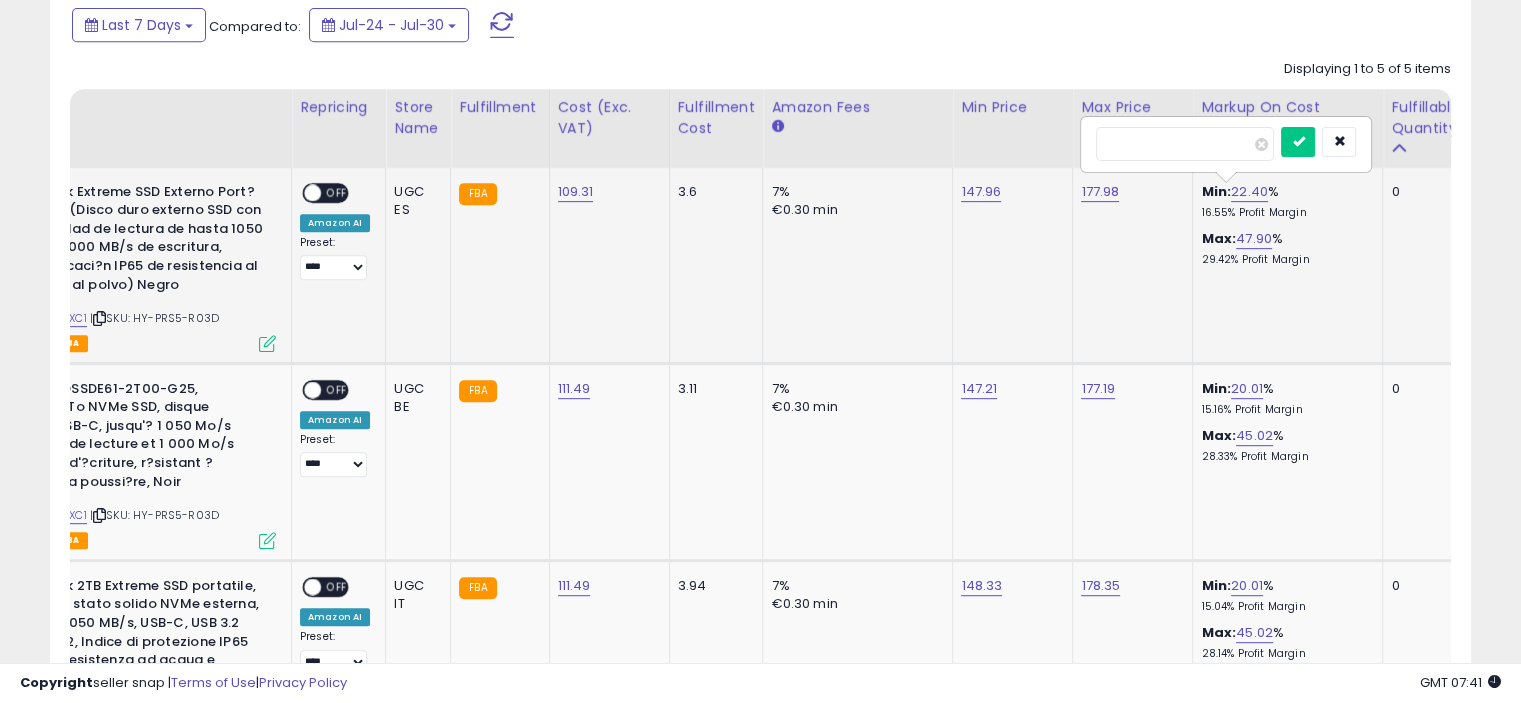 click on "*****" at bounding box center (1185, 144) 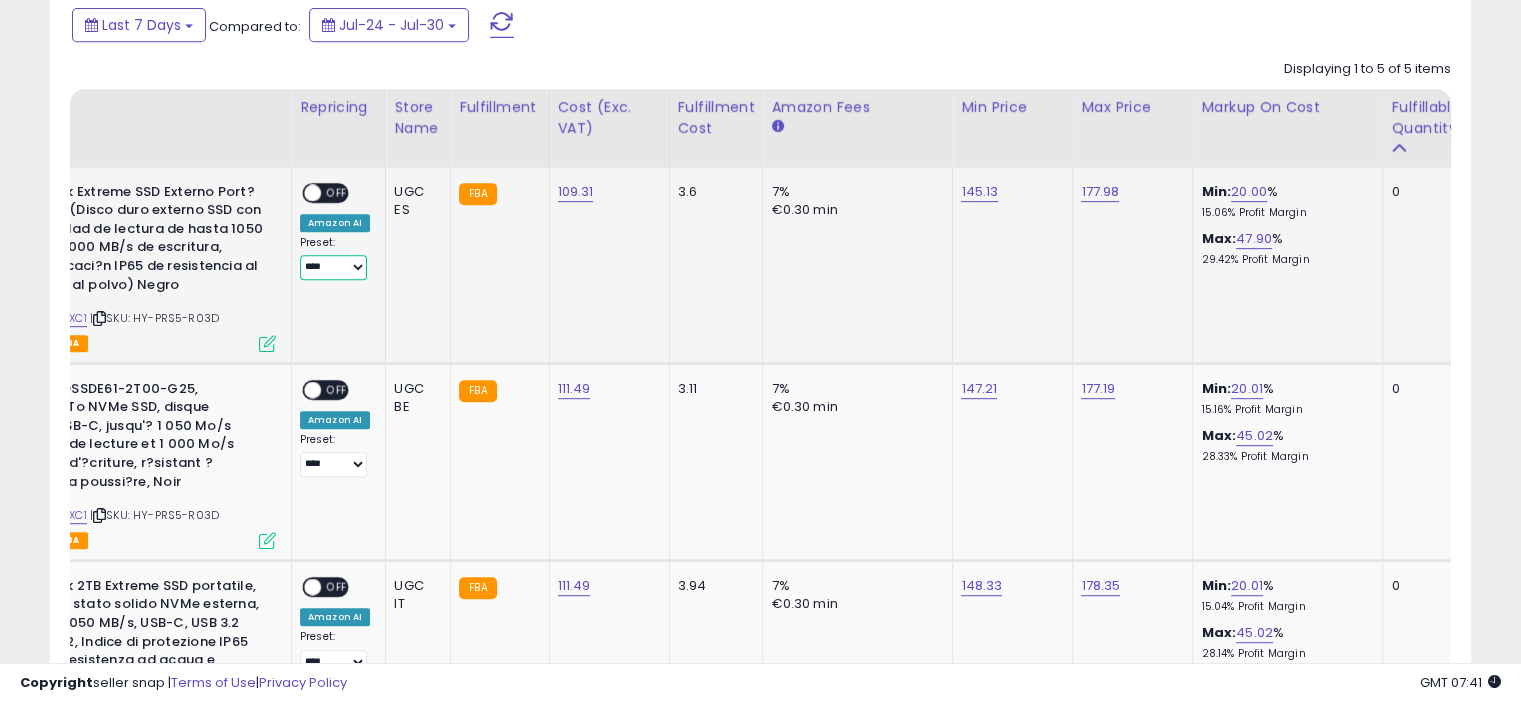 click on "**** ******" at bounding box center [333, 267] 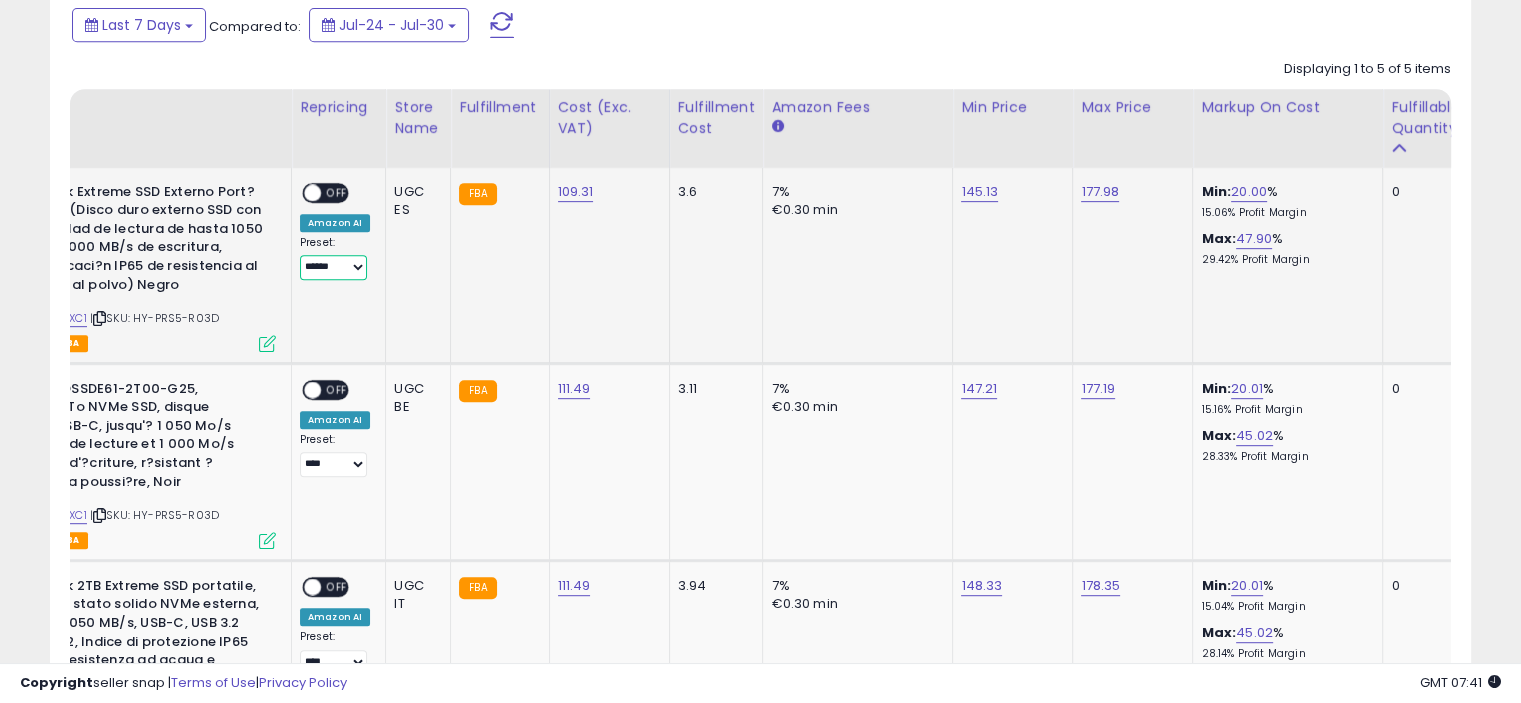 click on "**** ******" at bounding box center (333, 267) 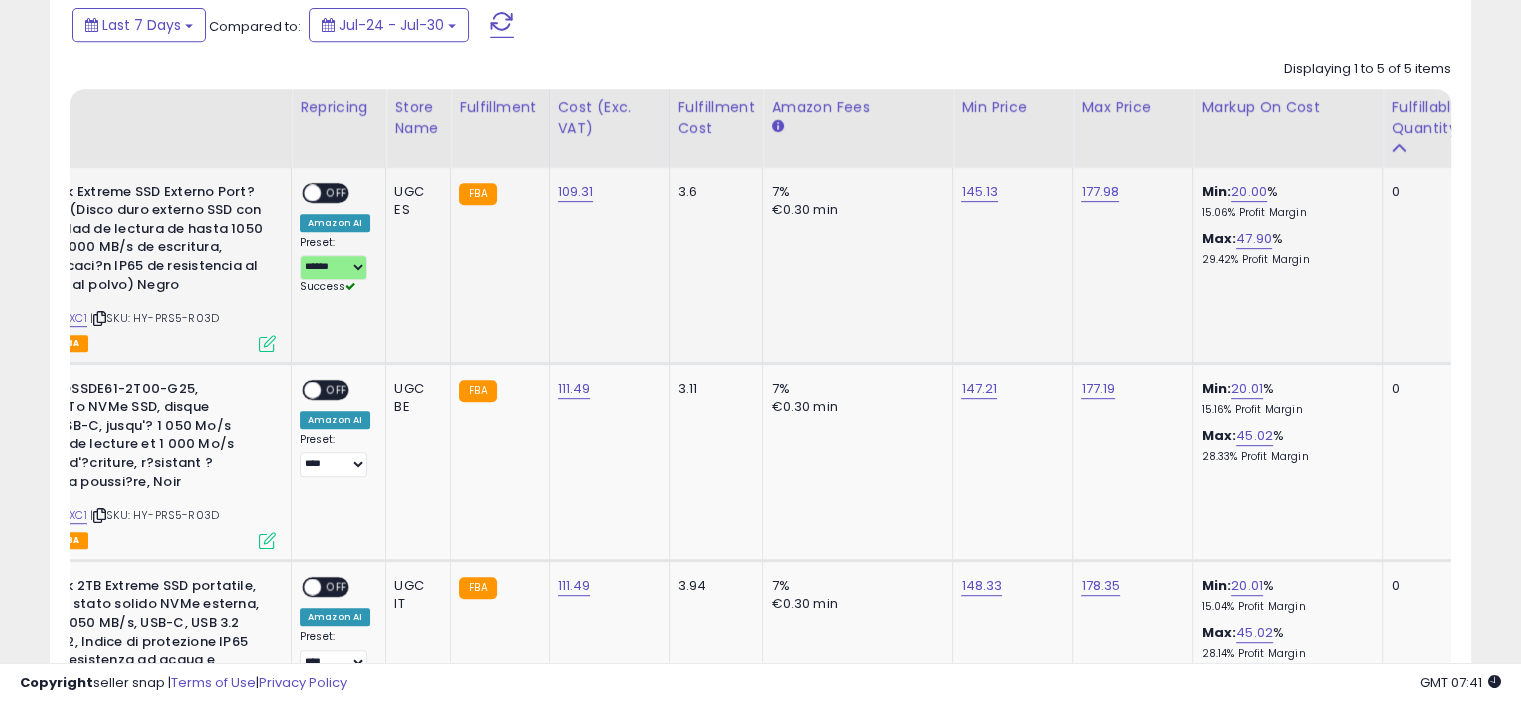 click on "OFF" at bounding box center (337, 192) 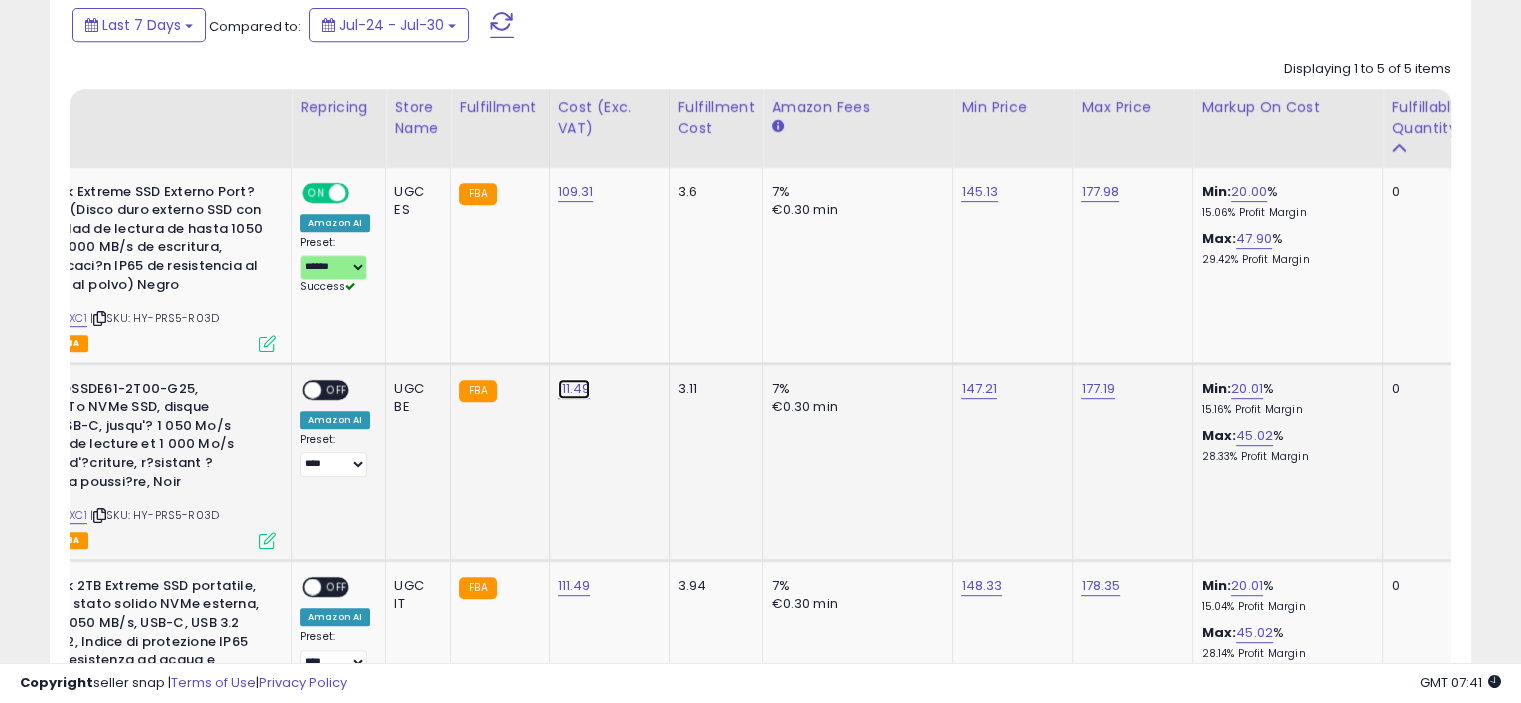 click on "111.49" at bounding box center (576, 192) 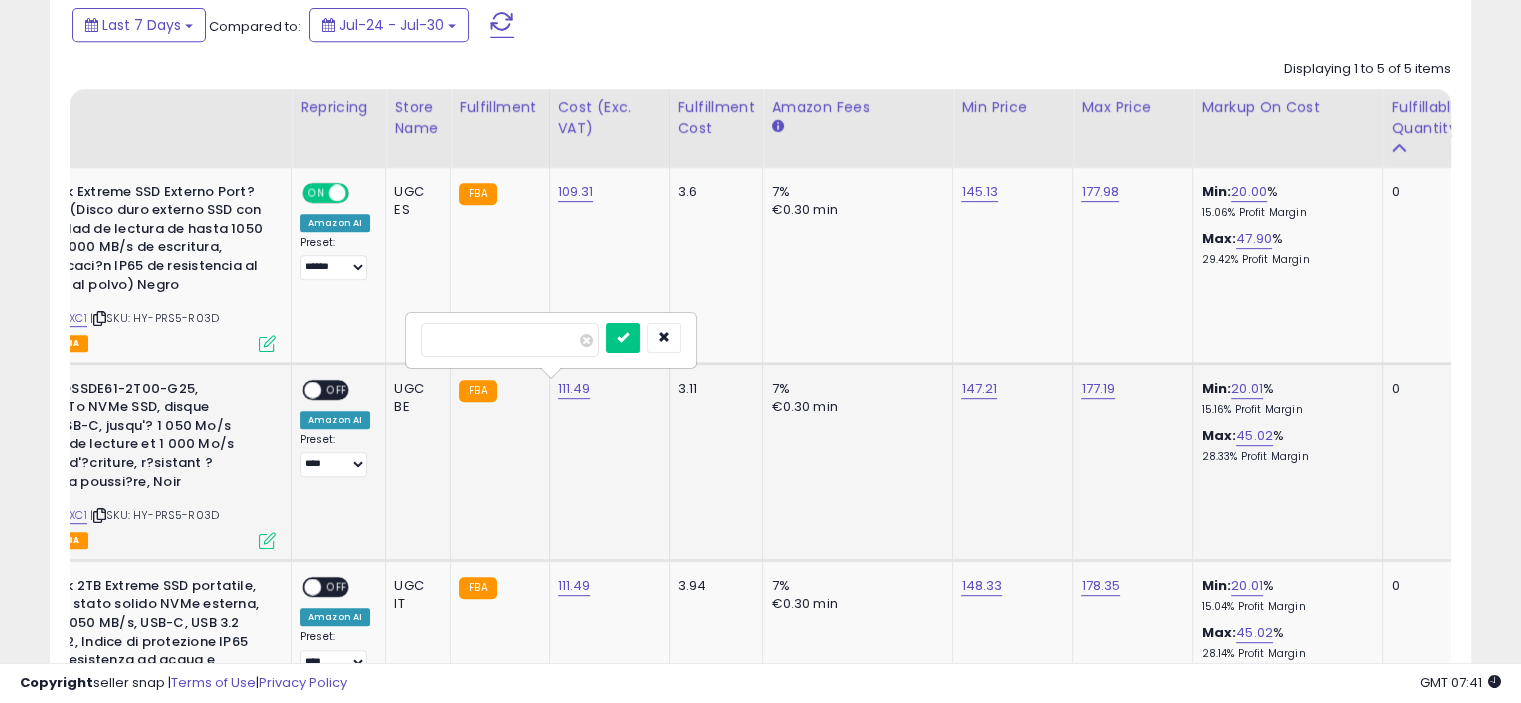 click on "******" at bounding box center [510, 340] 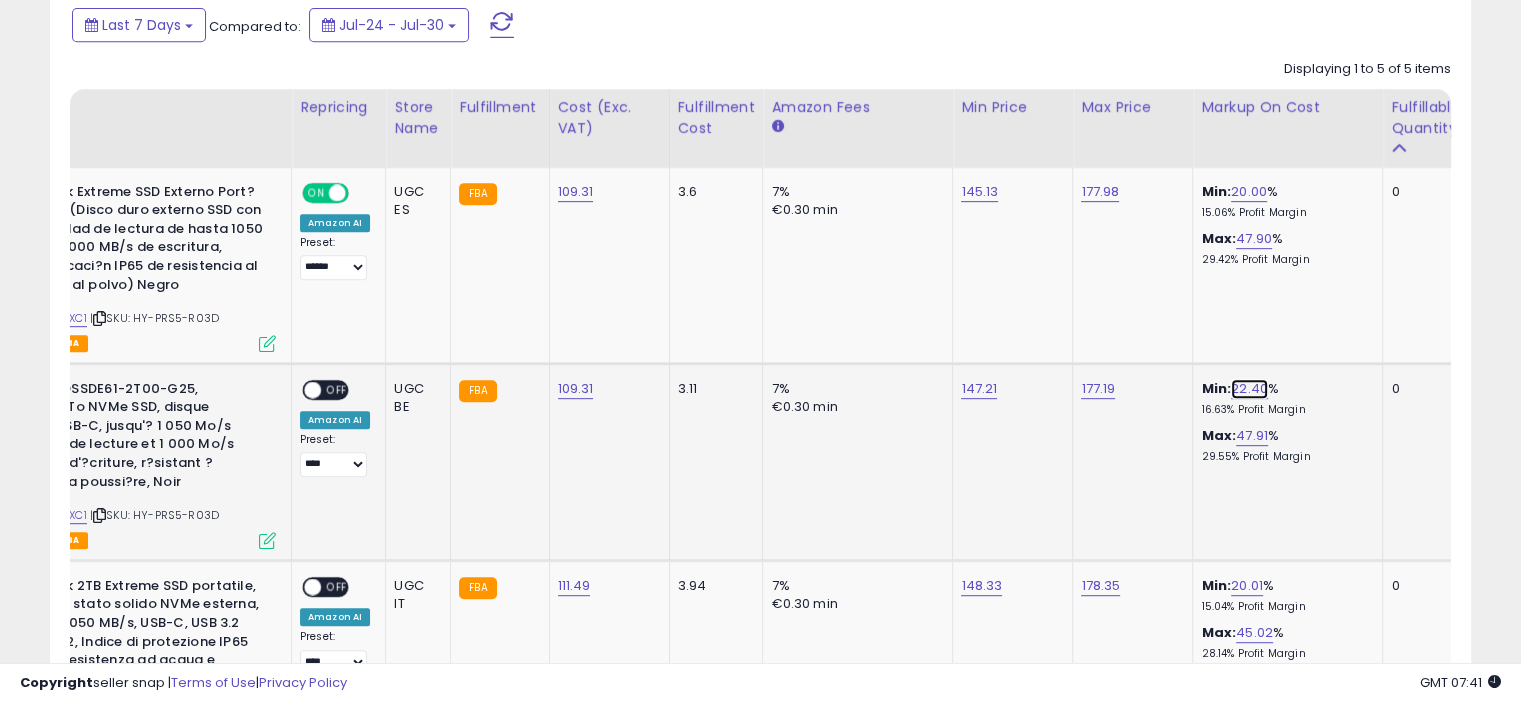 click on "22.40" at bounding box center (1249, 389) 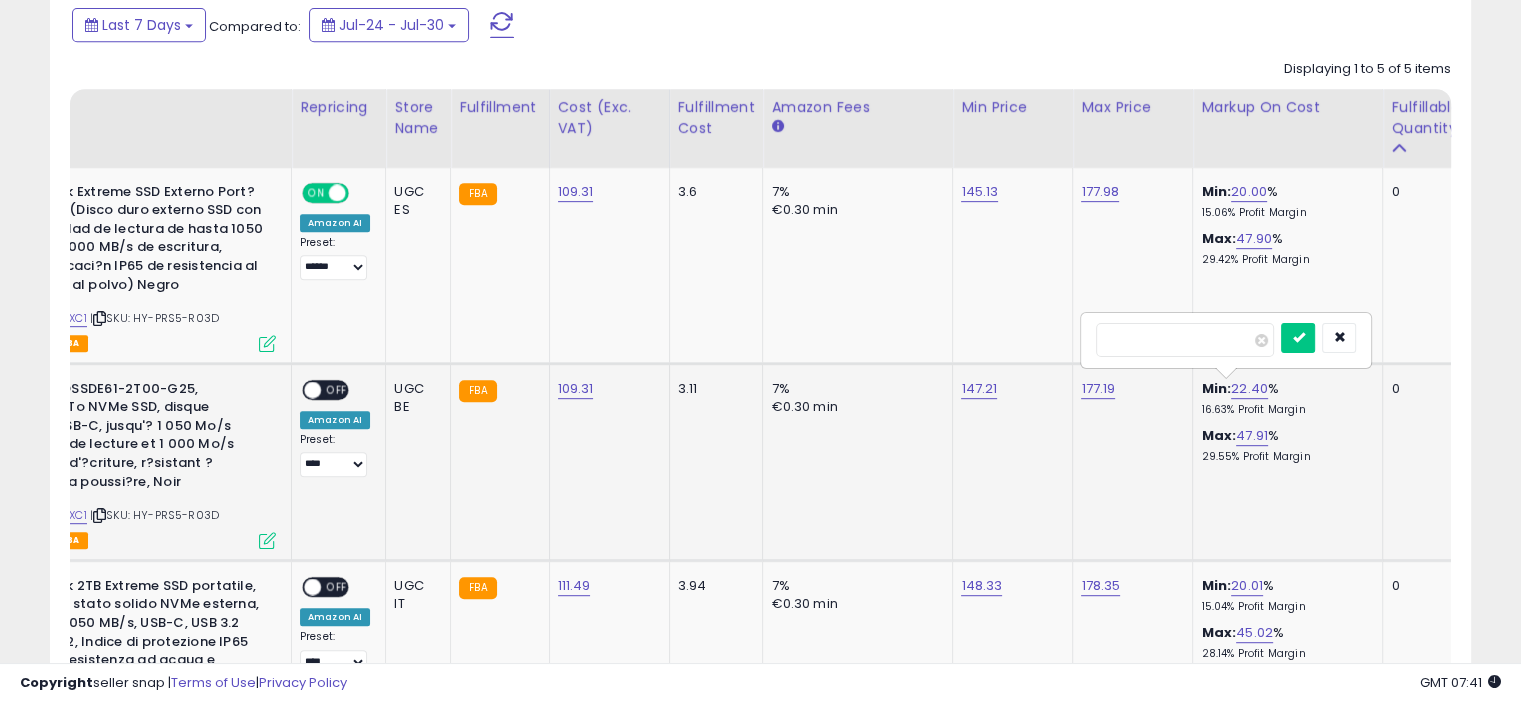 click on "*****" at bounding box center (1185, 340) 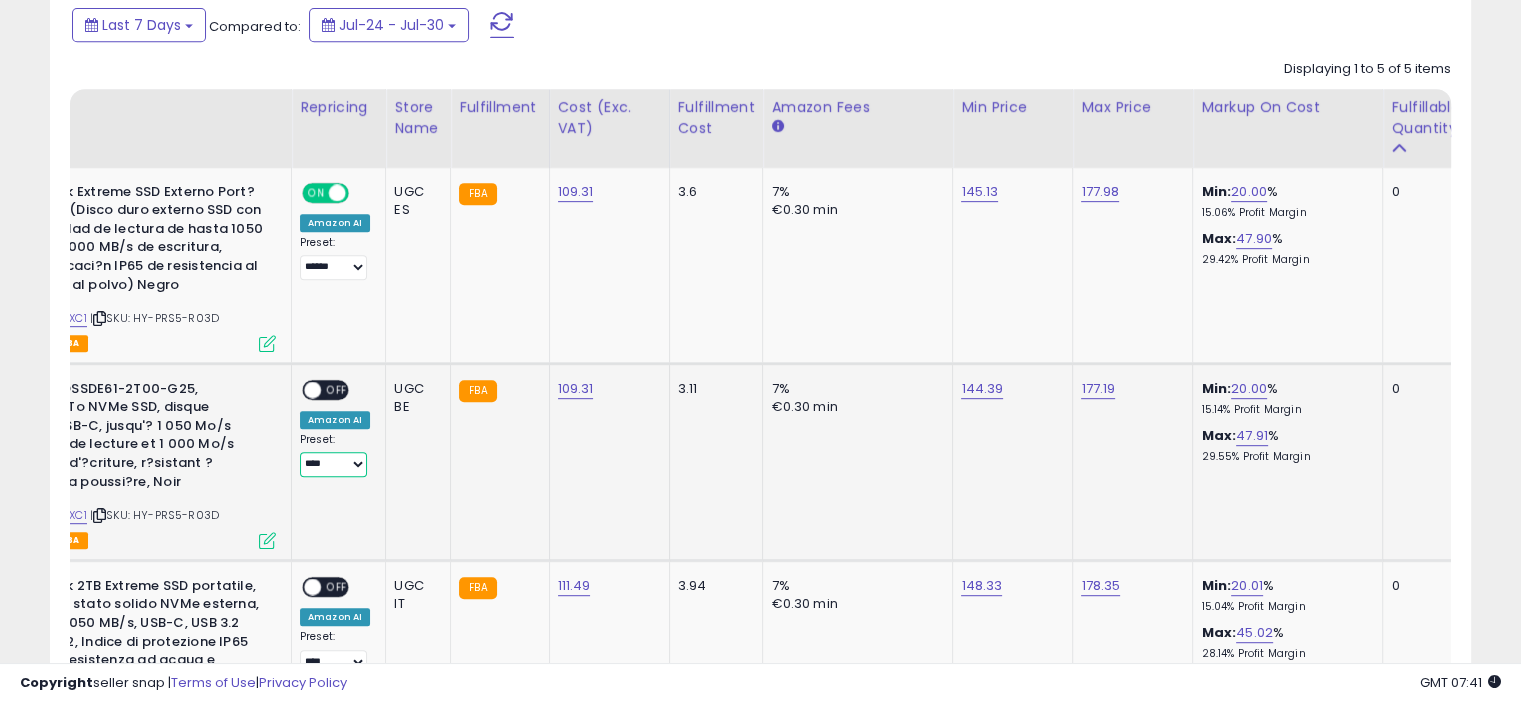click on "**** ******" at bounding box center [333, 464] 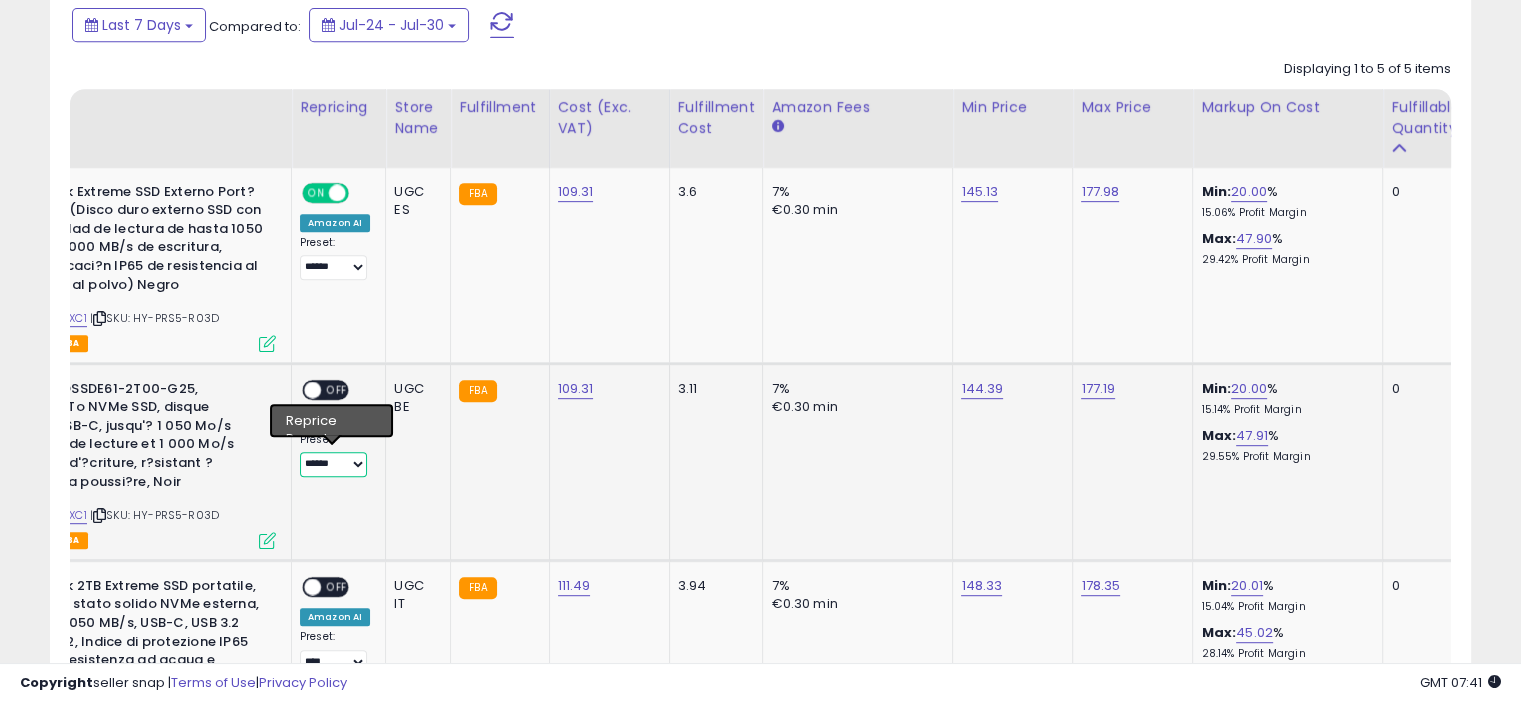 click on "**** ******" at bounding box center [333, 464] 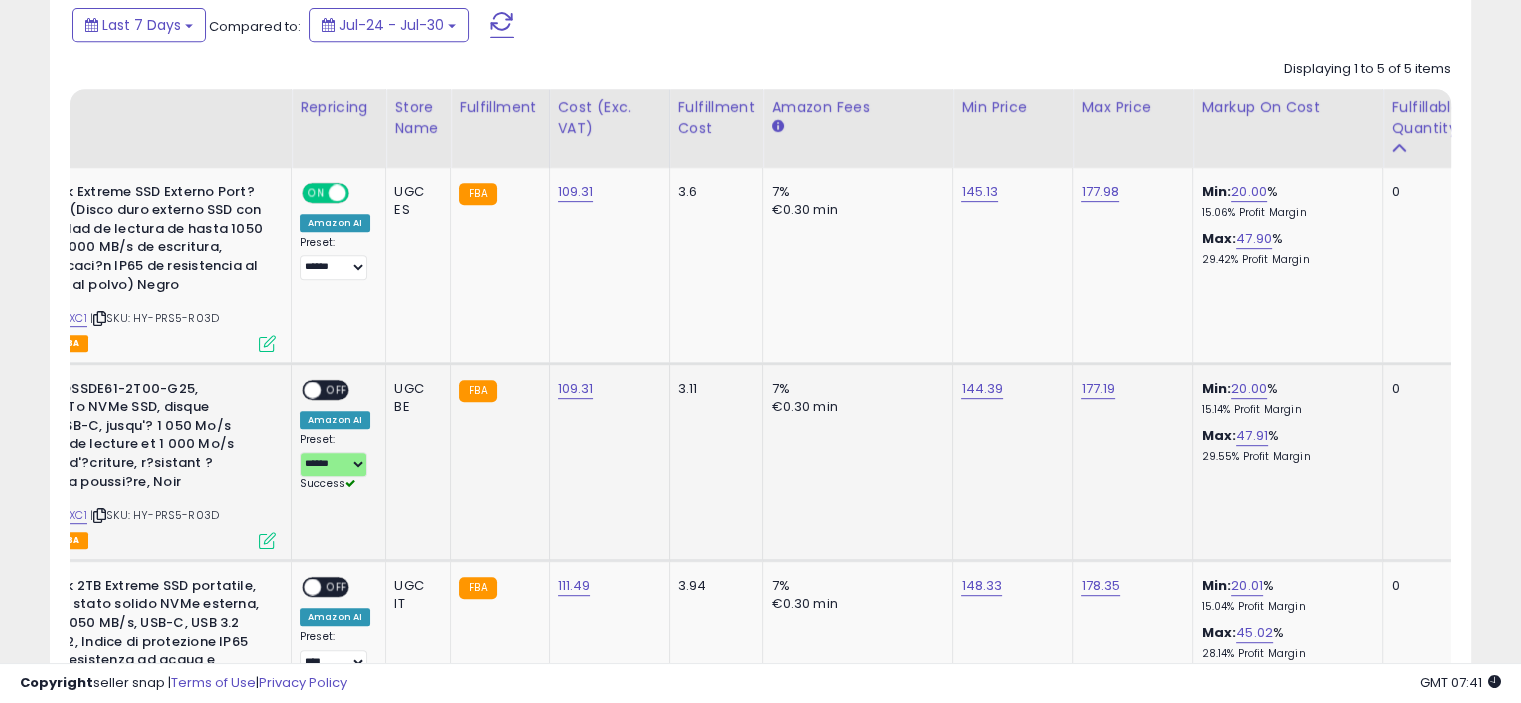 click on "OFF" at bounding box center [337, 389] 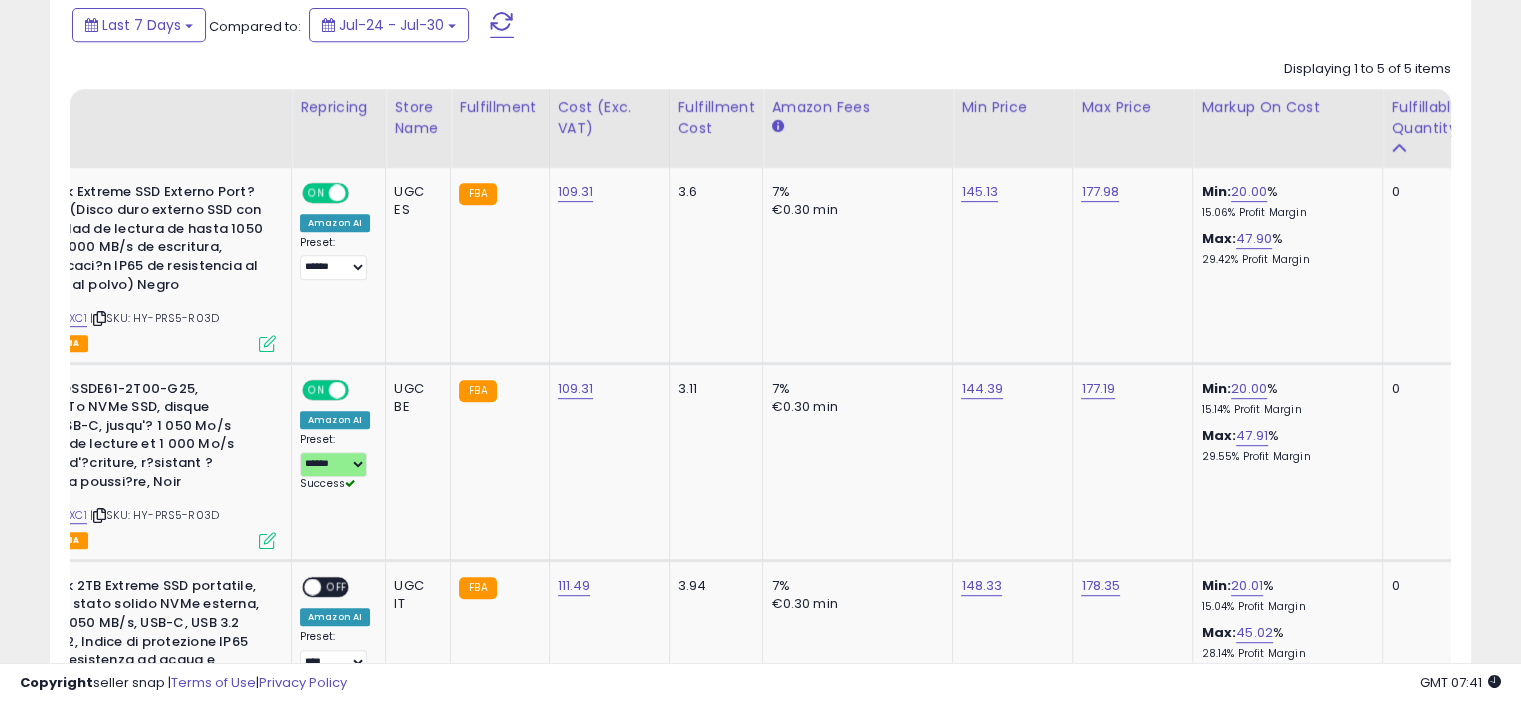 scroll, scrollTop: 1132, scrollLeft: 0, axis: vertical 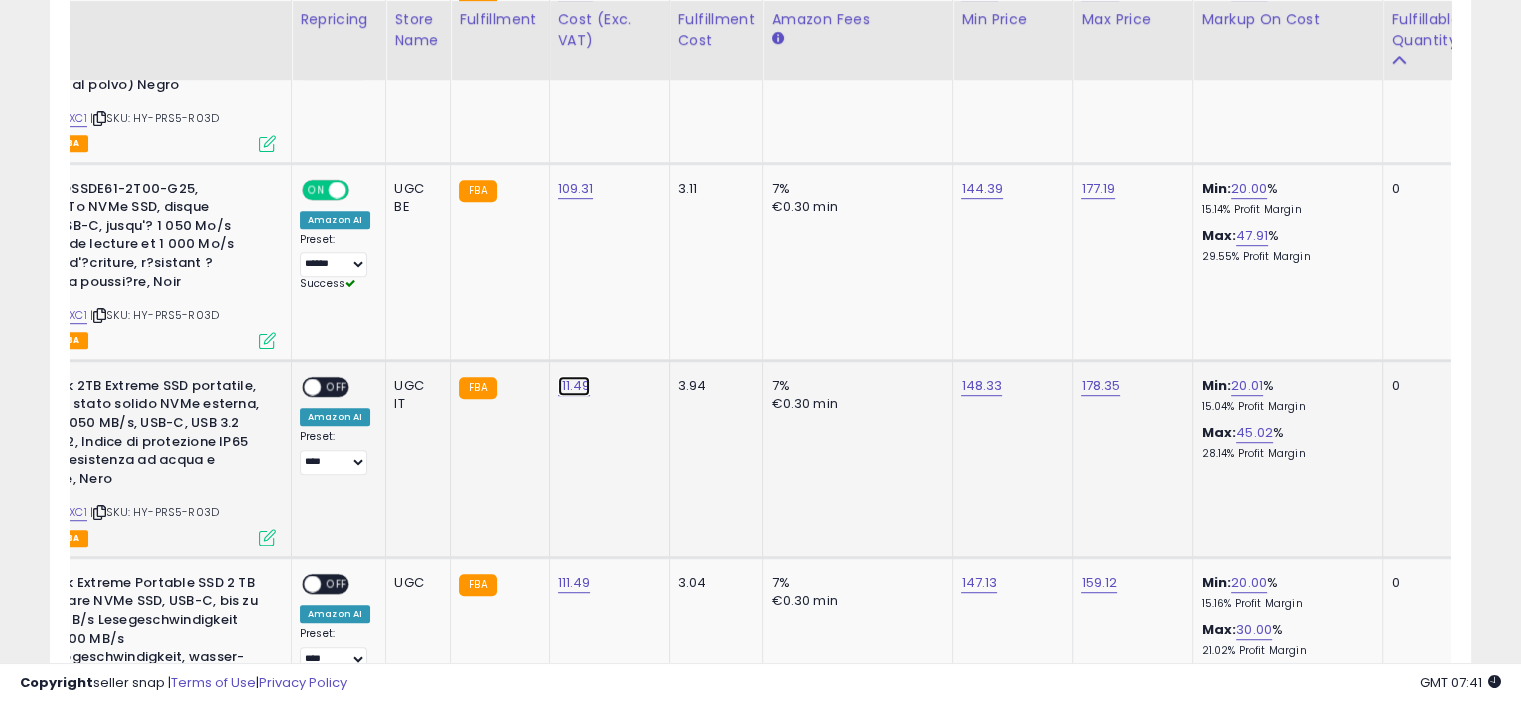 click on "111.49" at bounding box center (576, -8) 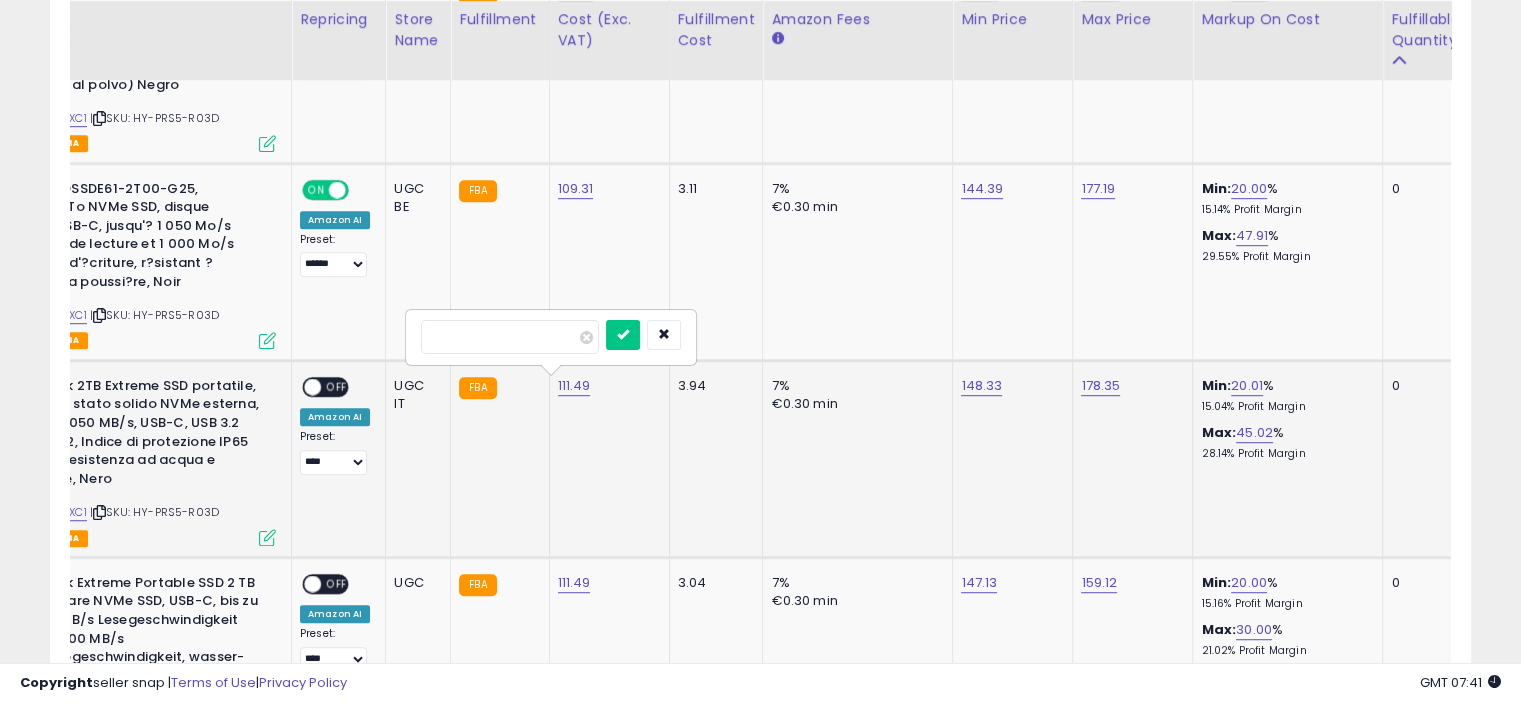click on "******" at bounding box center (510, 337) 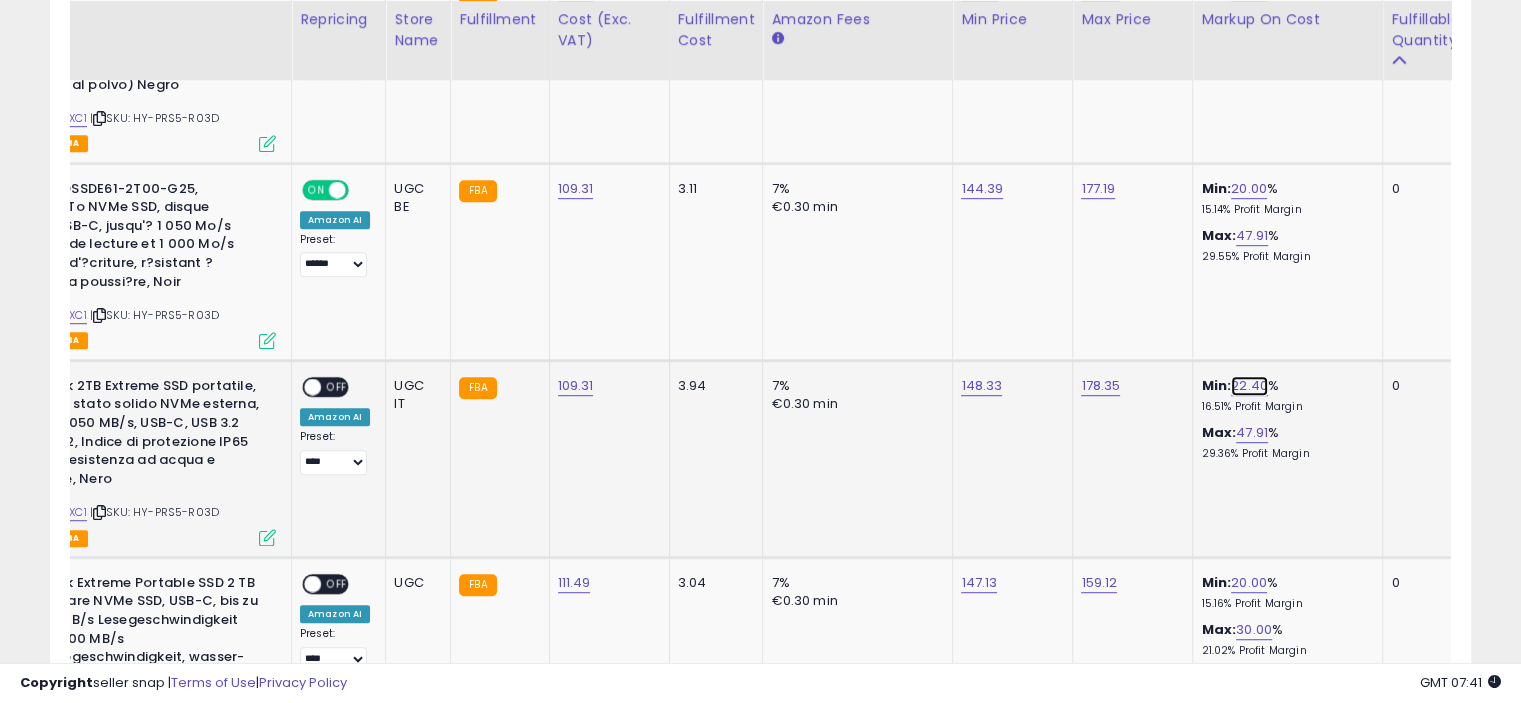 click on "22.40" at bounding box center [1249, 386] 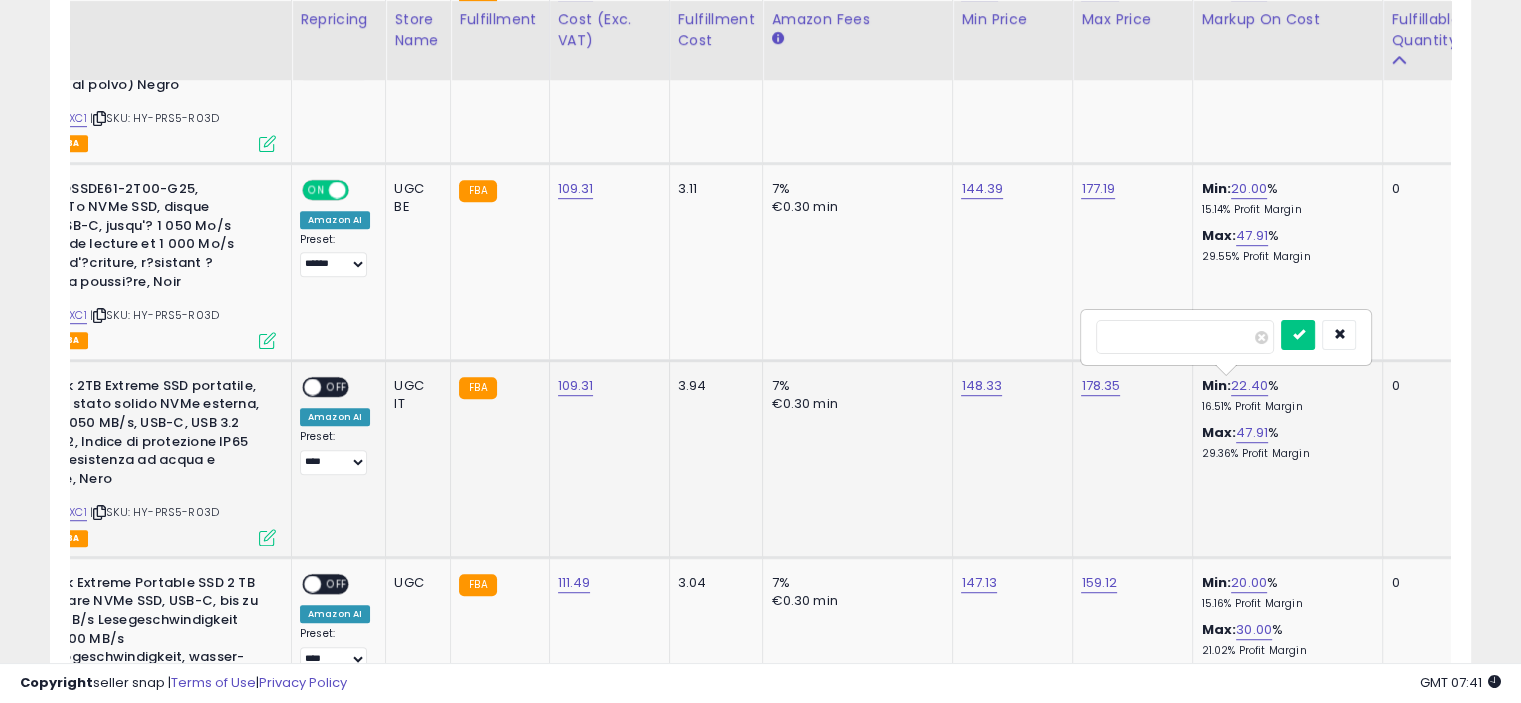 click on "*****" at bounding box center (1185, 337) 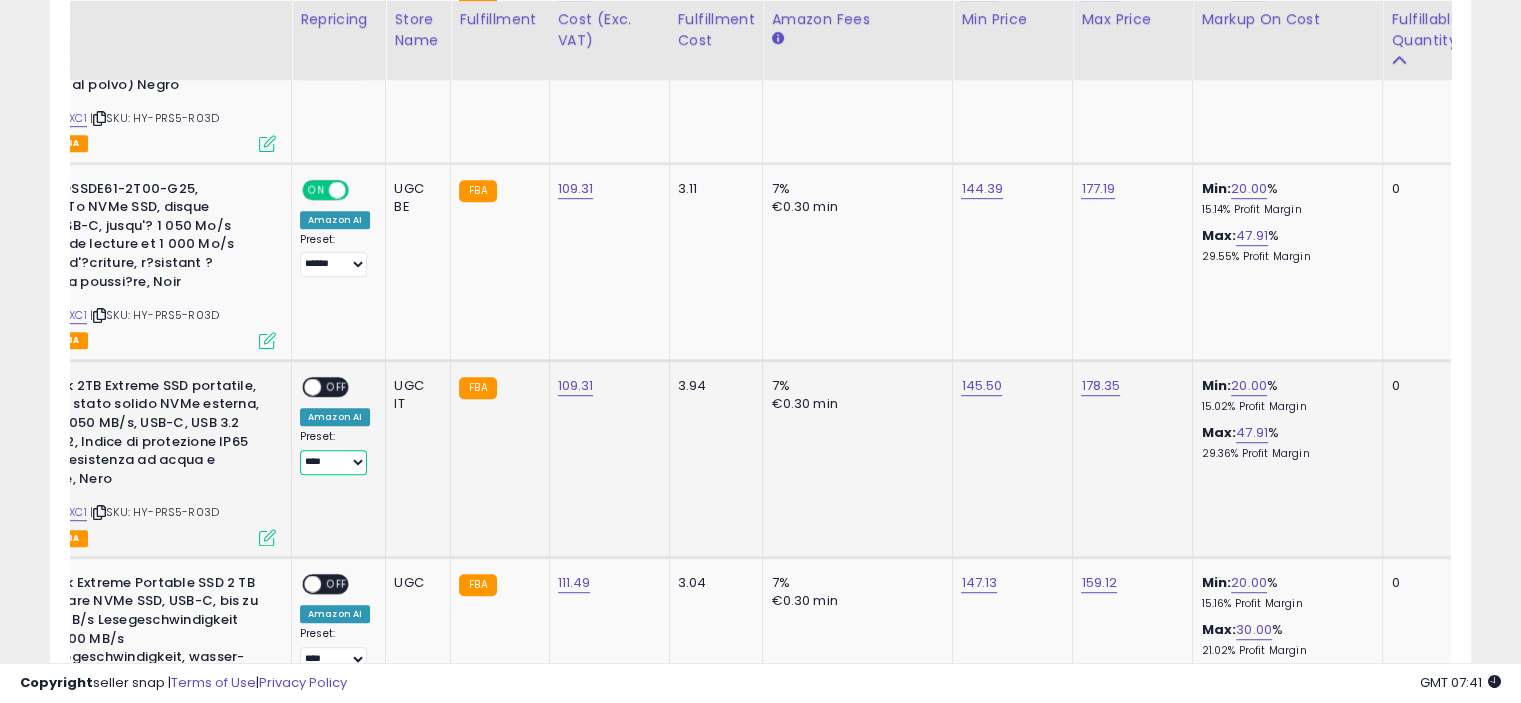 click on "**** ******" at bounding box center [333, 462] 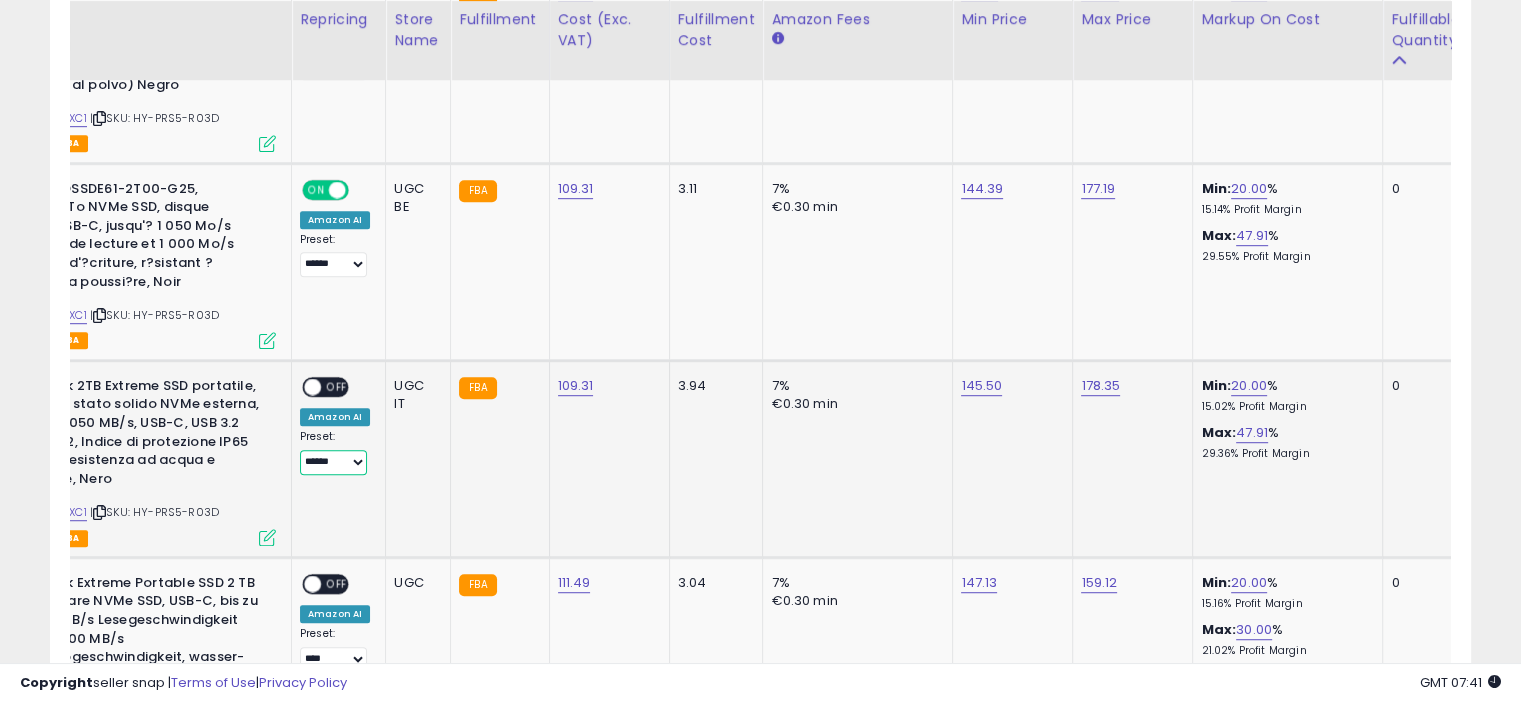 click on "**** ******" at bounding box center [333, 462] 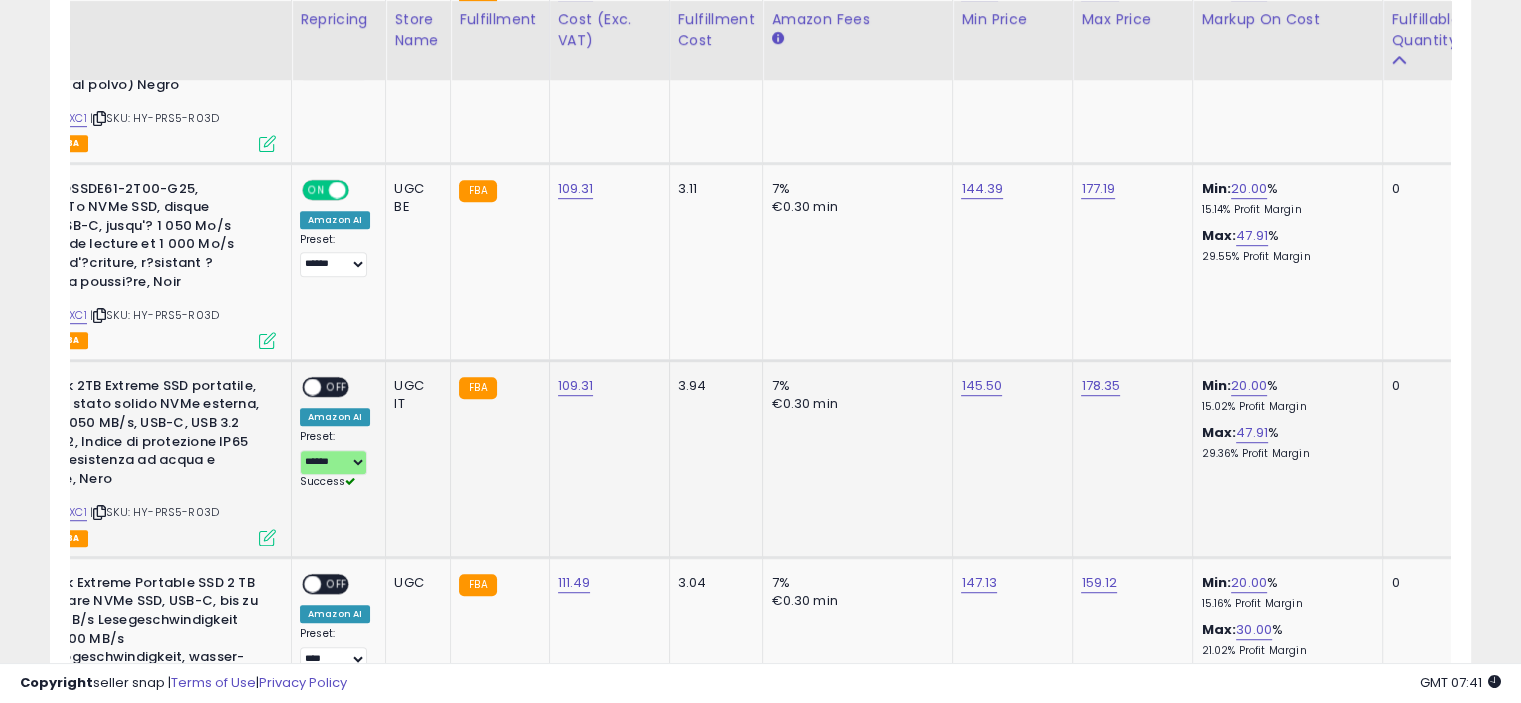 click on "OFF" at bounding box center (337, 386) 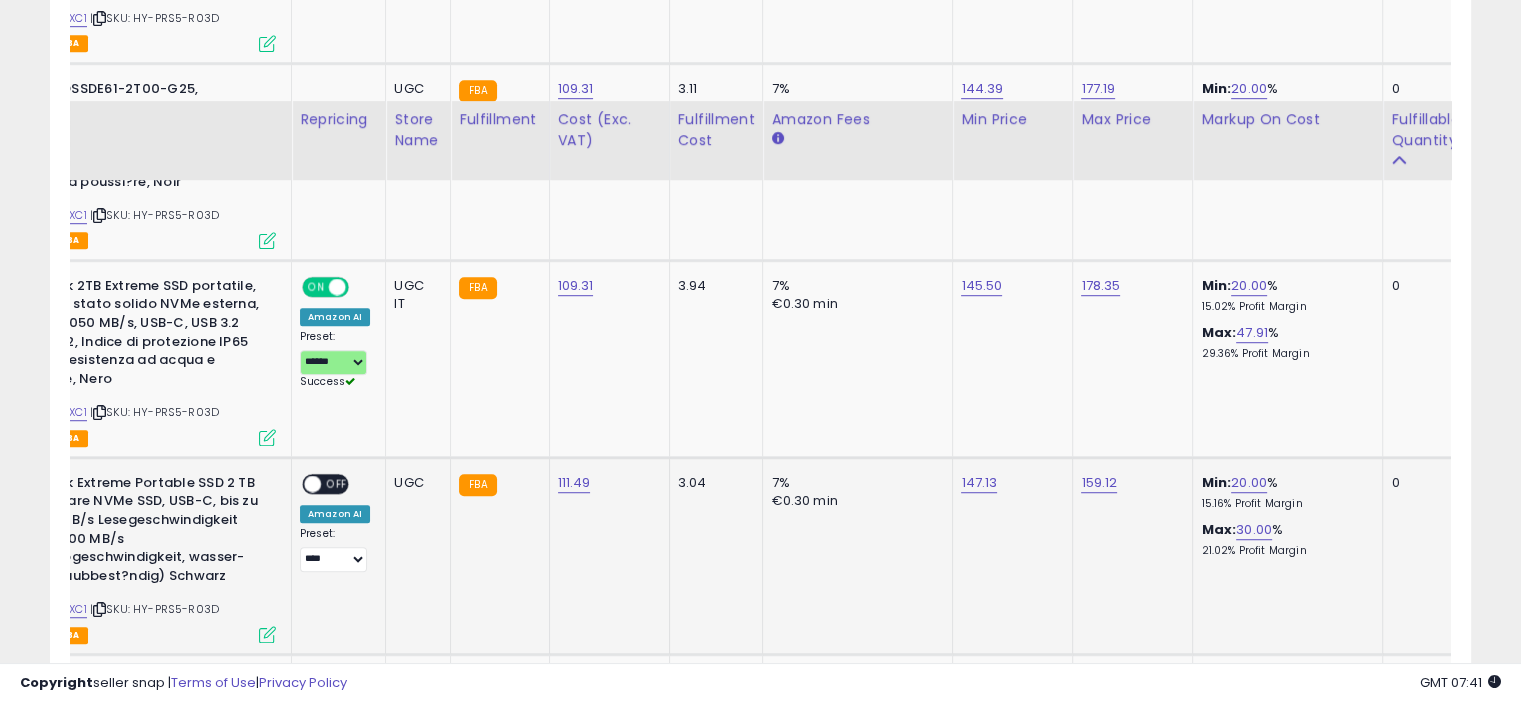 scroll, scrollTop: 1332, scrollLeft: 0, axis: vertical 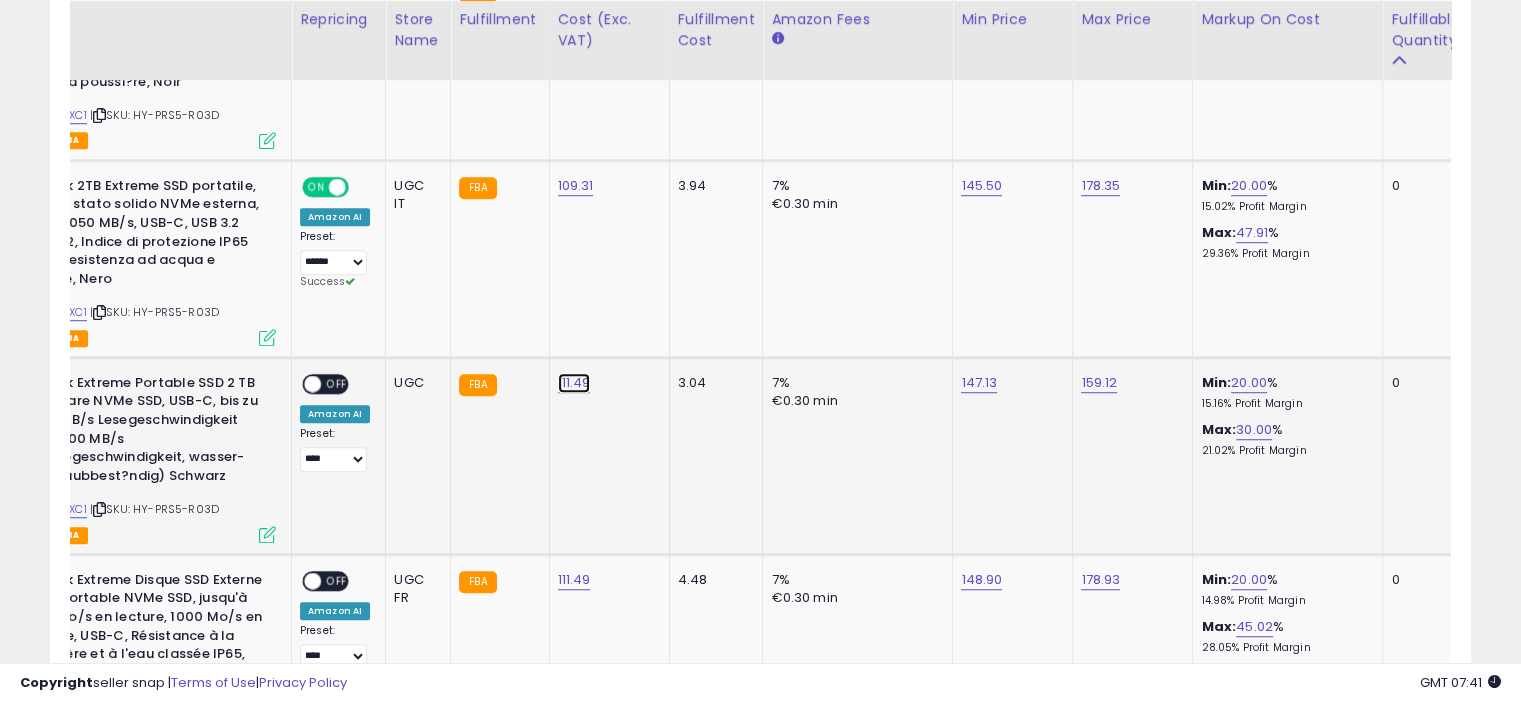 click on "111.49" at bounding box center (576, -208) 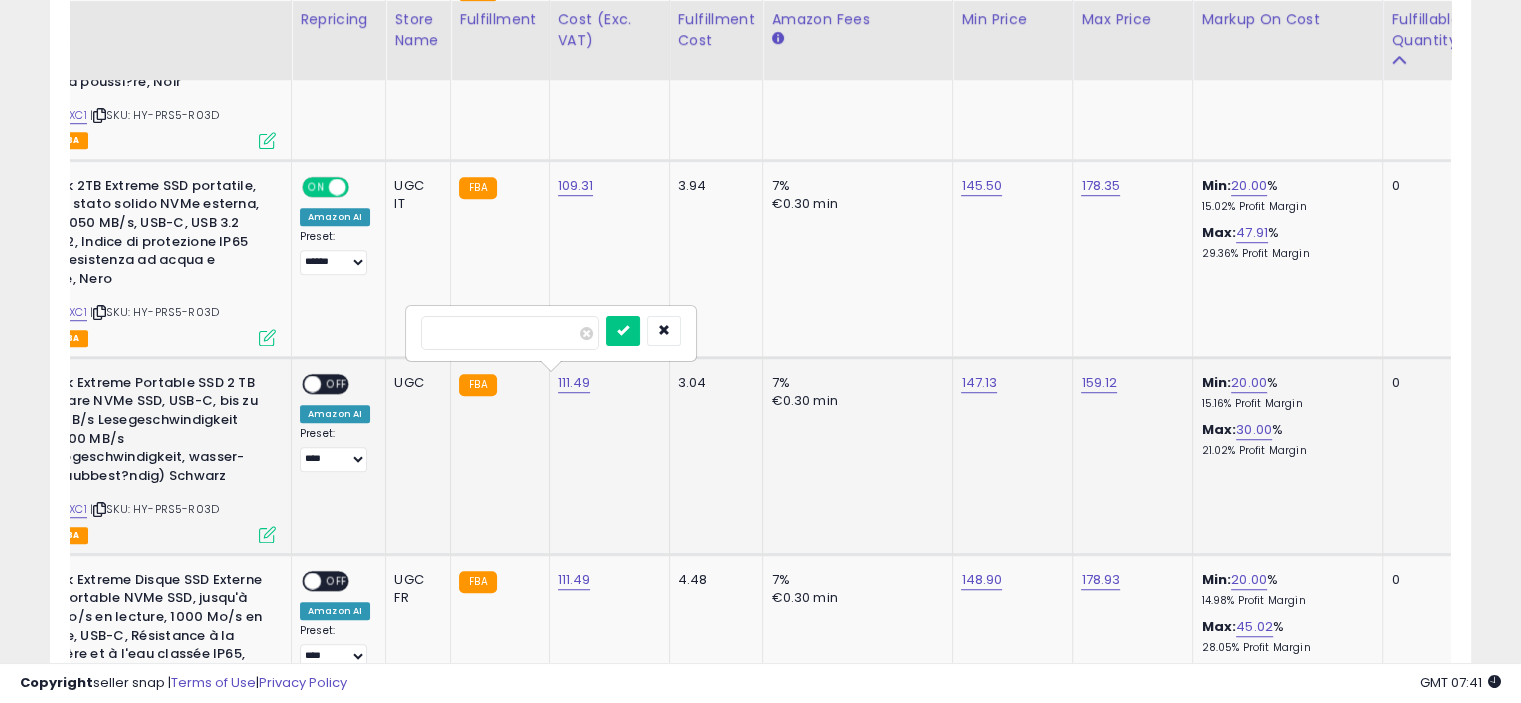 click on "******" at bounding box center (510, 333) 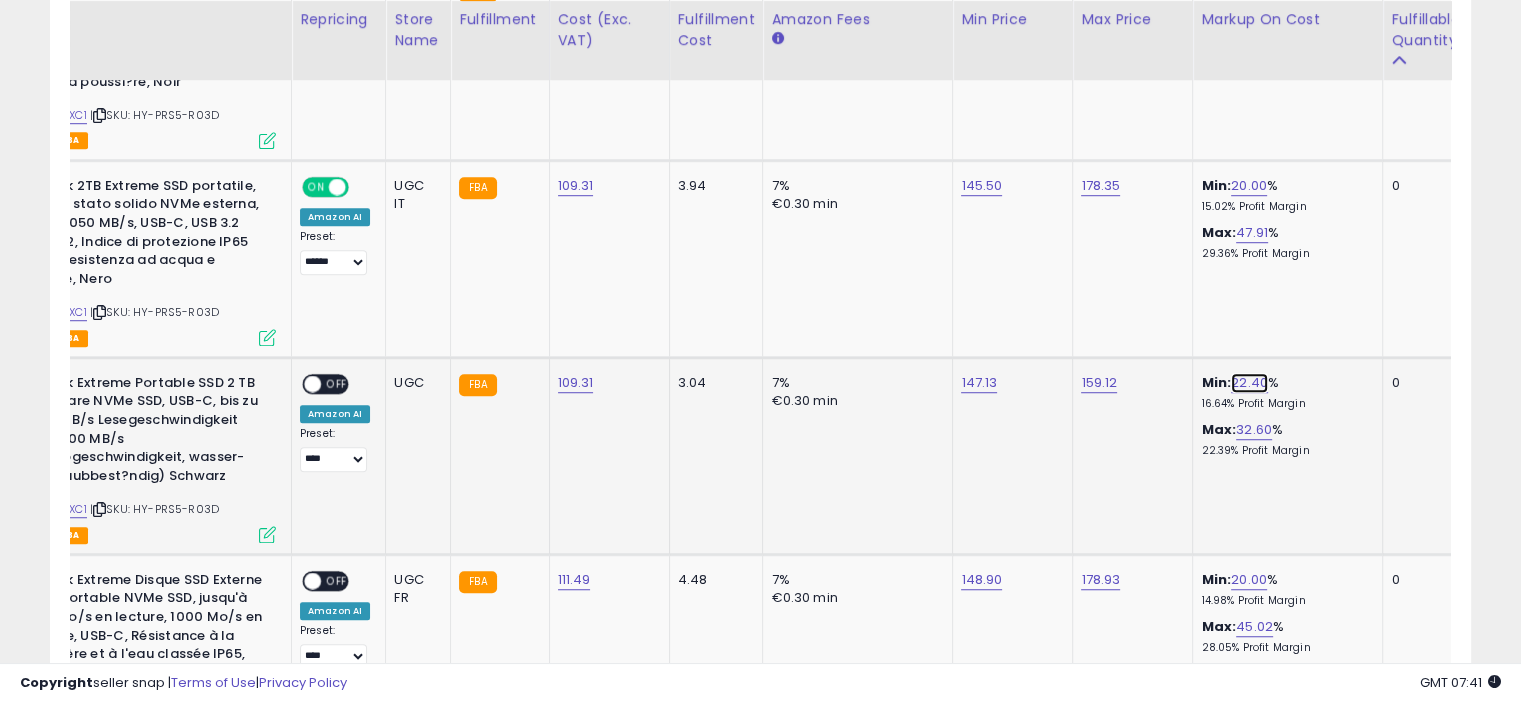 click on "22.40" at bounding box center [1249, 383] 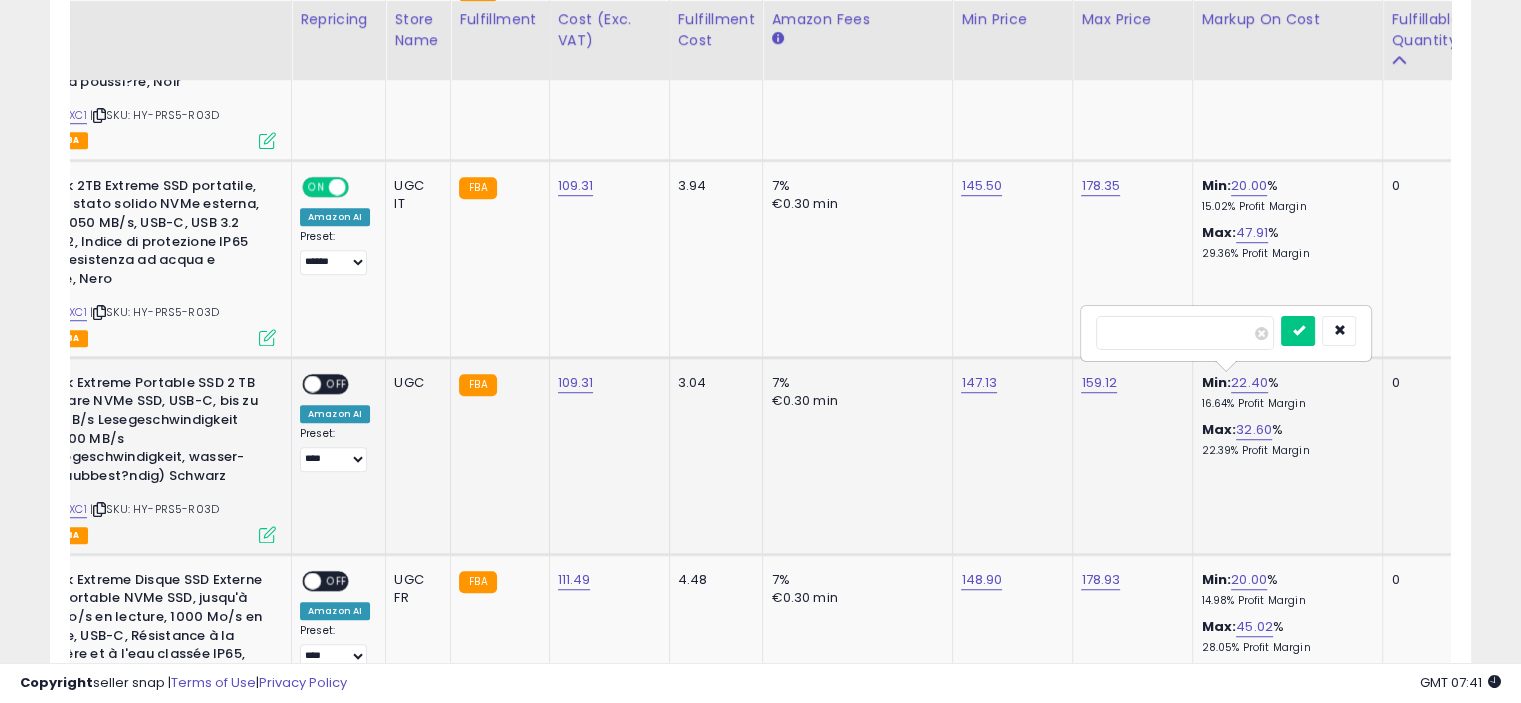 click on "*****" at bounding box center [1185, 333] 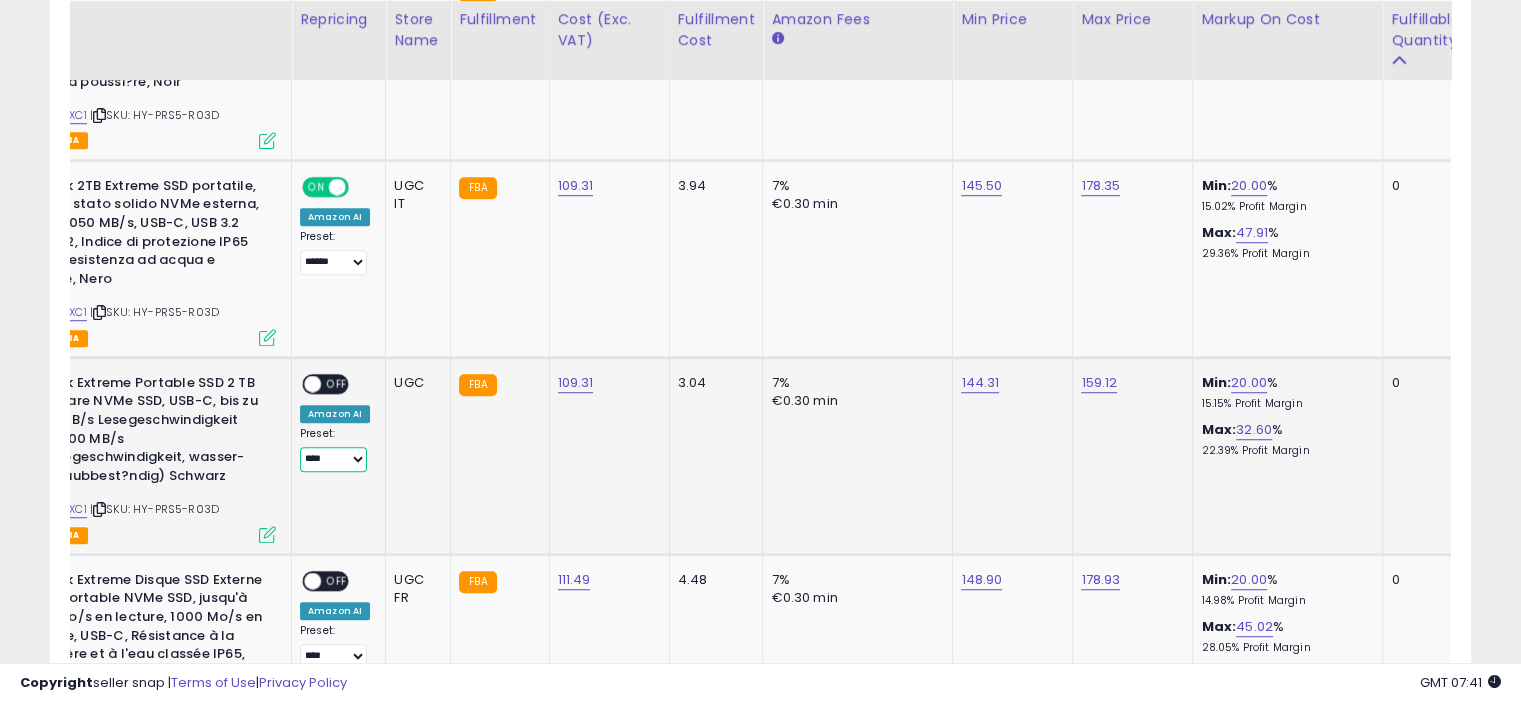 click on "**********" at bounding box center (333, 459) 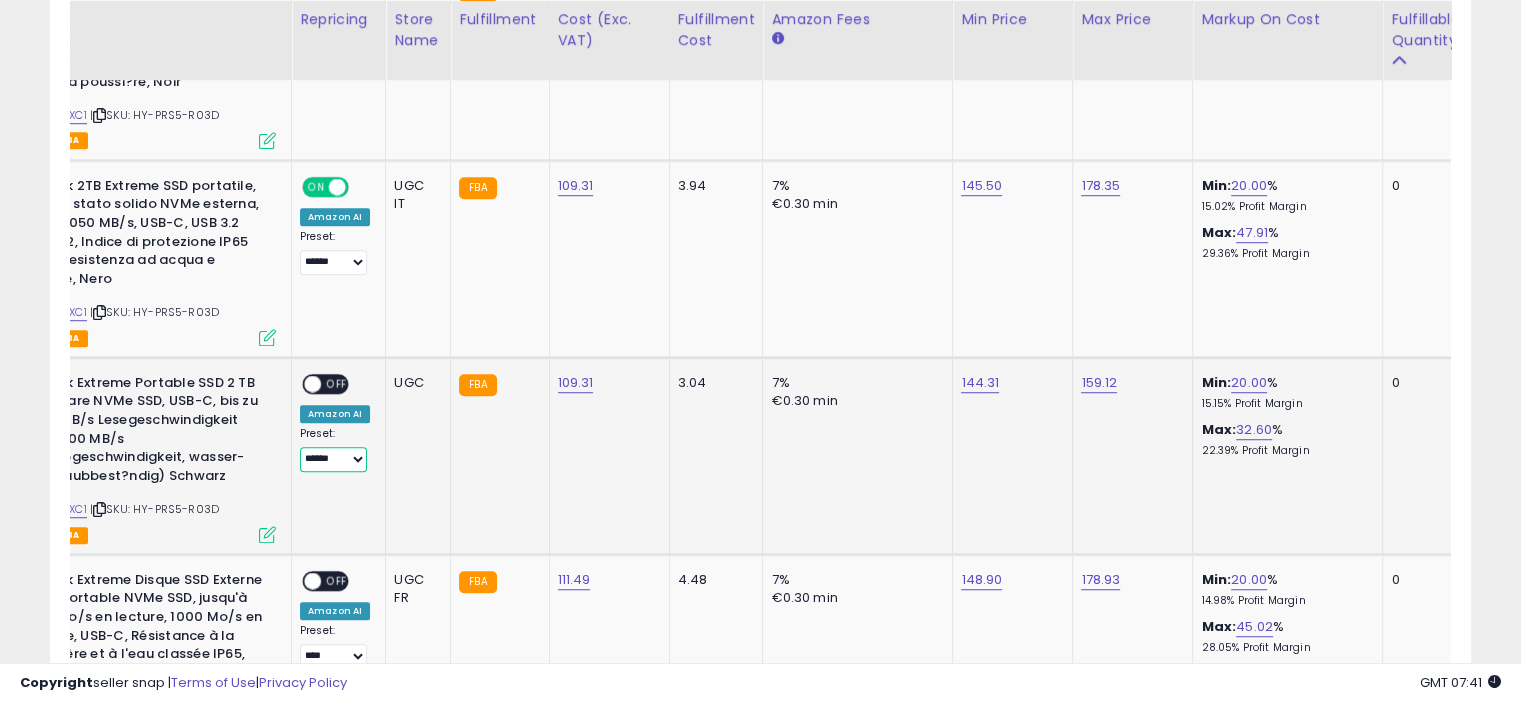 click on "**********" at bounding box center [333, 459] 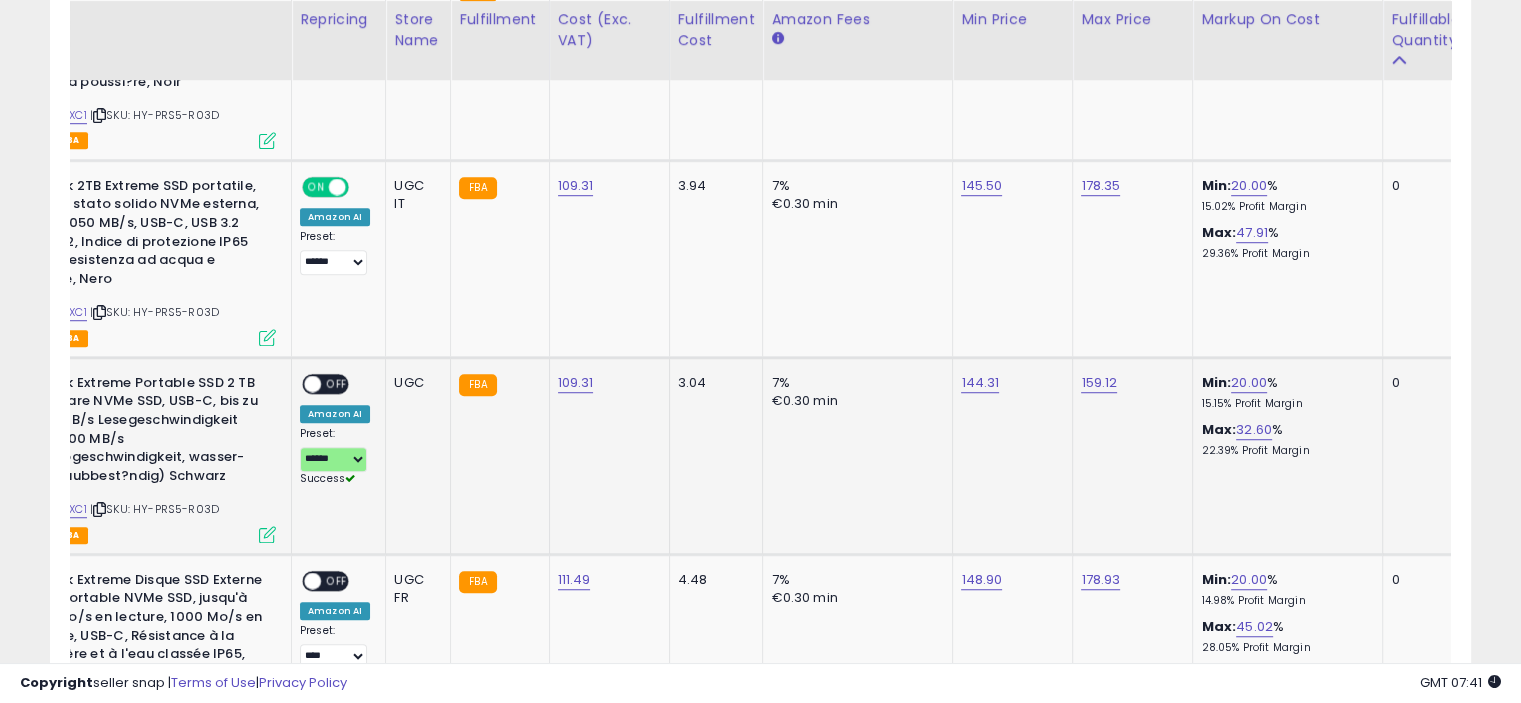 click on "OFF" at bounding box center [337, 383] 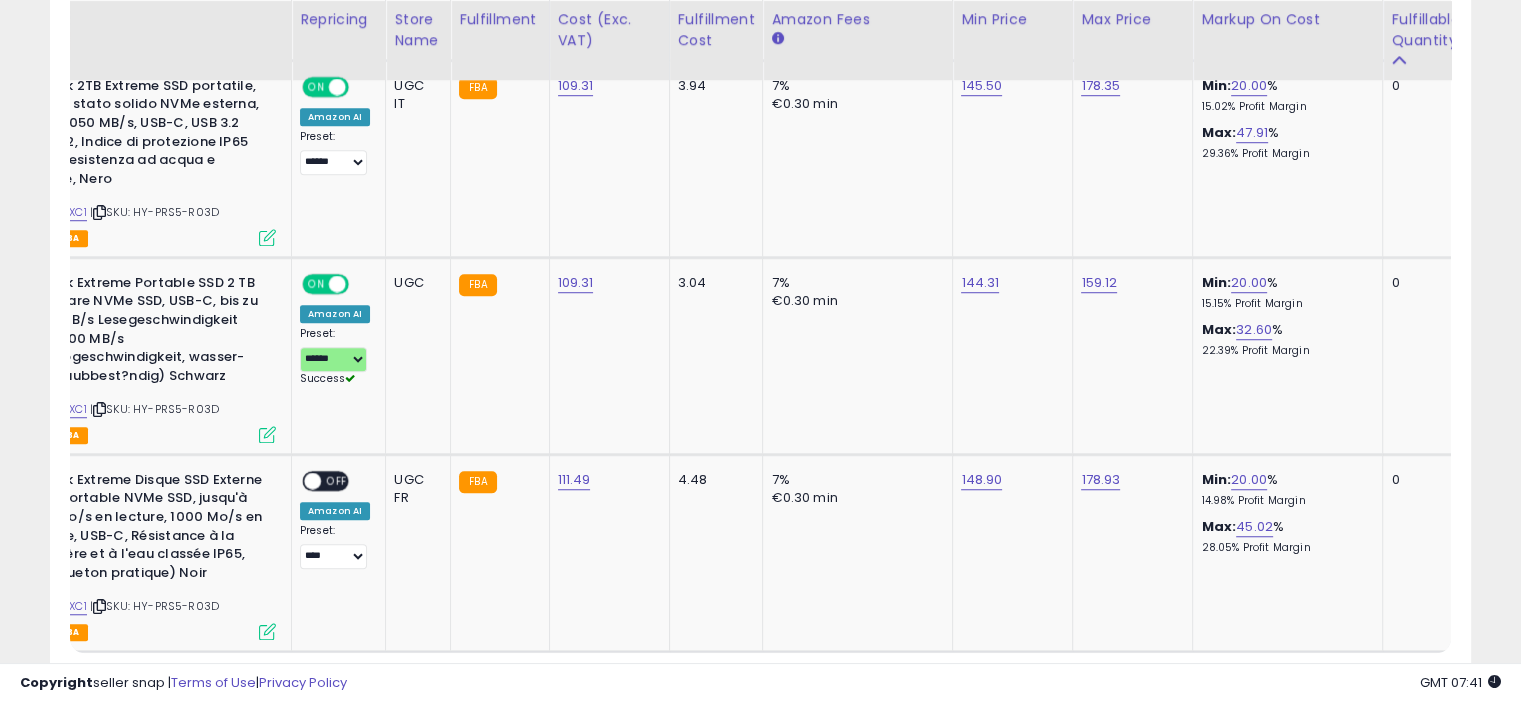 scroll, scrollTop: 1532, scrollLeft: 0, axis: vertical 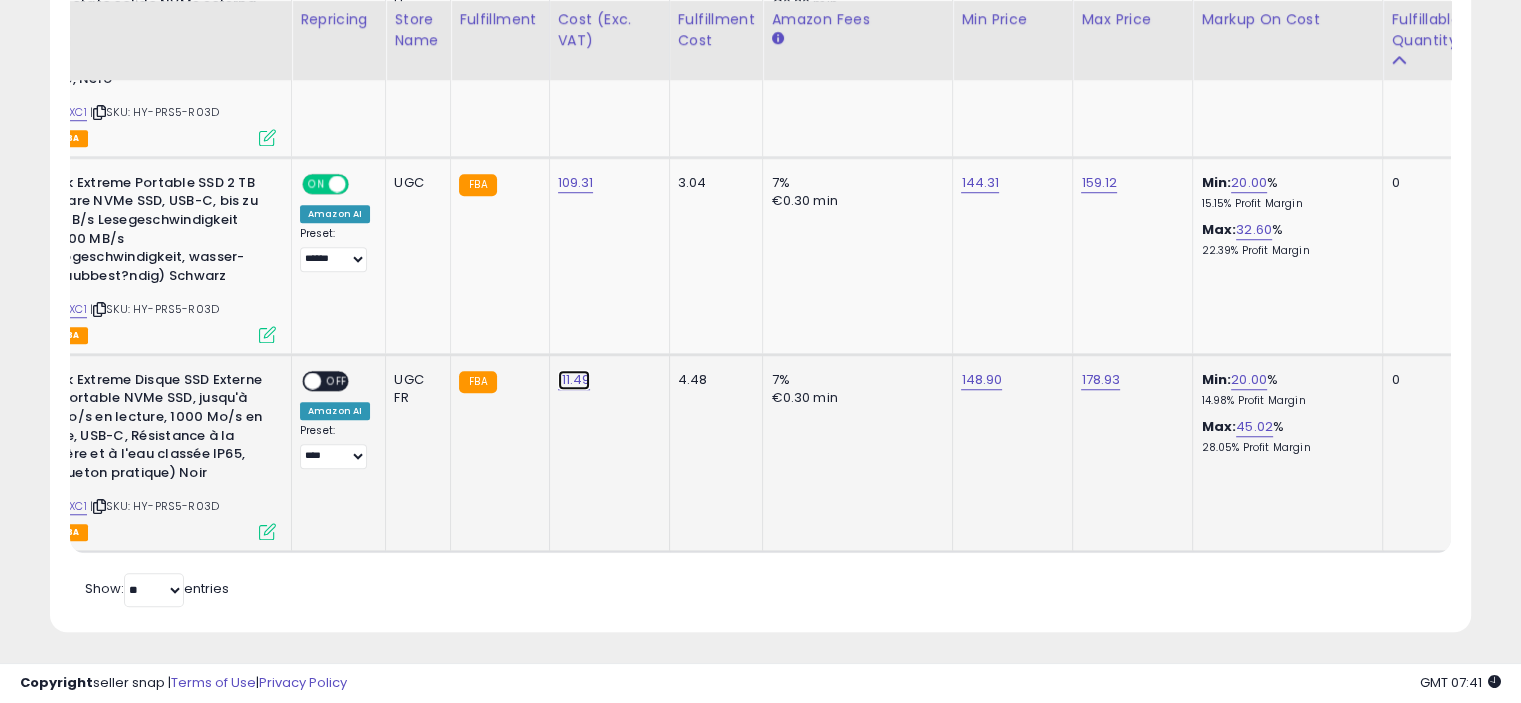 click on "111.49" at bounding box center (576, -408) 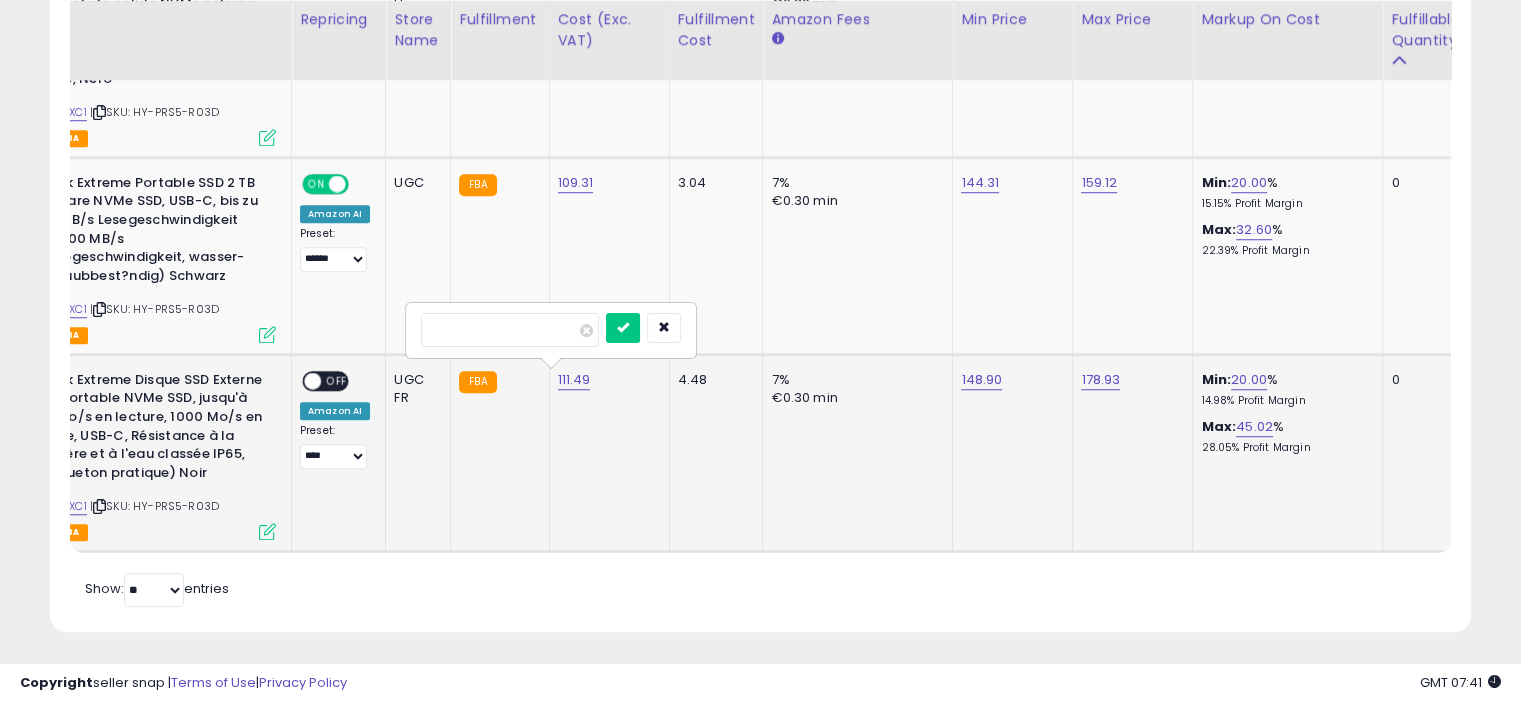 click on "******" at bounding box center [510, 330] 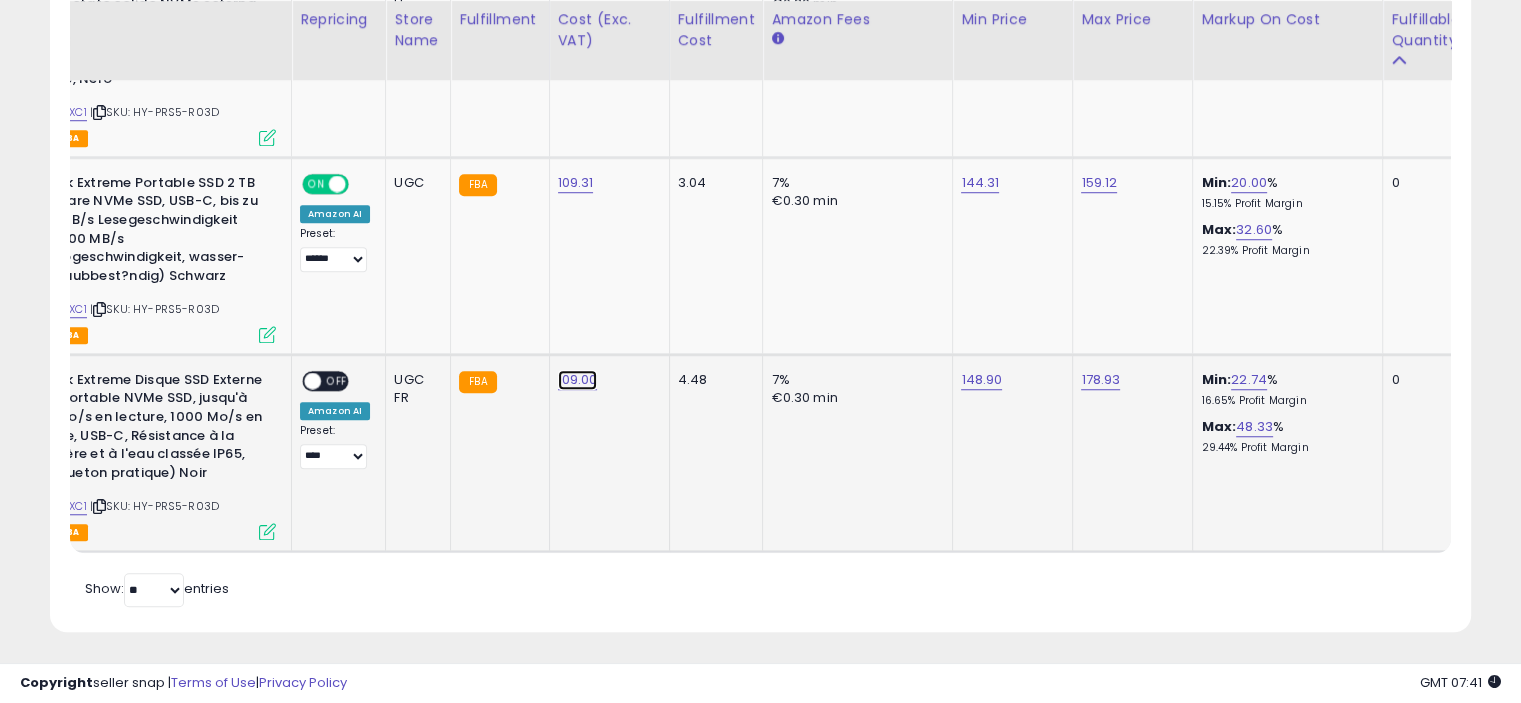 click on "109.00" at bounding box center (578, 380) 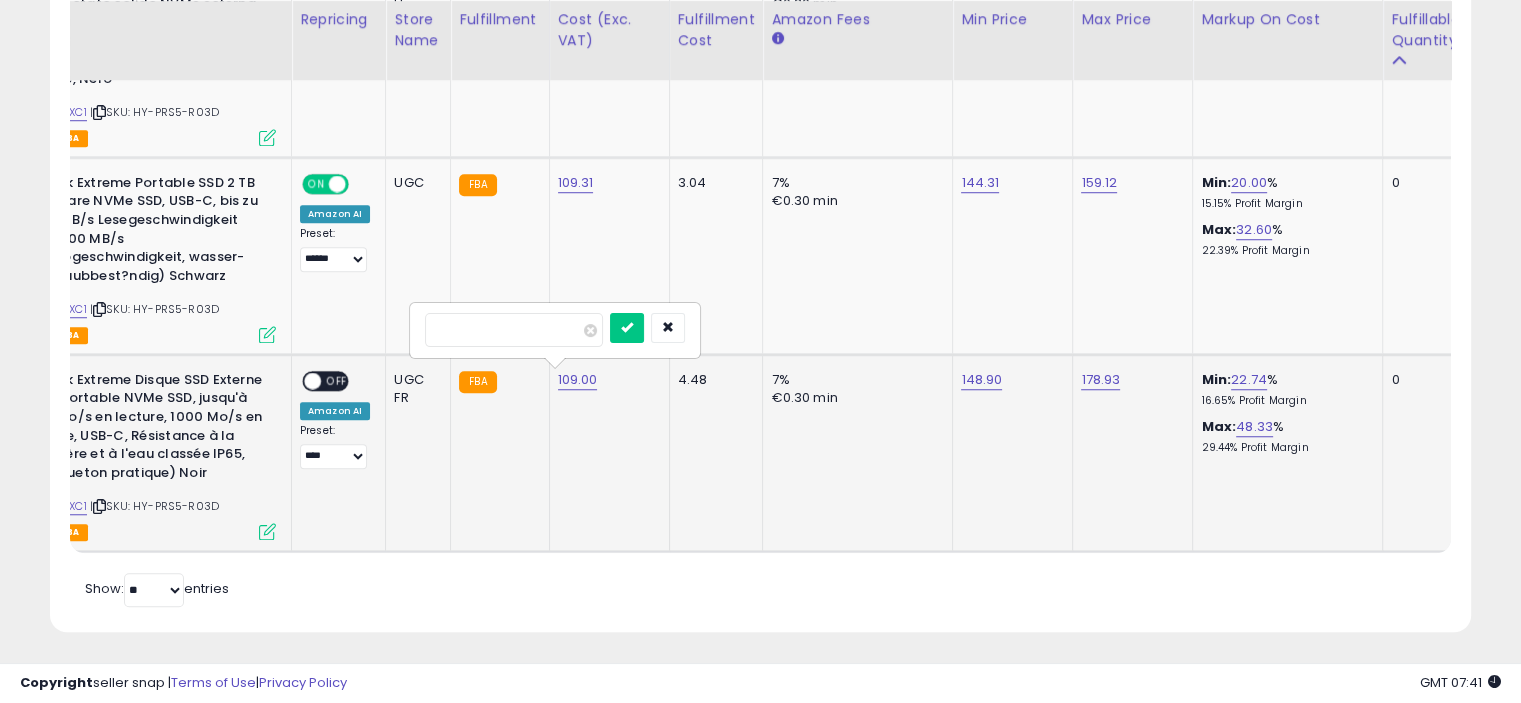 click on "******" at bounding box center (514, 330) 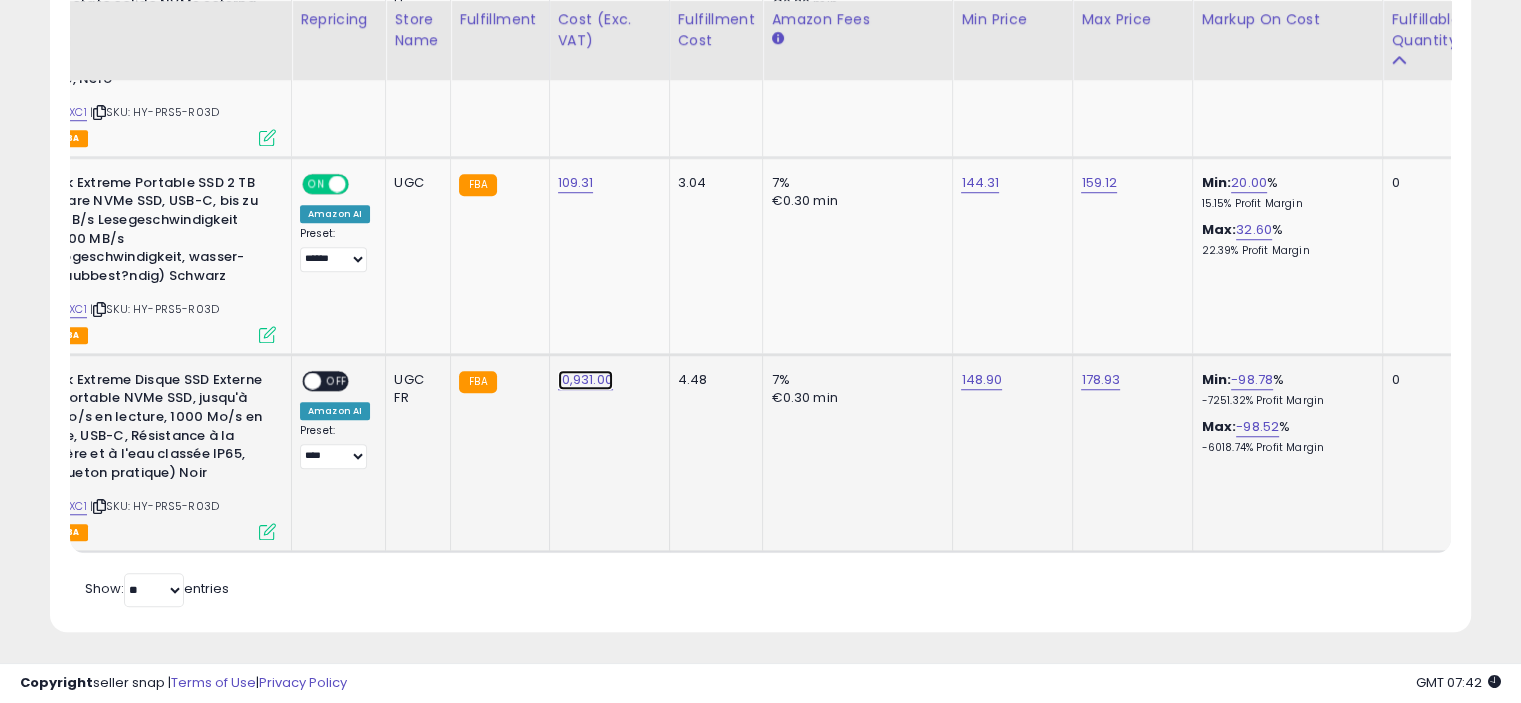 click on "10,931.00" at bounding box center [585, 380] 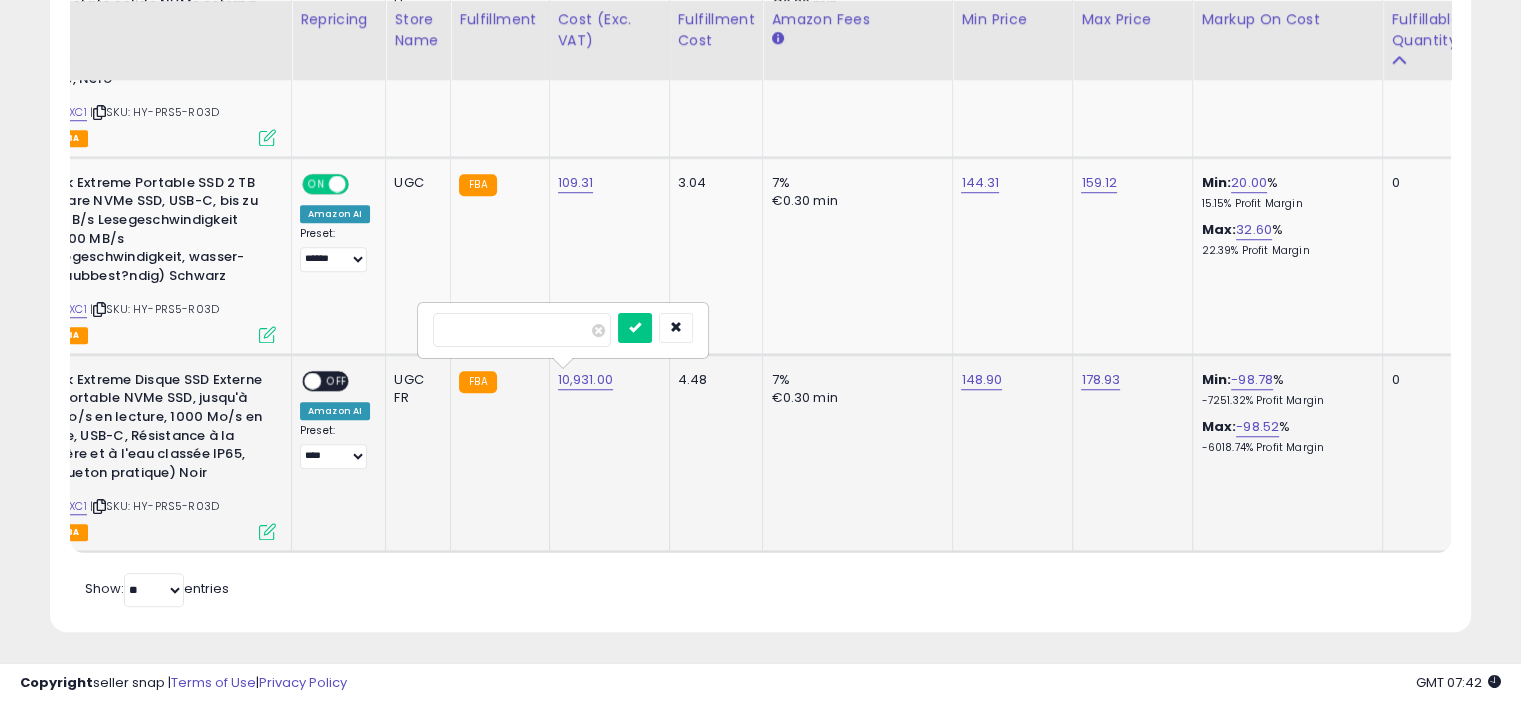 click at bounding box center [635, 328] 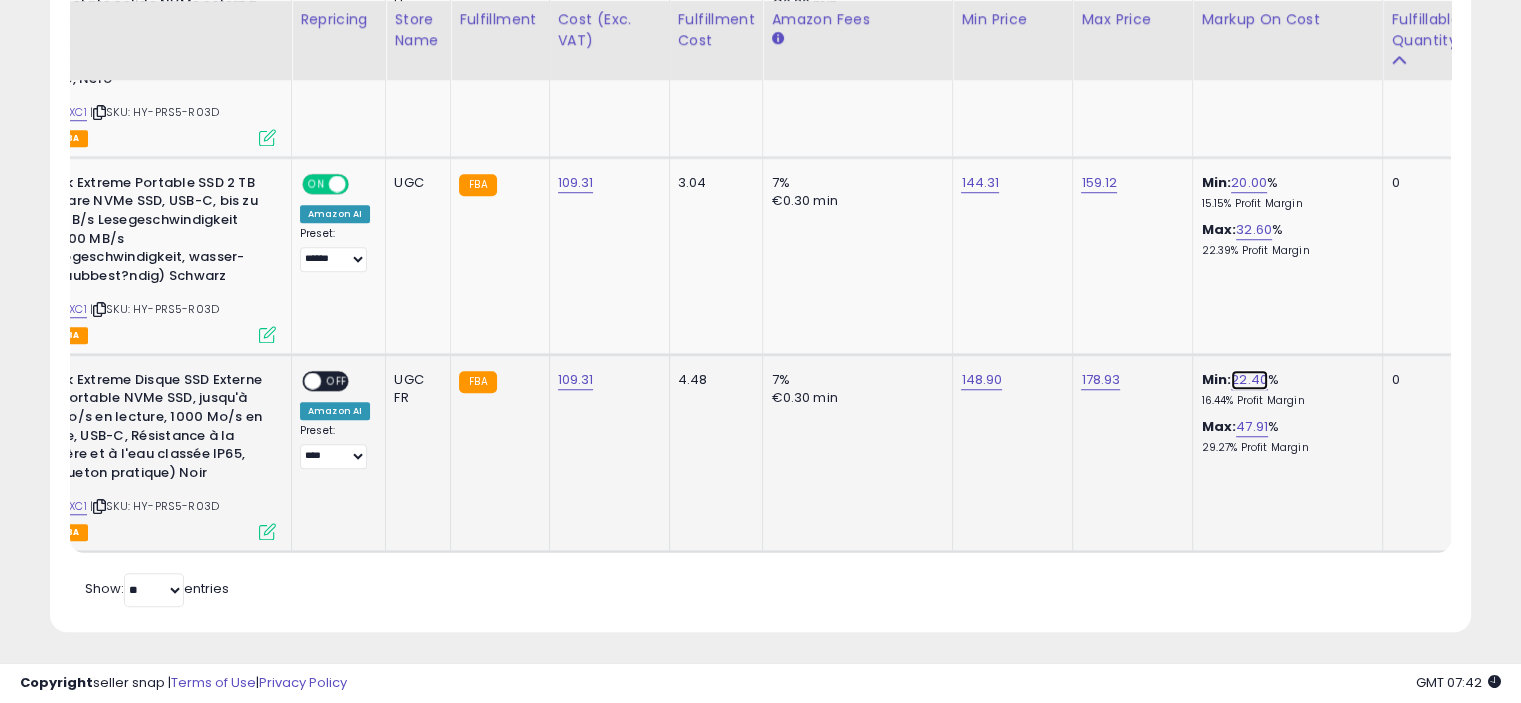 click on "22.40" at bounding box center [1249, 380] 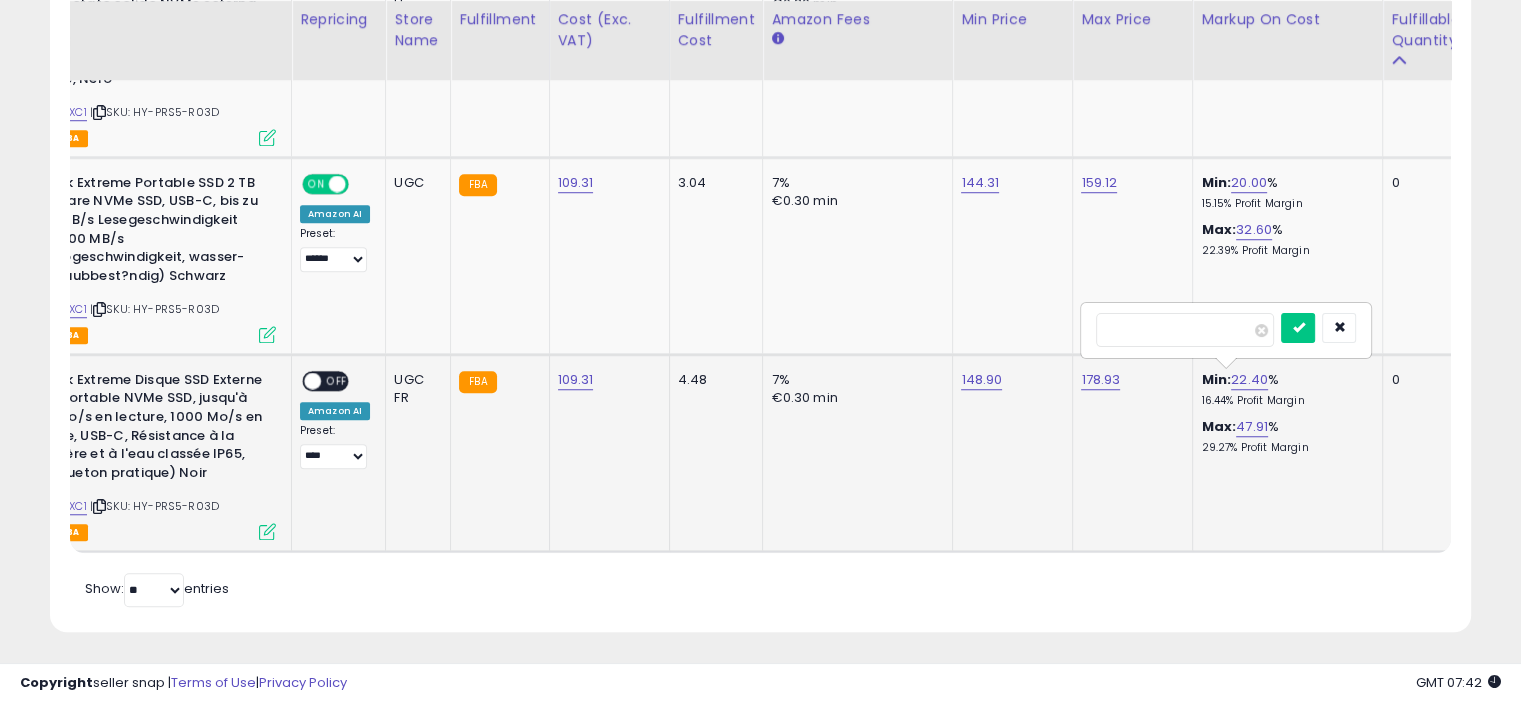 click on "*****" at bounding box center (1185, 330) 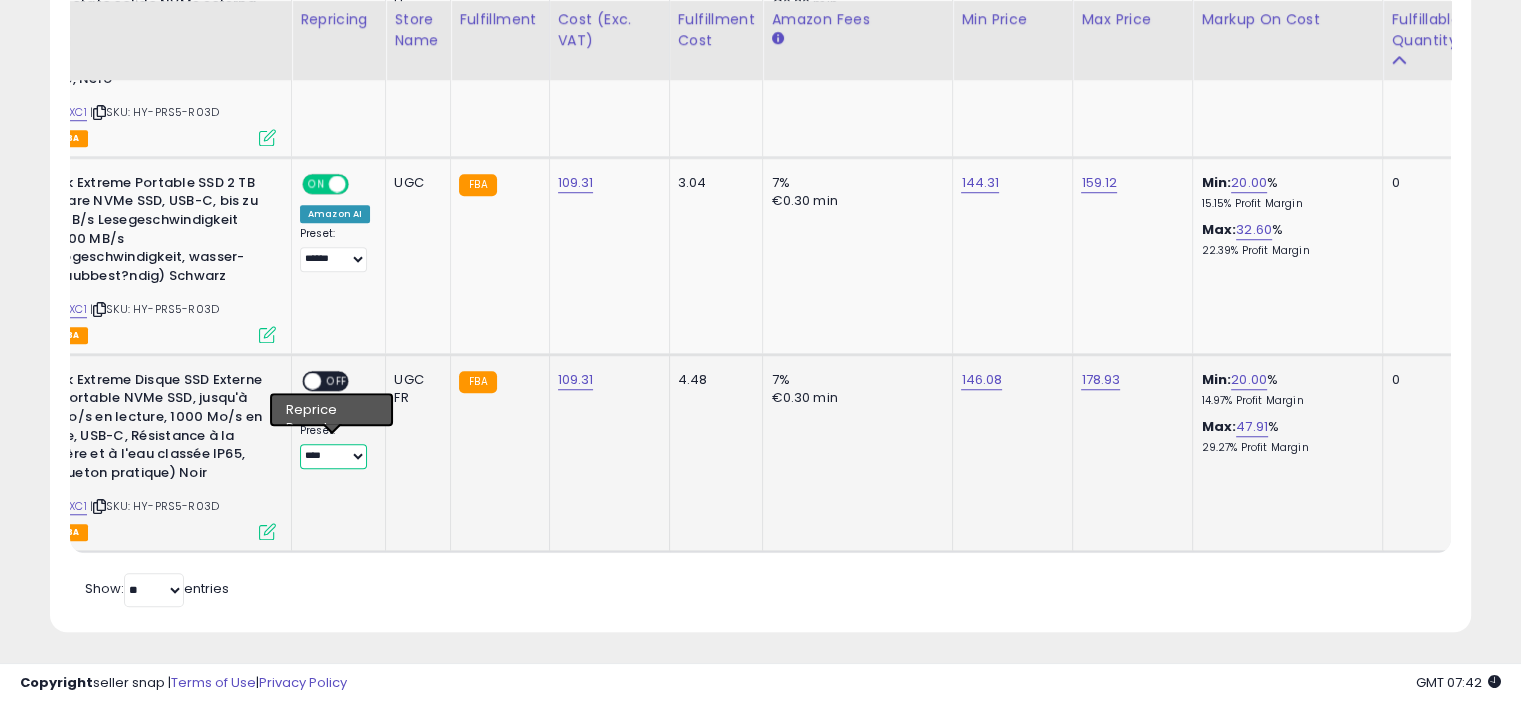 click on "**** ******" at bounding box center (333, 456) 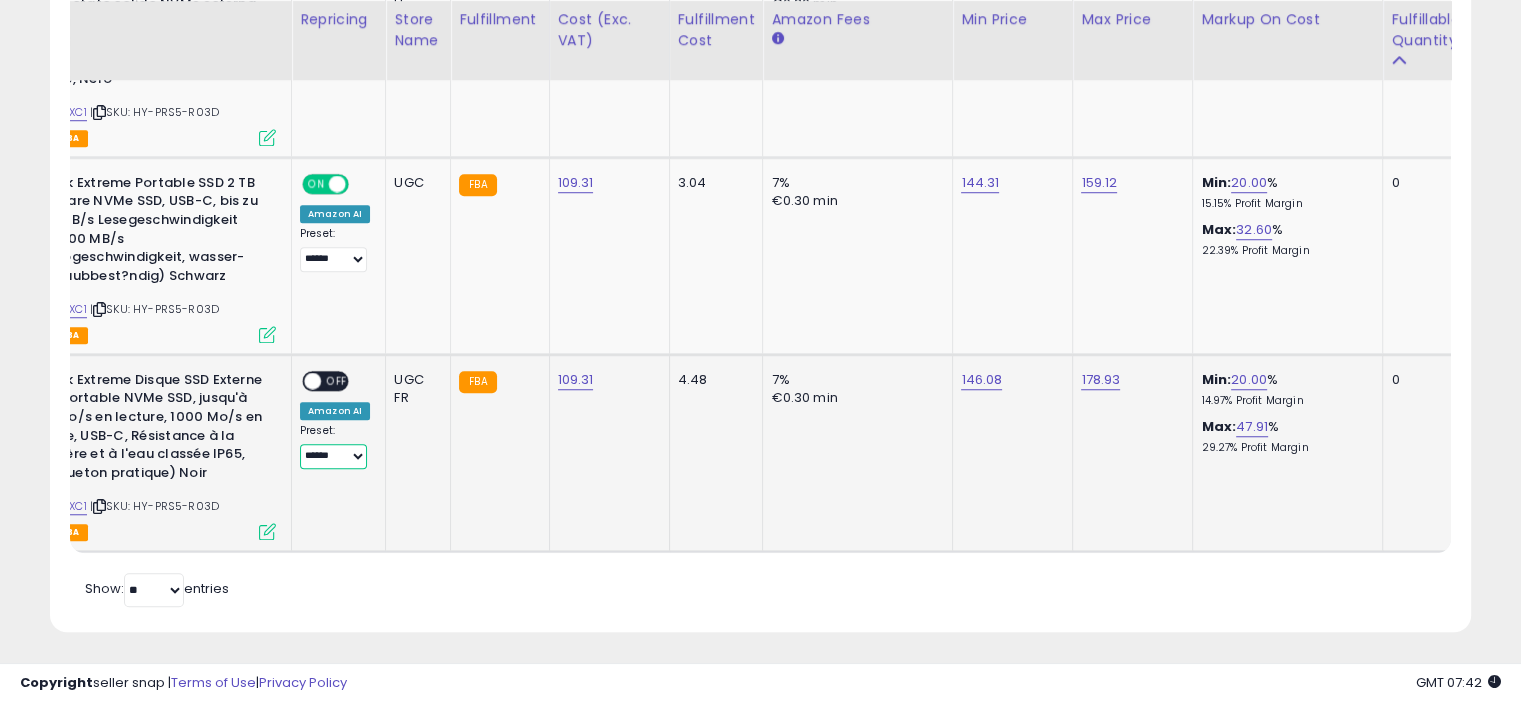 click on "**** ******" at bounding box center [333, 456] 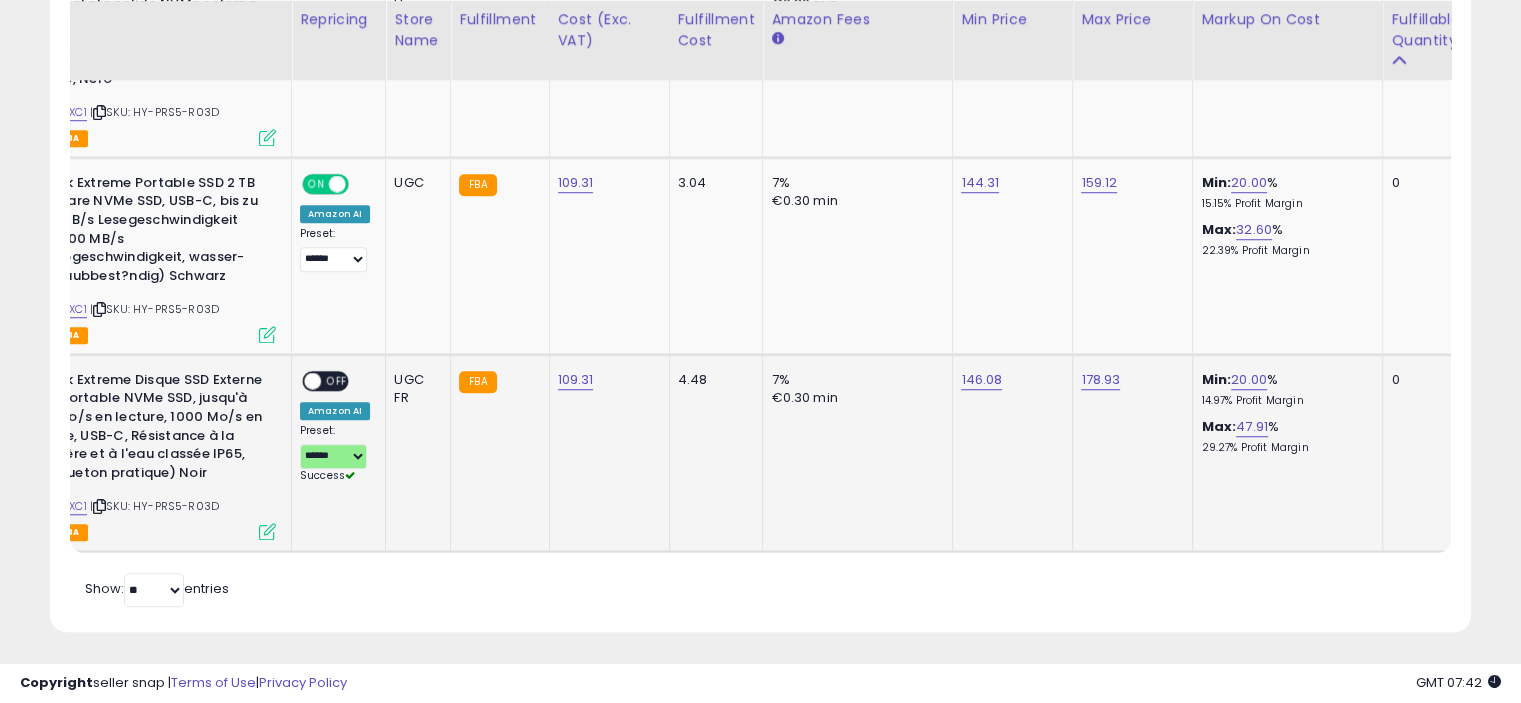click on "OFF" at bounding box center [337, 381] 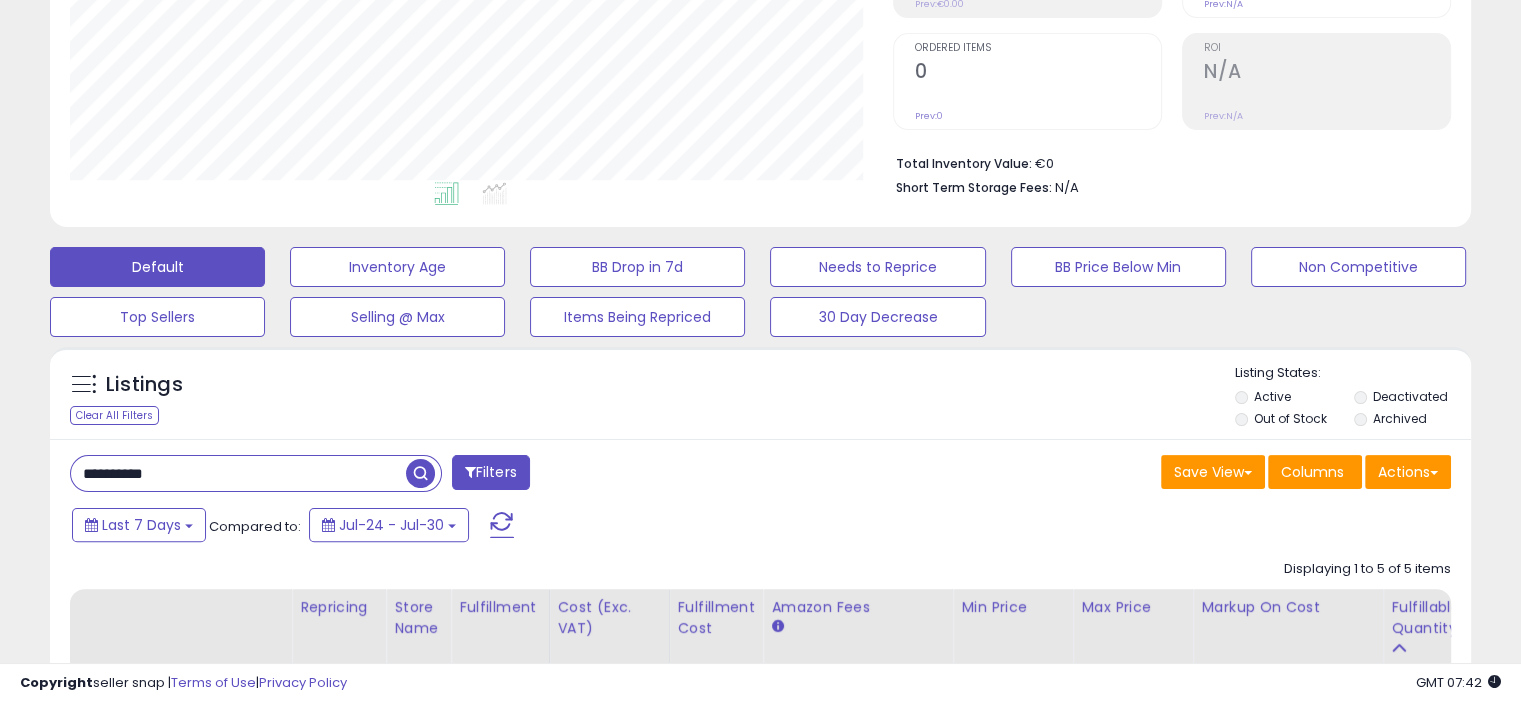 scroll, scrollTop: 332, scrollLeft: 0, axis: vertical 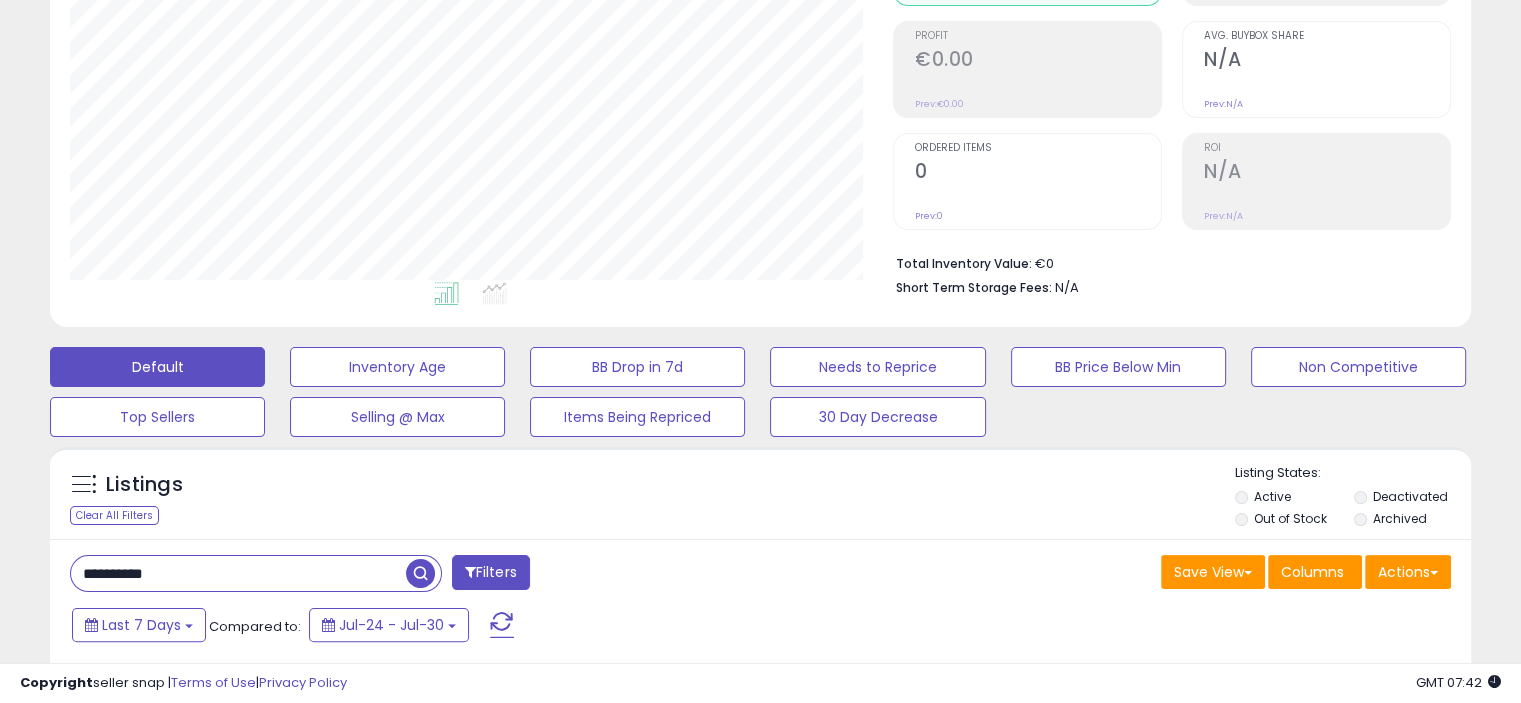 click on "**********" at bounding box center [238, 573] 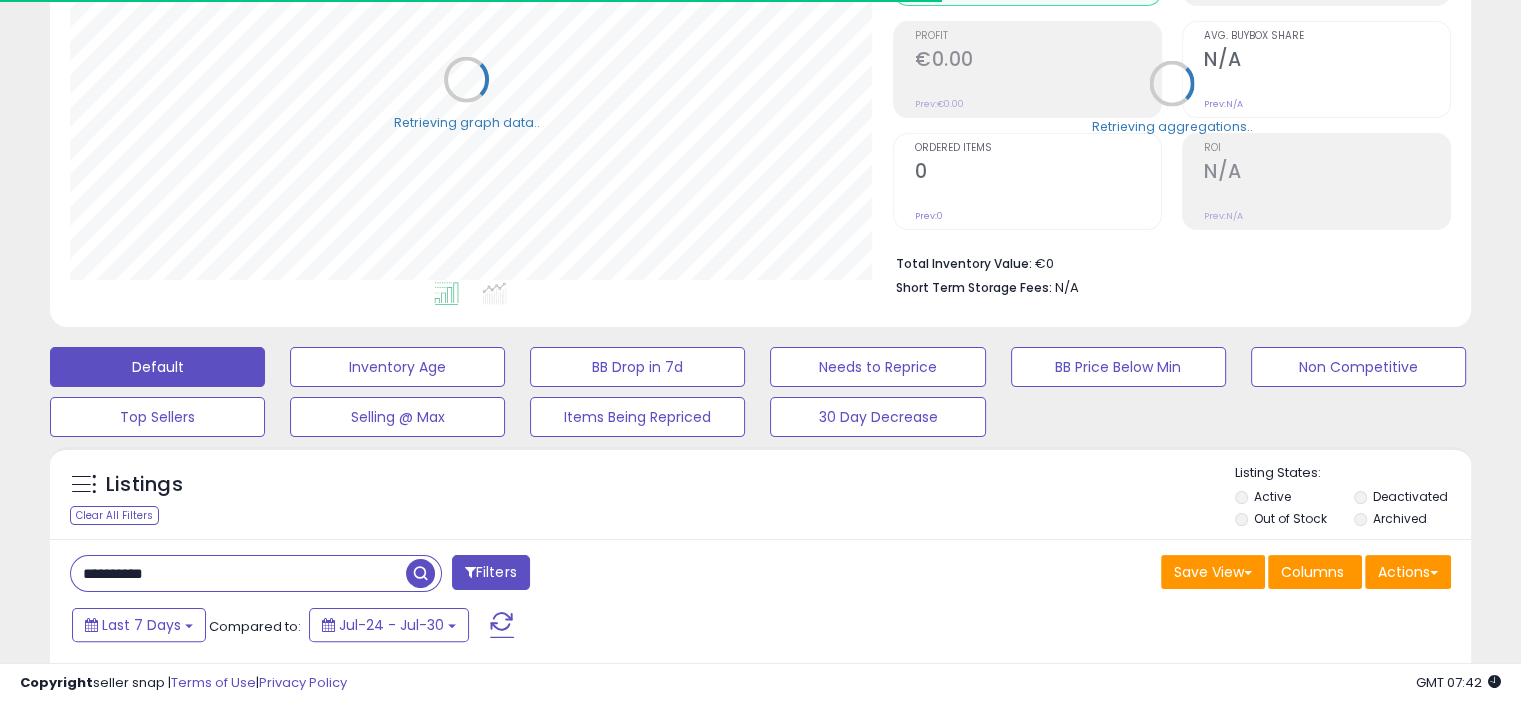 scroll, scrollTop: 409, scrollLeft: 822, axis: both 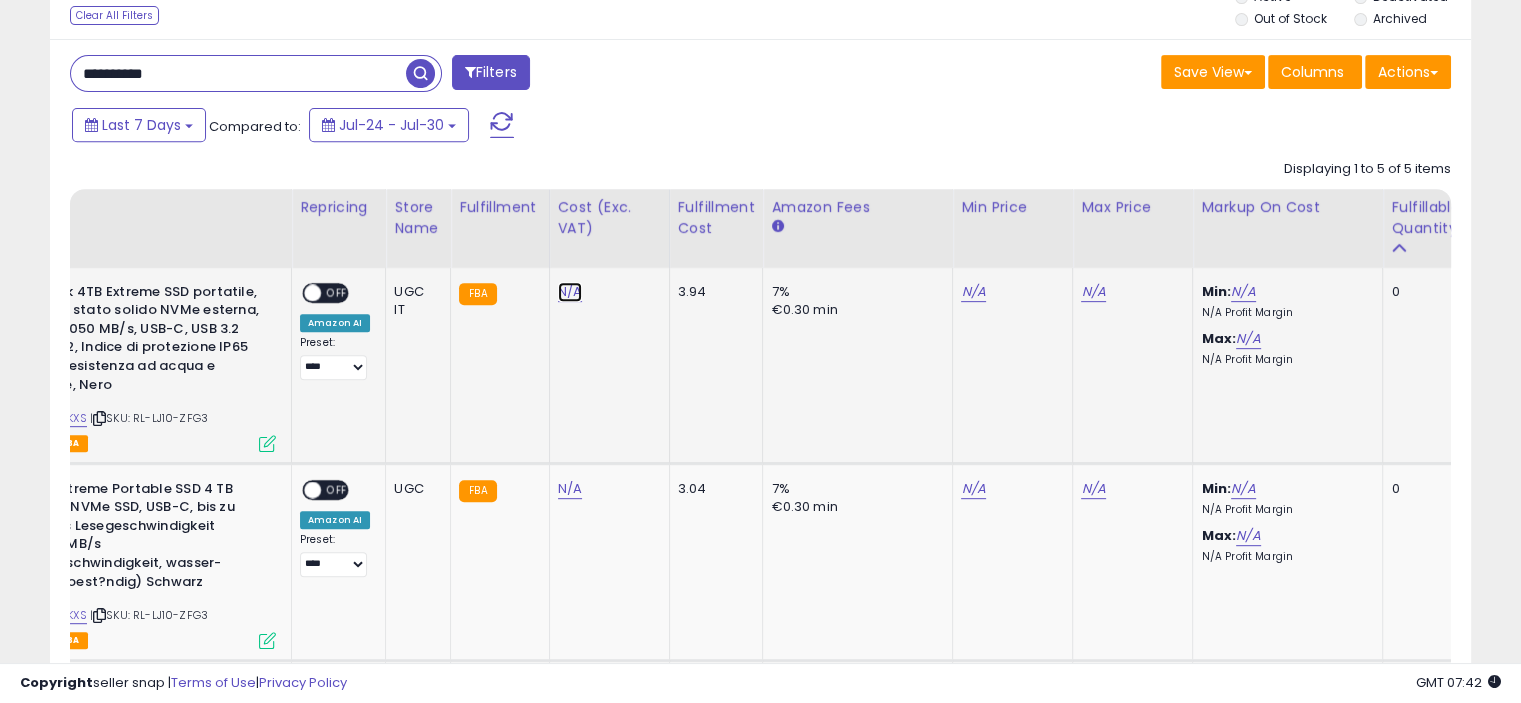 click on "N/A" at bounding box center (570, 292) 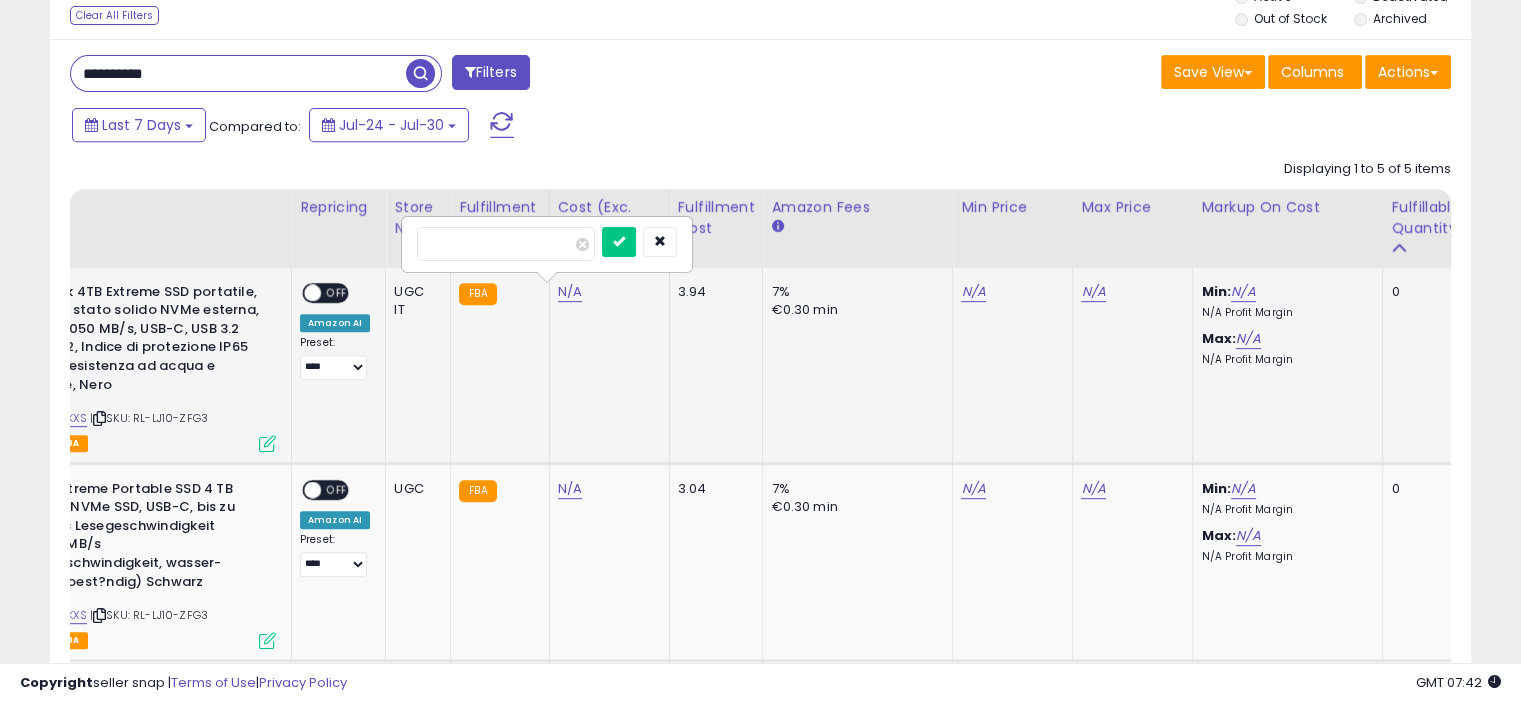 click at bounding box center [619, 242] 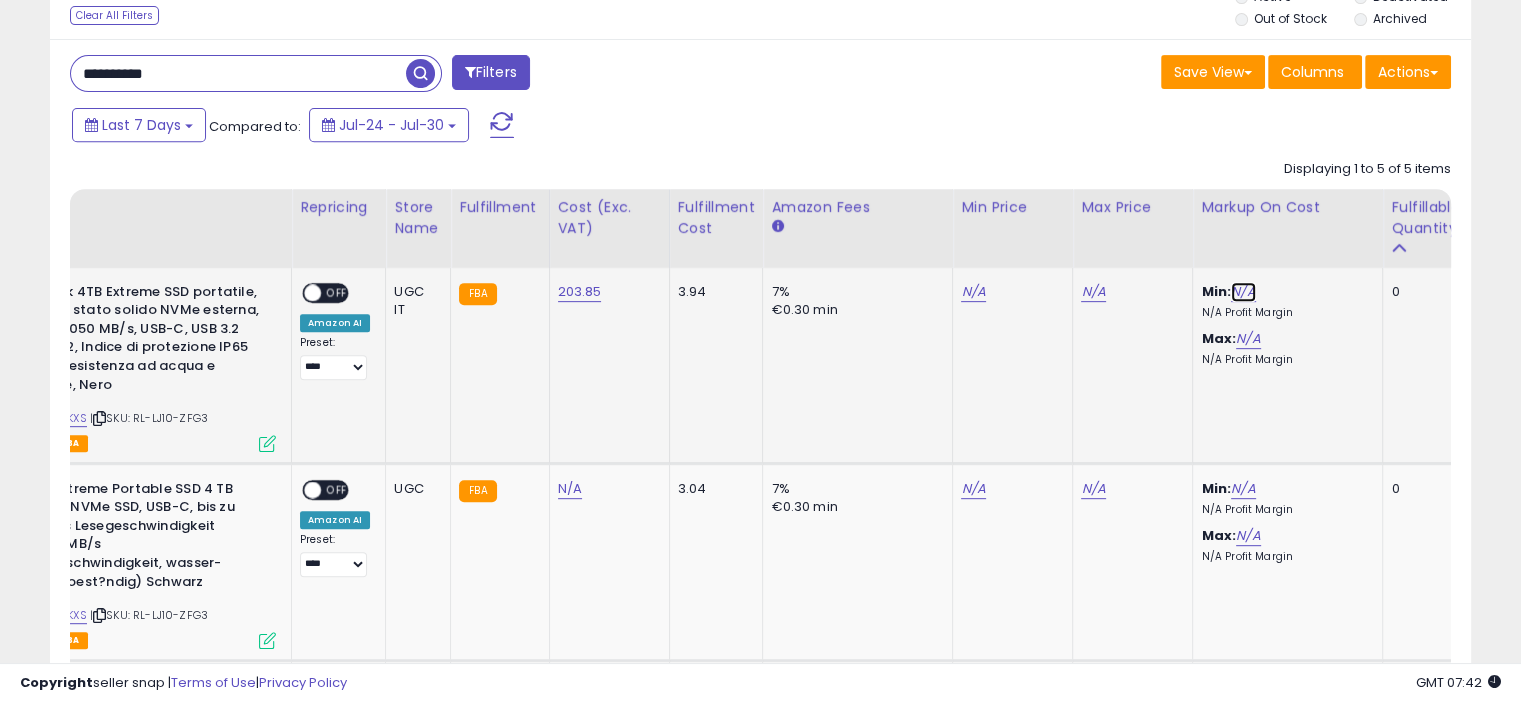 click on "N/A" at bounding box center (1243, 292) 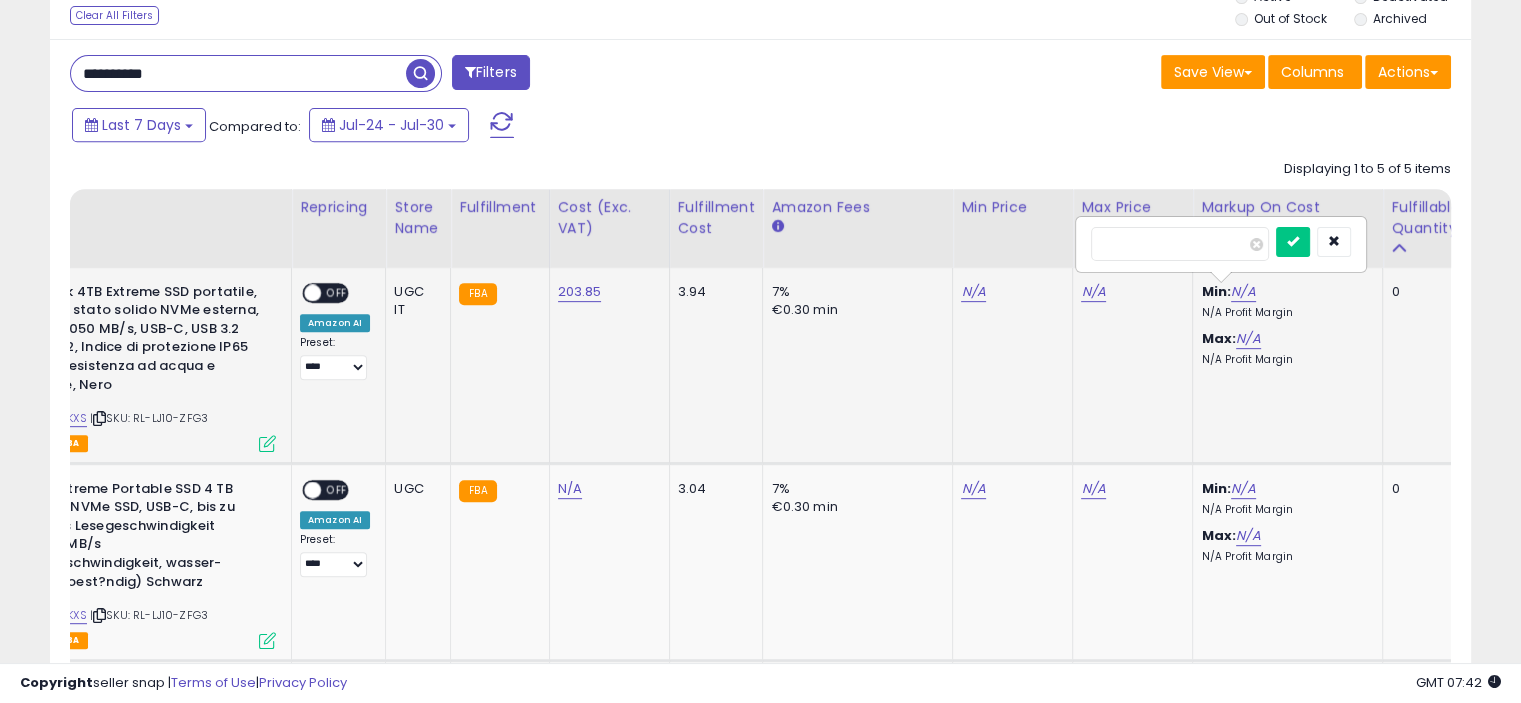 click at bounding box center (1293, 242) 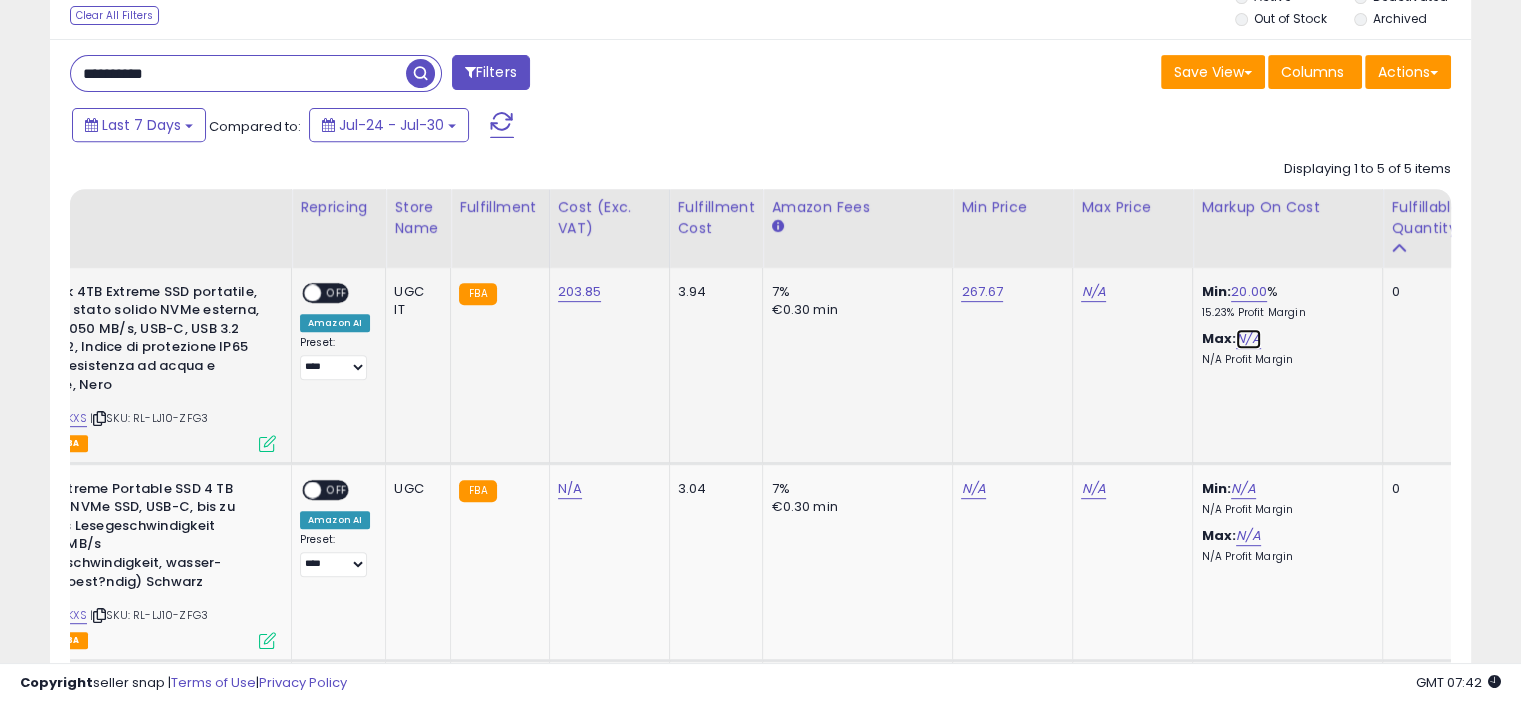 click on "N/A" at bounding box center [1248, 339] 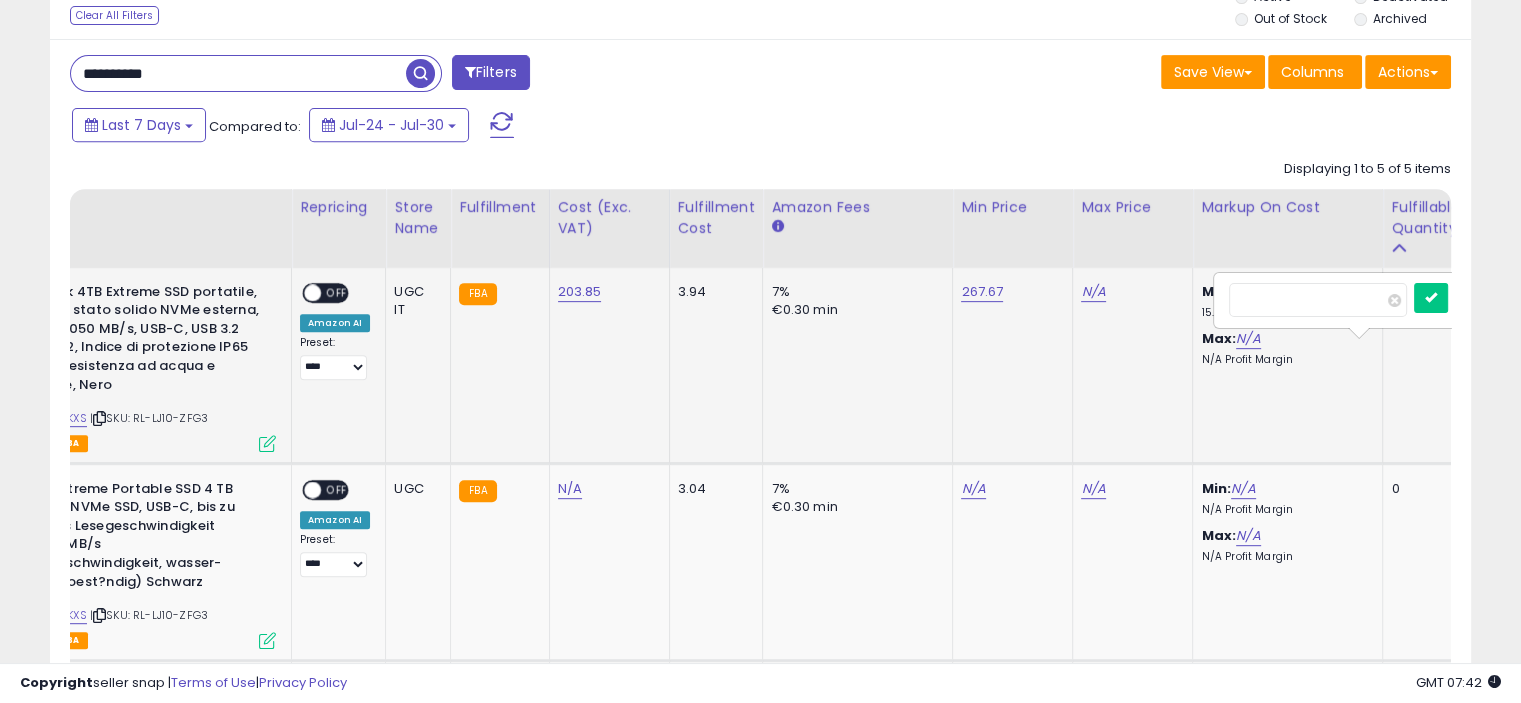 click at bounding box center [1431, 298] 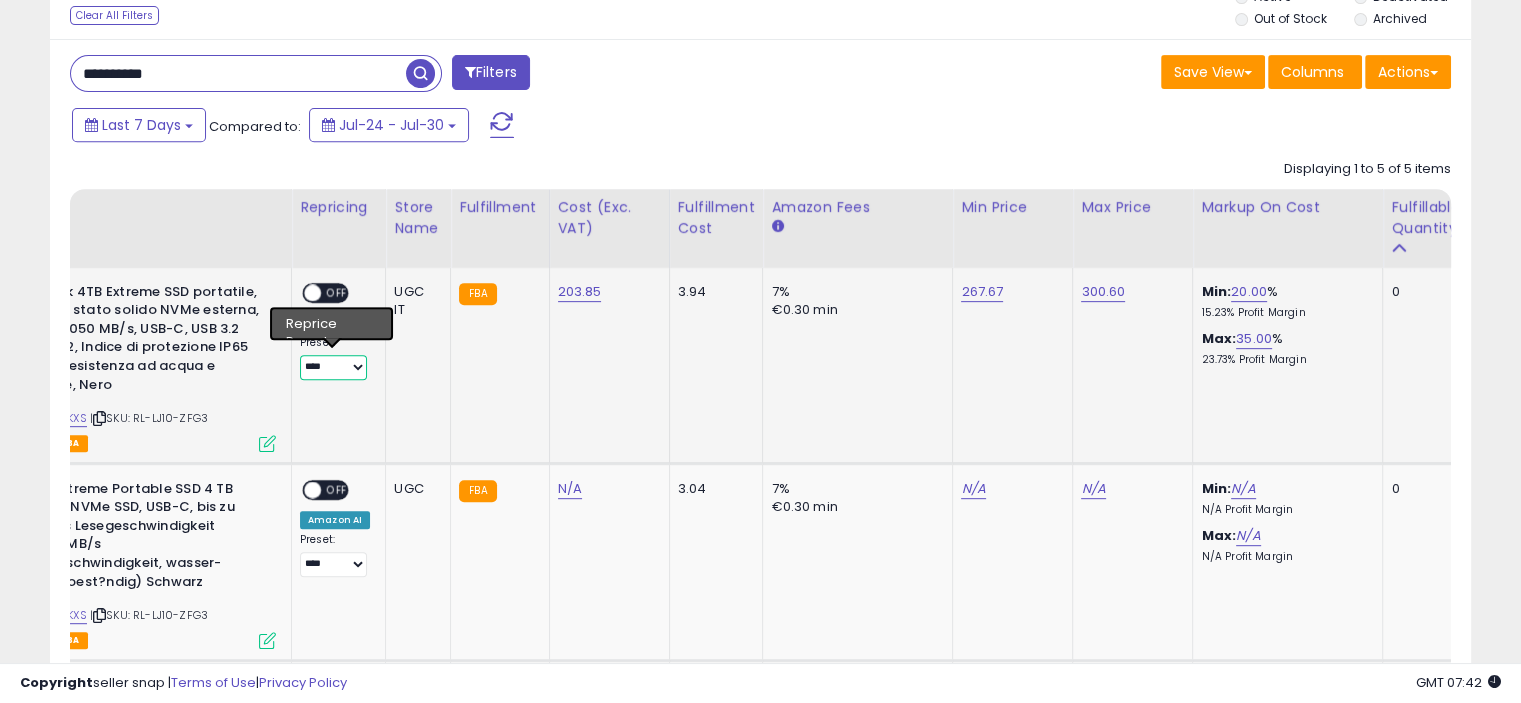 click on "**** ******" at bounding box center (333, 367) 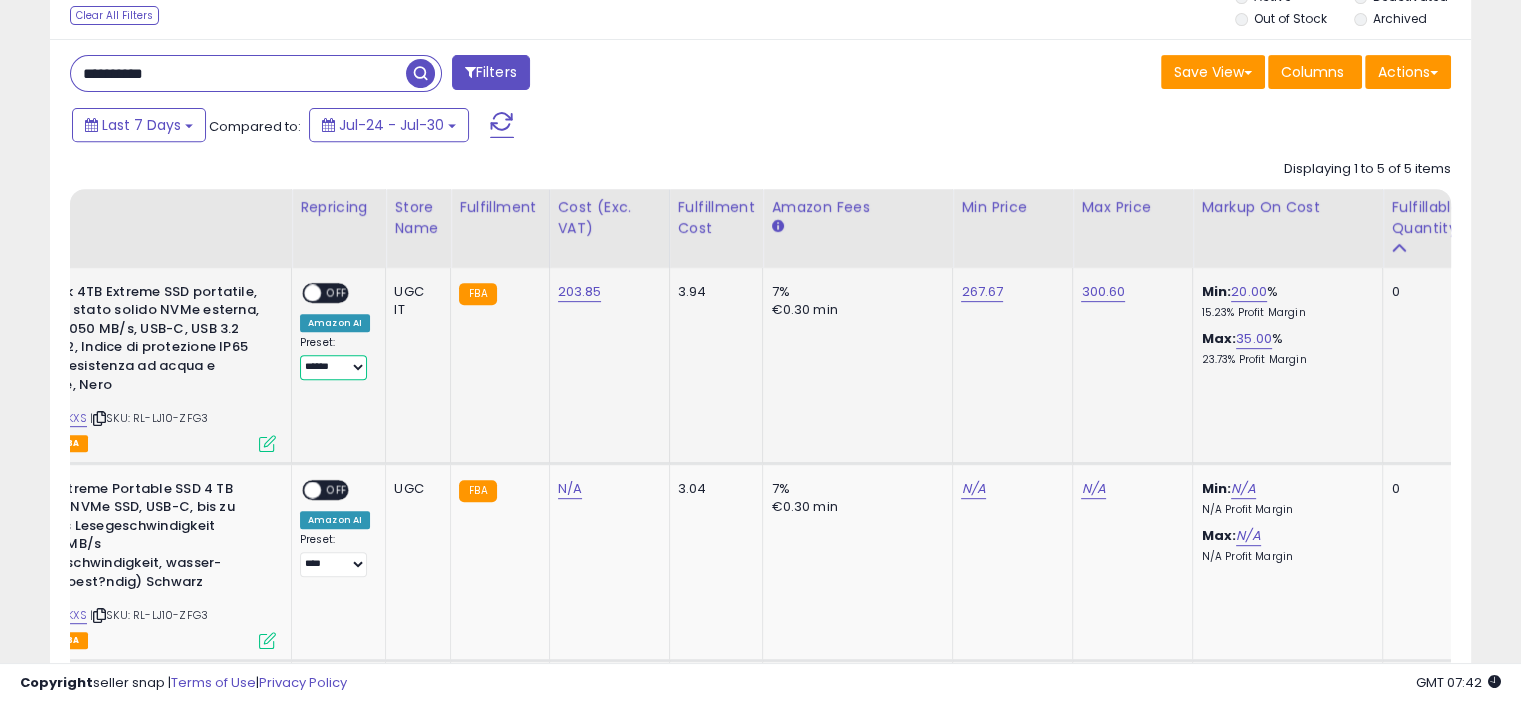 click on "**** ******" at bounding box center [333, 367] 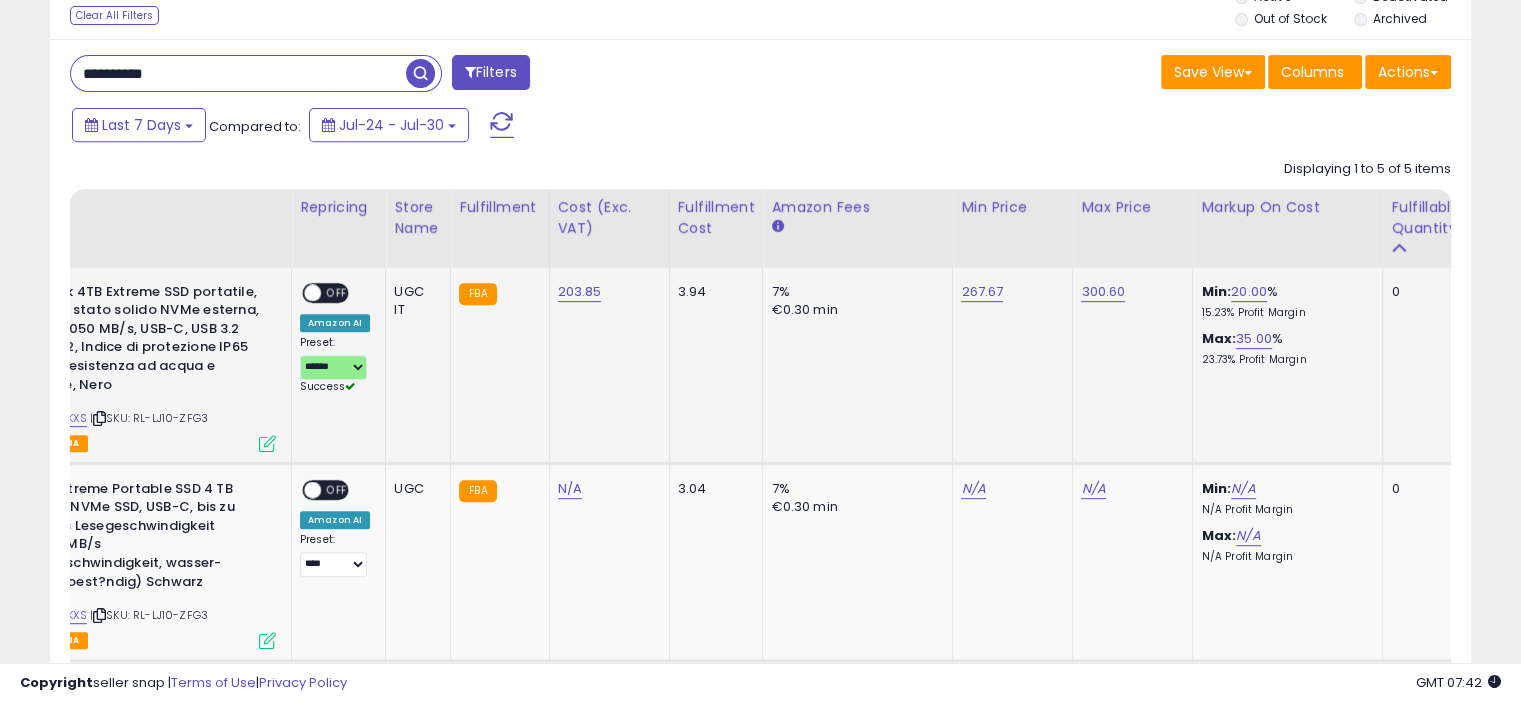 click on "OFF" at bounding box center (337, 292) 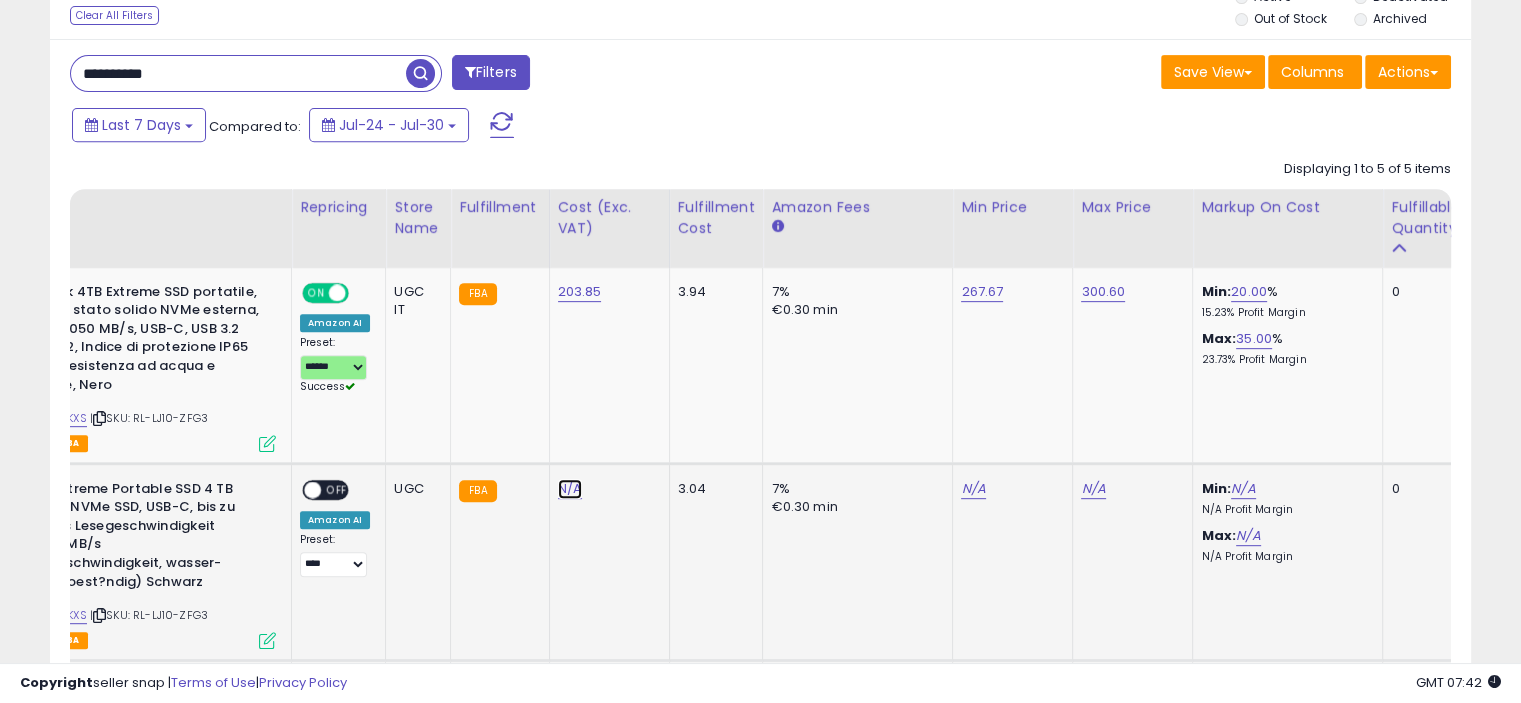 click on "N/A" at bounding box center (570, 489) 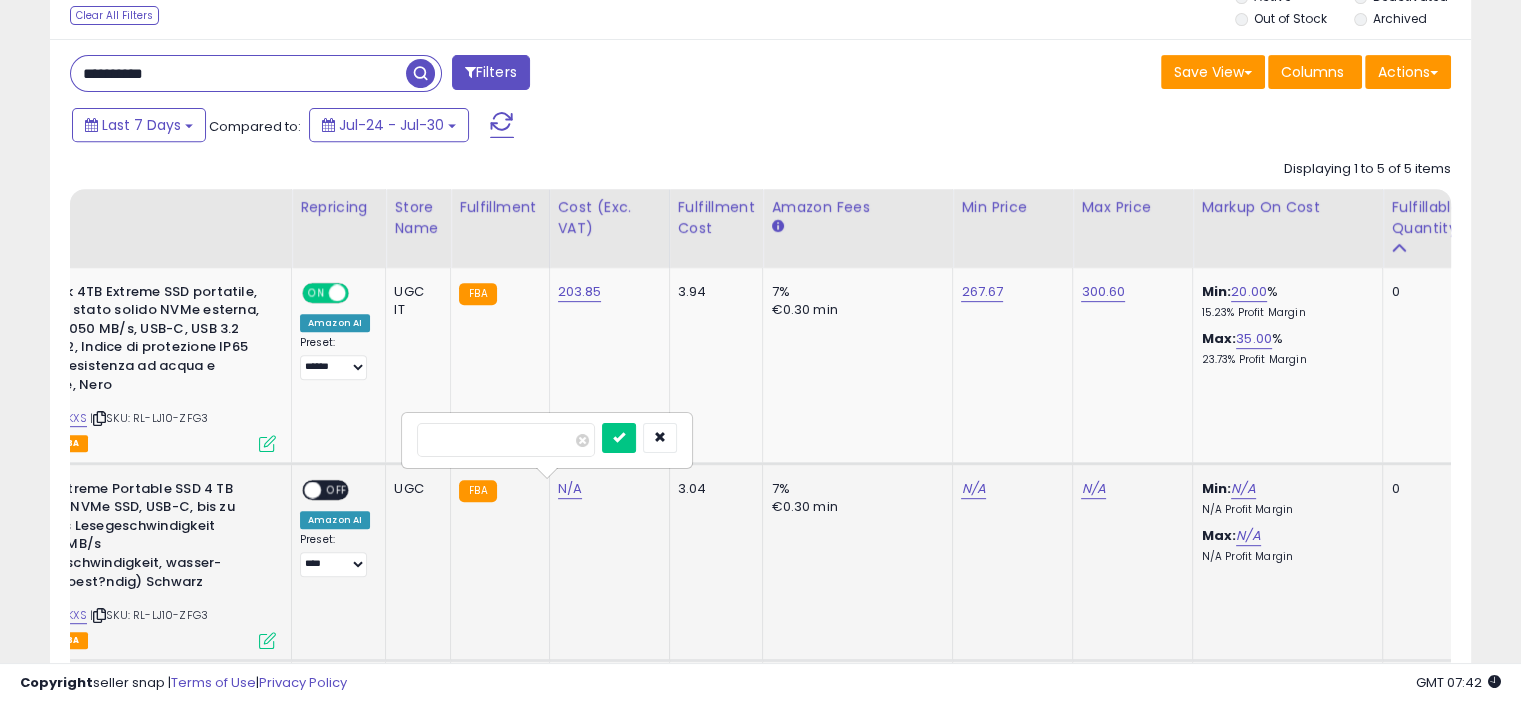click at bounding box center [619, 438] 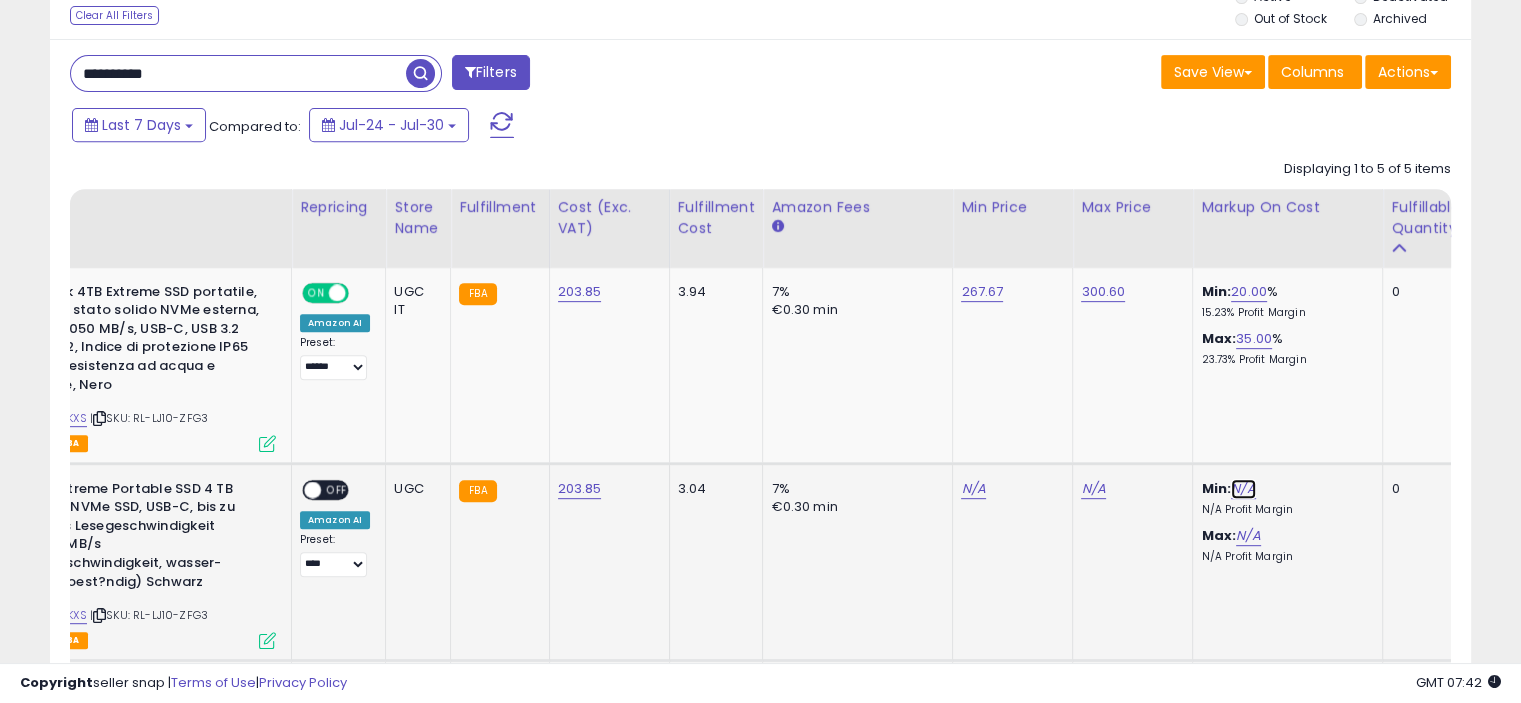 click on "N/A" at bounding box center [1243, 489] 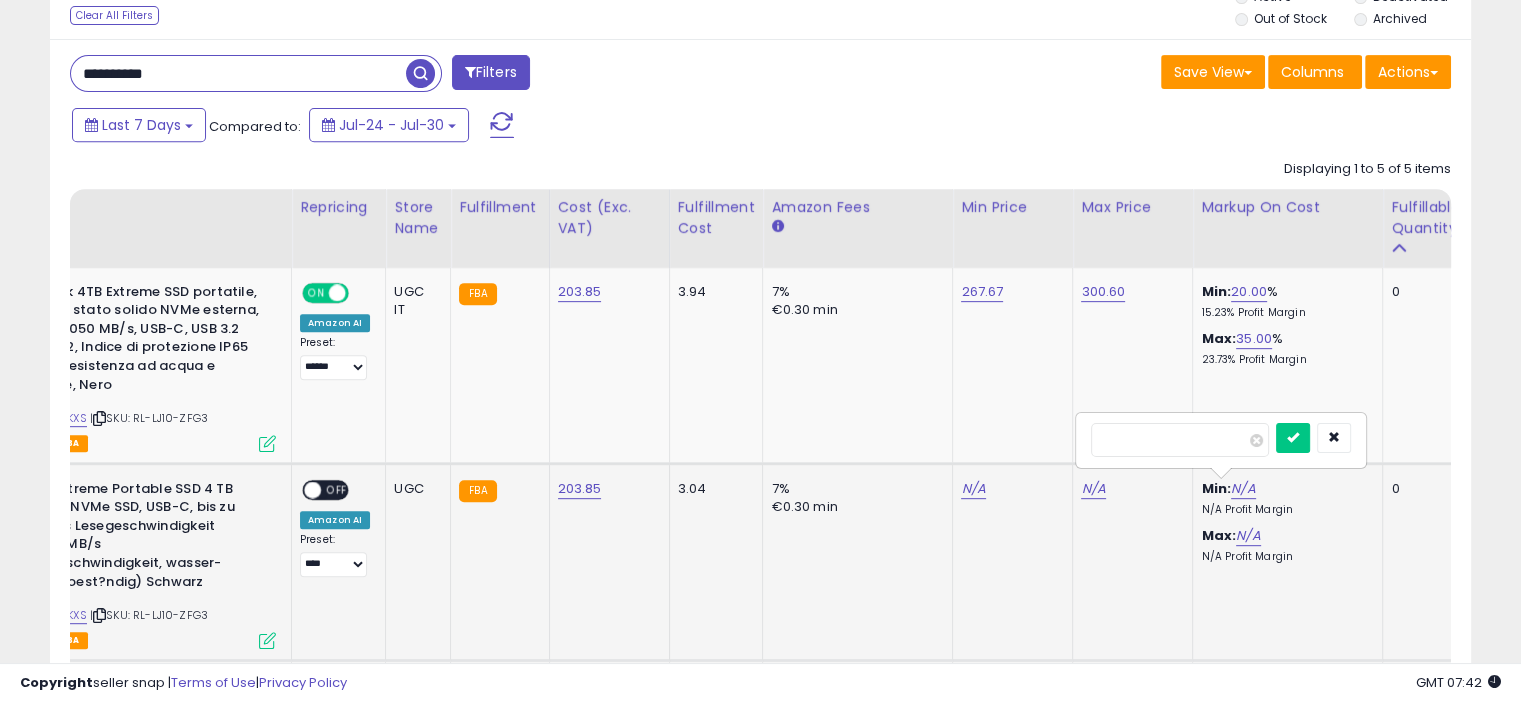 click at bounding box center (1293, 438) 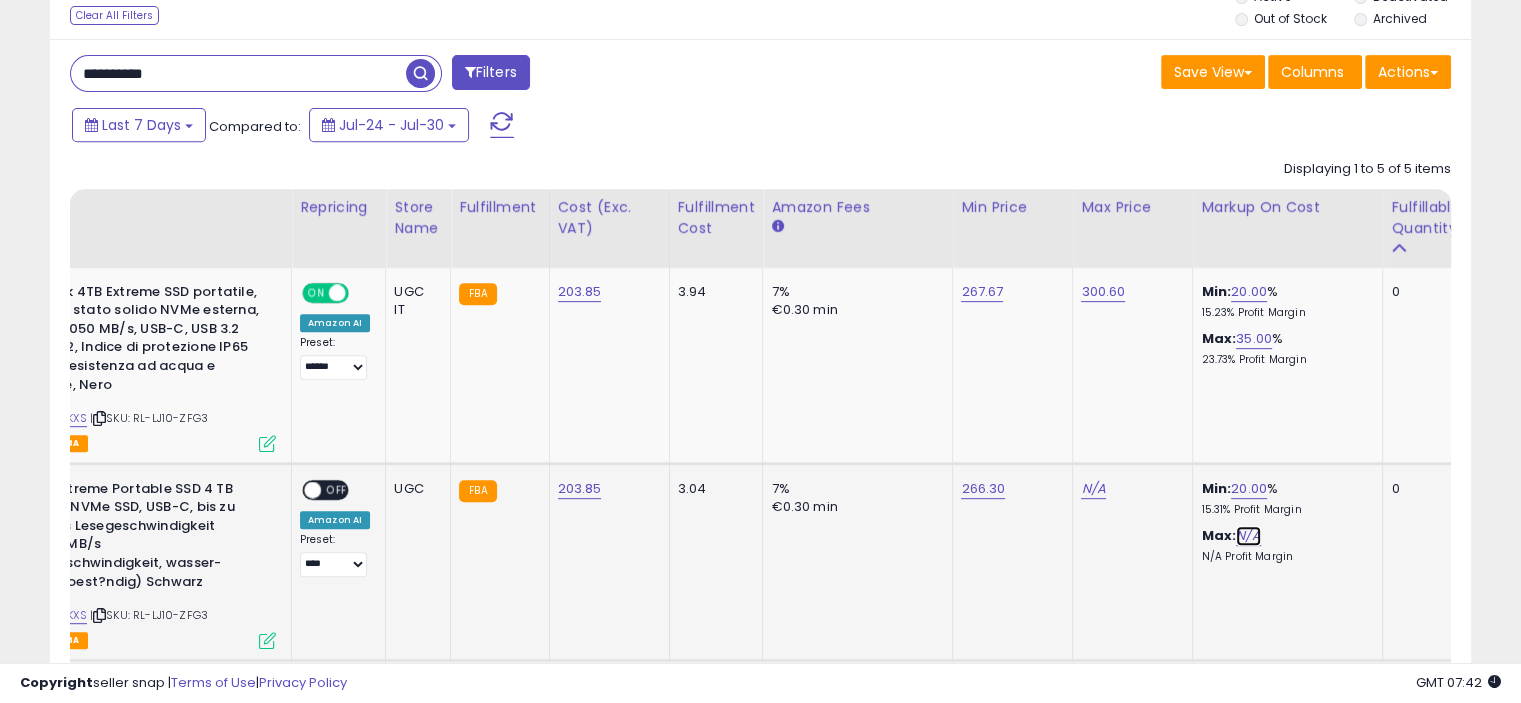 click on "N/A" at bounding box center [1248, 536] 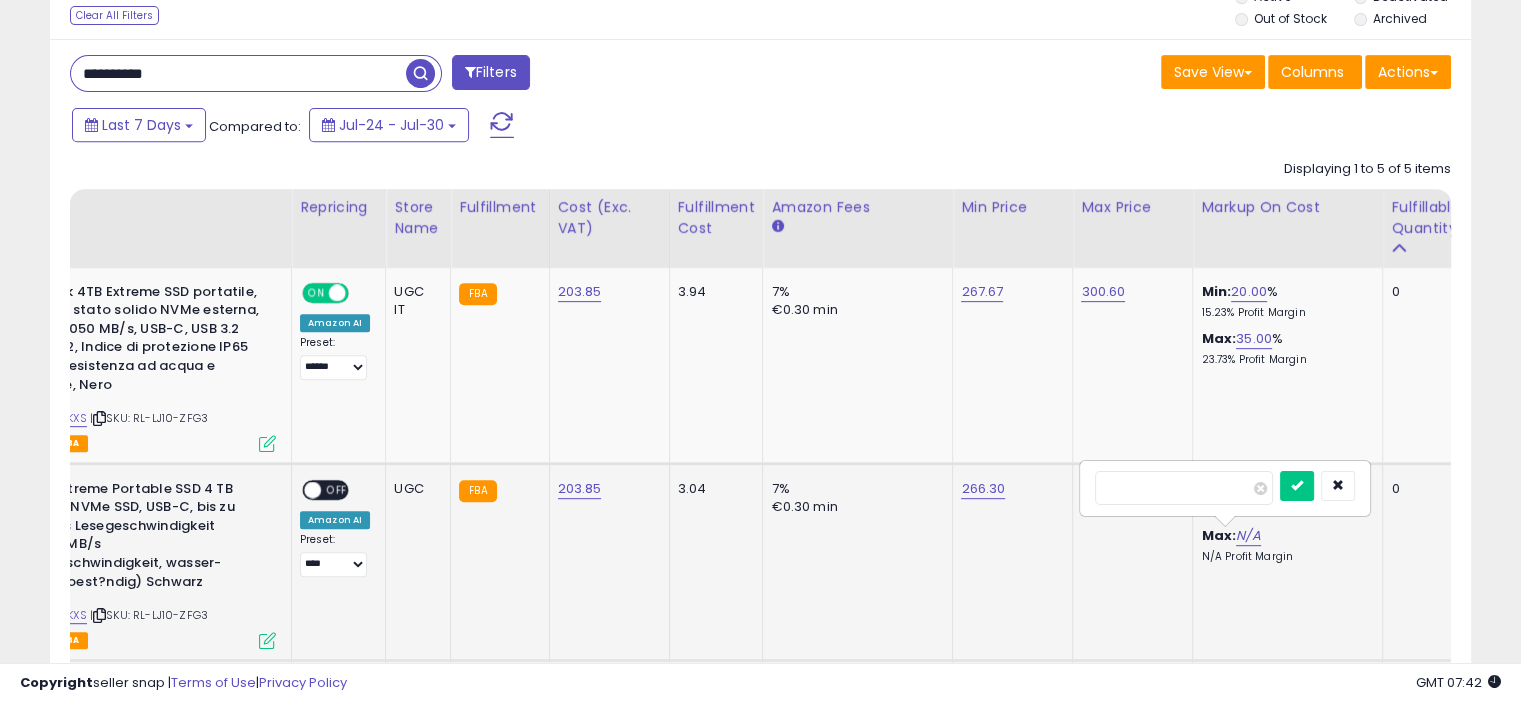 click at bounding box center [1297, 486] 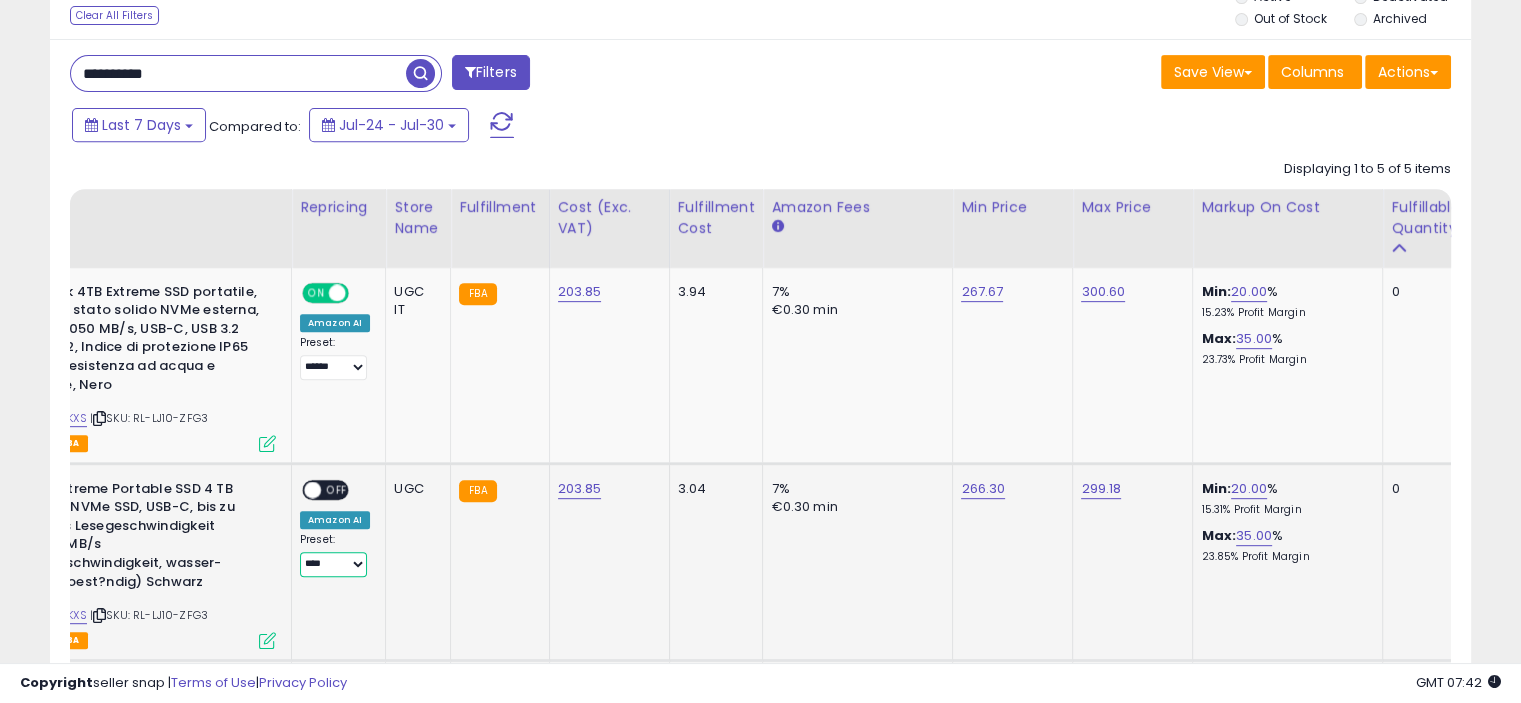click on "**********" at bounding box center [333, 564] 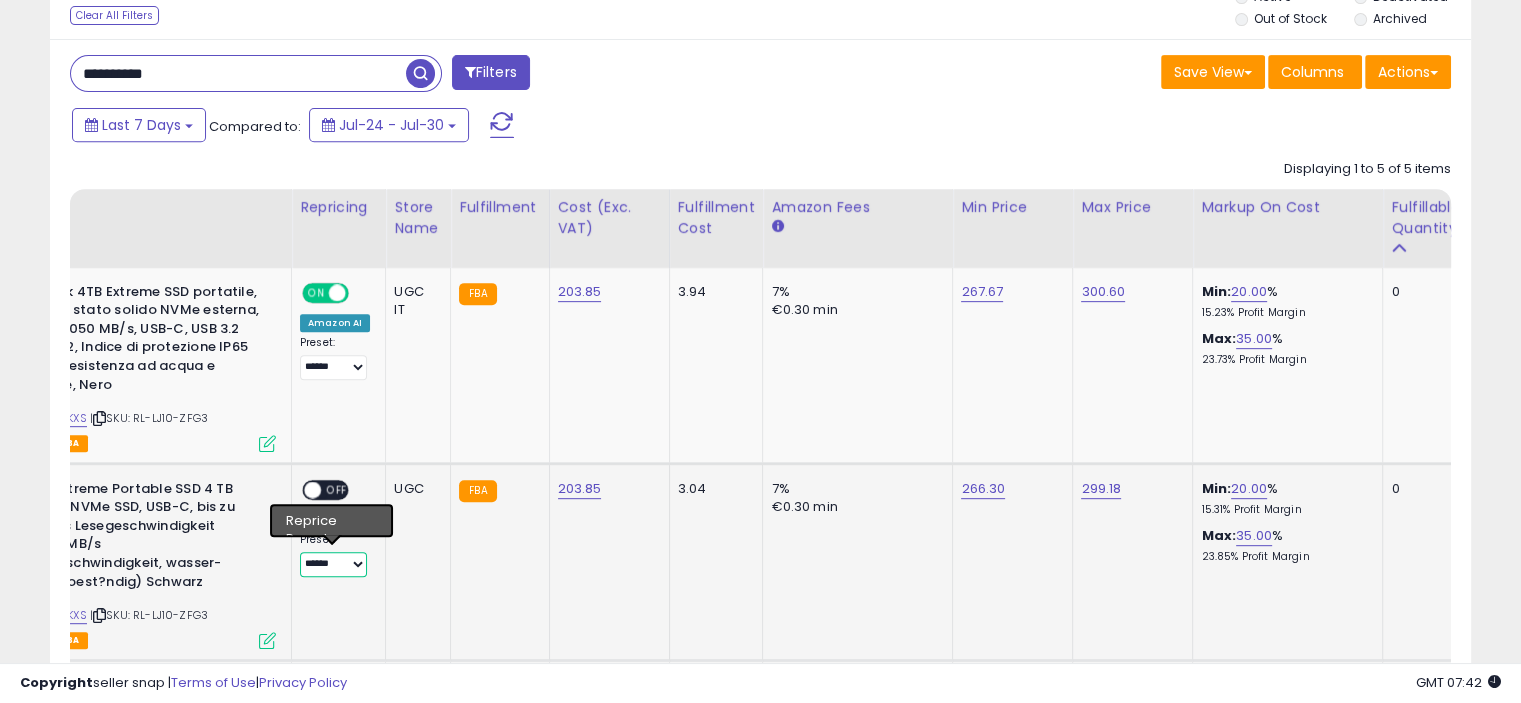 click on "**********" at bounding box center [333, 564] 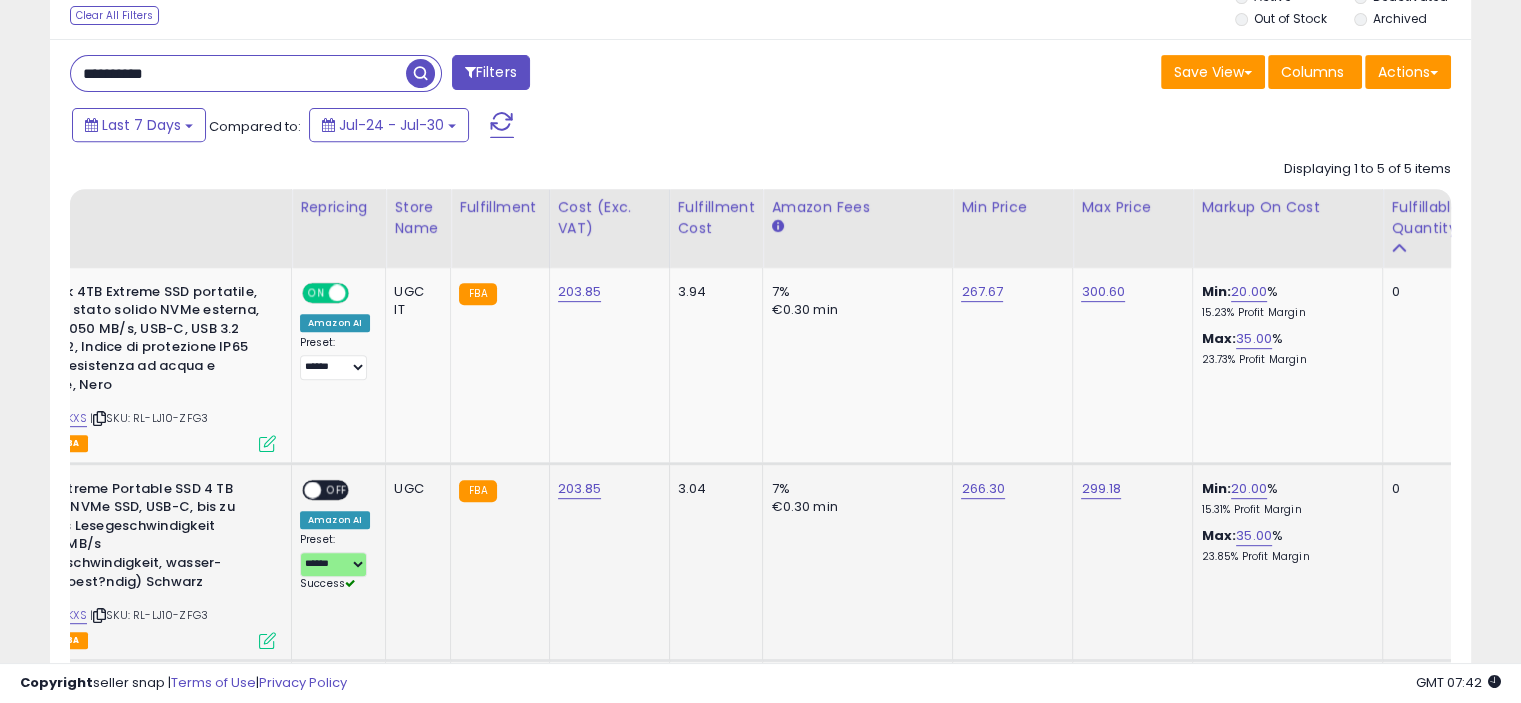 click on "ON   OFF" at bounding box center [325, 489] 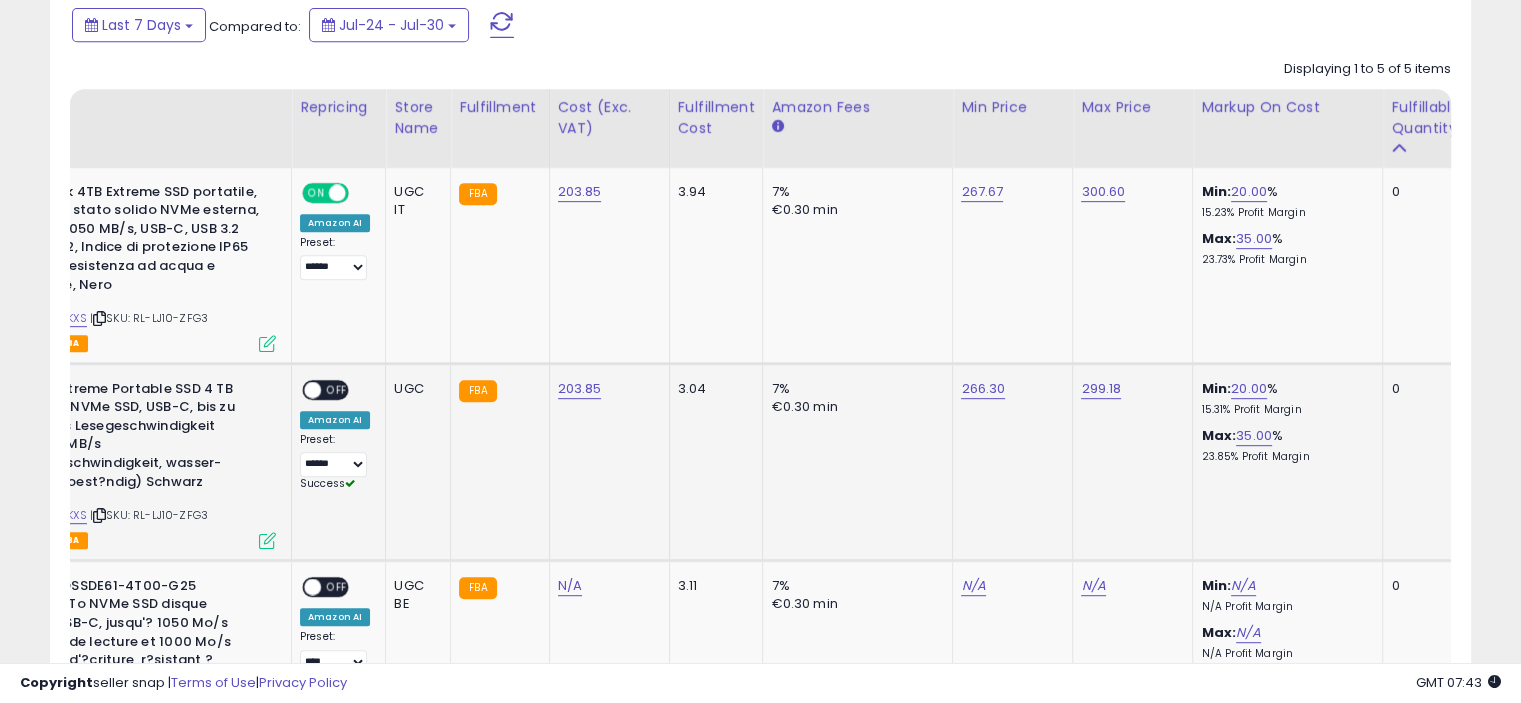 click on "OFF" at bounding box center (337, 389) 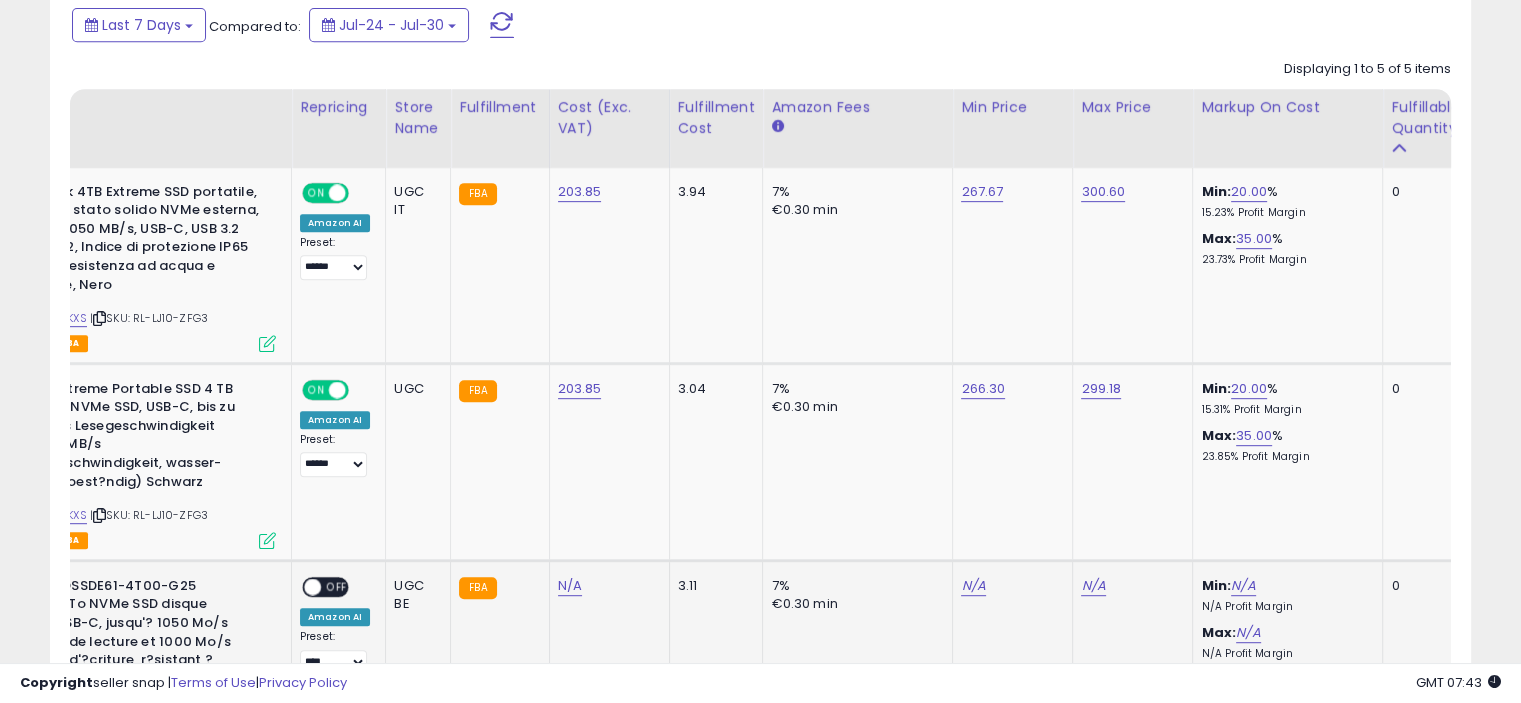 scroll, scrollTop: 1132, scrollLeft: 0, axis: vertical 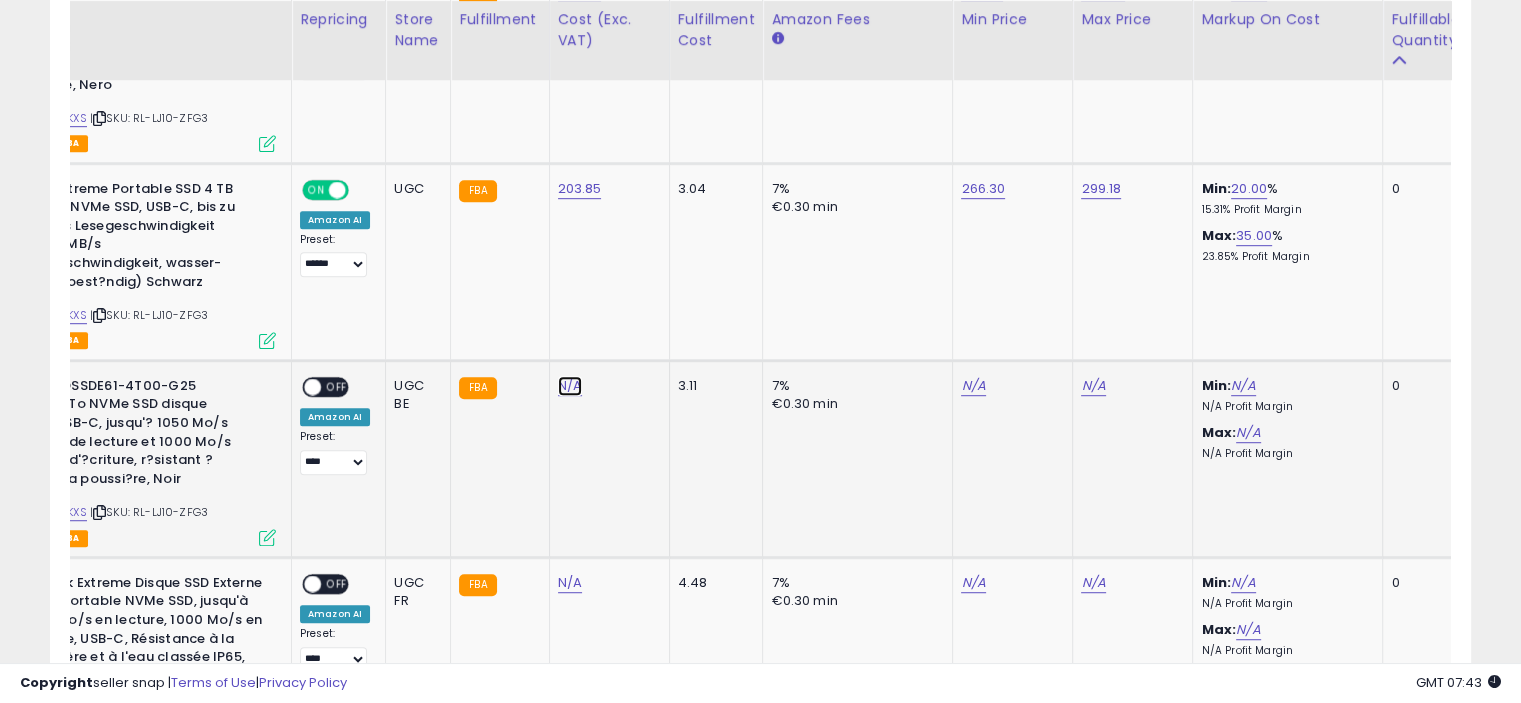 click on "N/A" at bounding box center (570, 386) 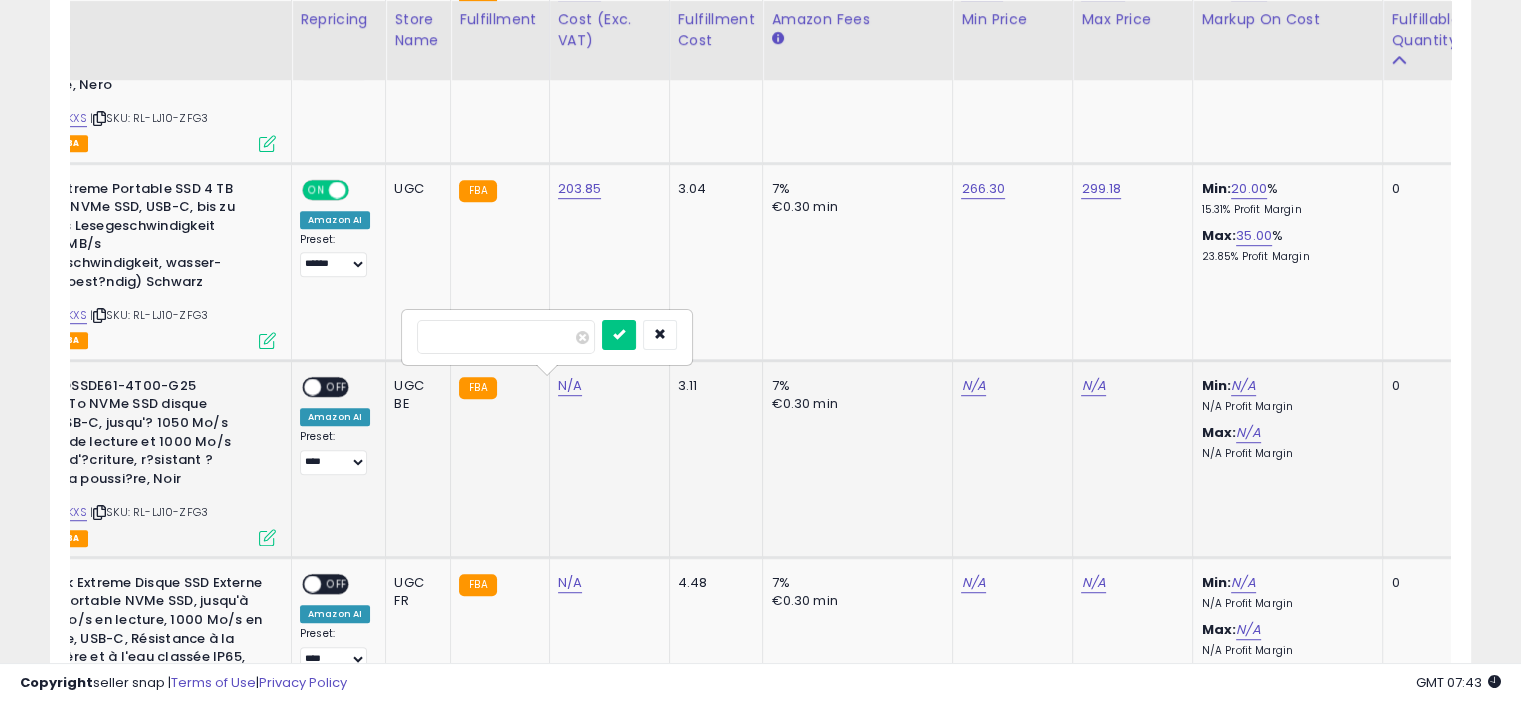 click at bounding box center (619, 335) 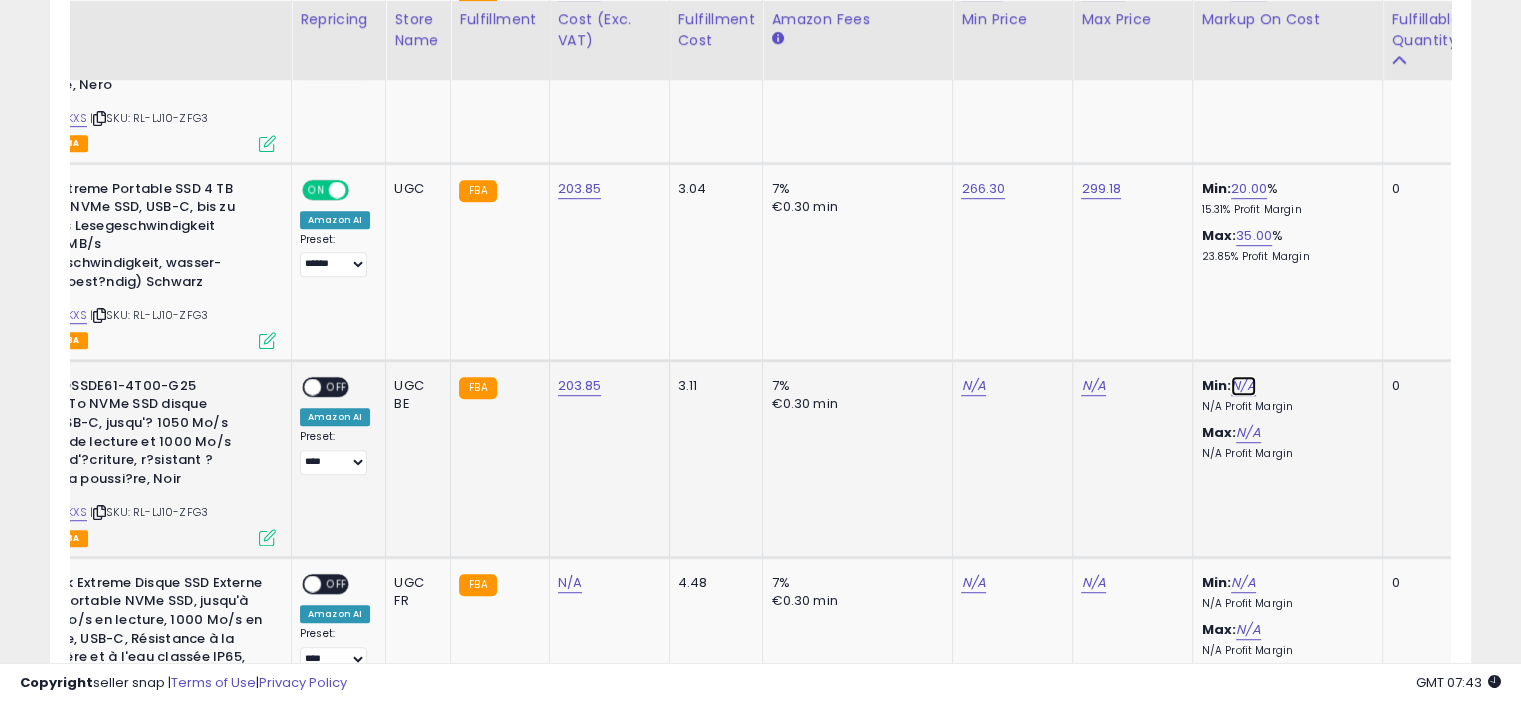click on "N/A" at bounding box center (1243, 386) 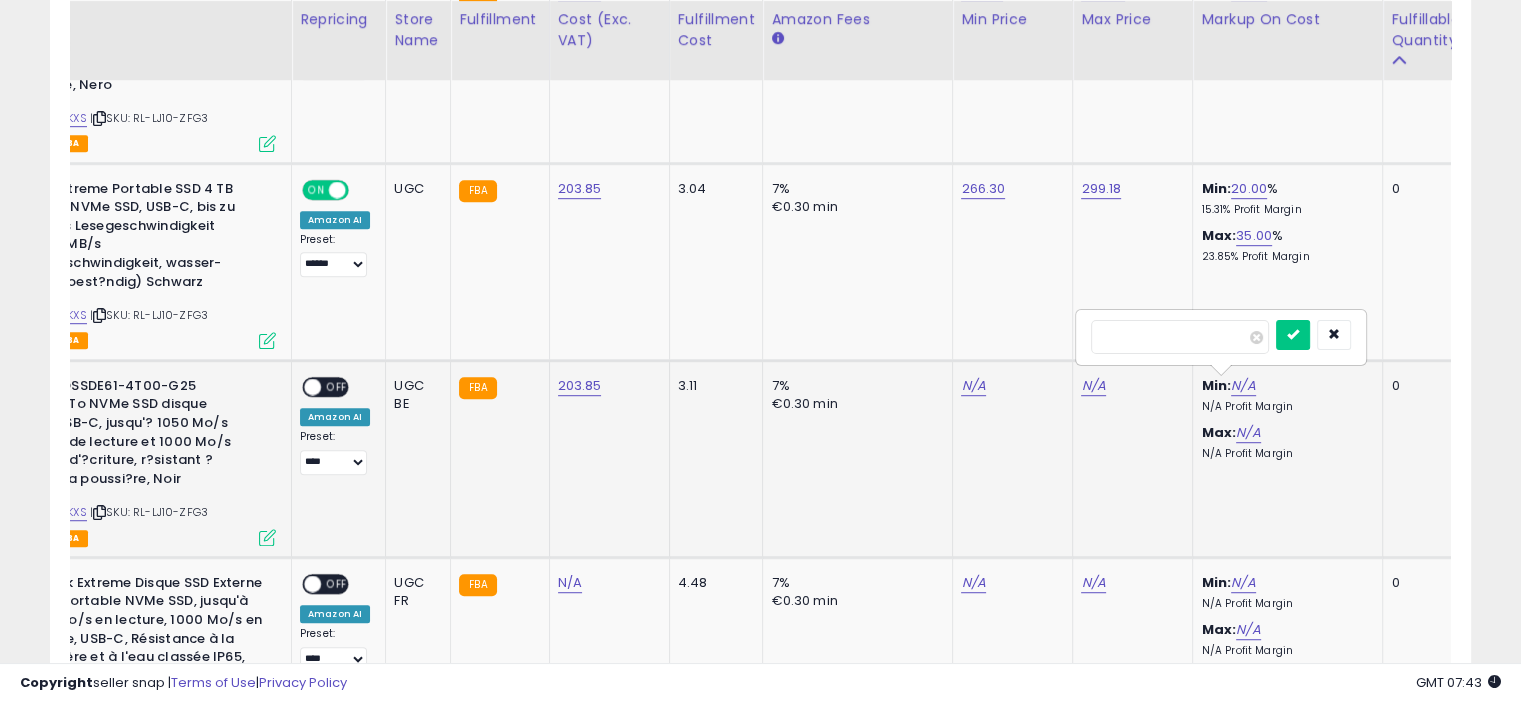 click at bounding box center [1293, 335] 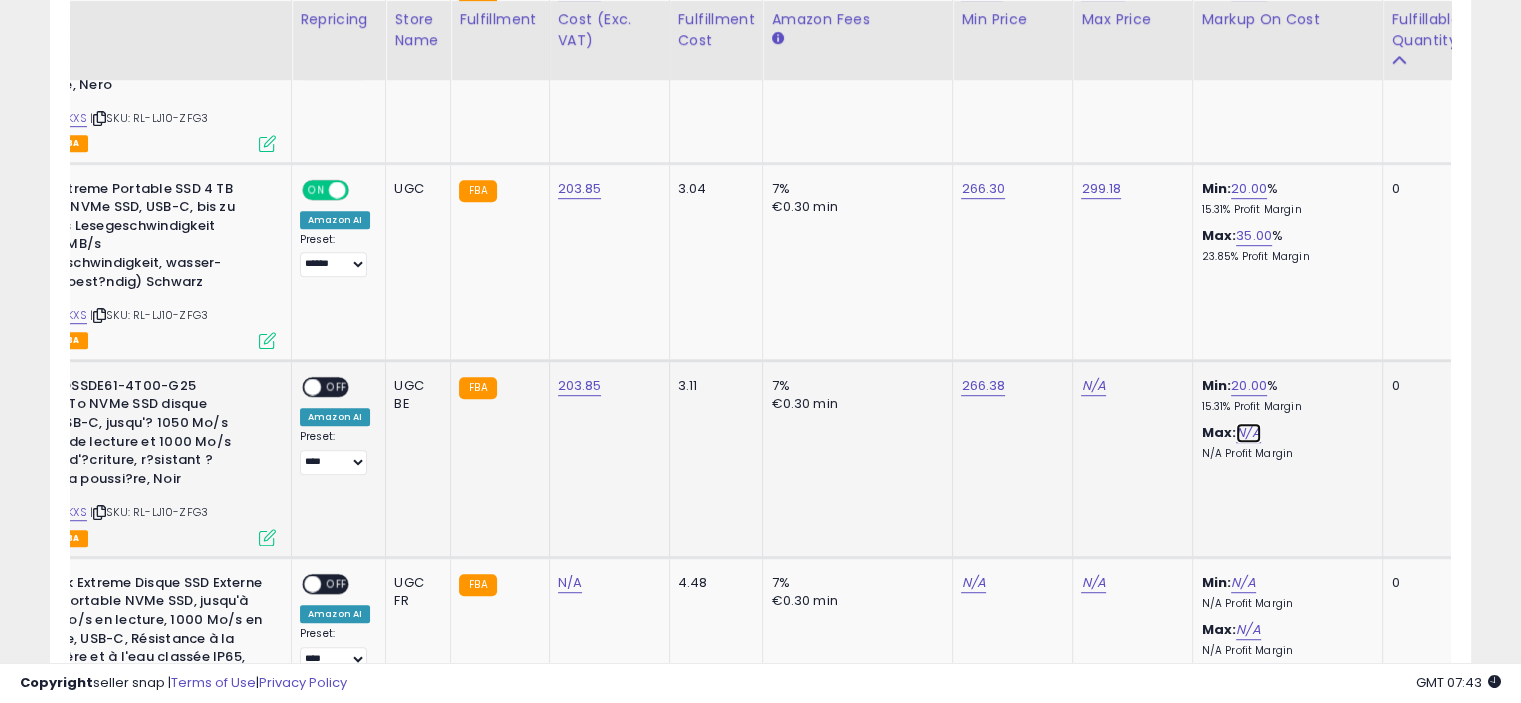 click on "N/A" at bounding box center [1248, 433] 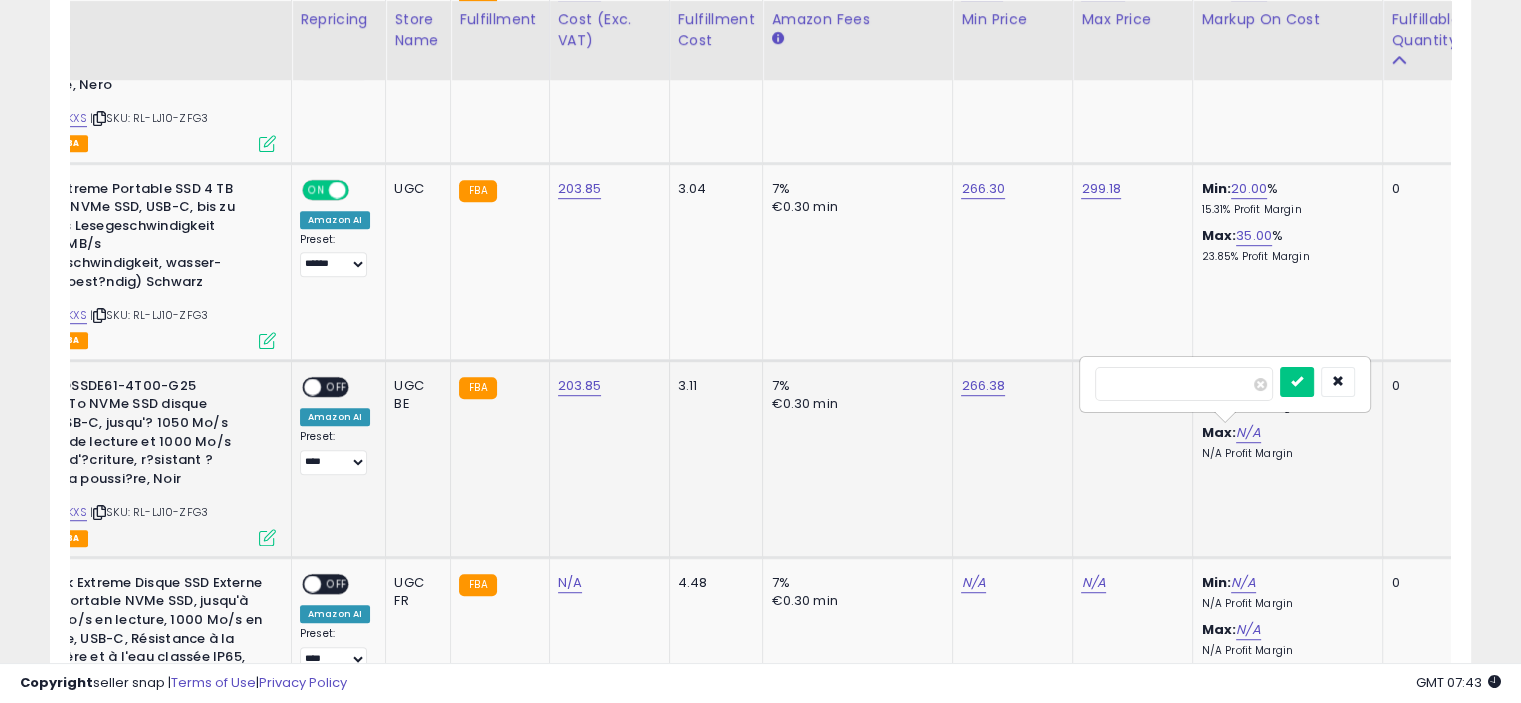click at bounding box center [1297, 382] 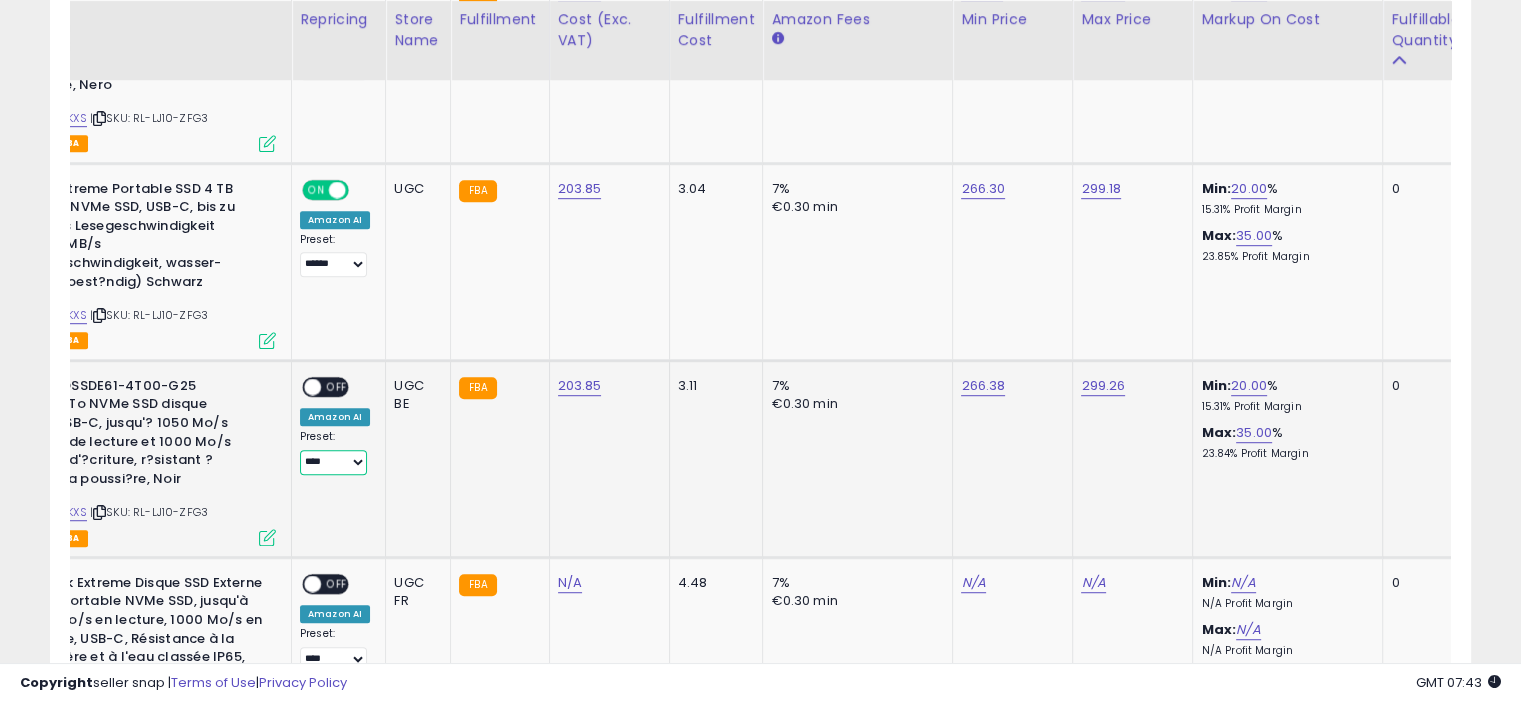 click on "**** ******" at bounding box center [333, 462] 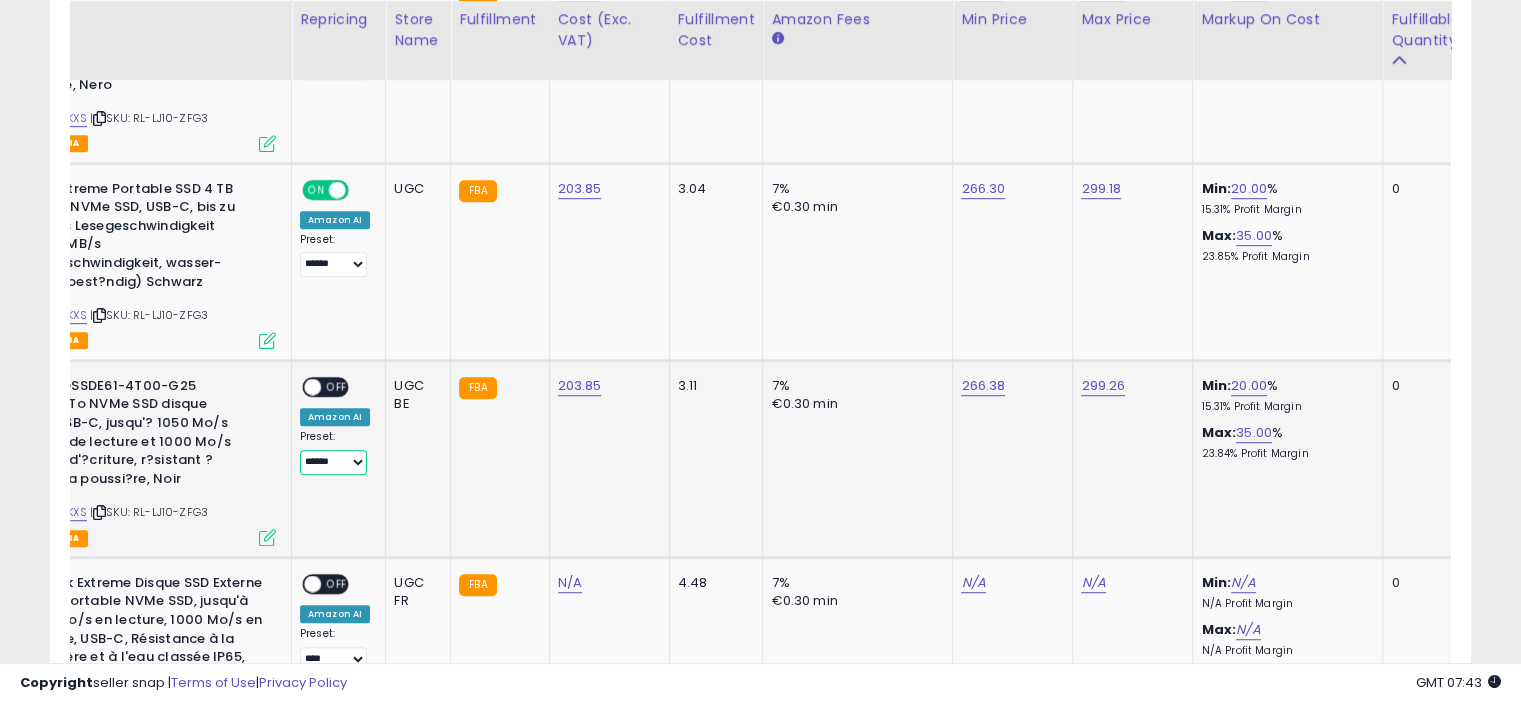 click on "**** ******" at bounding box center [333, 462] 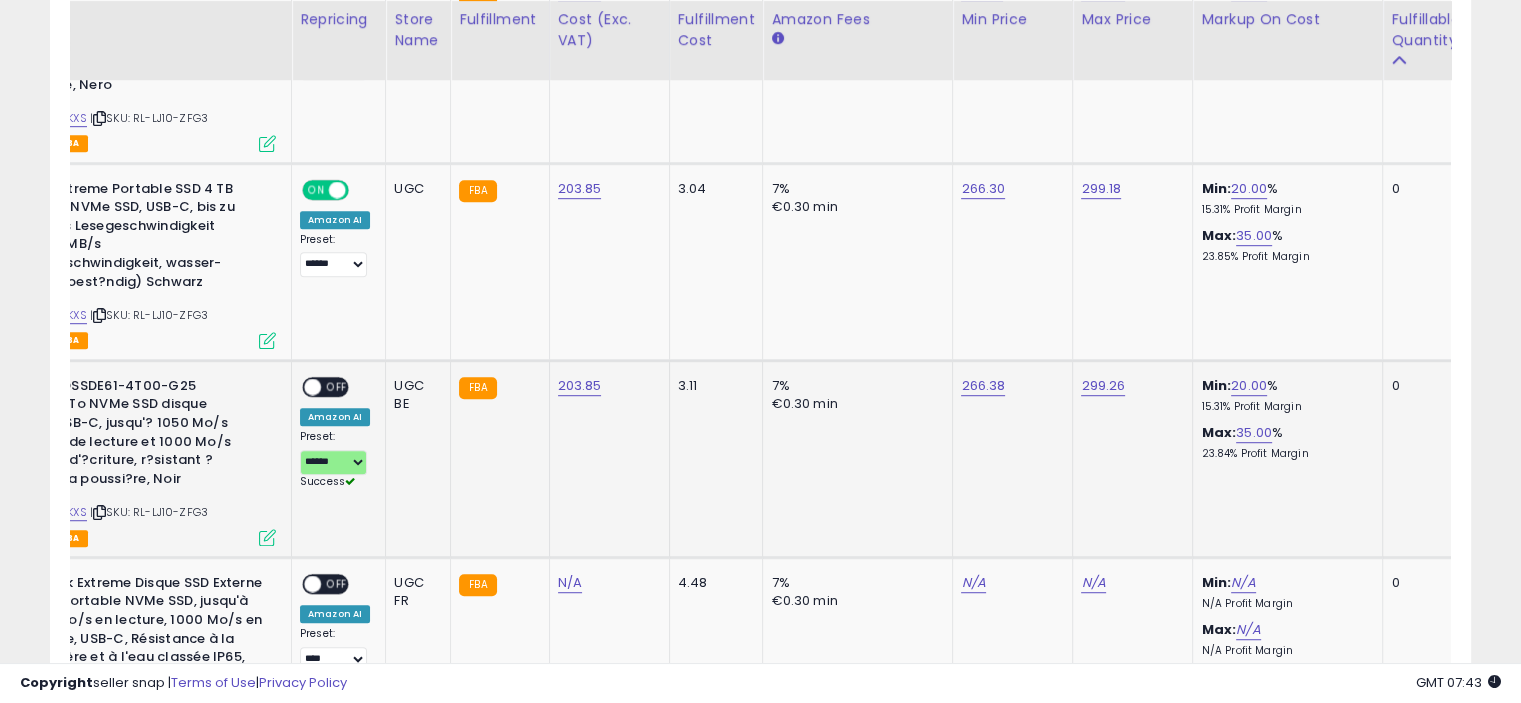 click on "OFF" at bounding box center (337, 386) 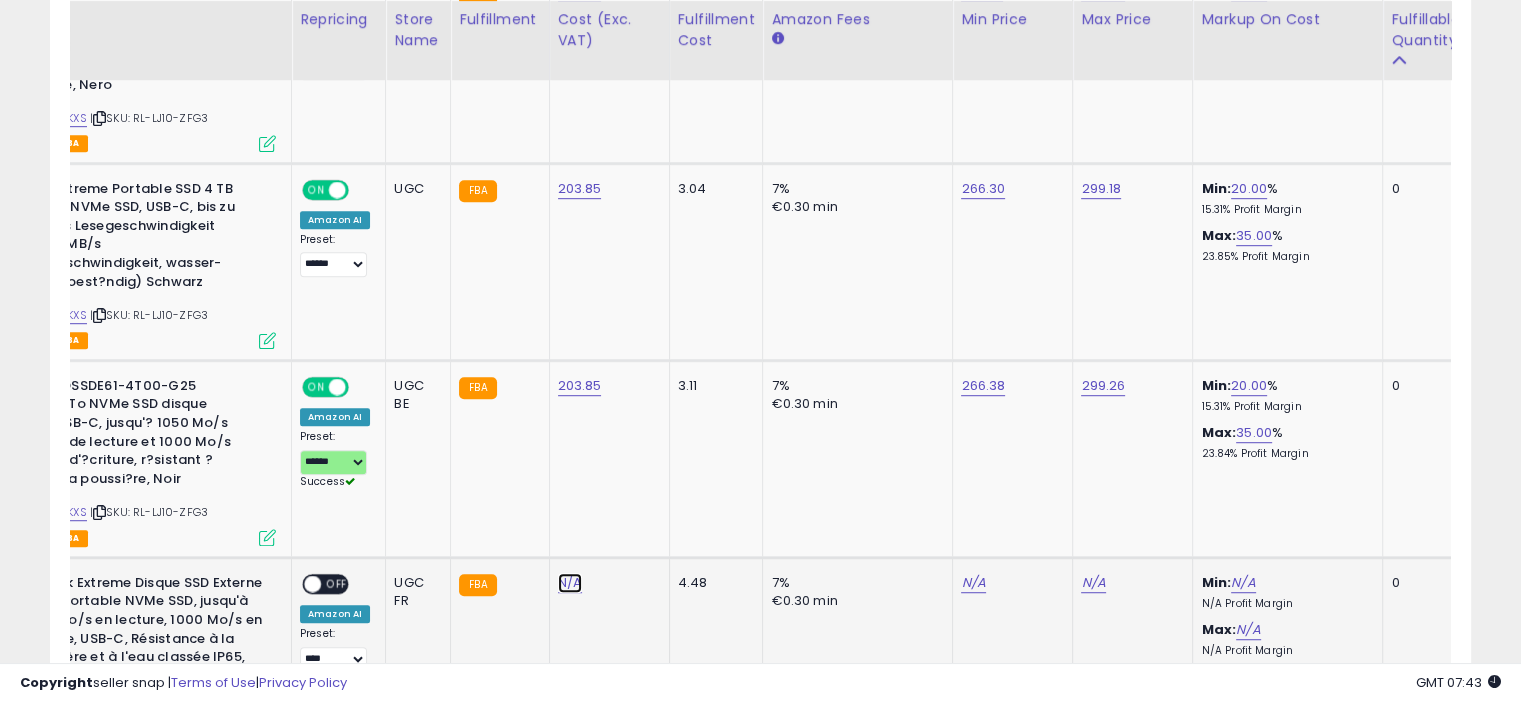 click on "N/A" at bounding box center (570, 583) 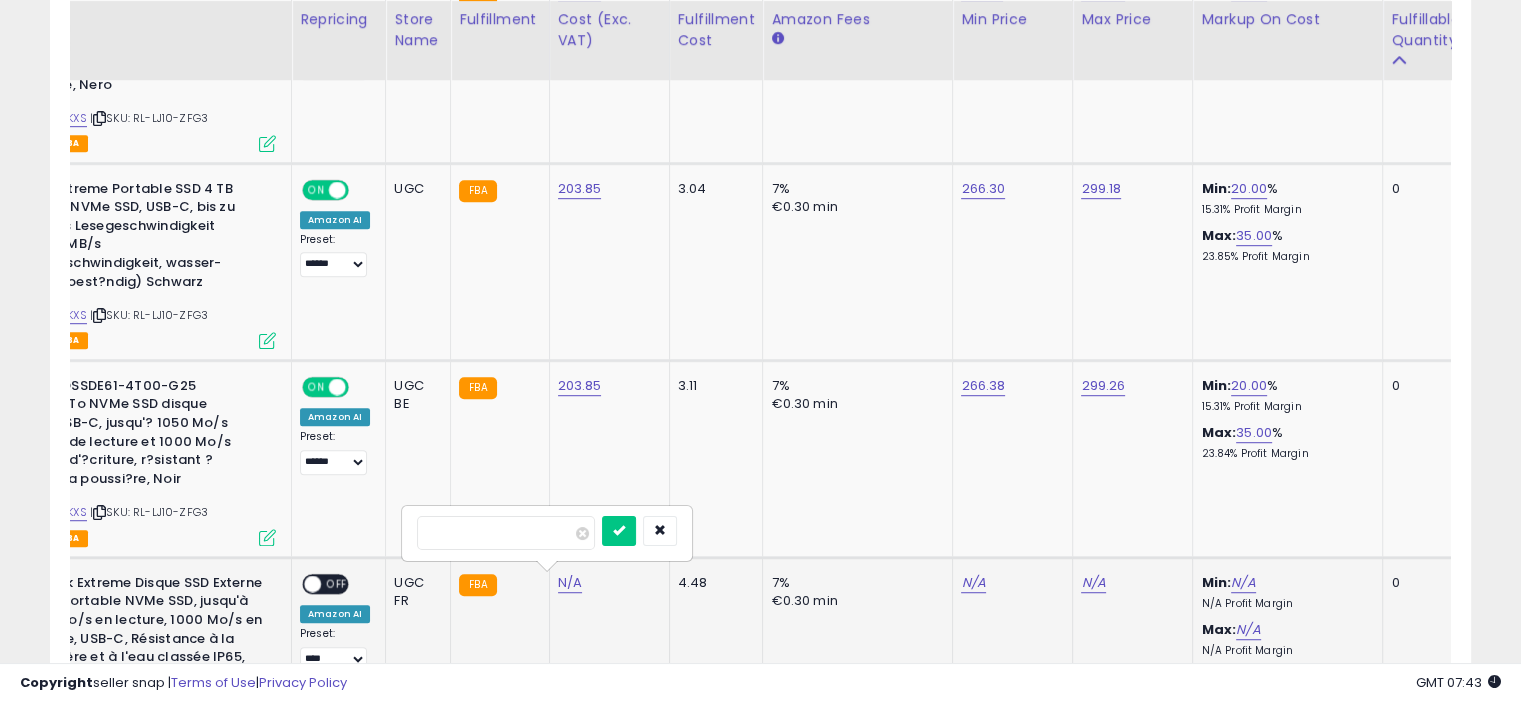click at bounding box center (619, 531) 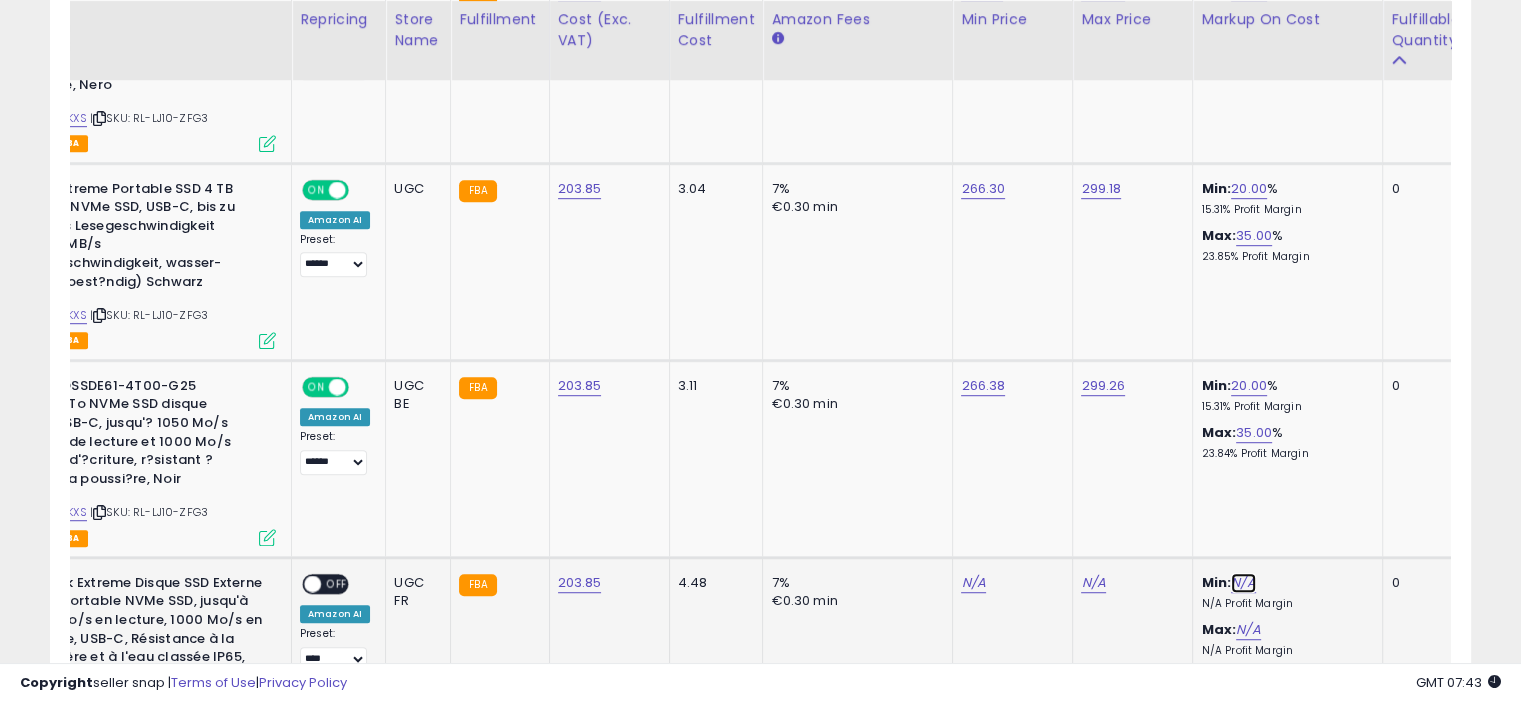 click on "N/A" at bounding box center [1243, 583] 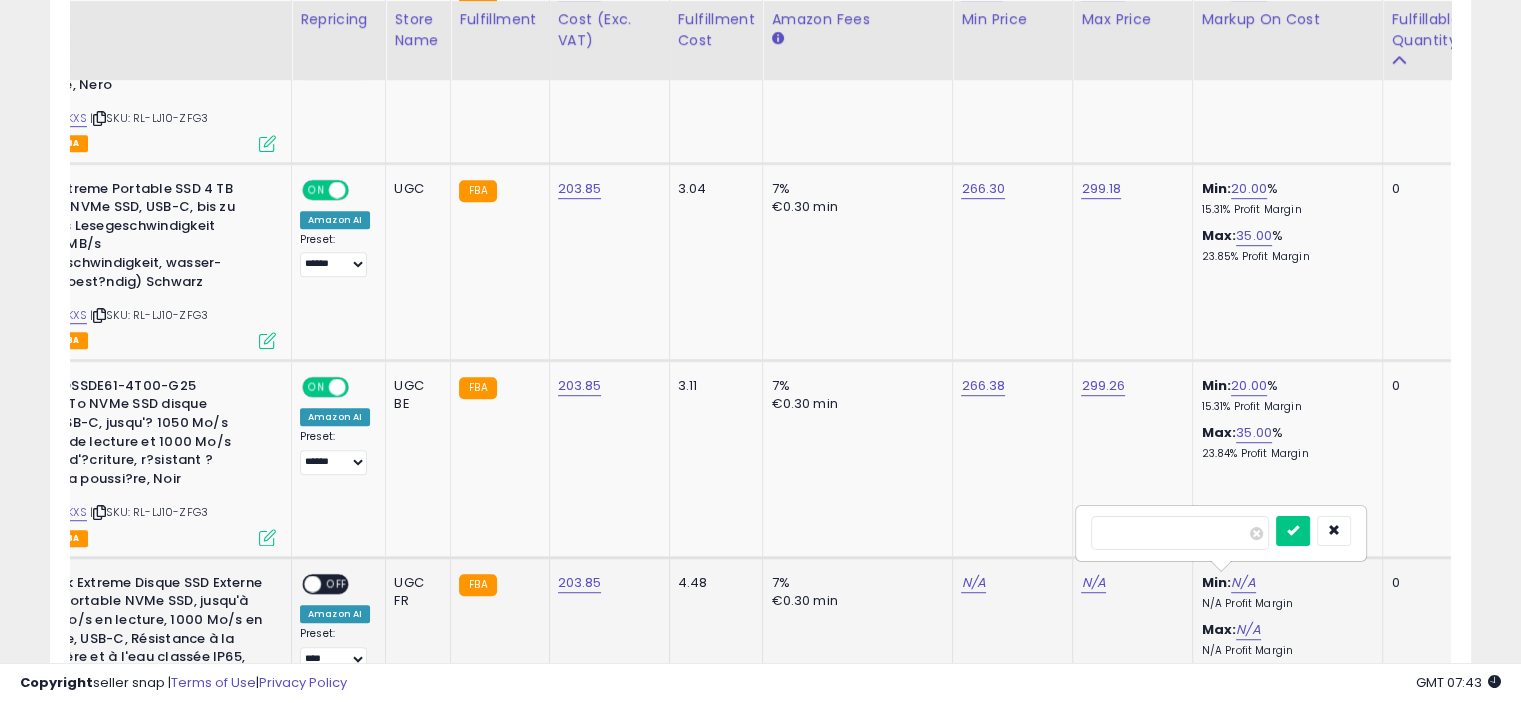click at bounding box center [1293, 531] 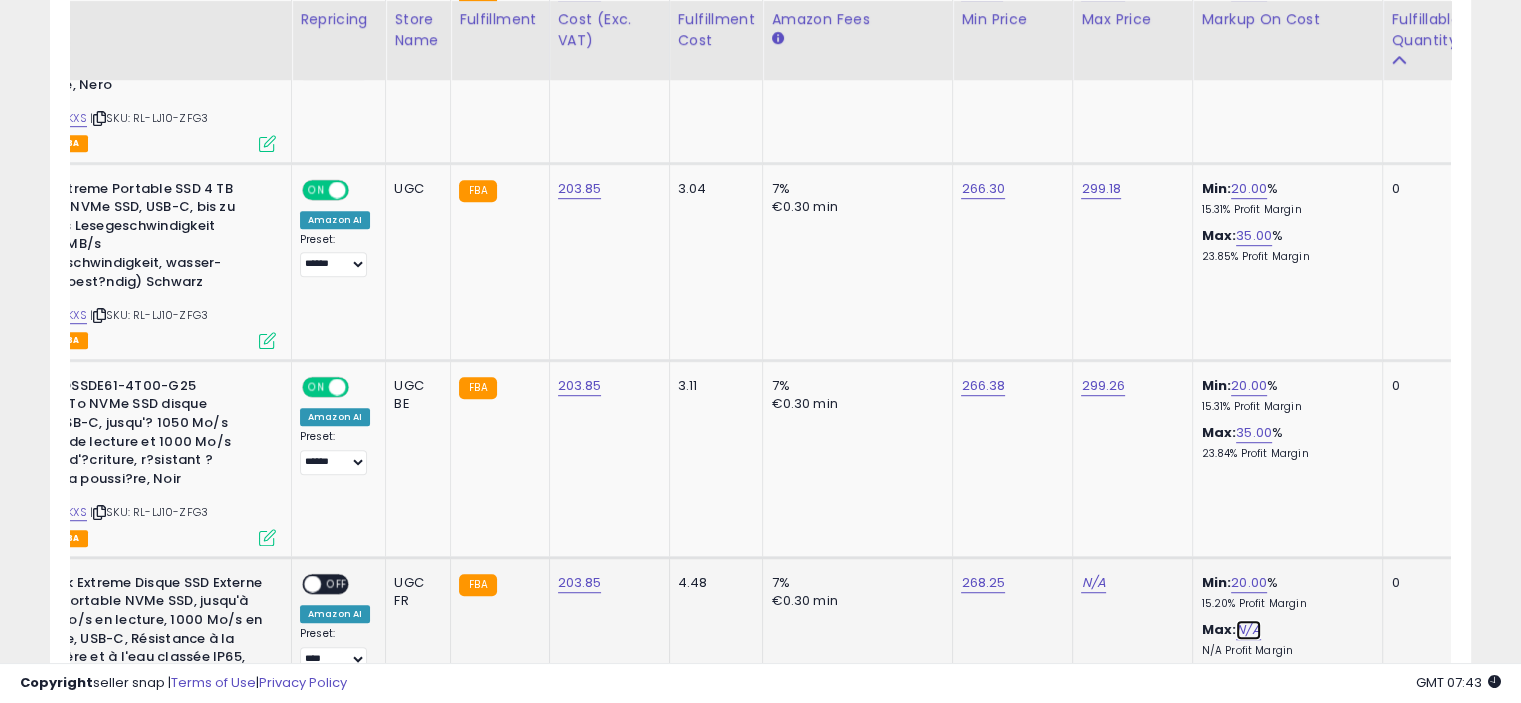 click on "N/A" at bounding box center (1248, 630) 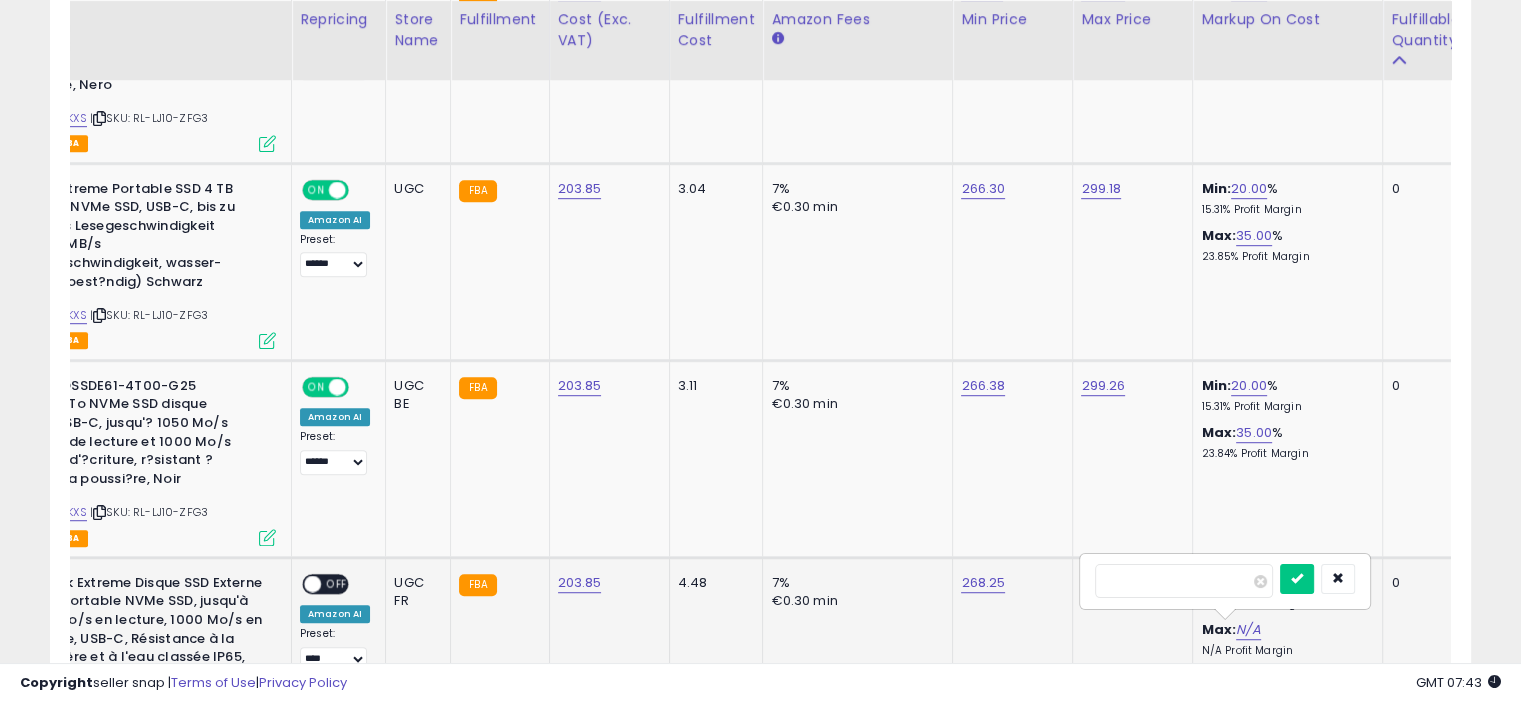 click at bounding box center [1297, 579] 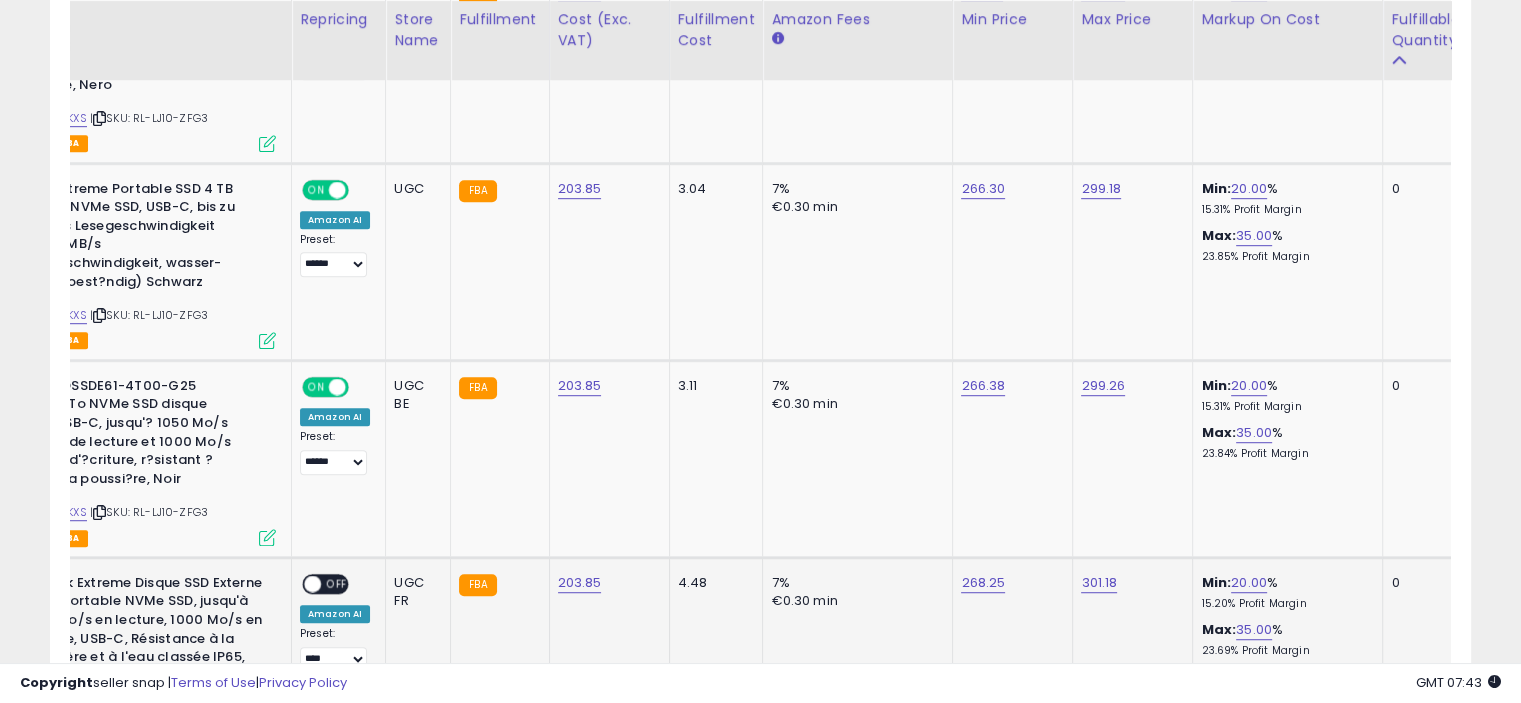 scroll, scrollTop: 1332, scrollLeft: 0, axis: vertical 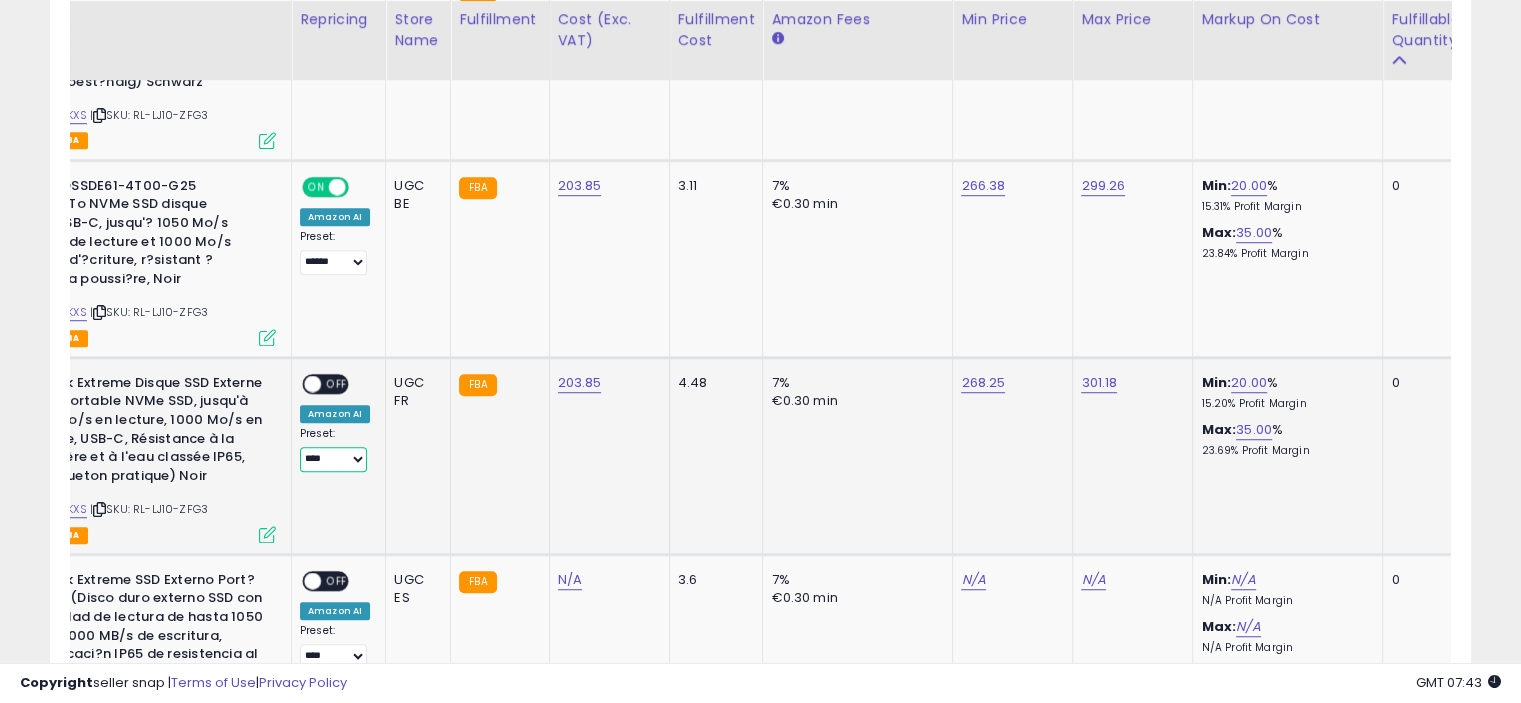 click on "**** ******" at bounding box center [333, 459] 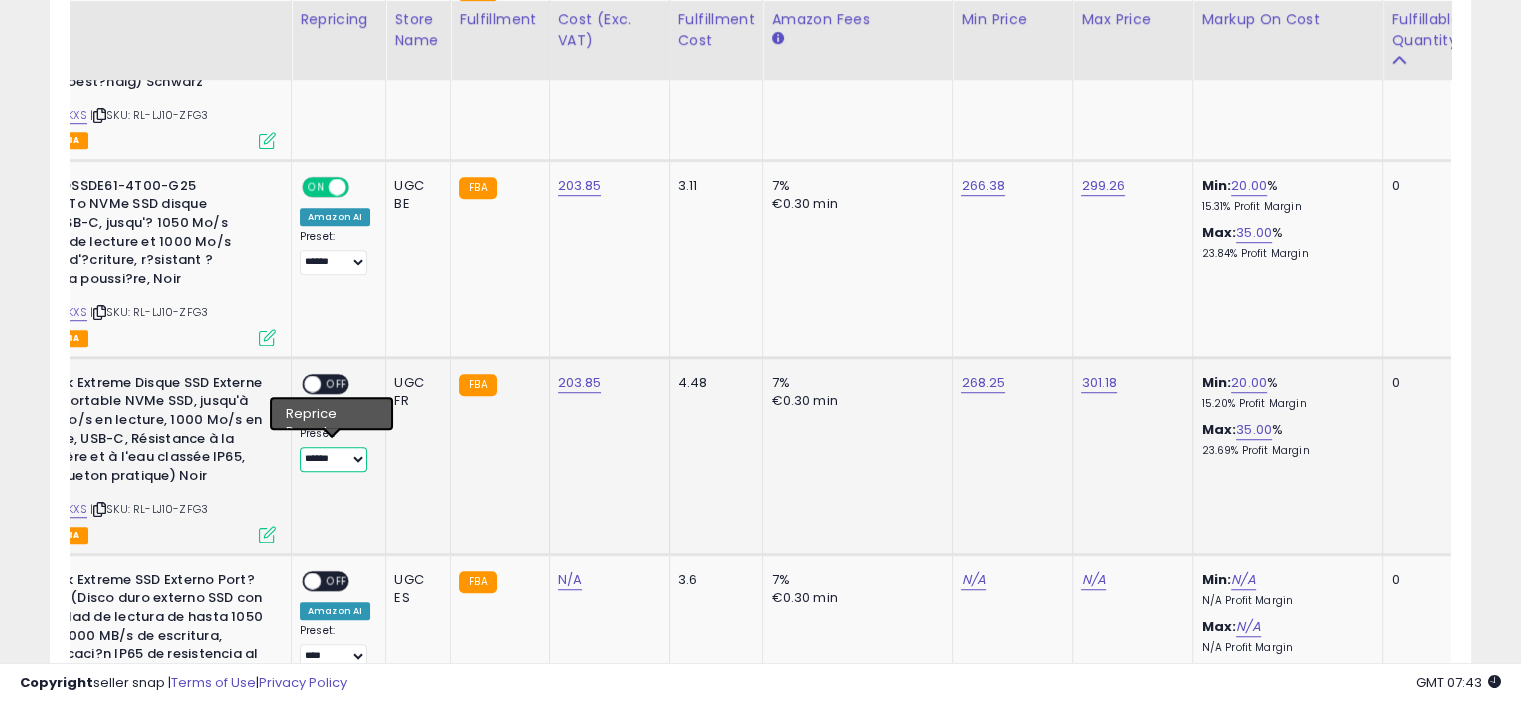 click 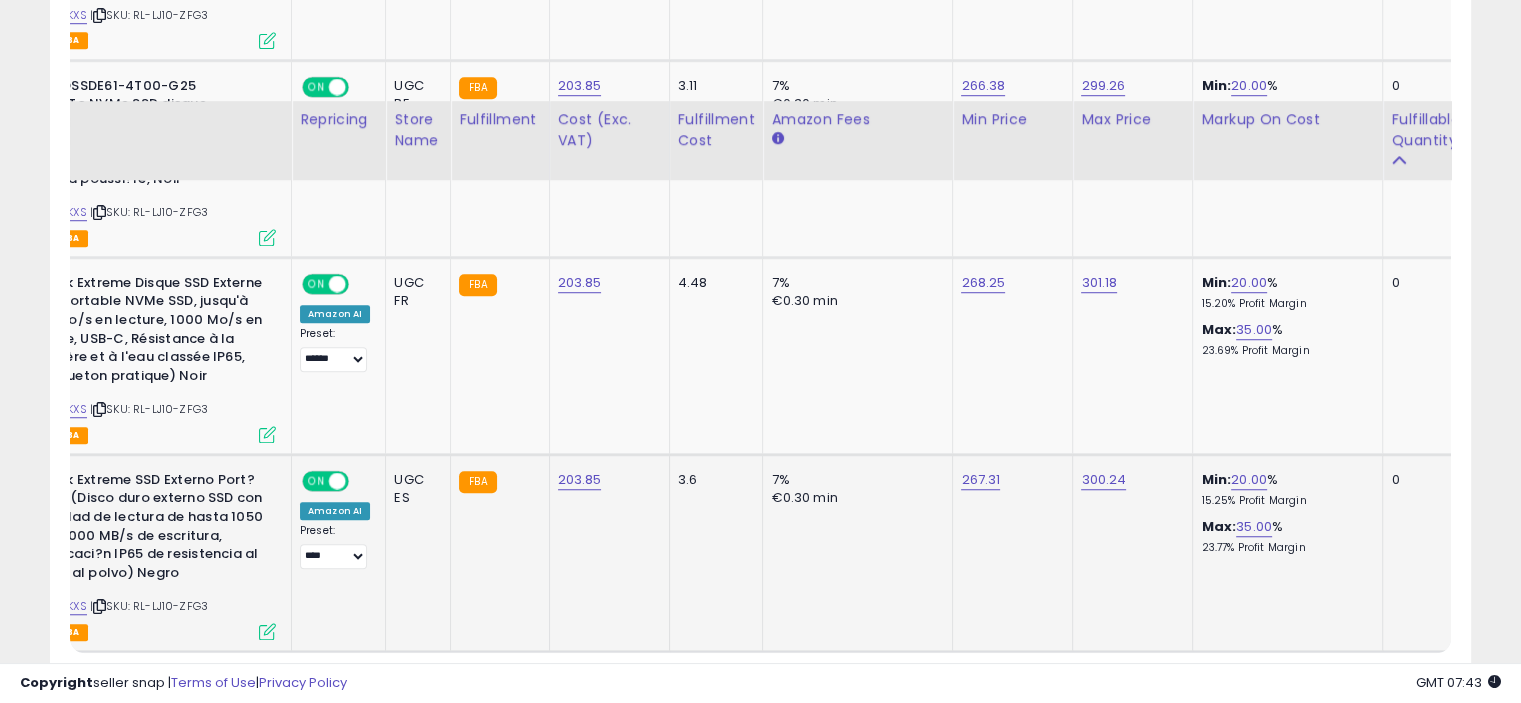 scroll, scrollTop: 1532, scrollLeft: 0, axis: vertical 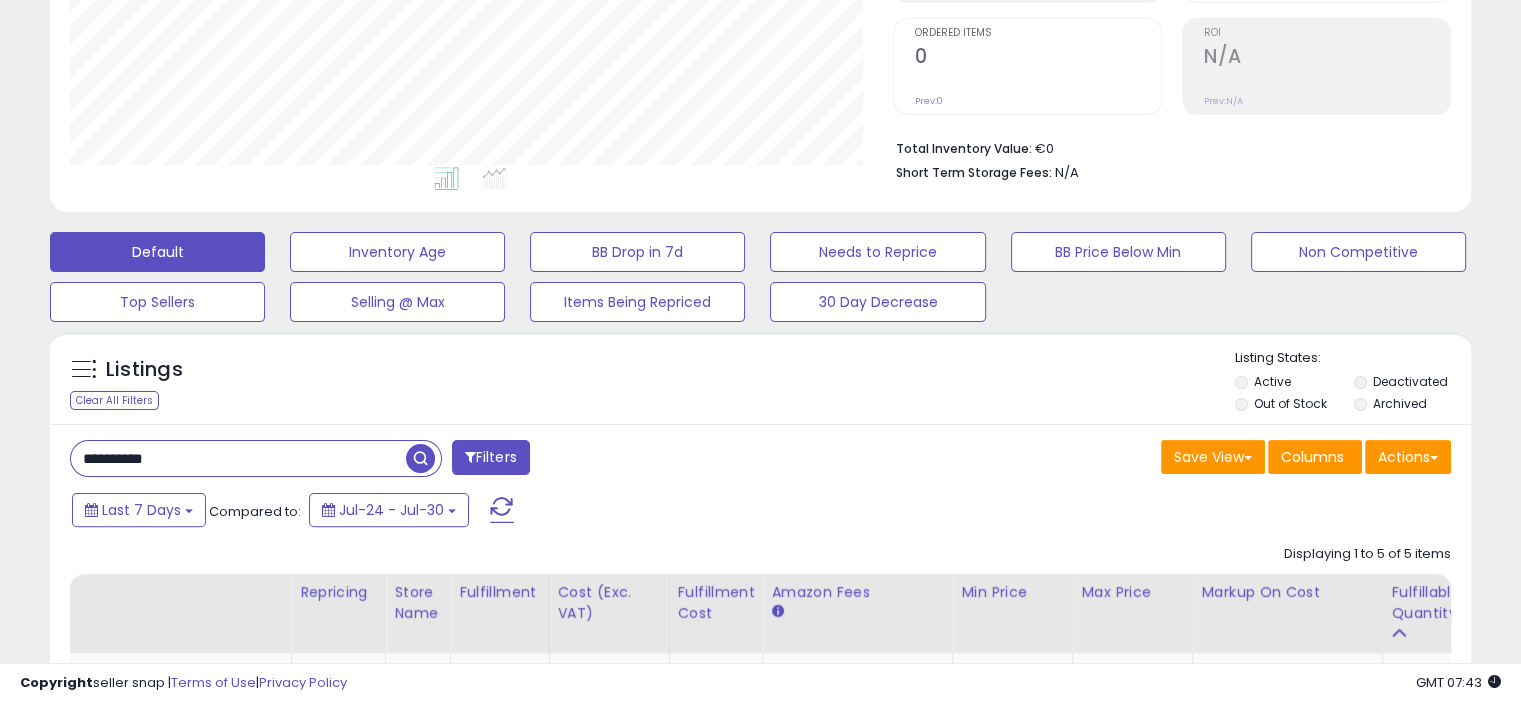 paste 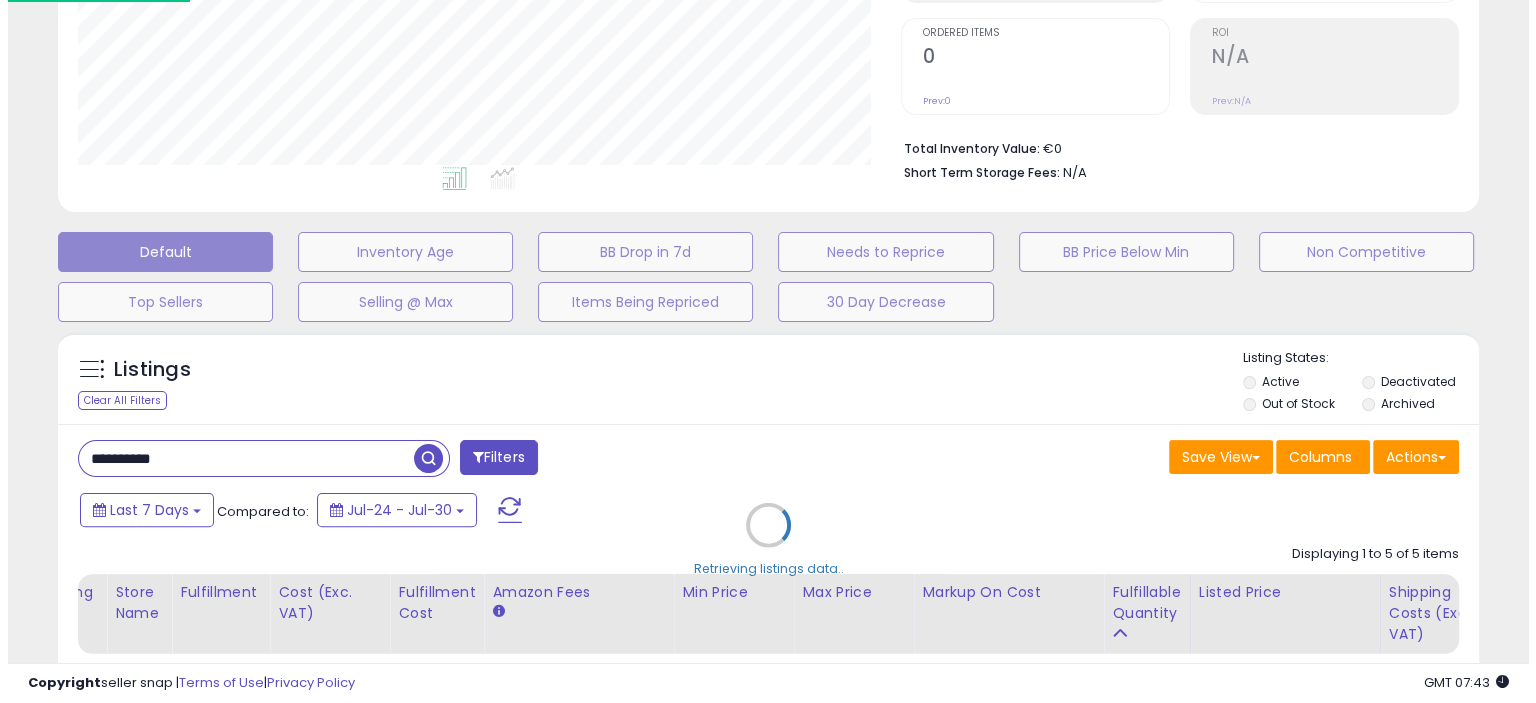 scroll, scrollTop: 999589, scrollLeft: 999168, axis: both 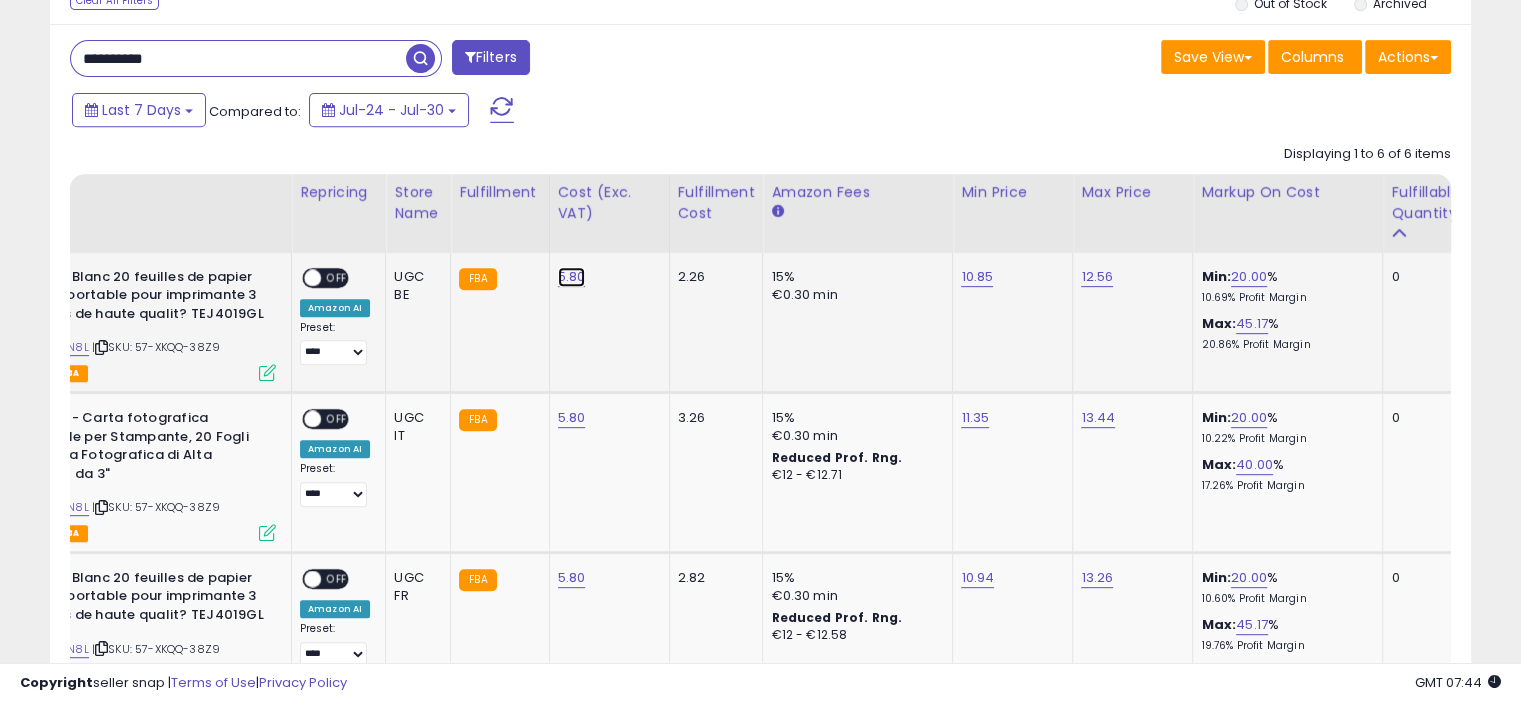 click on "5.80" at bounding box center [572, 277] 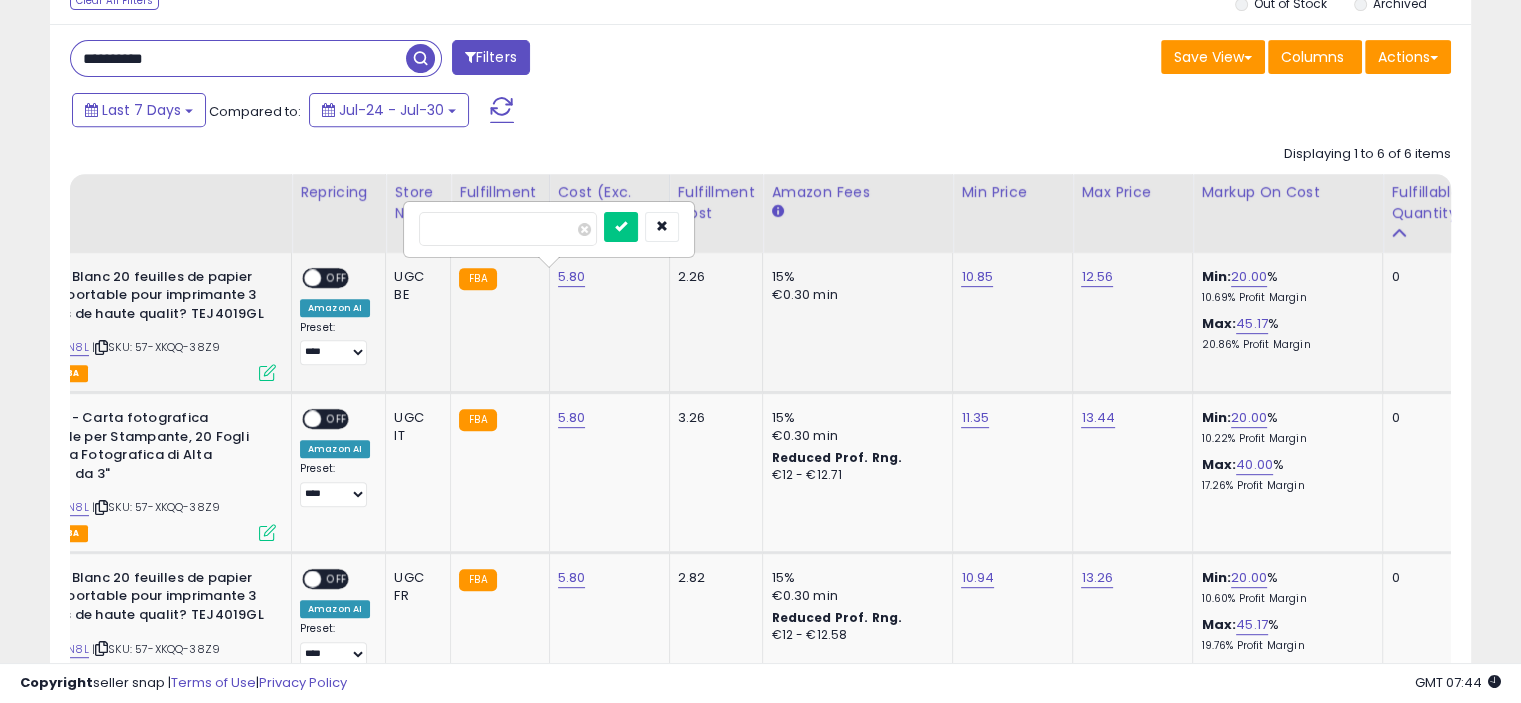 click on "****" at bounding box center (508, 229) 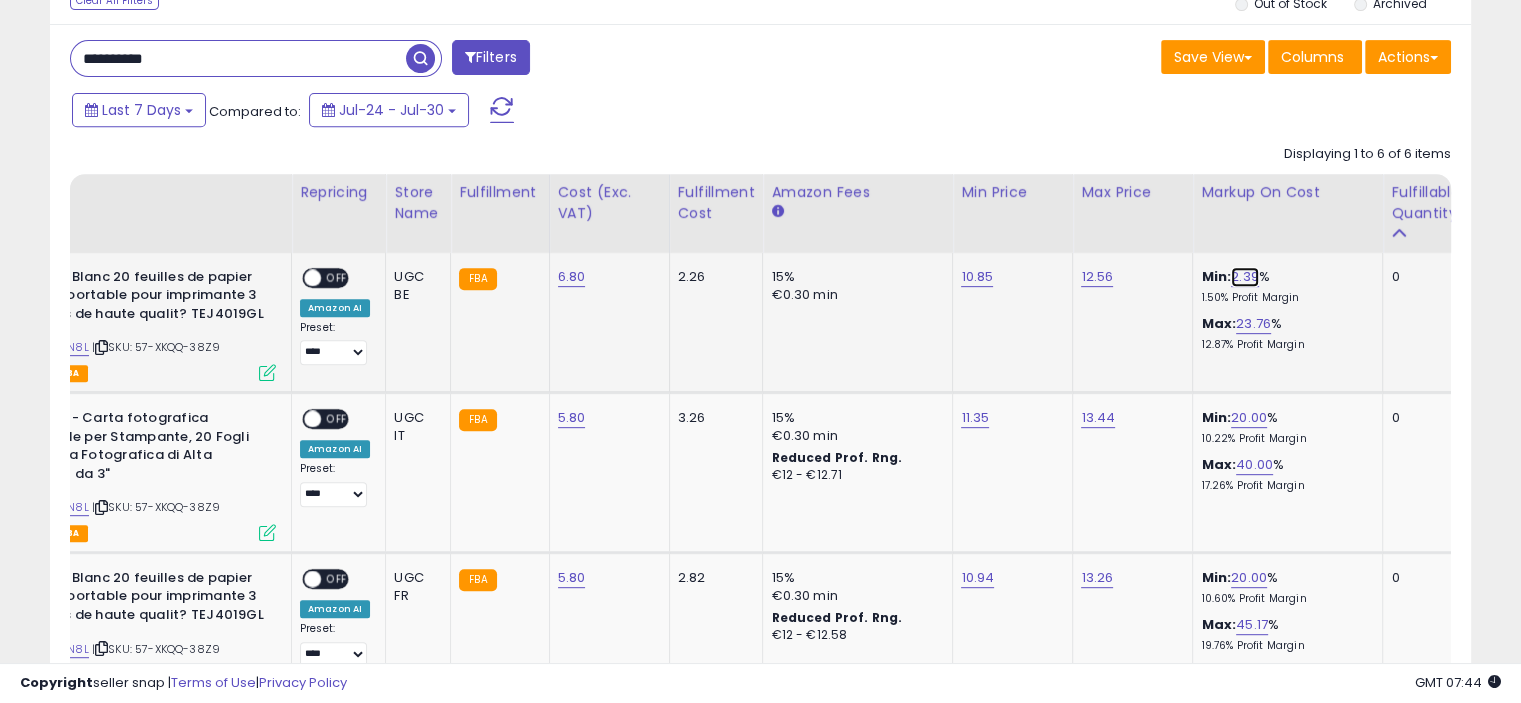 click on "2.39" at bounding box center [1245, 277] 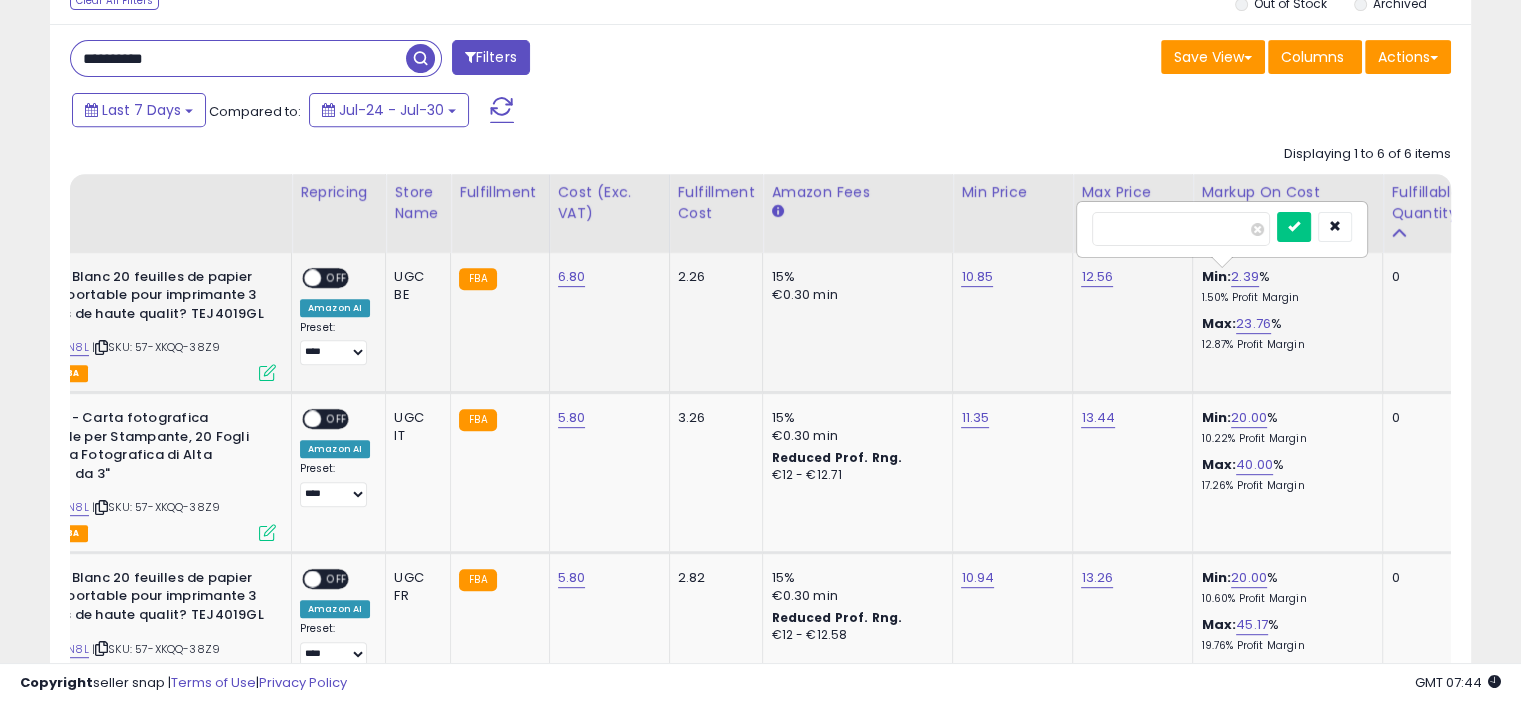 click on "****" at bounding box center (1181, 229) 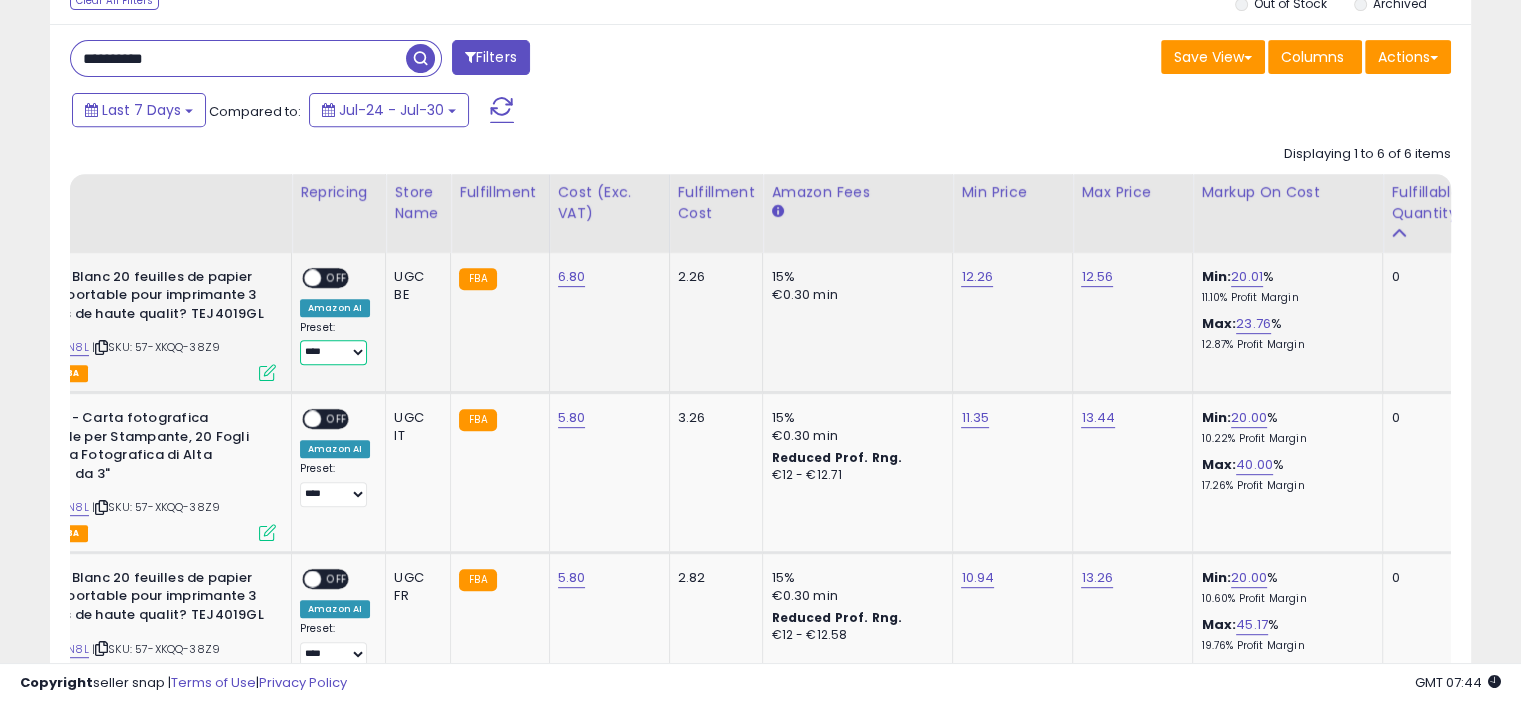 click on "**** ******" at bounding box center [333, 352] 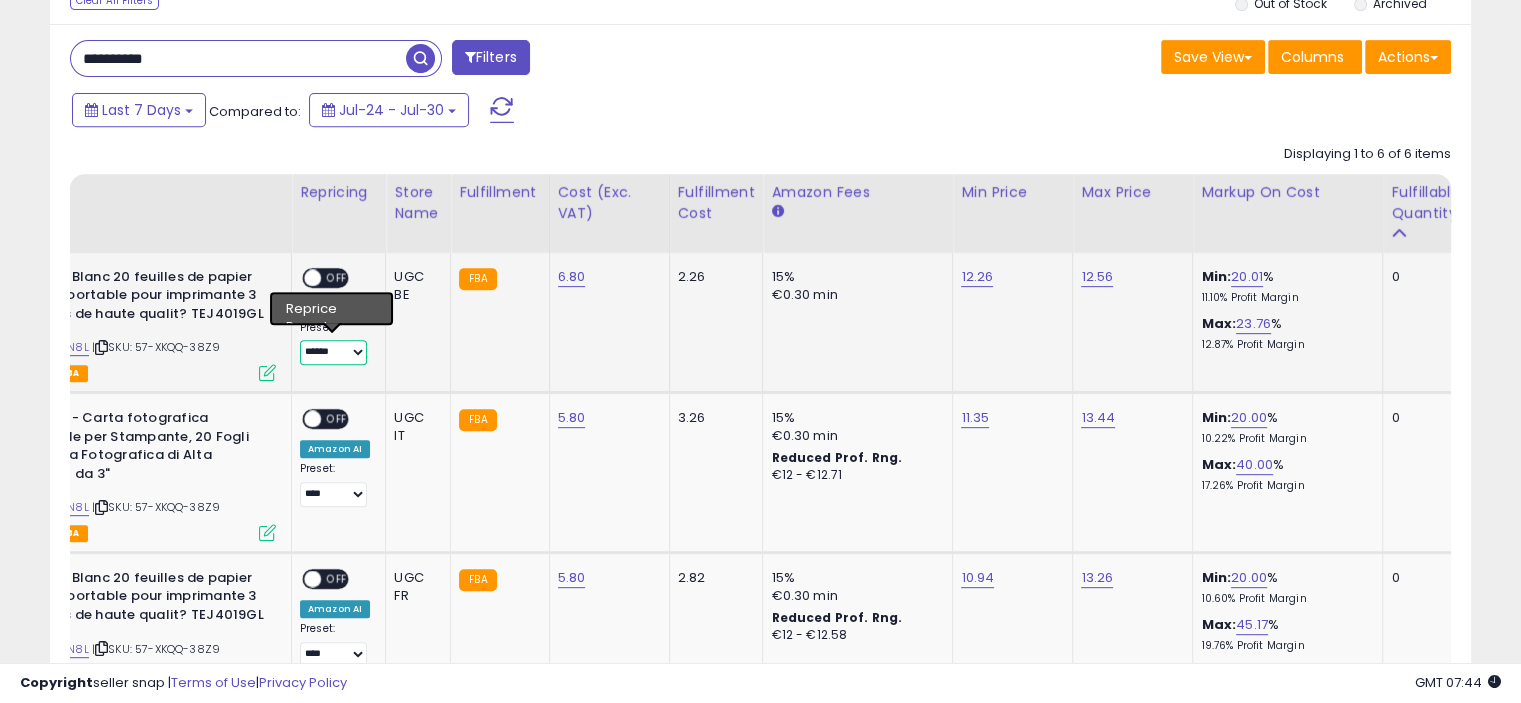 click on "**** ******" at bounding box center [333, 352] 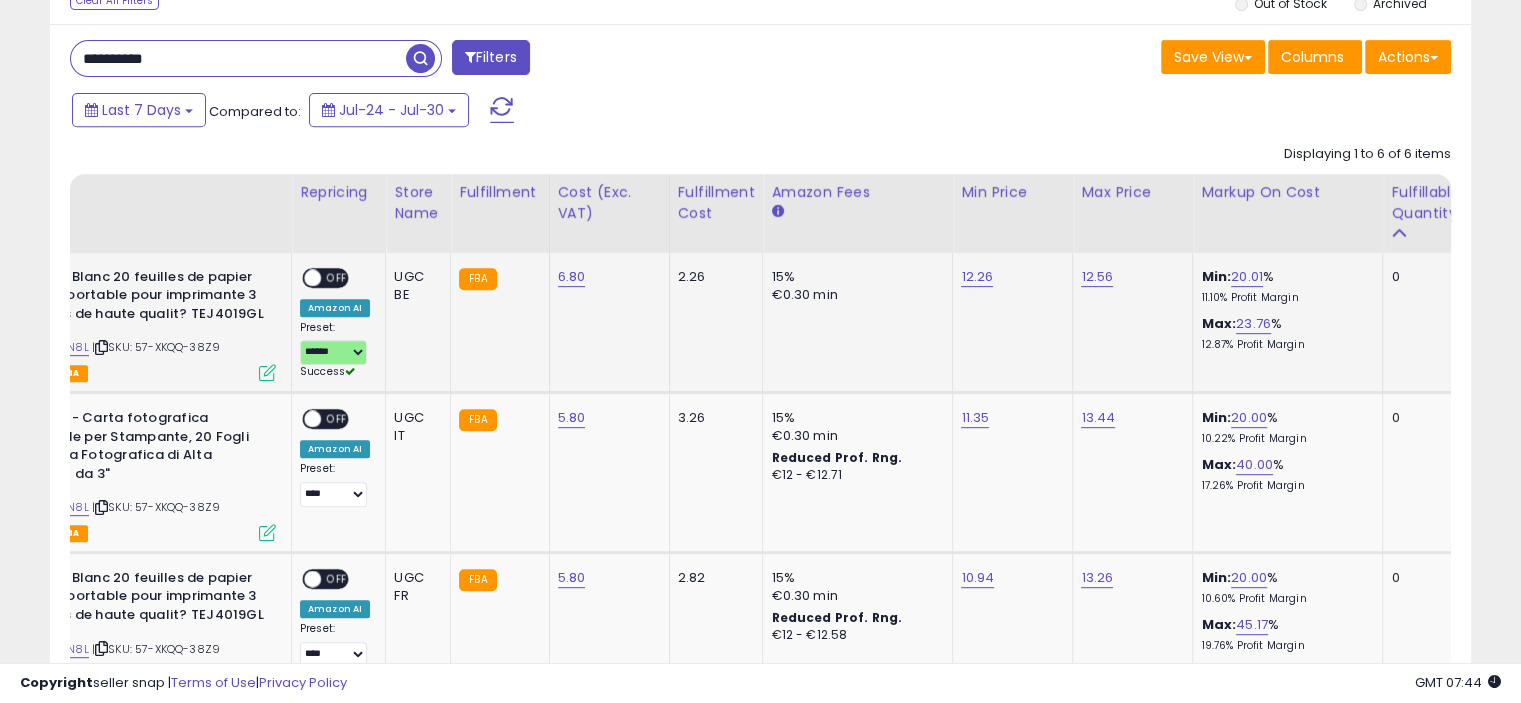 click on "OFF" at bounding box center (337, 277) 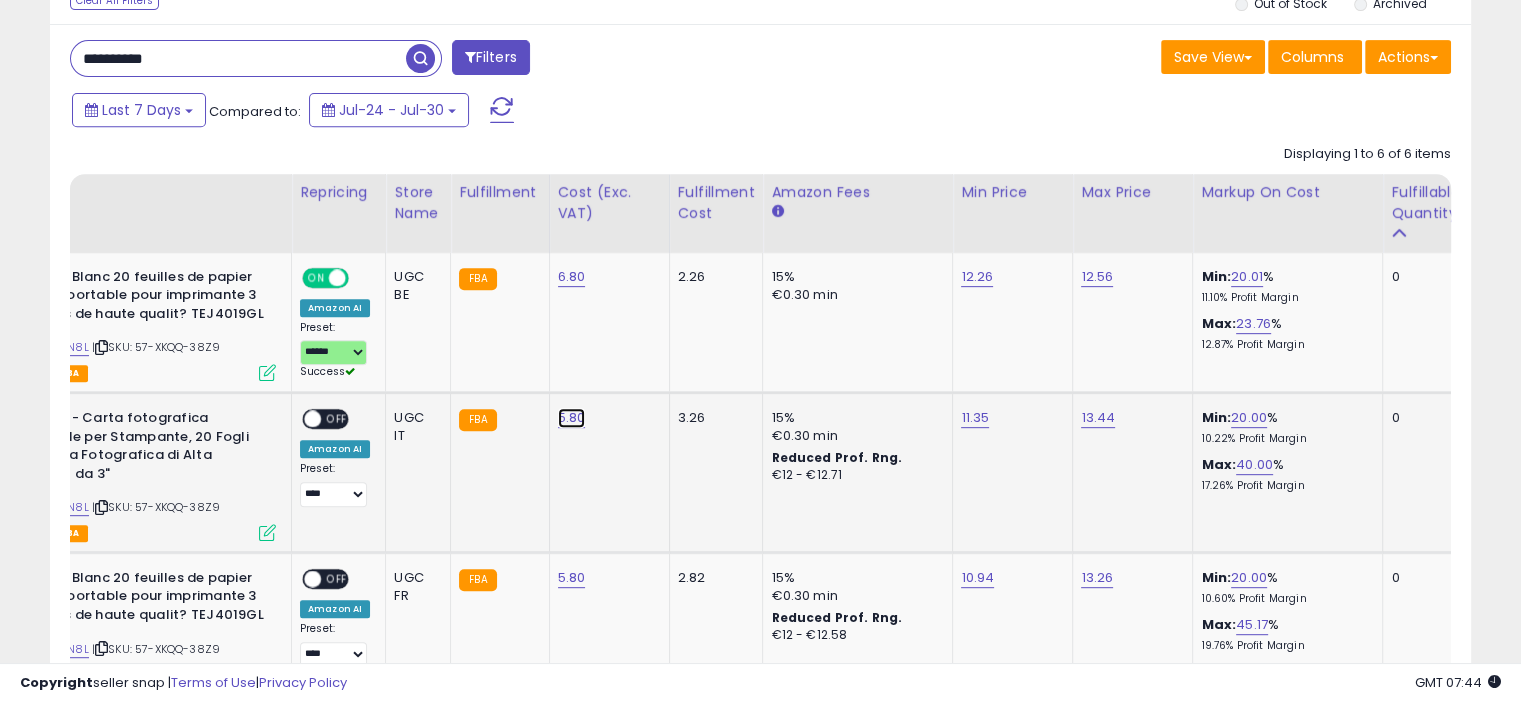 click on "5.80" at bounding box center [572, 277] 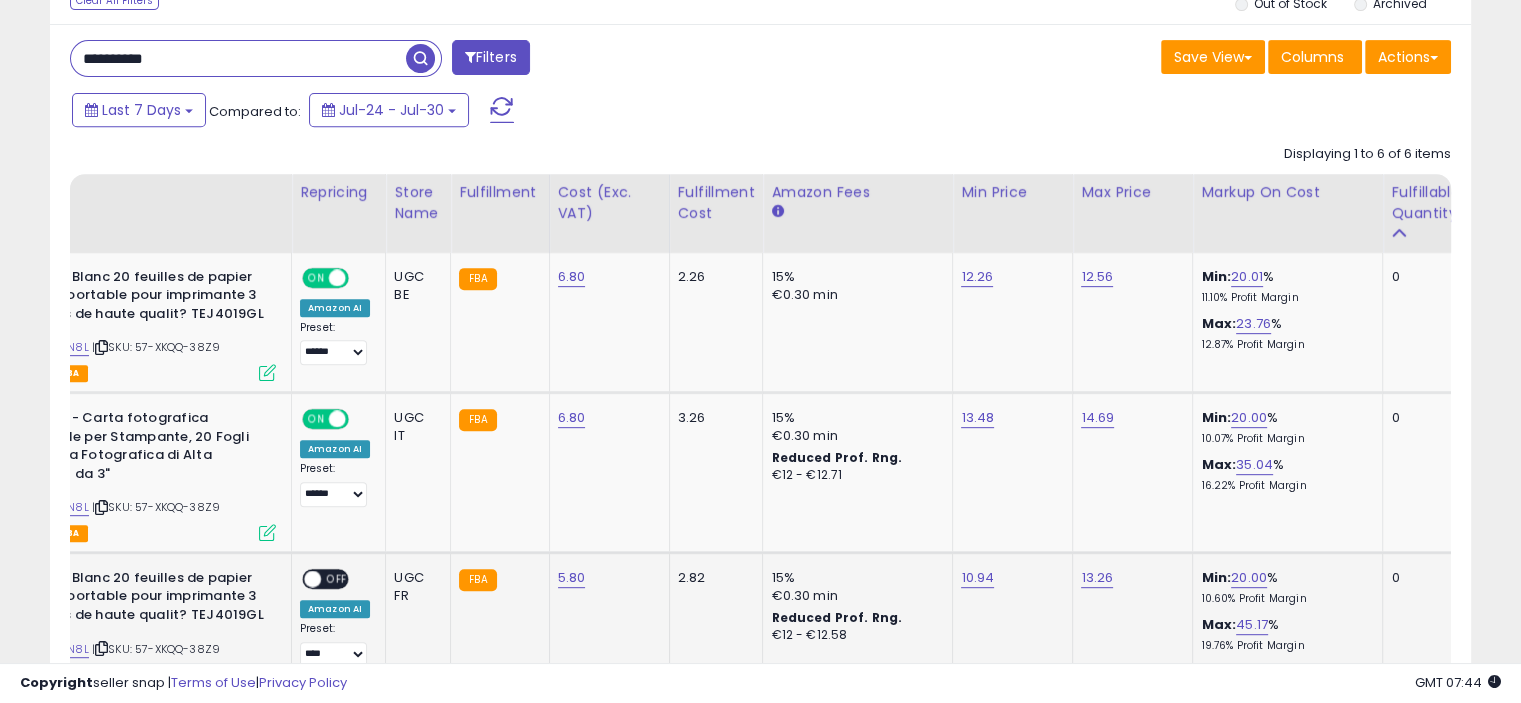 scroll, scrollTop: 1047, scrollLeft: 0, axis: vertical 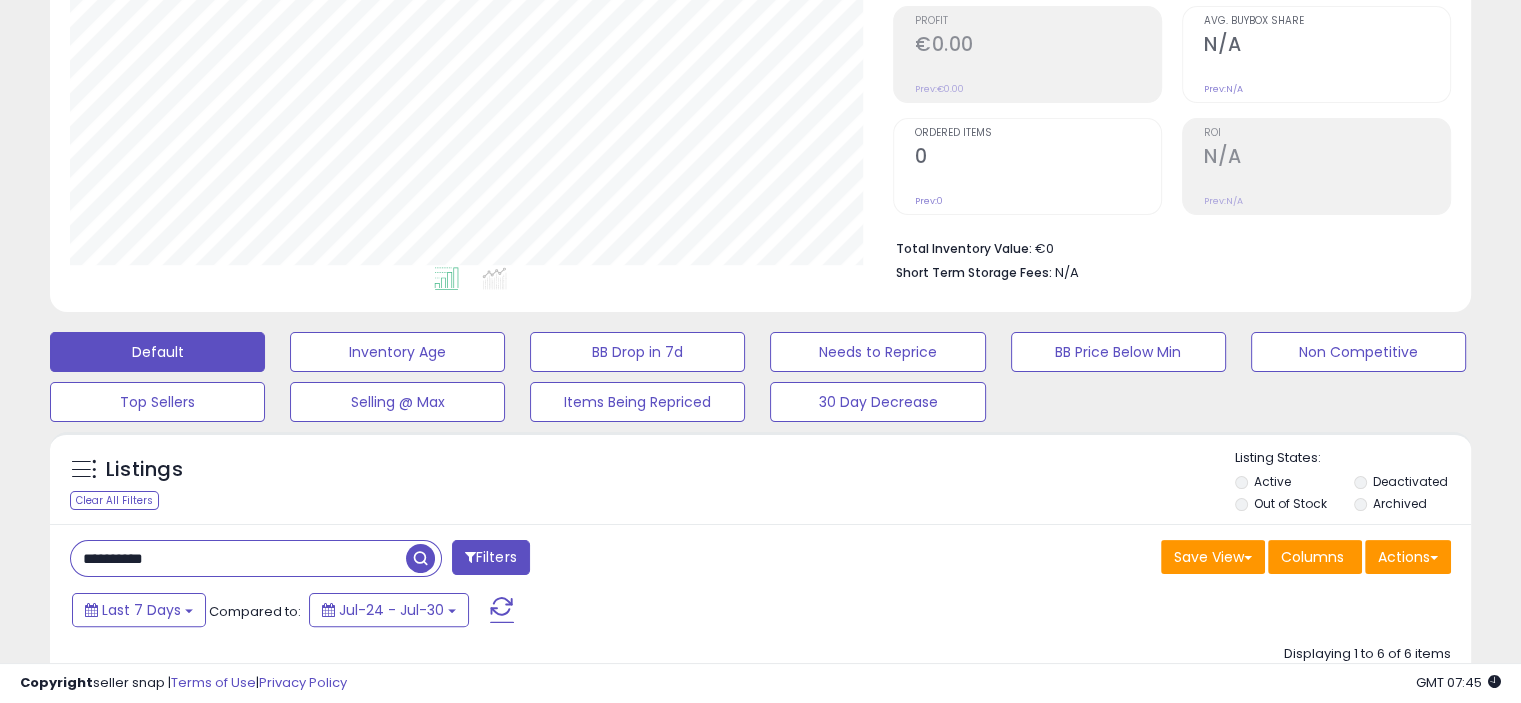 paste 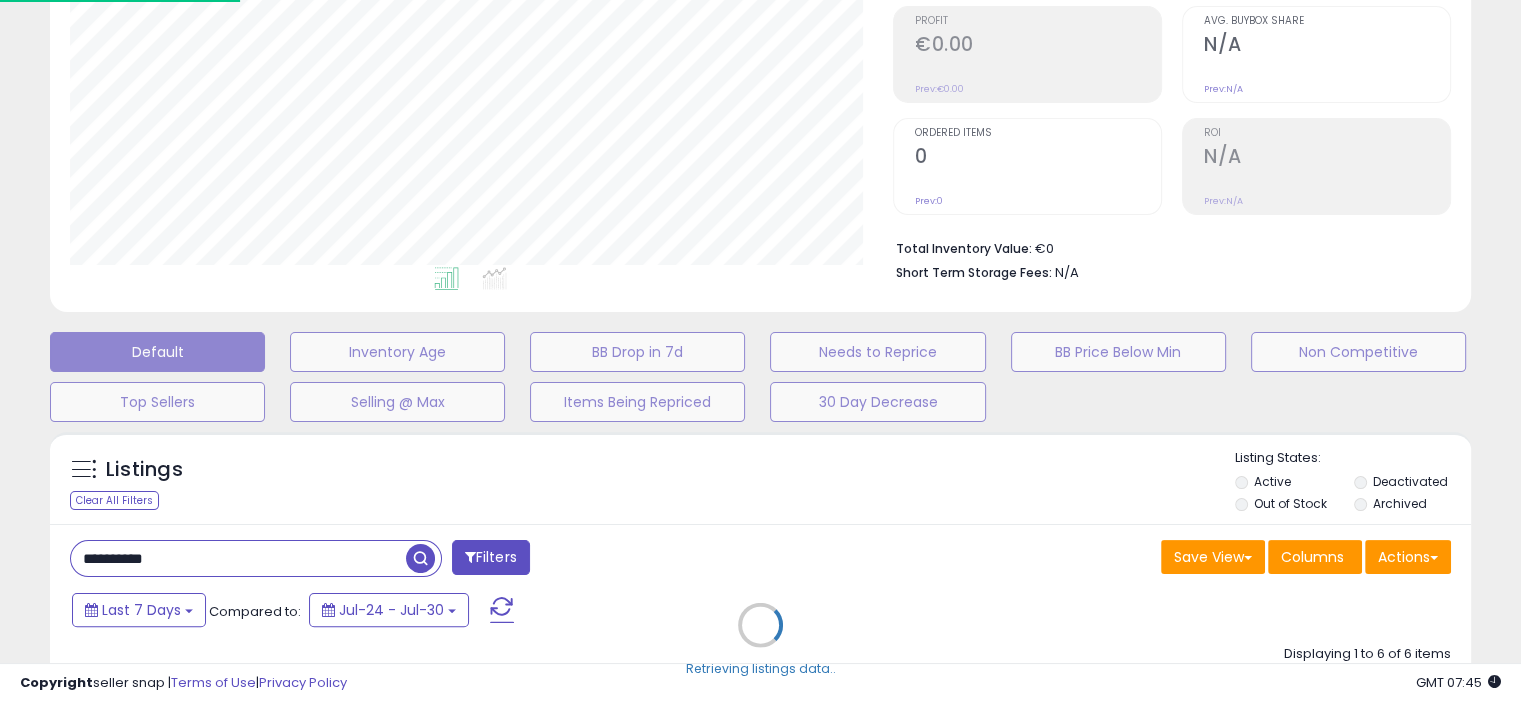 scroll, scrollTop: 999589, scrollLeft: 999168, axis: both 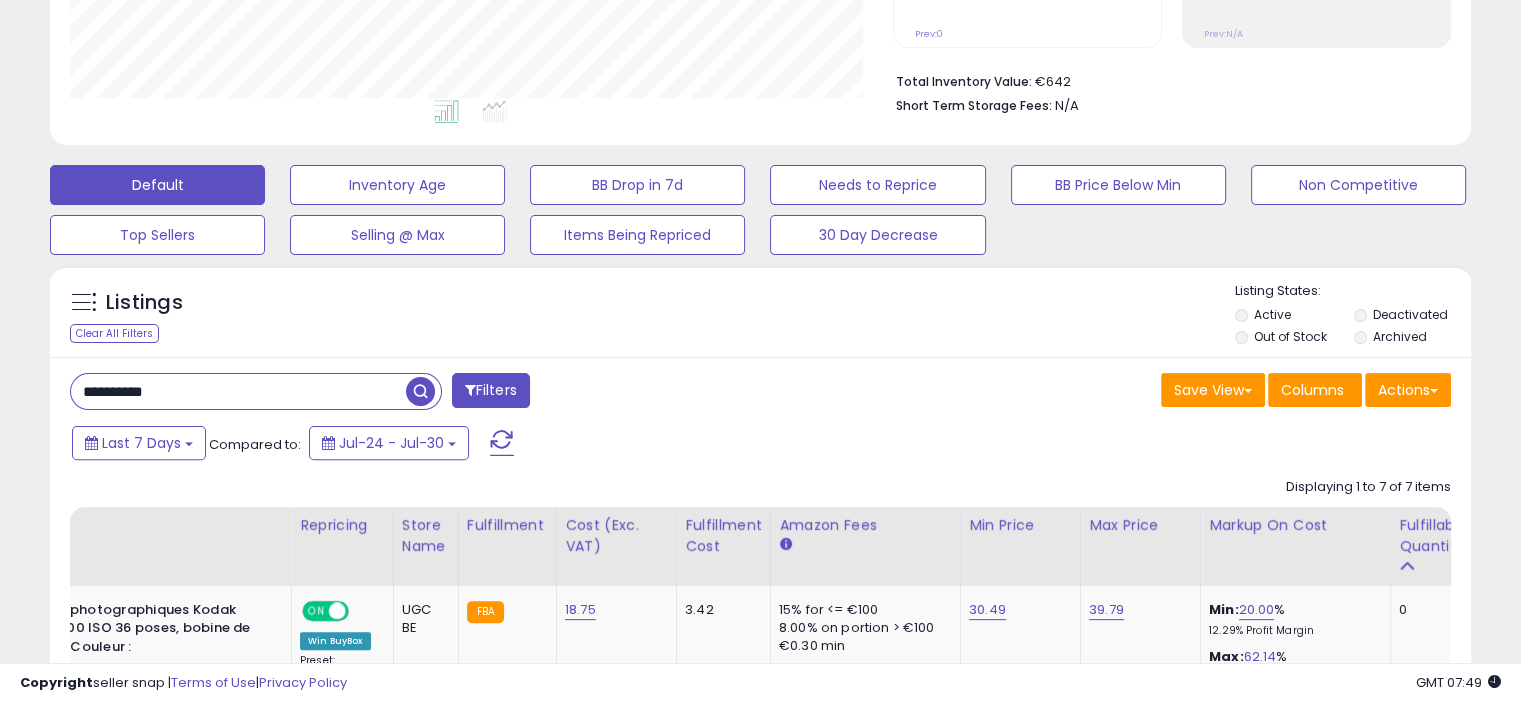 paste 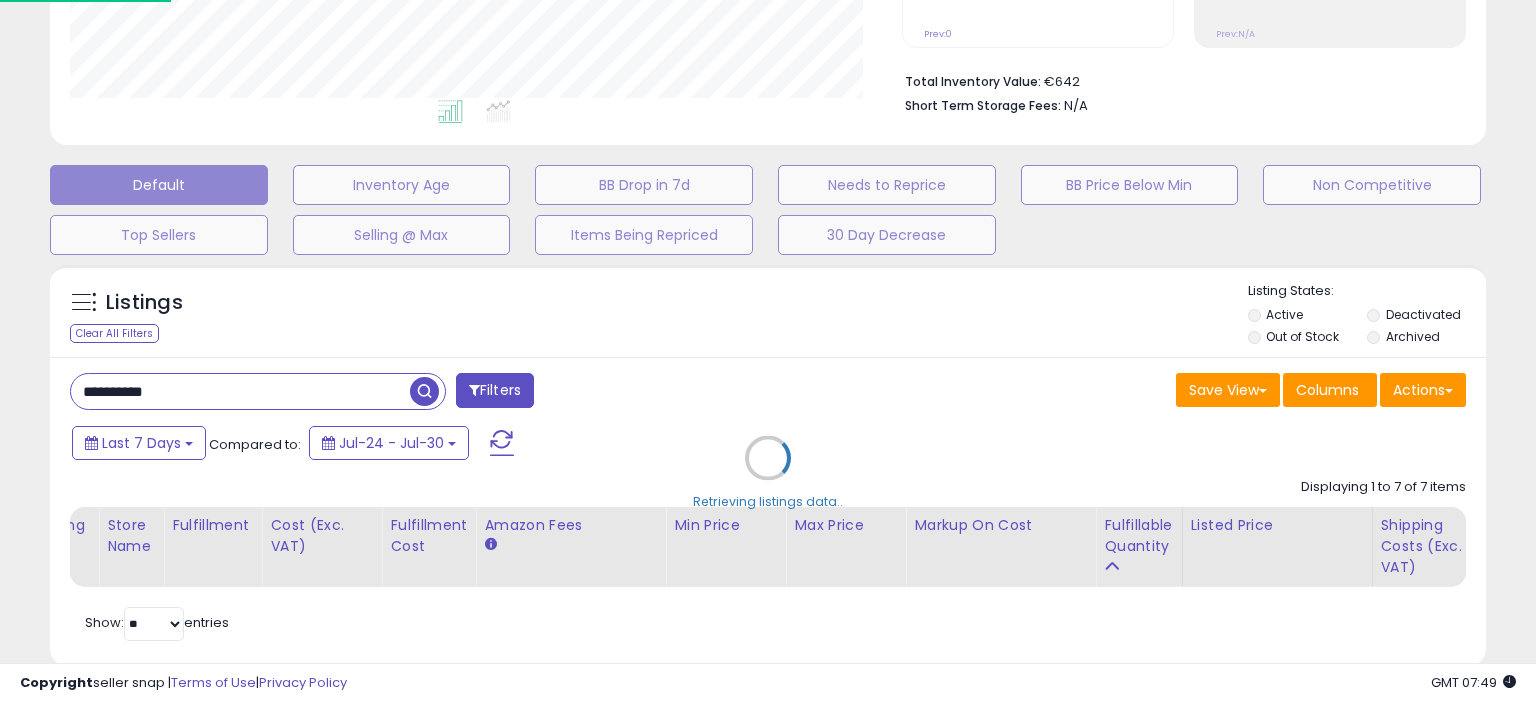 scroll, scrollTop: 999589, scrollLeft: 999168, axis: both 